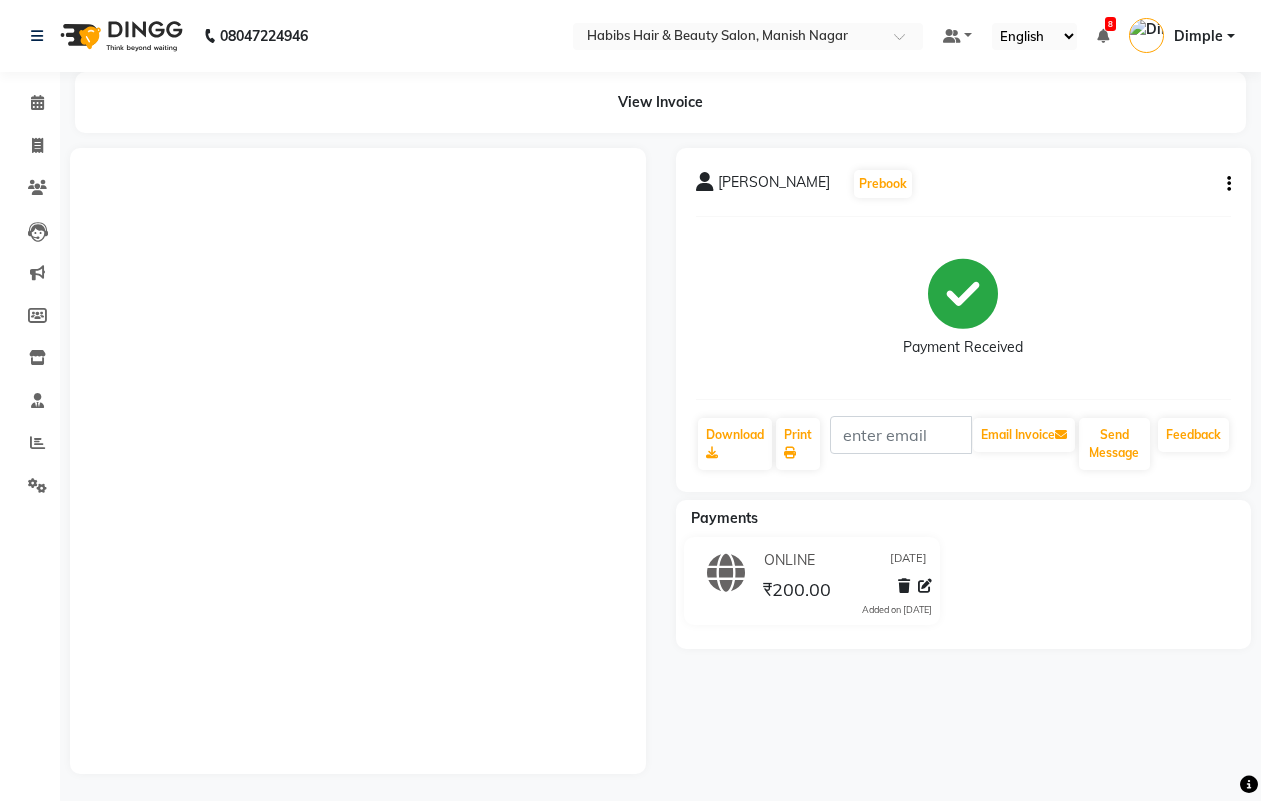 scroll, scrollTop: 0, scrollLeft: 0, axis: both 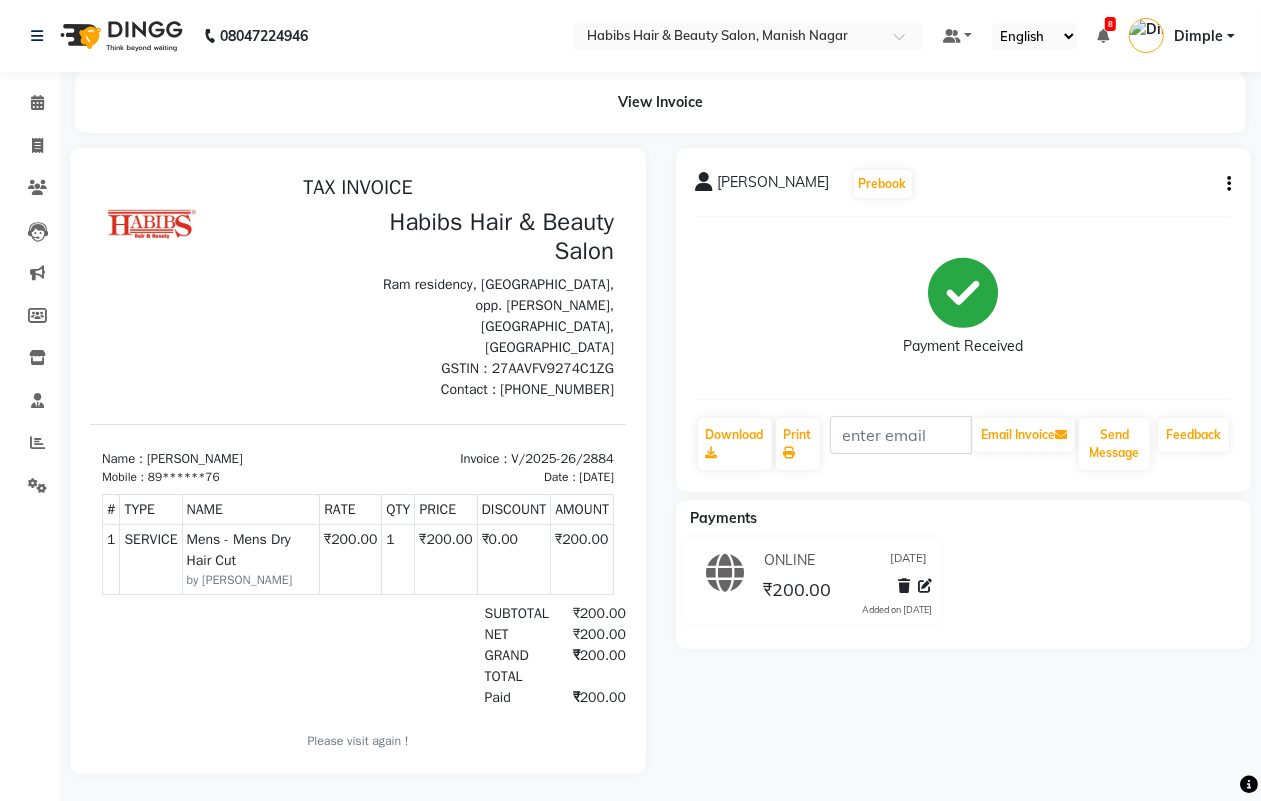 select on "service" 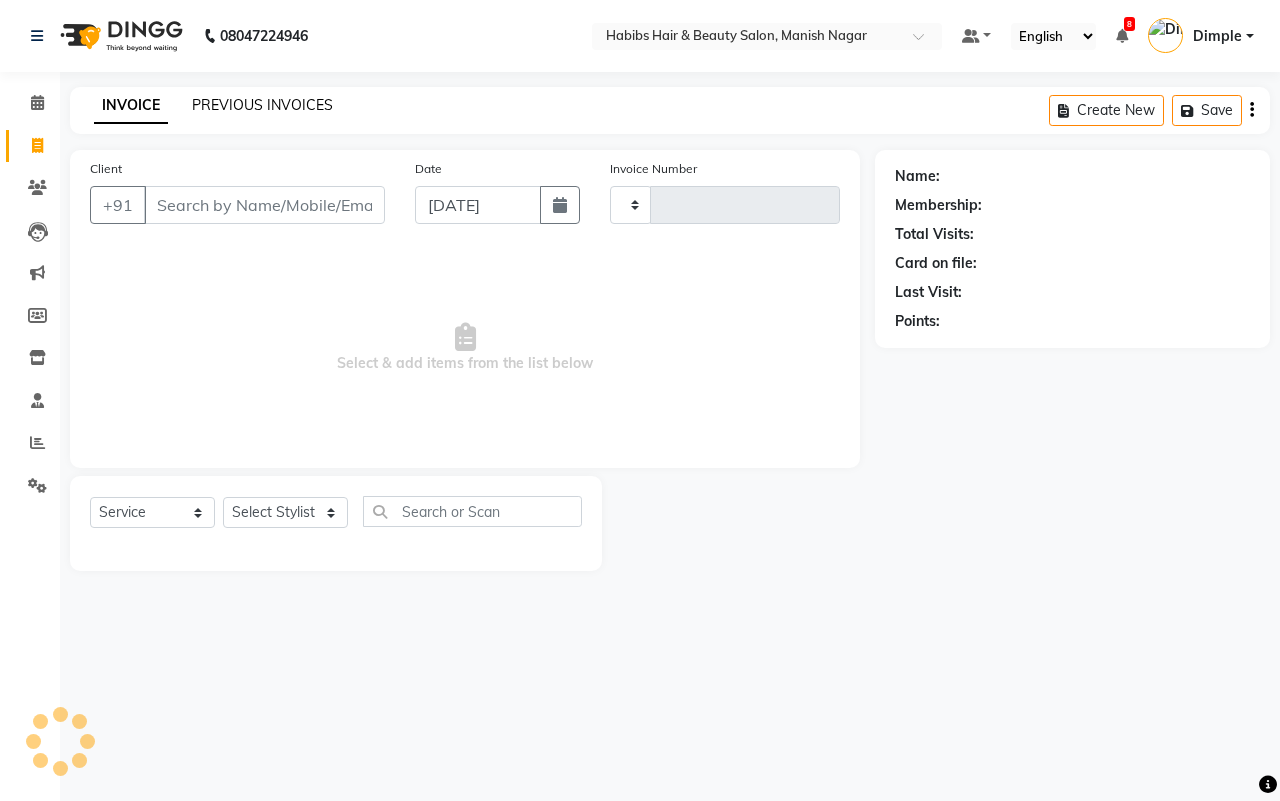 type on "2885" 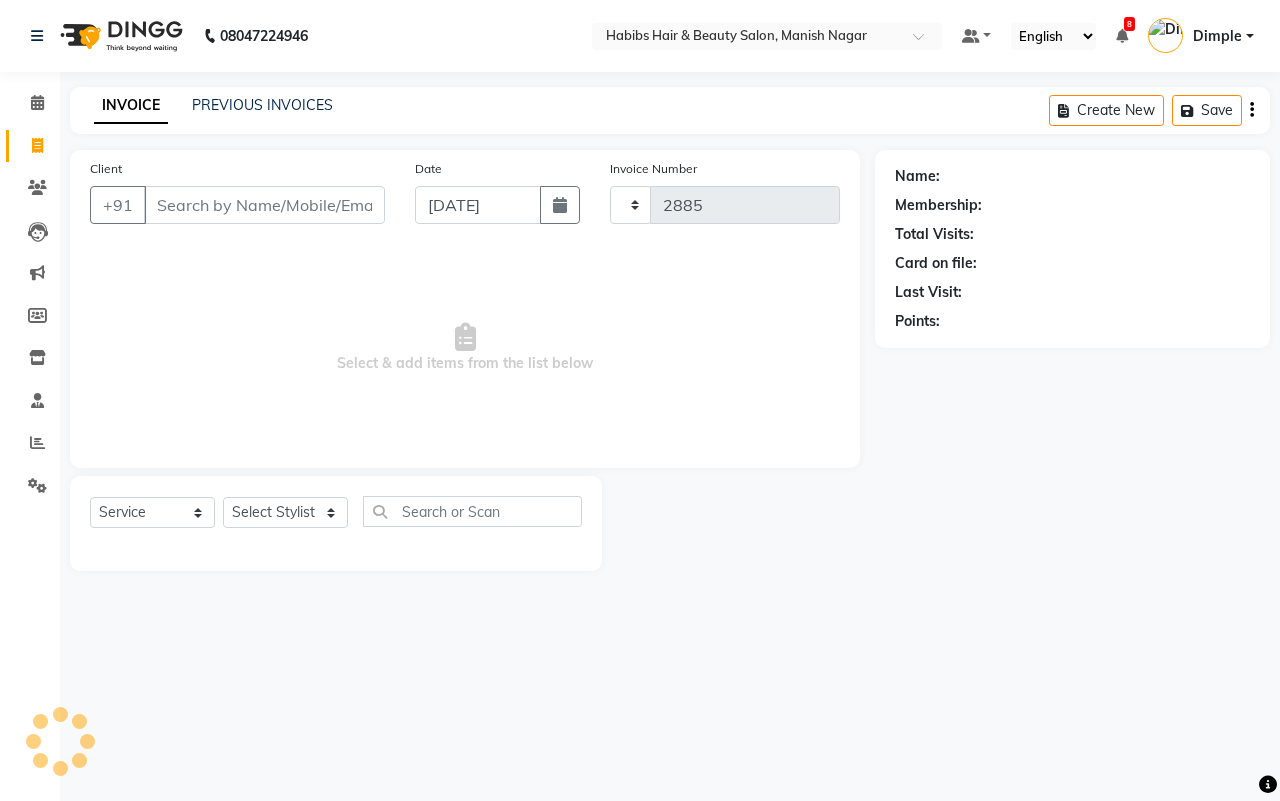 select on "3804" 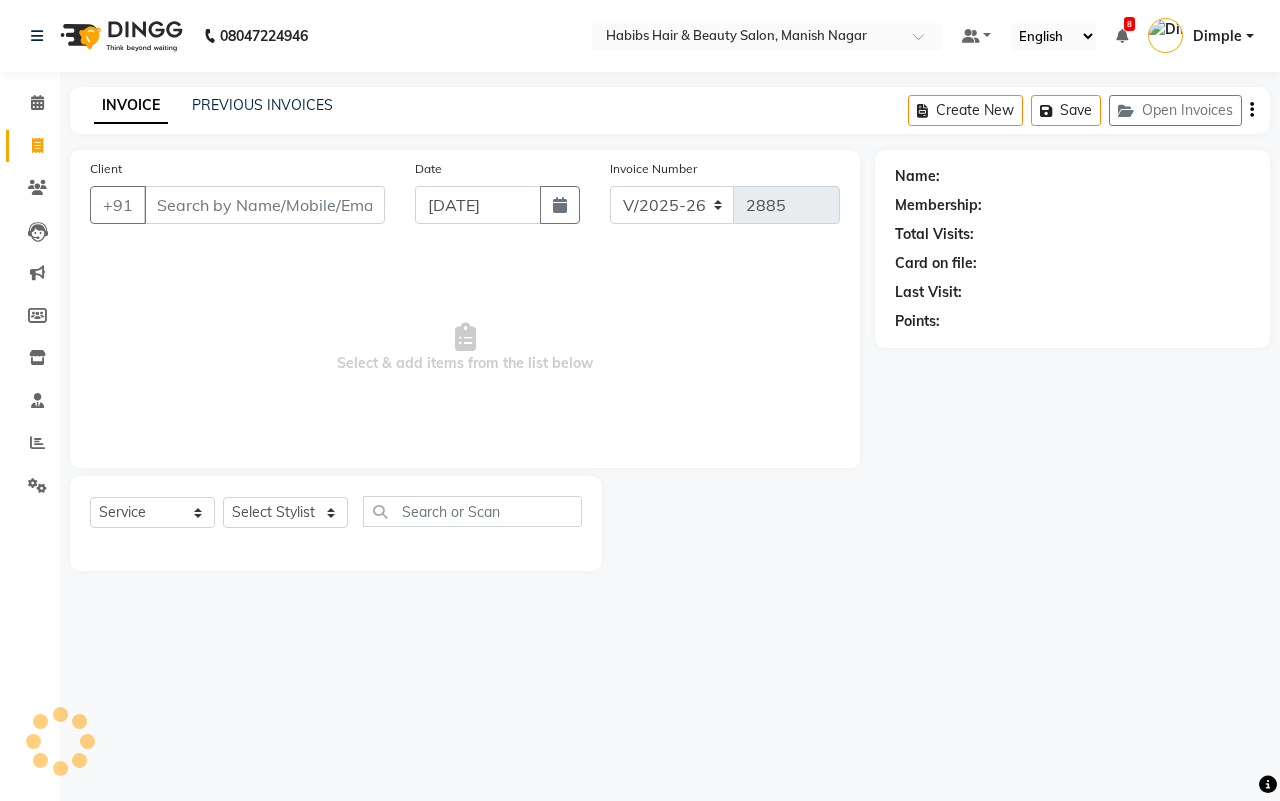click on "Client" at bounding box center (264, 205) 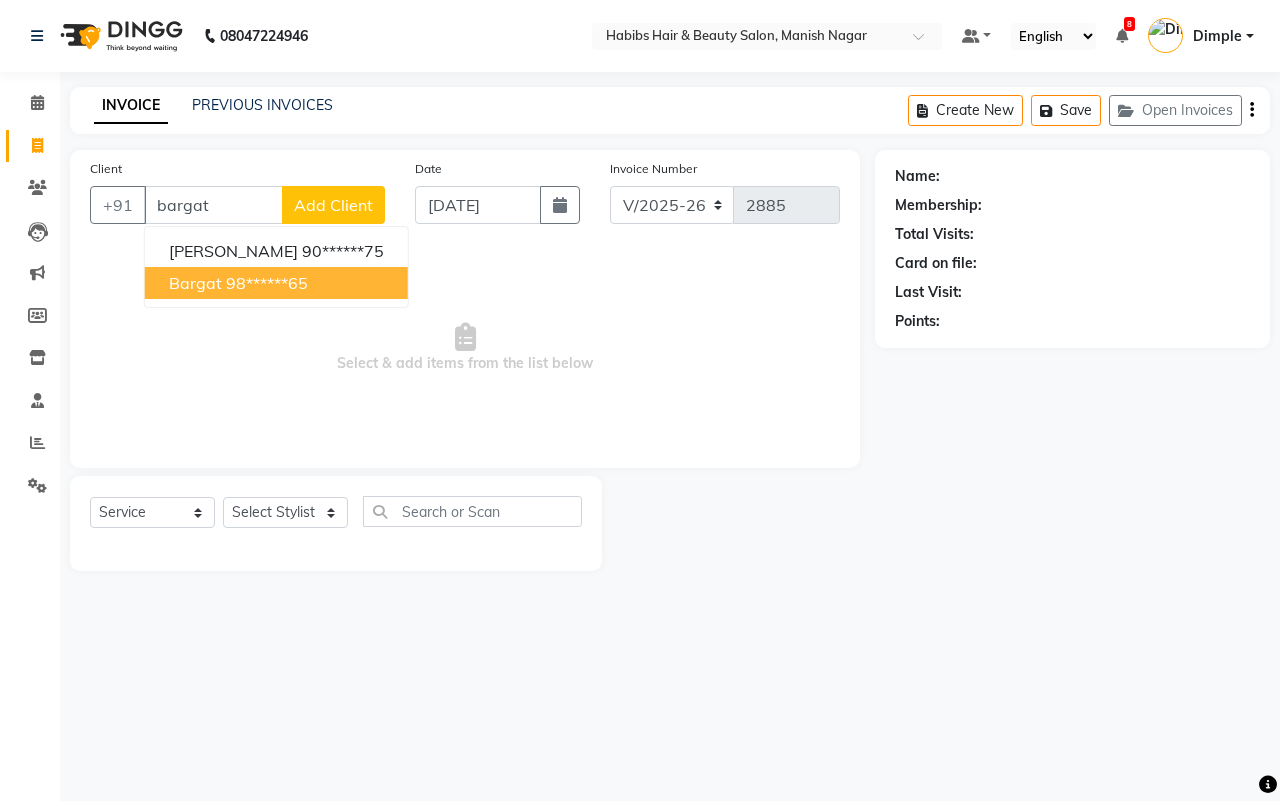 click on "98******65" at bounding box center (267, 283) 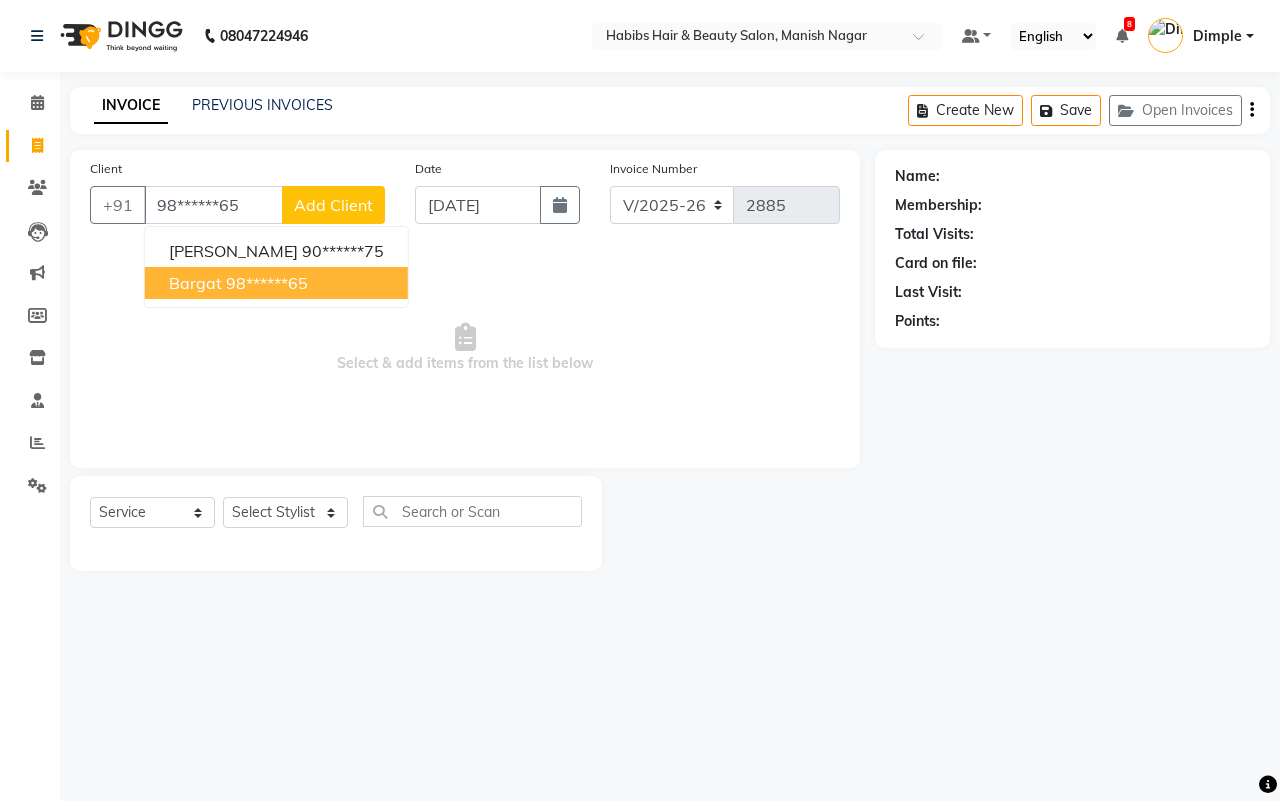 type on "98******65" 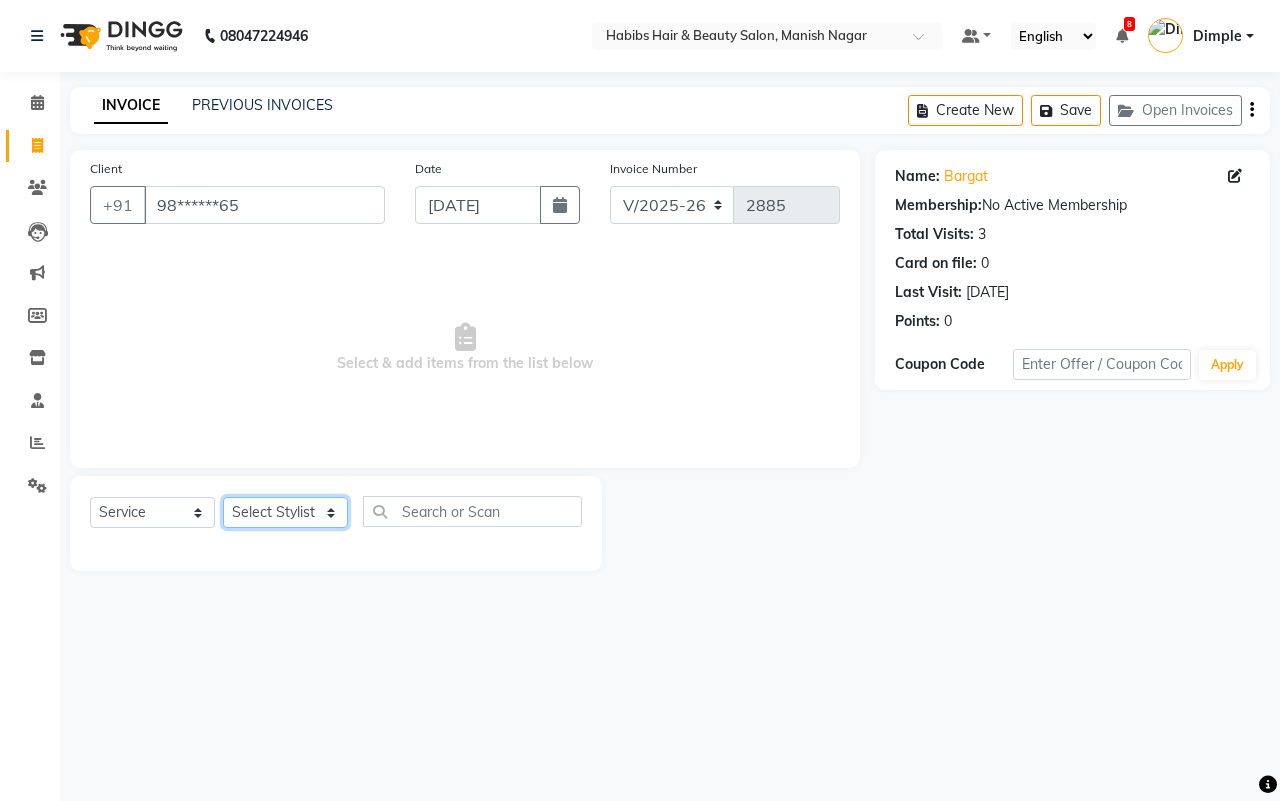 click on "Select Stylist [PERSON_NAME] [PERSON_NAME] [PERSON_NAME] Sachin [PERSON_NAME] [PERSON_NAME] [PERSON_NAME]" 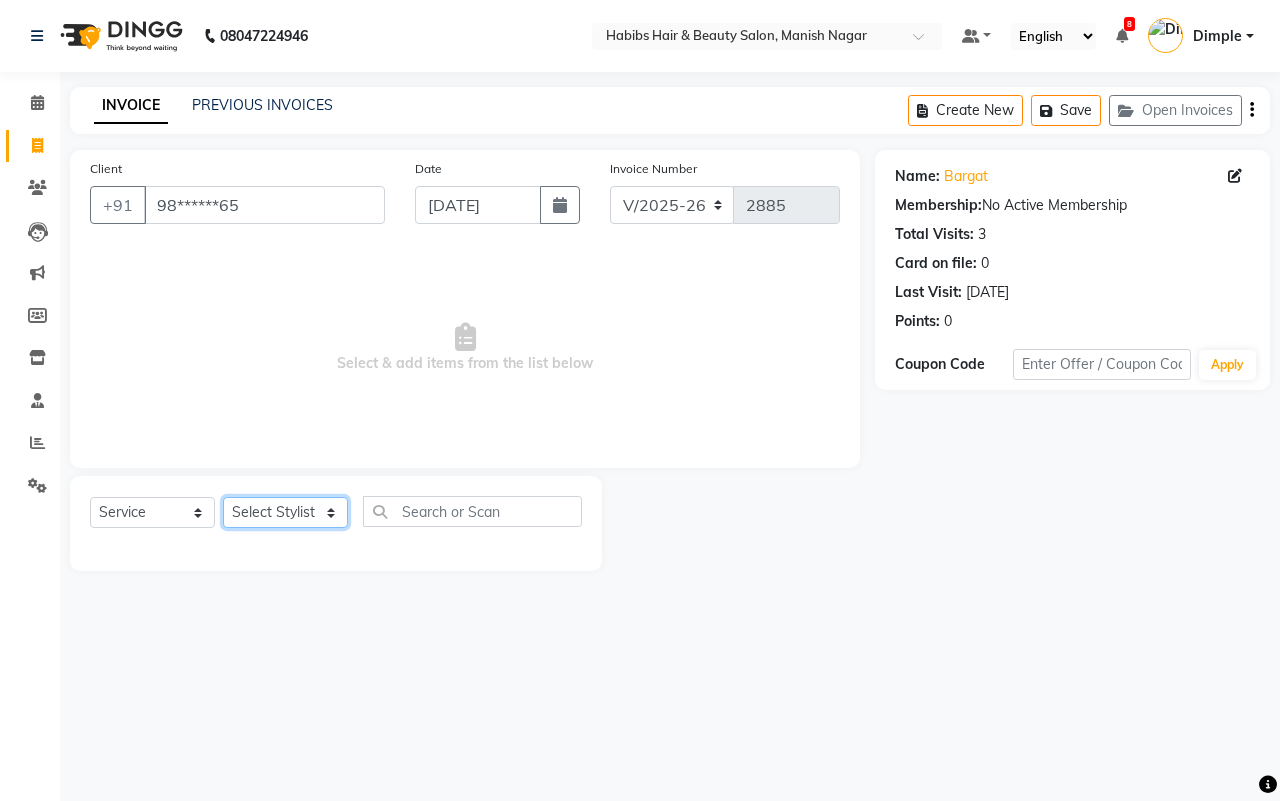 select on "34633" 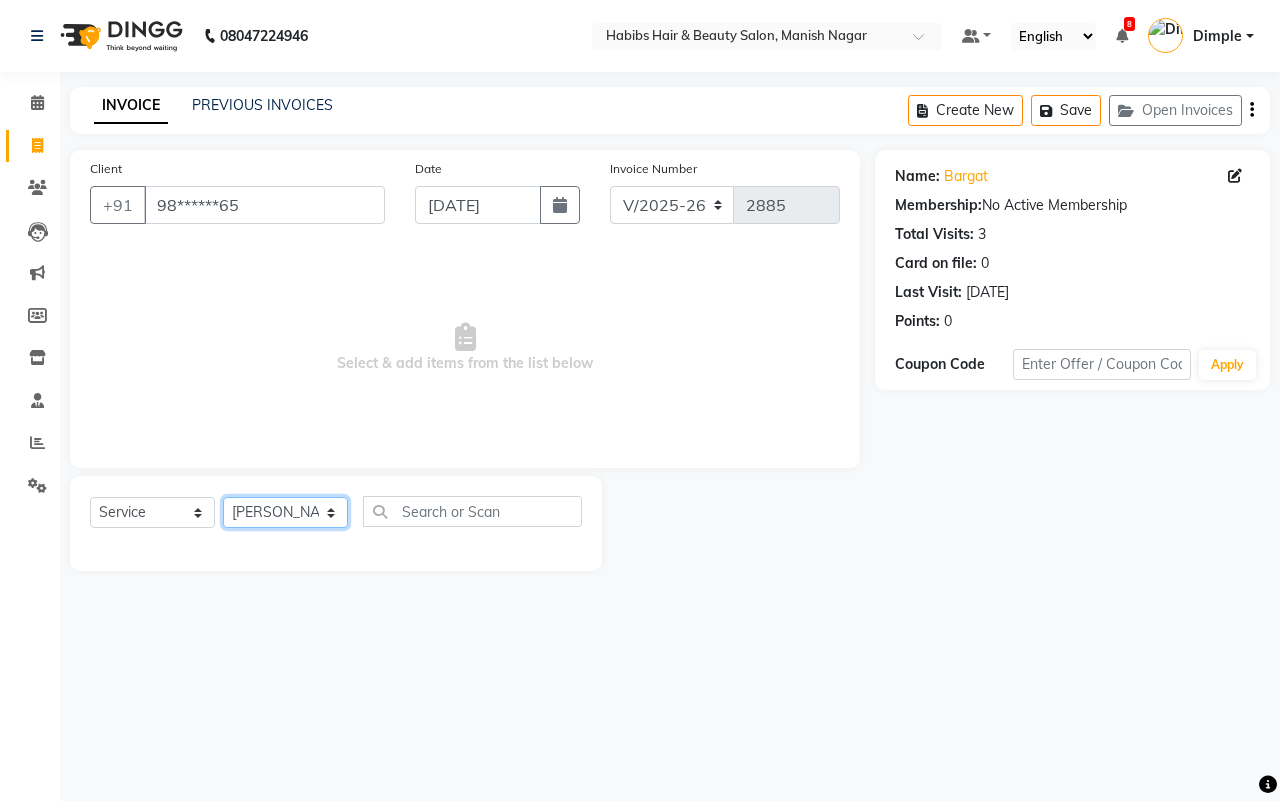 click on "Select Stylist [PERSON_NAME] [PERSON_NAME] [PERSON_NAME] Sachin [PERSON_NAME] [PERSON_NAME] [PERSON_NAME]" 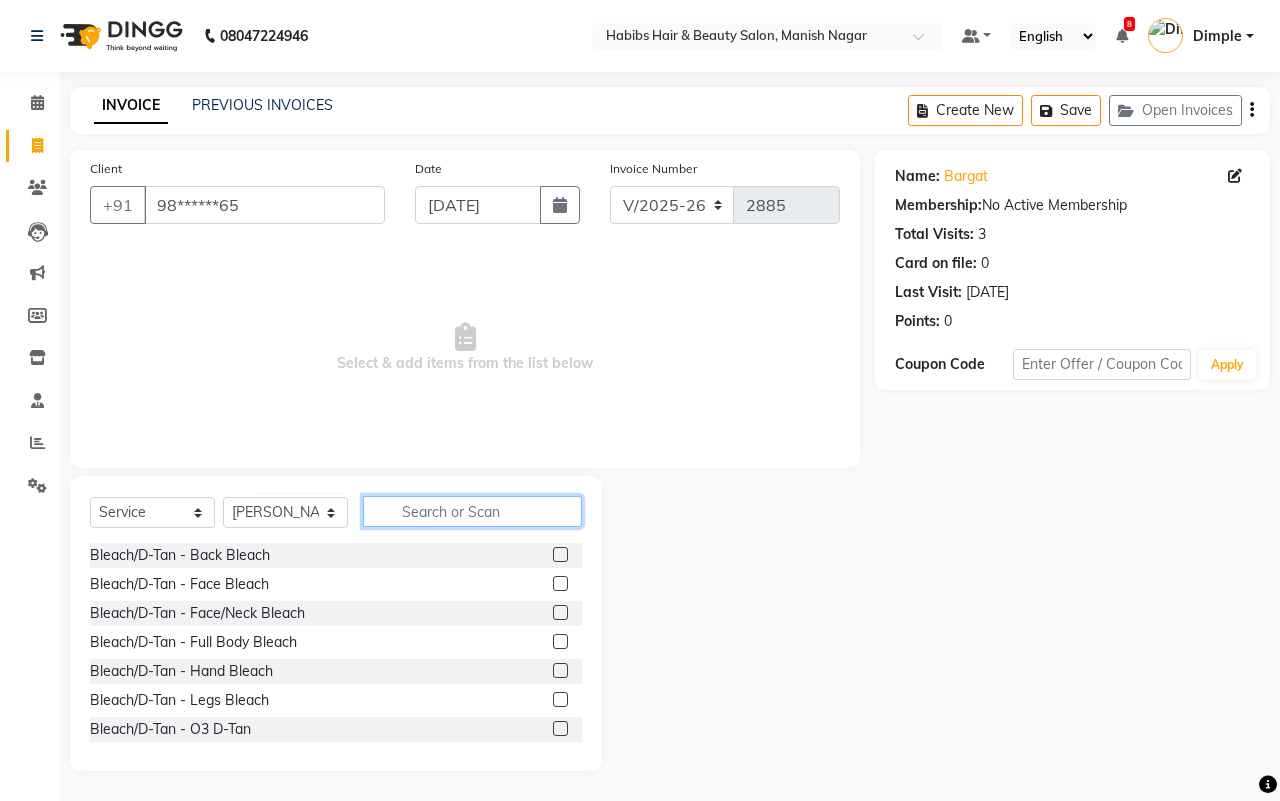 click 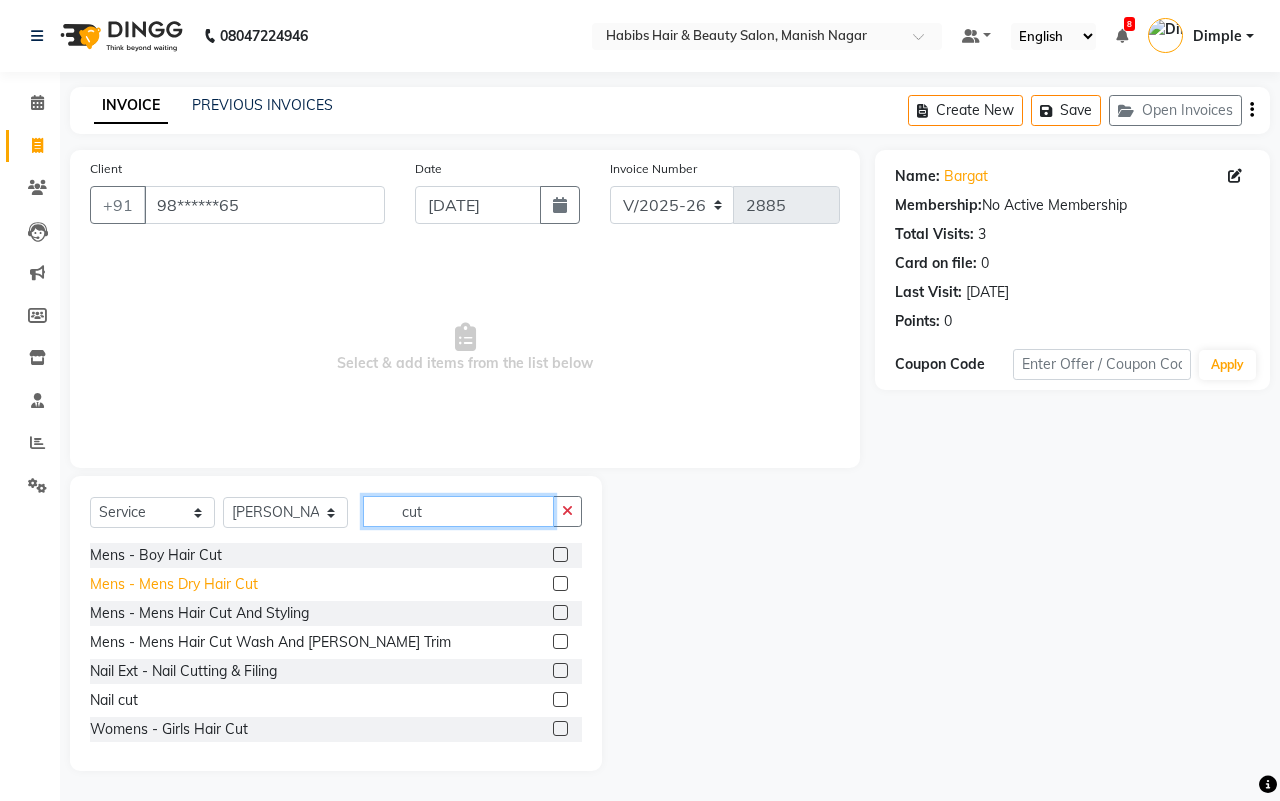 type on "cut" 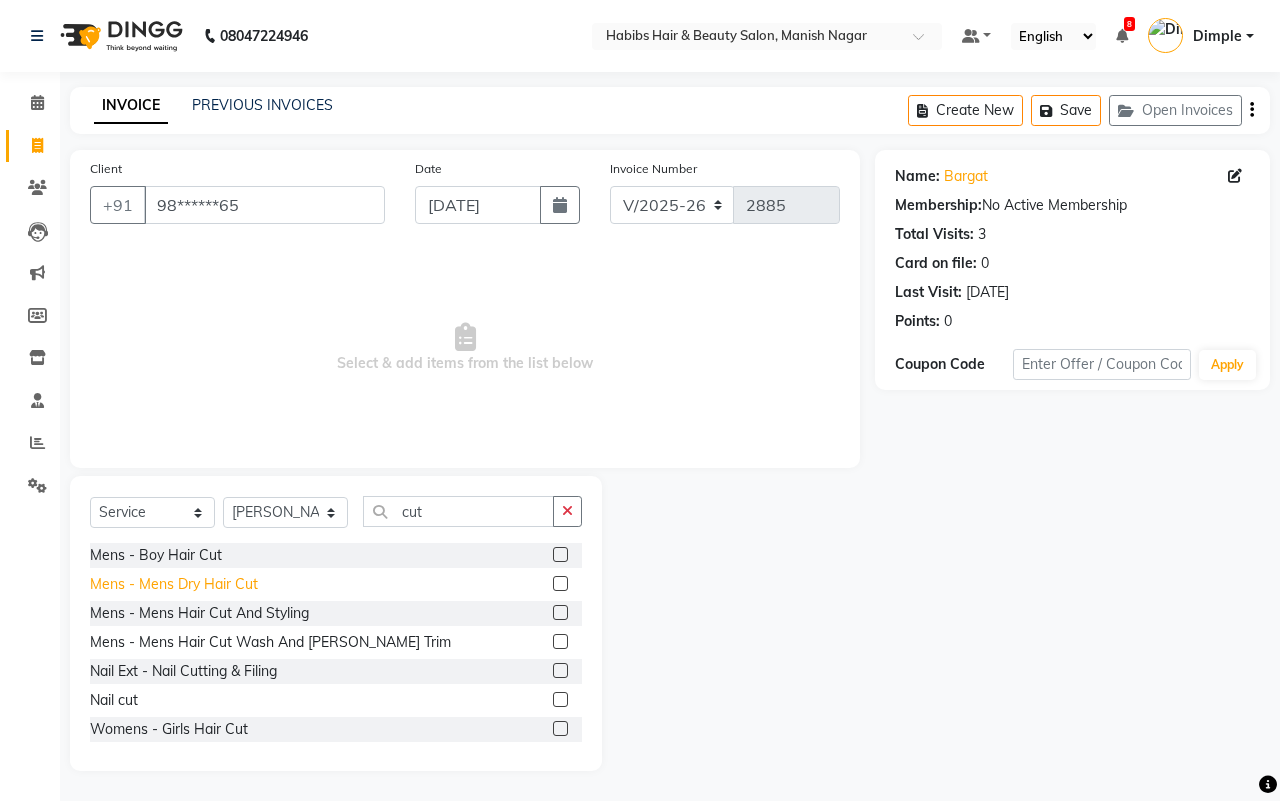 click on "Mens - Mens Dry Hair Cut" 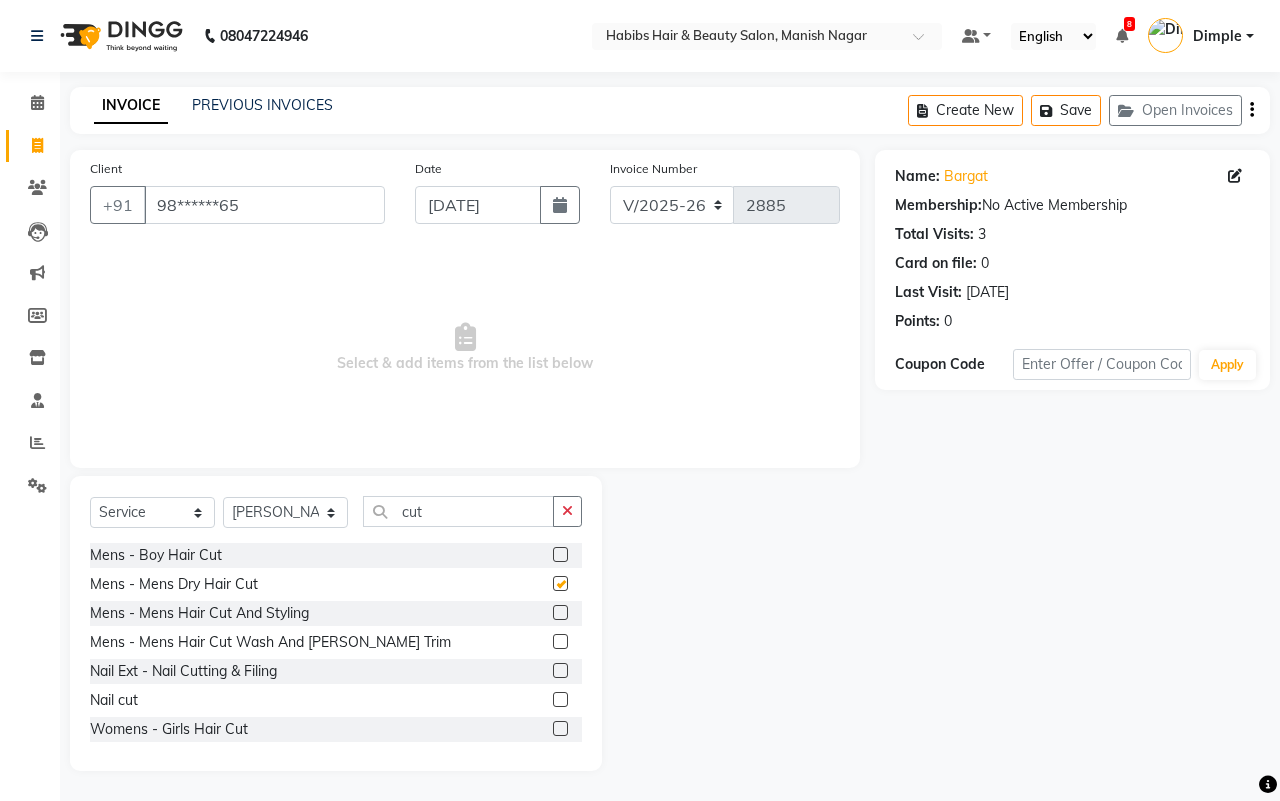 checkbox on "false" 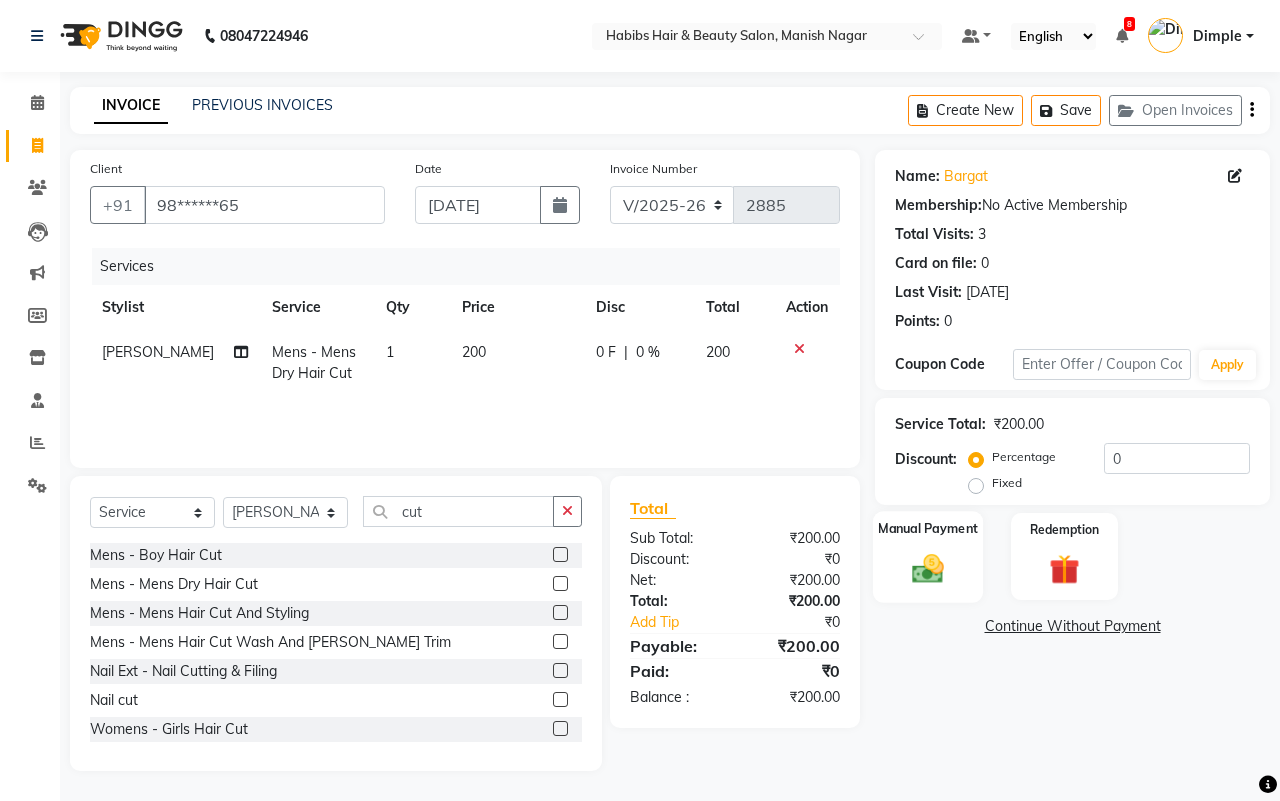 click 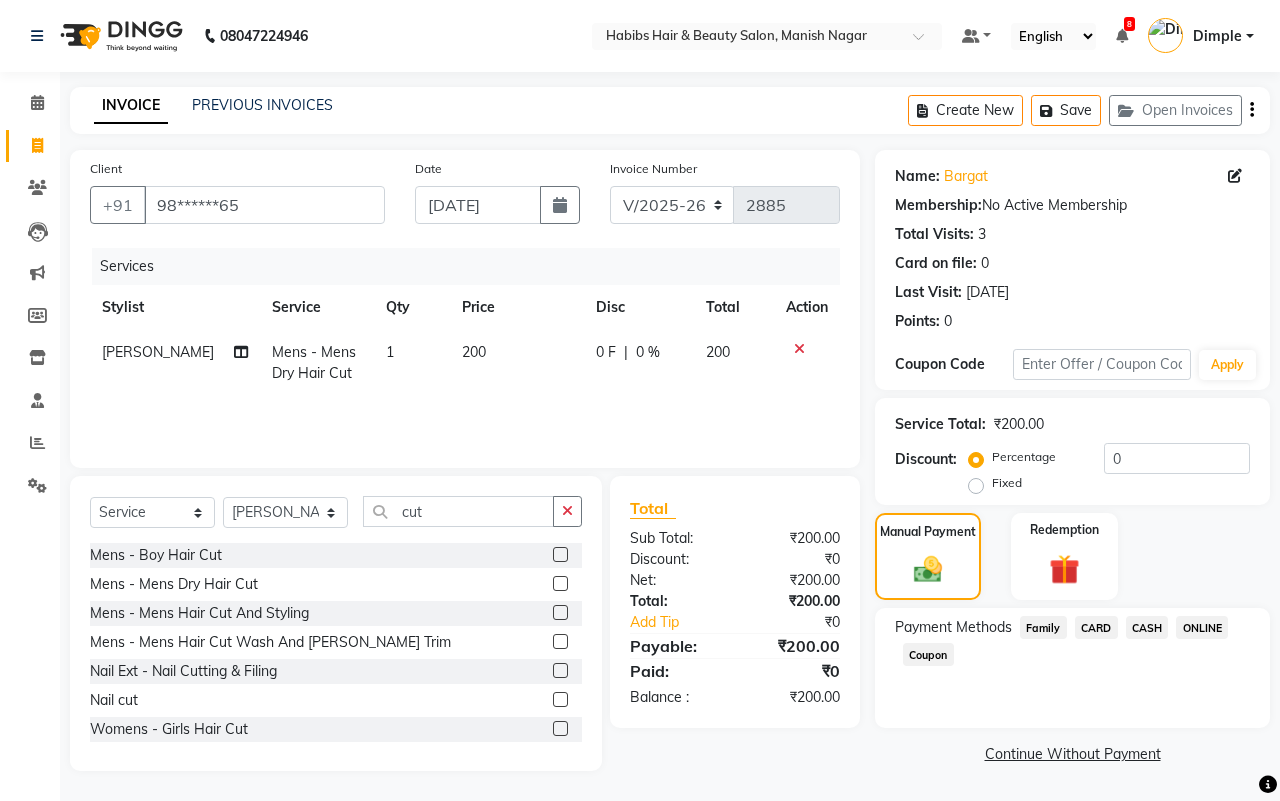click on "ONLINE" 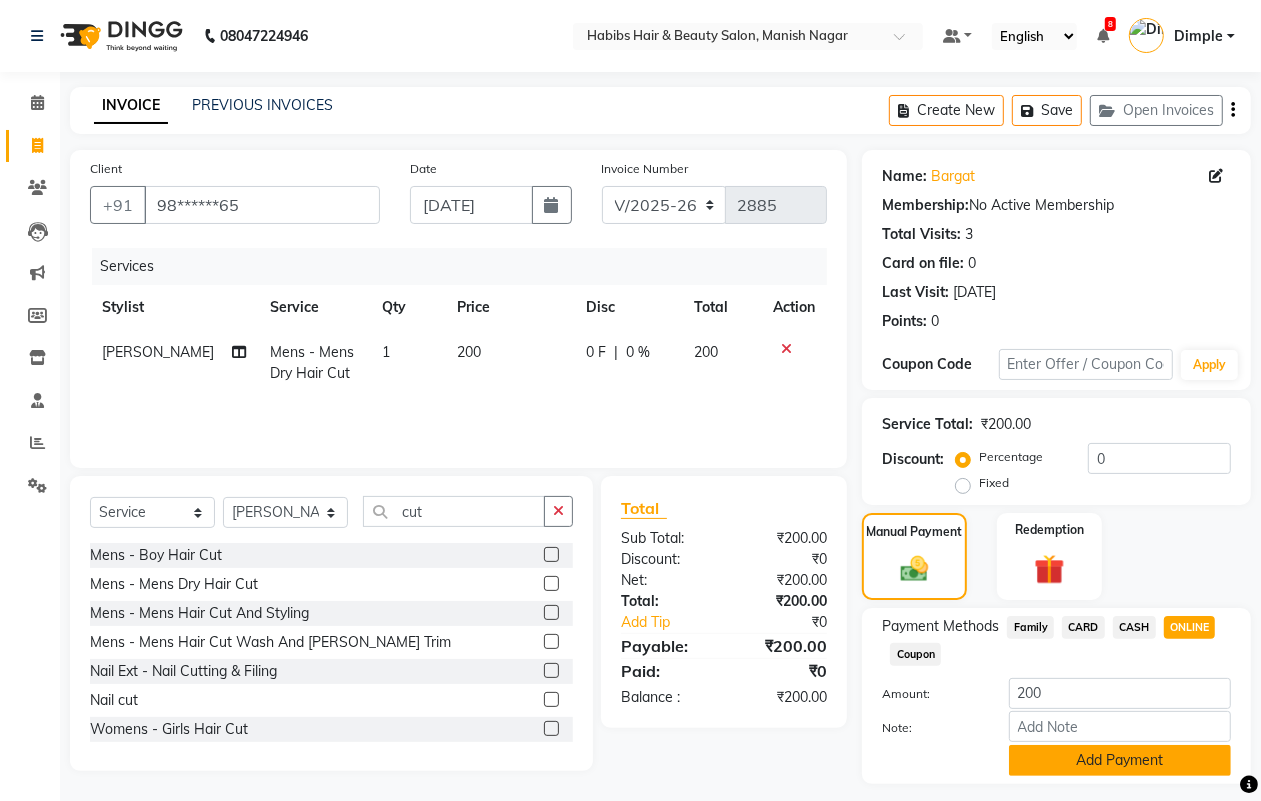 click on "Add Payment" 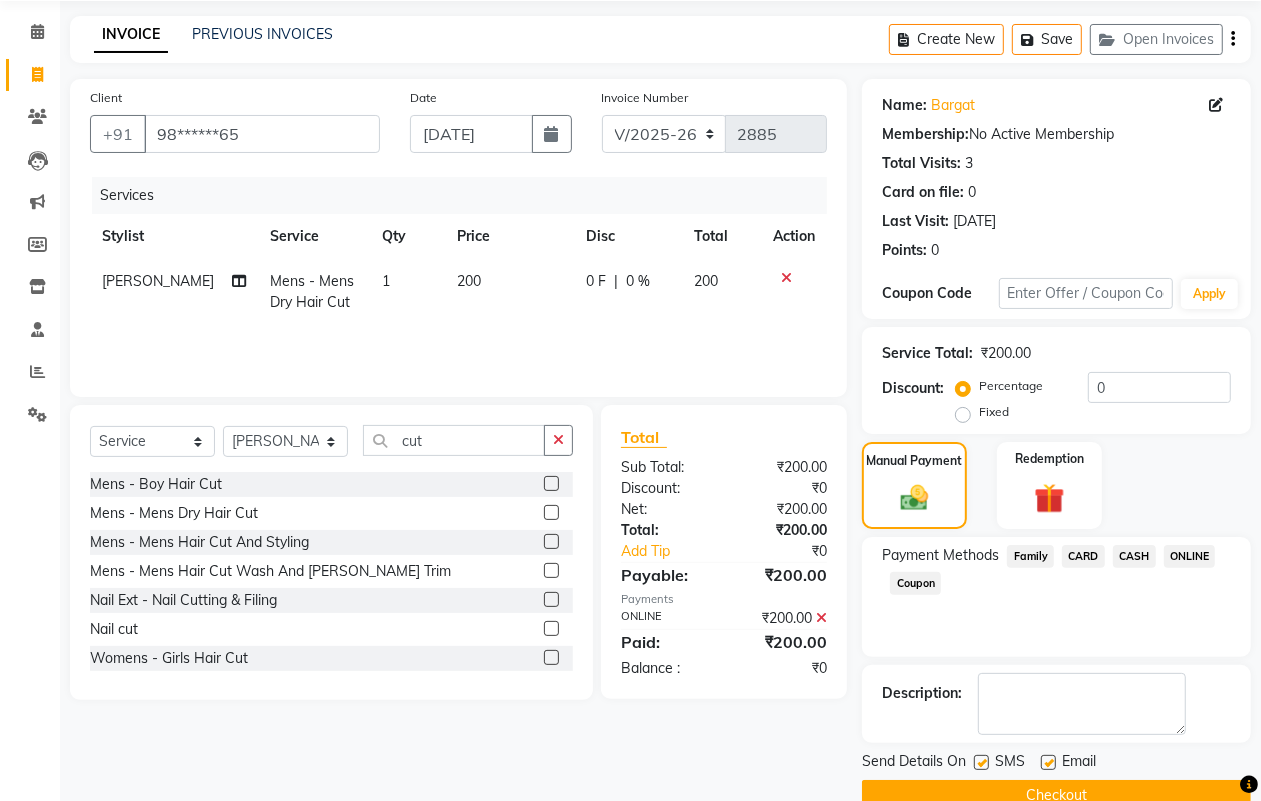 scroll, scrollTop: 111, scrollLeft: 0, axis: vertical 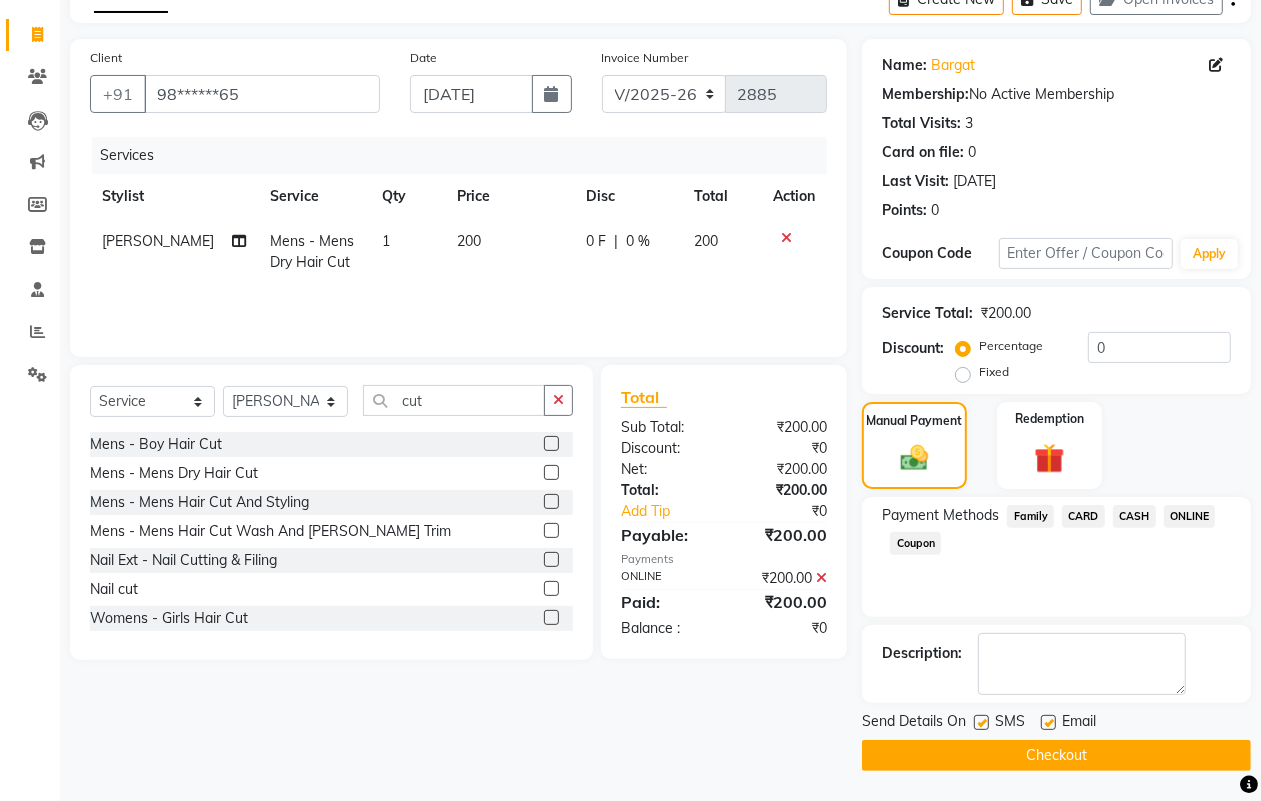 click on "Checkout" 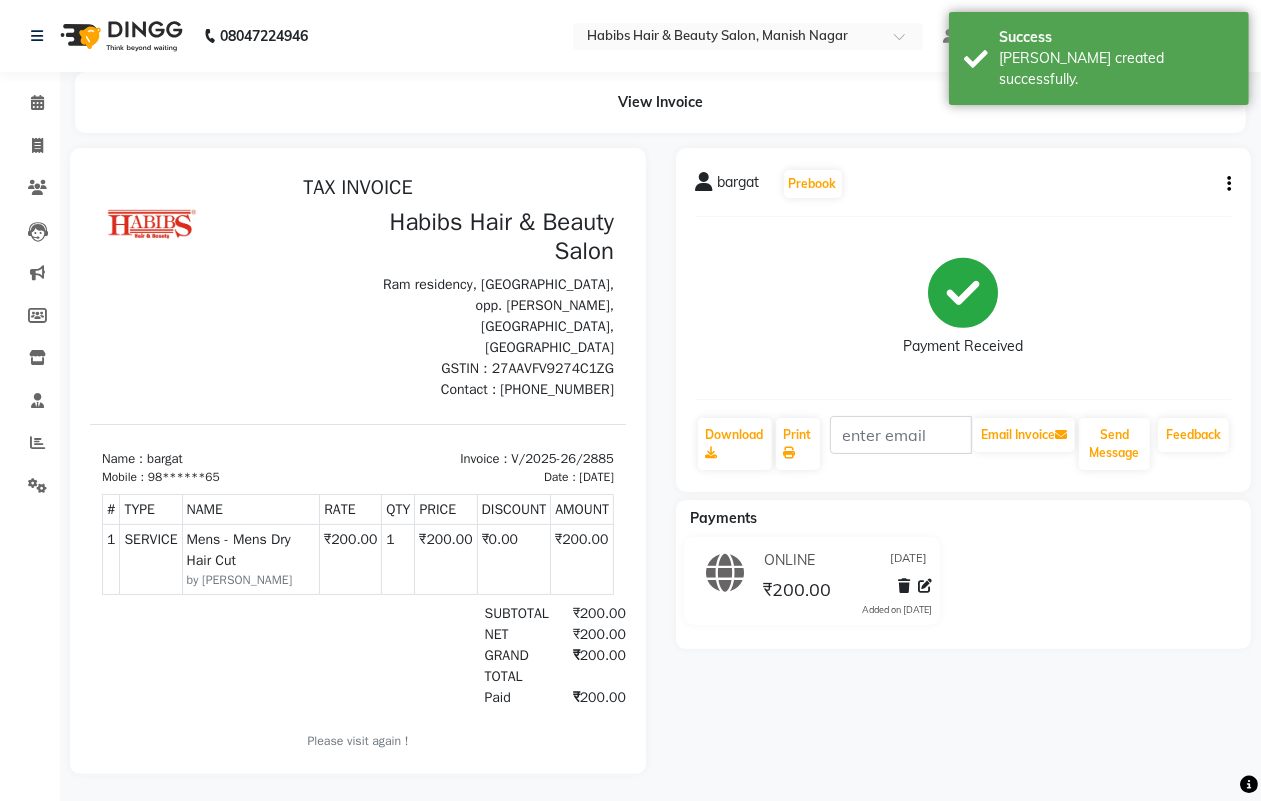 scroll, scrollTop: 0, scrollLeft: 0, axis: both 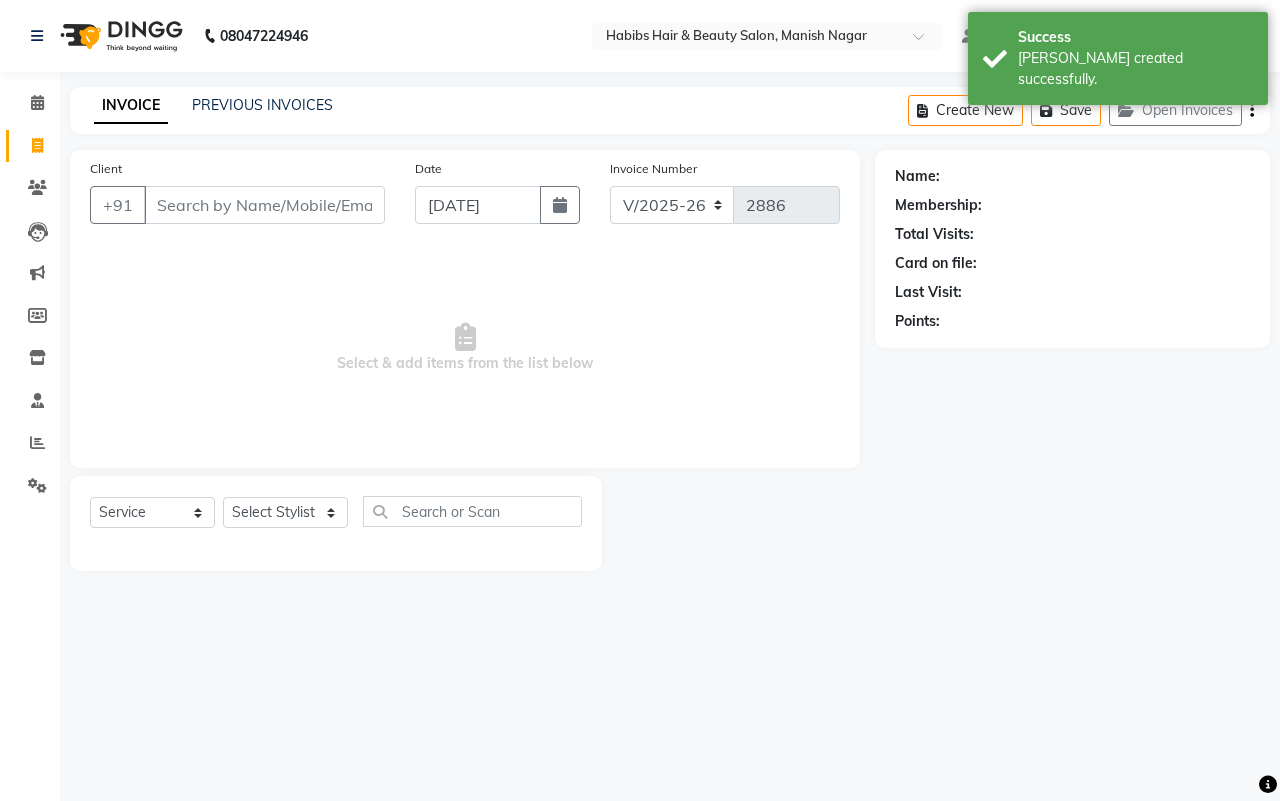 click on "Client" at bounding box center [264, 205] 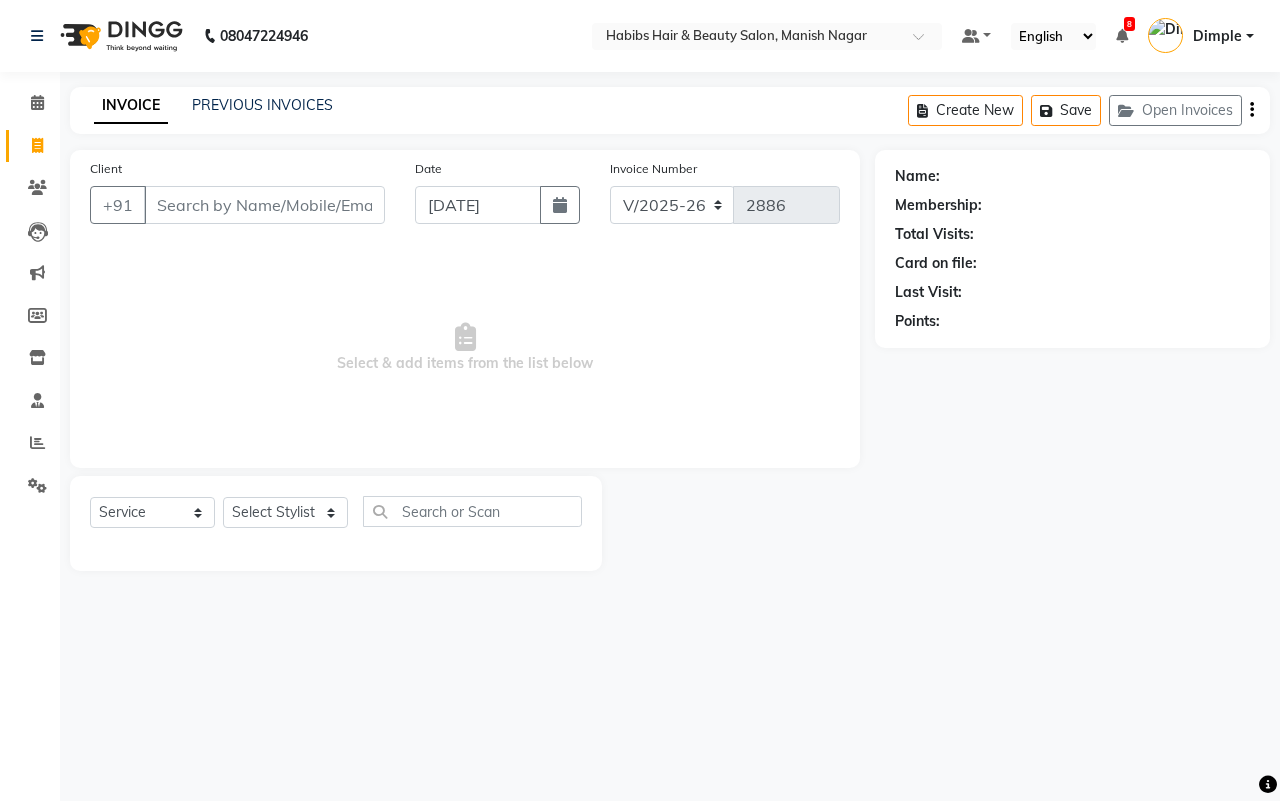 click on "Client" at bounding box center (264, 205) 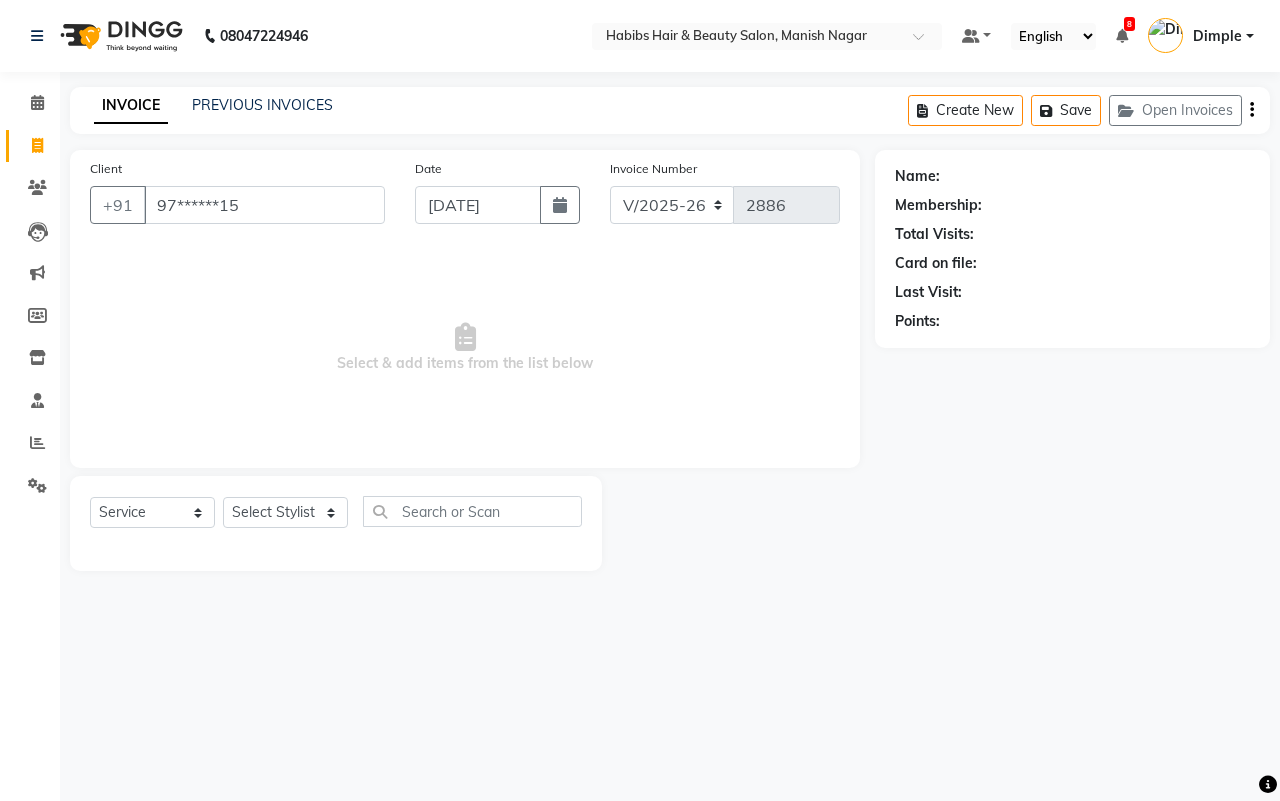 type on "97******15" 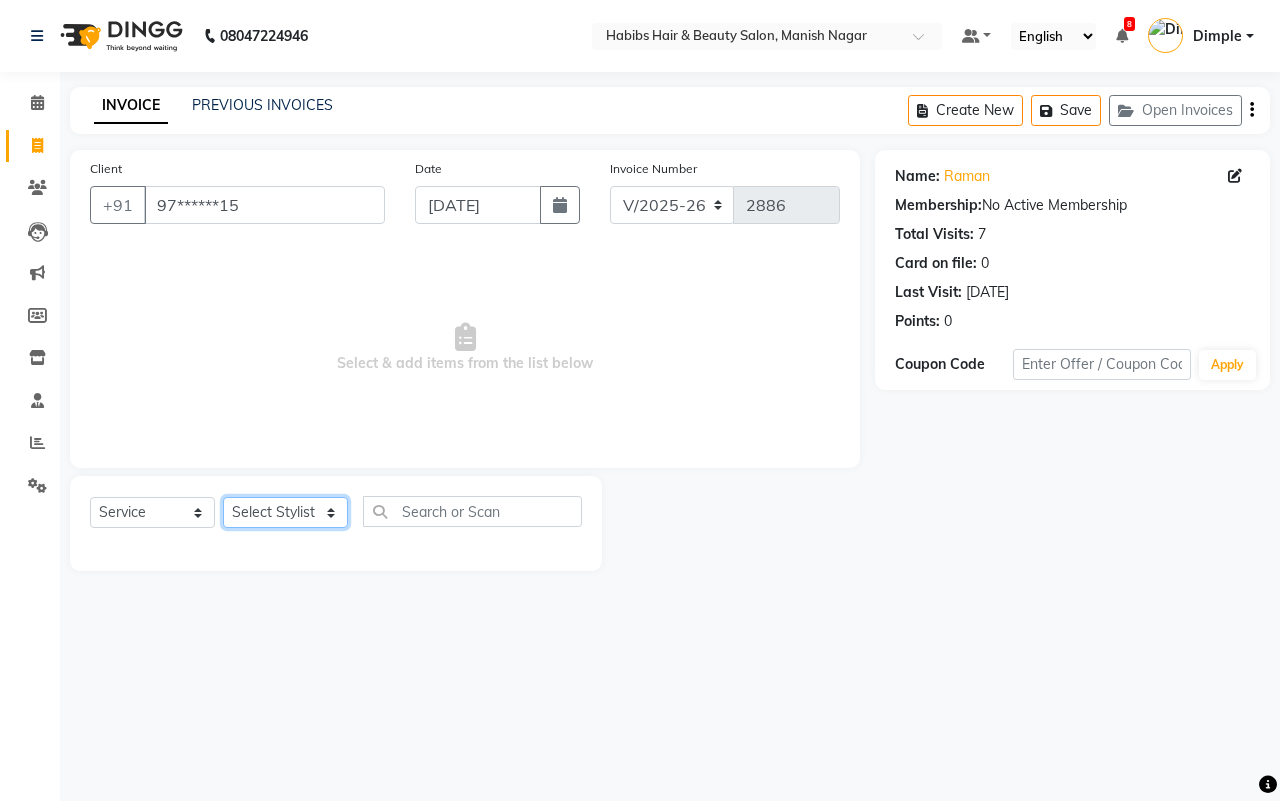 click on "Select Stylist [PERSON_NAME] [PERSON_NAME] [PERSON_NAME] Sachin [PERSON_NAME] [PERSON_NAME] [PERSON_NAME]" 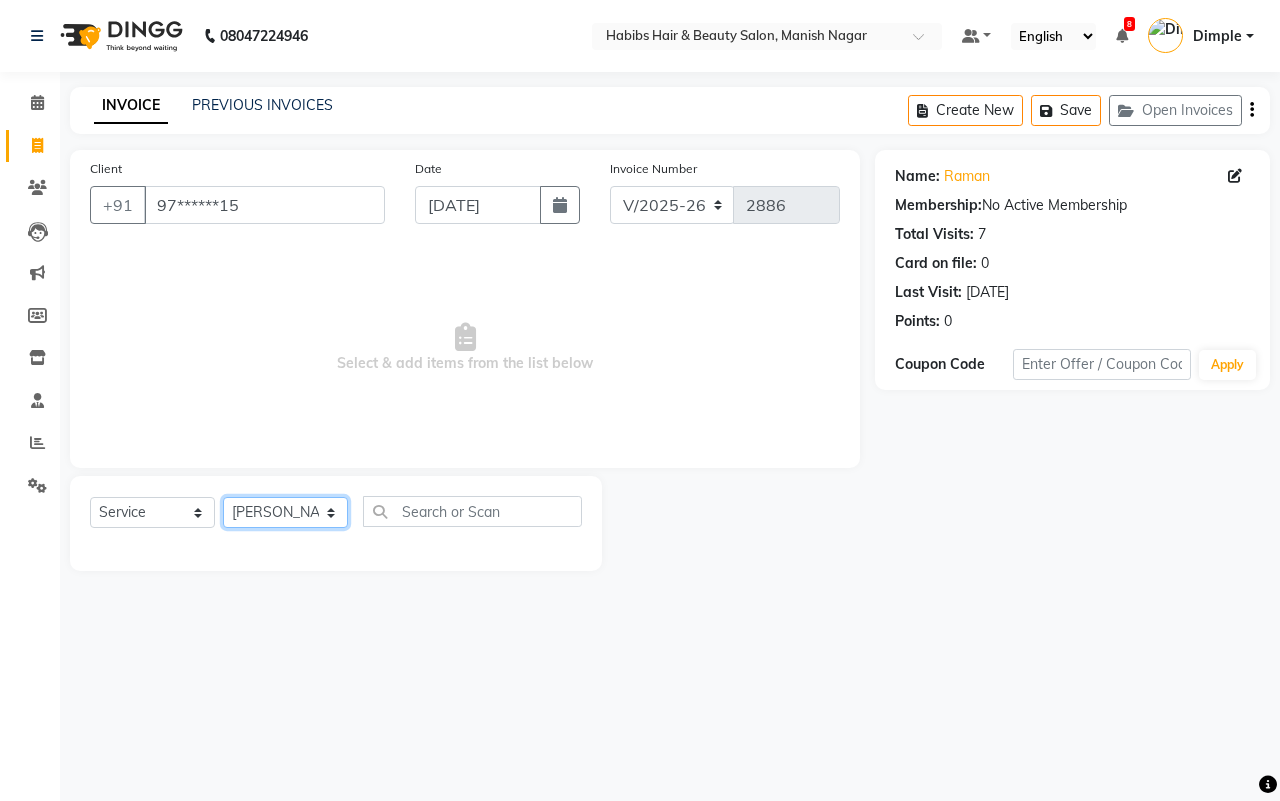 click on "Select Stylist [PERSON_NAME] [PERSON_NAME] [PERSON_NAME] Sachin [PERSON_NAME] [PERSON_NAME] [PERSON_NAME]" 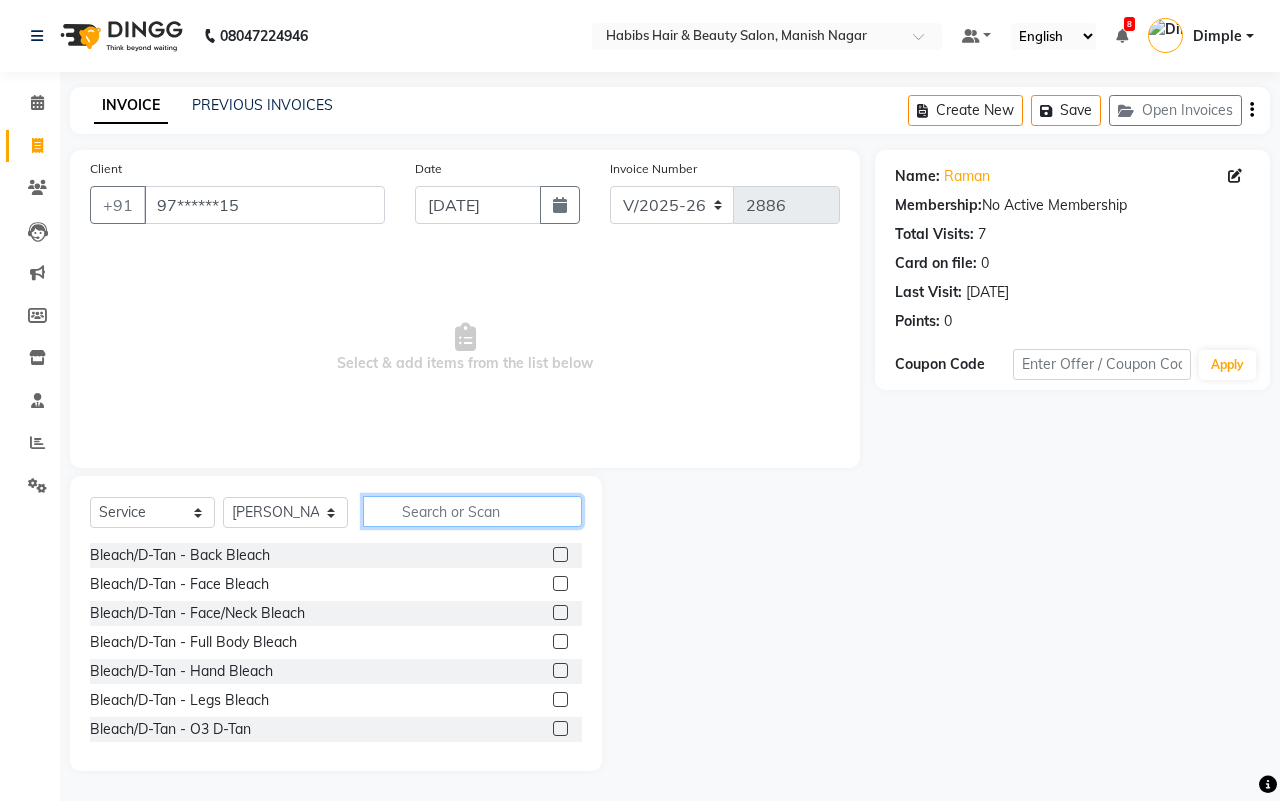 click 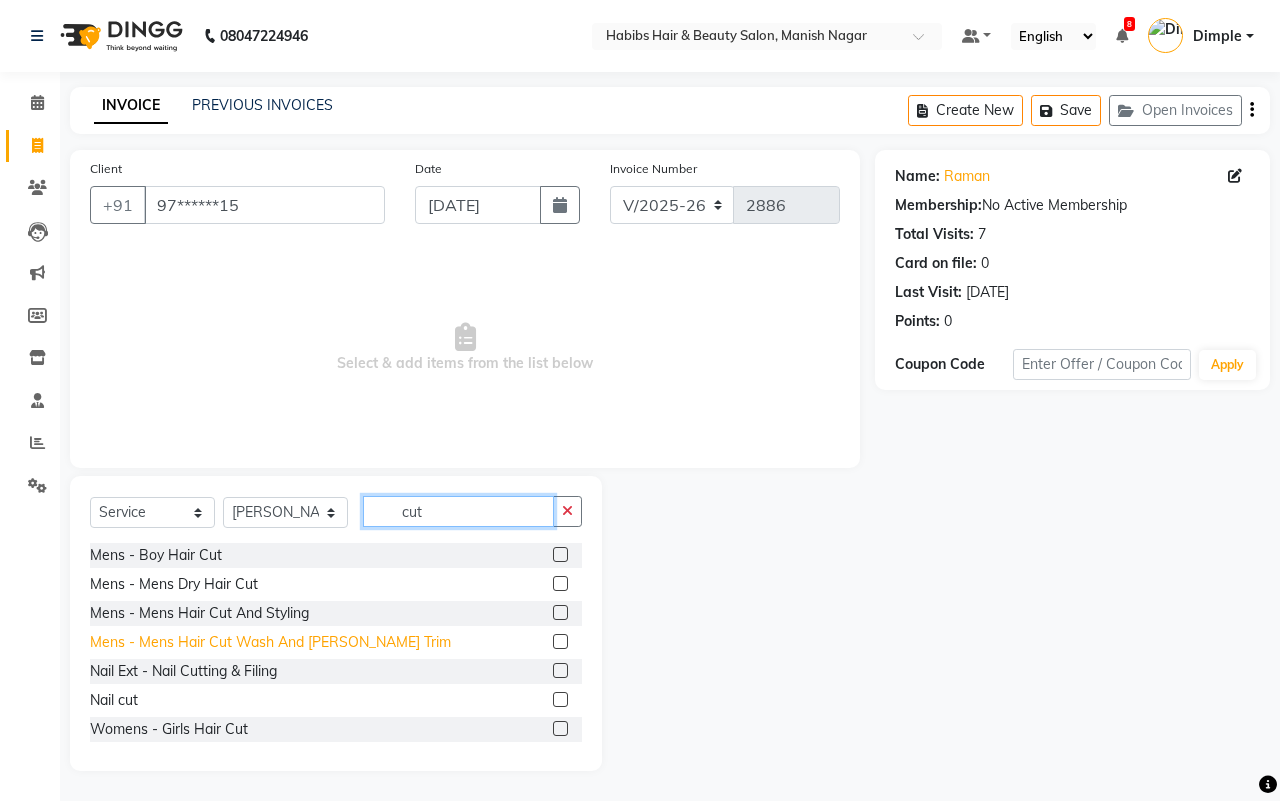 type on "cut" 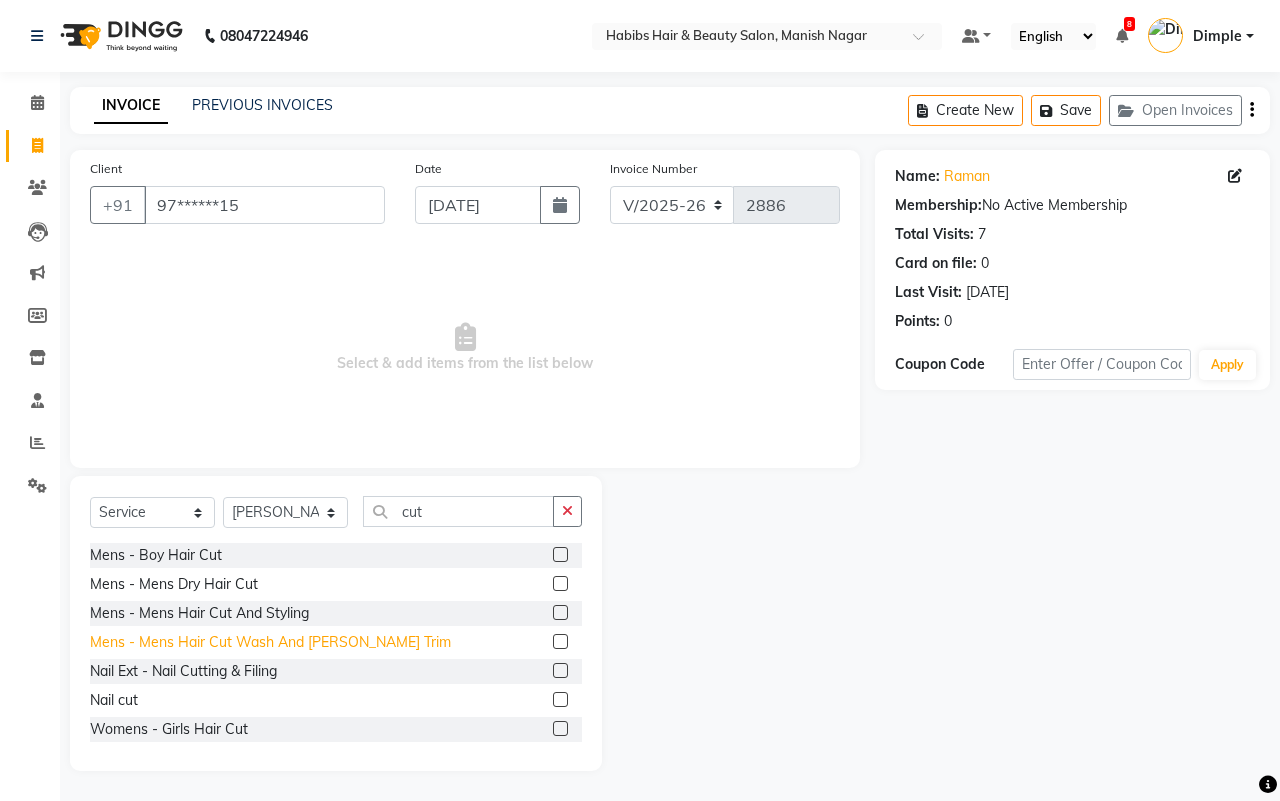 click on "Mens - Mens  Hair Cut Wash And [PERSON_NAME] Trim" 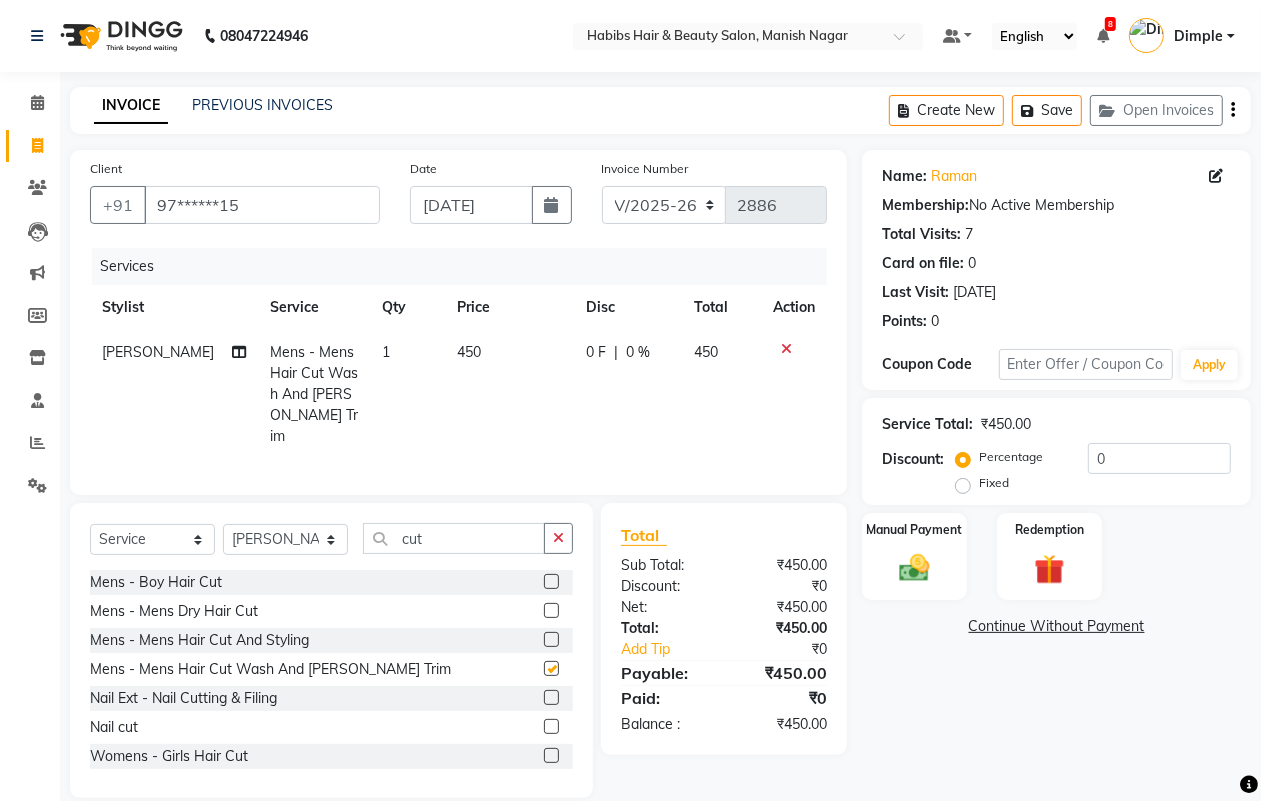 checkbox on "false" 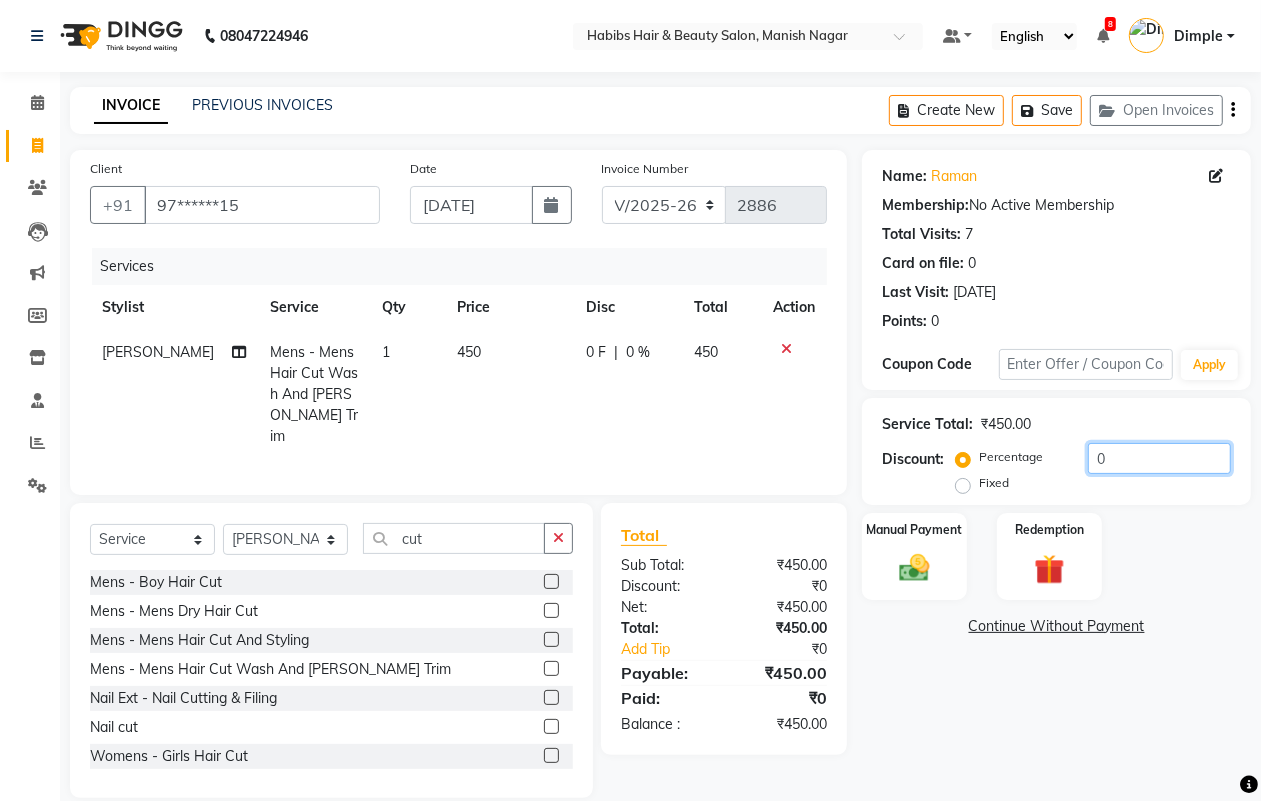 click on "0" 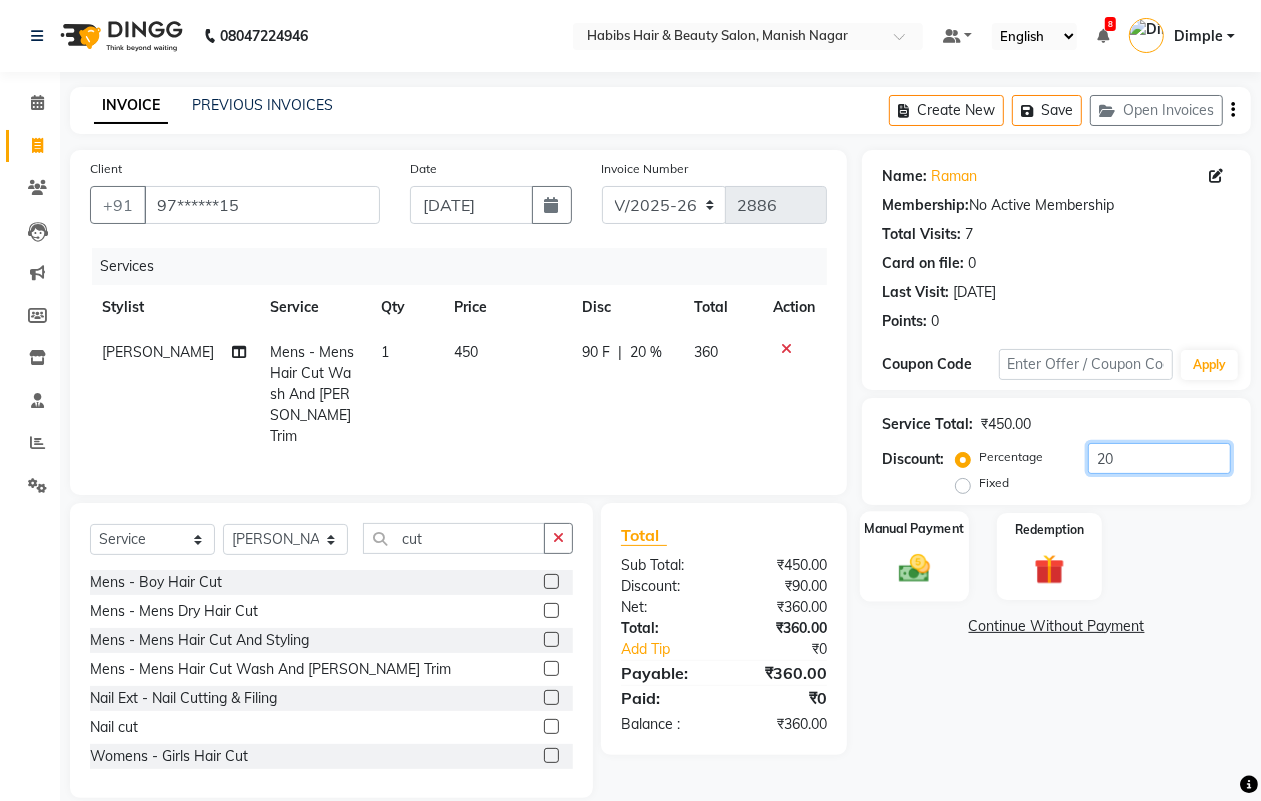 type on "20" 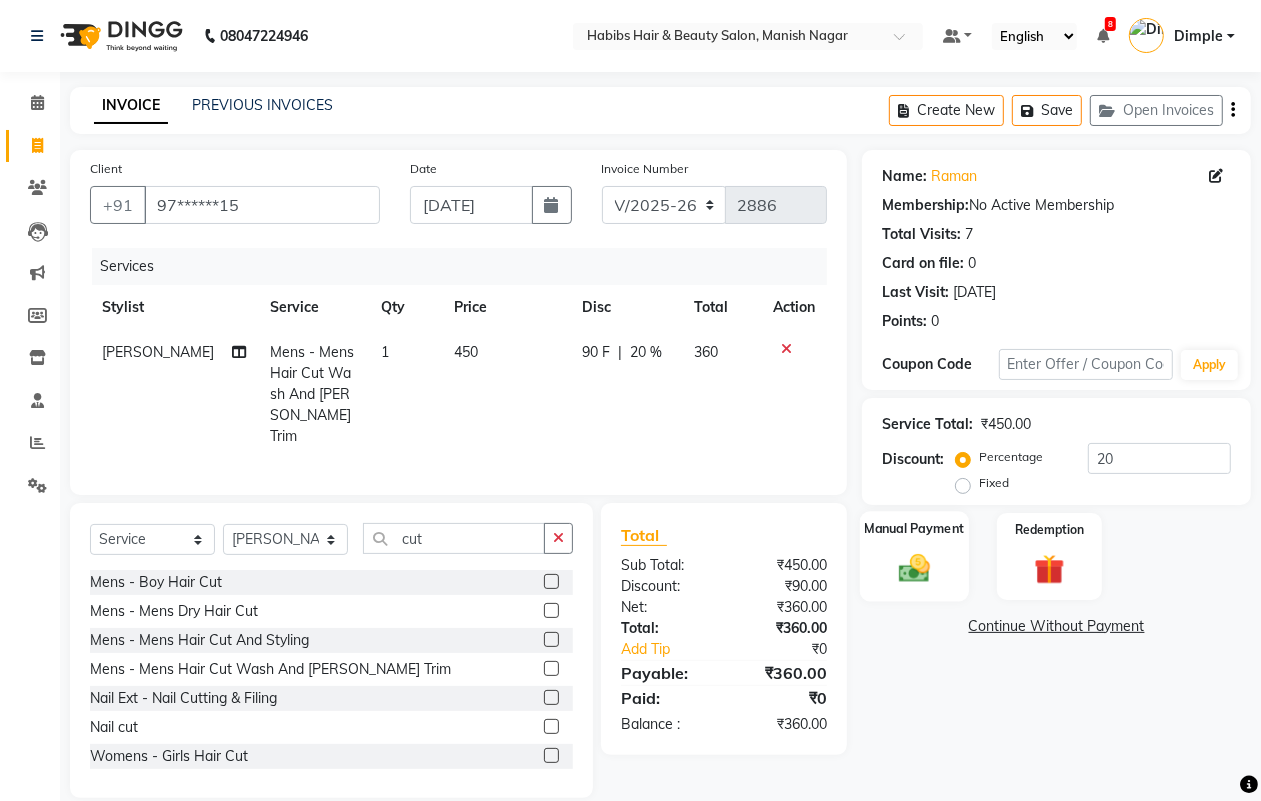 click on "Manual Payment" 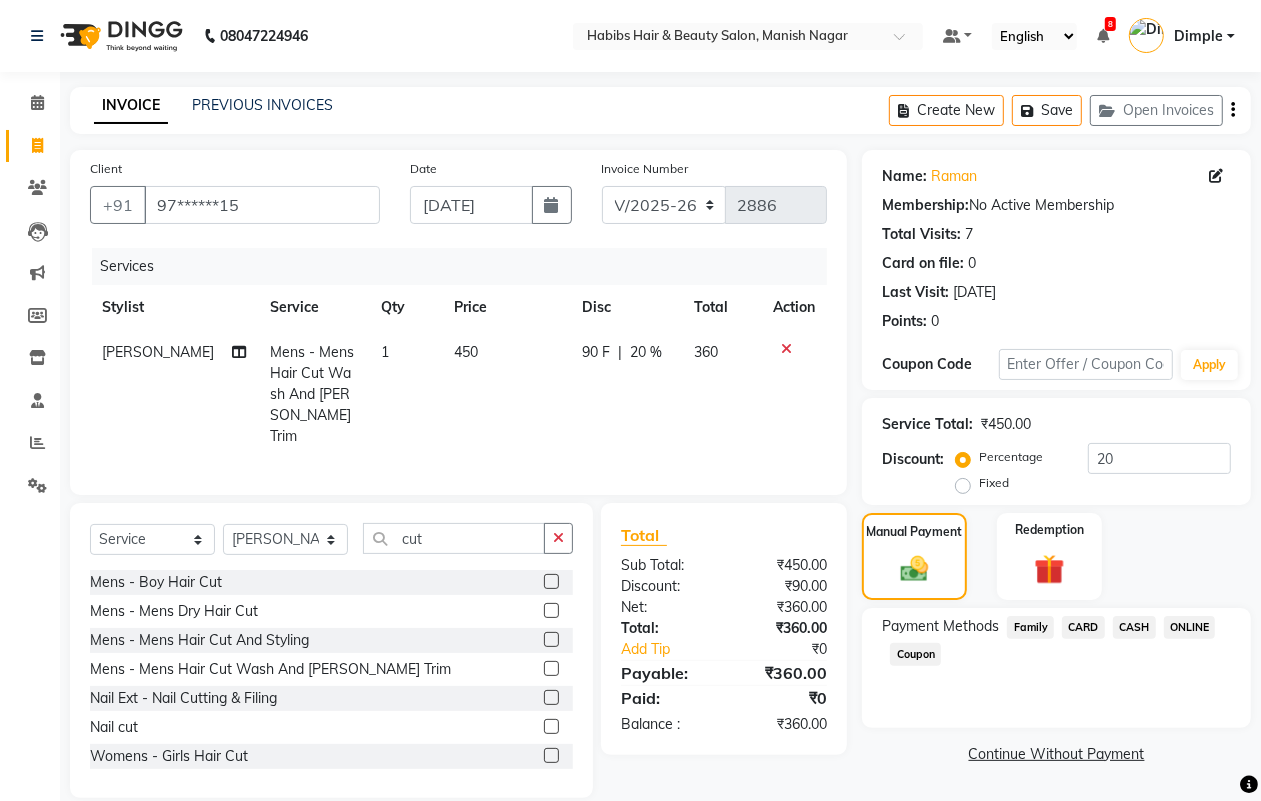 click on "ONLINE" 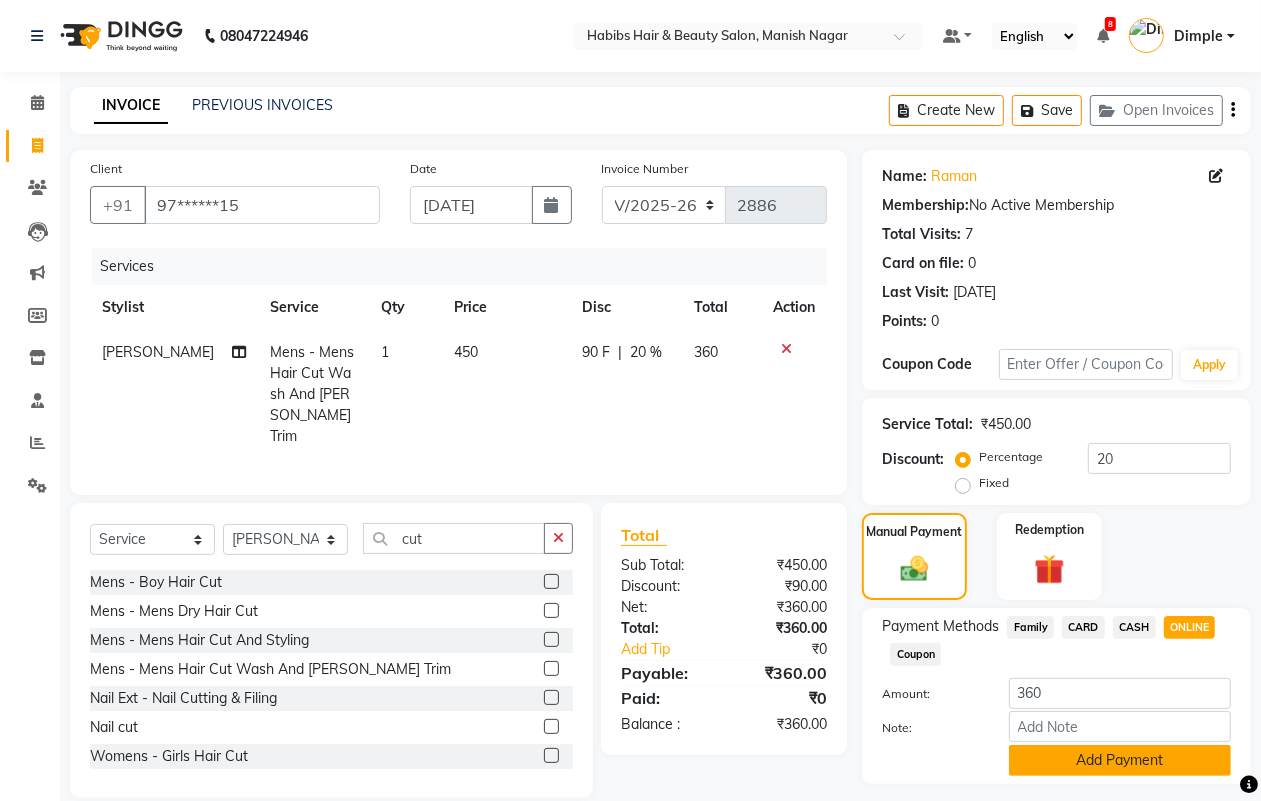 click on "Add Payment" 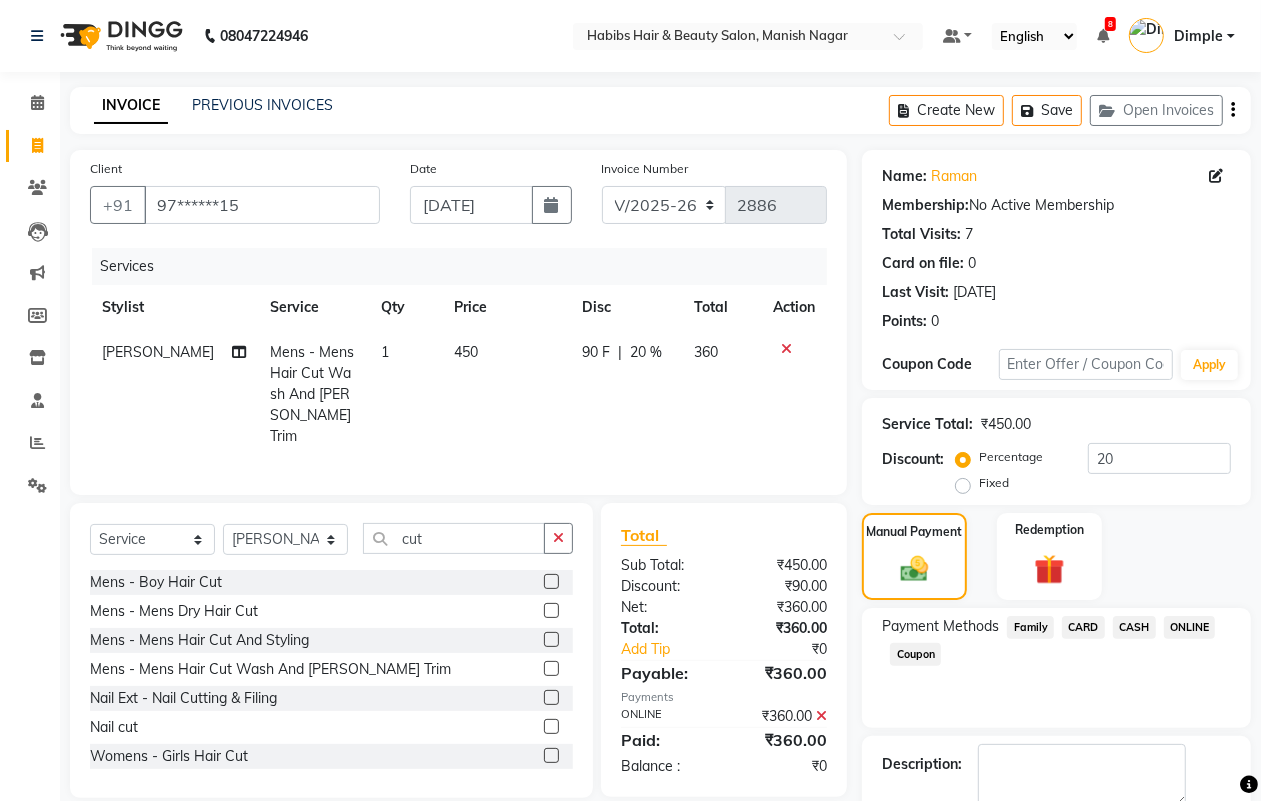 scroll, scrollTop: 111, scrollLeft: 0, axis: vertical 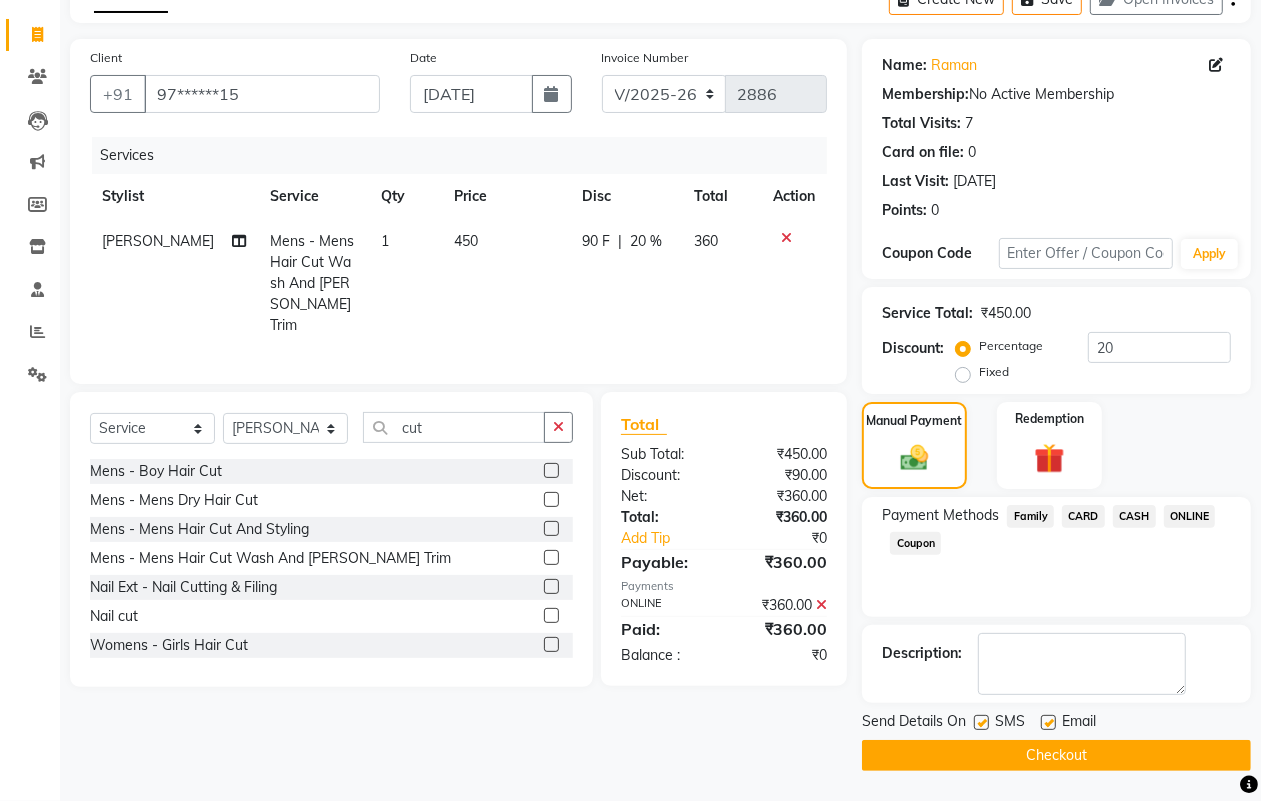 click on "Checkout" 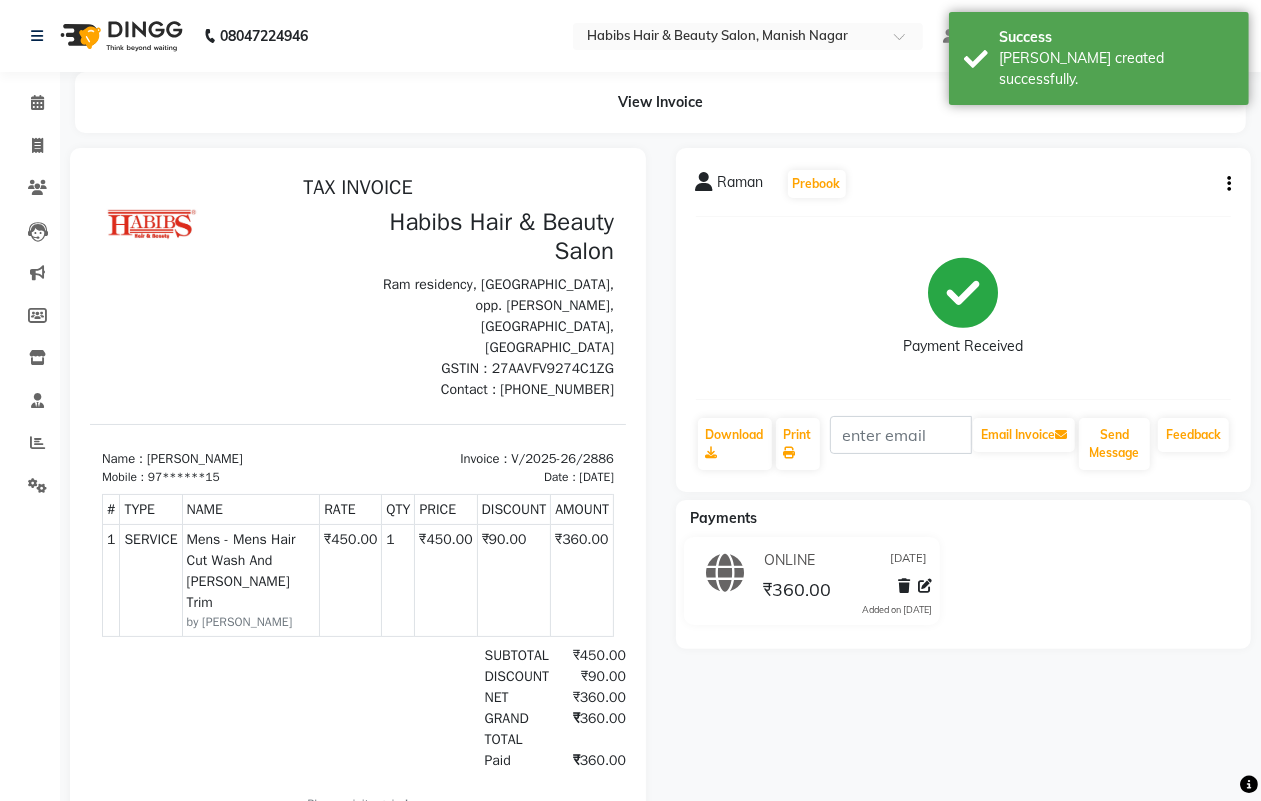 scroll, scrollTop: 0, scrollLeft: 0, axis: both 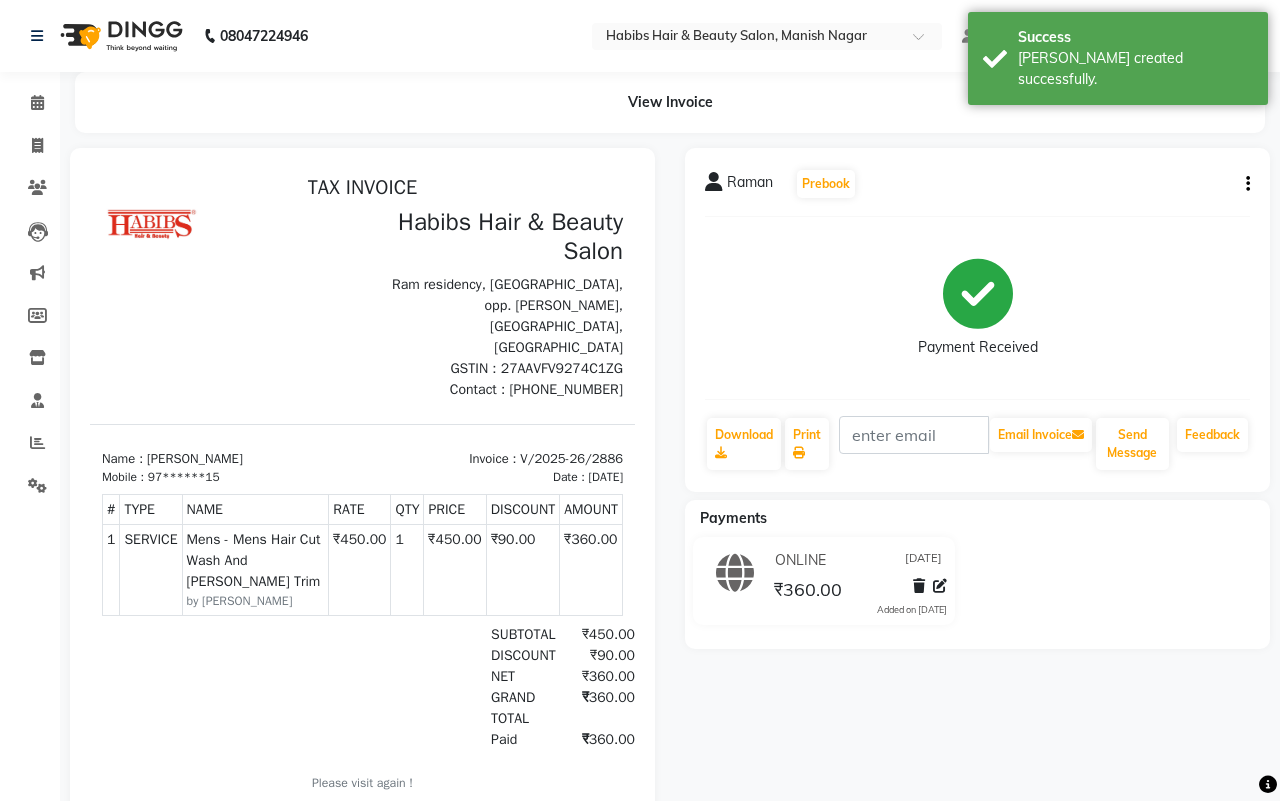select on "3804" 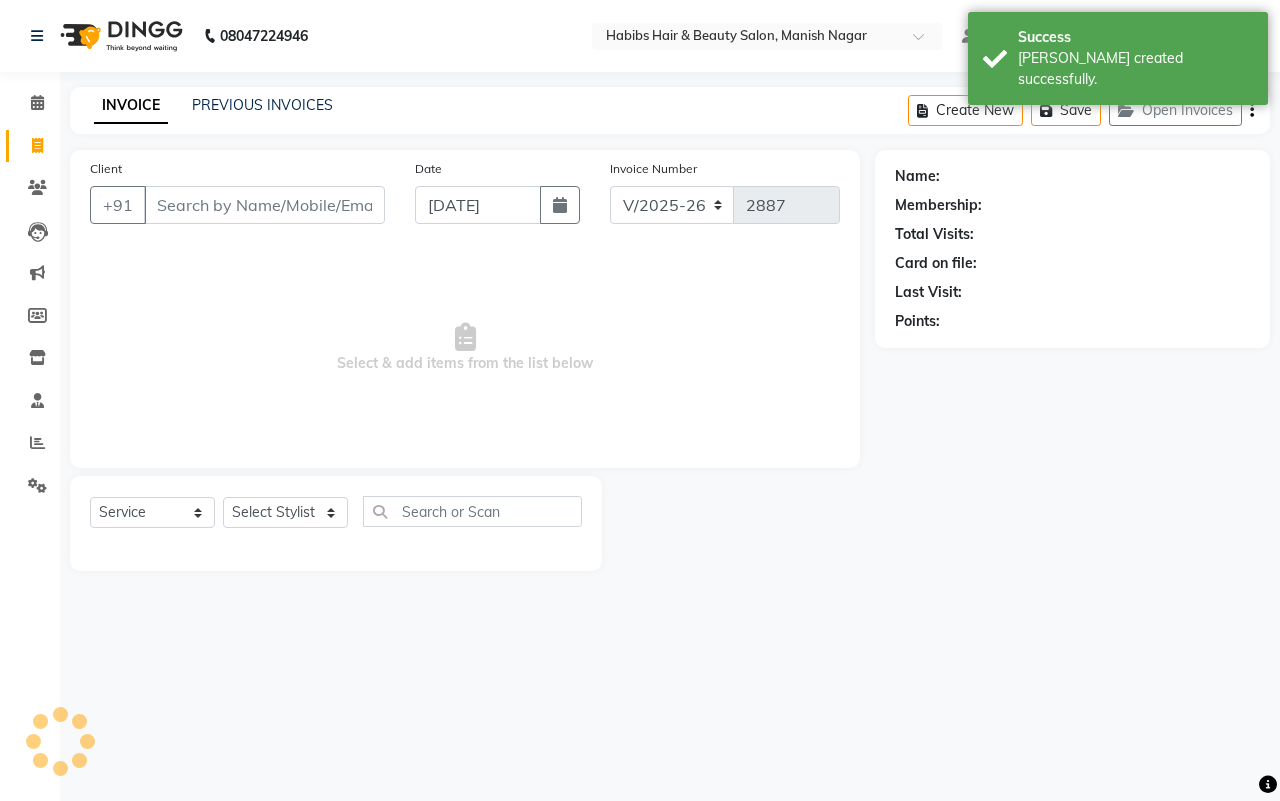 click on "Client" at bounding box center [264, 205] 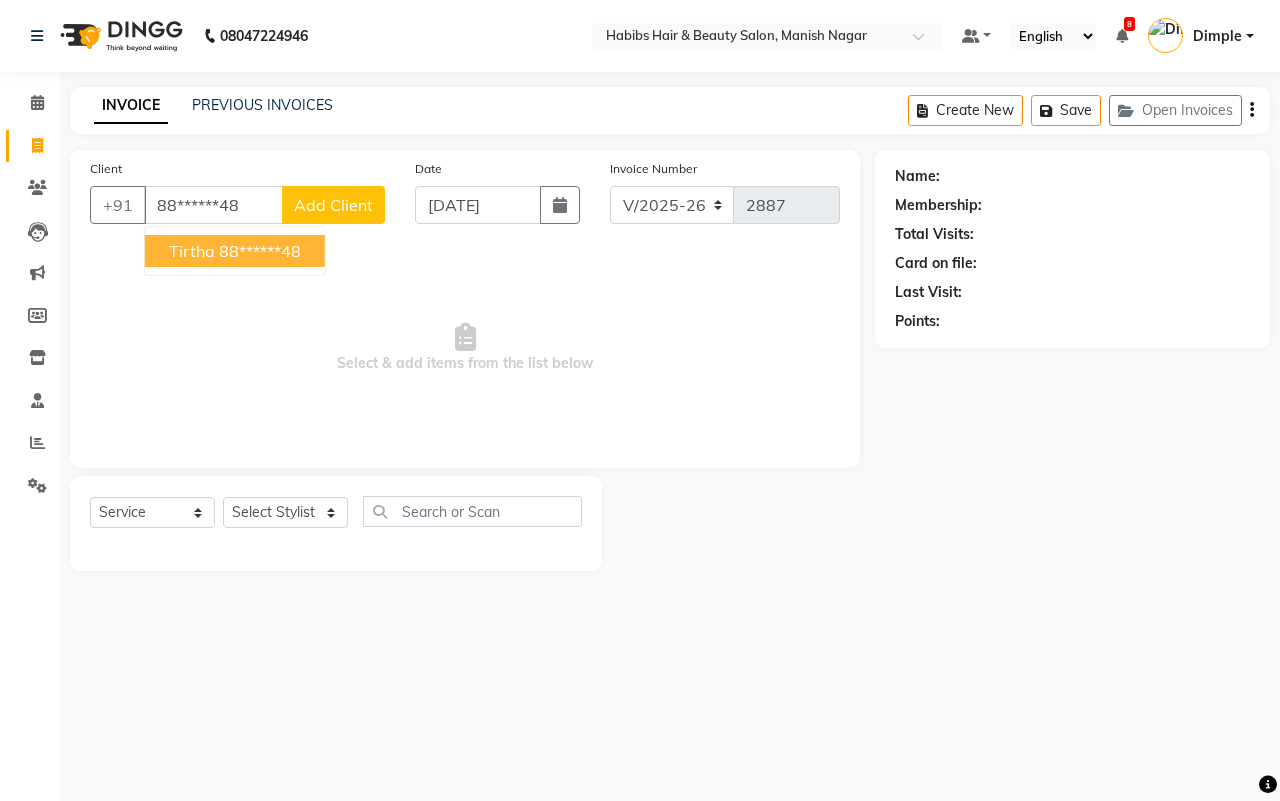 type on "88******48" 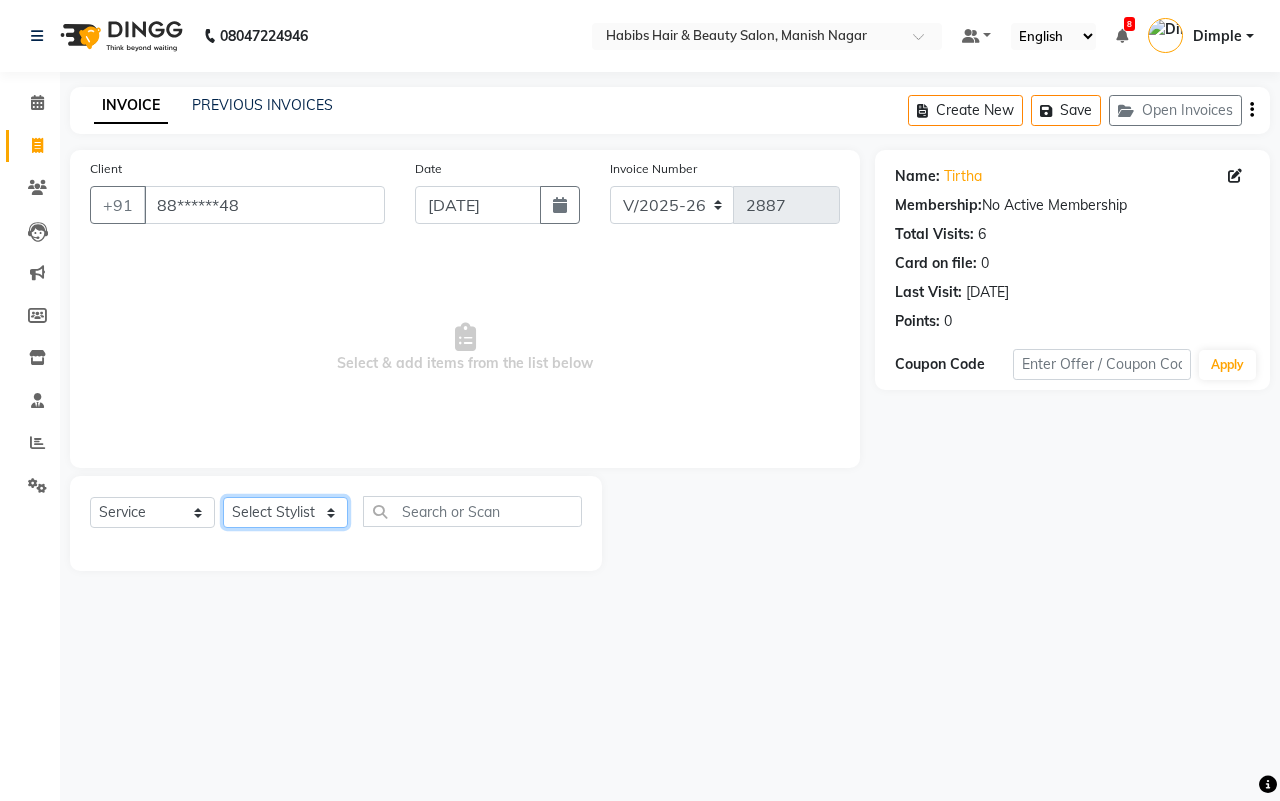 click on "Select Stylist [PERSON_NAME] [PERSON_NAME] [PERSON_NAME] Sachin [PERSON_NAME] [PERSON_NAME] [PERSON_NAME]" 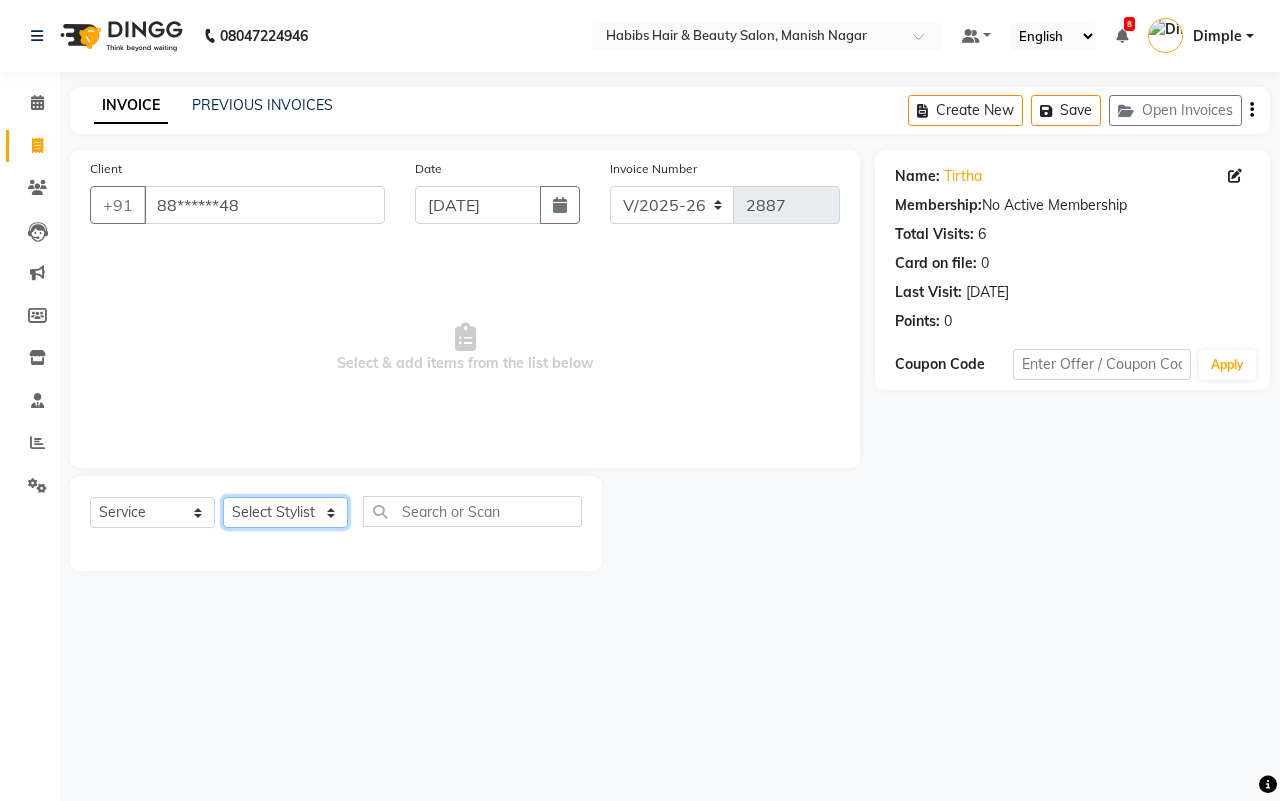 select on "18779" 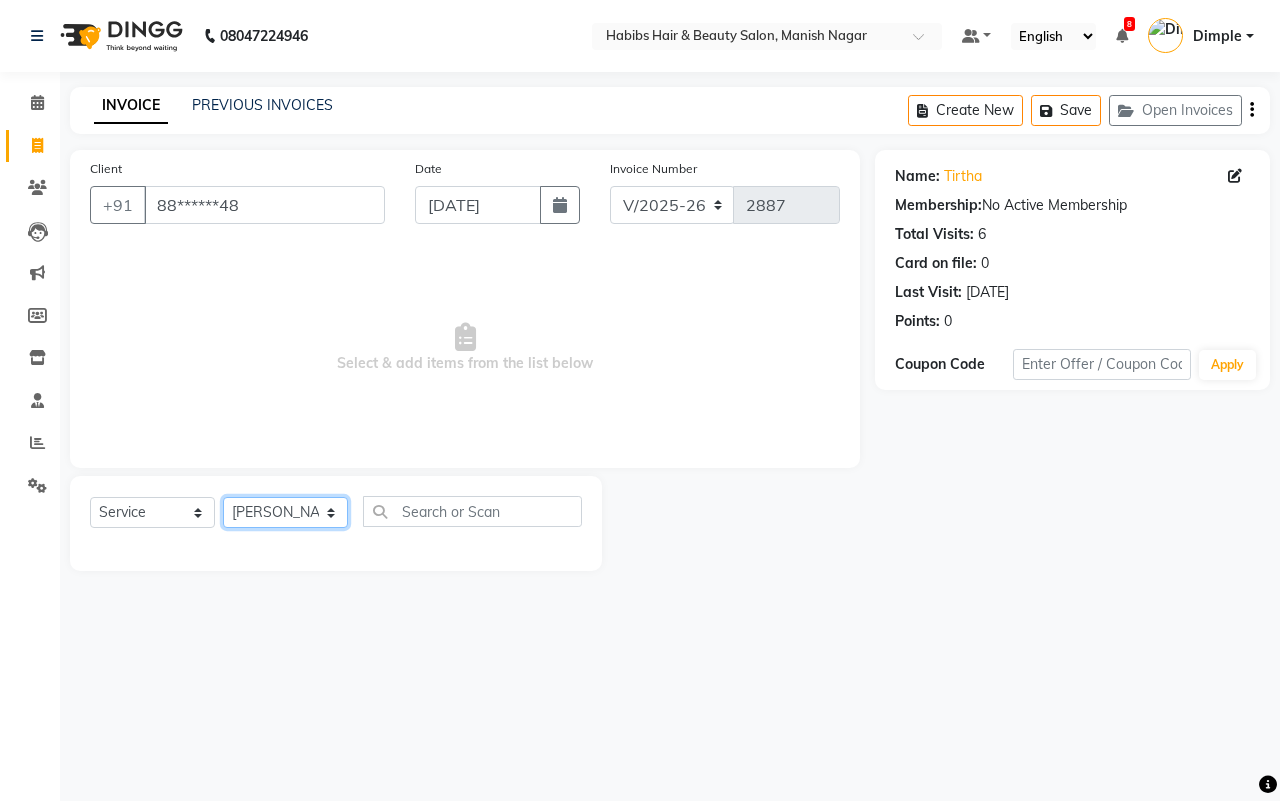 click on "Select Stylist [PERSON_NAME] [PERSON_NAME] [PERSON_NAME] Sachin [PERSON_NAME] [PERSON_NAME] [PERSON_NAME]" 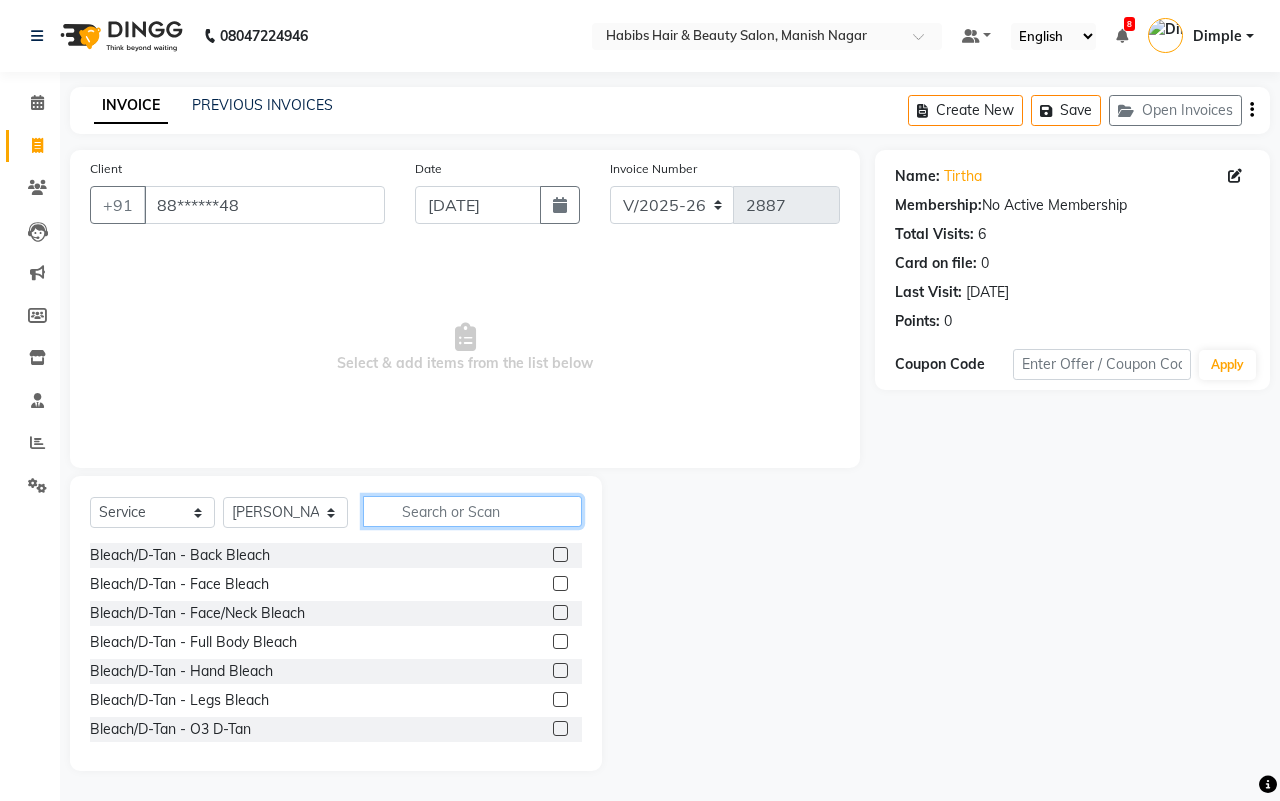 click 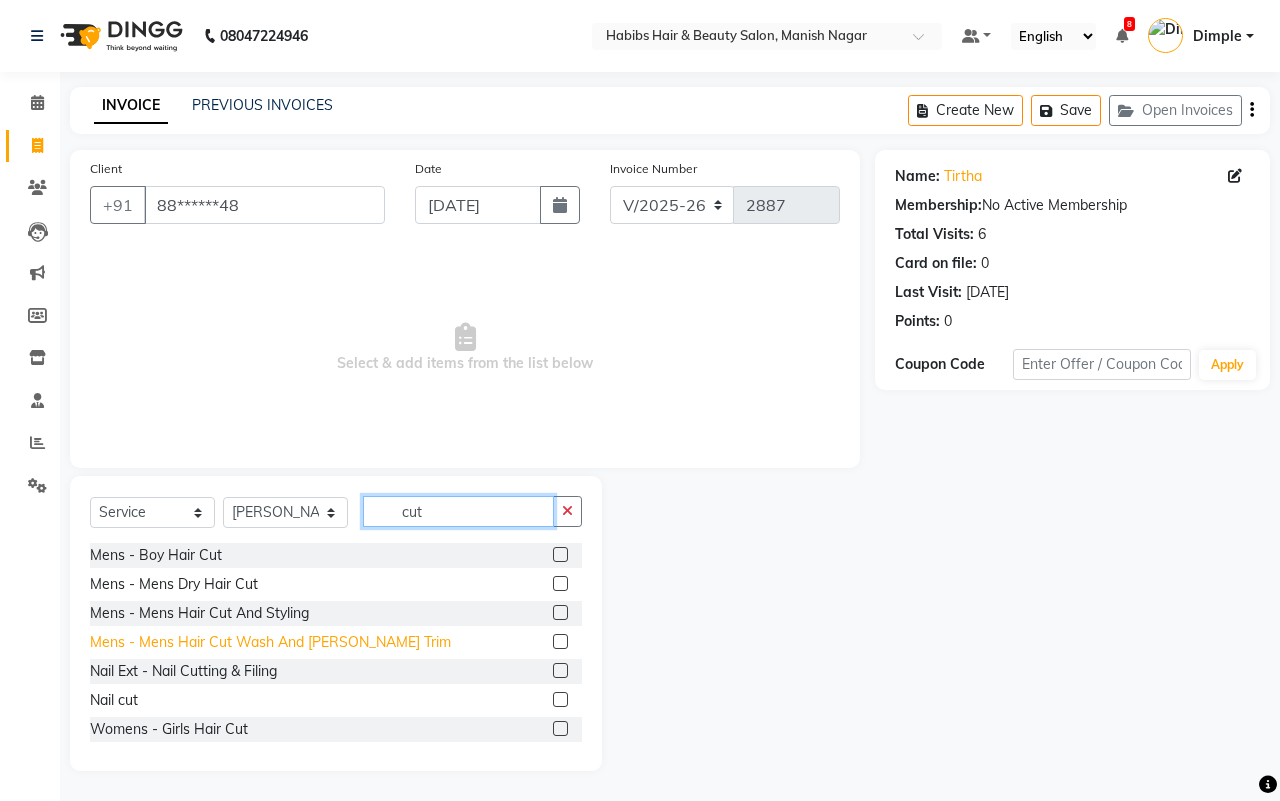 type on "cut" 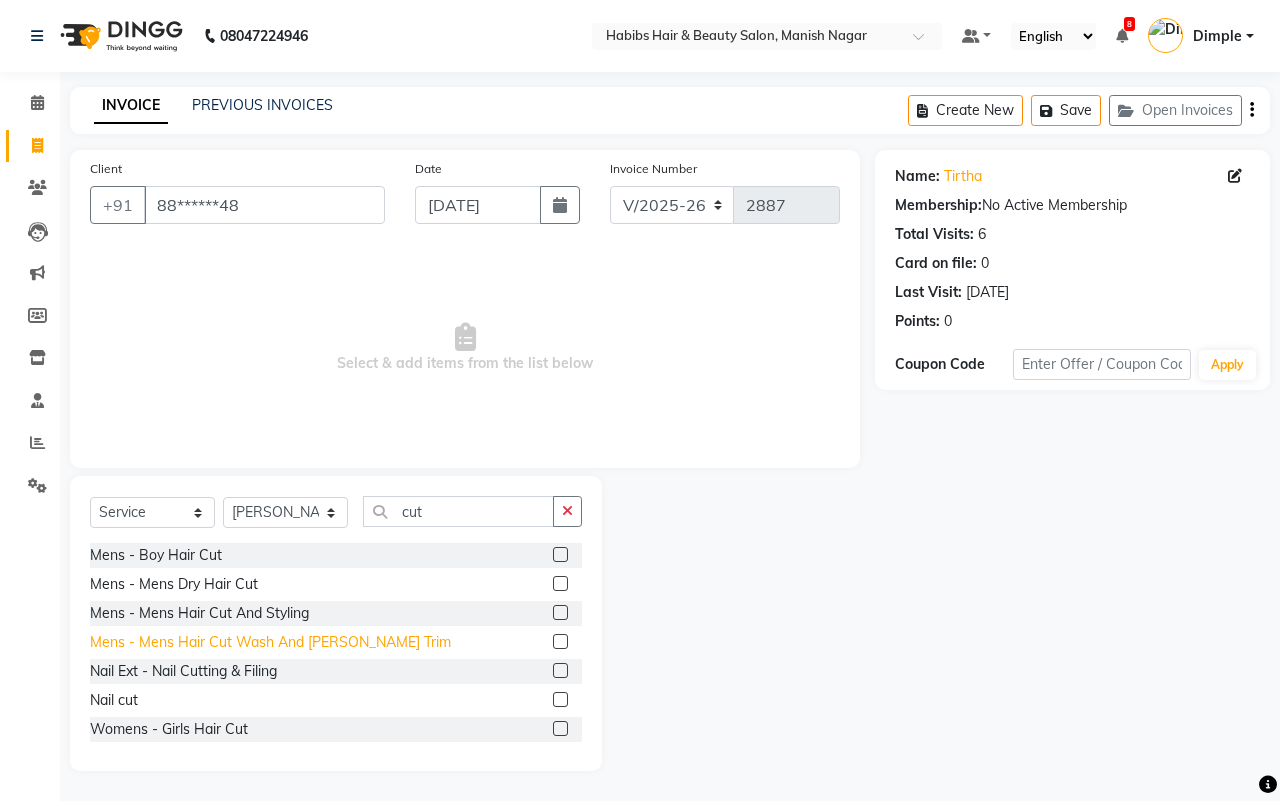 click on "Mens - Mens  Hair Cut Wash And [PERSON_NAME] Trim" 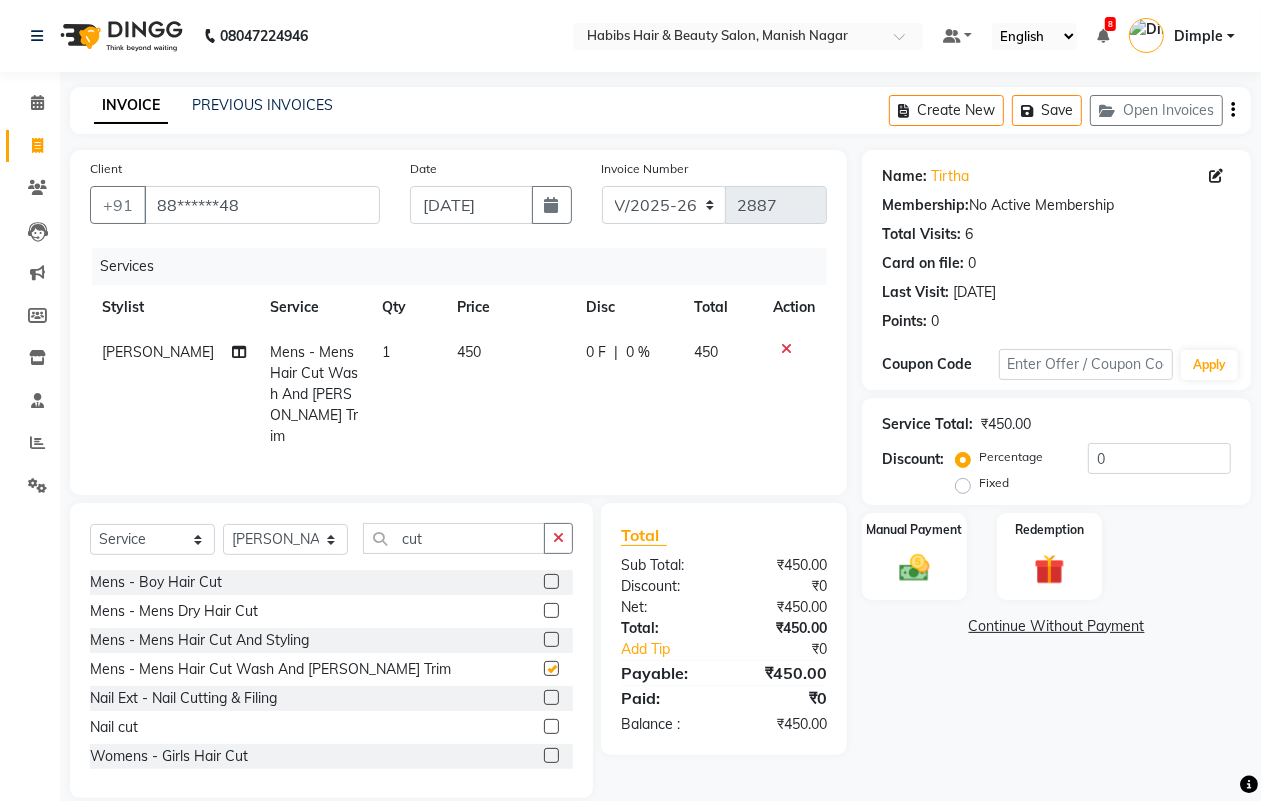 checkbox on "false" 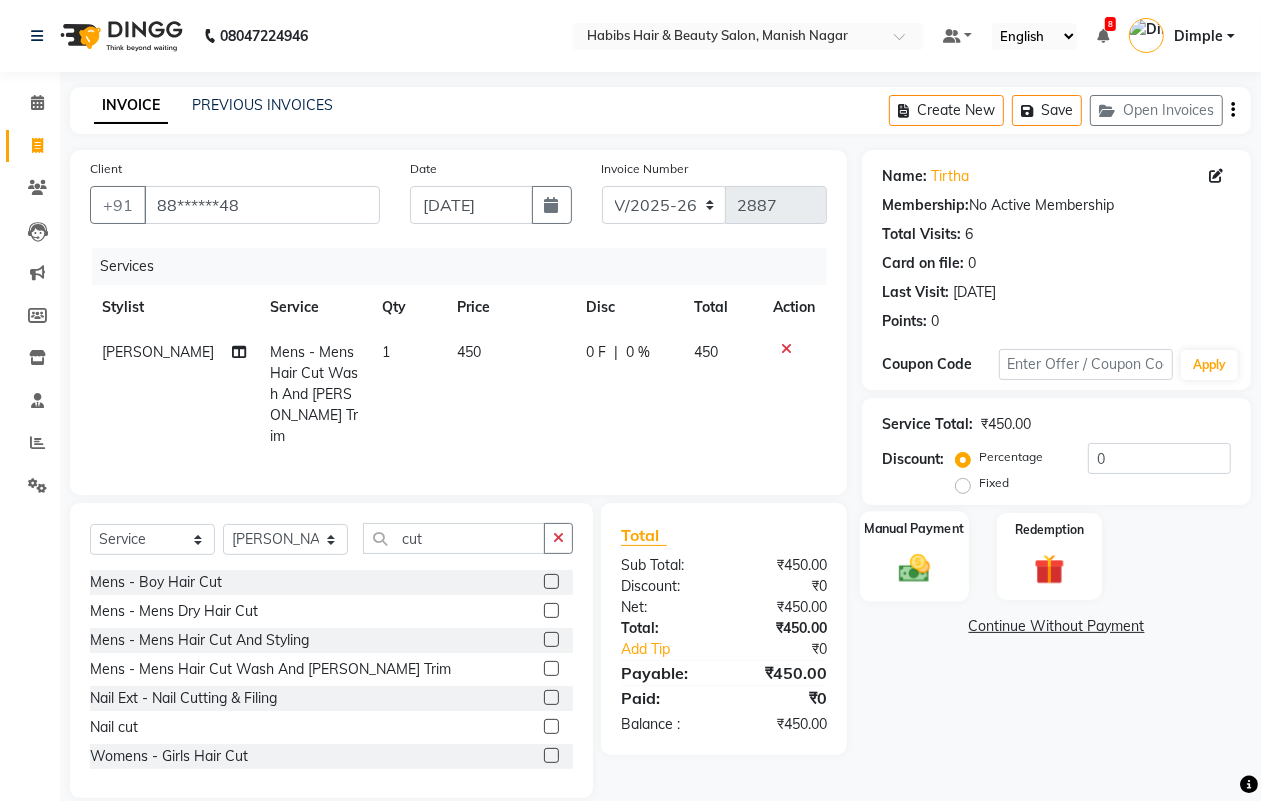 click 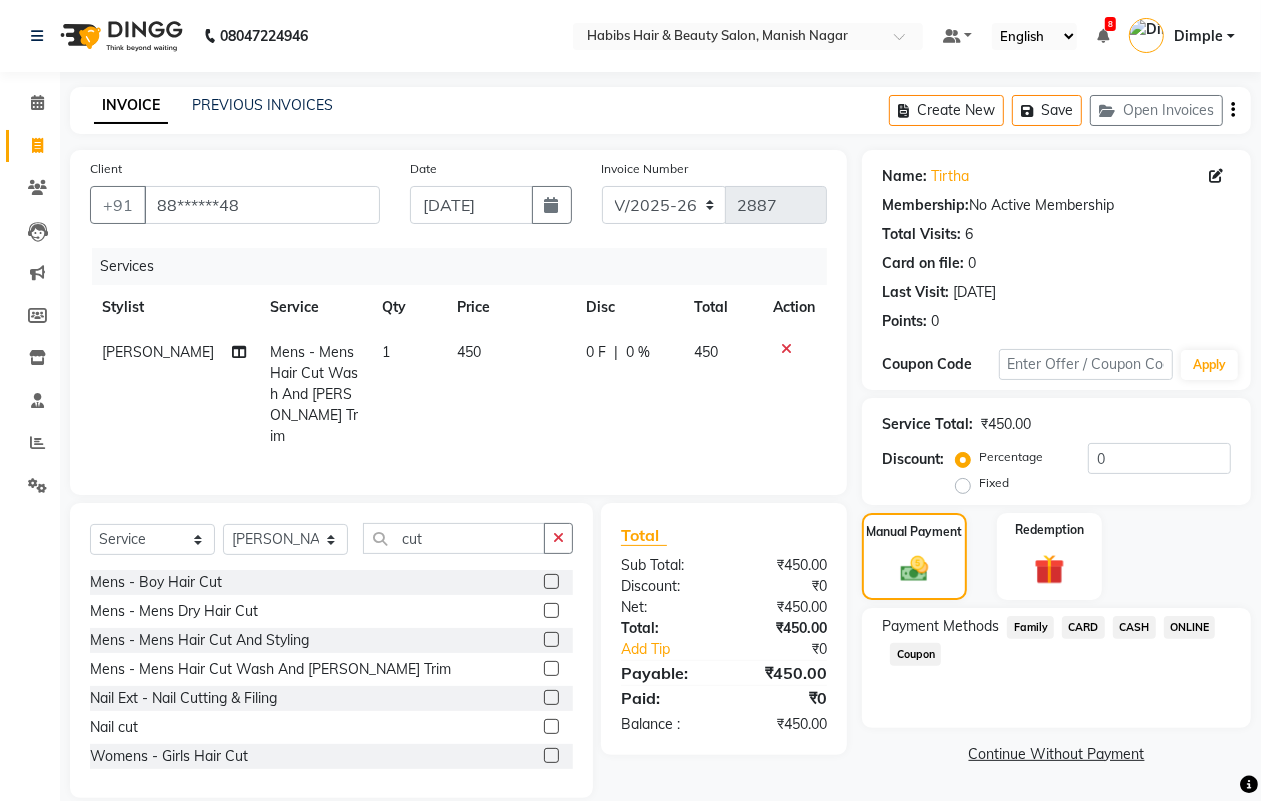 click on "CASH" 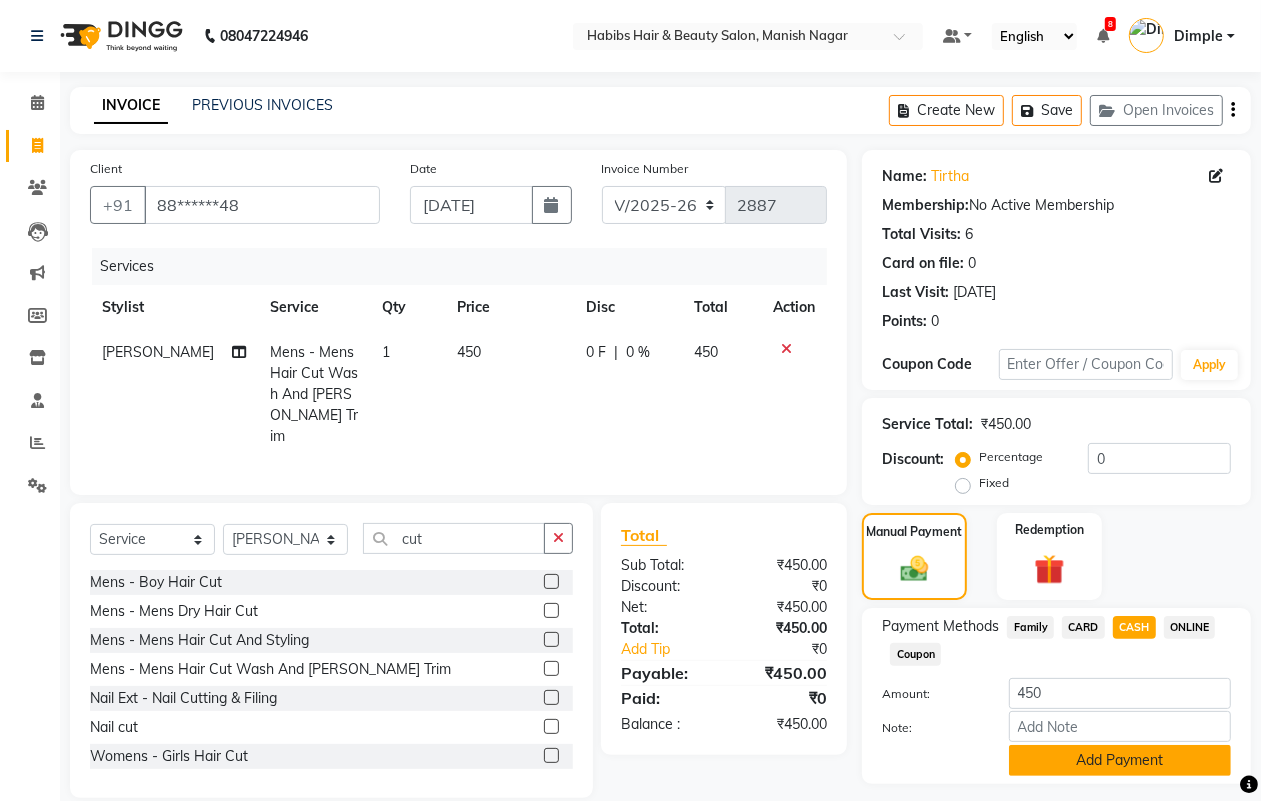 click on "Add Payment" 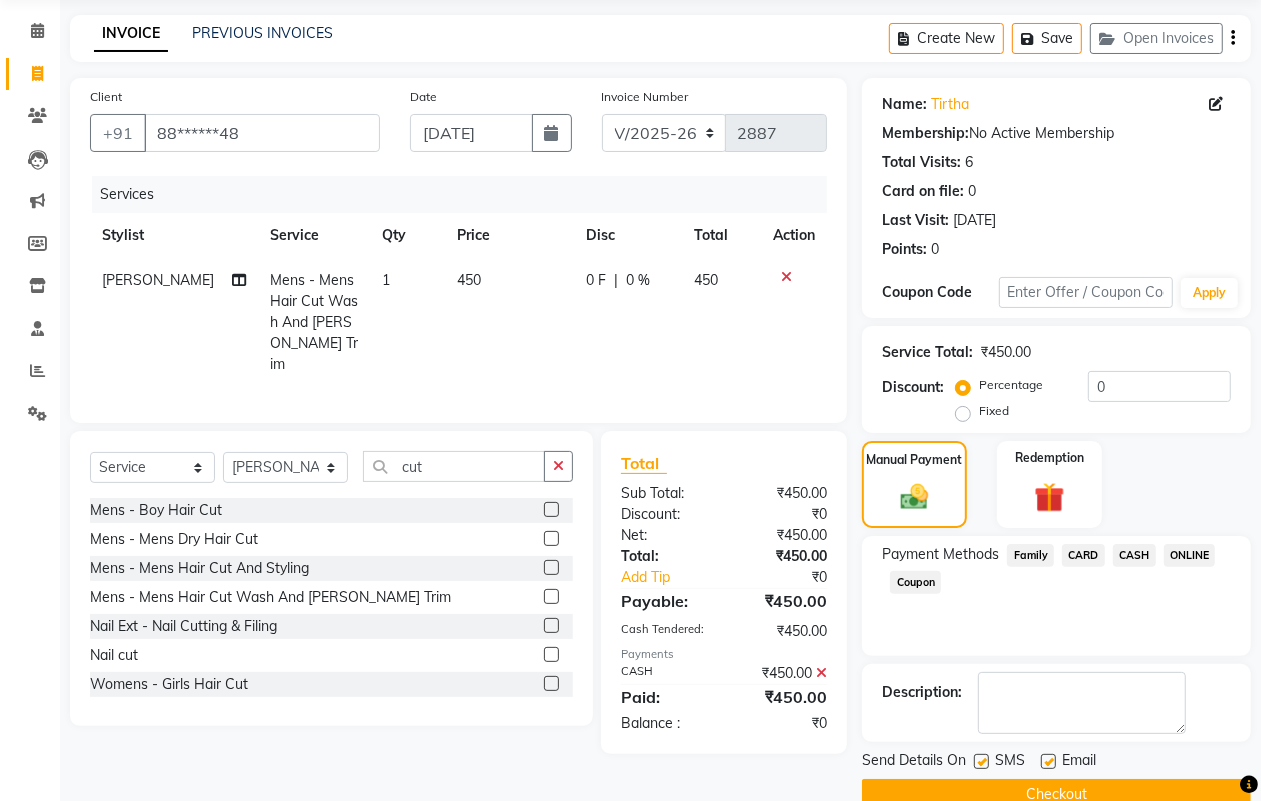 scroll, scrollTop: 111, scrollLeft: 0, axis: vertical 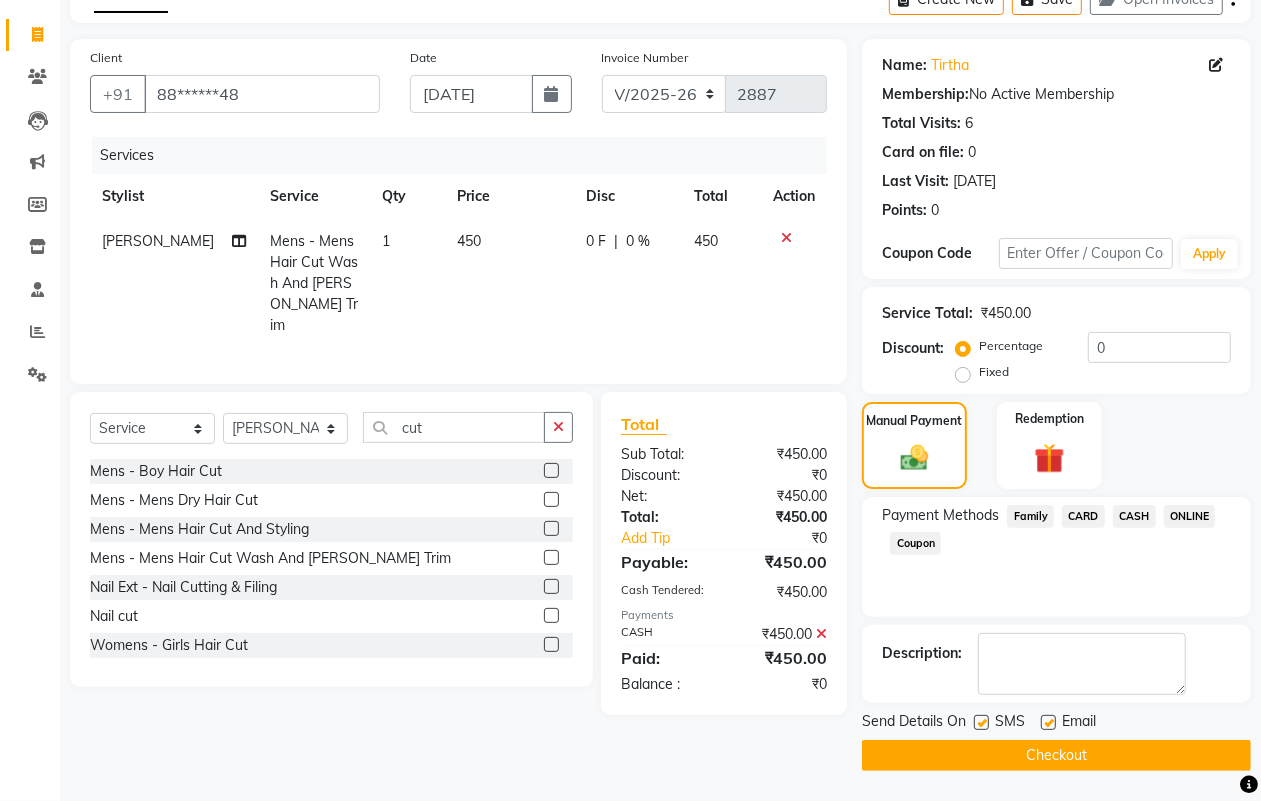 click on "Checkout" 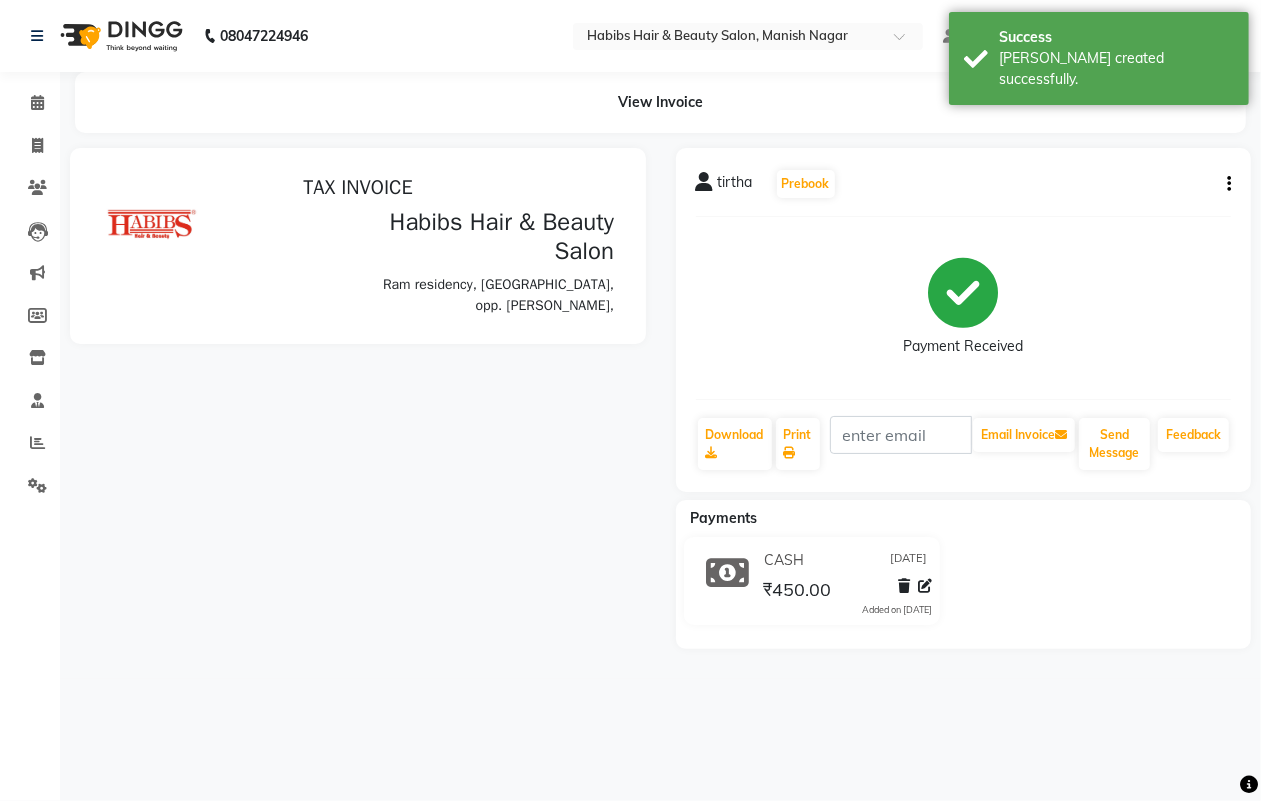 scroll, scrollTop: 0, scrollLeft: 0, axis: both 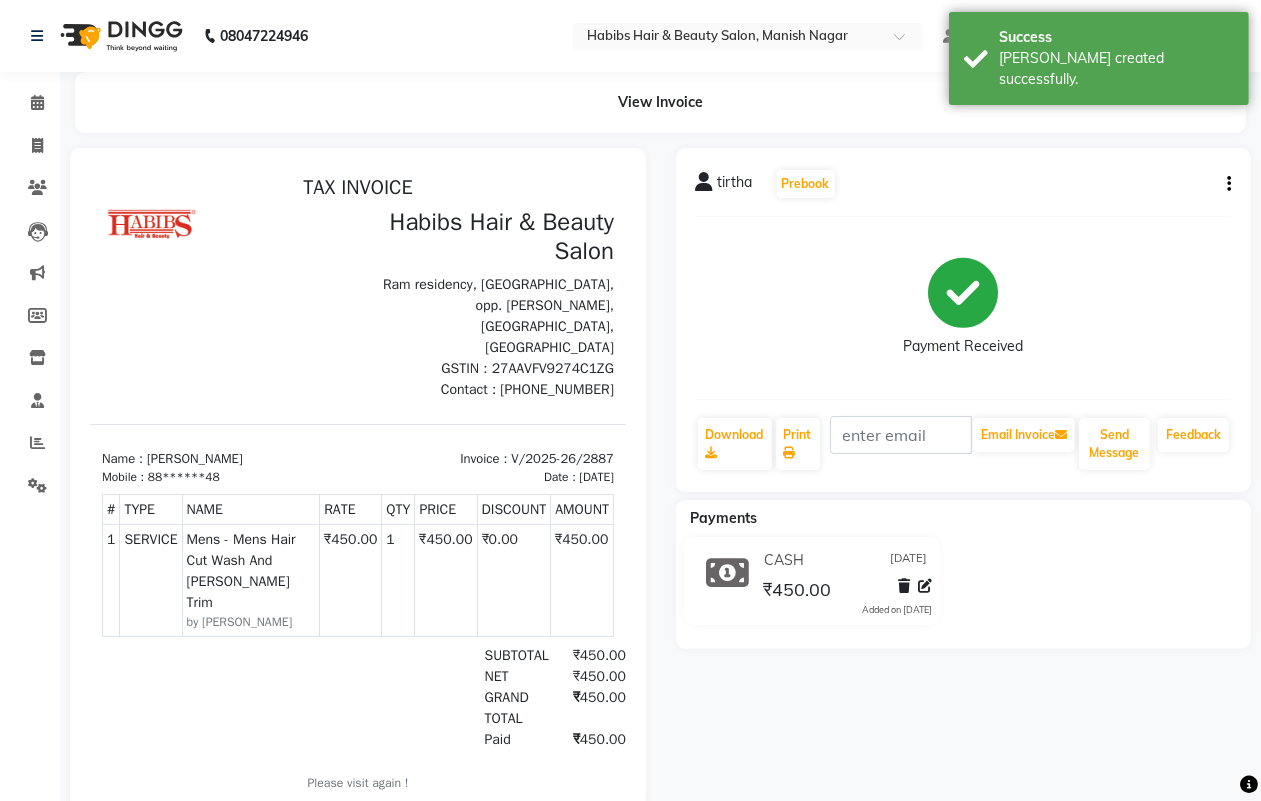 select on "service" 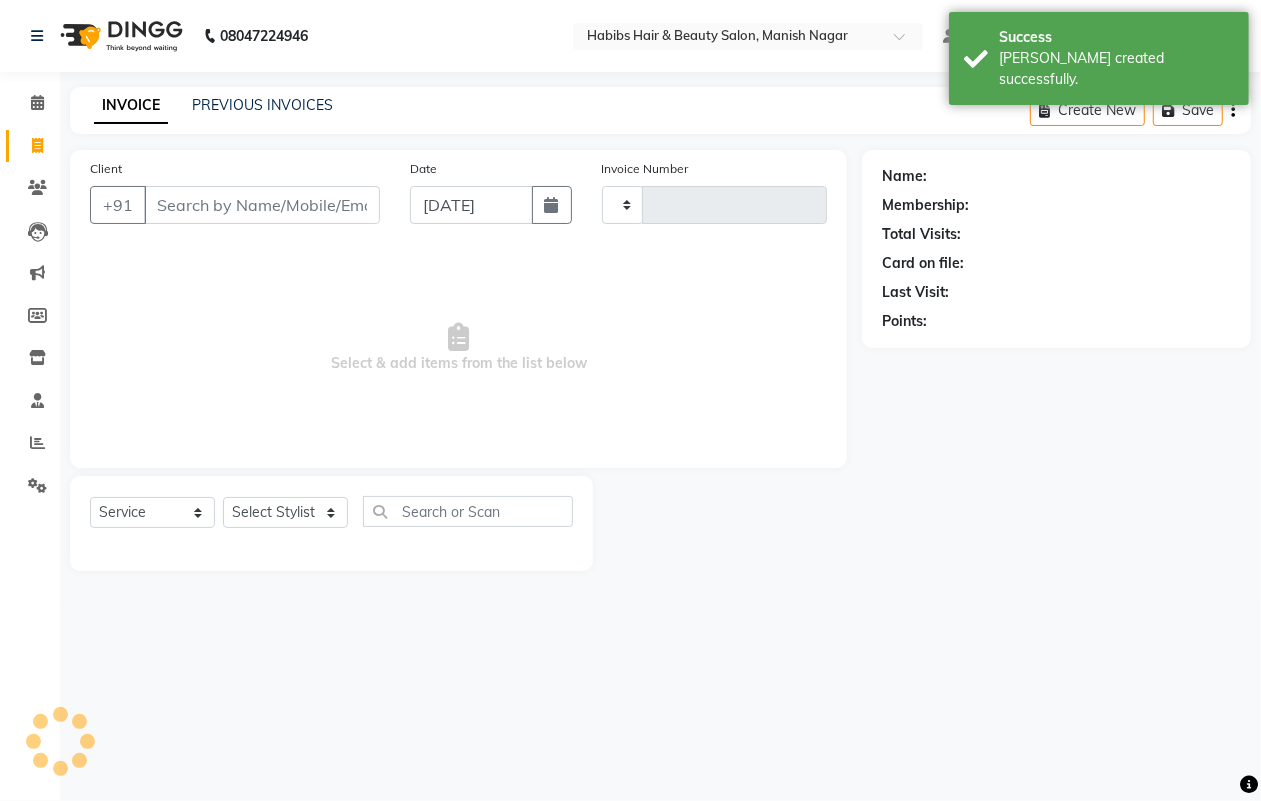 type on "2888" 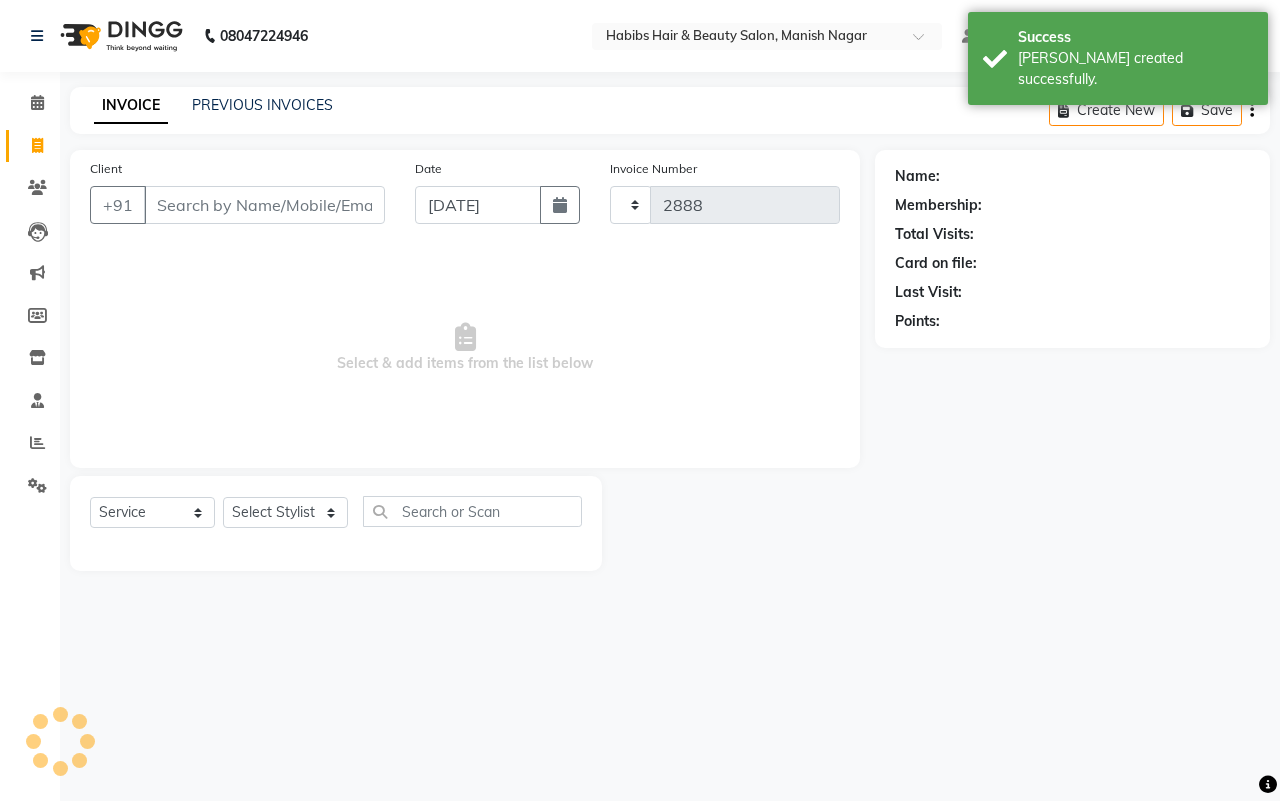 select on "3804" 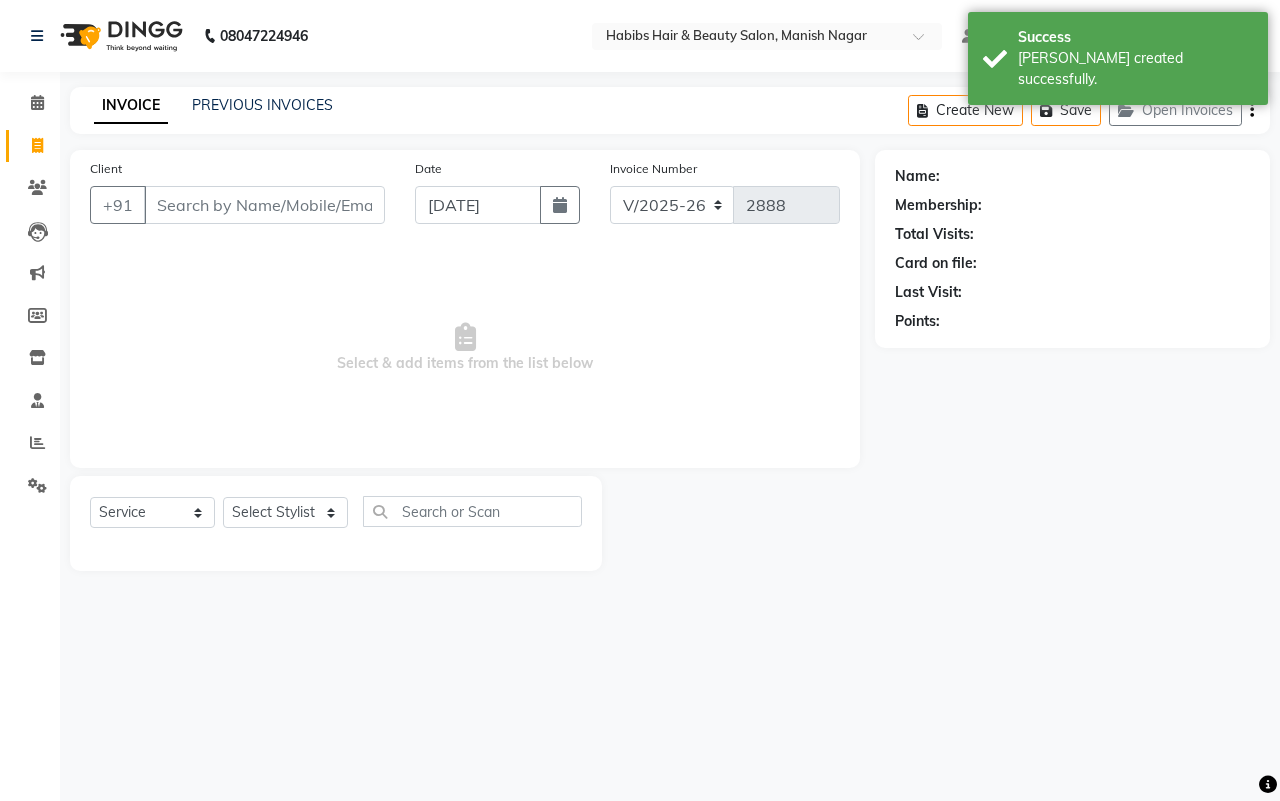click on "Client" at bounding box center (264, 205) 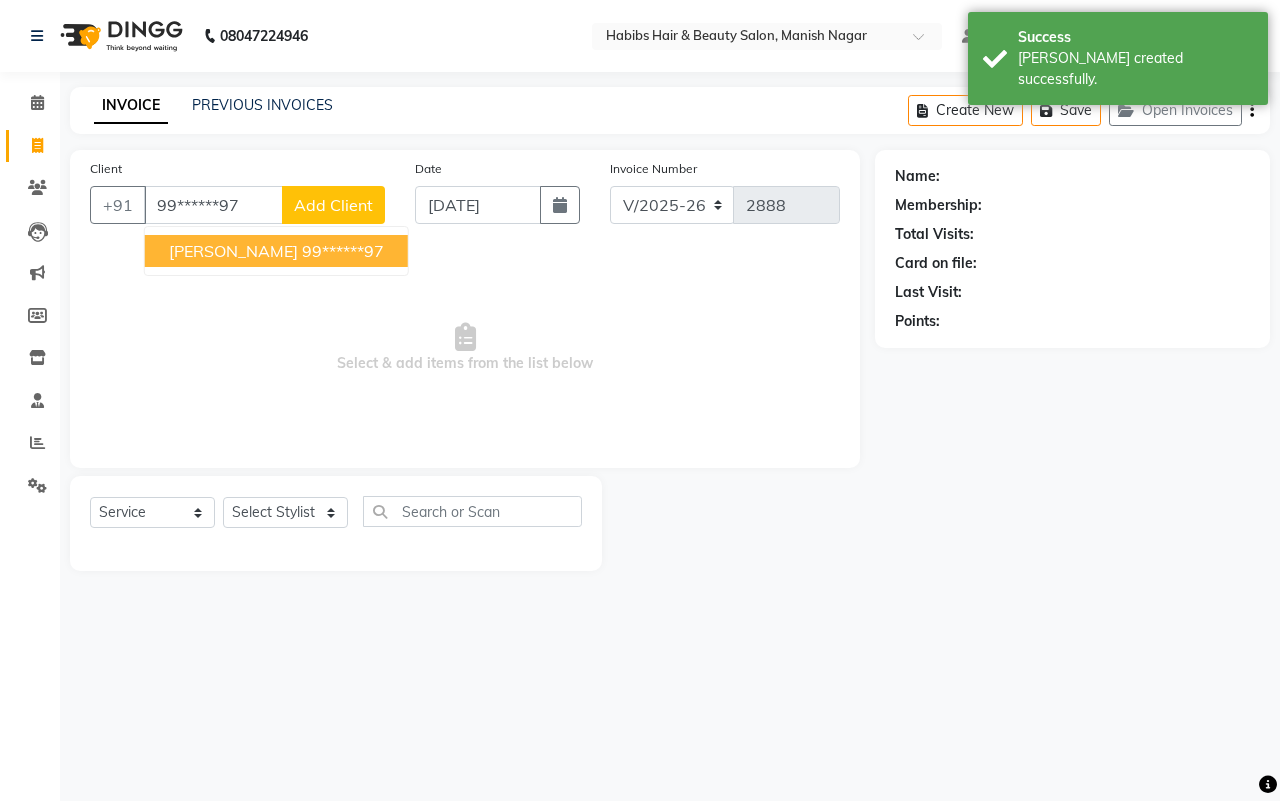 type on "99******97" 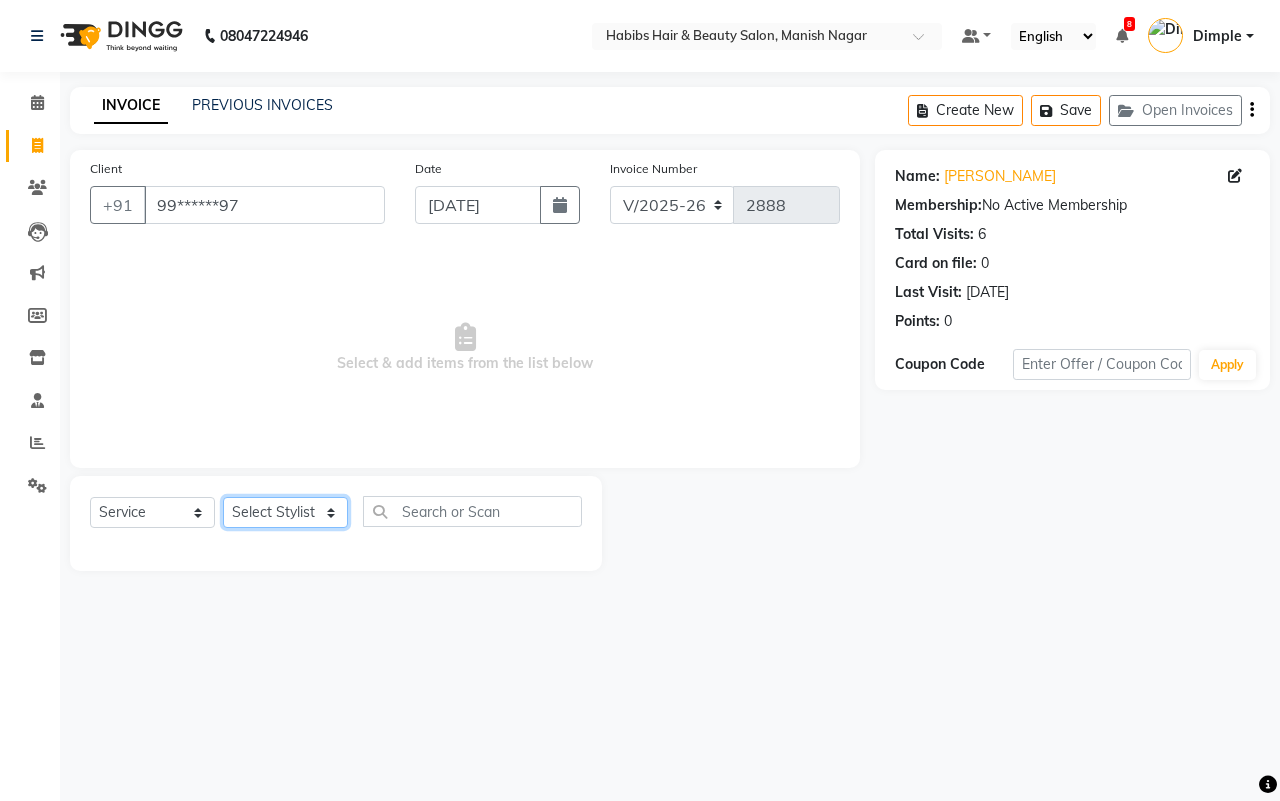 click on "Select Stylist [PERSON_NAME] [PERSON_NAME] [PERSON_NAME] Sachin [PERSON_NAME] [PERSON_NAME] [PERSON_NAME]" 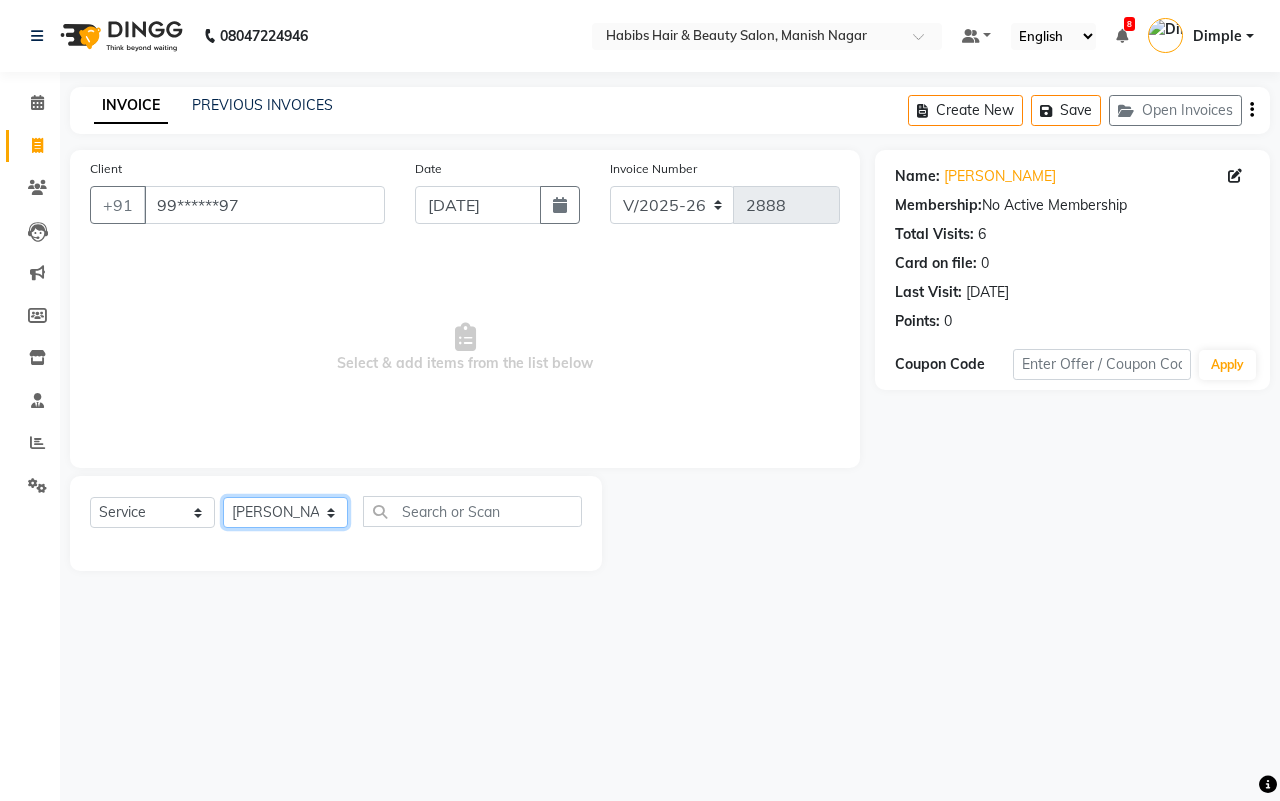 click on "Select Stylist [PERSON_NAME] [PERSON_NAME] [PERSON_NAME] Sachin [PERSON_NAME] [PERSON_NAME] [PERSON_NAME]" 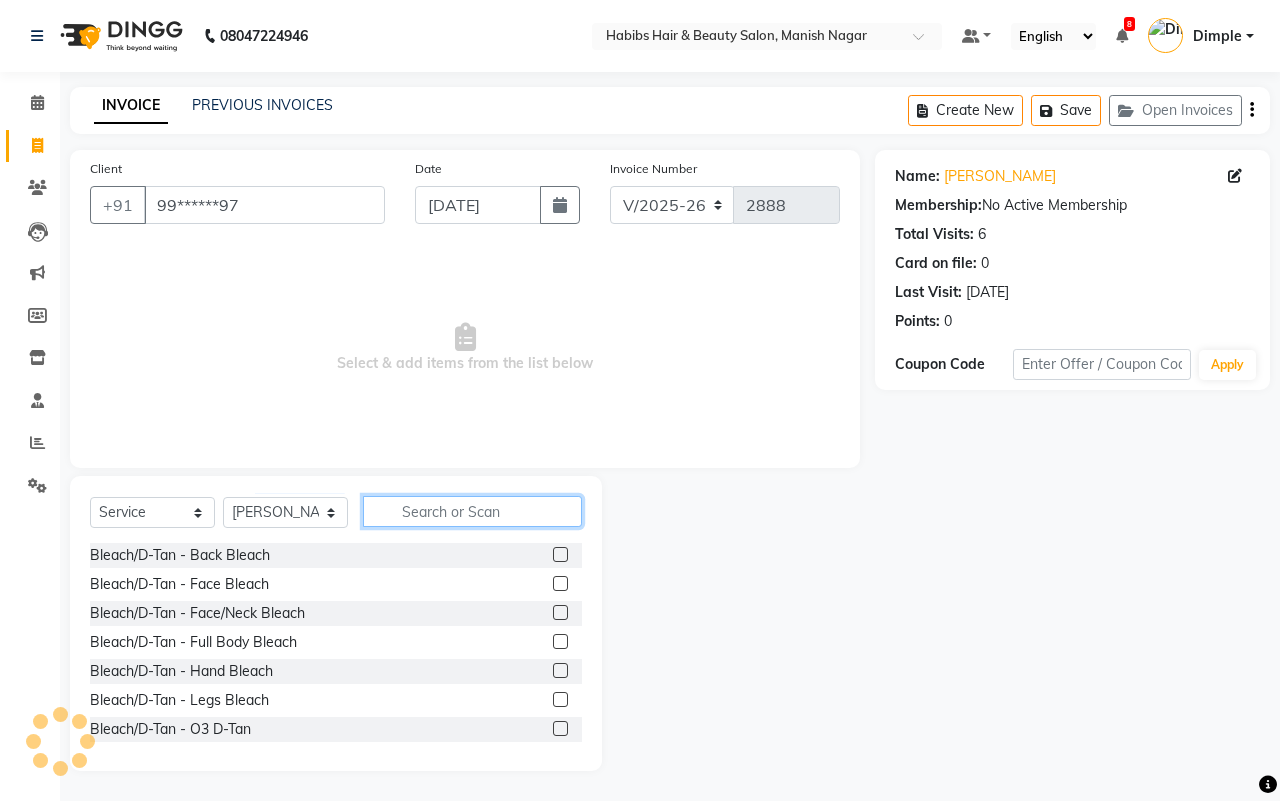 click 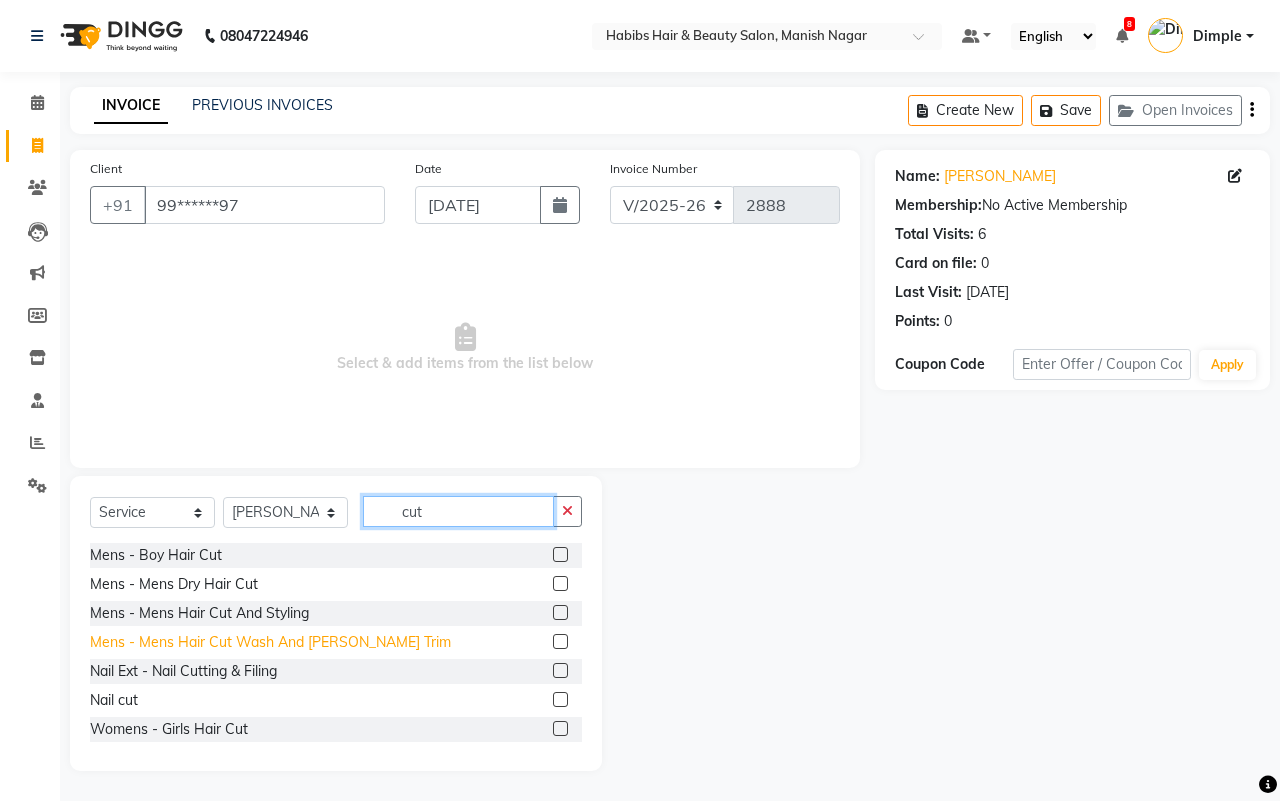 type on "cut" 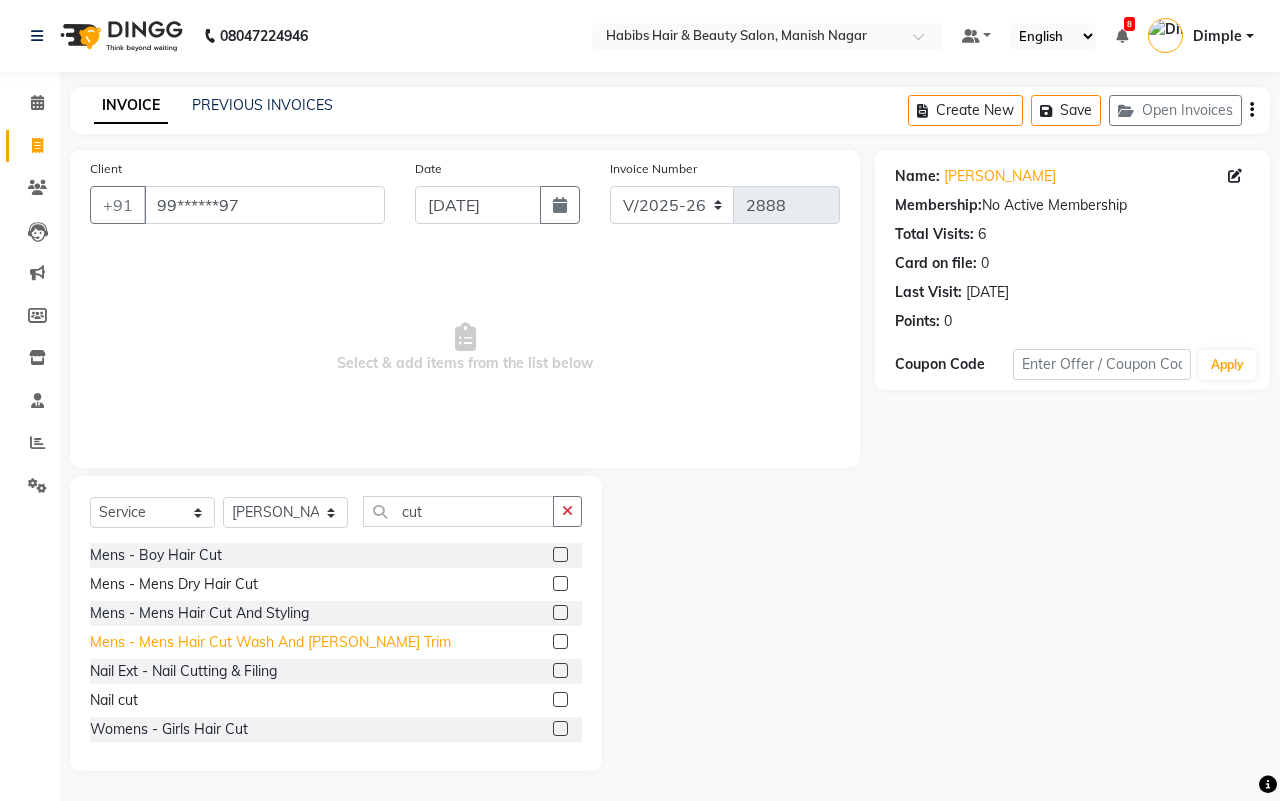 click on "Mens - Mens  Hair Cut Wash And [PERSON_NAME] Trim" 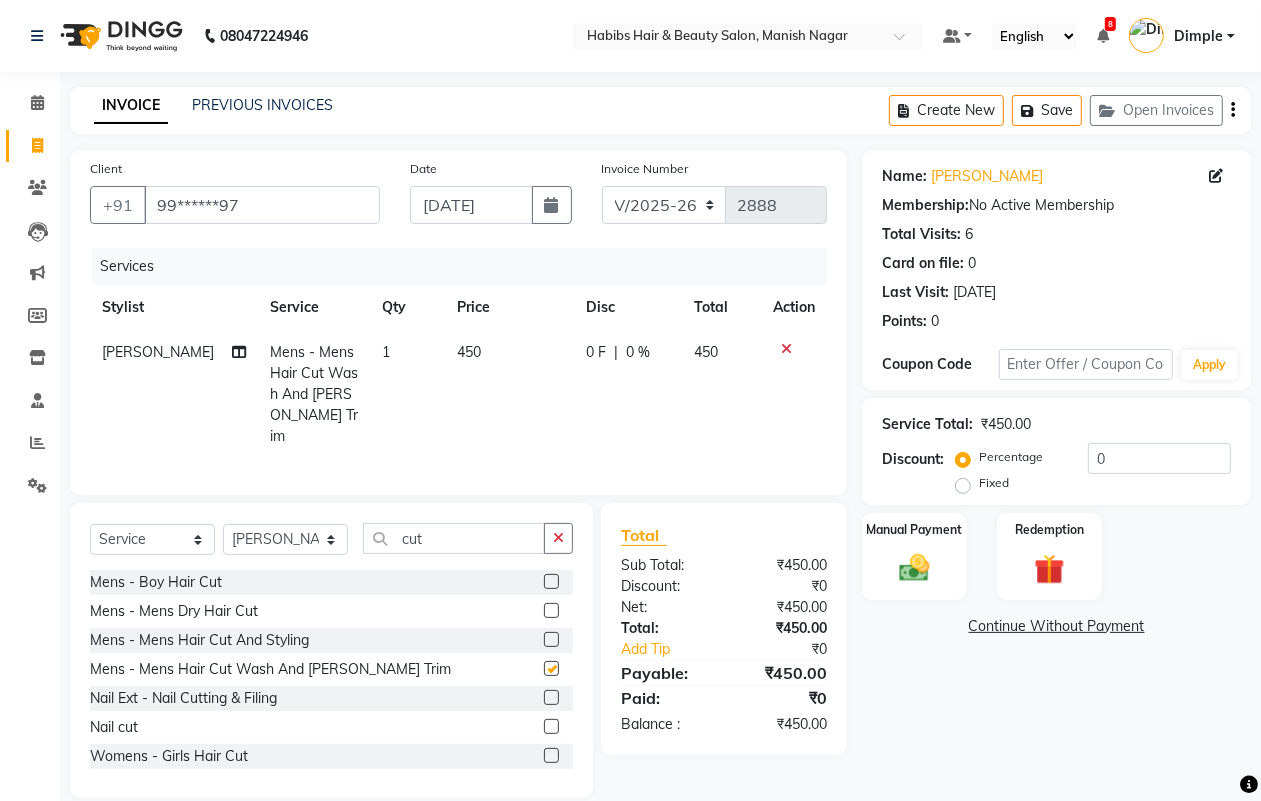 checkbox on "false" 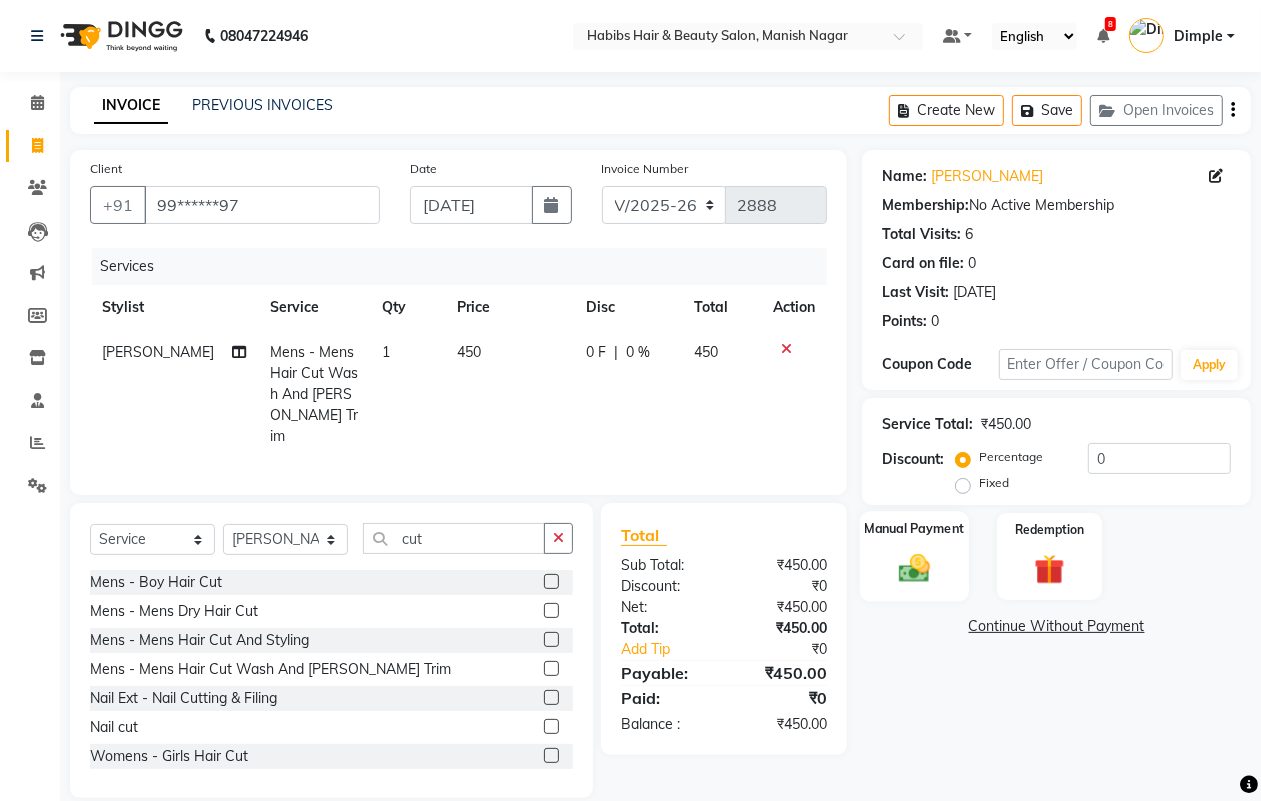 click 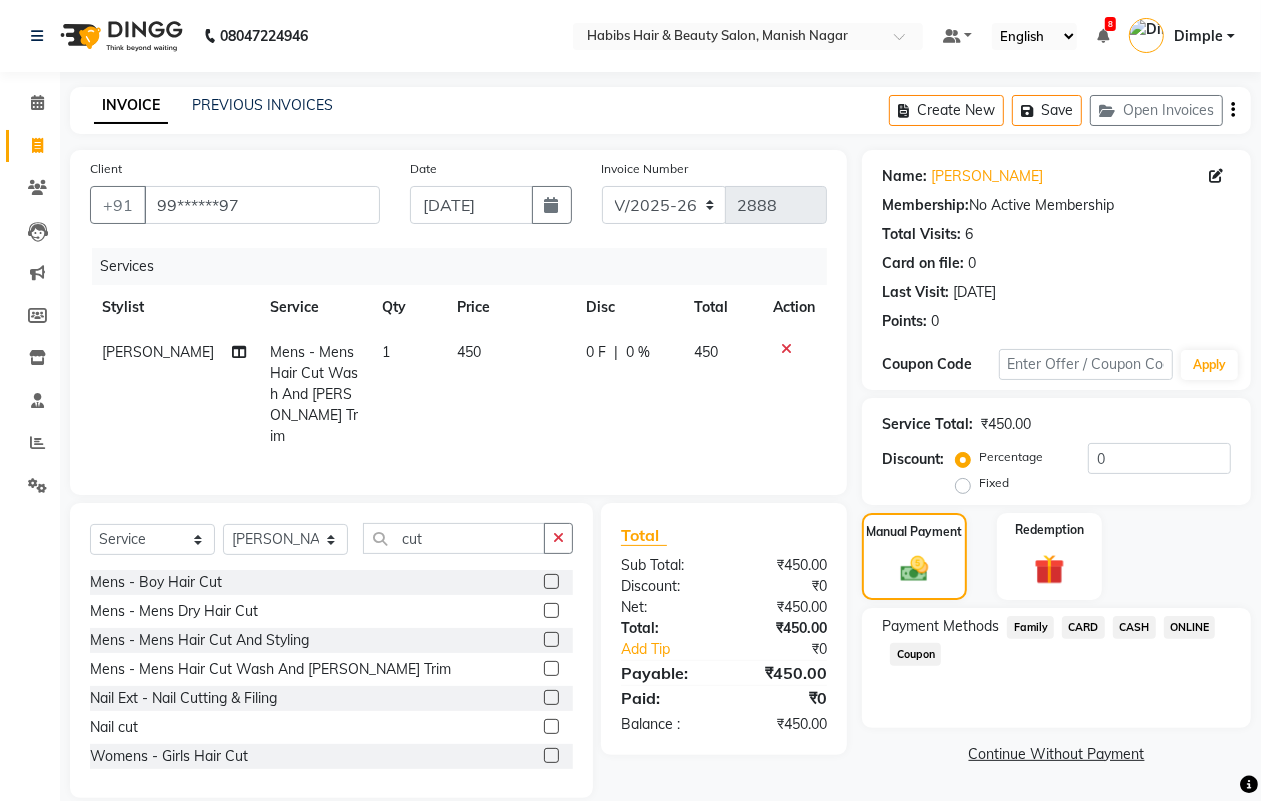 click on "CASH" 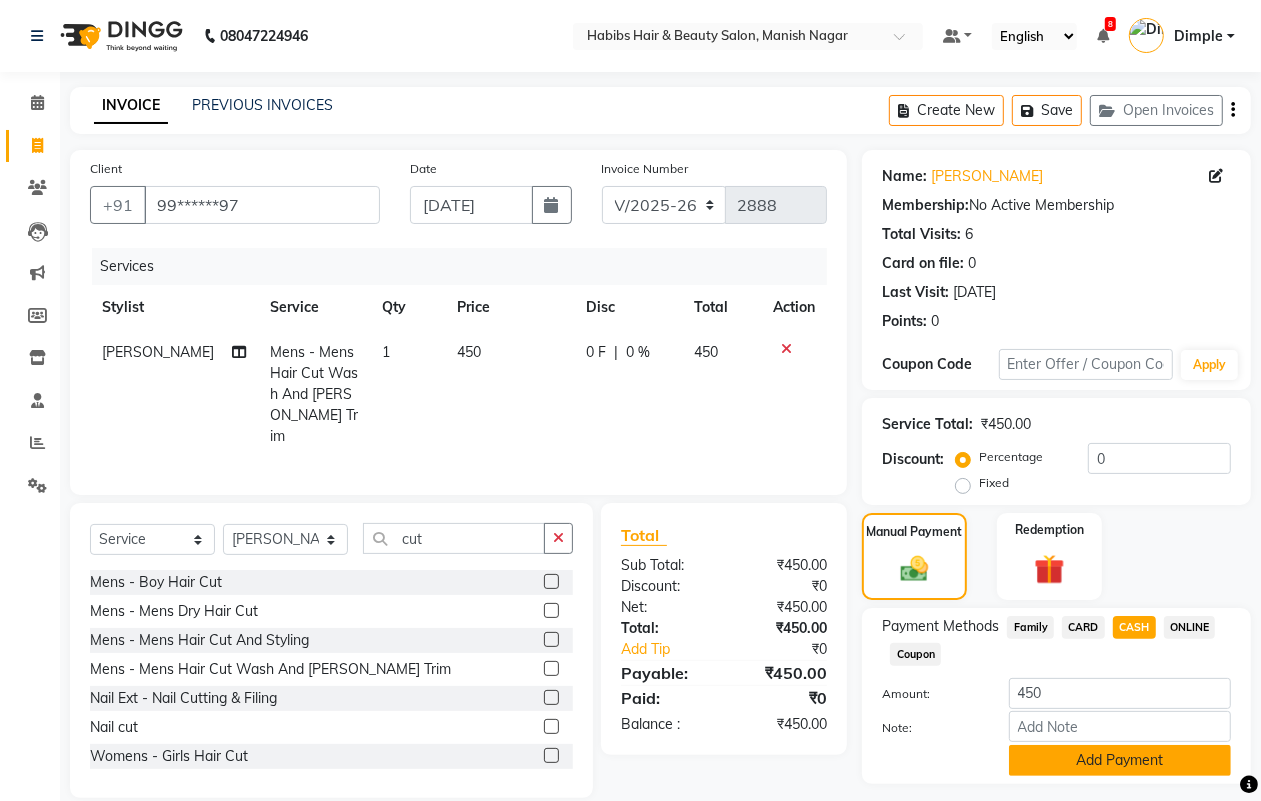 click on "Add Payment" 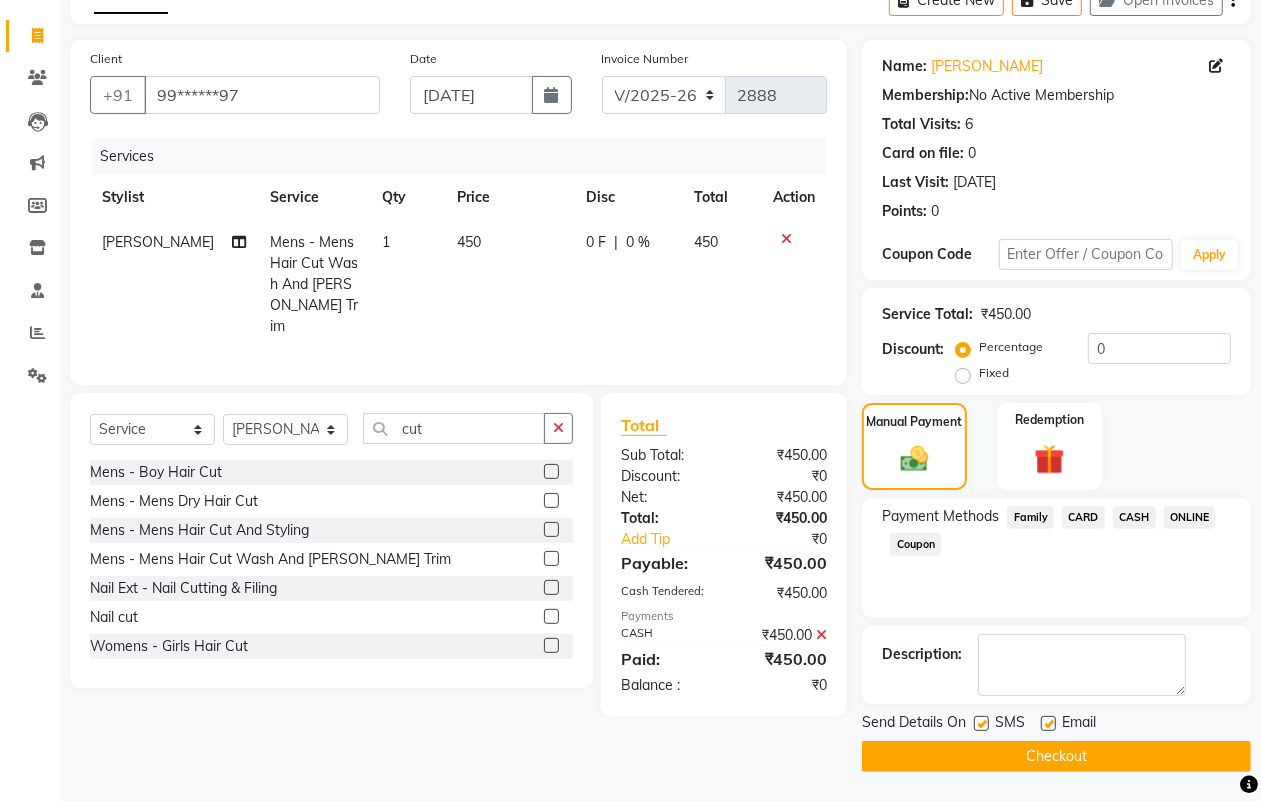 scroll, scrollTop: 111, scrollLeft: 0, axis: vertical 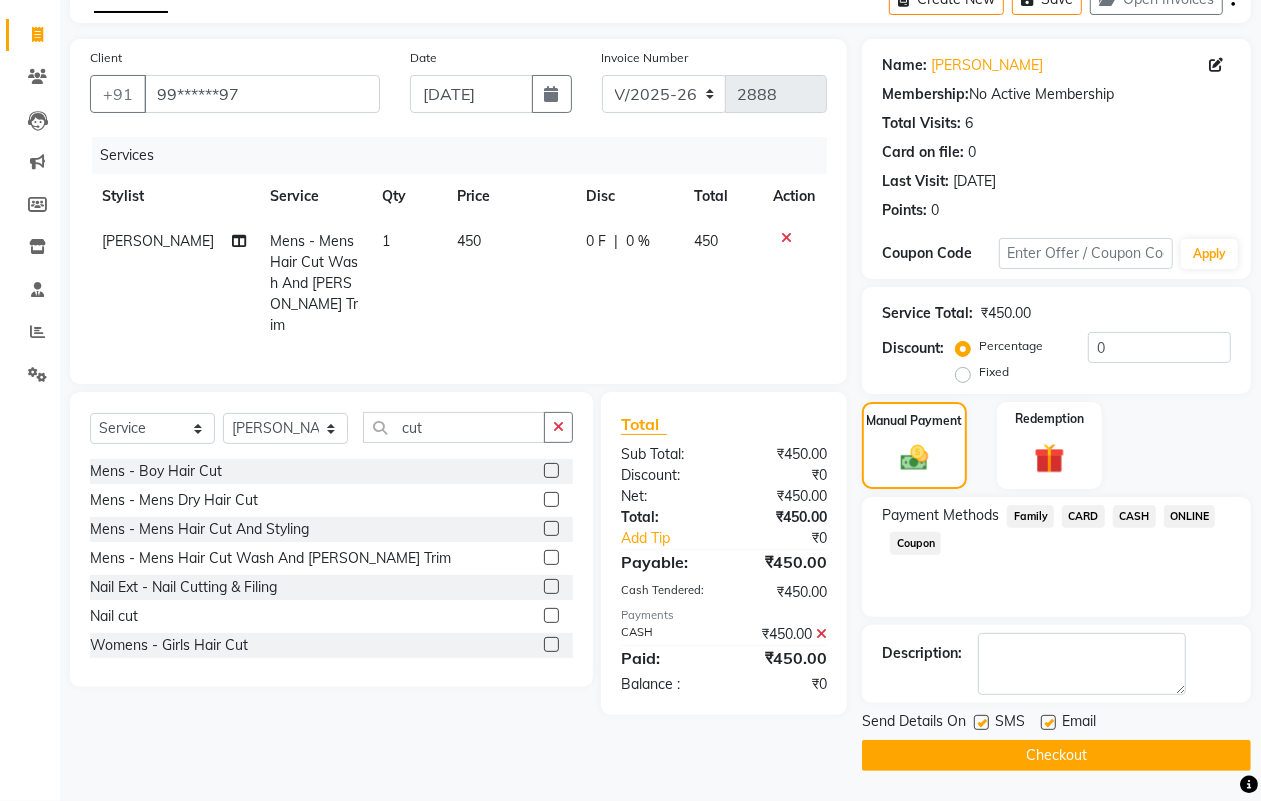 click on "Checkout" 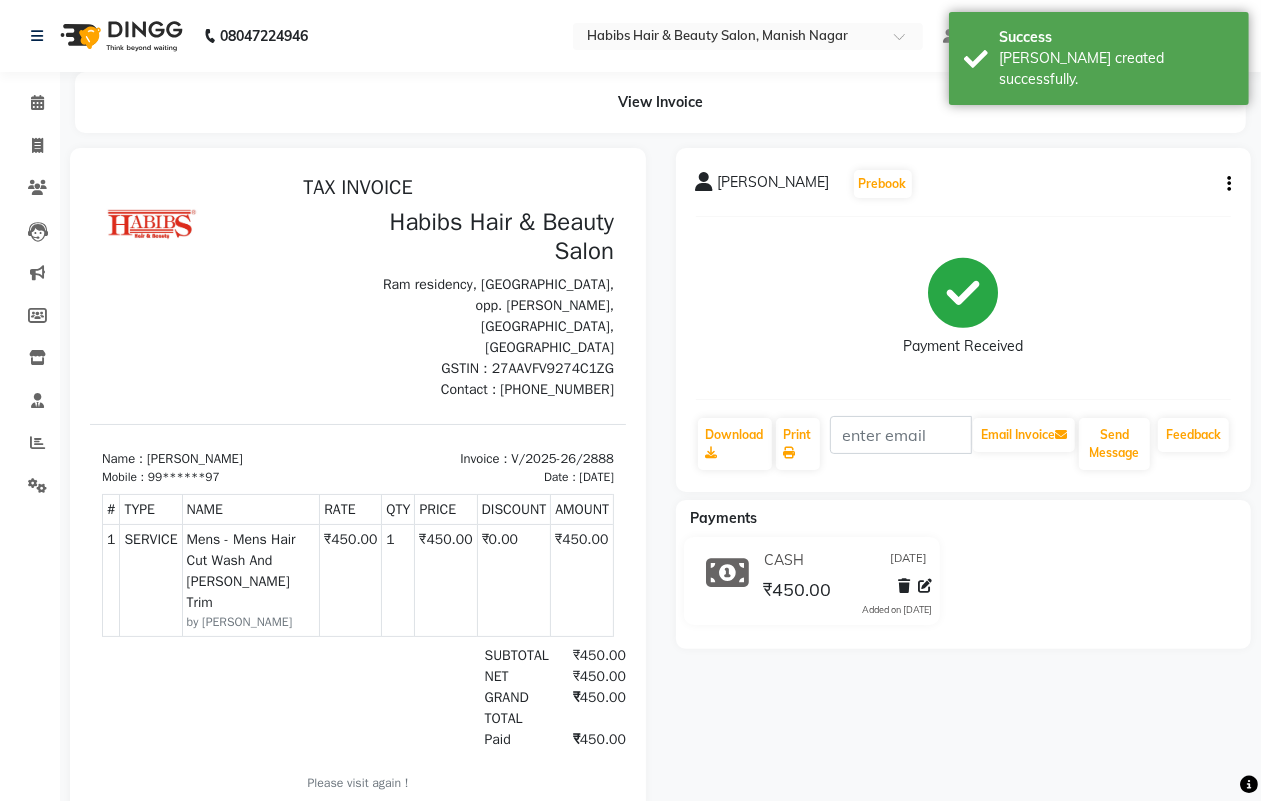 scroll, scrollTop: 0, scrollLeft: 0, axis: both 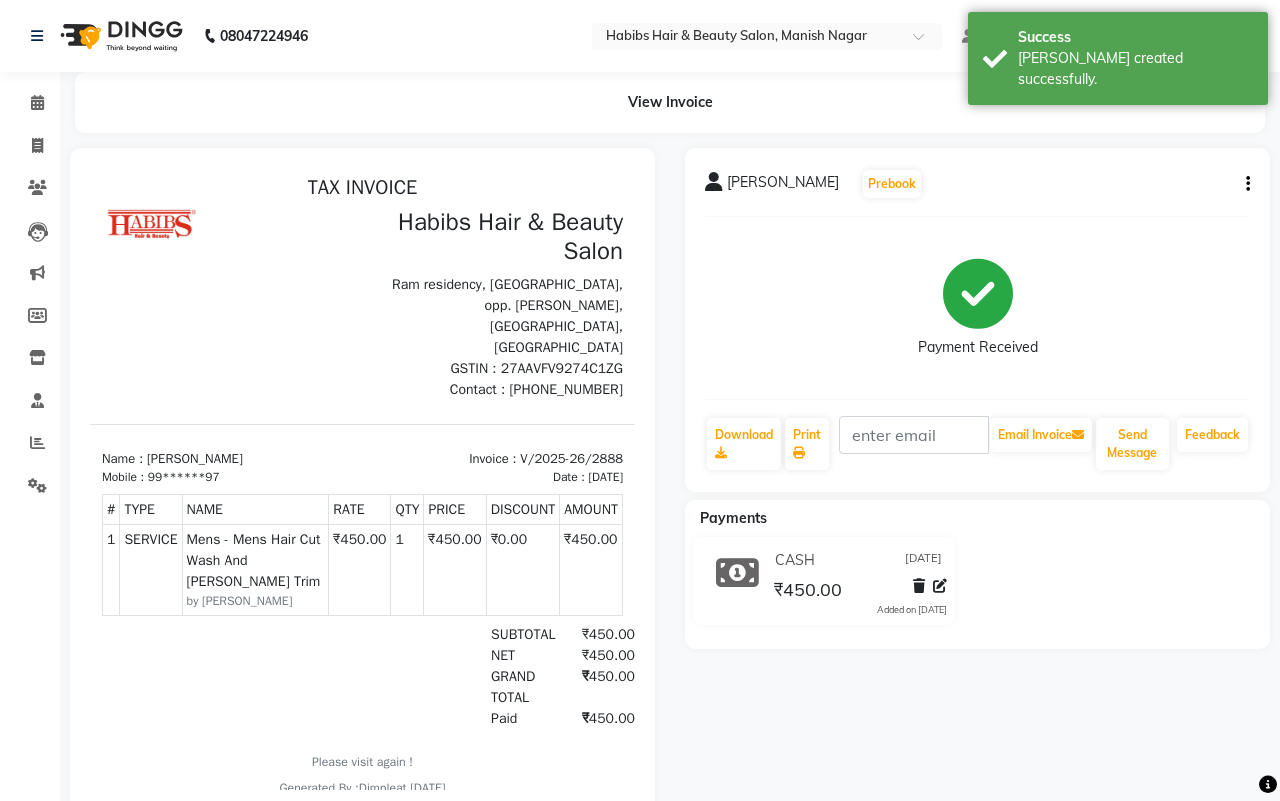 select on "3804" 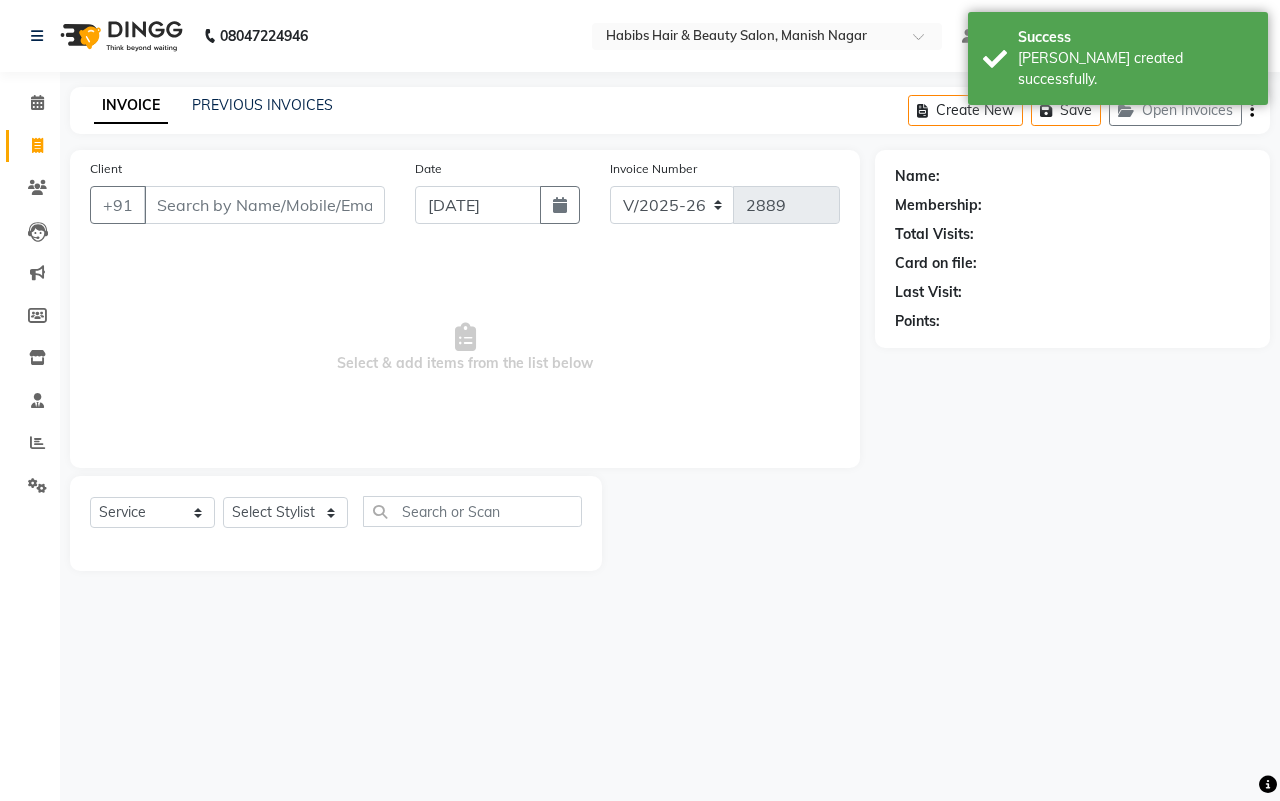 click on "Client" at bounding box center [264, 205] 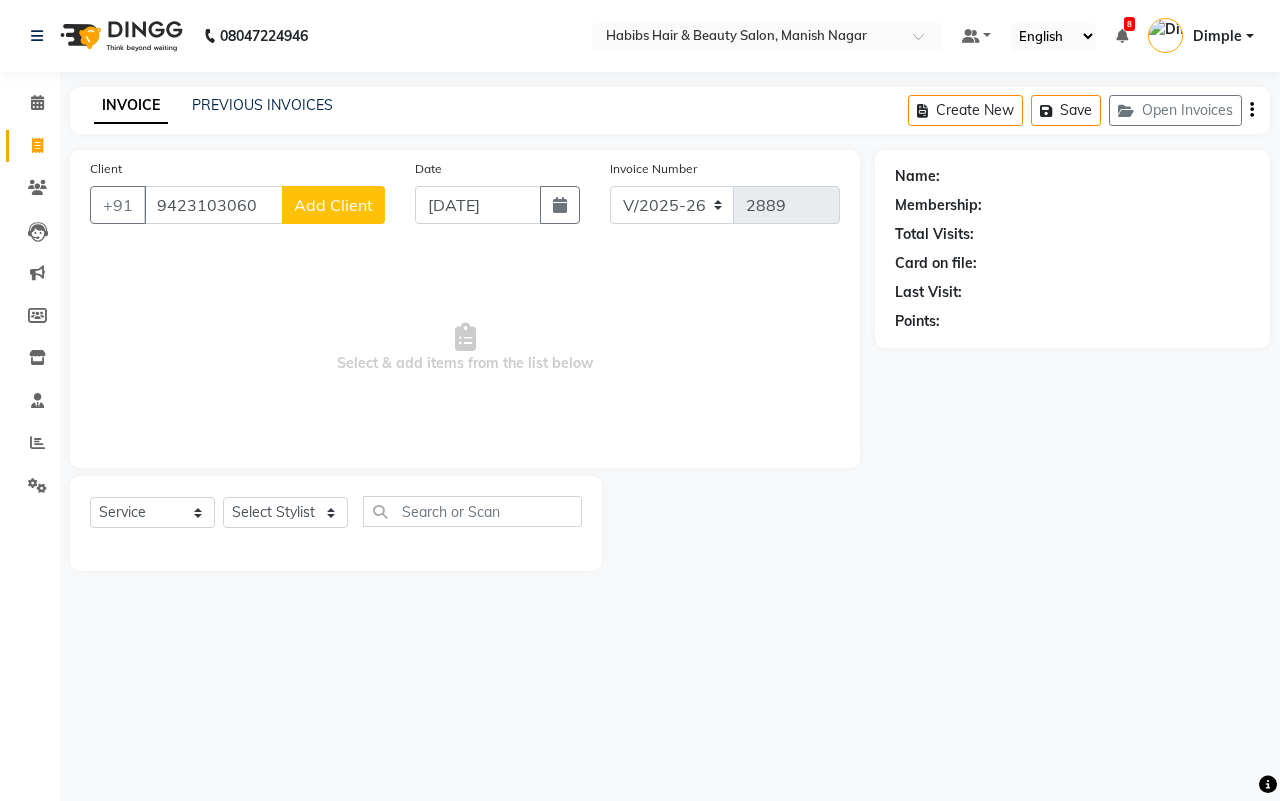 type on "9423103060" 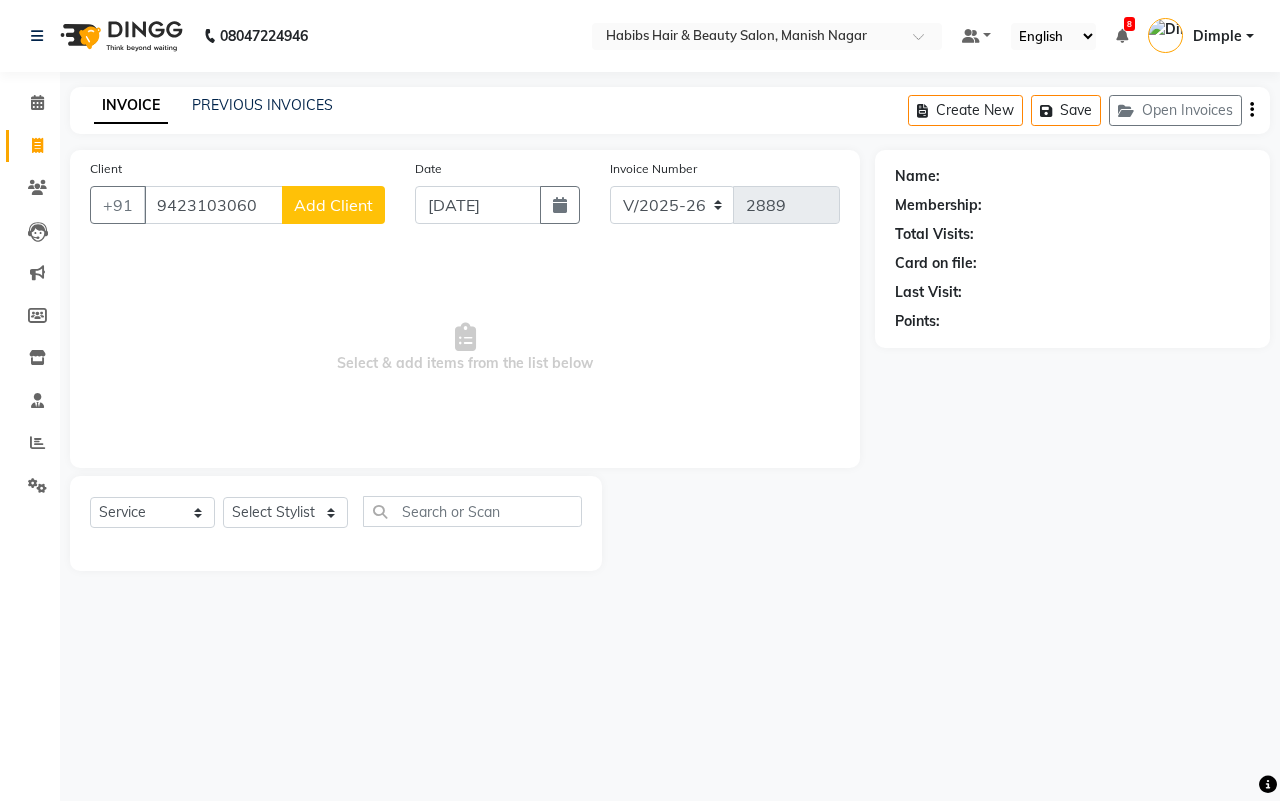 select on "22" 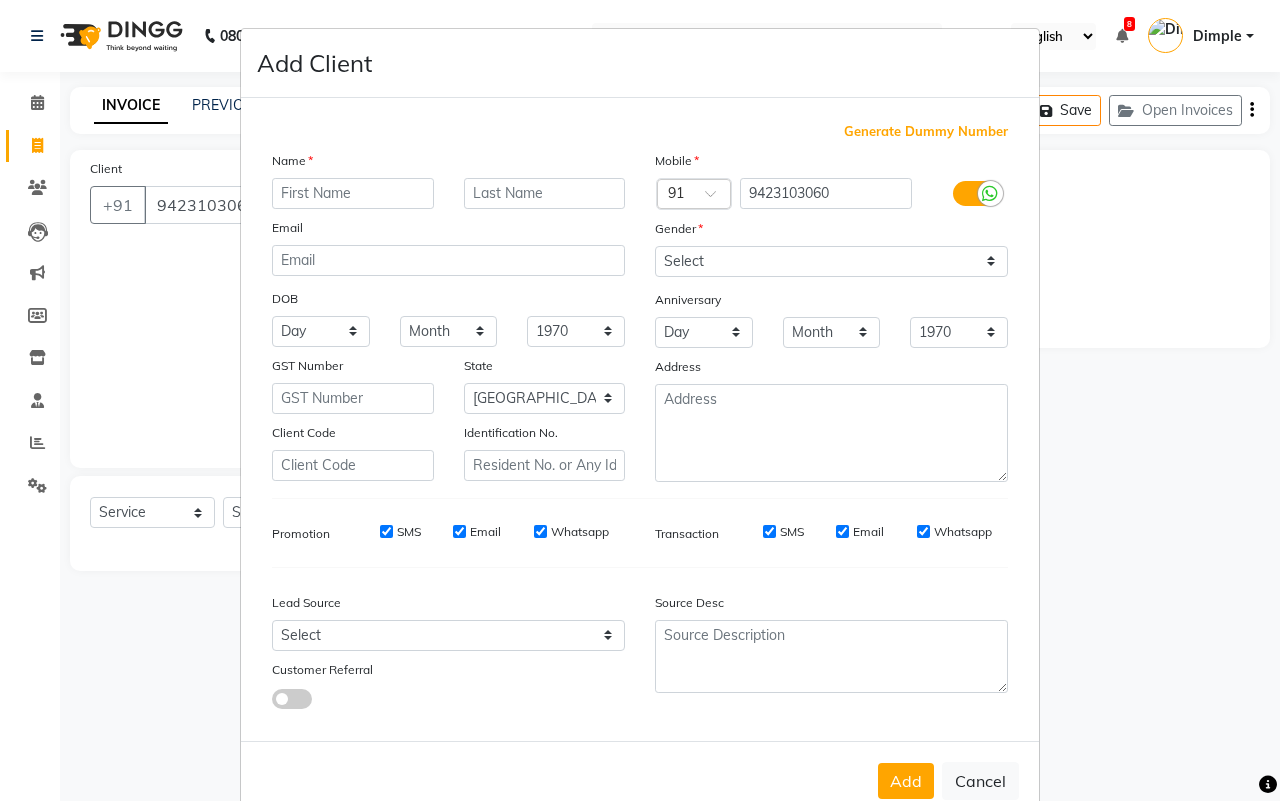 click at bounding box center [353, 193] 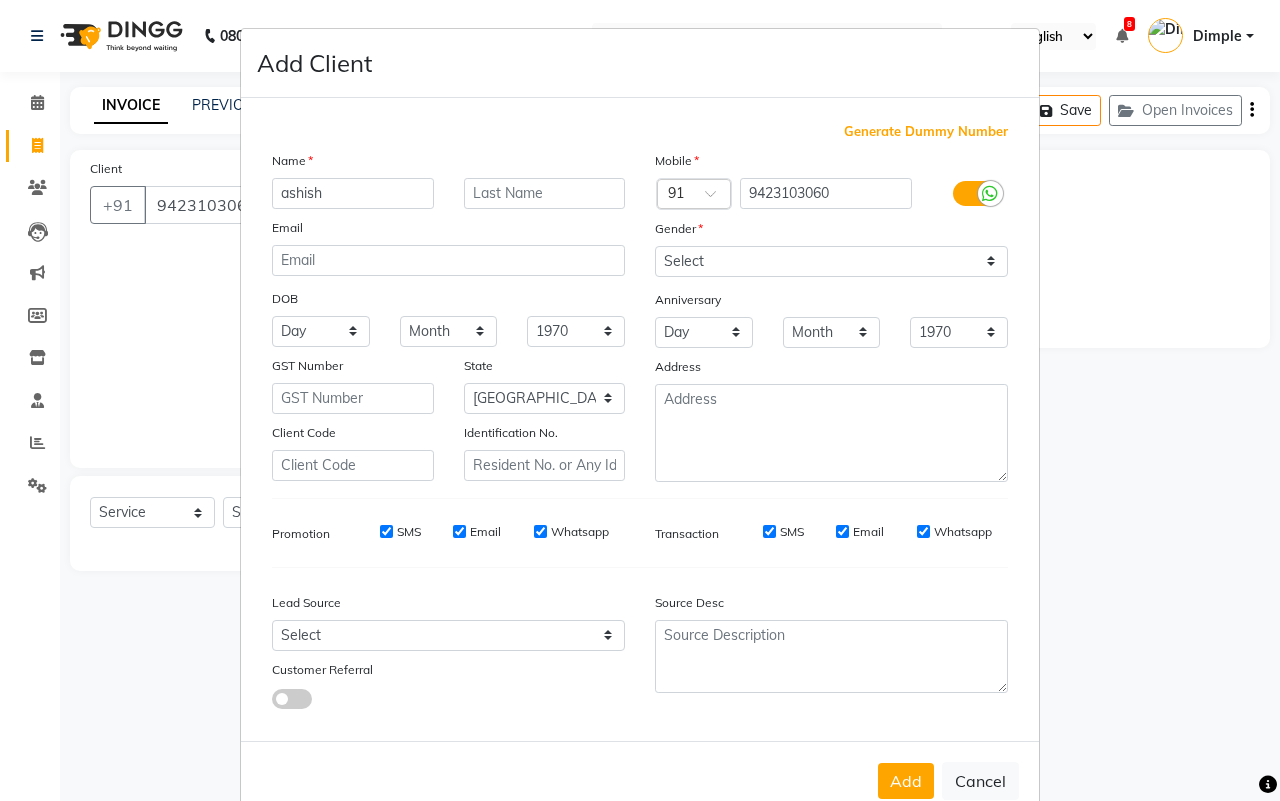type on "ashish" 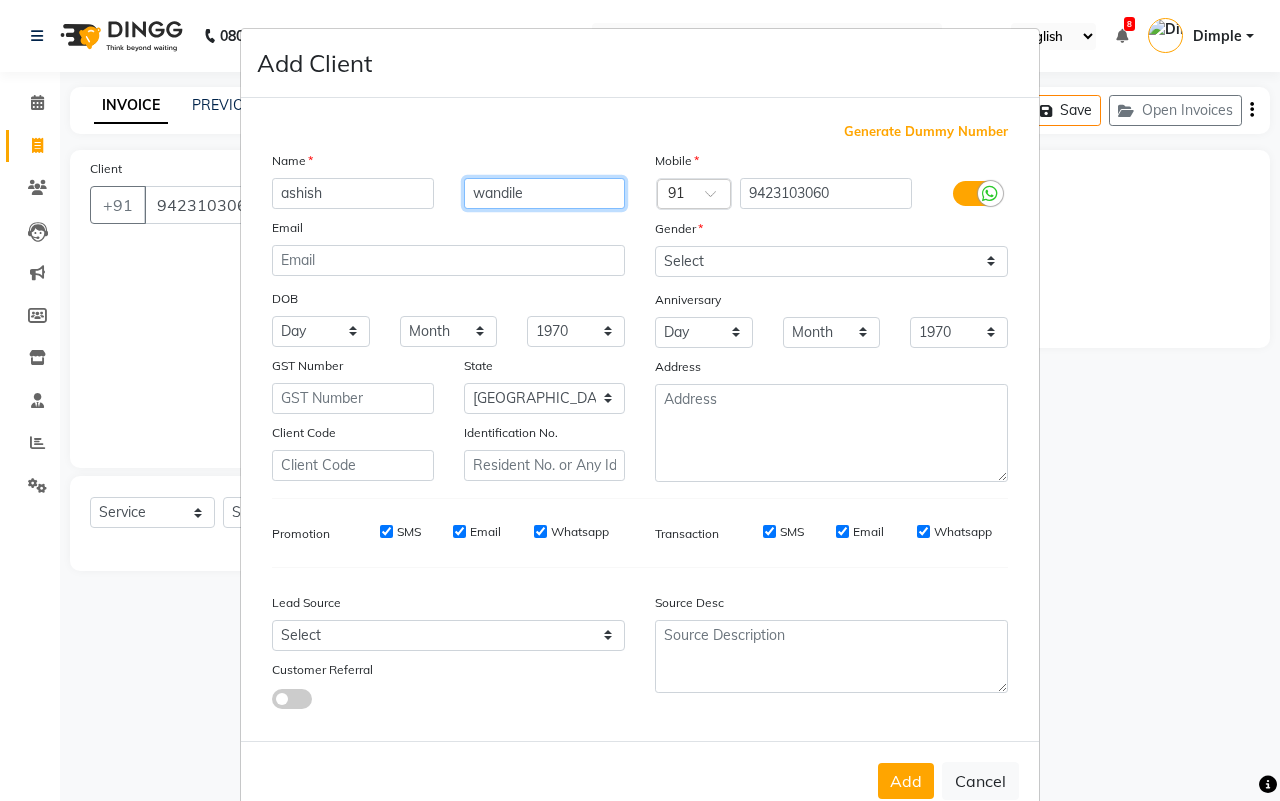 type on "wandile" 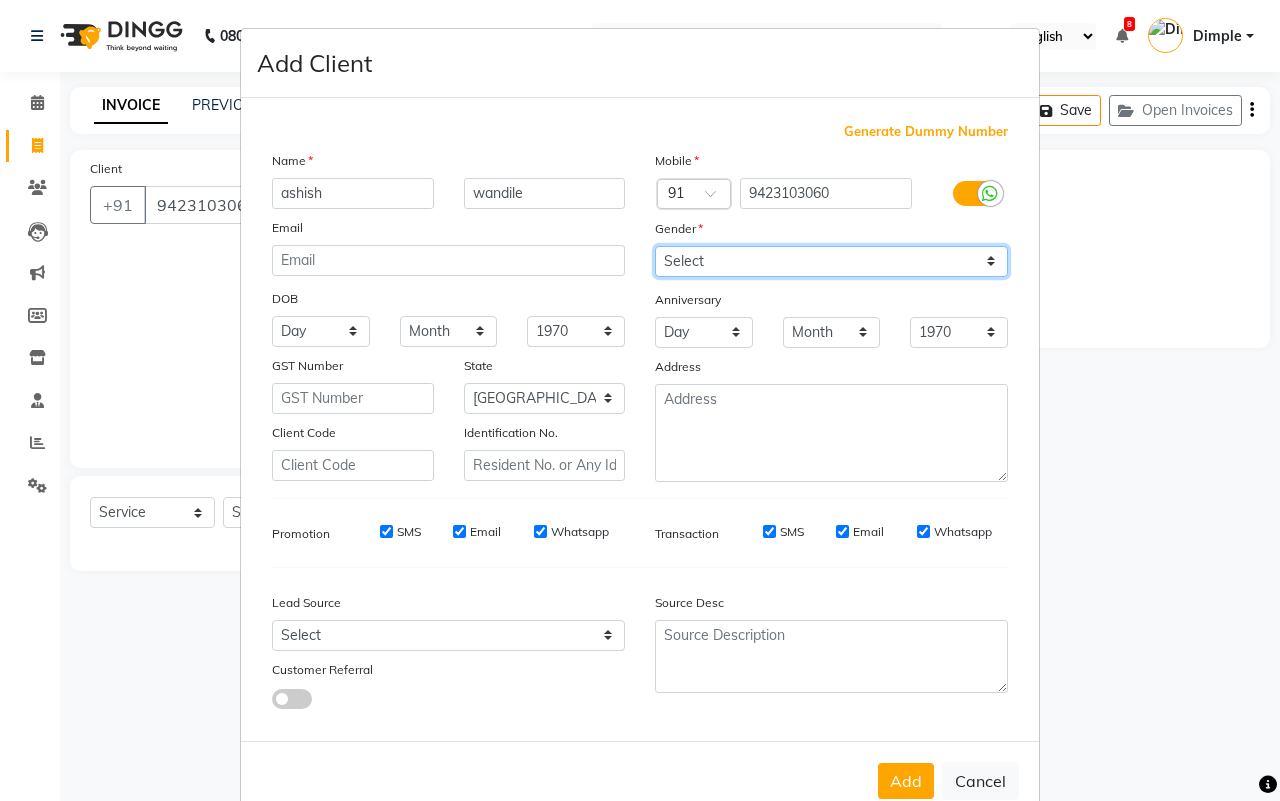click on "Select [DEMOGRAPHIC_DATA] [DEMOGRAPHIC_DATA] Other Prefer Not To Say" at bounding box center [831, 261] 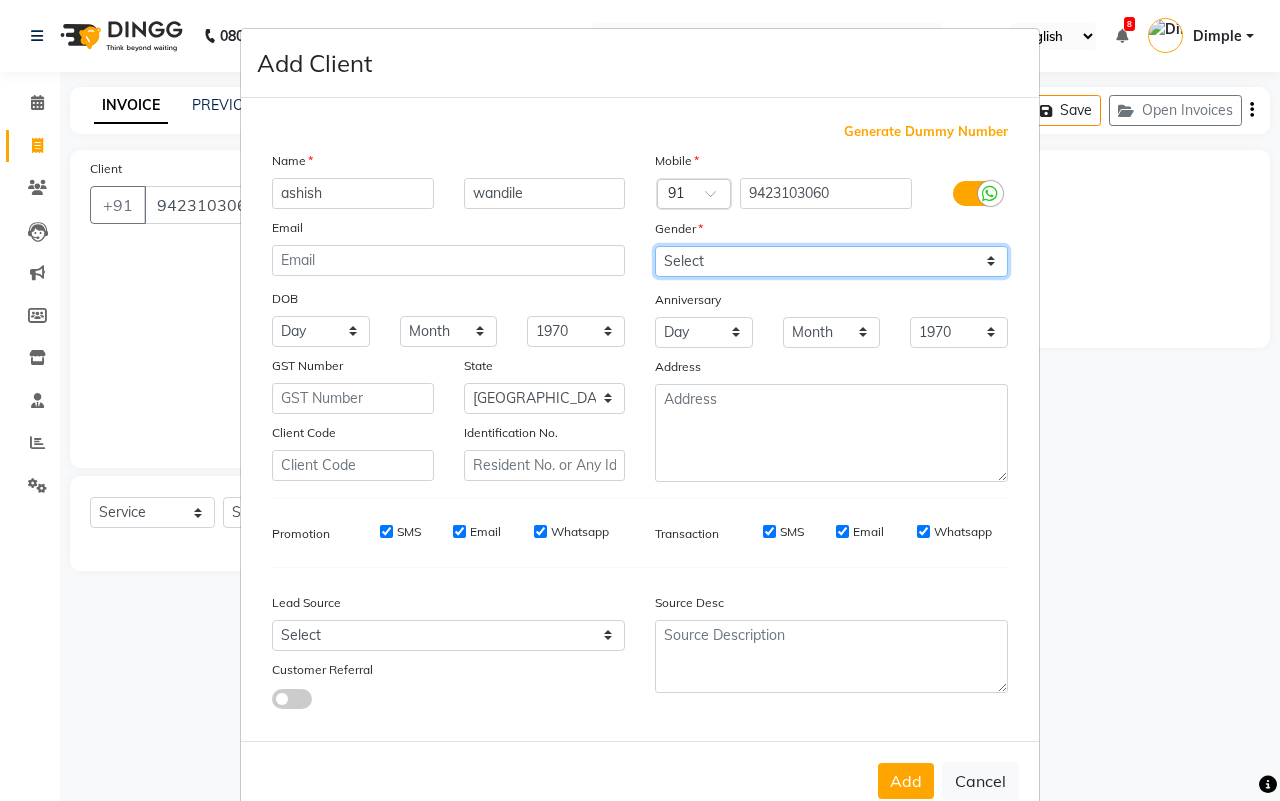 select on "[DEMOGRAPHIC_DATA]" 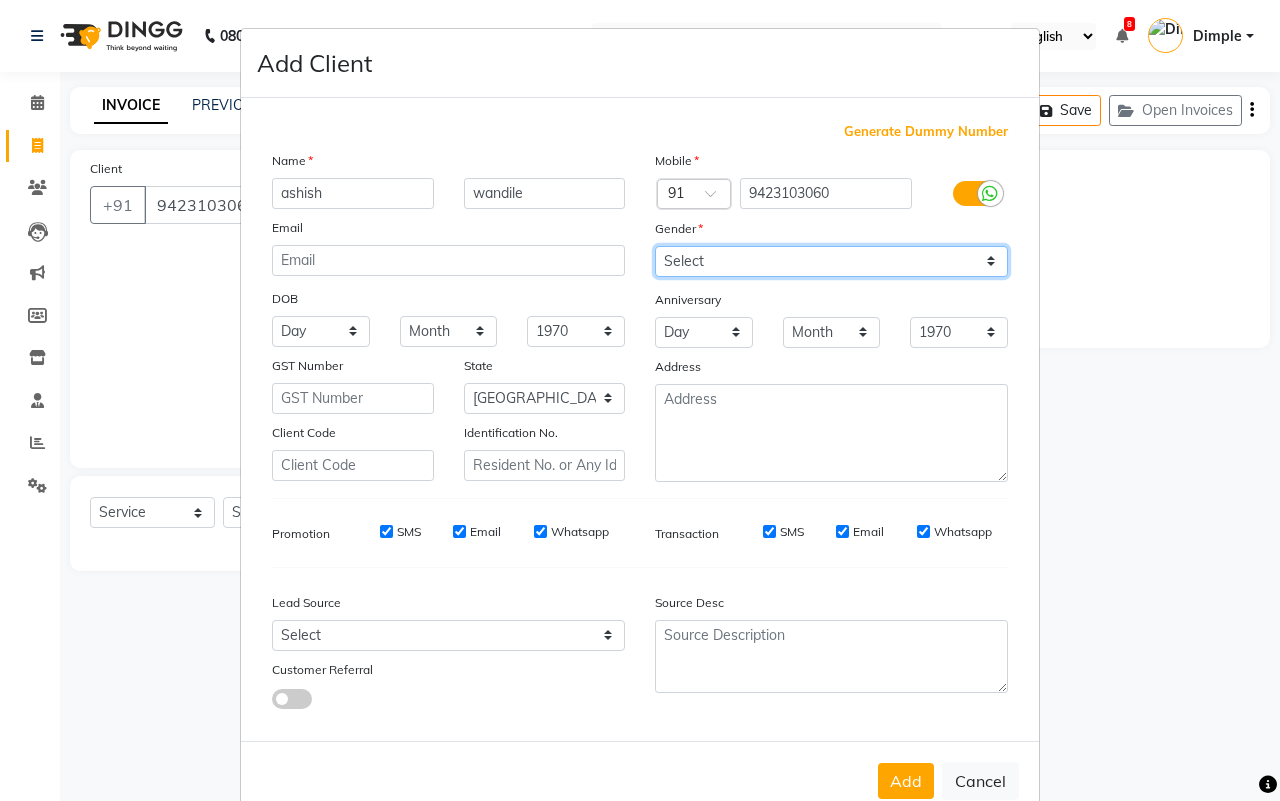 click on "Select [DEMOGRAPHIC_DATA] [DEMOGRAPHIC_DATA] Other Prefer Not To Say" at bounding box center (831, 261) 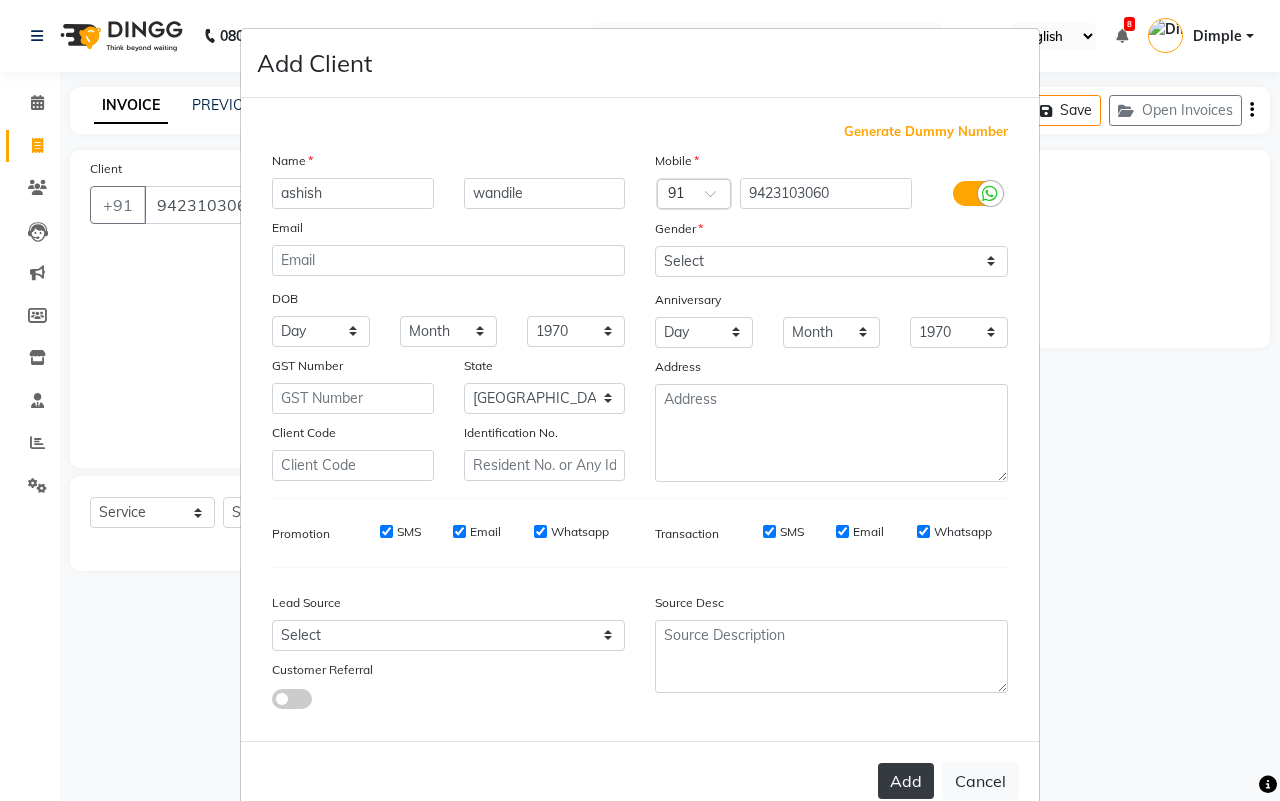 click on "Add" at bounding box center [906, 781] 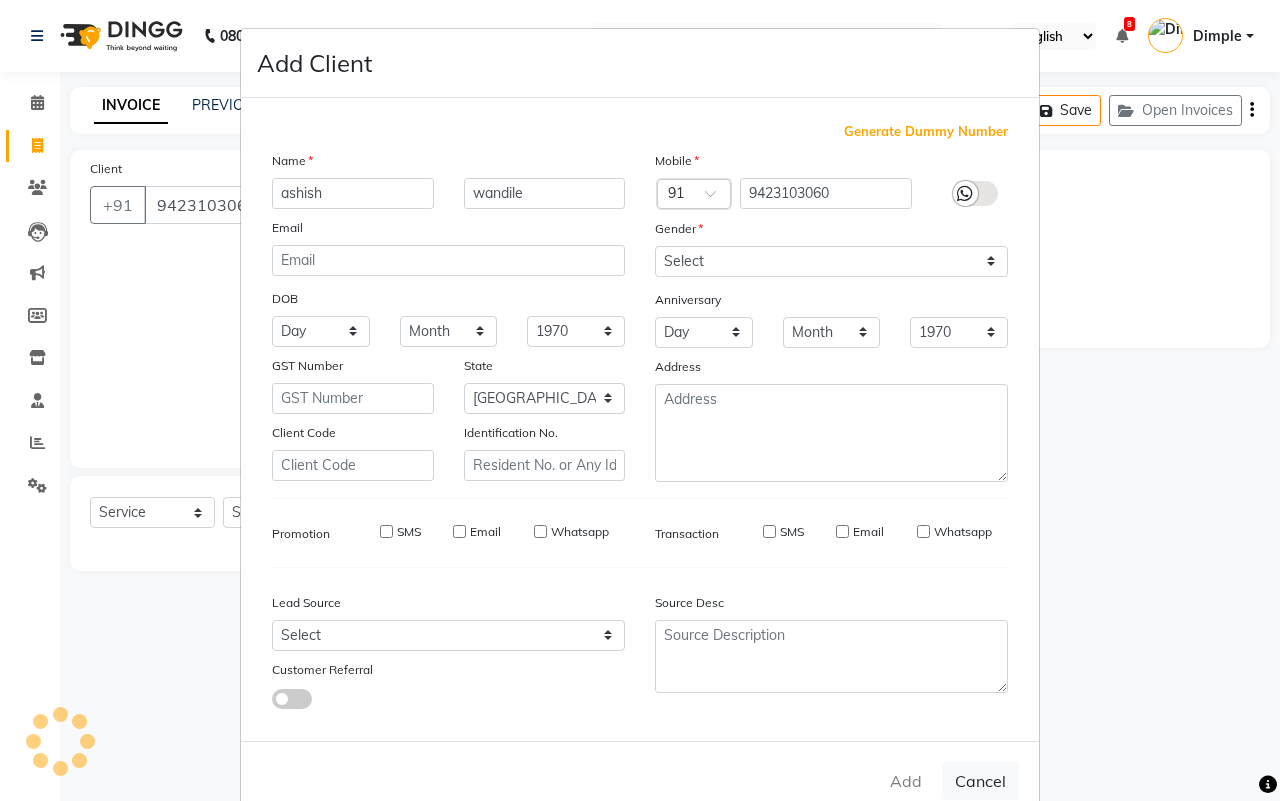 type on "94******60" 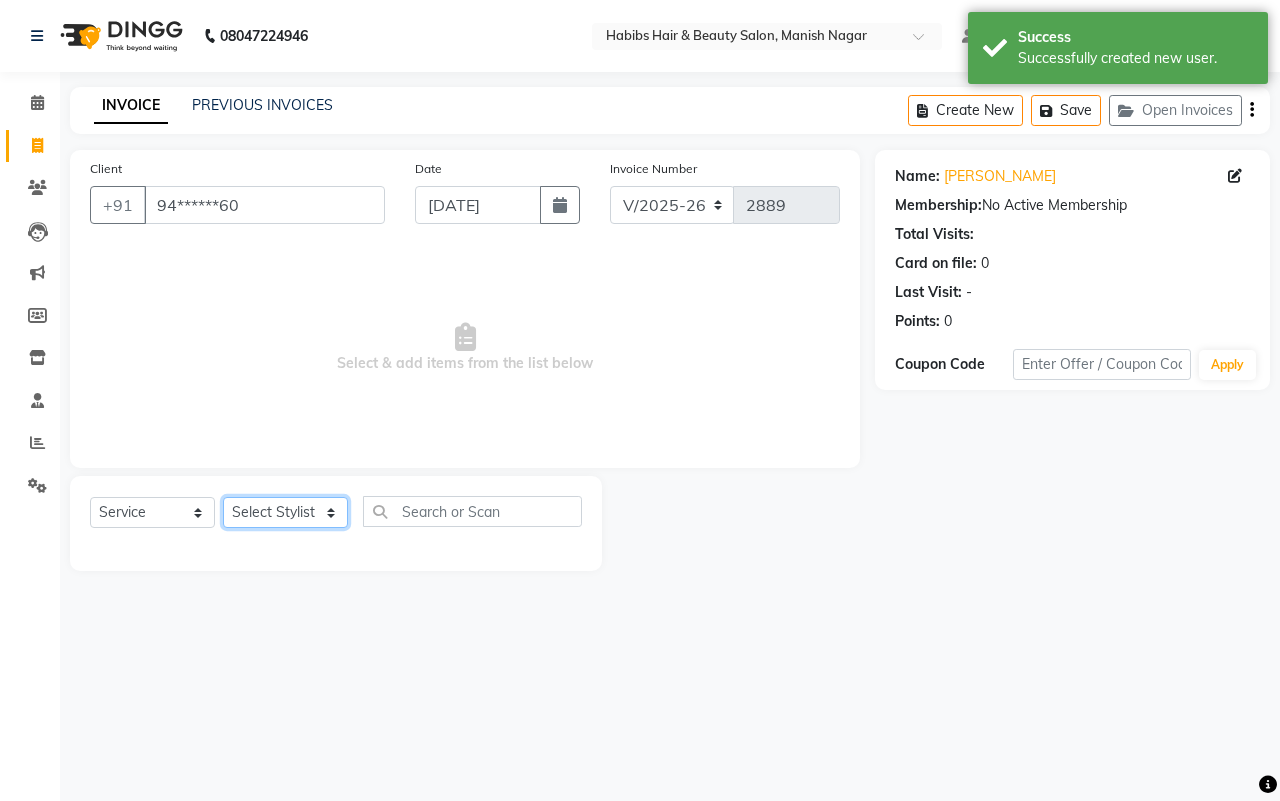 click on "Select Stylist [PERSON_NAME] [PERSON_NAME] [PERSON_NAME] Sachin [PERSON_NAME] [PERSON_NAME] [PERSON_NAME]" 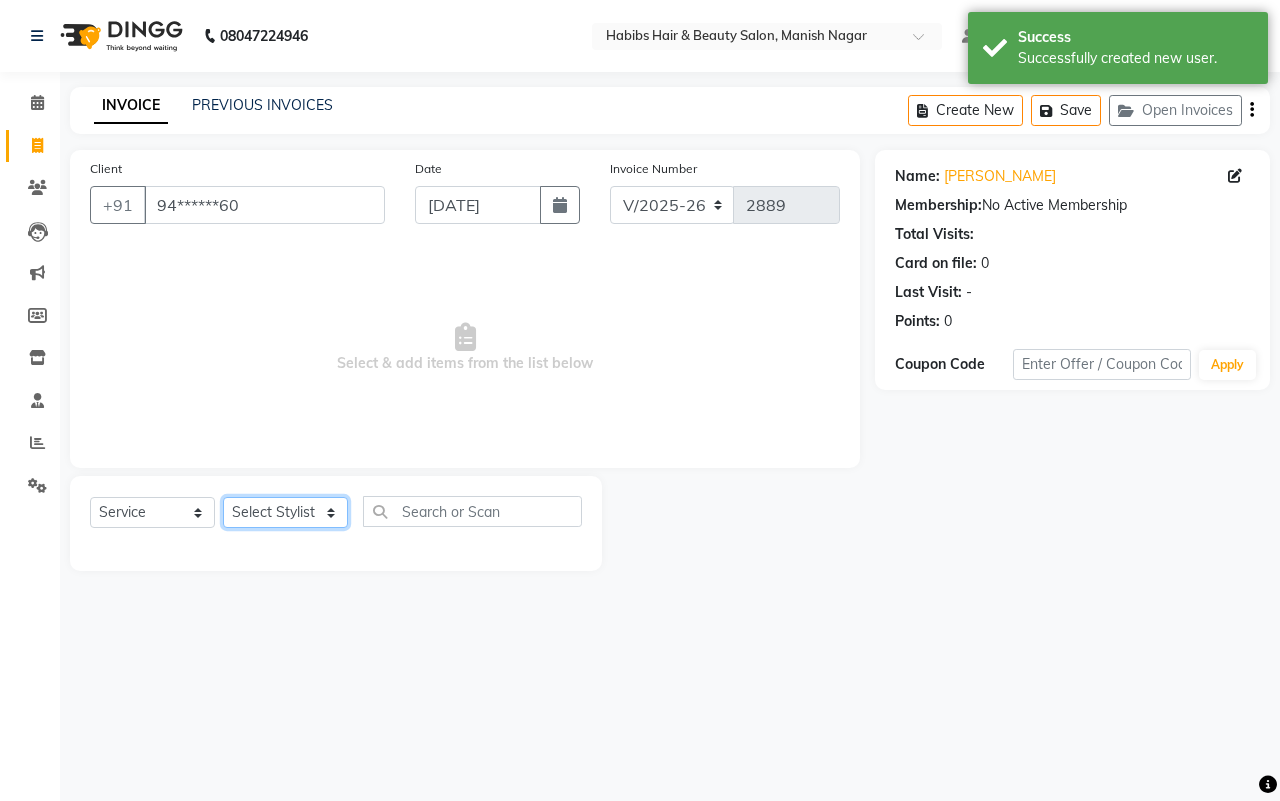 select on "18779" 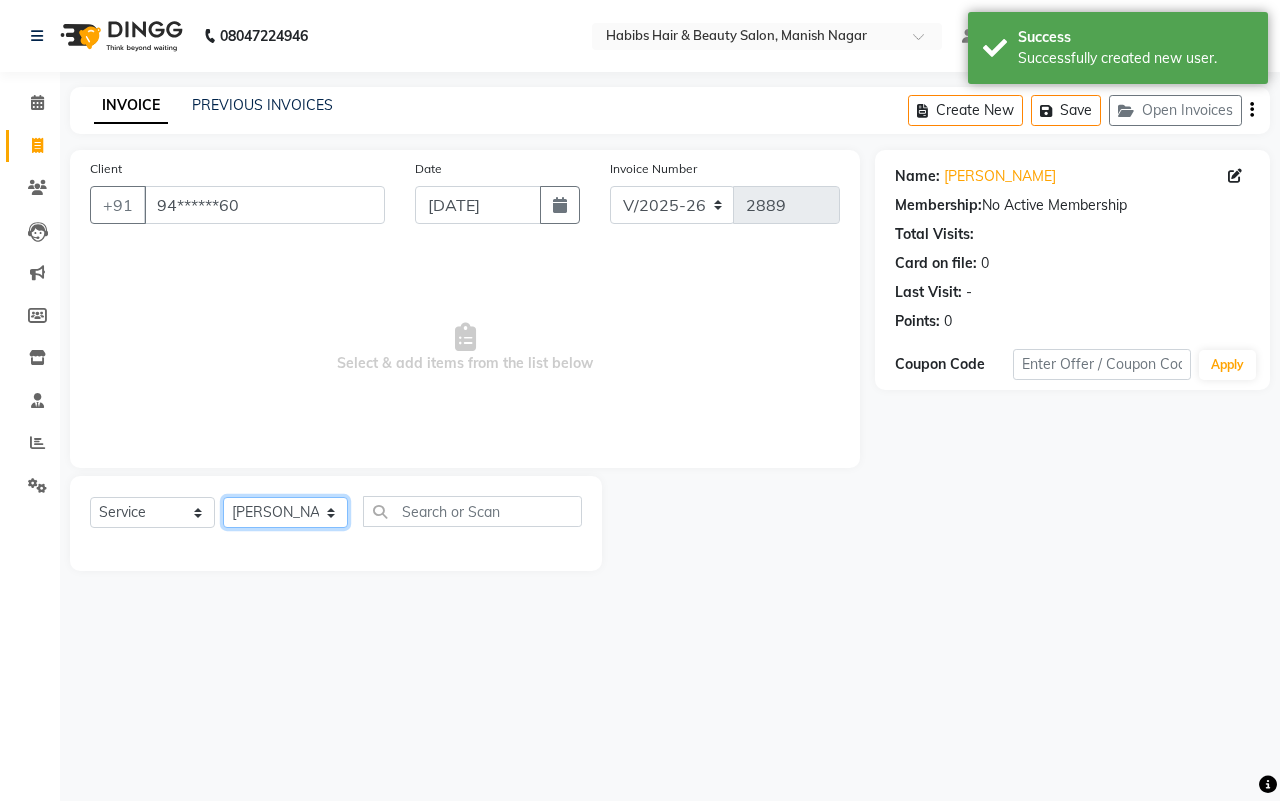 click on "Select Stylist [PERSON_NAME] [PERSON_NAME] [PERSON_NAME] Sachin [PERSON_NAME] [PERSON_NAME] [PERSON_NAME]" 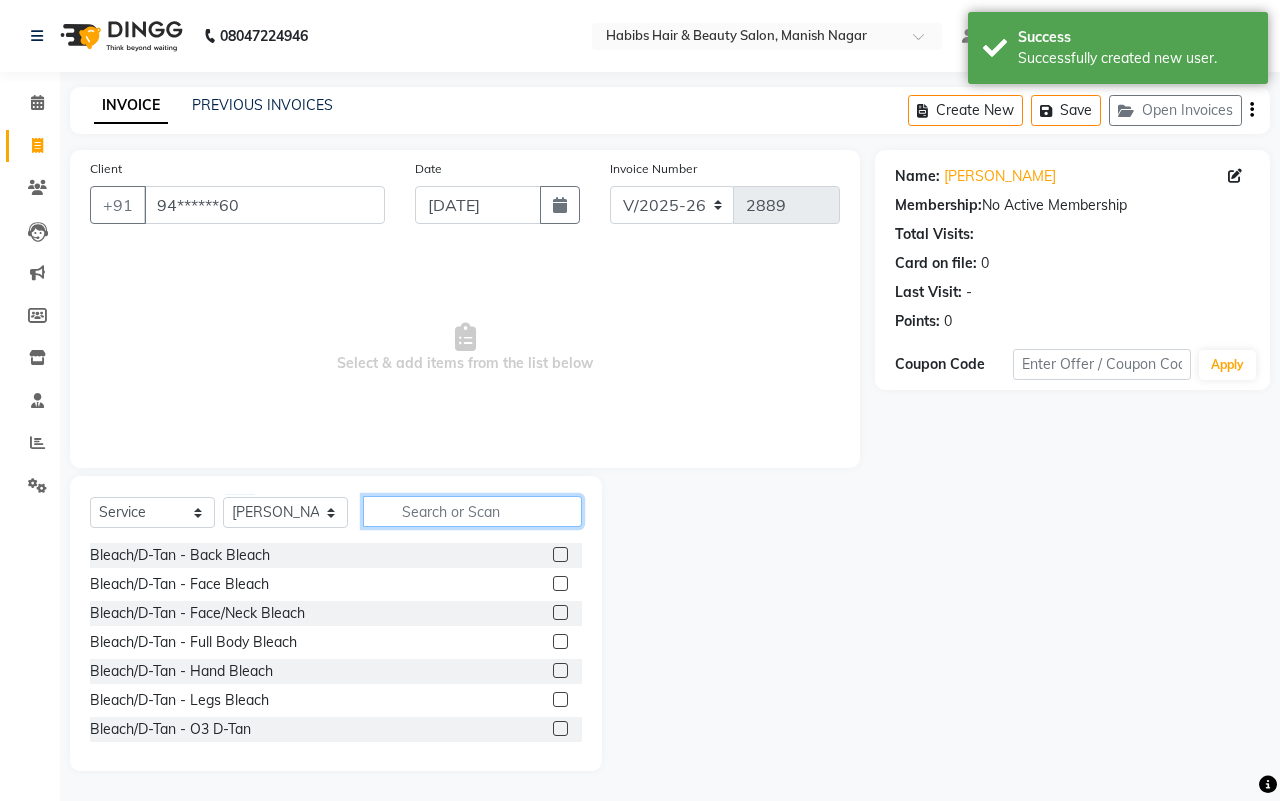 click 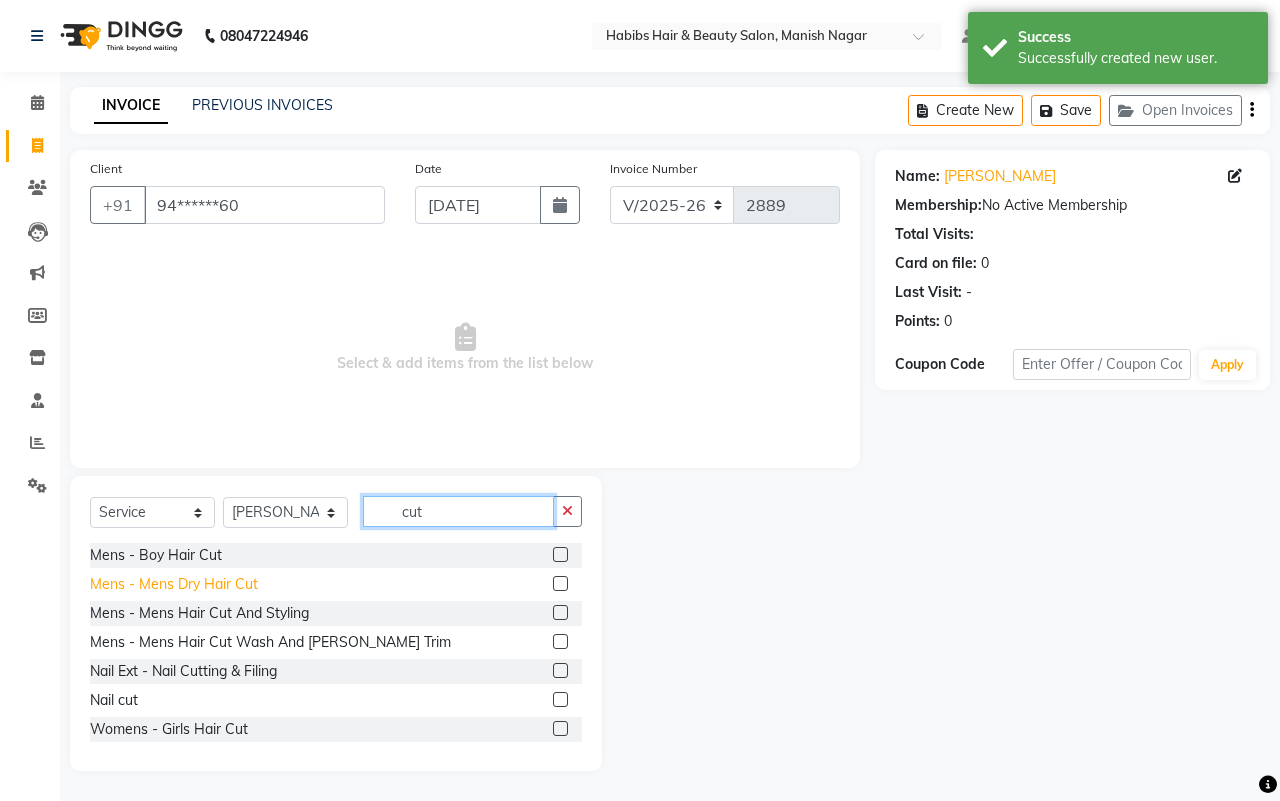 type on "cut" 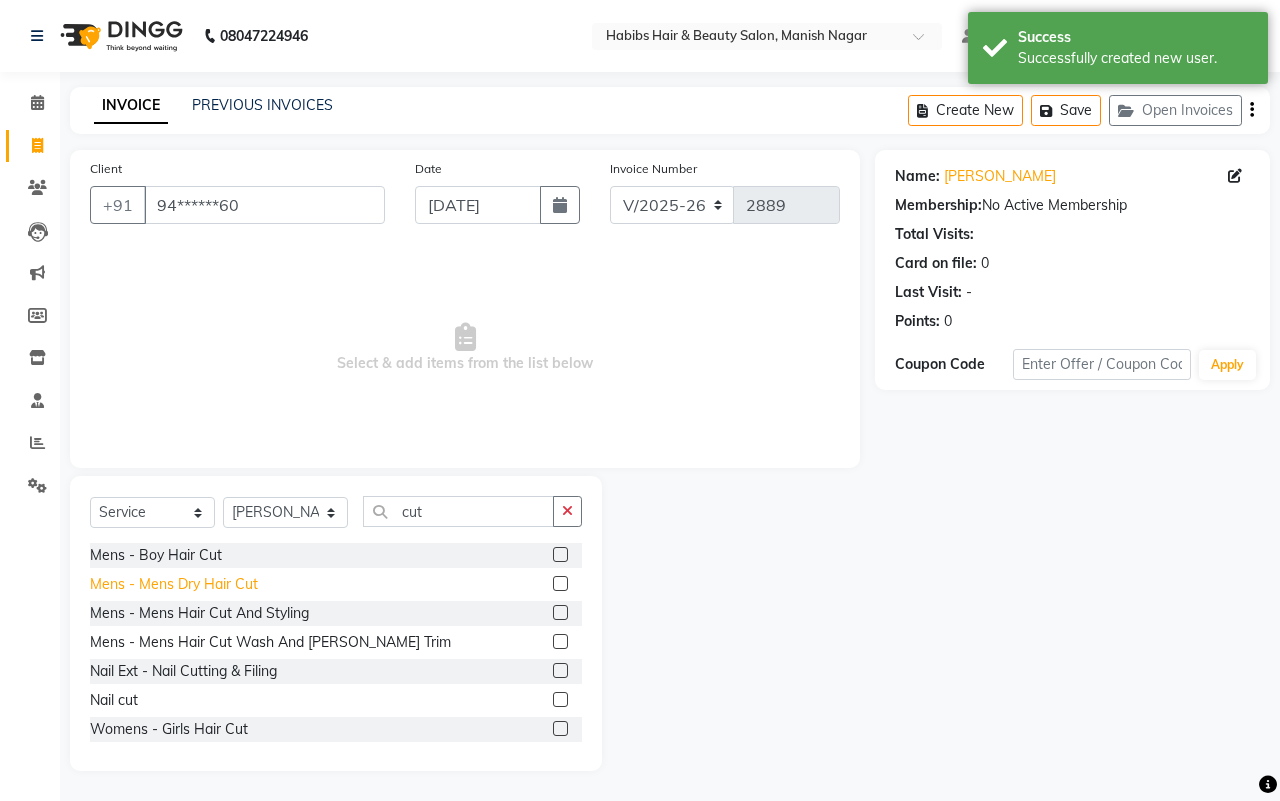 click on "Mens - Mens Dry Hair Cut" 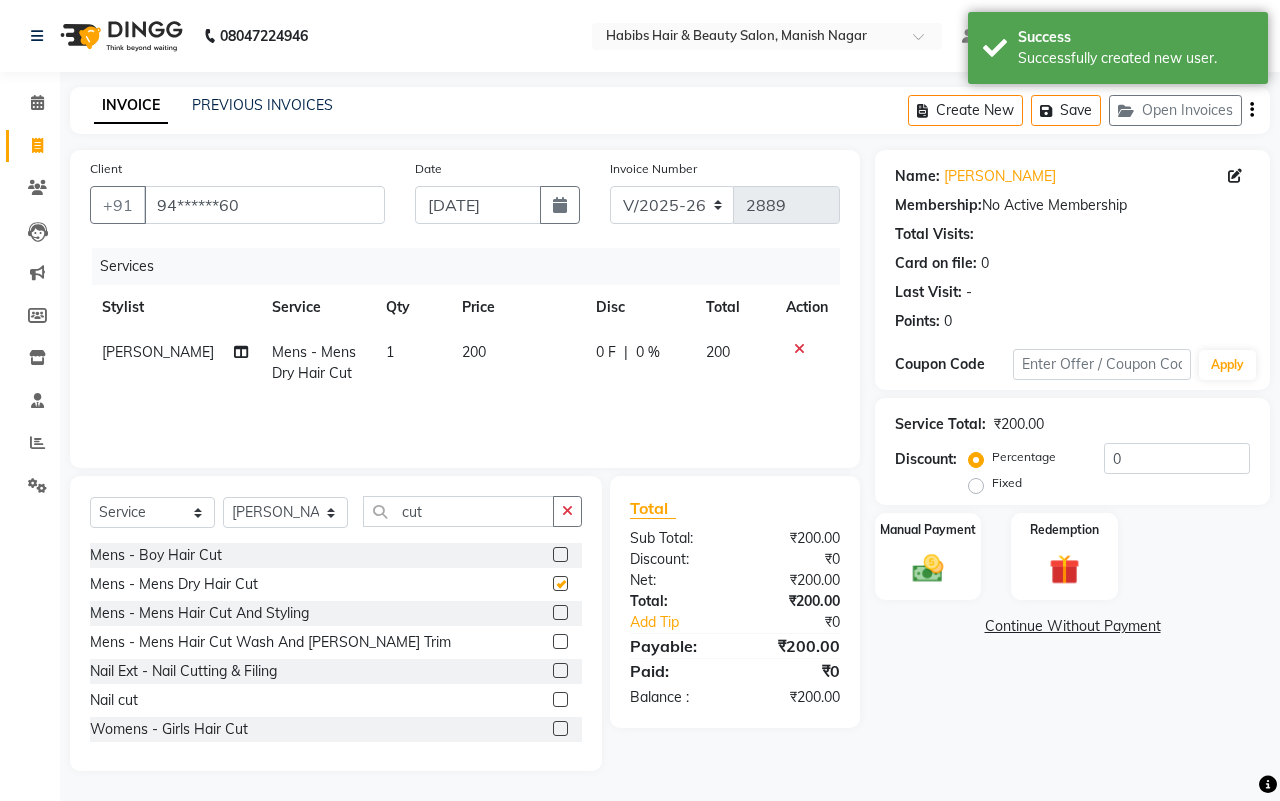checkbox on "false" 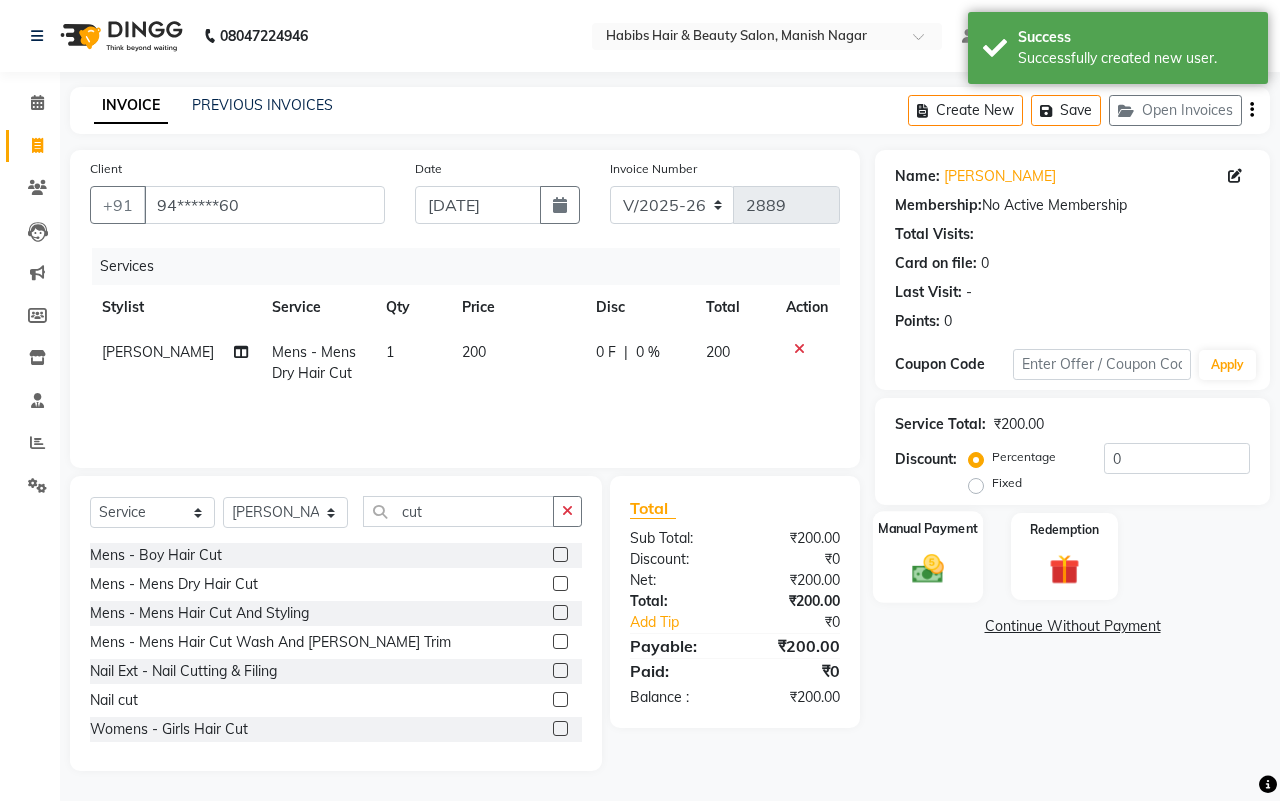 click 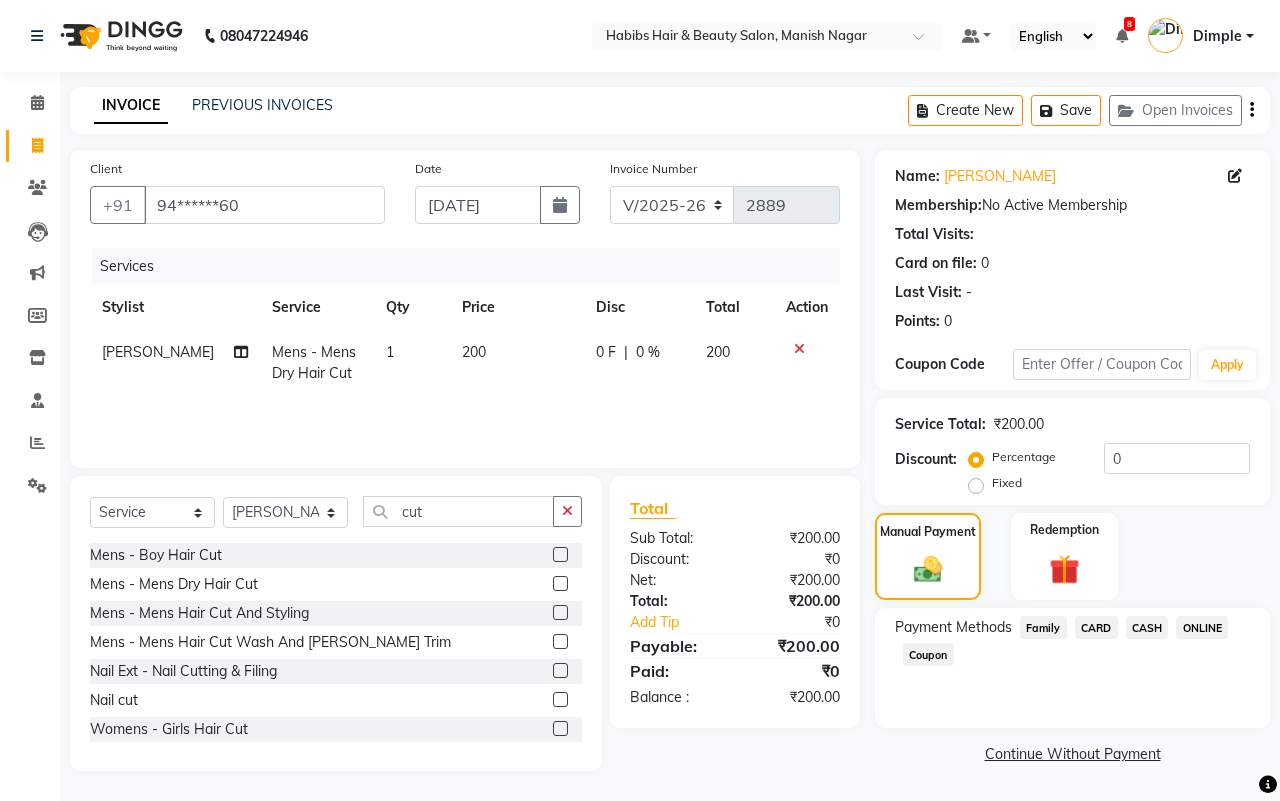 click on "CASH" 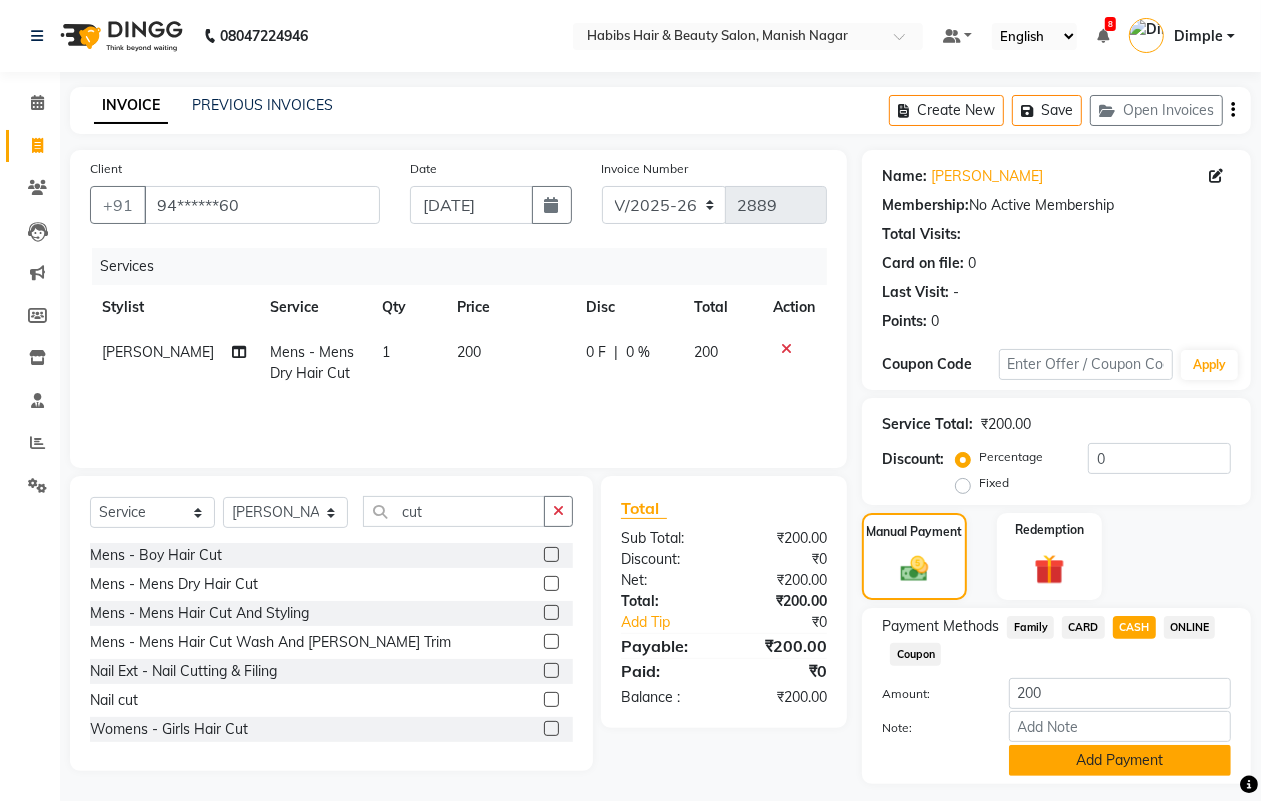 click on "Add Payment" 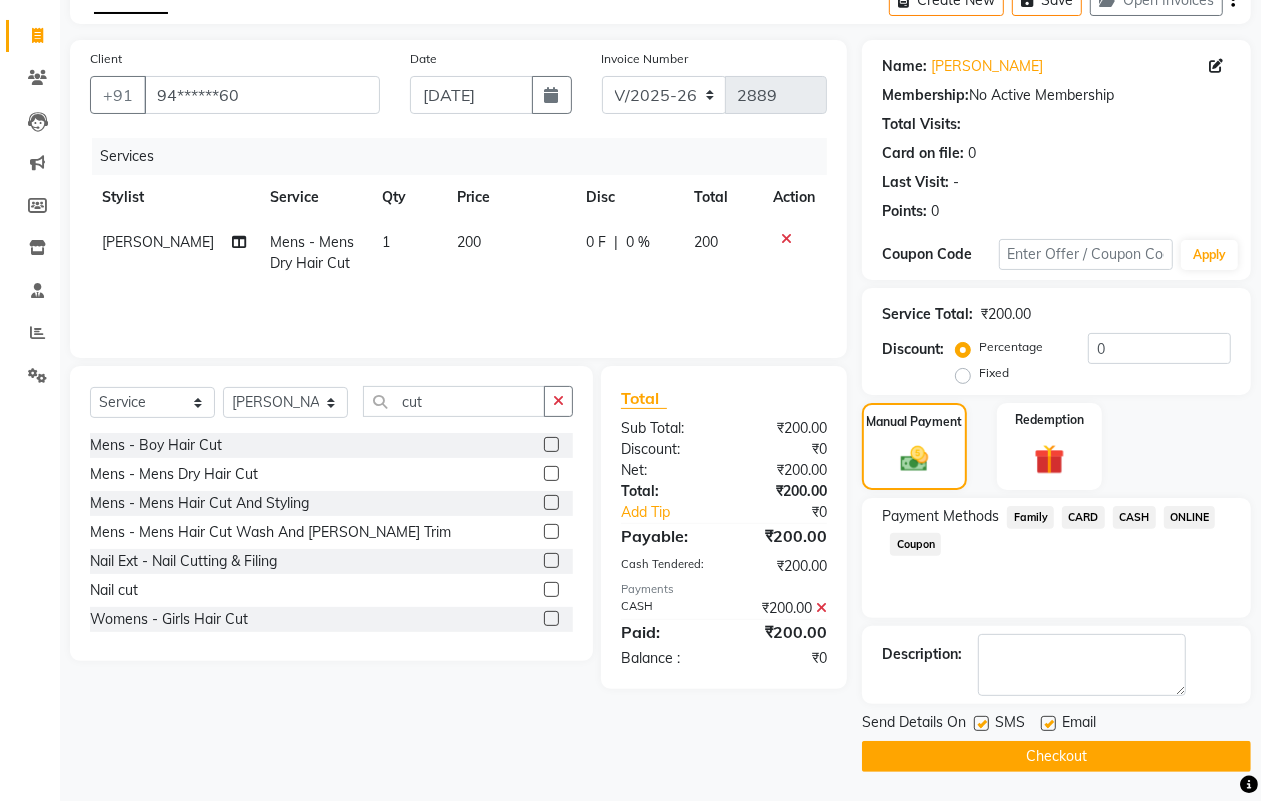 scroll, scrollTop: 111, scrollLeft: 0, axis: vertical 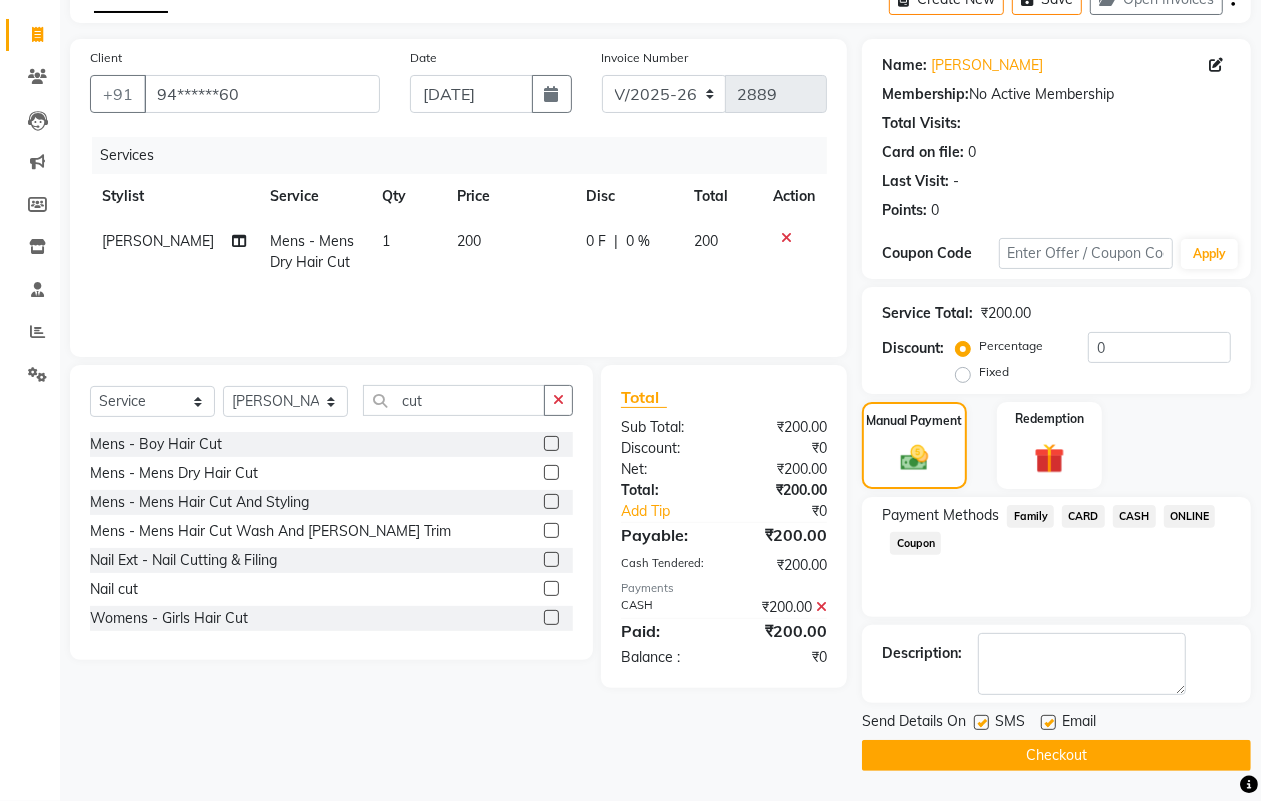 click on "Checkout" 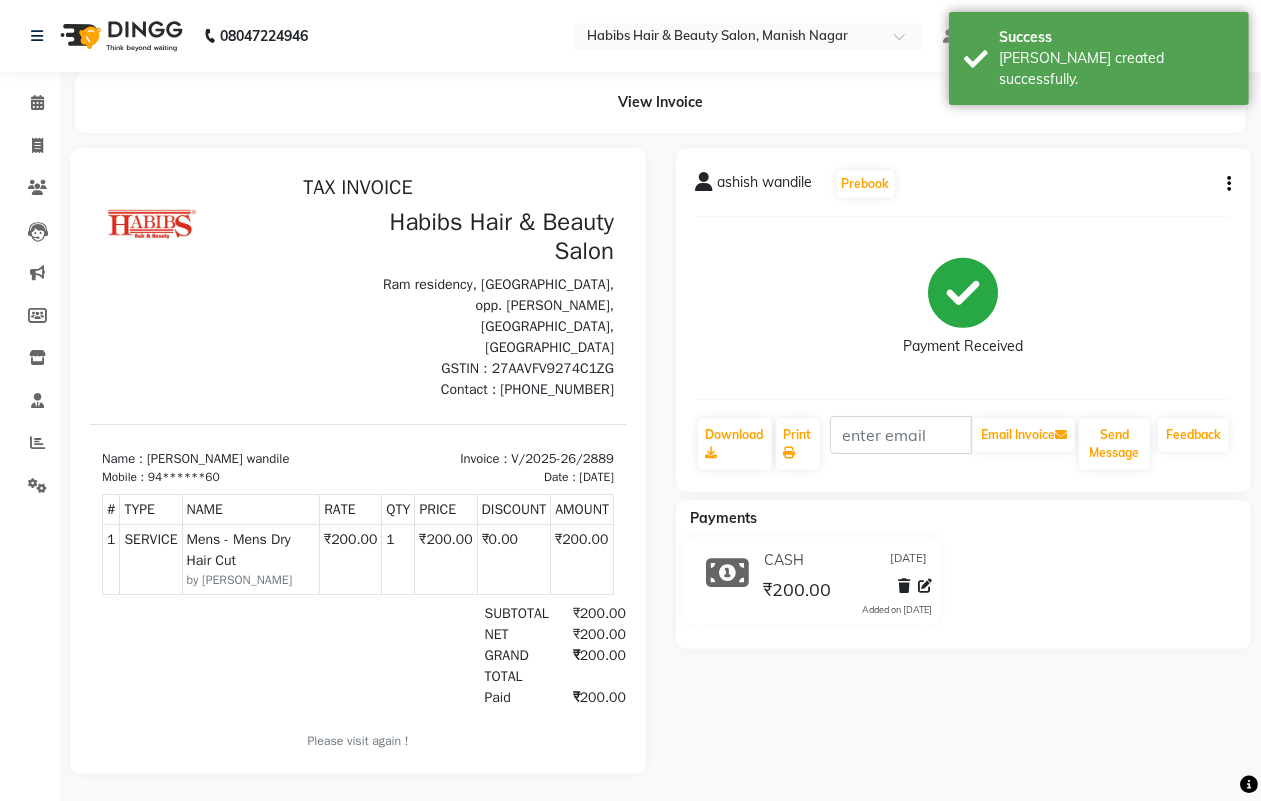 scroll, scrollTop: 0, scrollLeft: 0, axis: both 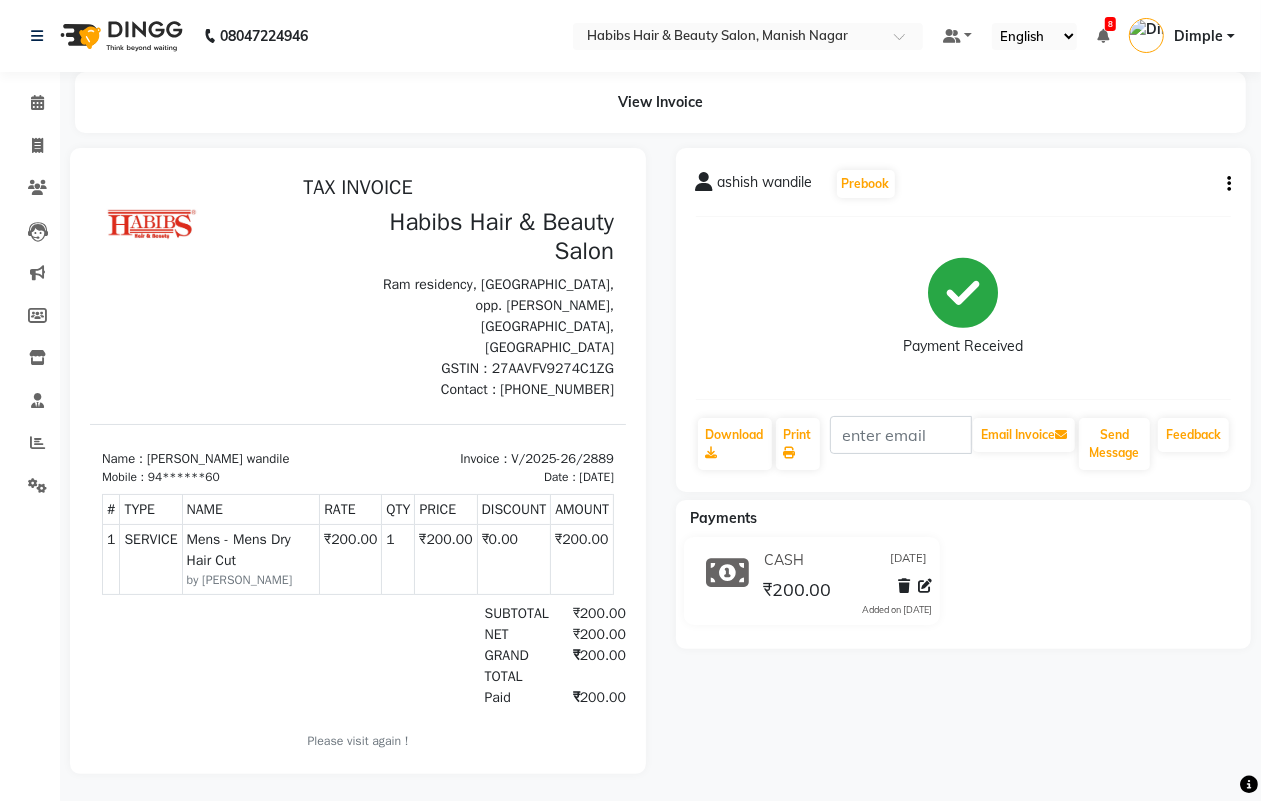 select on "3804" 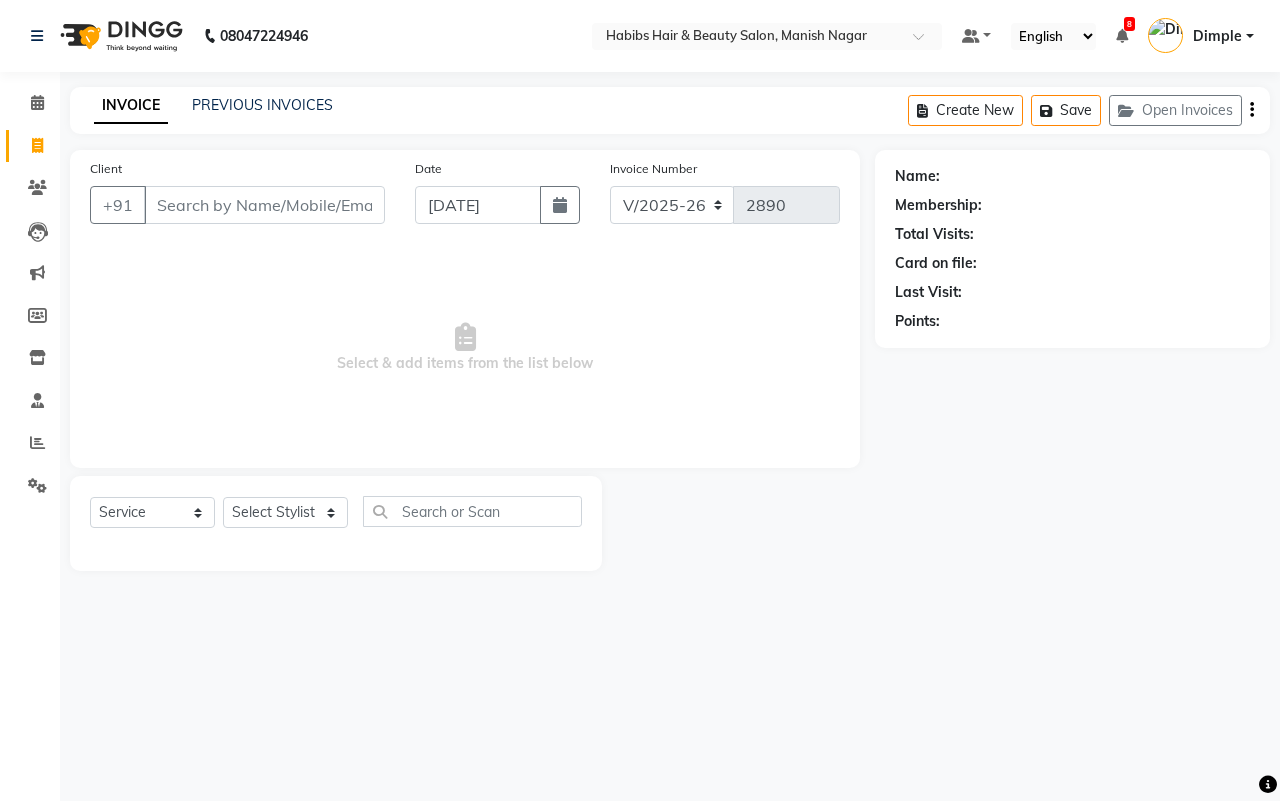 click on "Client" at bounding box center [264, 205] 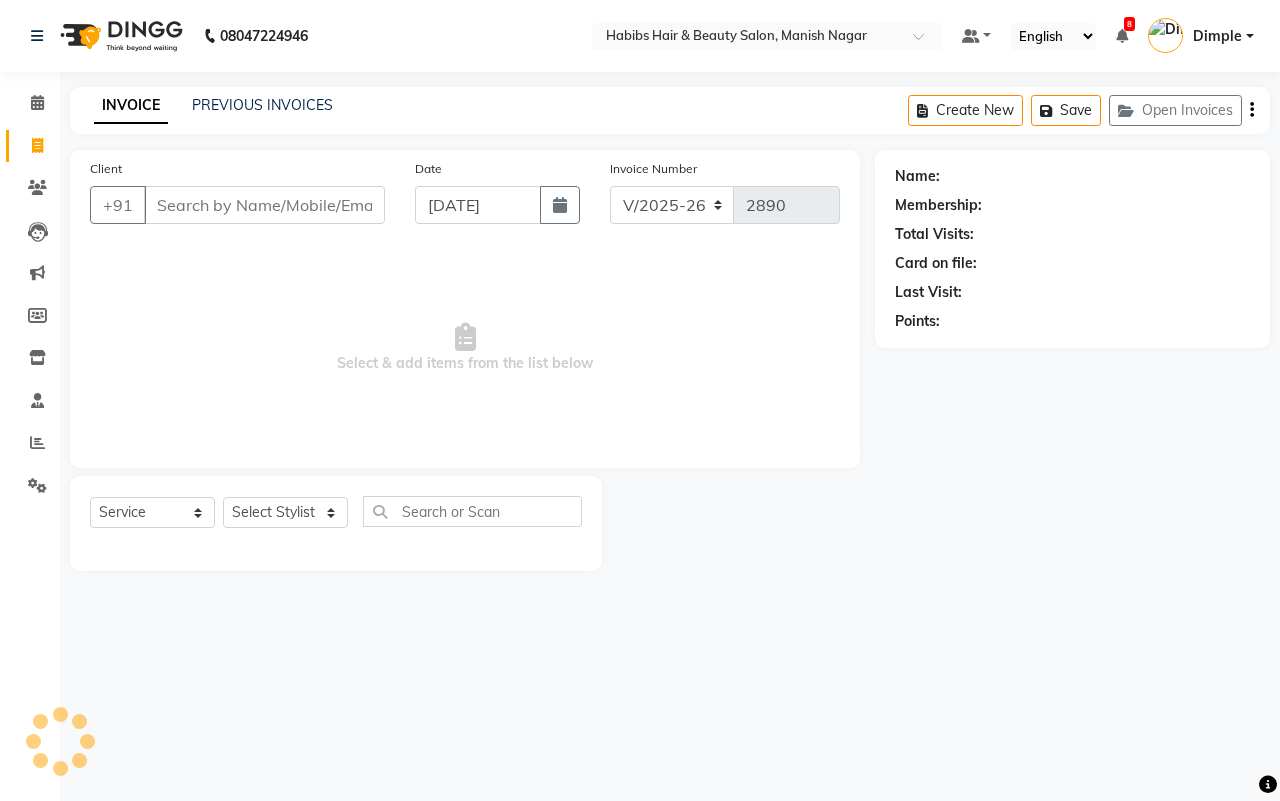 click on "Client" at bounding box center [264, 205] 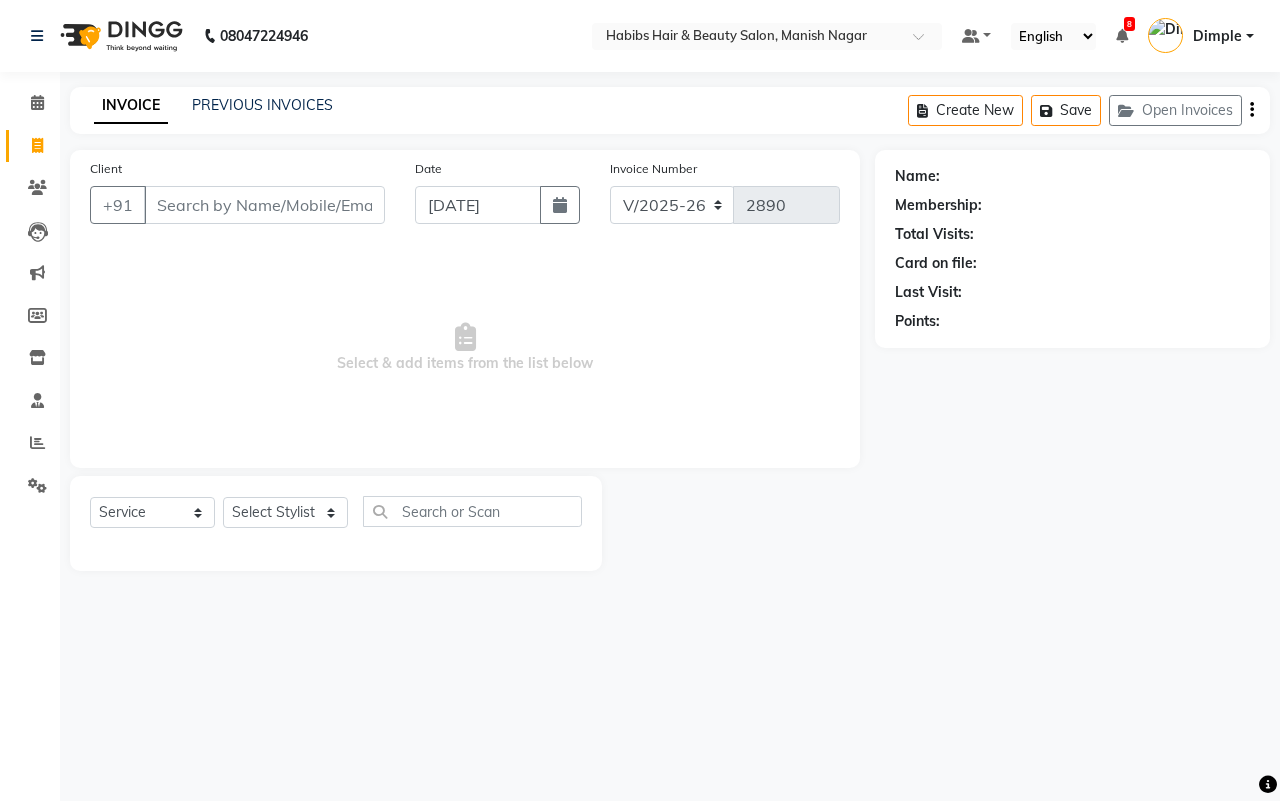 click on "Client" at bounding box center [264, 205] 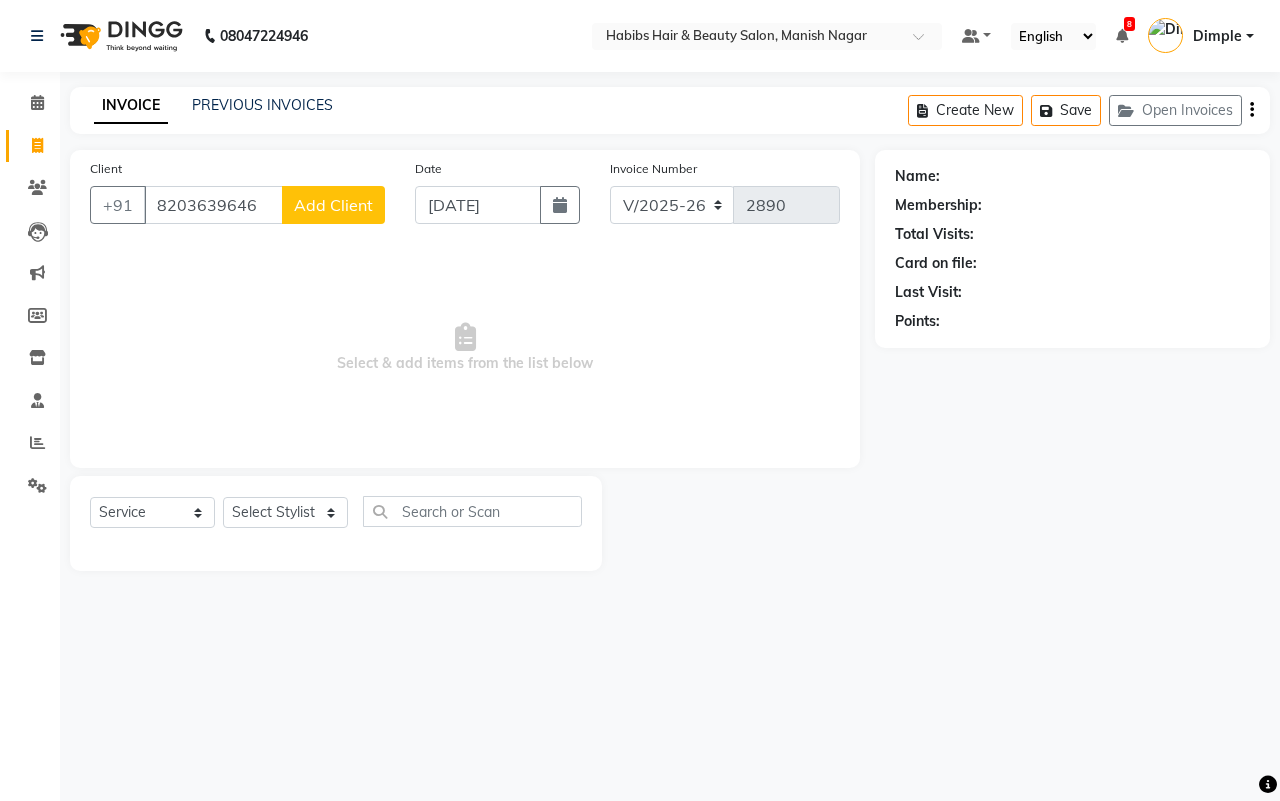 type on "8203639646" 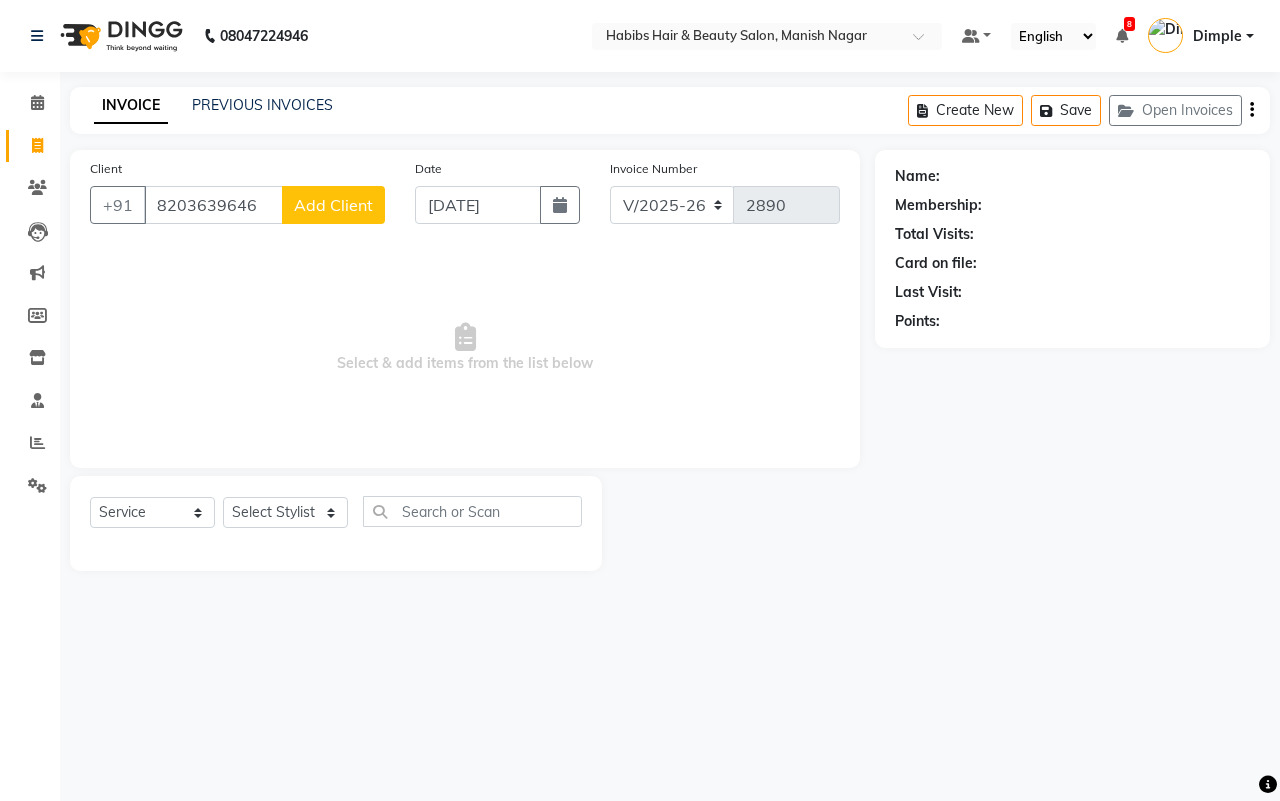 select on "22" 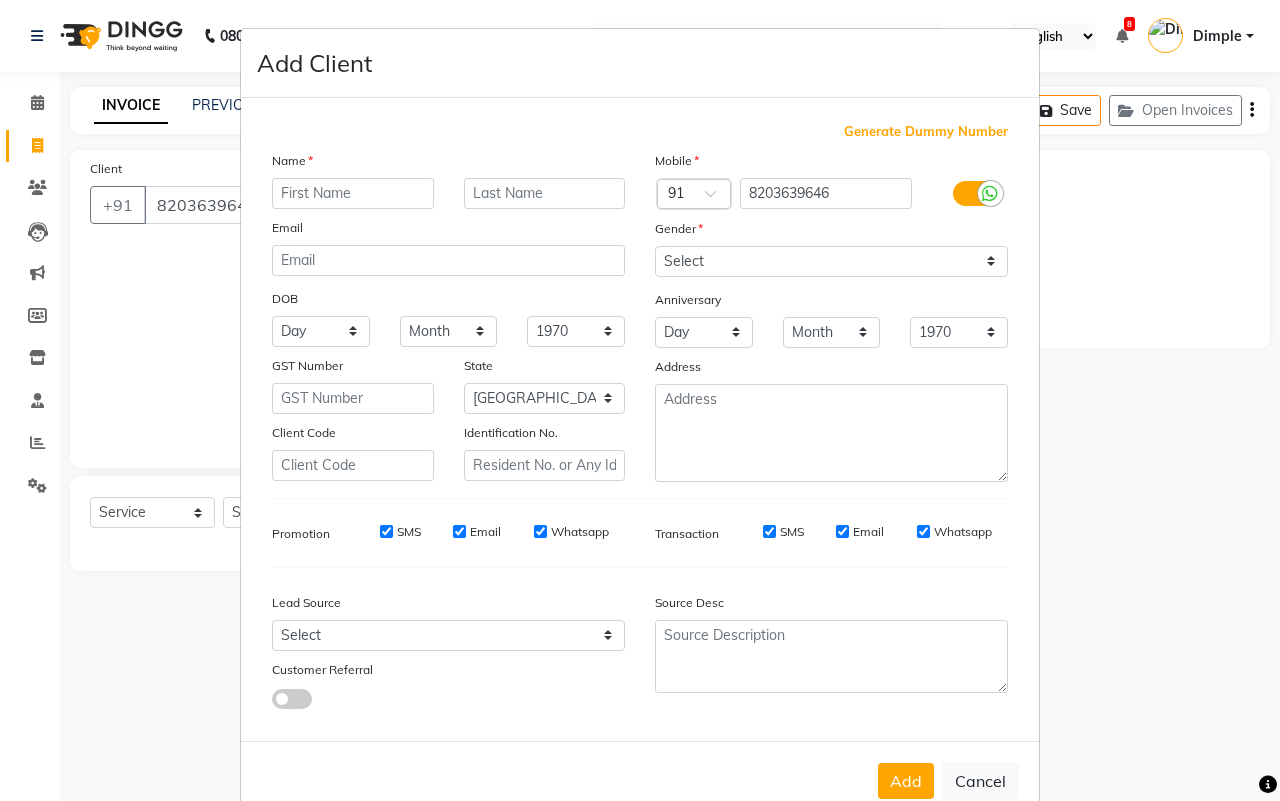 click at bounding box center (353, 193) 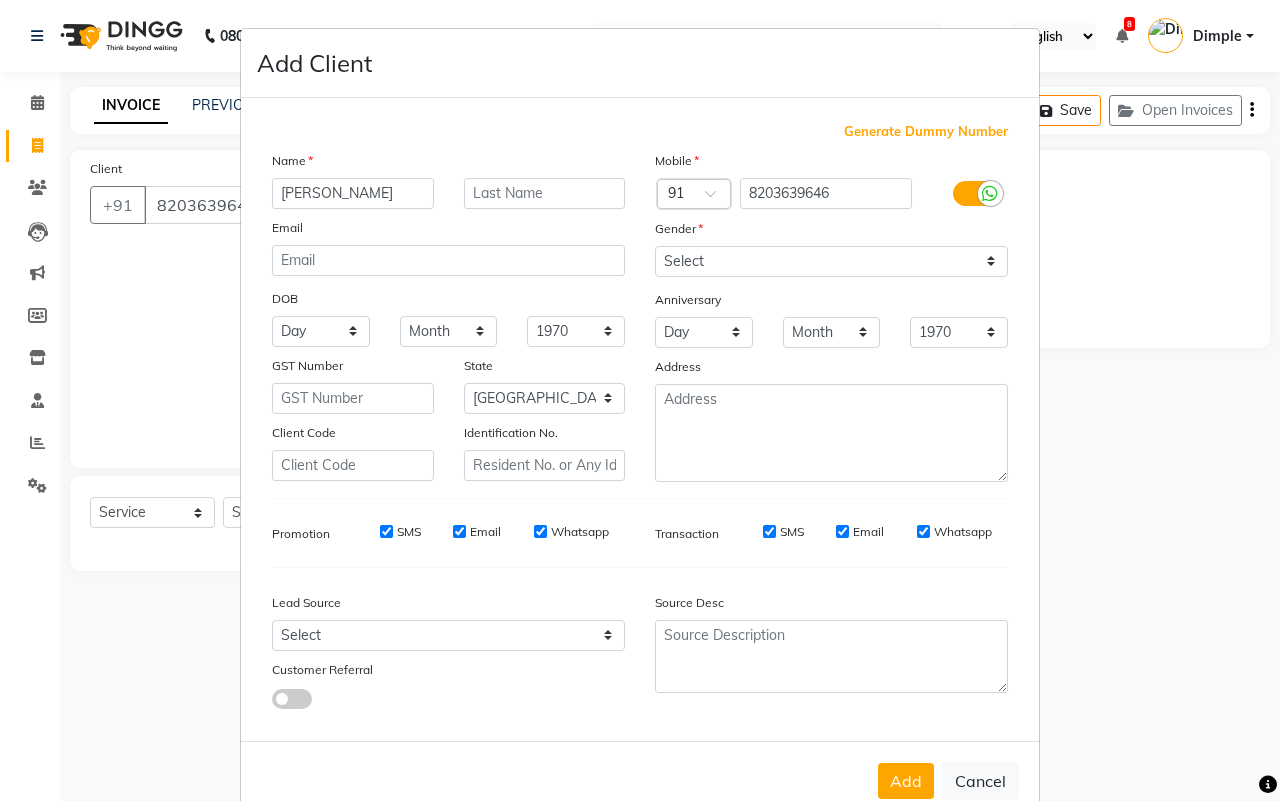 type on "[PERSON_NAME]" 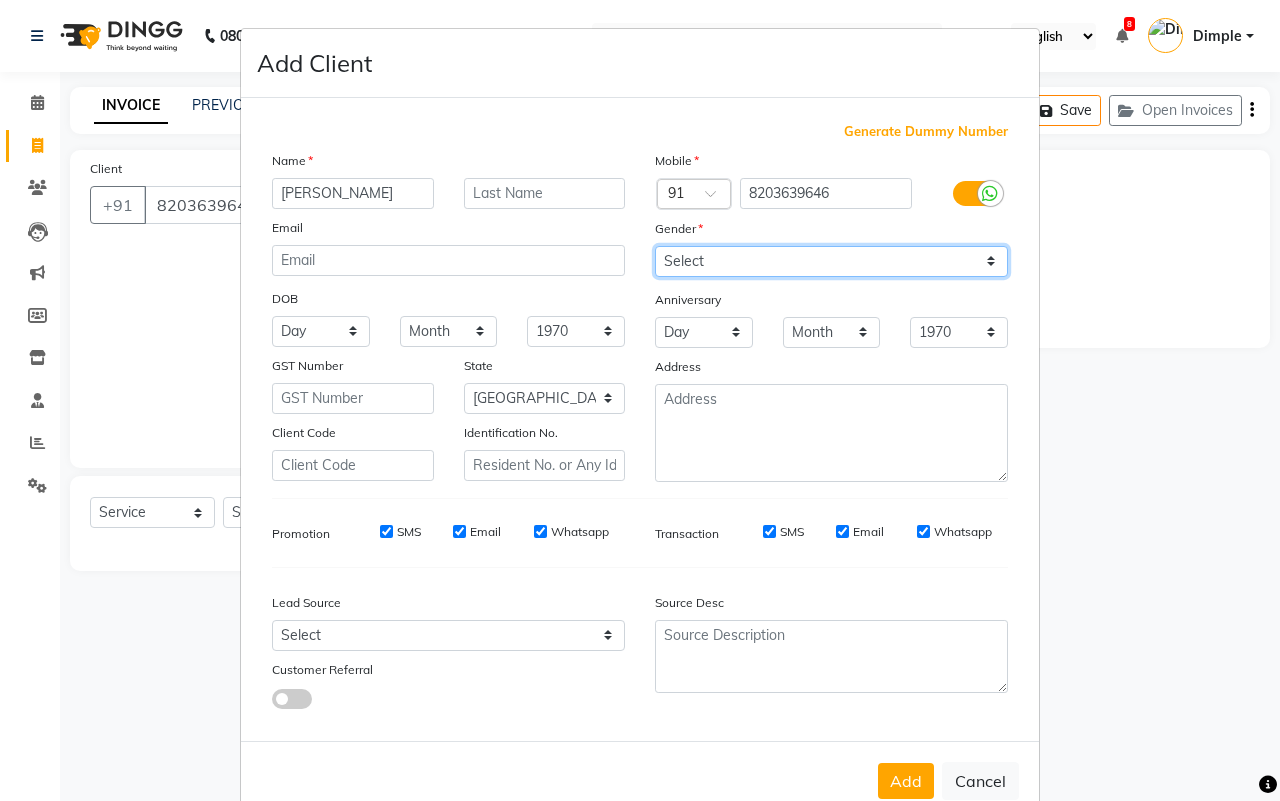 click on "Select [DEMOGRAPHIC_DATA] [DEMOGRAPHIC_DATA] Other Prefer Not To Say" at bounding box center (831, 261) 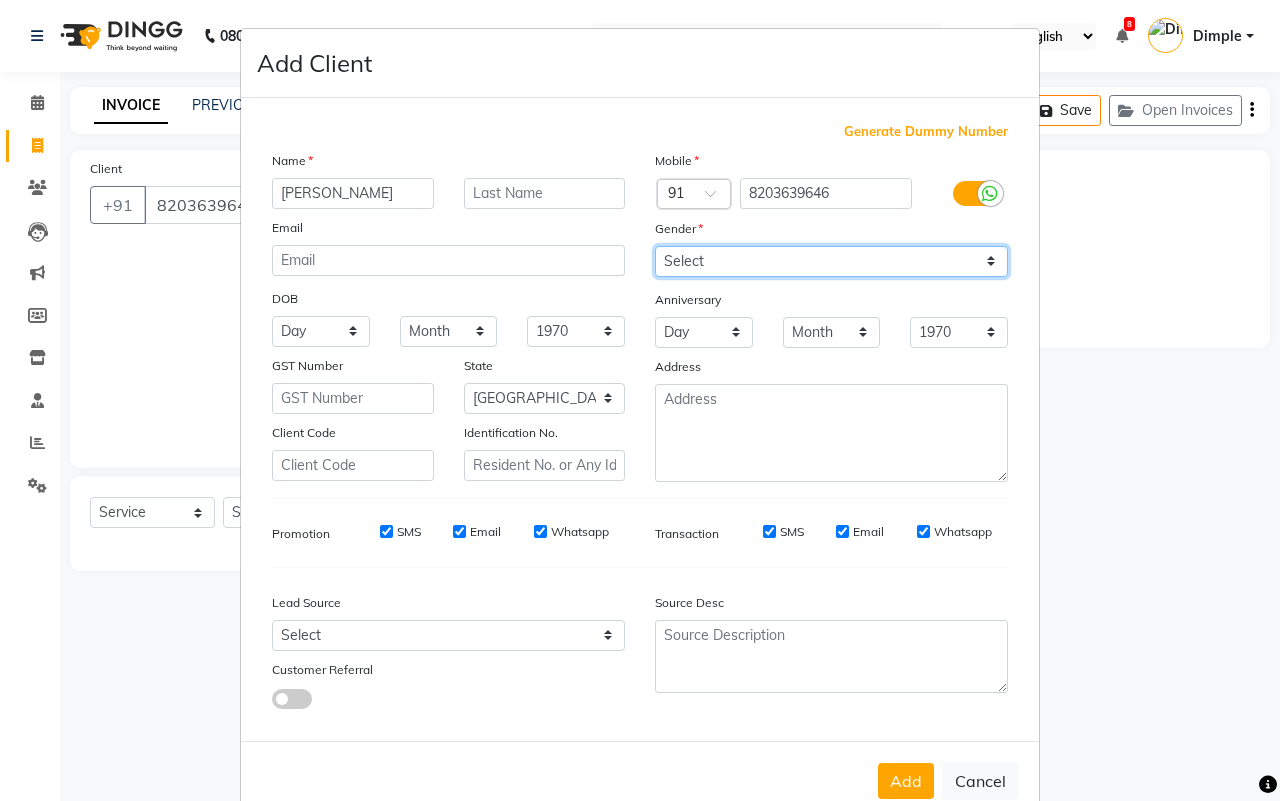 select on "[DEMOGRAPHIC_DATA]" 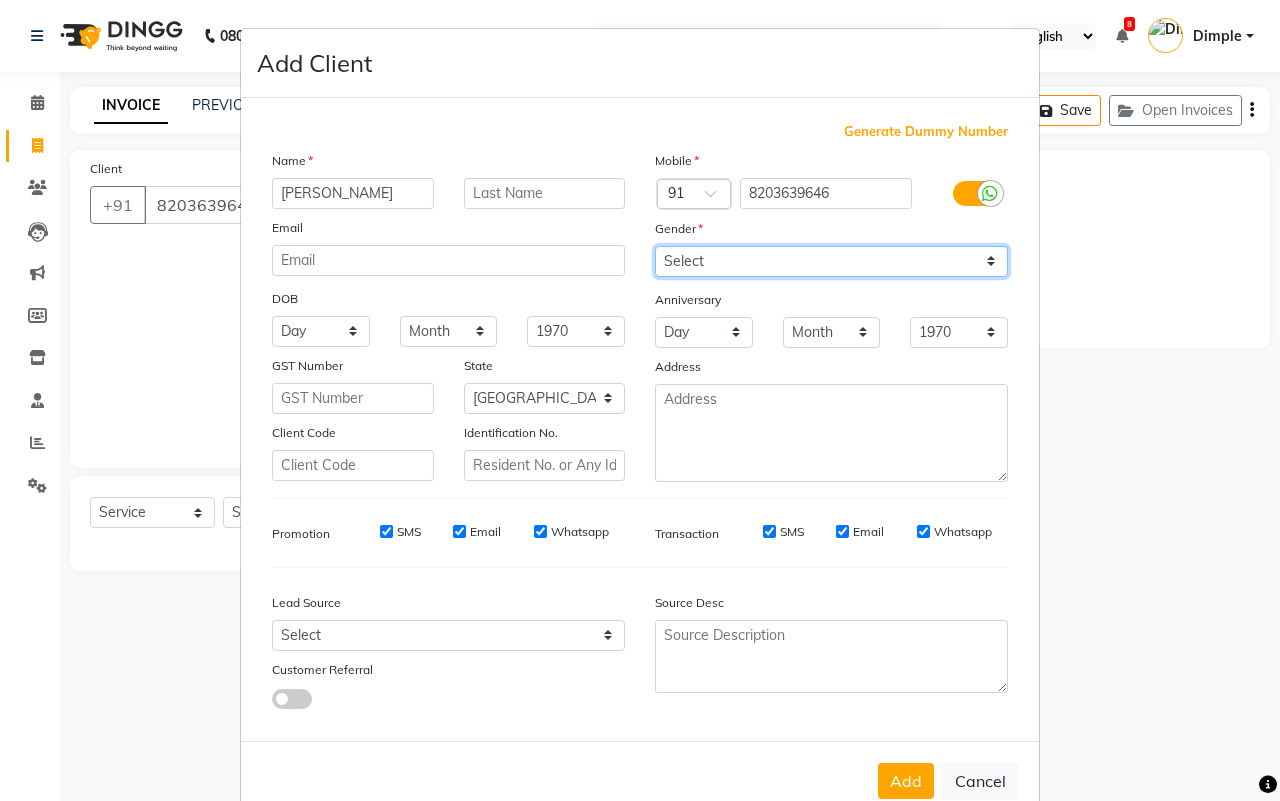 click on "Select [DEMOGRAPHIC_DATA] [DEMOGRAPHIC_DATA] Other Prefer Not To Say" at bounding box center [831, 261] 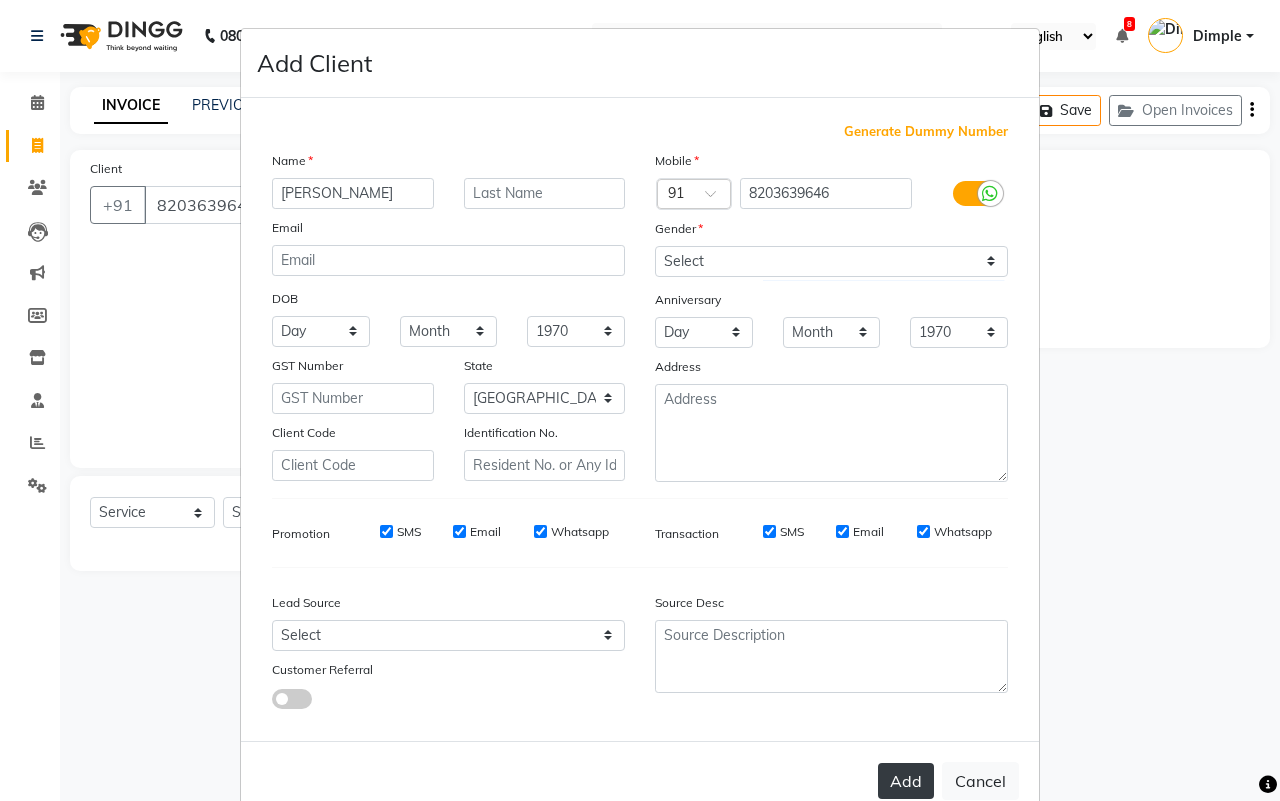 click on "Add" at bounding box center (906, 781) 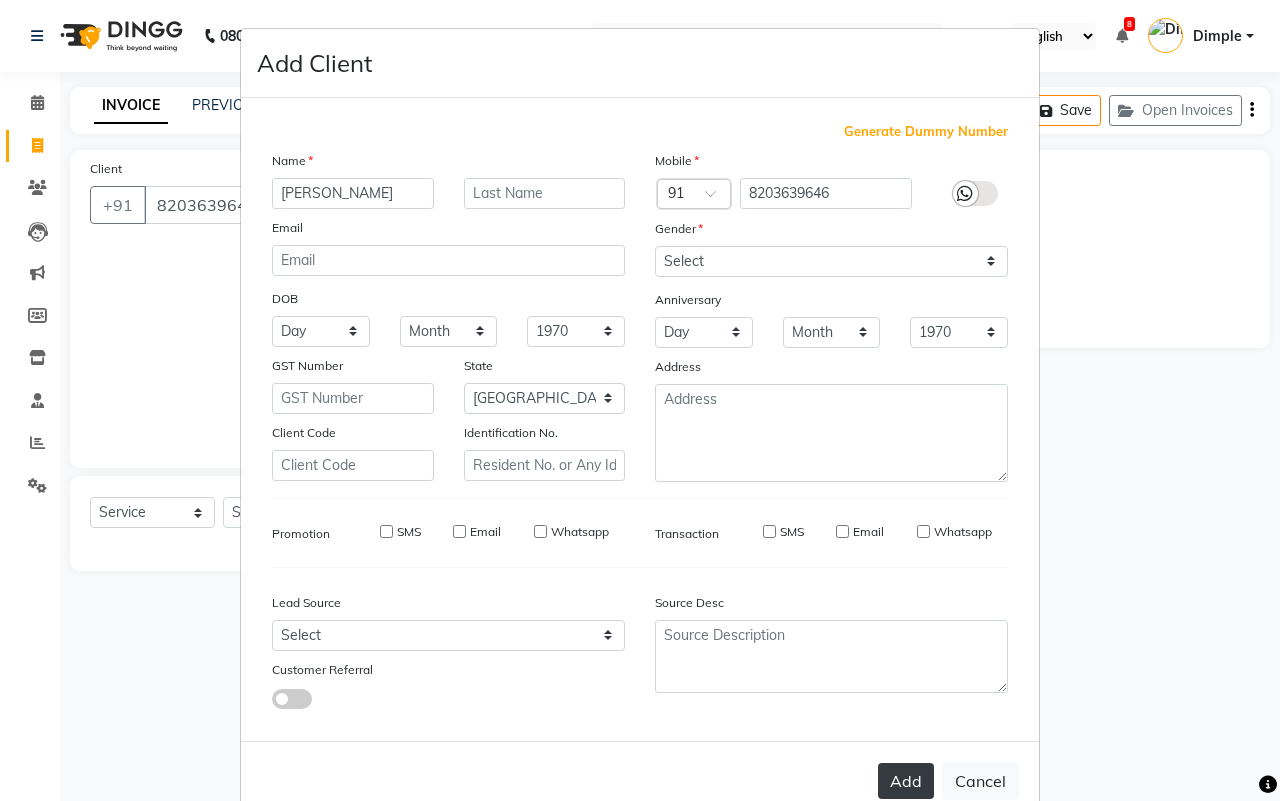 type on "82******46" 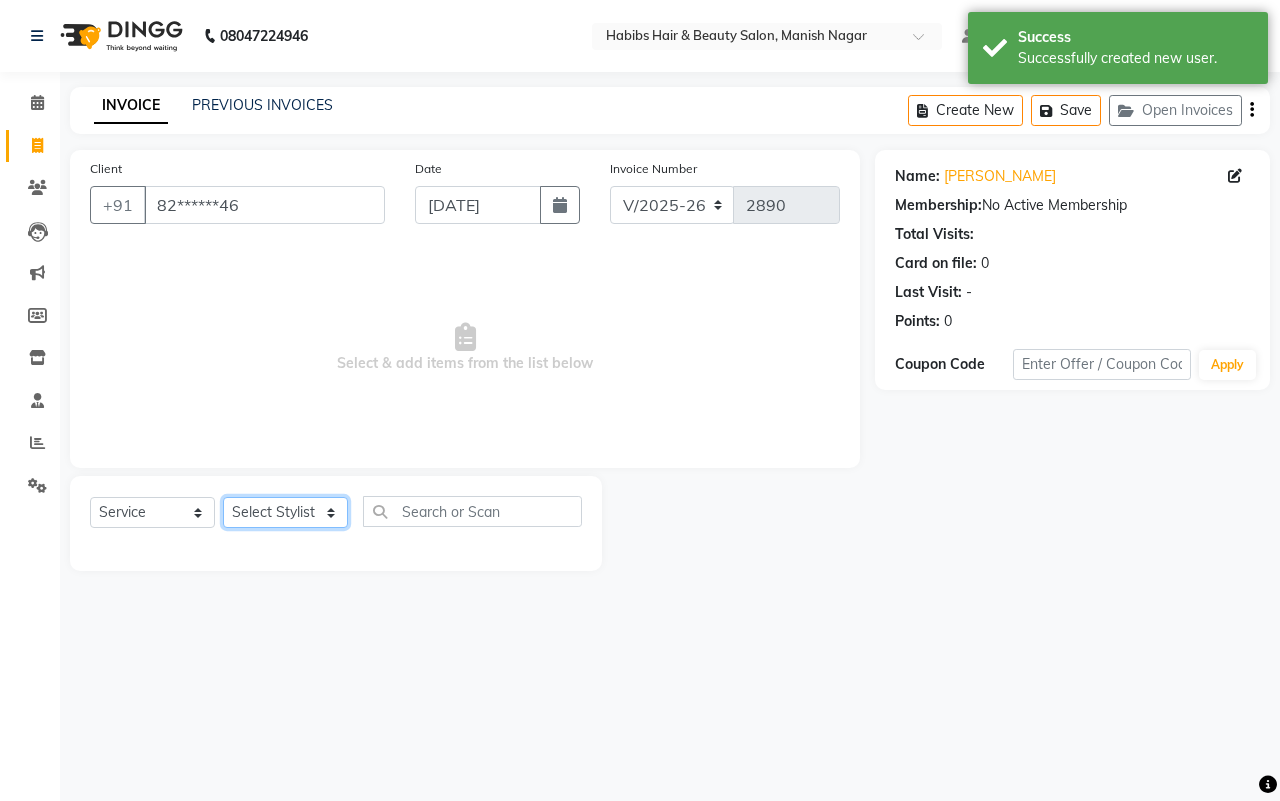 click on "Select Stylist [PERSON_NAME] [PERSON_NAME] [PERSON_NAME] Sachin [PERSON_NAME] [PERSON_NAME] [PERSON_NAME]" 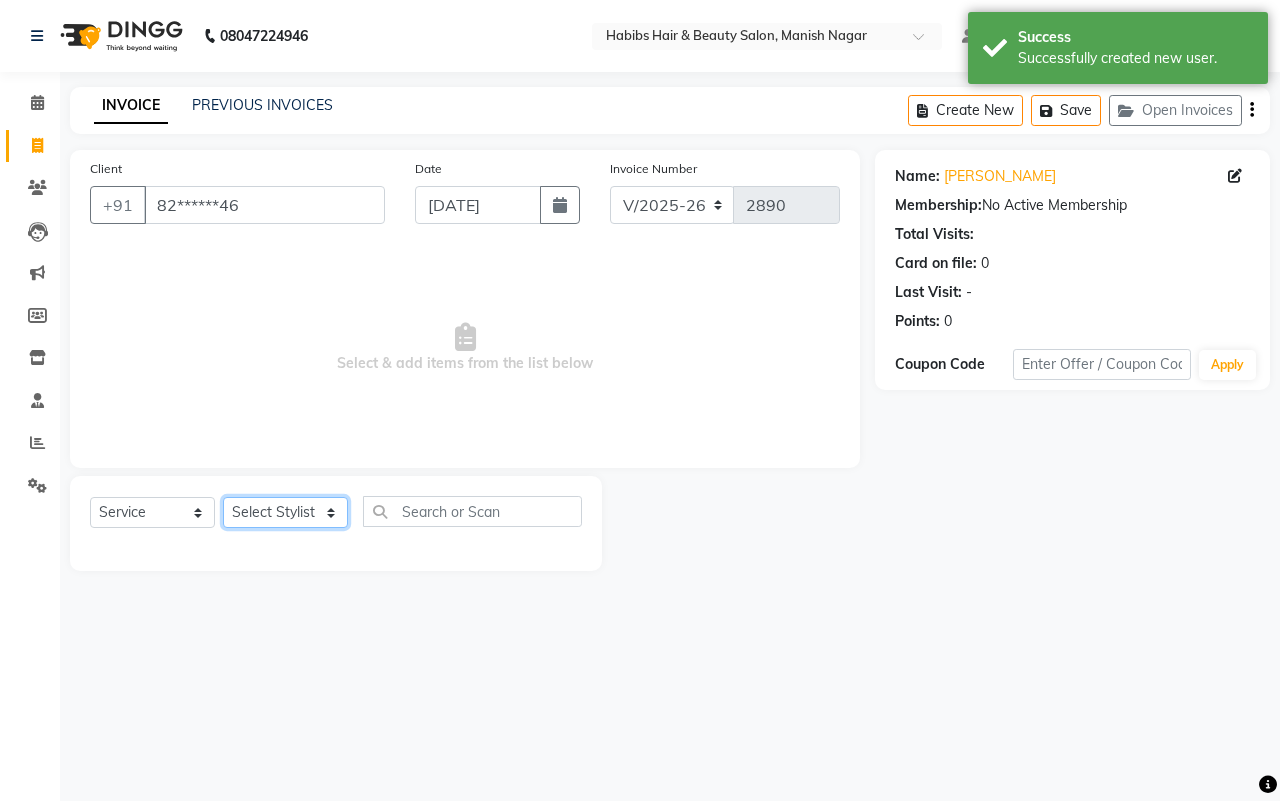 select on "30681" 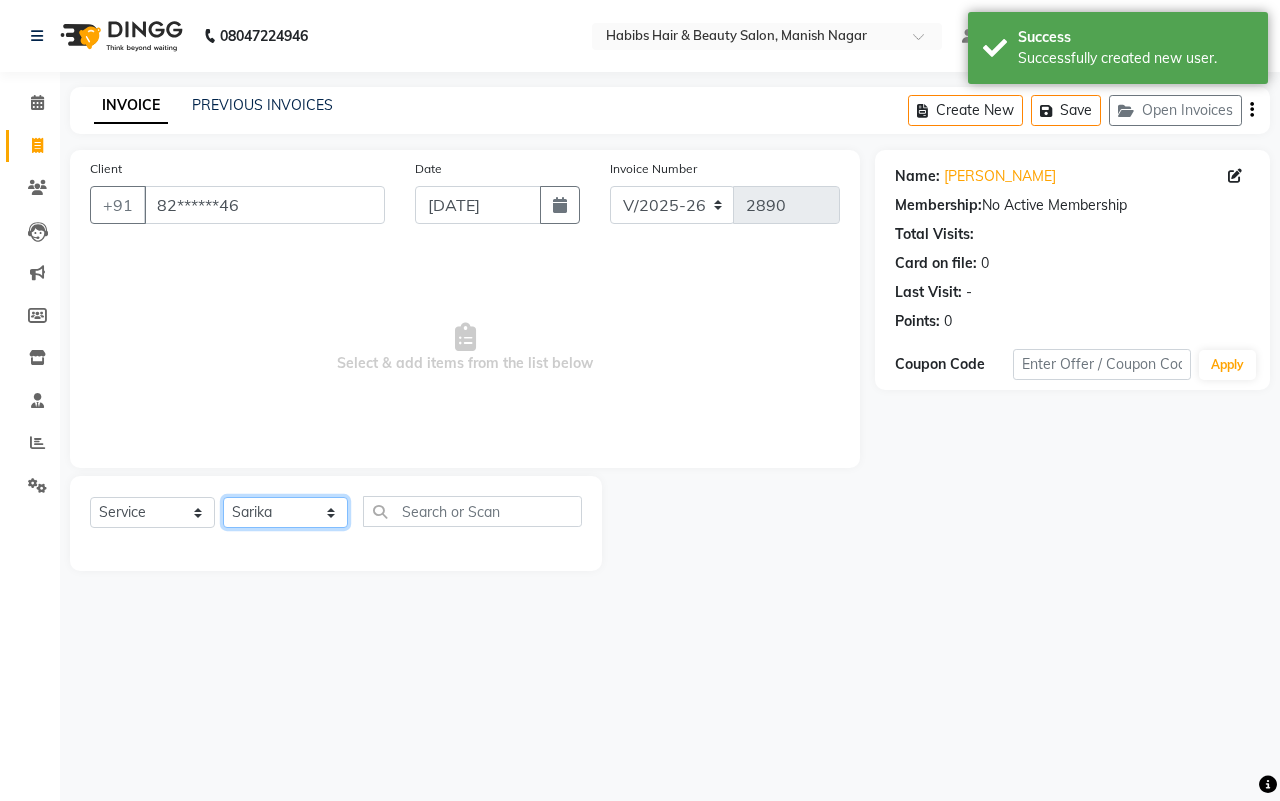 click on "Select Stylist [PERSON_NAME] [PERSON_NAME] [PERSON_NAME] Sachin [PERSON_NAME] [PERSON_NAME] [PERSON_NAME]" 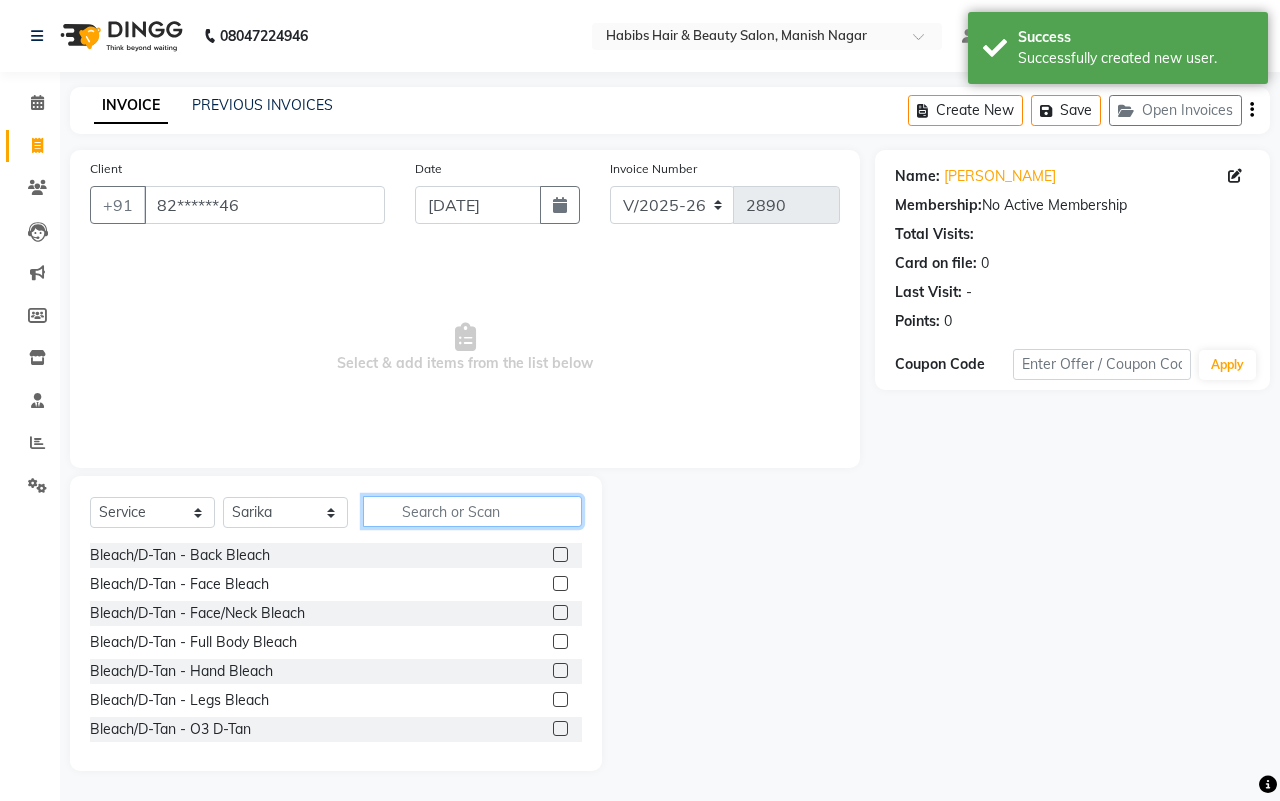 click 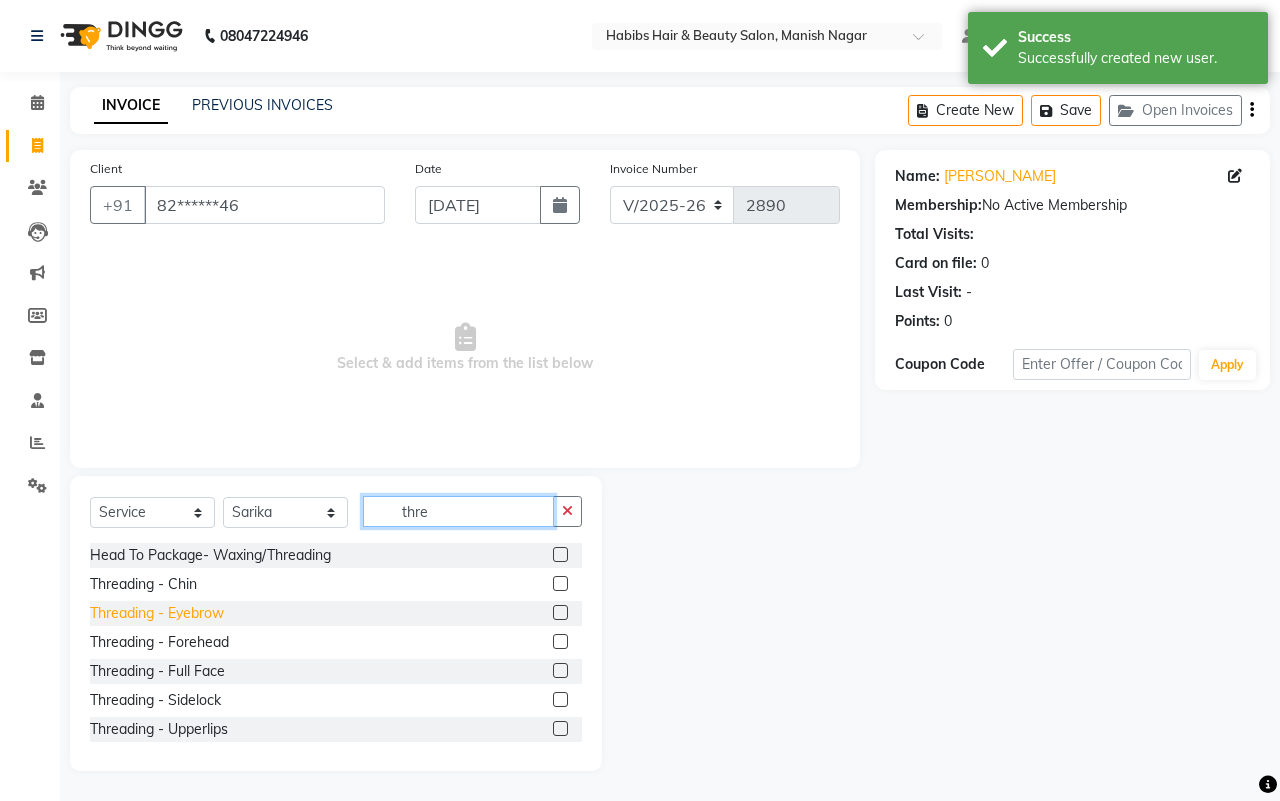 type on "thre" 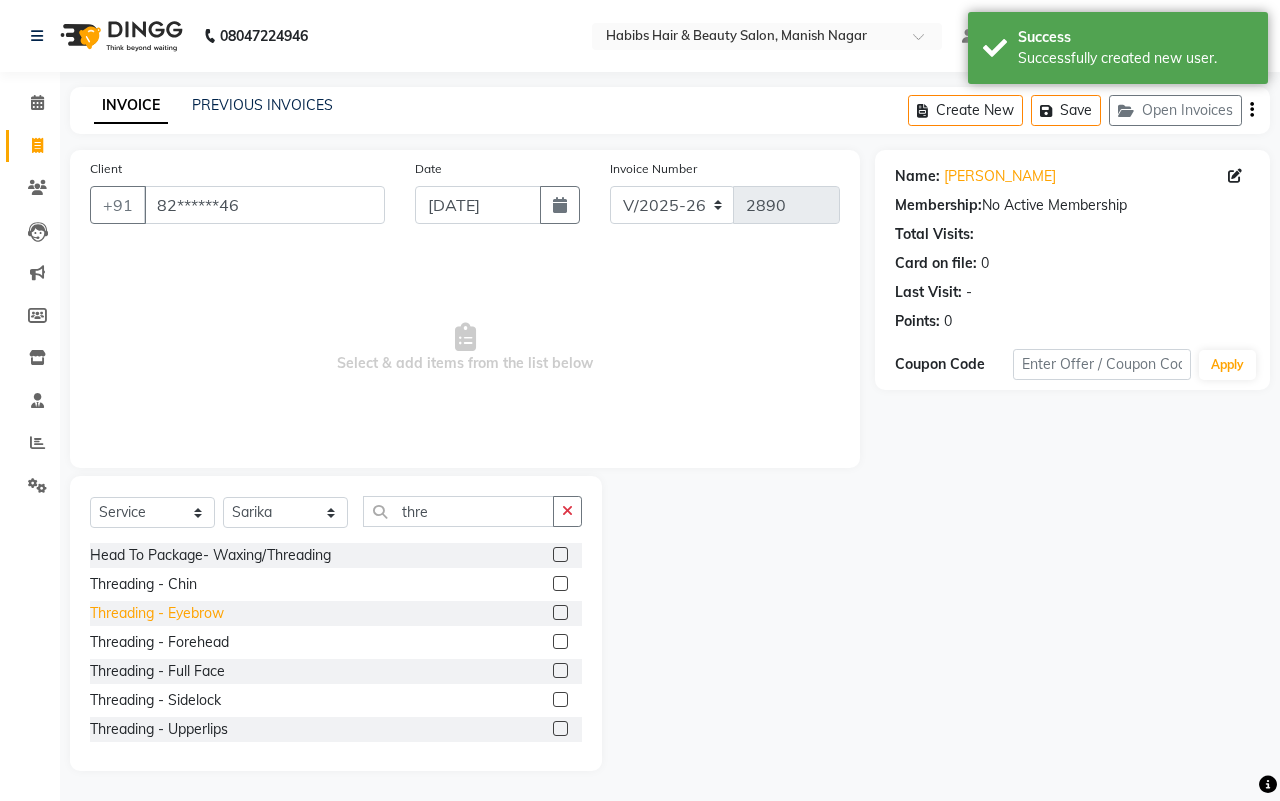 click on "Threading - Eyebrow" 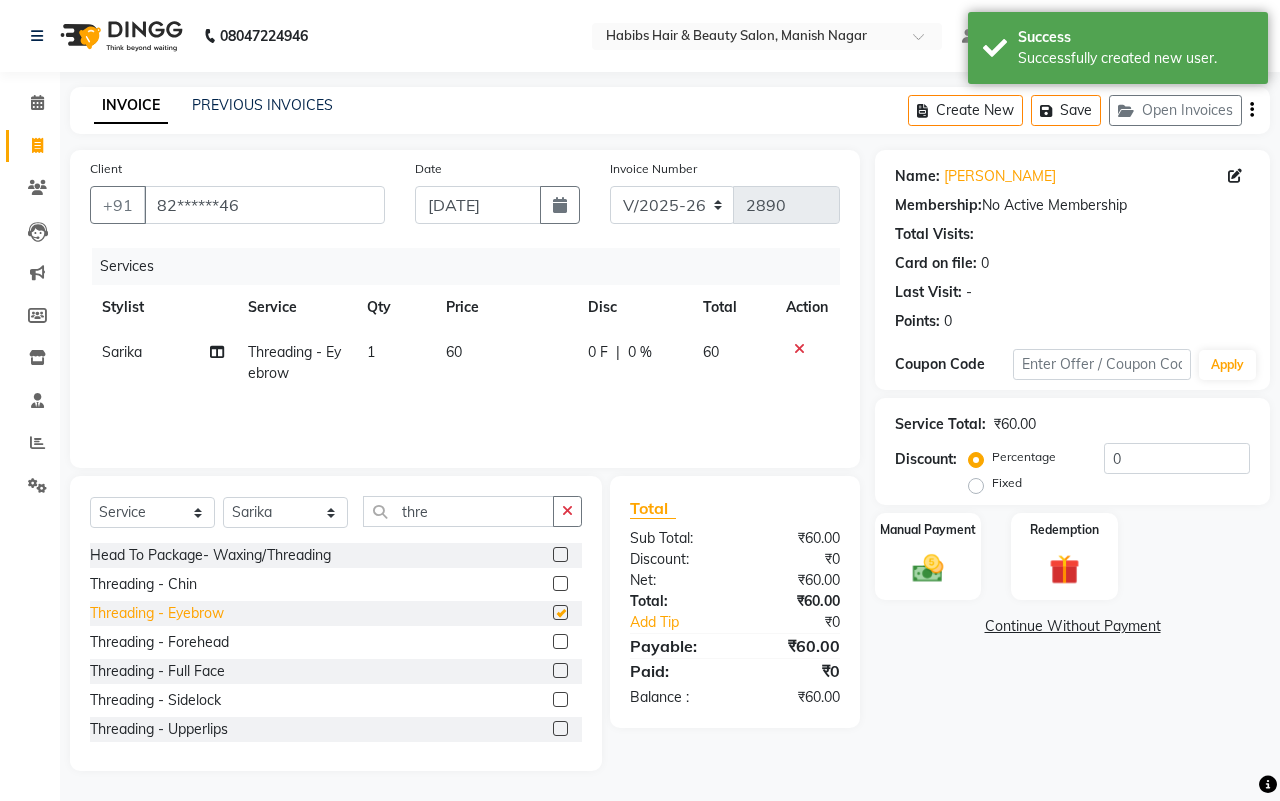 checkbox on "false" 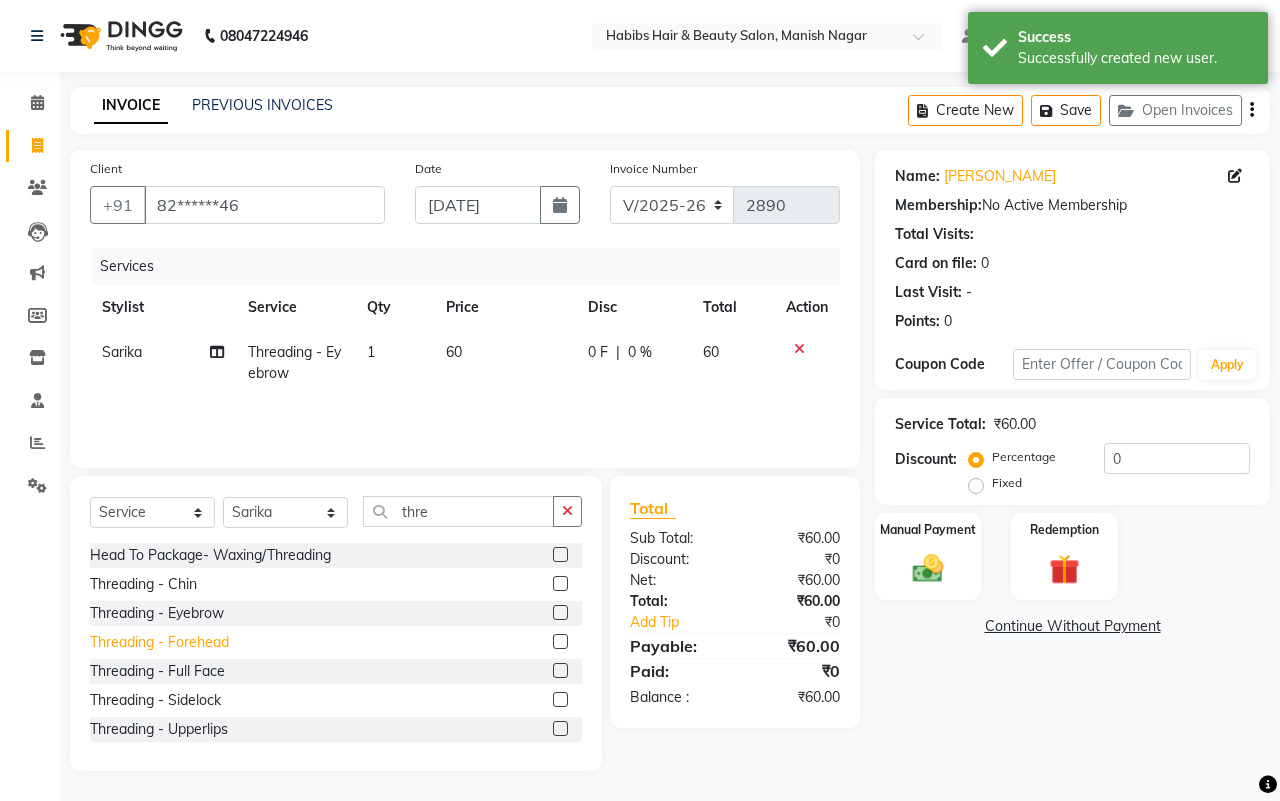 click on "Threading - Forehead" 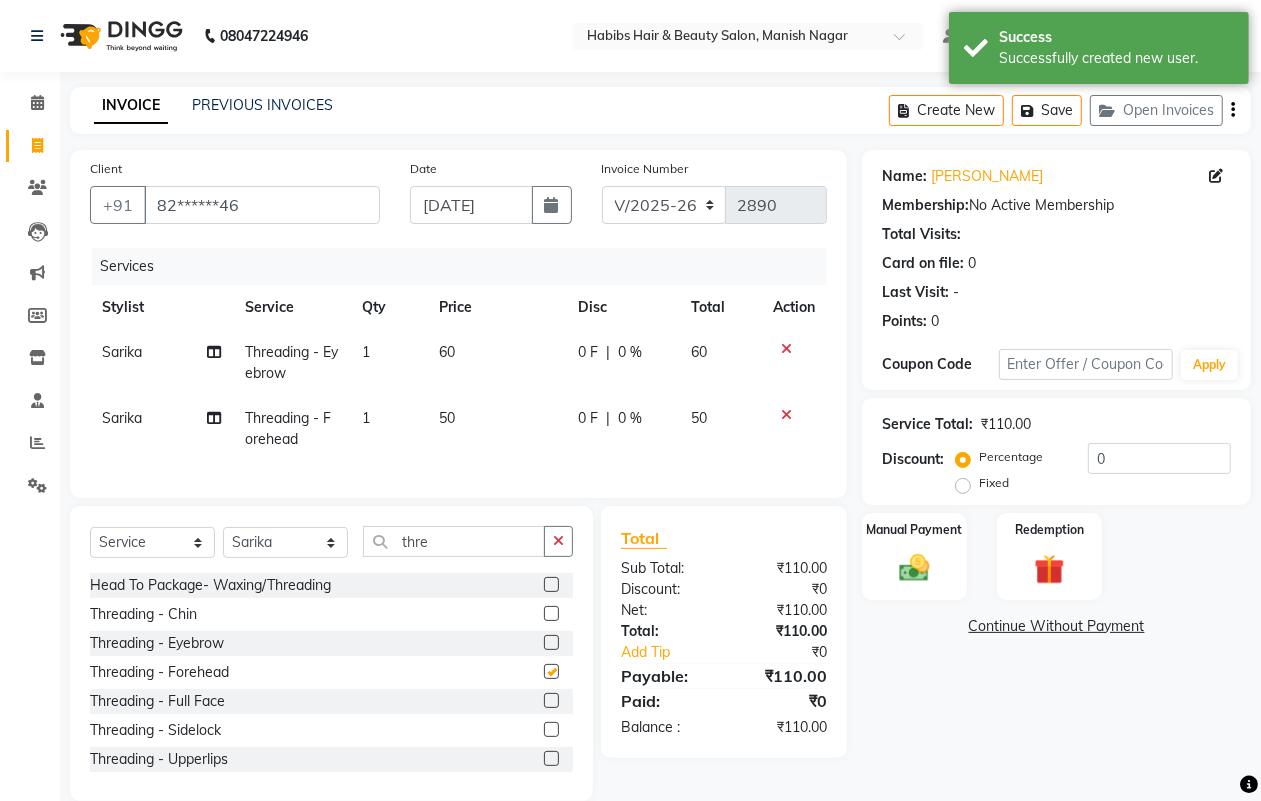 checkbox on "false" 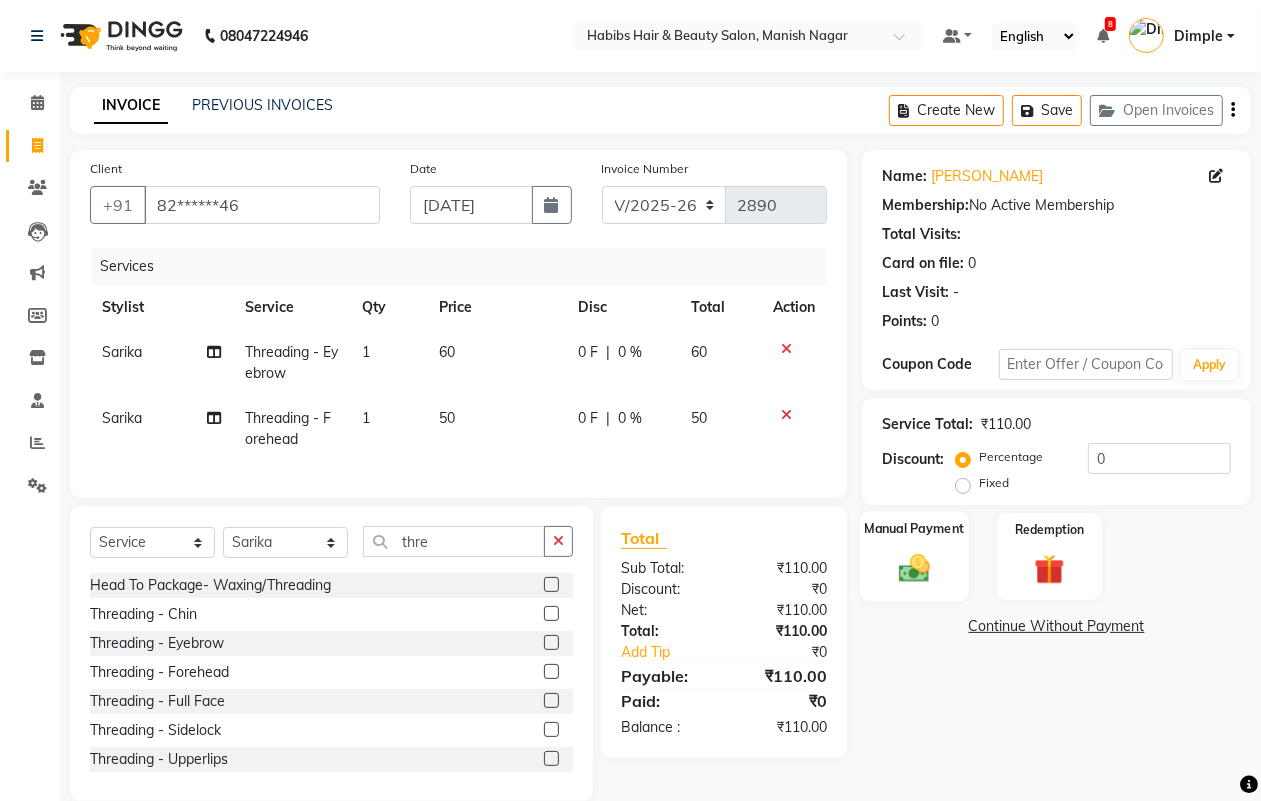 click 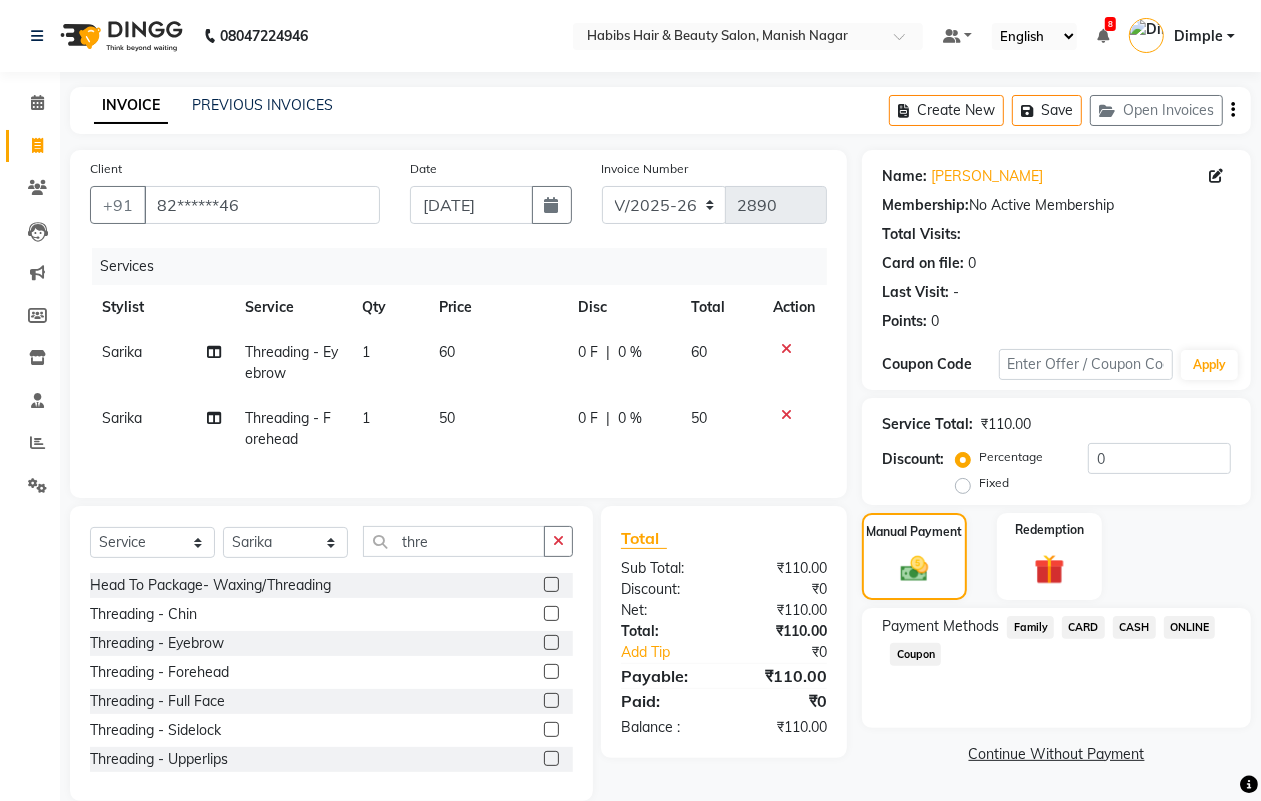 drag, startPoint x: 1132, startPoint y: 622, endPoint x: 1128, endPoint y: 661, distance: 39.20459 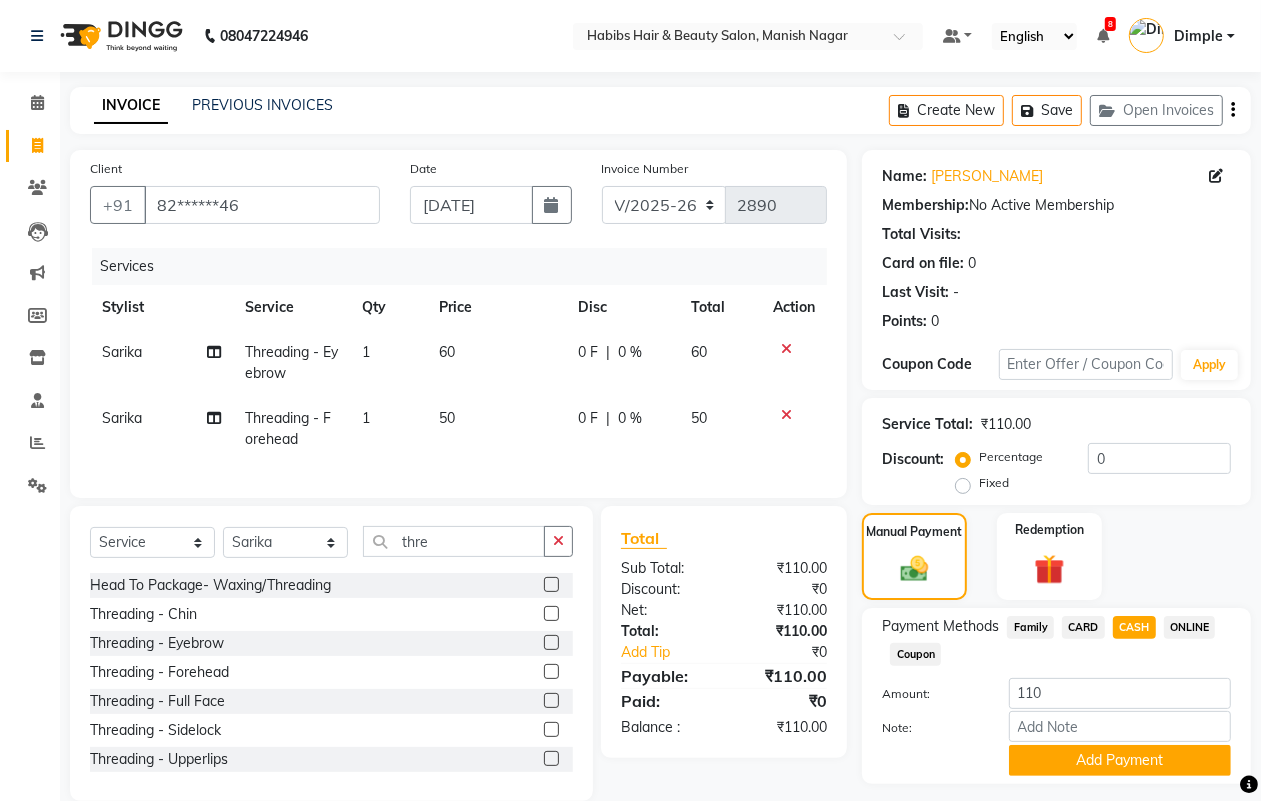 click on "Note:" 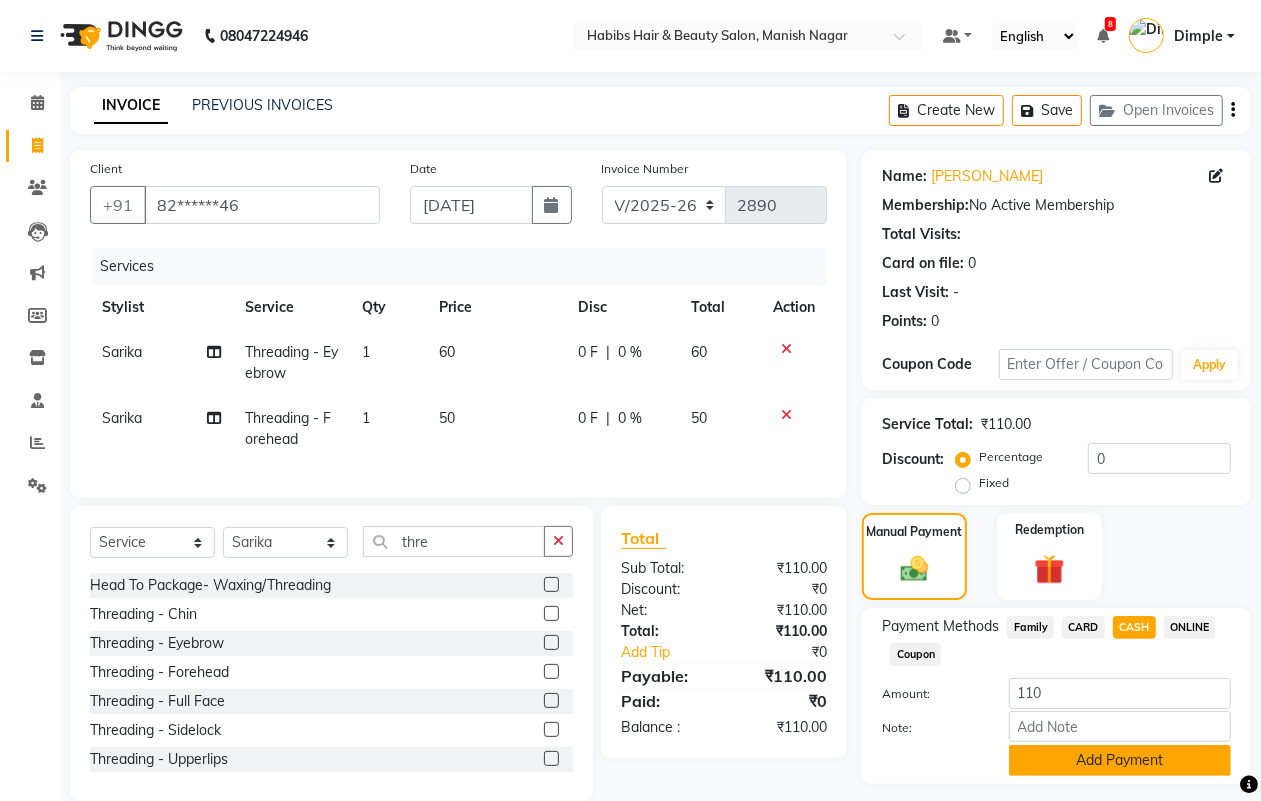 click on "Add Payment" 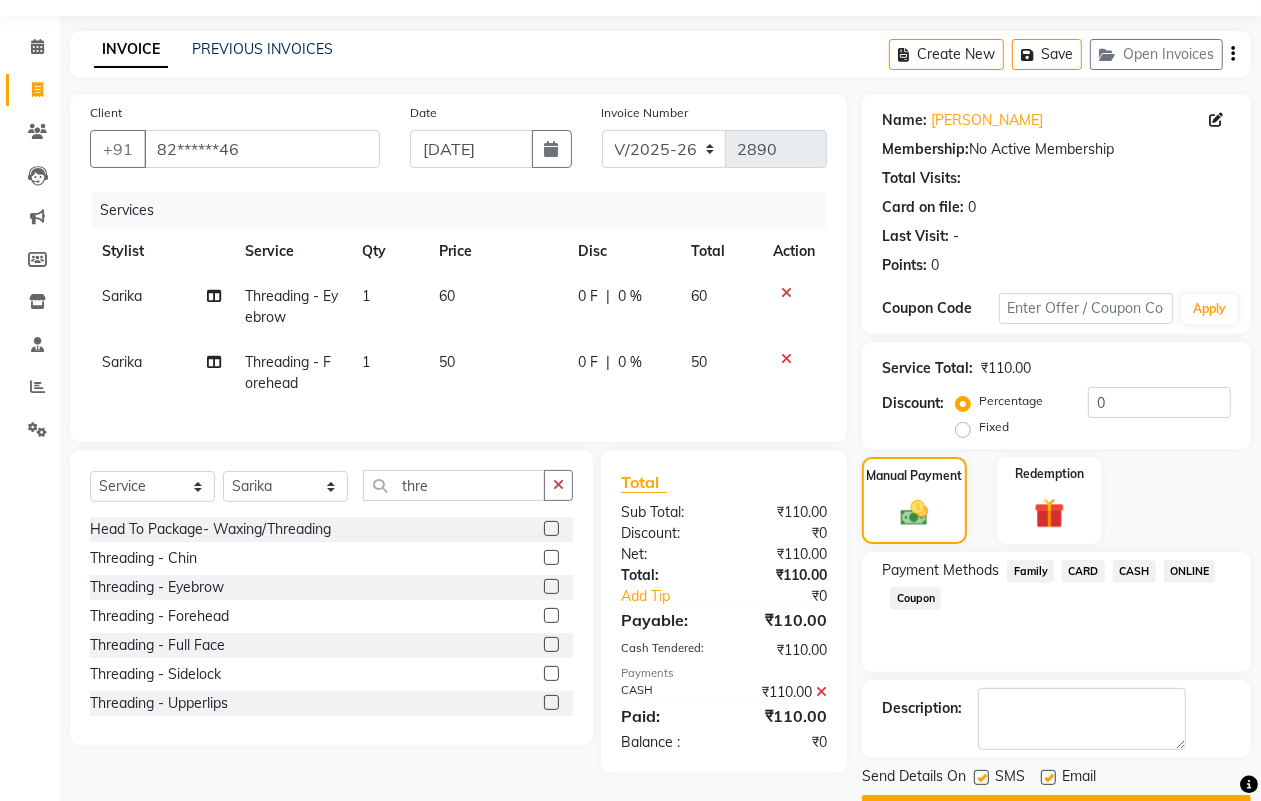 scroll, scrollTop: 111, scrollLeft: 0, axis: vertical 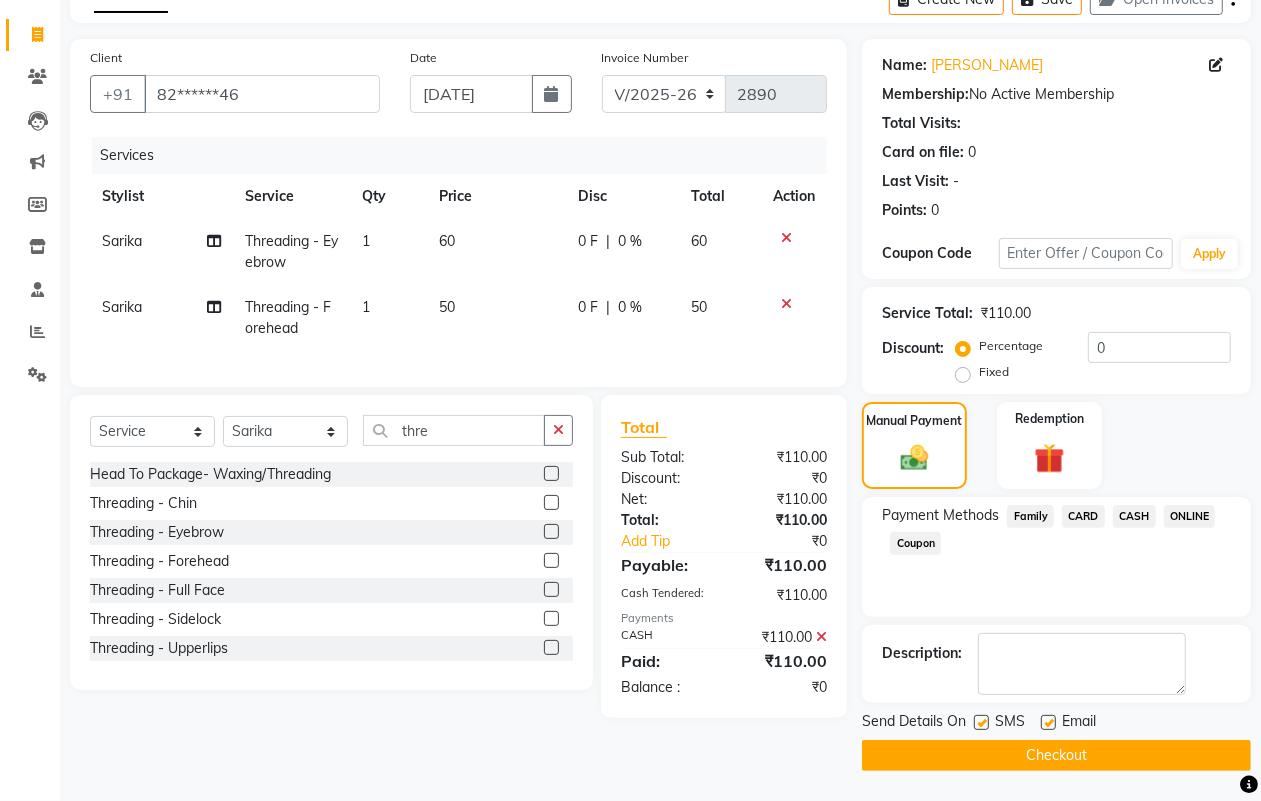 click on "Checkout" 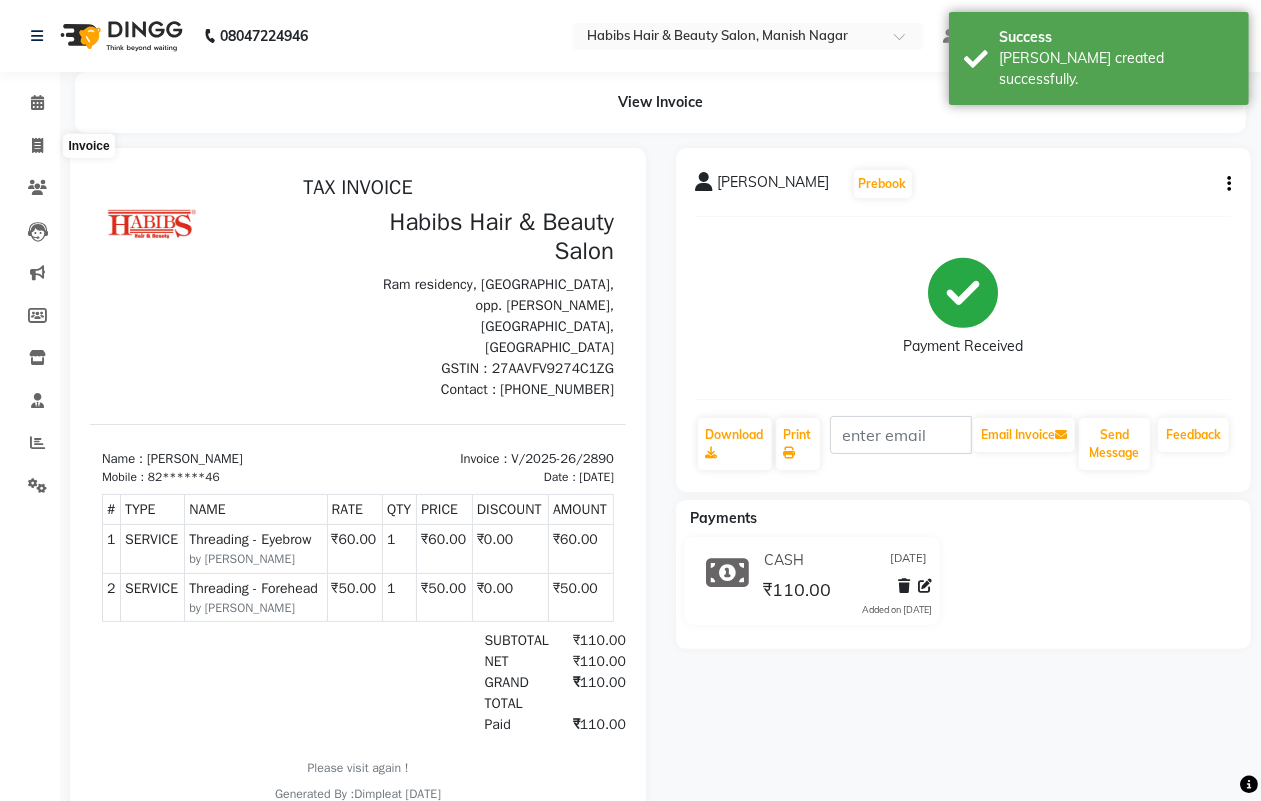 scroll, scrollTop: 0, scrollLeft: 0, axis: both 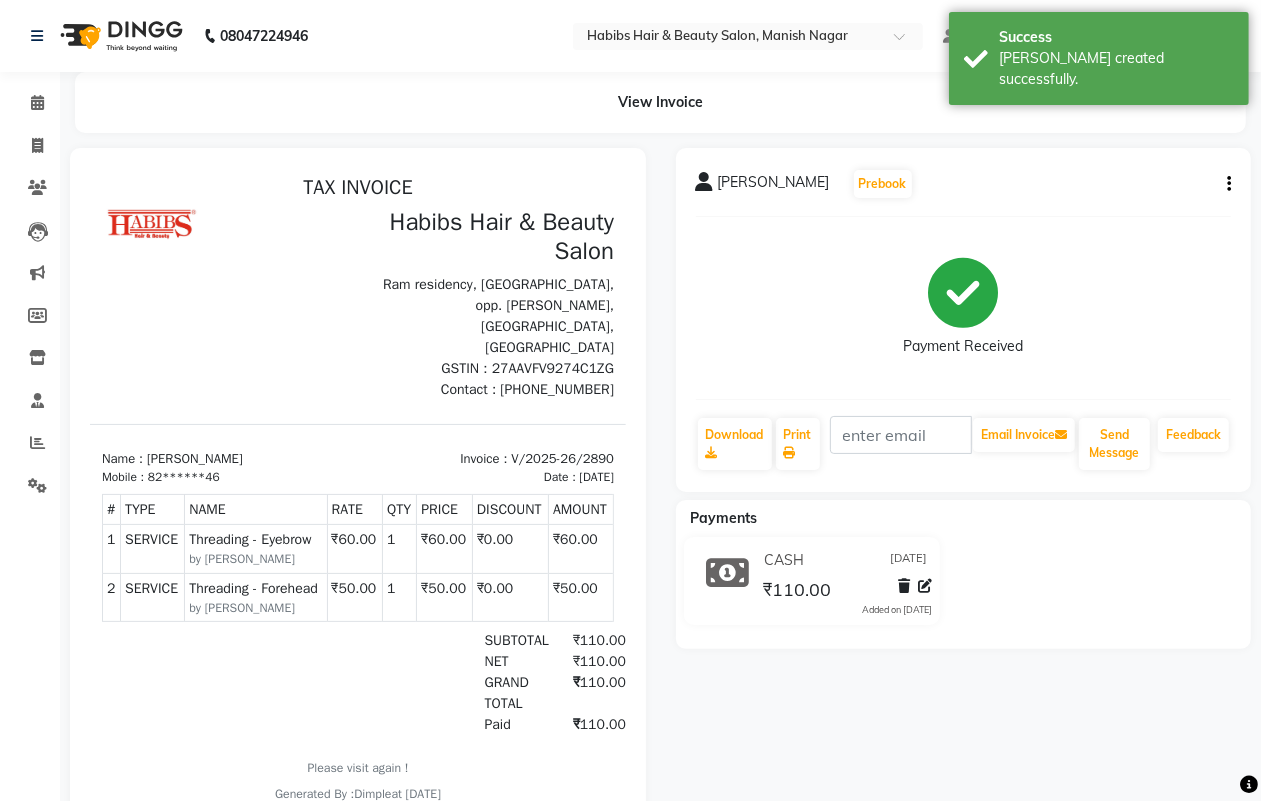 select on "service" 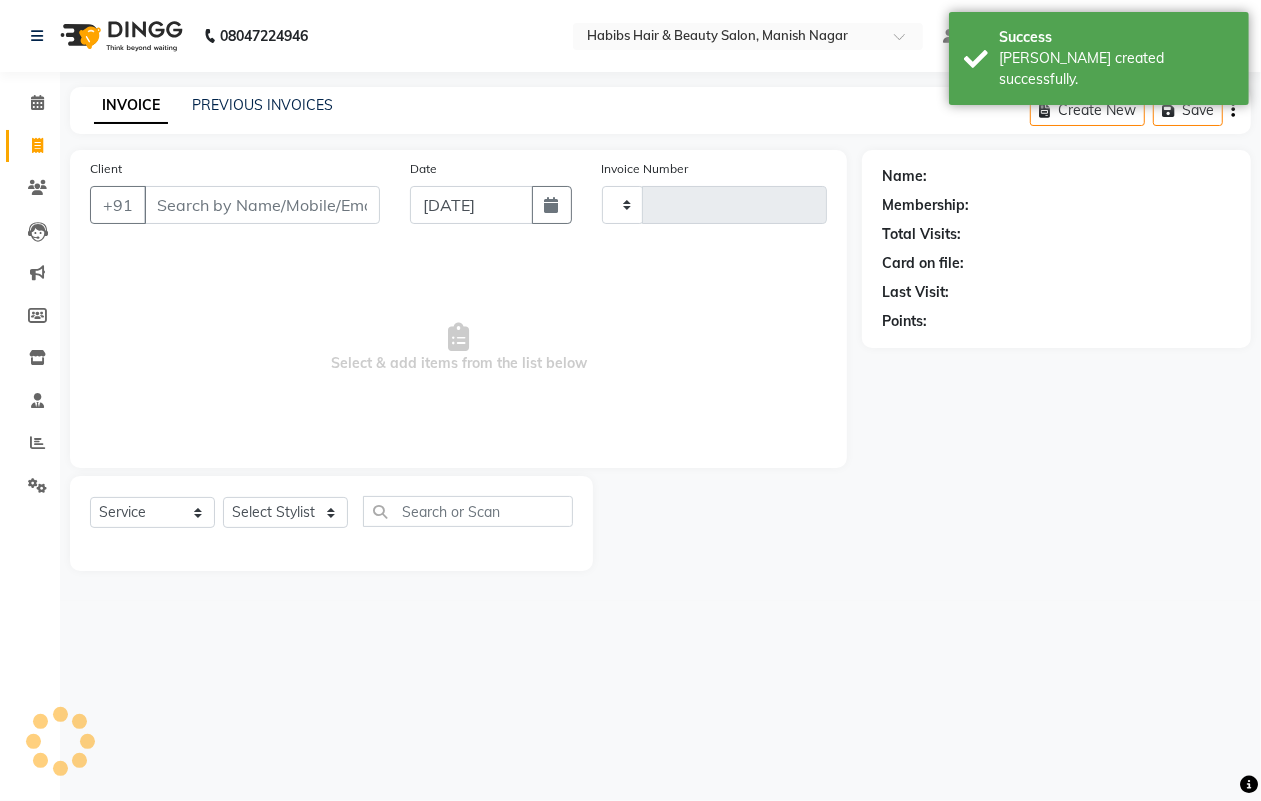 type on "2891" 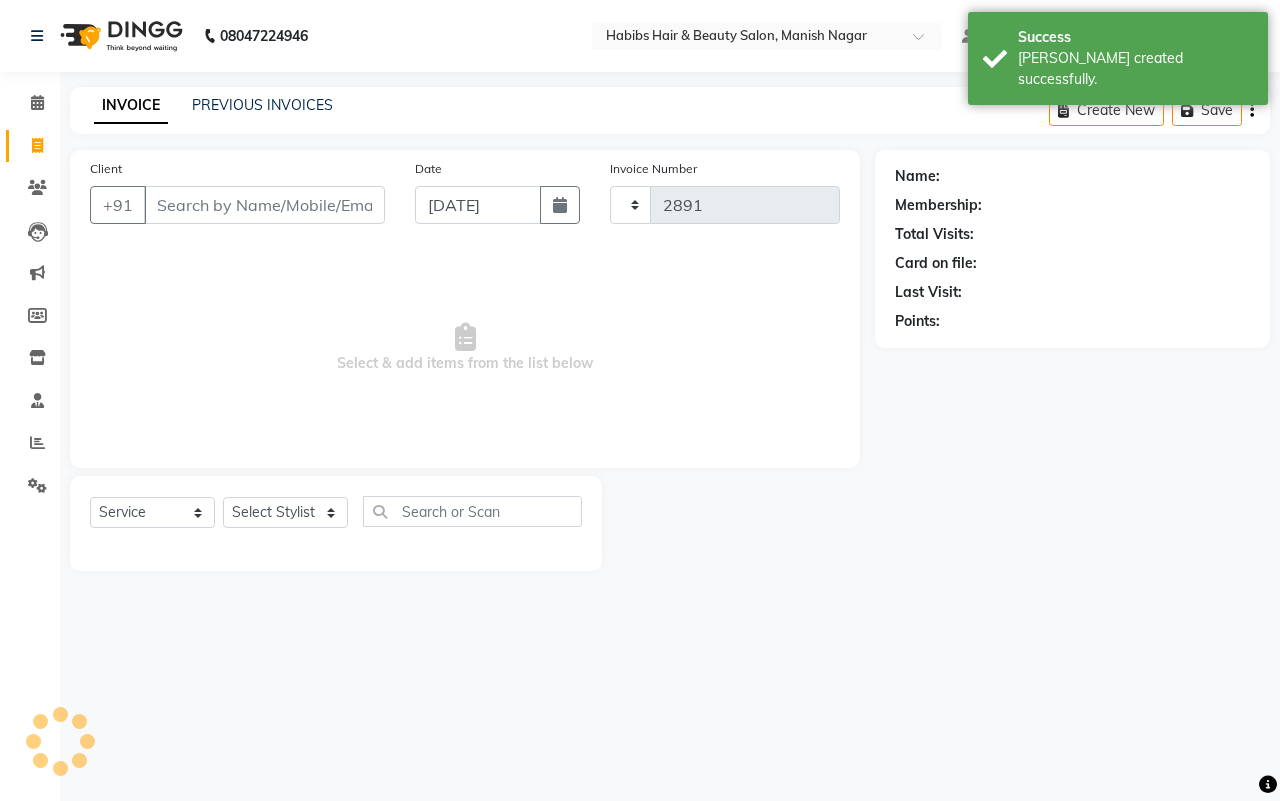 select on "3804" 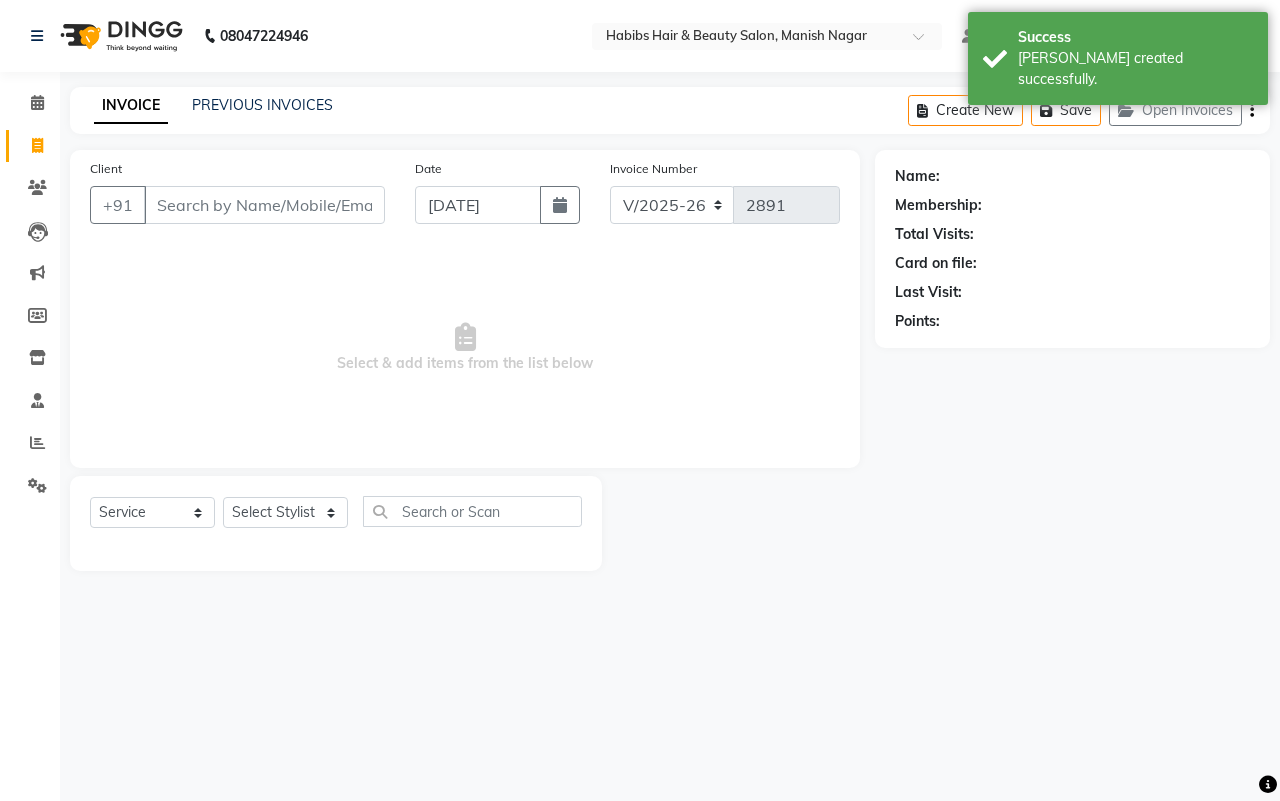 click on "Client" at bounding box center [264, 205] 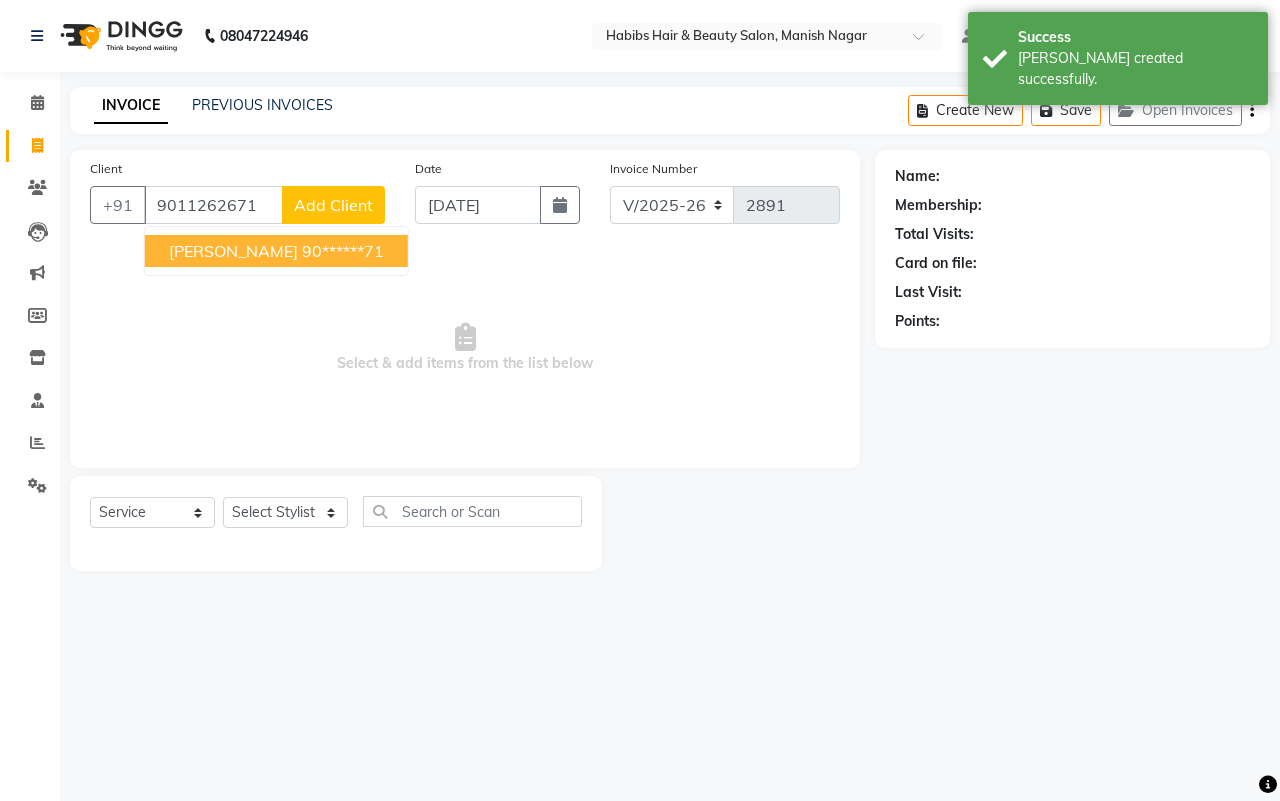 type on "9011262671" 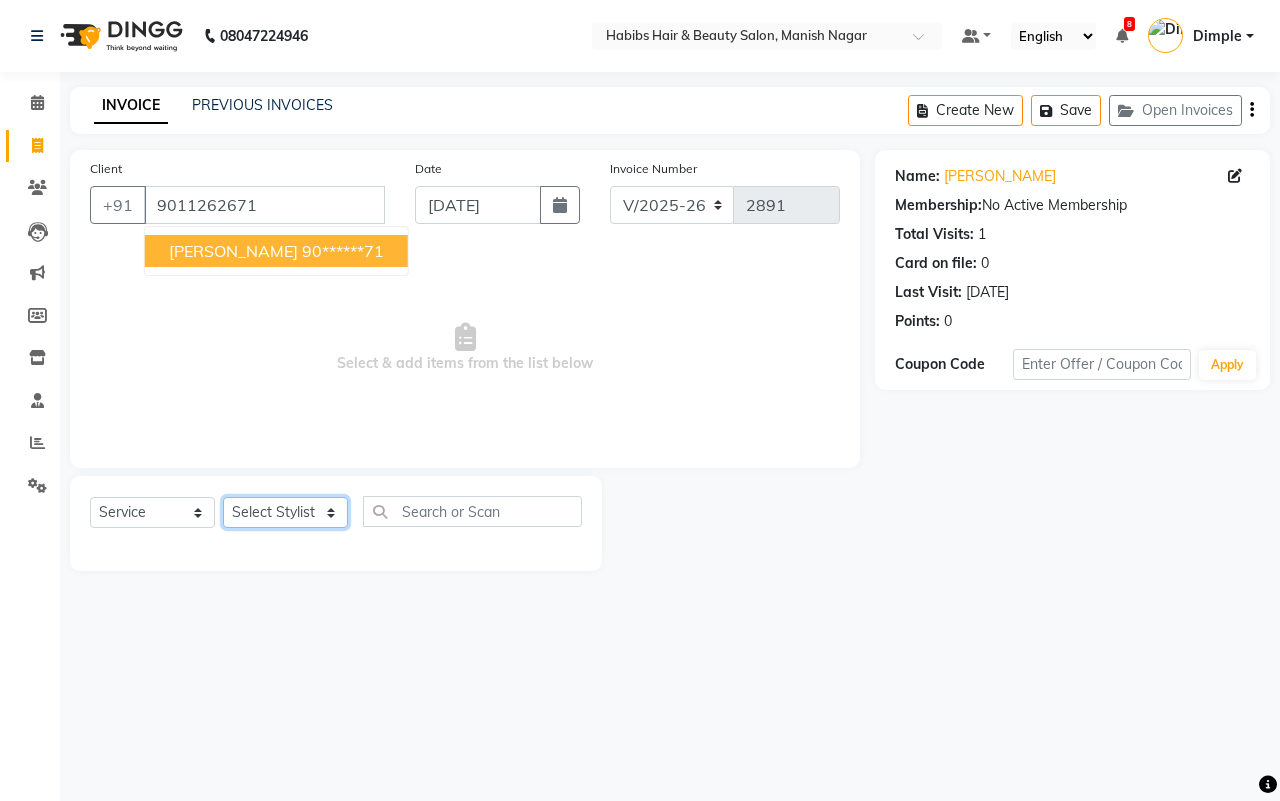 click on "Select Stylist [PERSON_NAME] [PERSON_NAME] [PERSON_NAME] Sachin [PERSON_NAME] [PERSON_NAME] [PERSON_NAME]" 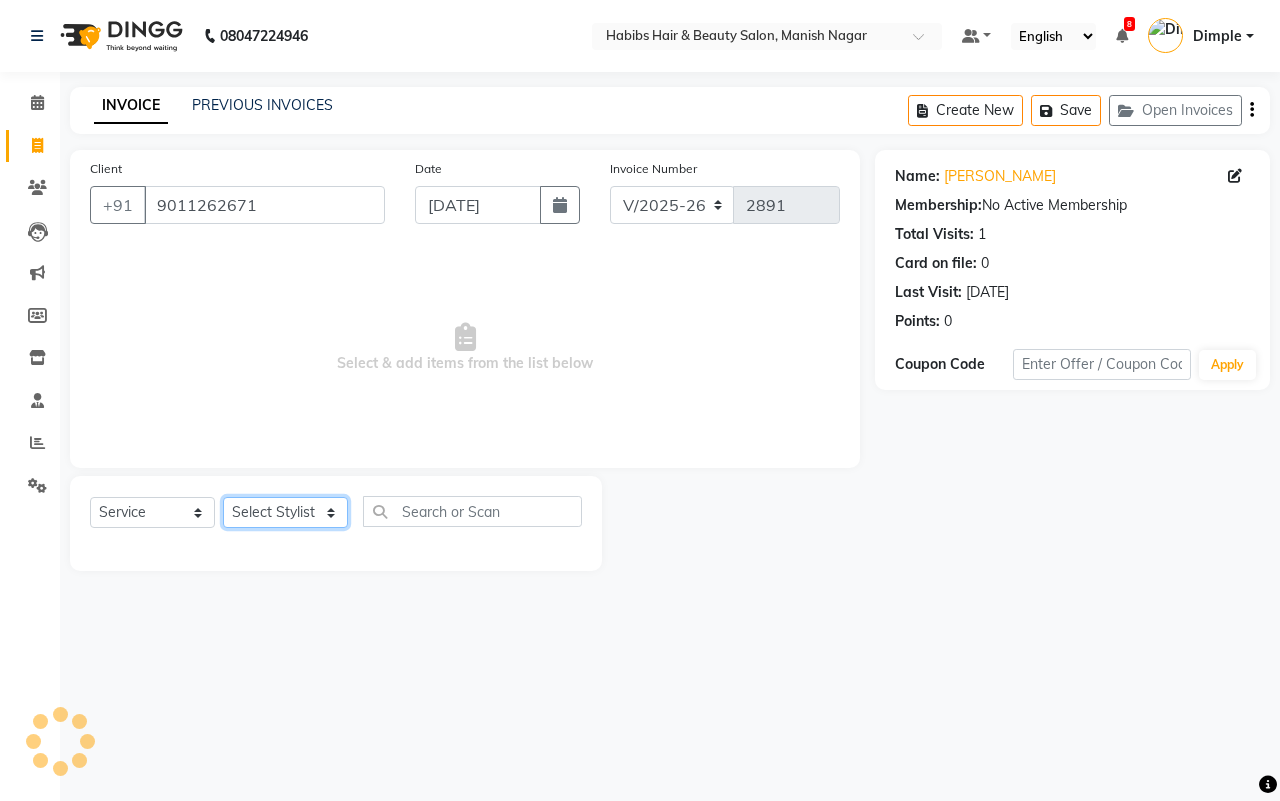 select on "47216" 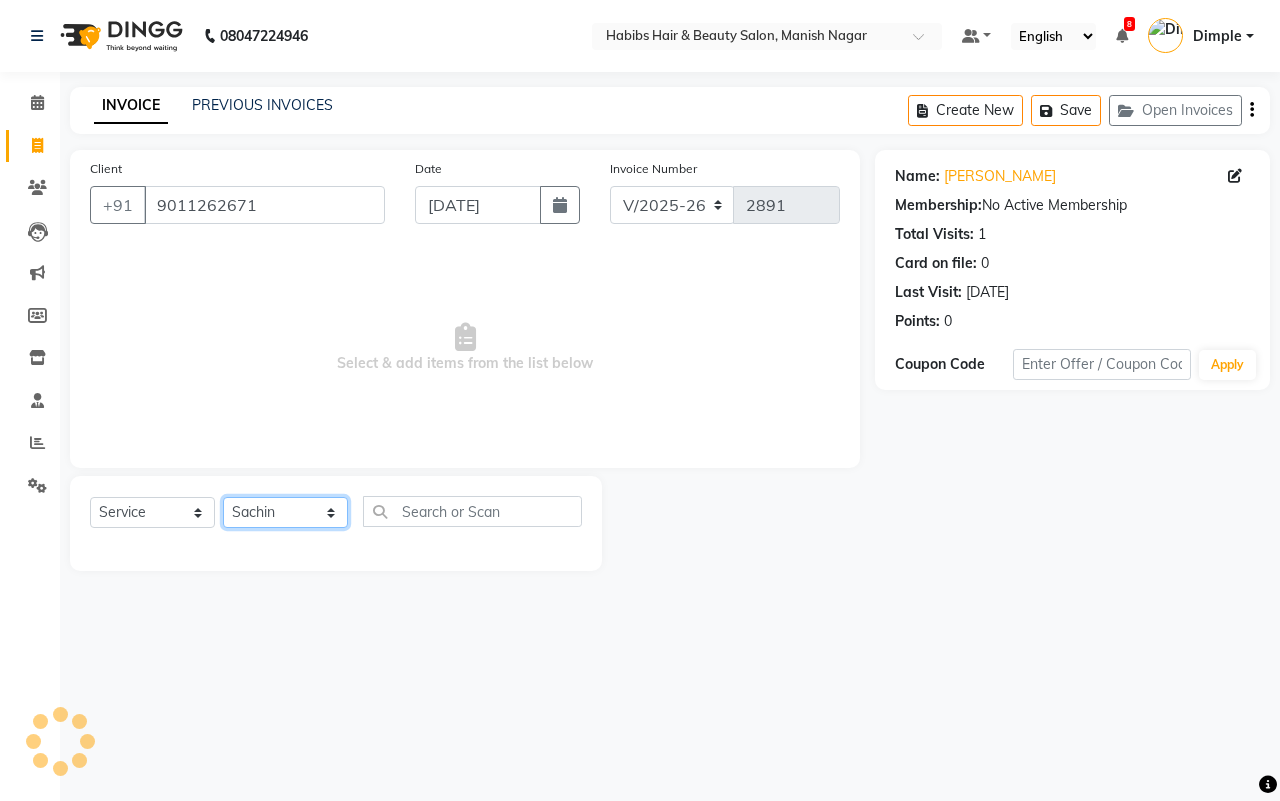 click on "Select Stylist [PERSON_NAME] [PERSON_NAME] [PERSON_NAME] Sachin [PERSON_NAME] [PERSON_NAME] [PERSON_NAME]" 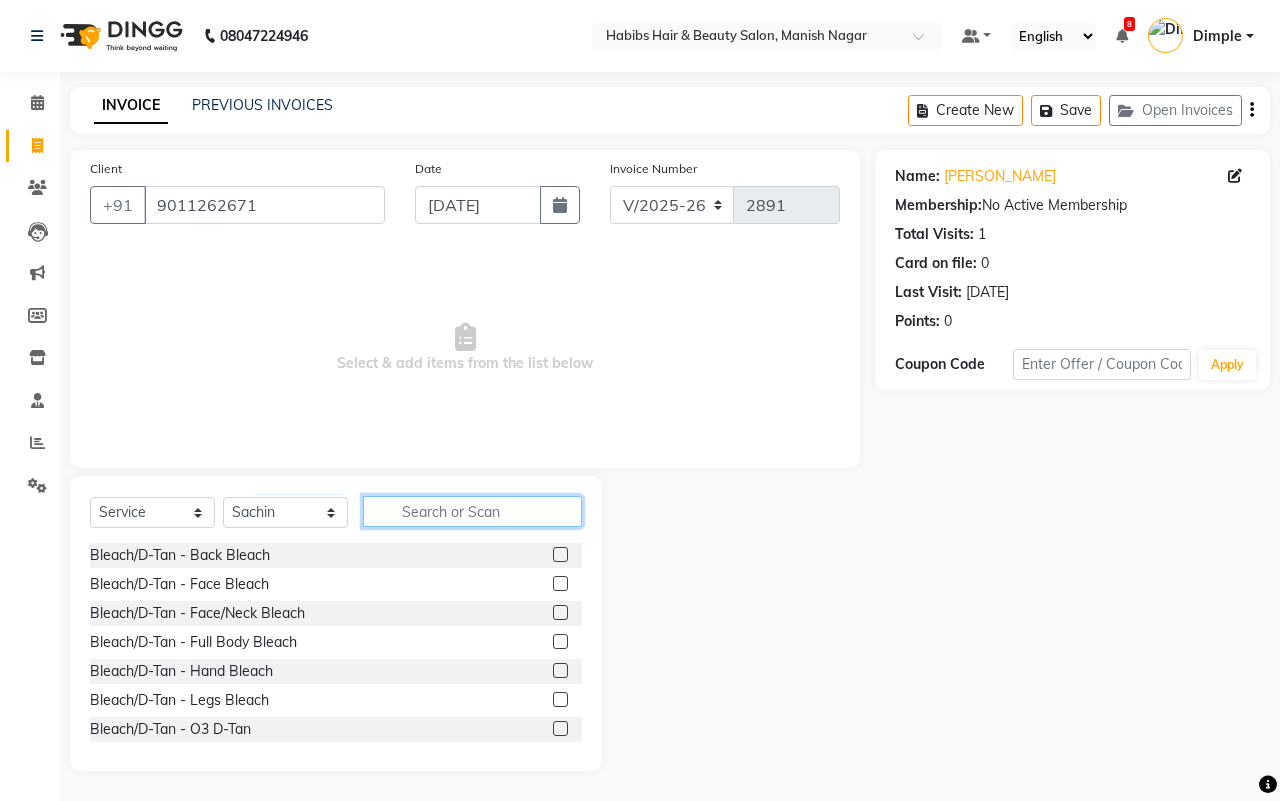click 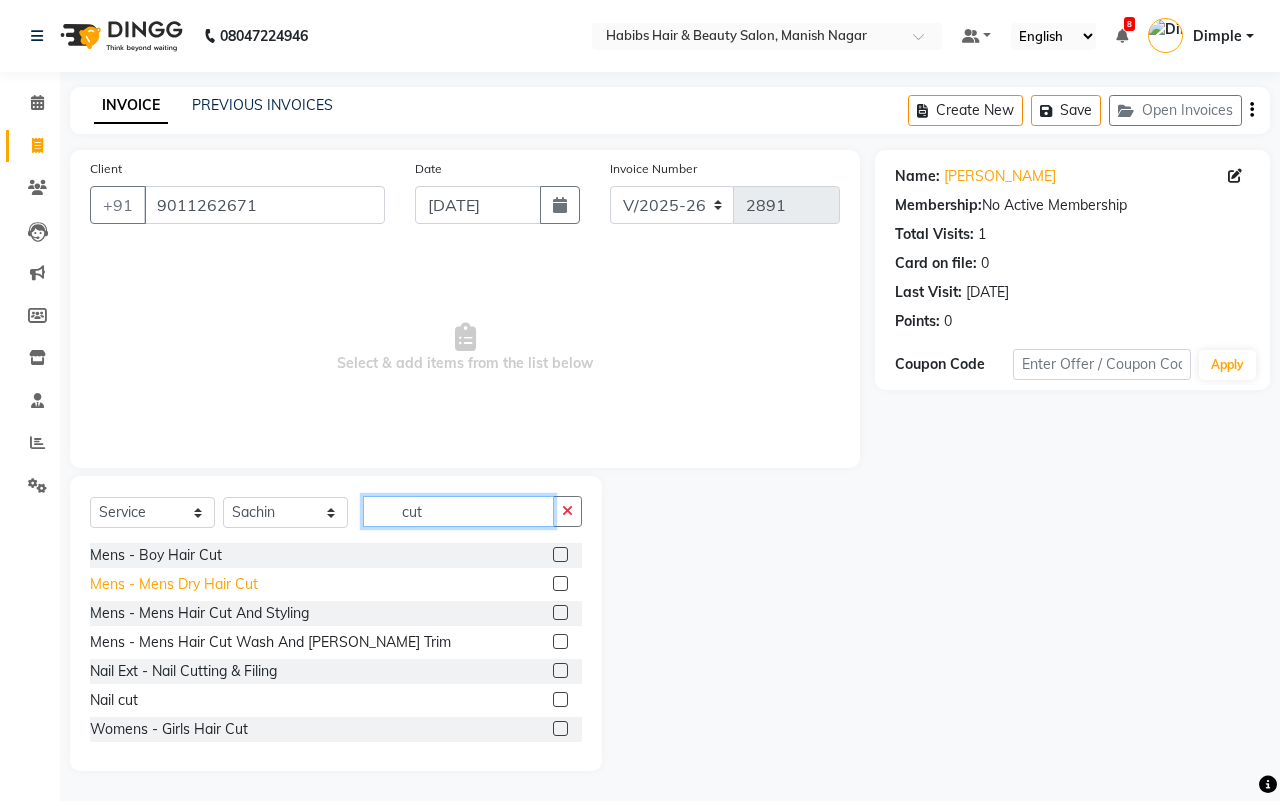 type on "cut" 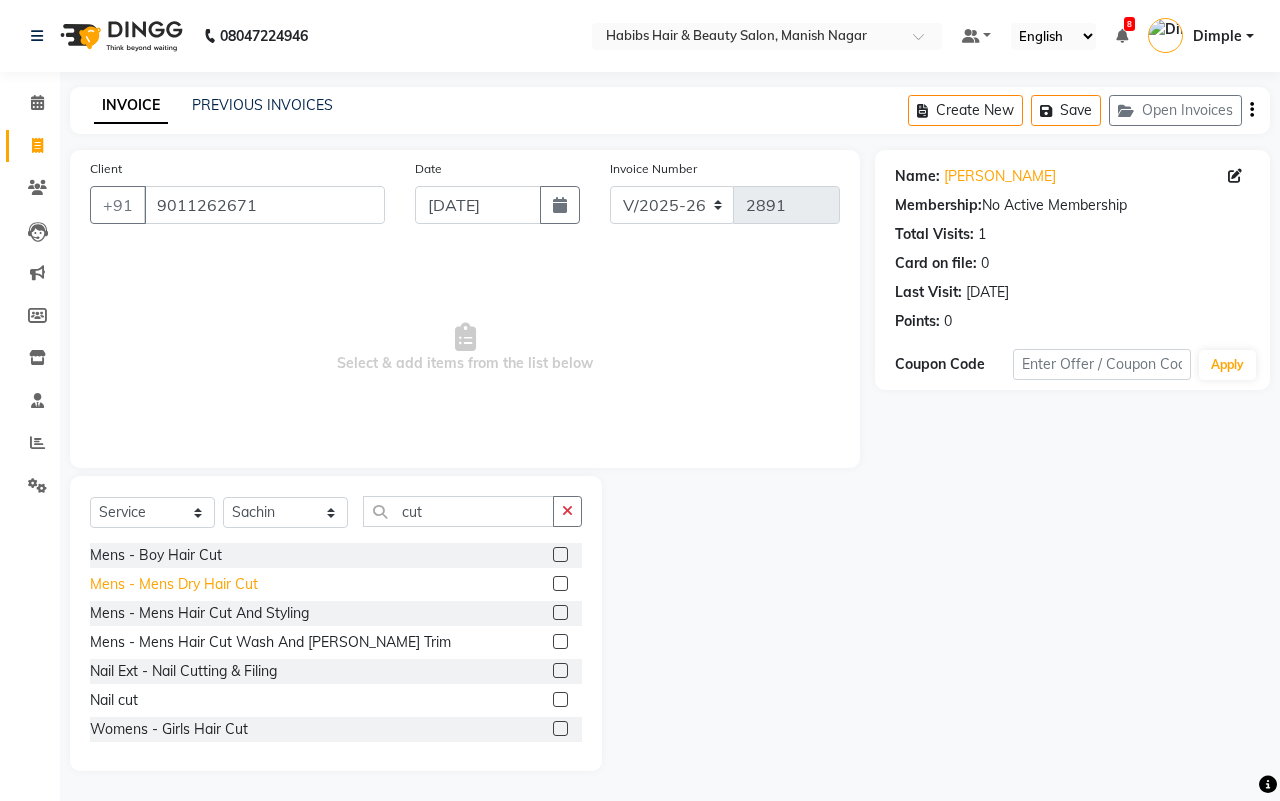 drag, startPoint x: 207, startPoint y: 591, endPoint x: 210, endPoint y: 580, distance: 11.401754 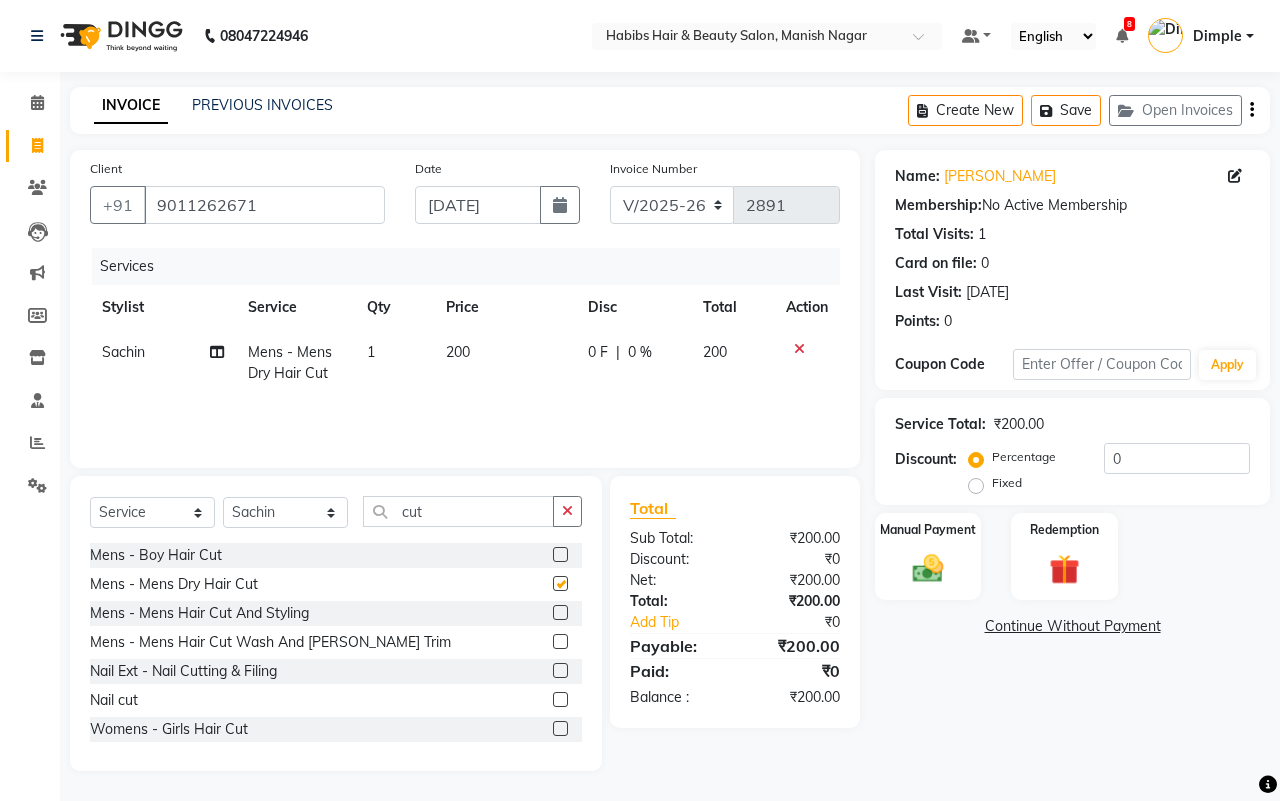checkbox on "false" 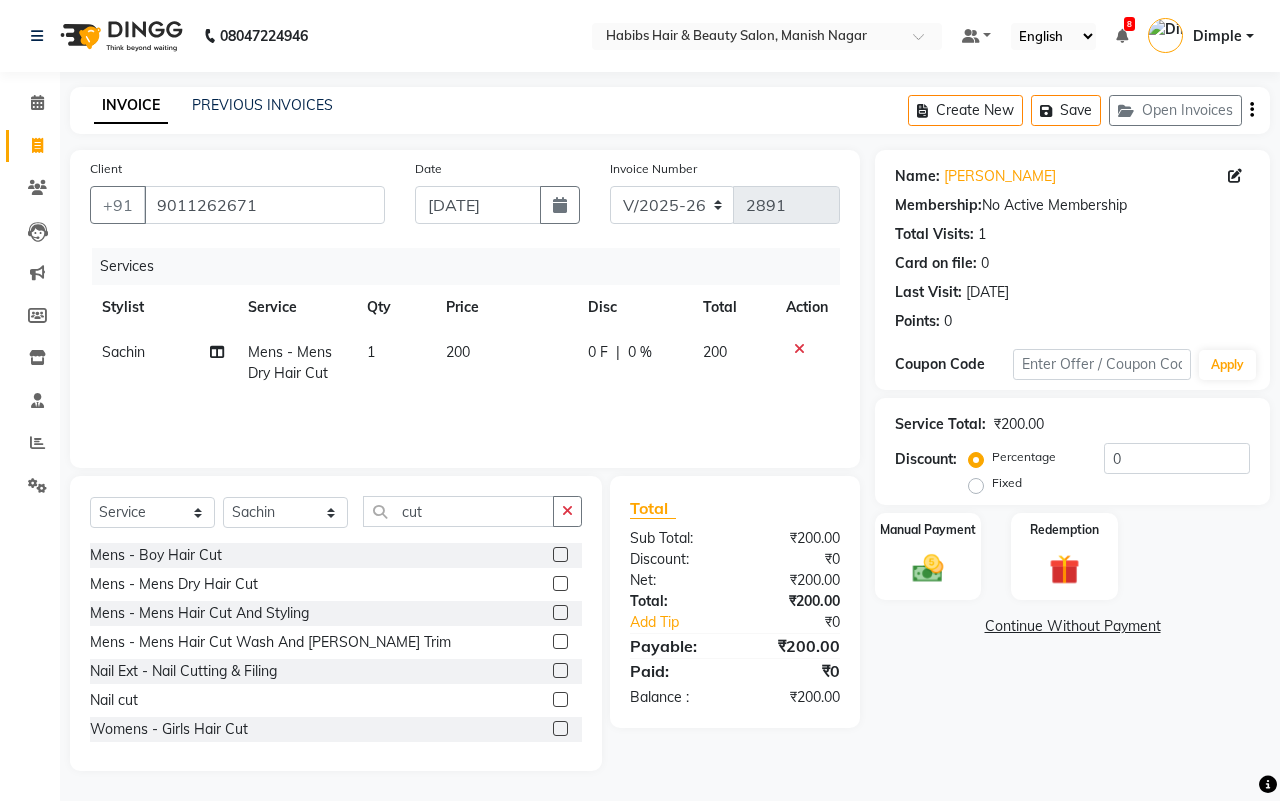 click on "200" 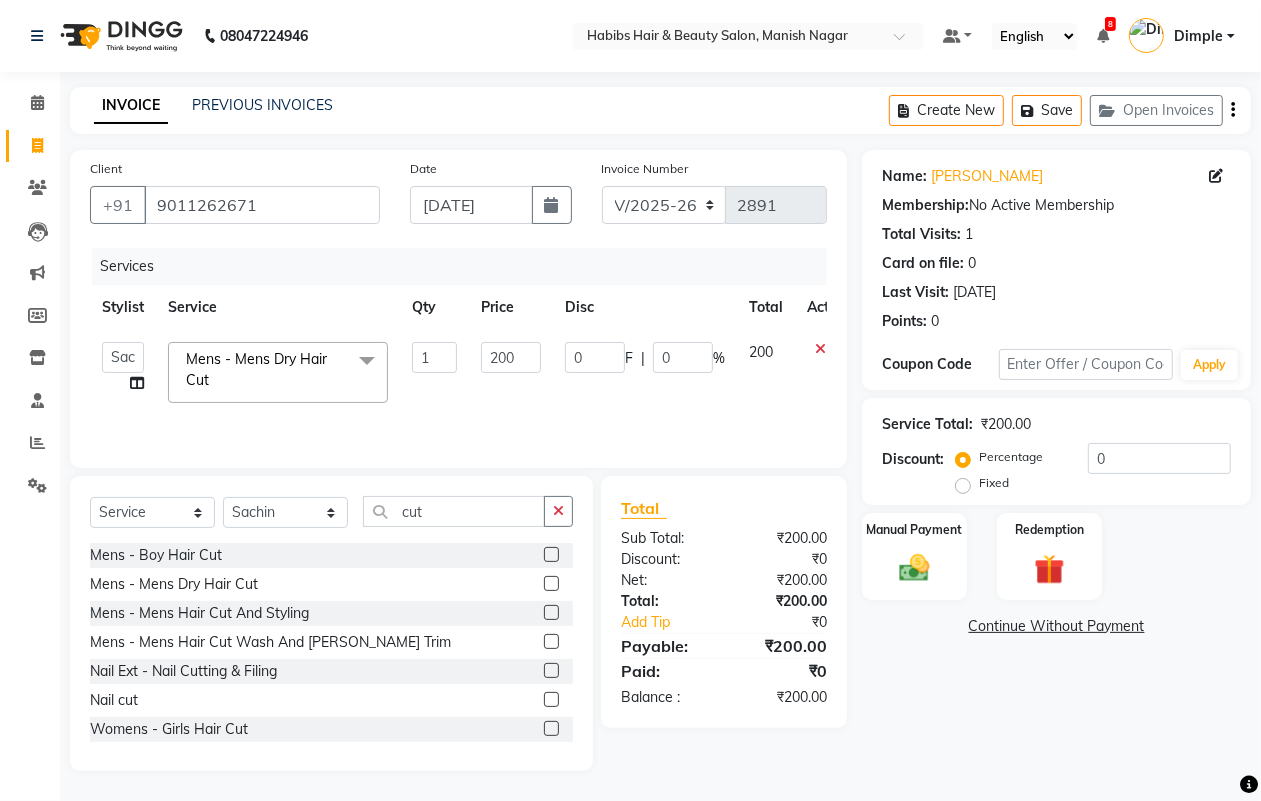 click on "Mens - Boy Hair Cut" 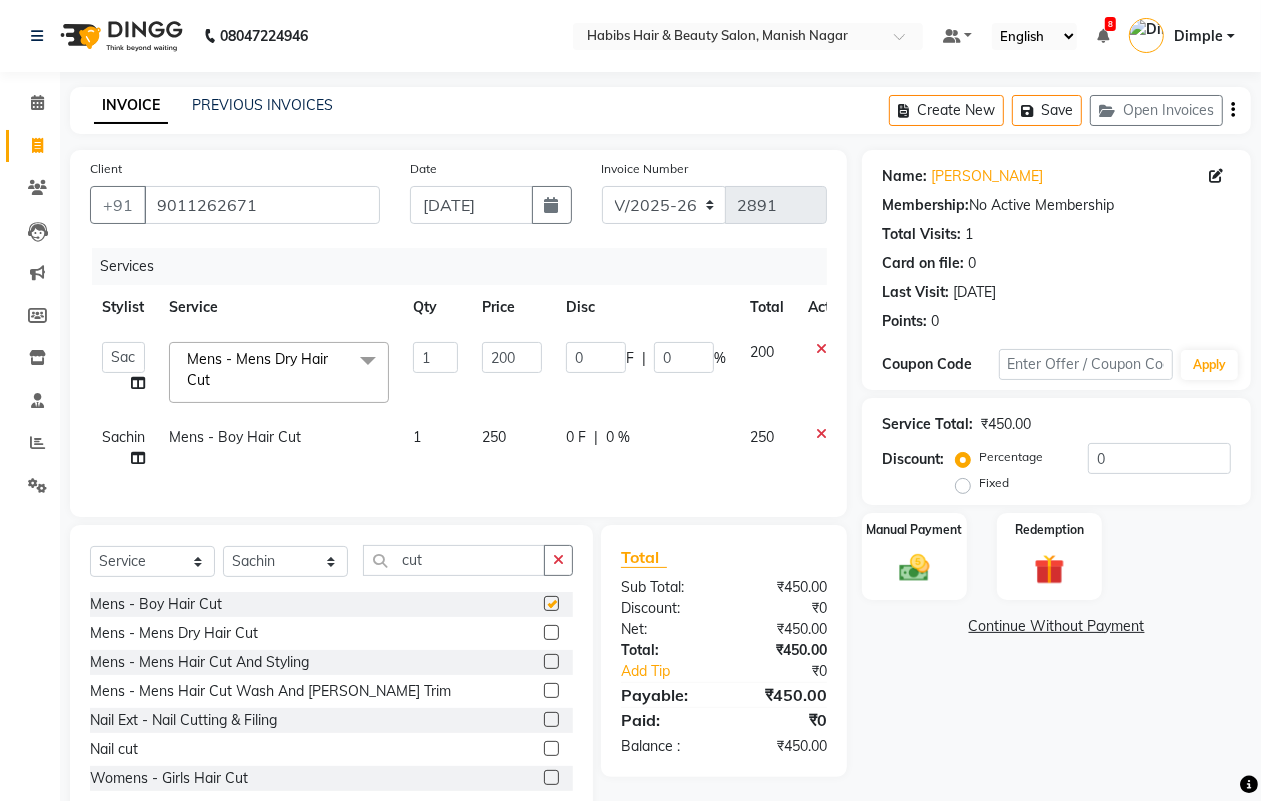 checkbox on "false" 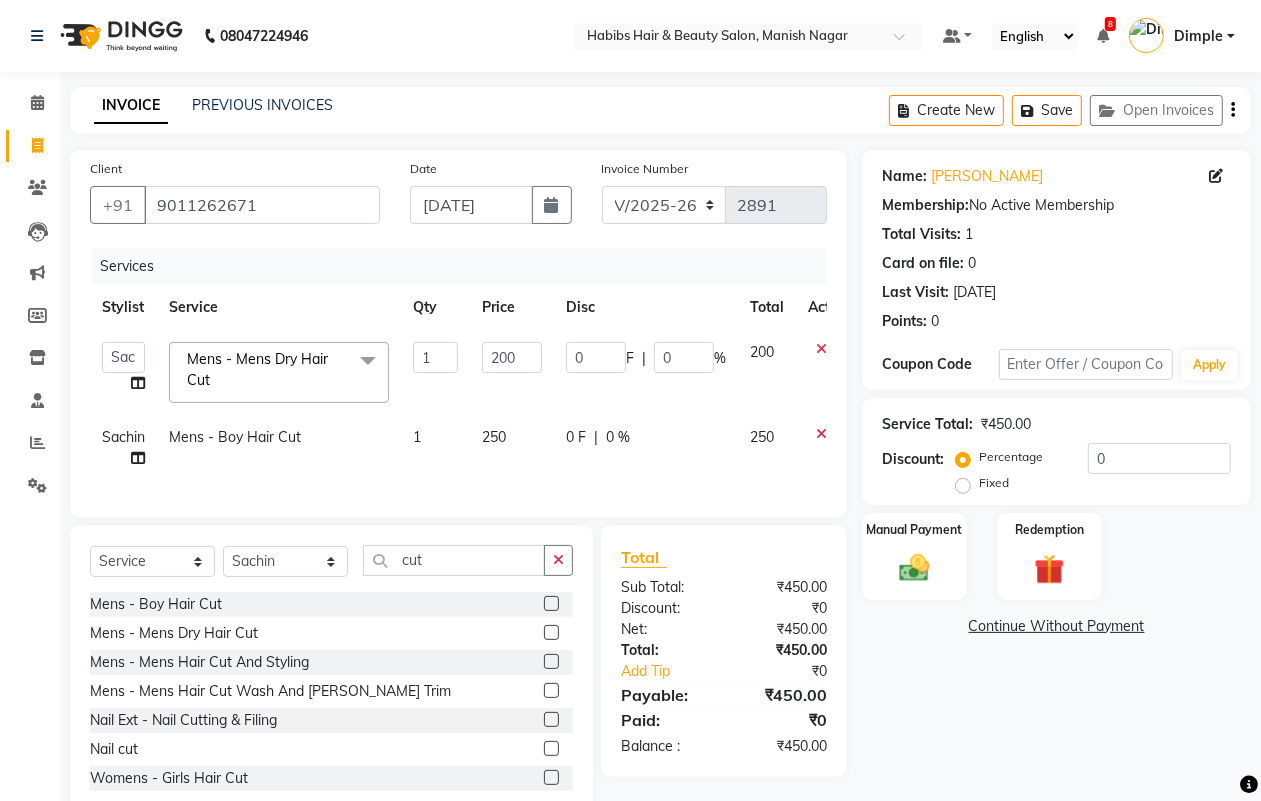 click 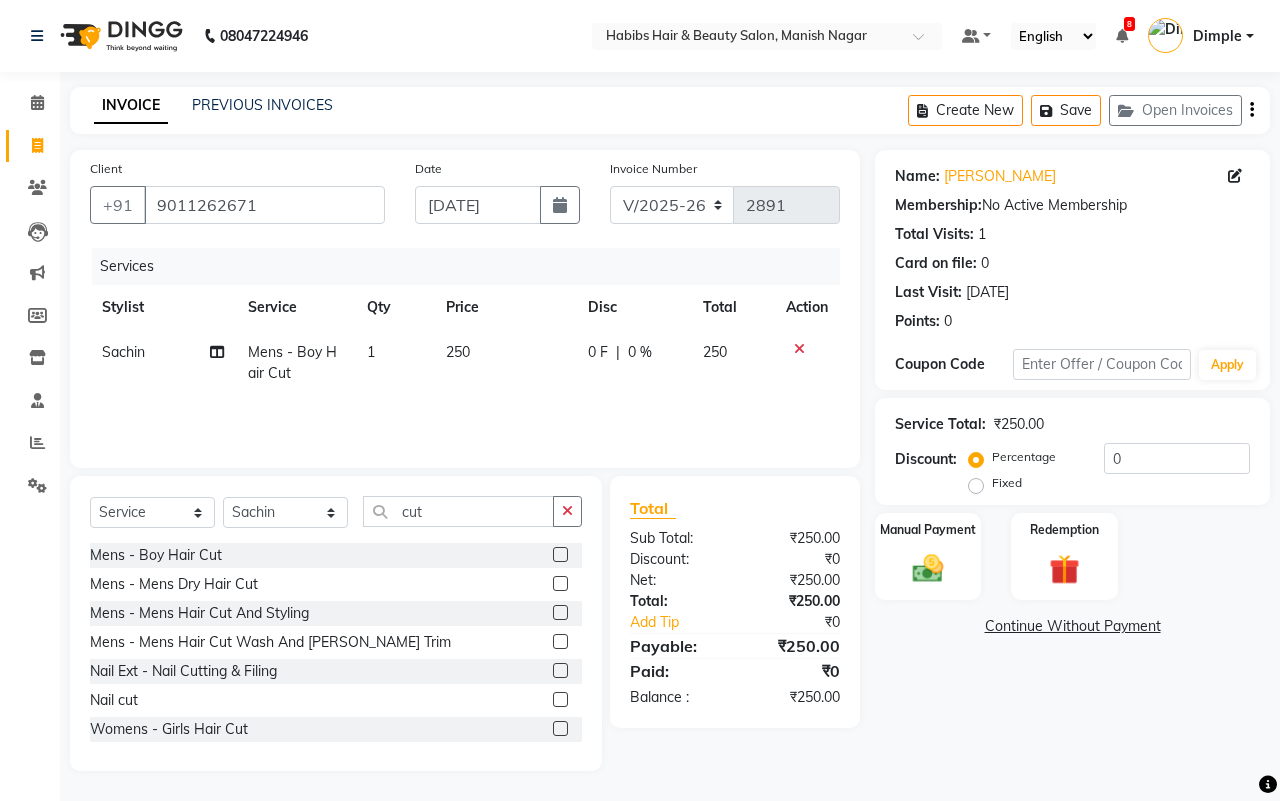 click on "250" 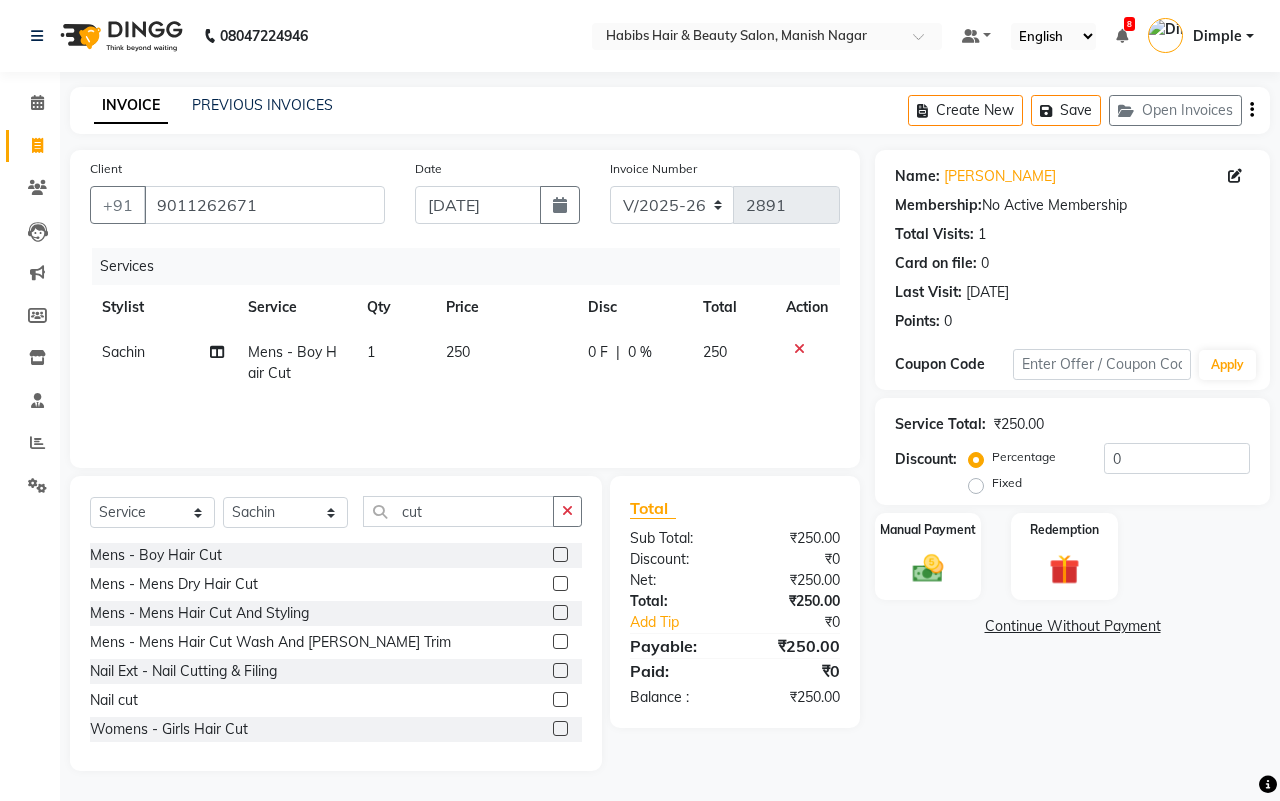 select on "47216" 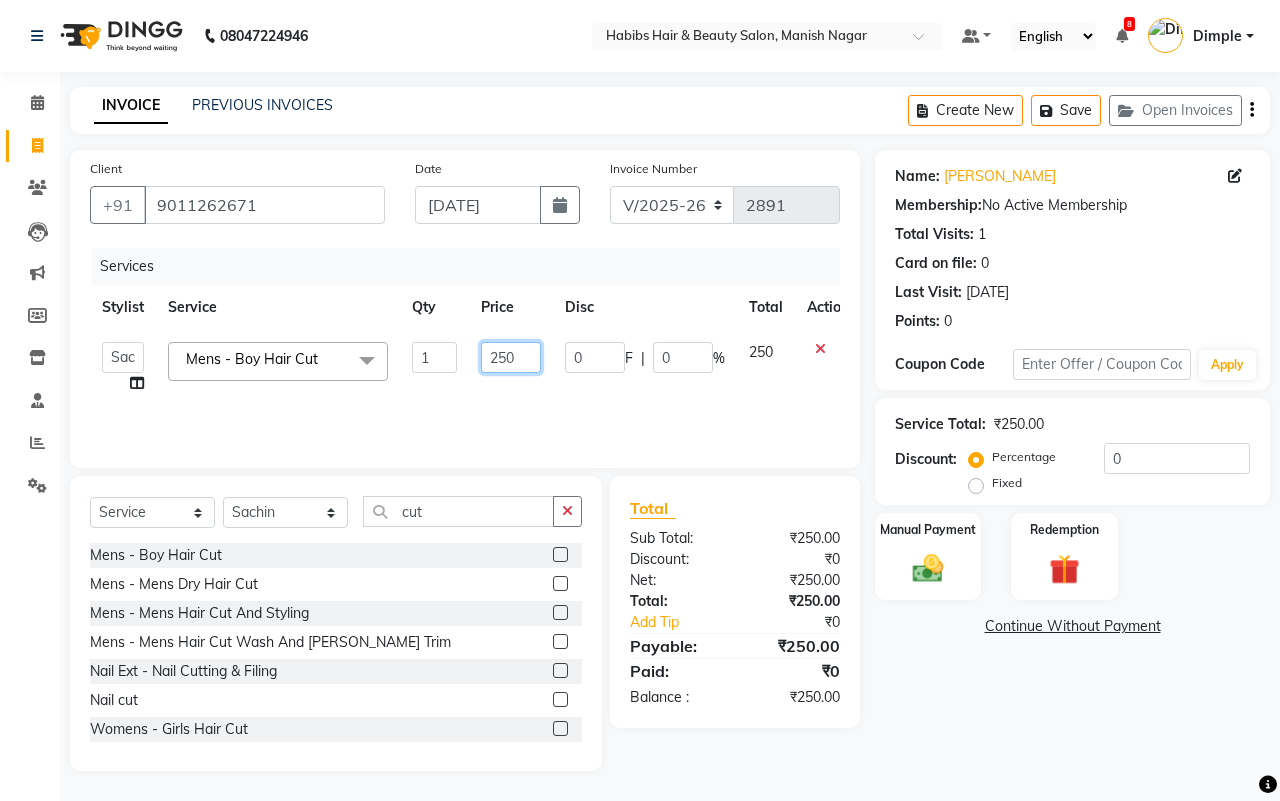 click on "250" 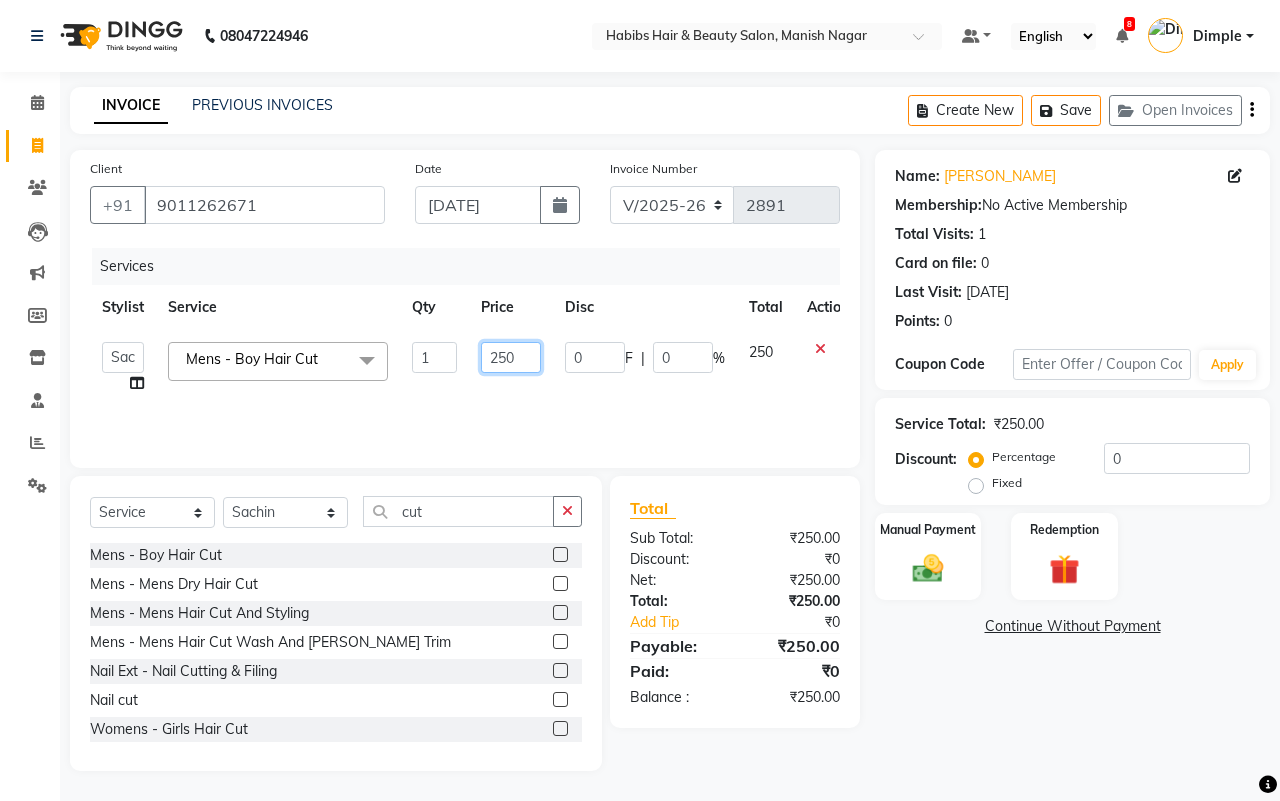 click on "250" 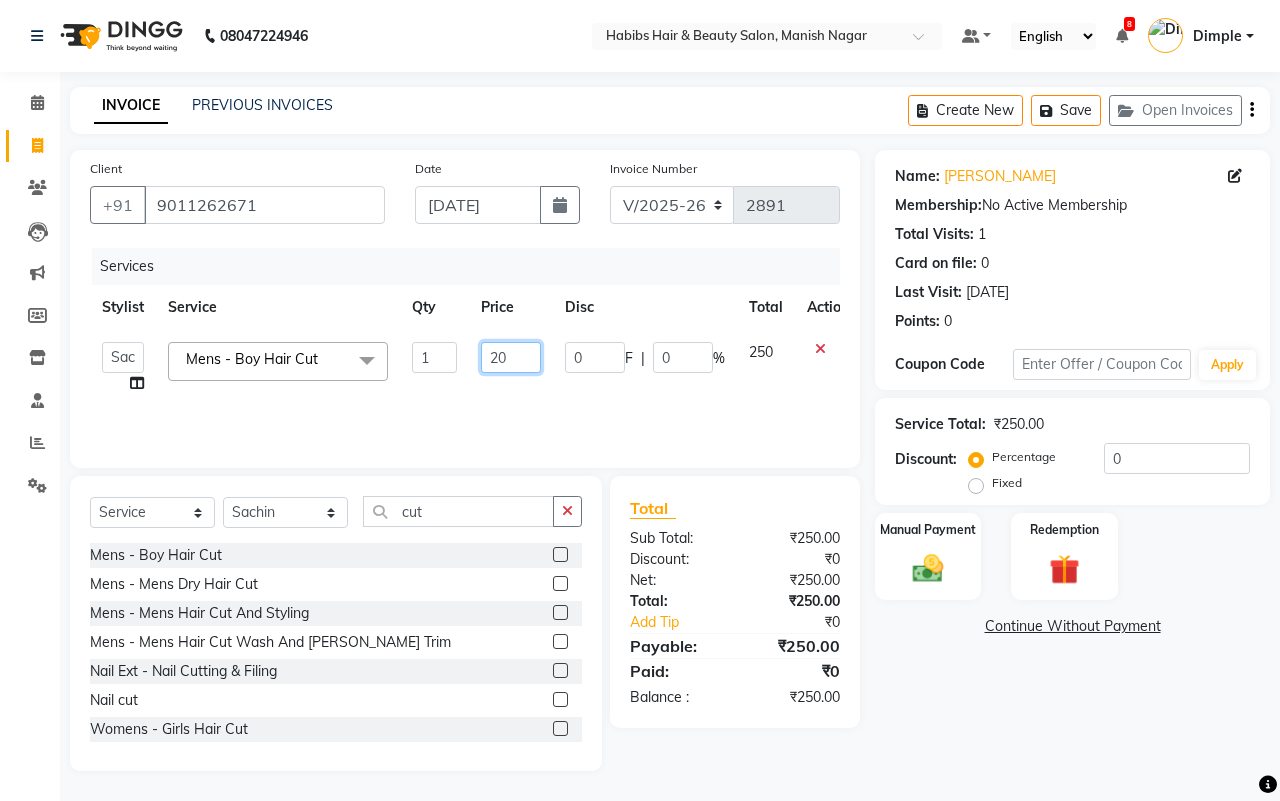 type on "200" 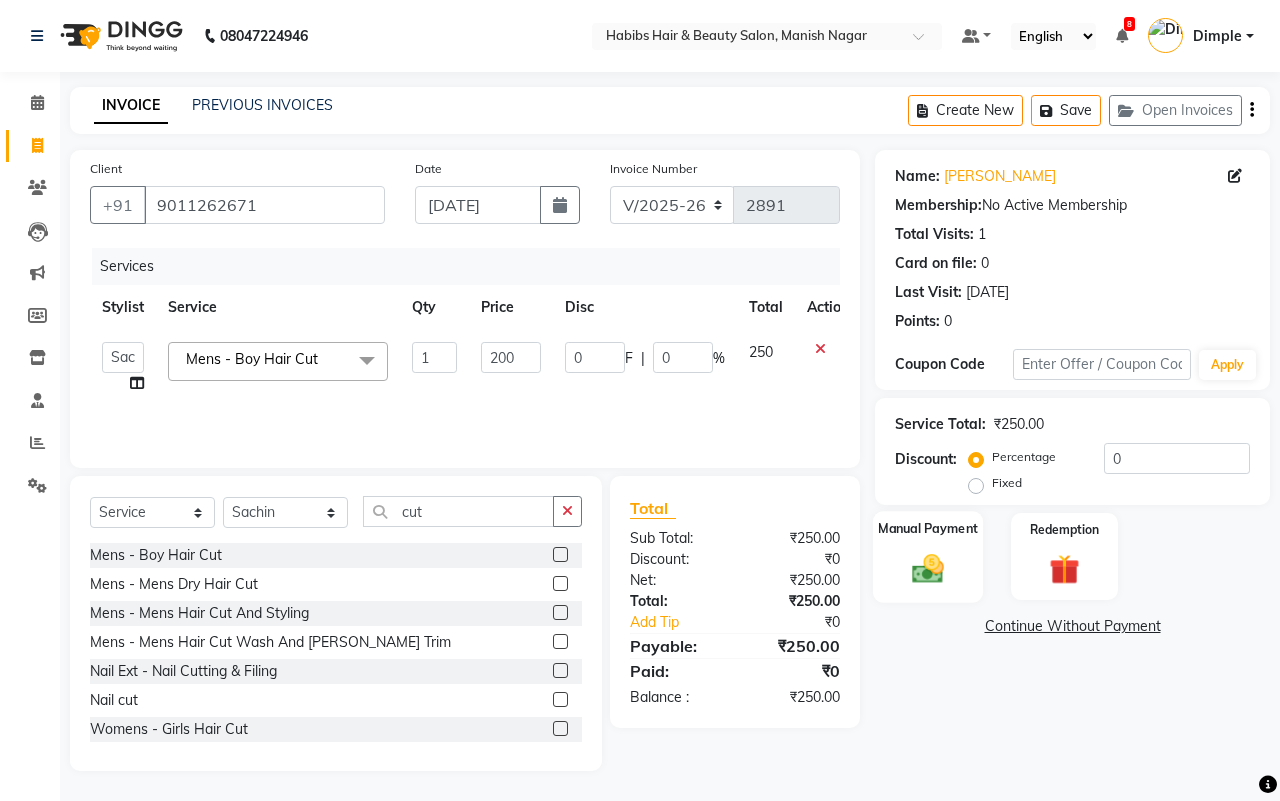click 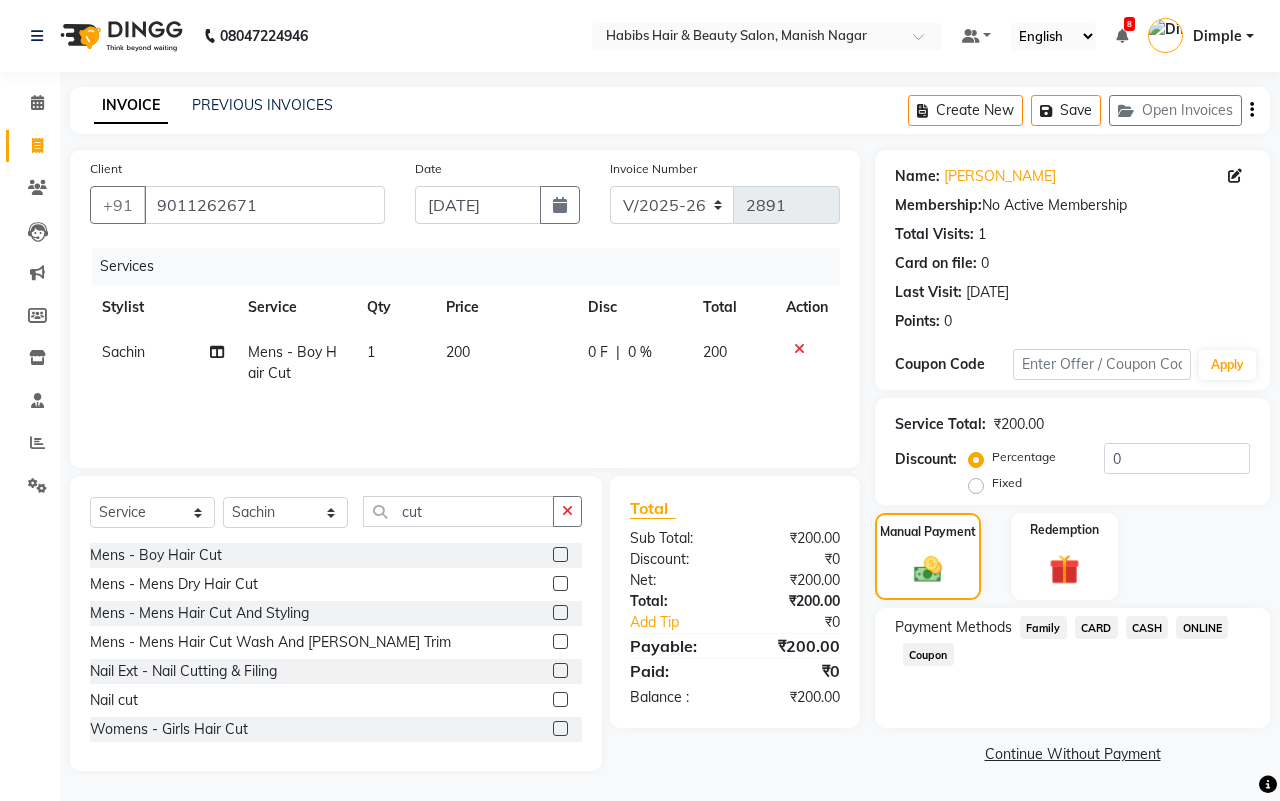 click on "ONLINE" 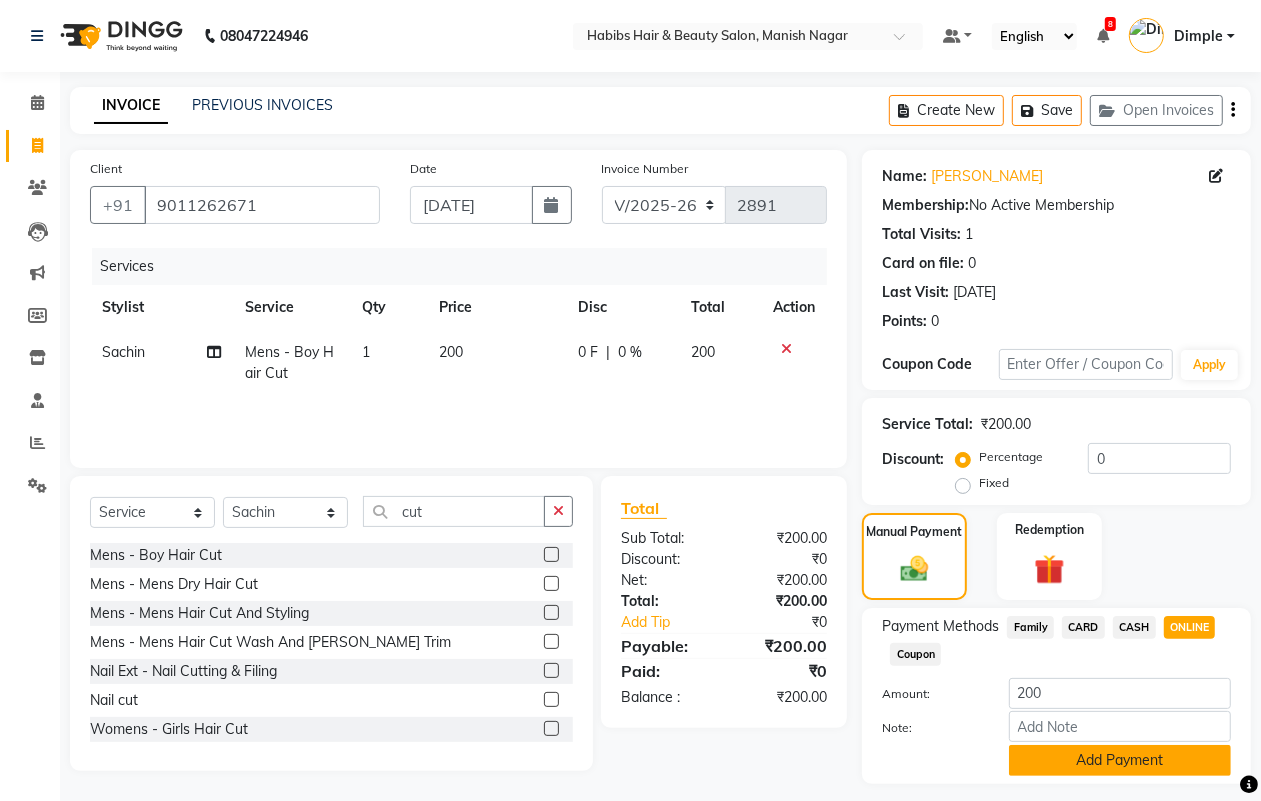 click on "Add Payment" 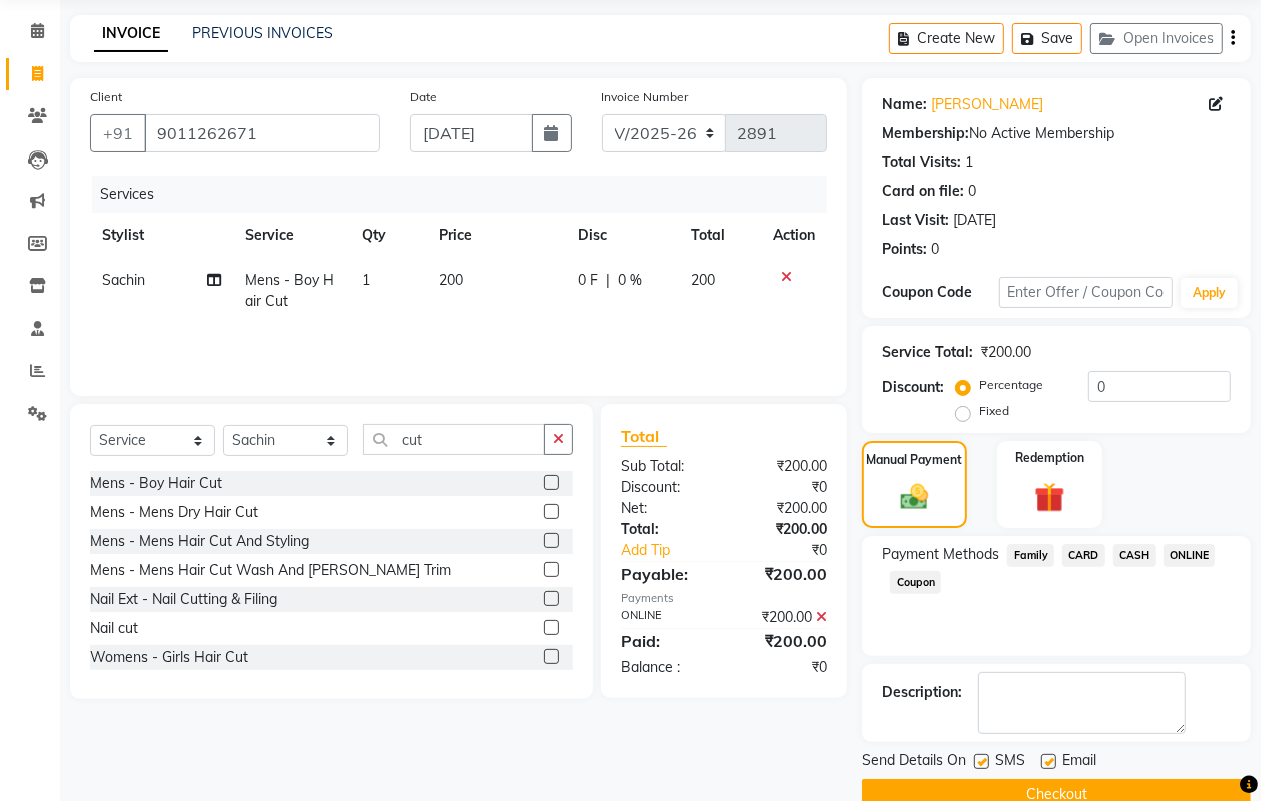 scroll, scrollTop: 111, scrollLeft: 0, axis: vertical 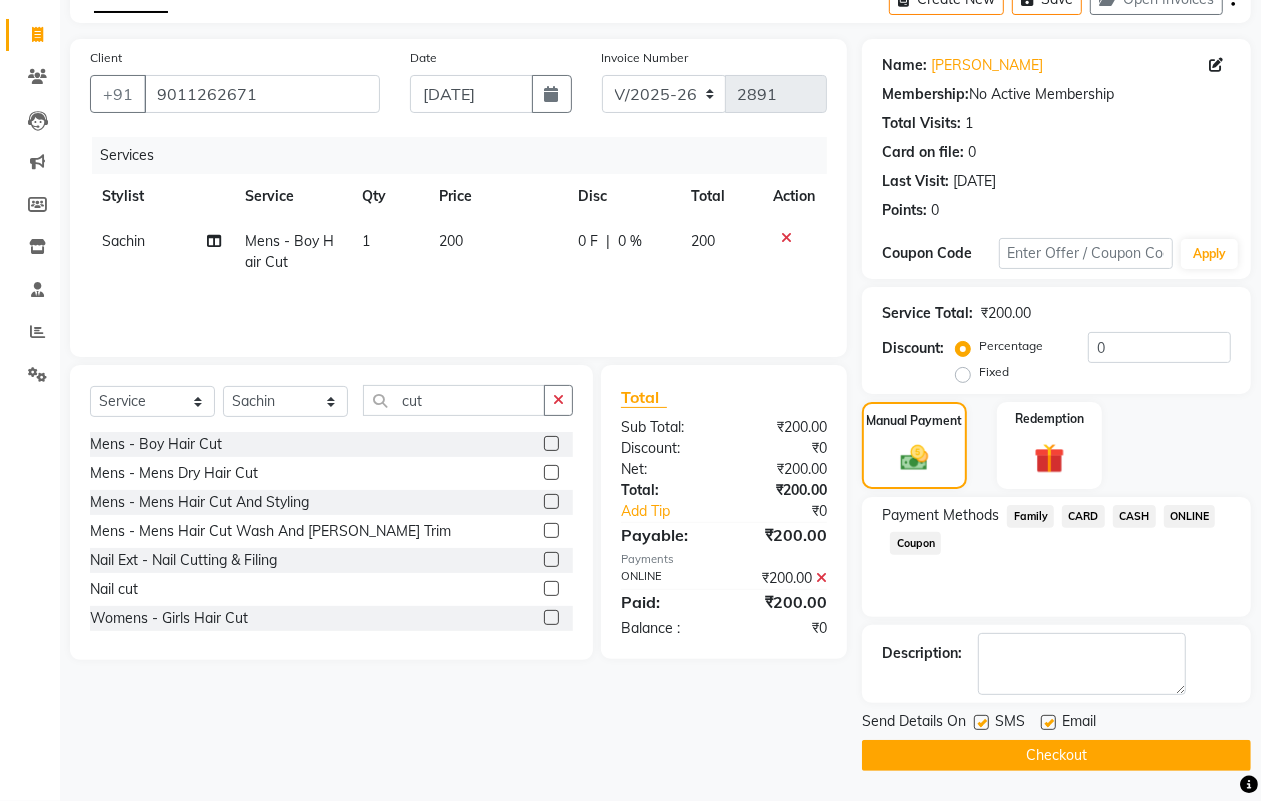 click on "Checkout" 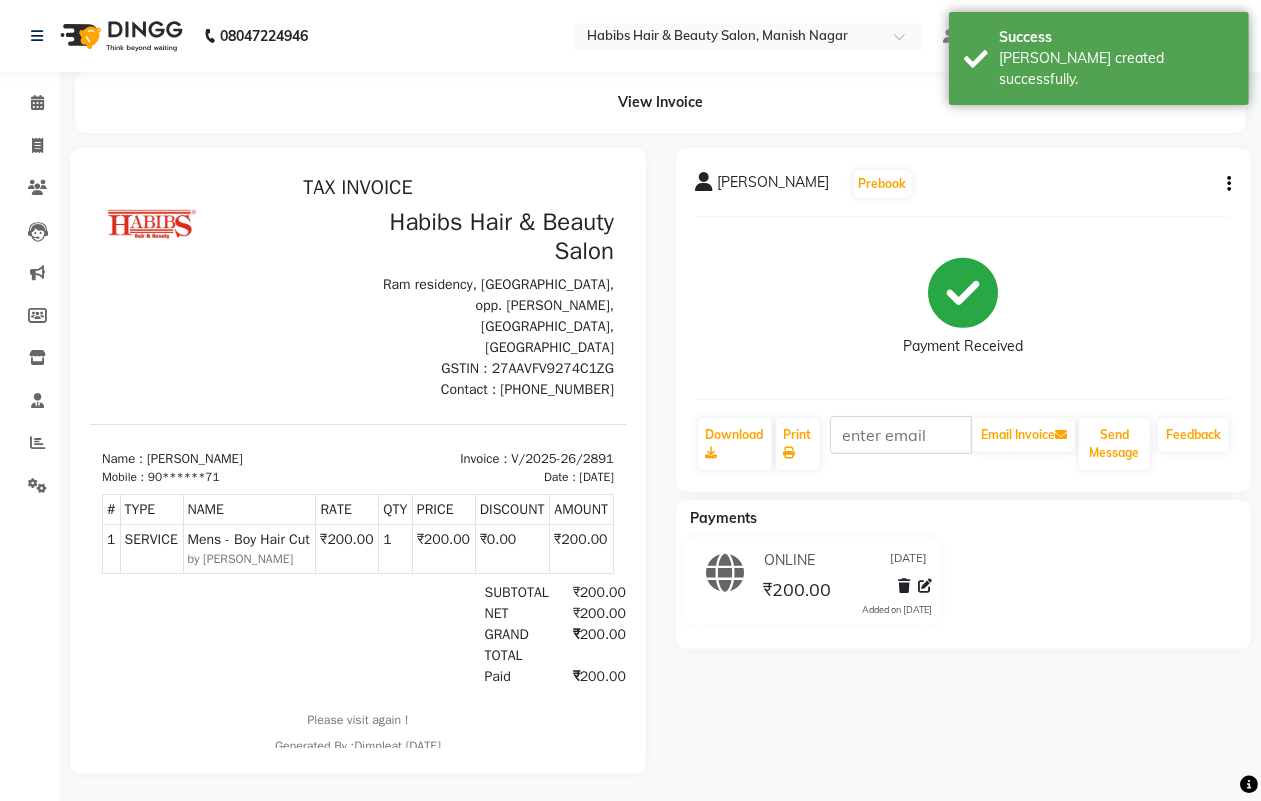 scroll, scrollTop: 0, scrollLeft: 0, axis: both 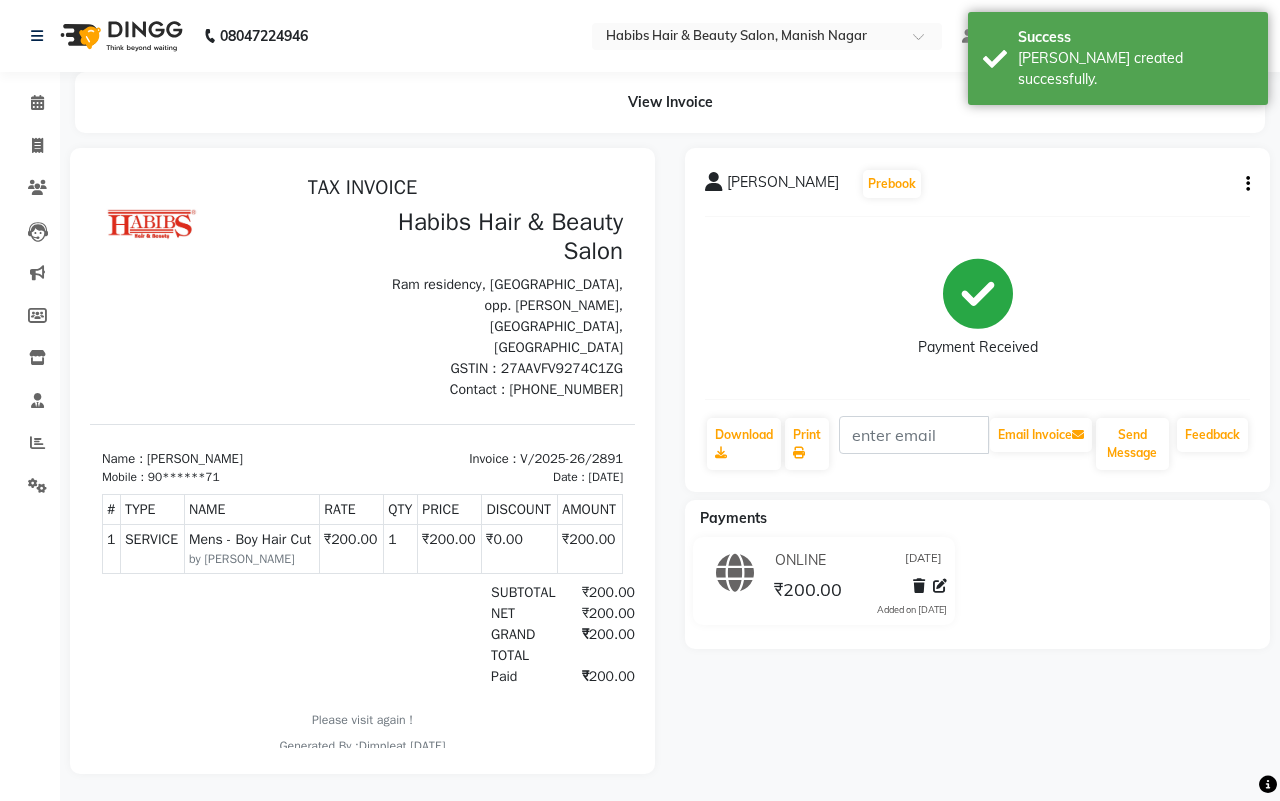 select on "3804" 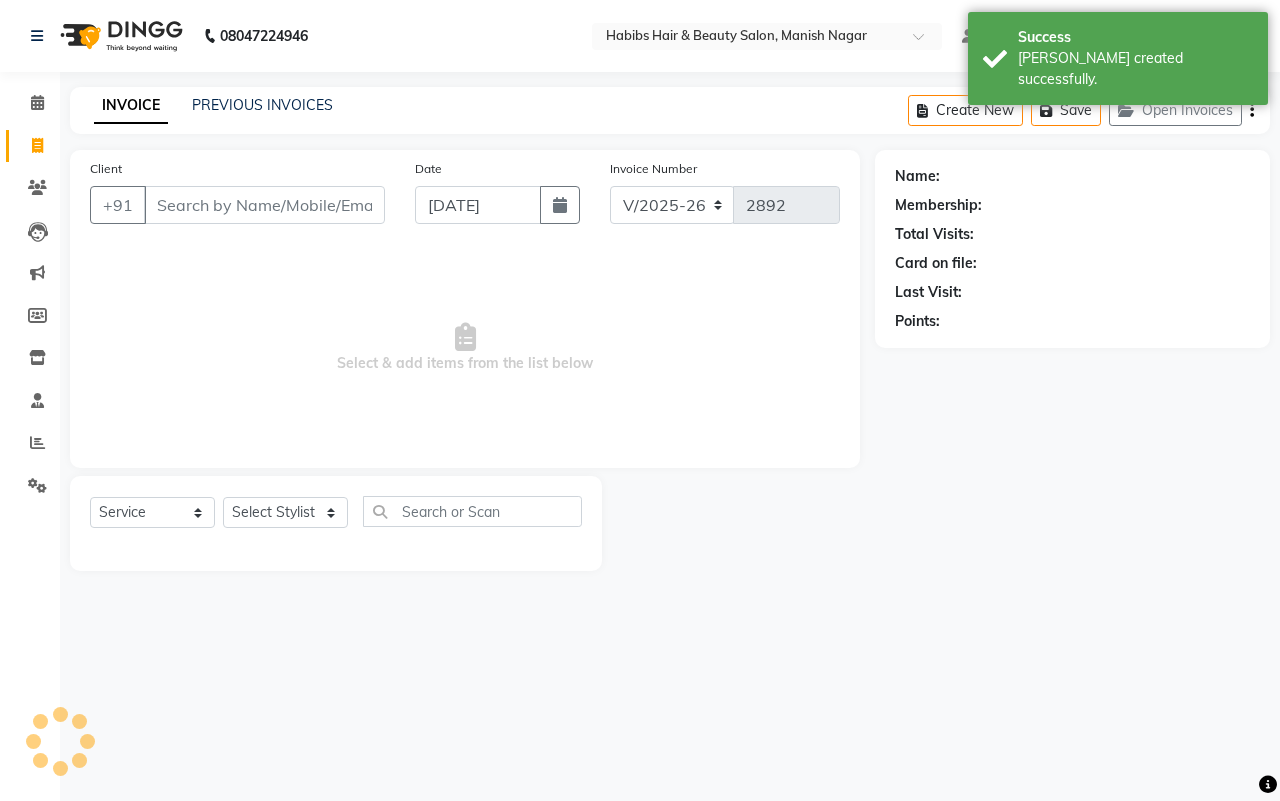 click on "Client" at bounding box center (264, 205) 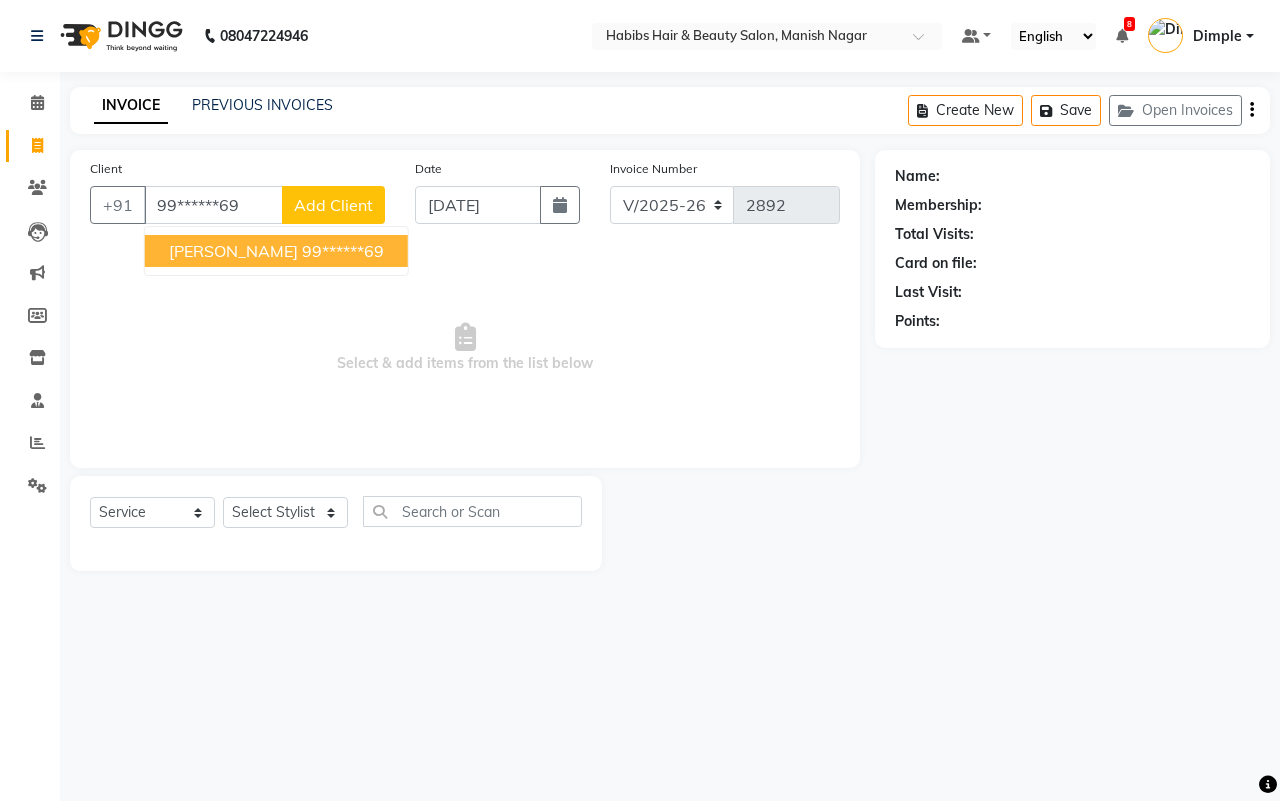 type on "99******69" 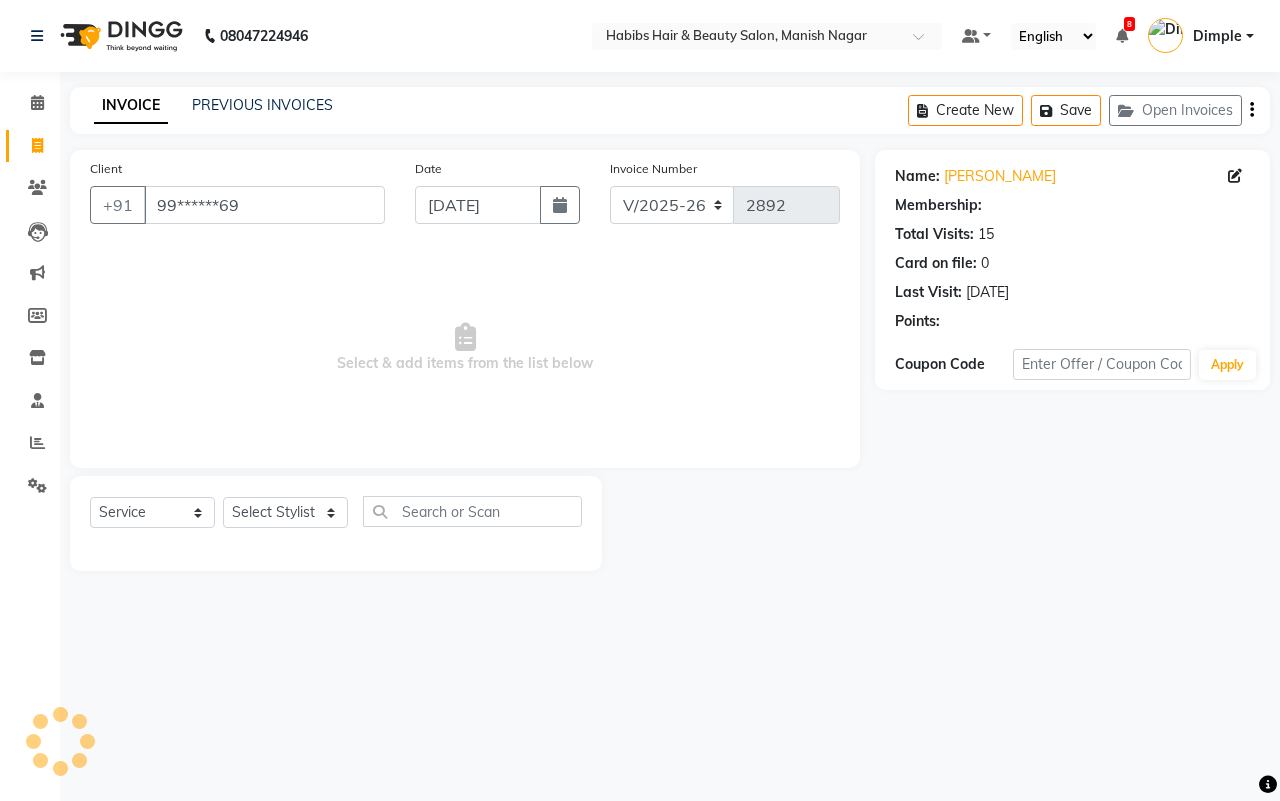 select on "1: Object" 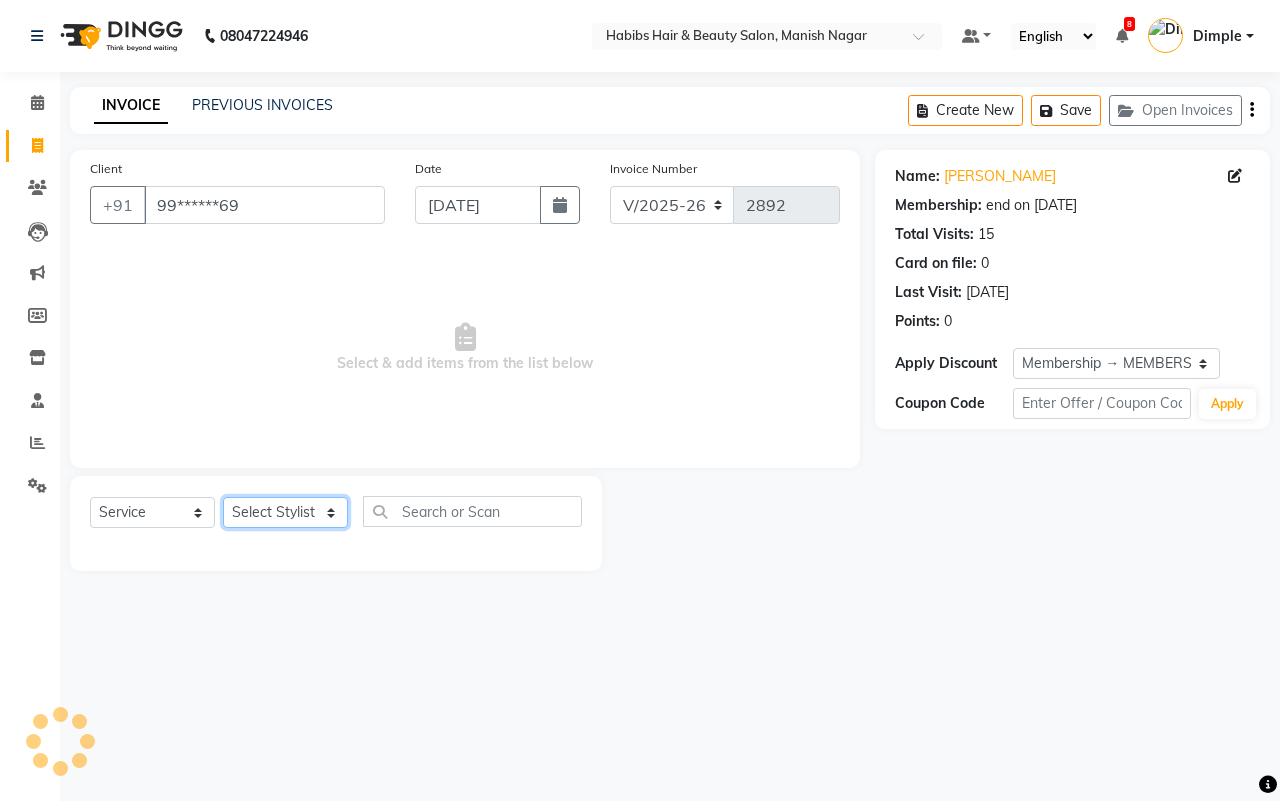 click on "Select Stylist [PERSON_NAME] [PERSON_NAME] [PERSON_NAME] Sachin [PERSON_NAME] [PERSON_NAME] [PERSON_NAME]" 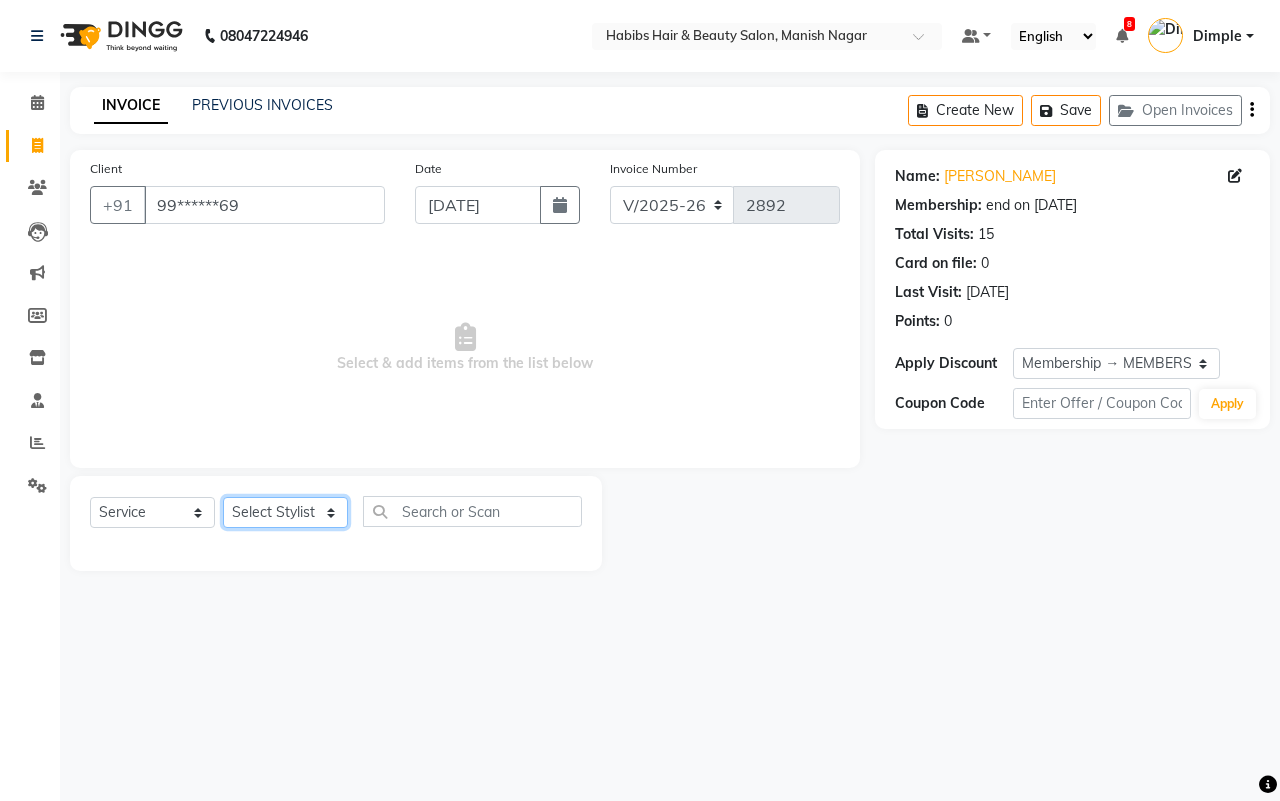 select on "18779" 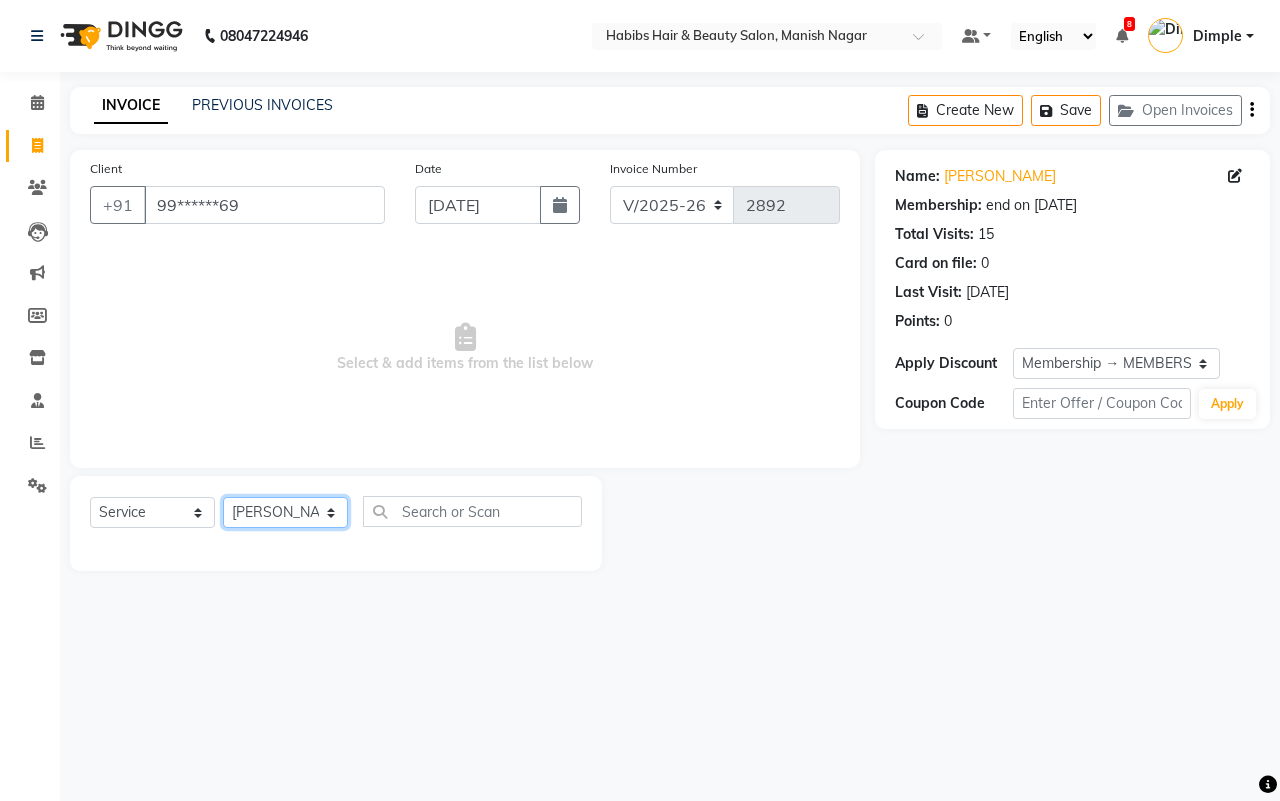 click on "Select Stylist [PERSON_NAME] [PERSON_NAME] [PERSON_NAME] Sachin [PERSON_NAME] [PERSON_NAME] [PERSON_NAME]" 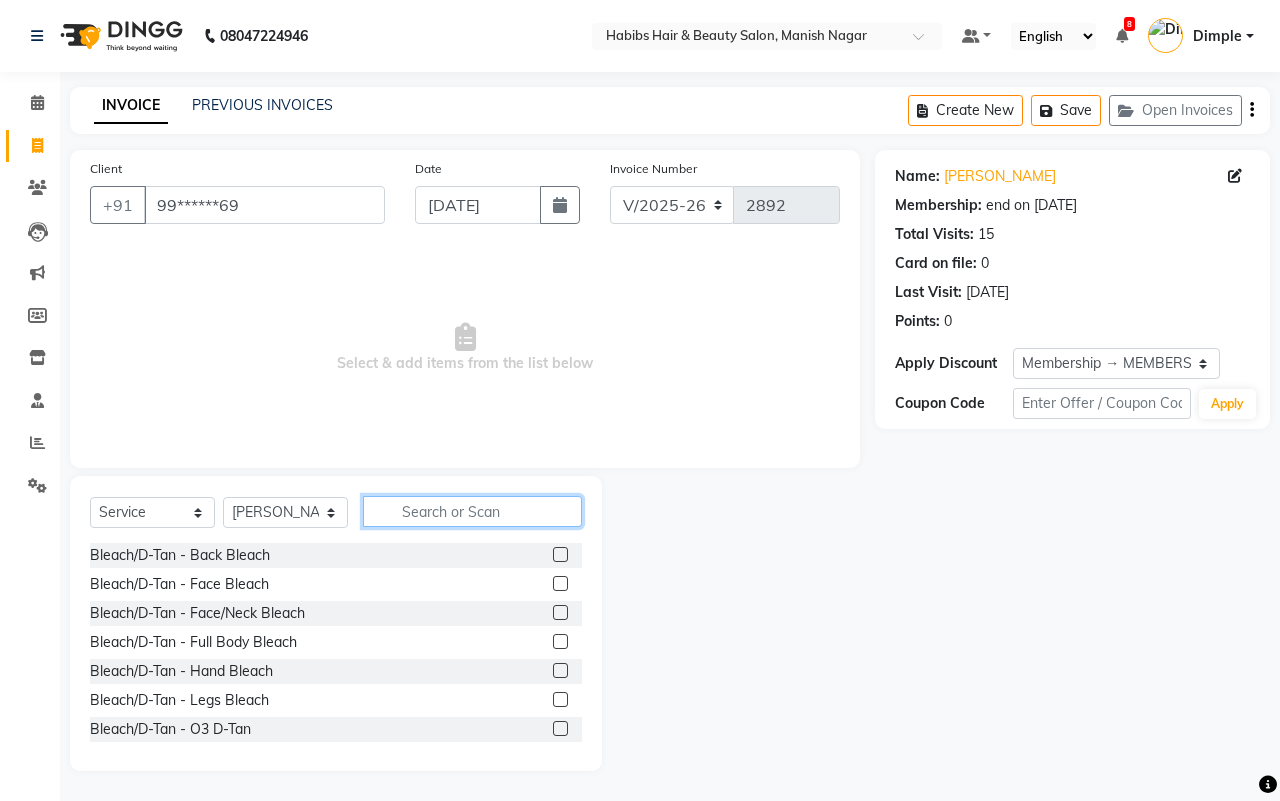 click 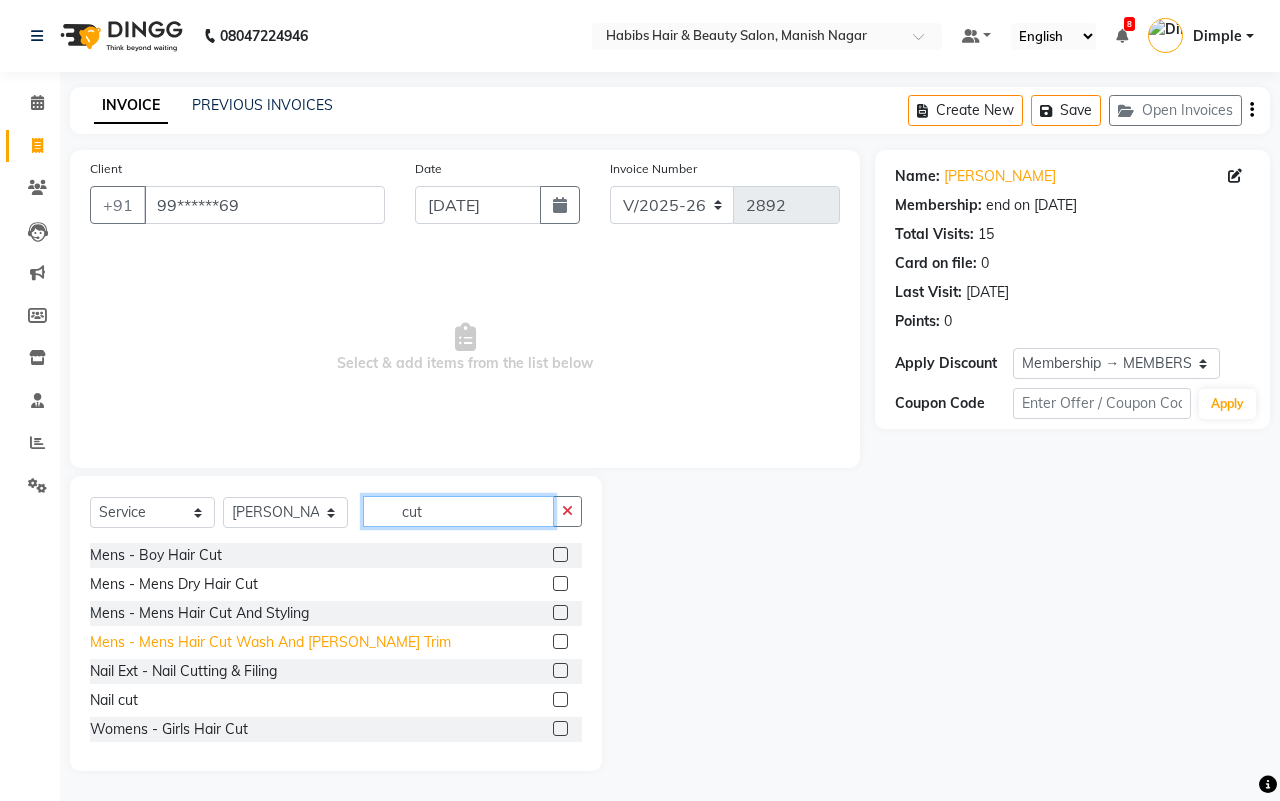 type on "cut" 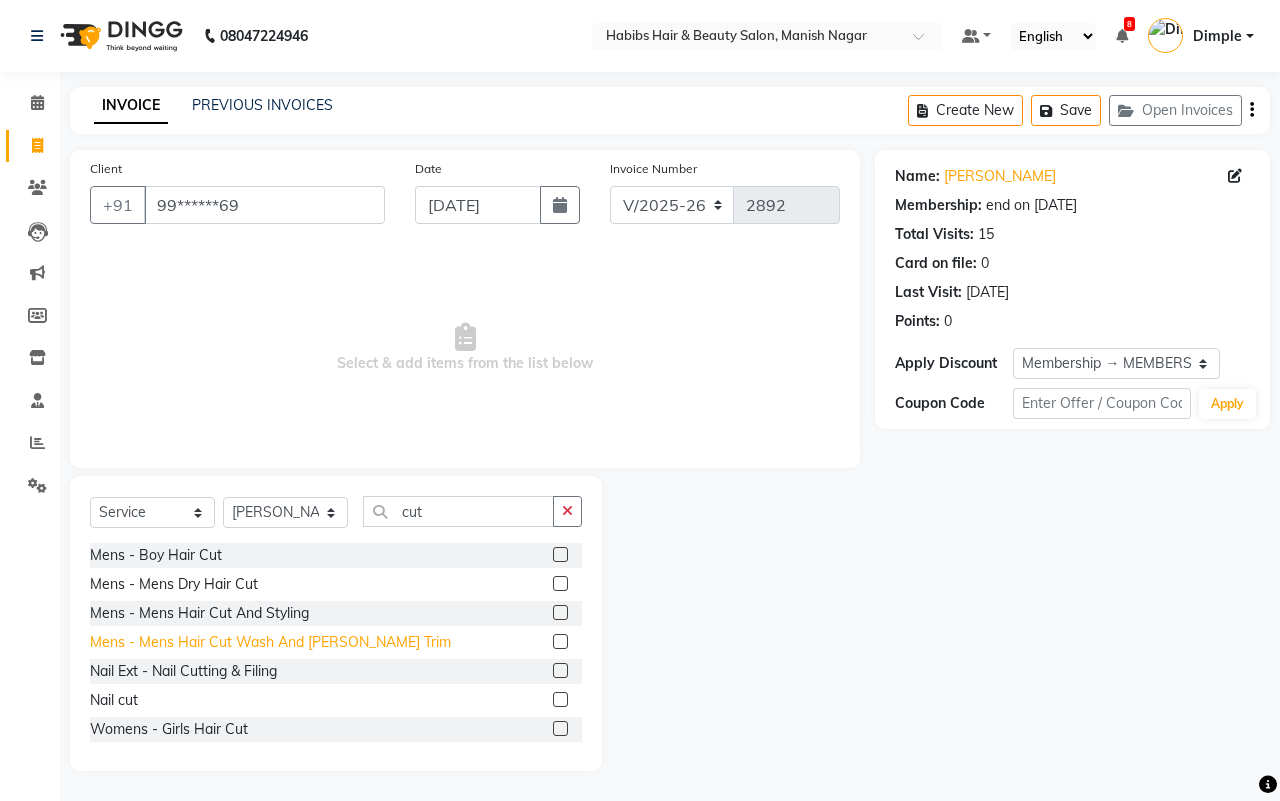 drag, startPoint x: 320, startPoint y: 641, endPoint x: 420, endPoint y: 477, distance: 192.08331 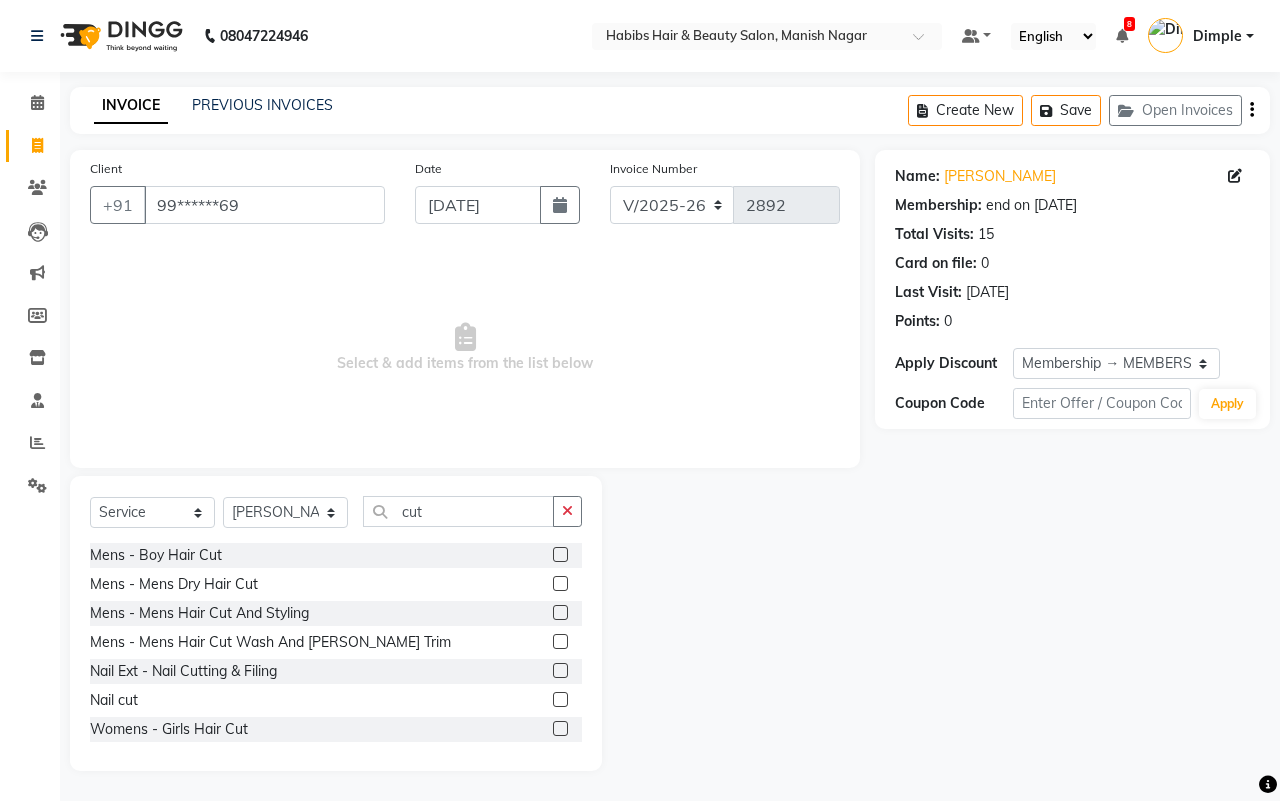 click on "Mens - Mens  Hair Cut Wash And [PERSON_NAME] Trim" 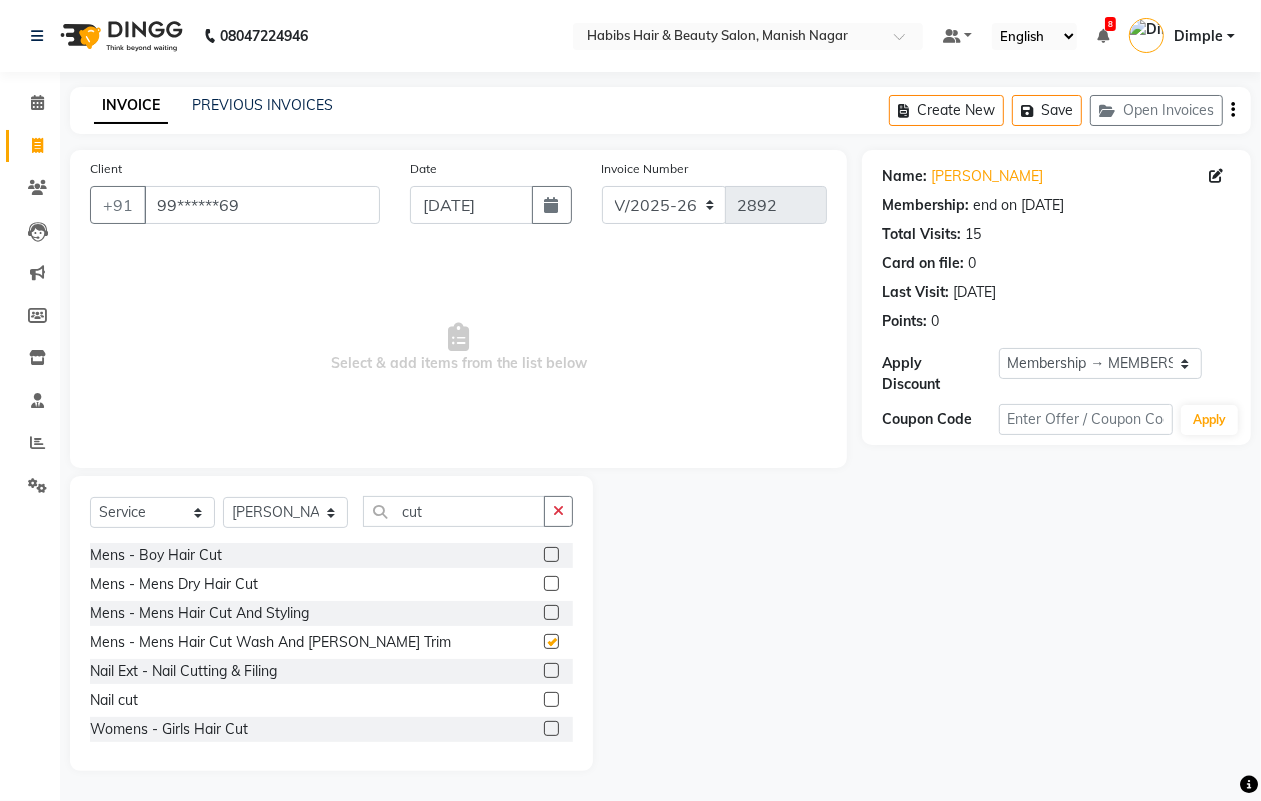 checkbox on "false" 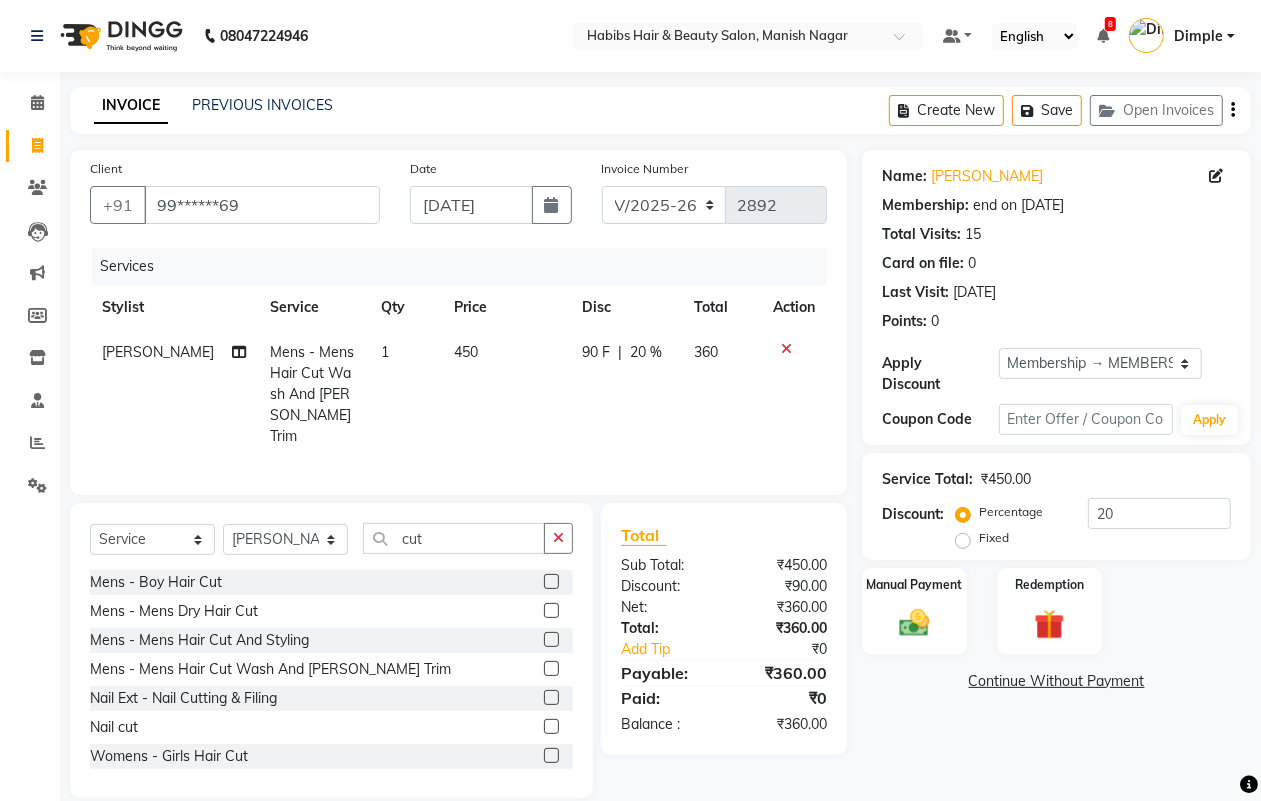 click on "450" 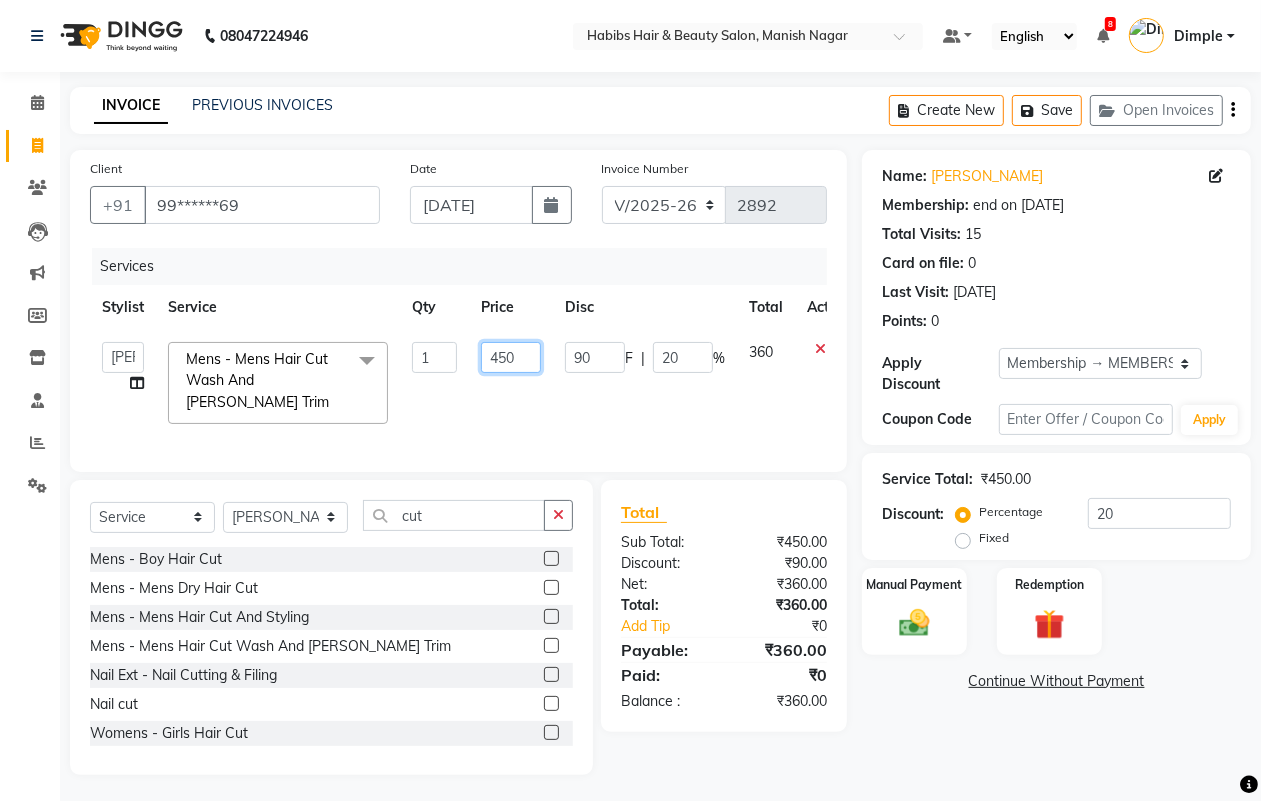 click on "450" 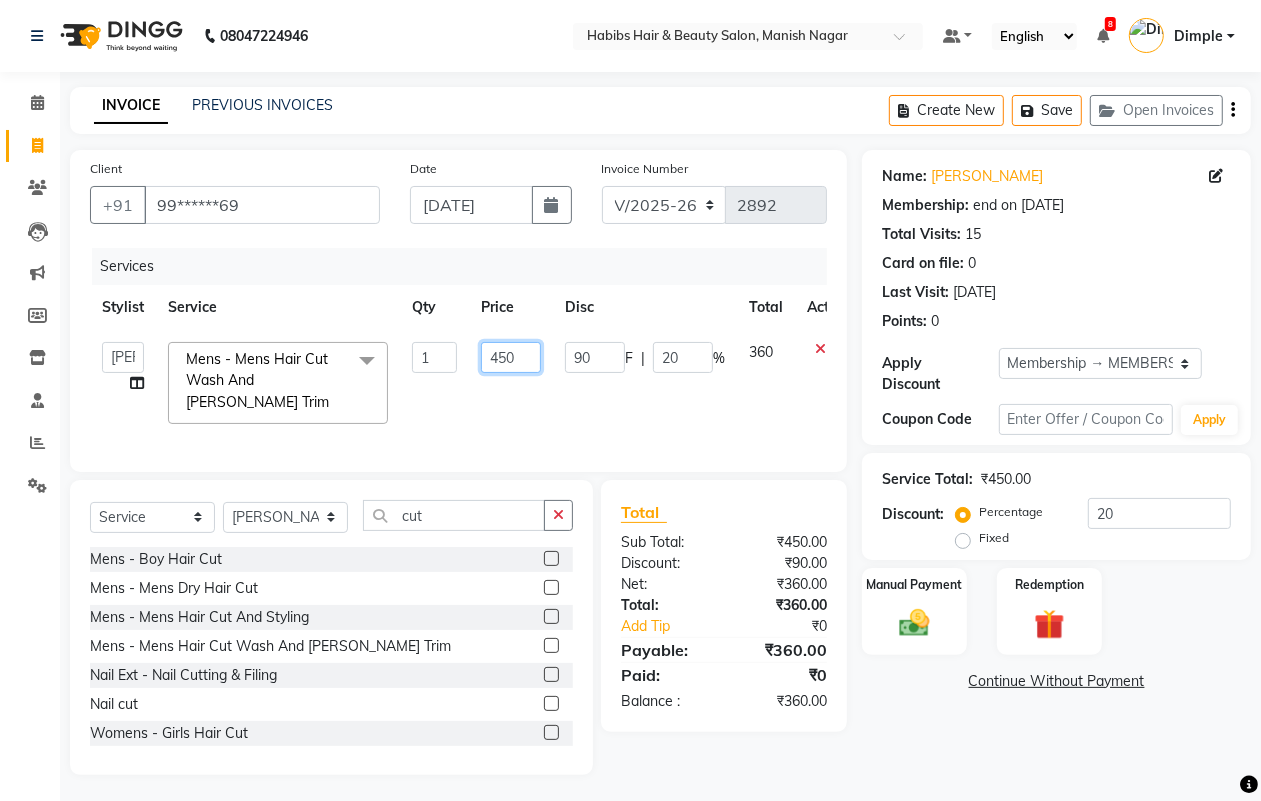 click on "450" 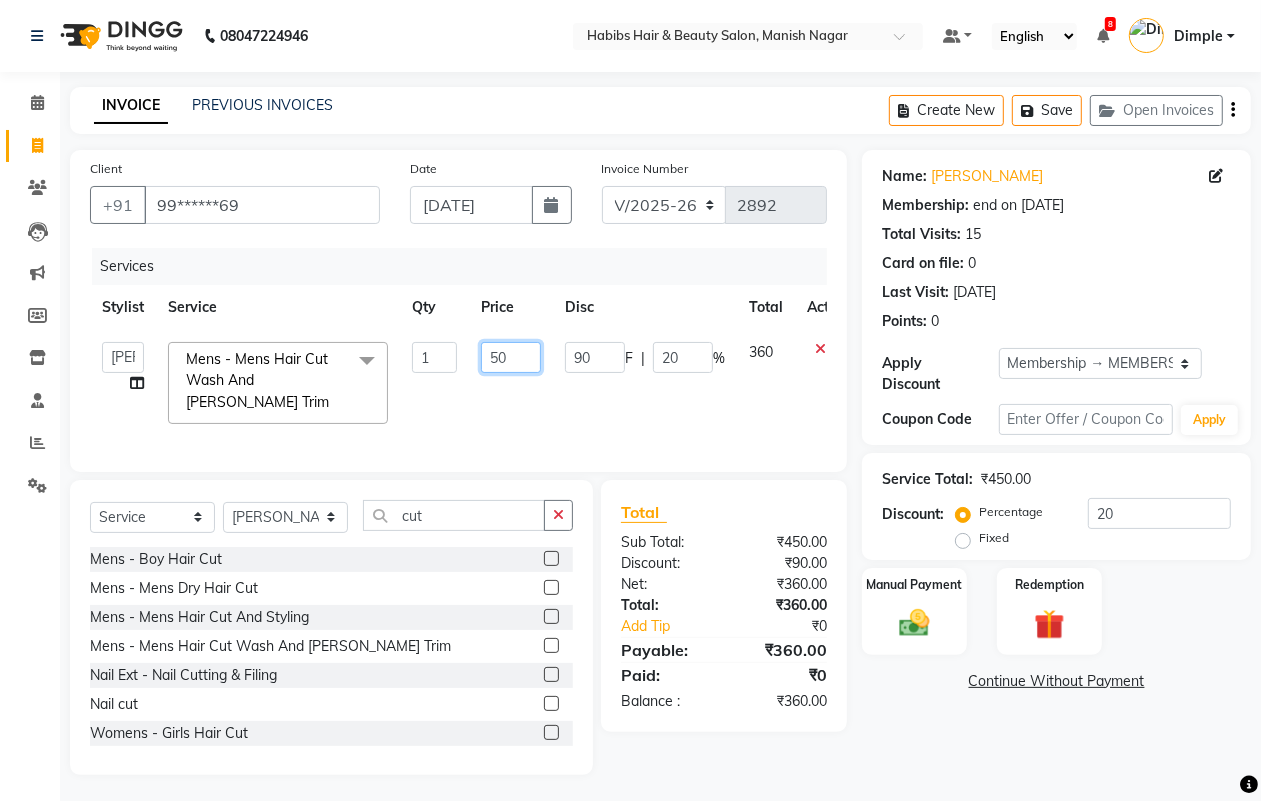 type on "500" 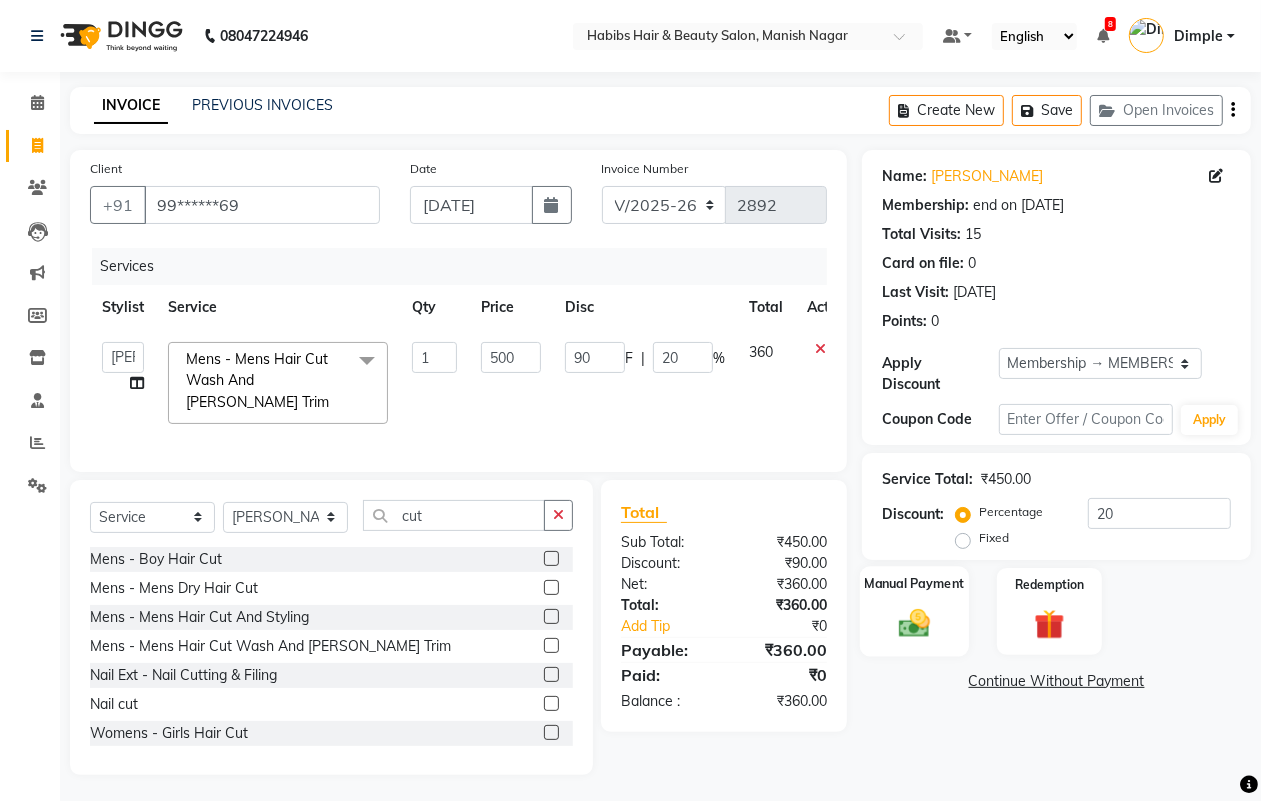 click 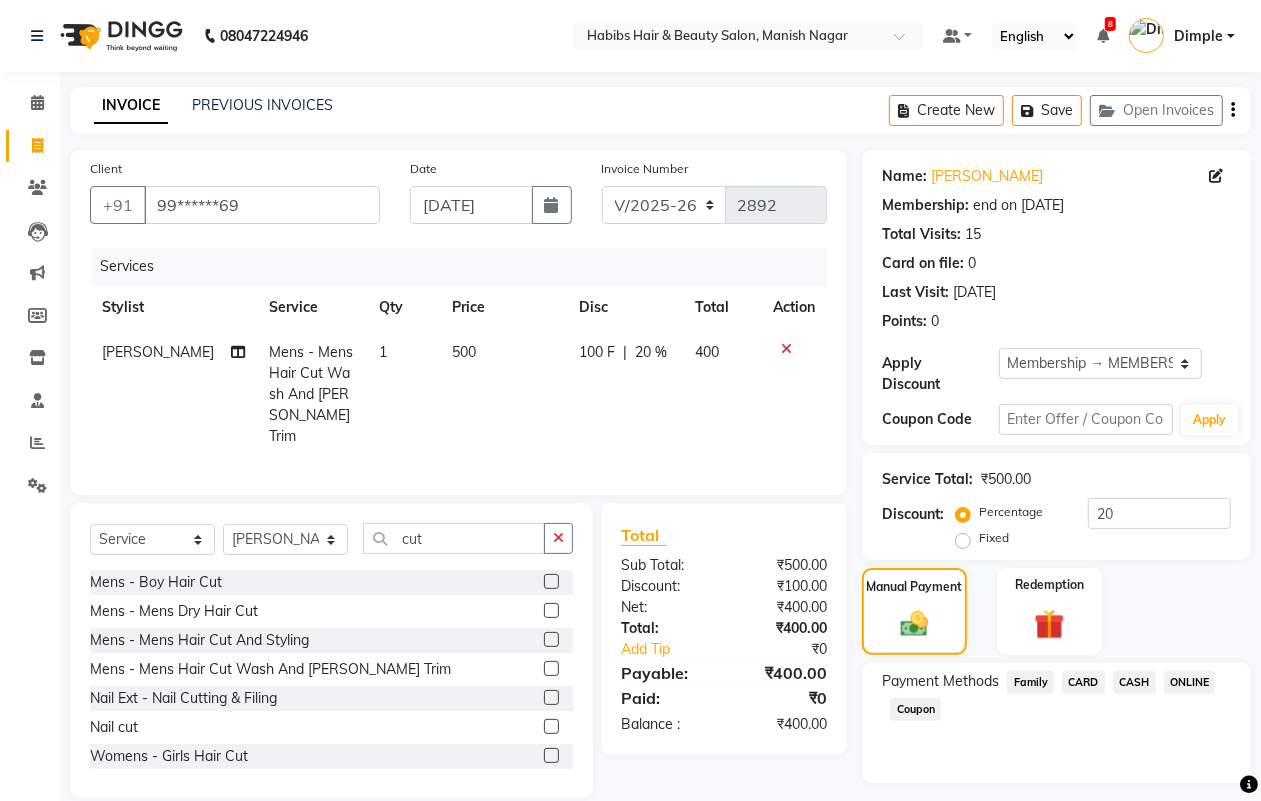 drag, startPoint x: 1196, startPoint y: 677, endPoint x: 1171, endPoint y: 725, distance: 54.120235 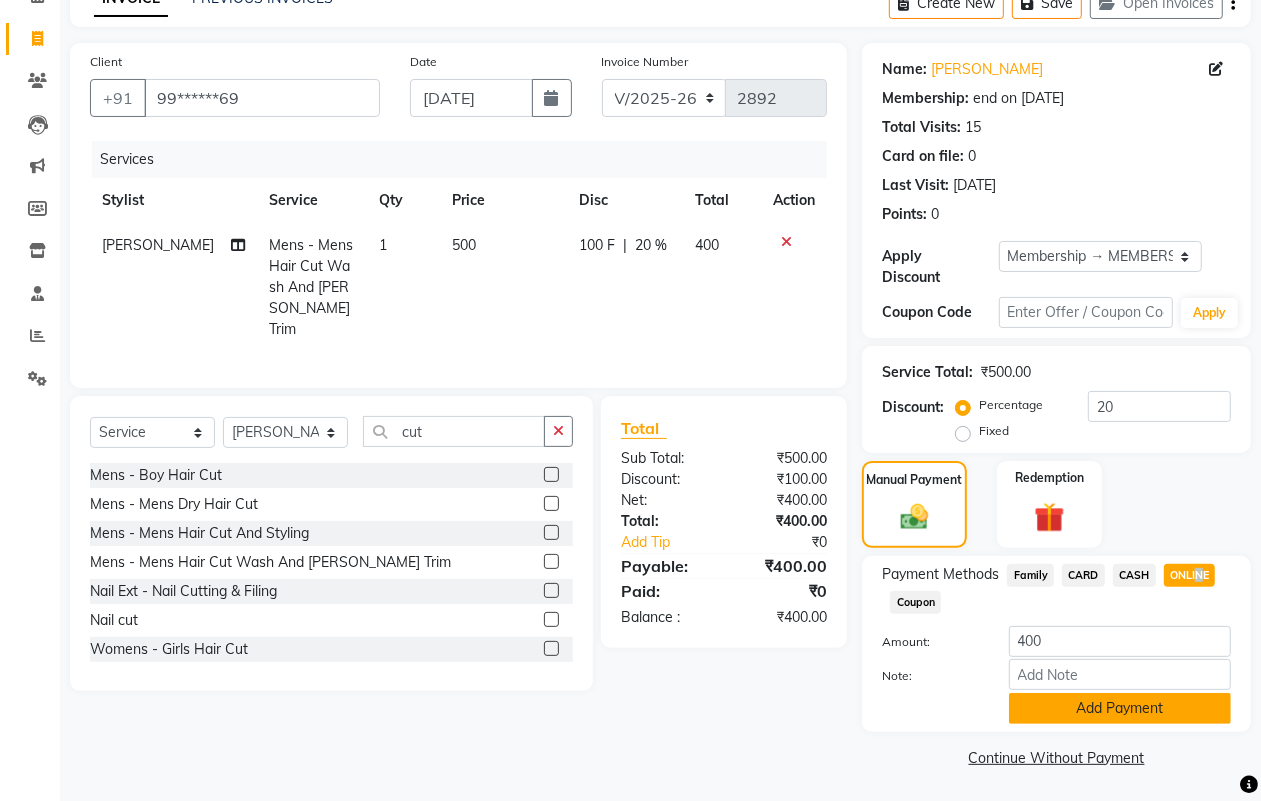 click on "Add Payment" 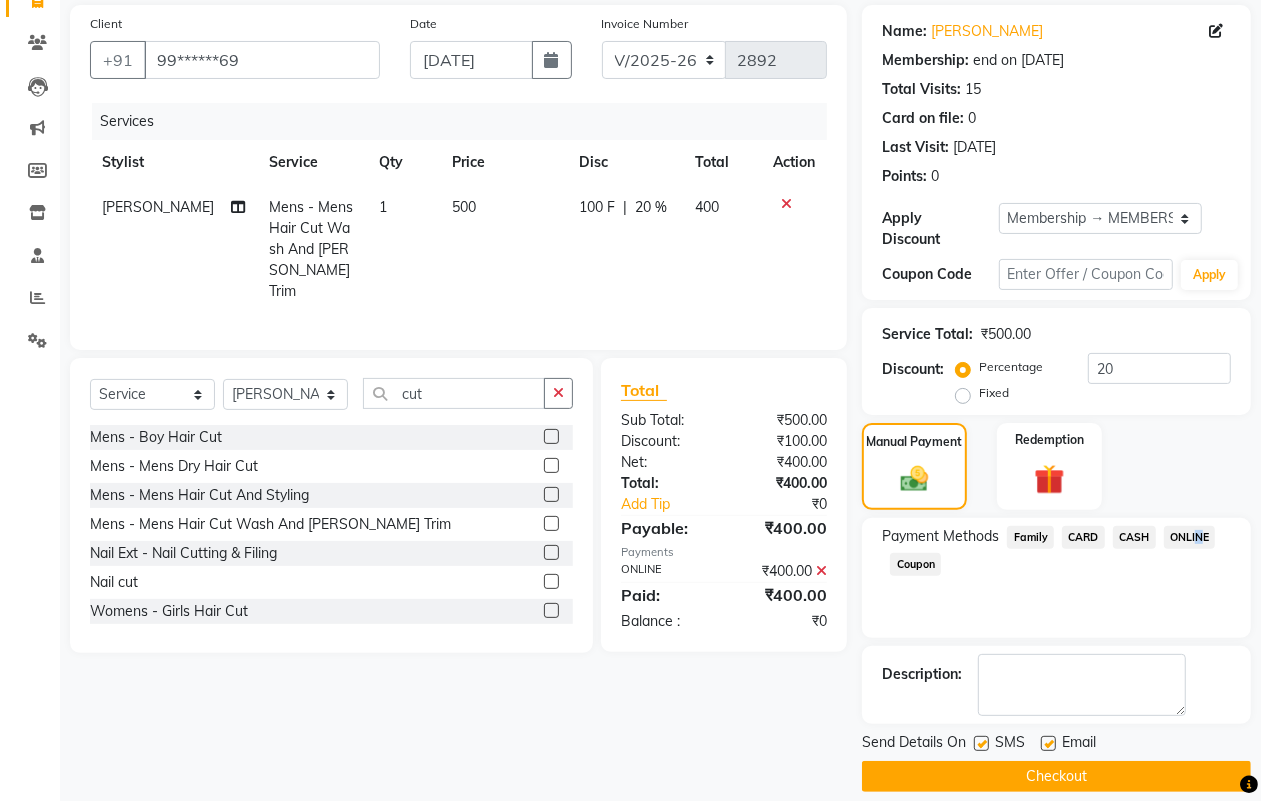 scroll, scrollTop: 166, scrollLeft: 0, axis: vertical 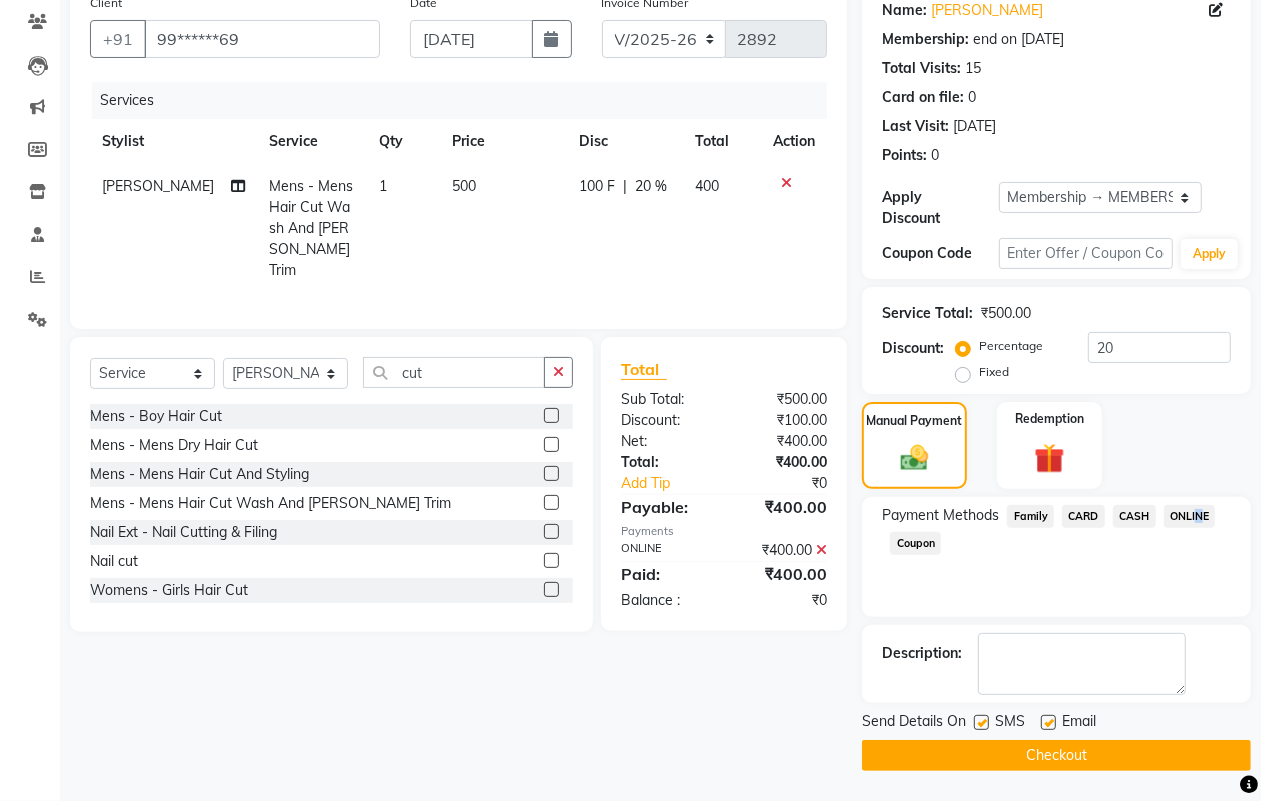 click on "Checkout" 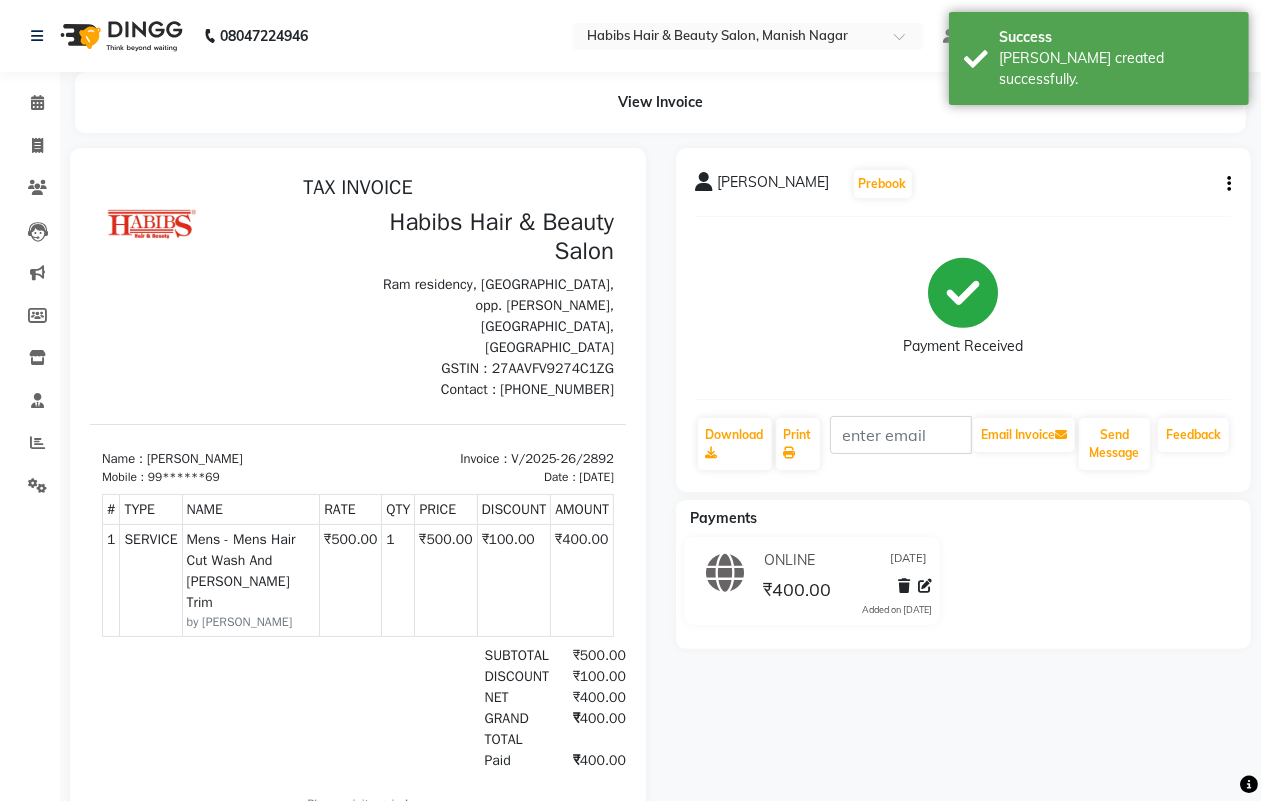 scroll, scrollTop: 0, scrollLeft: 0, axis: both 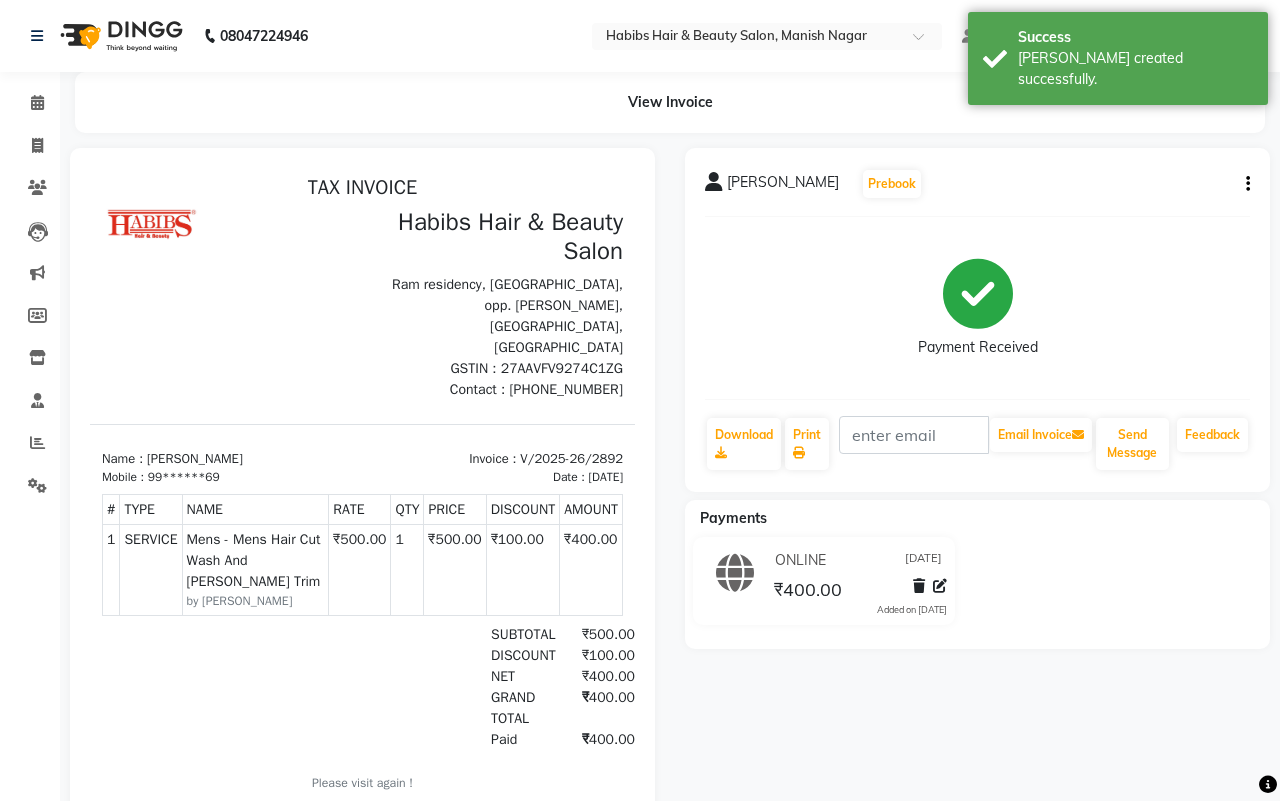 select on "3804" 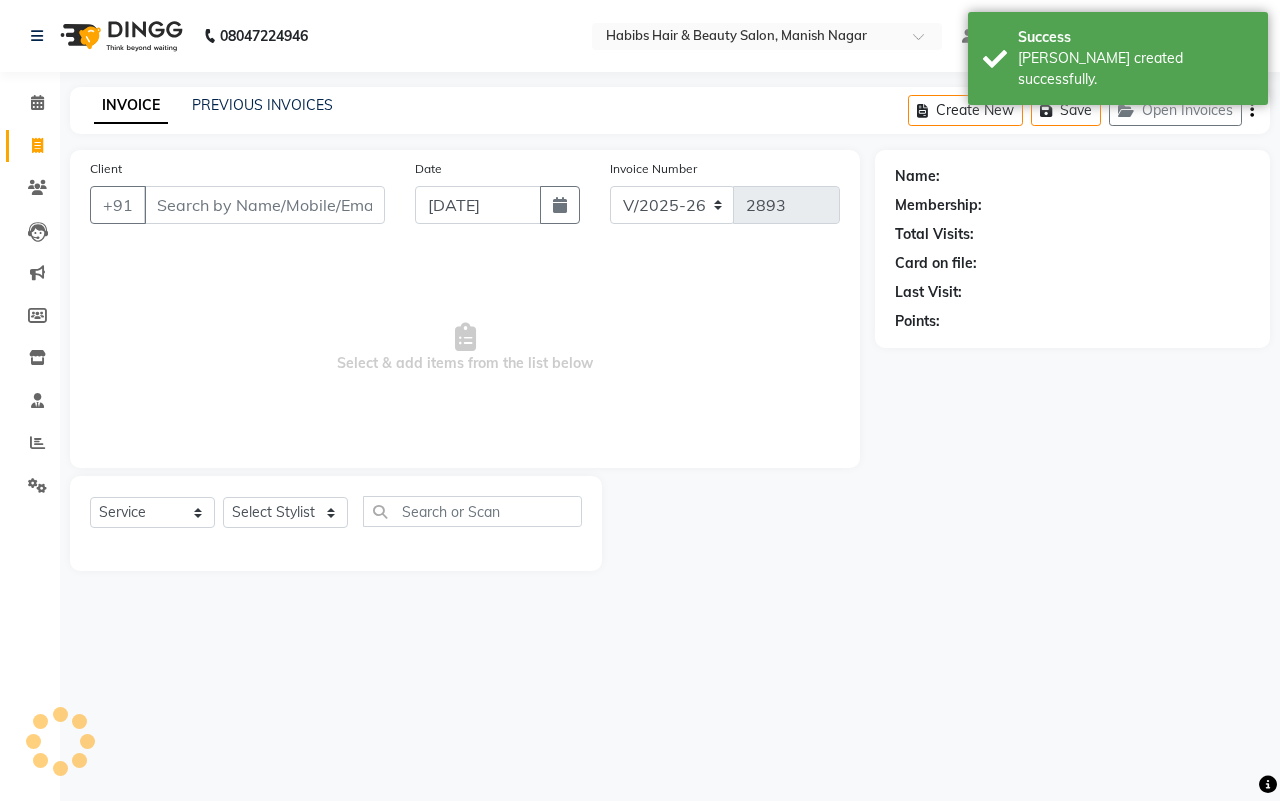 click on "Client" at bounding box center [264, 205] 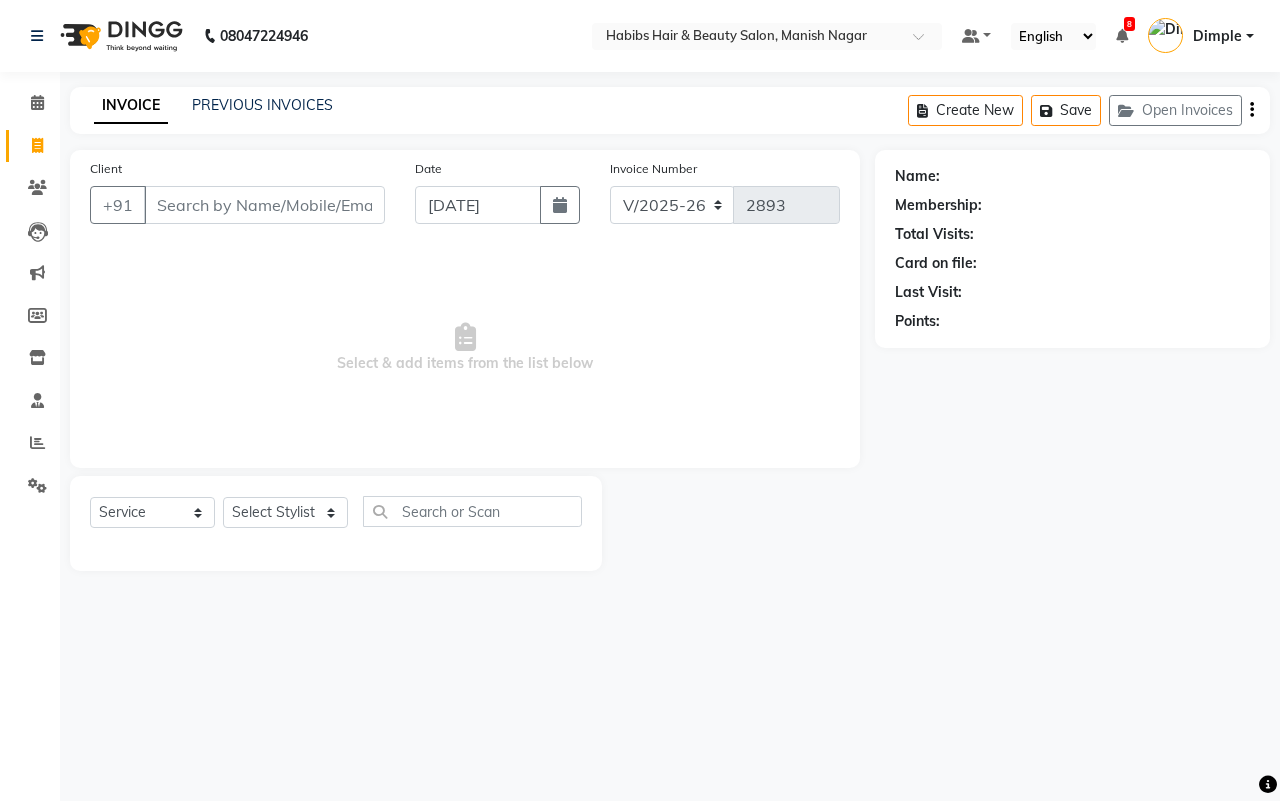 click on "Client" at bounding box center [264, 205] 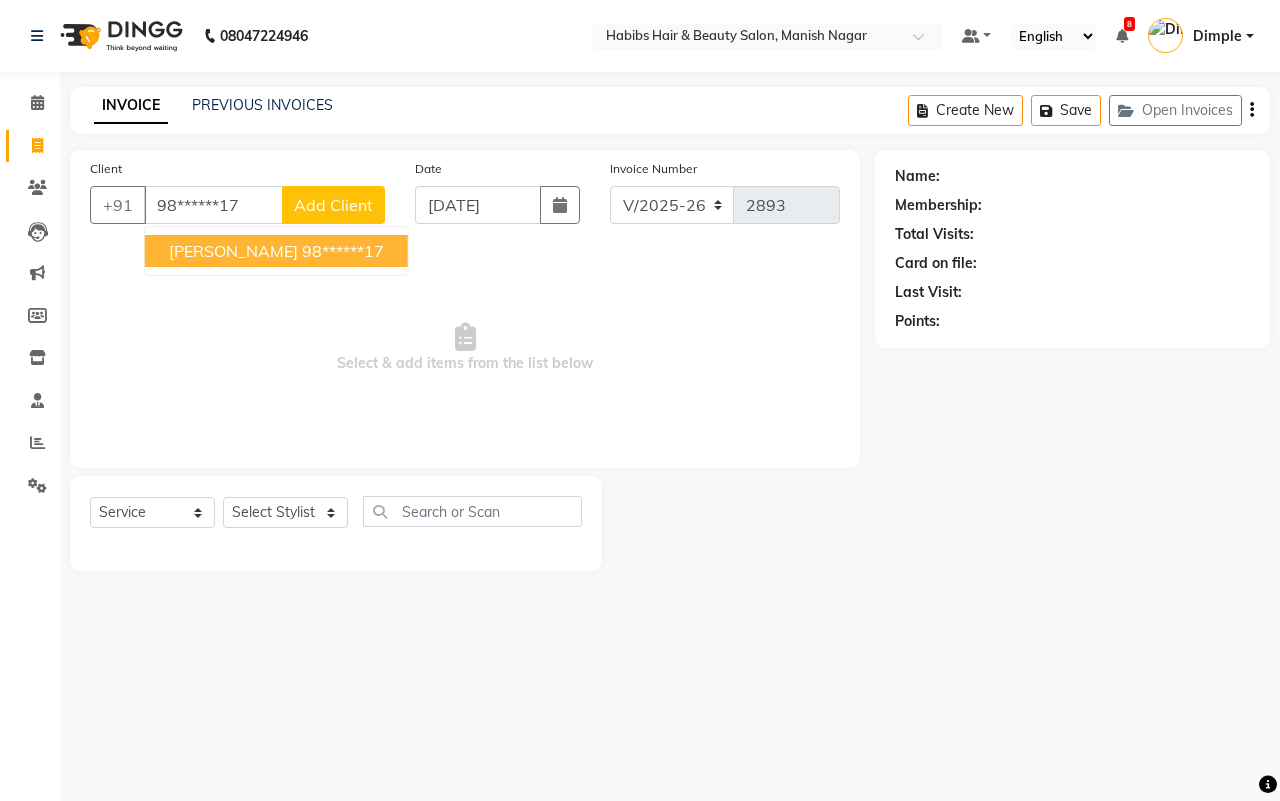 type on "98******17" 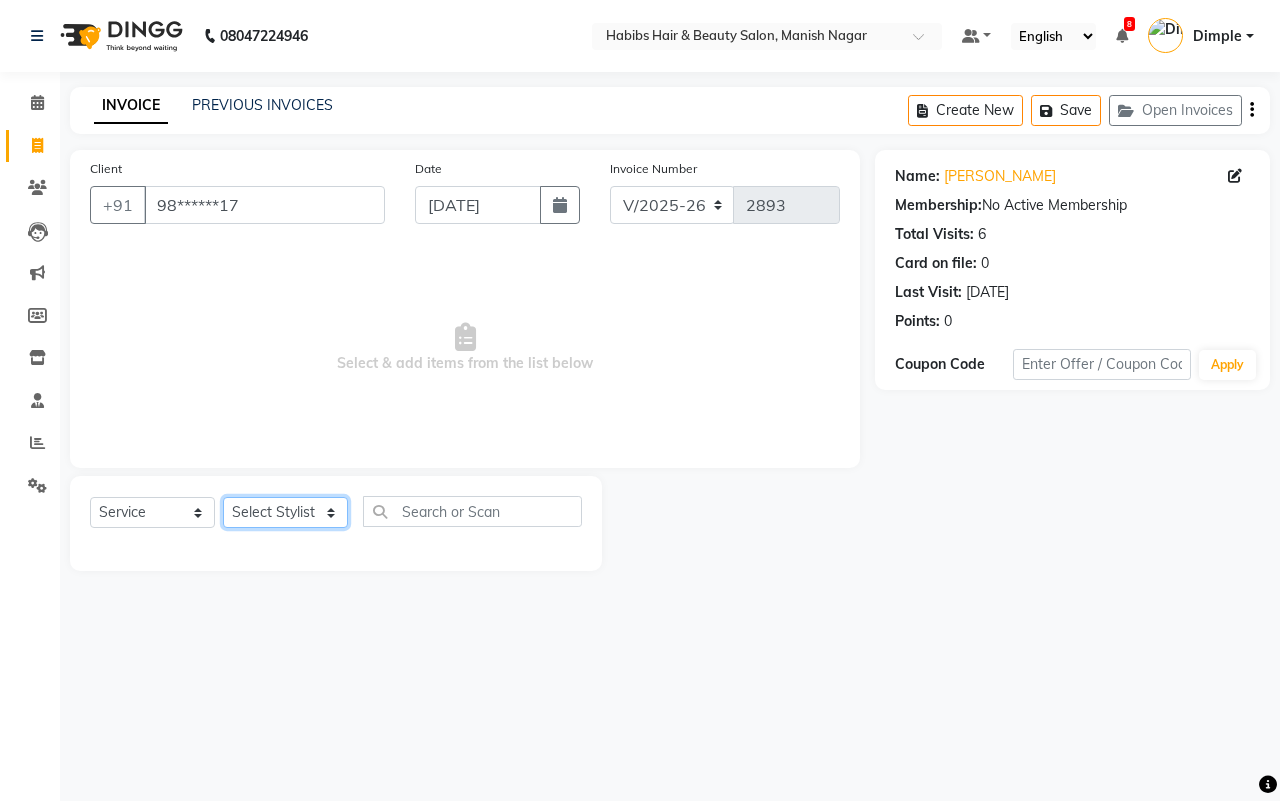 click on "Select Stylist [PERSON_NAME] [PERSON_NAME] [PERSON_NAME] Sachin [PERSON_NAME] [PERSON_NAME] [PERSON_NAME]" 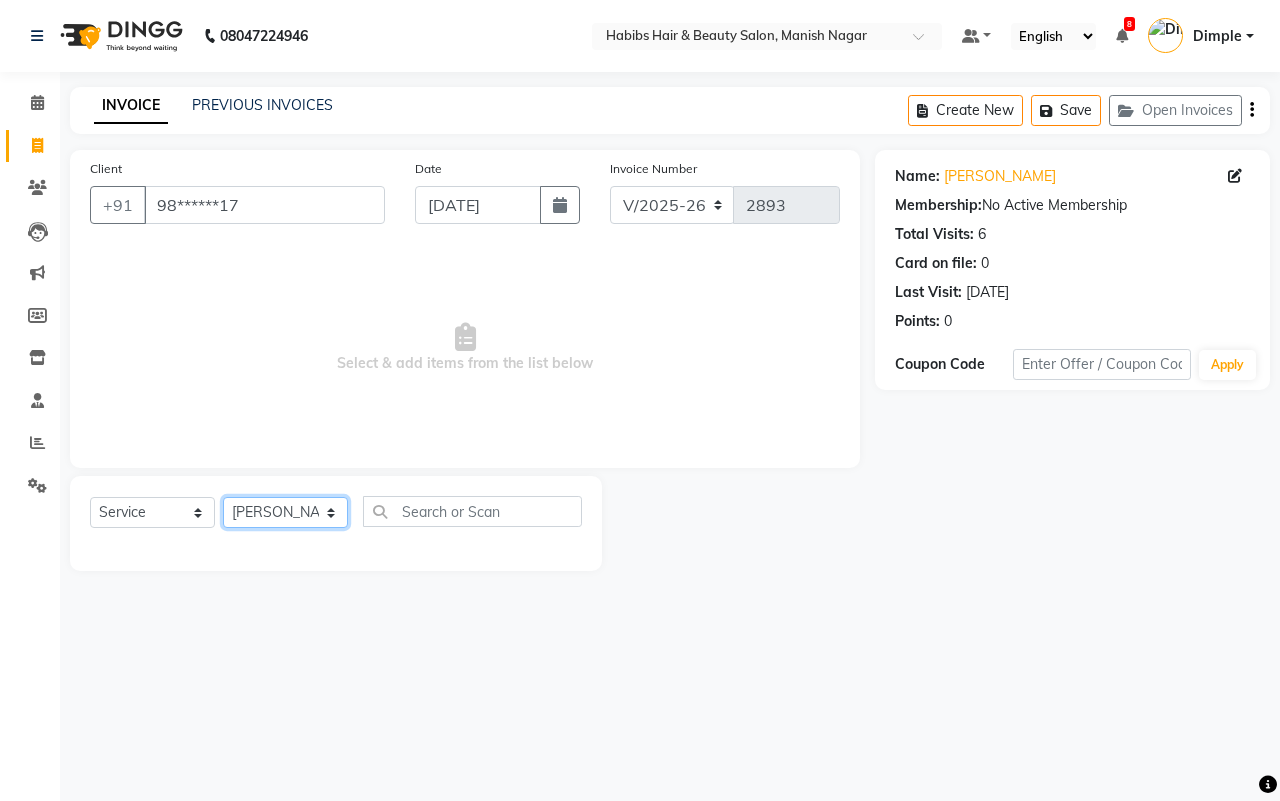 click on "Select Stylist [PERSON_NAME] [PERSON_NAME] [PERSON_NAME] Sachin [PERSON_NAME] [PERSON_NAME] [PERSON_NAME]" 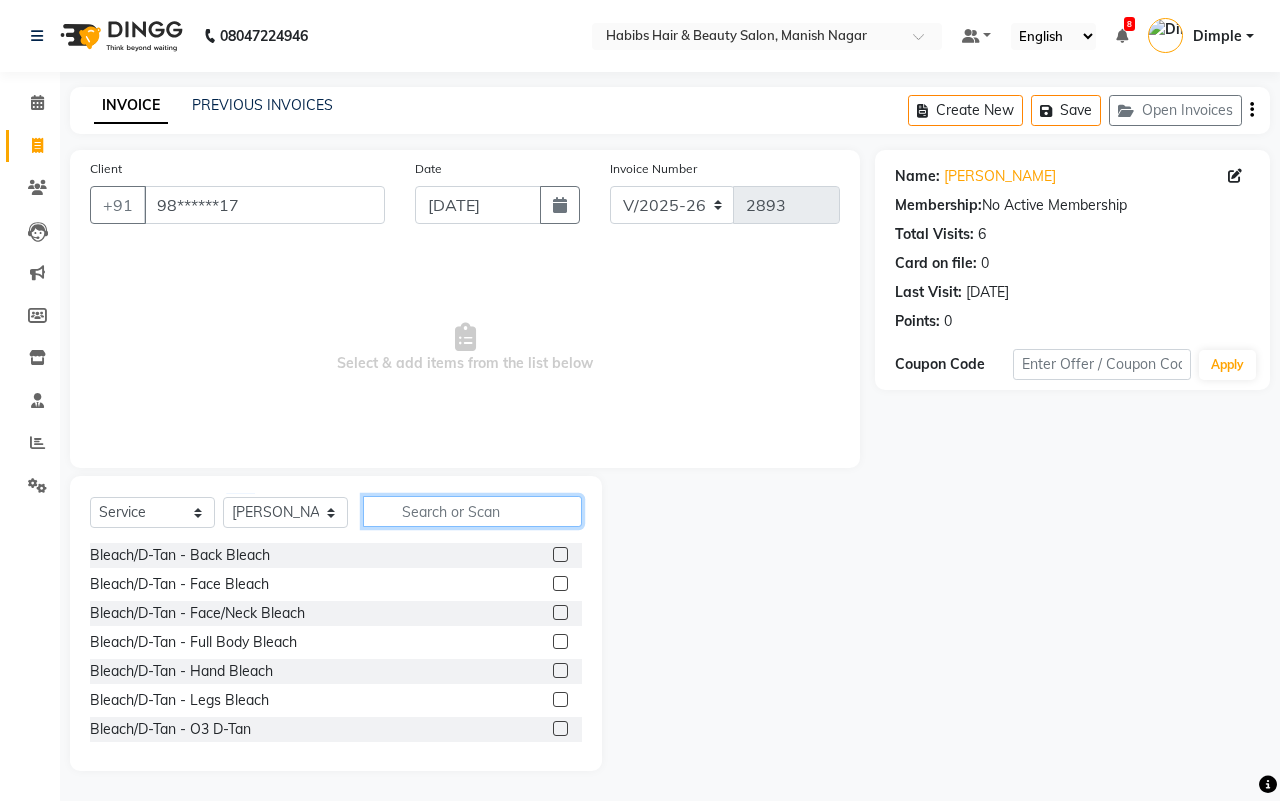 click 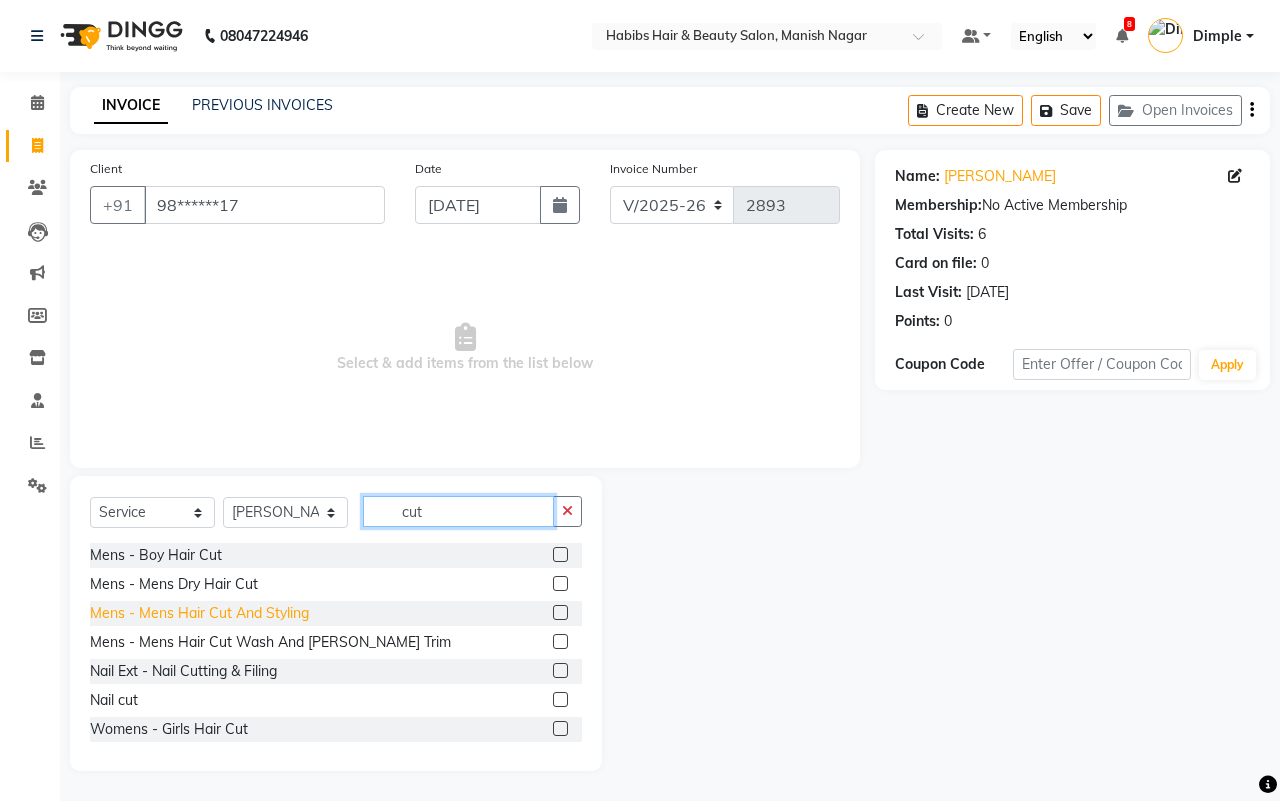 type on "cut" 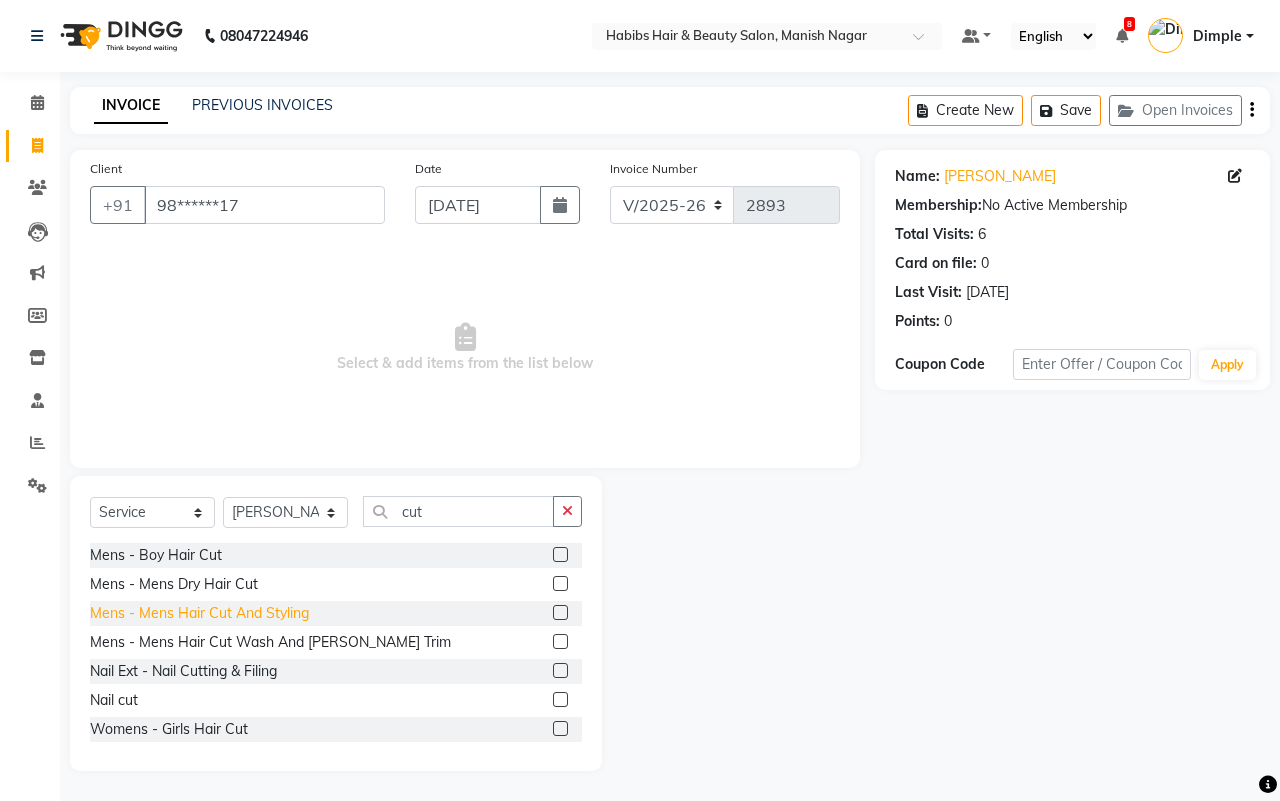 click on "Mens - Mens Hair Cut And Styling" 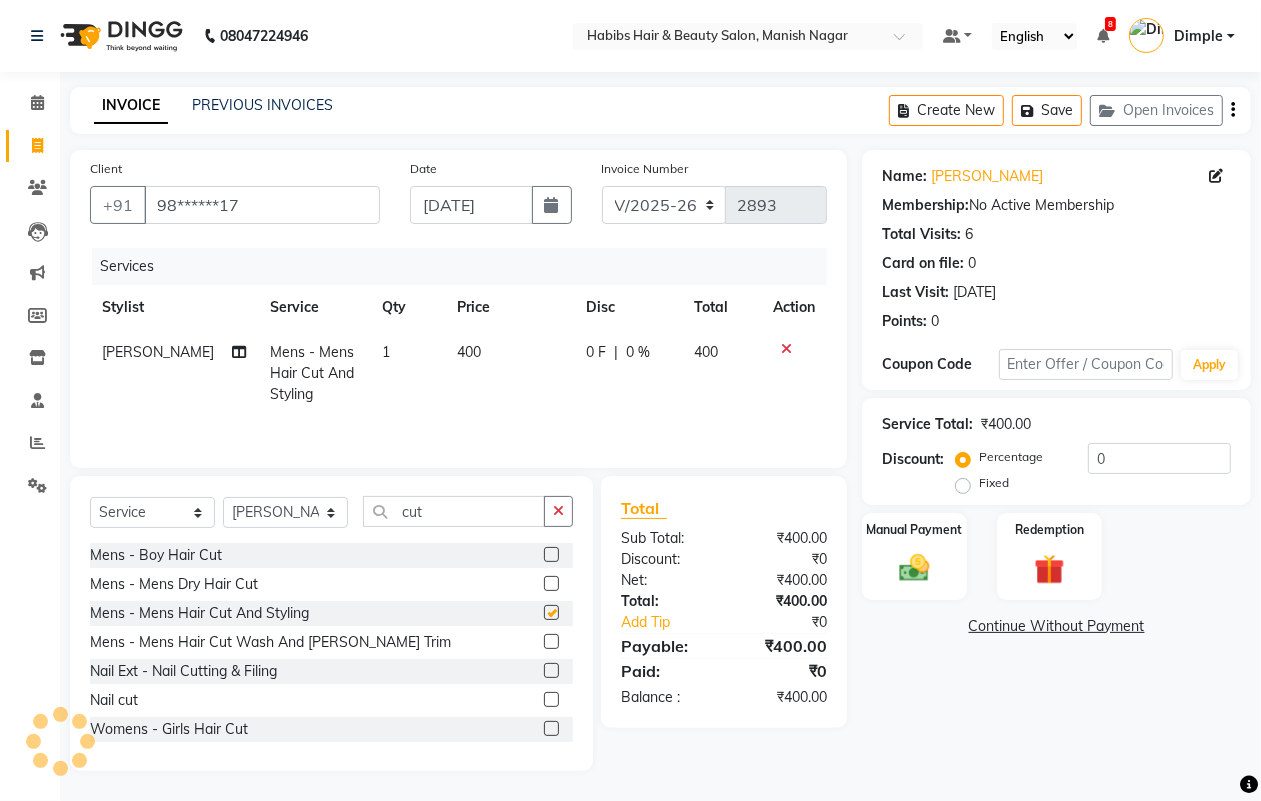 checkbox on "false" 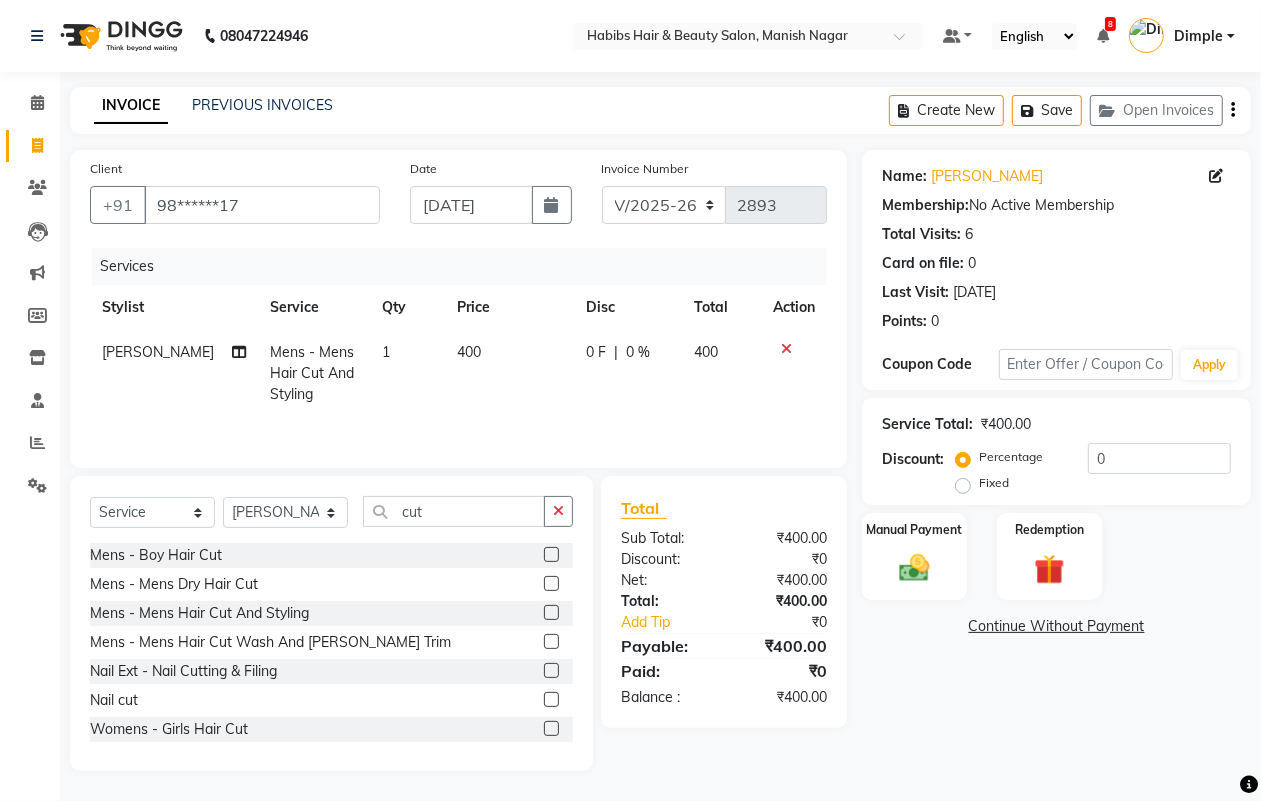 click on "400" 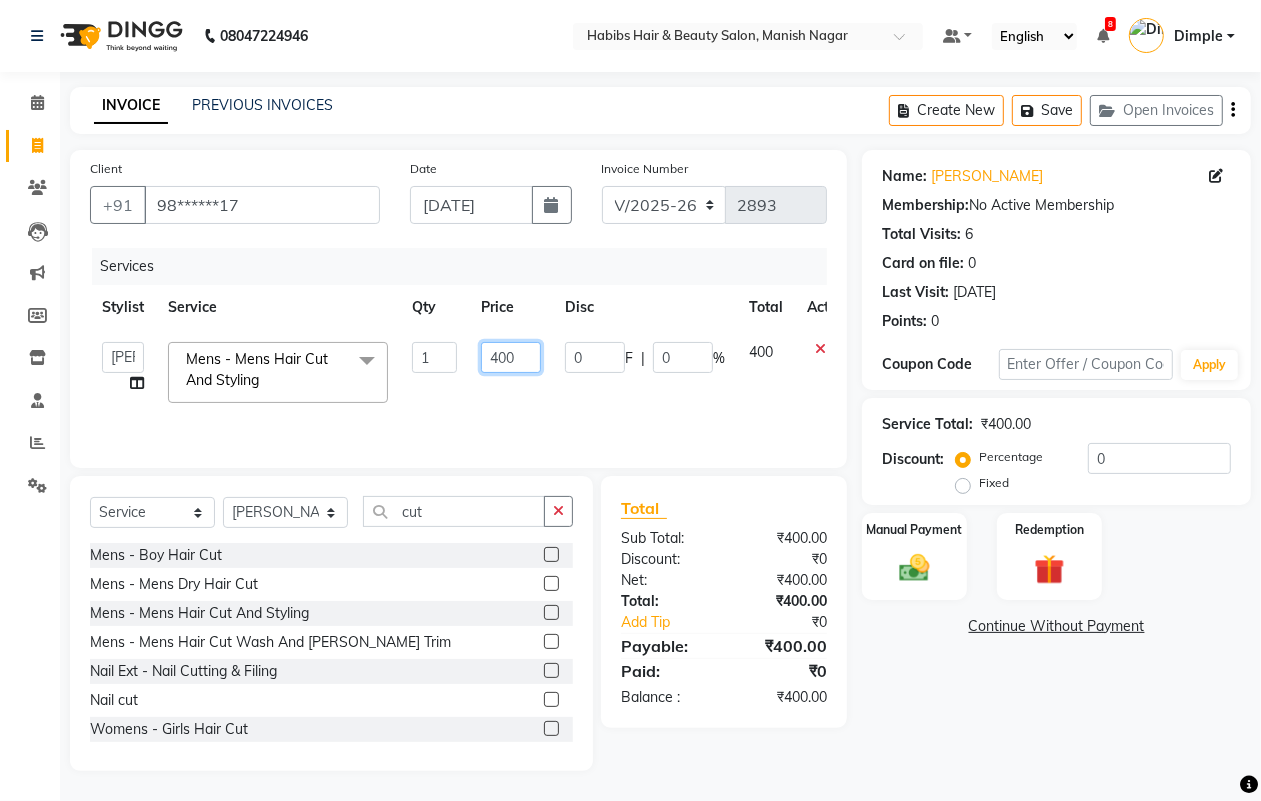 click on "400" 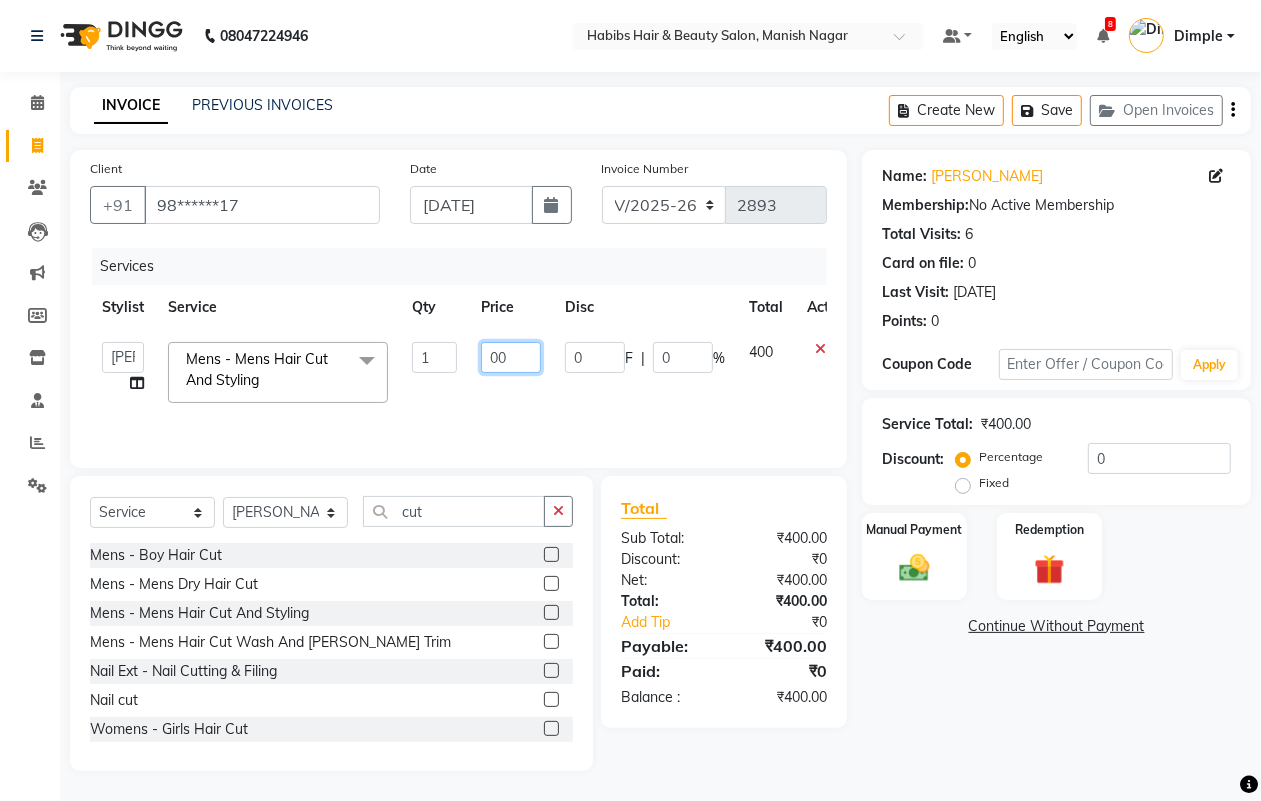 type on "300" 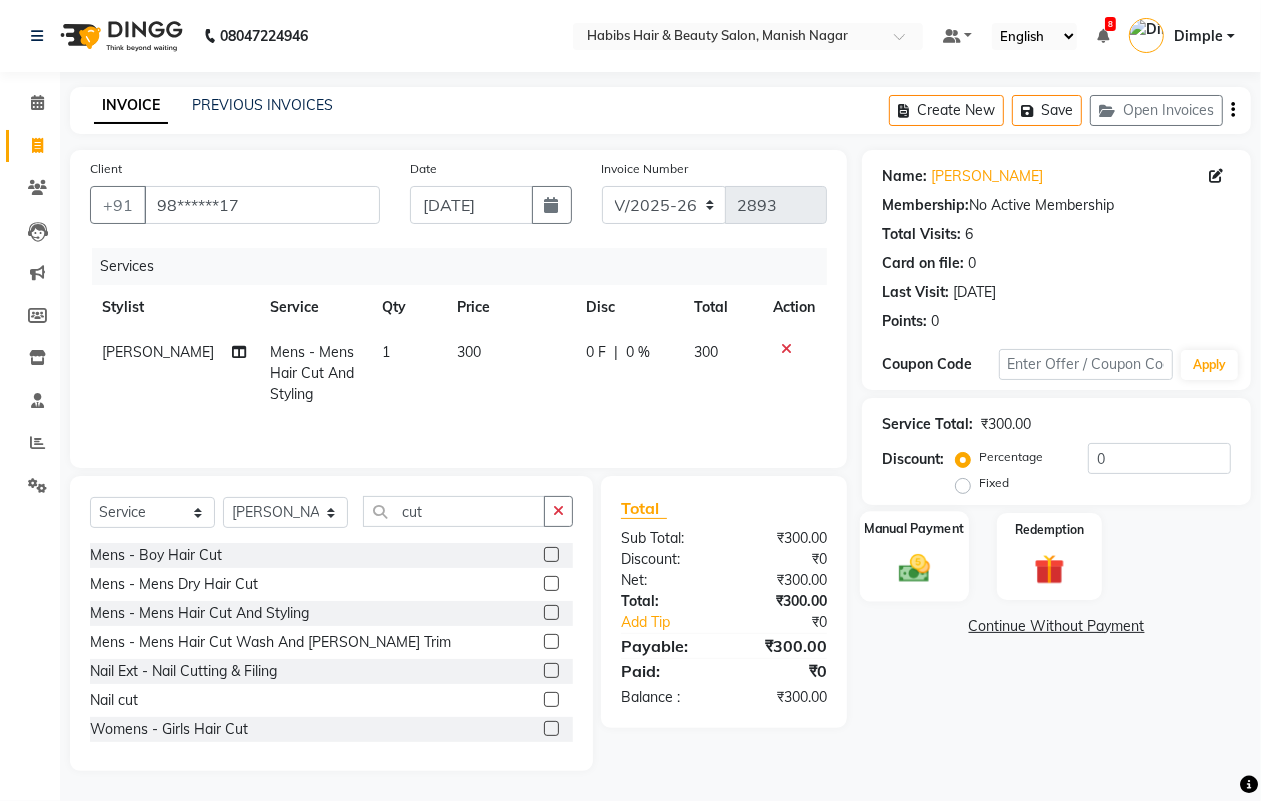 click 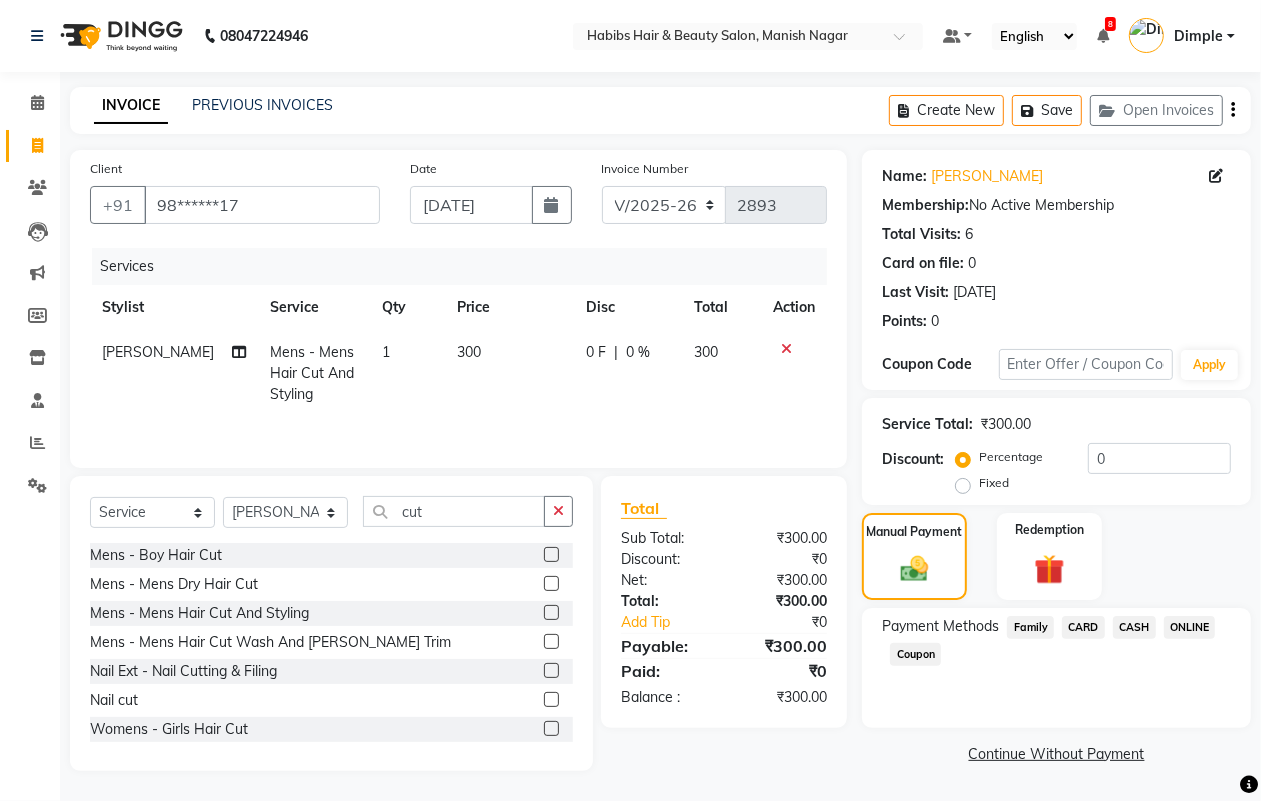 drag, startPoint x: 1188, startPoint y: 622, endPoint x: 1152, endPoint y: 668, distance: 58.412327 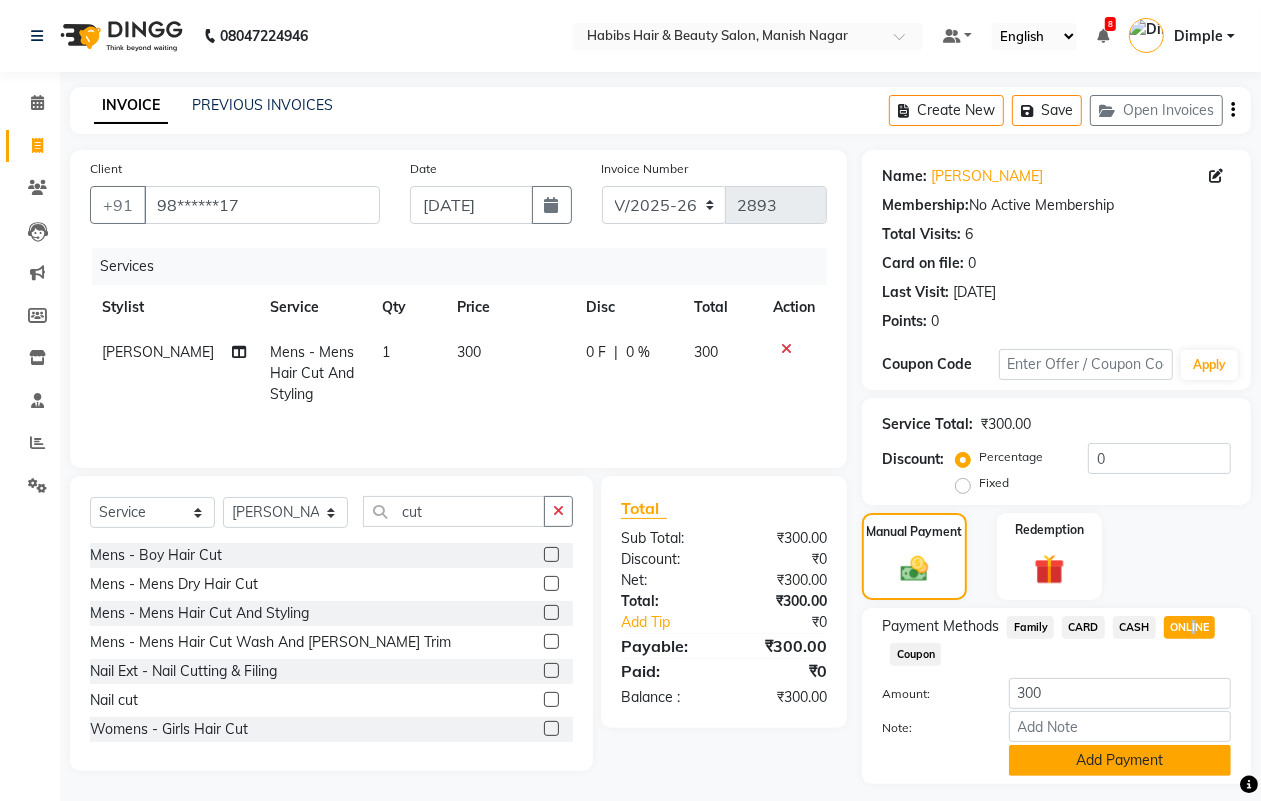 click on "Add Payment" 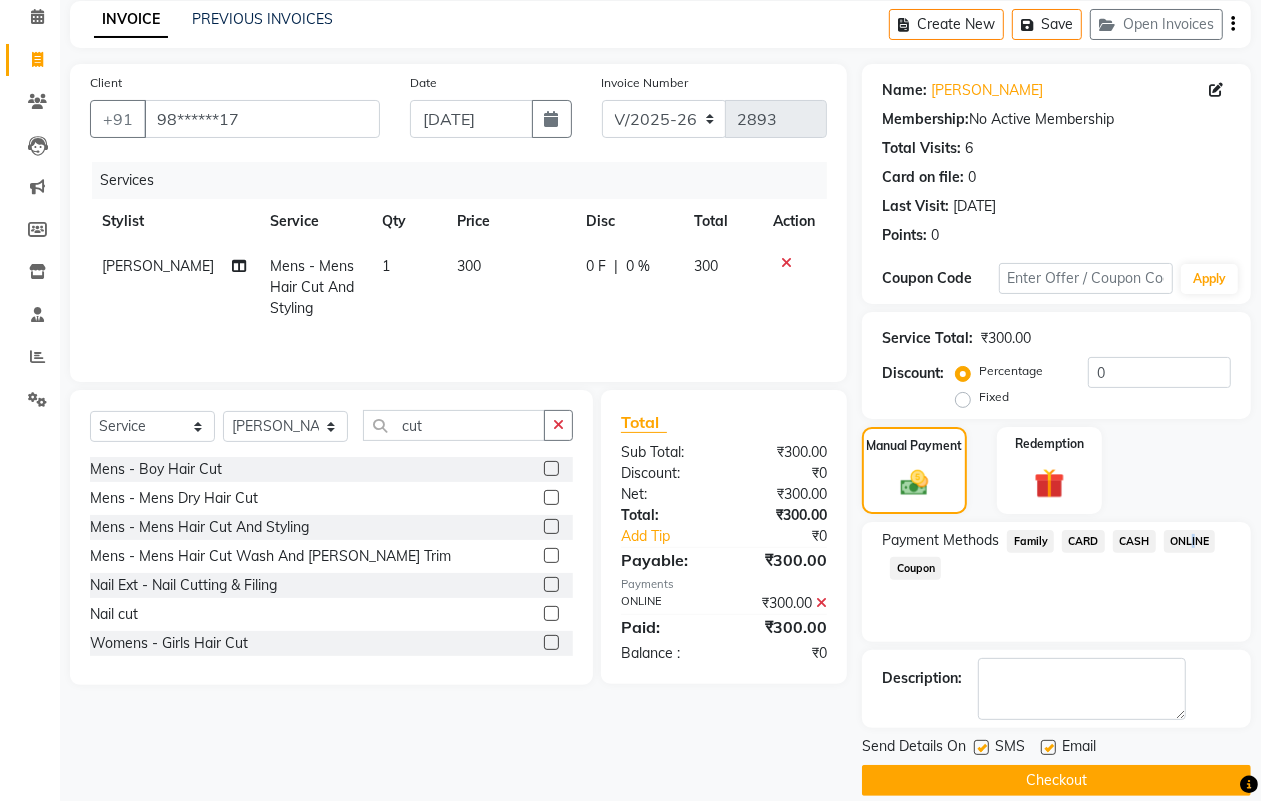 scroll, scrollTop: 111, scrollLeft: 0, axis: vertical 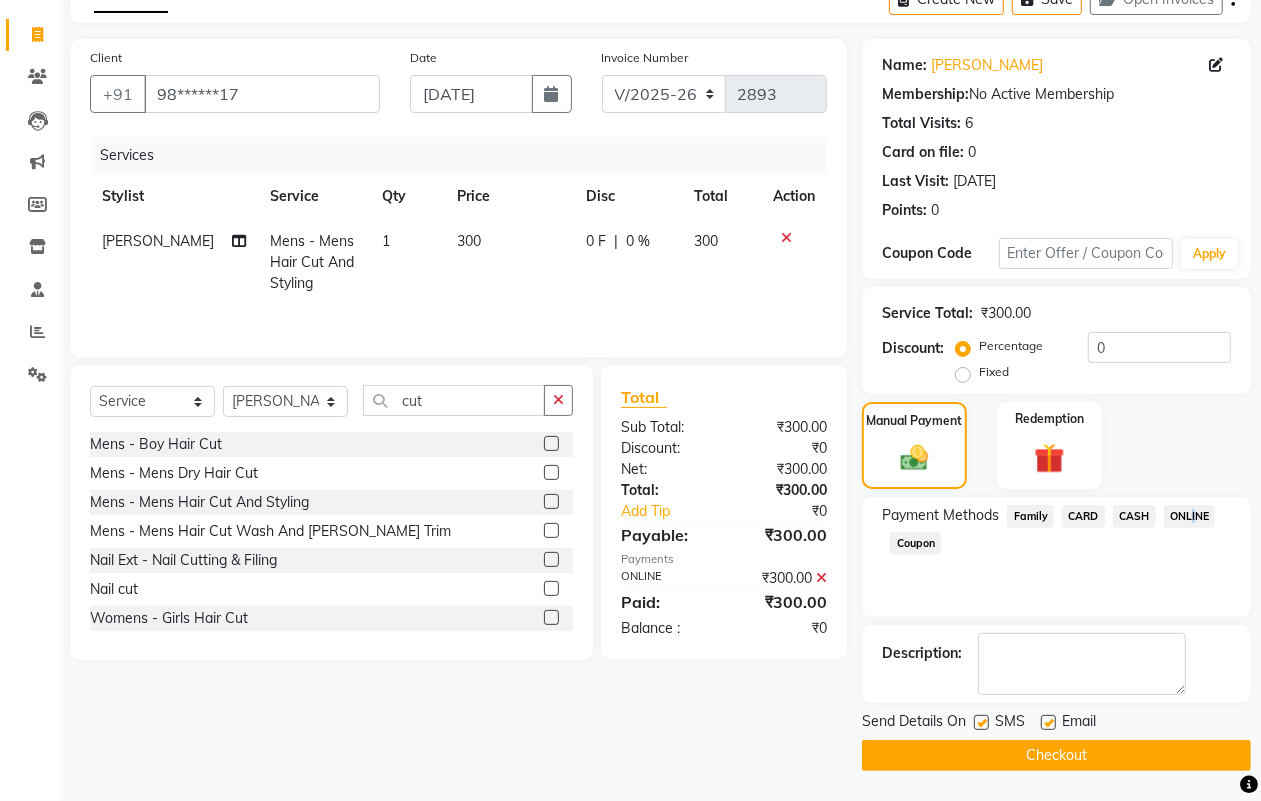 click on "Checkout" 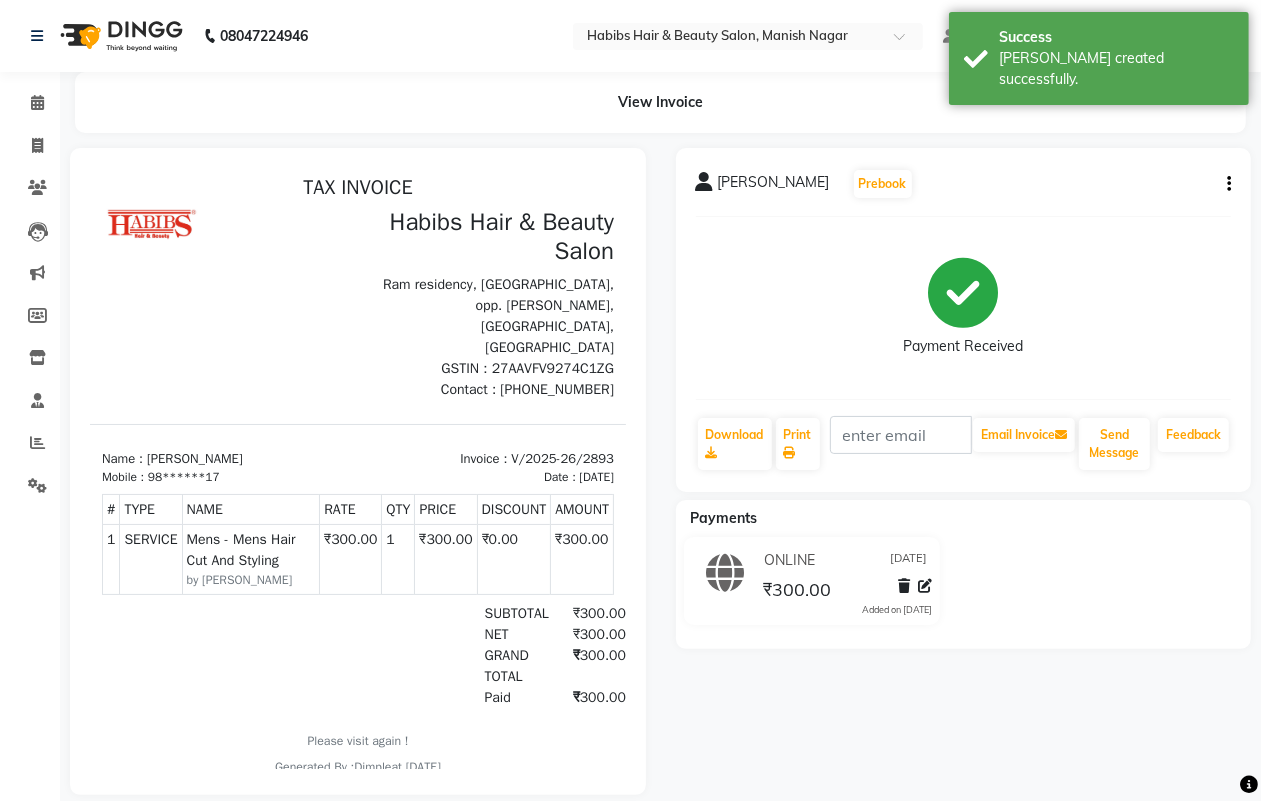 scroll, scrollTop: 0, scrollLeft: 0, axis: both 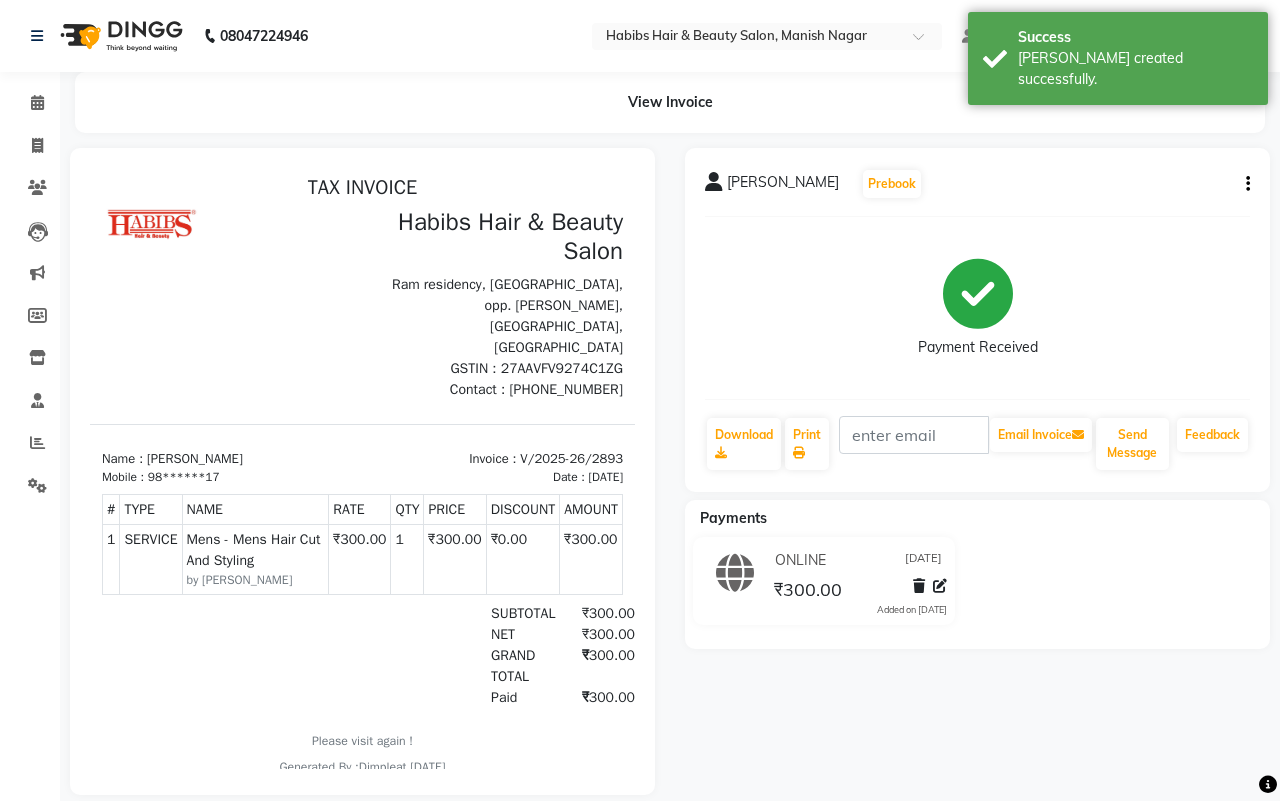 select on "service" 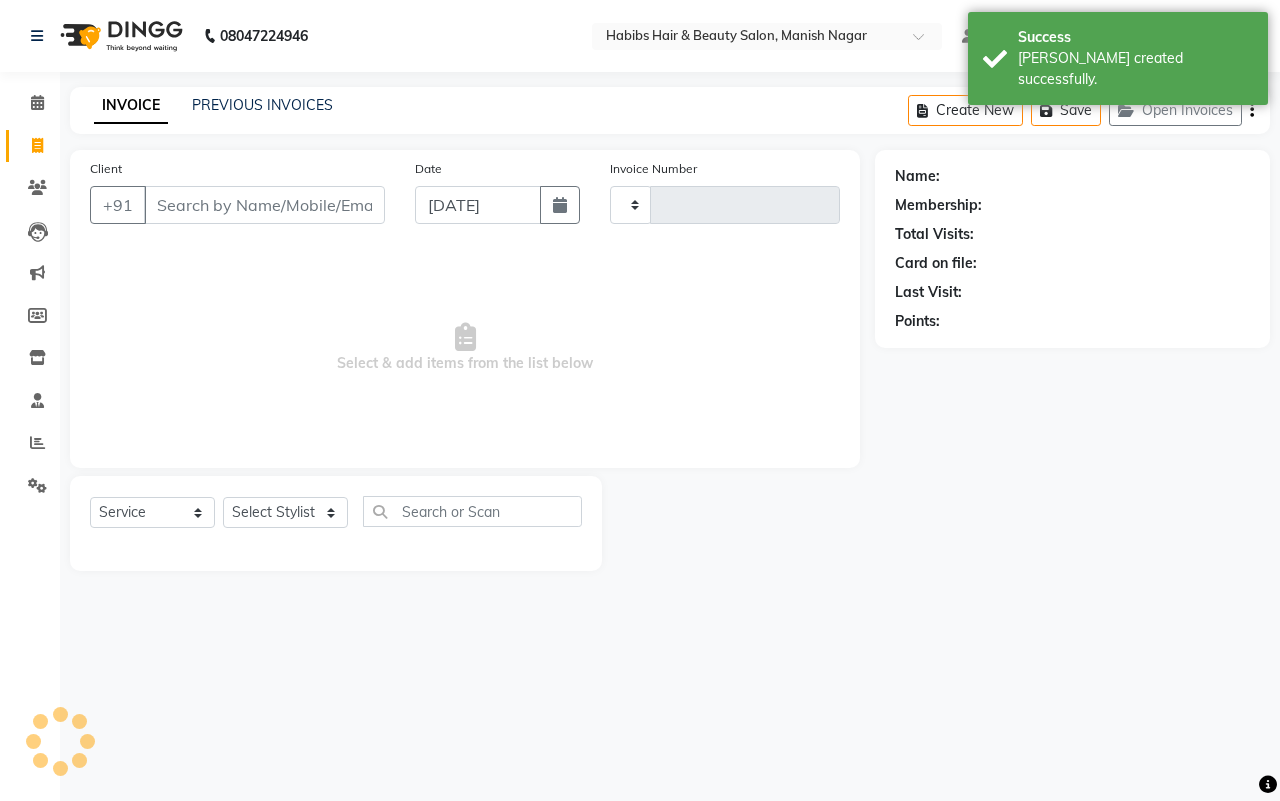 click on "Client" at bounding box center [264, 205] 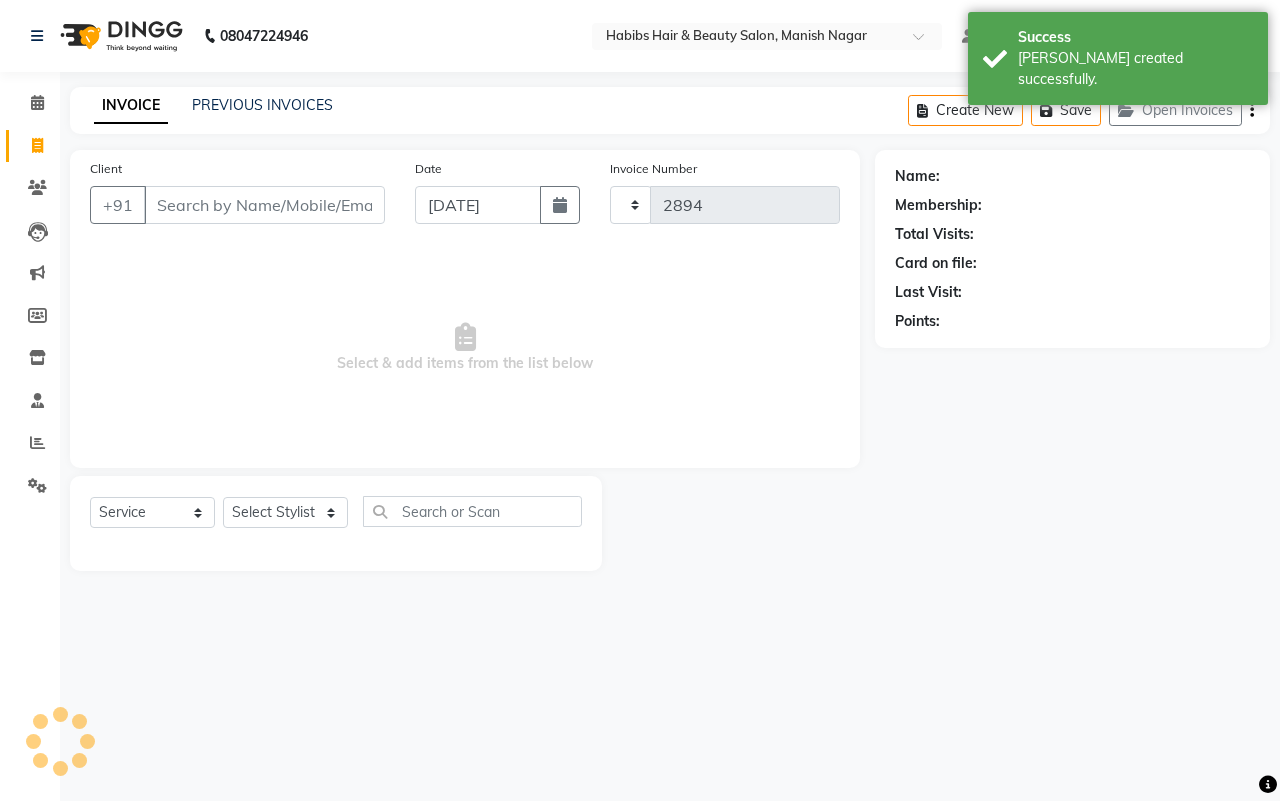 select on "3804" 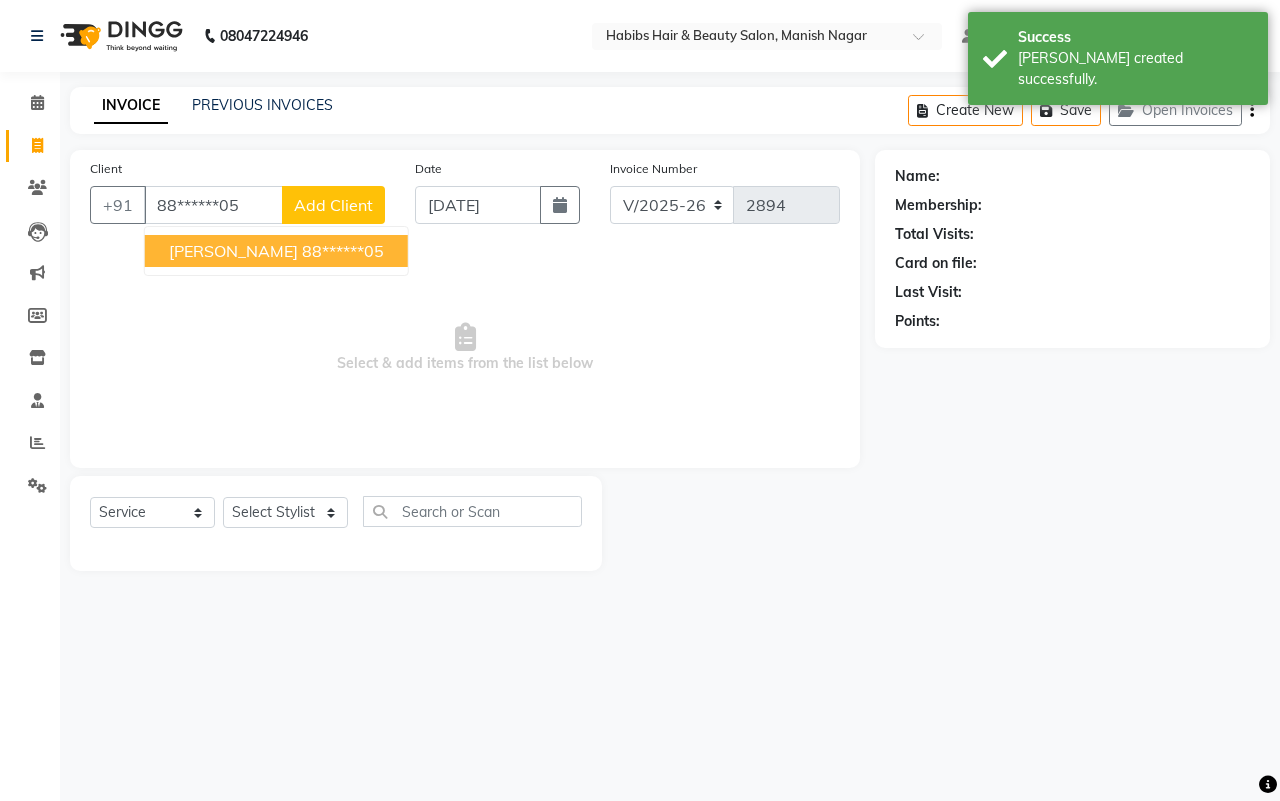 type on "88******05" 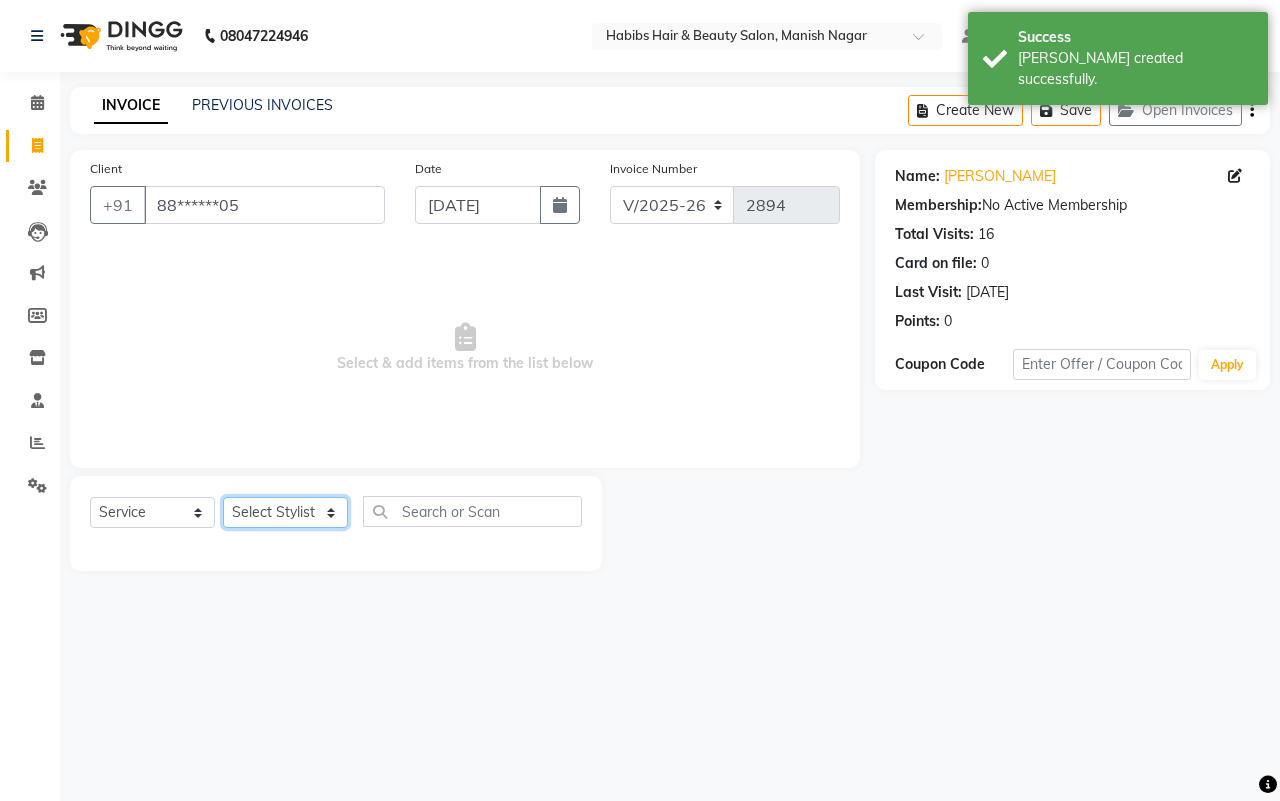click on "Select Stylist [PERSON_NAME] [PERSON_NAME] [PERSON_NAME] Sachin [PERSON_NAME] [PERSON_NAME] [PERSON_NAME]" 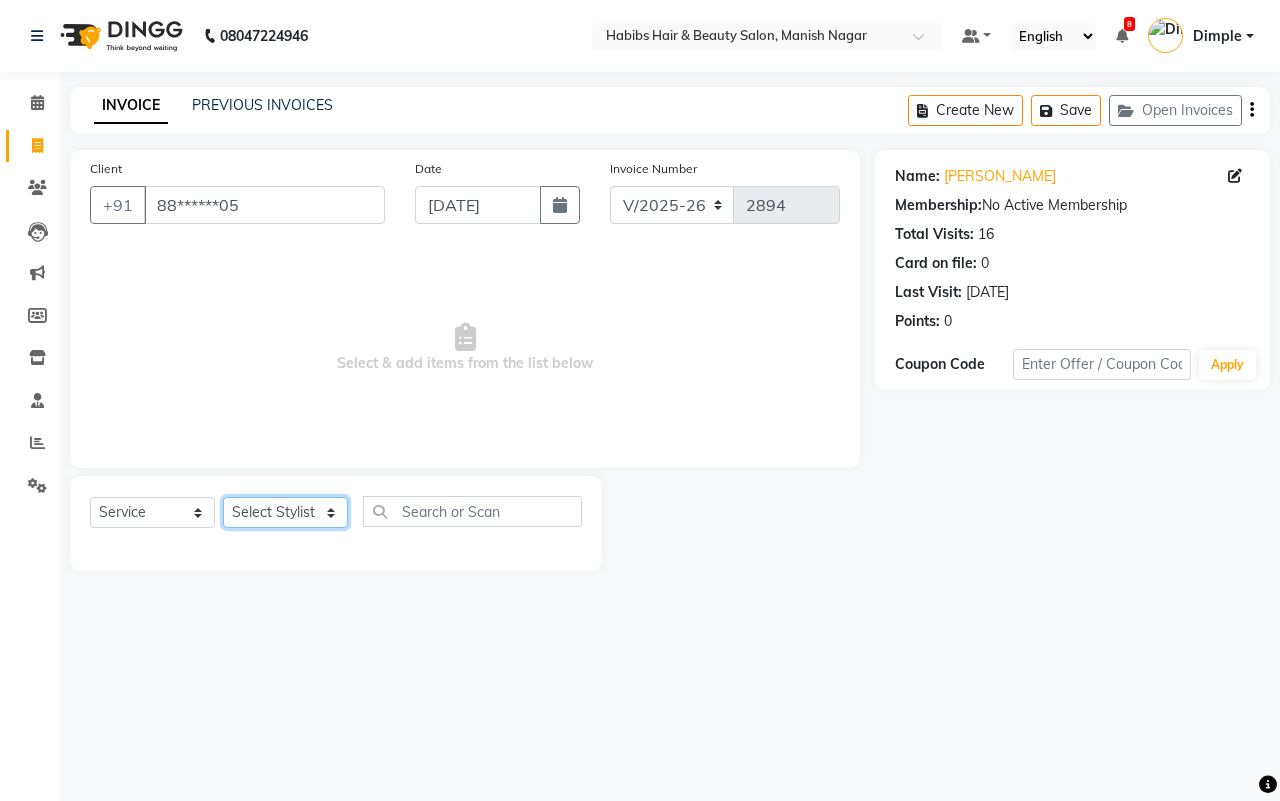 select on "18779" 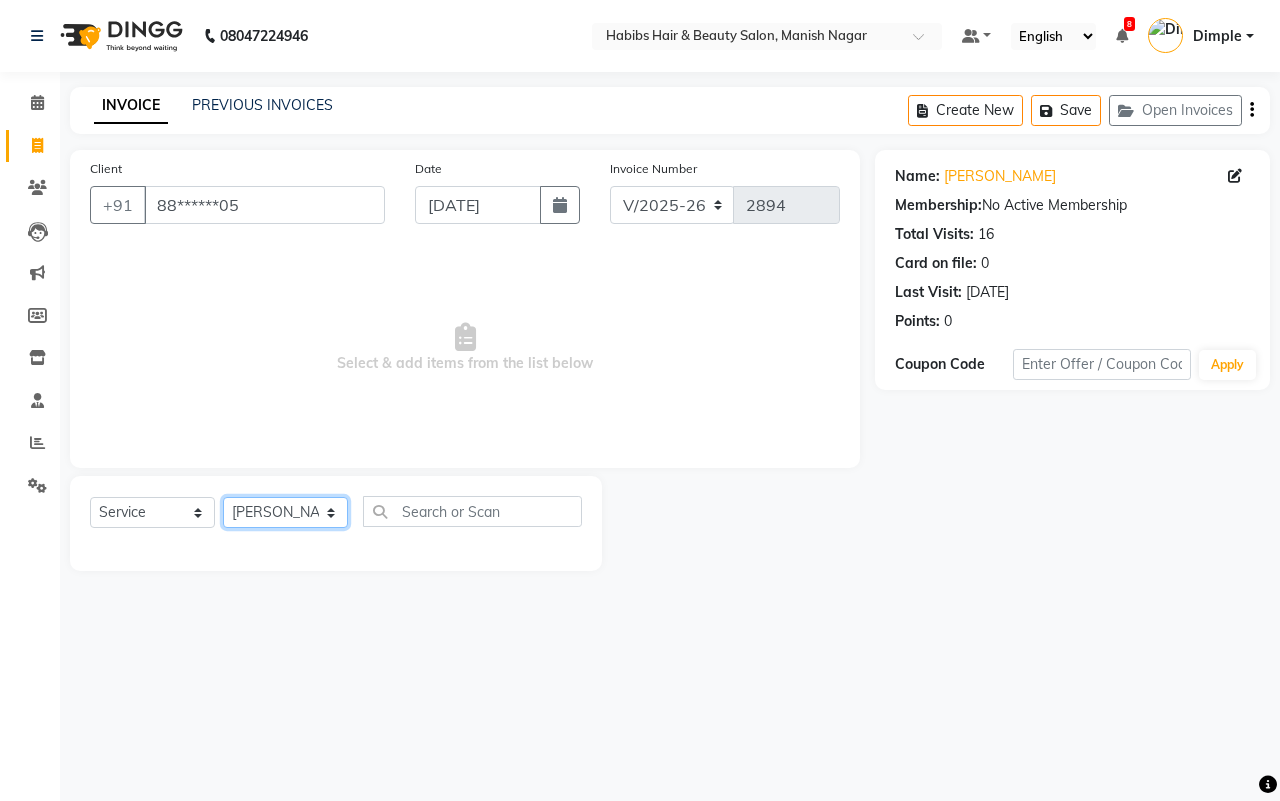 click on "Select Stylist [PERSON_NAME] [PERSON_NAME] [PERSON_NAME] Sachin [PERSON_NAME] [PERSON_NAME] [PERSON_NAME]" 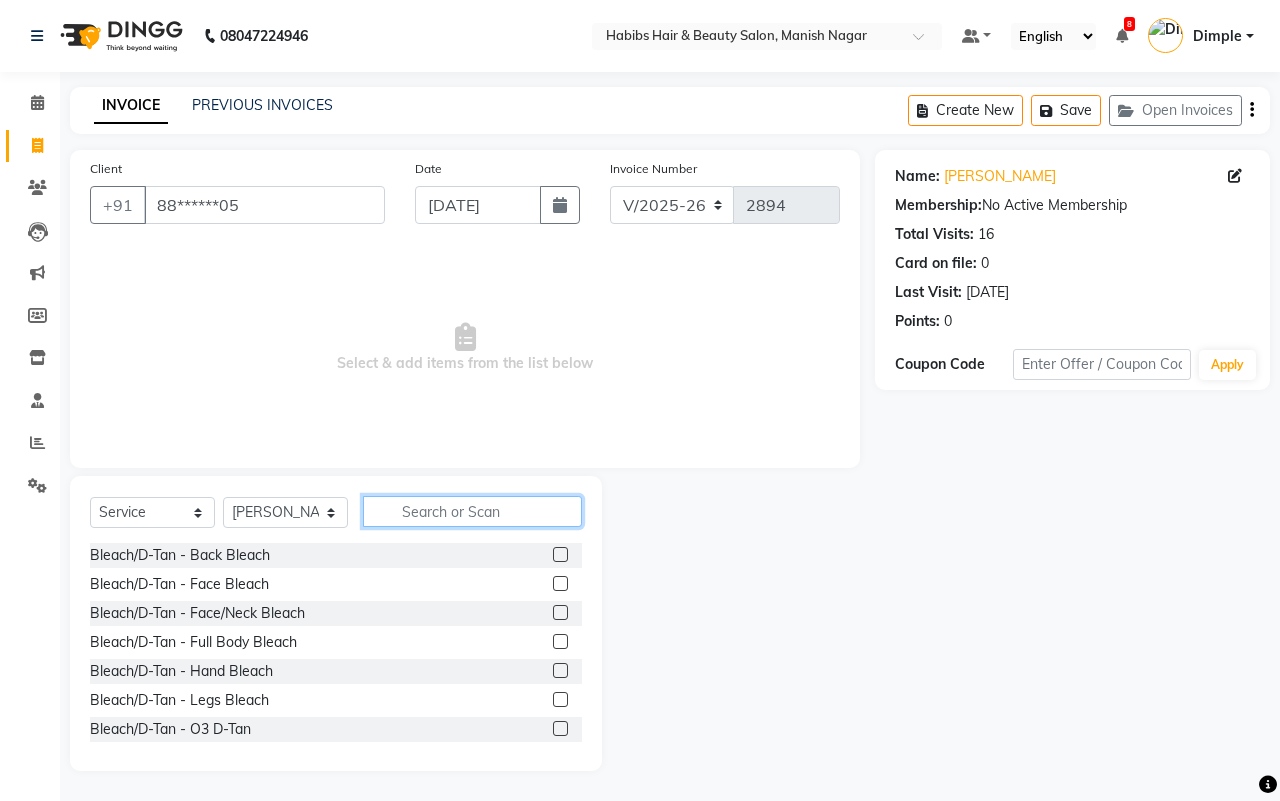 click 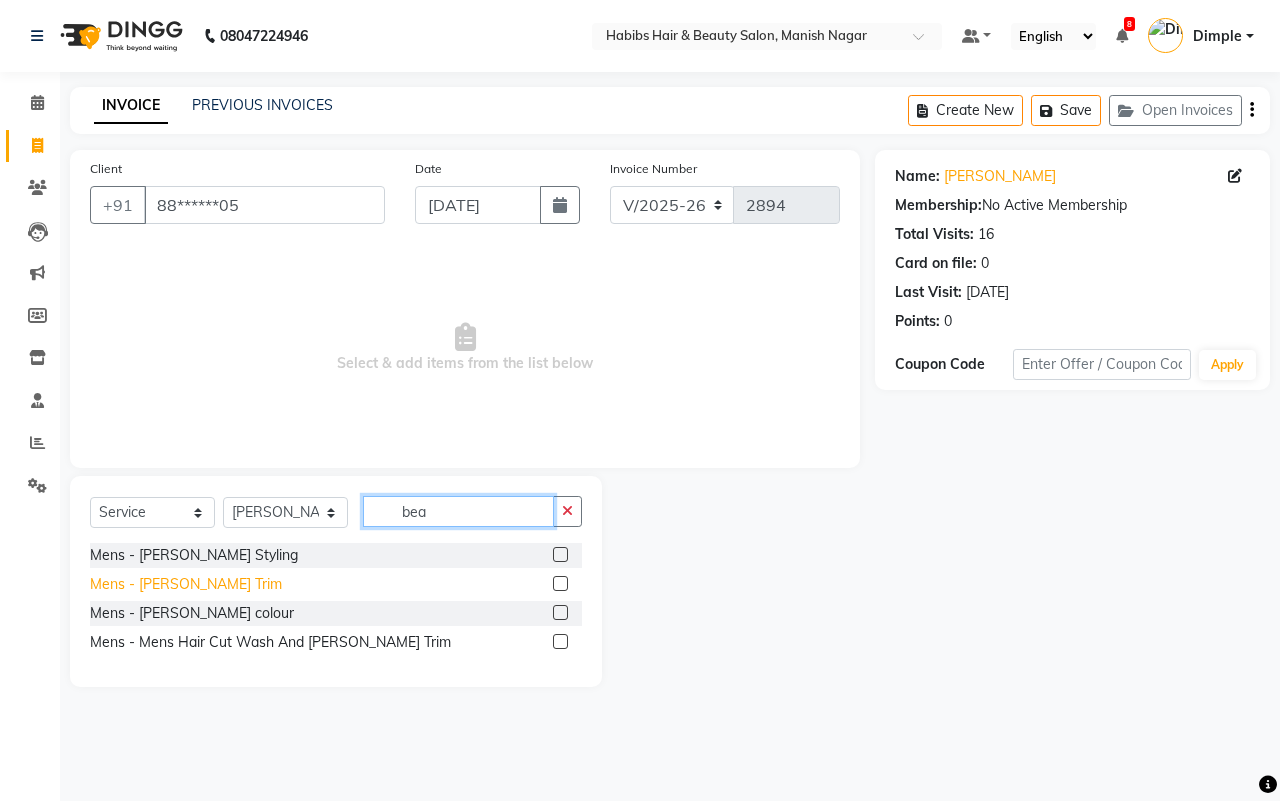 type on "bea" 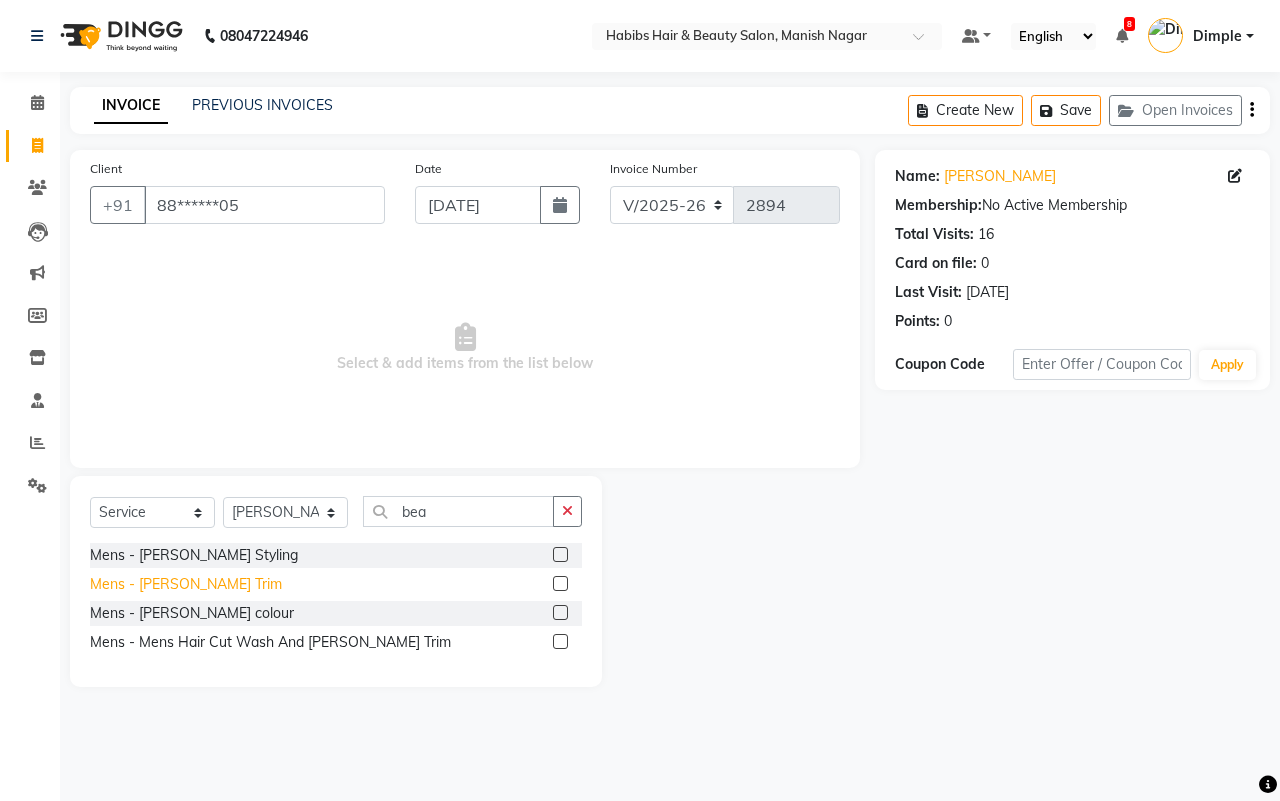 click on "Mens - [PERSON_NAME] Trim" 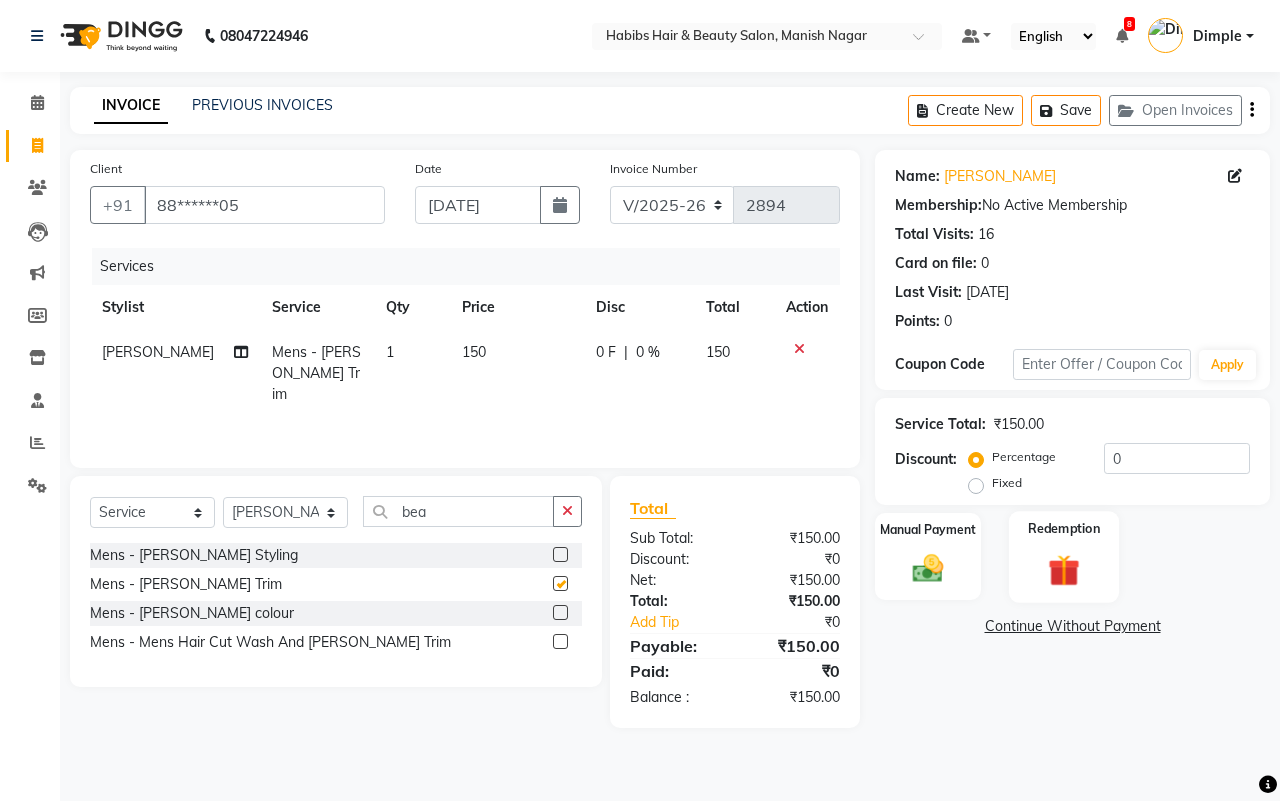 checkbox on "false" 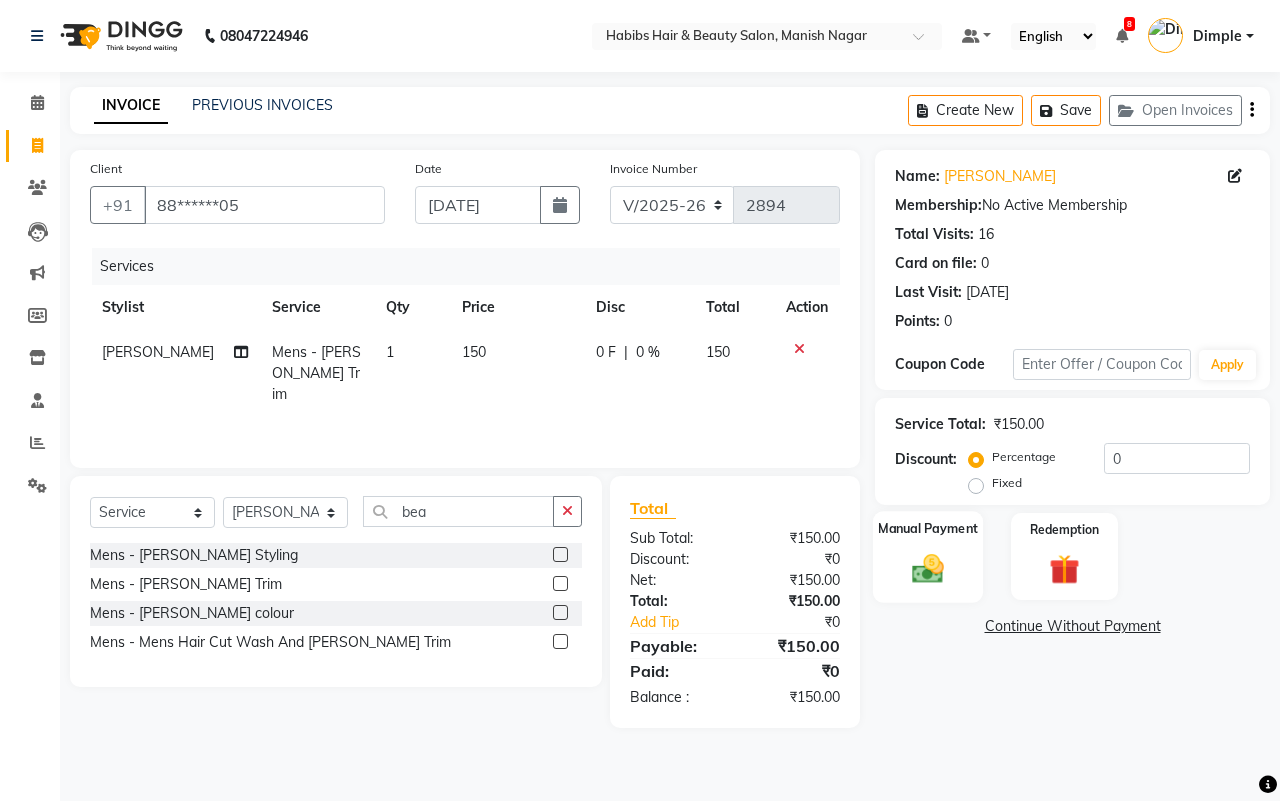 click 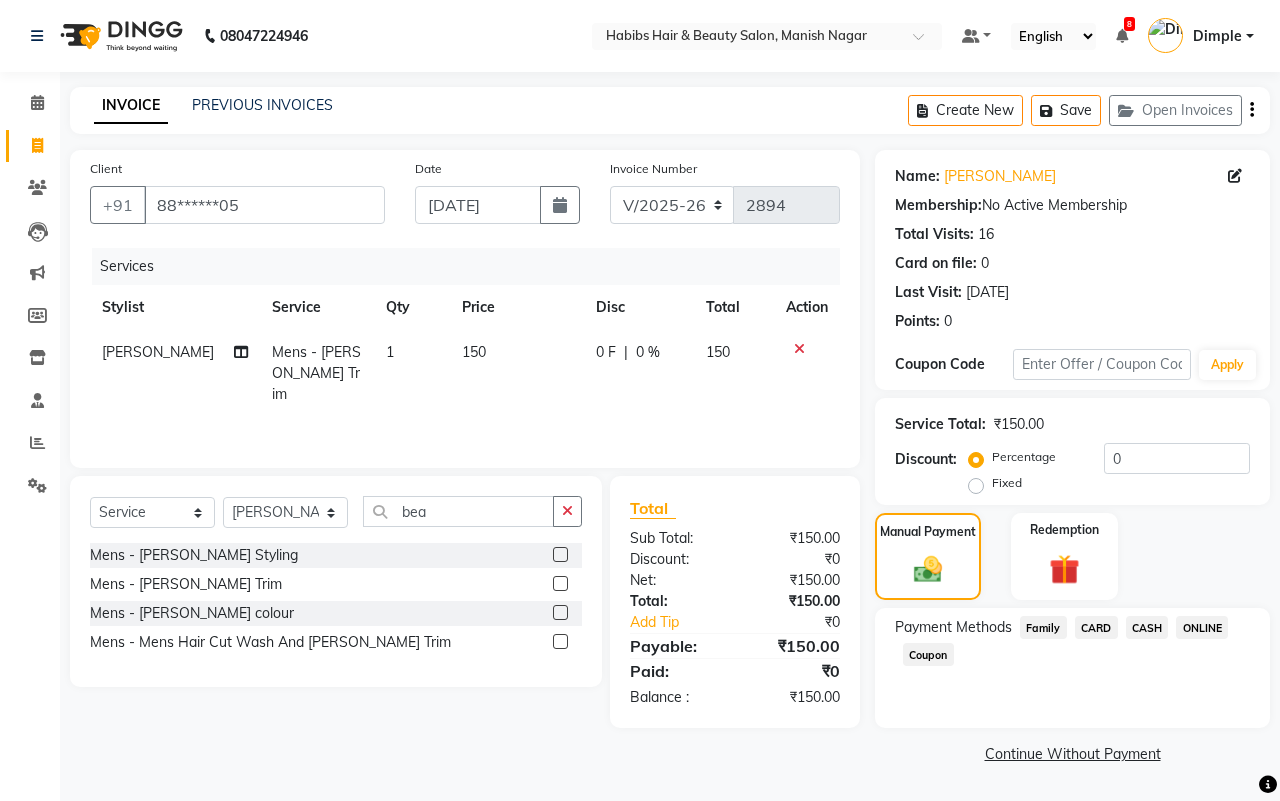 click on "ONLINE" 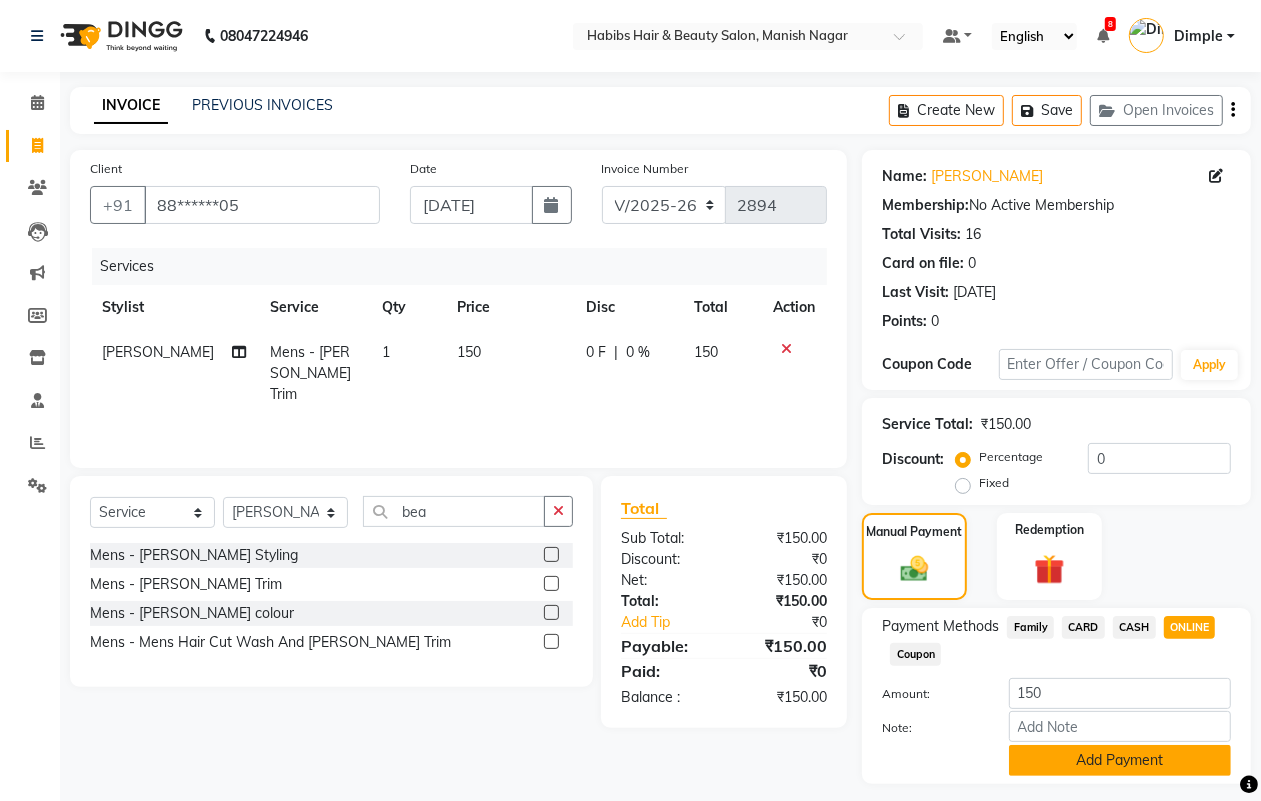 click on "Add Payment" 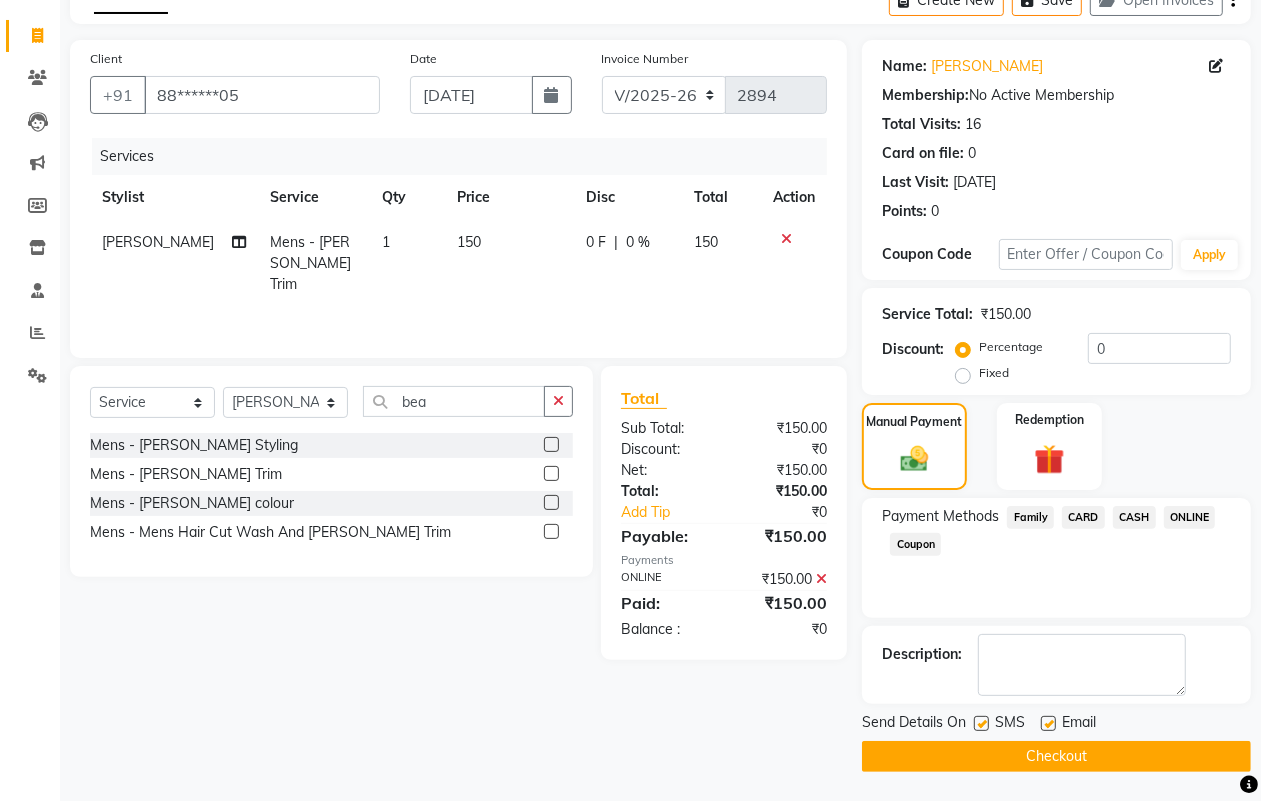 scroll, scrollTop: 111, scrollLeft: 0, axis: vertical 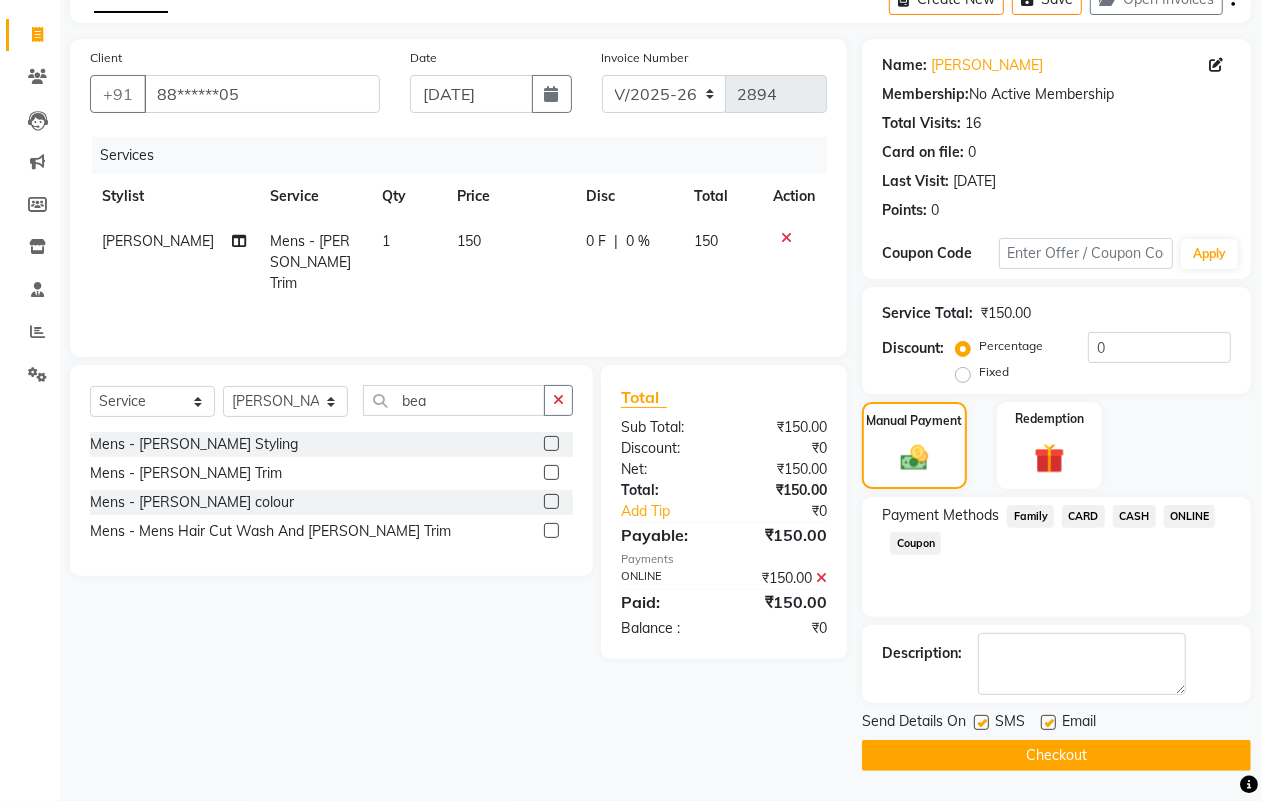 click on "Checkout" 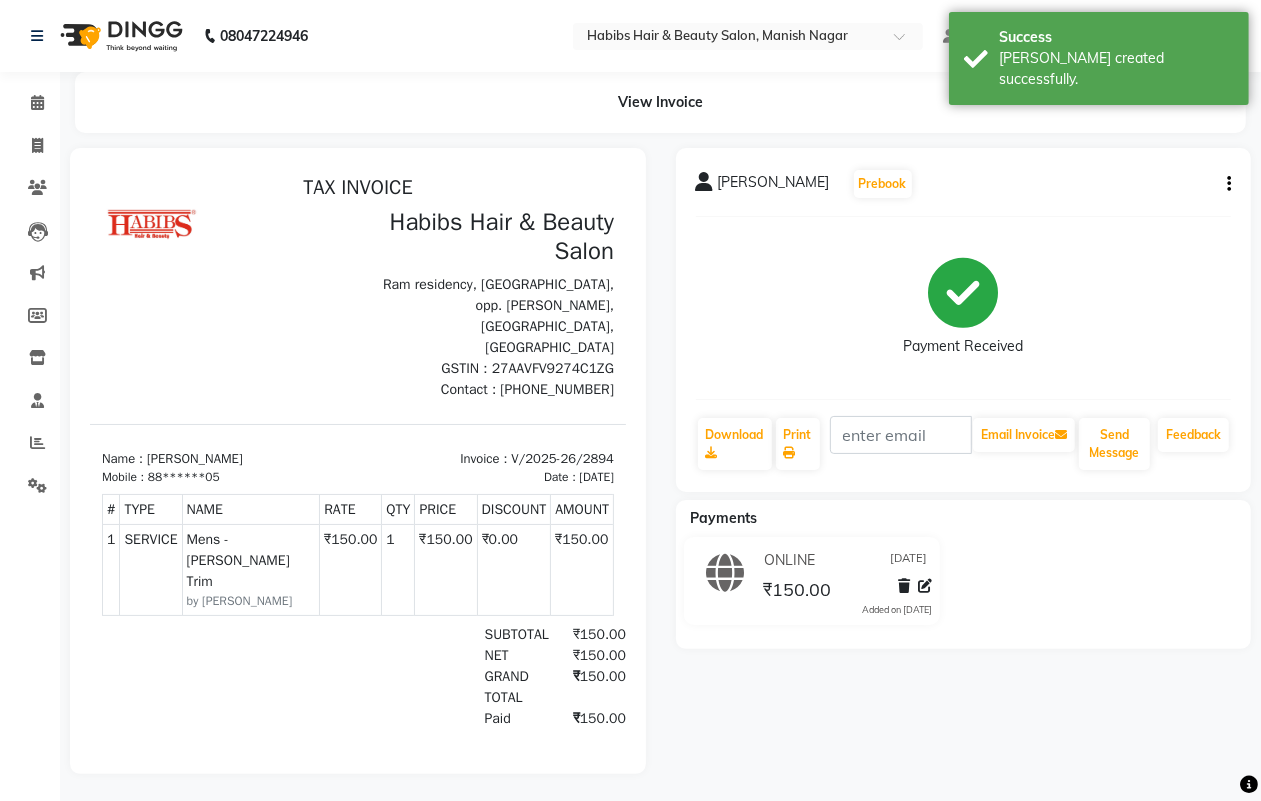 scroll, scrollTop: 0, scrollLeft: 0, axis: both 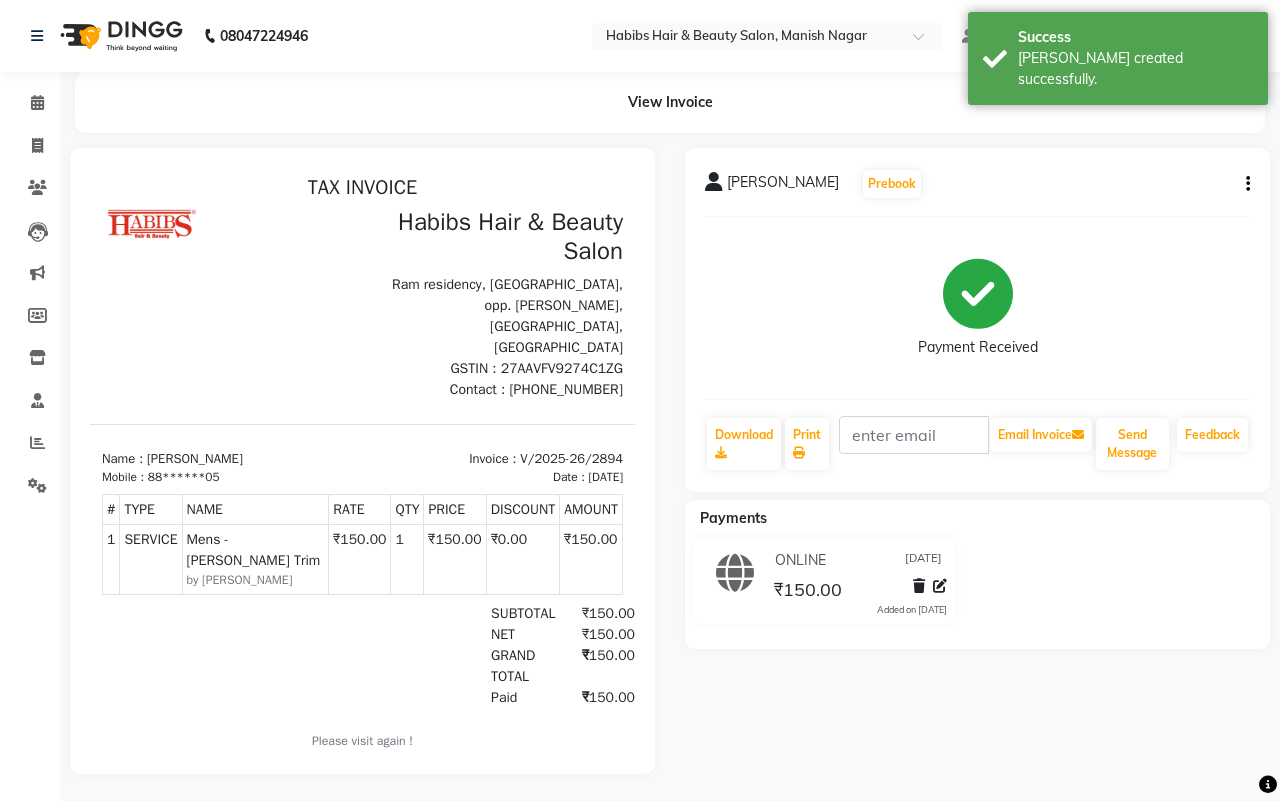 select on "3804" 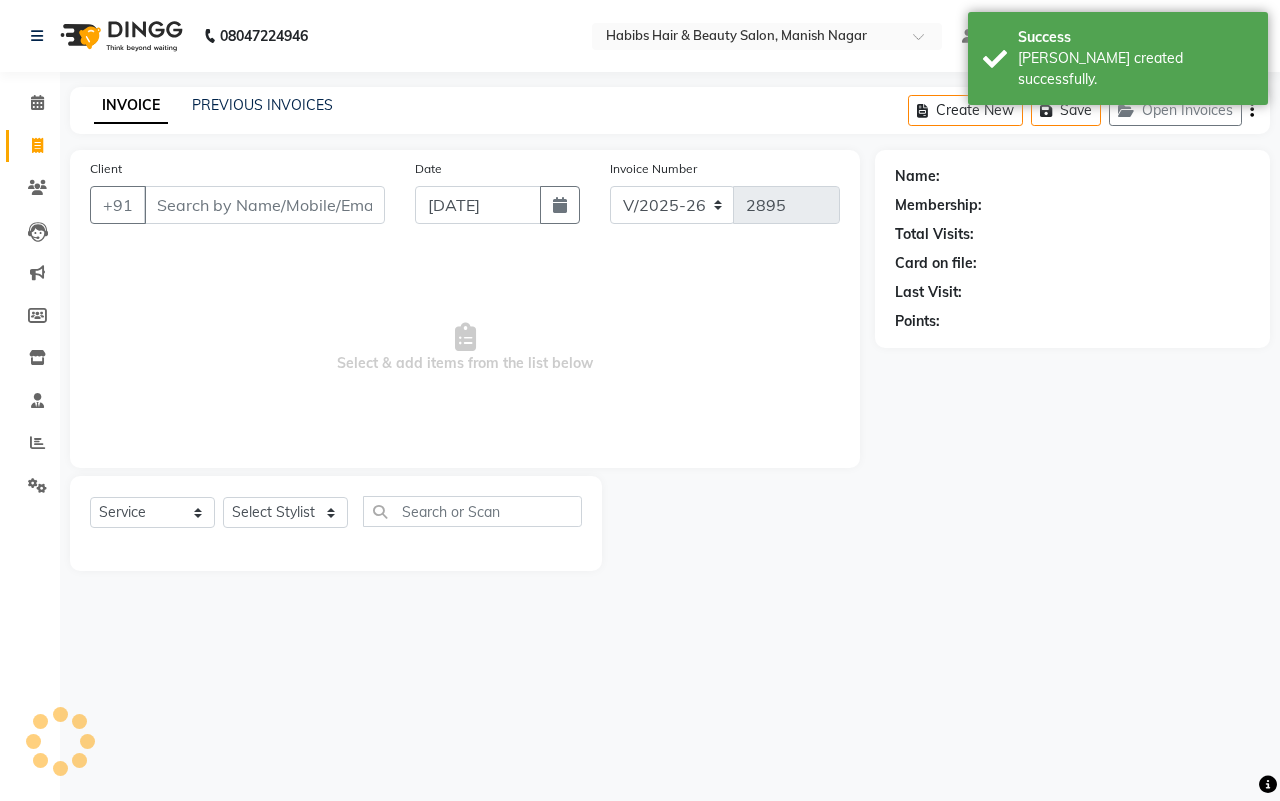 click on "Client" at bounding box center [264, 205] 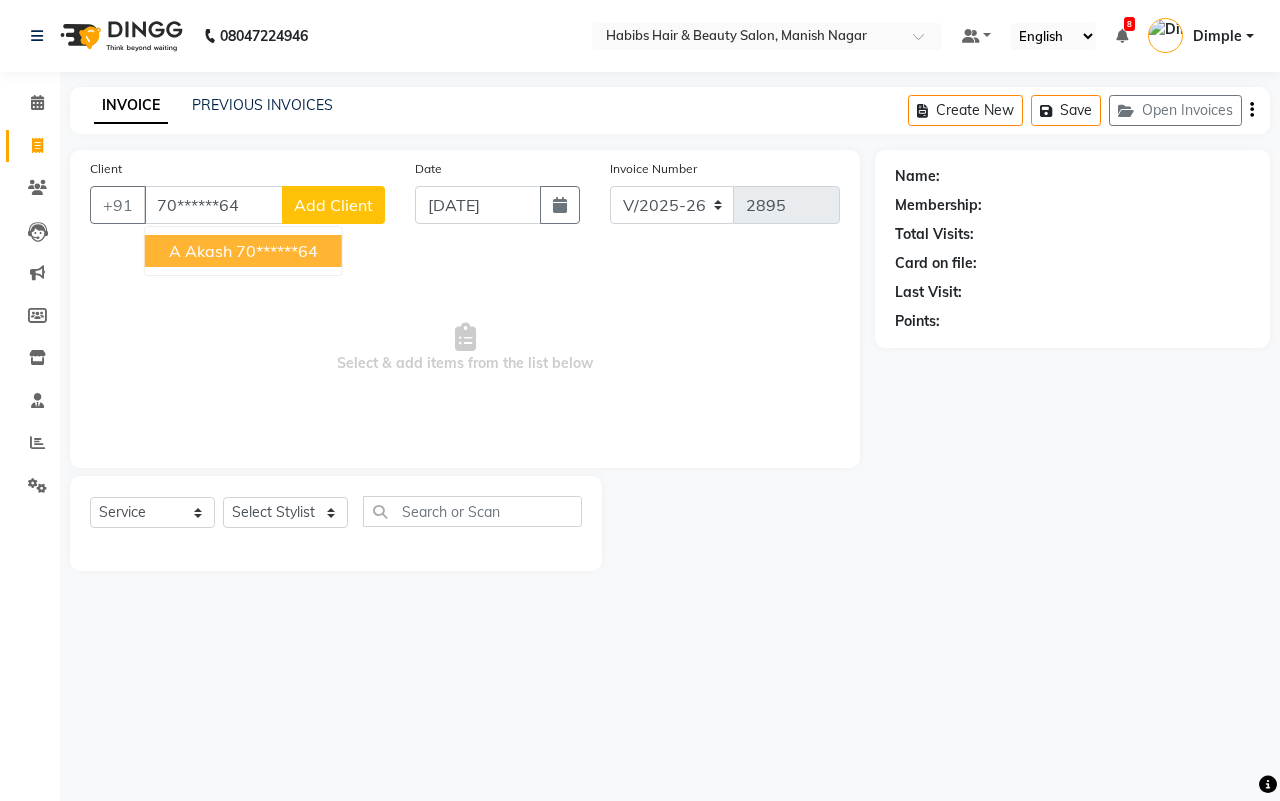 type on "70******64" 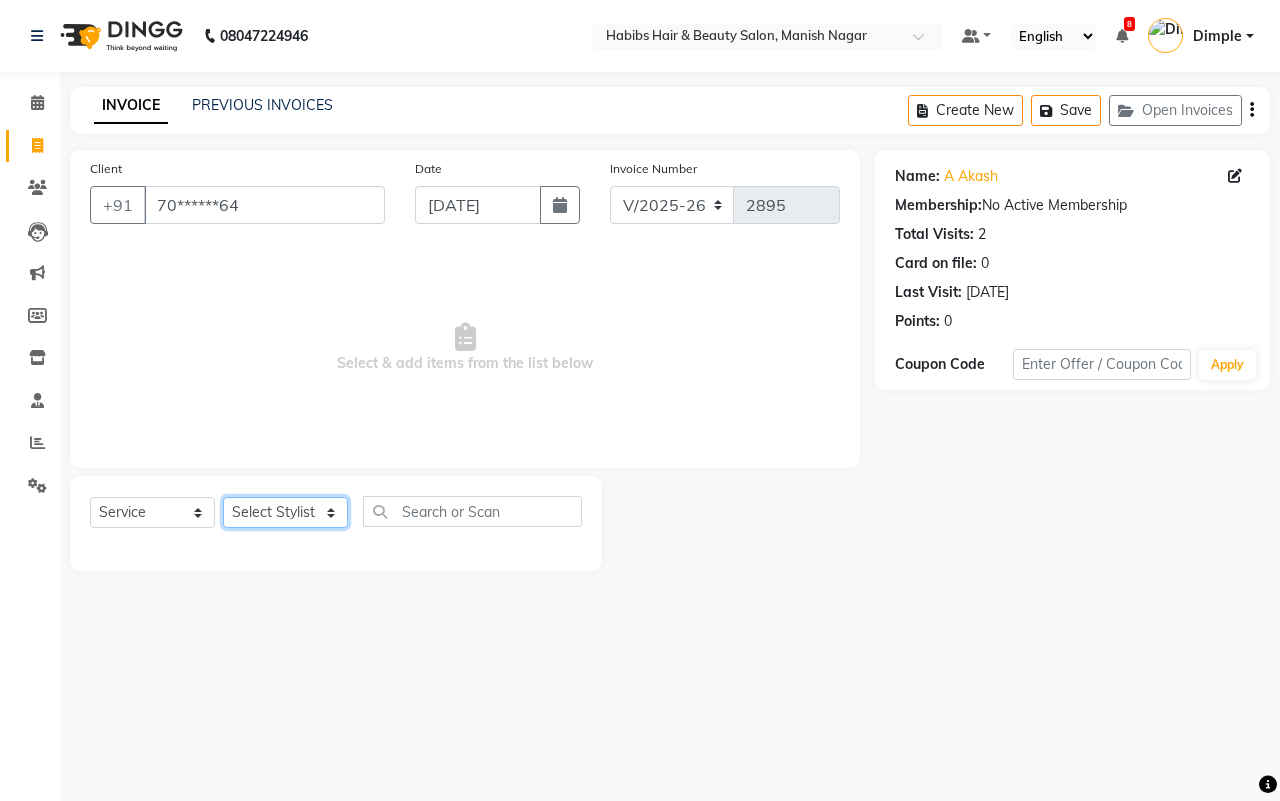 click on "Select Stylist [PERSON_NAME] [PERSON_NAME] [PERSON_NAME] Sachin [PERSON_NAME] [PERSON_NAME] [PERSON_NAME]" 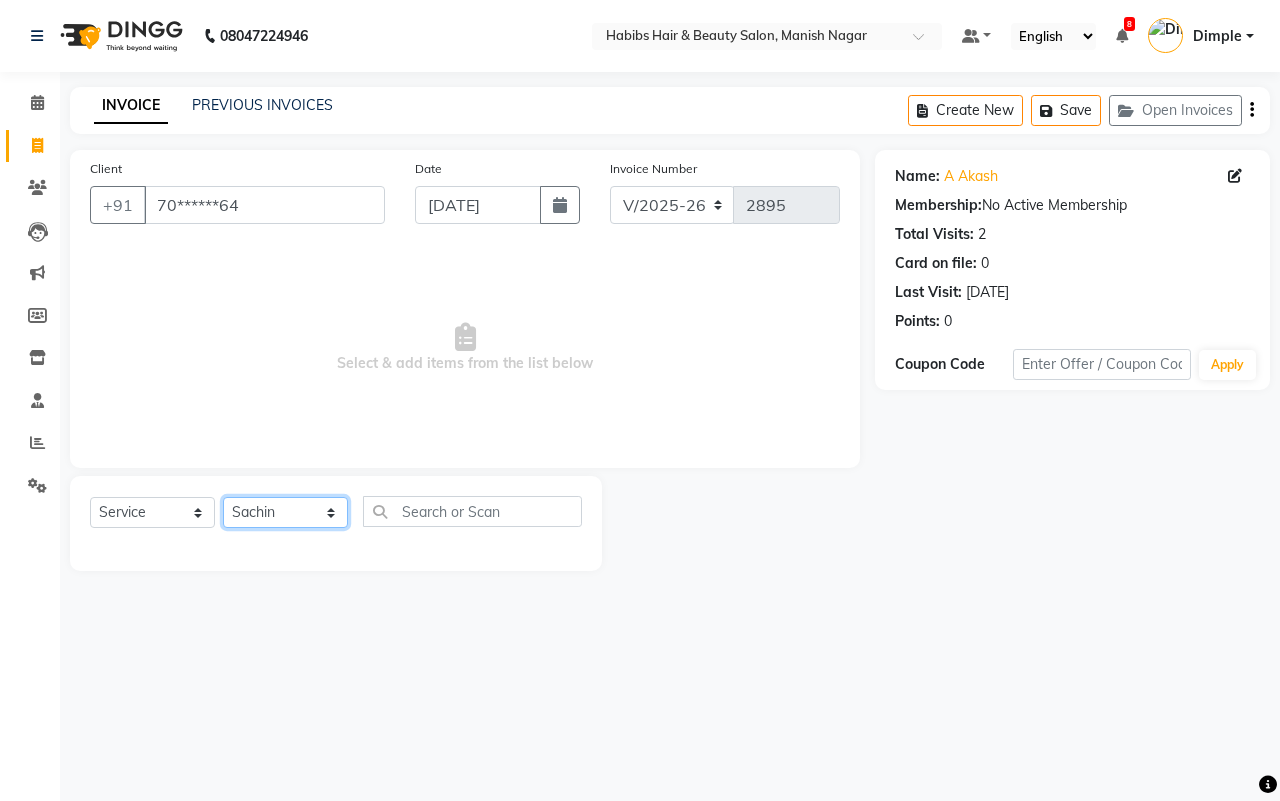 click on "Select Stylist [PERSON_NAME] [PERSON_NAME] [PERSON_NAME] Sachin [PERSON_NAME] [PERSON_NAME] [PERSON_NAME]" 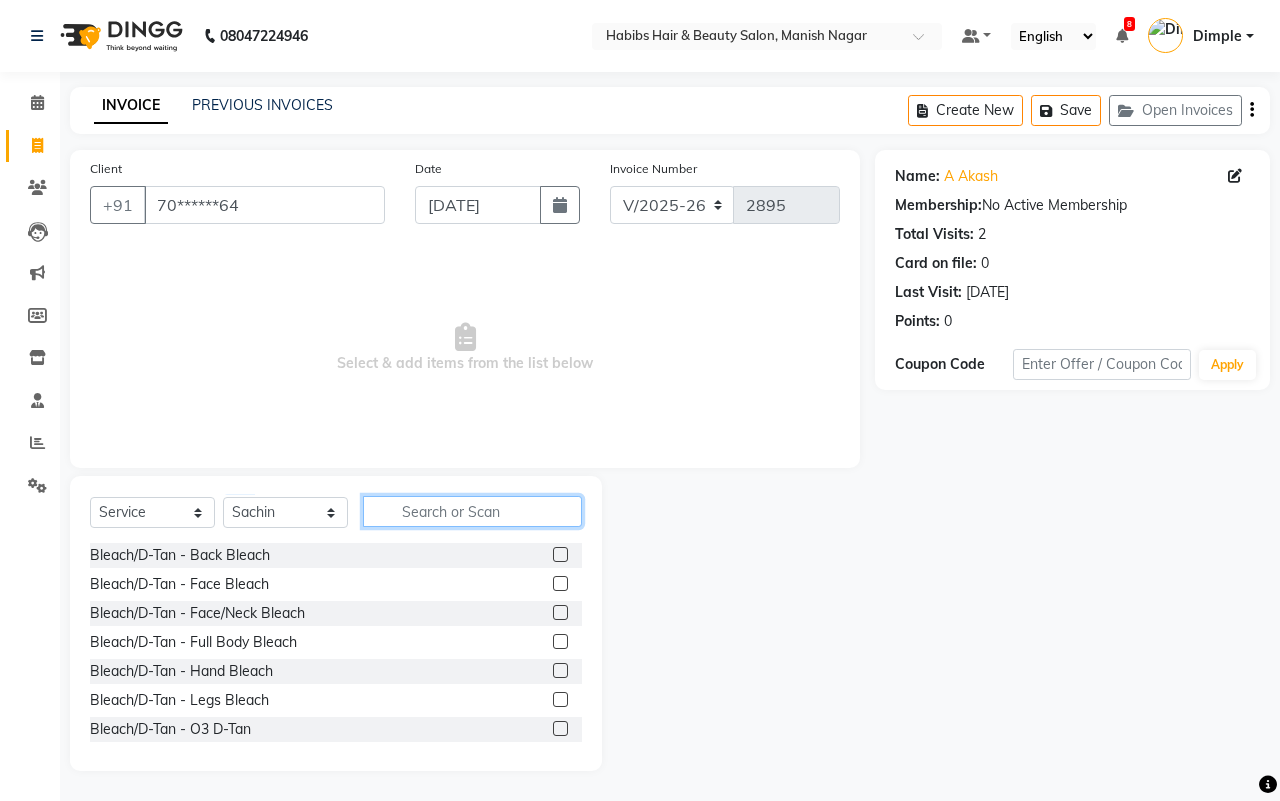 click 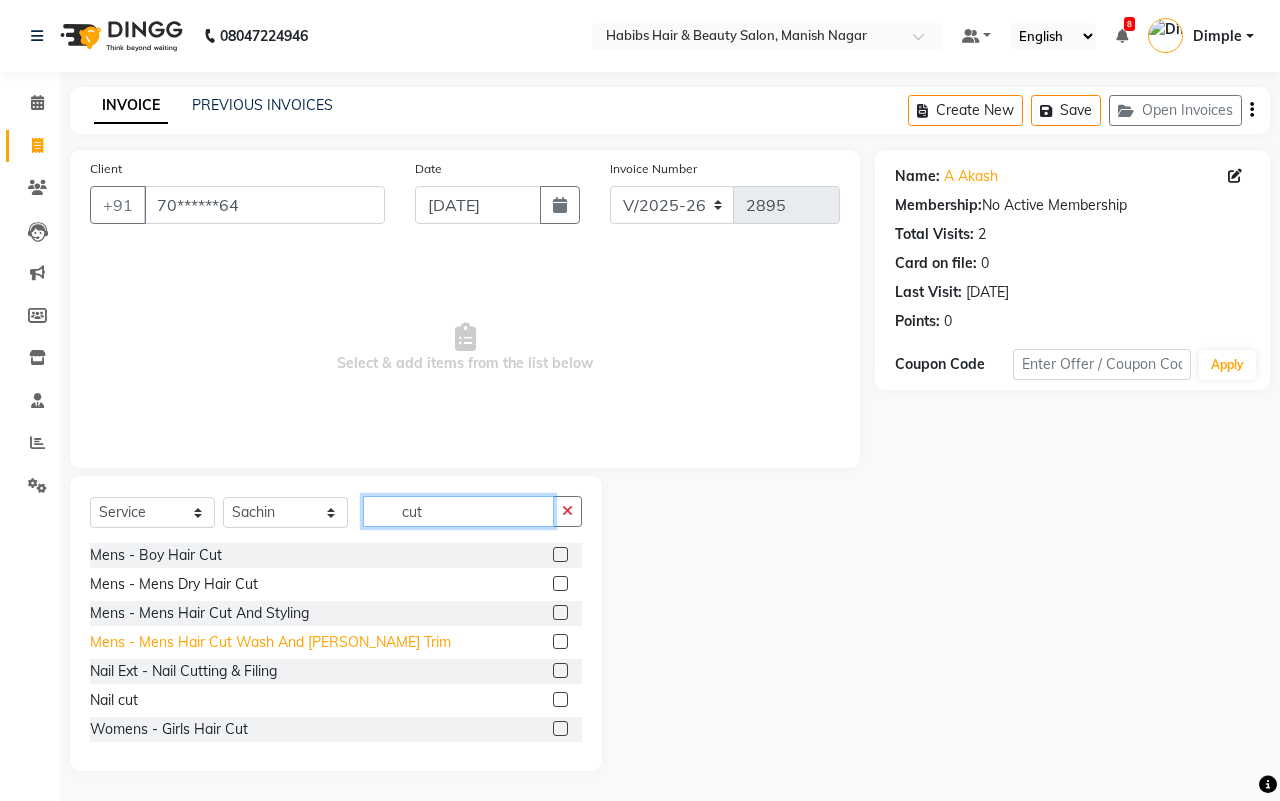 type on "cut" 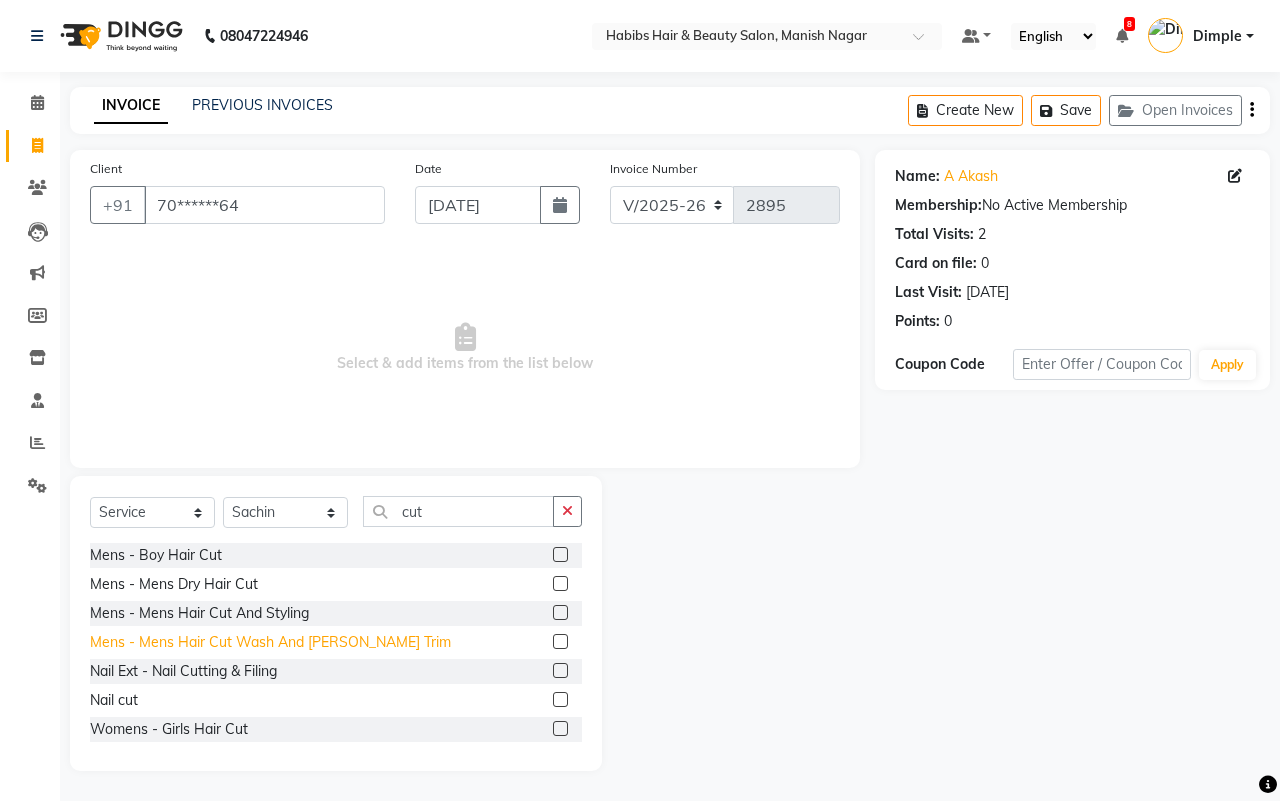 click on "Mens - Mens  Hair Cut Wash And [PERSON_NAME] Trim" 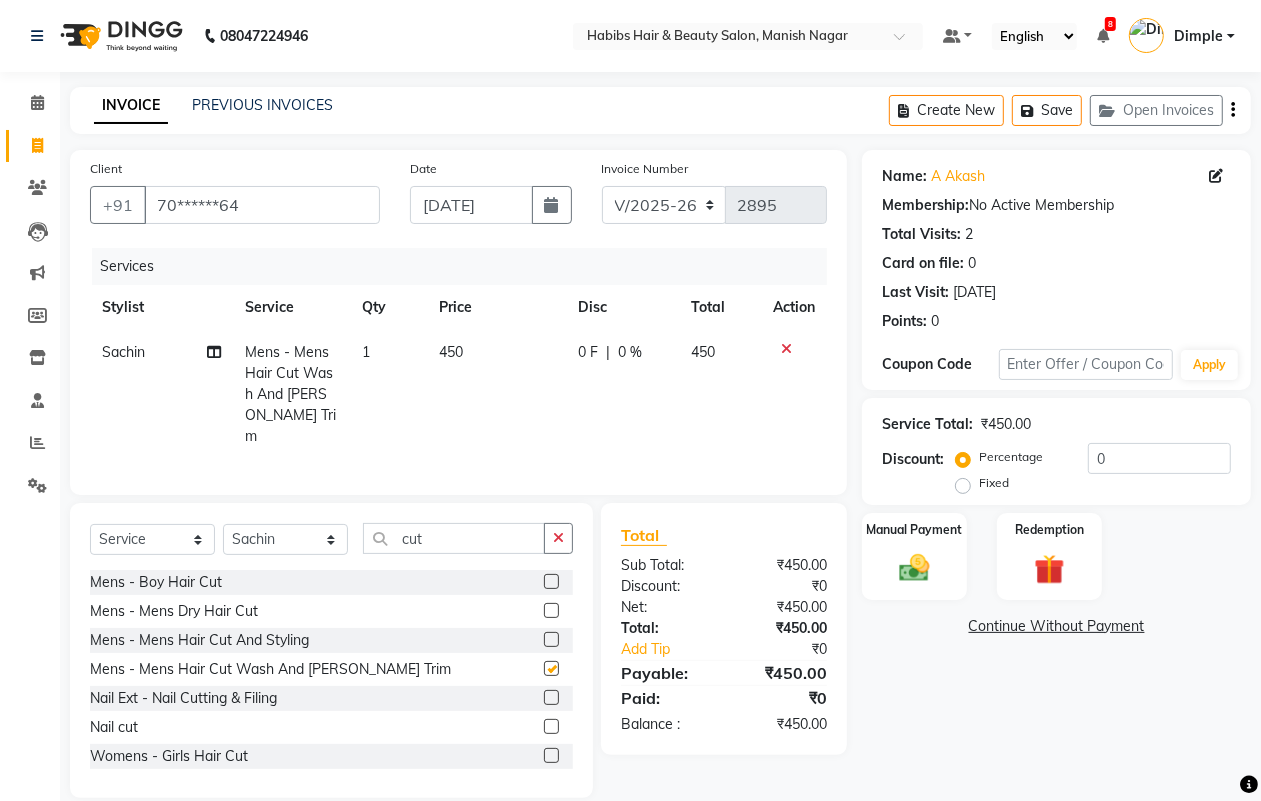 checkbox on "false" 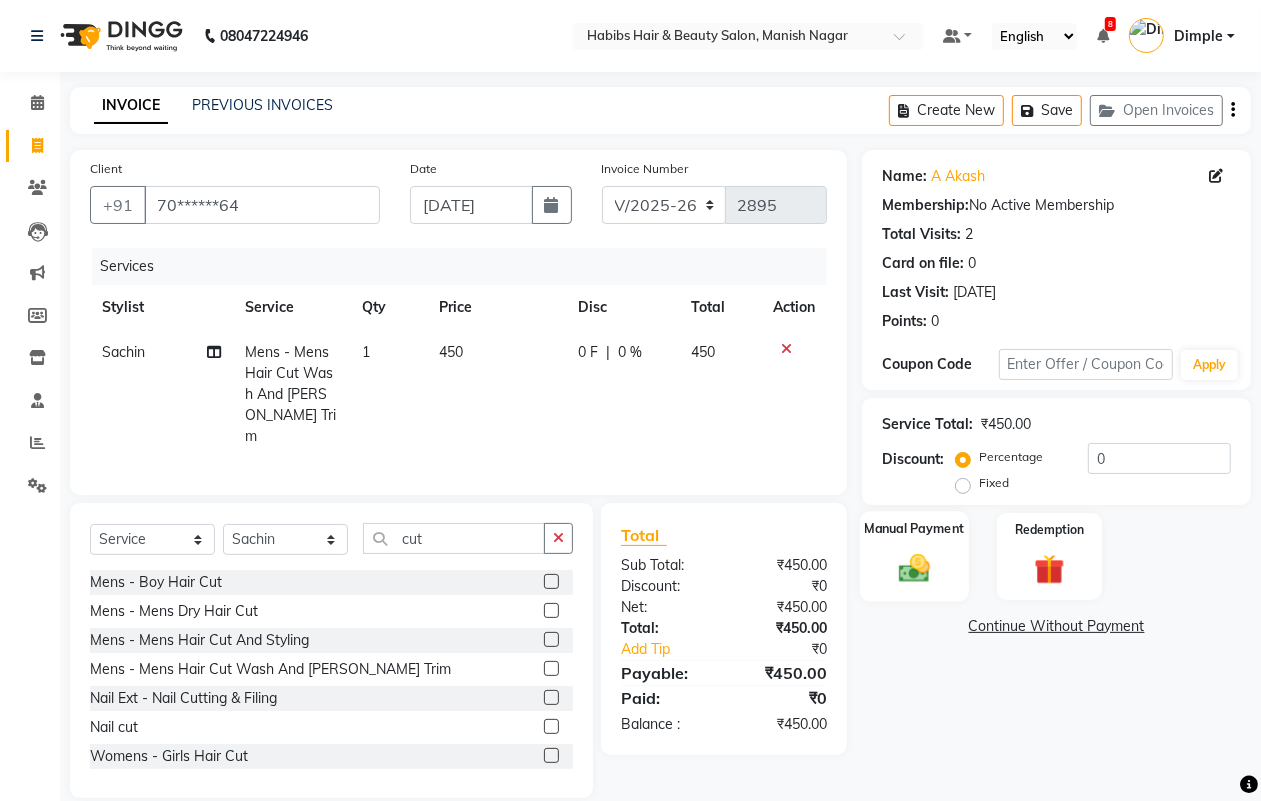 click on "Manual Payment" 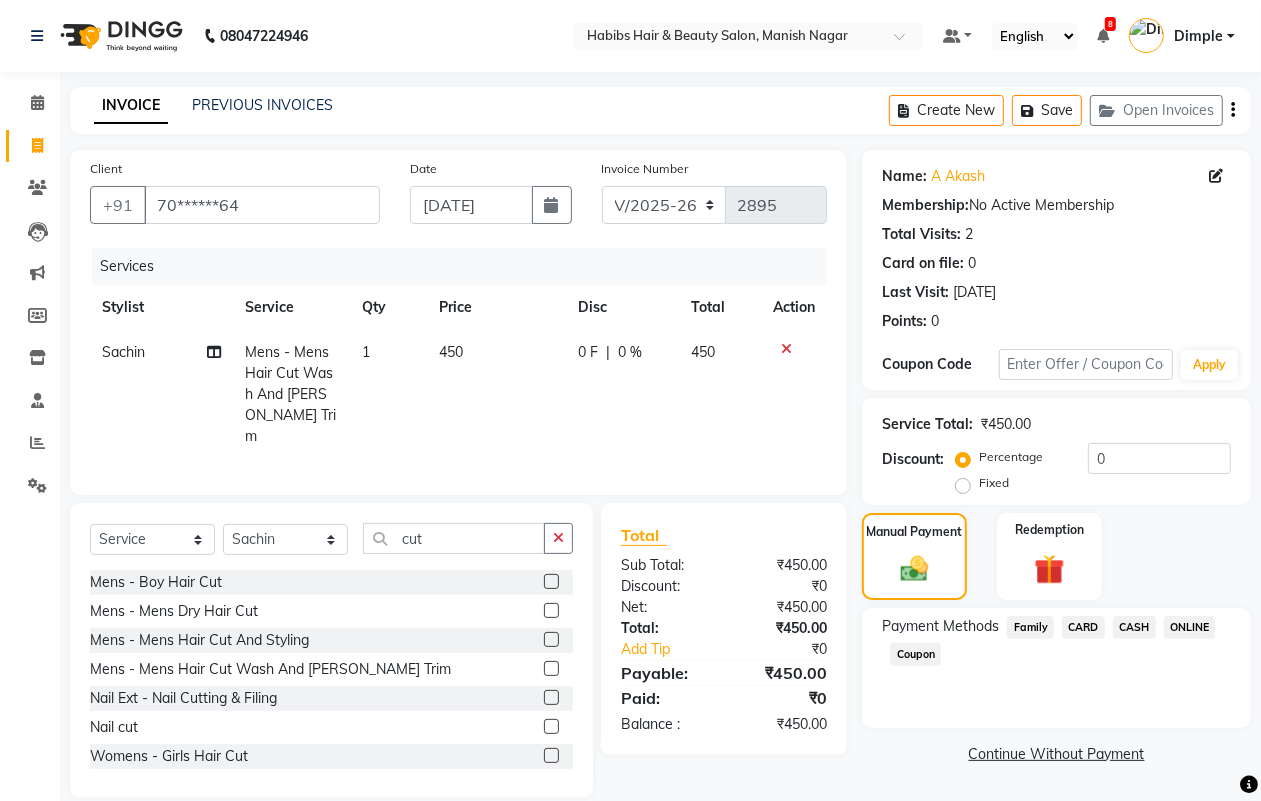 drag, startPoint x: 1186, startPoint y: 620, endPoint x: 1188, endPoint y: 675, distance: 55.03635 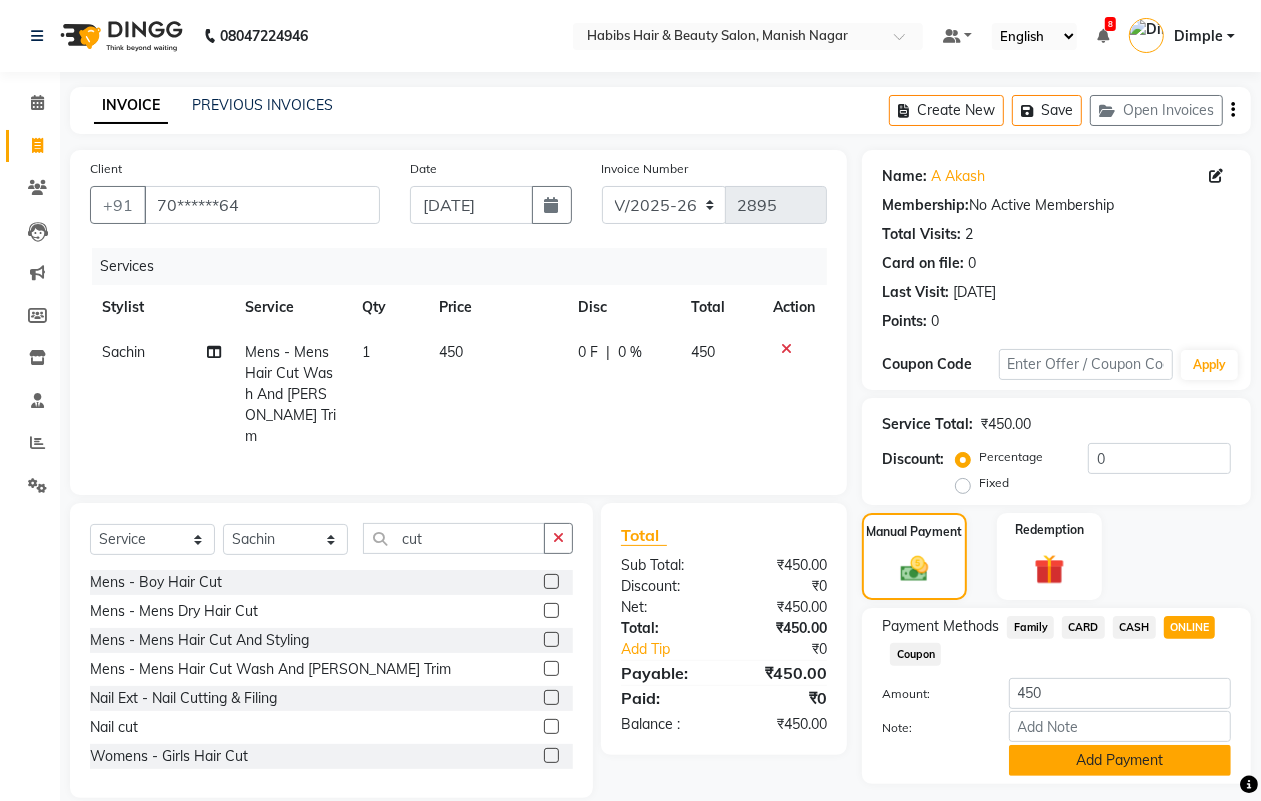 click on "Add Payment" 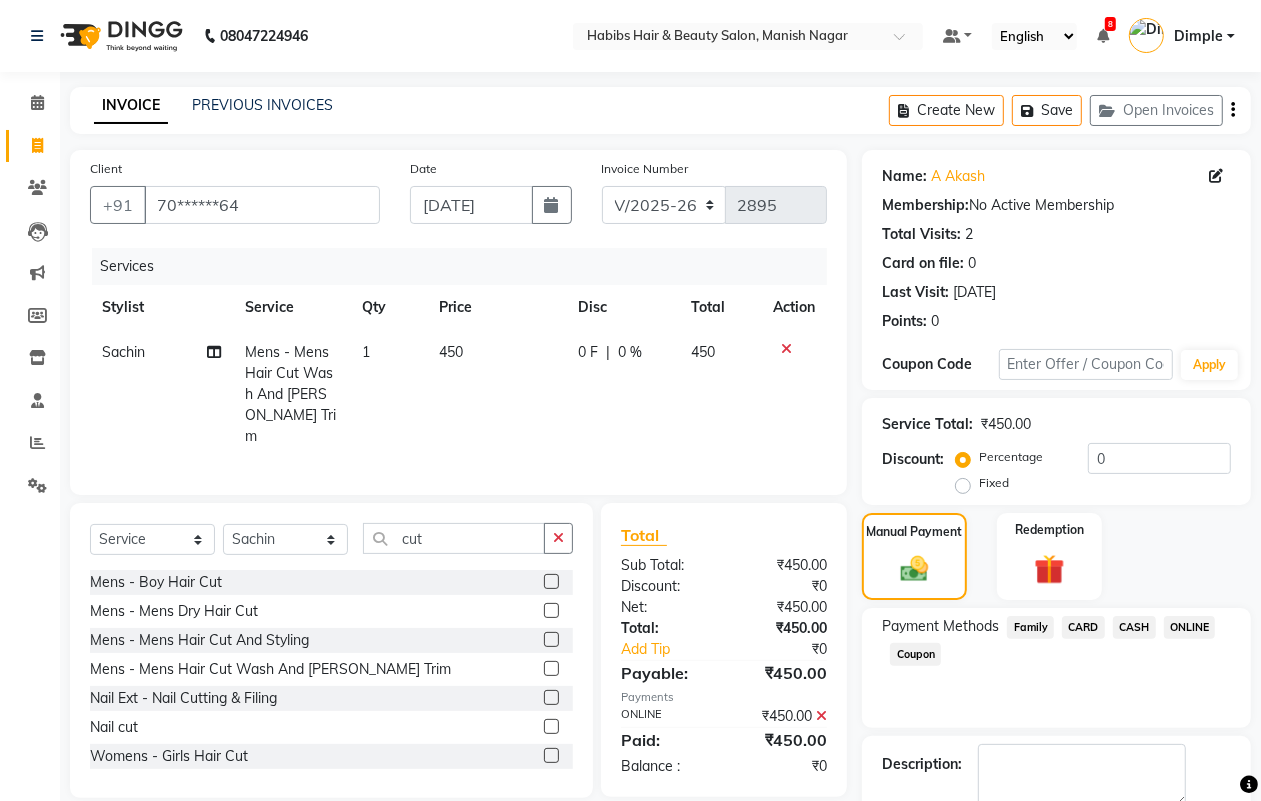 scroll, scrollTop: 111, scrollLeft: 0, axis: vertical 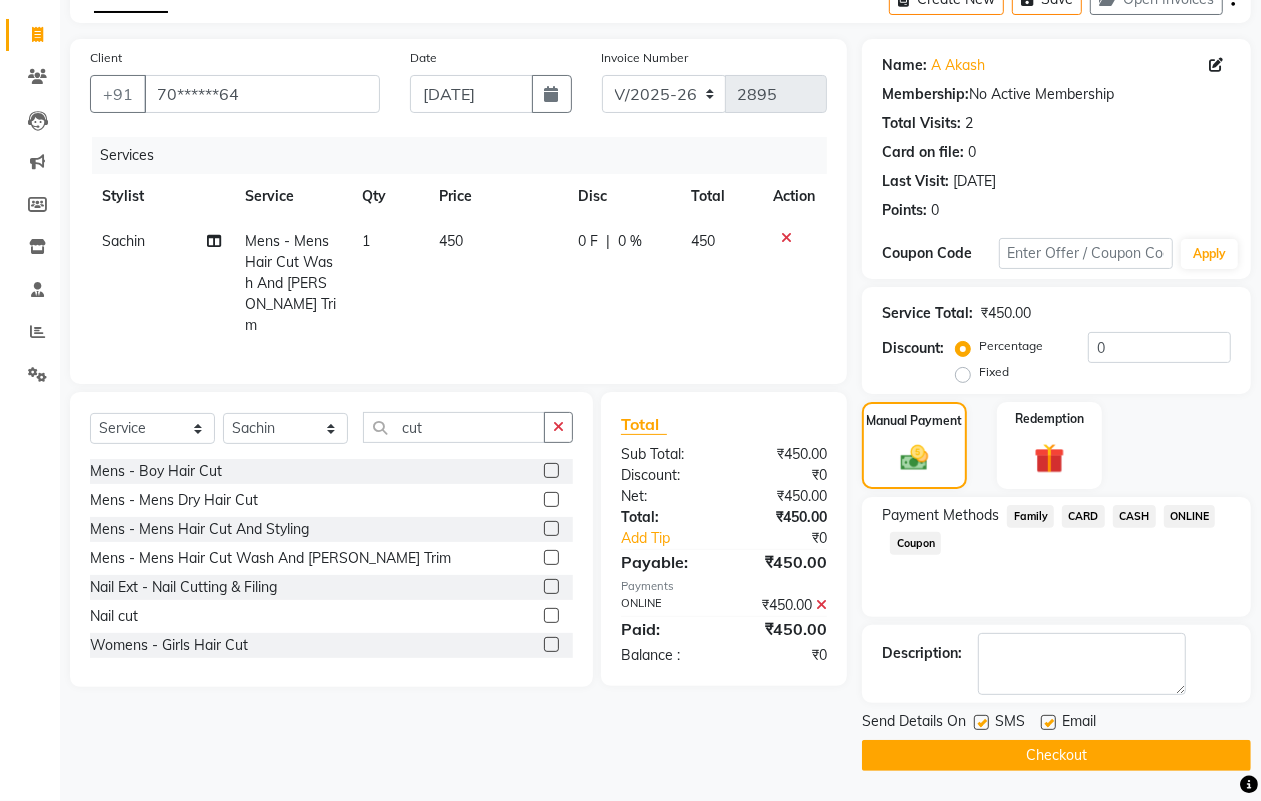 click on "Checkout" 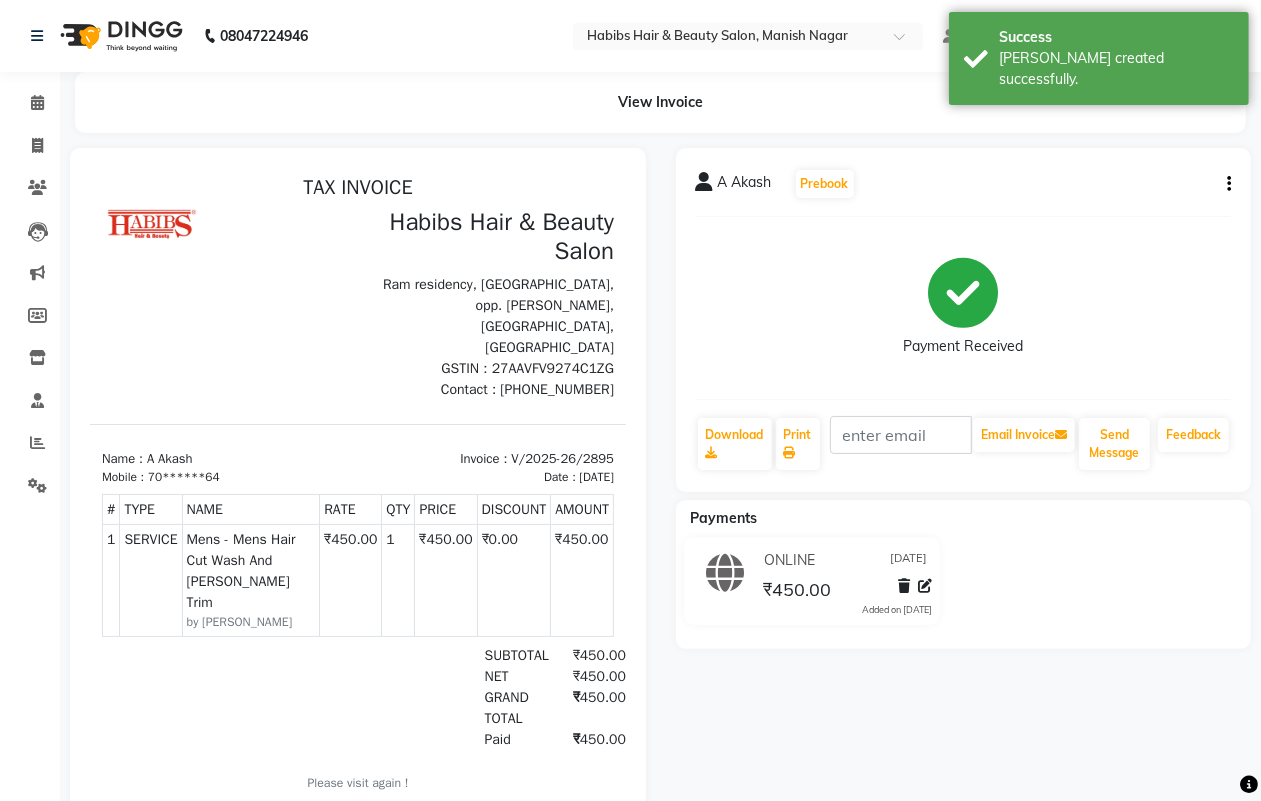 scroll, scrollTop: 0, scrollLeft: 0, axis: both 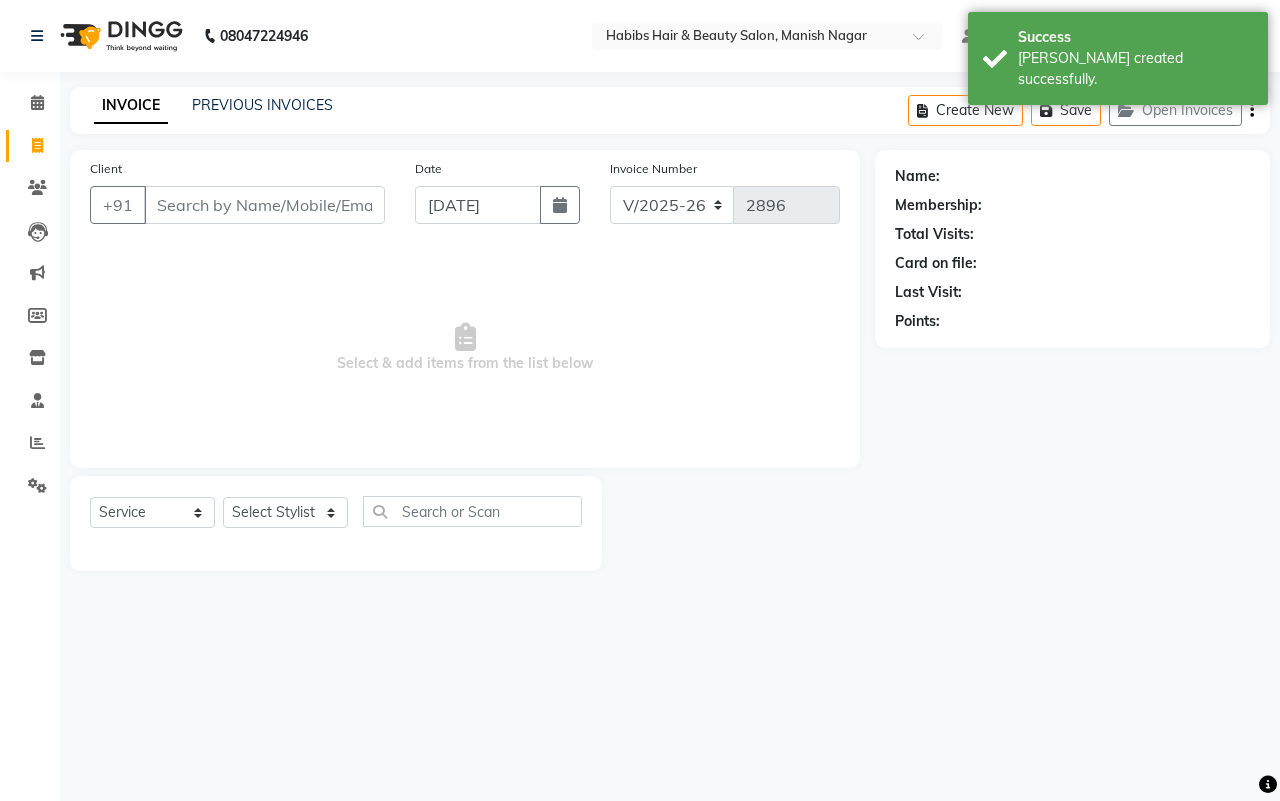 click on "Client" at bounding box center (264, 205) 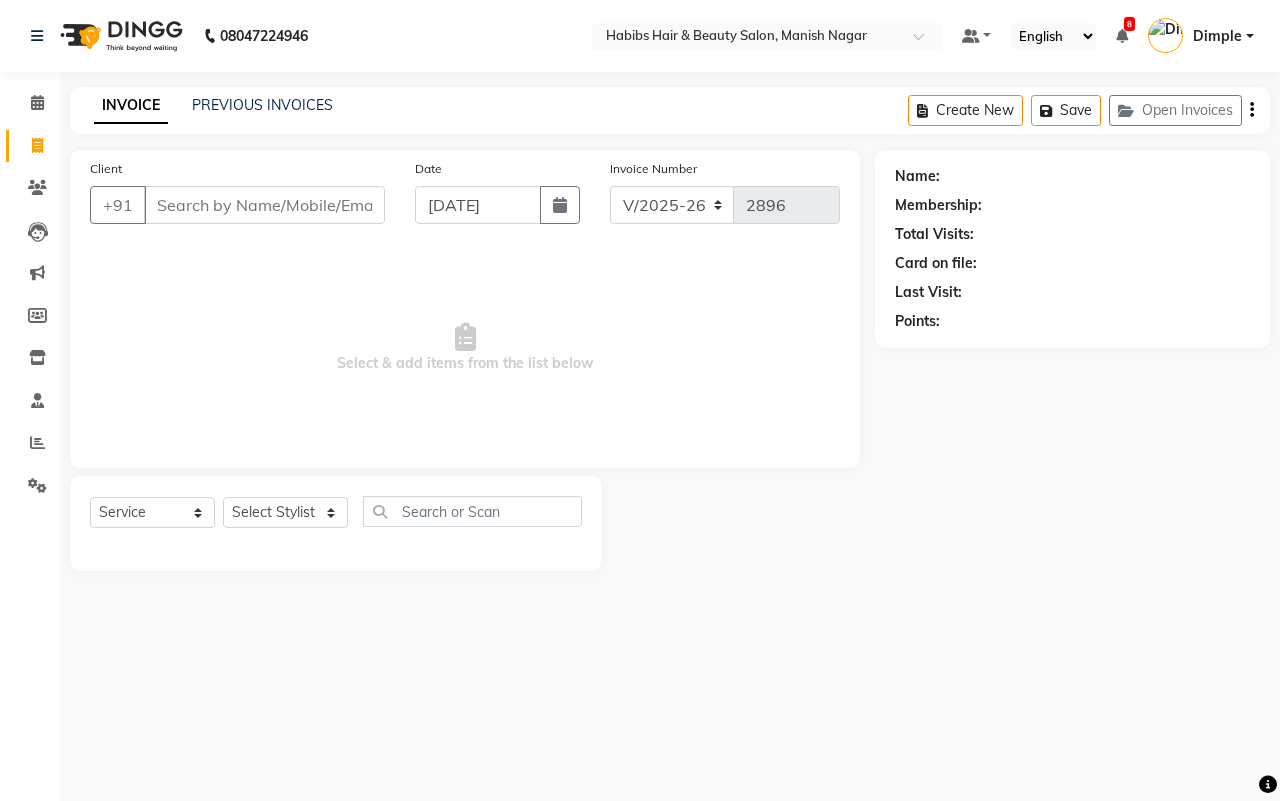 click on "Client" at bounding box center (264, 205) 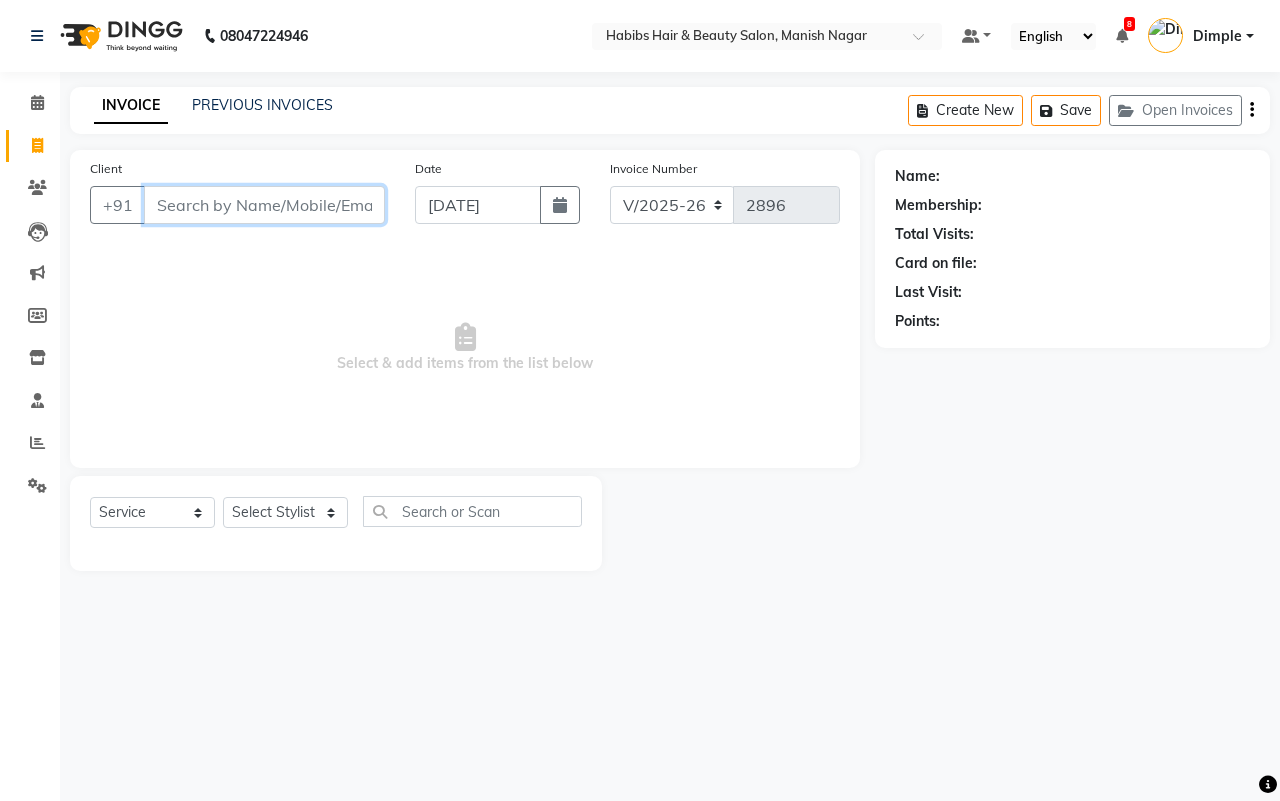 click on "Client" at bounding box center [264, 205] 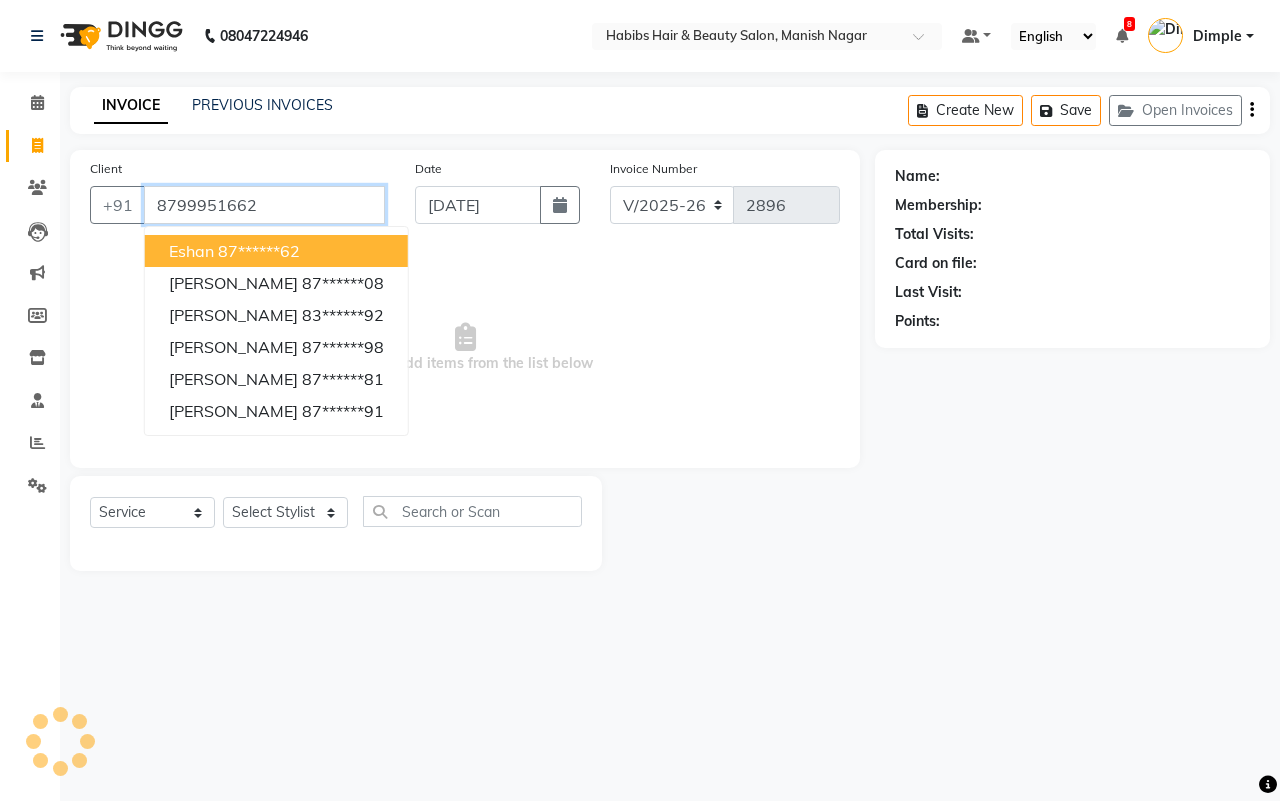 type on "8799951662" 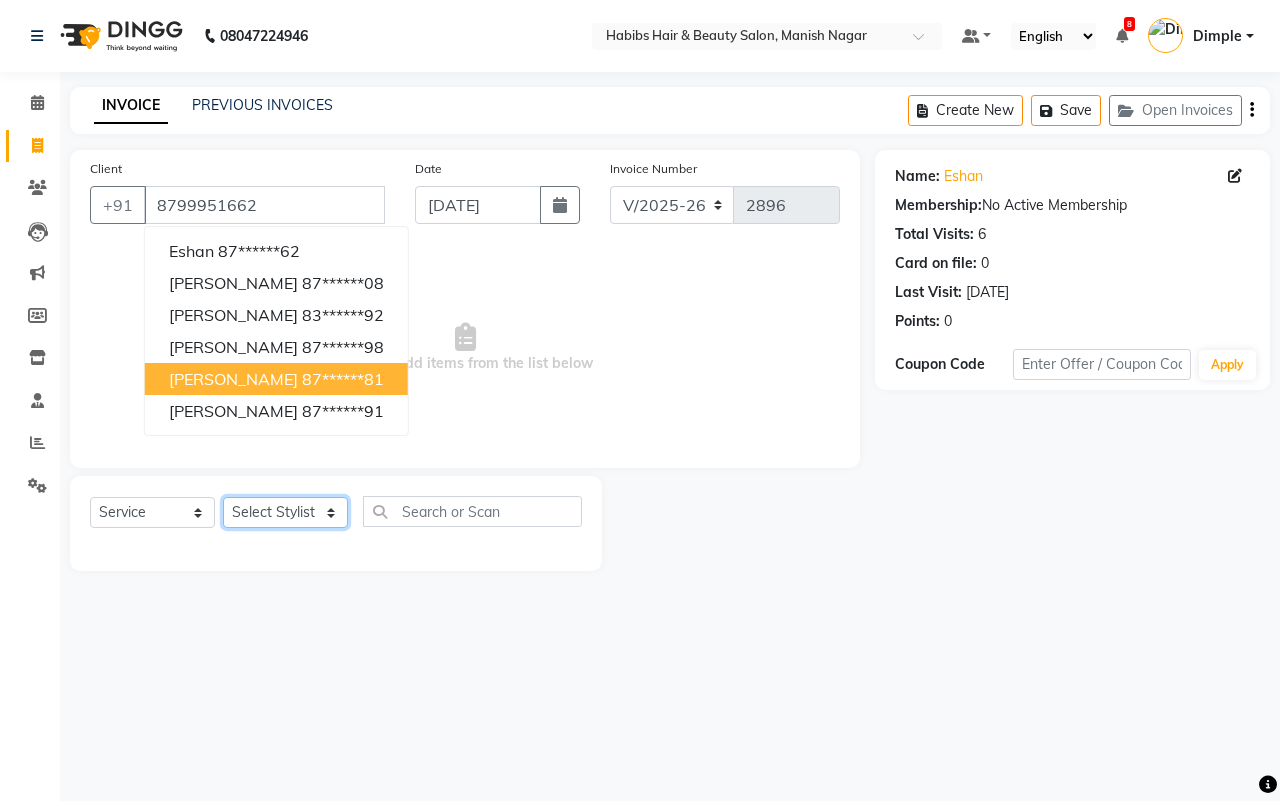 click on "Select Stylist [PERSON_NAME] [PERSON_NAME] [PERSON_NAME] Sachin [PERSON_NAME] [PERSON_NAME] [PERSON_NAME]" 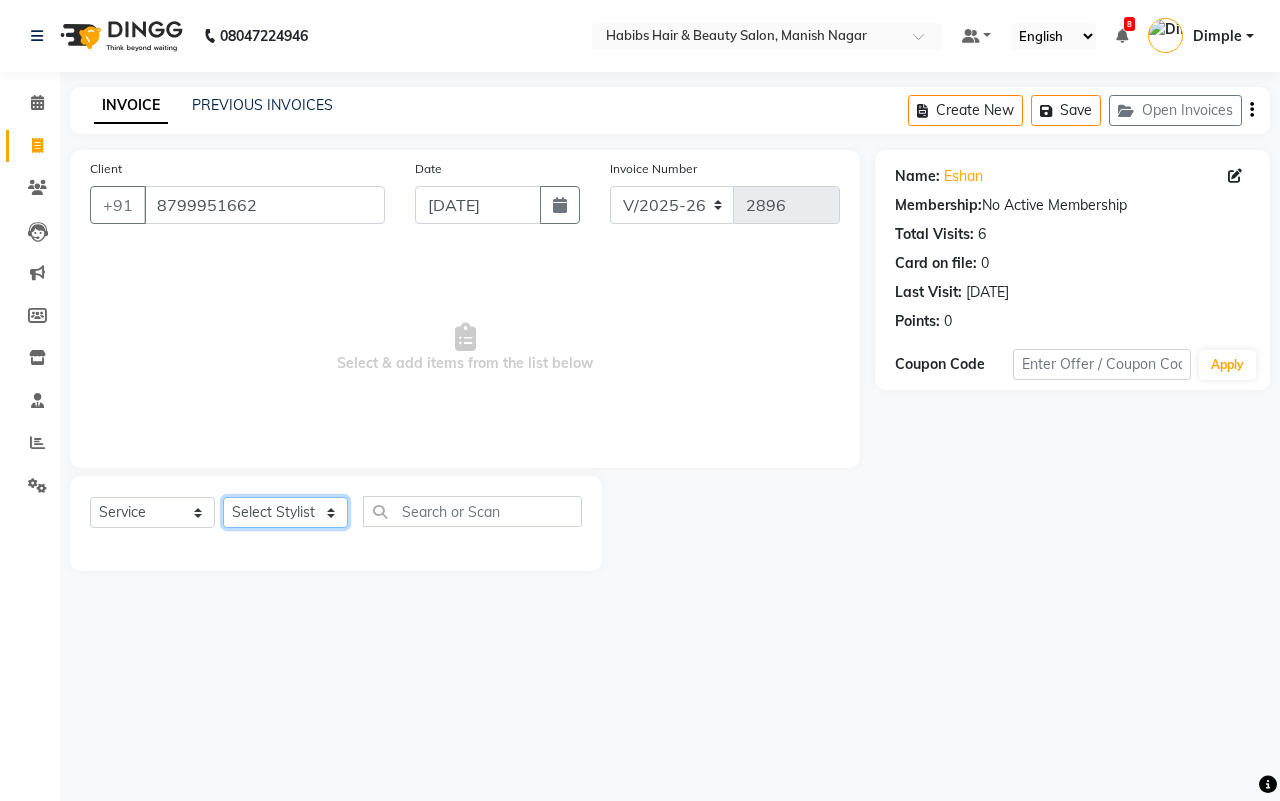 select on "62737" 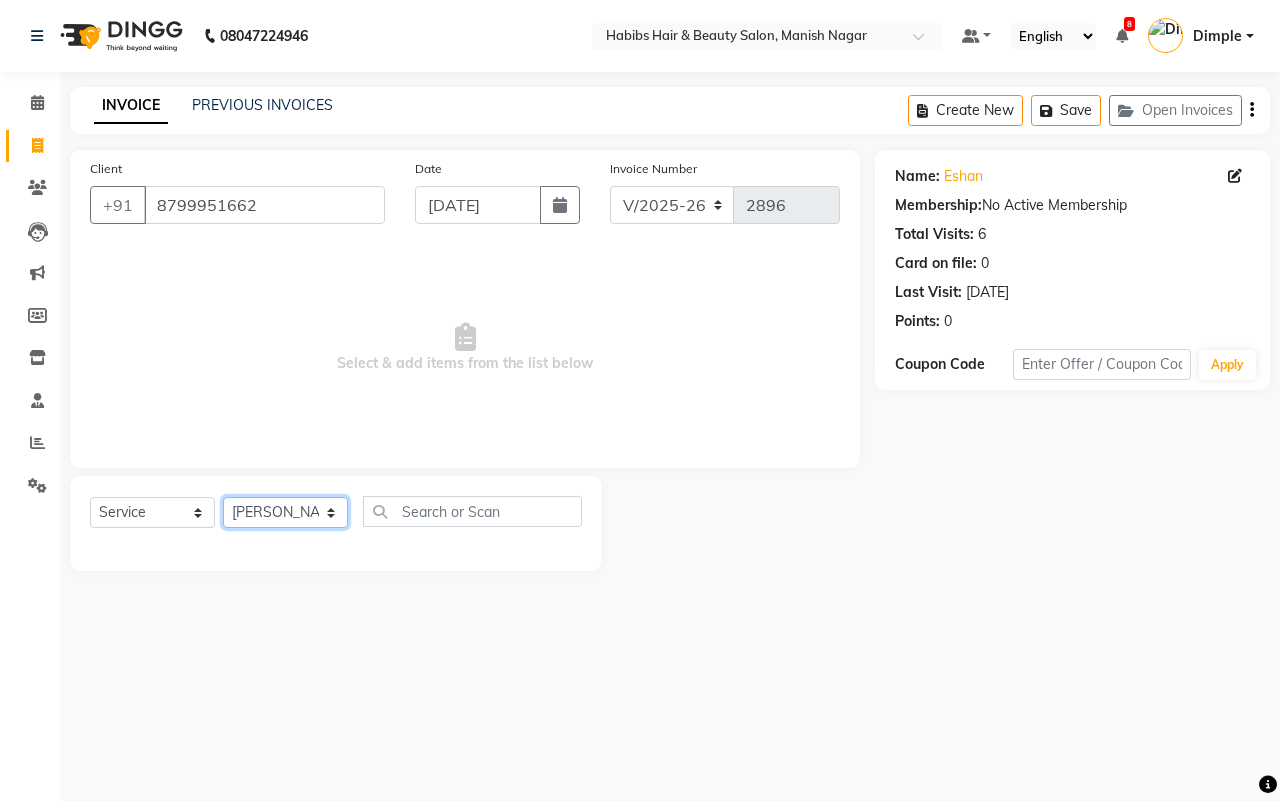 click on "Select Stylist [PERSON_NAME] [PERSON_NAME] [PERSON_NAME] Sachin [PERSON_NAME] [PERSON_NAME] [PERSON_NAME]" 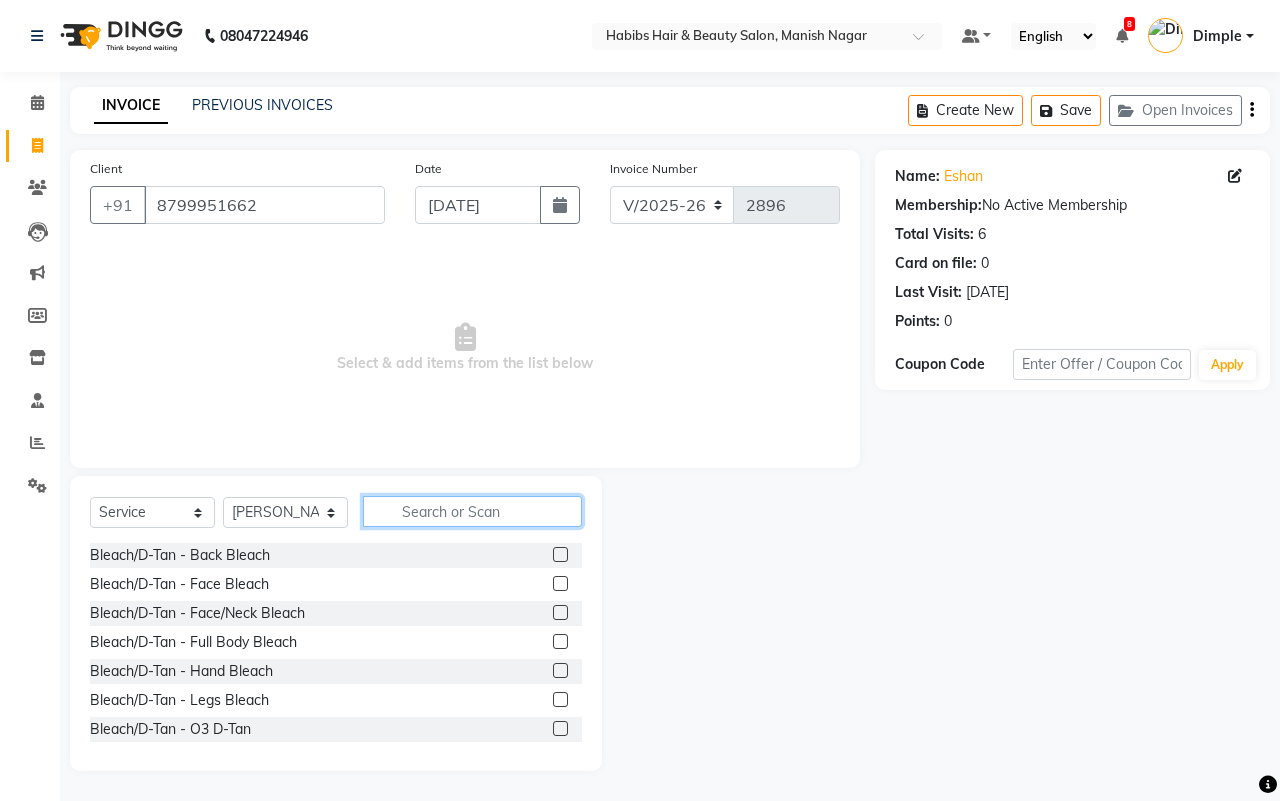 click 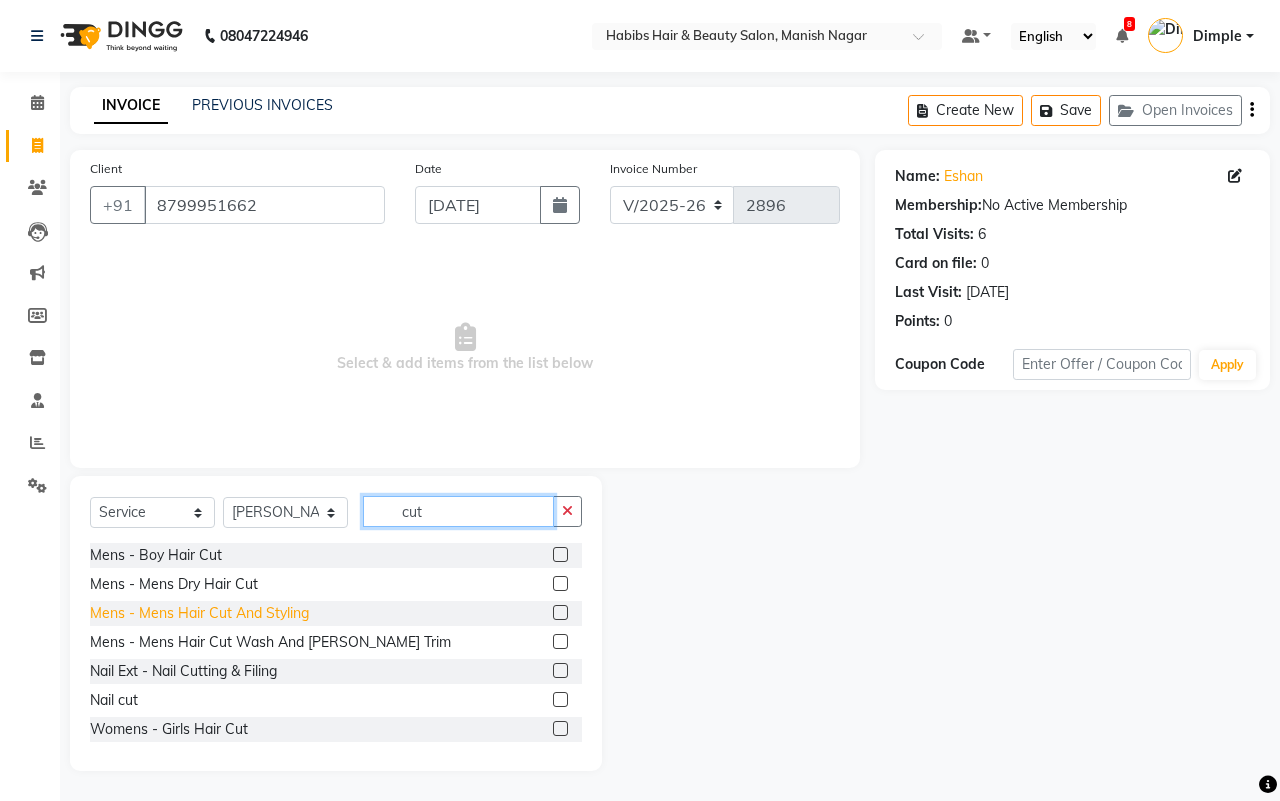 type on "cut" 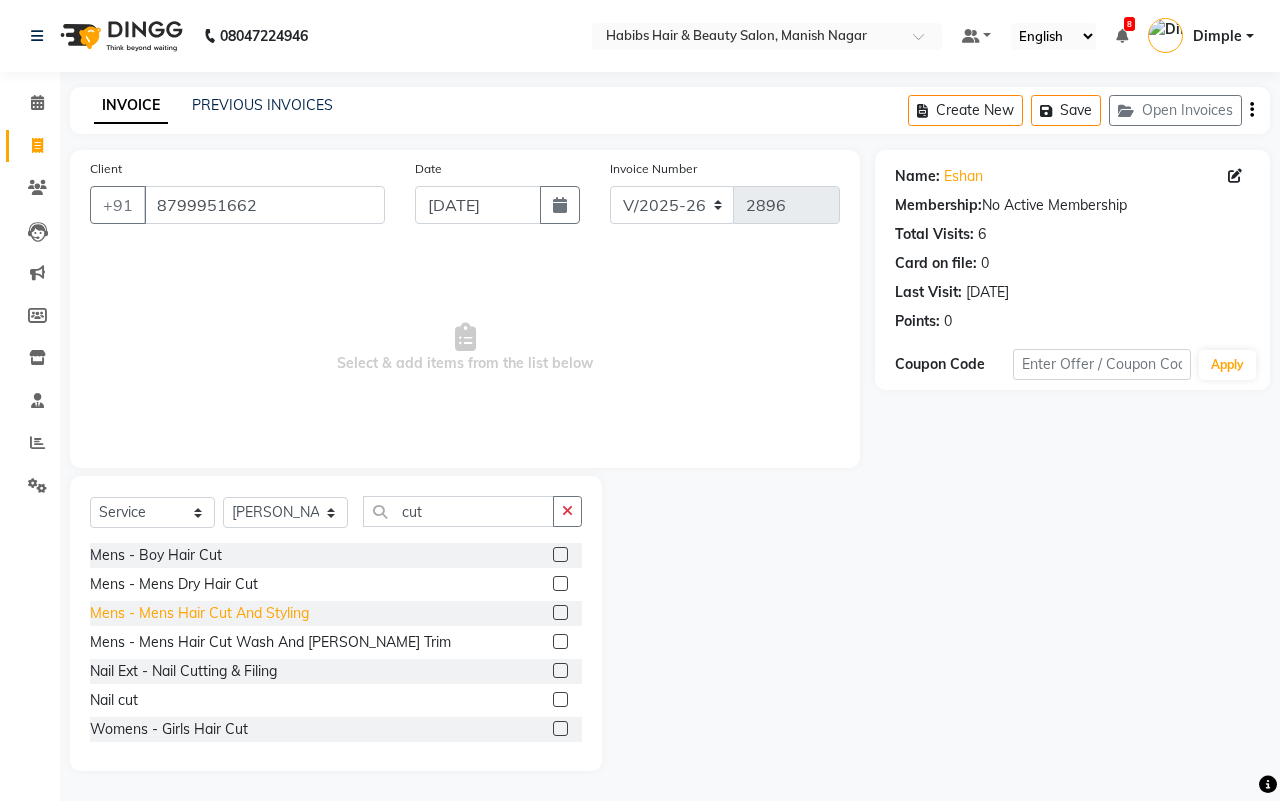 click on "Mens - Mens Hair Cut And Styling" 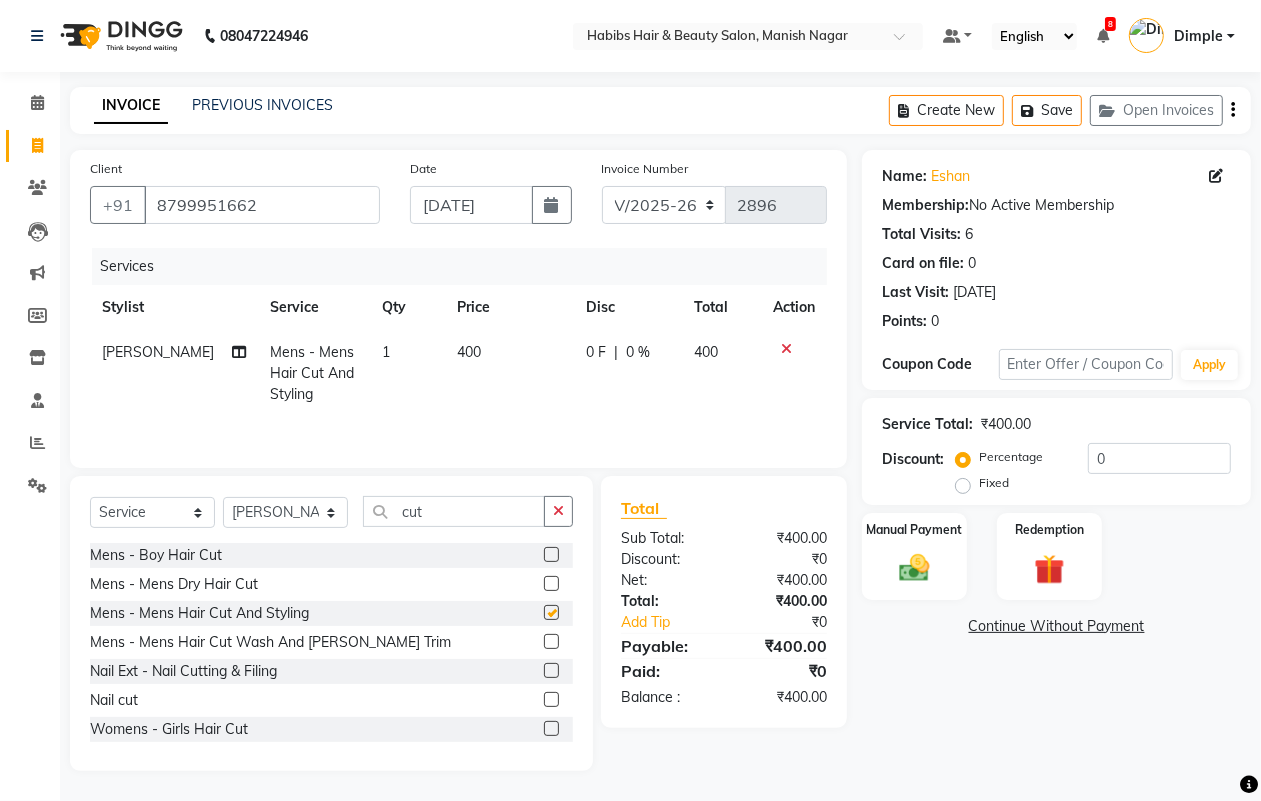 checkbox on "false" 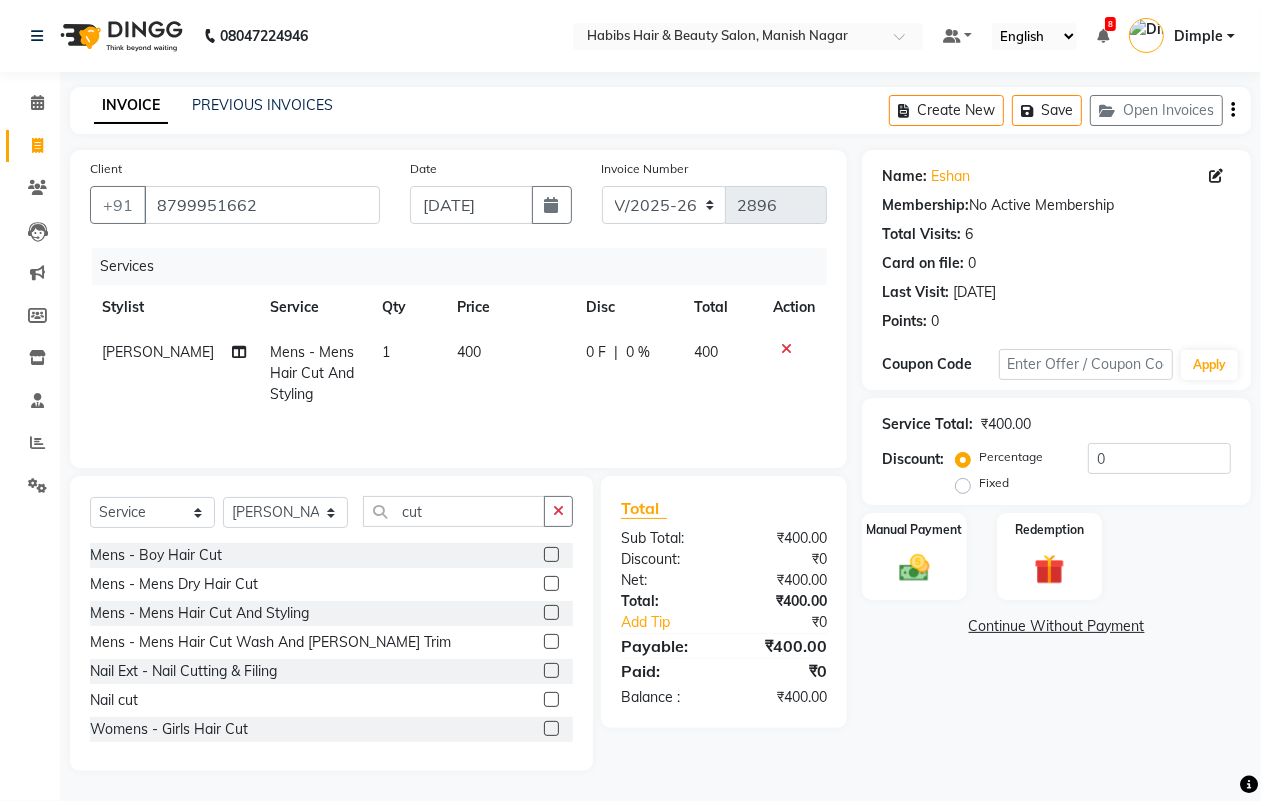 click on "400" 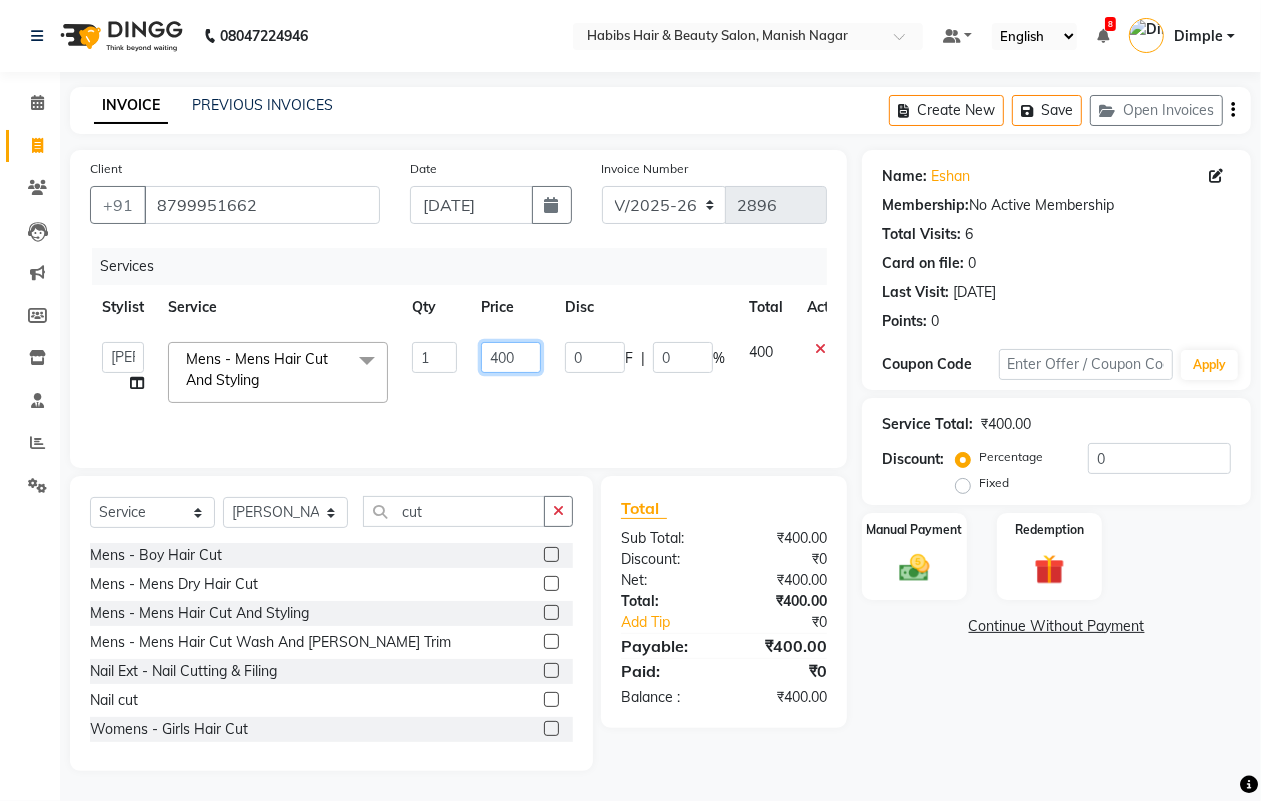 click on "400" 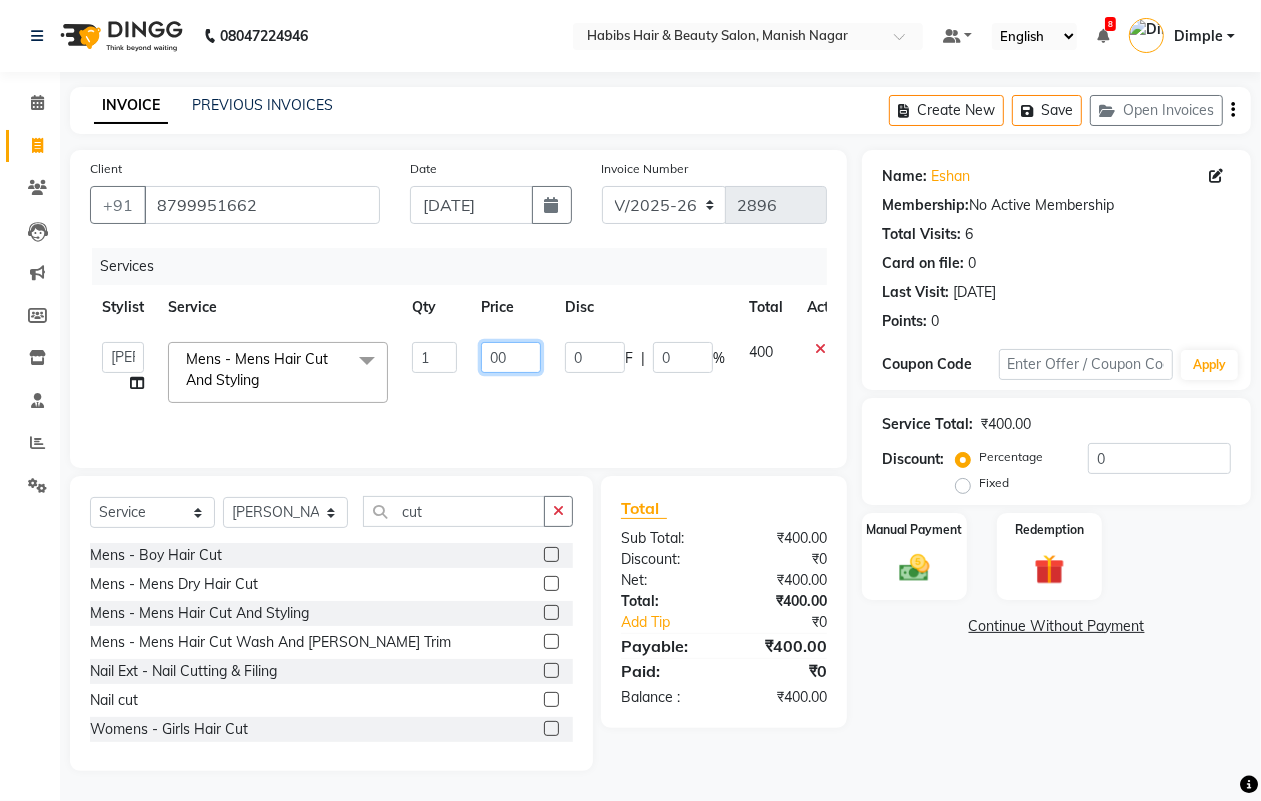 type on "300" 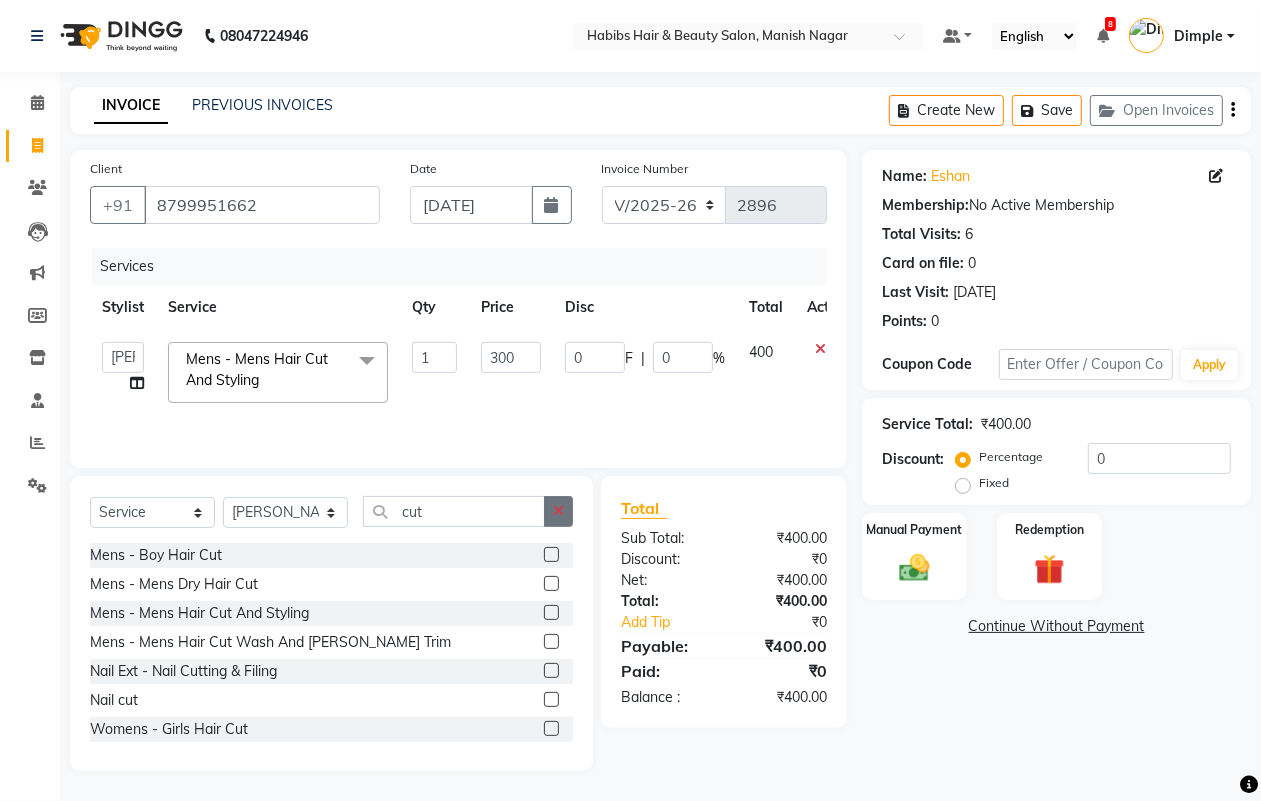 click 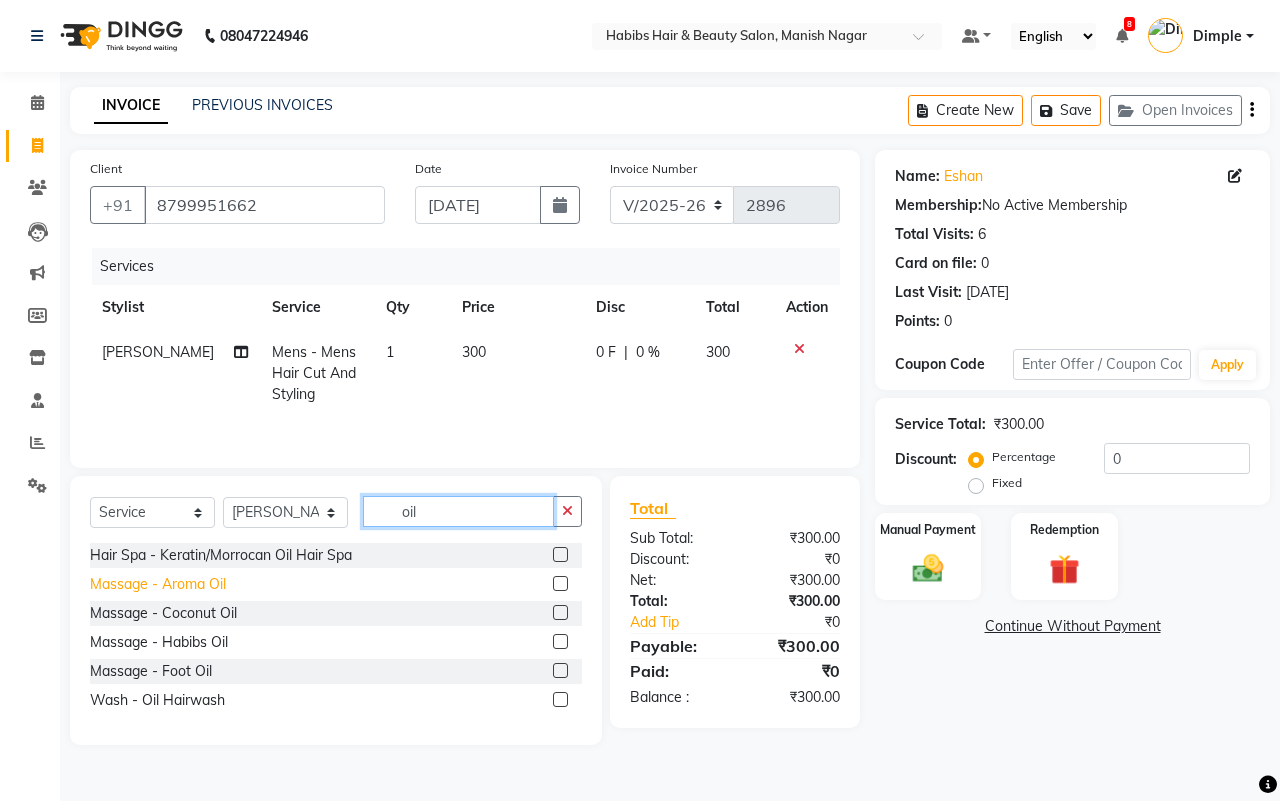 type on "oil" 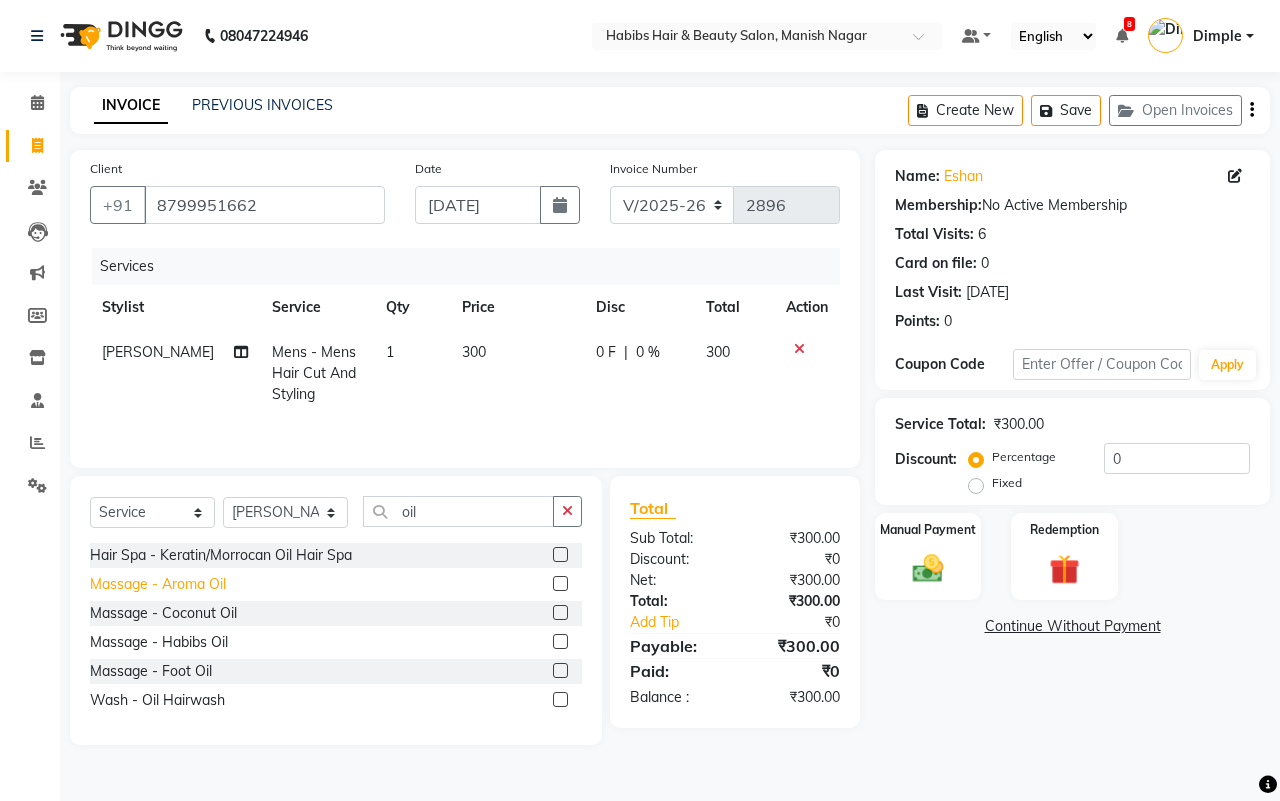 click on "Massage - Aroma Oil" 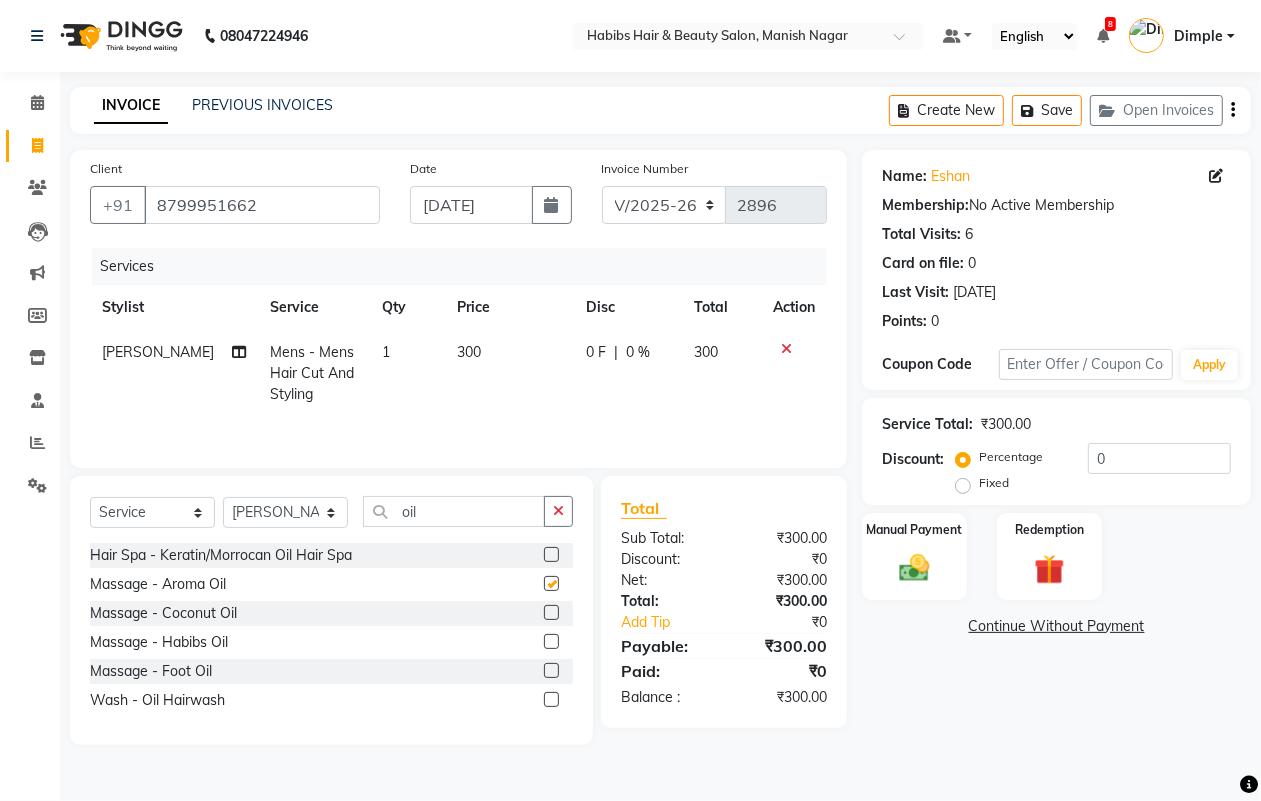 checkbox on "false" 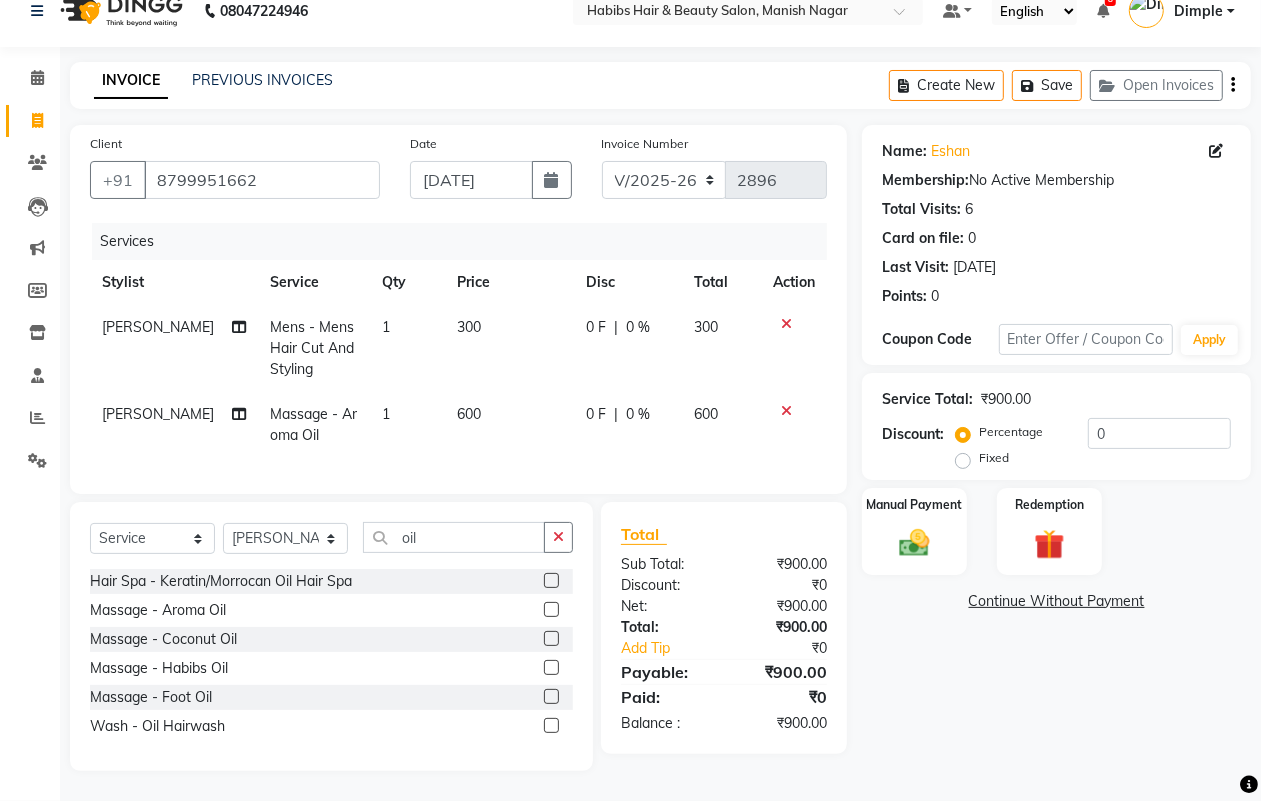 scroll, scrollTop: 43, scrollLeft: 0, axis: vertical 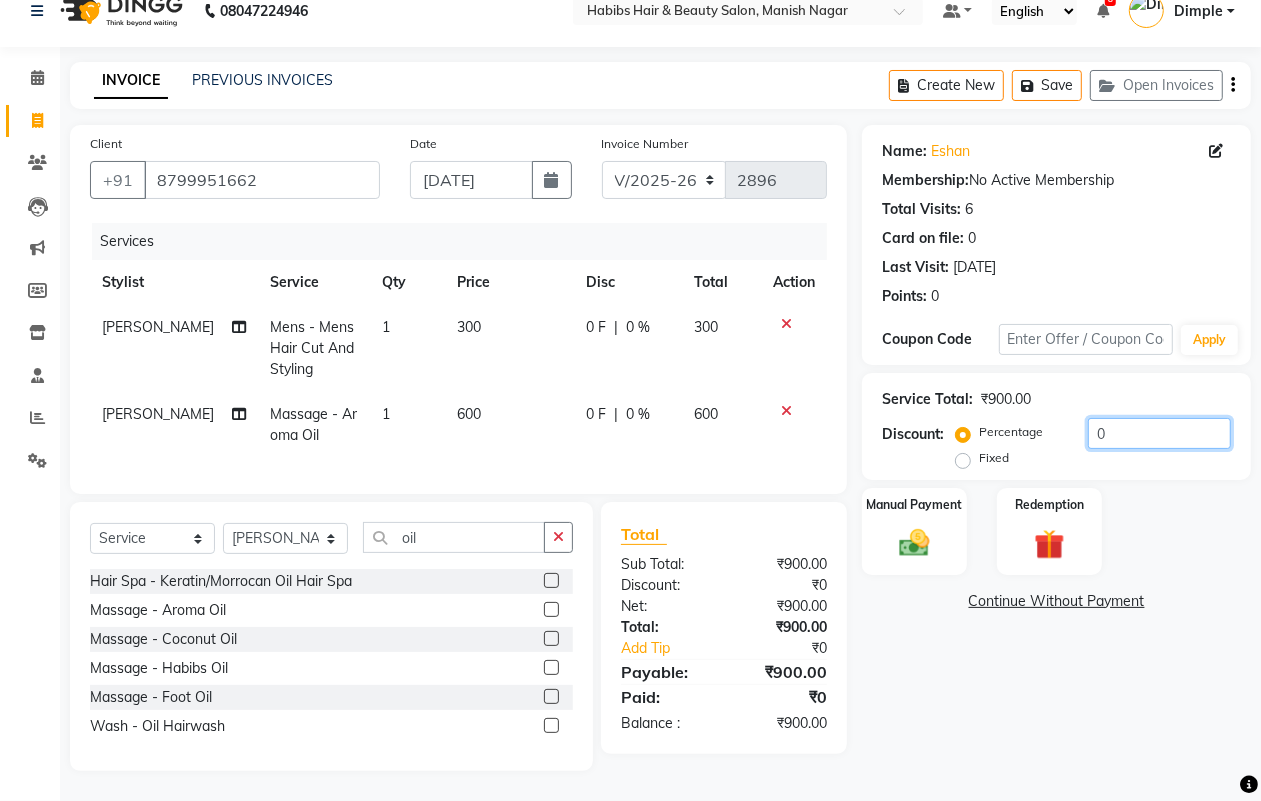 click on "0" 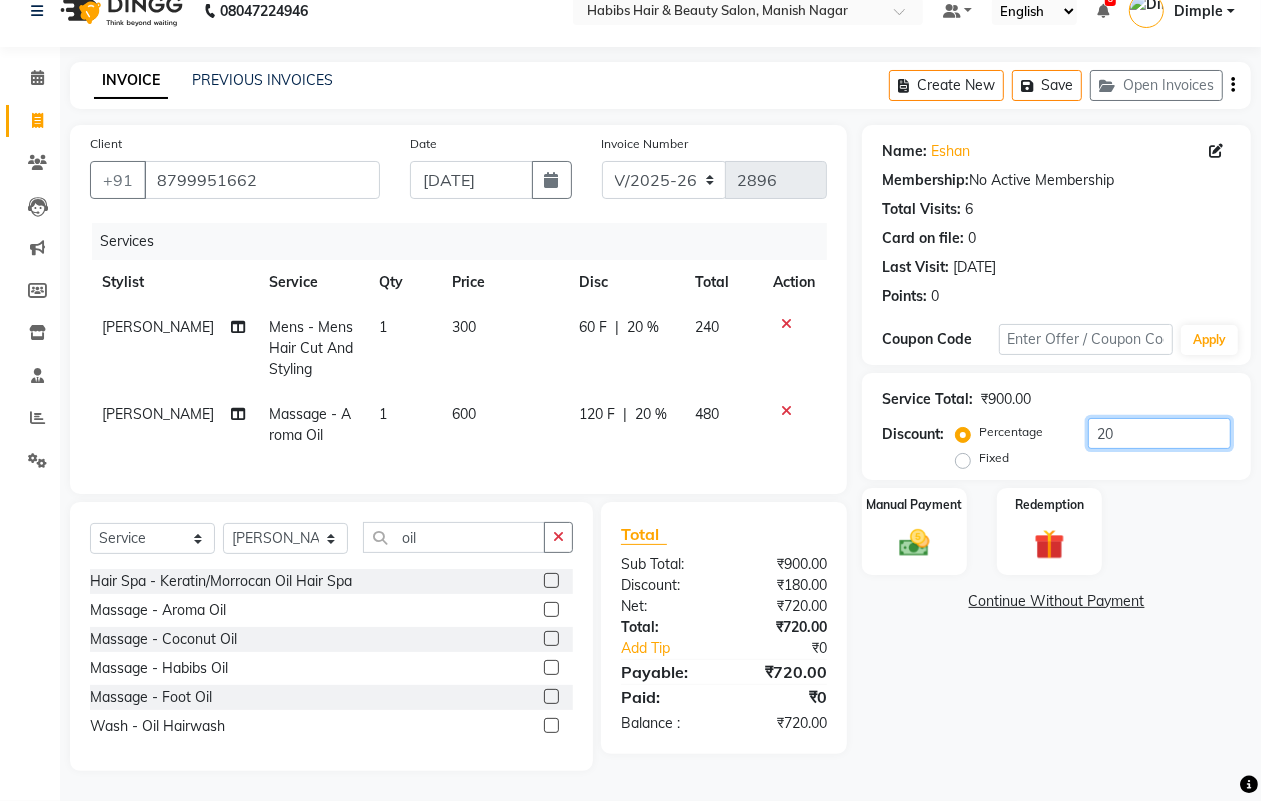 type on "20" 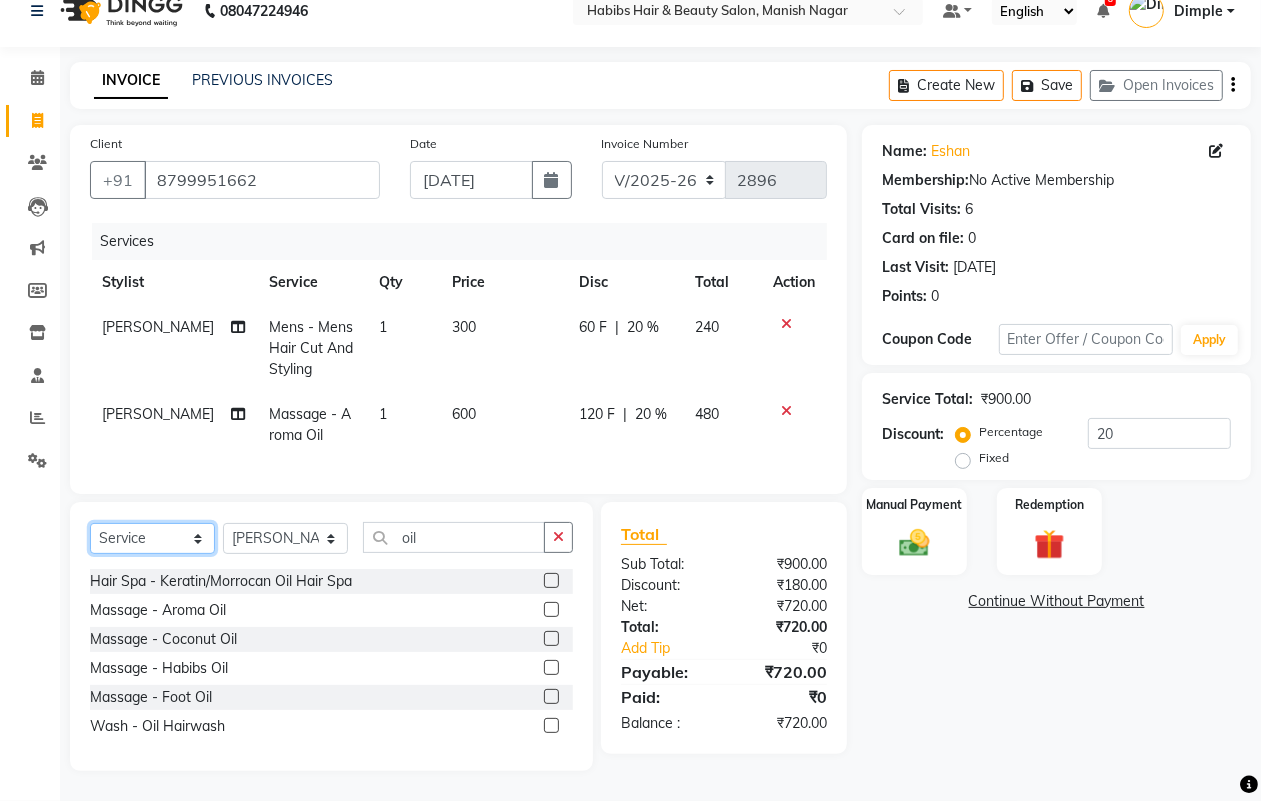 click on "Select  Service  Product  Membership  Package Voucher Prepaid Gift Card" 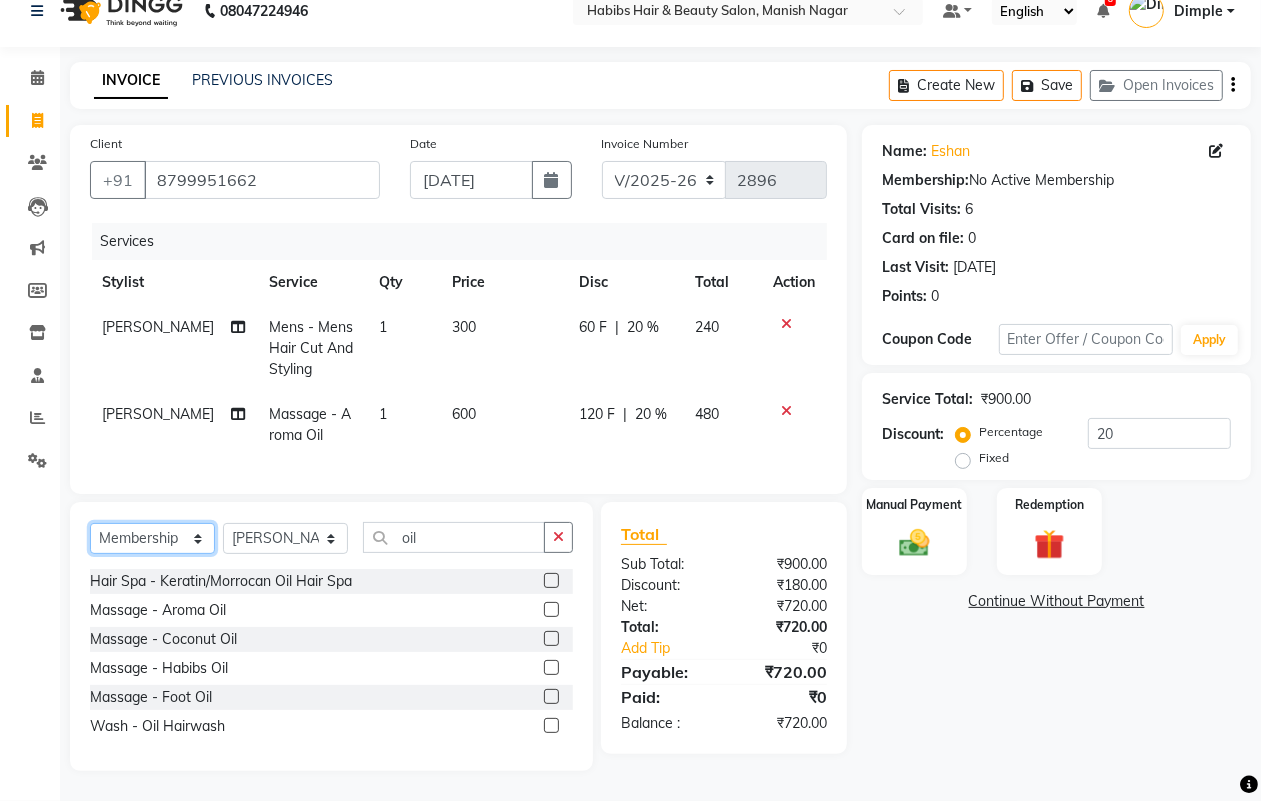 click on "Select  Service  Product  Membership  Package Voucher Prepaid Gift Card" 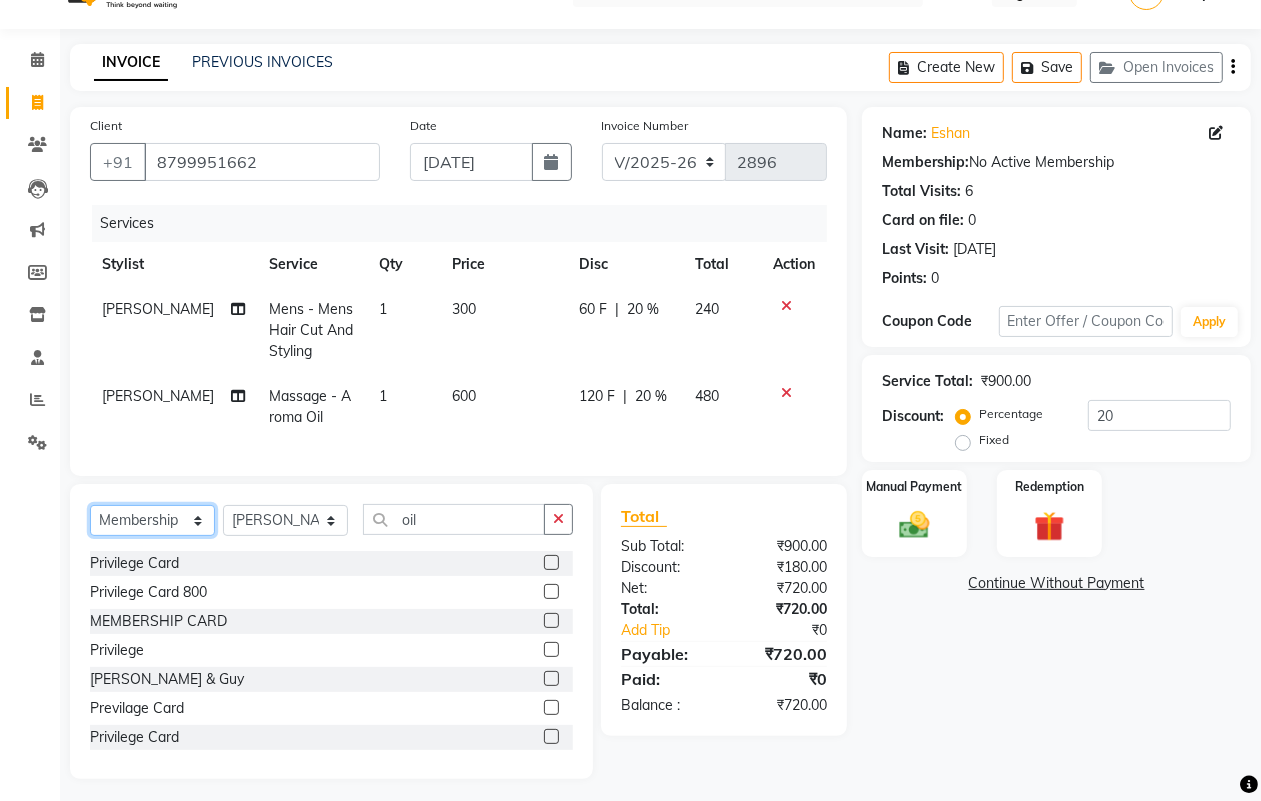 scroll, scrollTop: 176, scrollLeft: 0, axis: vertical 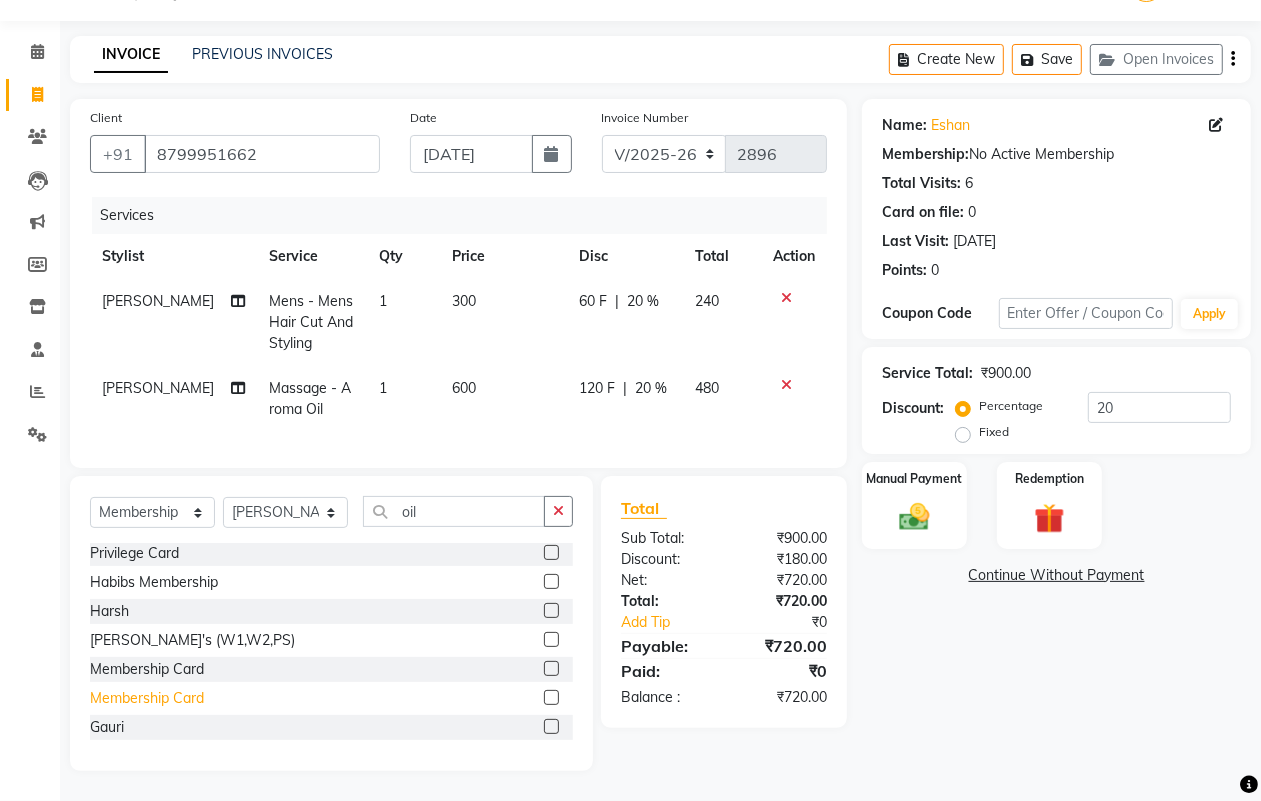 click on "Membership Card" 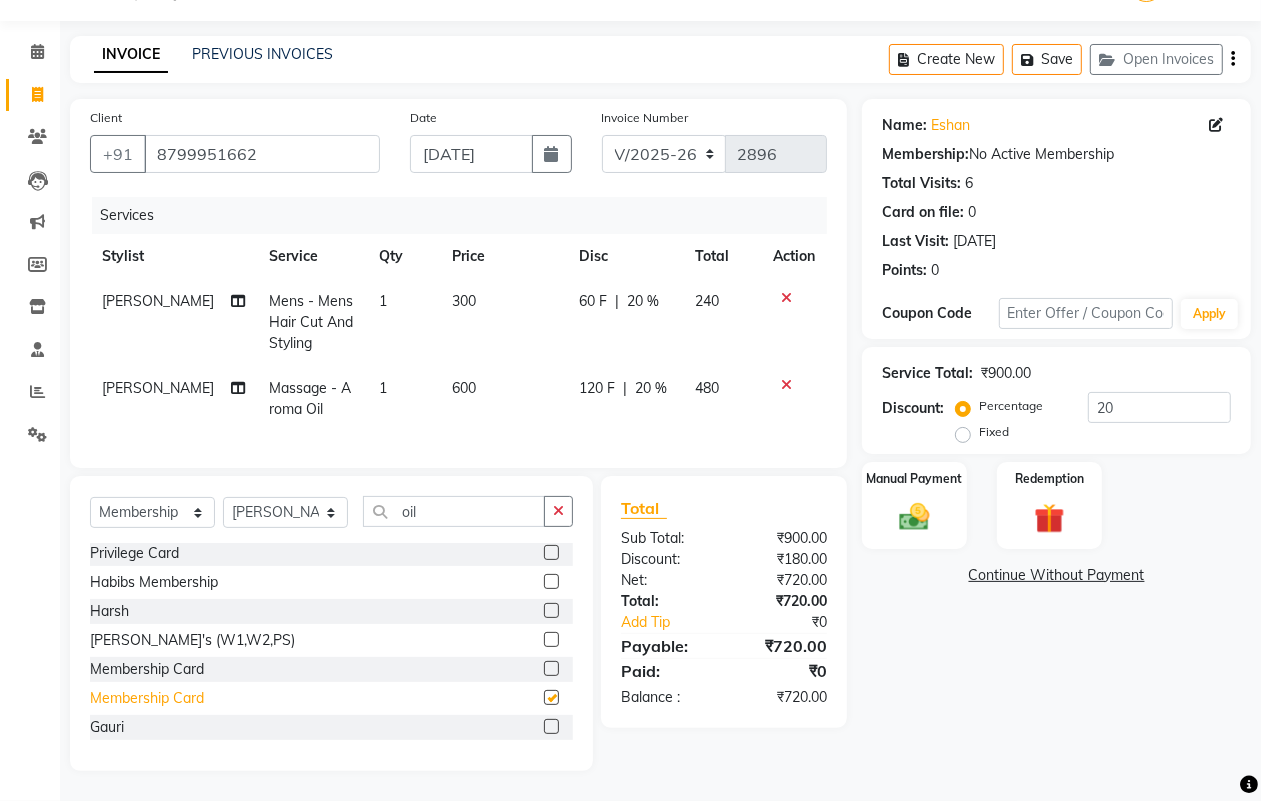 select on "select" 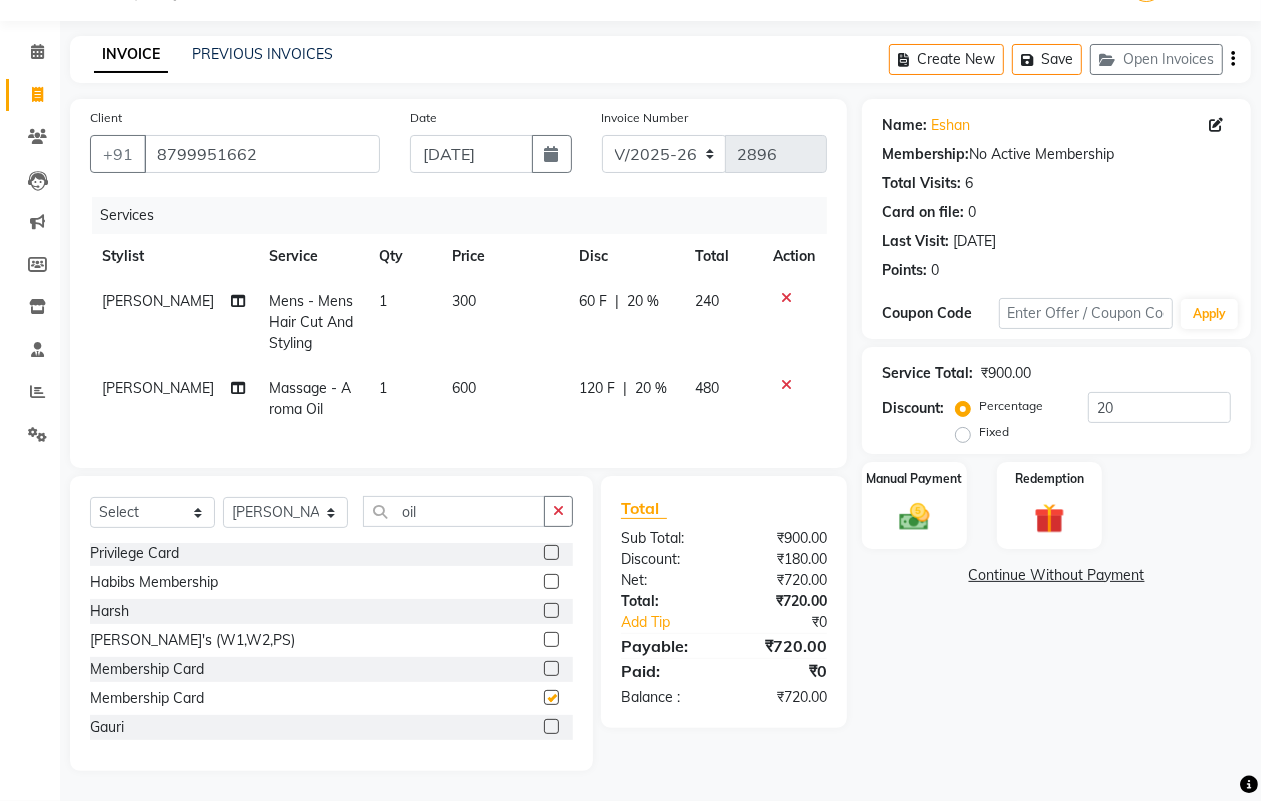 scroll, scrollTop: 0, scrollLeft: 0, axis: both 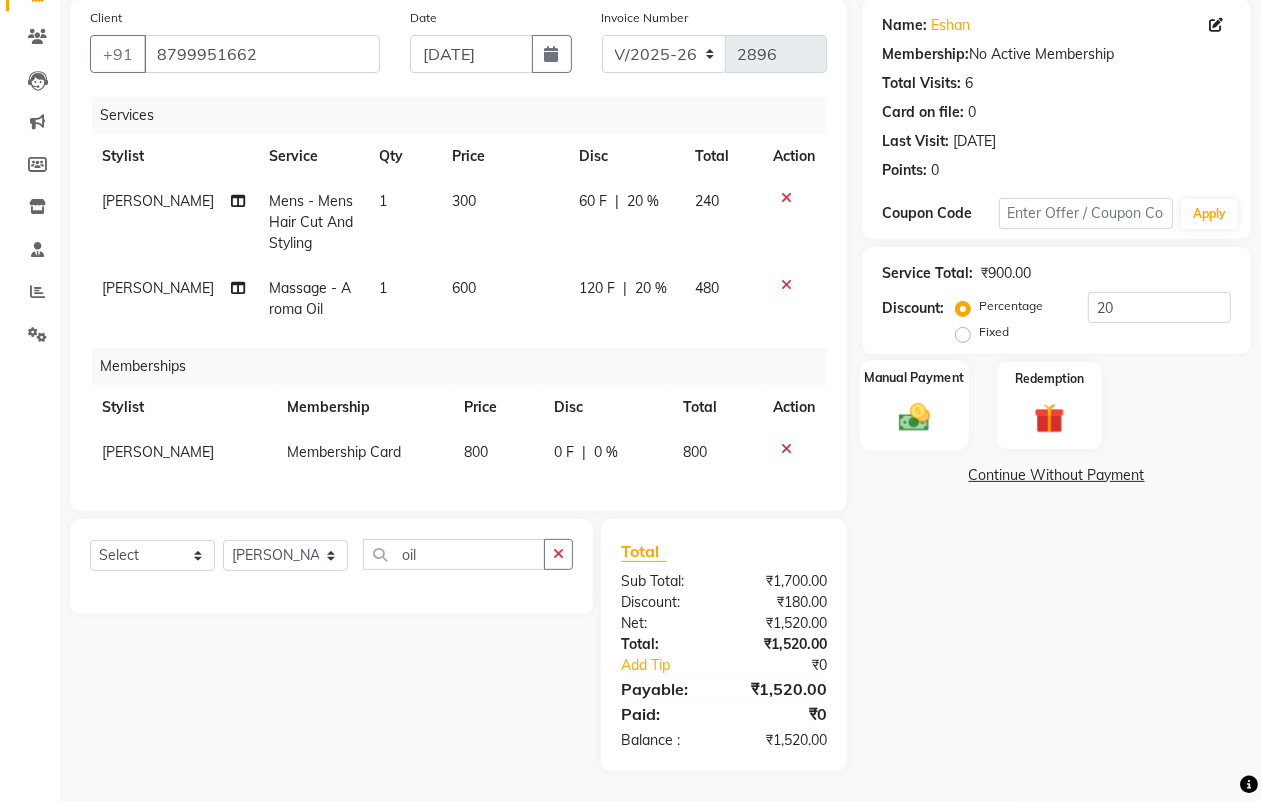 click on "Manual Payment" 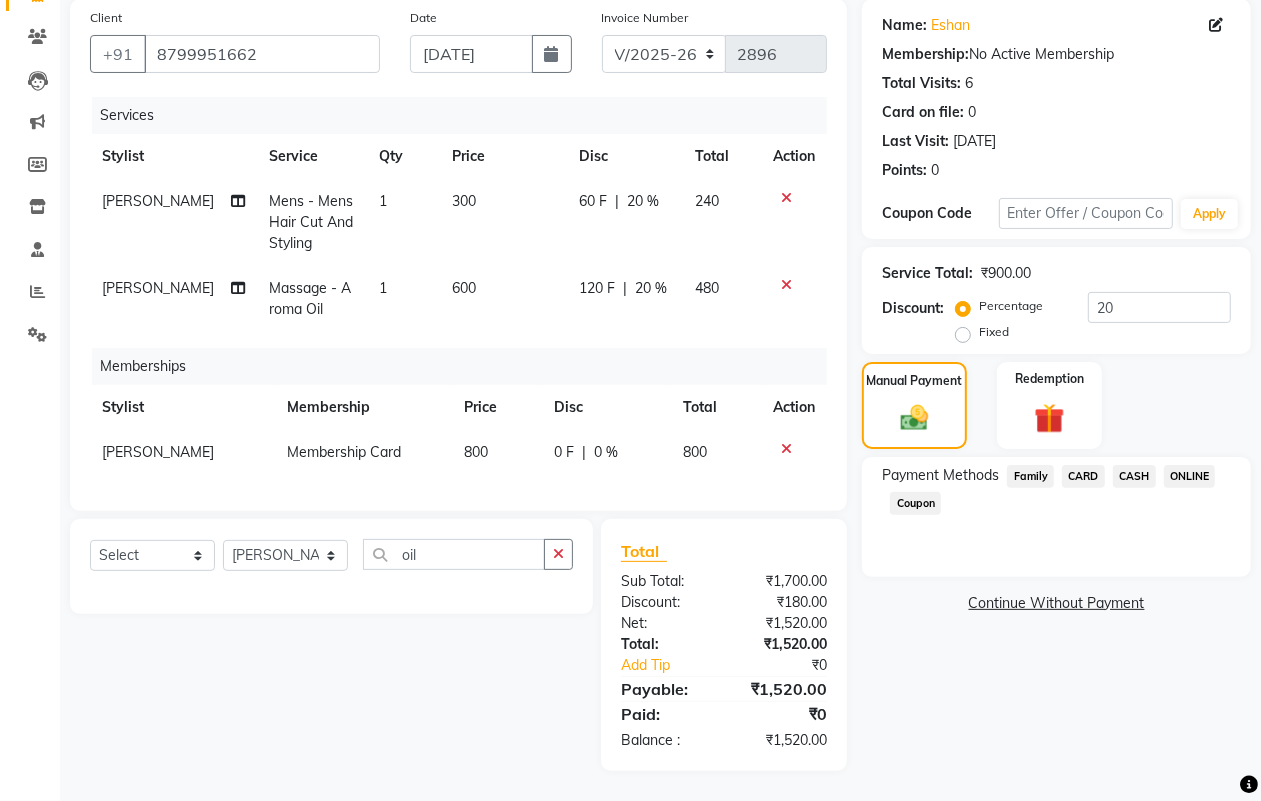 click on "CASH" 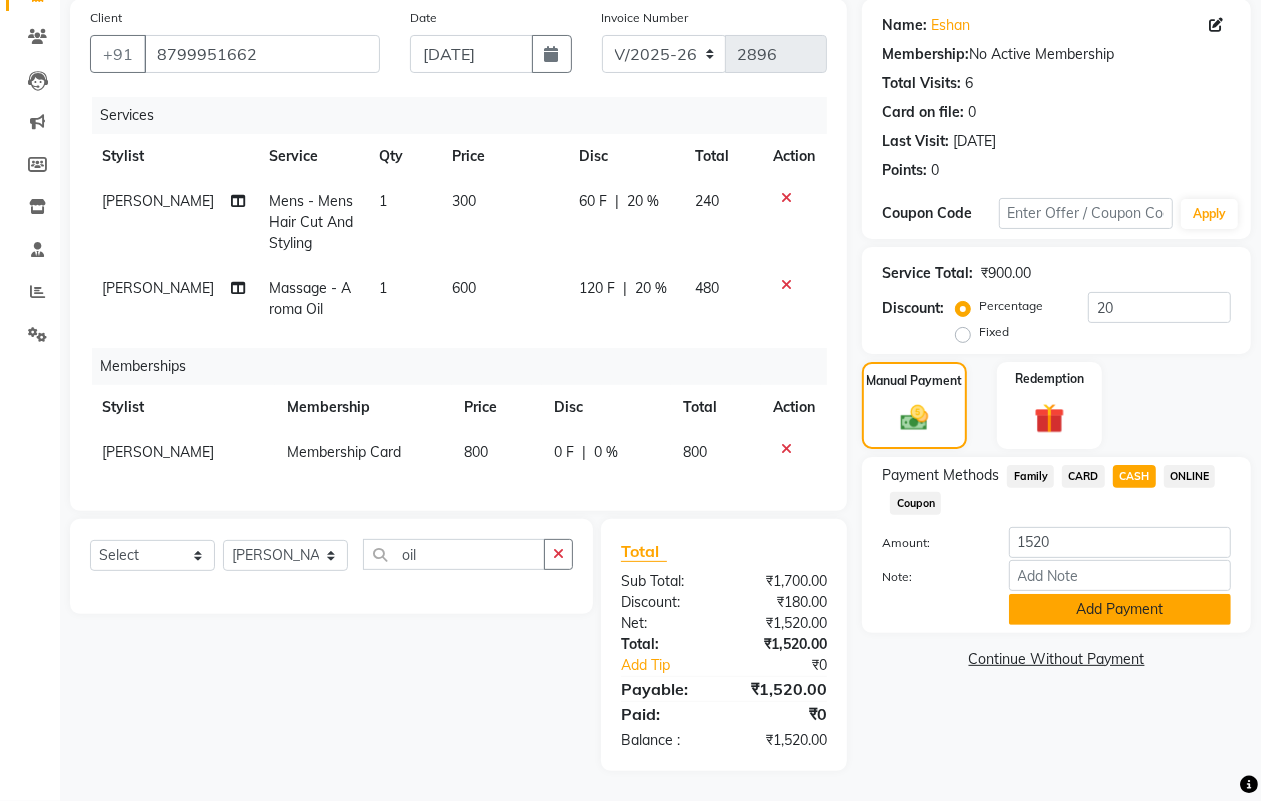 click on "Add Payment" 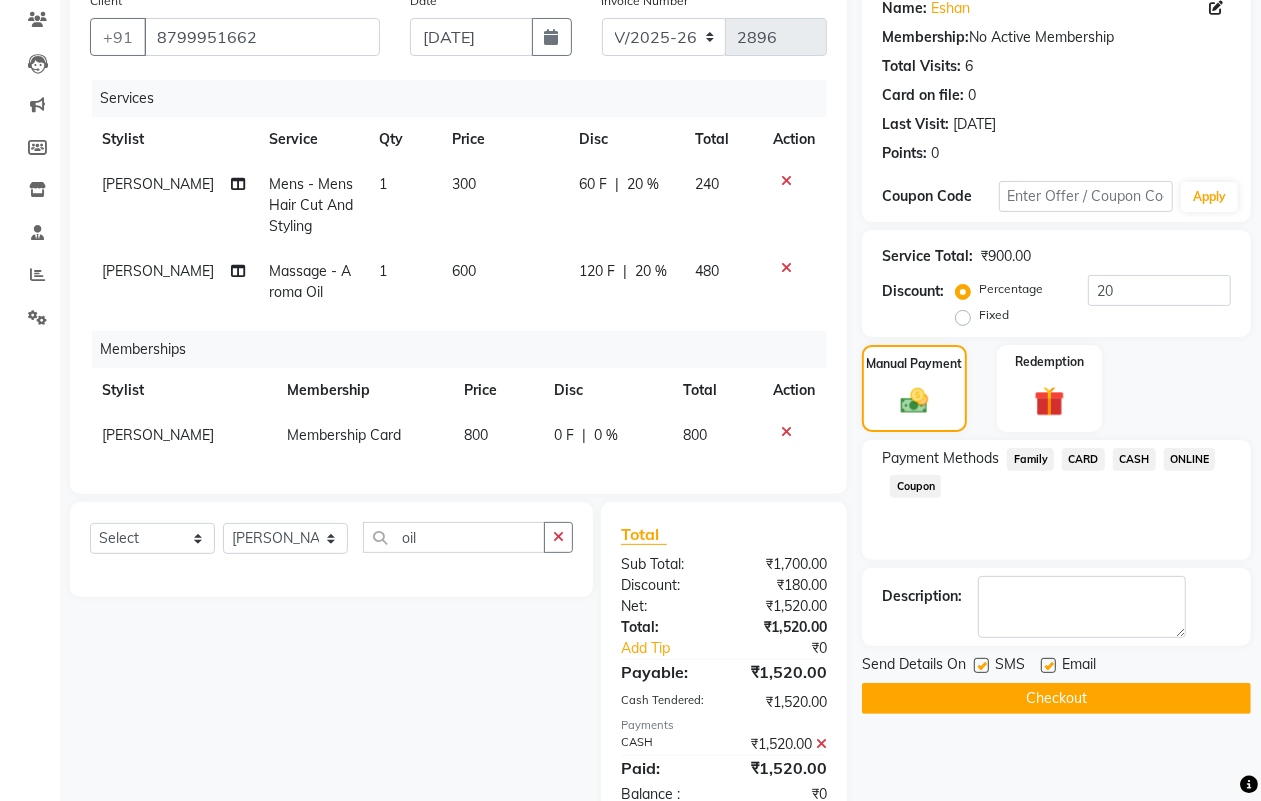 scroll, scrollTop: 240, scrollLeft: 0, axis: vertical 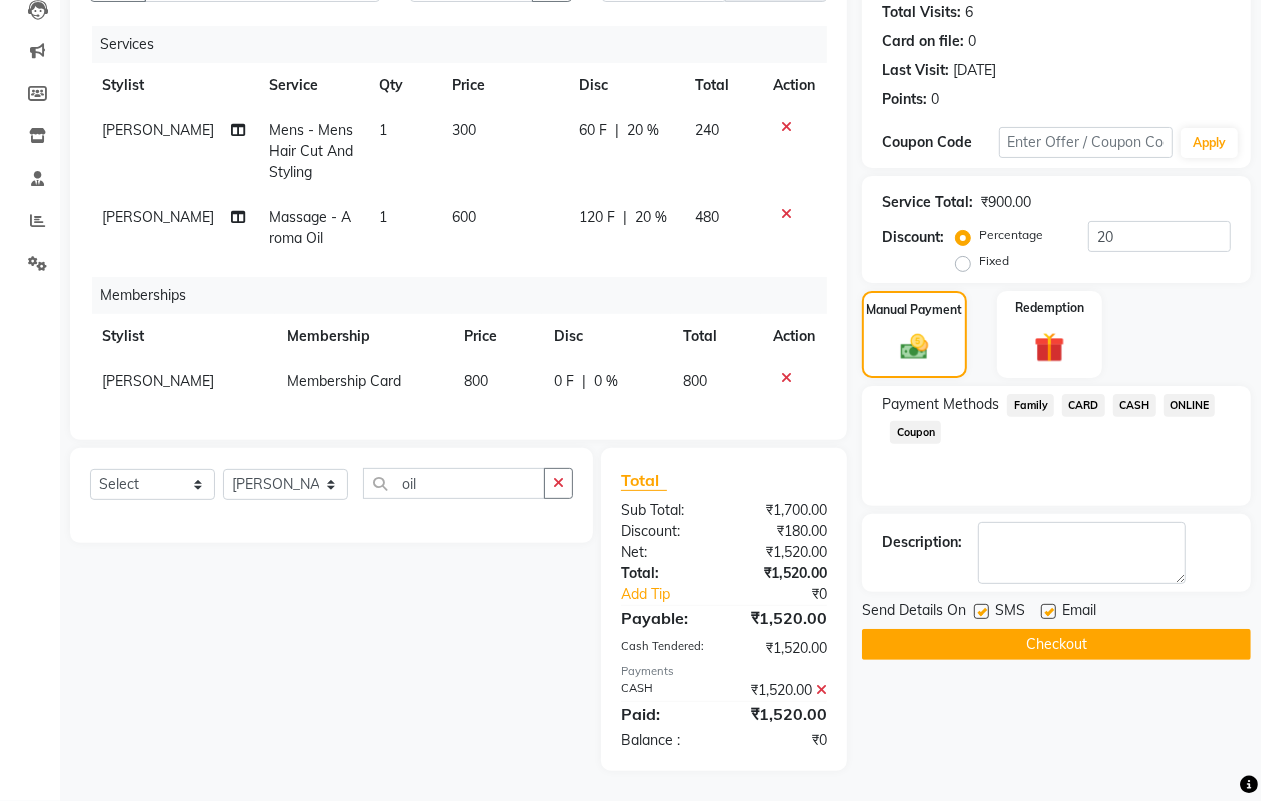 click on "Checkout" 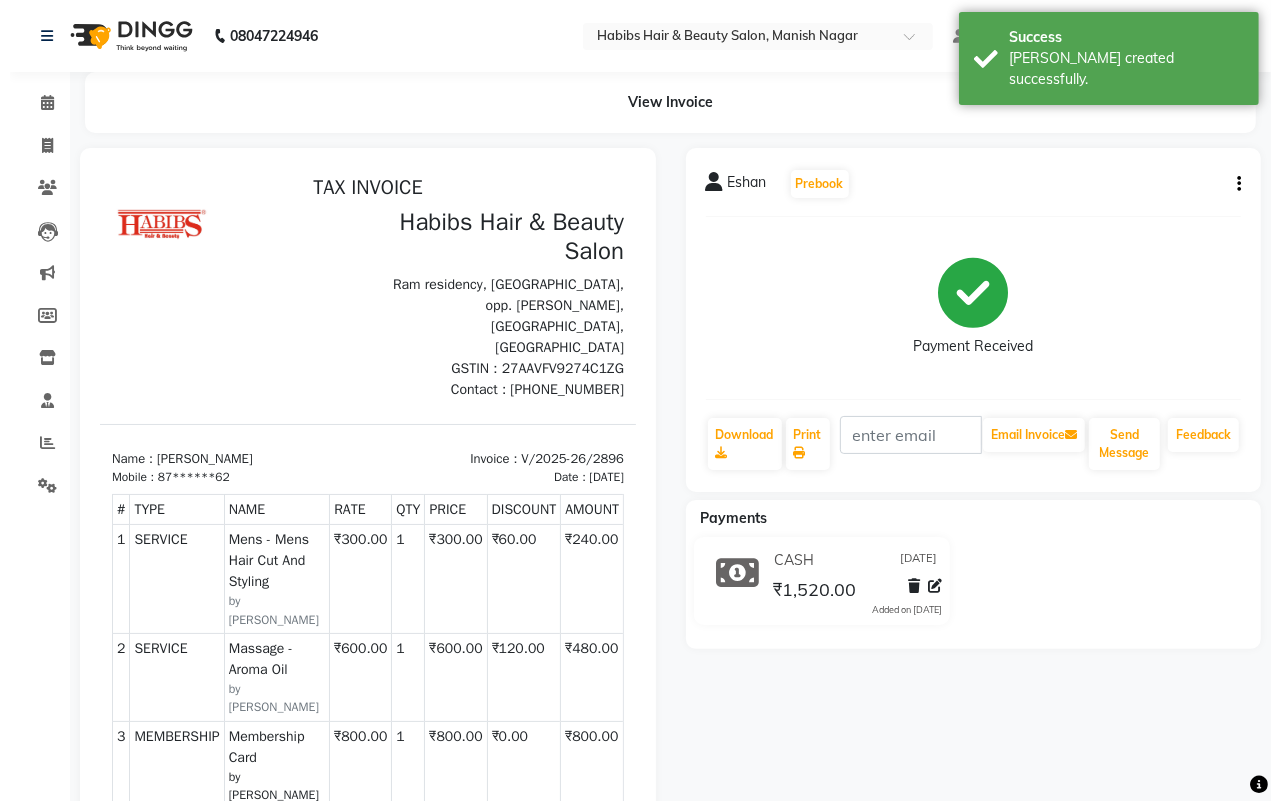 scroll, scrollTop: 0, scrollLeft: 0, axis: both 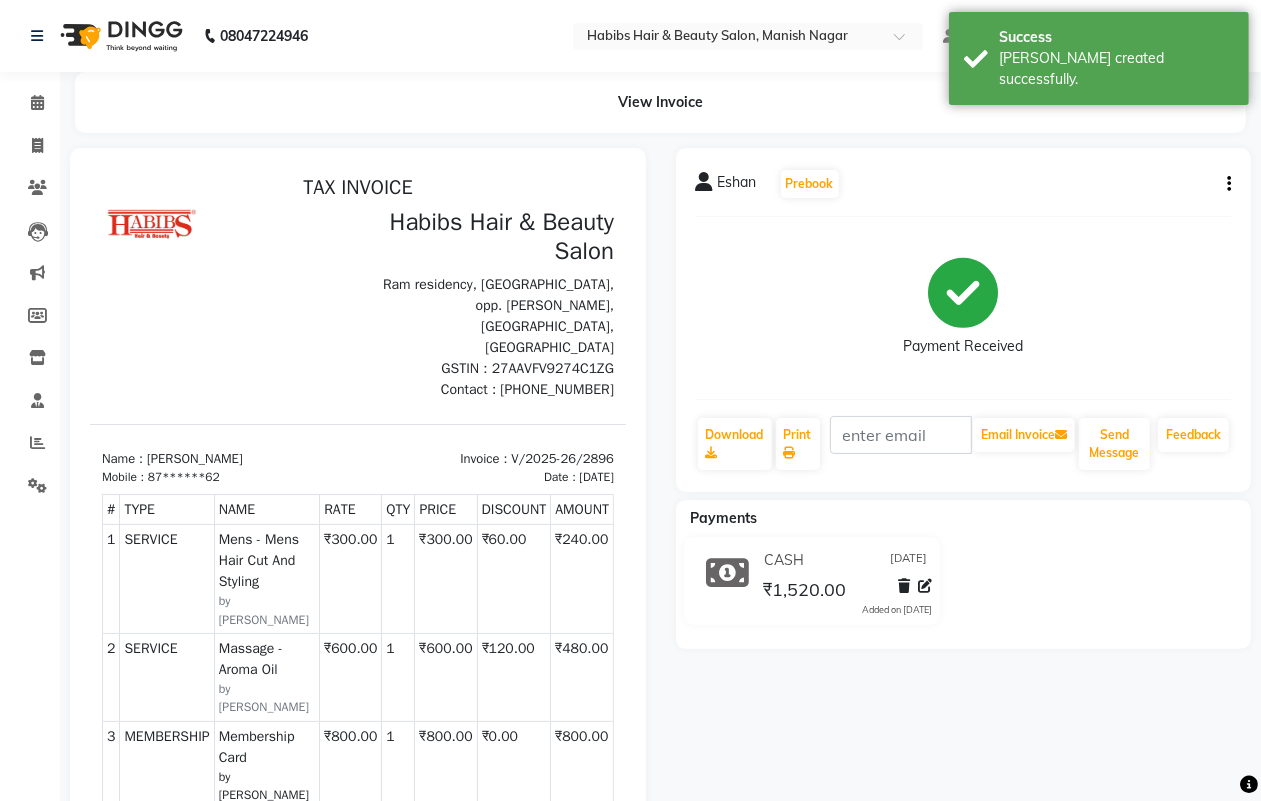 select on "service" 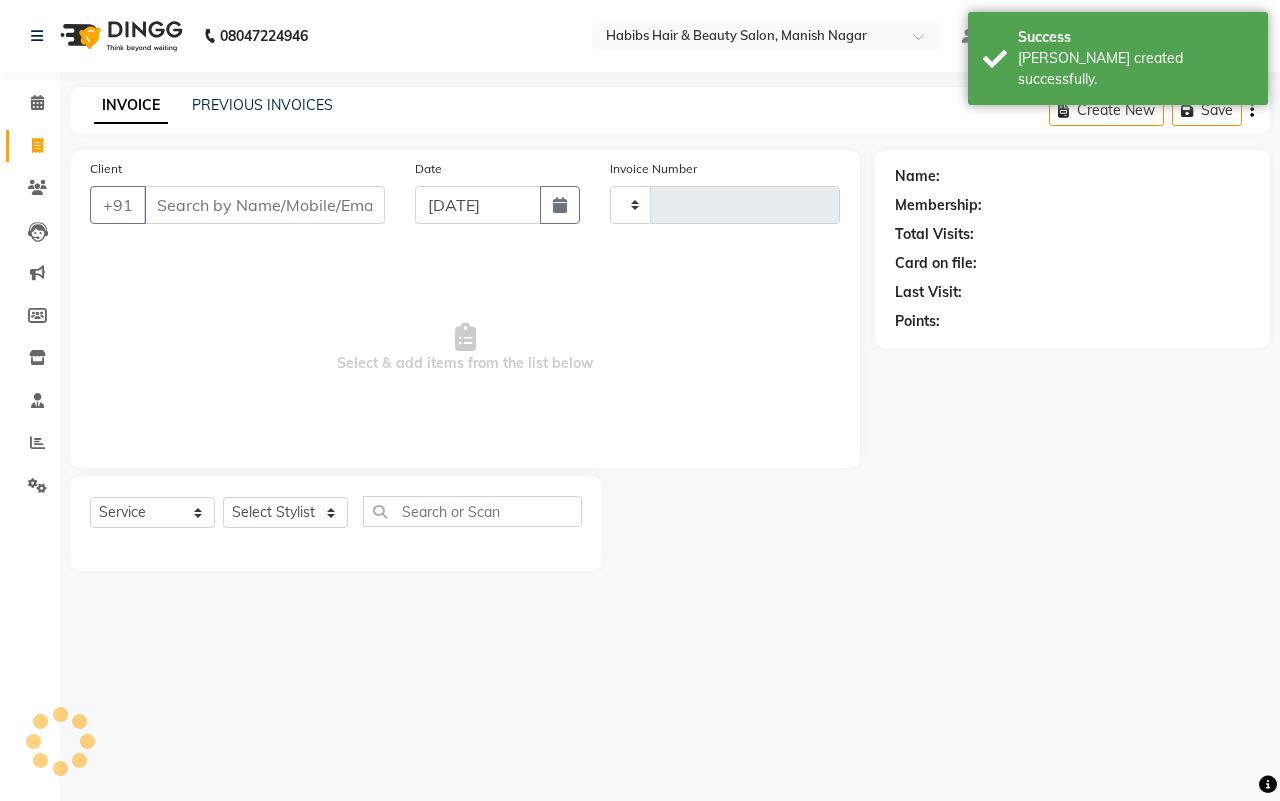 type on "2897" 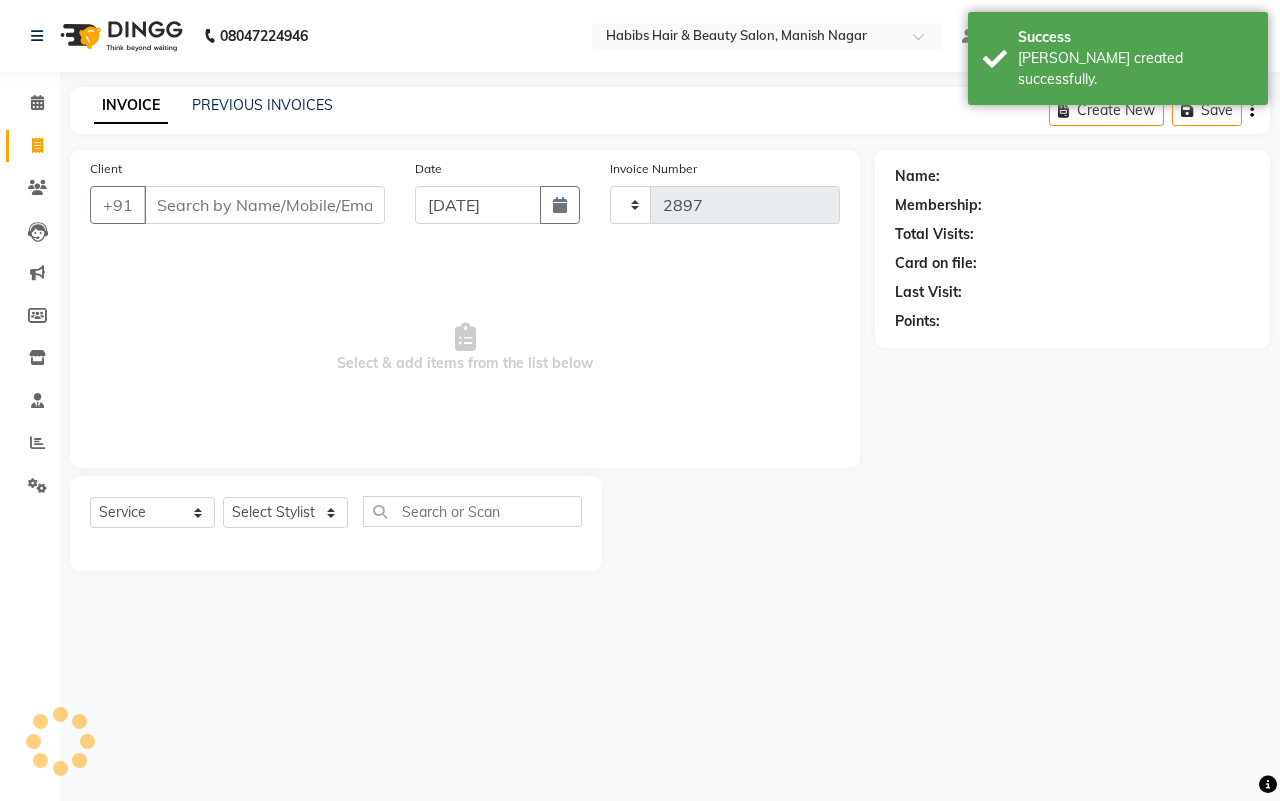 select on "3804" 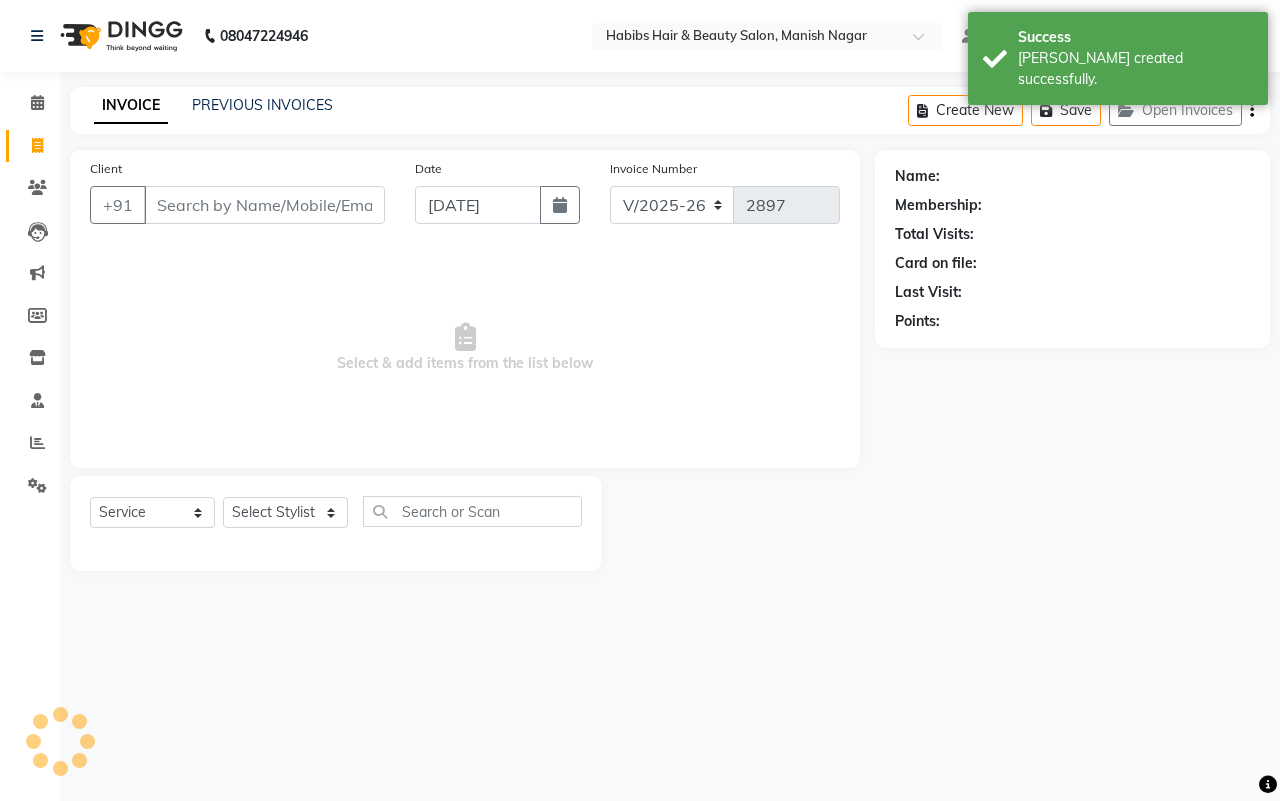 click on "Client" at bounding box center (264, 205) 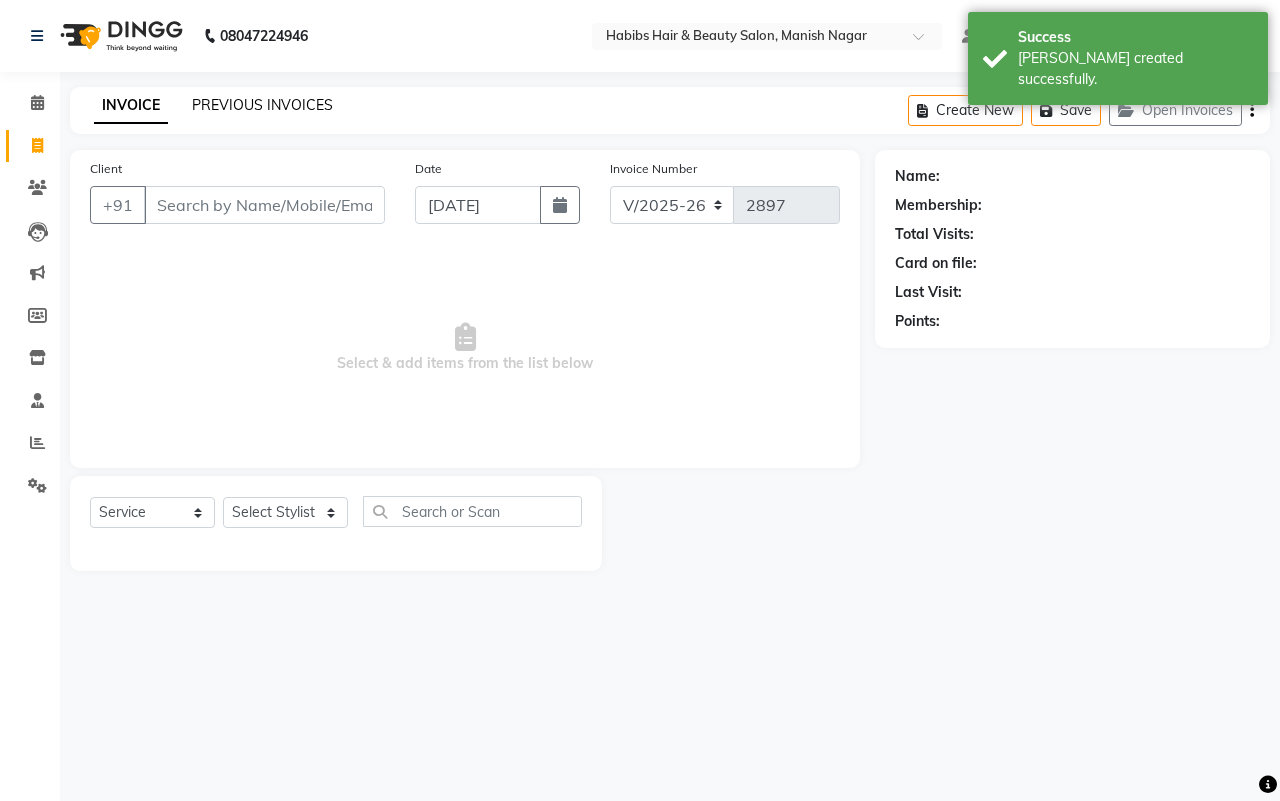 click on "PREVIOUS INVOICES" 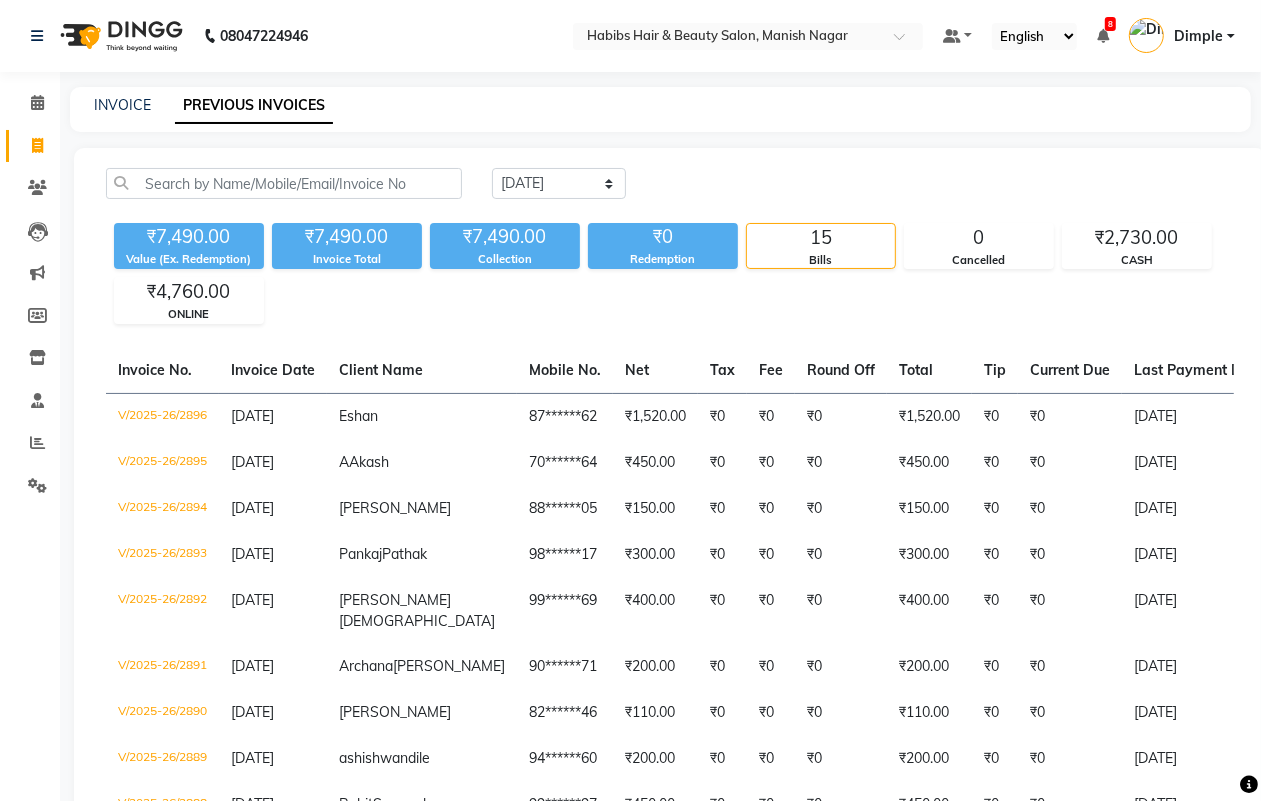 select on "service" 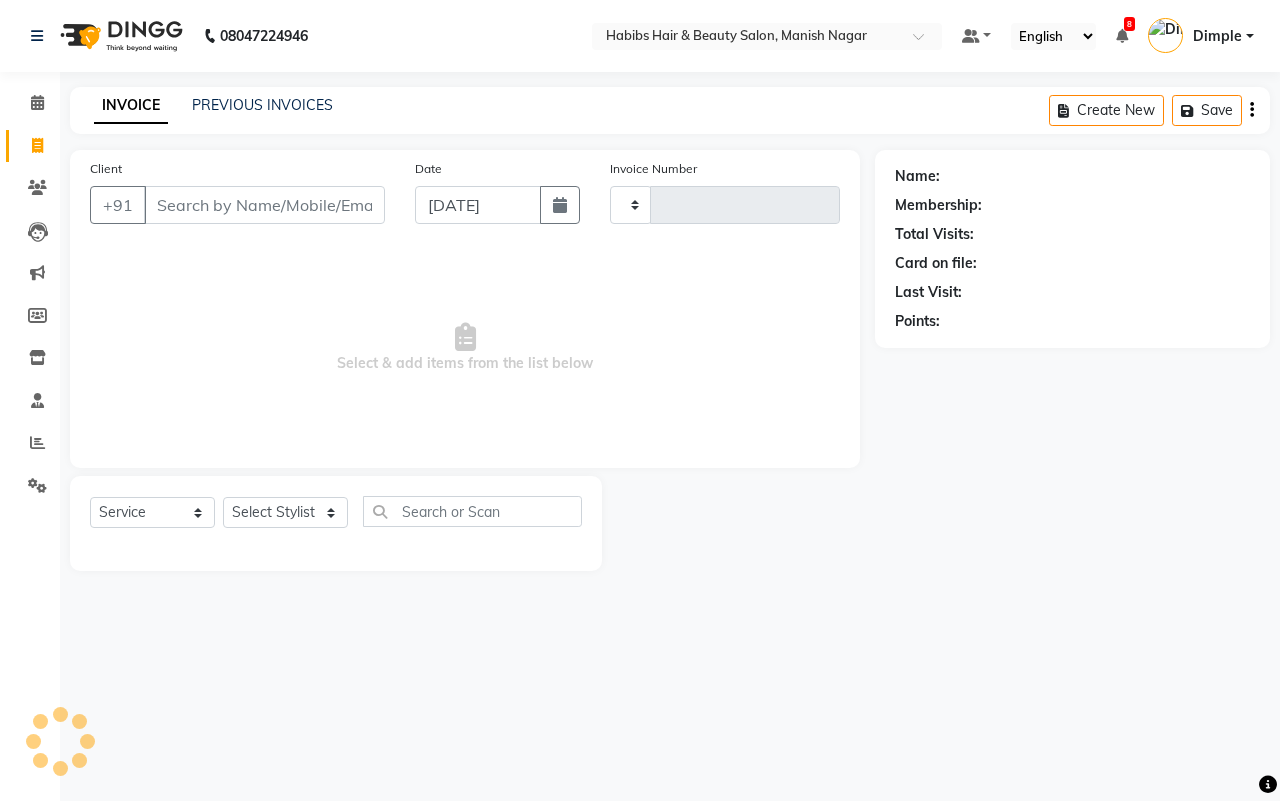 type on "2897" 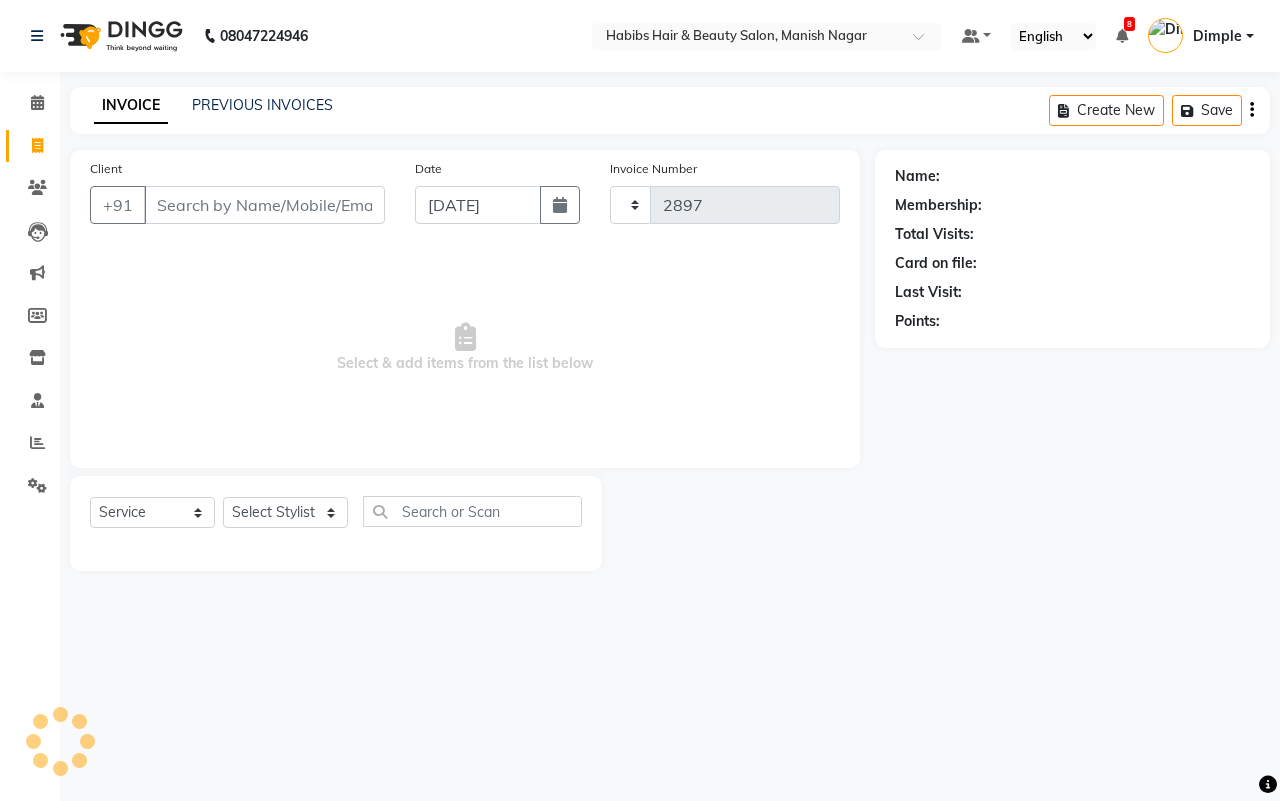 select on "3804" 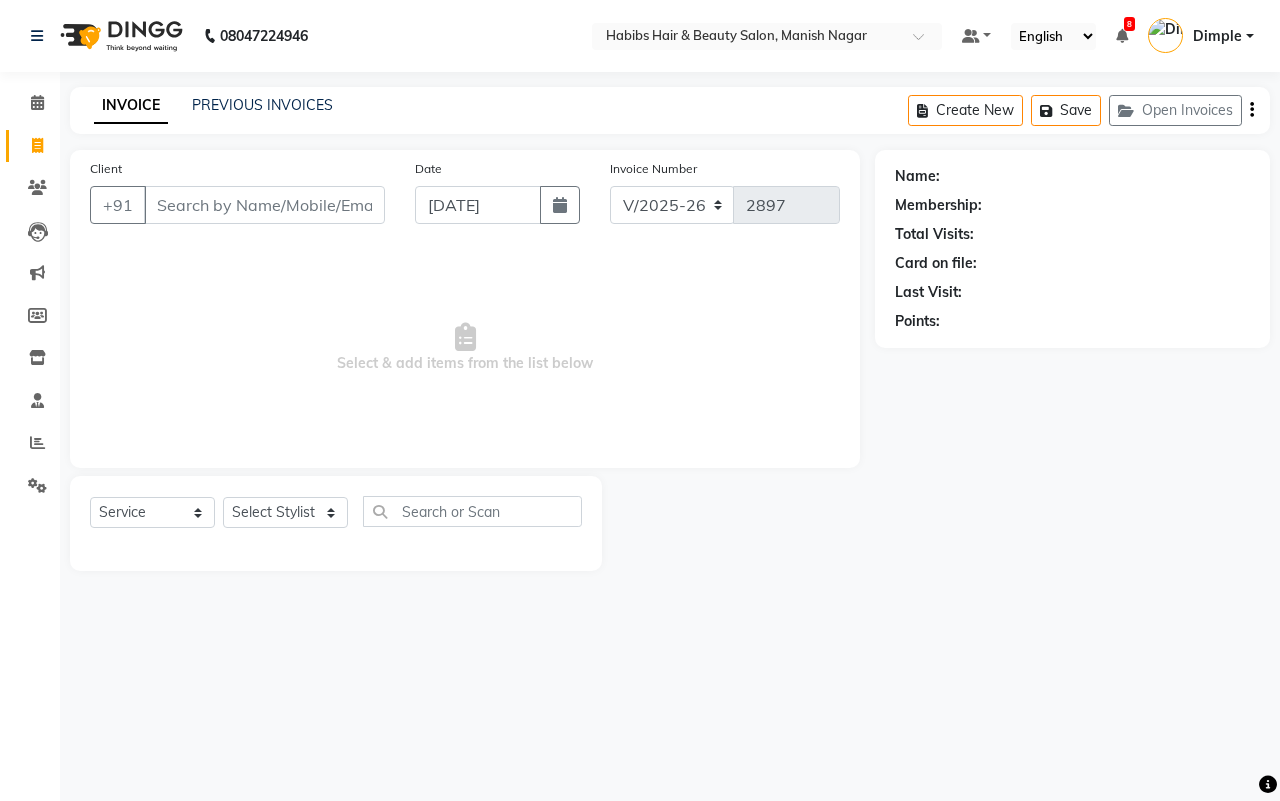 click on "Client" at bounding box center (264, 205) 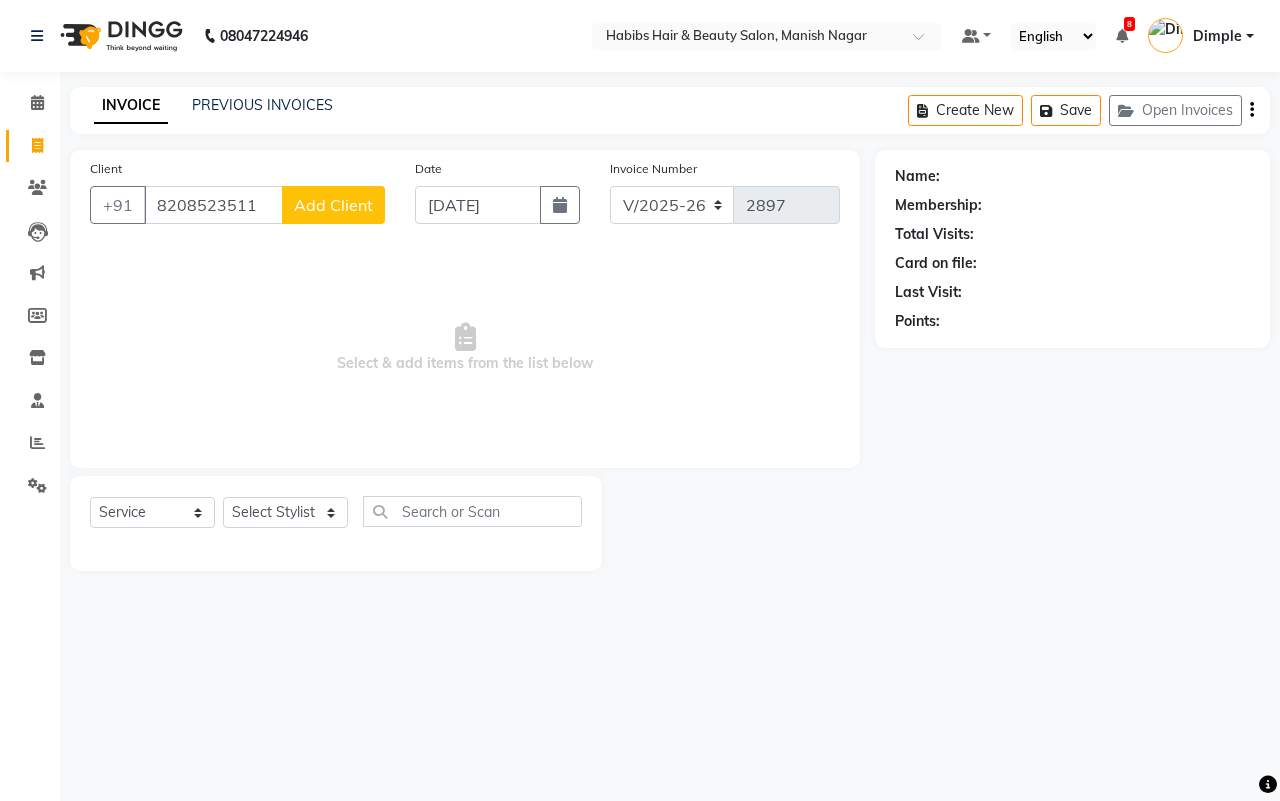 type on "8208523511" 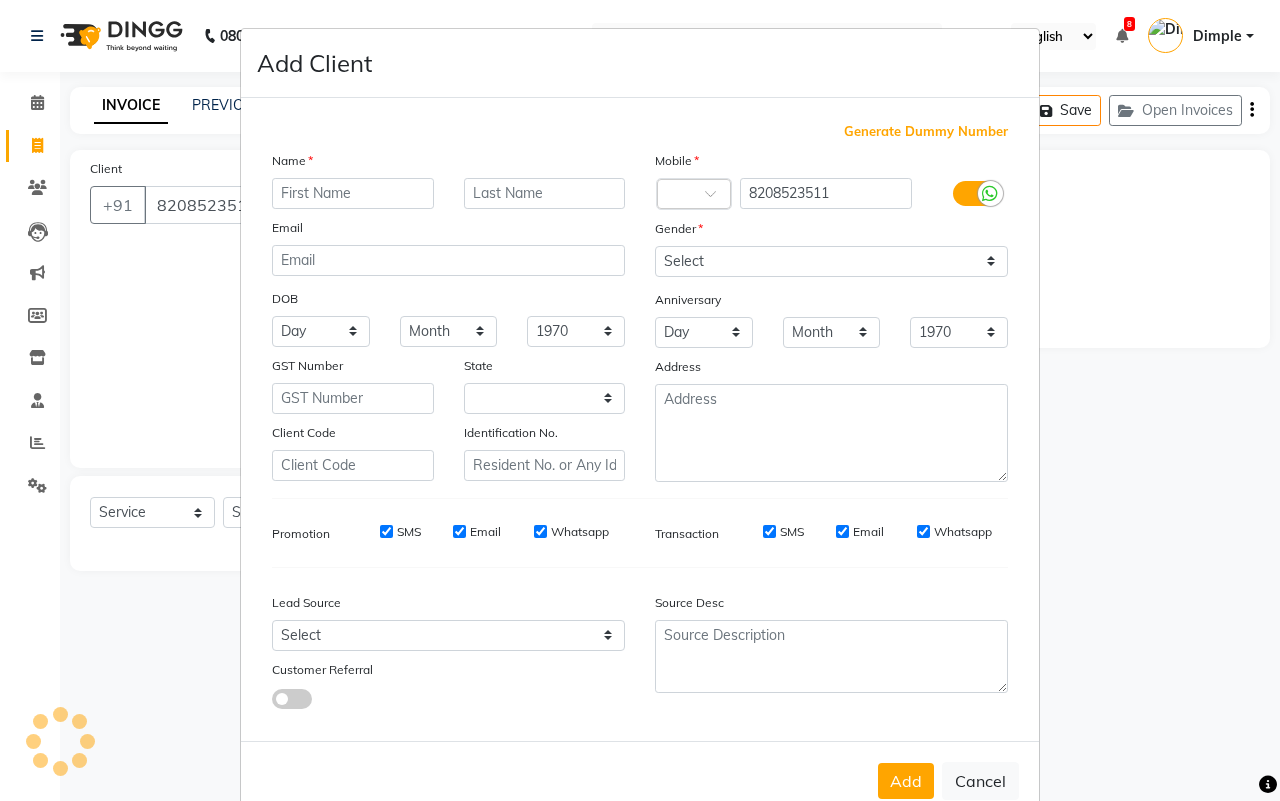 select on "22" 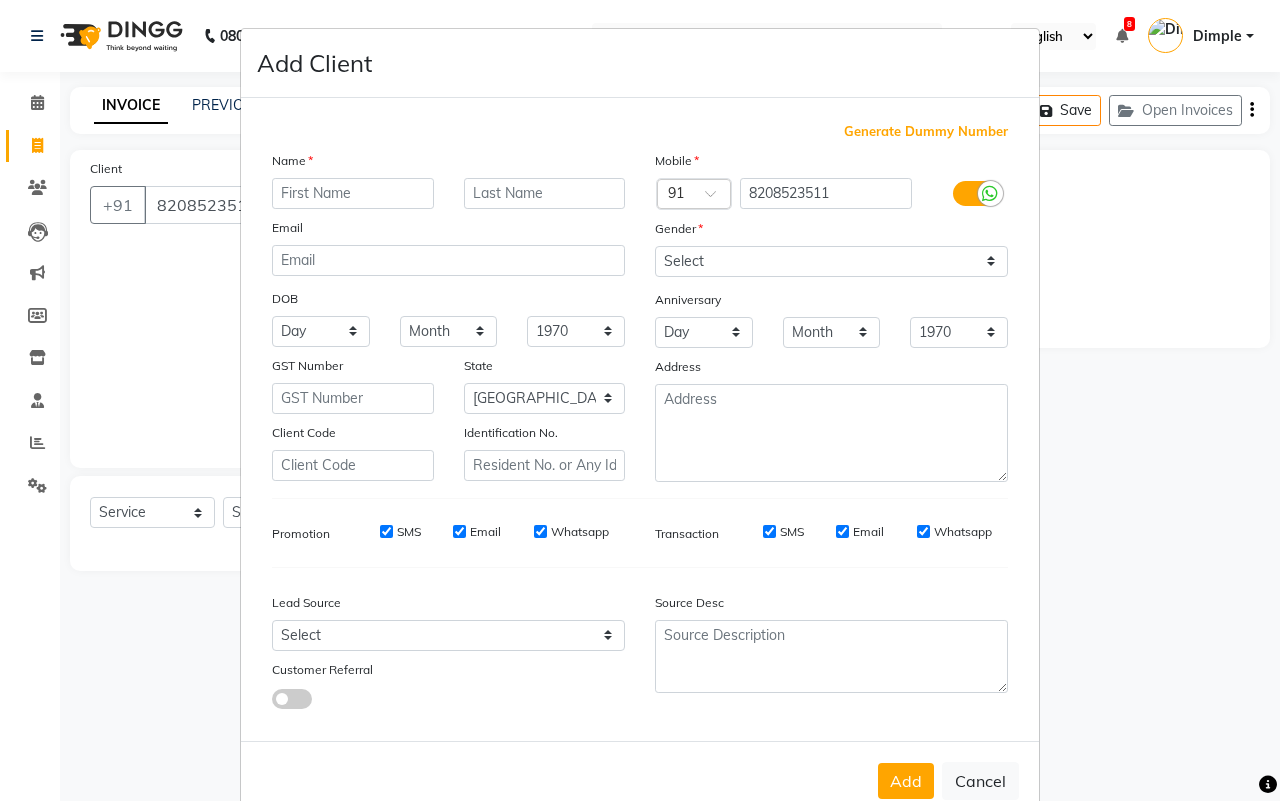 click at bounding box center (353, 193) 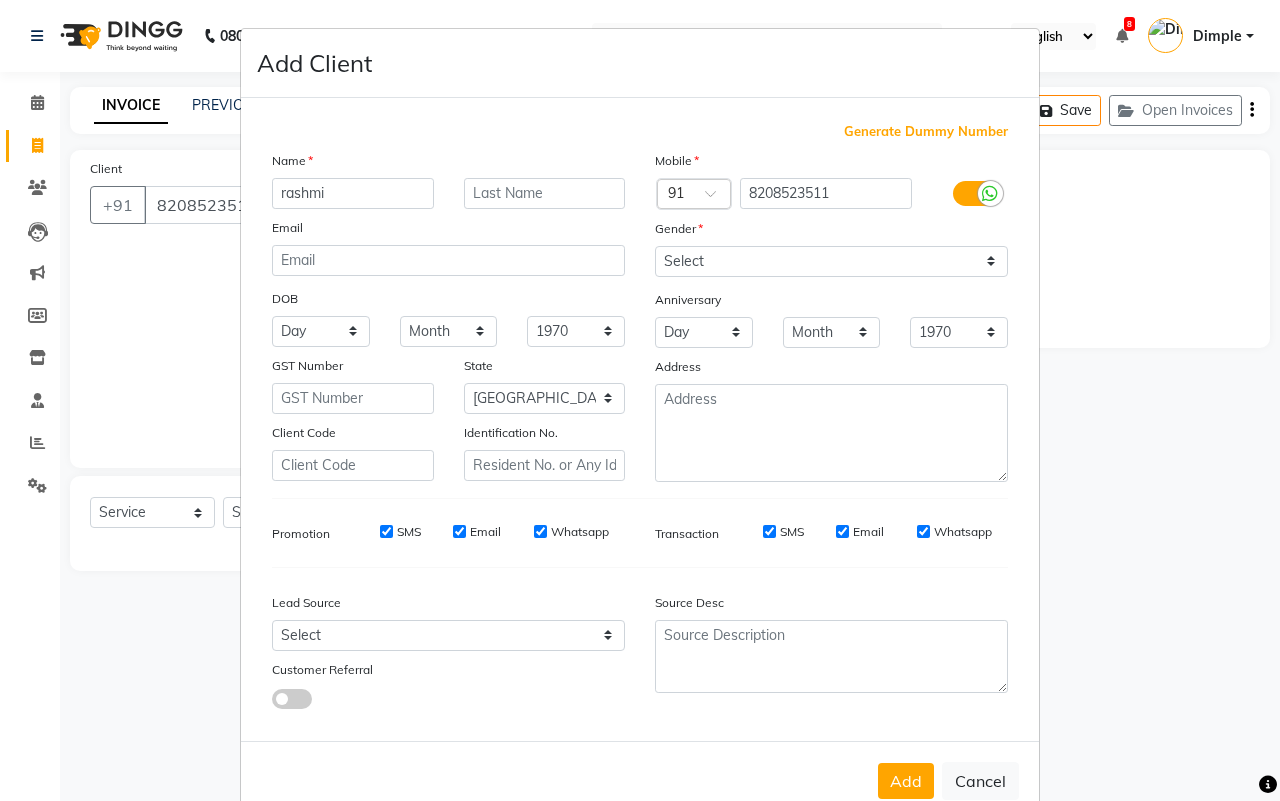 type on "rashmi" 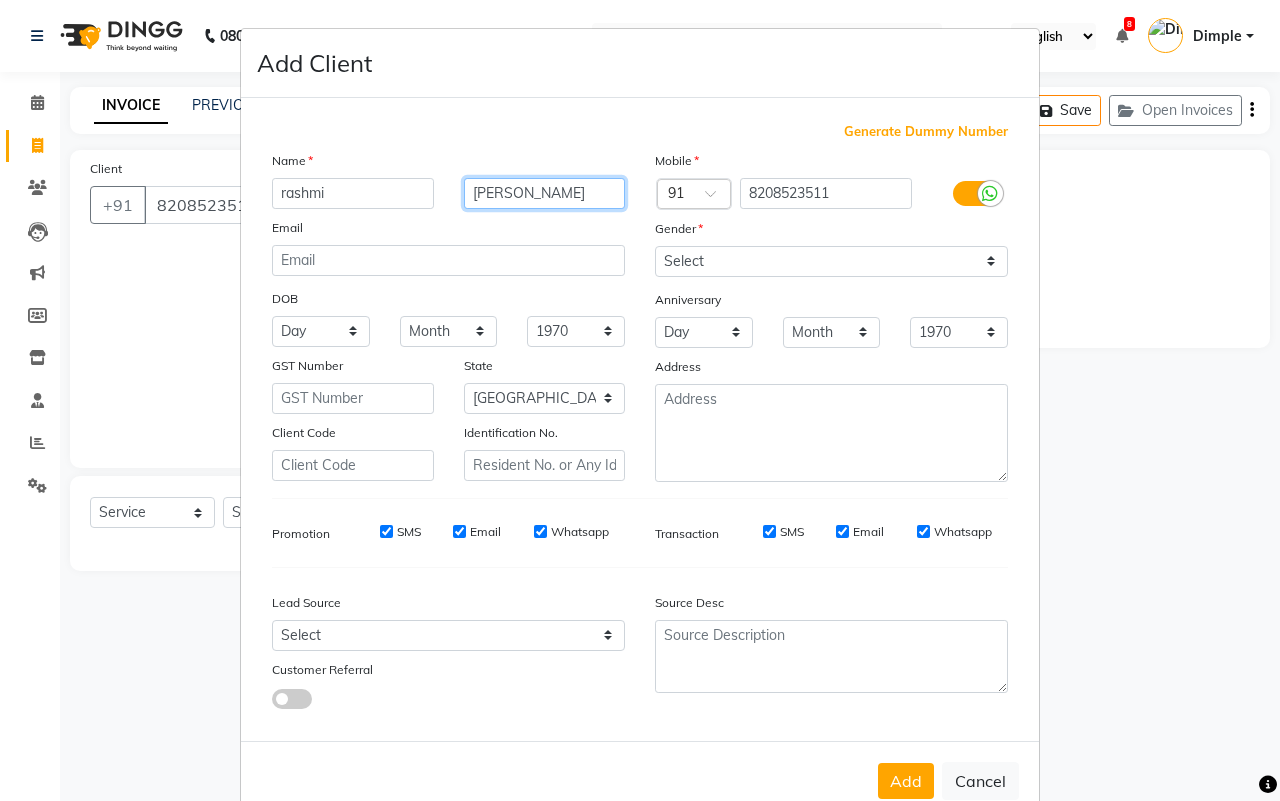 type on "[PERSON_NAME]" 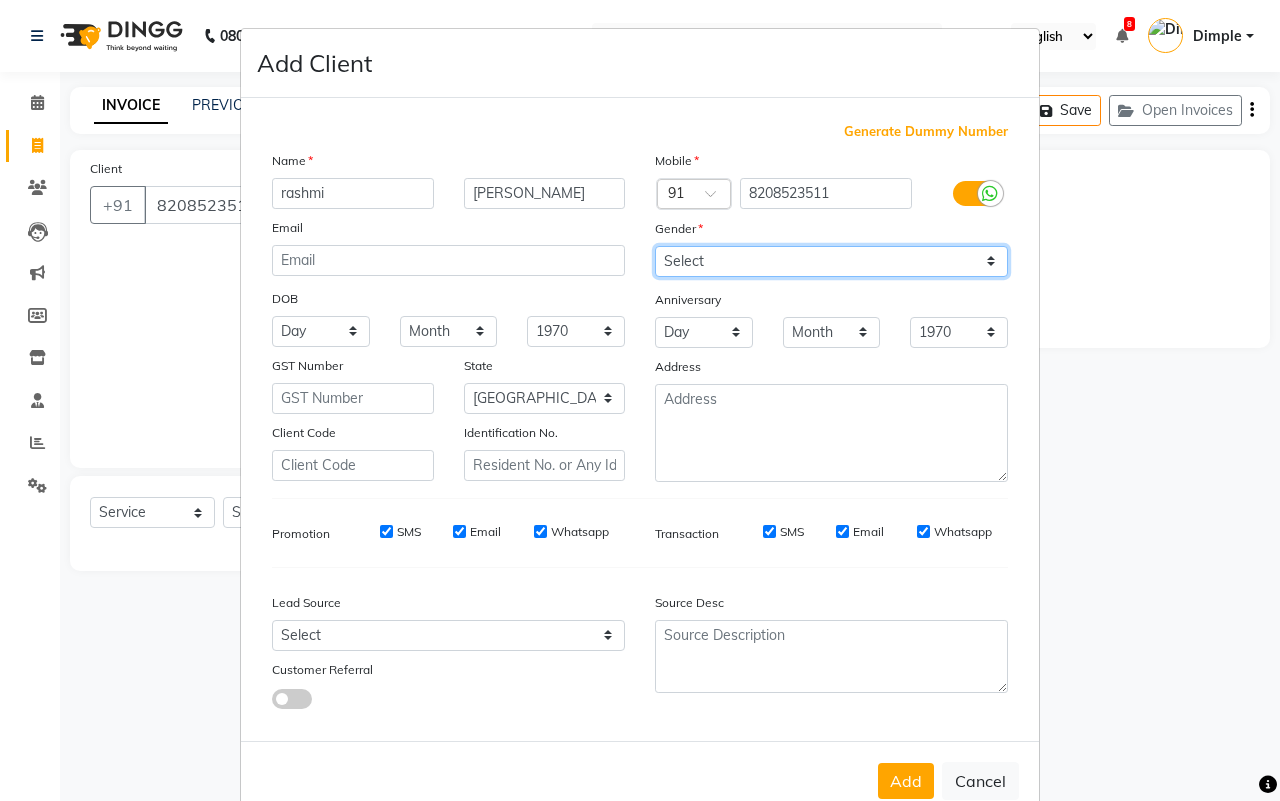 drag, startPoint x: 677, startPoint y: 253, endPoint x: 688, endPoint y: 261, distance: 13.601471 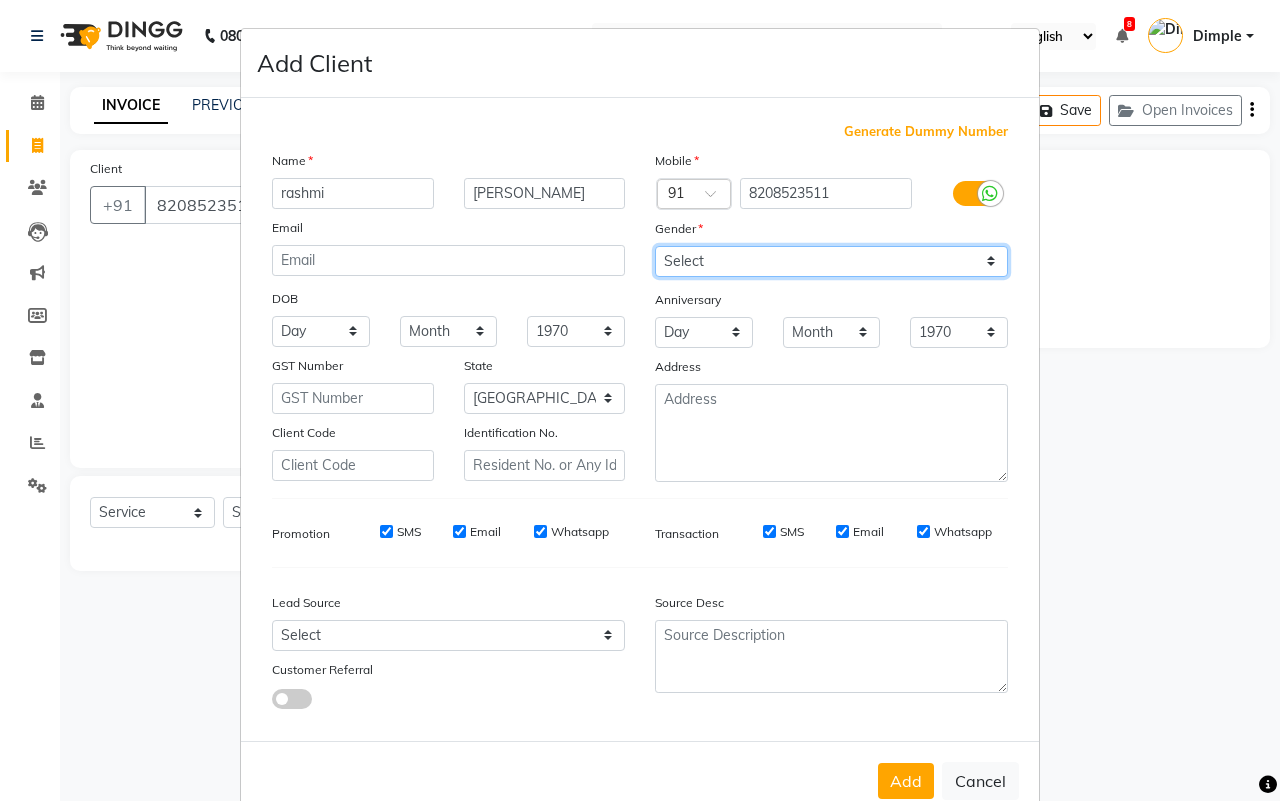 select on "[DEMOGRAPHIC_DATA]" 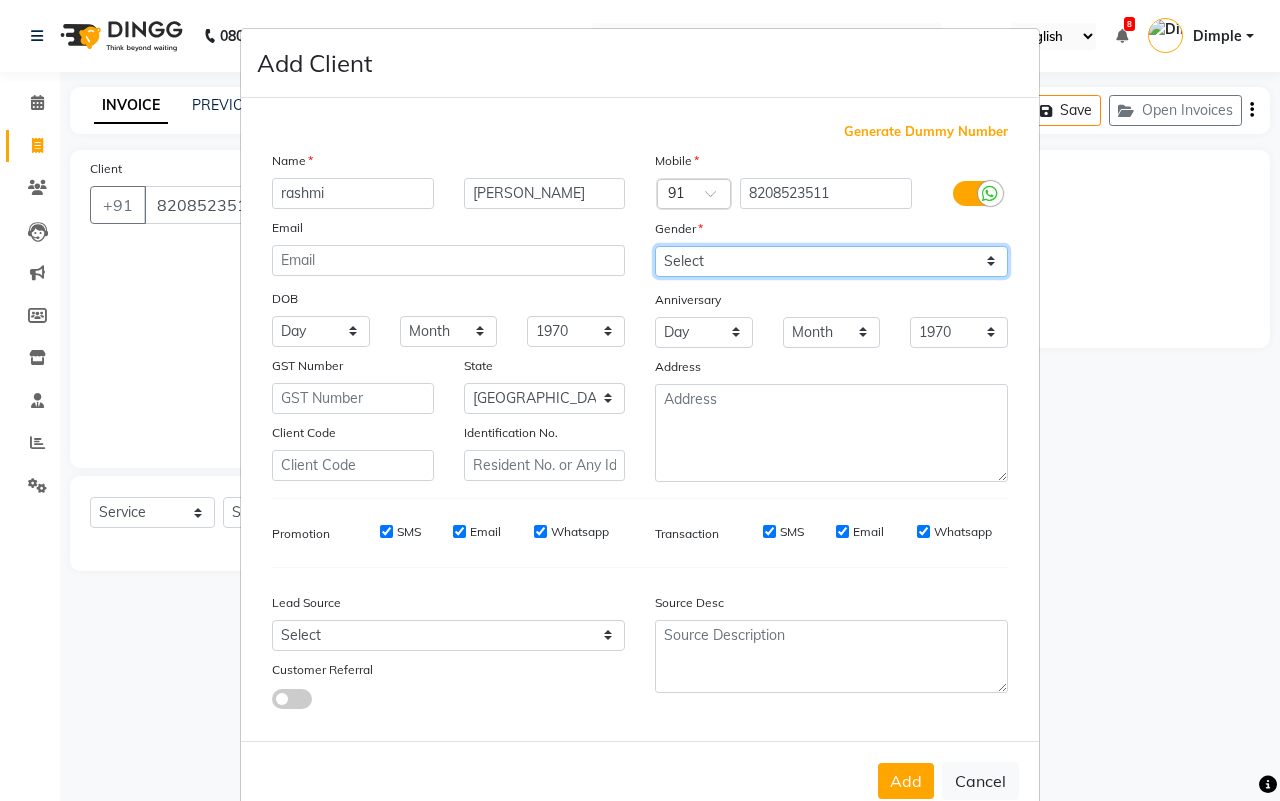 click on "Select [DEMOGRAPHIC_DATA] [DEMOGRAPHIC_DATA] Other Prefer Not To Say" at bounding box center [831, 261] 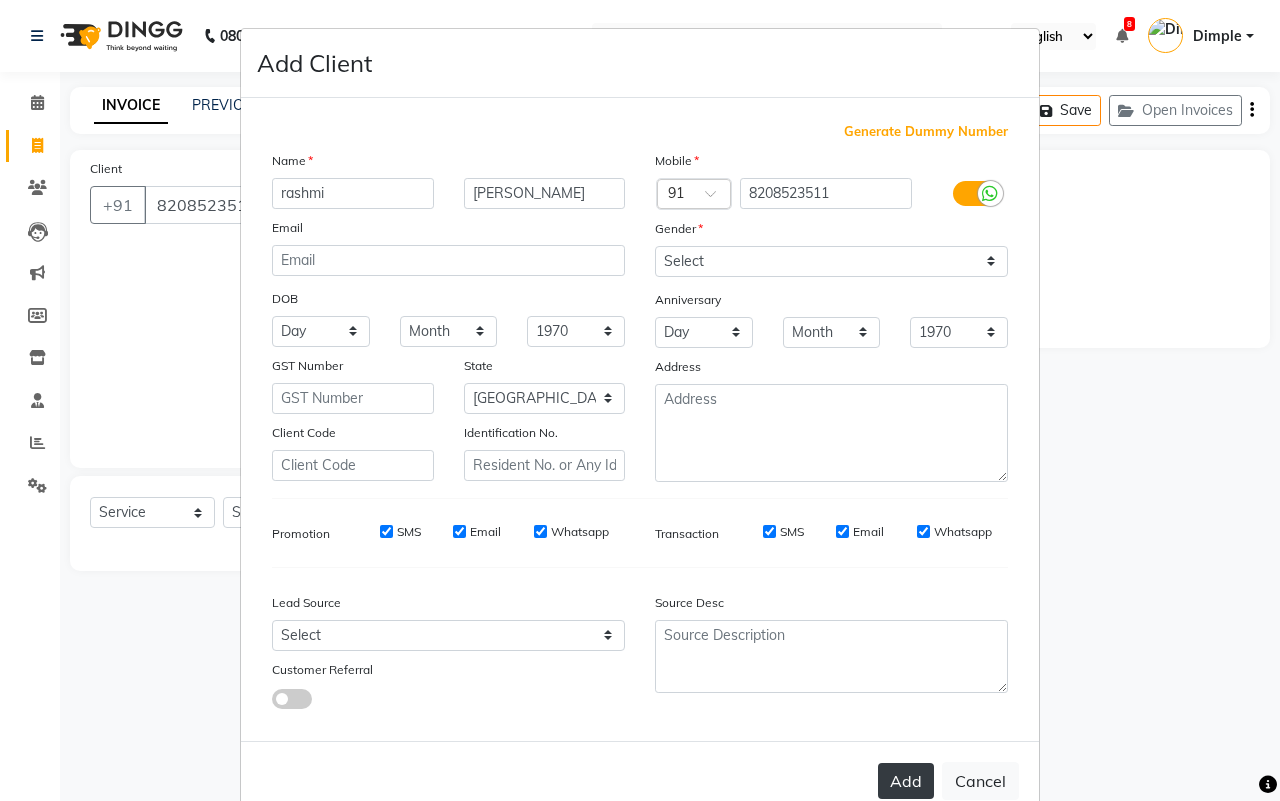 click on "Add" at bounding box center [906, 781] 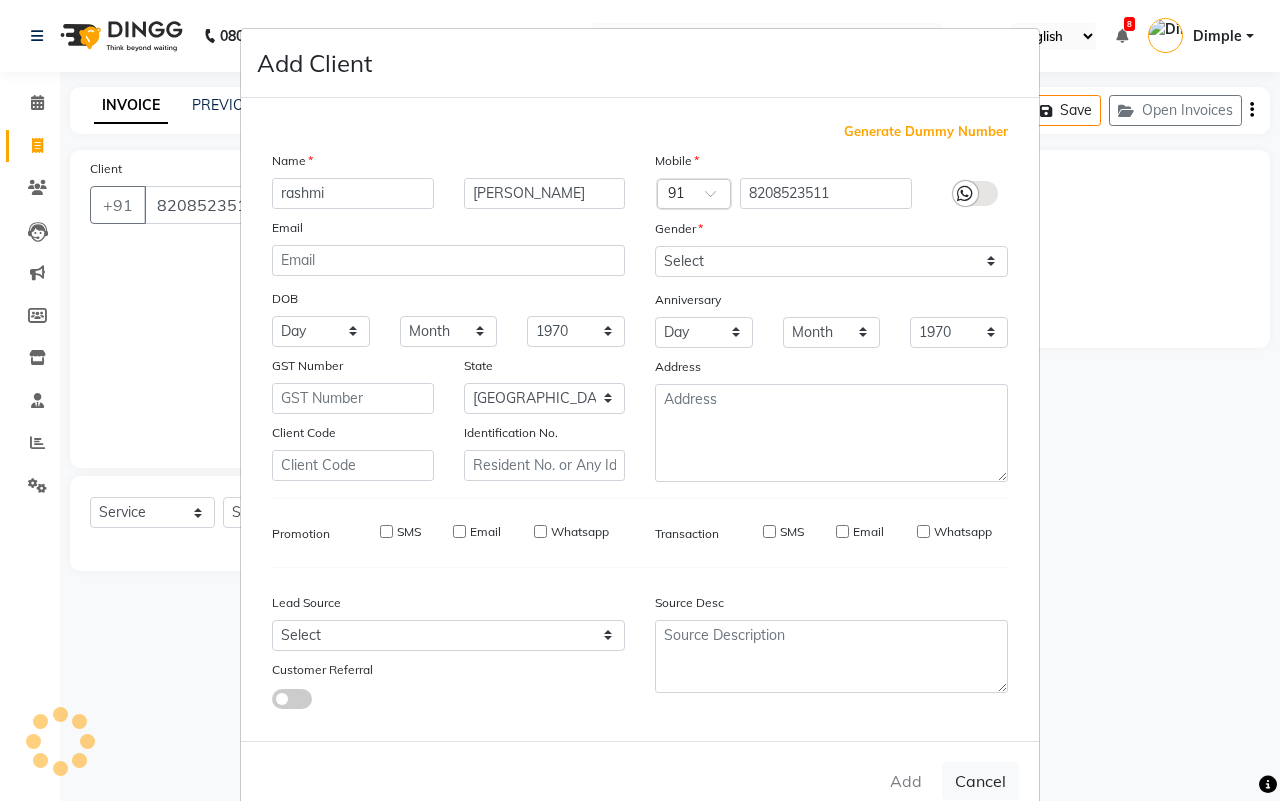 type on "82******11" 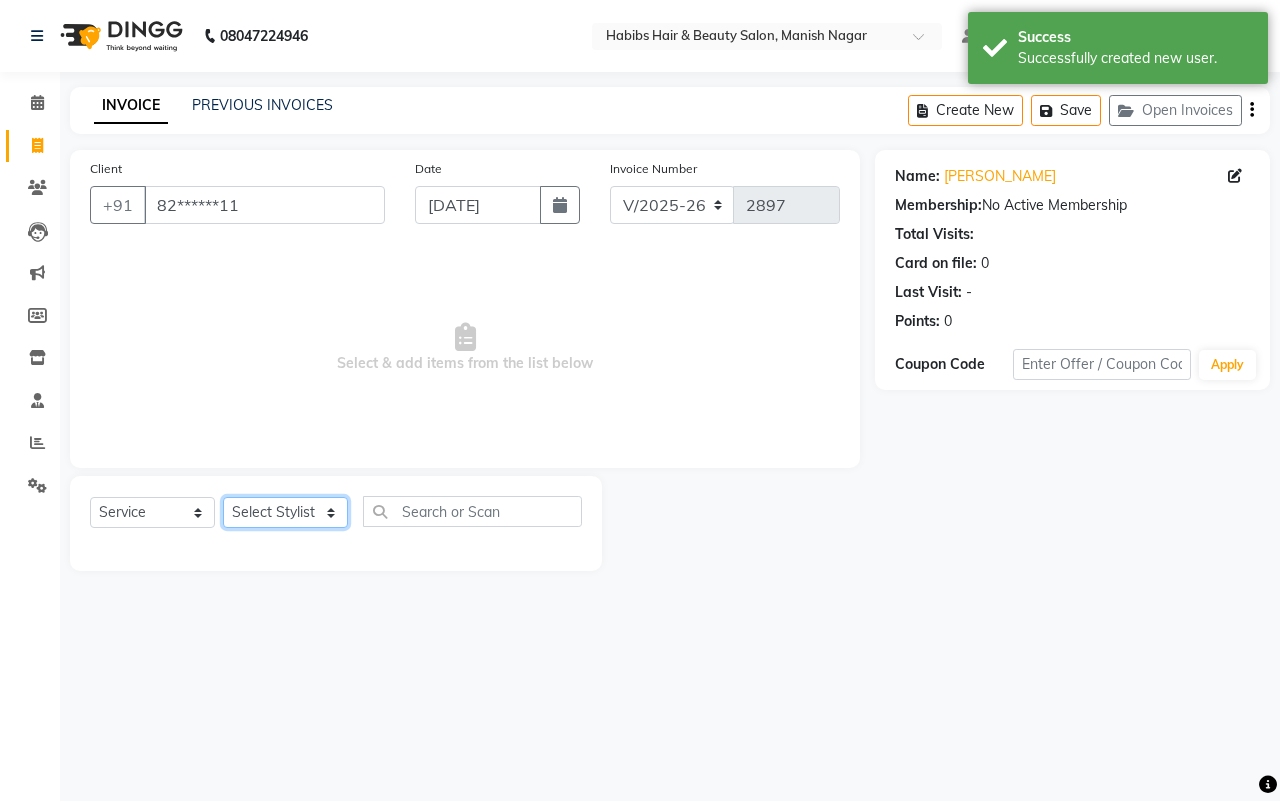 click on "Select Stylist [PERSON_NAME] [PERSON_NAME] [PERSON_NAME] Sachin [PERSON_NAME] [PERSON_NAME] [PERSON_NAME]" 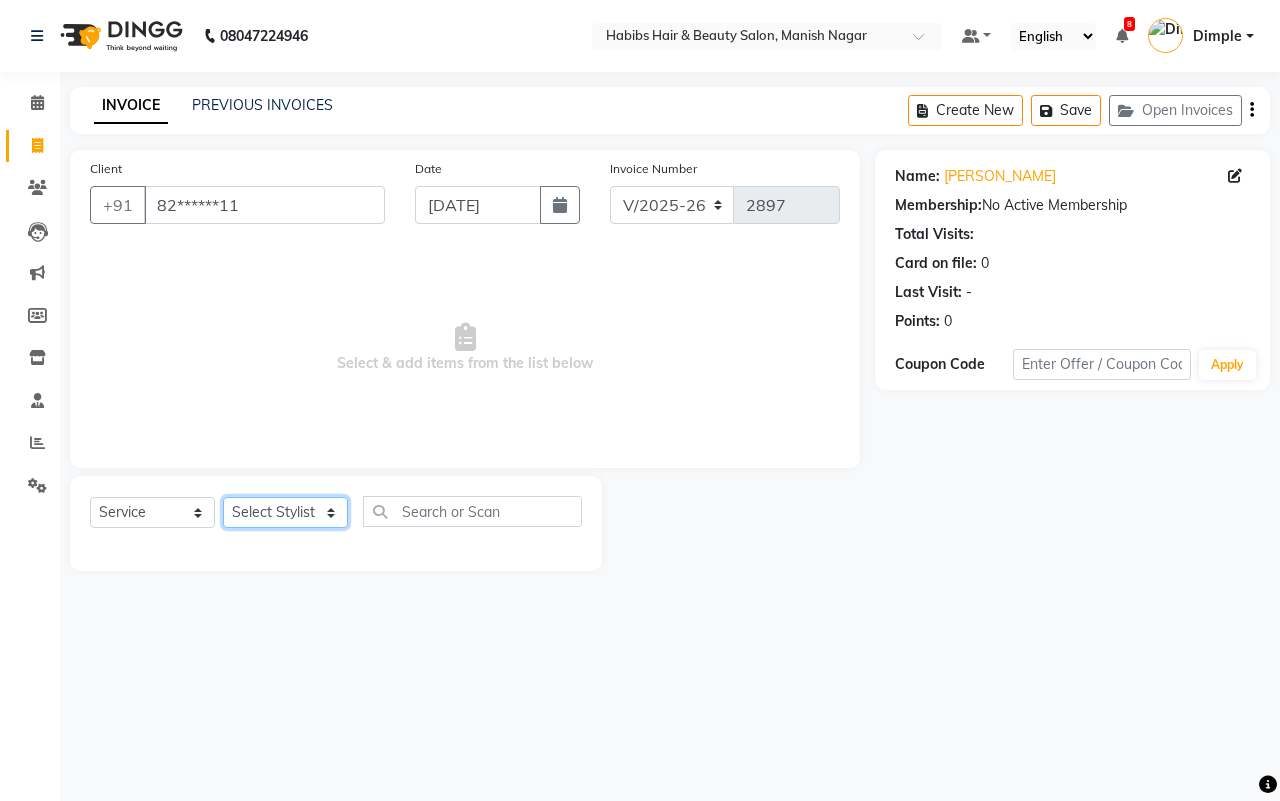 select on "62737" 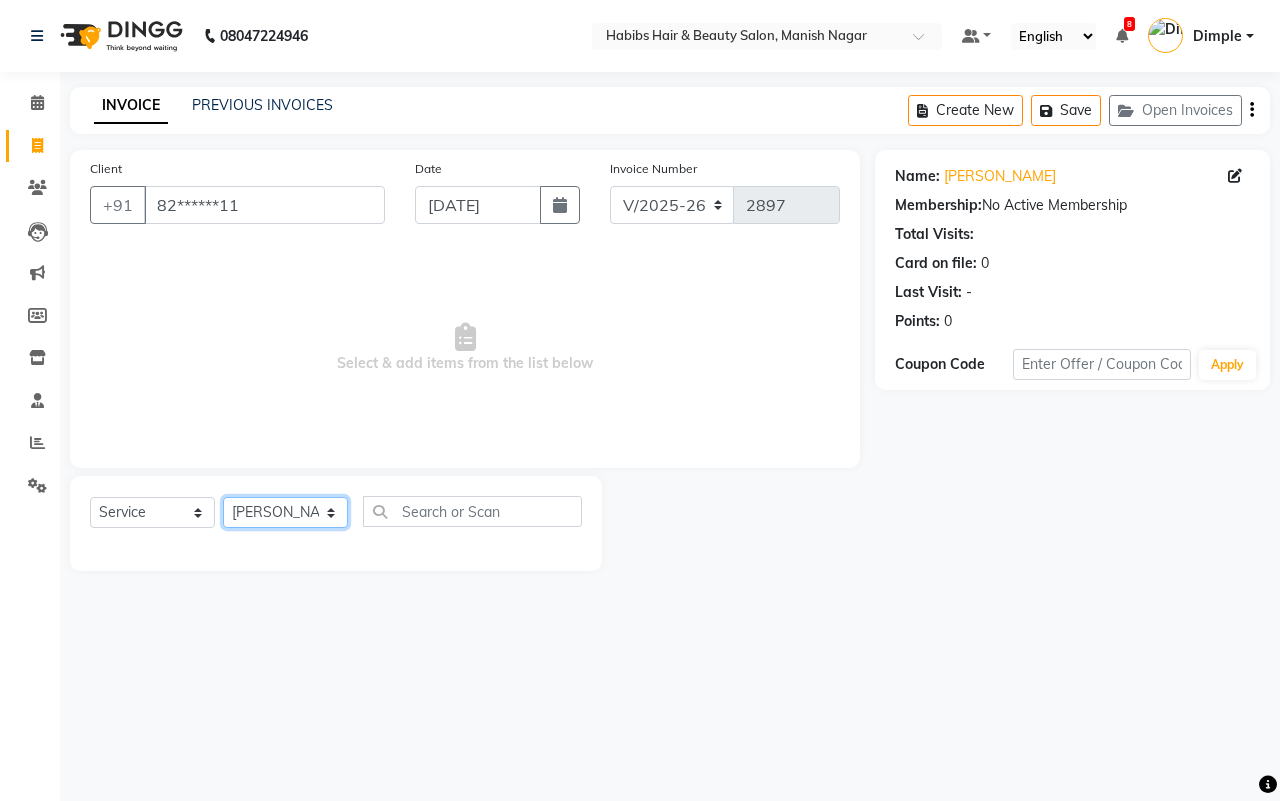 click on "Select Stylist [PERSON_NAME] [PERSON_NAME] [PERSON_NAME] Sachin [PERSON_NAME] [PERSON_NAME] [PERSON_NAME]" 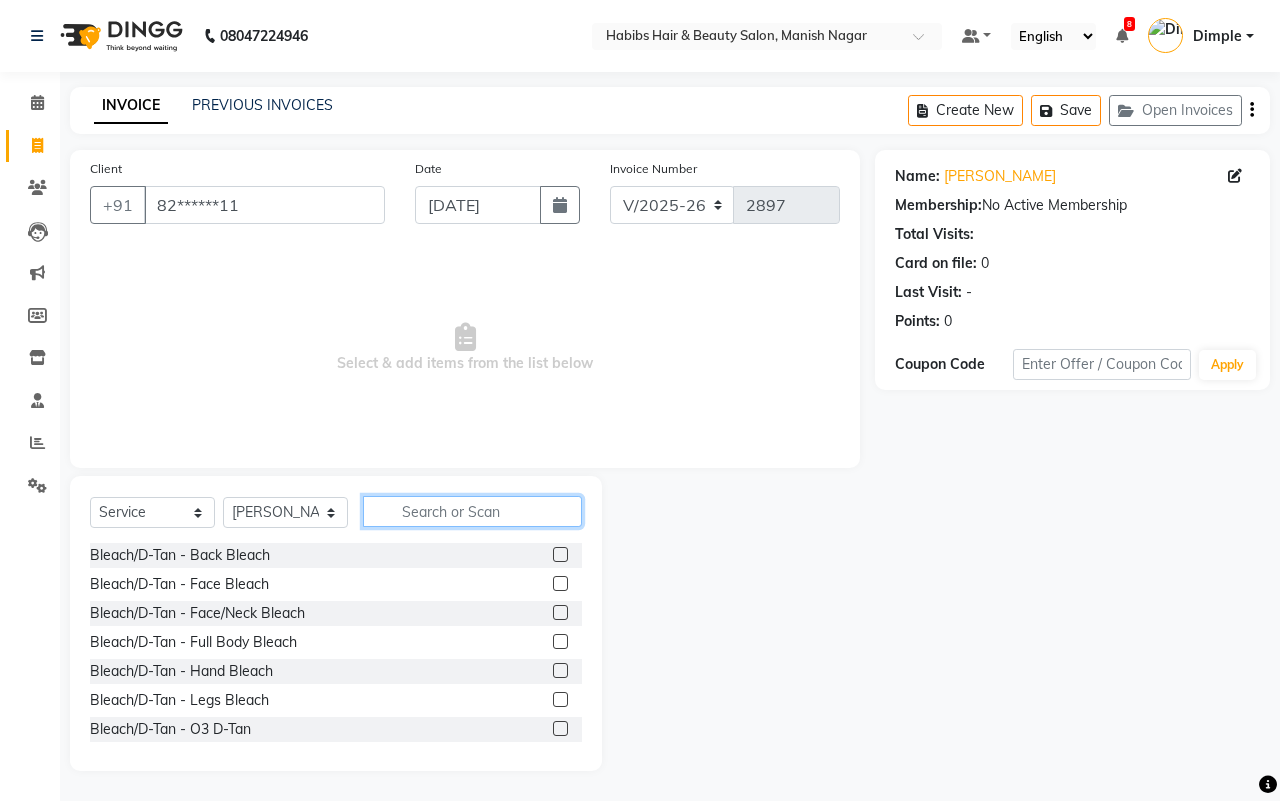 click 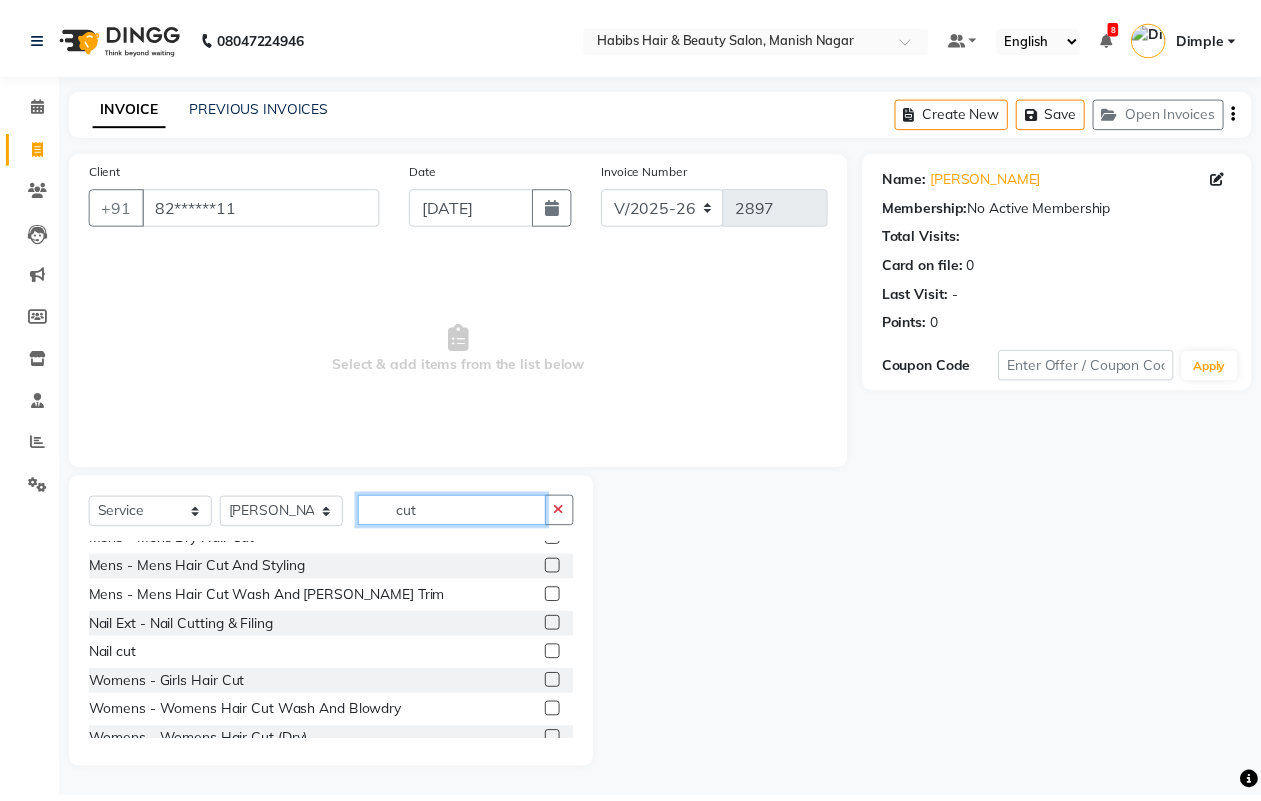 scroll, scrollTop: 90, scrollLeft: 0, axis: vertical 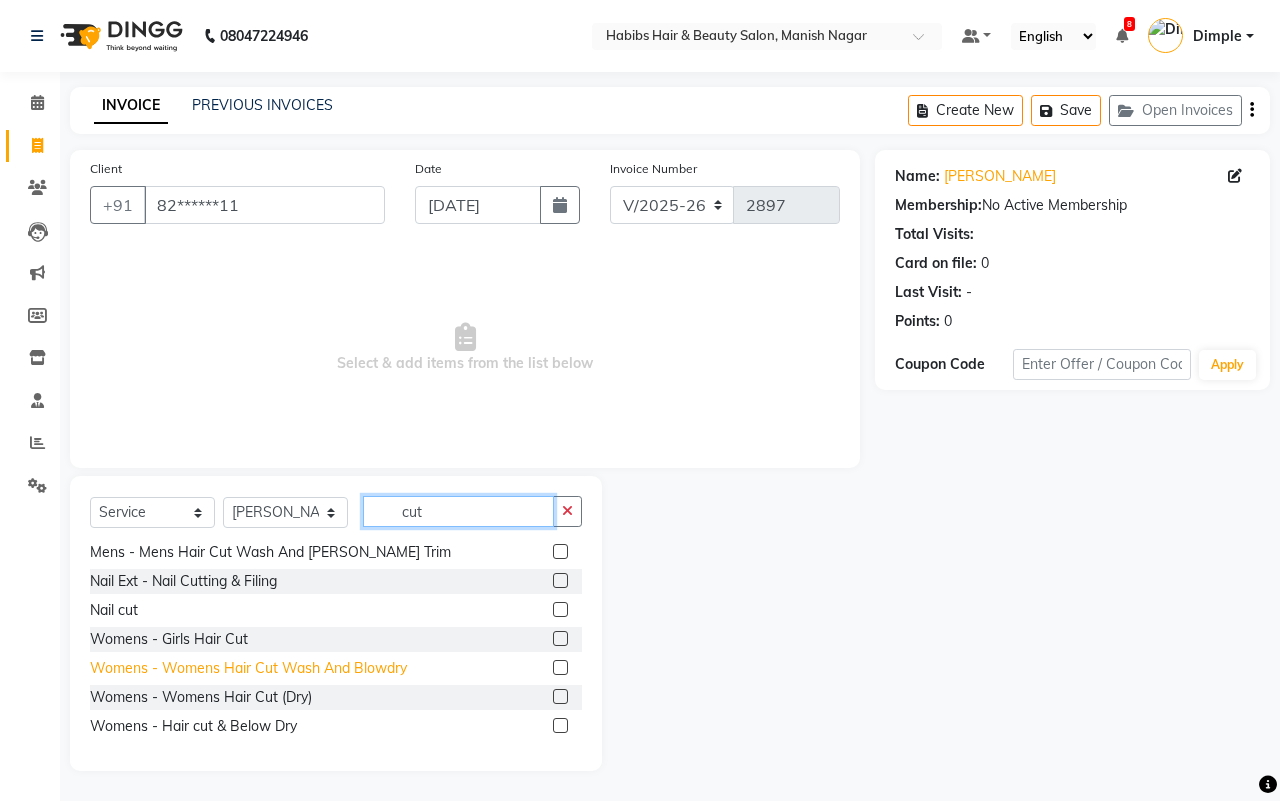 type on "cut" 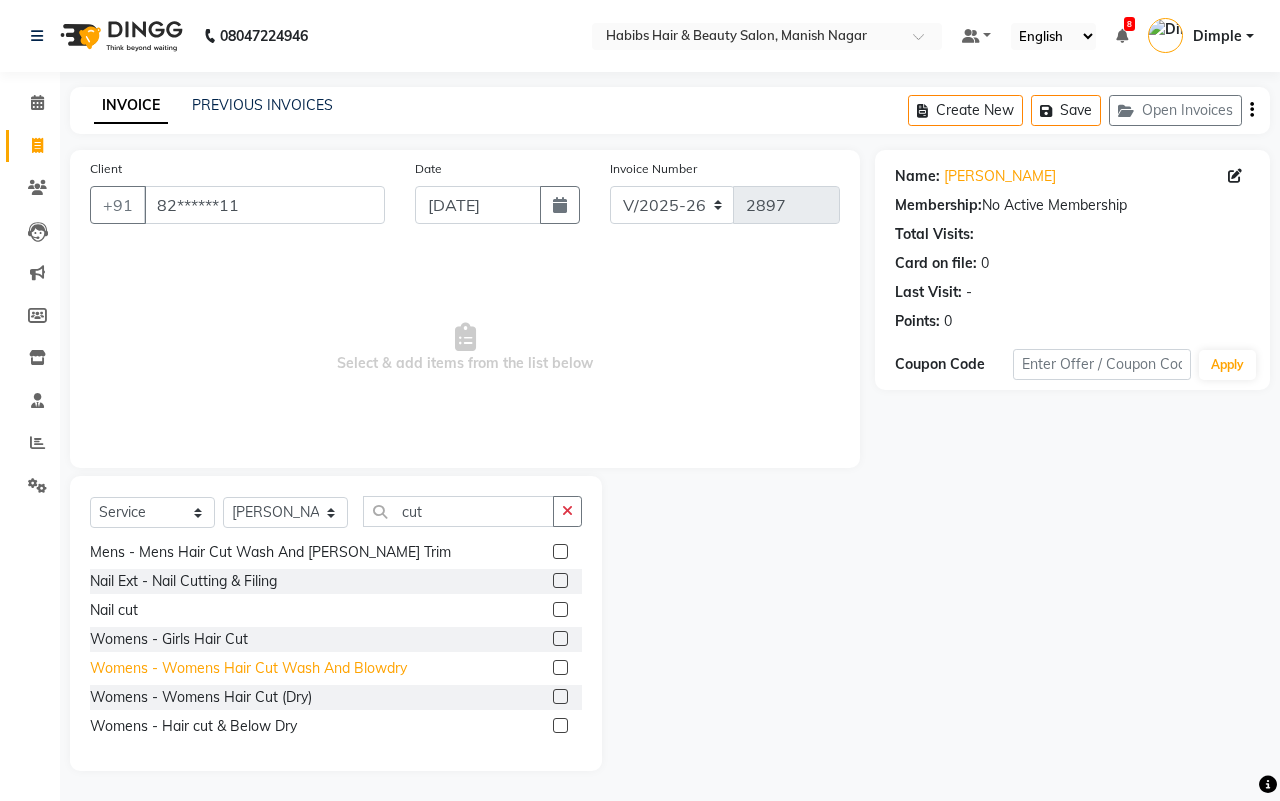 click on "Womens - Womens  Hair Cut Wash And Blowdry" 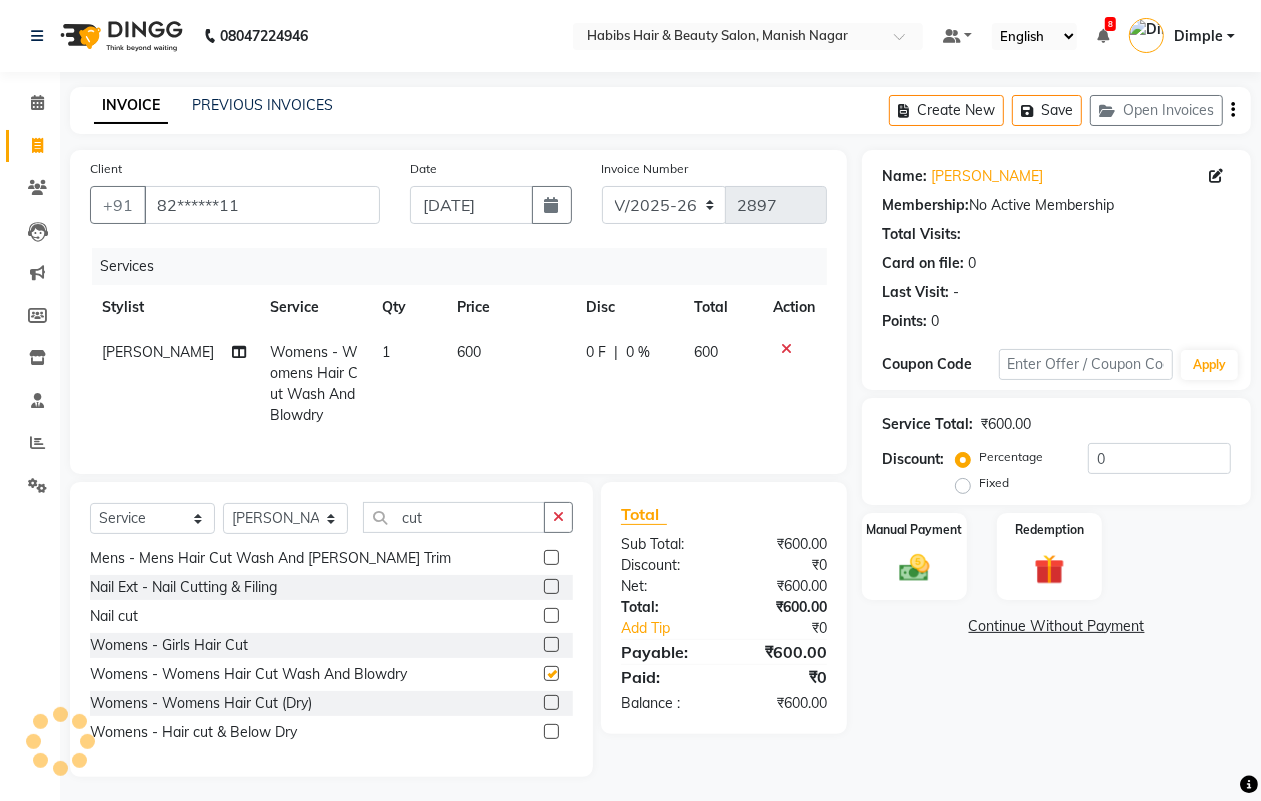 checkbox on "false" 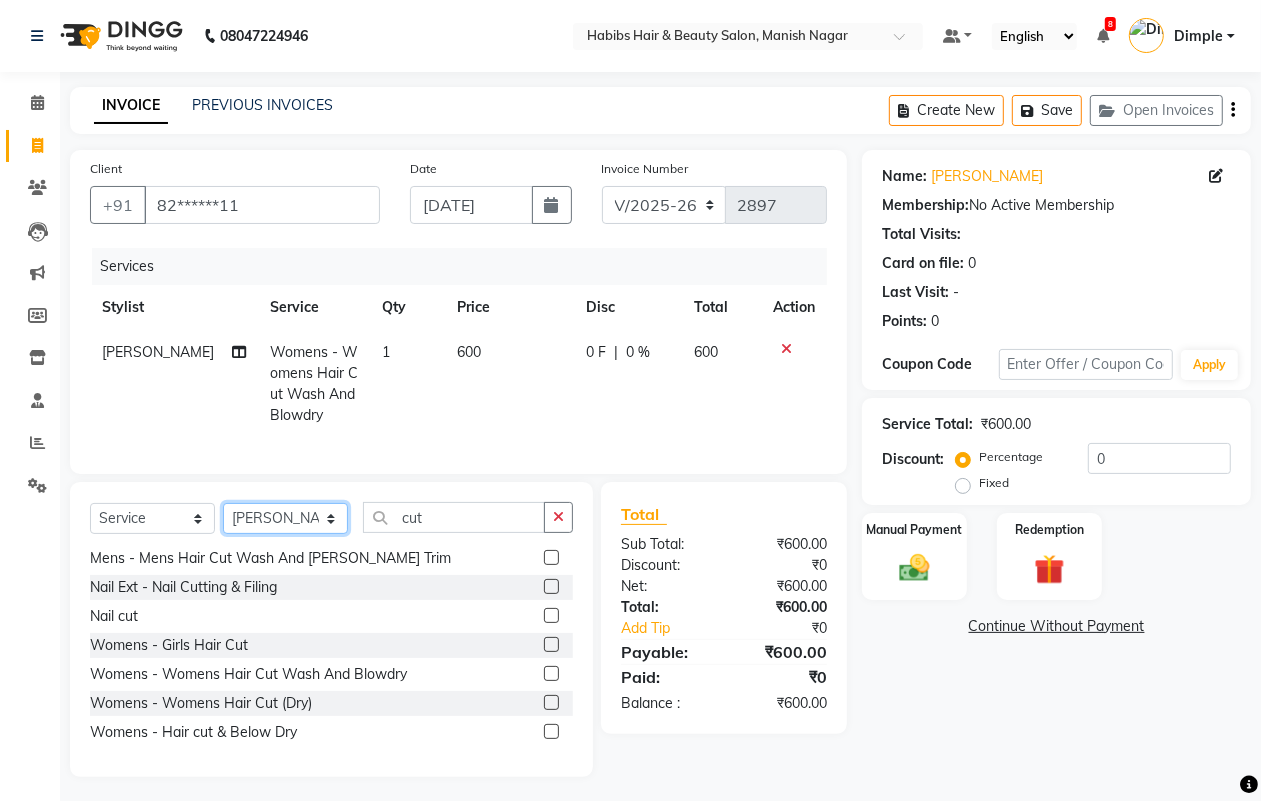 click on "Select Stylist [PERSON_NAME] [PERSON_NAME] [PERSON_NAME] Sachin [PERSON_NAME] [PERSON_NAME] [PERSON_NAME]" 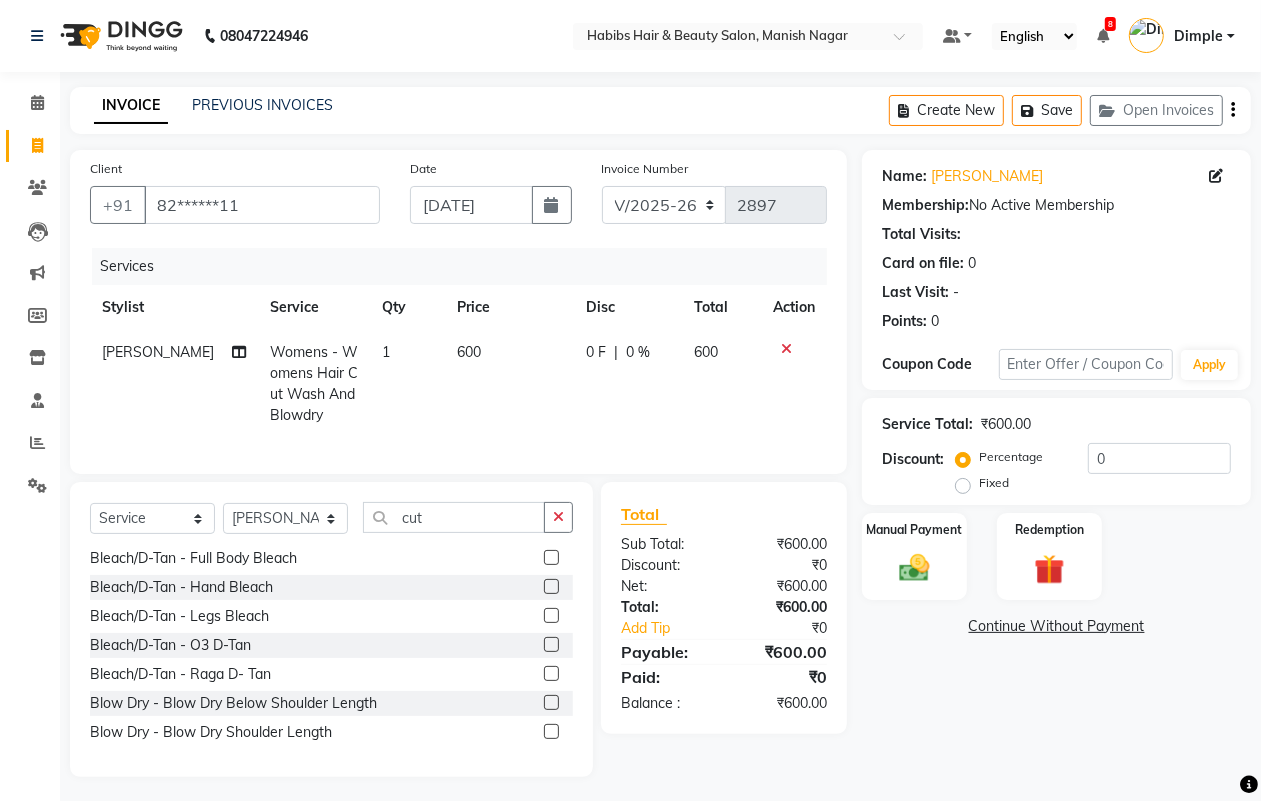 drag, startPoint x: 556, startPoint y: 526, endPoint x: 540, endPoint y: 533, distance: 17.464249 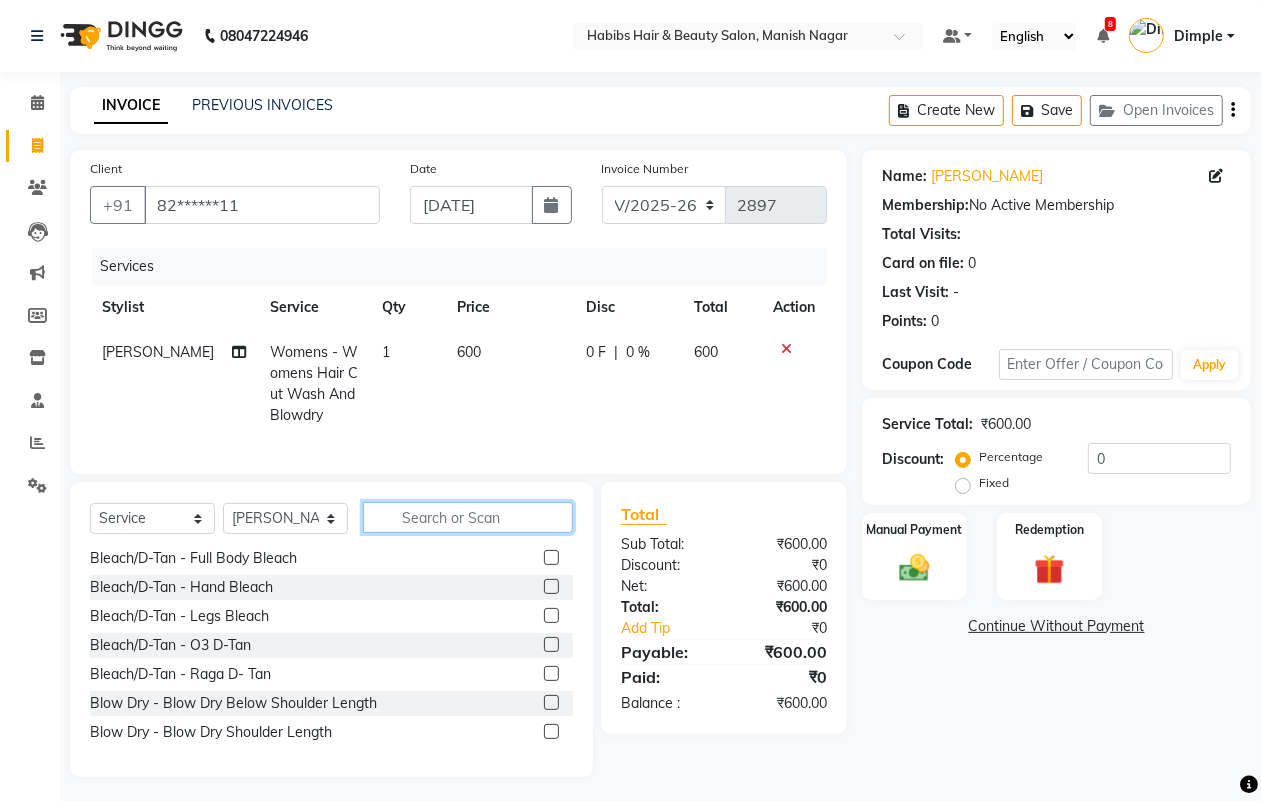 click 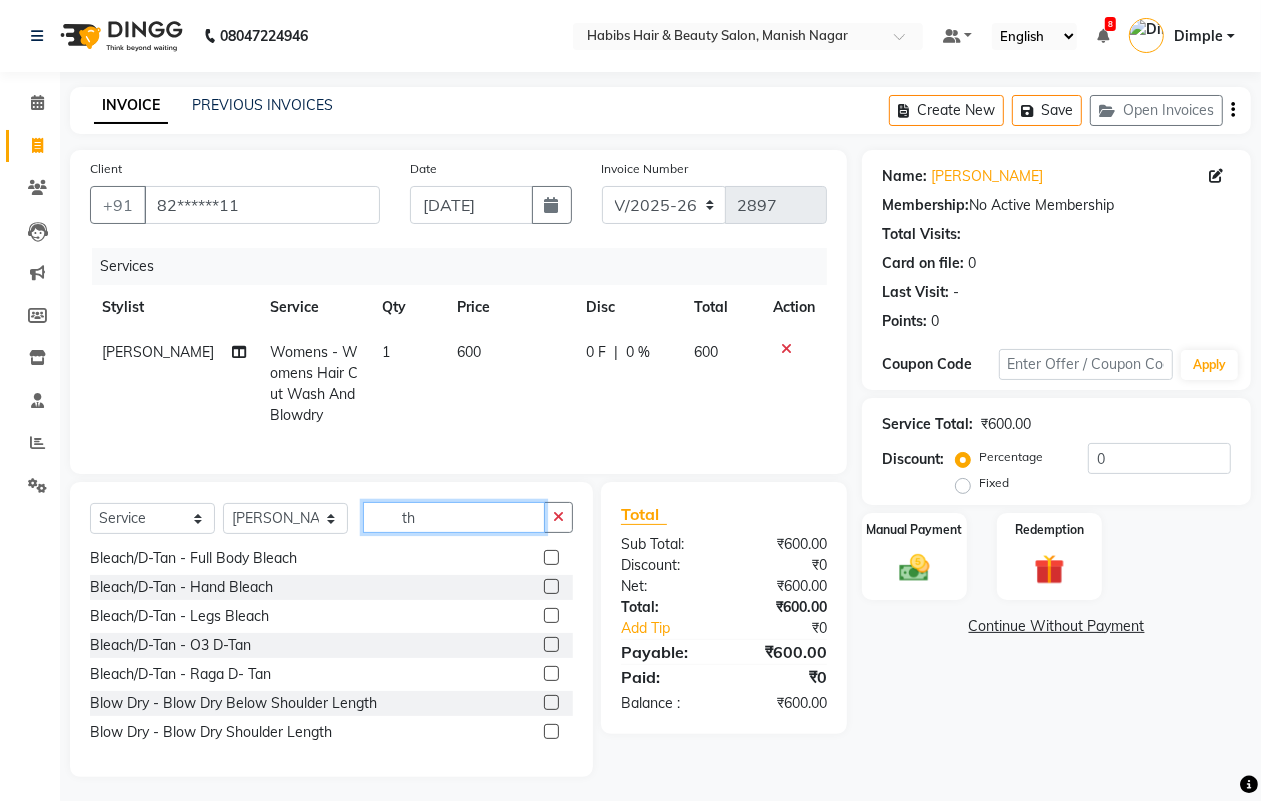 scroll, scrollTop: 0, scrollLeft: 0, axis: both 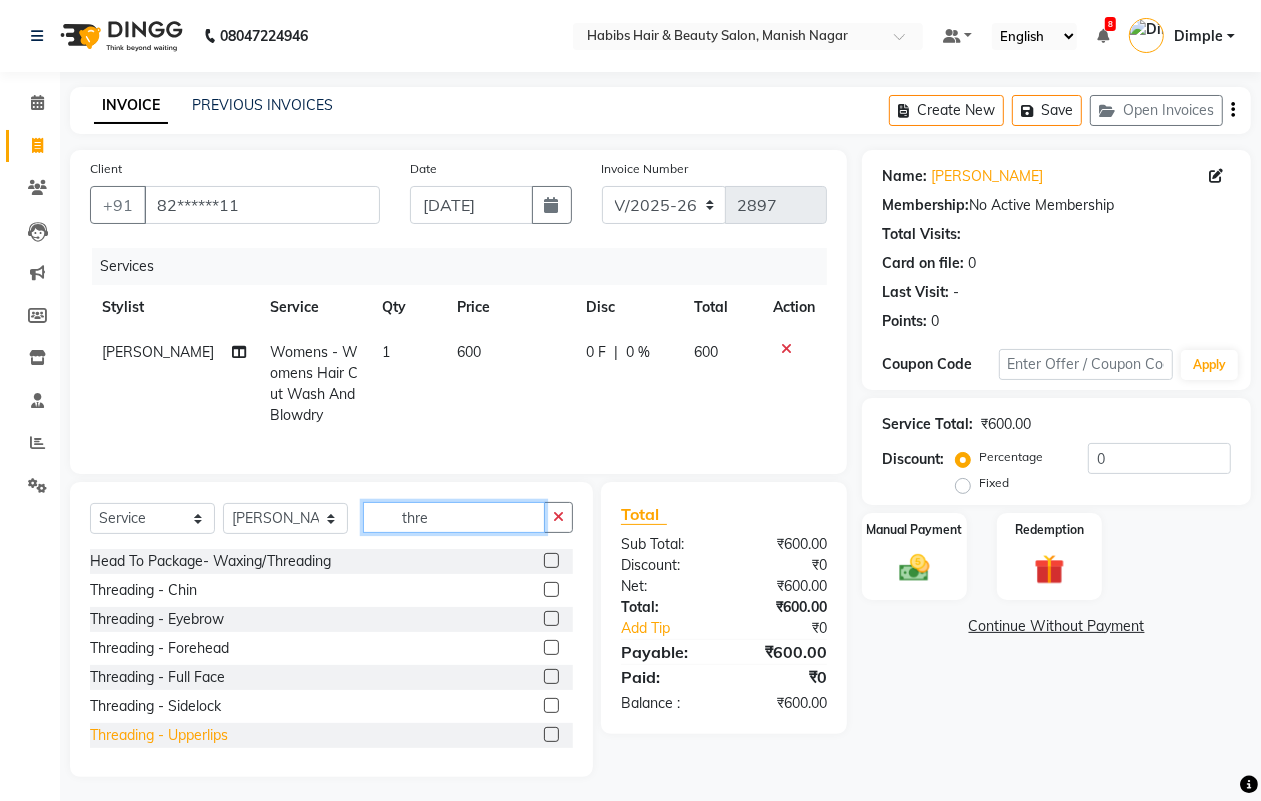 type on "thre" 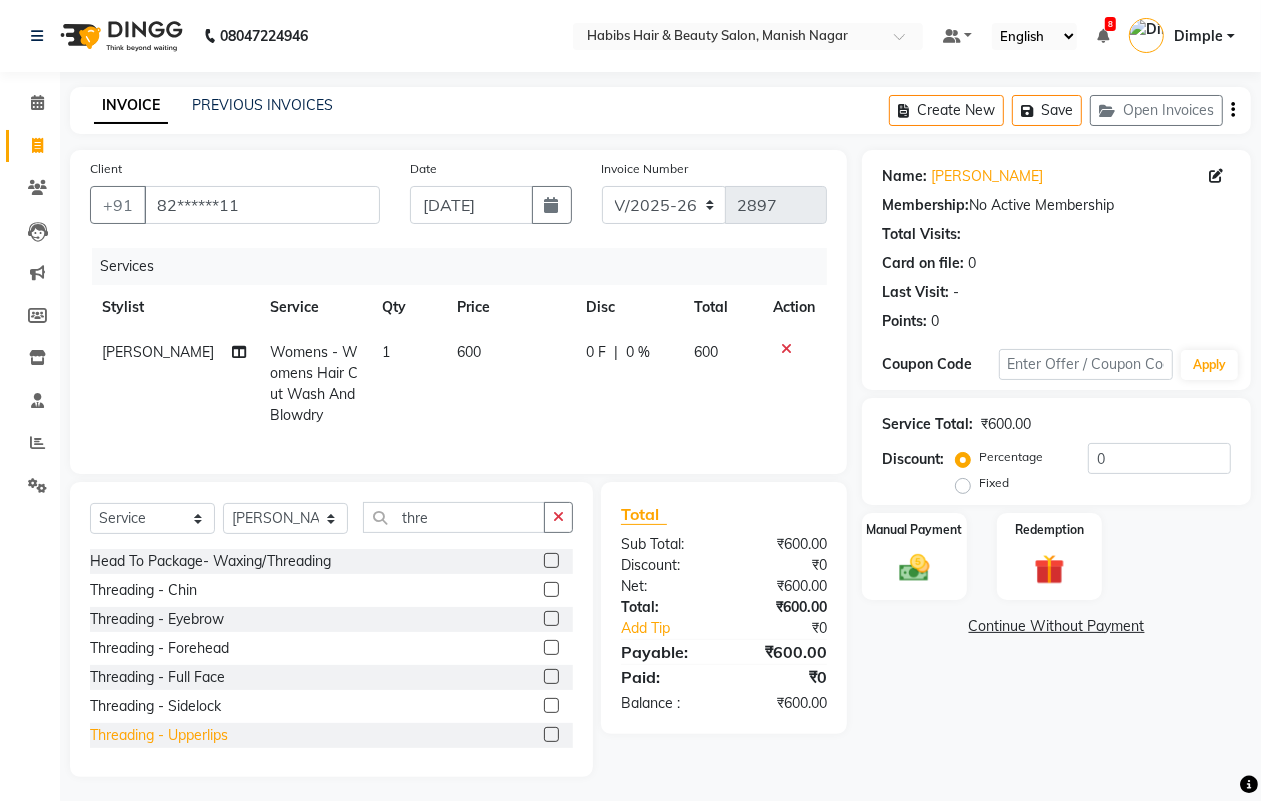 click on "Threading - Upperlips" 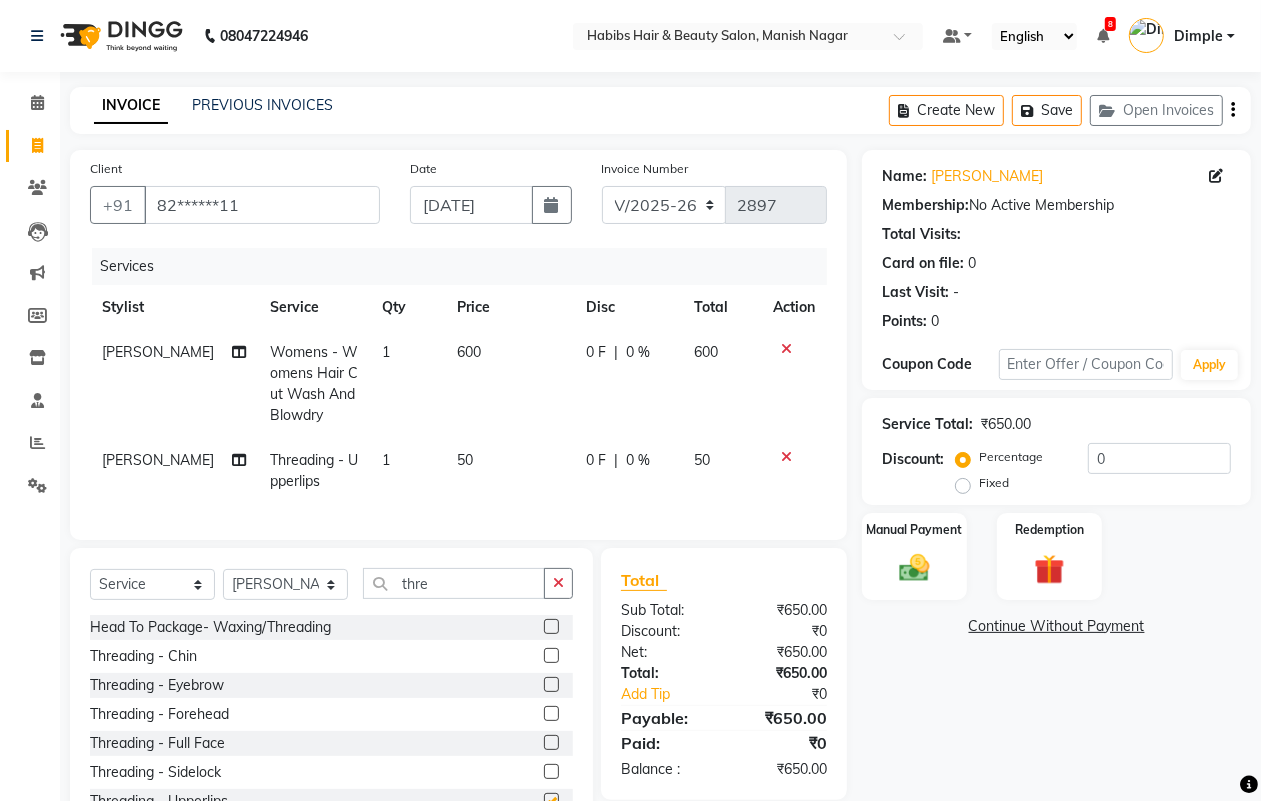 checkbox on "false" 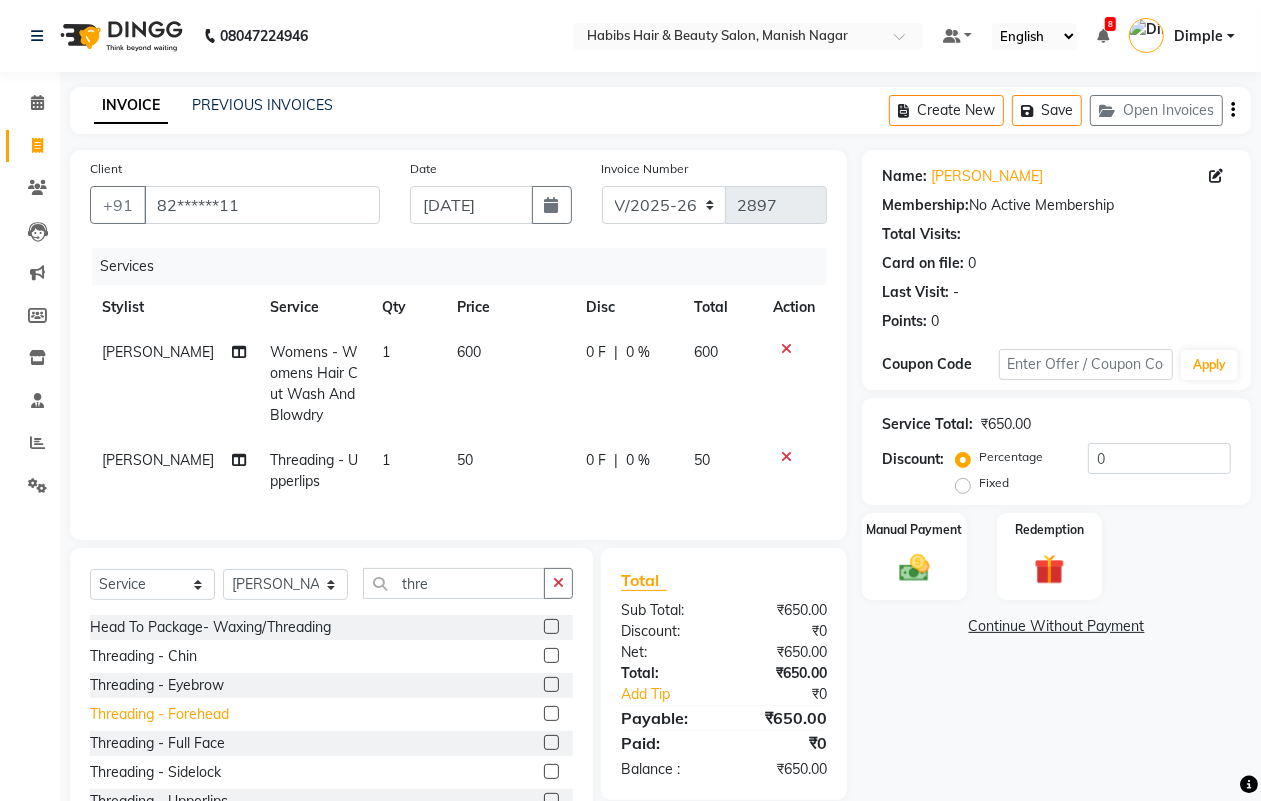 click on "Threading - Forehead" 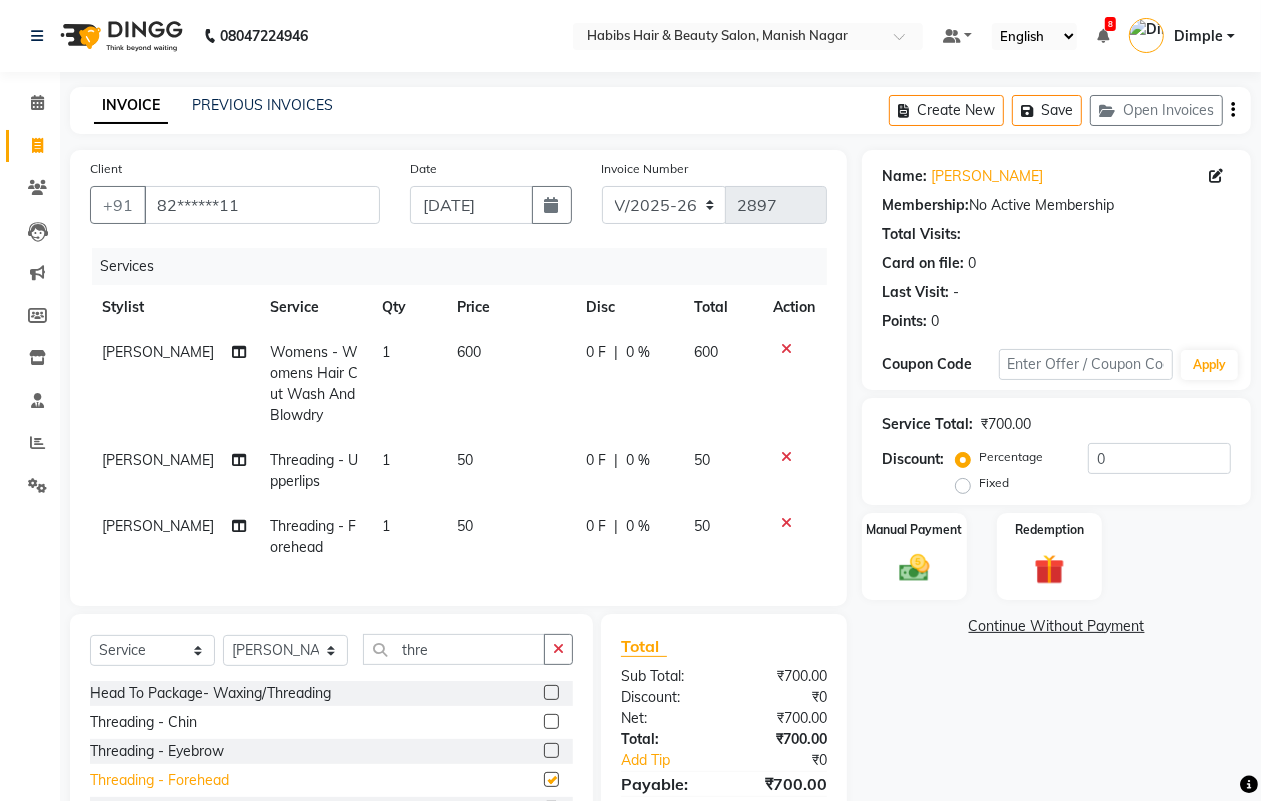 checkbox on "false" 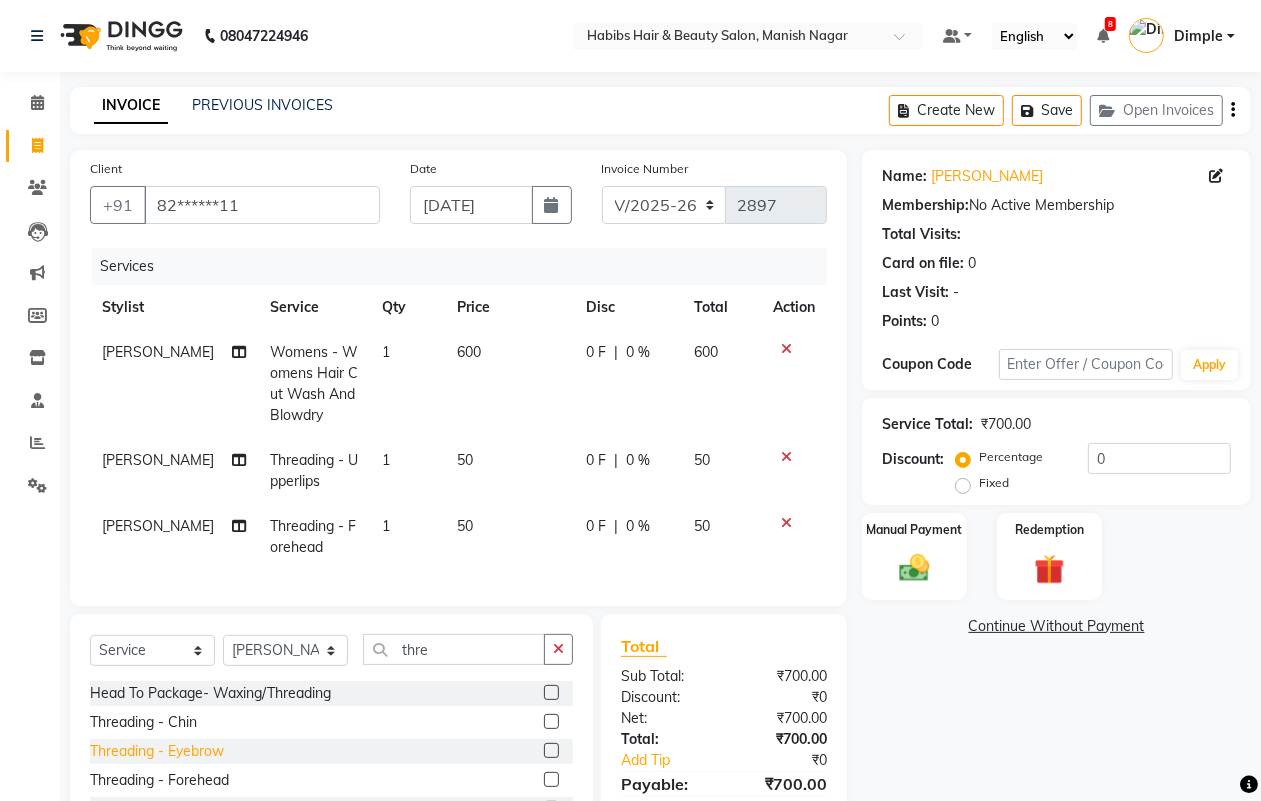 click on "Threading - Eyebrow" 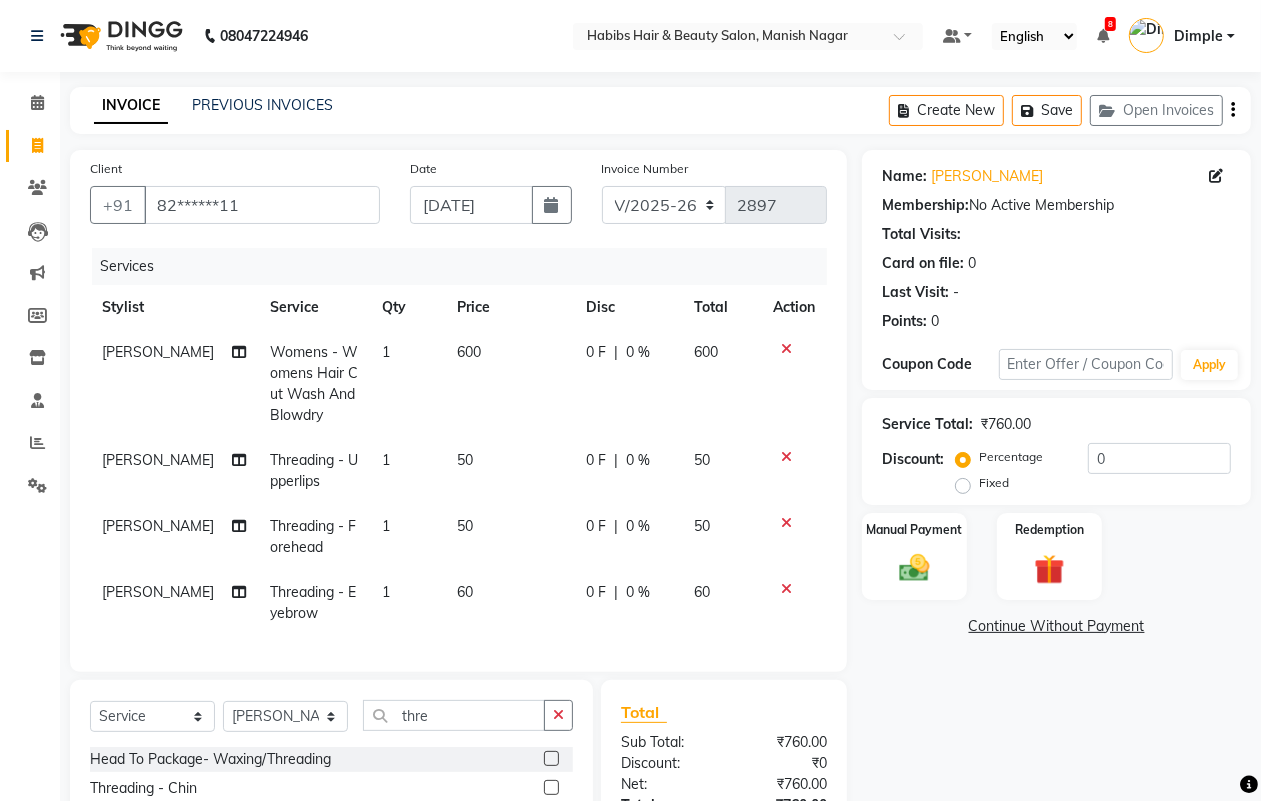 checkbox on "false" 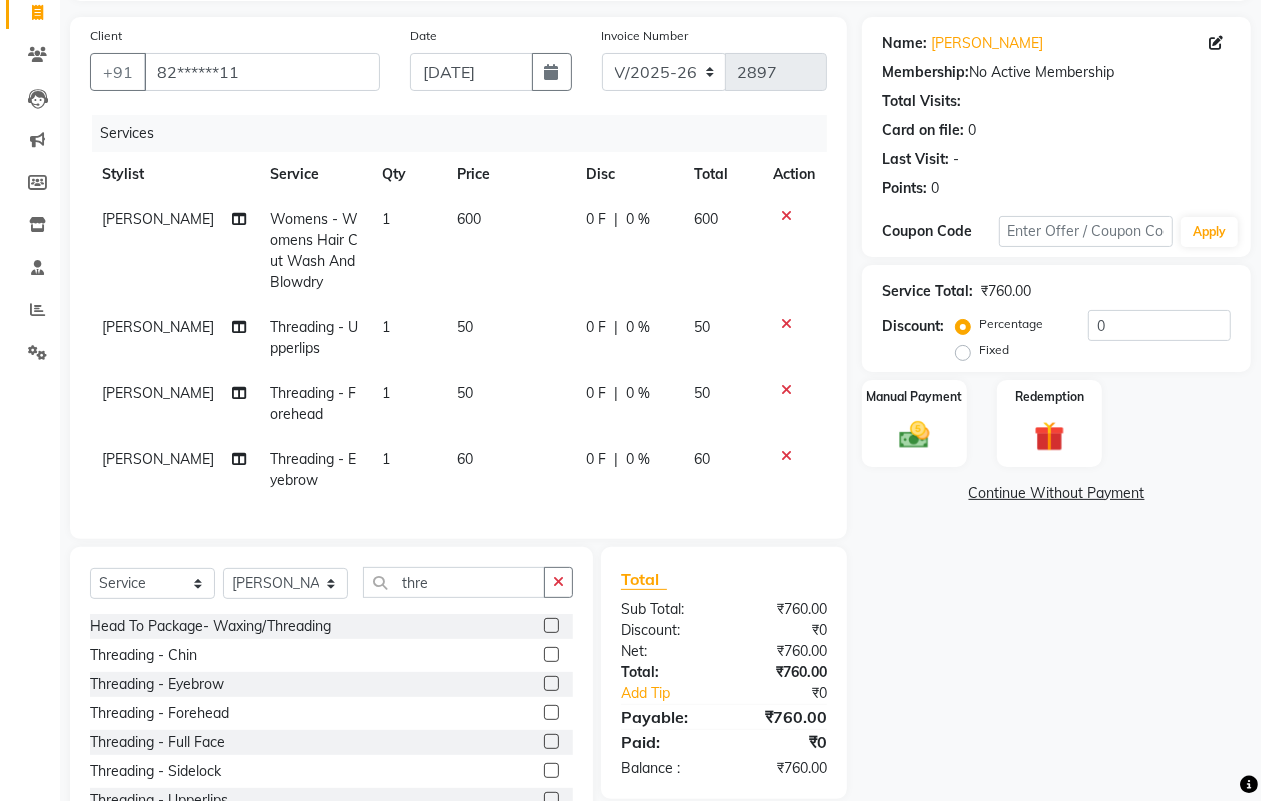 scroll, scrollTop: 222, scrollLeft: 0, axis: vertical 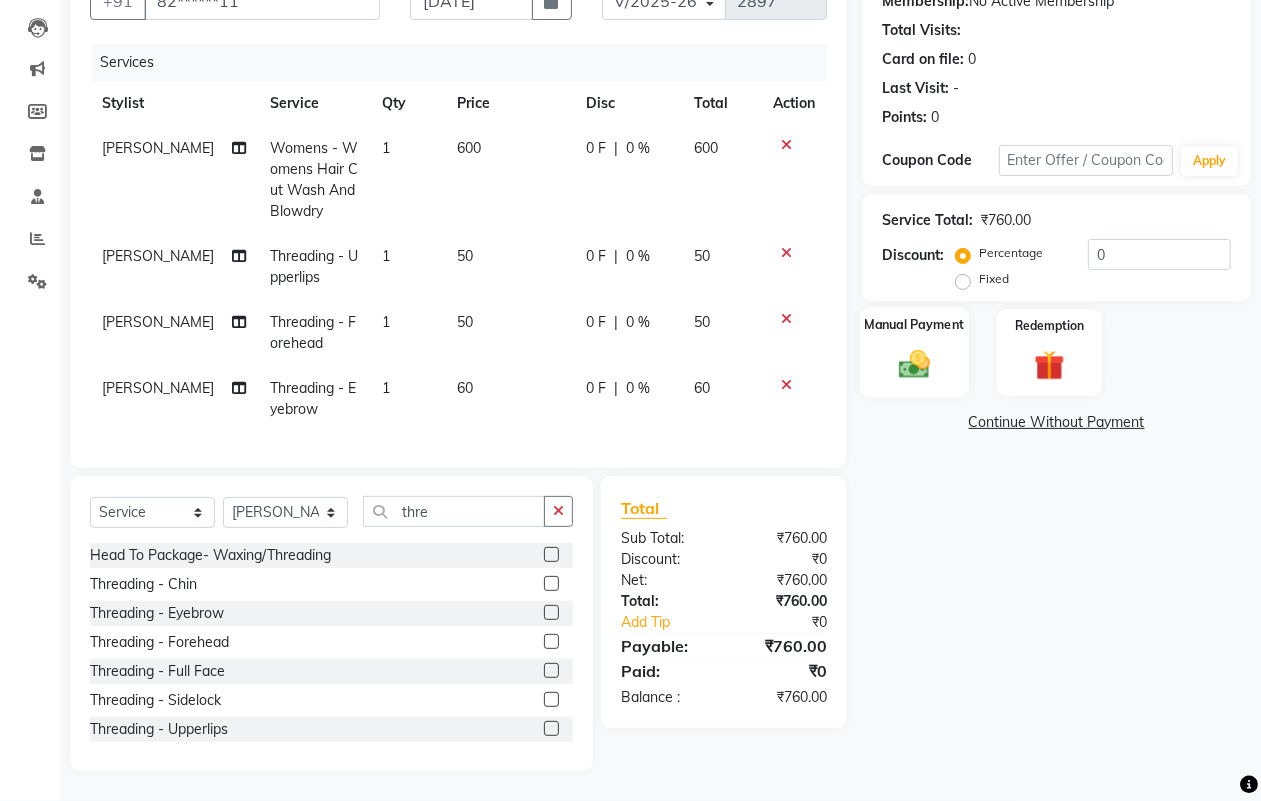 click 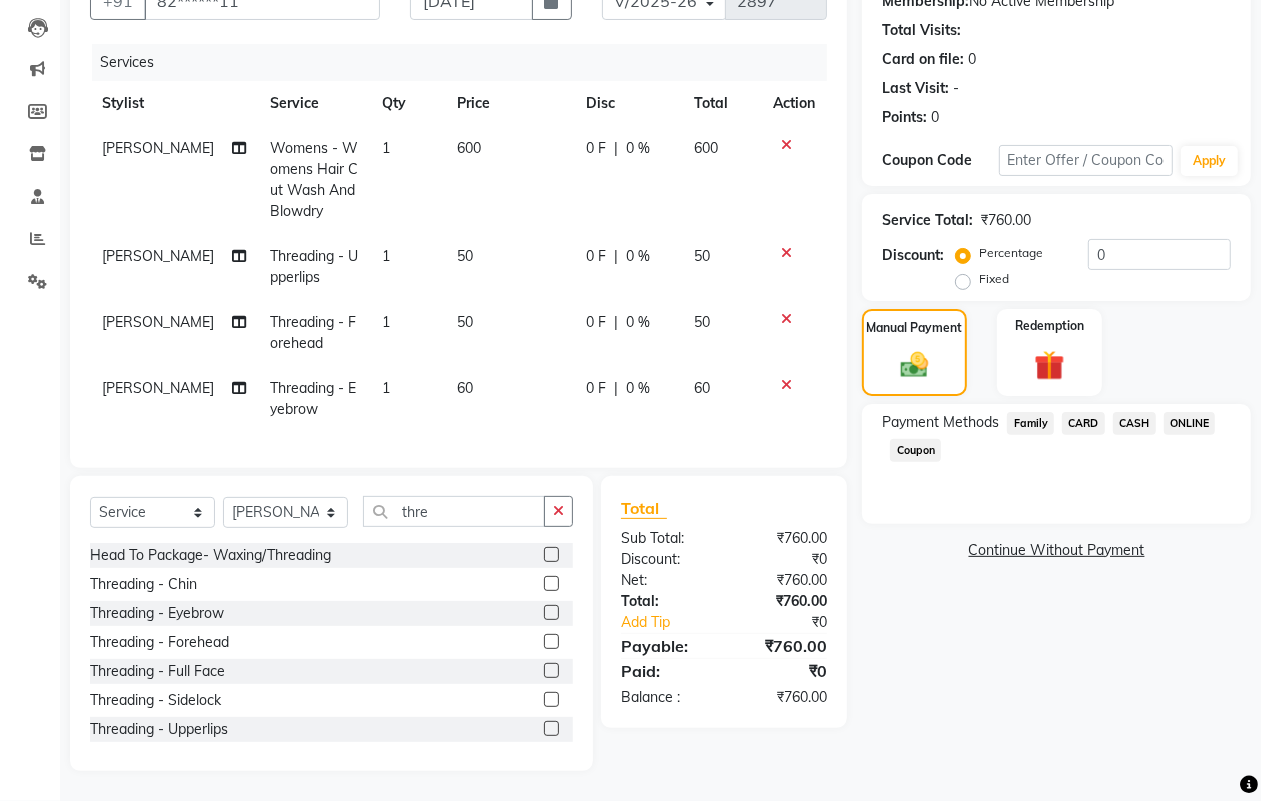 click on "ONLINE" 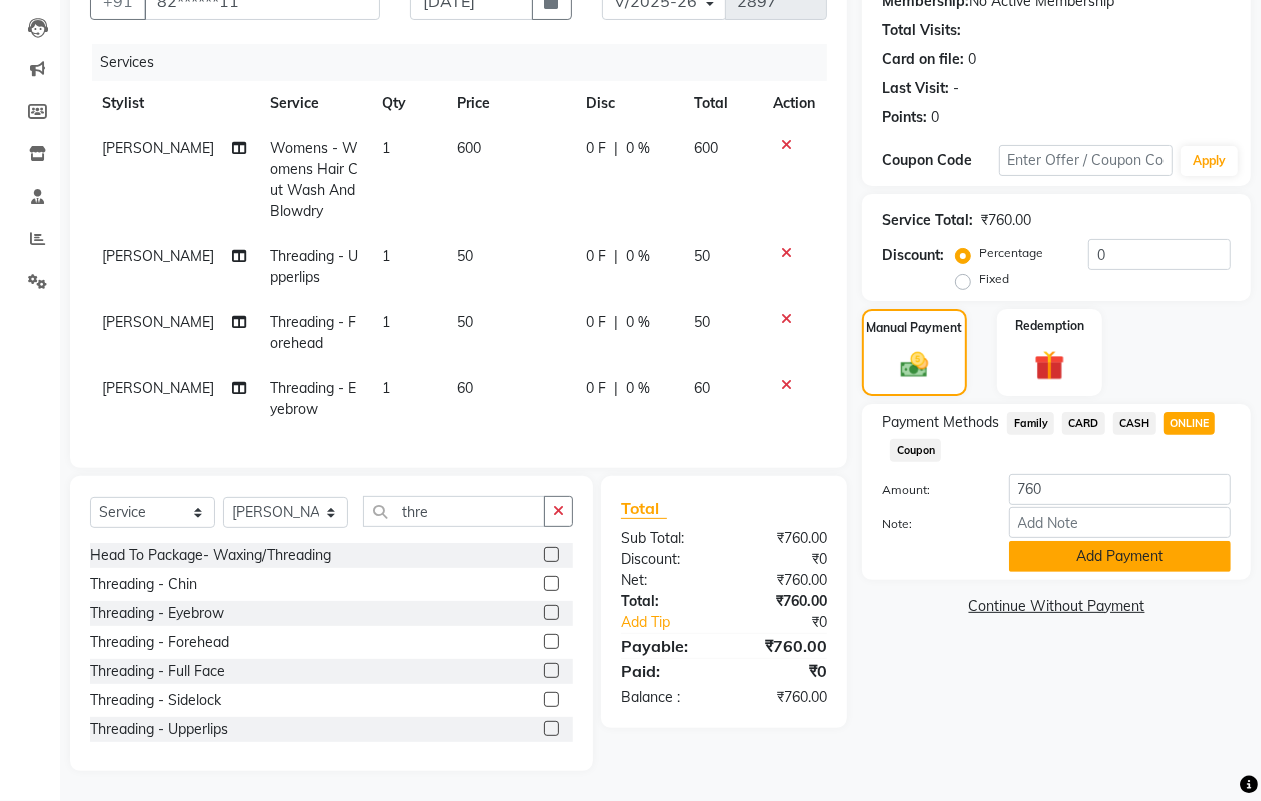 click on "Add Payment" 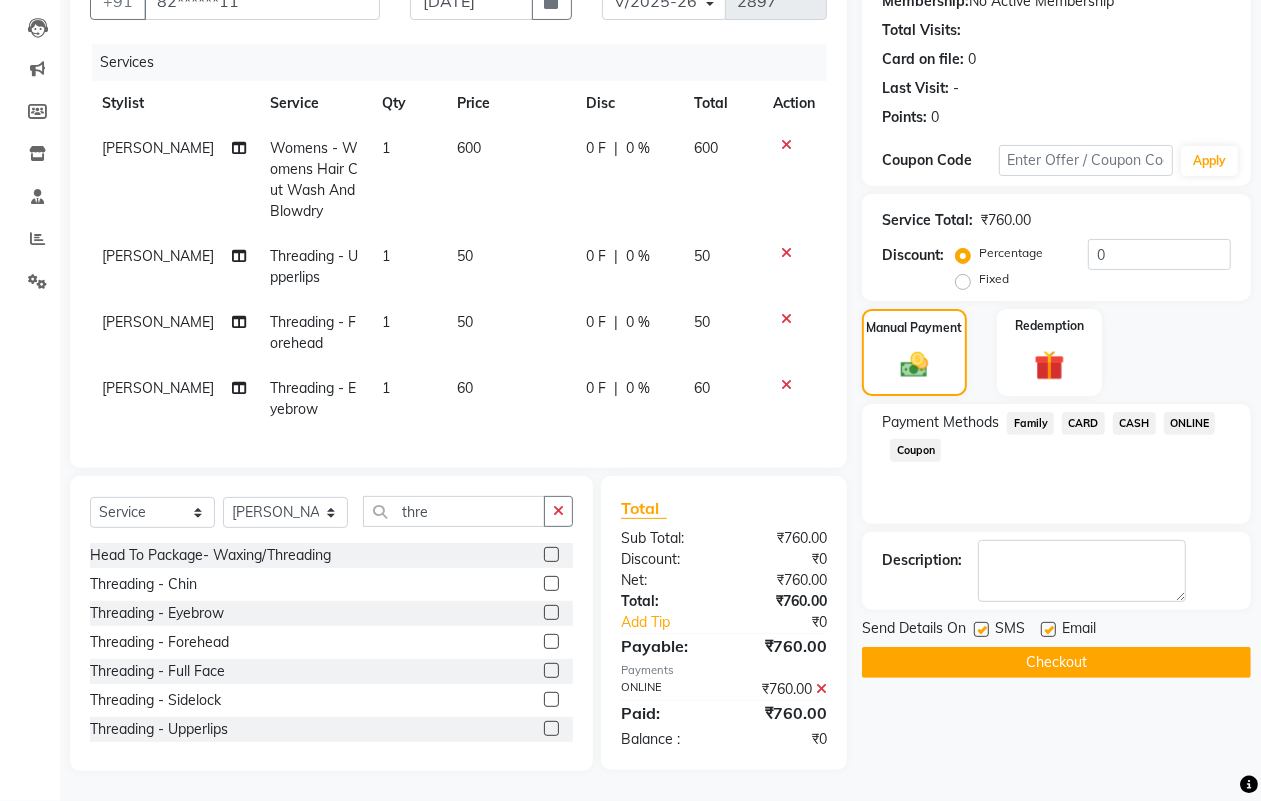 click on "Checkout" 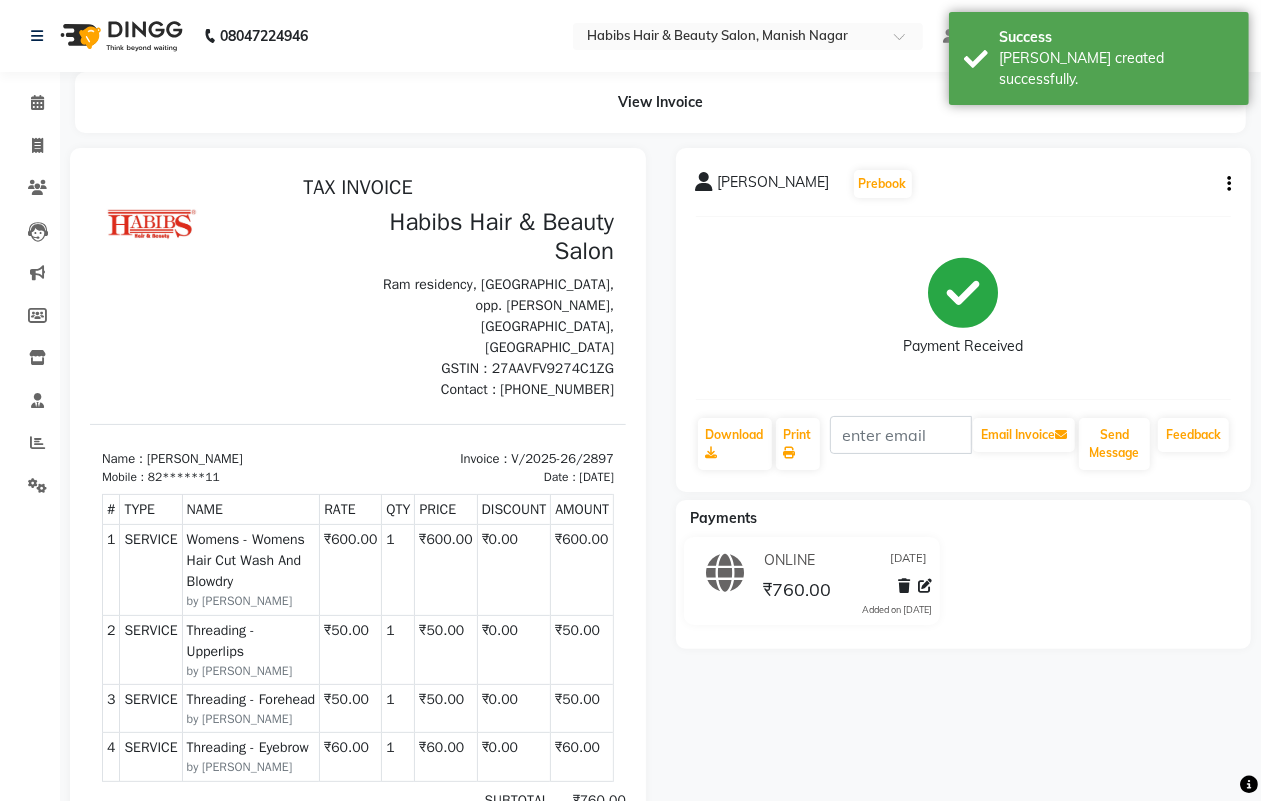 scroll, scrollTop: 0, scrollLeft: 0, axis: both 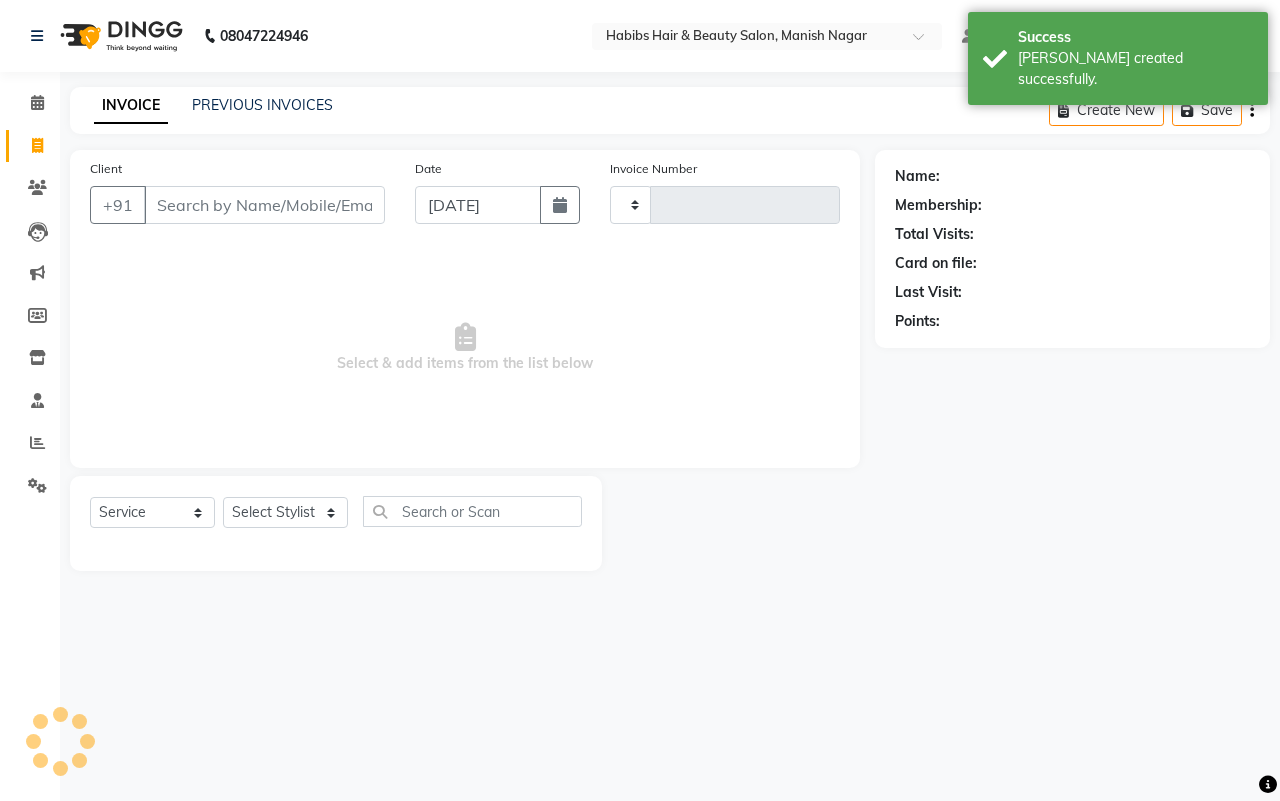 type on "2898" 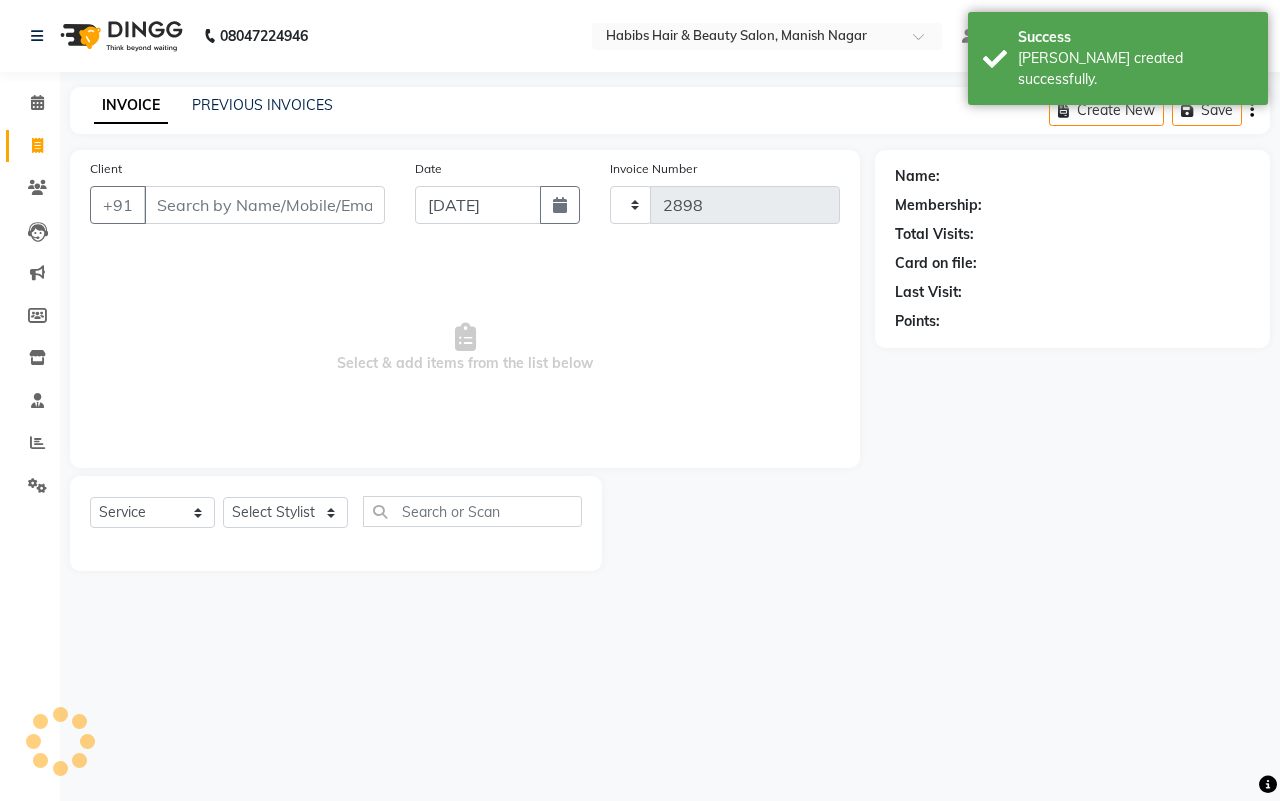 select on "3804" 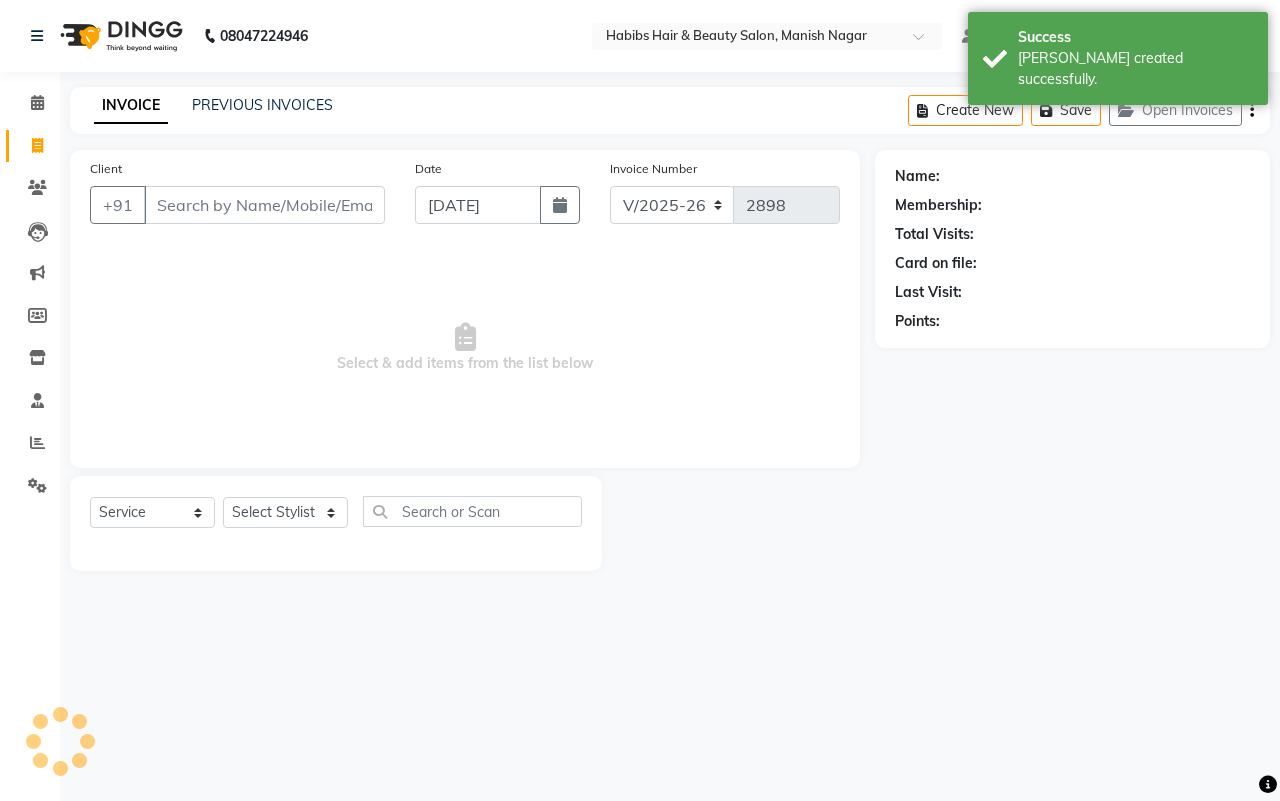 click on "Client" at bounding box center (264, 205) 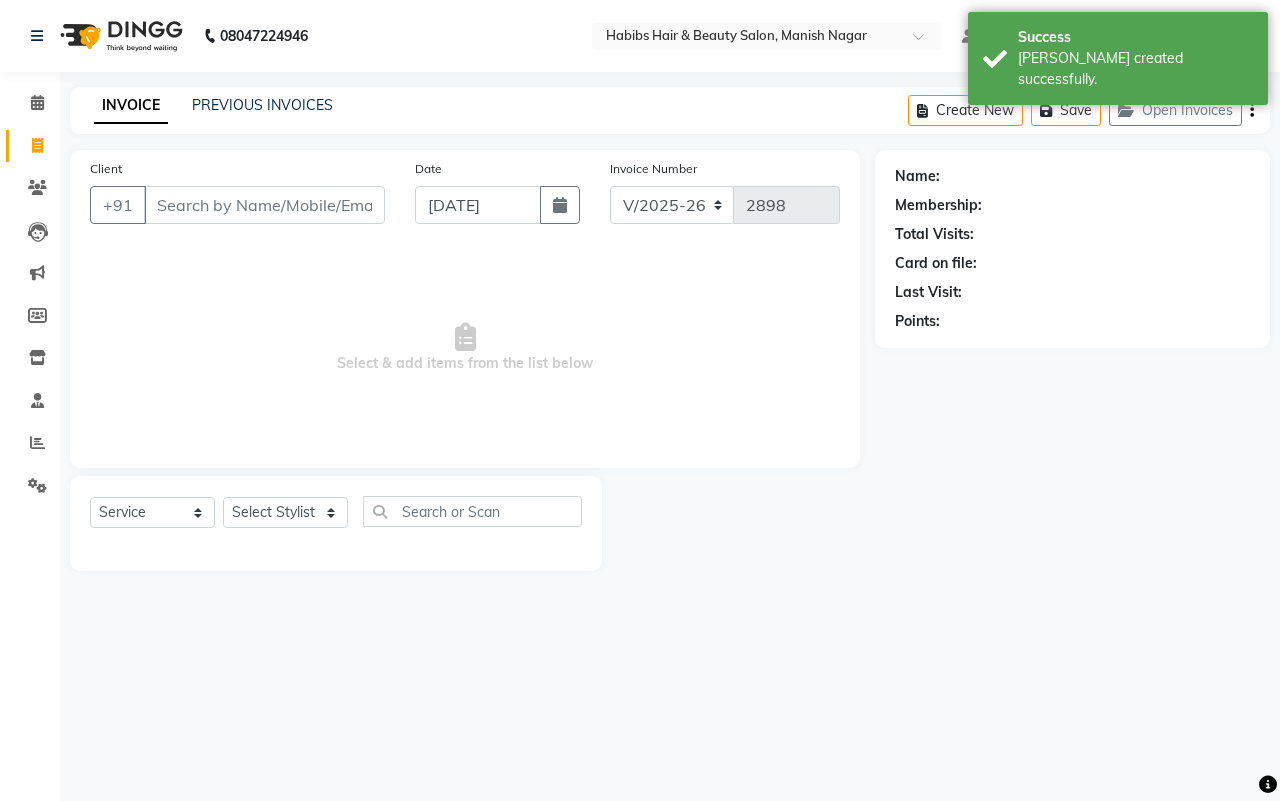 click on "Client" at bounding box center (264, 205) 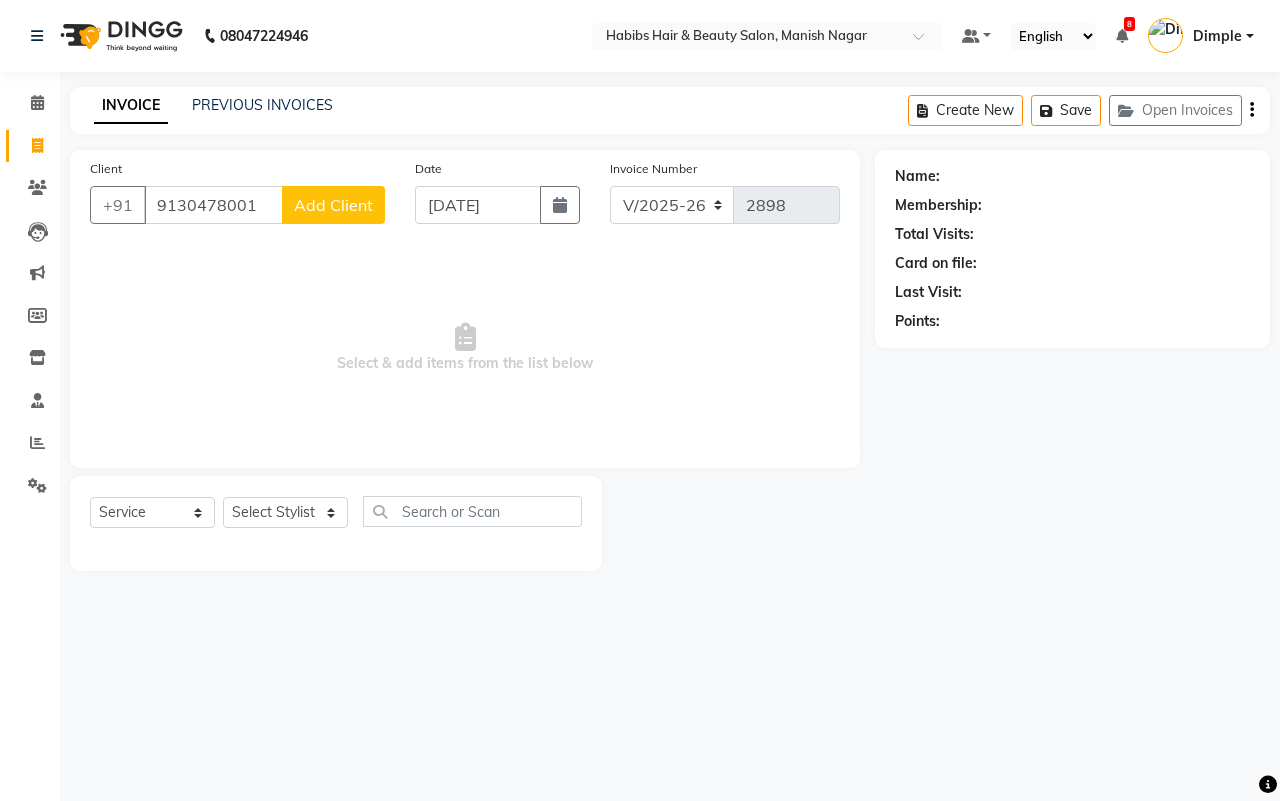 type on "9130478001" 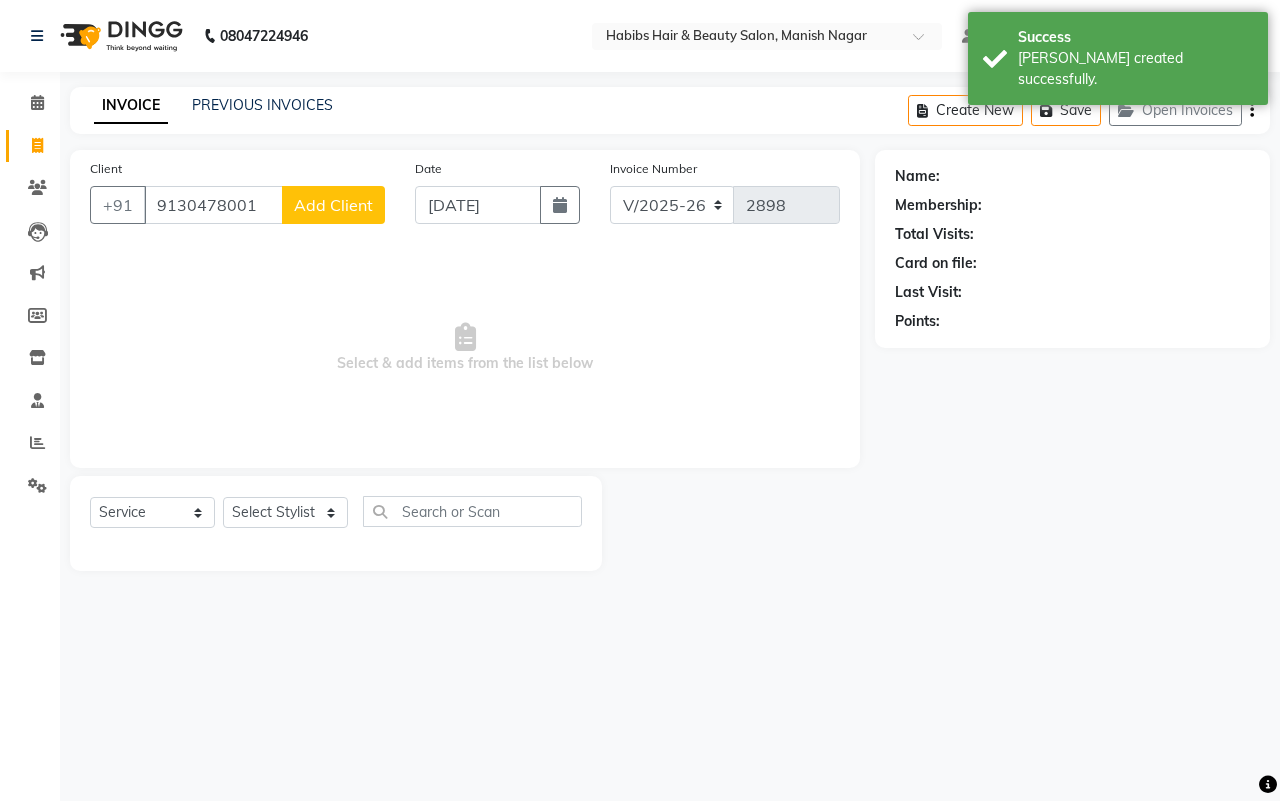click on "Client [PHONE_NUMBER] Add Client" 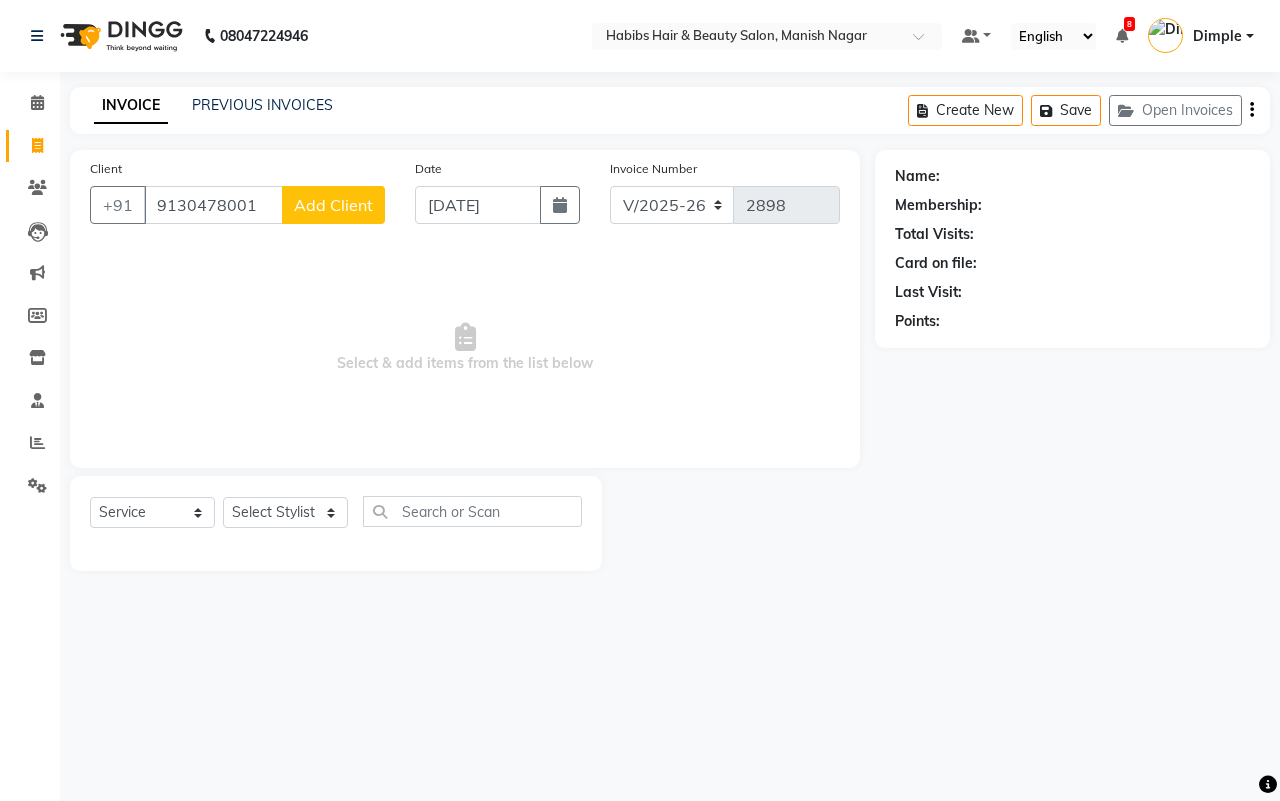 click on "Add Client" 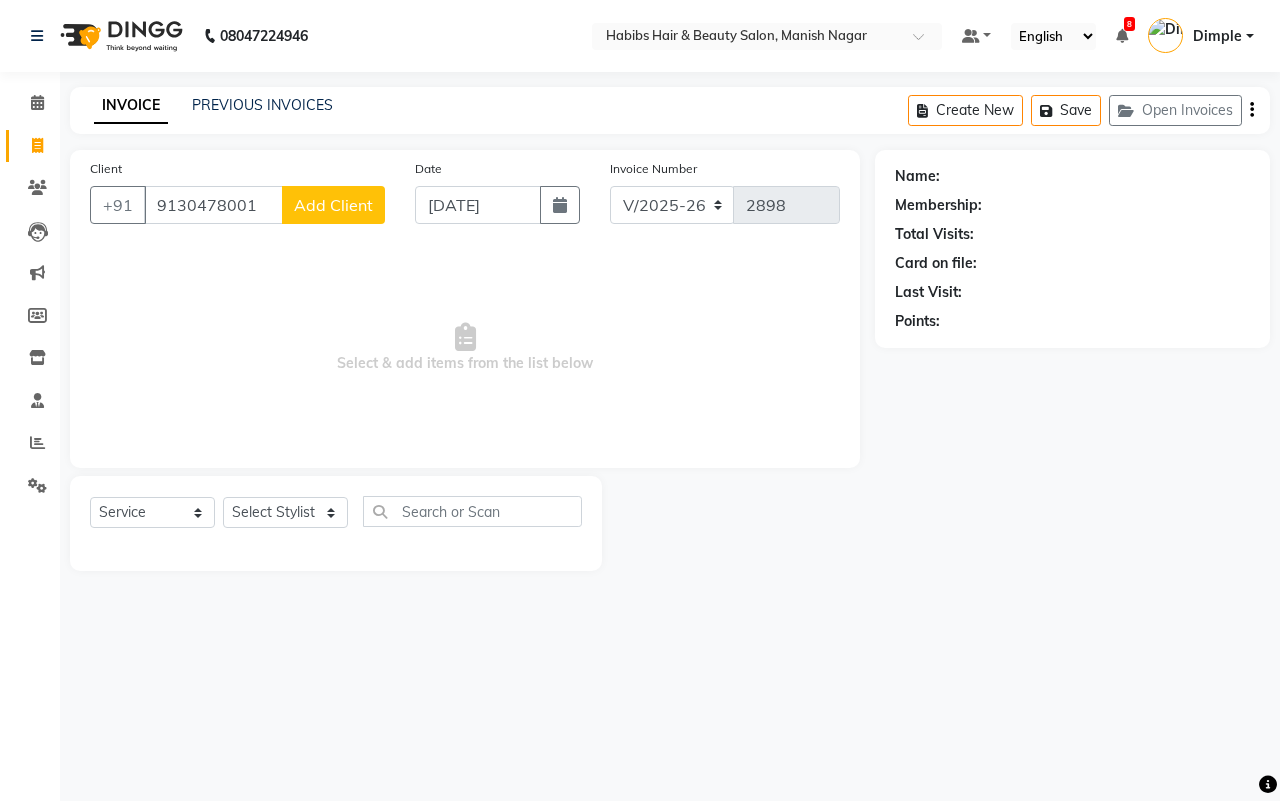 select on "22" 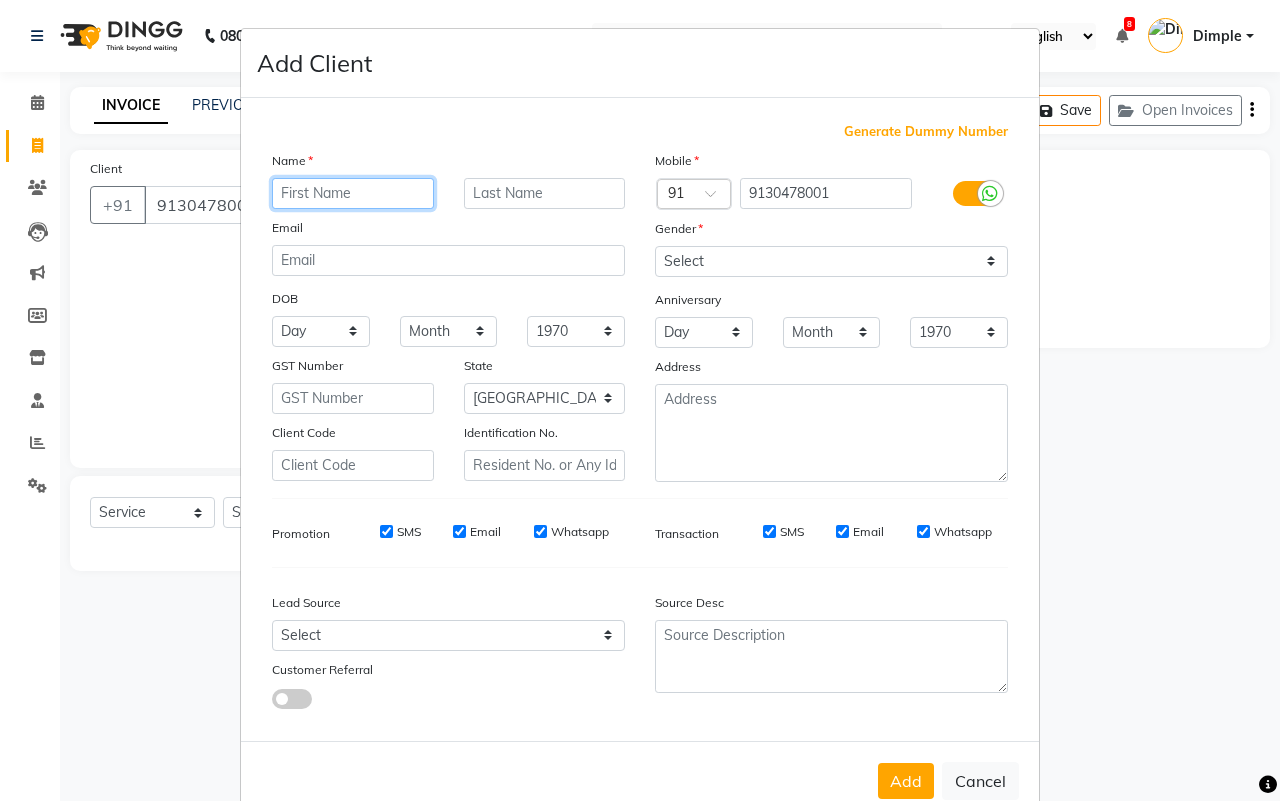 click at bounding box center [353, 193] 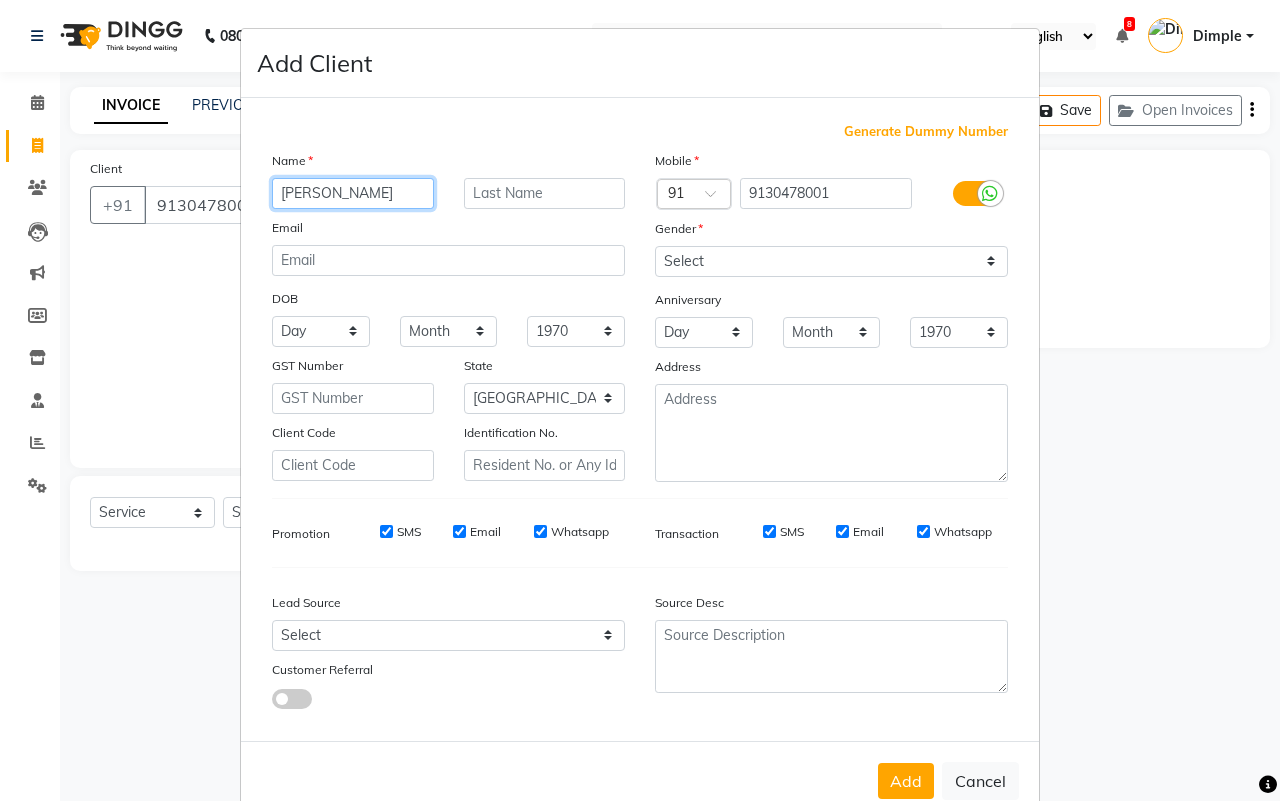 type on "[PERSON_NAME]" 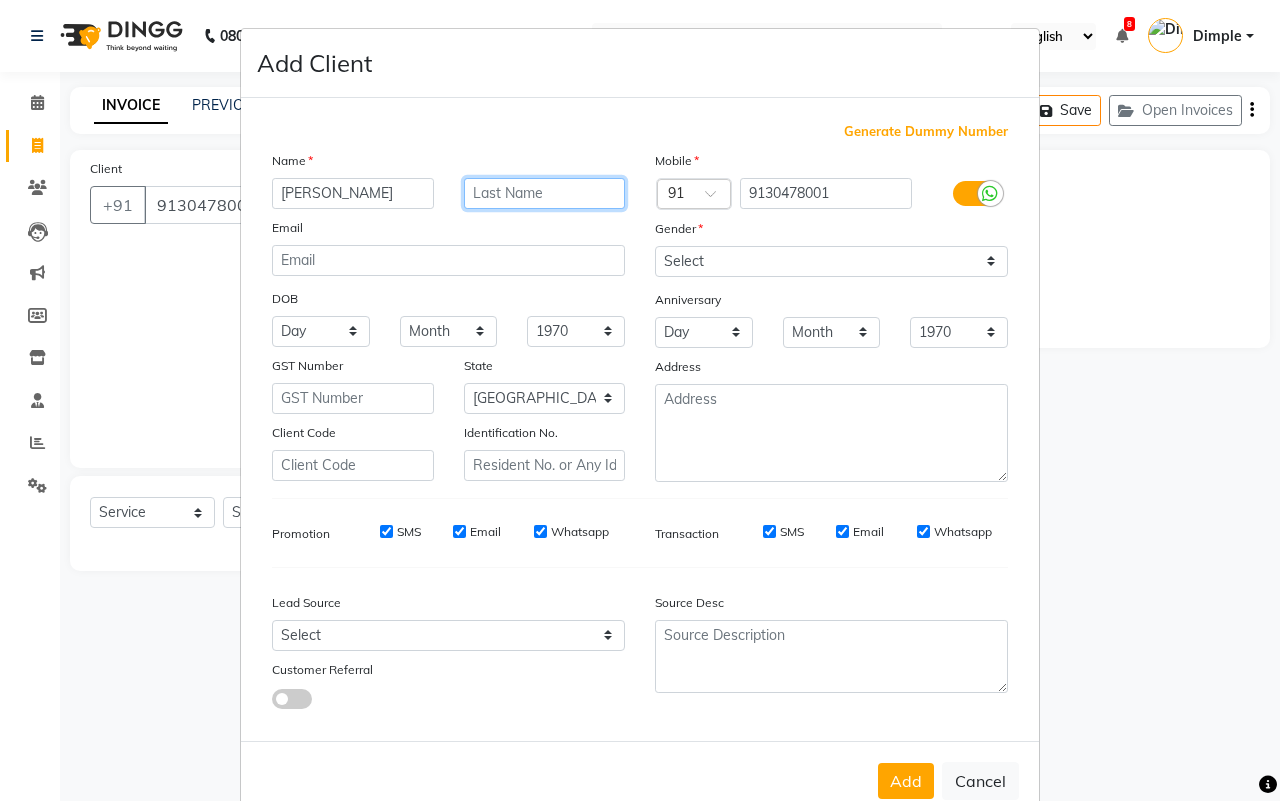 click at bounding box center (545, 193) 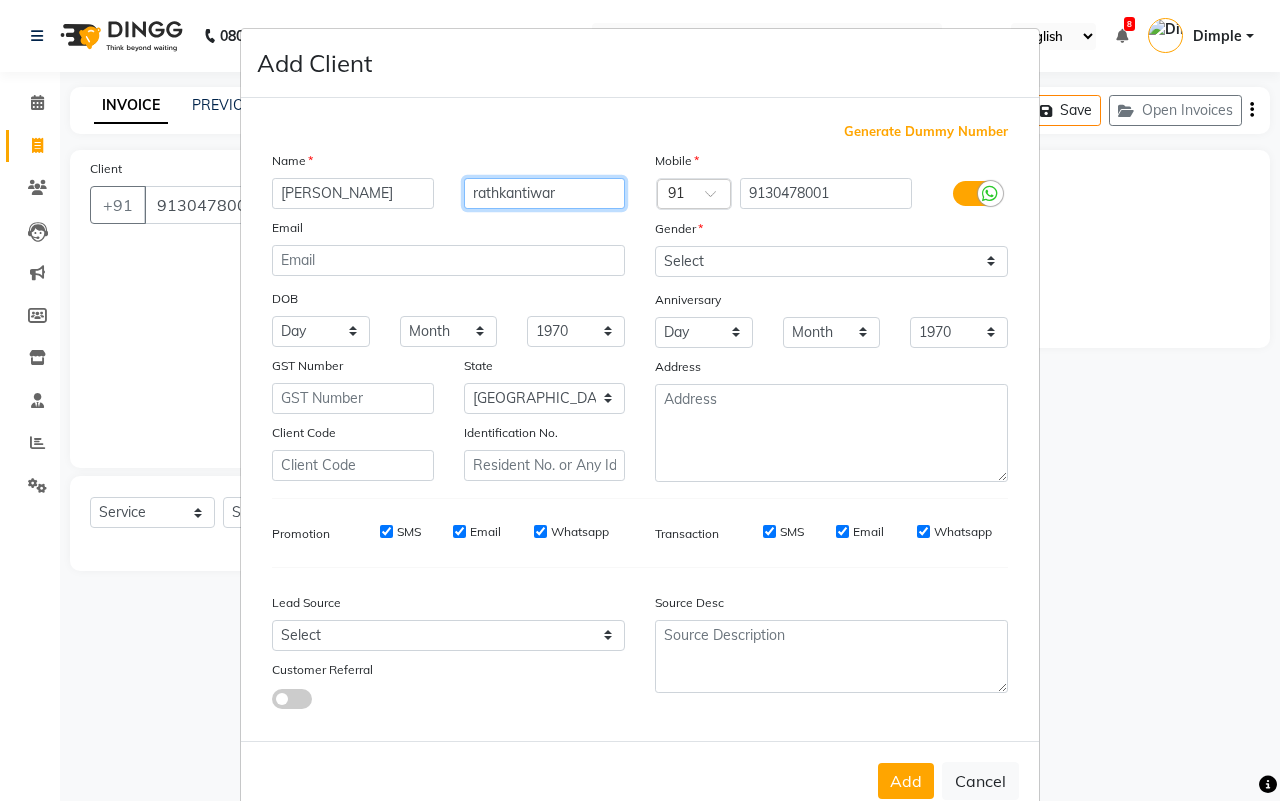 click on "rathkantiwar" at bounding box center [545, 193] 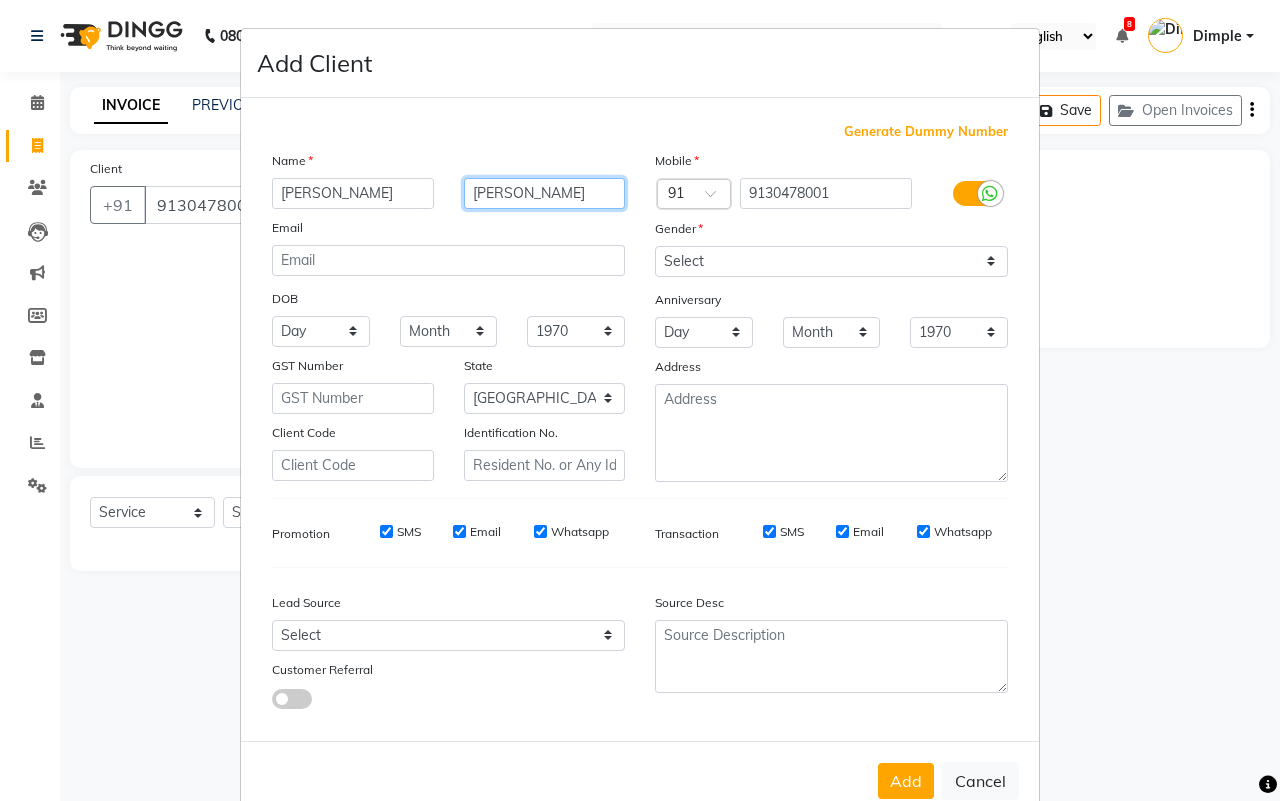type on "[PERSON_NAME]" 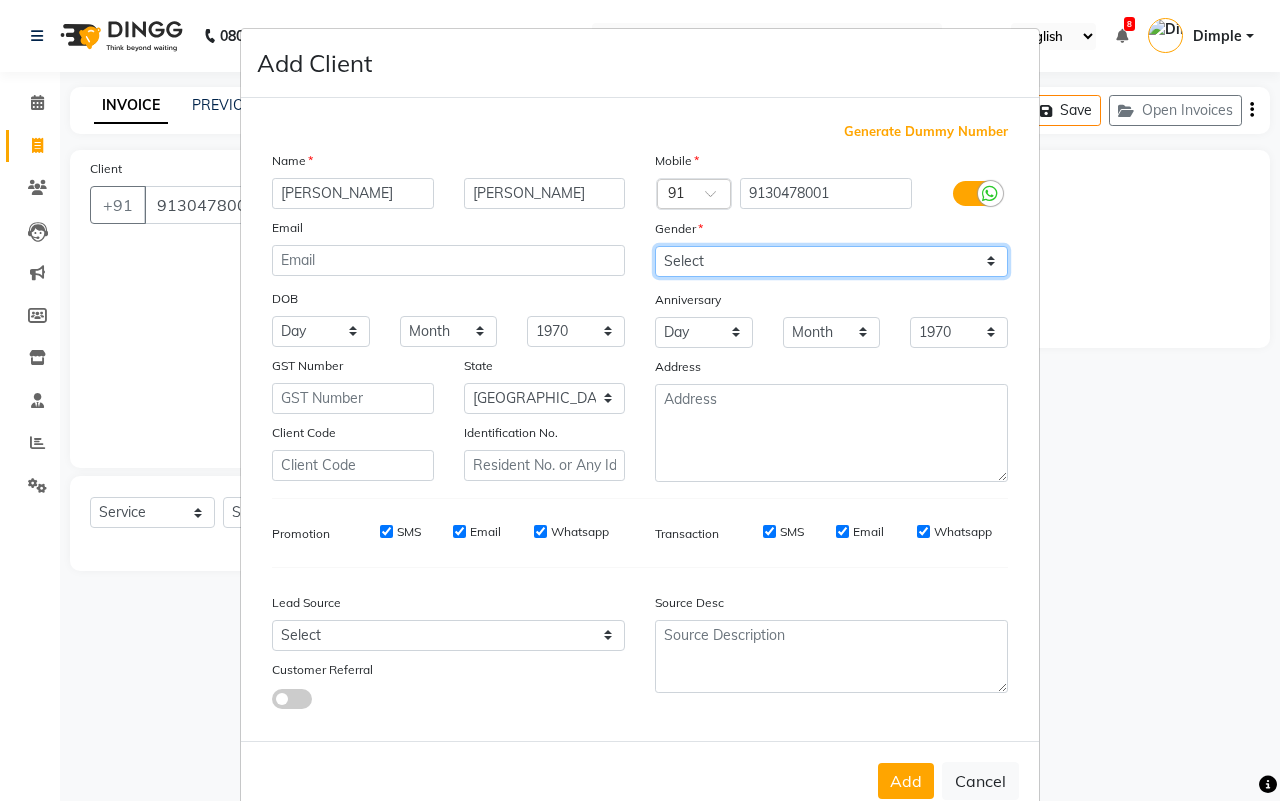 click on "Select [DEMOGRAPHIC_DATA] [DEMOGRAPHIC_DATA] Other Prefer Not To Say" at bounding box center (831, 261) 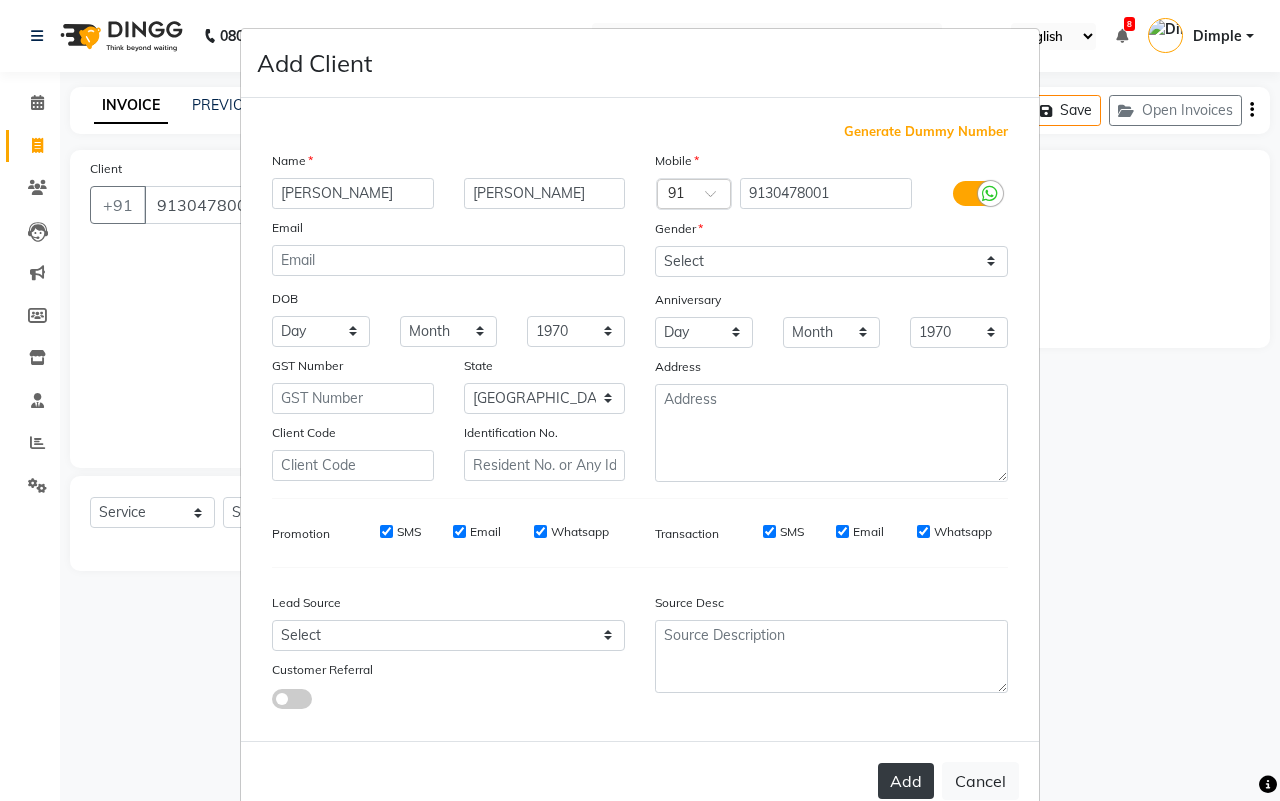 click on "Add" at bounding box center [906, 781] 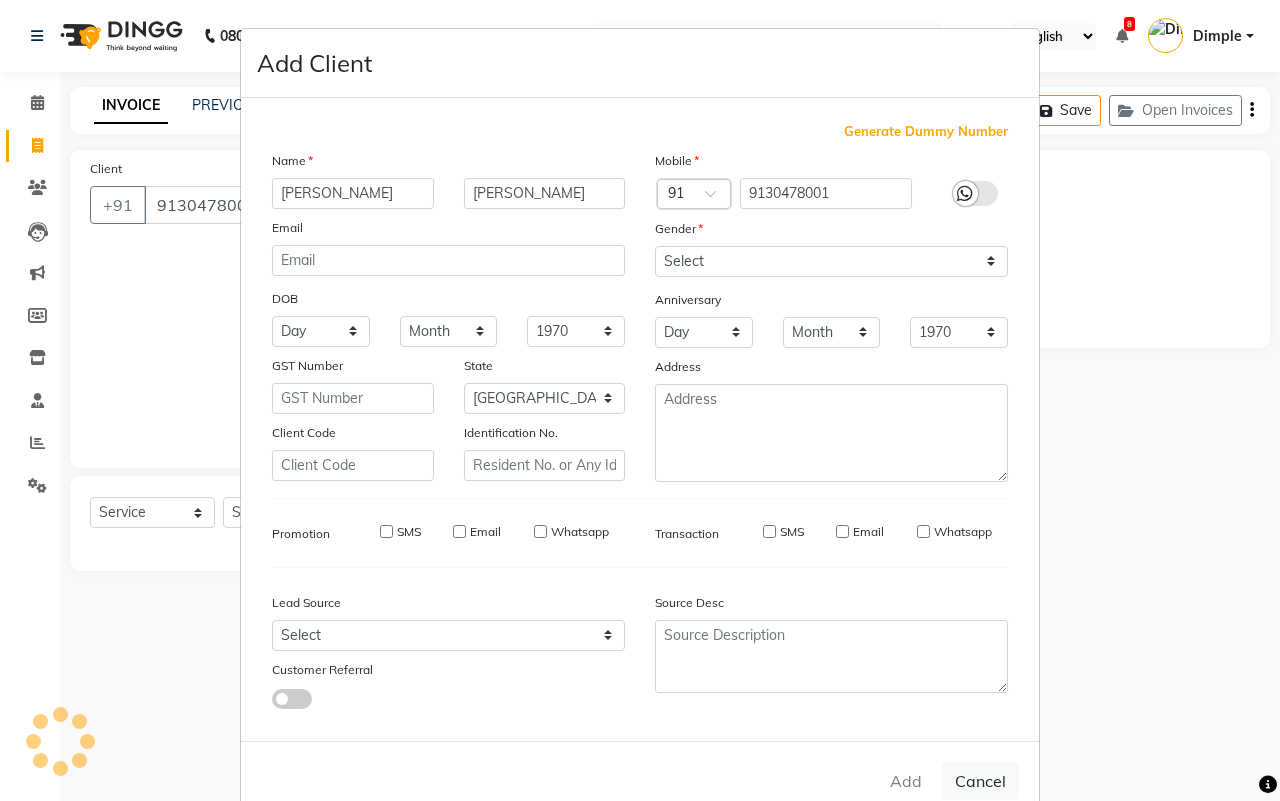 type on "91******01" 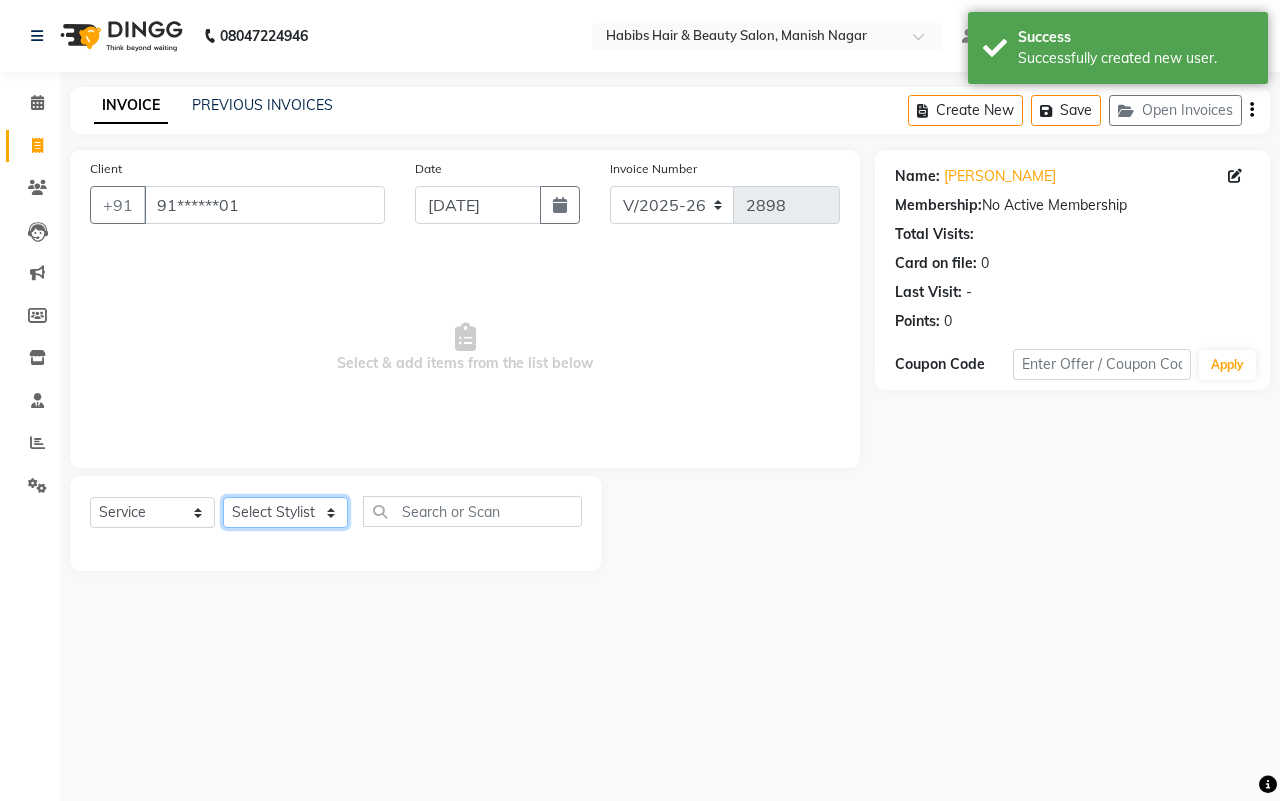 click on "Select Stylist [PERSON_NAME] [PERSON_NAME] [PERSON_NAME] Sachin [PERSON_NAME] [PERSON_NAME] [PERSON_NAME]" 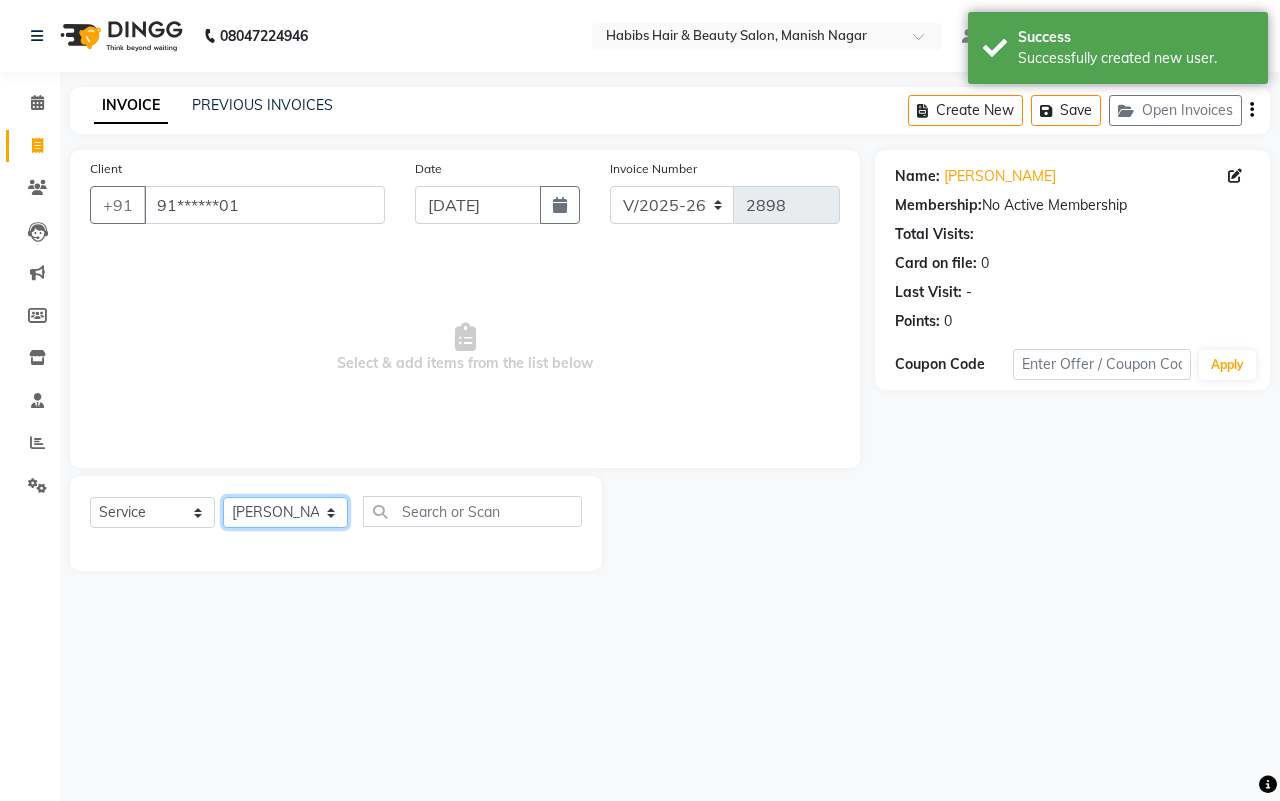click on "Select Stylist [PERSON_NAME] [PERSON_NAME] [PERSON_NAME] Sachin [PERSON_NAME] [PERSON_NAME] [PERSON_NAME]" 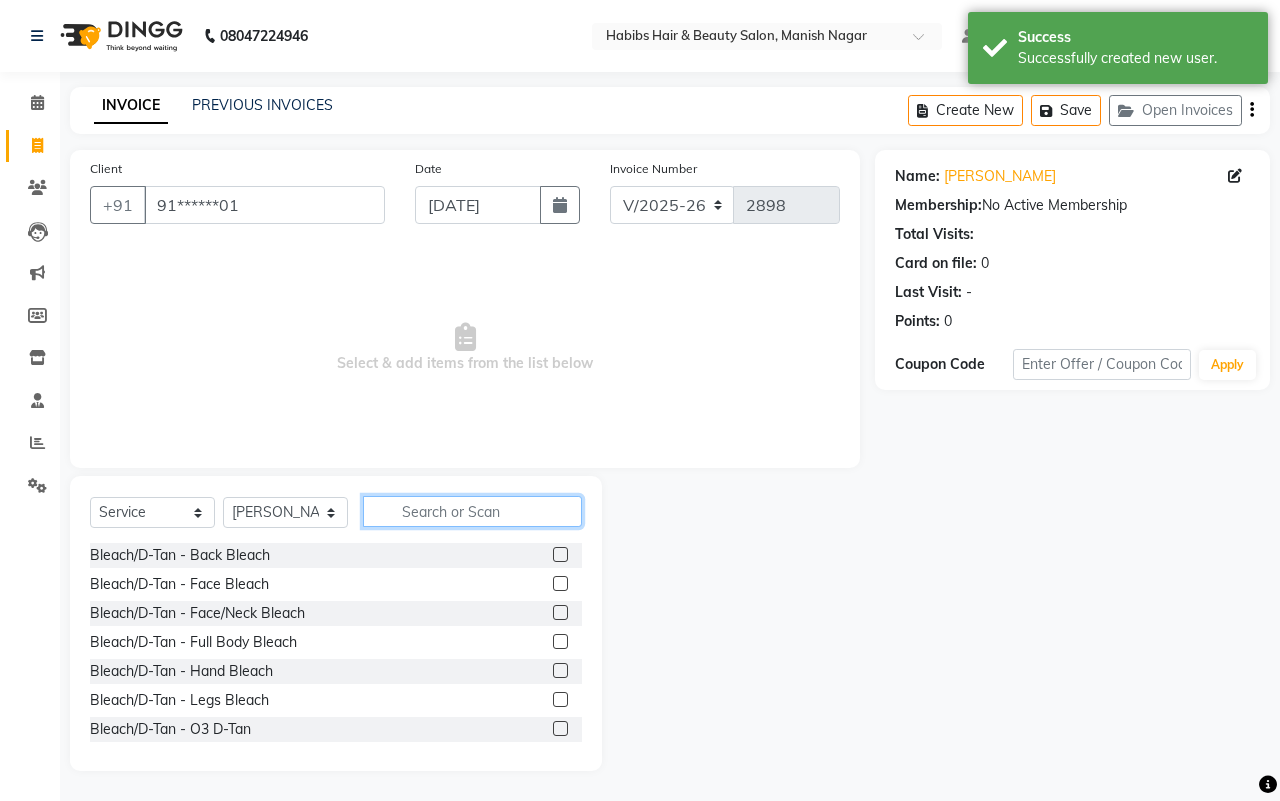 click 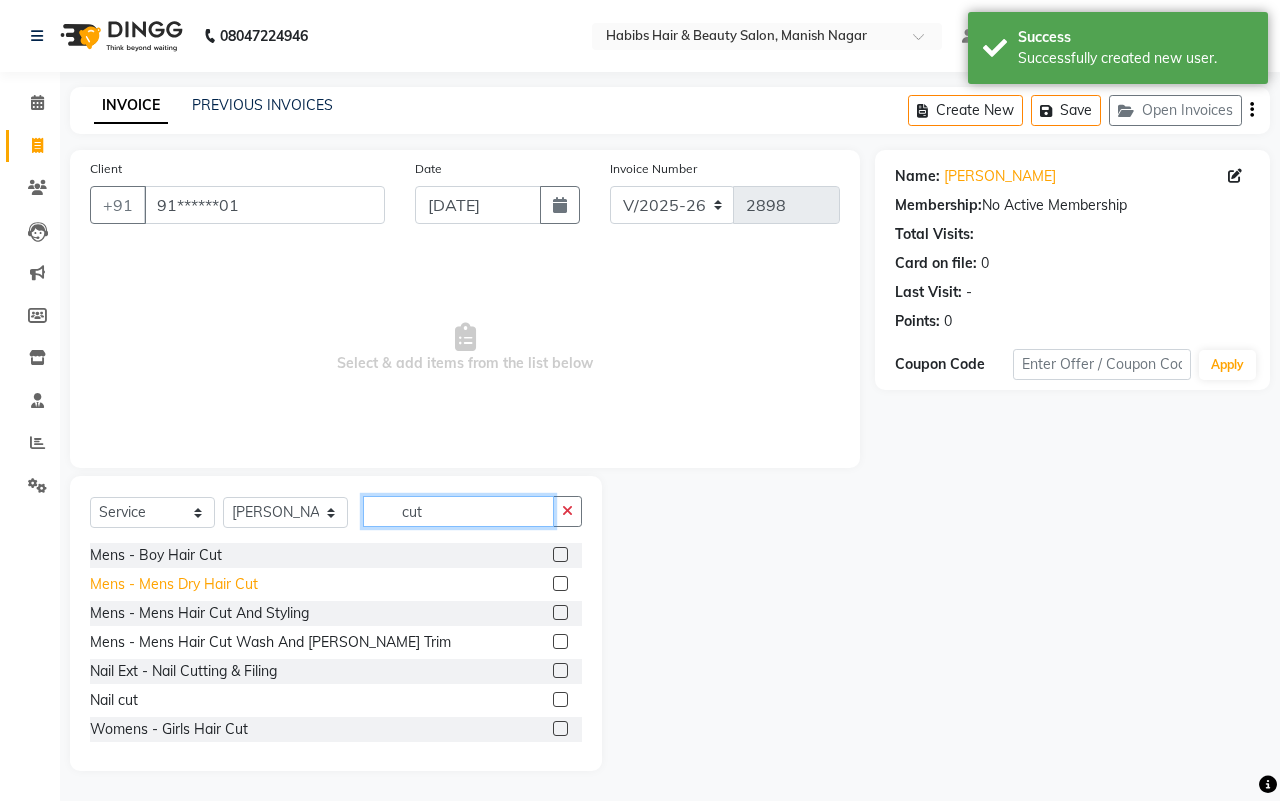 type on "cut" 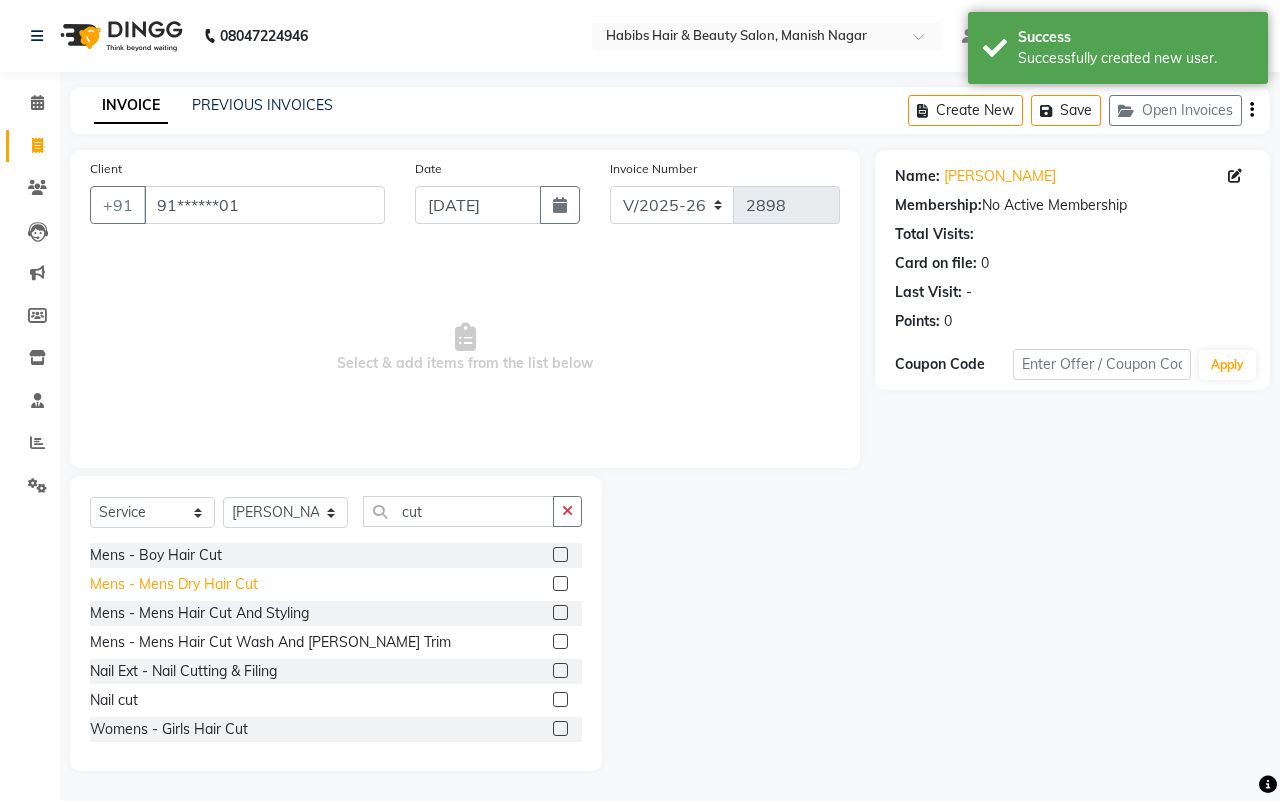 click on "Mens - Mens Dry Hair Cut" 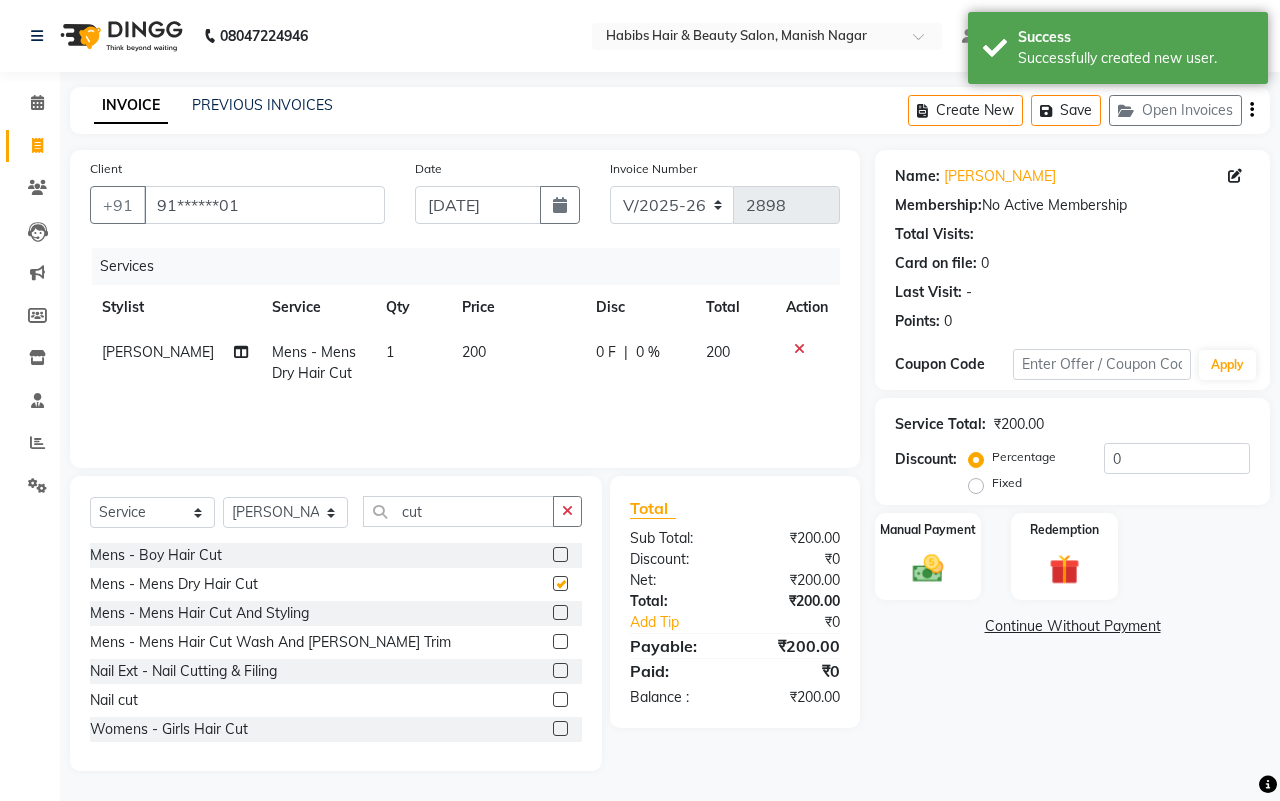 checkbox on "false" 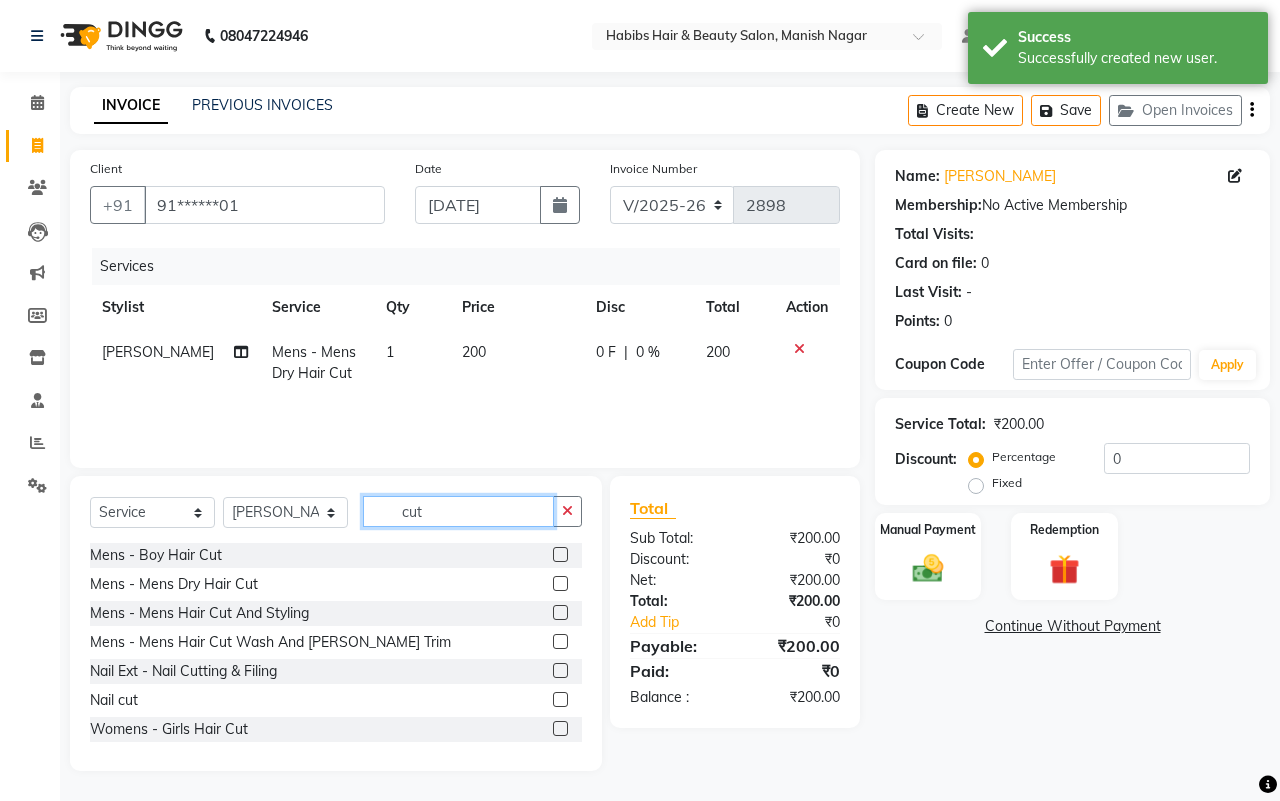 click on "cut" 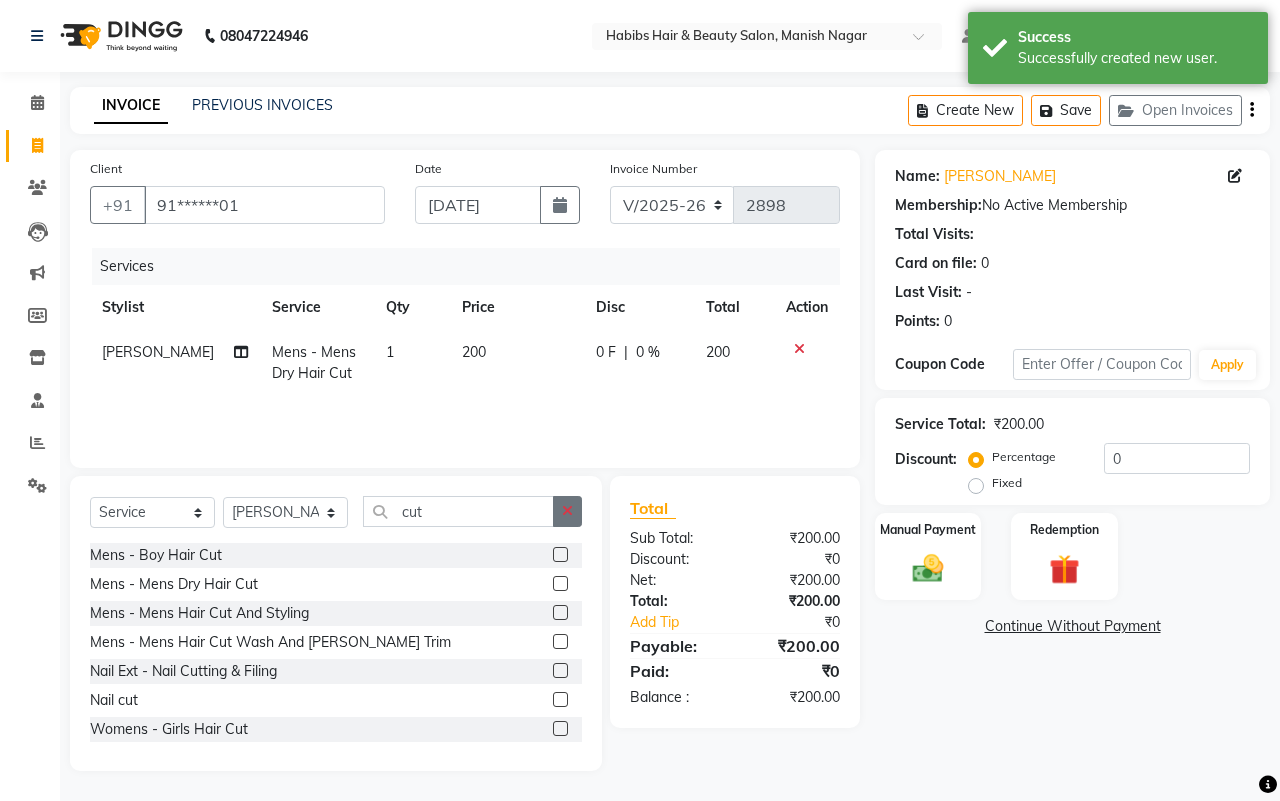 click 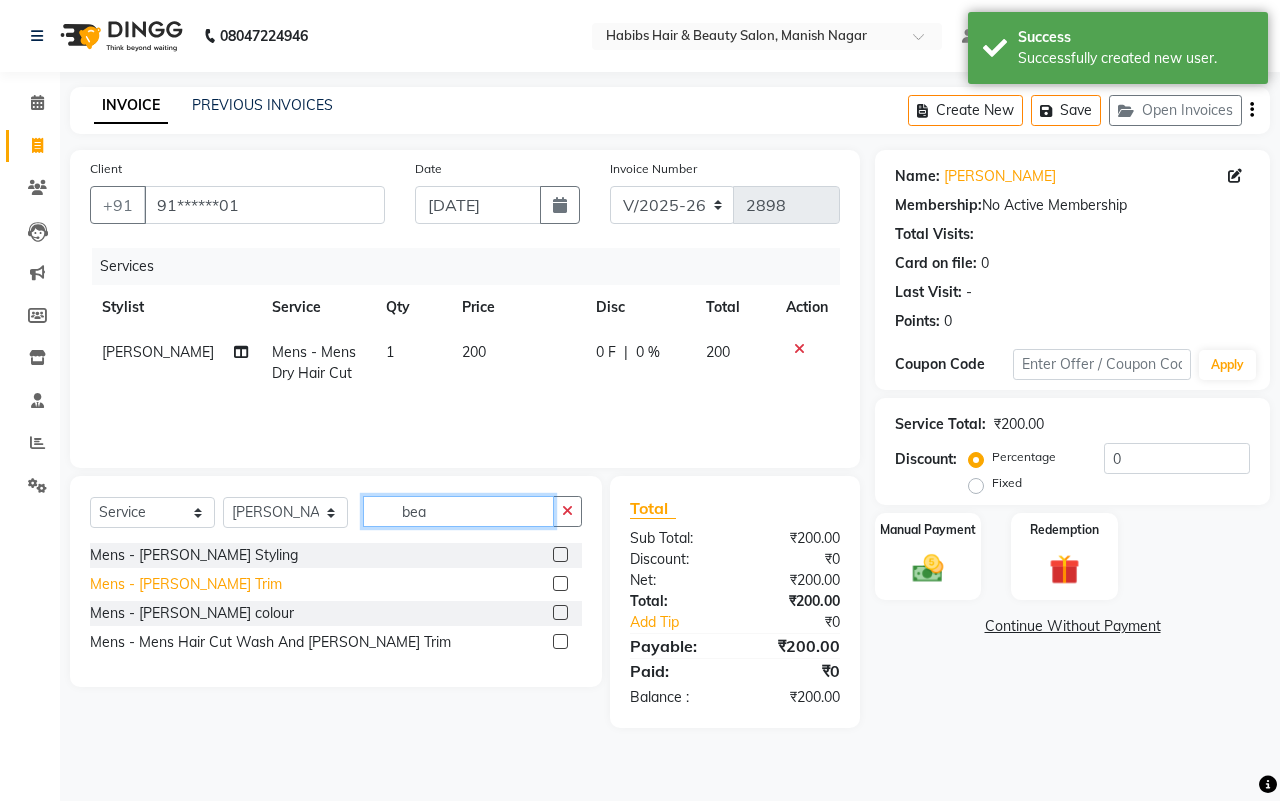 type on "bea" 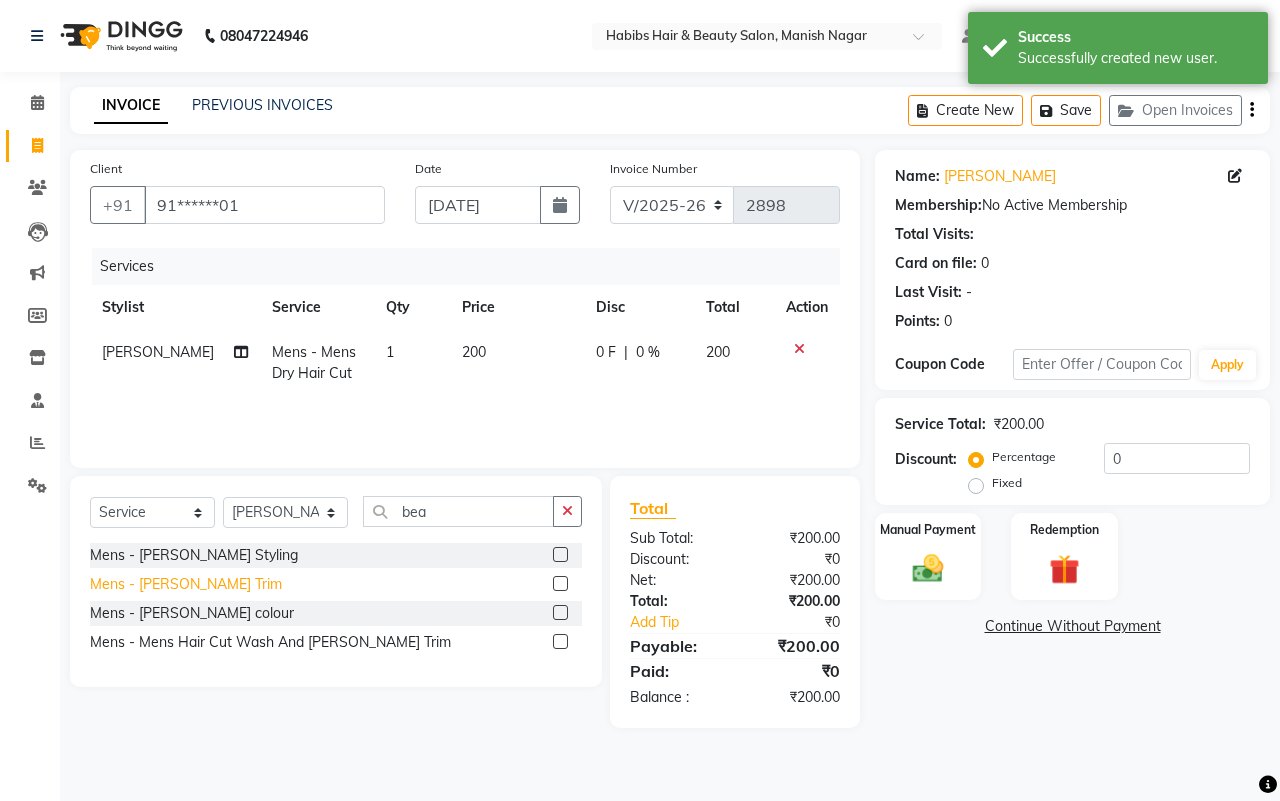 click on "Mens - [PERSON_NAME] Trim" 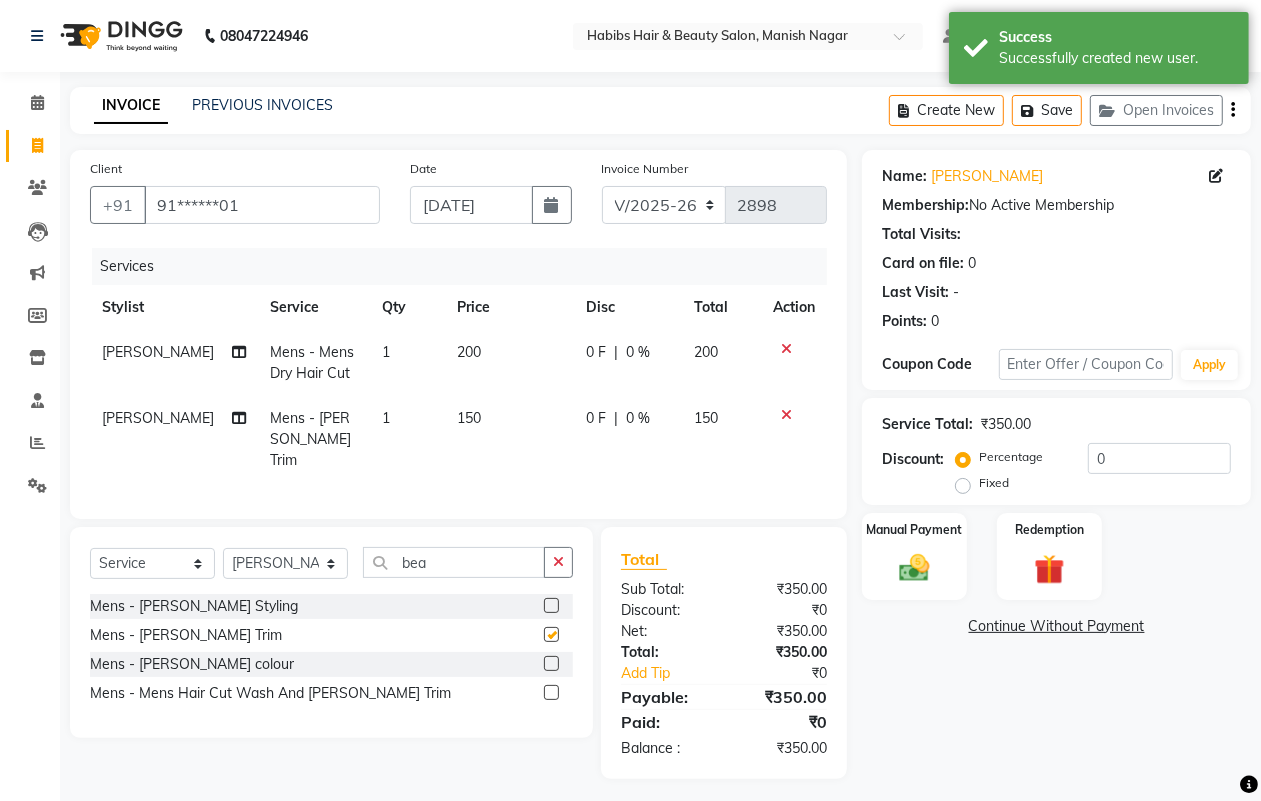 checkbox on "false" 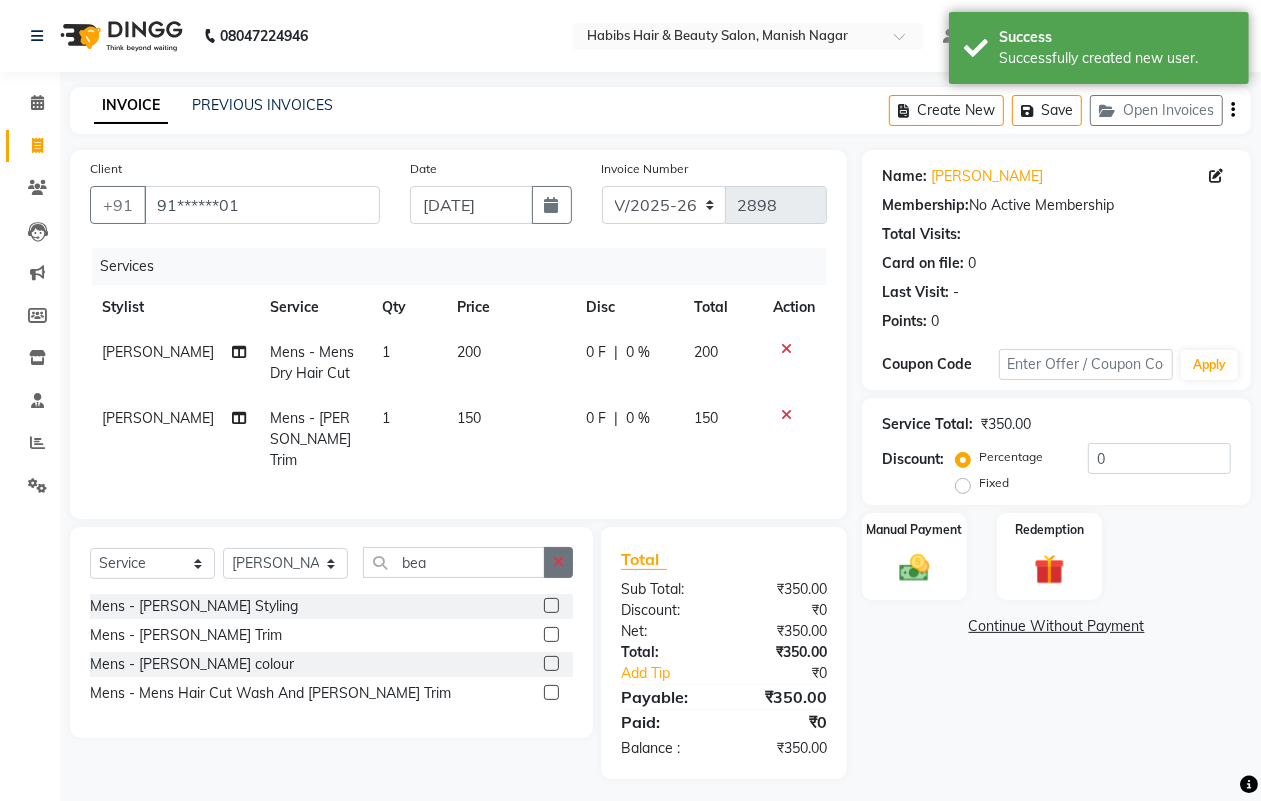 click 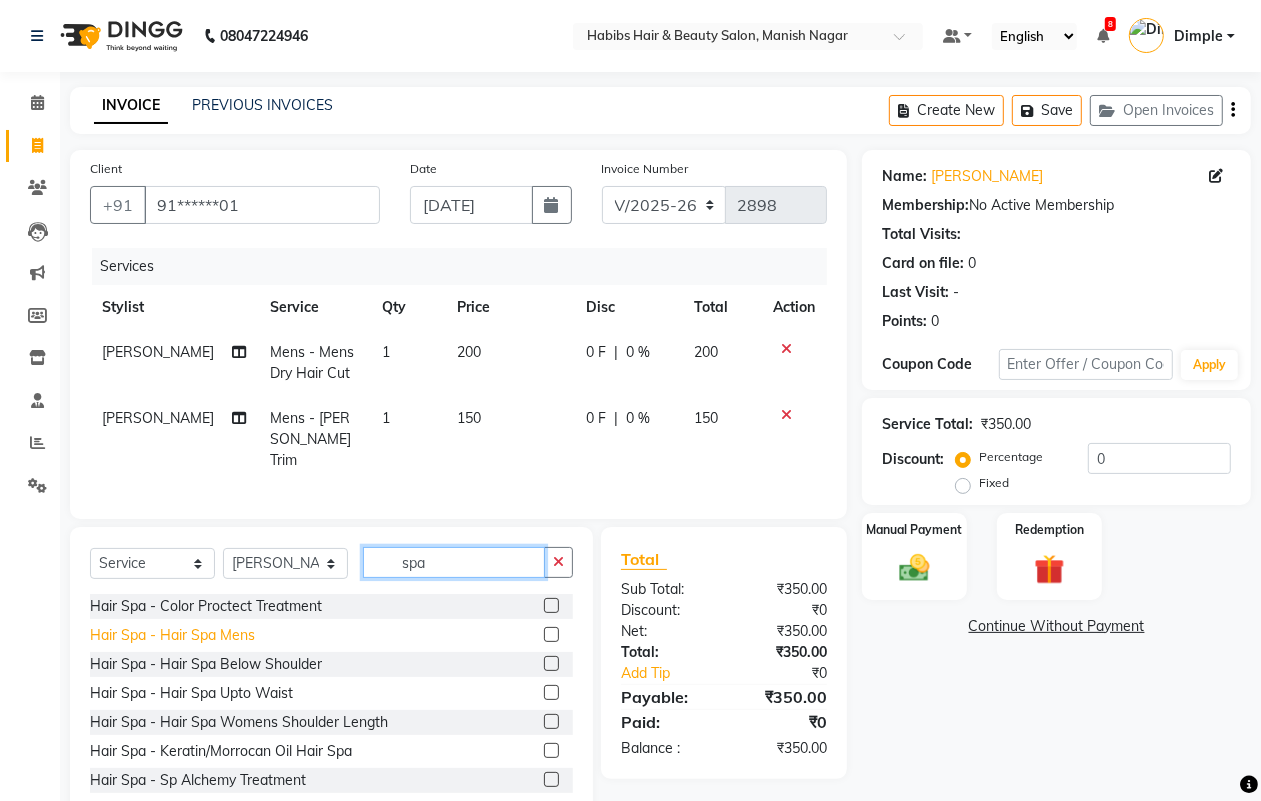 type on "spa" 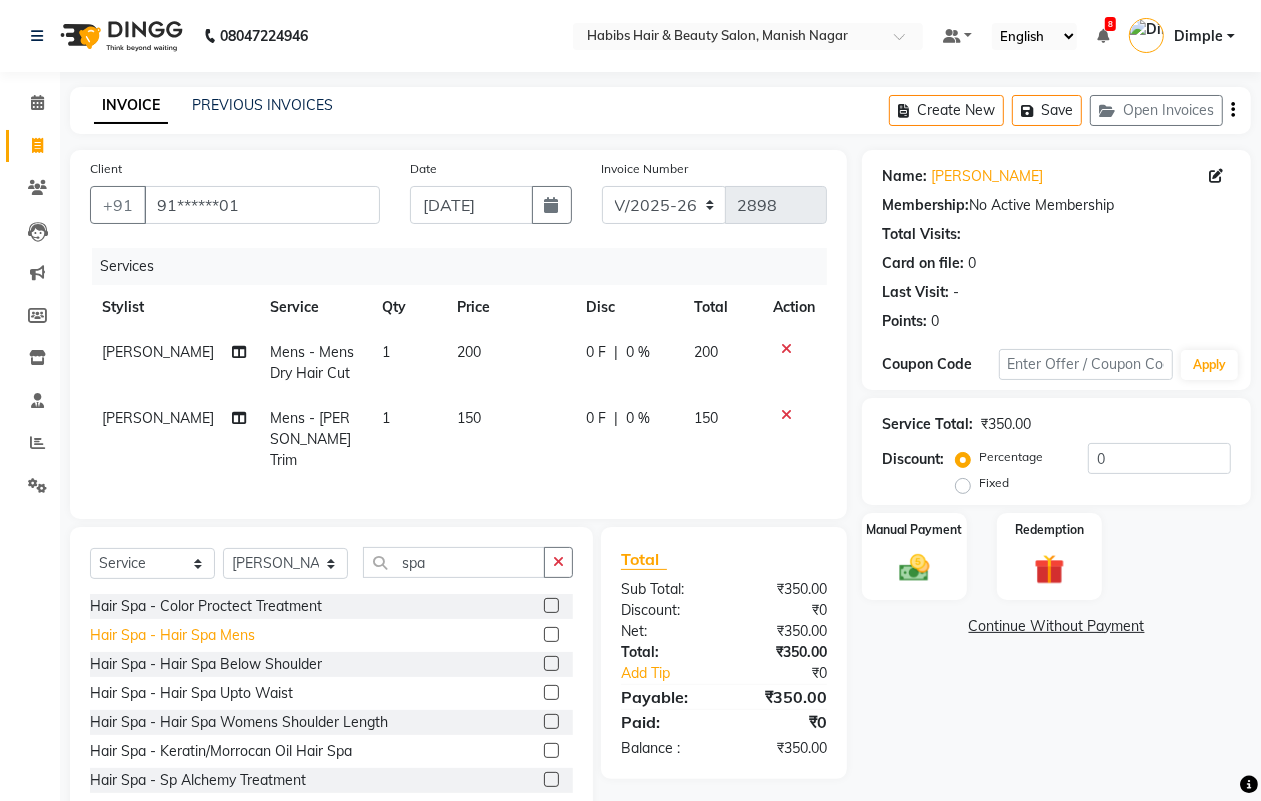 click on "Hair Spa - Hair  Spa Mens" 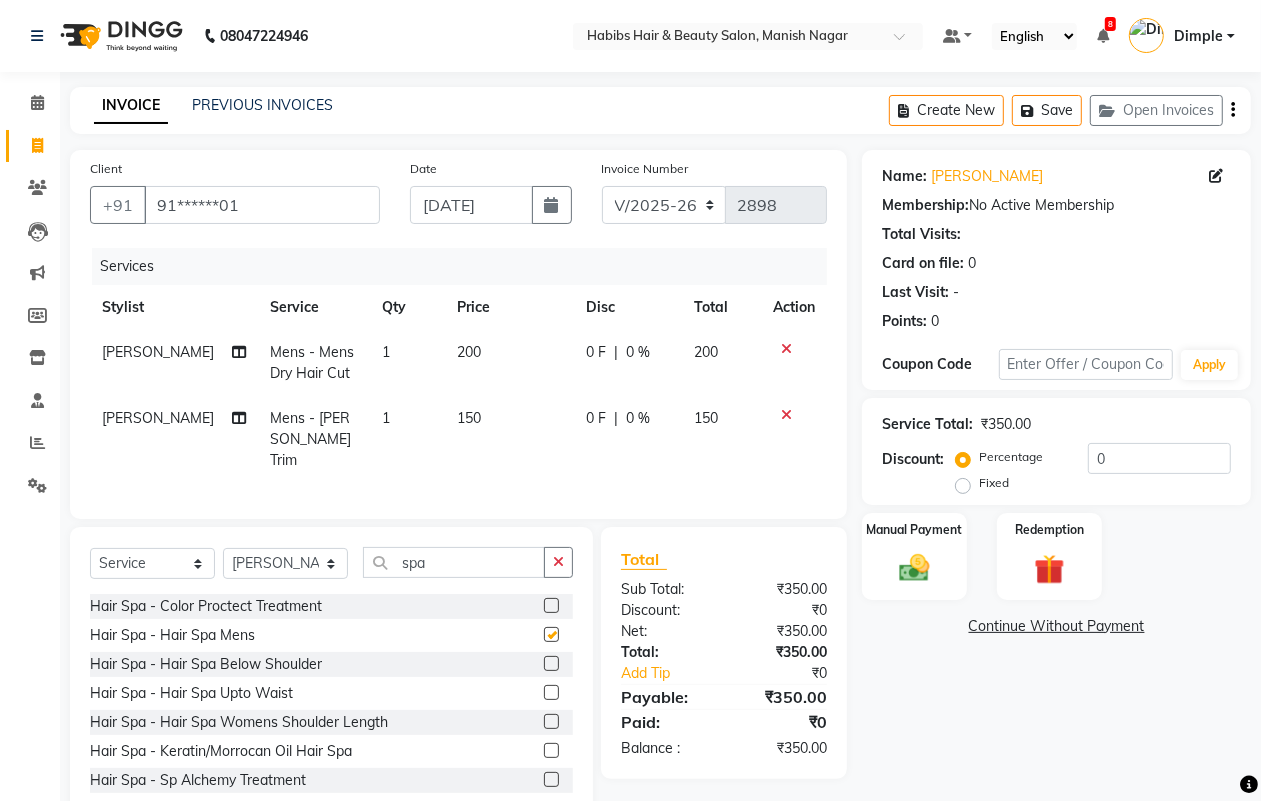 checkbox on "false" 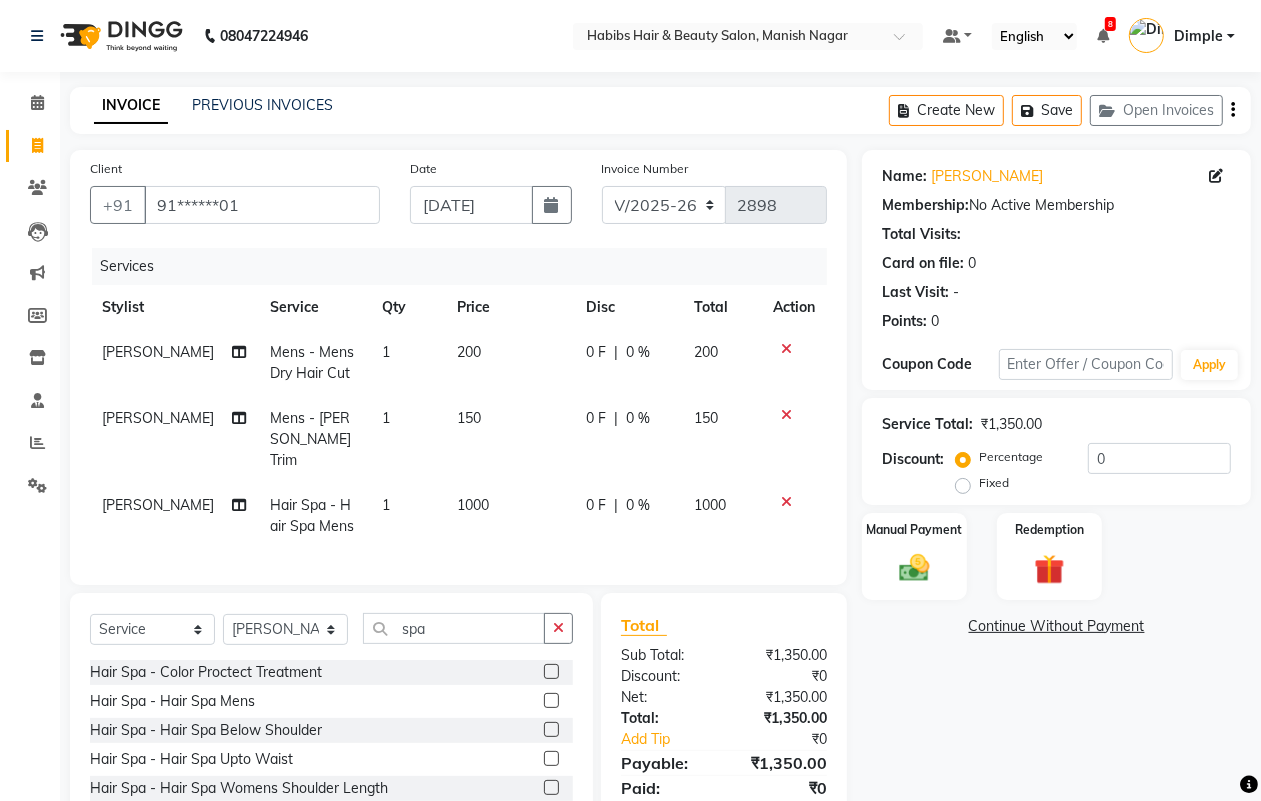 click on "0 F" 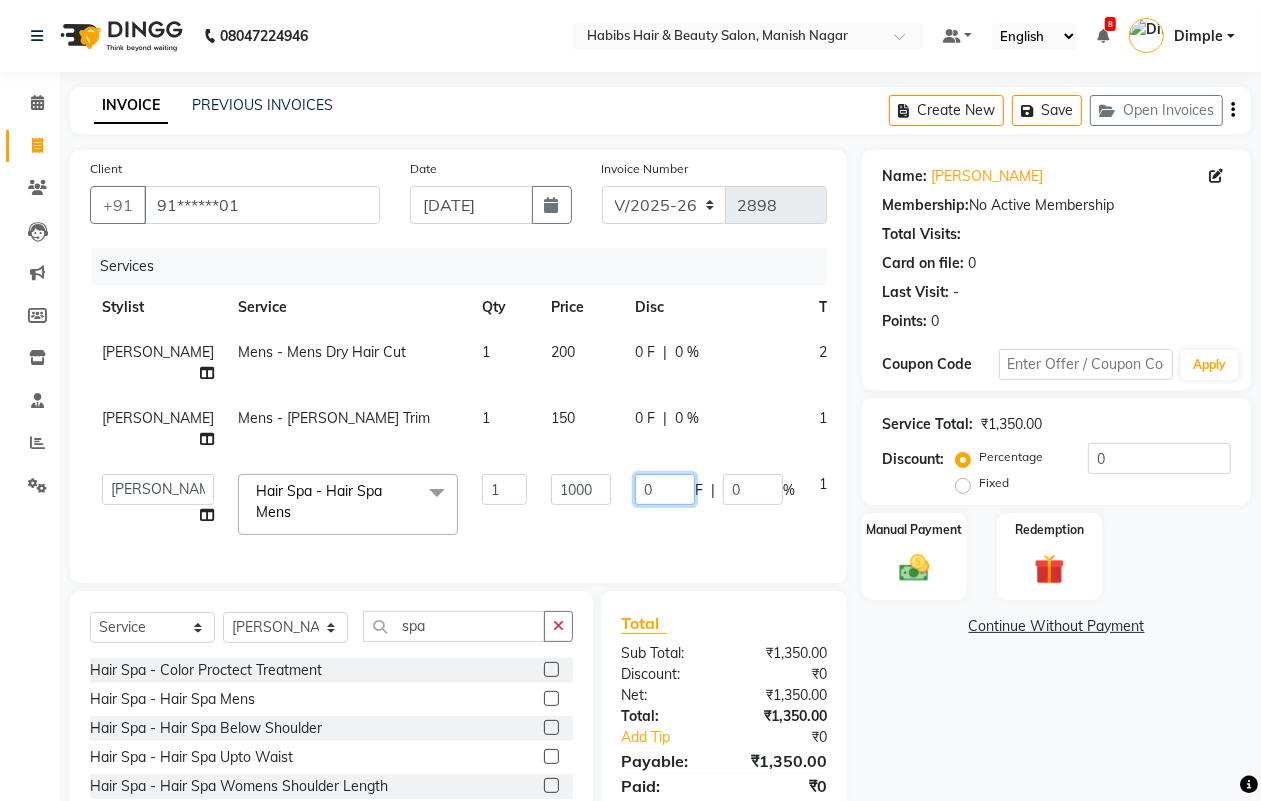 click on "0" 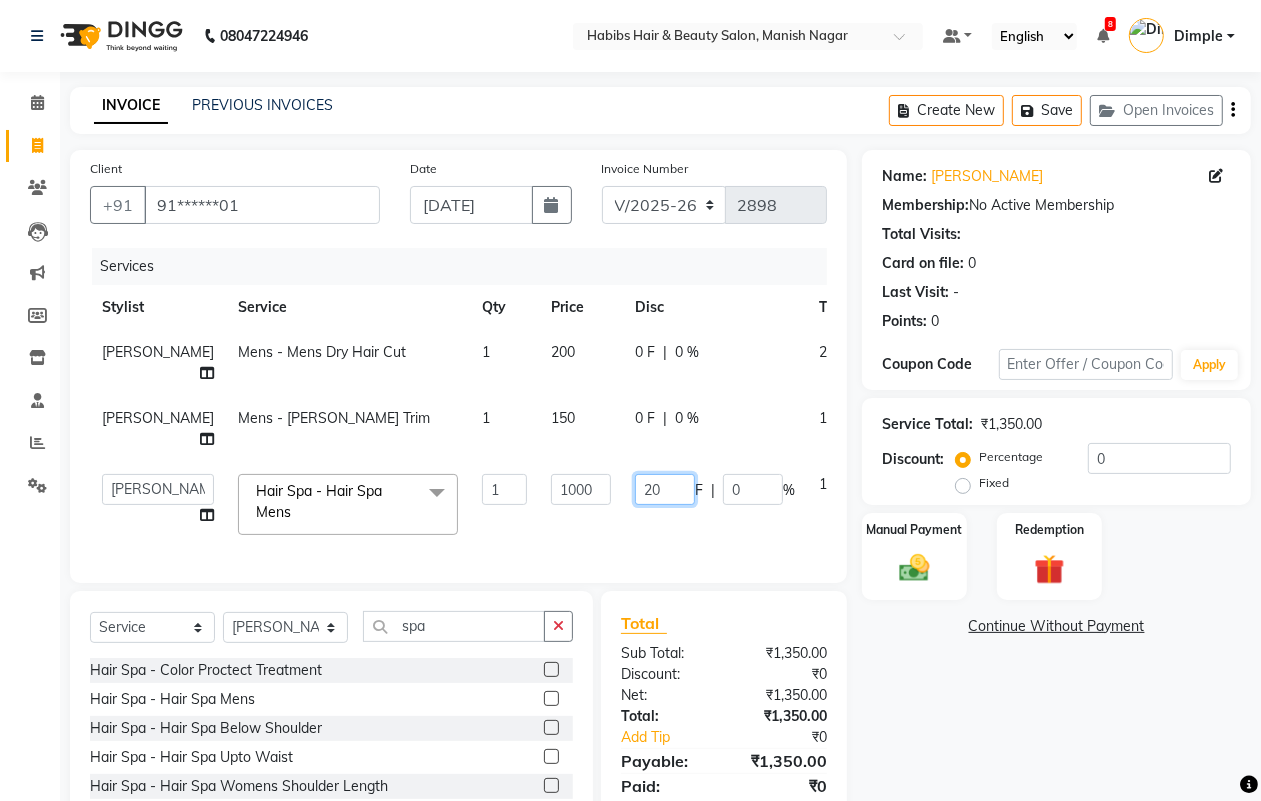 type on "200" 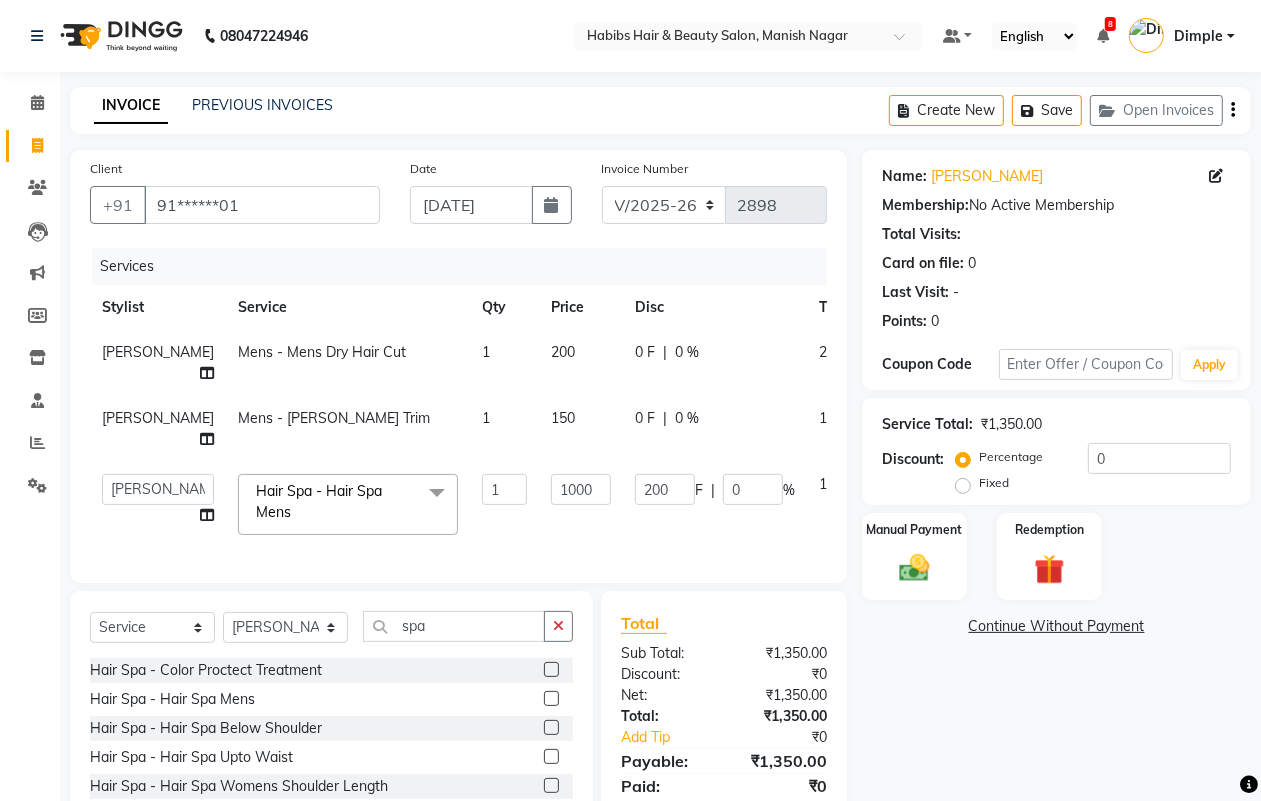 click on "Name: [PERSON_NAME] Membership:  No Active Membership  Total Visits:   Card on file:  0 Last Visit:   - Points:   0  Coupon Code Apply Service Total:  ₹1,350.00  Discount:  Percentage   Fixed  0 Manual Payment Redemption  Continue Without Payment" 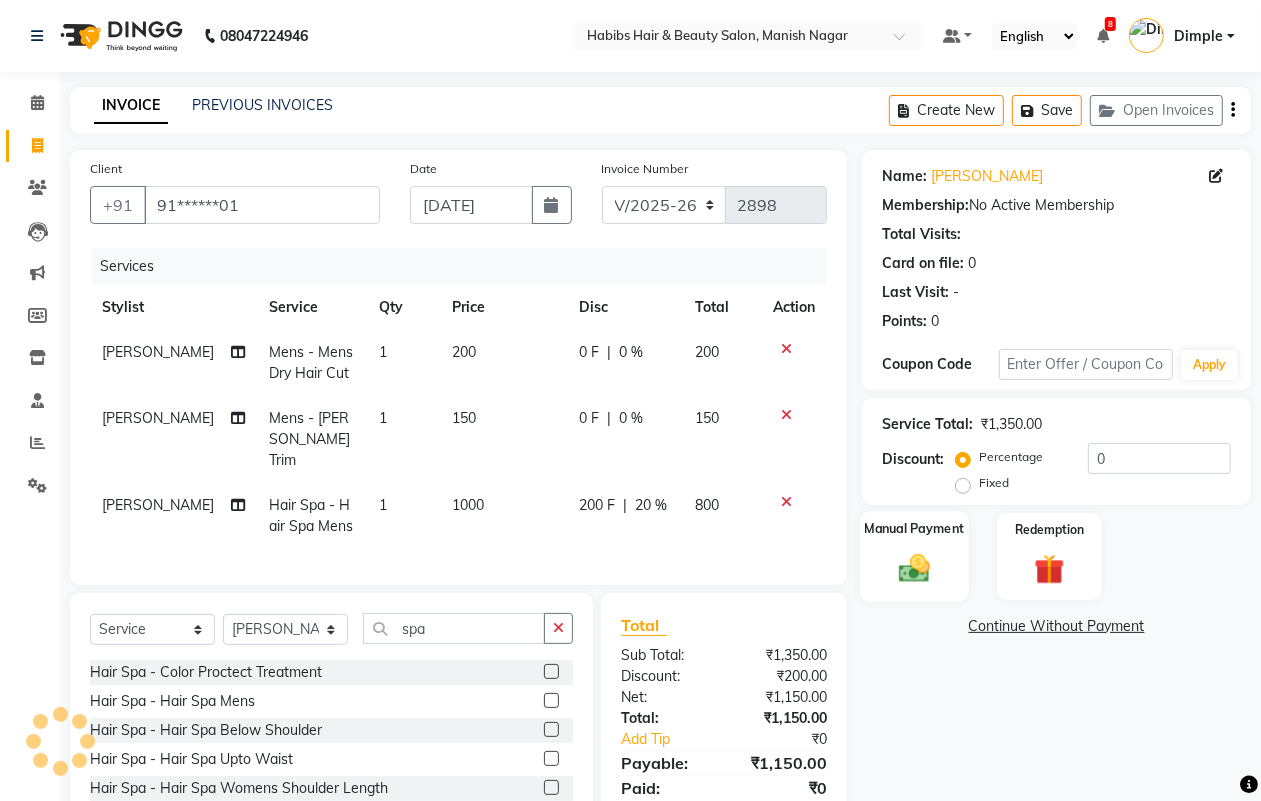 click 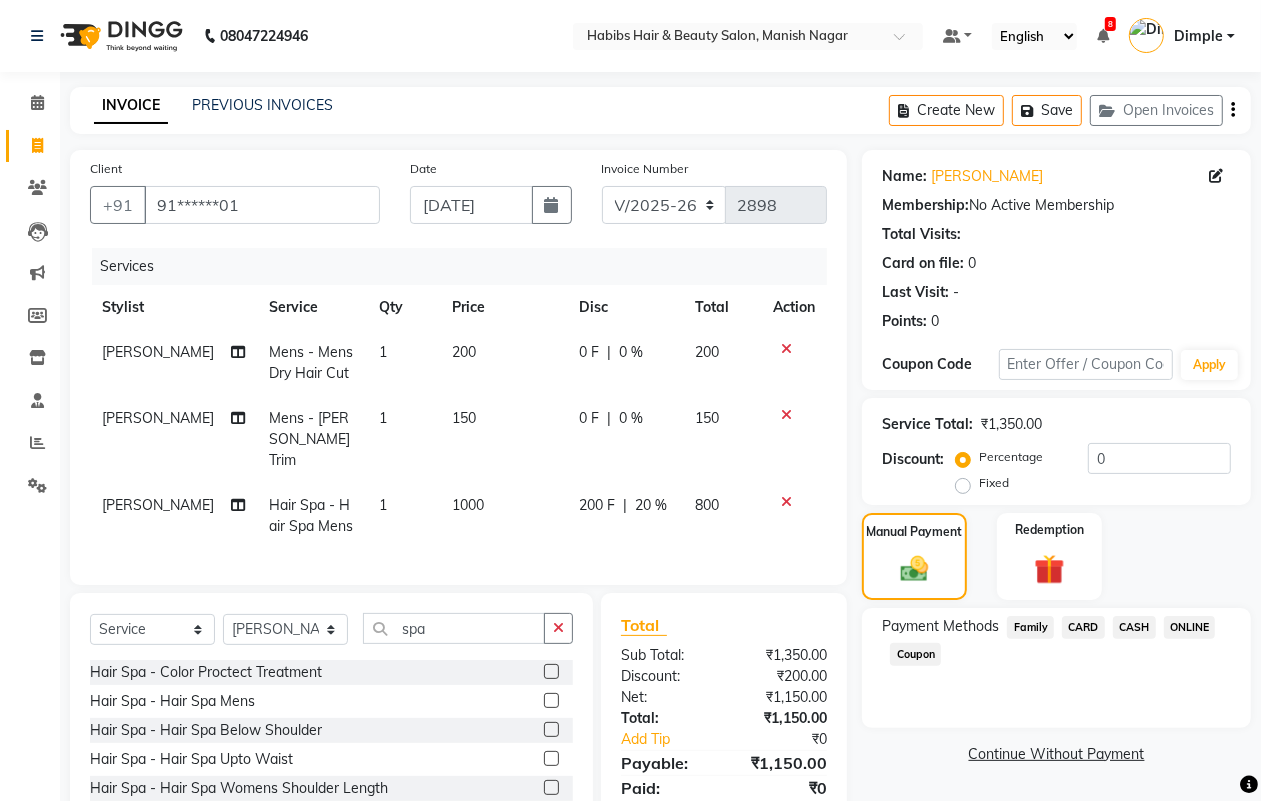 click on "ONLINE" 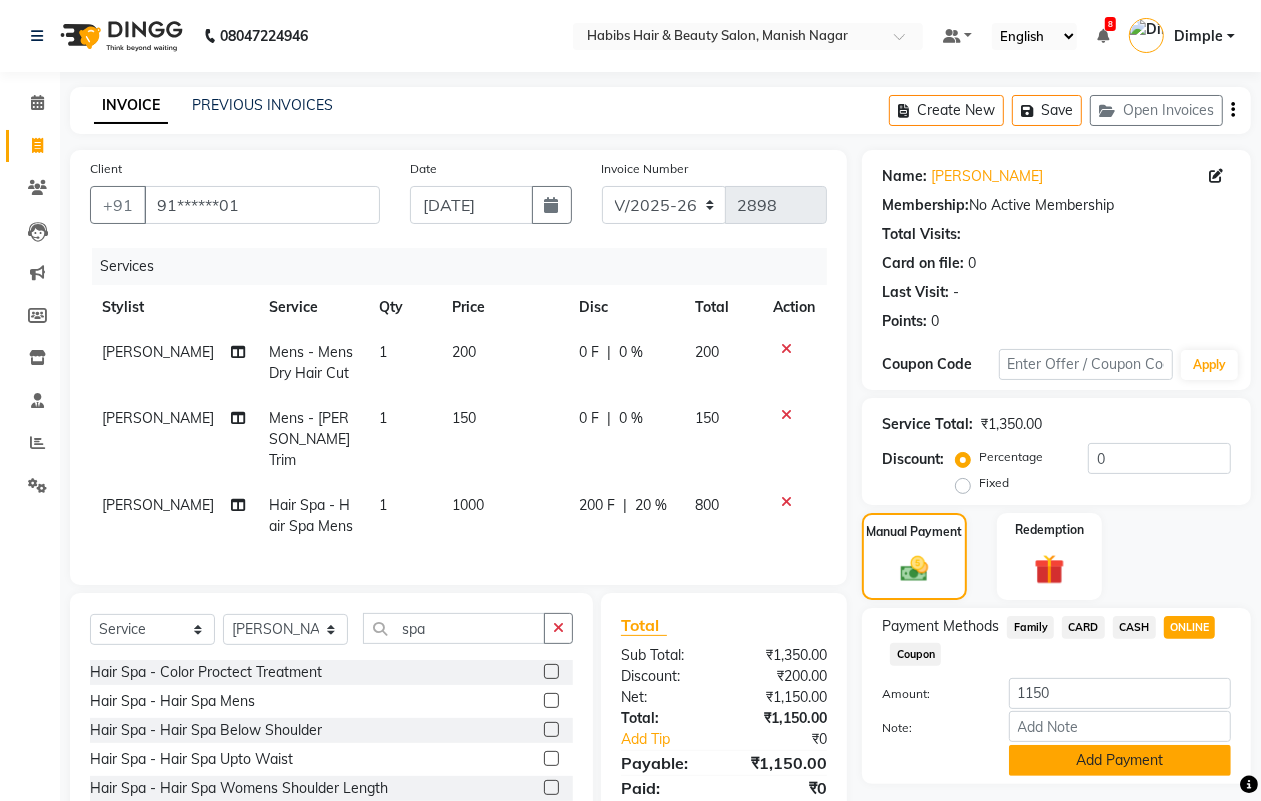 click on "Add Payment" 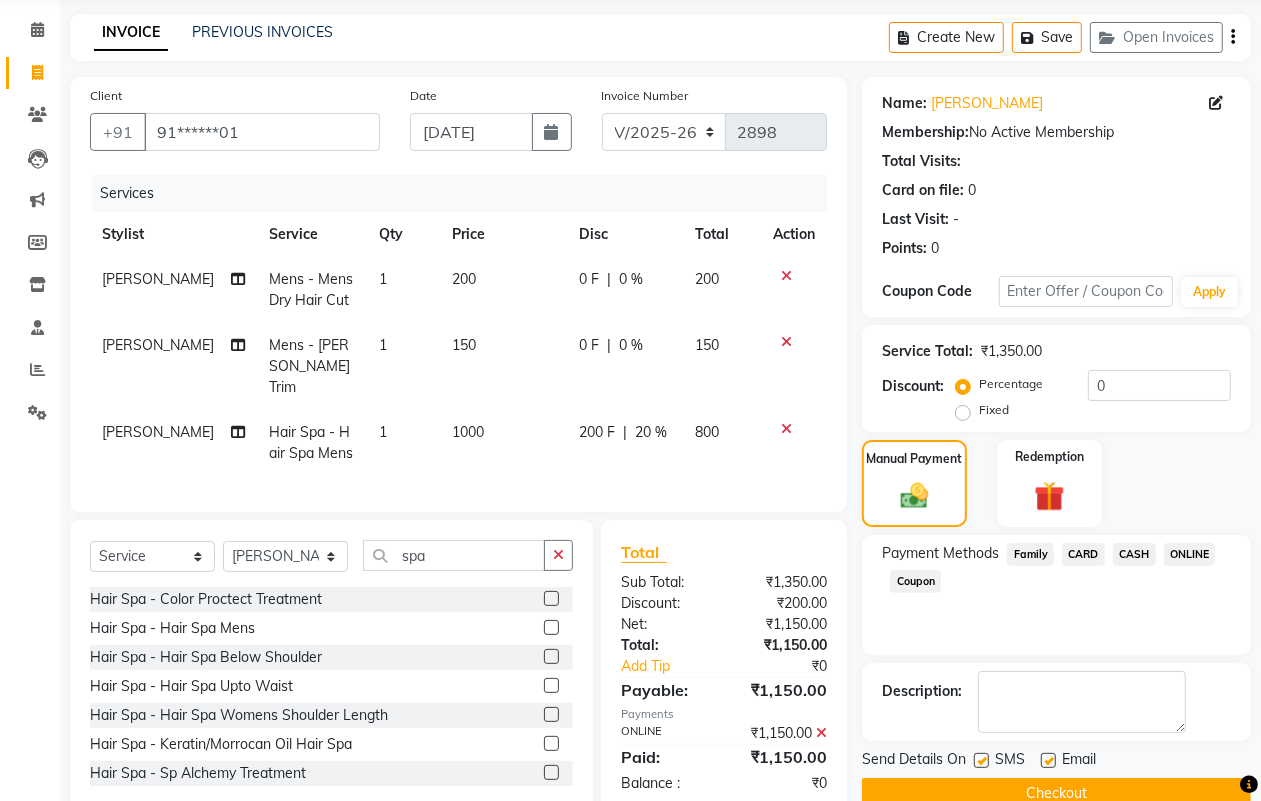 scroll, scrollTop: 115, scrollLeft: 0, axis: vertical 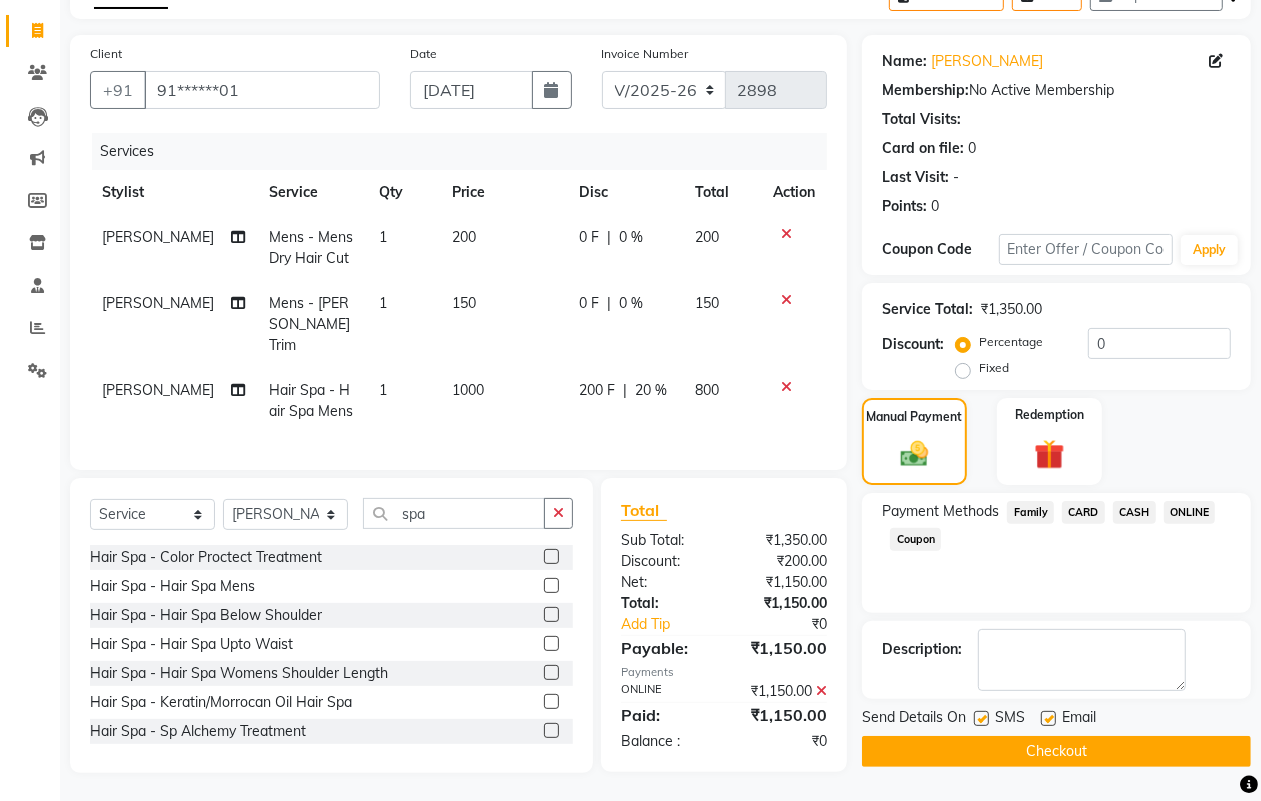 click on "Checkout" 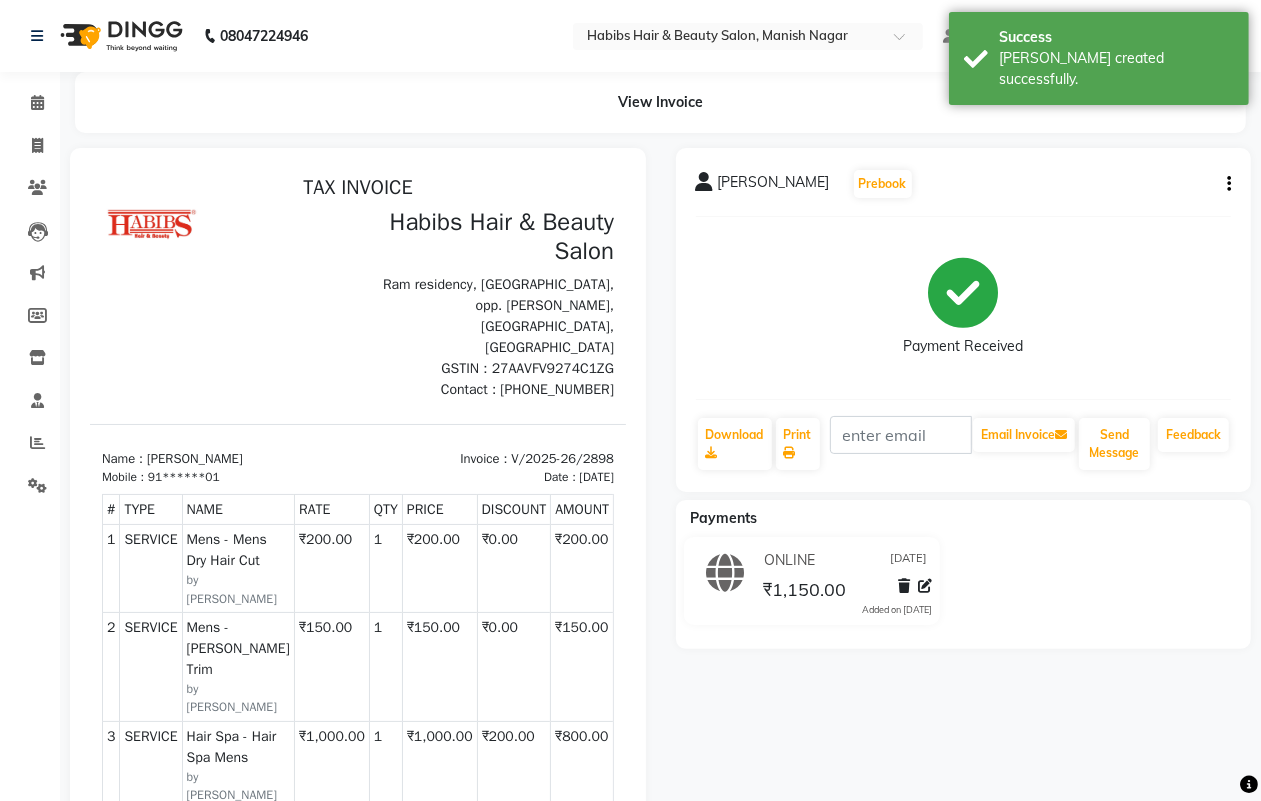 scroll, scrollTop: 0, scrollLeft: 0, axis: both 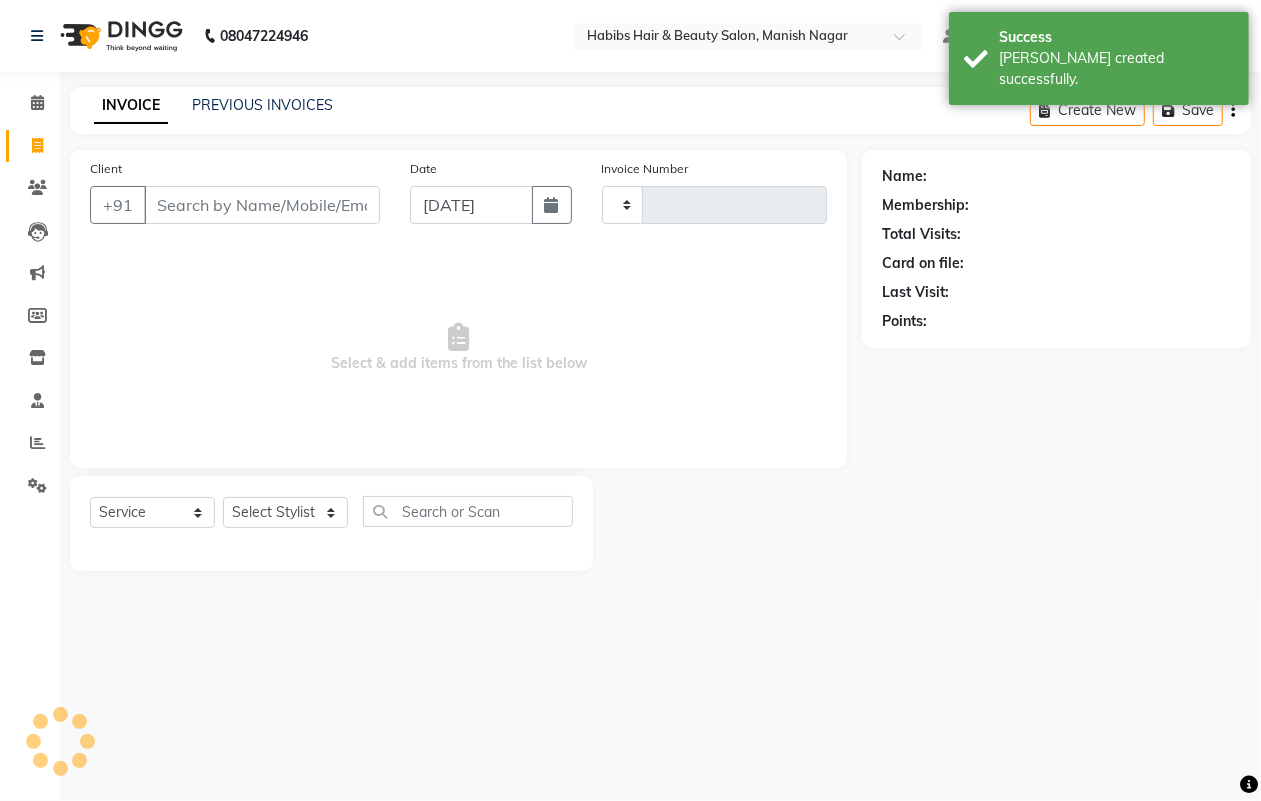 type on "2899" 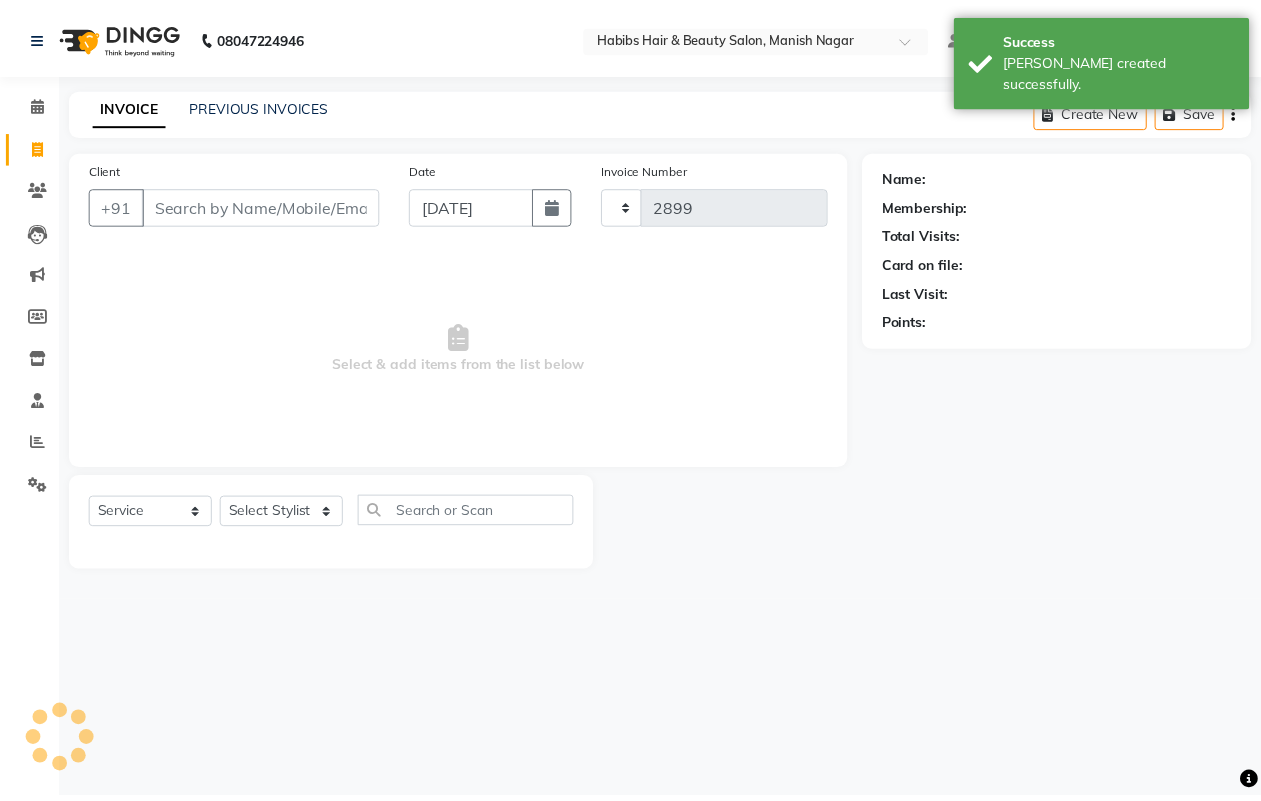 type 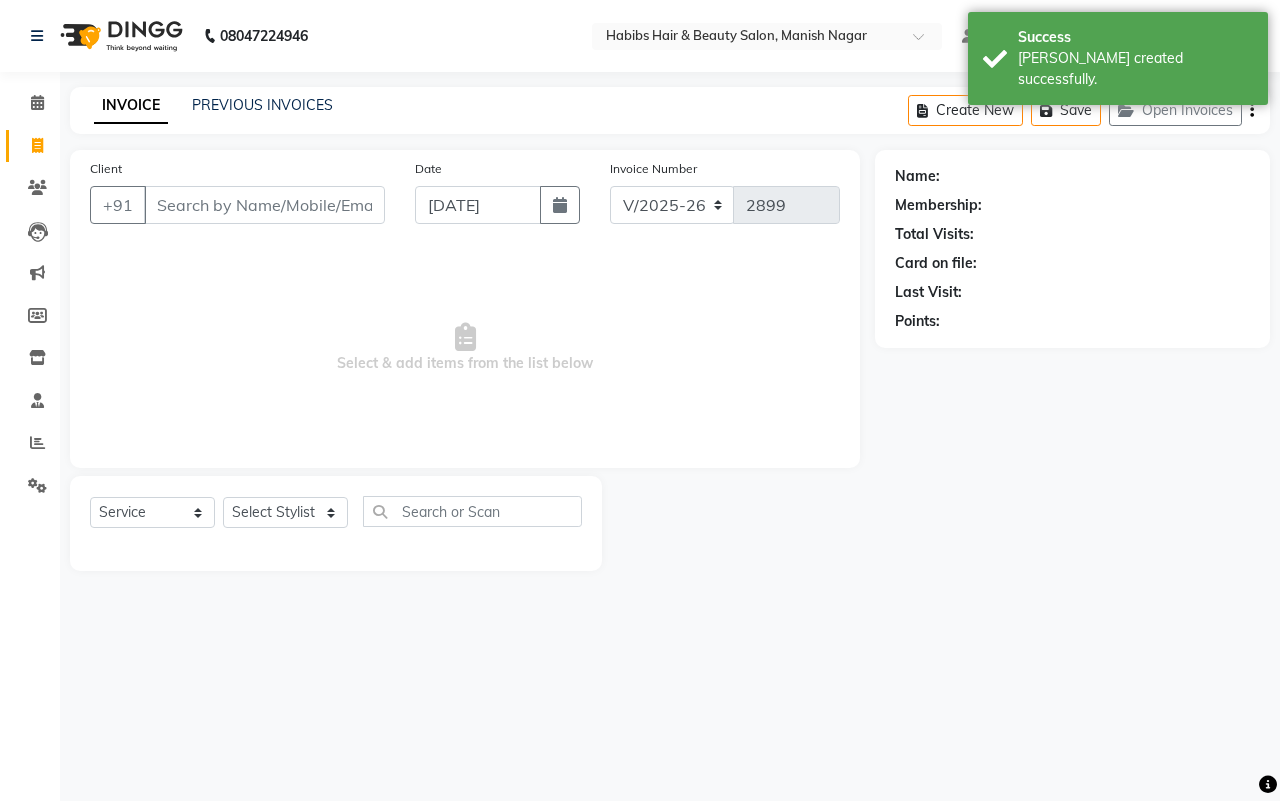 click on "Client" at bounding box center (264, 205) 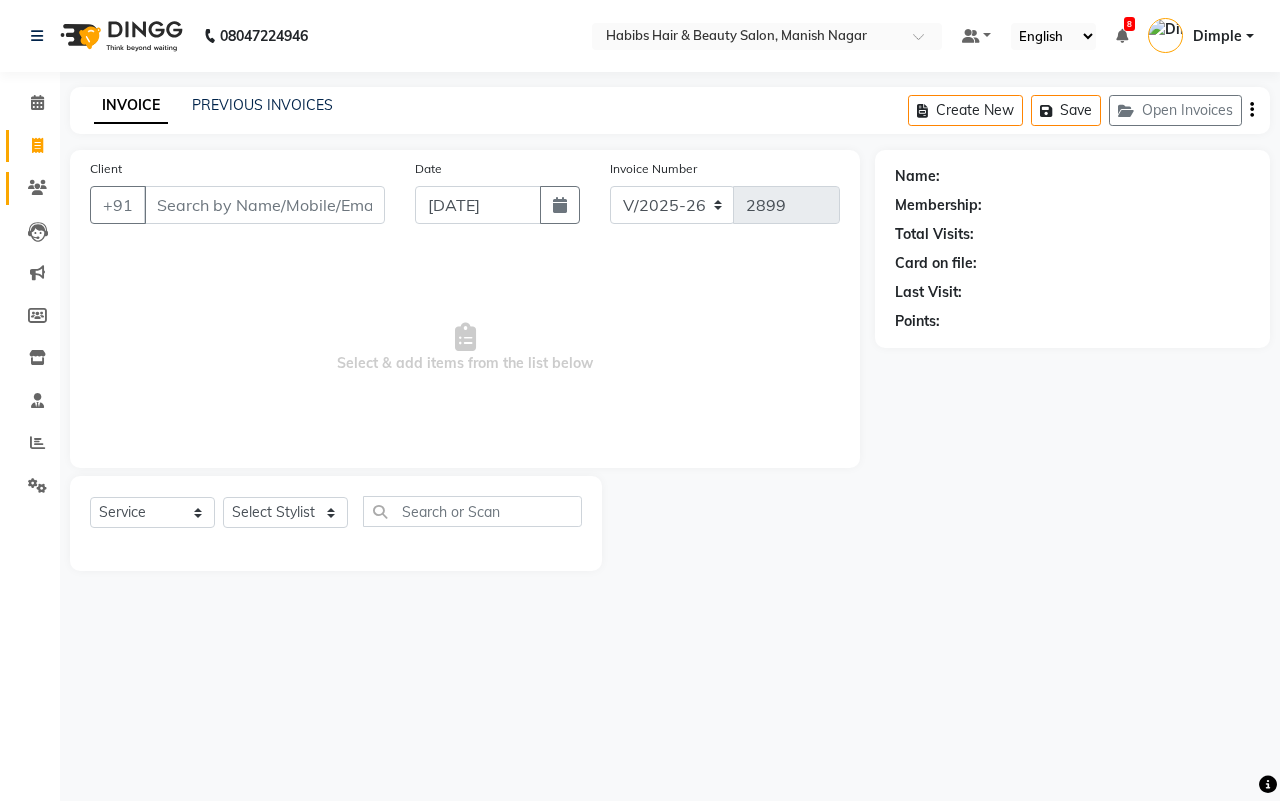 click 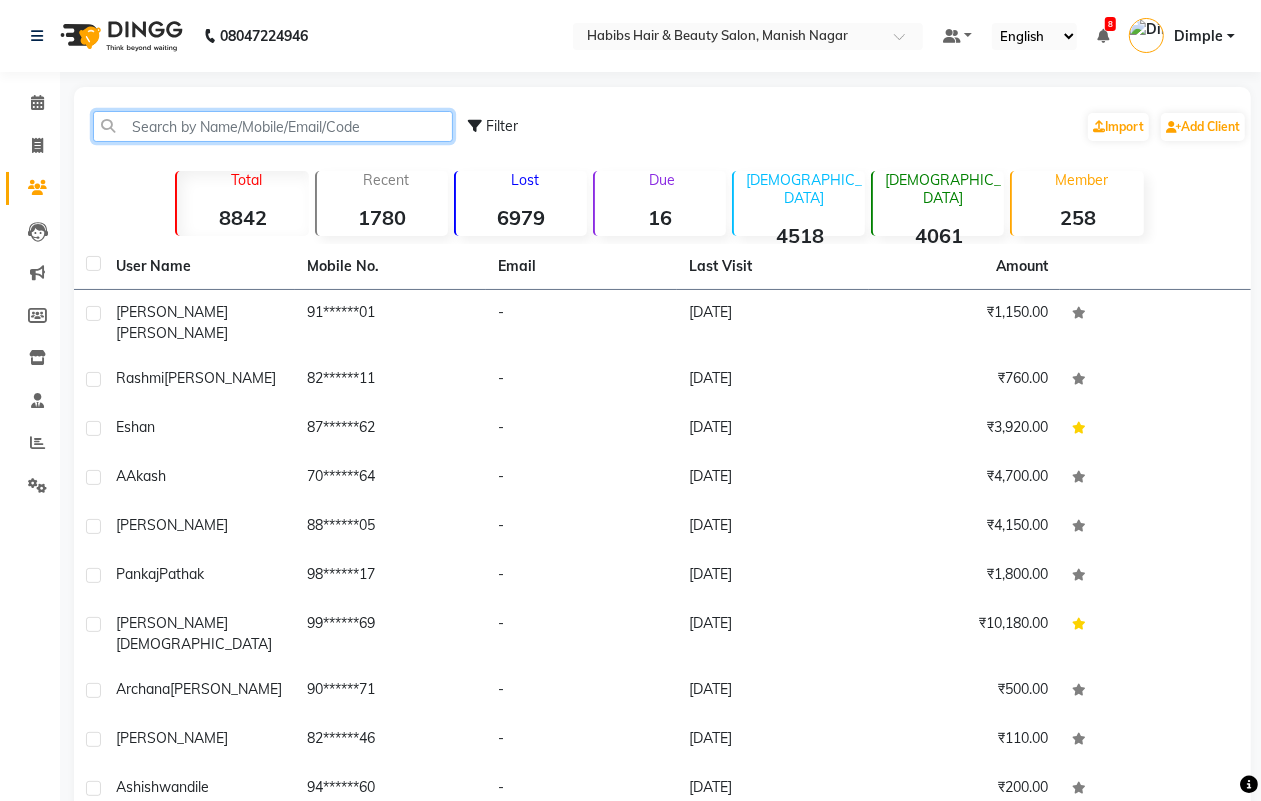 click 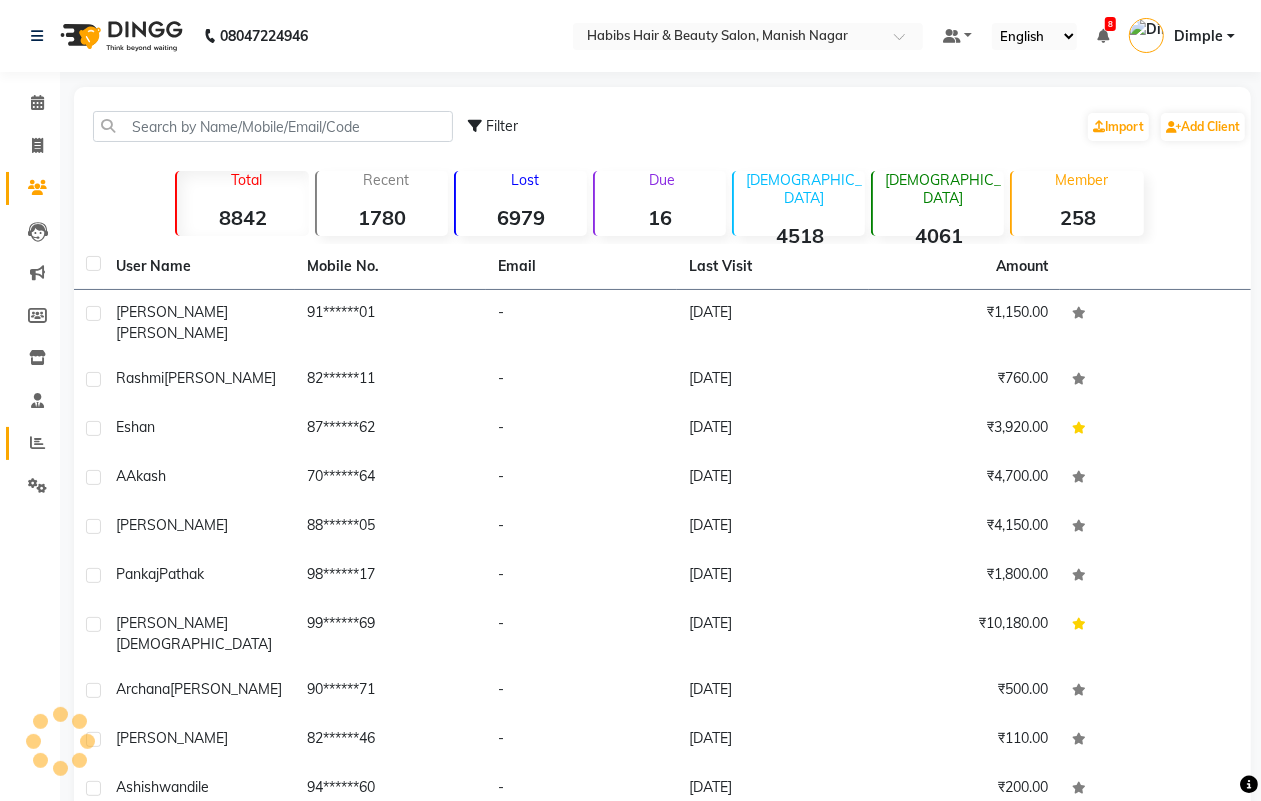 click on "Reports" 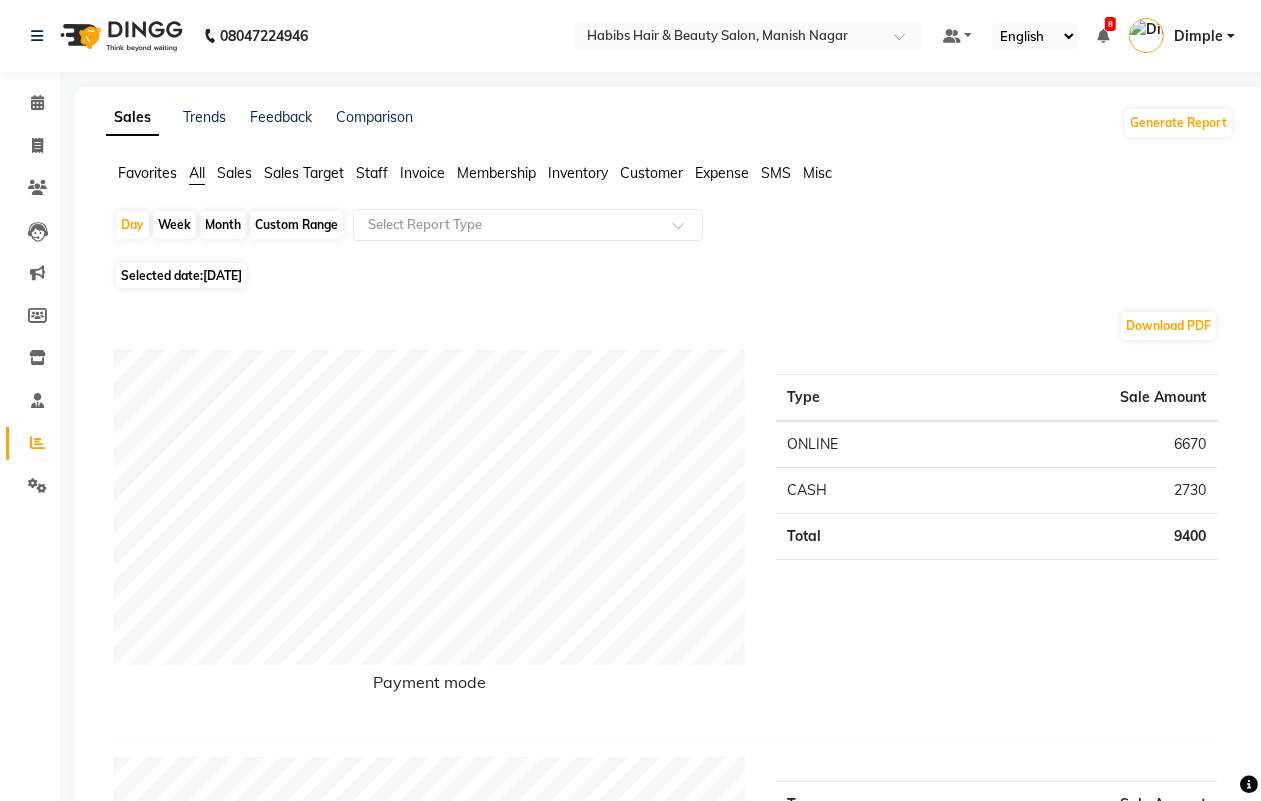 click on "Month" 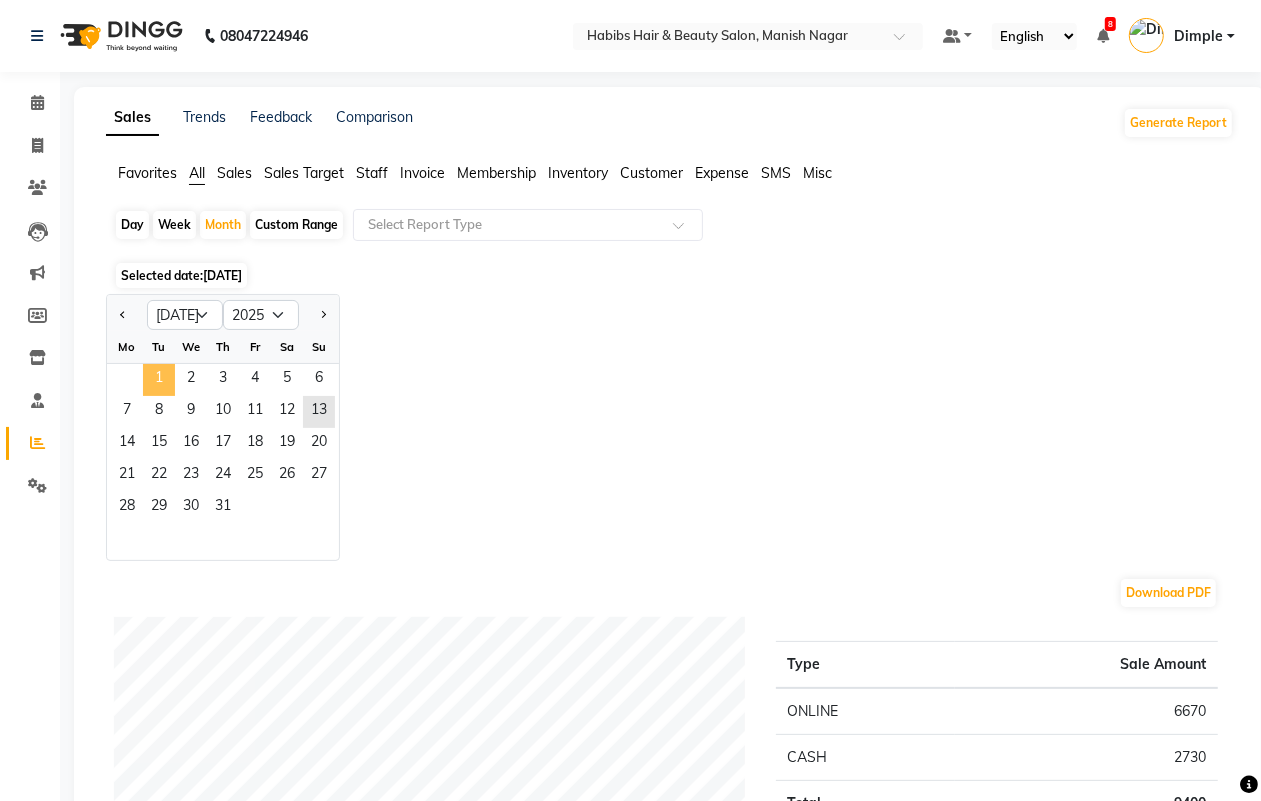 click on "1" 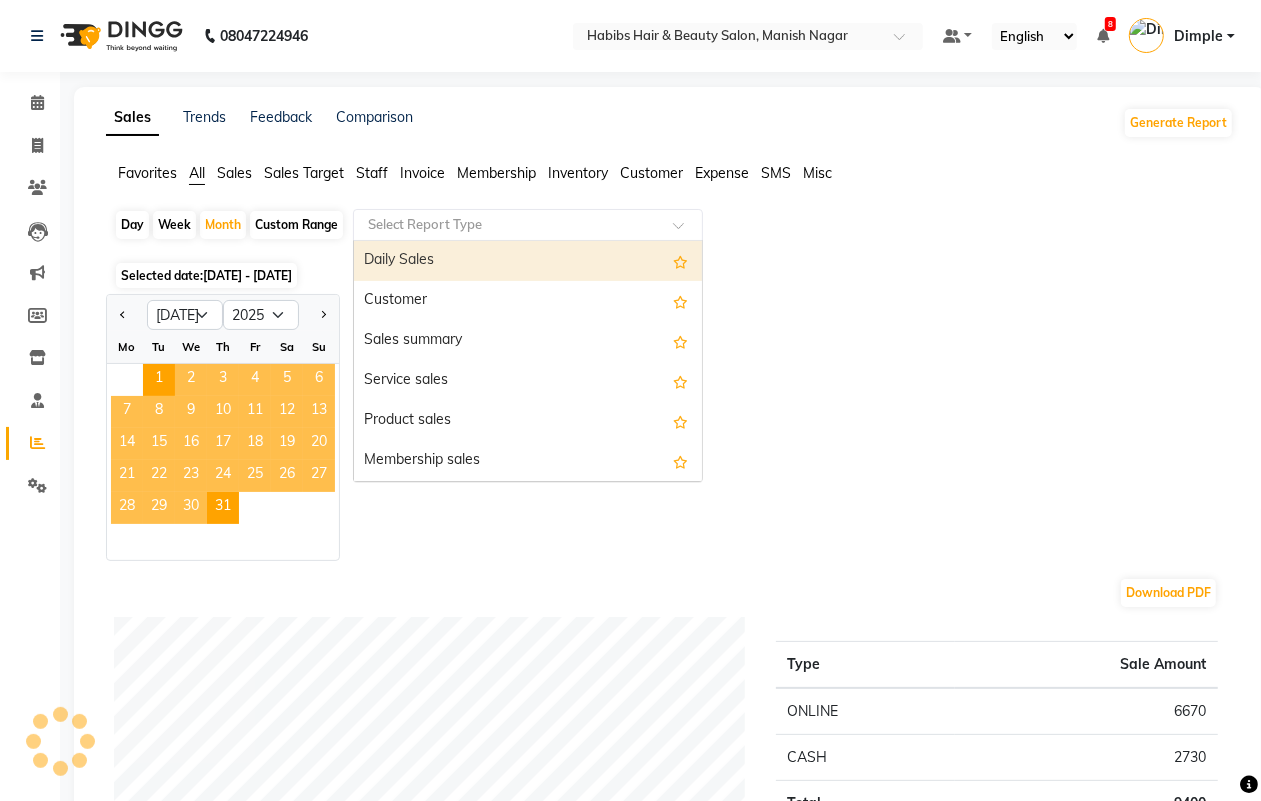 click 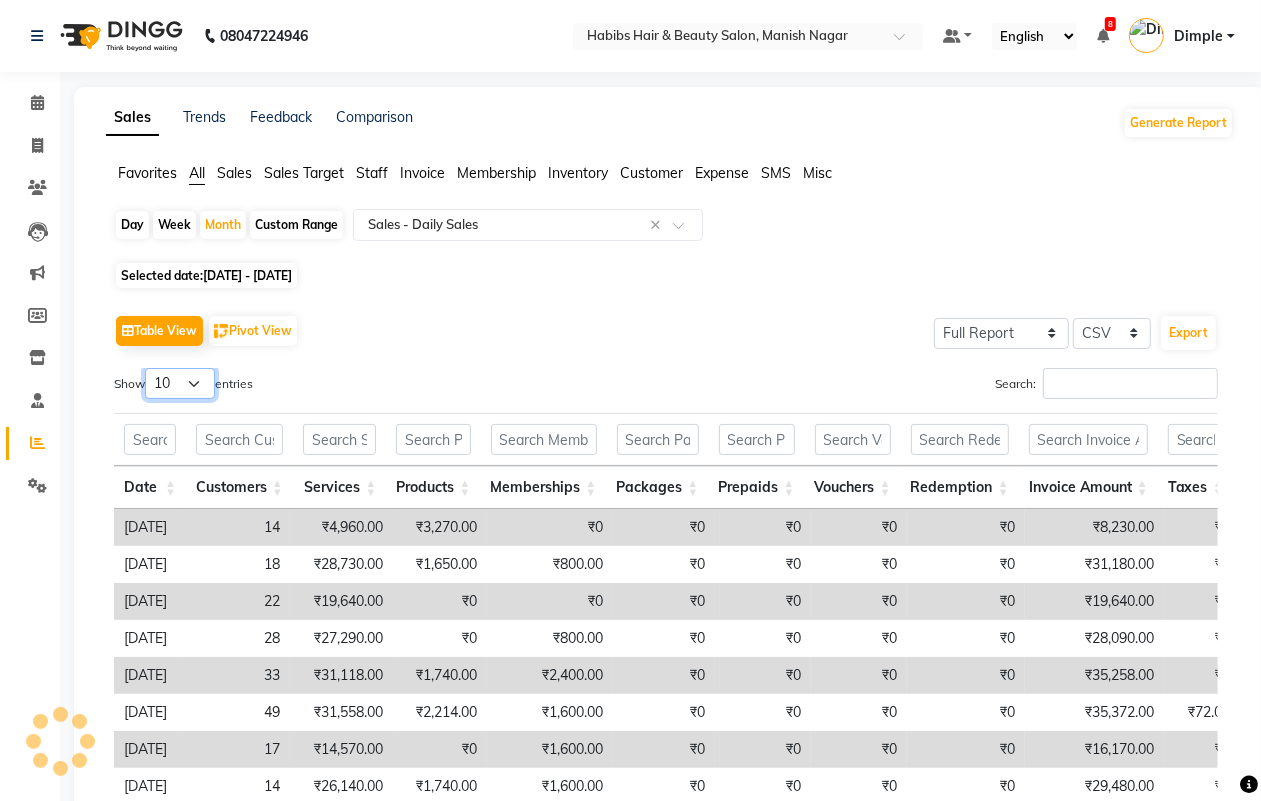 drag, startPoint x: 187, startPoint y: 385, endPoint x: 188, endPoint y: 398, distance: 13.038404 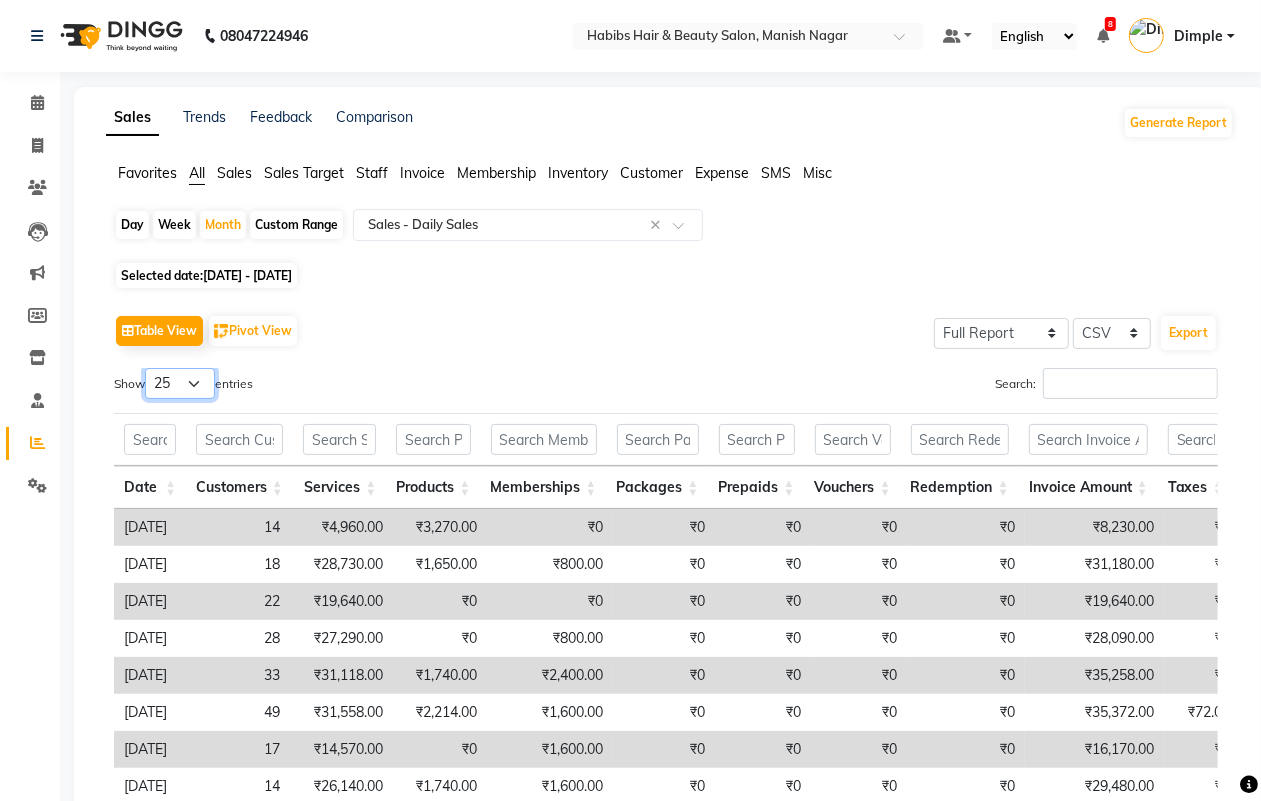 click on "10 25 50 100" at bounding box center [180, 383] 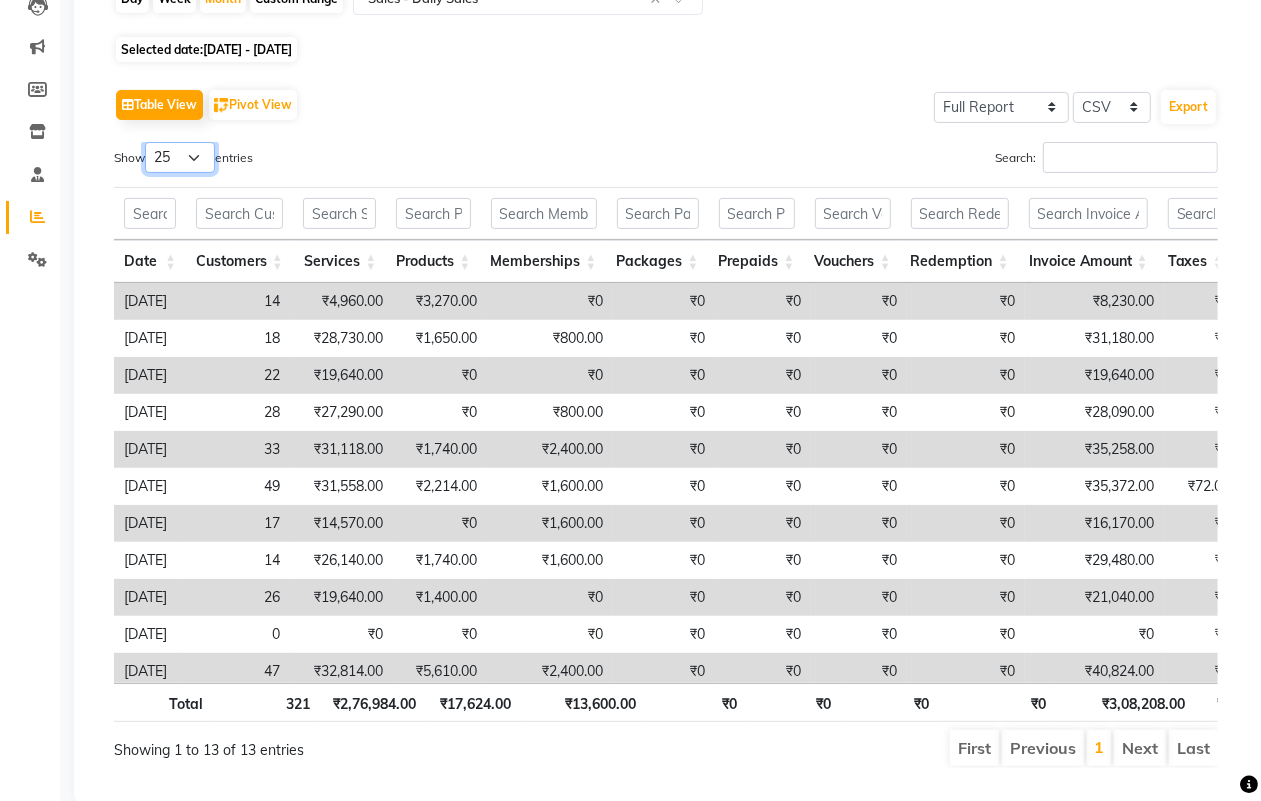 scroll, scrollTop: 250, scrollLeft: 0, axis: vertical 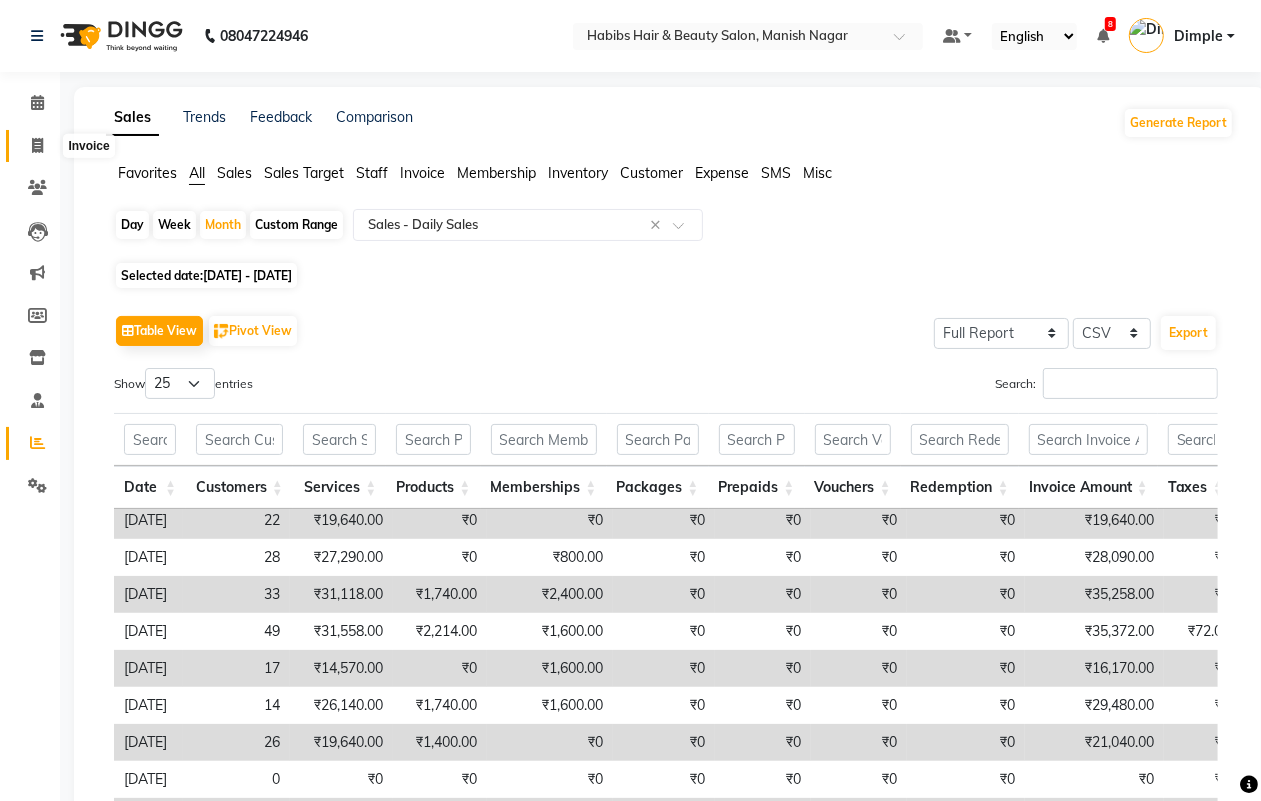 click 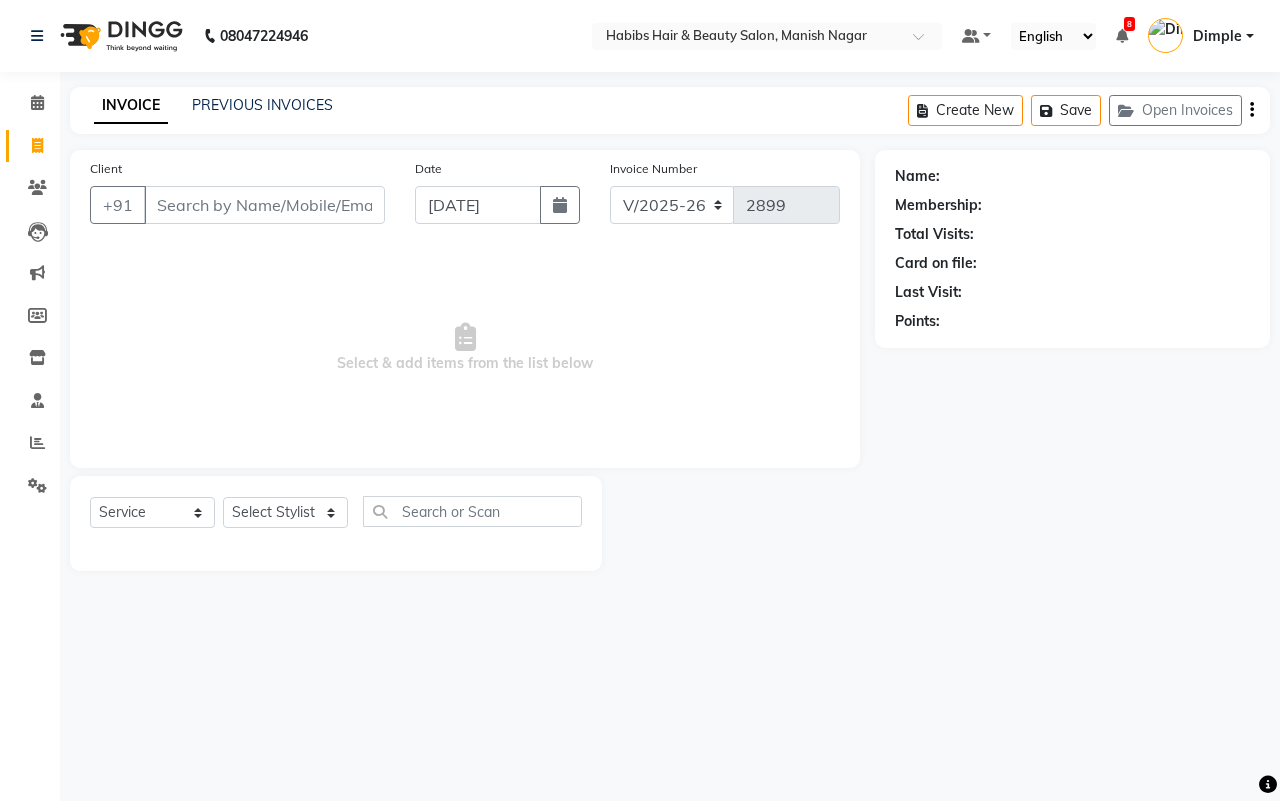 click on "Client" at bounding box center (264, 205) 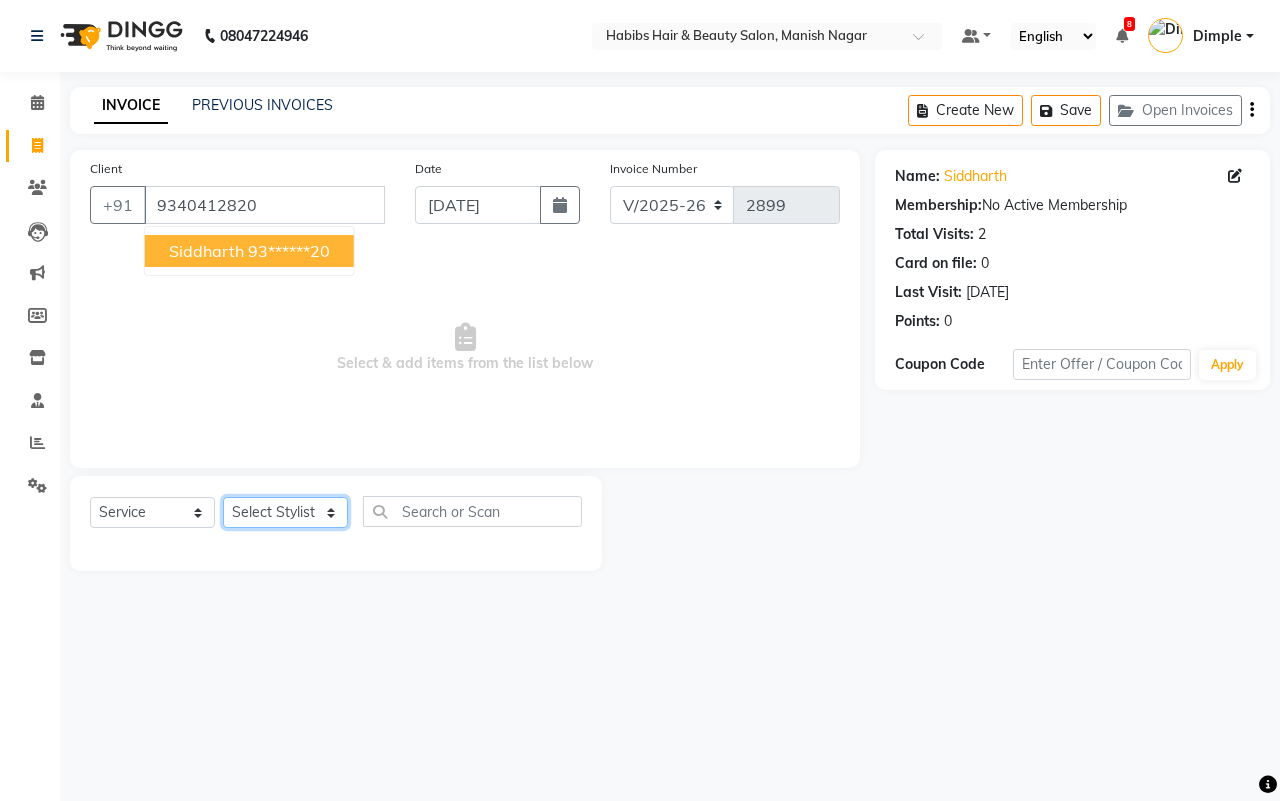 click on "Select Stylist [PERSON_NAME] [PERSON_NAME] [PERSON_NAME] Sachin [PERSON_NAME] [PERSON_NAME] [PERSON_NAME]" 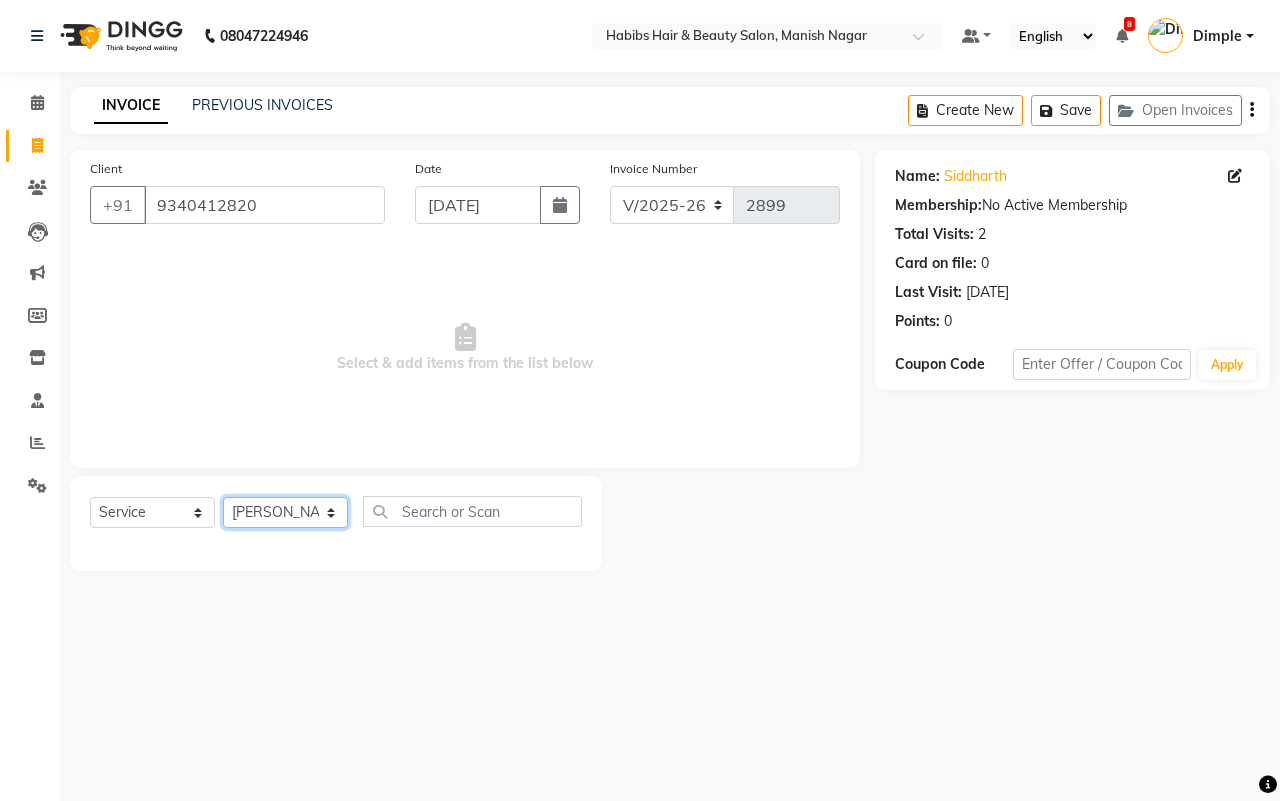 click on "Select Stylist [PERSON_NAME] [PERSON_NAME] [PERSON_NAME] Sachin [PERSON_NAME] [PERSON_NAME] [PERSON_NAME]" 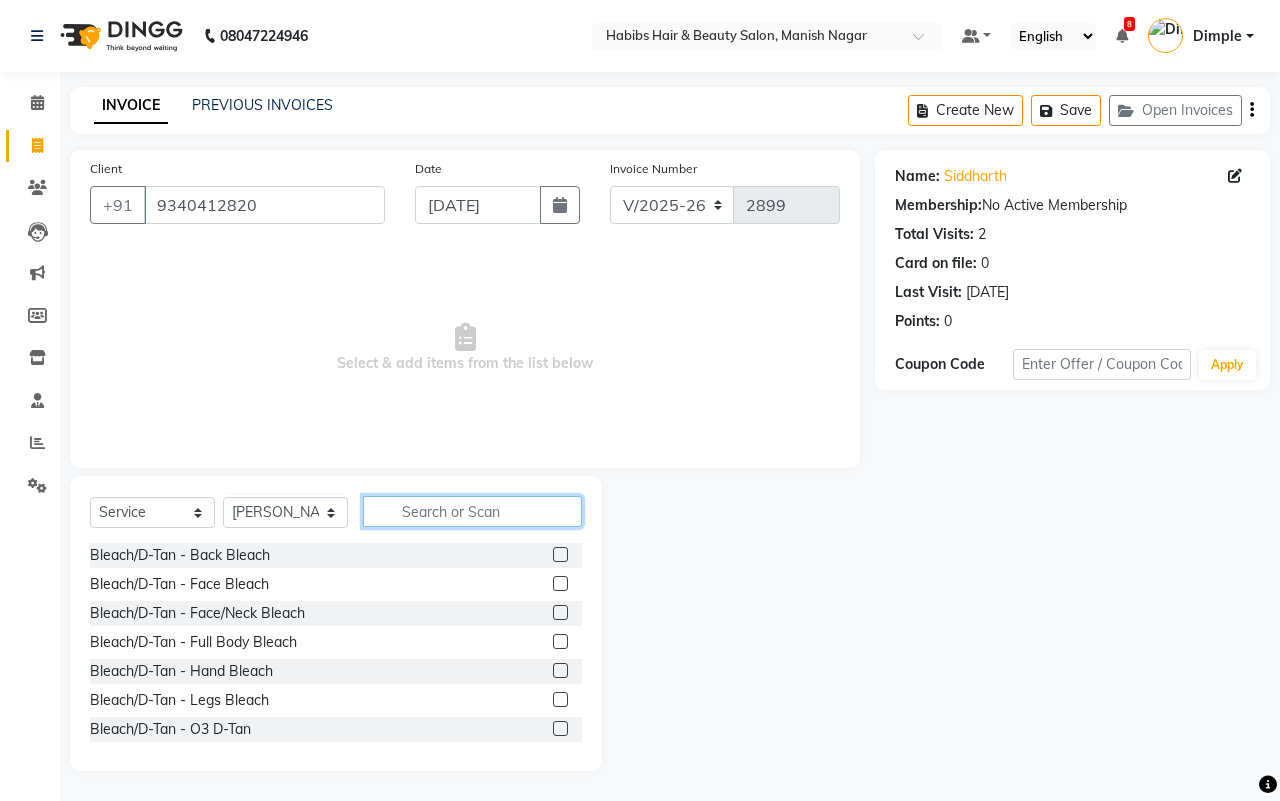 click 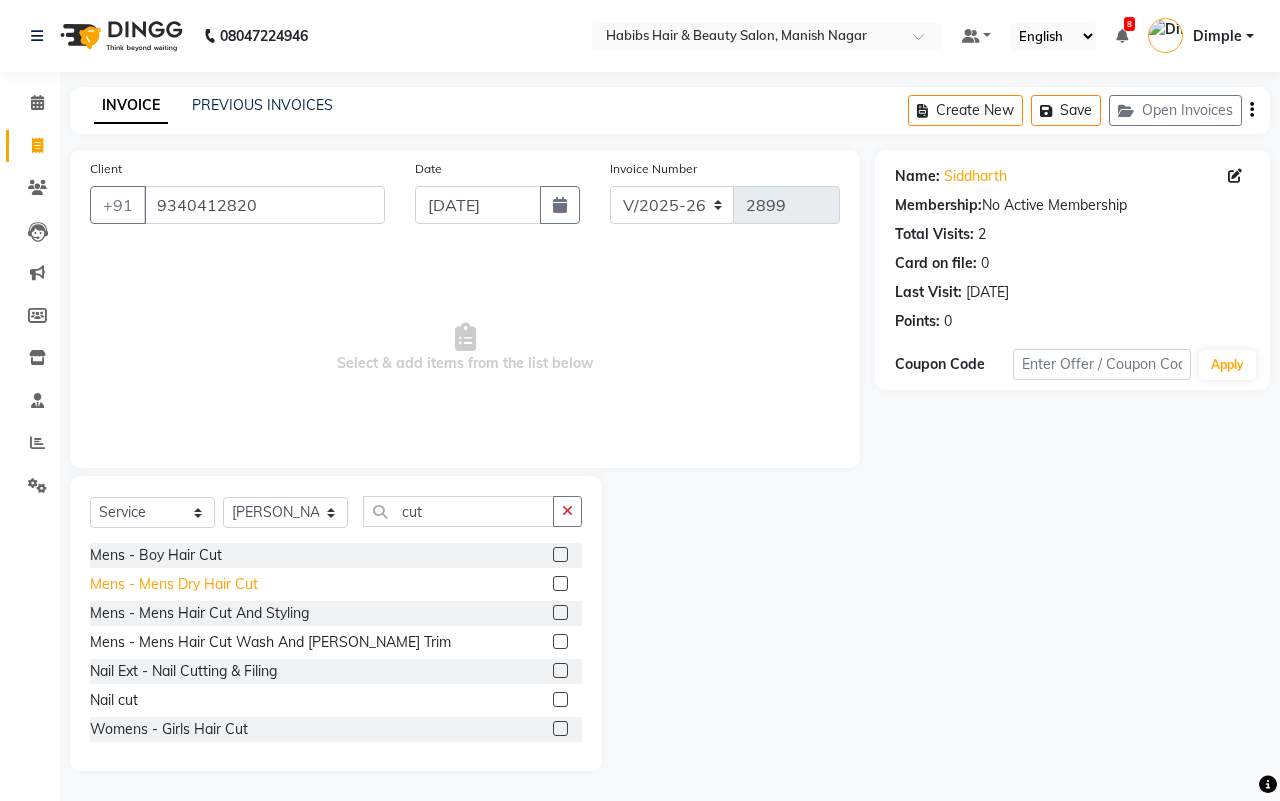 click on "Mens - Mens Dry Hair Cut" 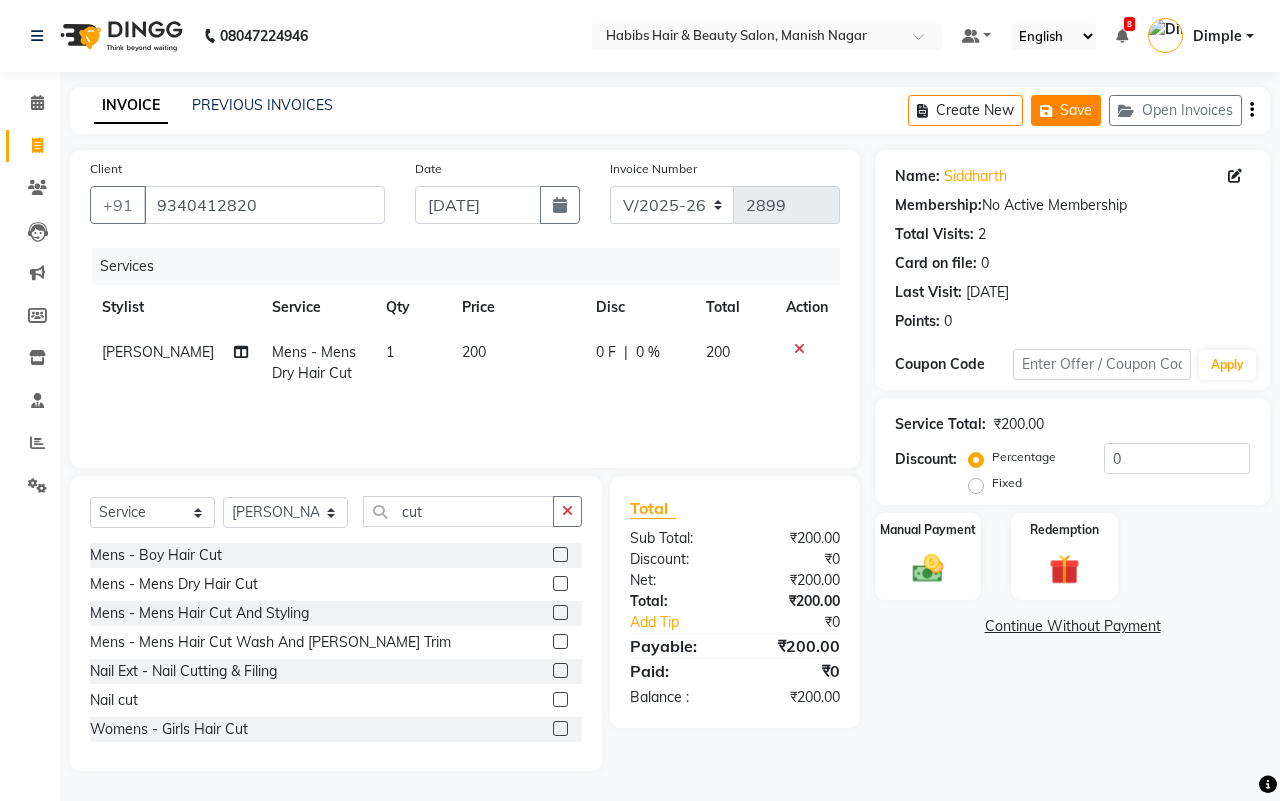 click on "Save" 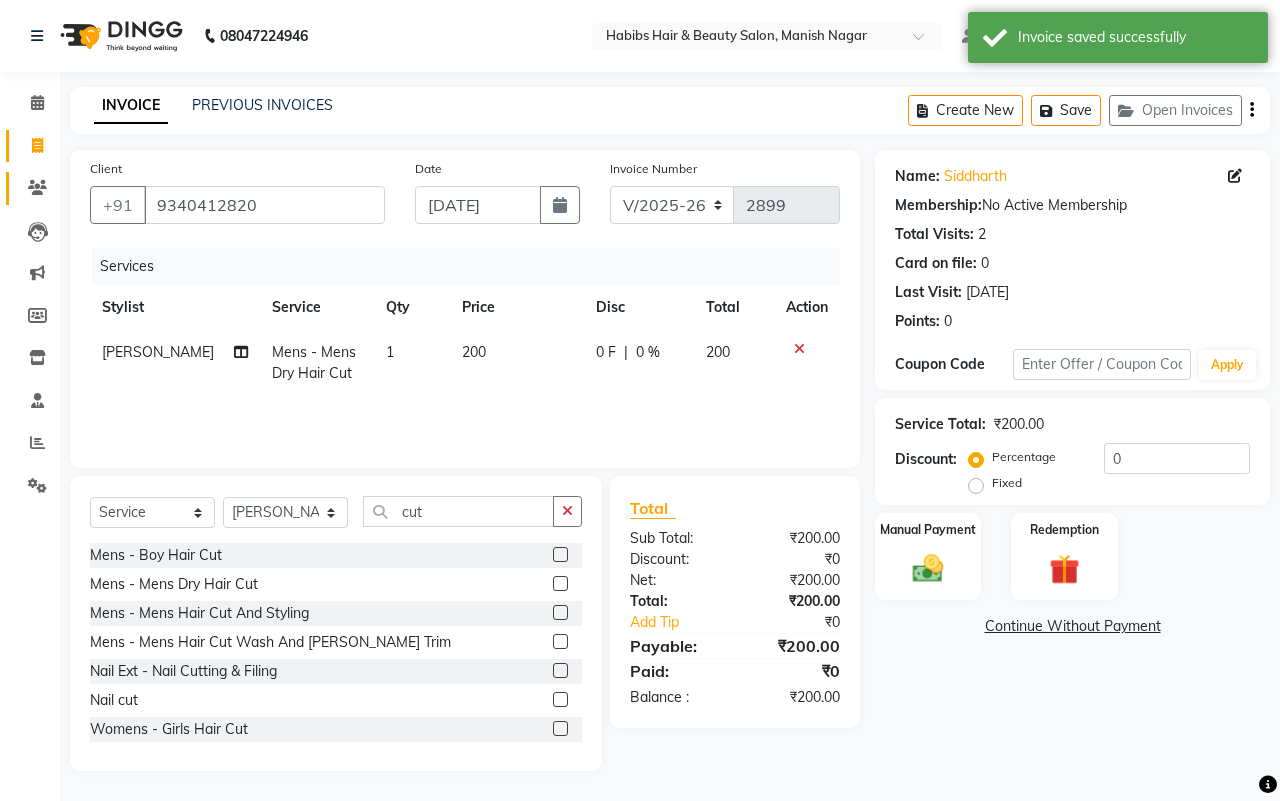 click on "Clients" 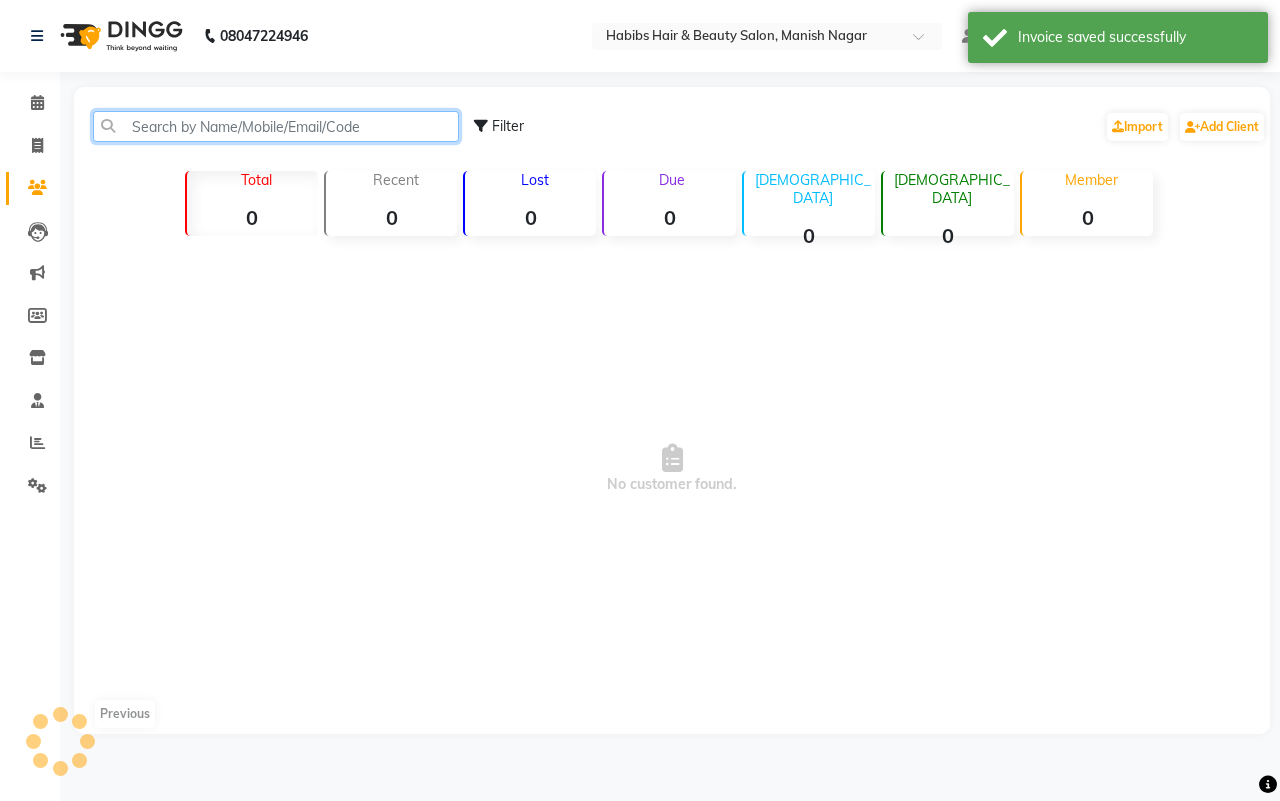 click 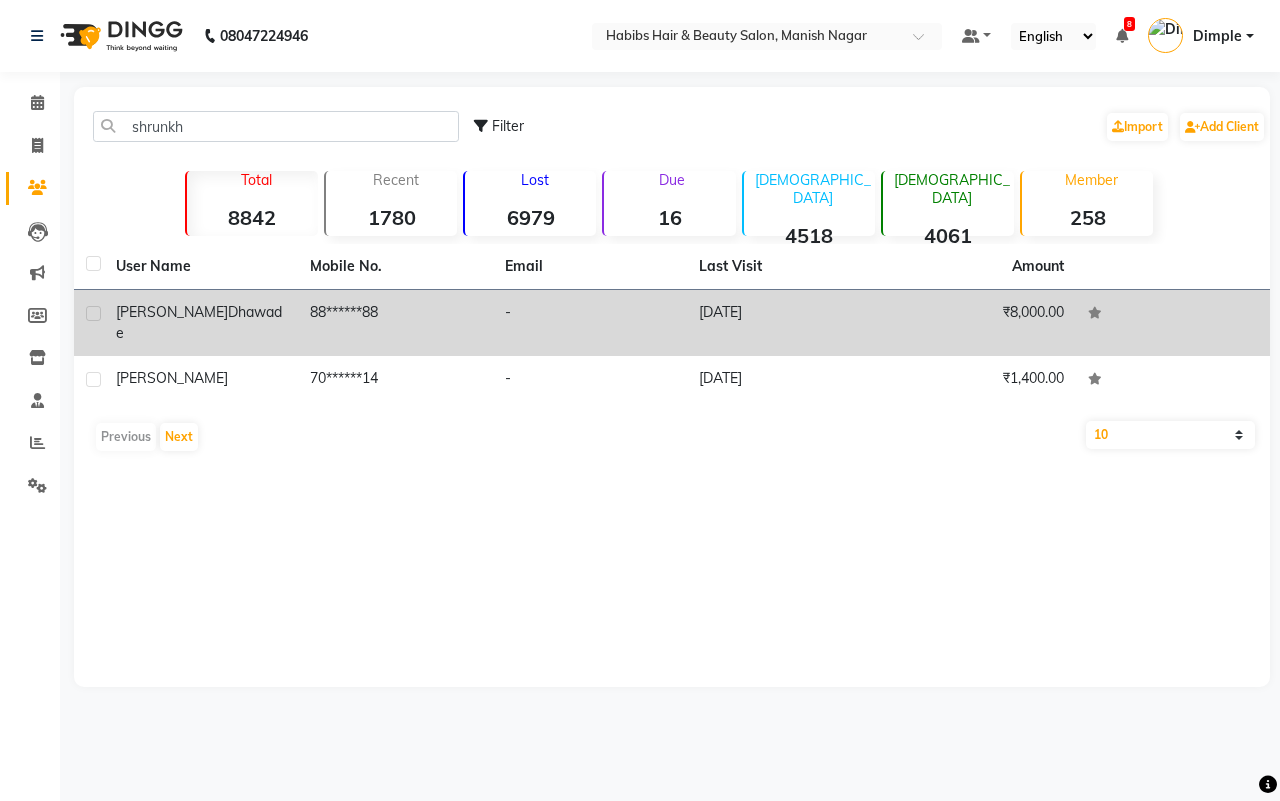 click on "-" 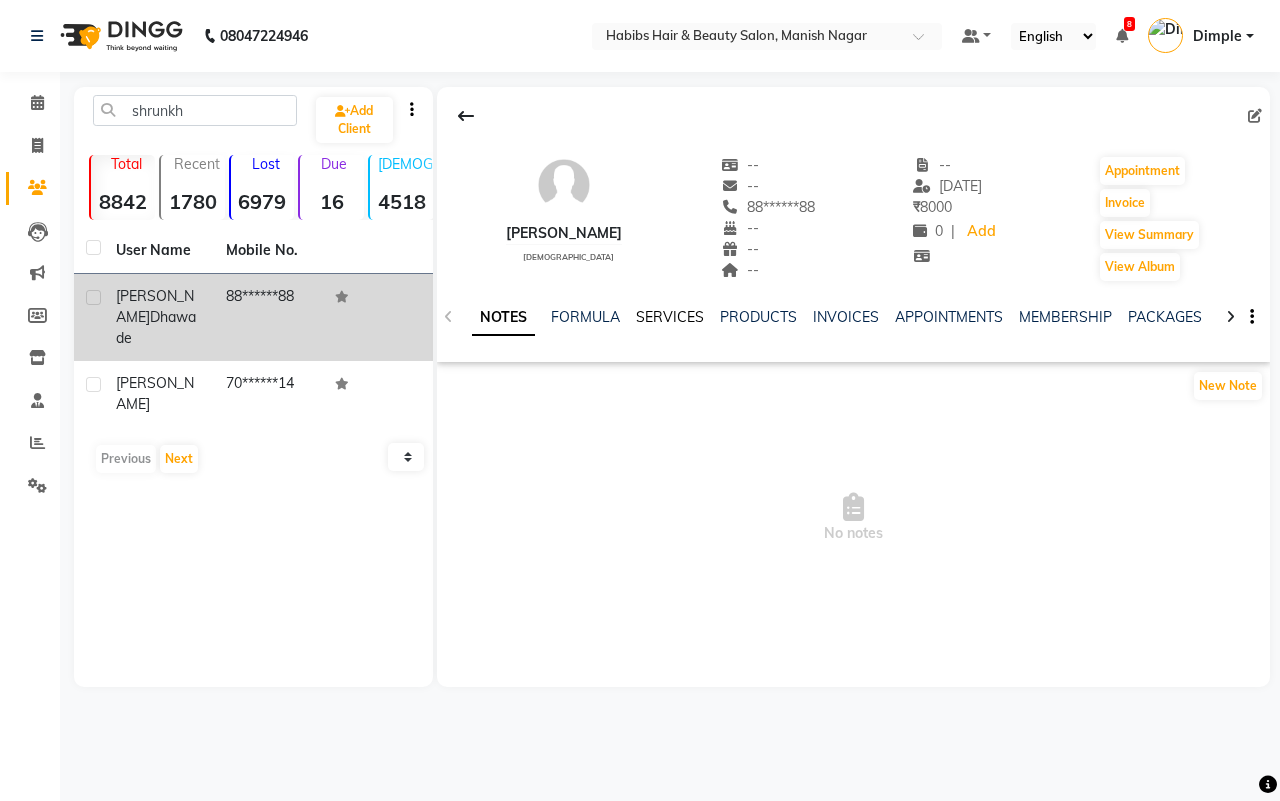 click on "SERVICES" 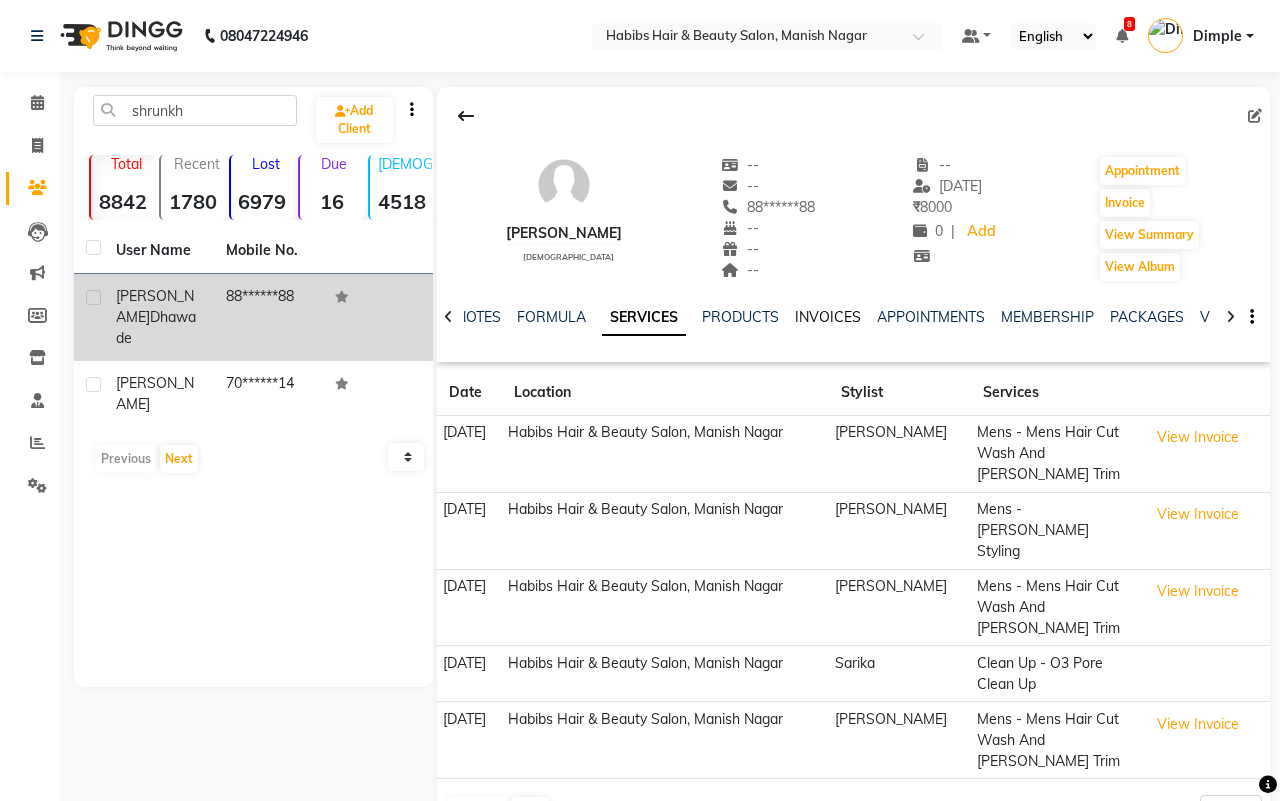 click on "INVOICES" 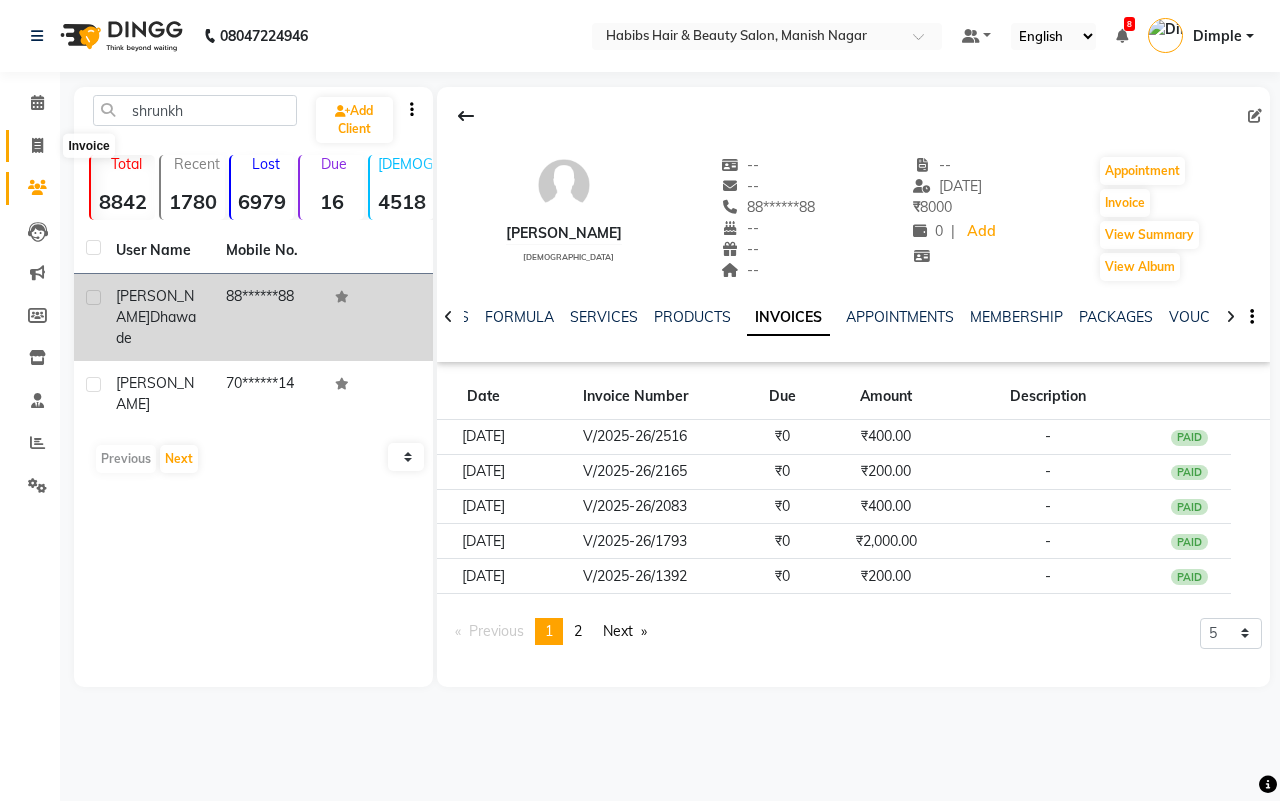 click 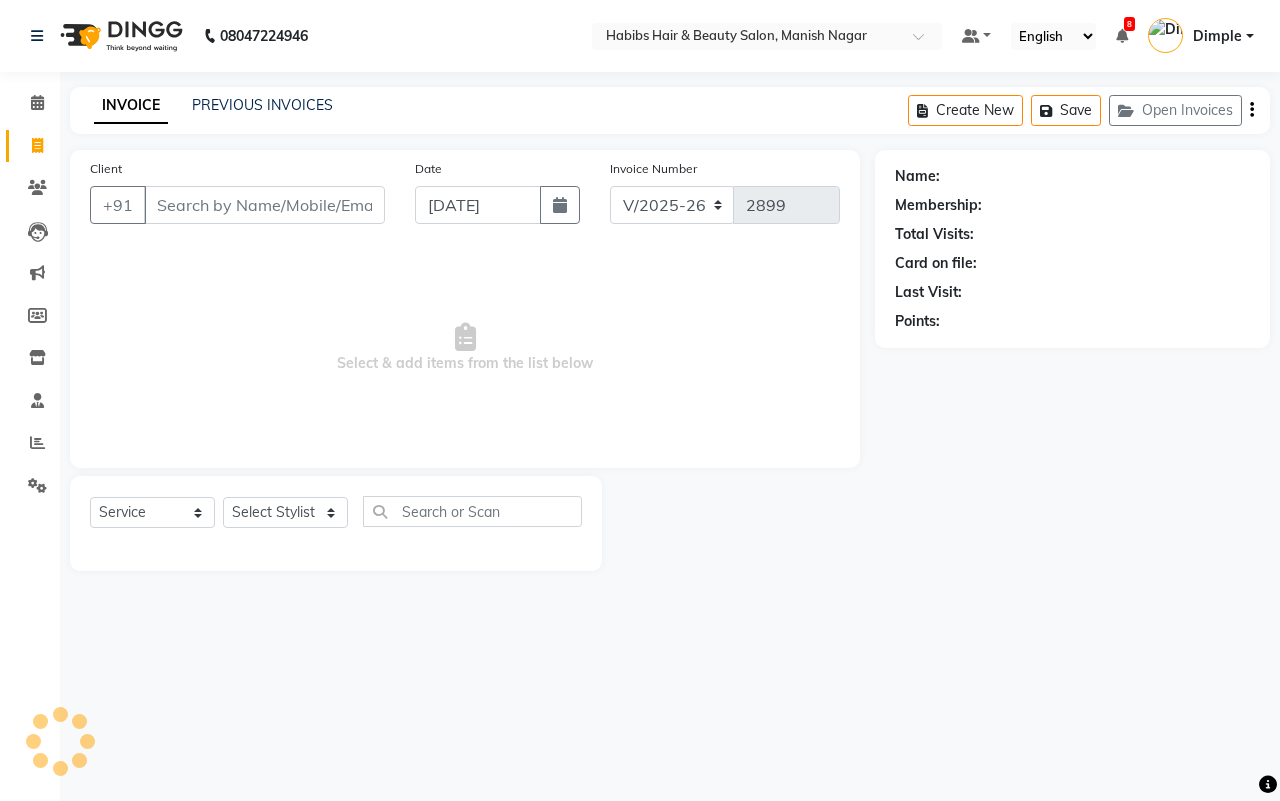 click on "Client" at bounding box center (264, 205) 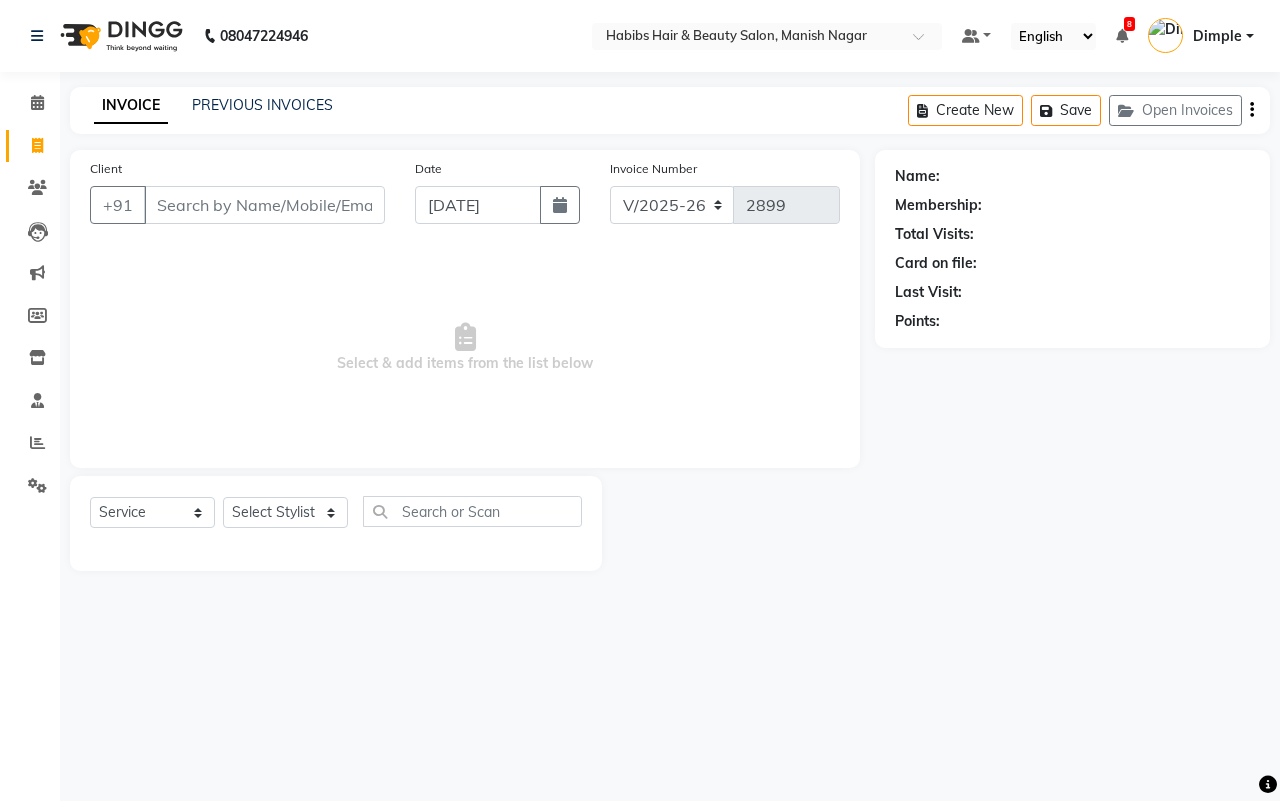 click on "Client" at bounding box center [264, 205] 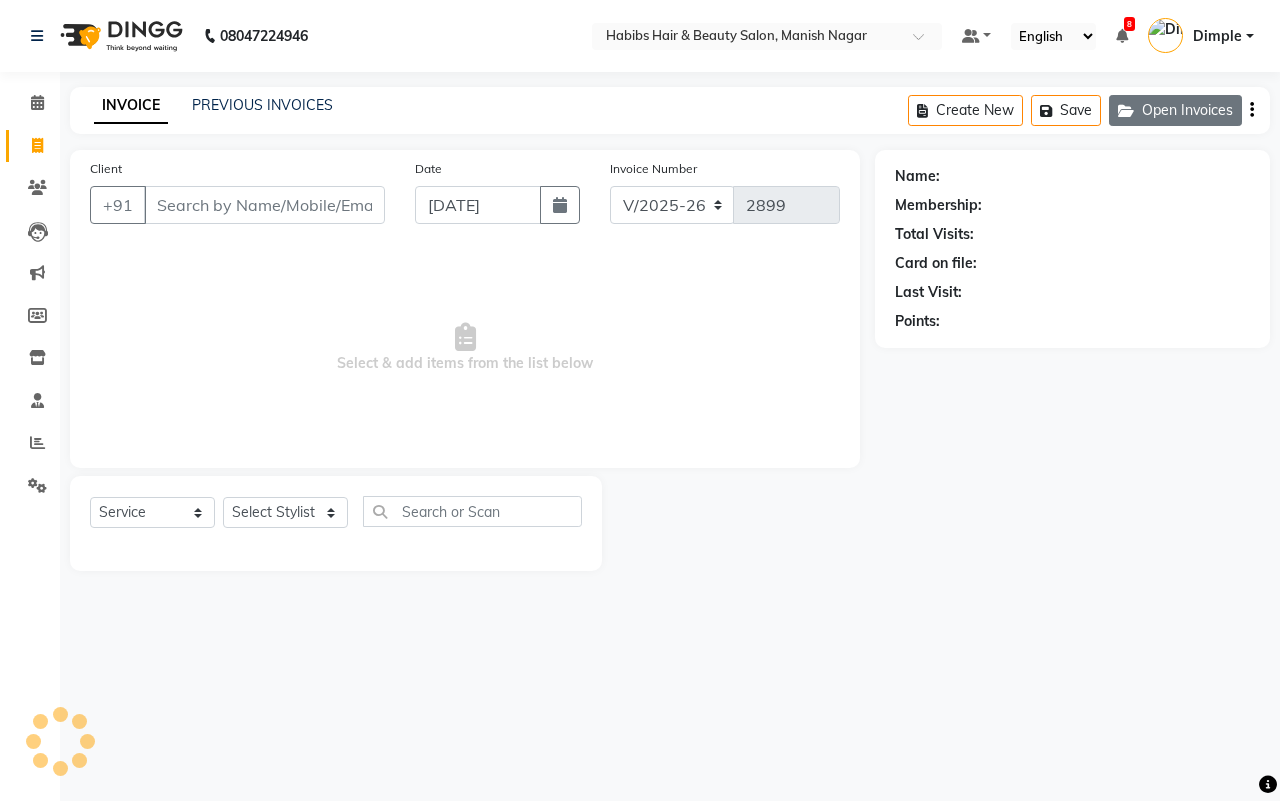 click on "Open Invoices" 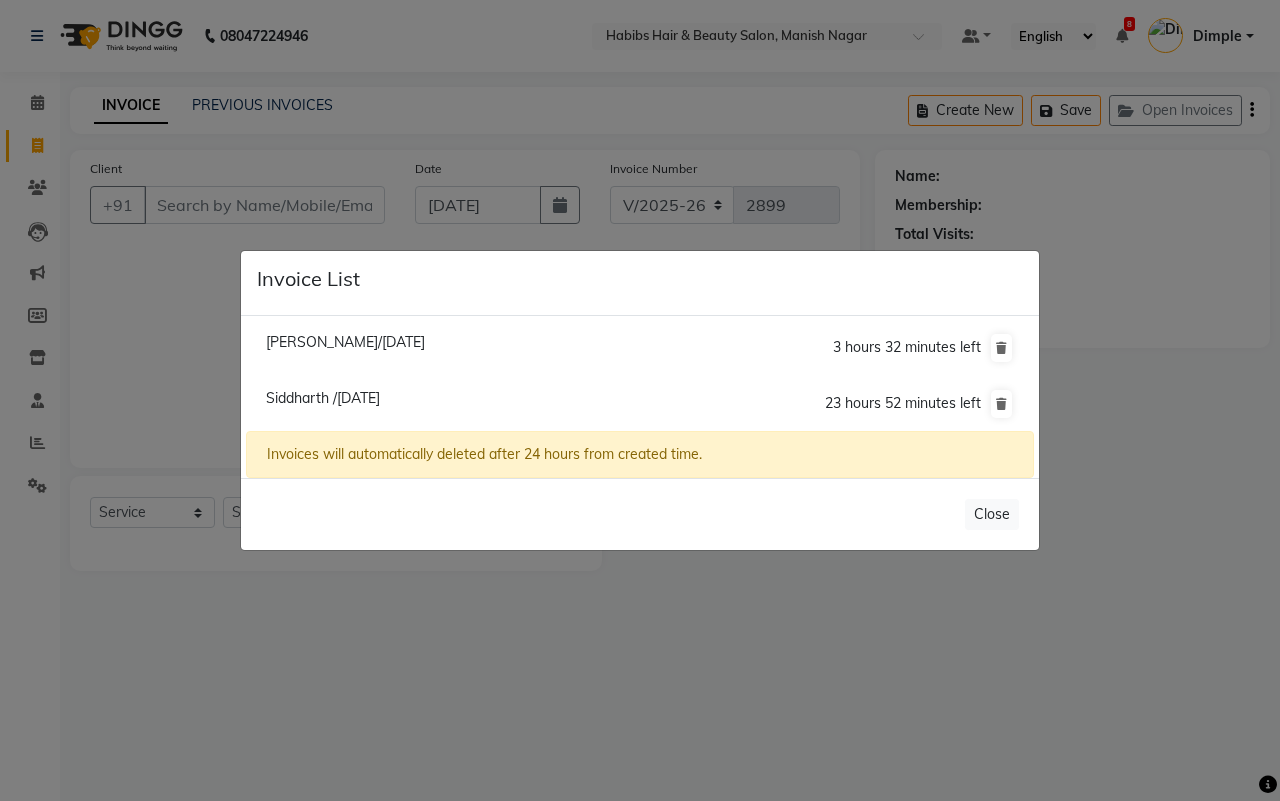 click on "[PERSON_NAME]/[DATE]" 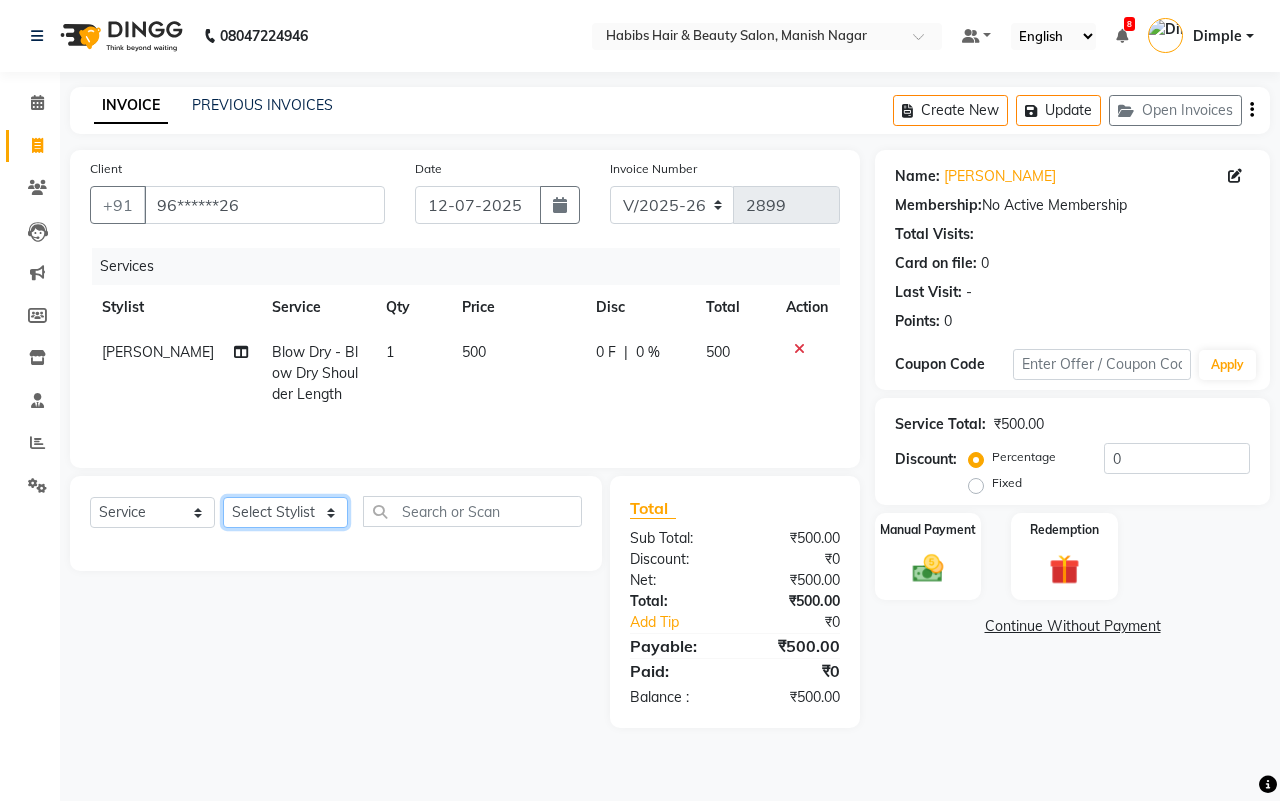 click on "Select Stylist [PERSON_NAME] [PERSON_NAME] [PERSON_NAME] Sachin [PERSON_NAME] [PERSON_NAME] [PERSON_NAME]" 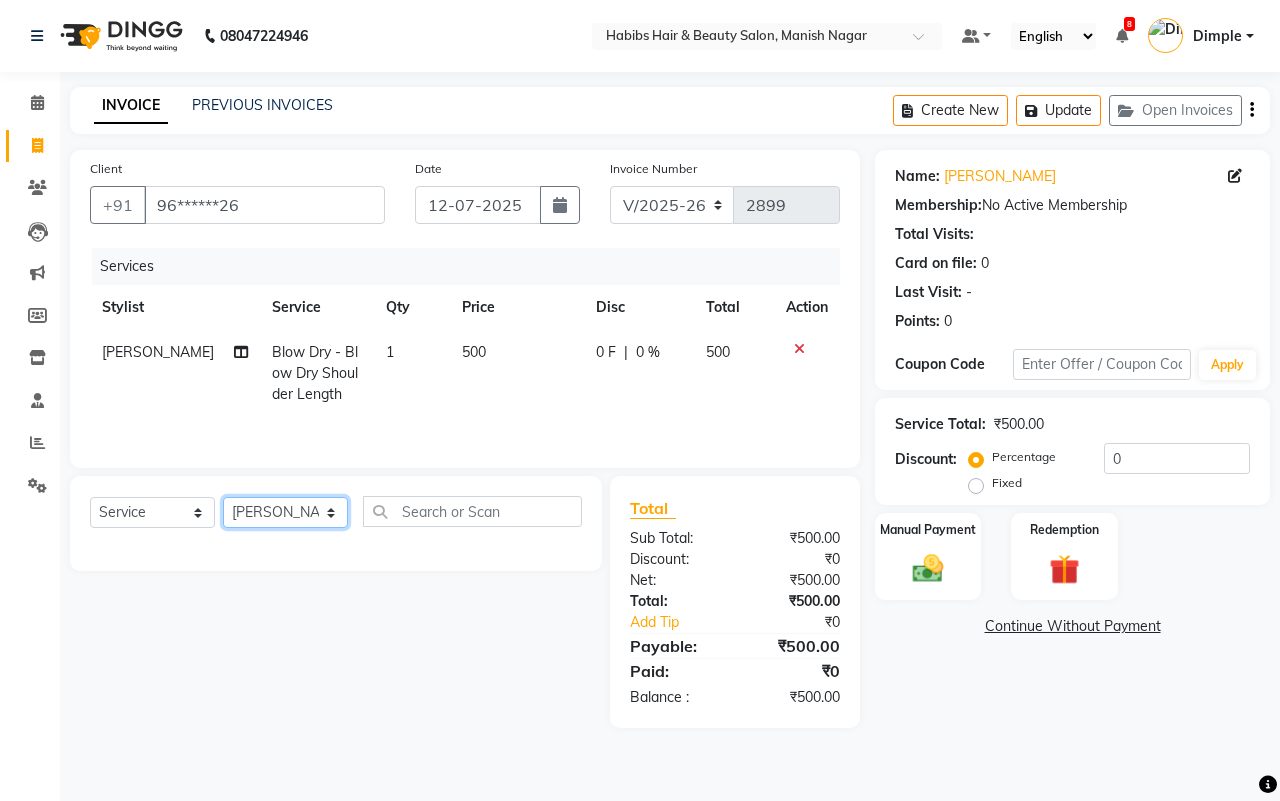click on "Select Stylist [PERSON_NAME] [PERSON_NAME] [PERSON_NAME] Sachin [PERSON_NAME] [PERSON_NAME] [PERSON_NAME]" 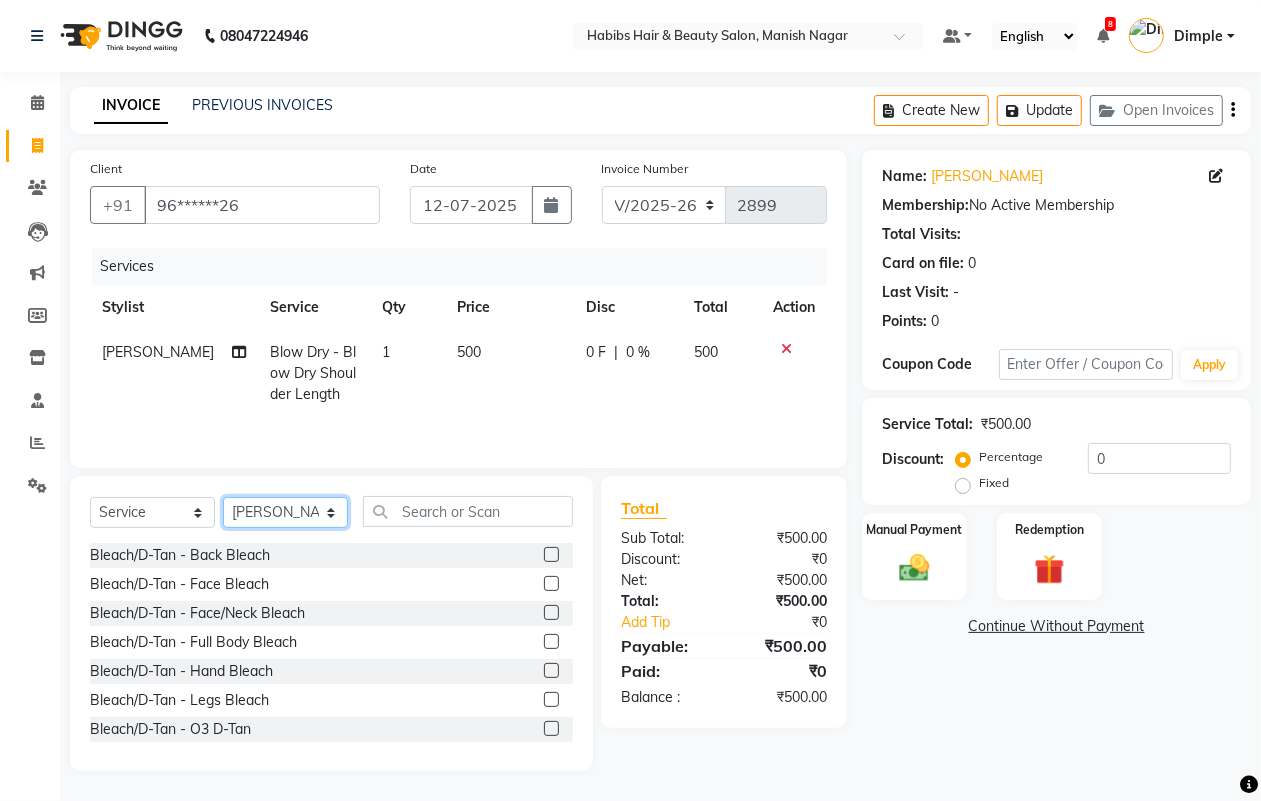 click on "Select Stylist [PERSON_NAME] [PERSON_NAME] [PERSON_NAME] Sachin [PERSON_NAME] [PERSON_NAME] [PERSON_NAME]" 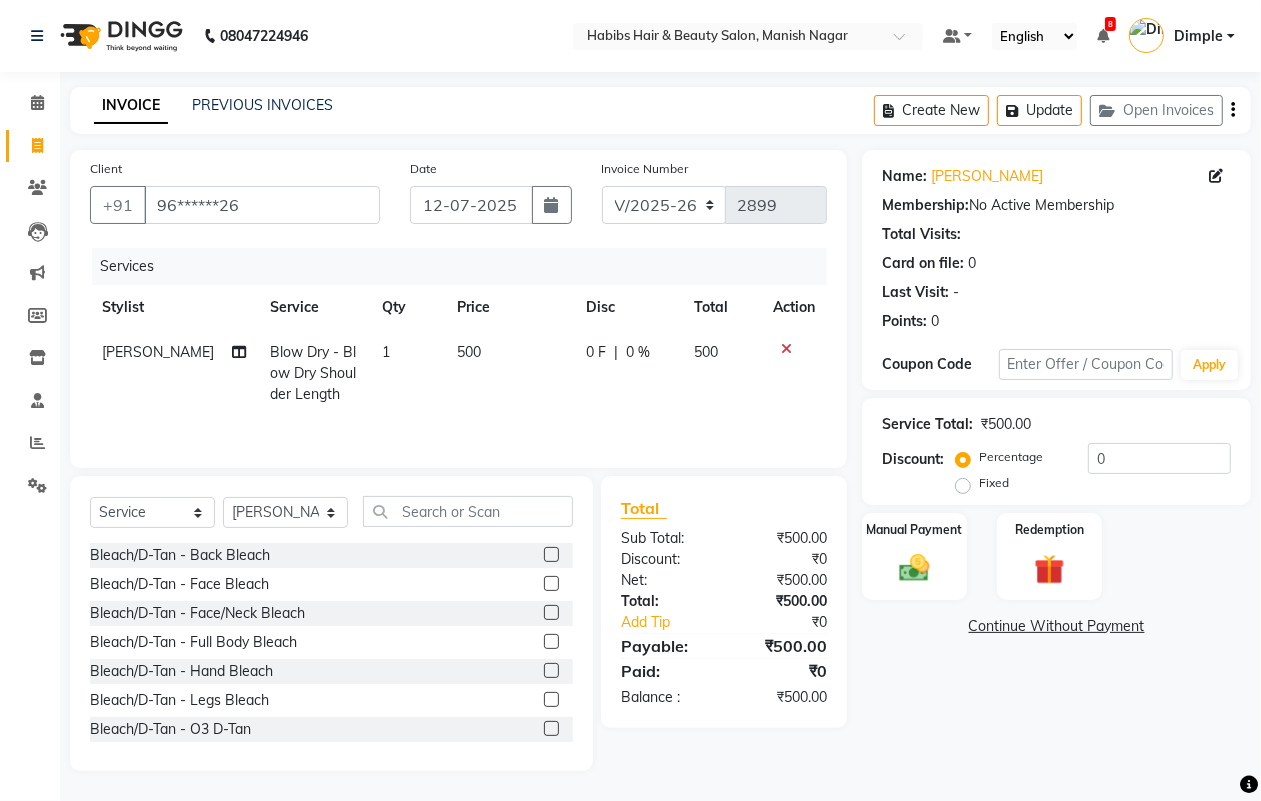 click on "1" 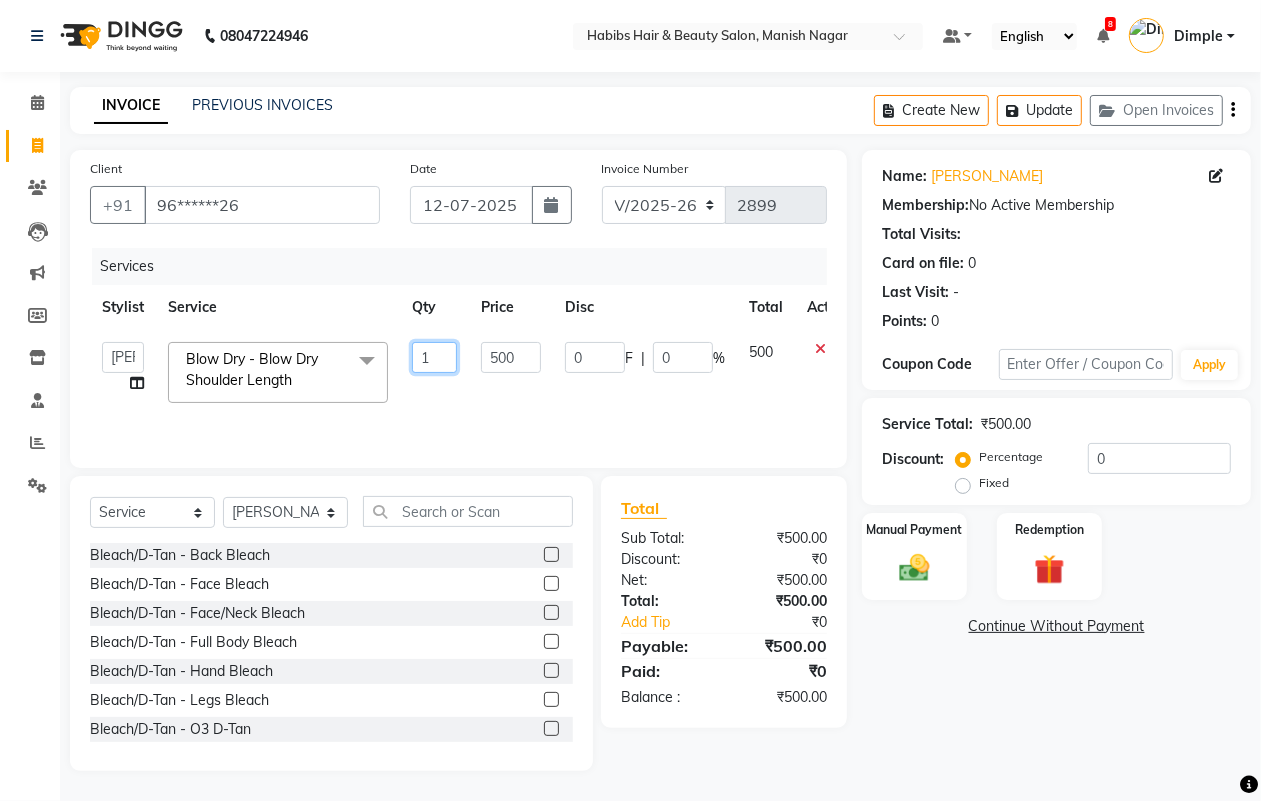 click on "1" 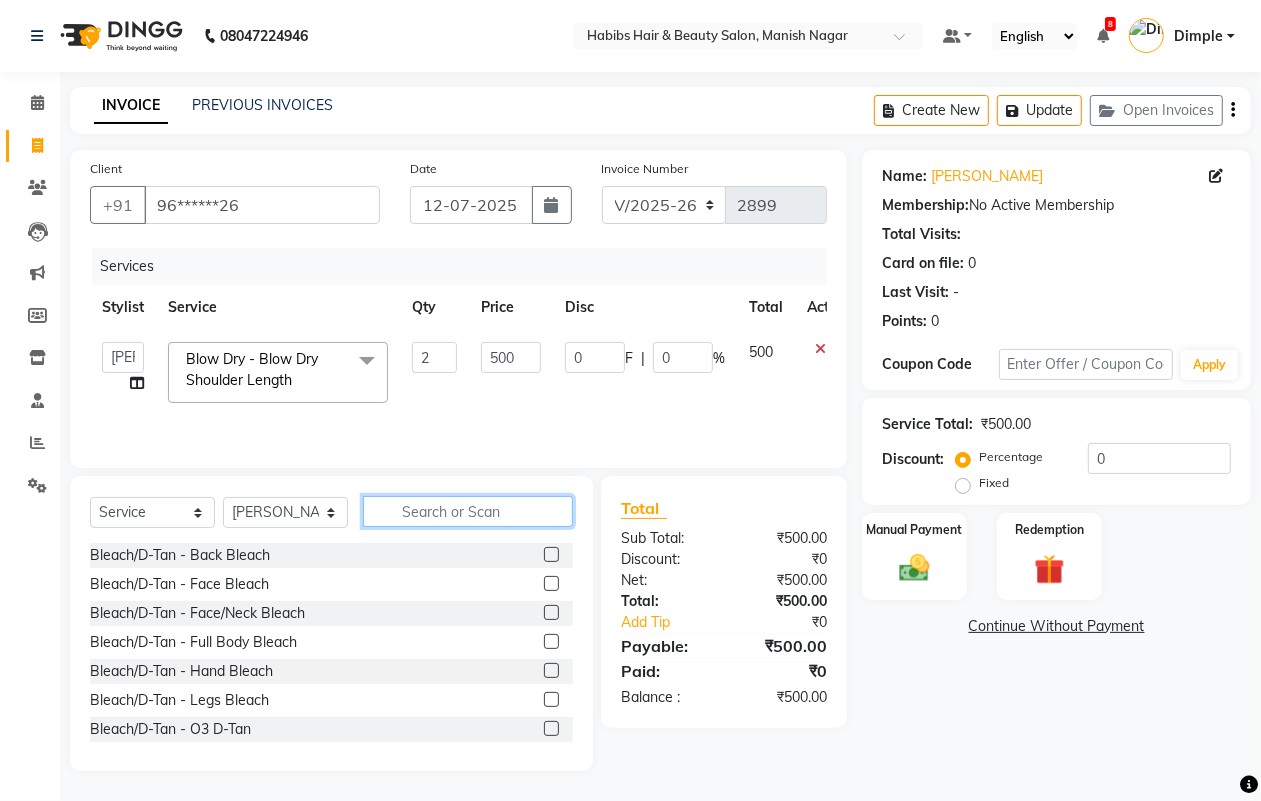 click 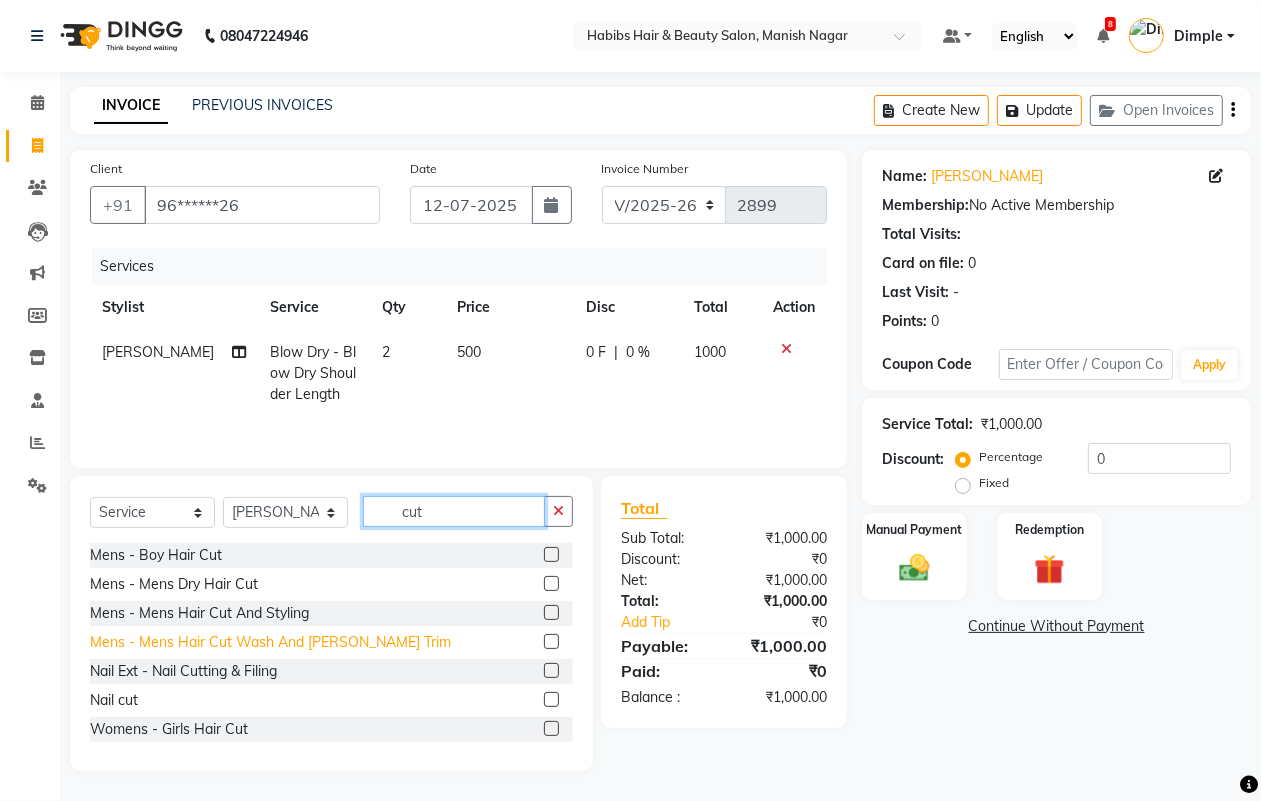 scroll, scrollTop: 90, scrollLeft: 0, axis: vertical 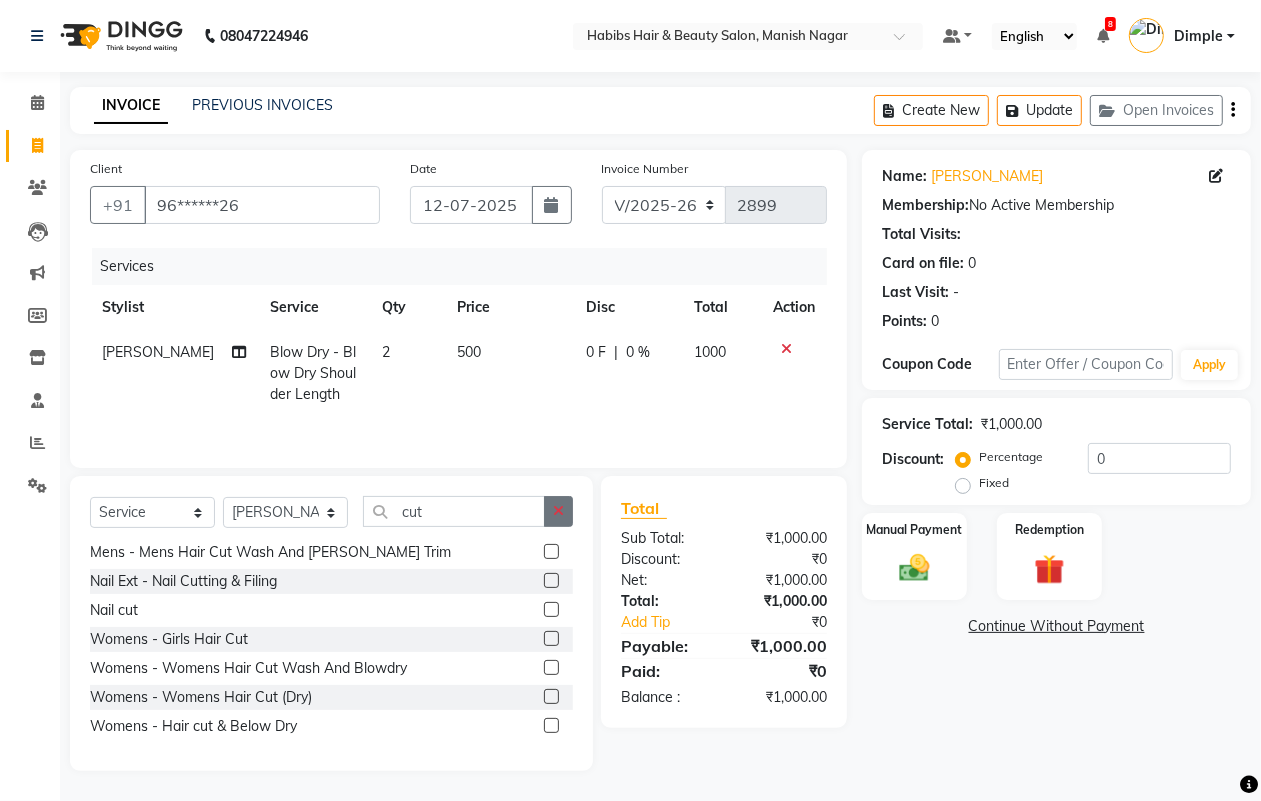 click 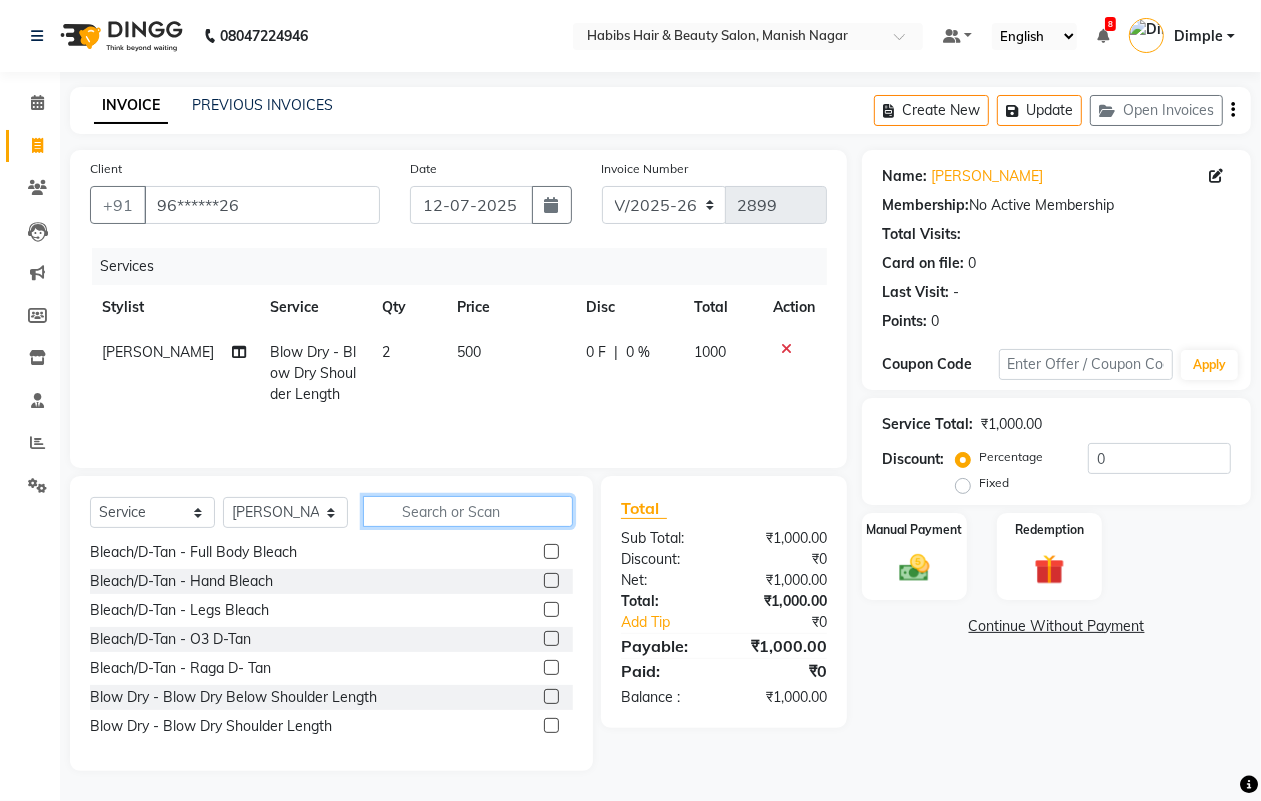 click 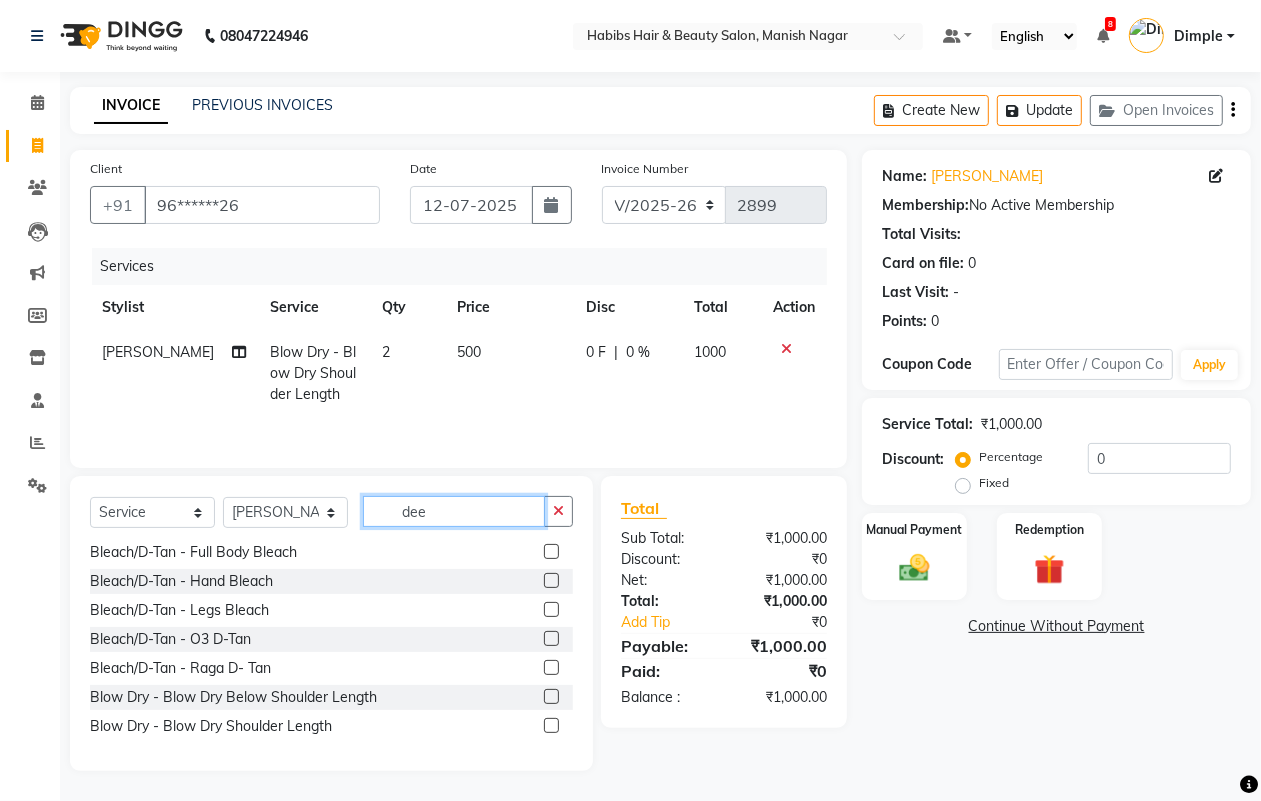 scroll, scrollTop: 0, scrollLeft: 0, axis: both 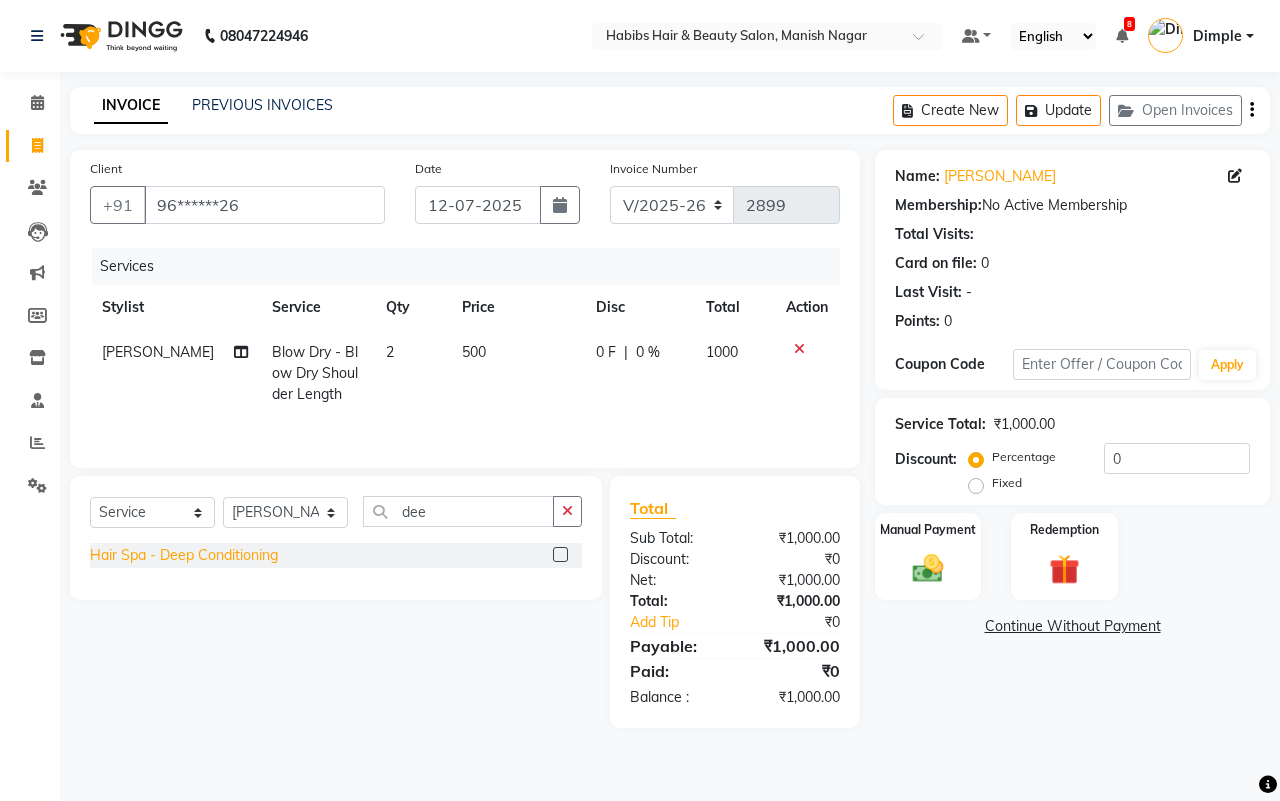 click on "Hair Spa - Deep Conditioning" 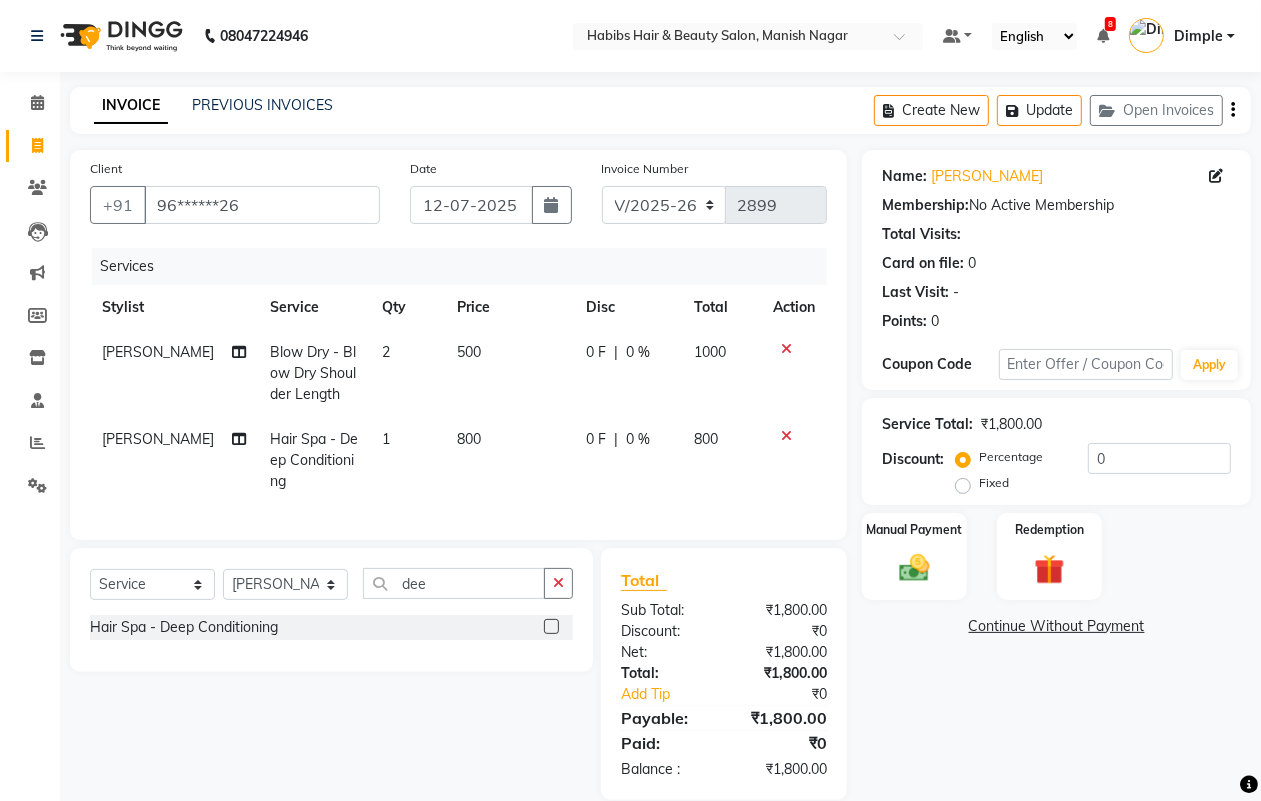 click on "800" 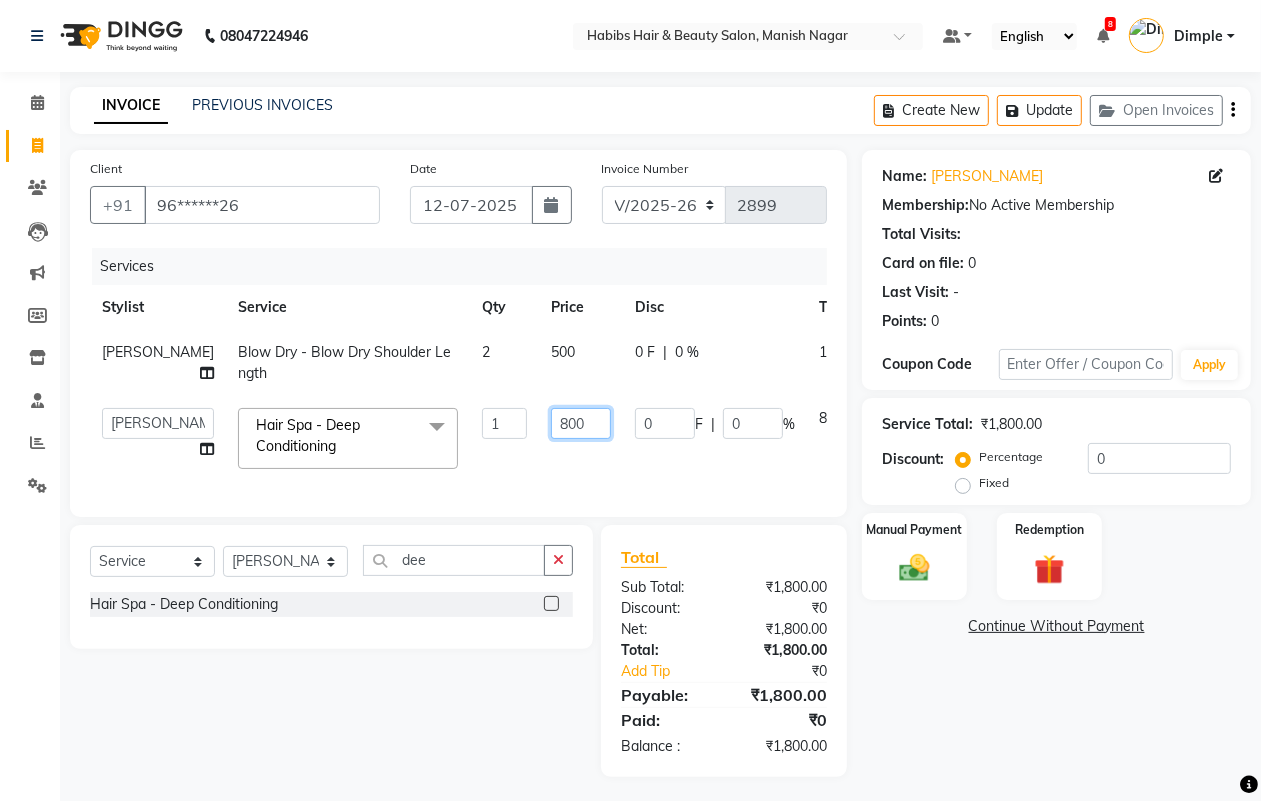 click on "800" 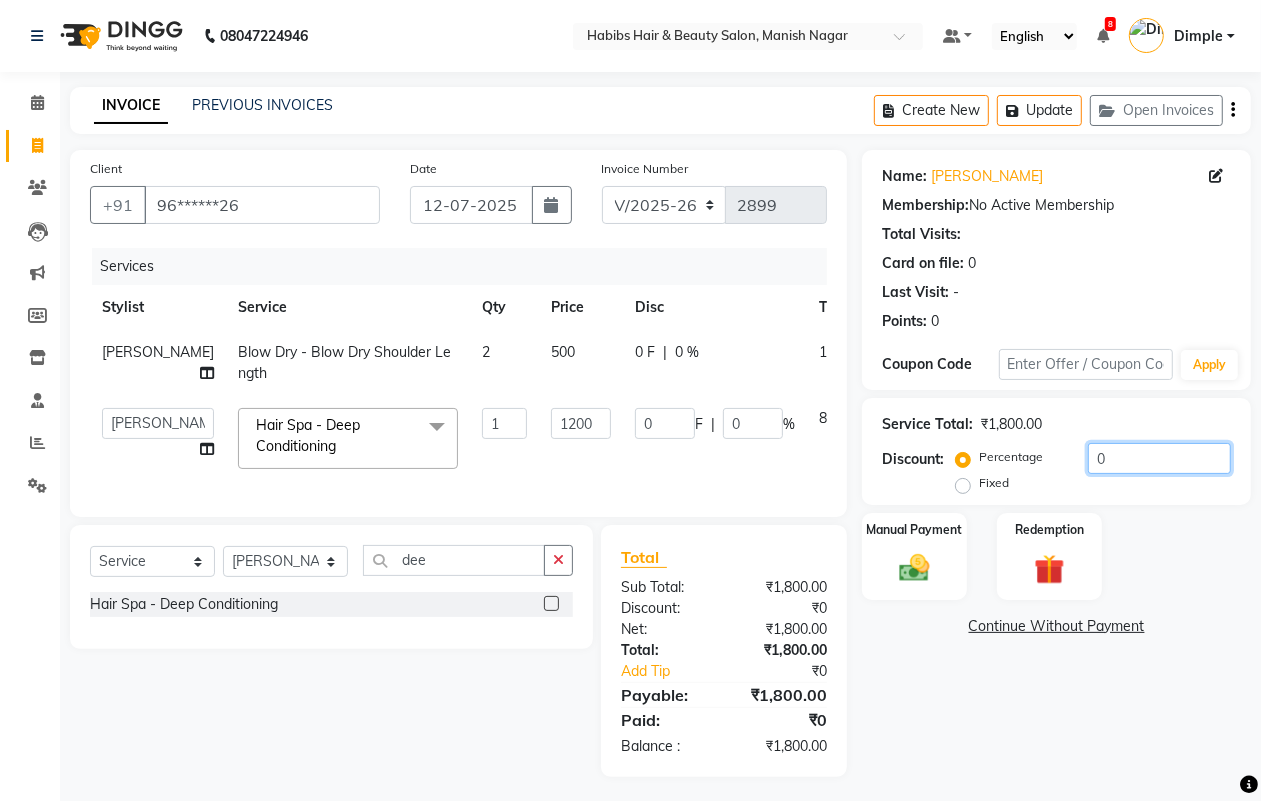 click on "0" 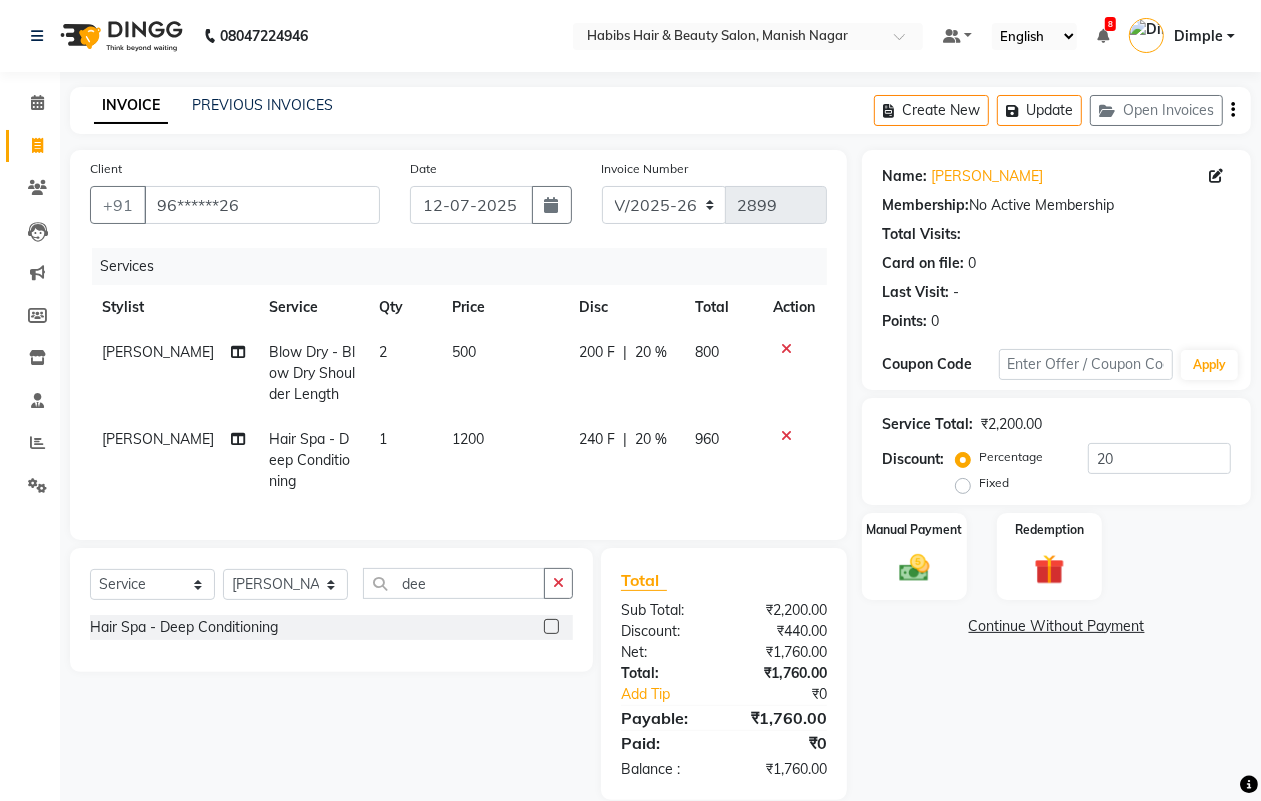 click on "Name: [PERSON_NAME] Membership:  No Active Membership  Total Visits:   Card on file:  0 Last Visit:   - Points:   0  Coupon Code Apply Service Total:  ₹2,200.00  Discount:  Percentage   Fixed  20 Manual Payment Redemption  Continue Without Payment" 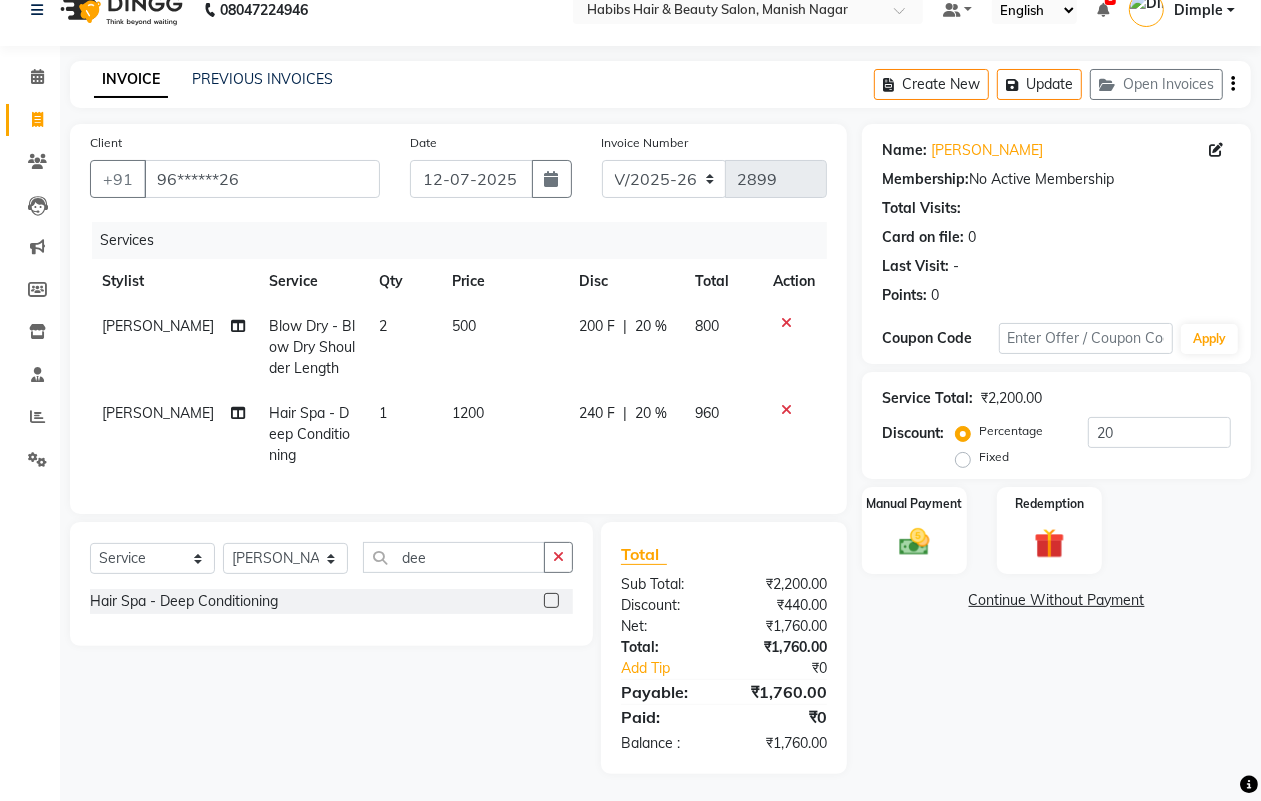scroll, scrollTop: 47, scrollLeft: 0, axis: vertical 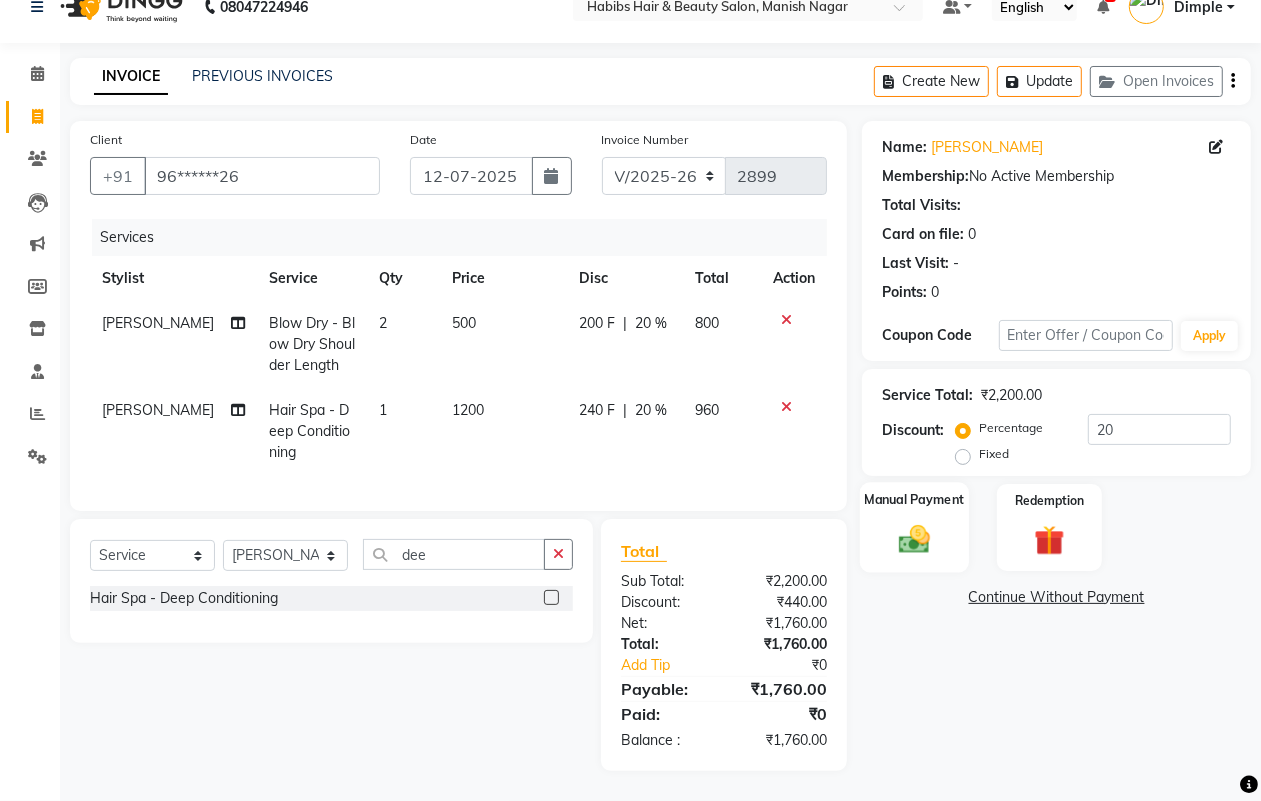click 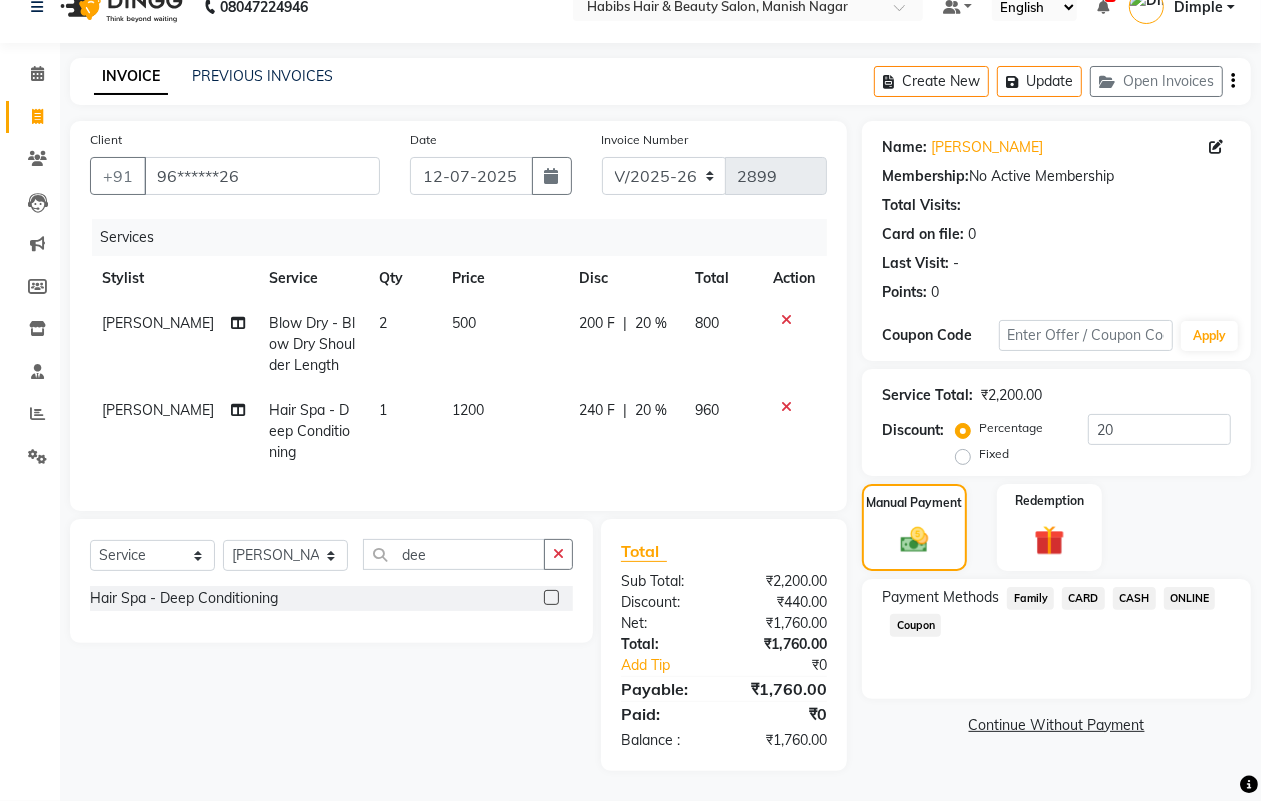 click on "CASH" 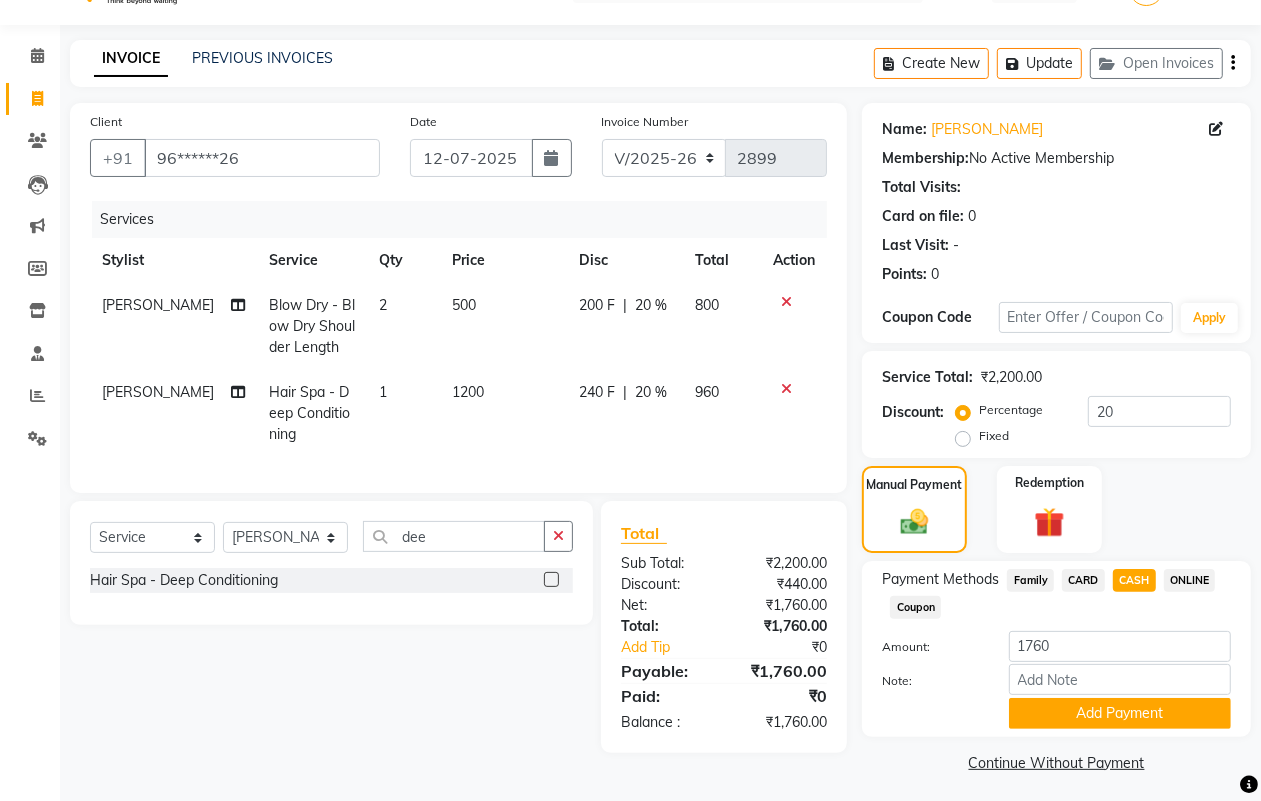 click on "ONLINE" 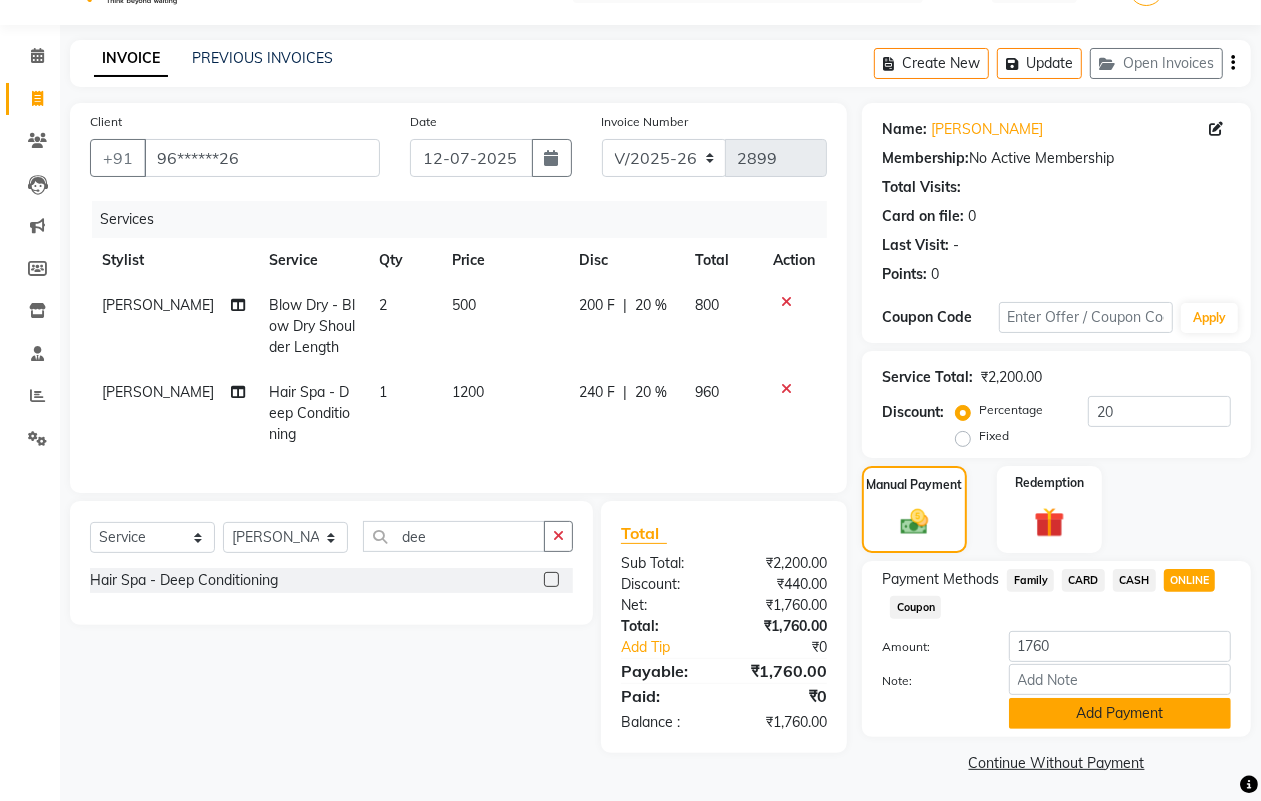 click on "Add Payment" 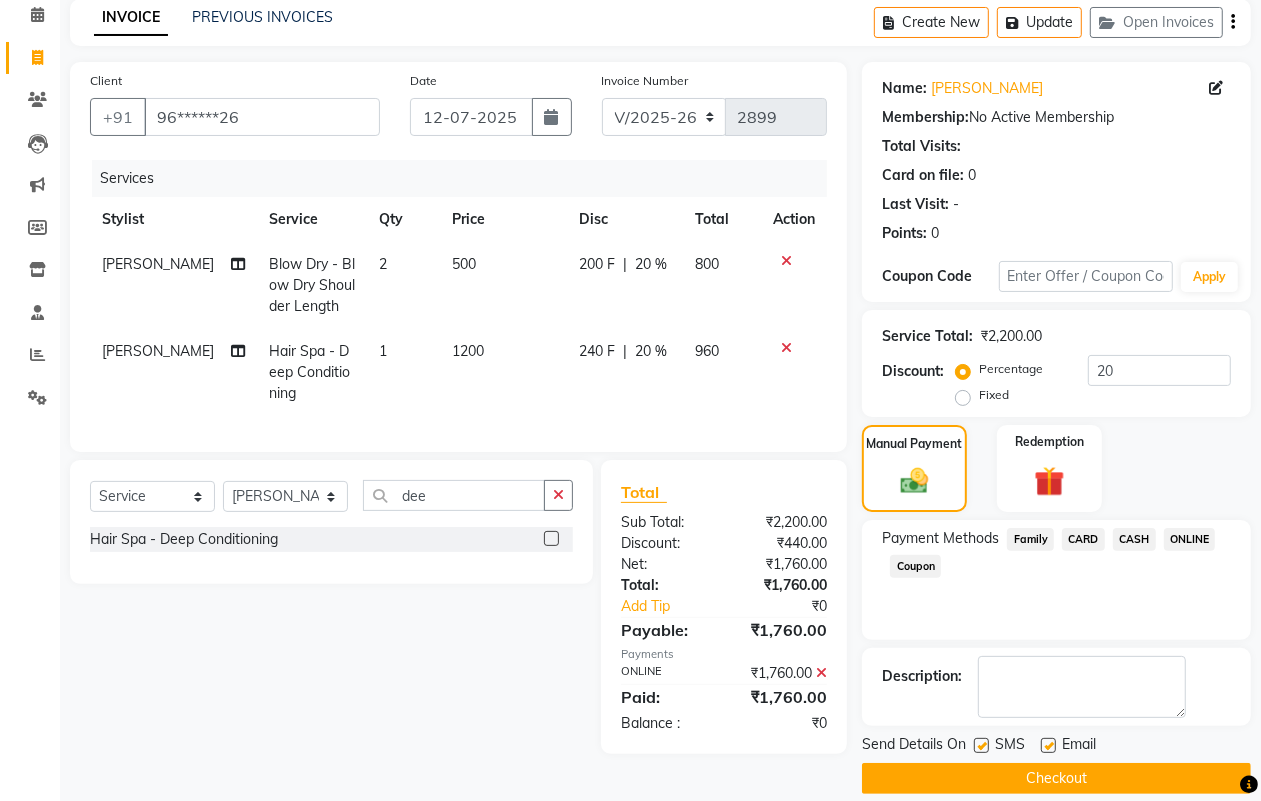 scroll, scrollTop: 111, scrollLeft: 0, axis: vertical 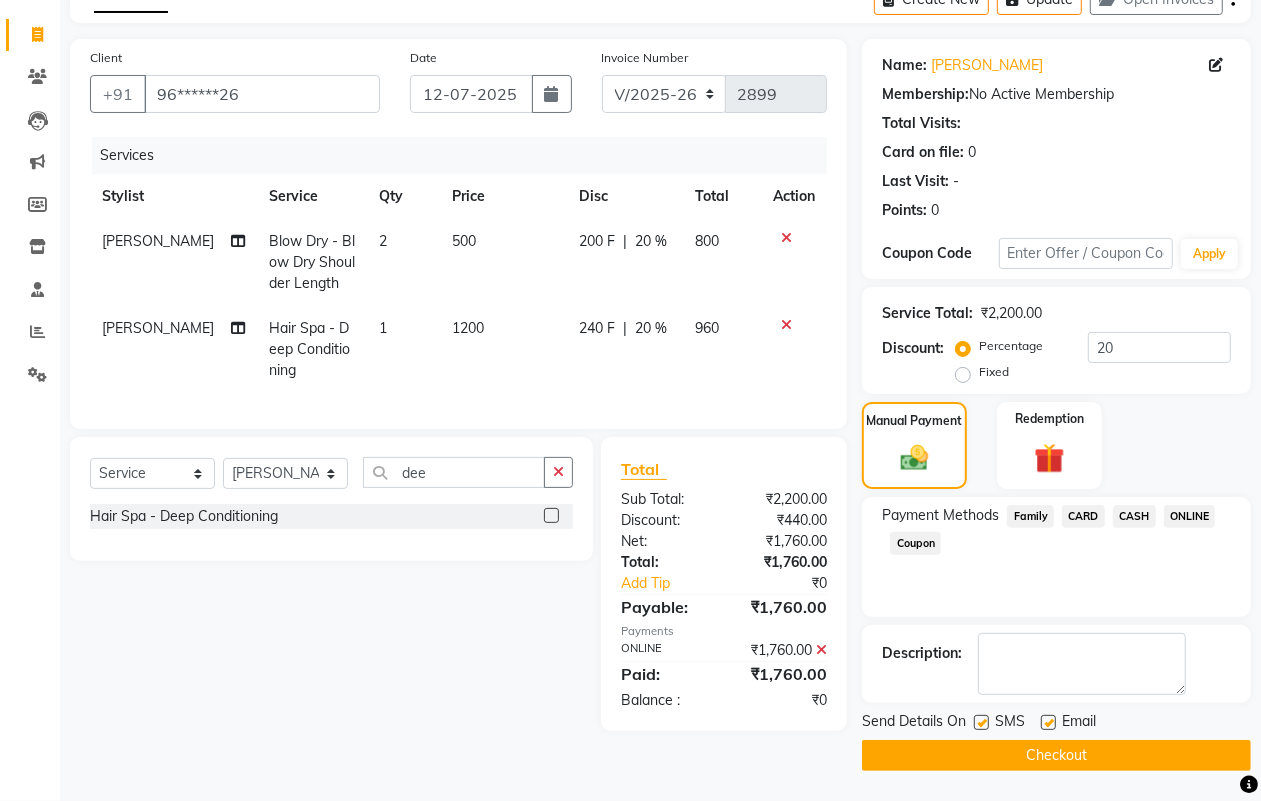 click on "Checkout" 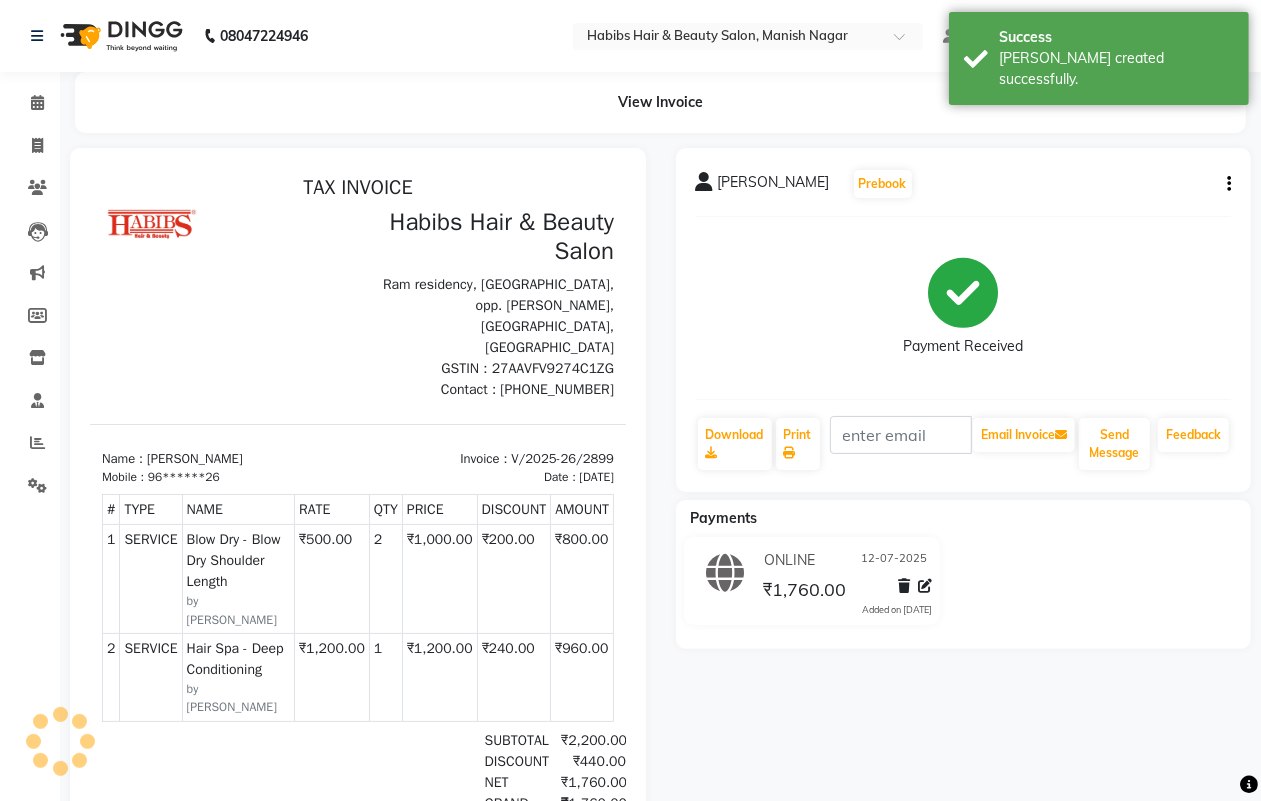 scroll, scrollTop: 0, scrollLeft: 0, axis: both 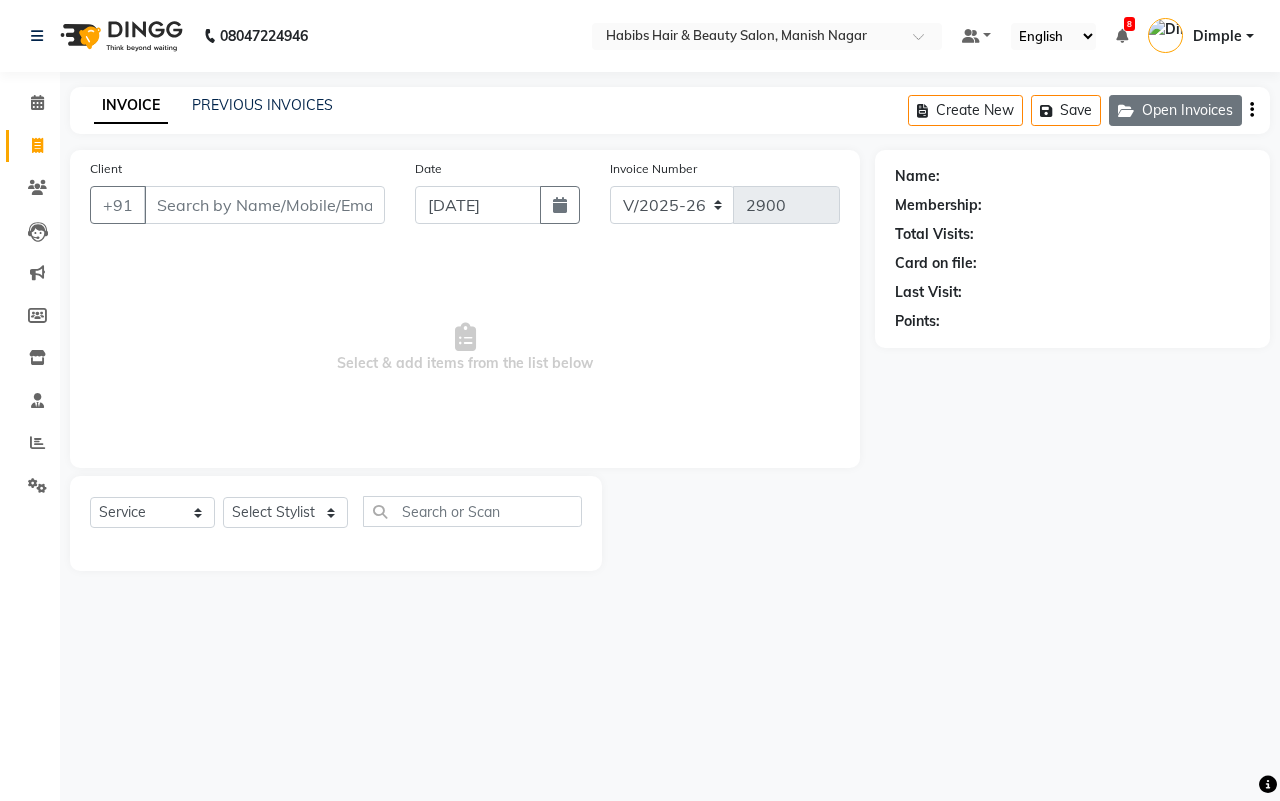 click on "Open Invoices" 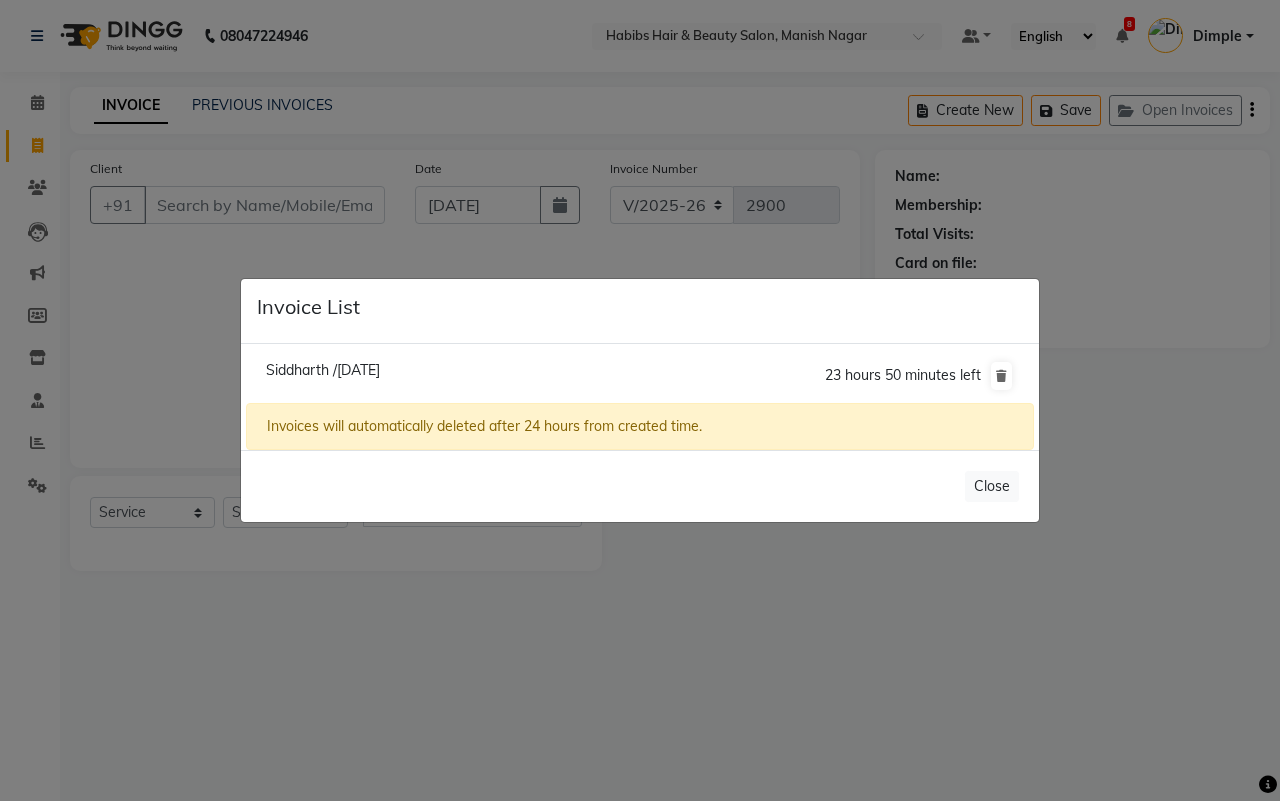 click on "Siddharth /[DATE]" 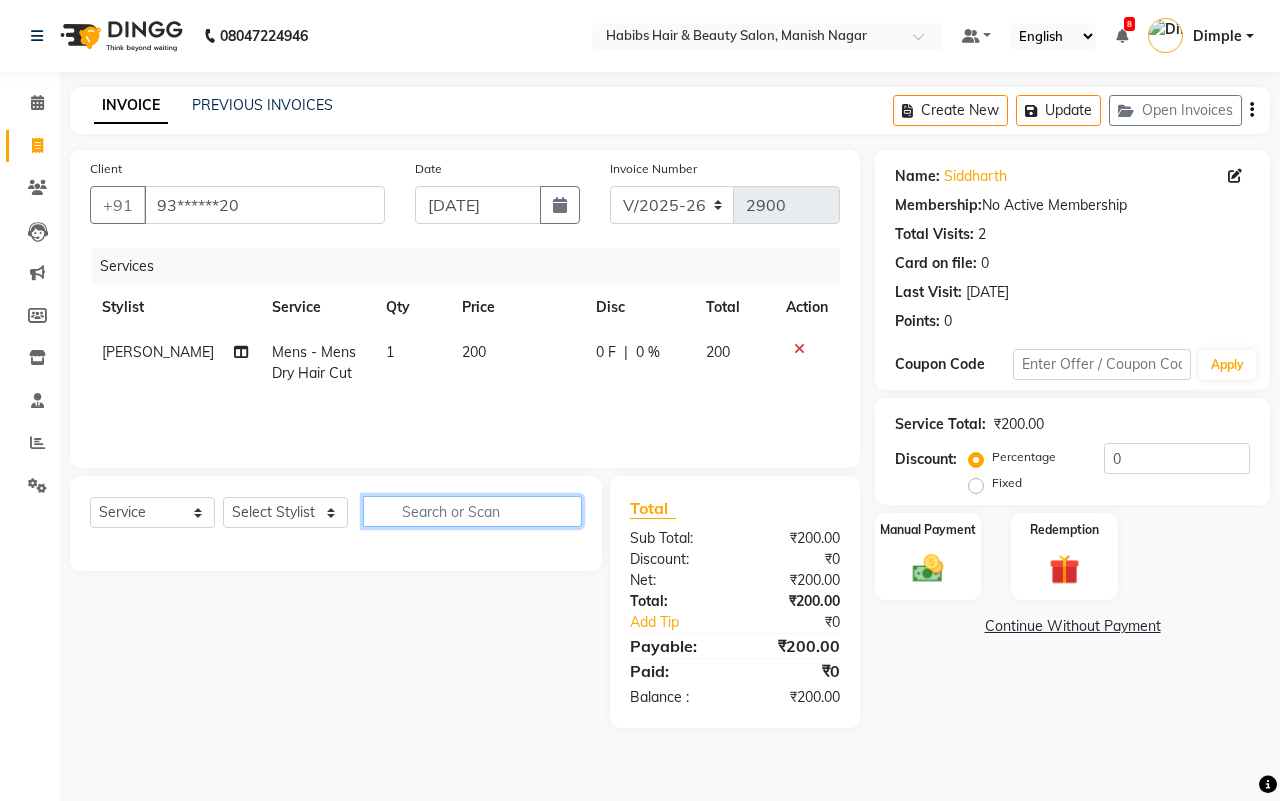 click 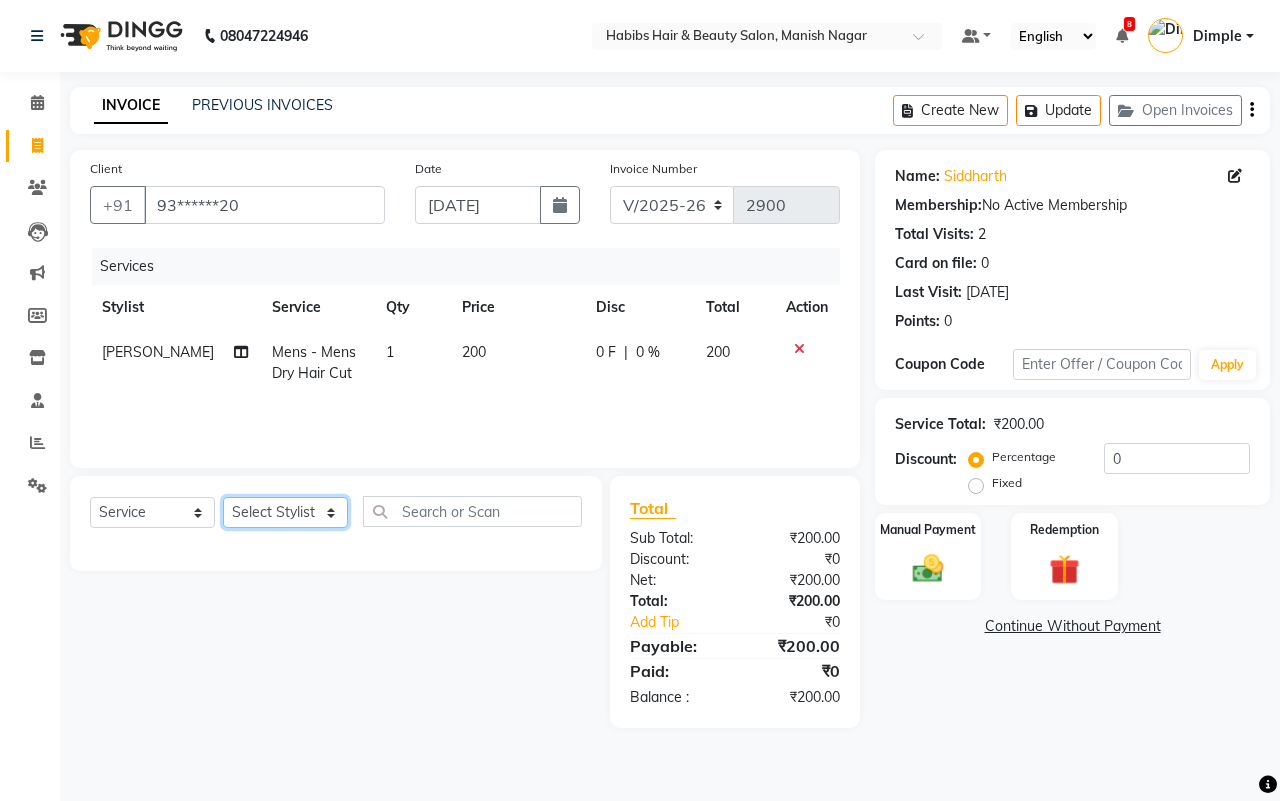 click on "Select Stylist [PERSON_NAME] [PERSON_NAME] [PERSON_NAME] Sachin [PERSON_NAME] [PERSON_NAME] [PERSON_NAME]" 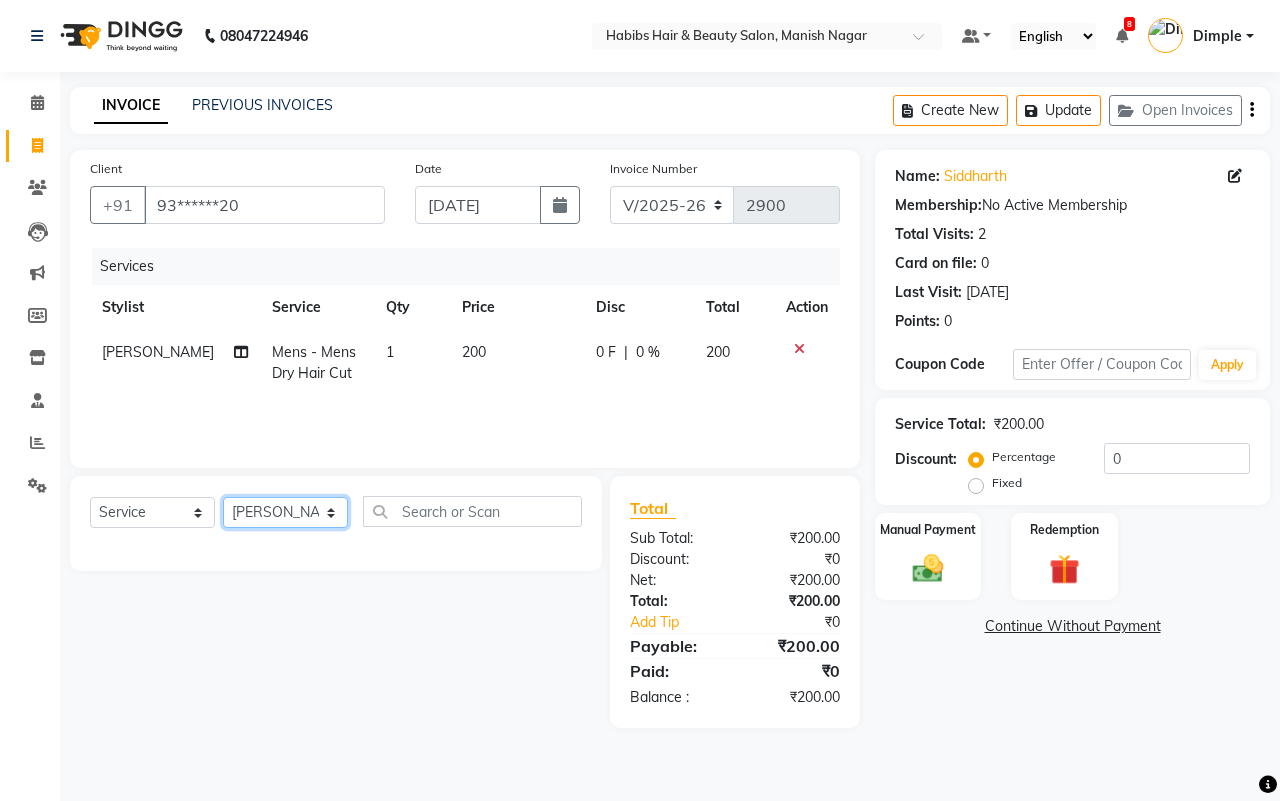 click on "Select Stylist [PERSON_NAME] [PERSON_NAME] [PERSON_NAME] Sachin [PERSON_NAME] [PERSON_NAME] [PERSON_NAME]" 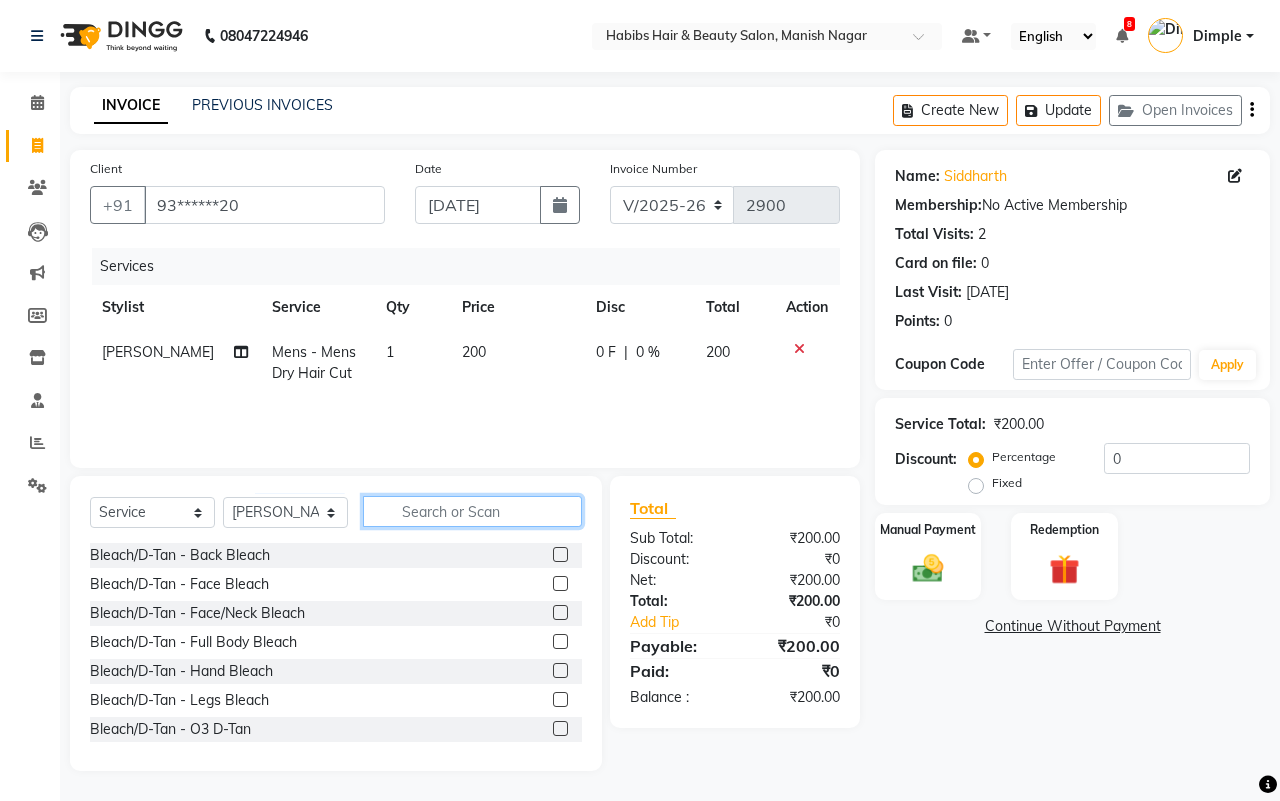 click 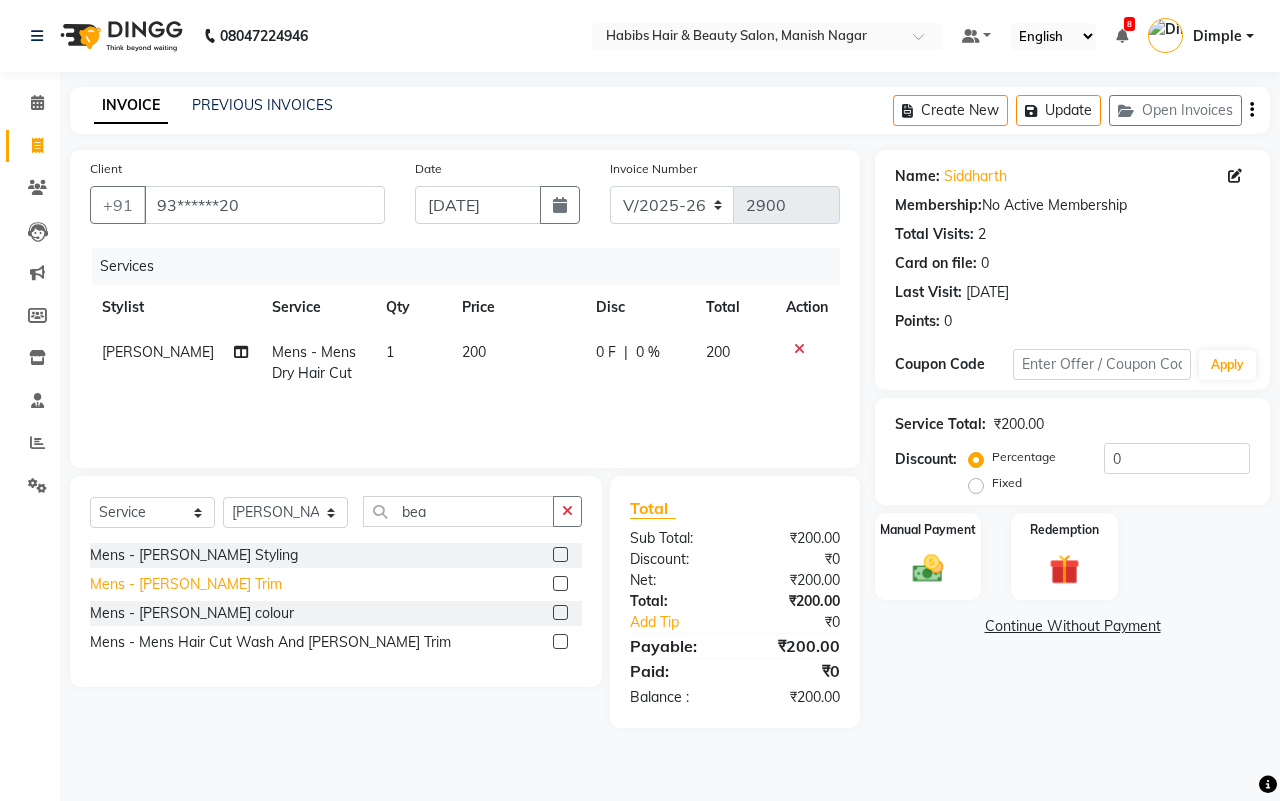 click on "Mens - [PERSON_NAME] Trim" 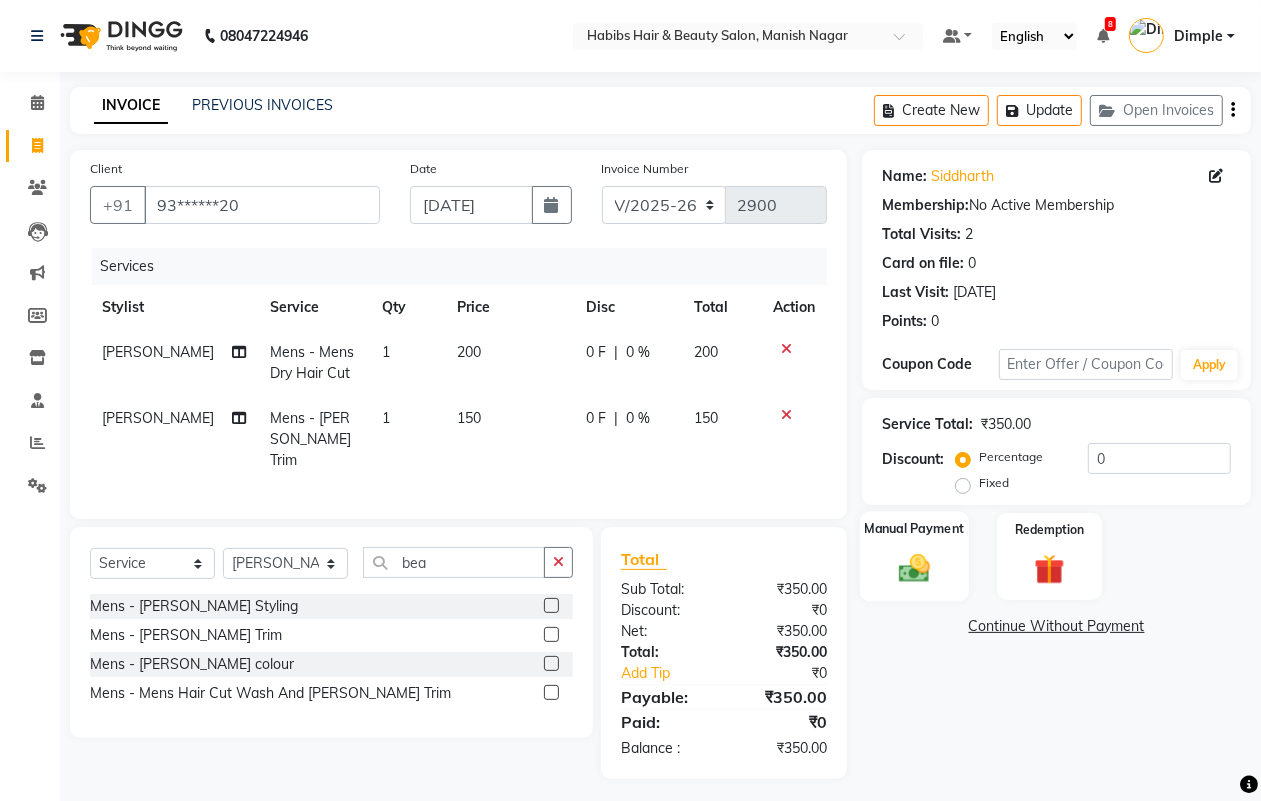click 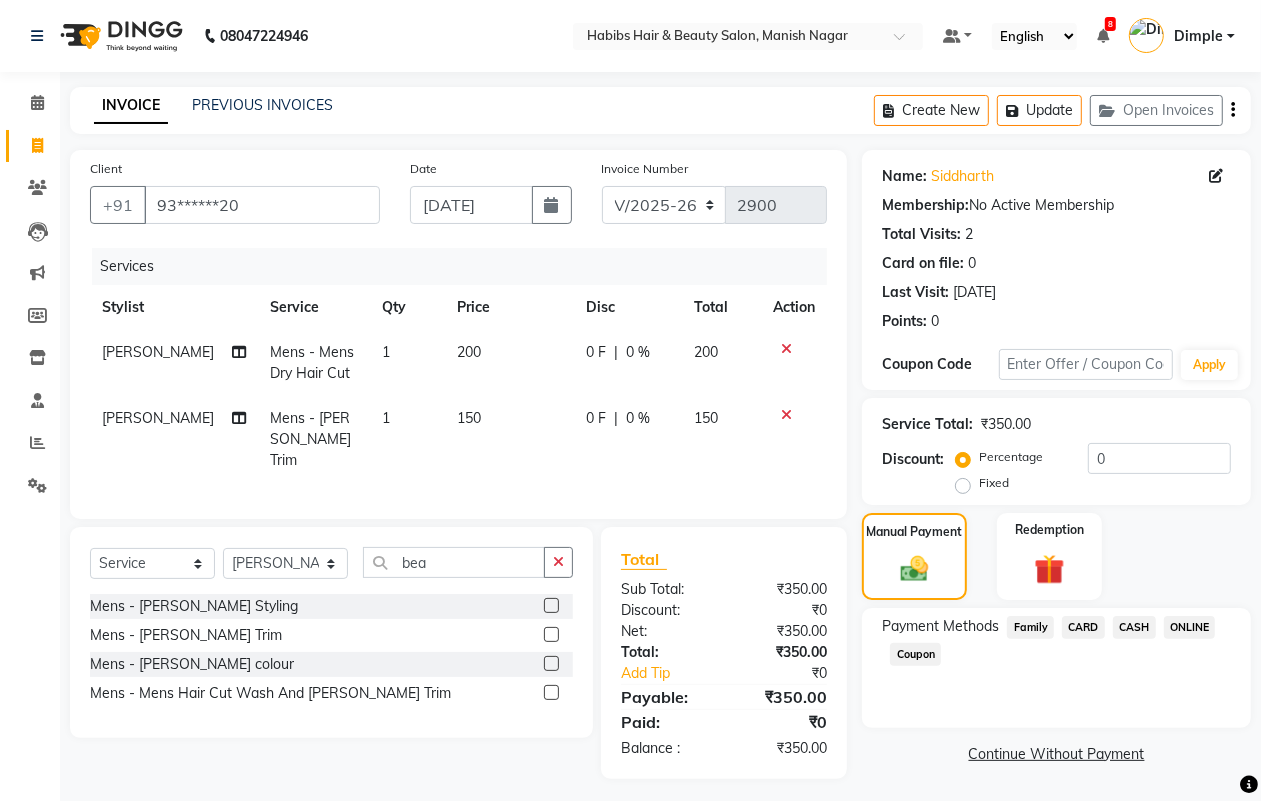 click on "ONLINE" 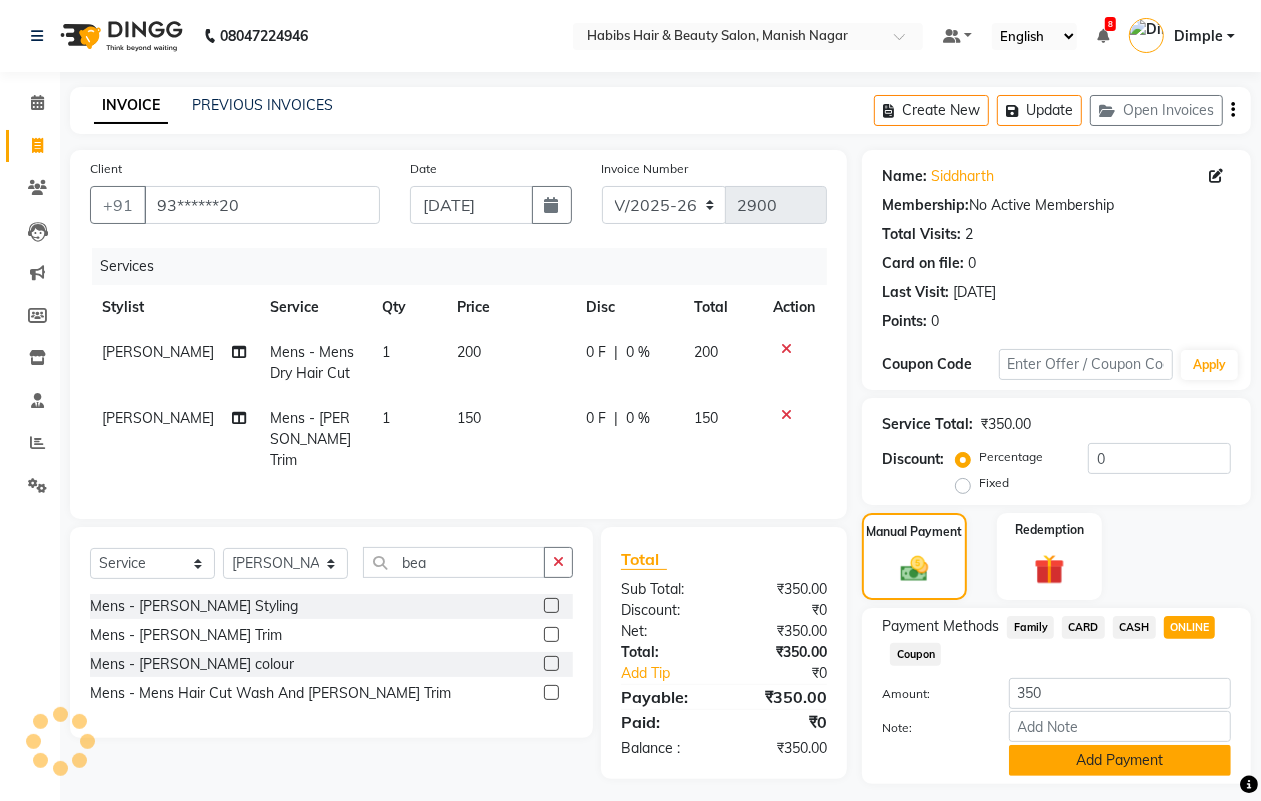 click on "Add Payment" 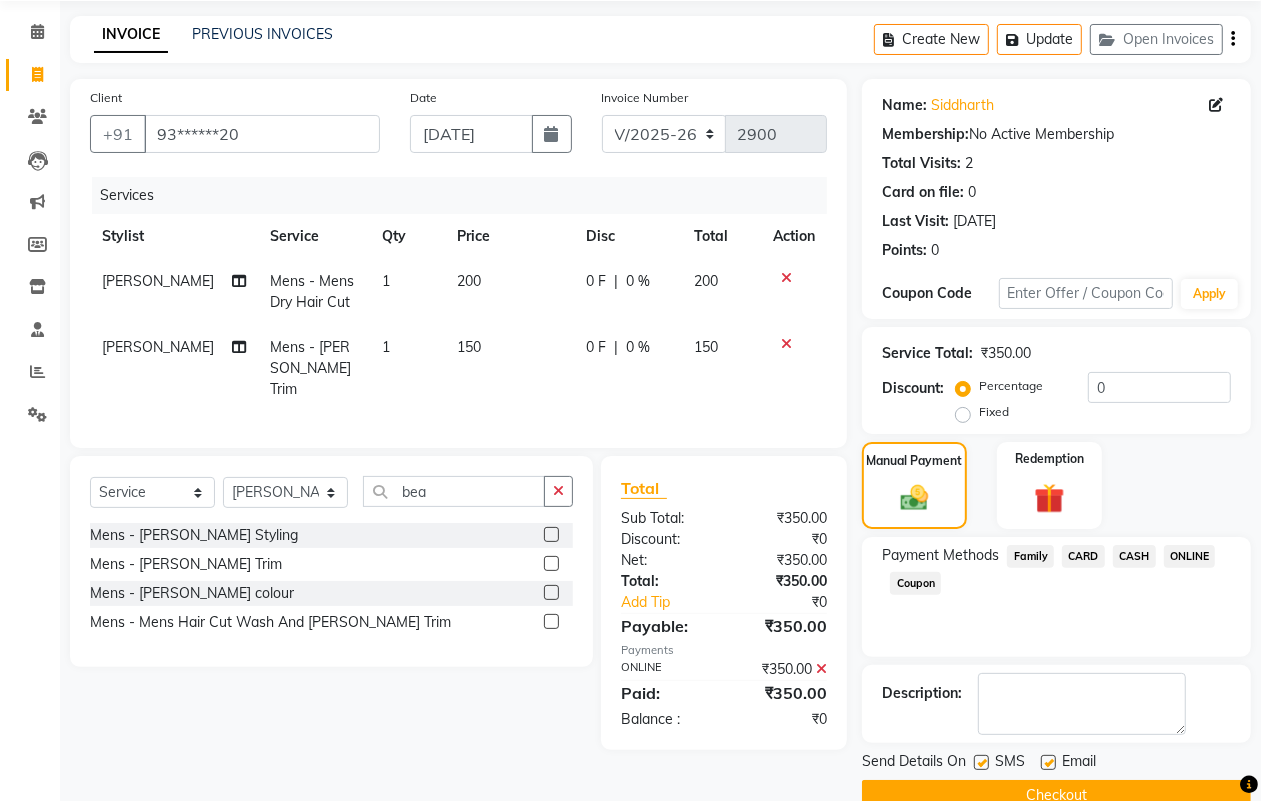 scroll, scrollTop: 111, scrollLeft: 0, axis: vertical 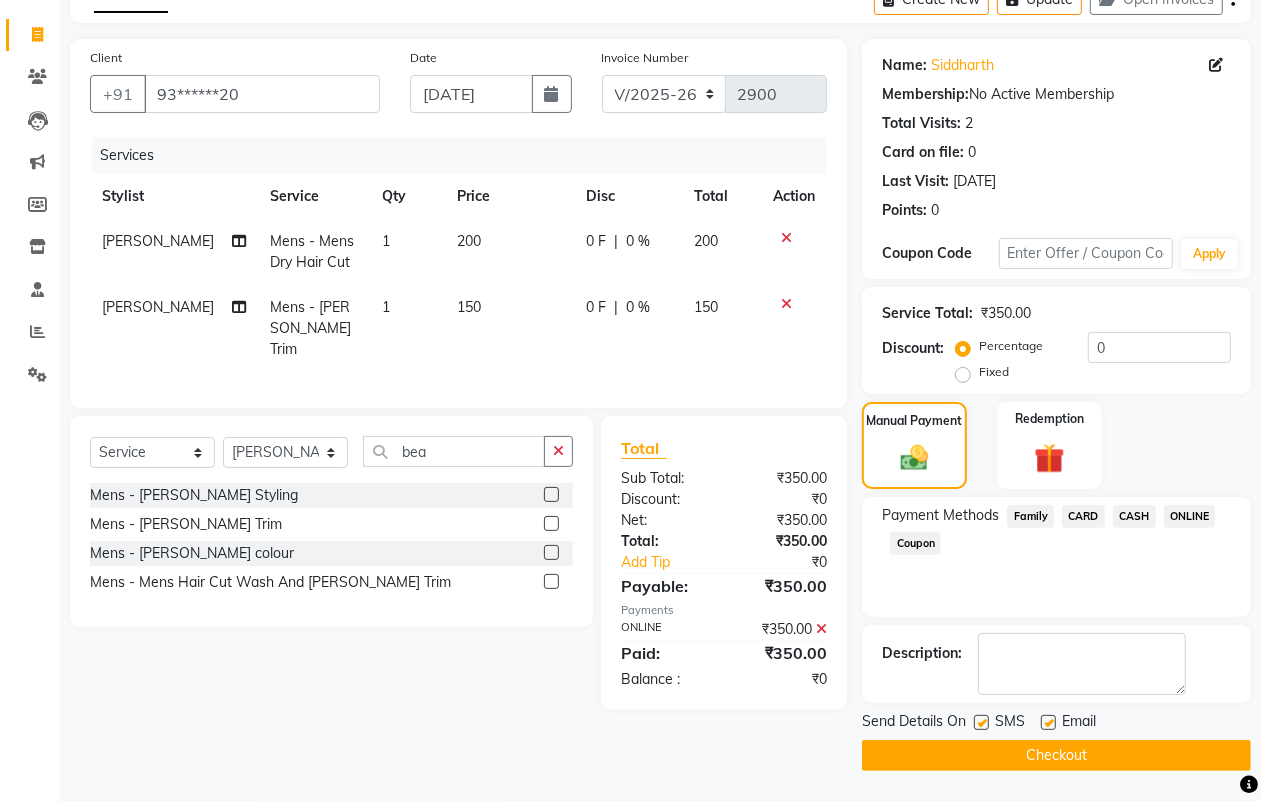 click on "Checkout" 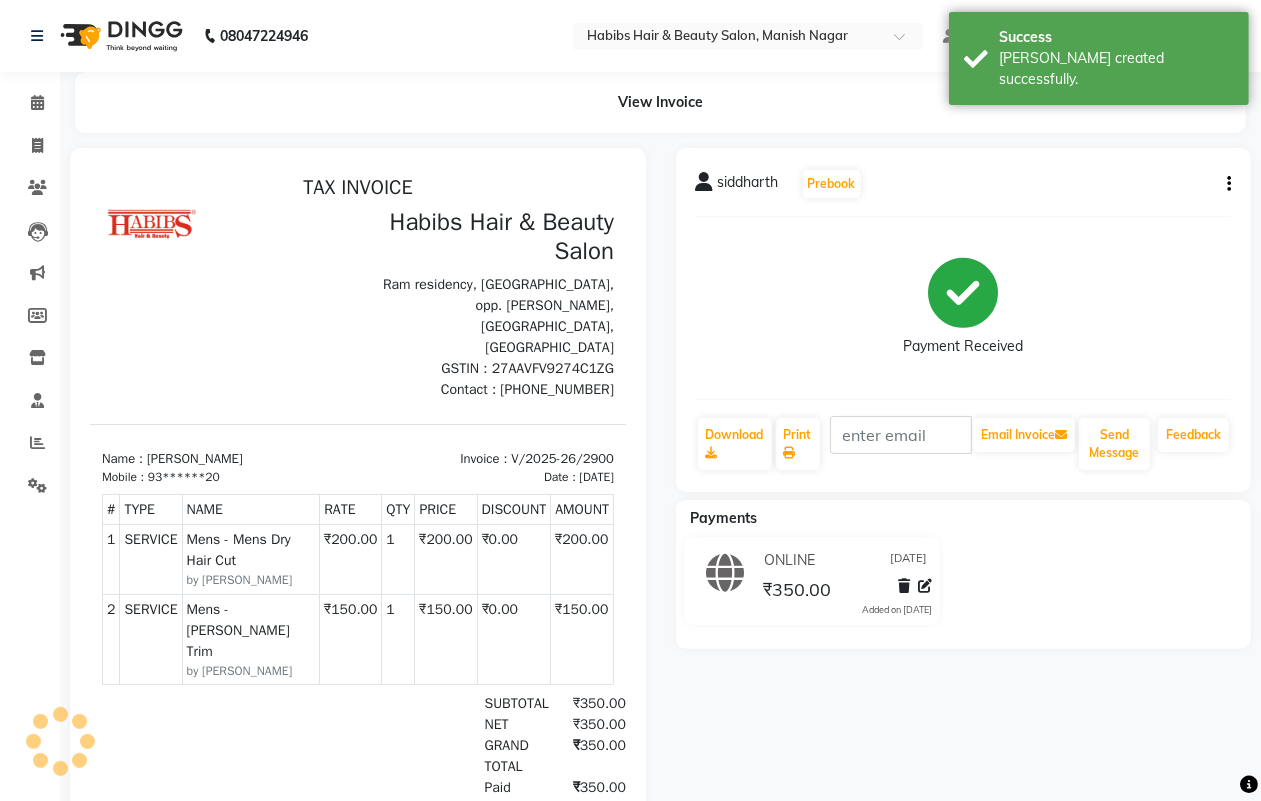 scroll, scrollTop: 0, scrollLeft: 0, axis: both 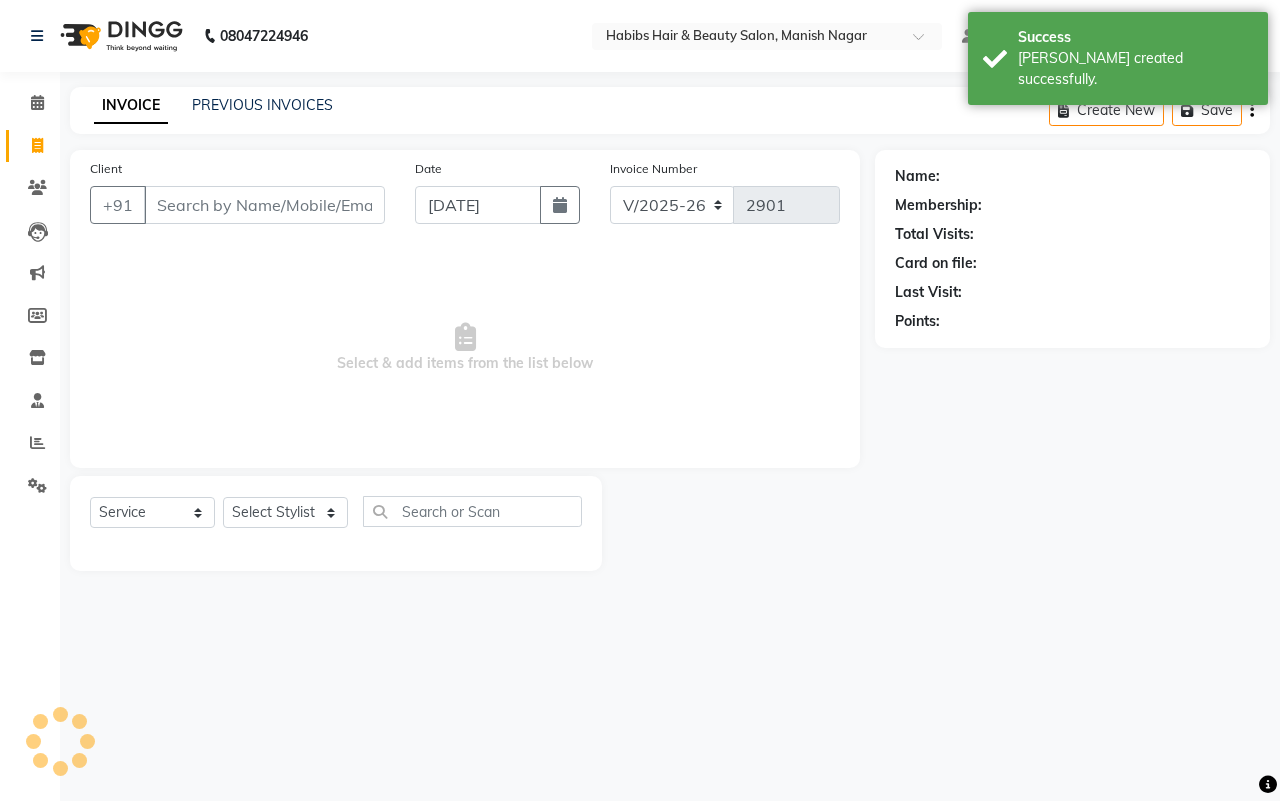 click on "Client" at bounding box center [264, 205] 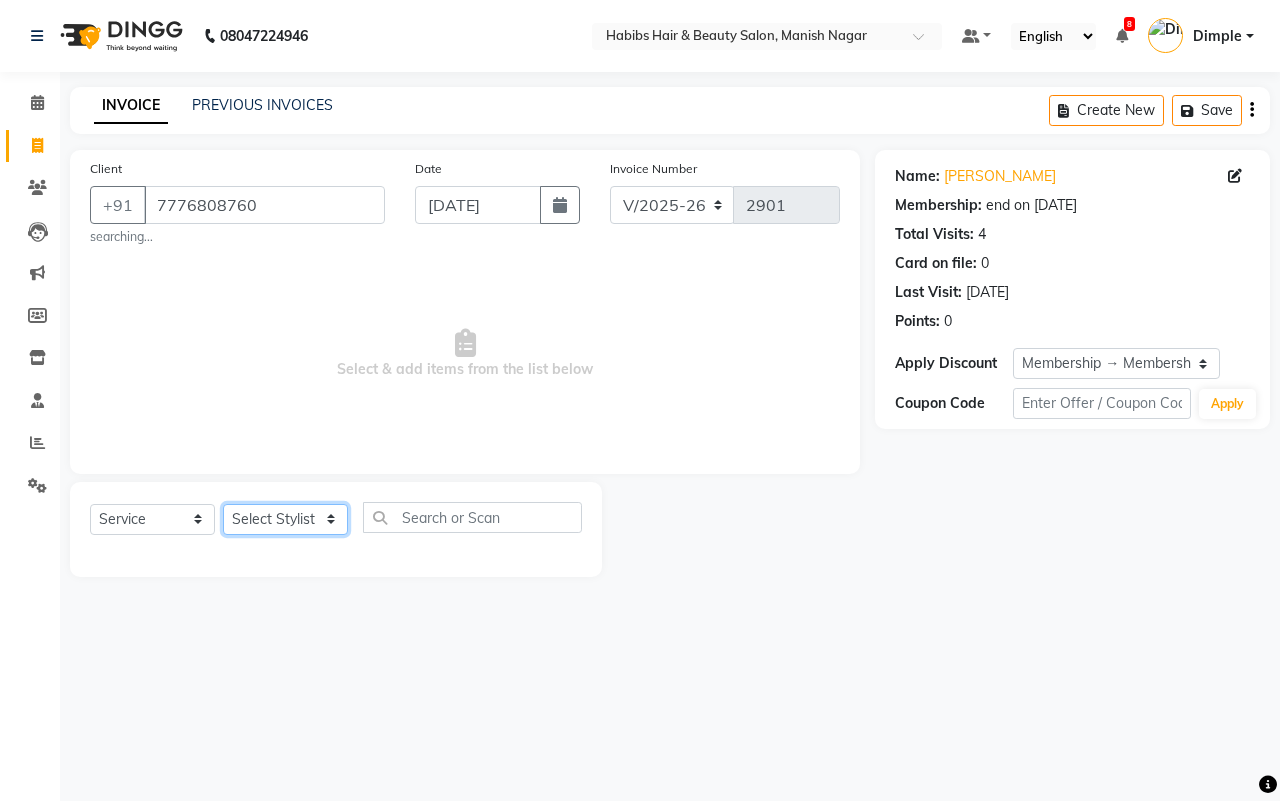 click on "Select Stylist [PERSON_NAME] [PERSON_NAME] [PERSON_NAME] Sachin [PERSON_NAME] [PERSON_NAME] [PERSON_NAME]" 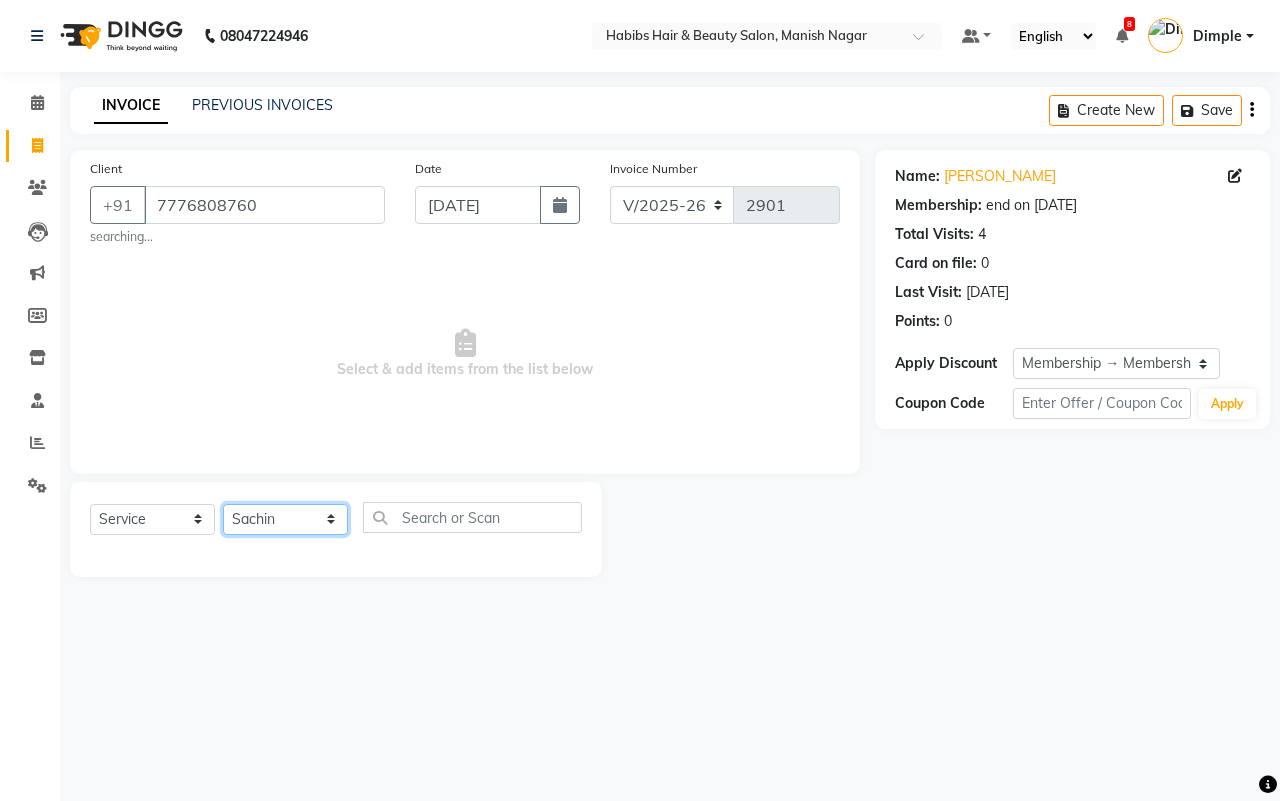 click on "Select Stylist [PERSON_NAME] [PERSON_NAME] [PERSON_NAME] Sachin [PERSON_NAME] [PERSON_NAME] [PERSON_NAME]" 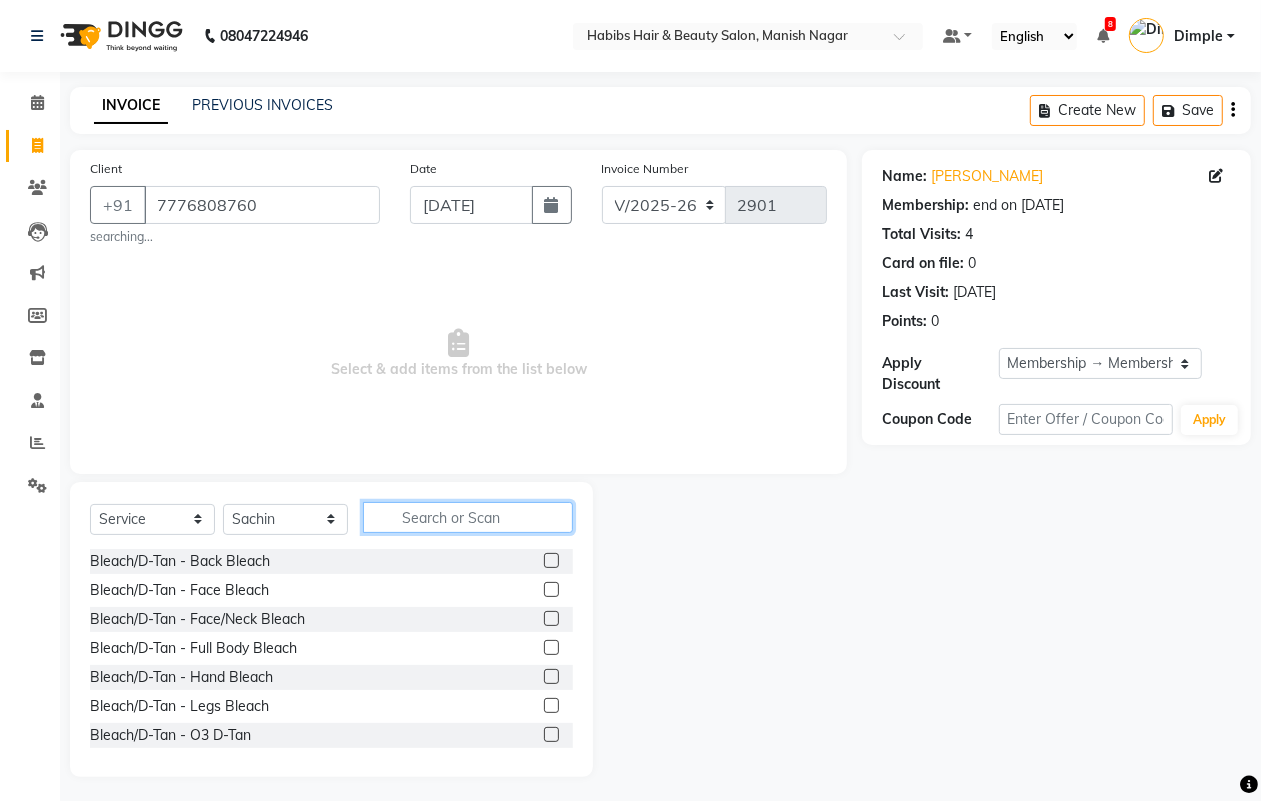 click 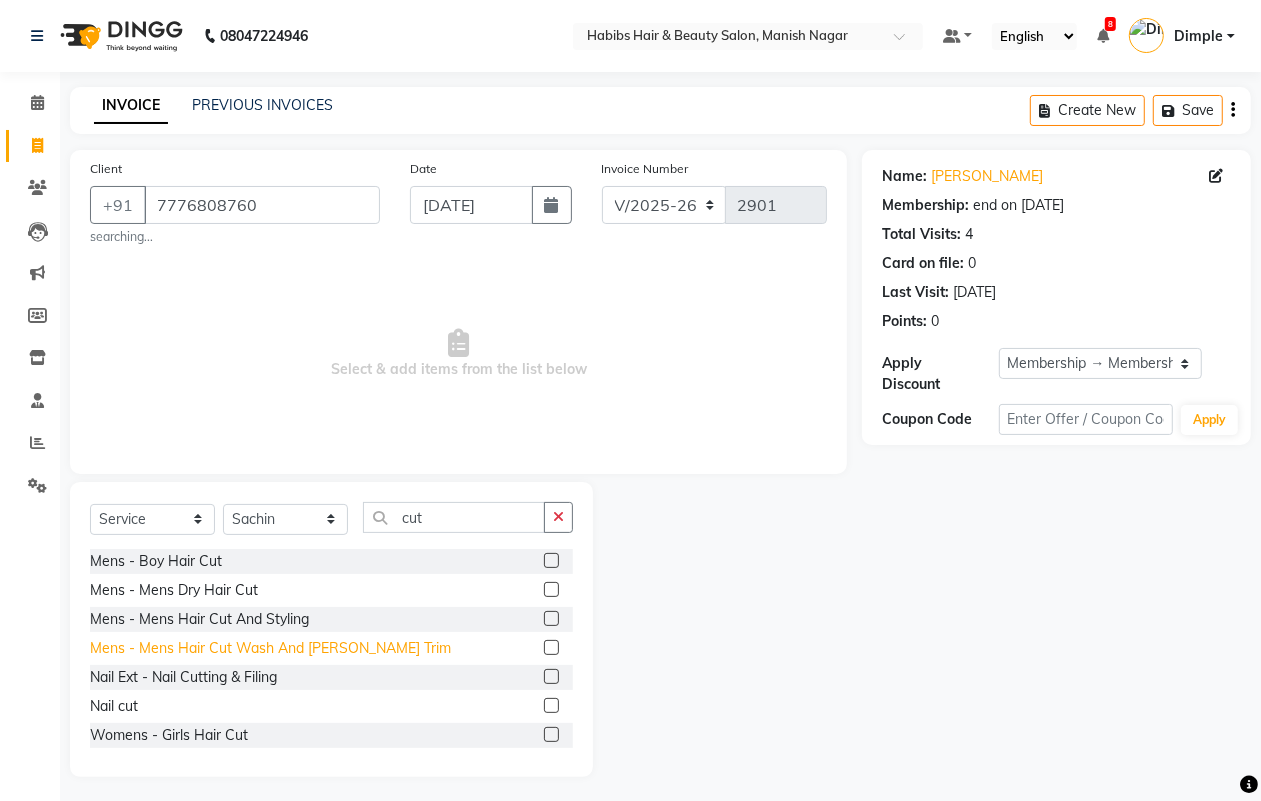 click on "Mens - Mens  Hair Cut Wash And [PERSON_NAME] Trim" 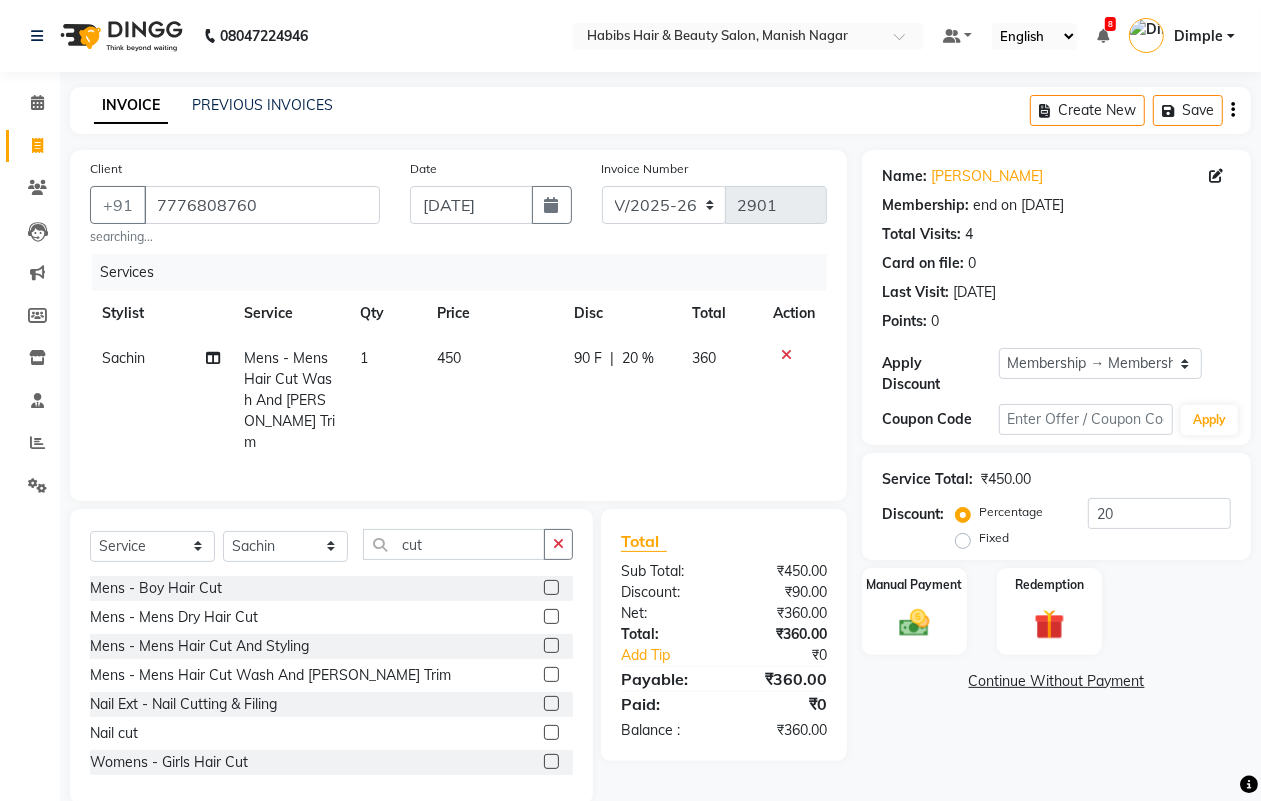 click on "450" 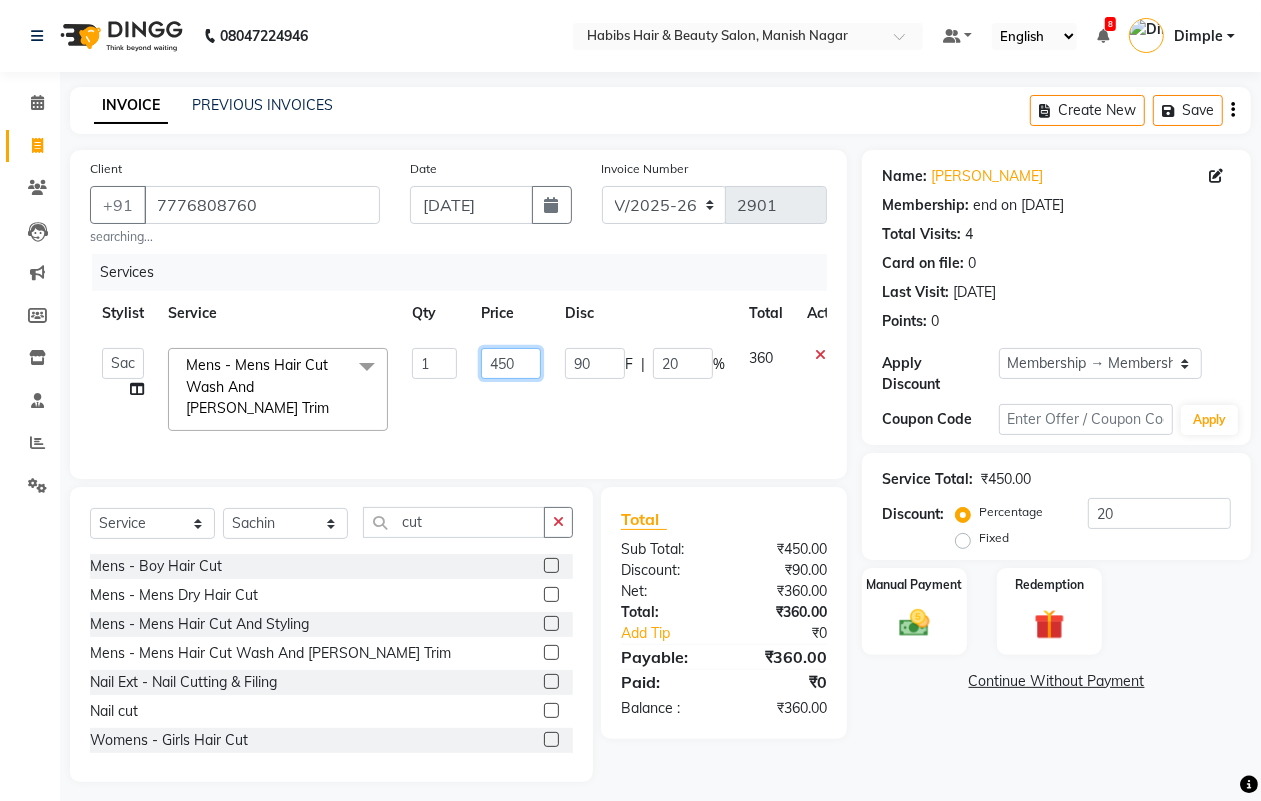 click on "450" 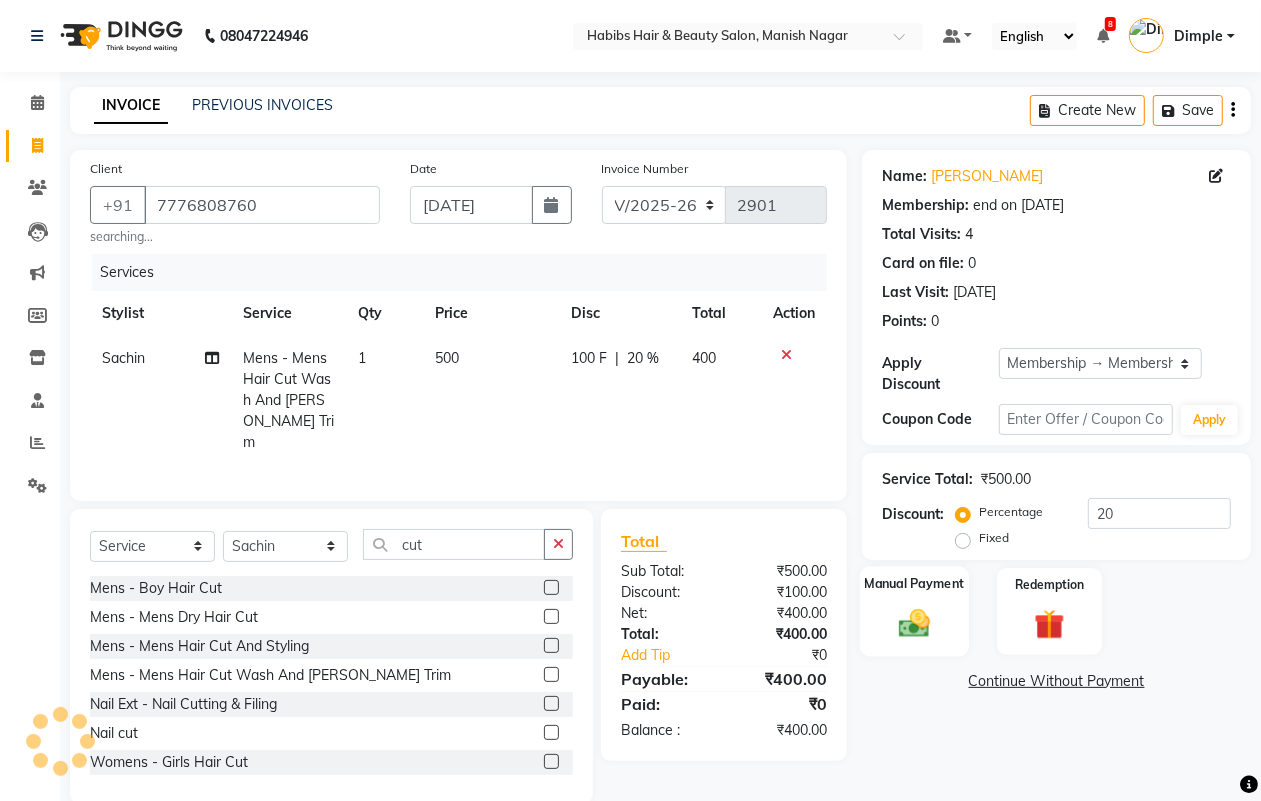 click 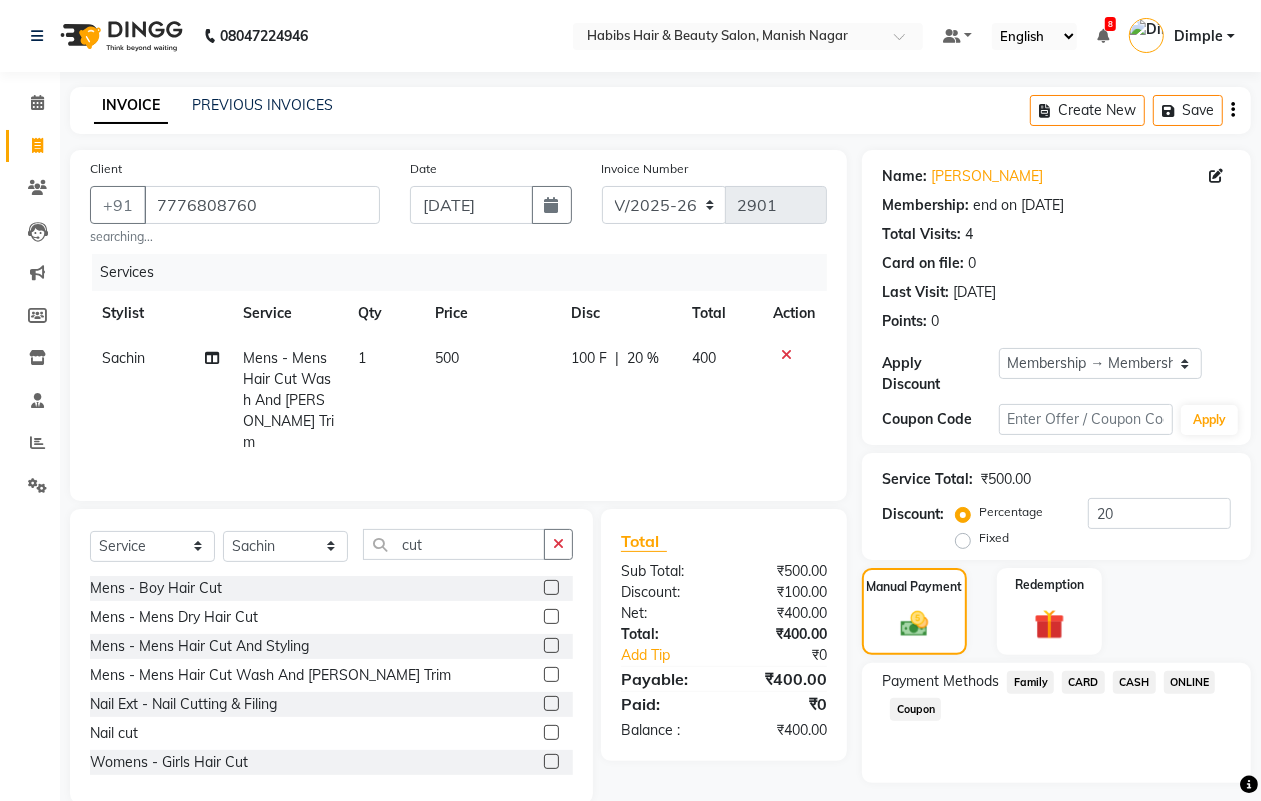 click on "ONLINE" 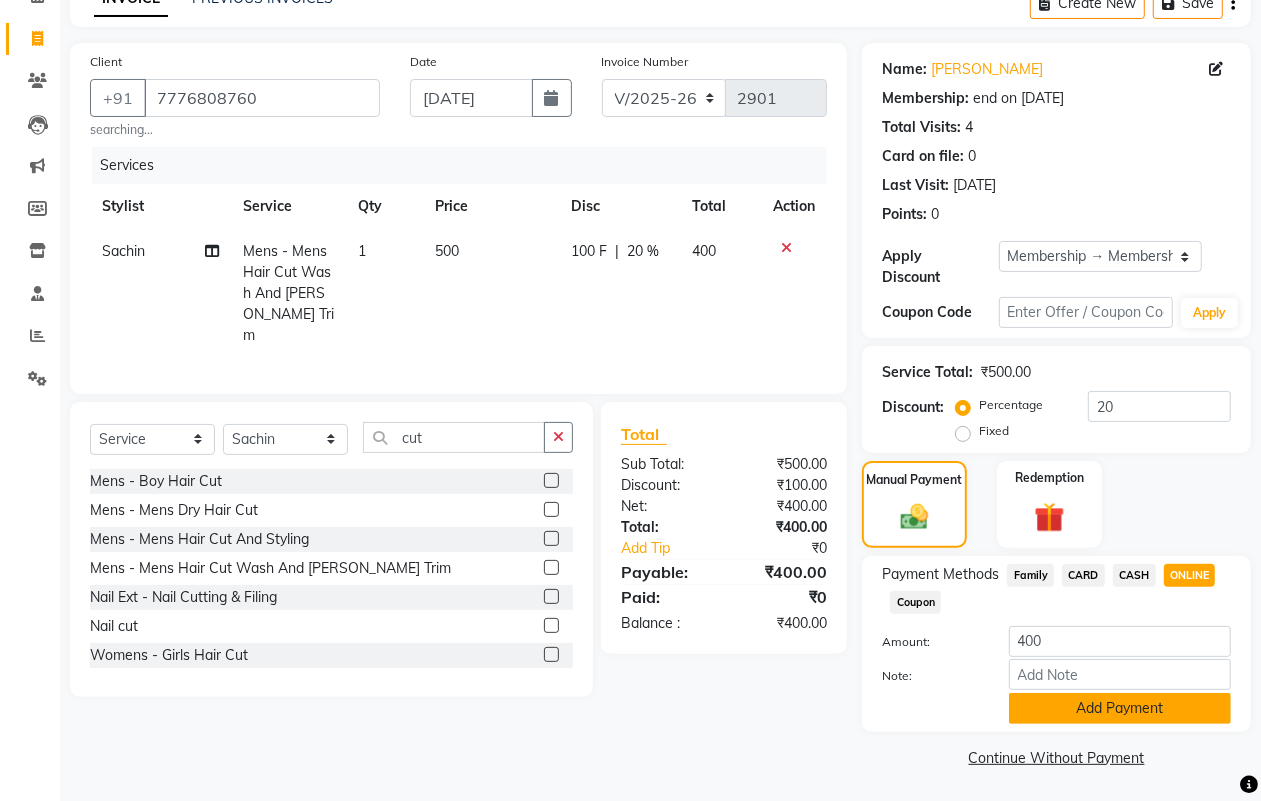 click on "Add Payment" 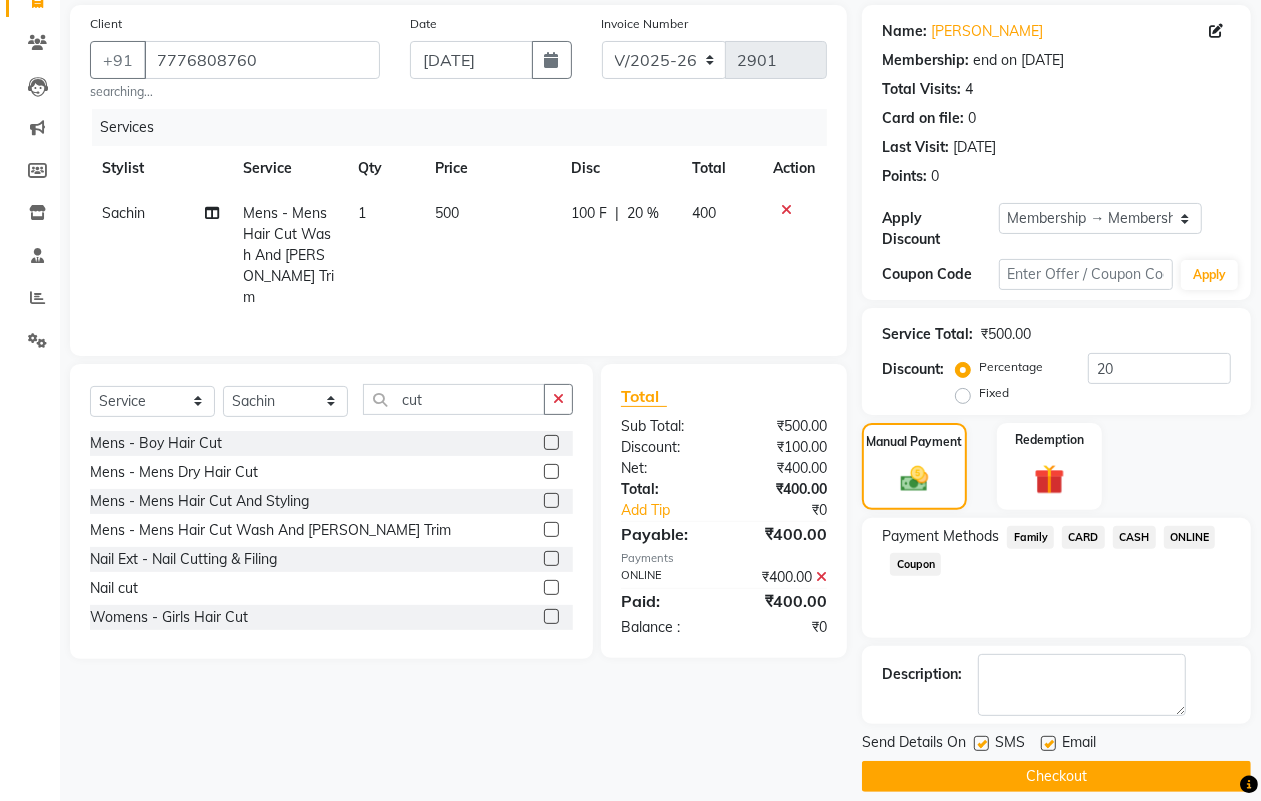 scroll, scrollTop: 166, scrollLeft: 0, axis: vertical 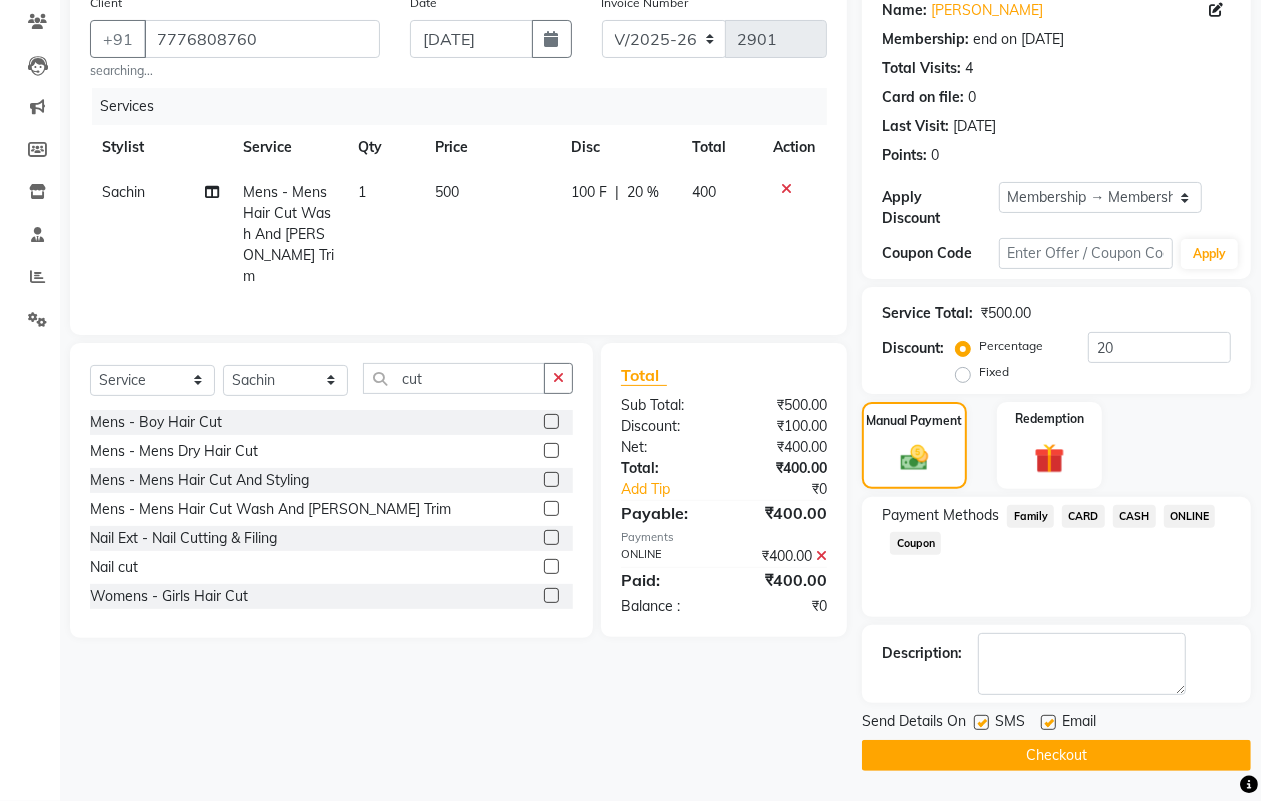 click on "Checkout" 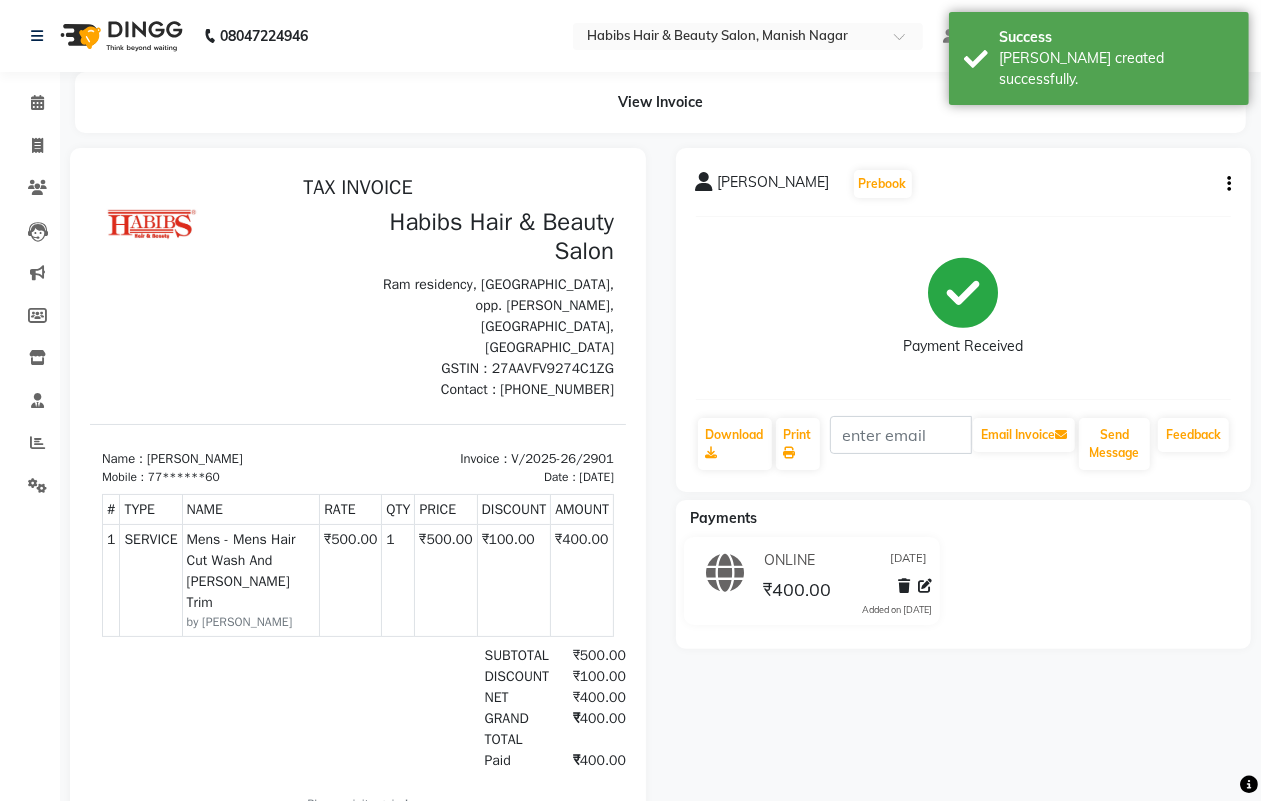 scroll, scrollTop: 0, scrollLeft: 0, axis: both 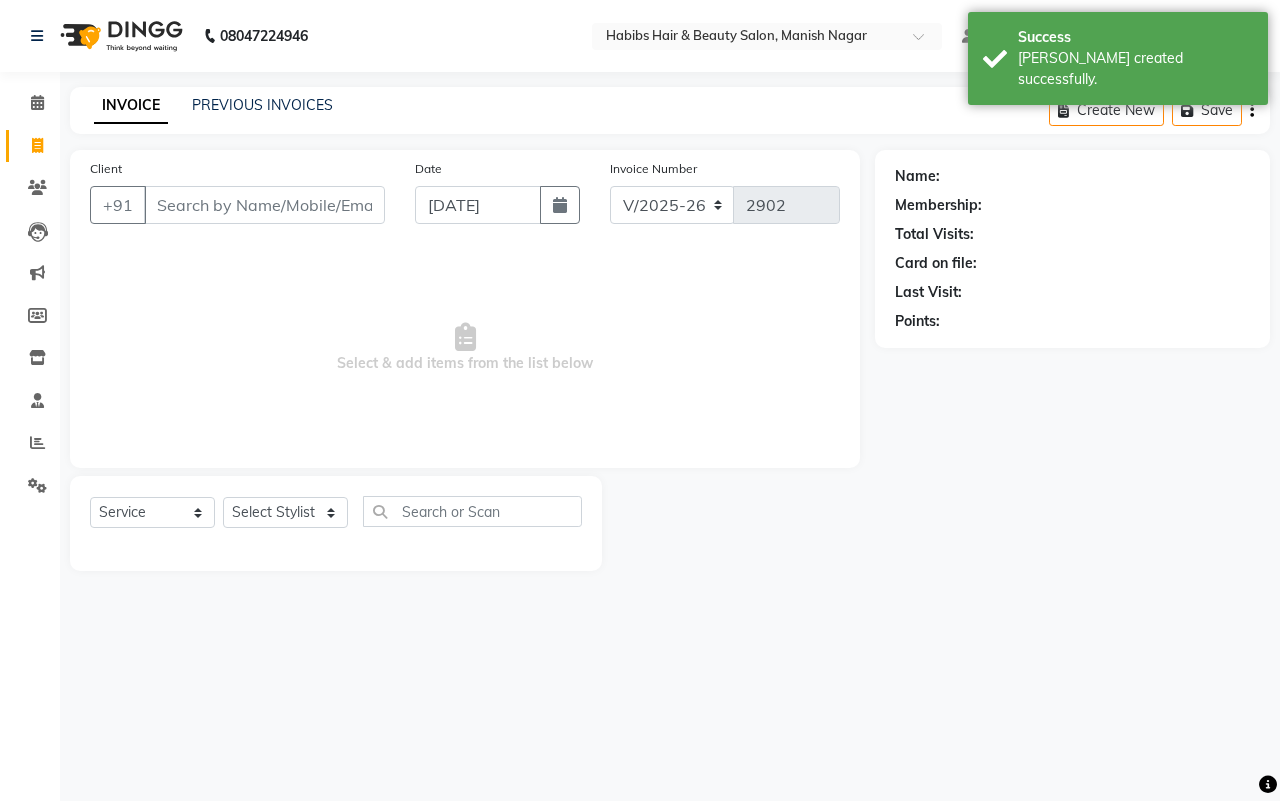 click on "Client" at bounding box center (264, 205) 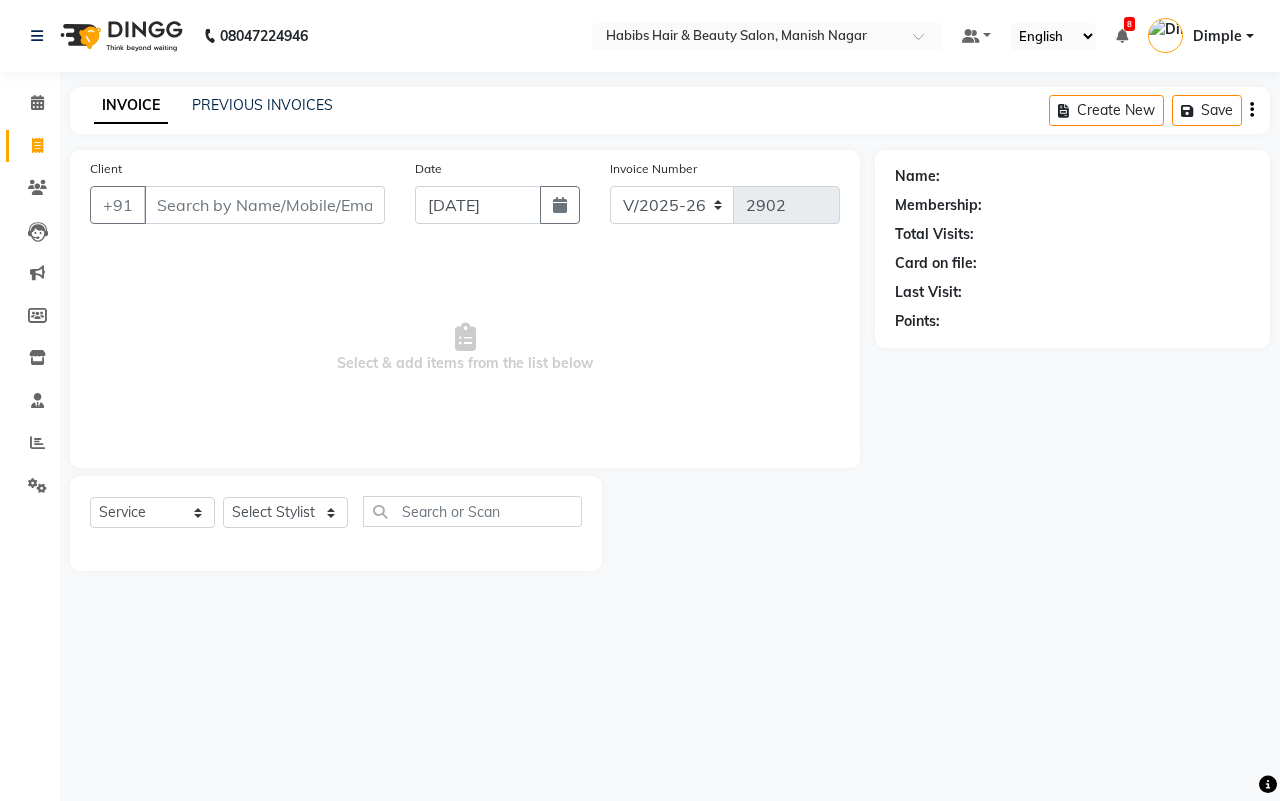 click on "Client" at bounding box center (264, 205) 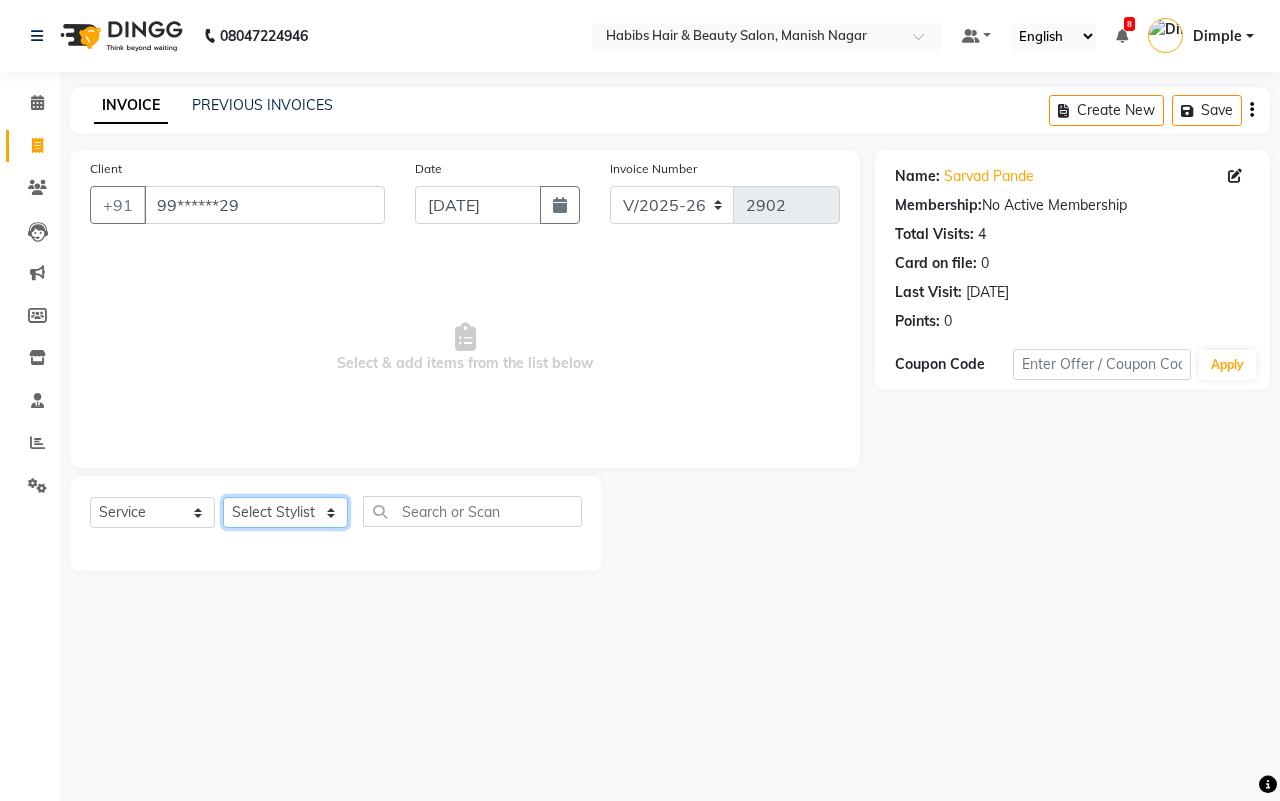 click on "Select Stylist [PERSON_NAME] [PERSON_NAME] [PERSON_NAME] Sachin [PERSON_NAME] [PERSON_NAME] [PERSON_NAME]" 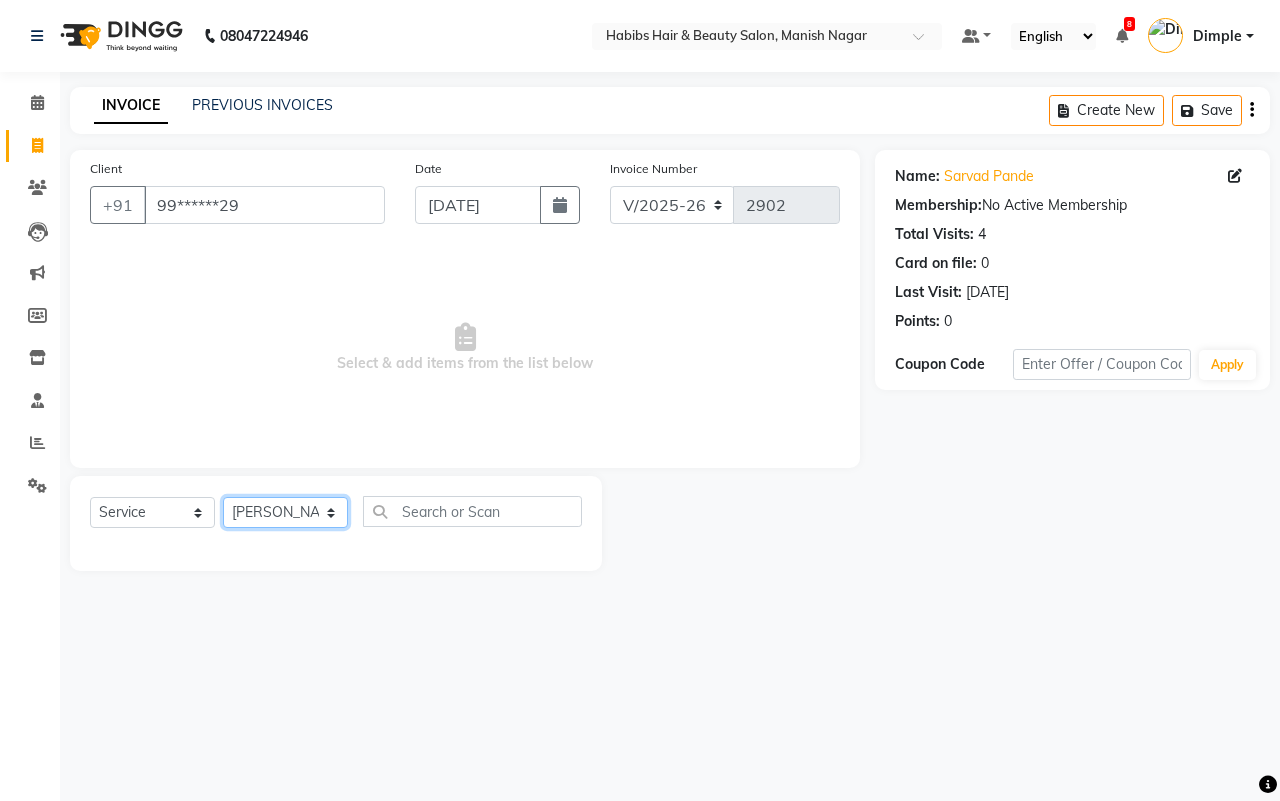 click on "Select Stylist [PERSON_NAME] [PERSON_NAME] [PERSON_NAME] Sachin [PERSON_NAME] [PERSON_NAME] [PERSON_NAME]" 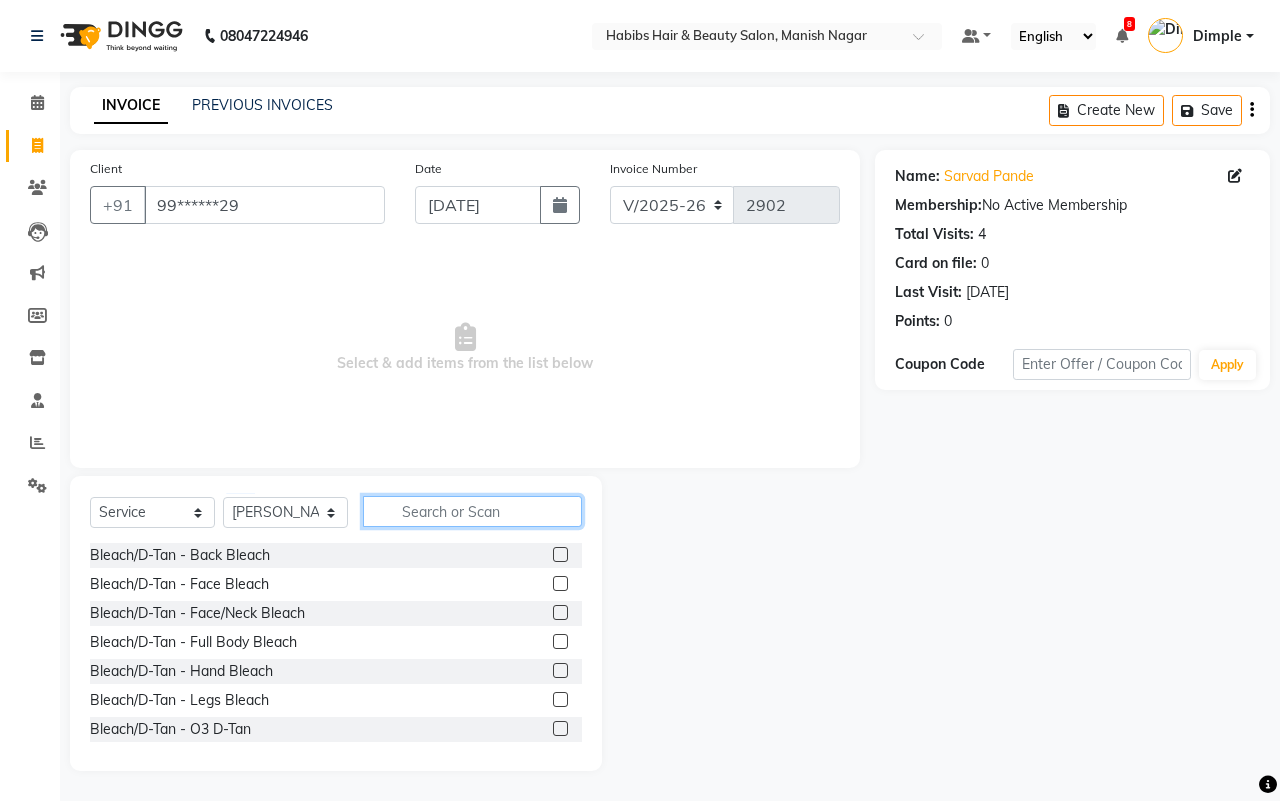 click 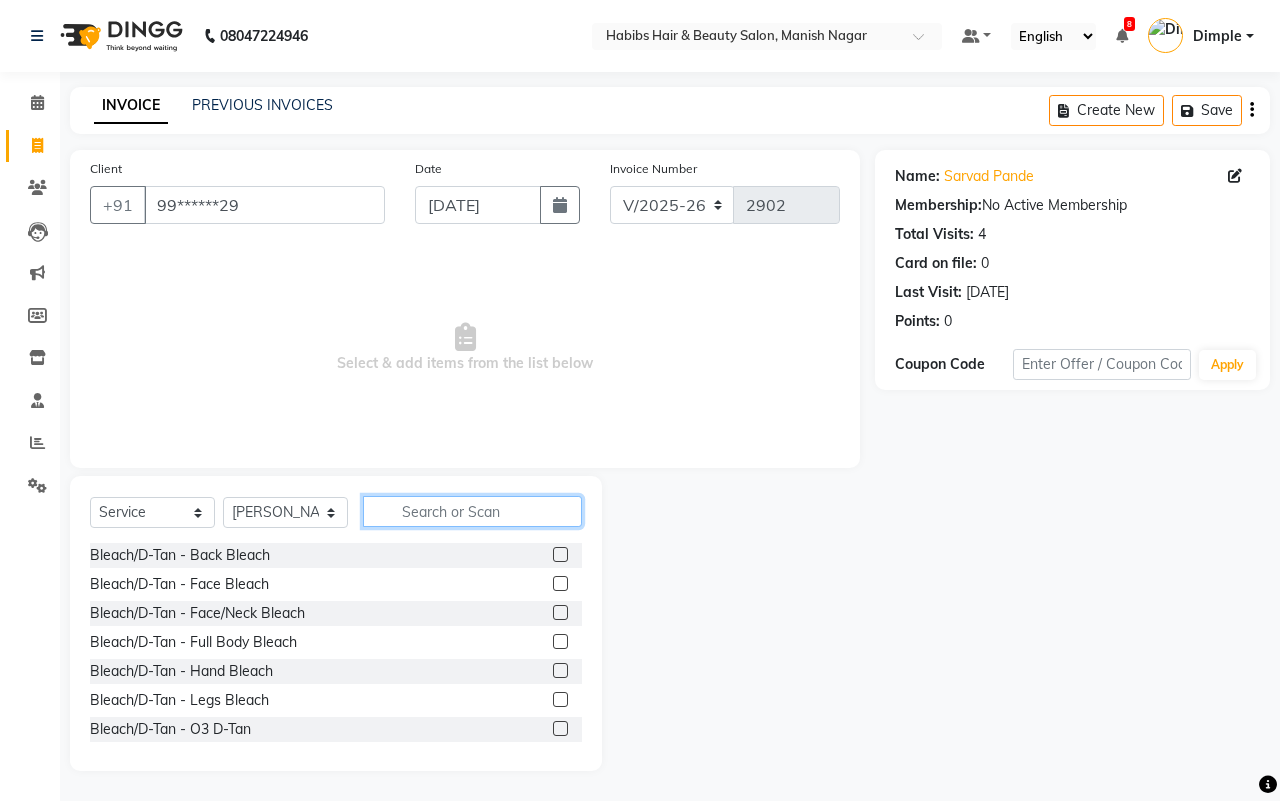 click 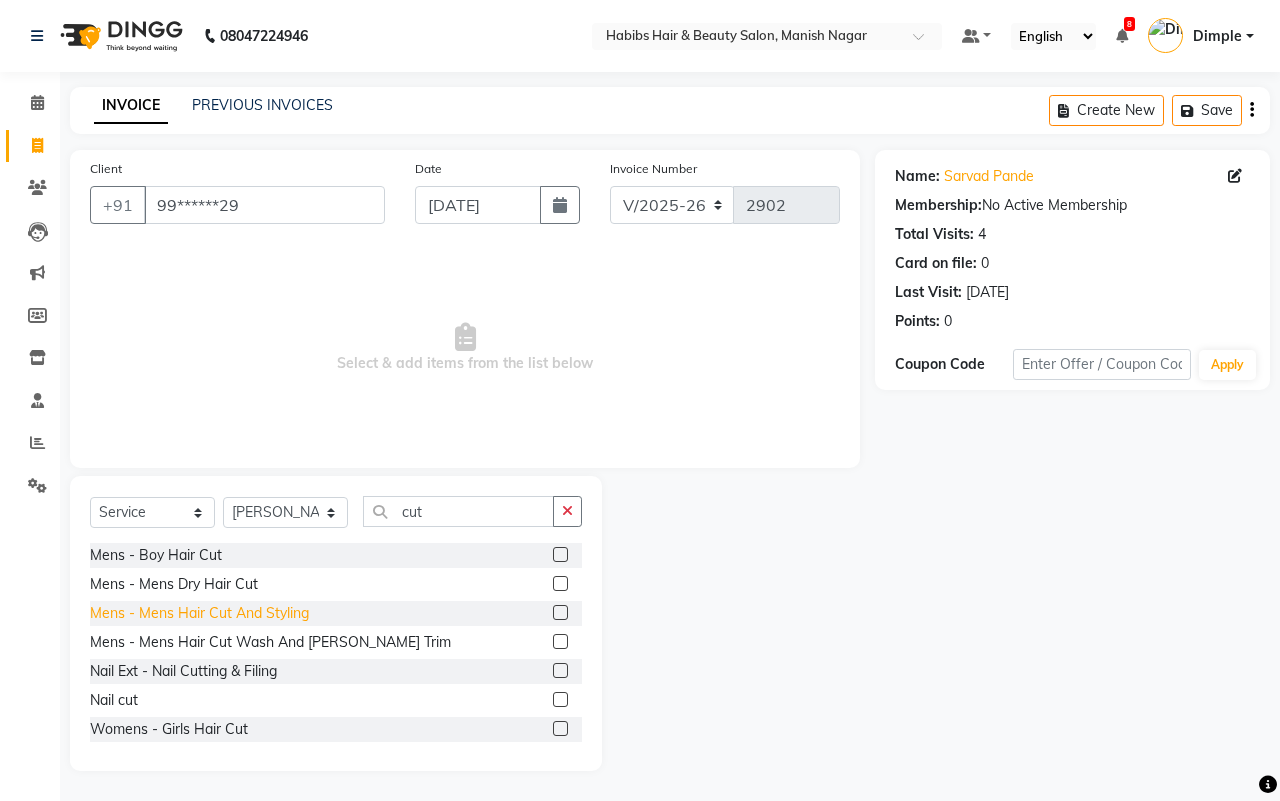click on "Mens - Mens Hair Cut And Styling" 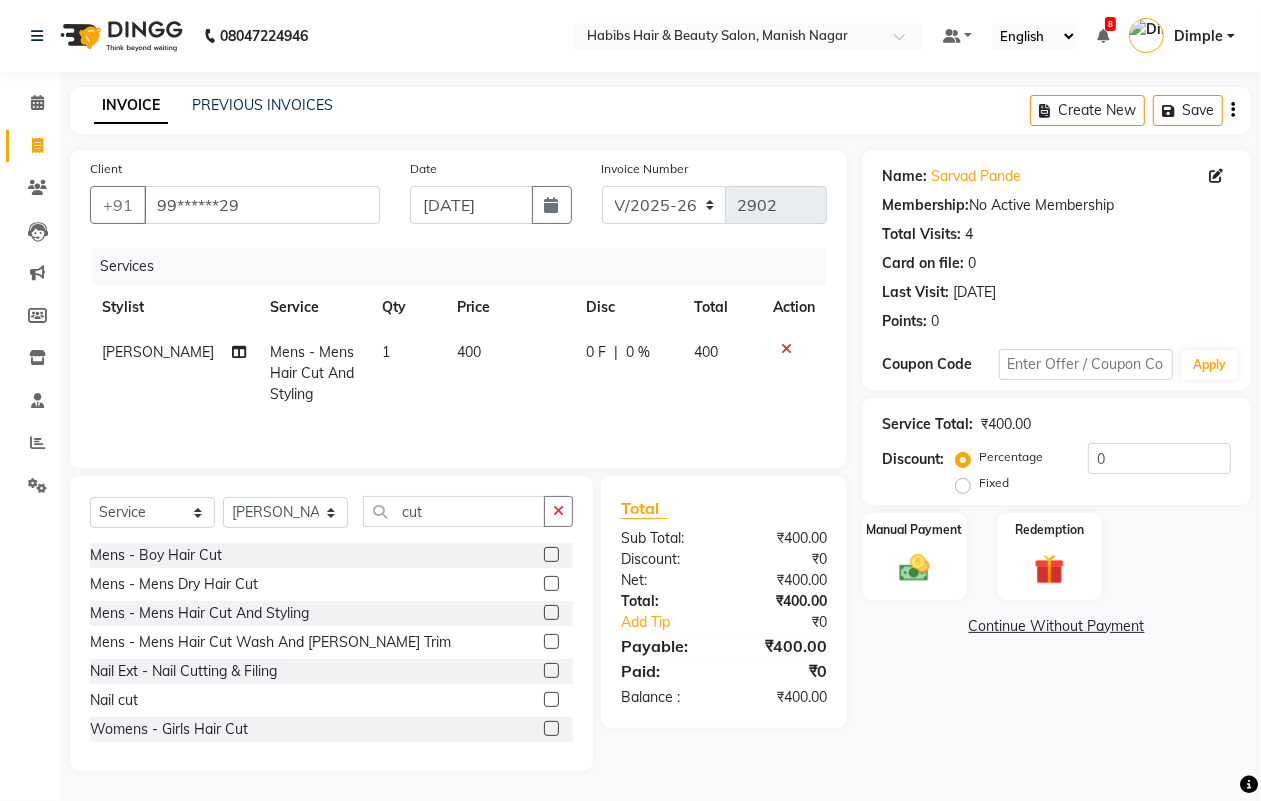 click on "400" 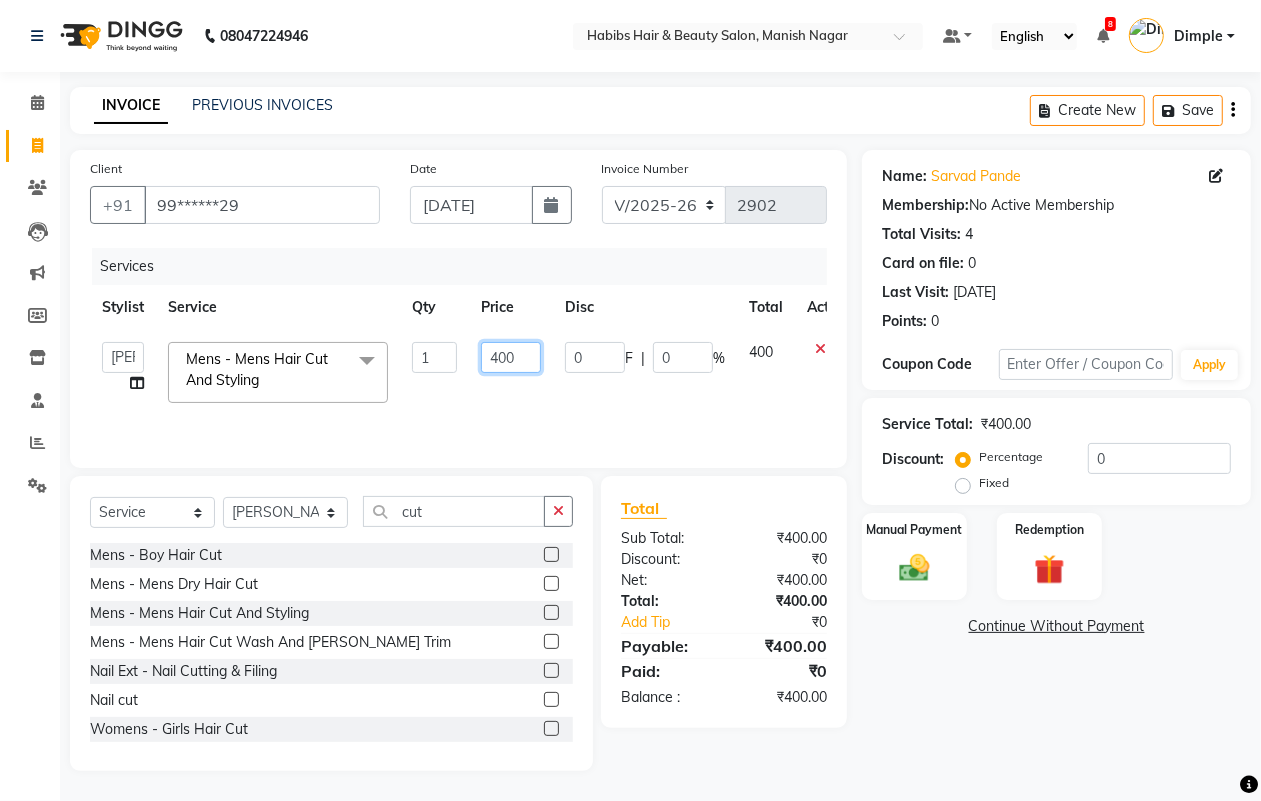 click on "400" 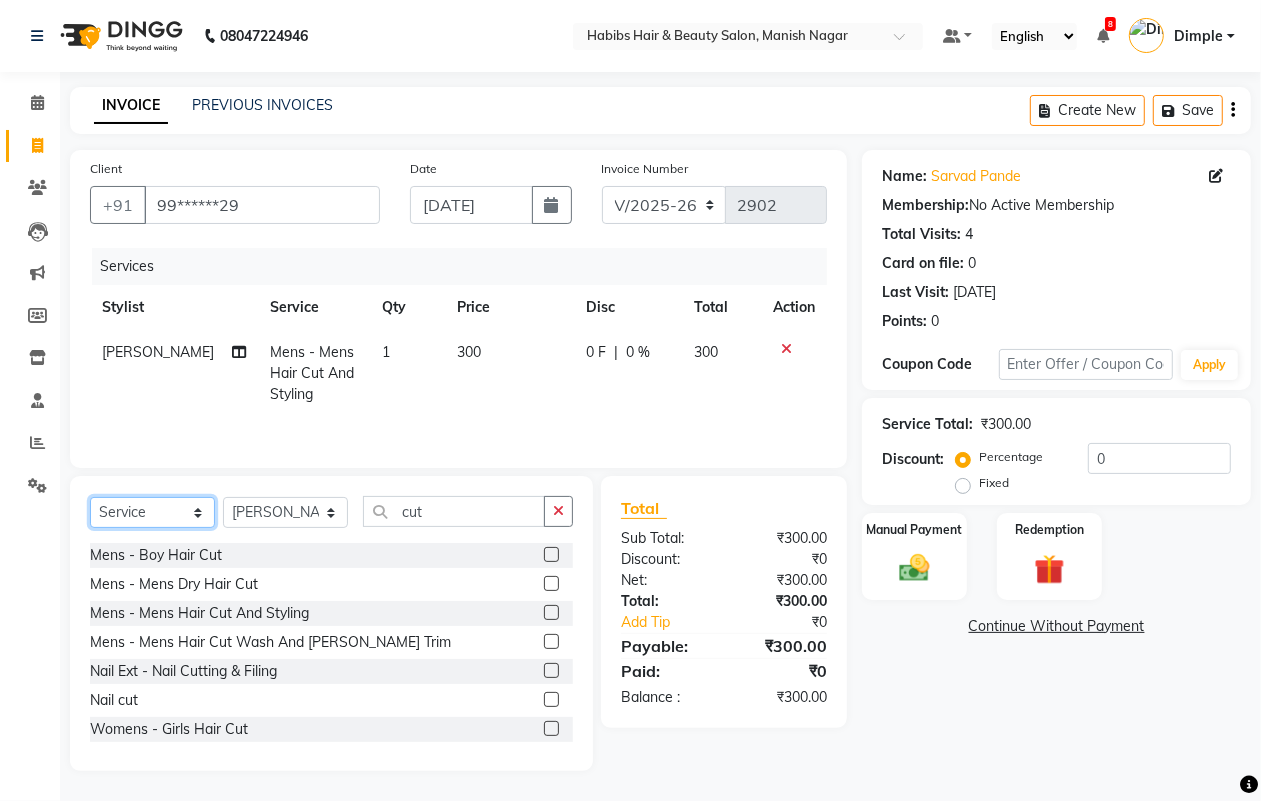 click on "Select  Service  Product  Membership  Package Voucher Prepaid Gift Card" 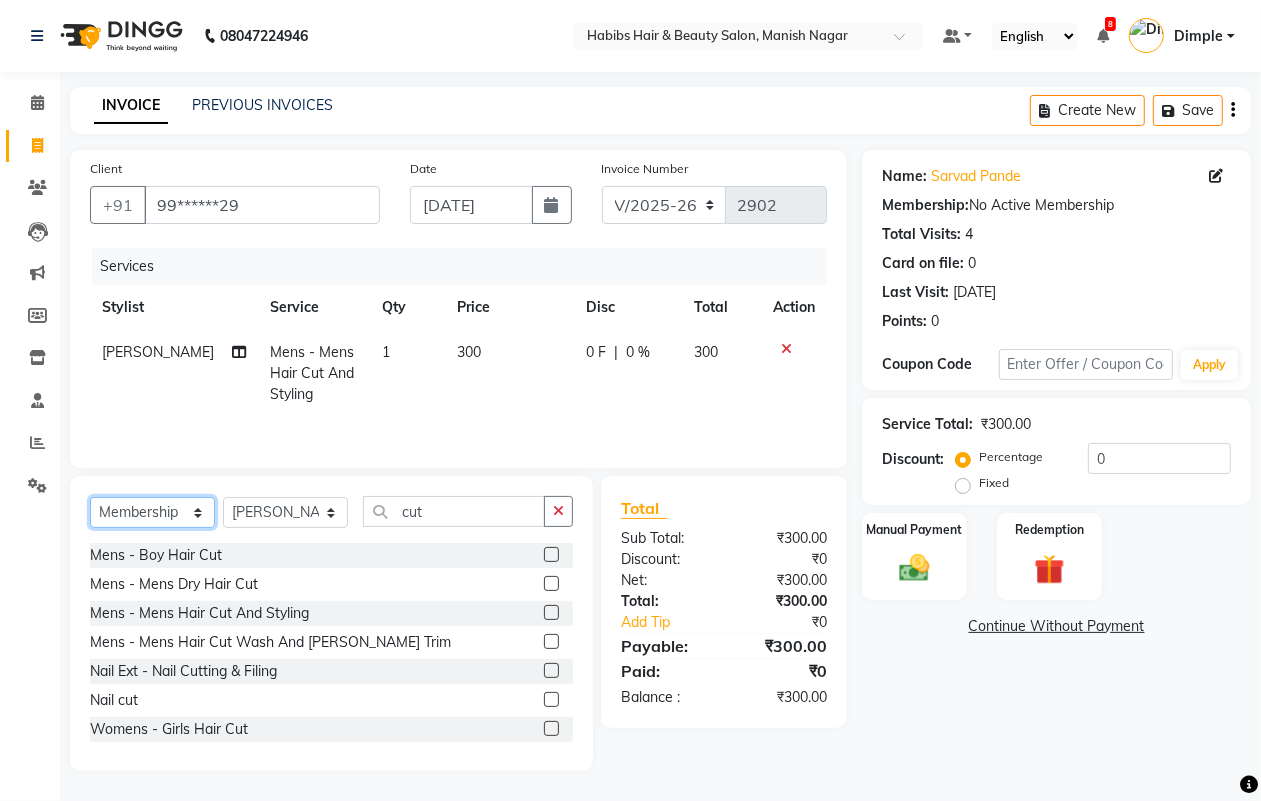 click on "Select  Service  Product  Membership  Package Voucher Prepaid Gift Card" 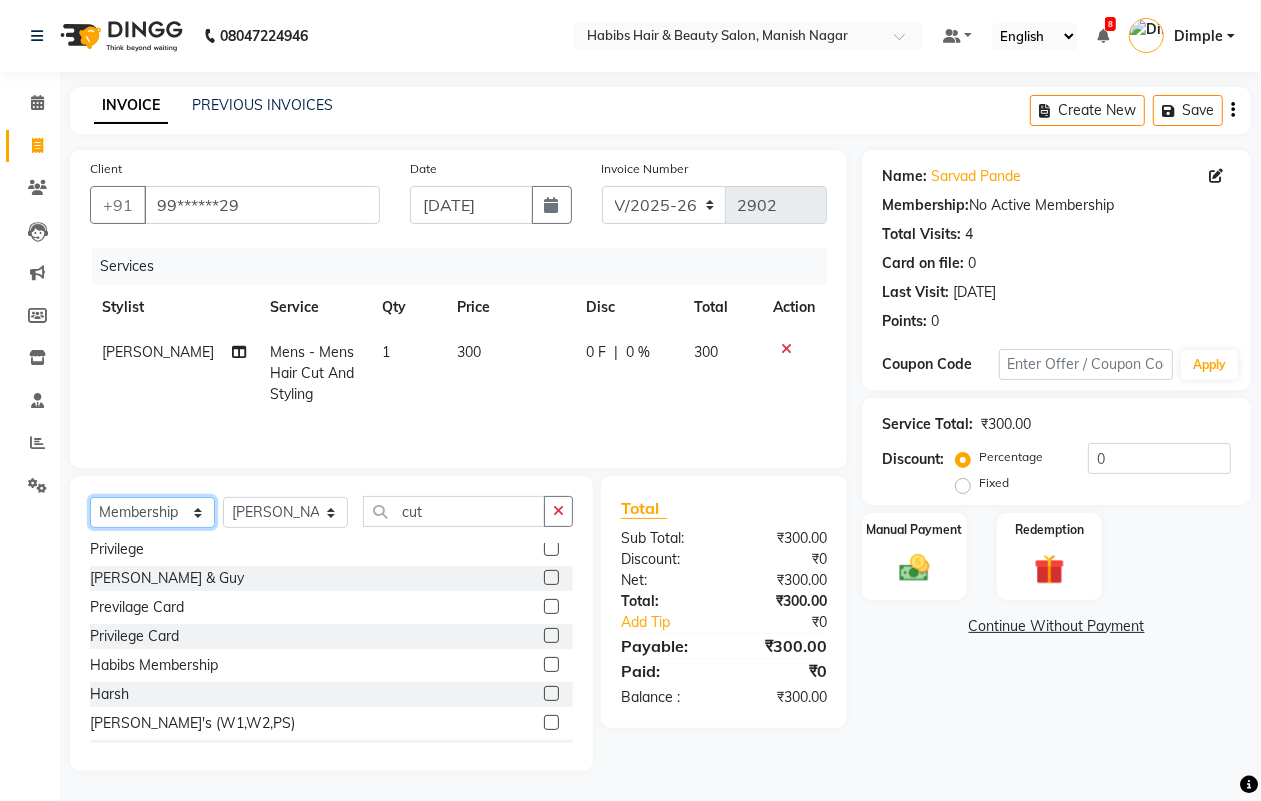scroll, scrollTop: 176, scrollLeft: 0, axis: vertical 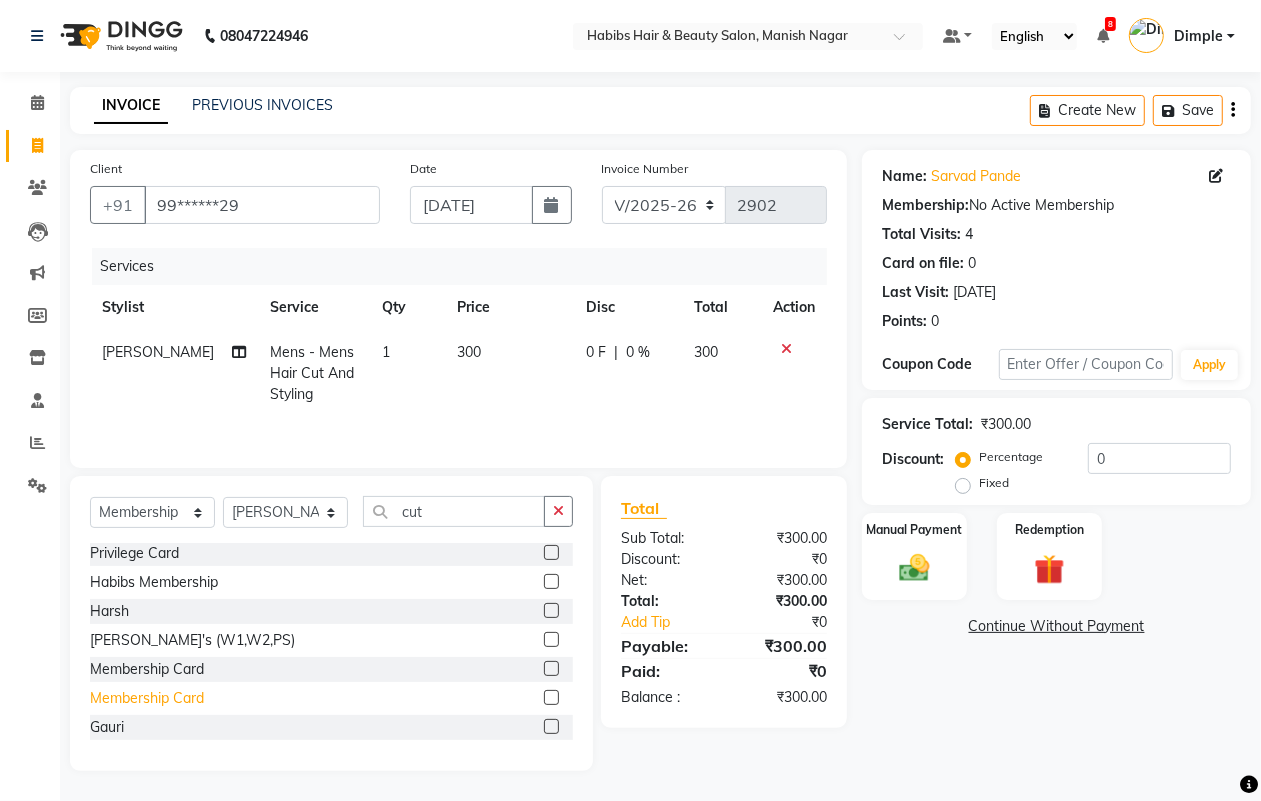 click on "Membership Card" 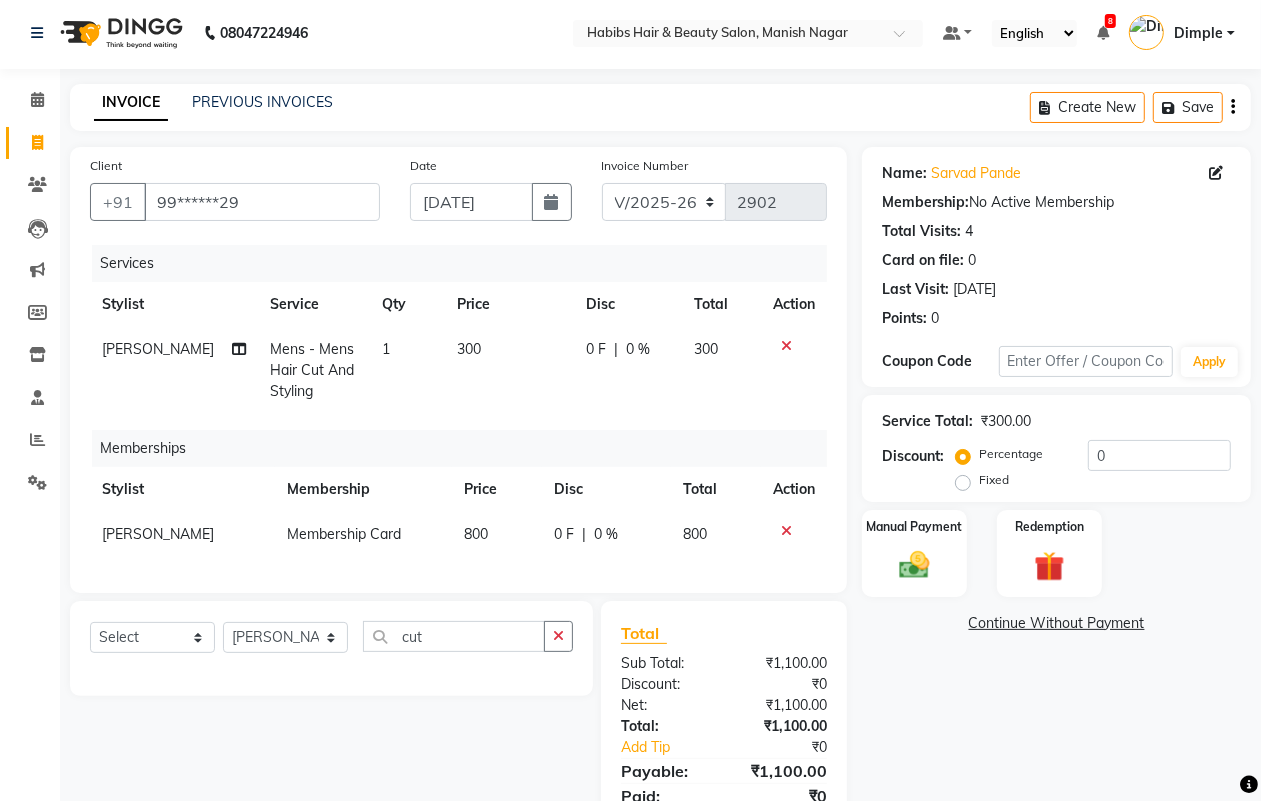 scroll, scrollTop: 0, scrollLeft: 0, axis: both 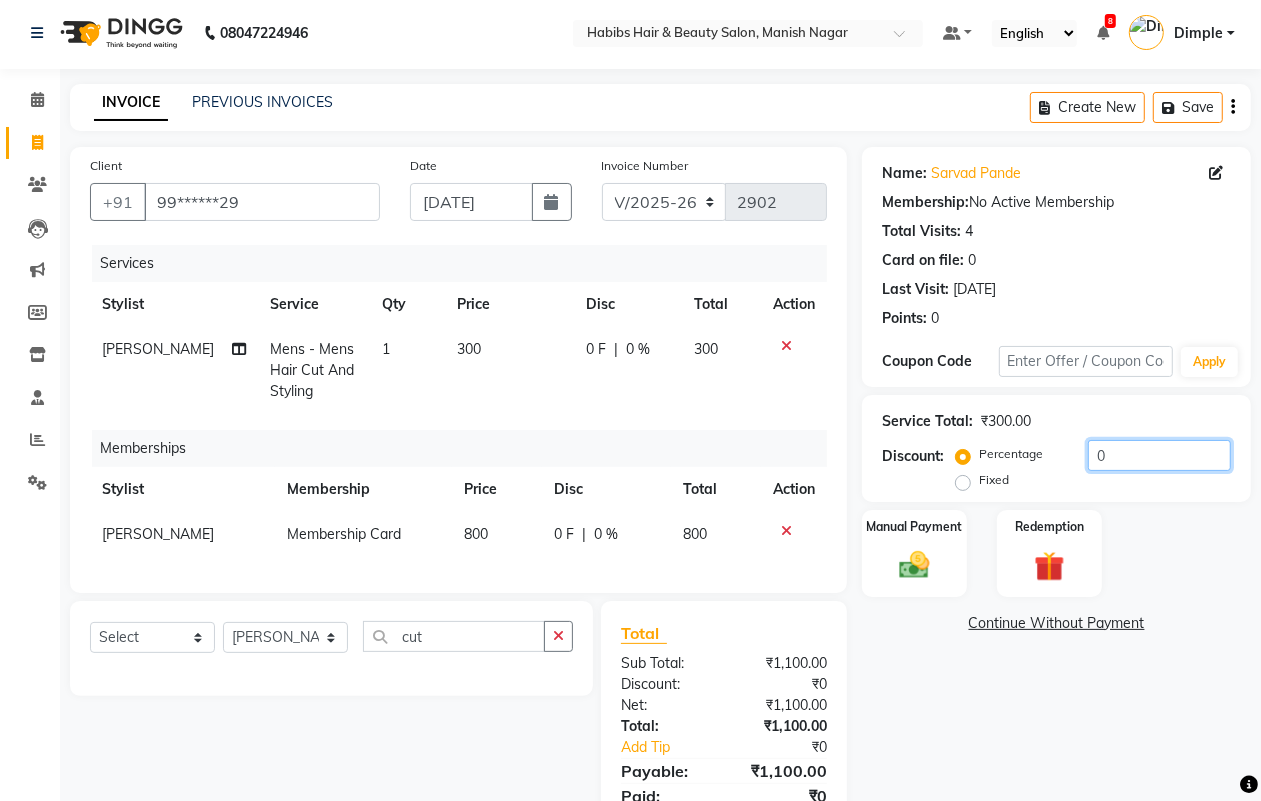 click on "0" 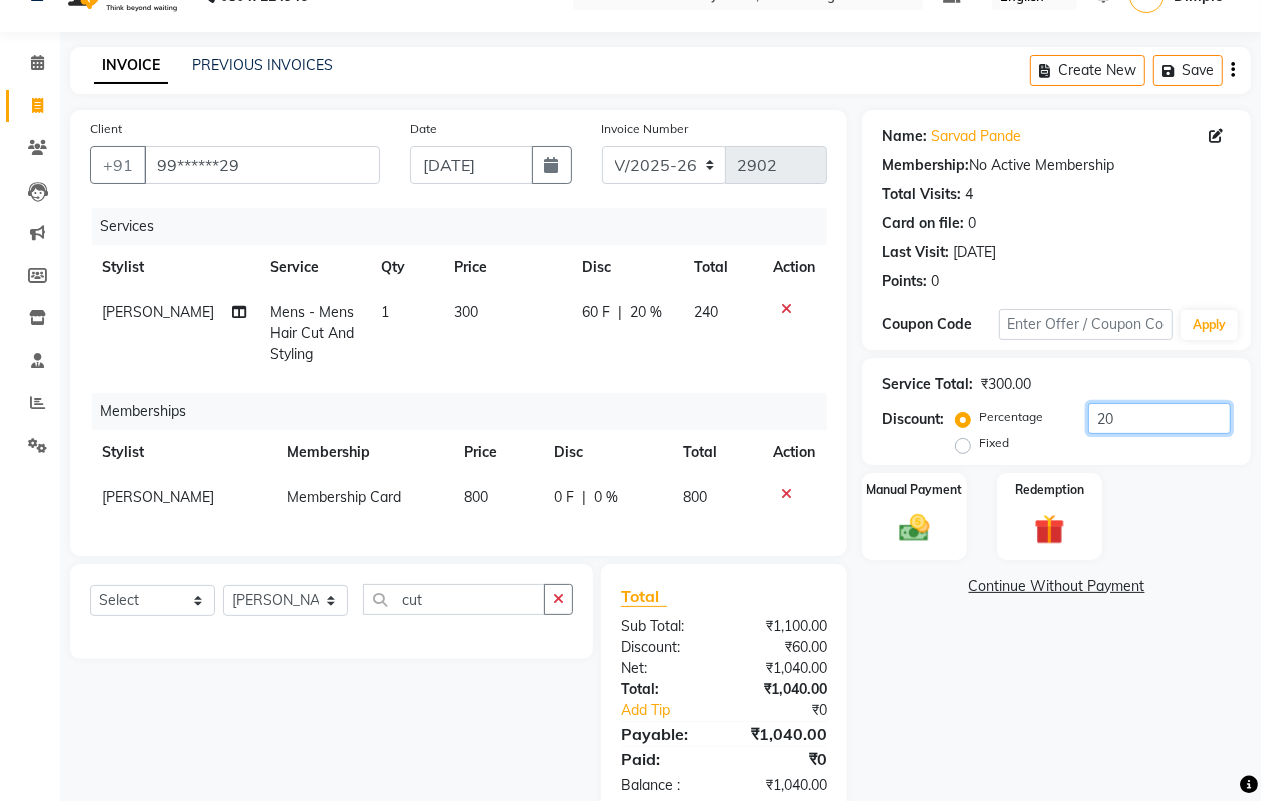 scroll, scrollTop: 103, scrollLeft: 0, axis: vertical 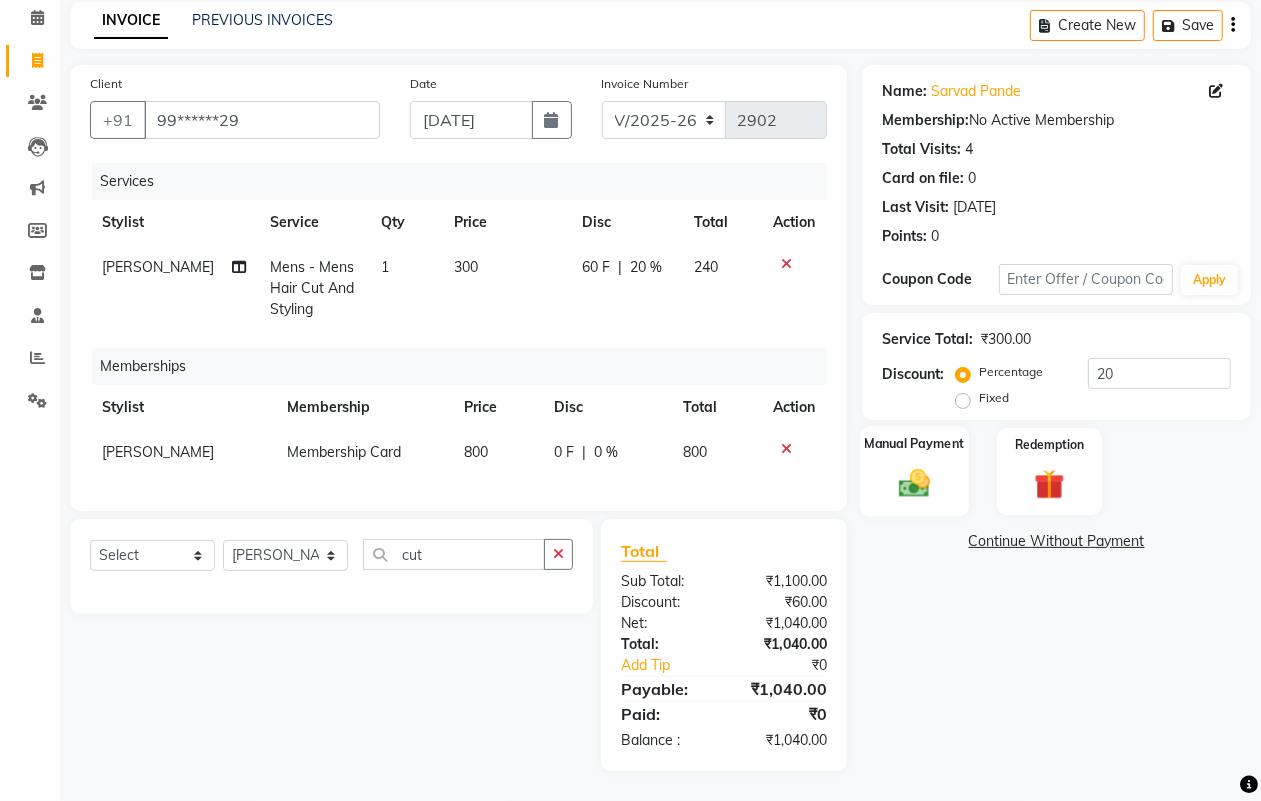 click 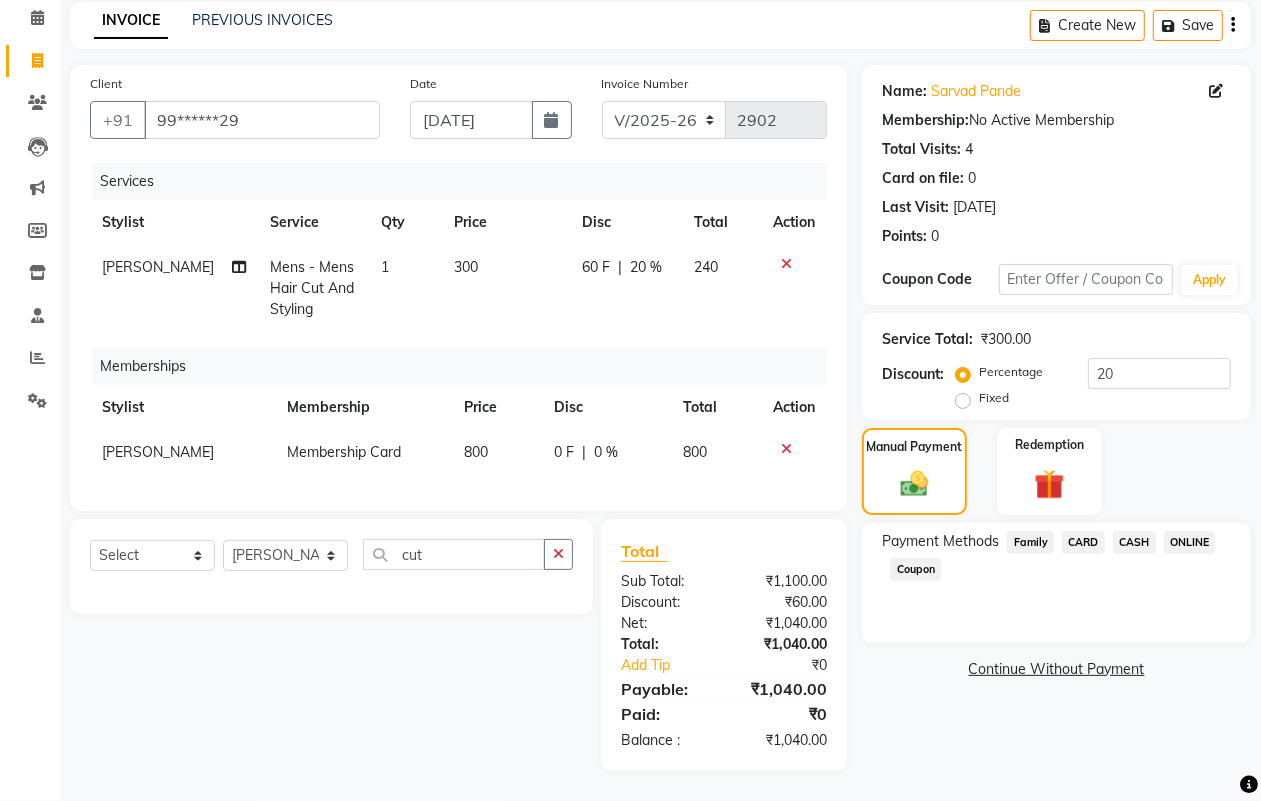 click on "ONLINE" 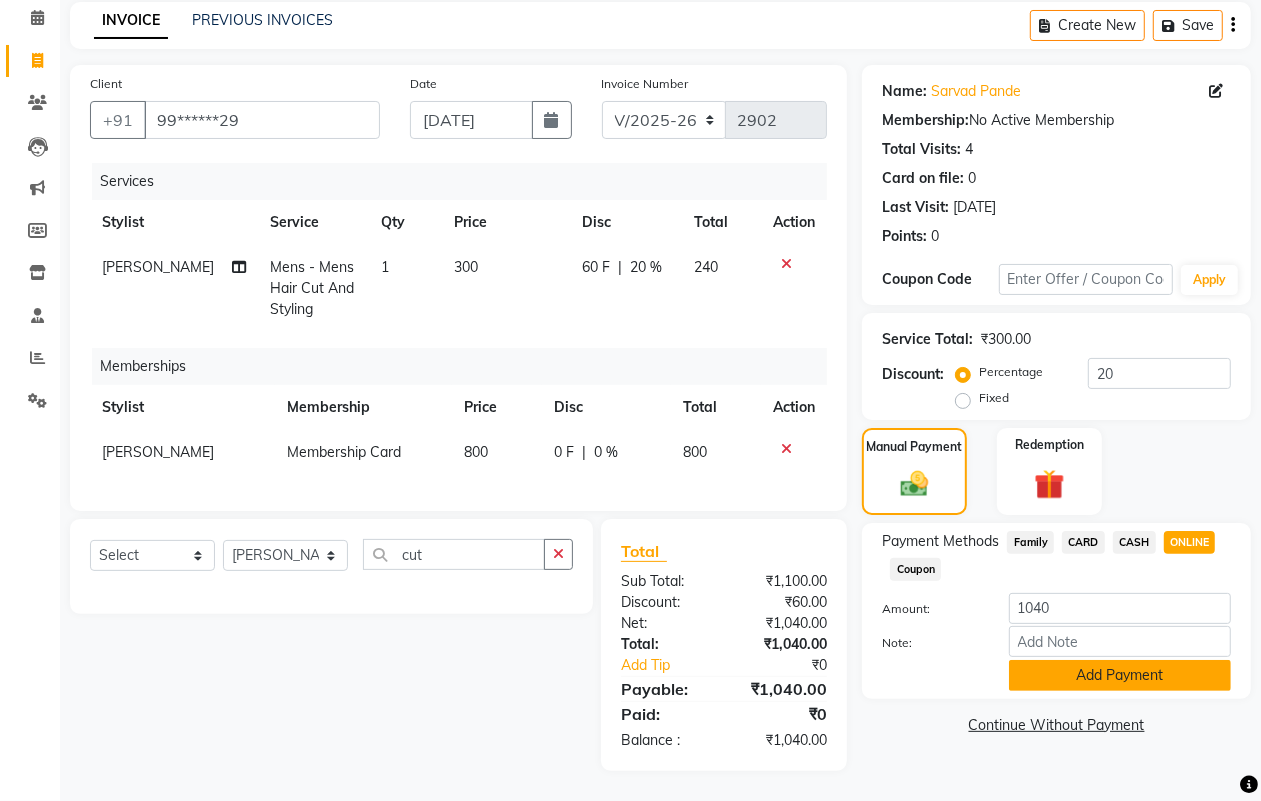 click on "Add Payment" 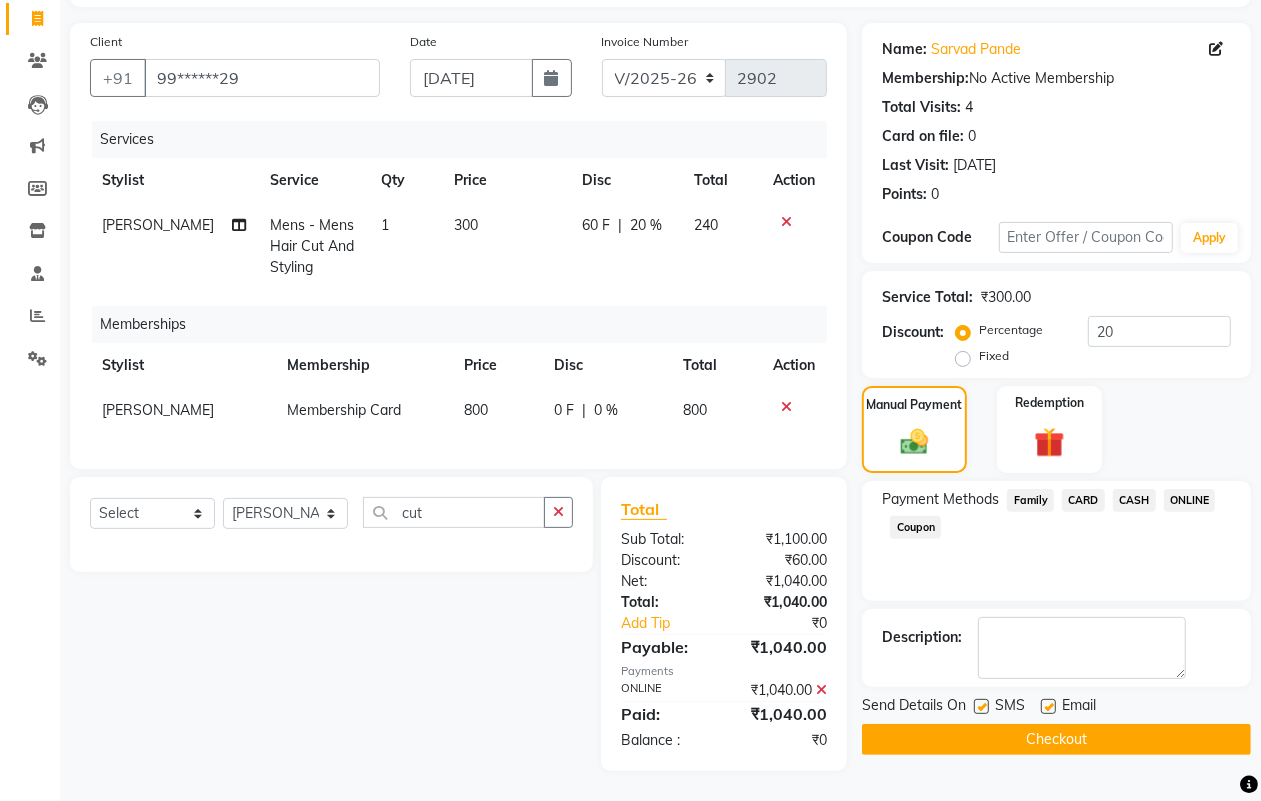 scroll, scrollTop: 145, scrollLeft: 0, axis: vertical 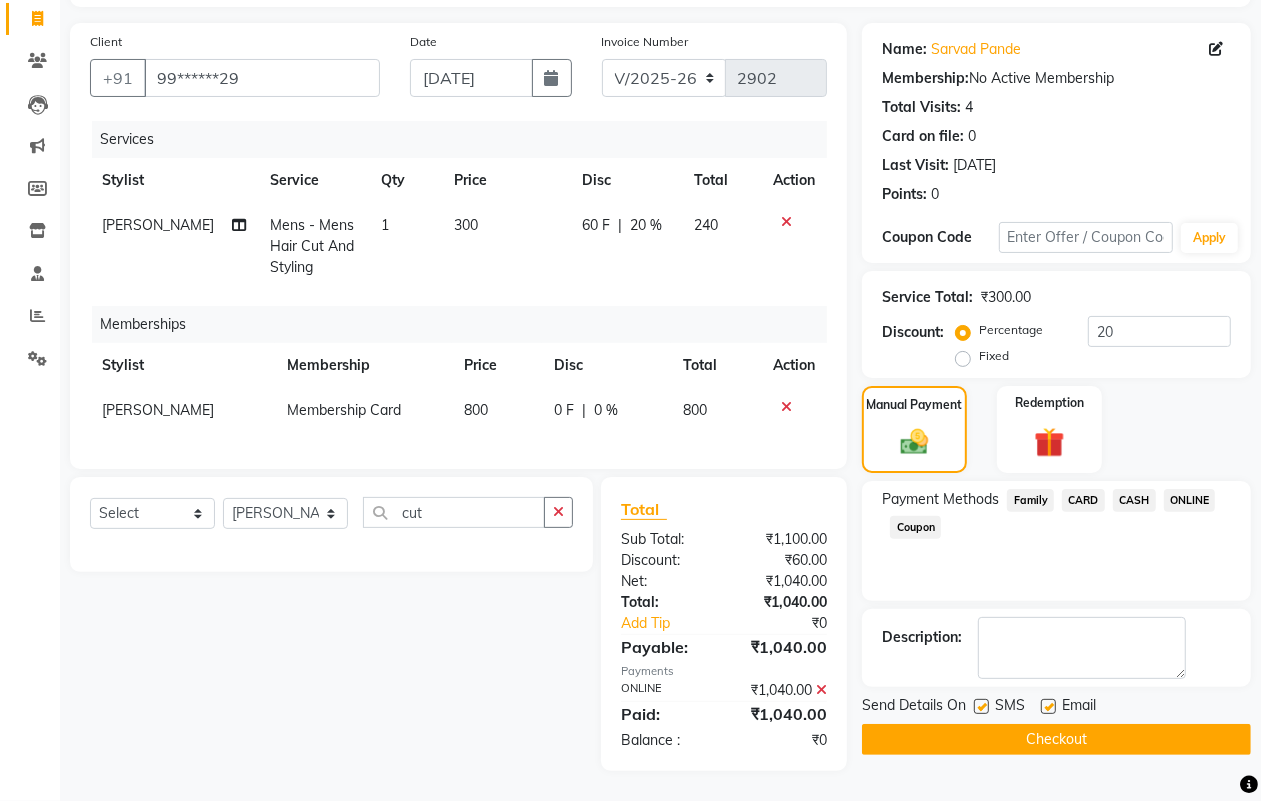 click on "Checkout" 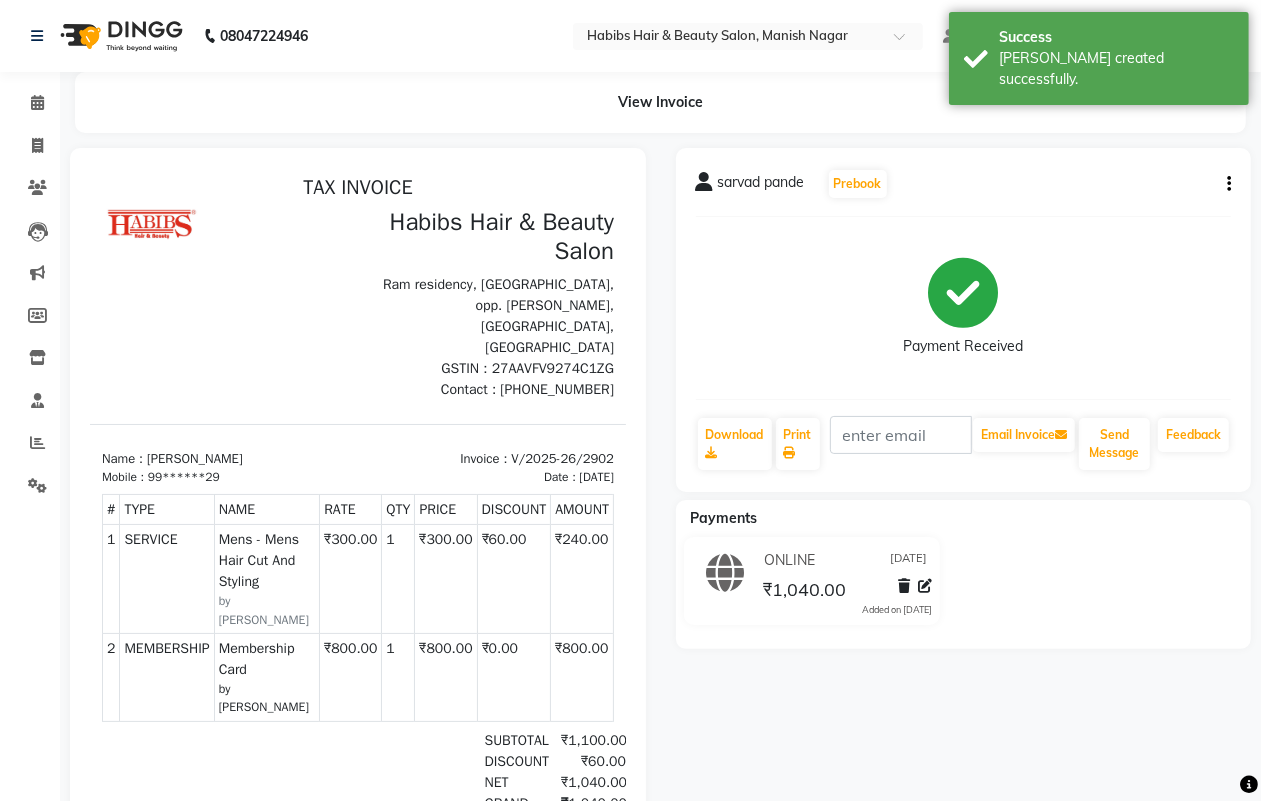 scroll, scrollTop: 0, scrollLeft: 0, axis: both 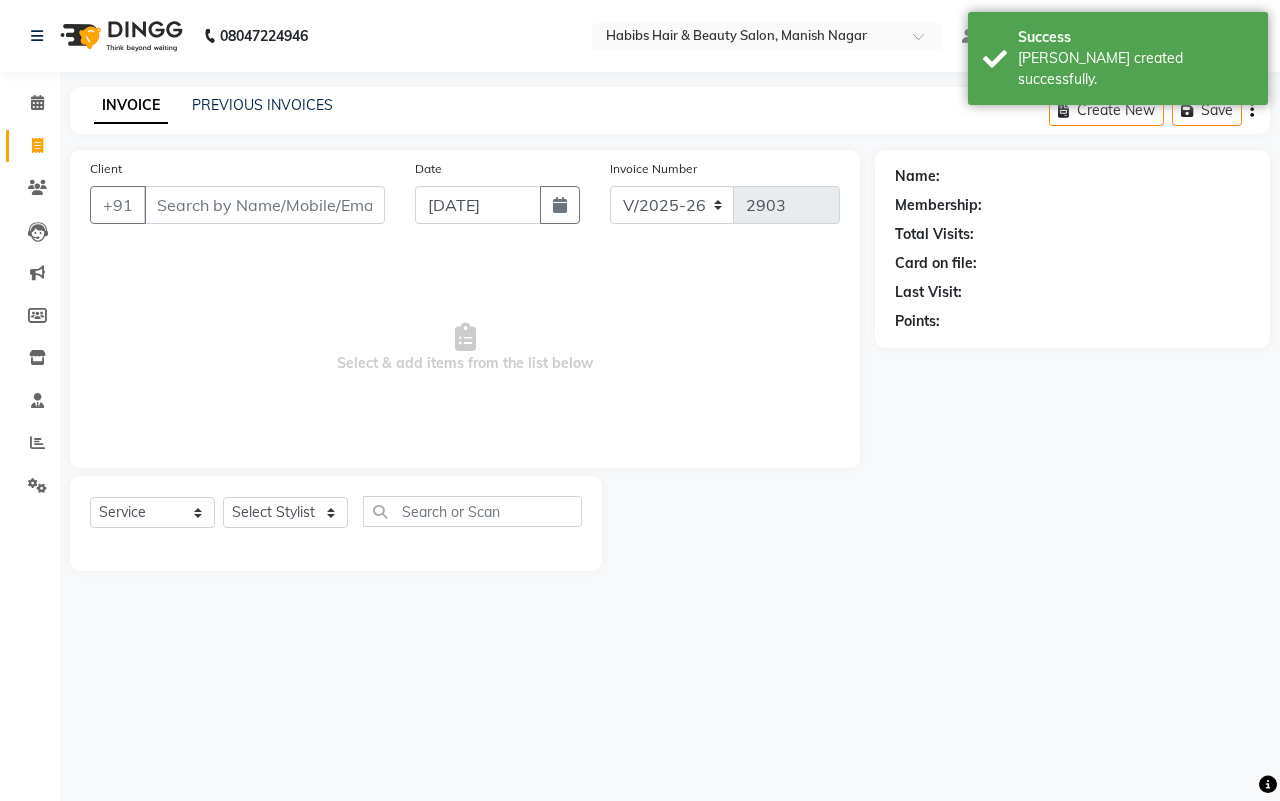 click on "Client" at bounding box center (264, 205) 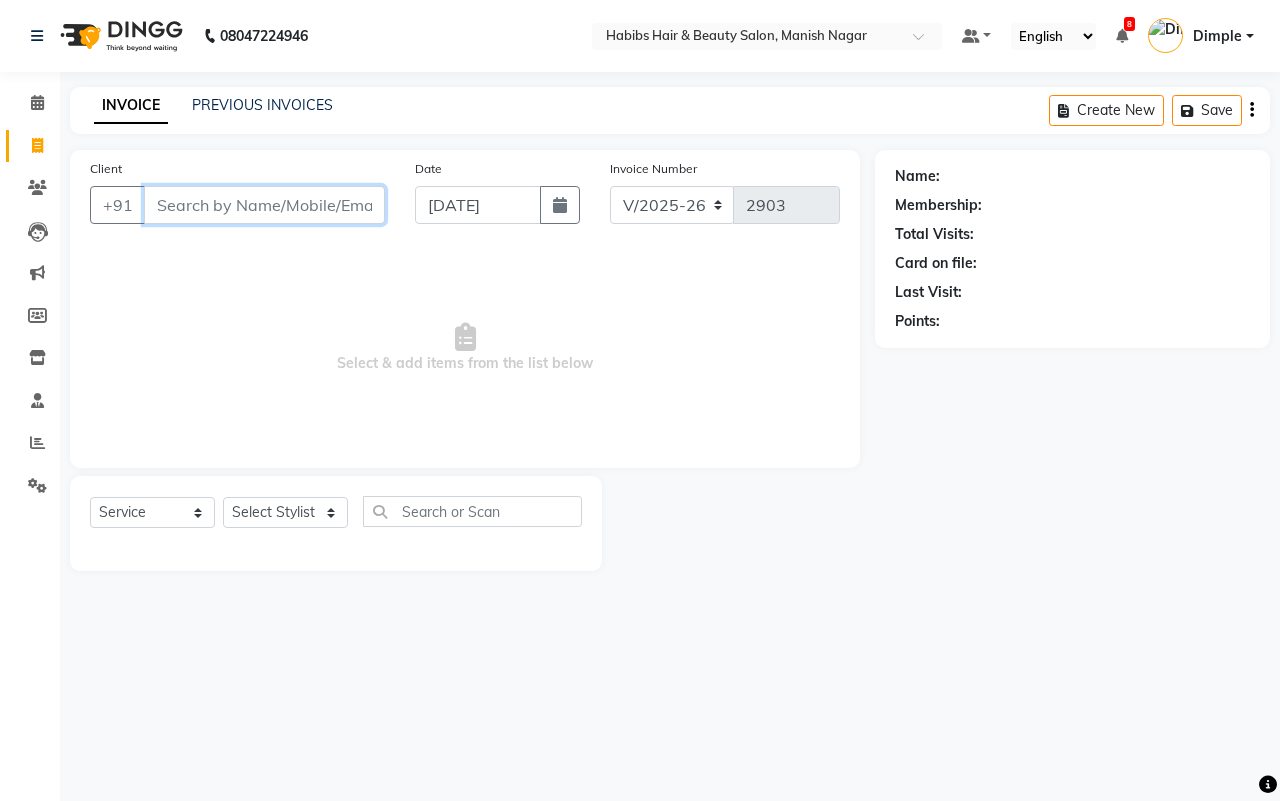 click on "Client" at bounding box center [264, 205] 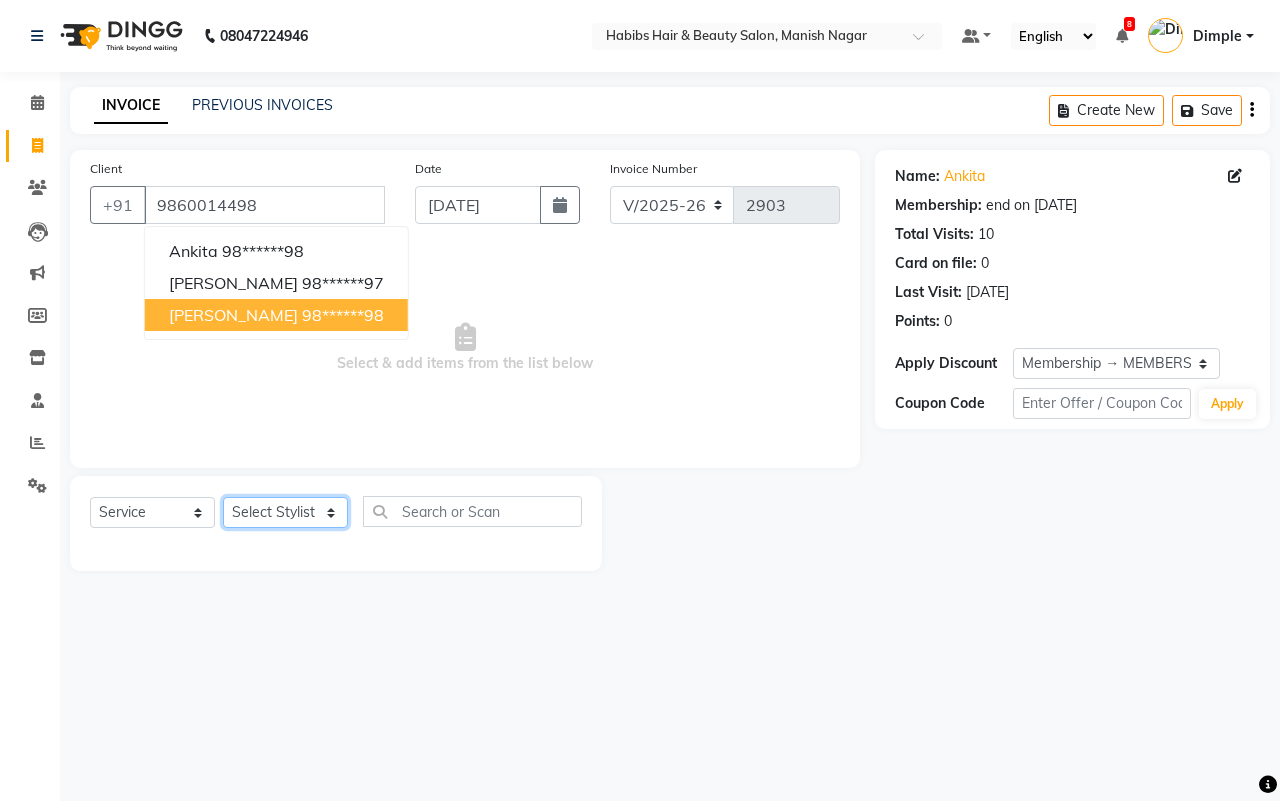 click on "Select Stylist [PERSON_NAME] [PERSON_NAME] [PERSON_NAME] Sachin [PERSON_NAME] [PERSON_NAME] [PERSON_NAME]" 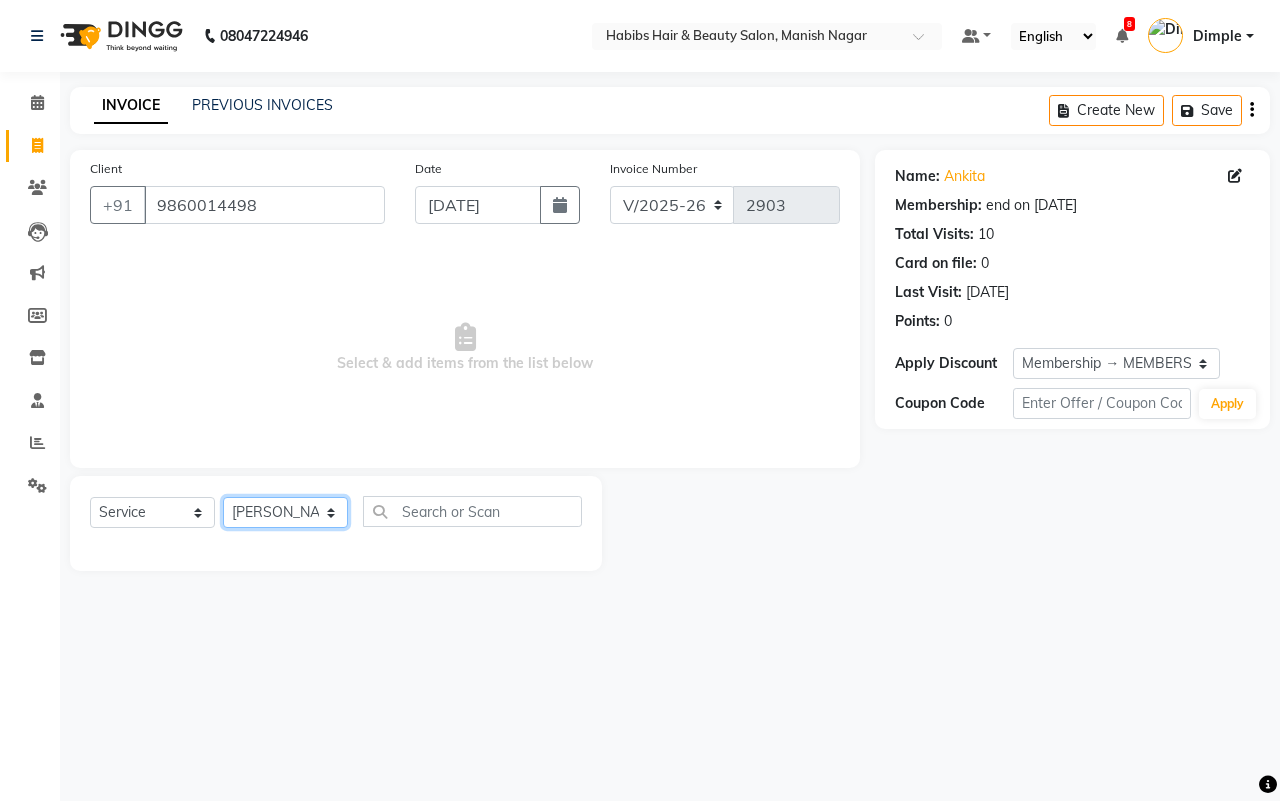click on "Select Stylist [PERSON_NAME] [PERSON_NAME] [PERSON_NAME] Sachin [PERSON_NAME] [PERSON_NAME] [PERSON_NAME]" 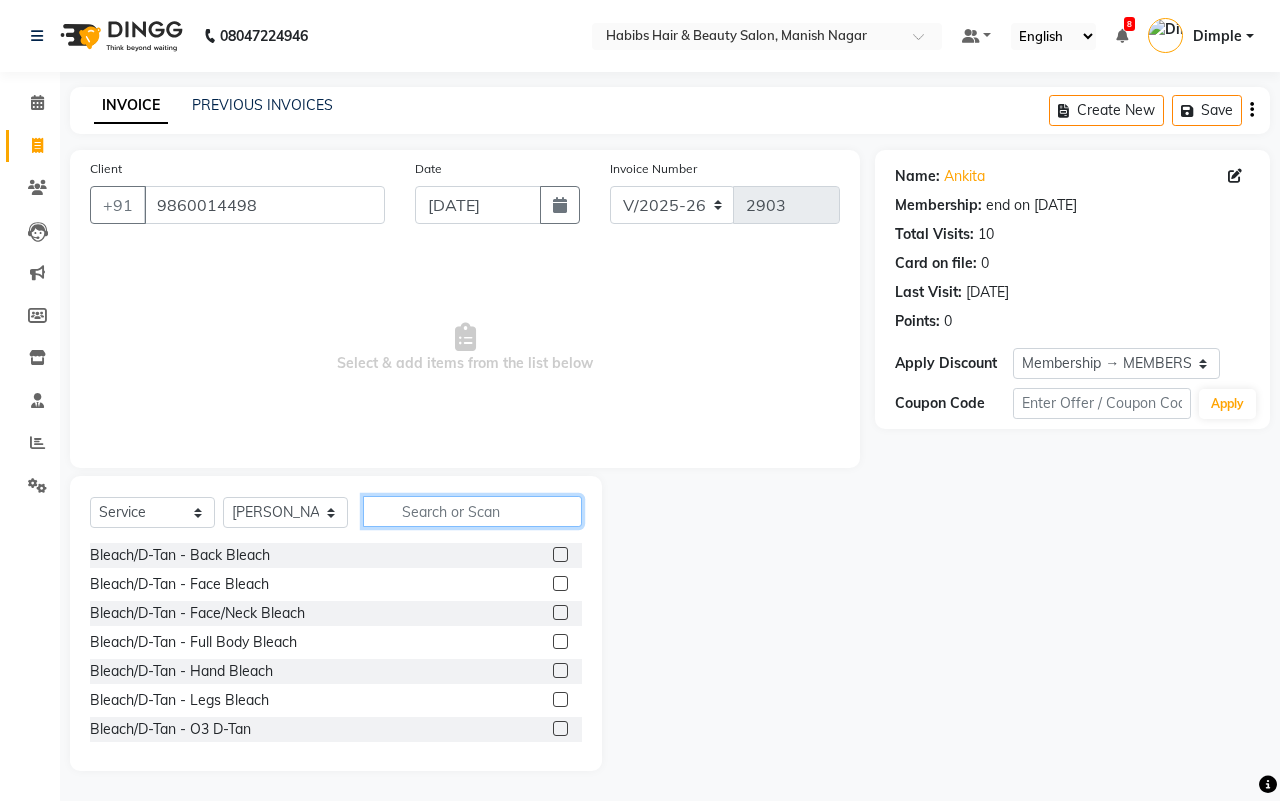 click 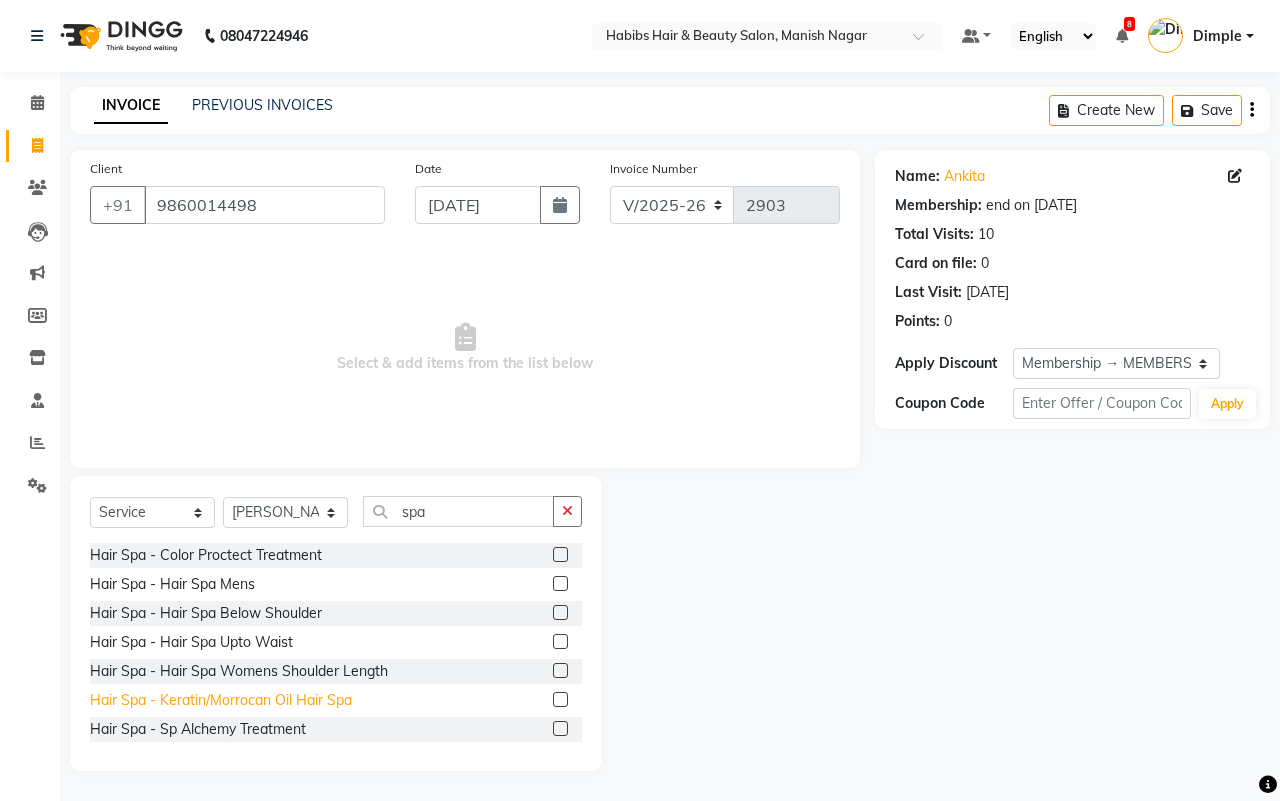 click on "Hair Spa - Keratin/Morrocan Oil Hair Spa" 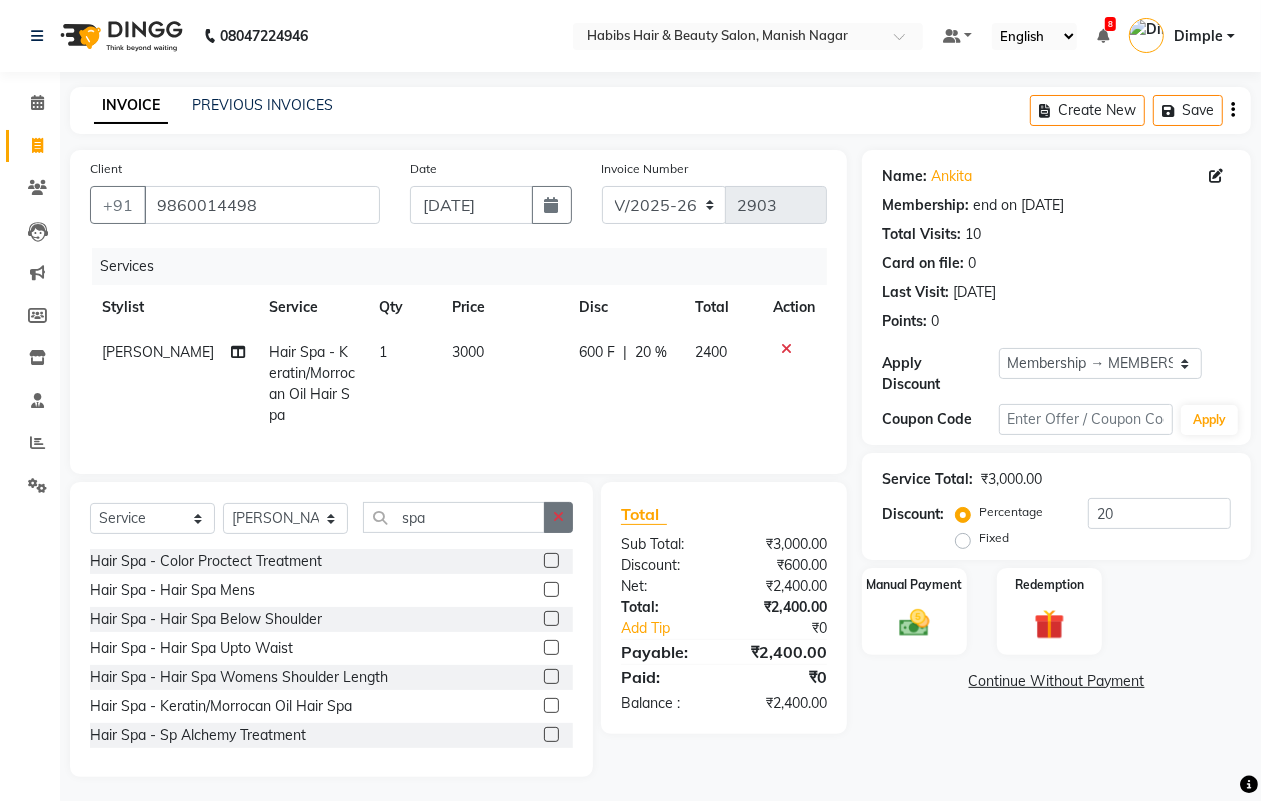click 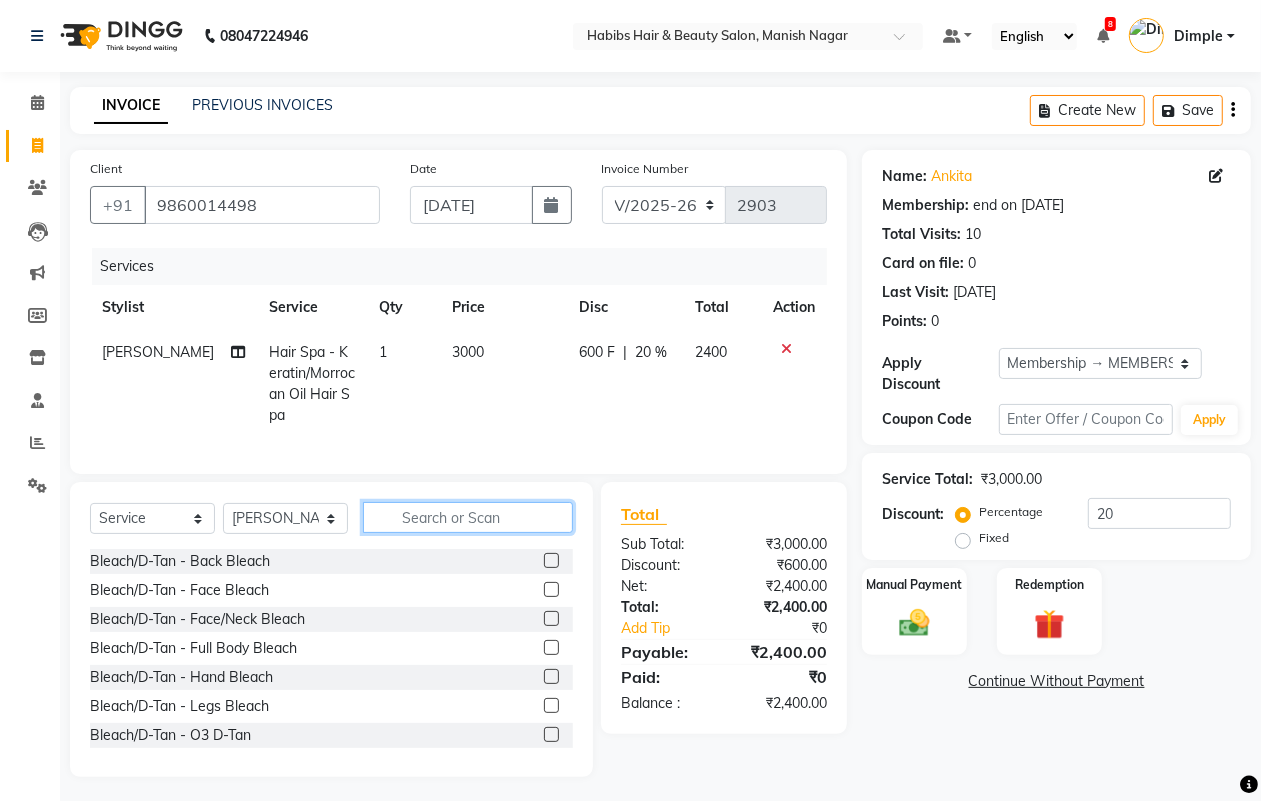 click 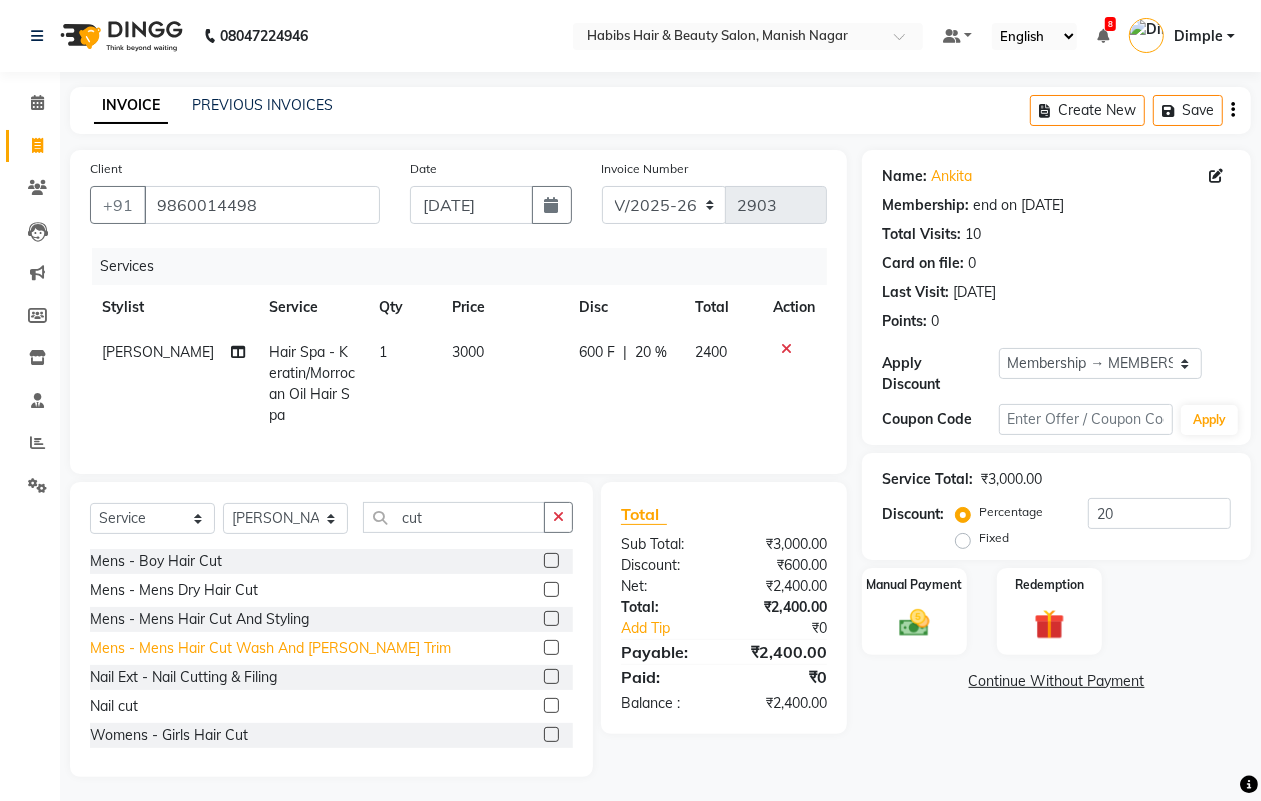 click on "Mens - Mens  Hair Cut Wash And [PERSON_NAME] Trim" 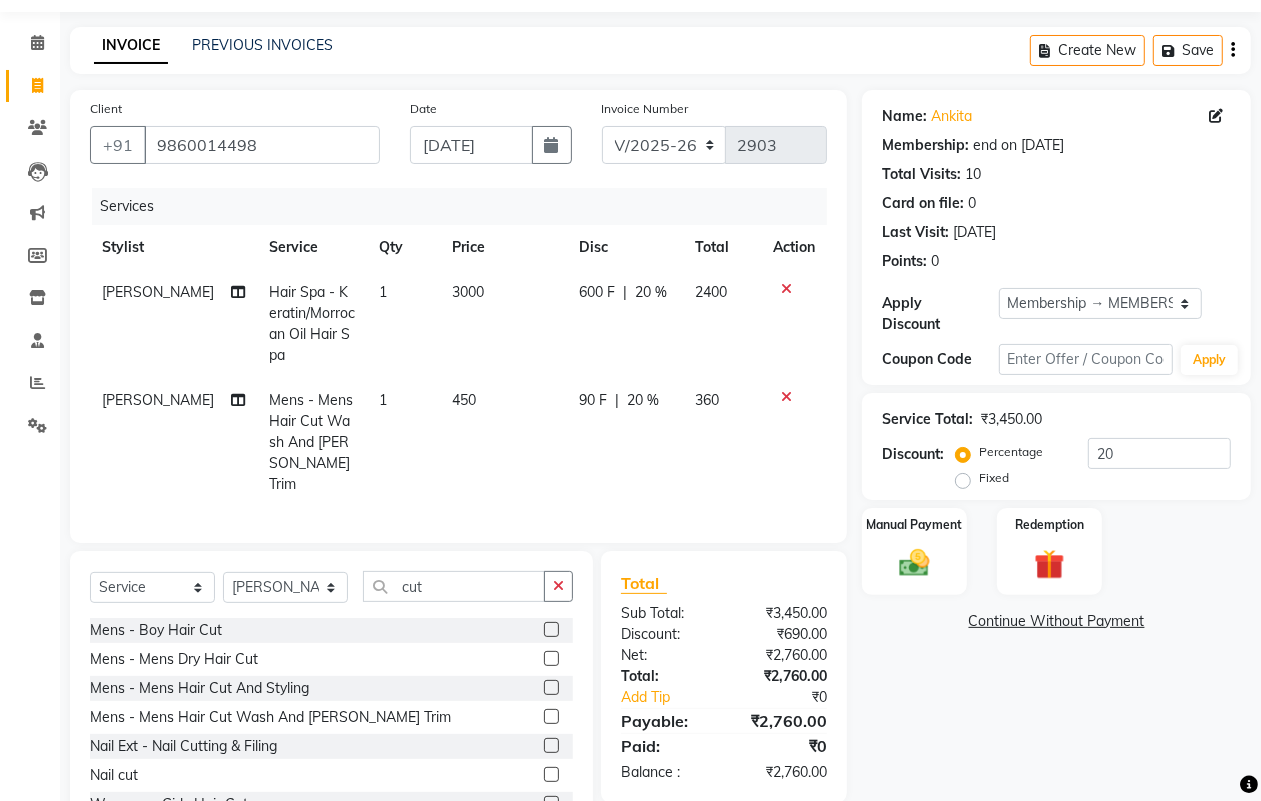 scroll, scrollTop: 111, scrollLeft: 0, axis: vertical 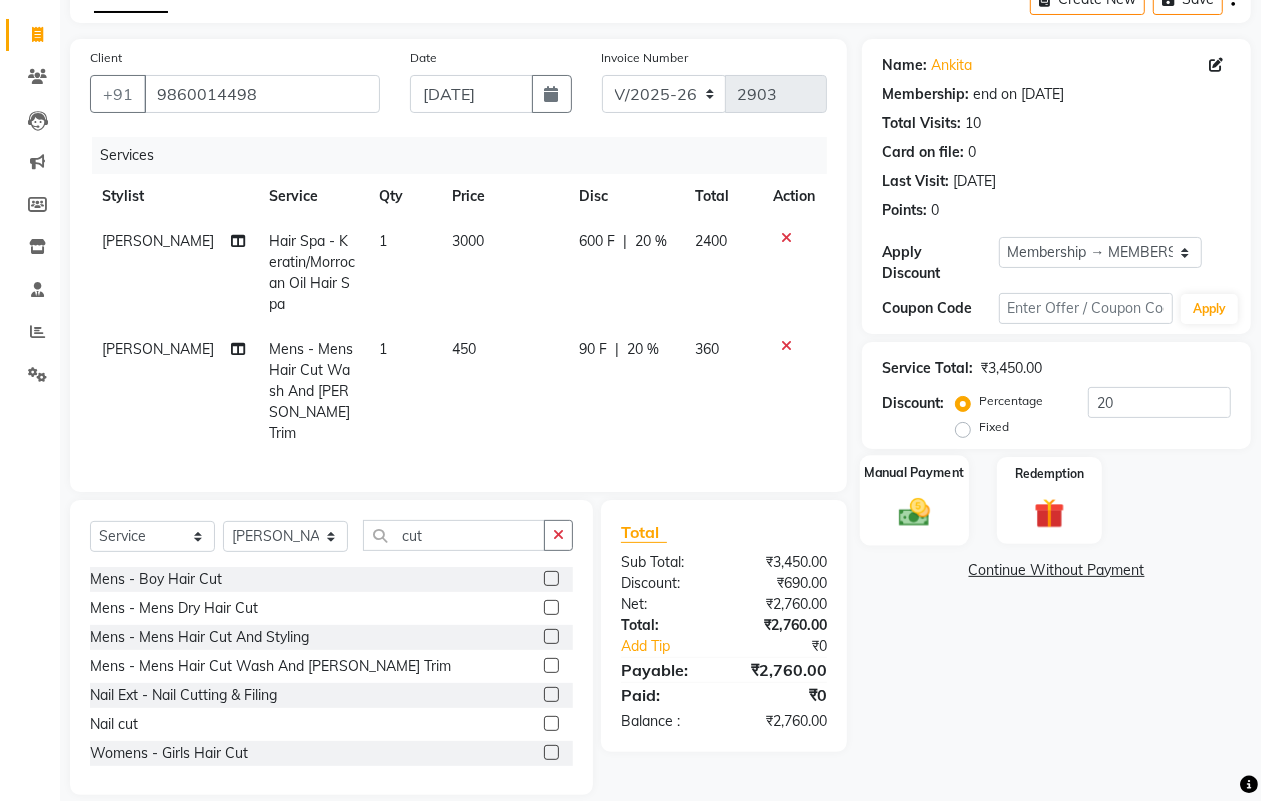 click 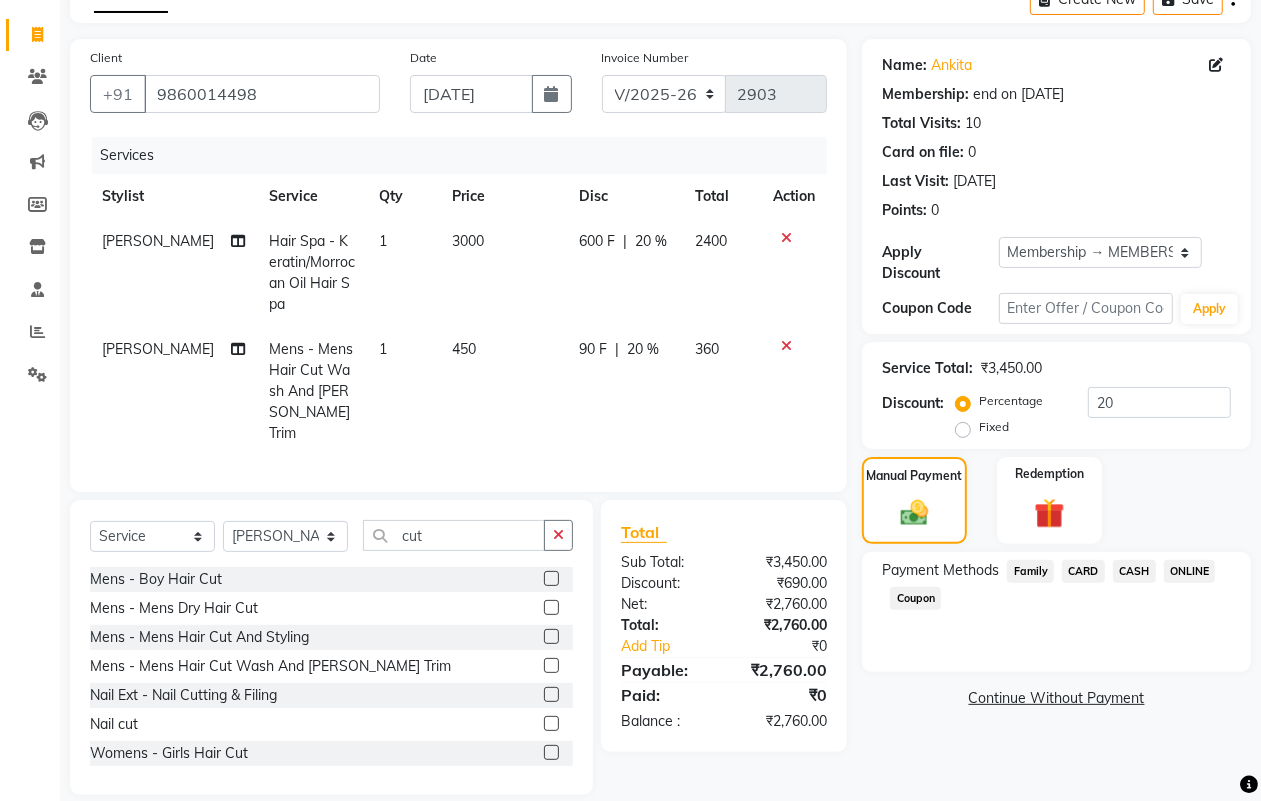 click on "ONLINE" 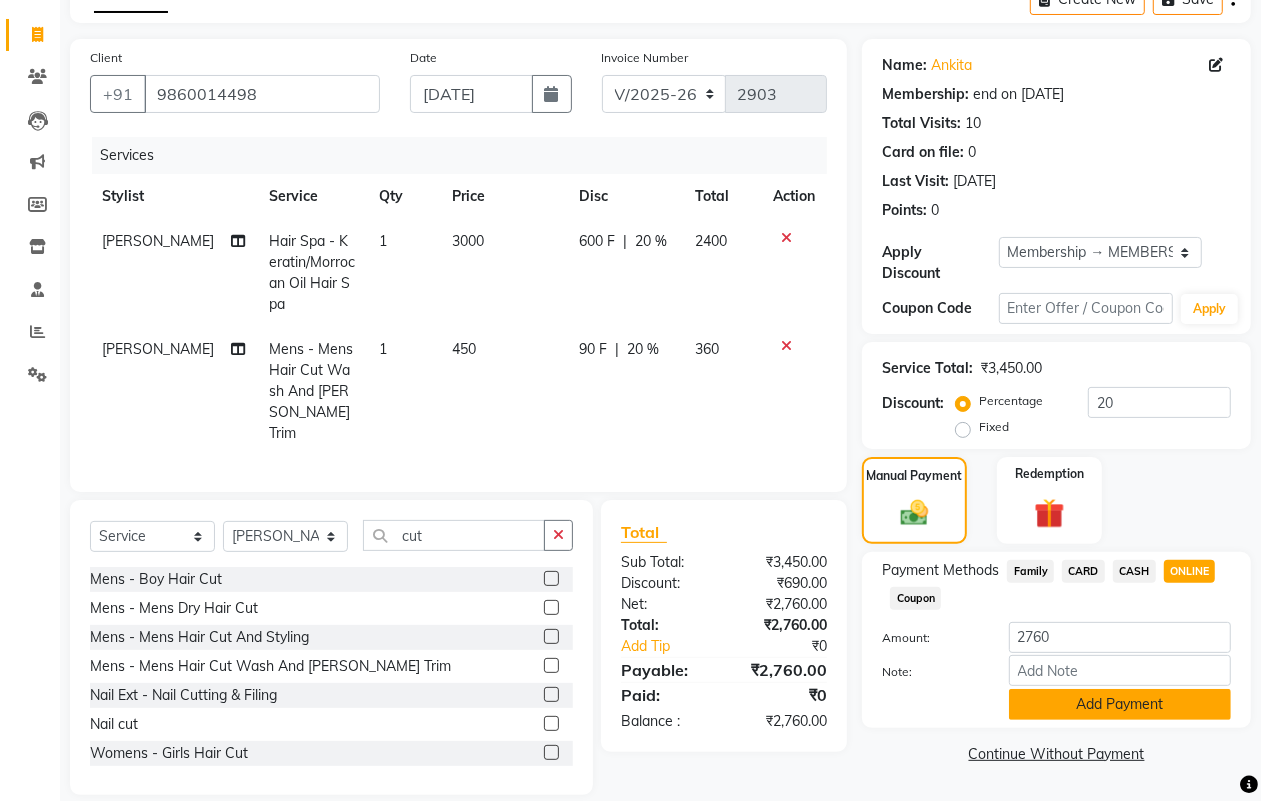 click on "Add Payment" 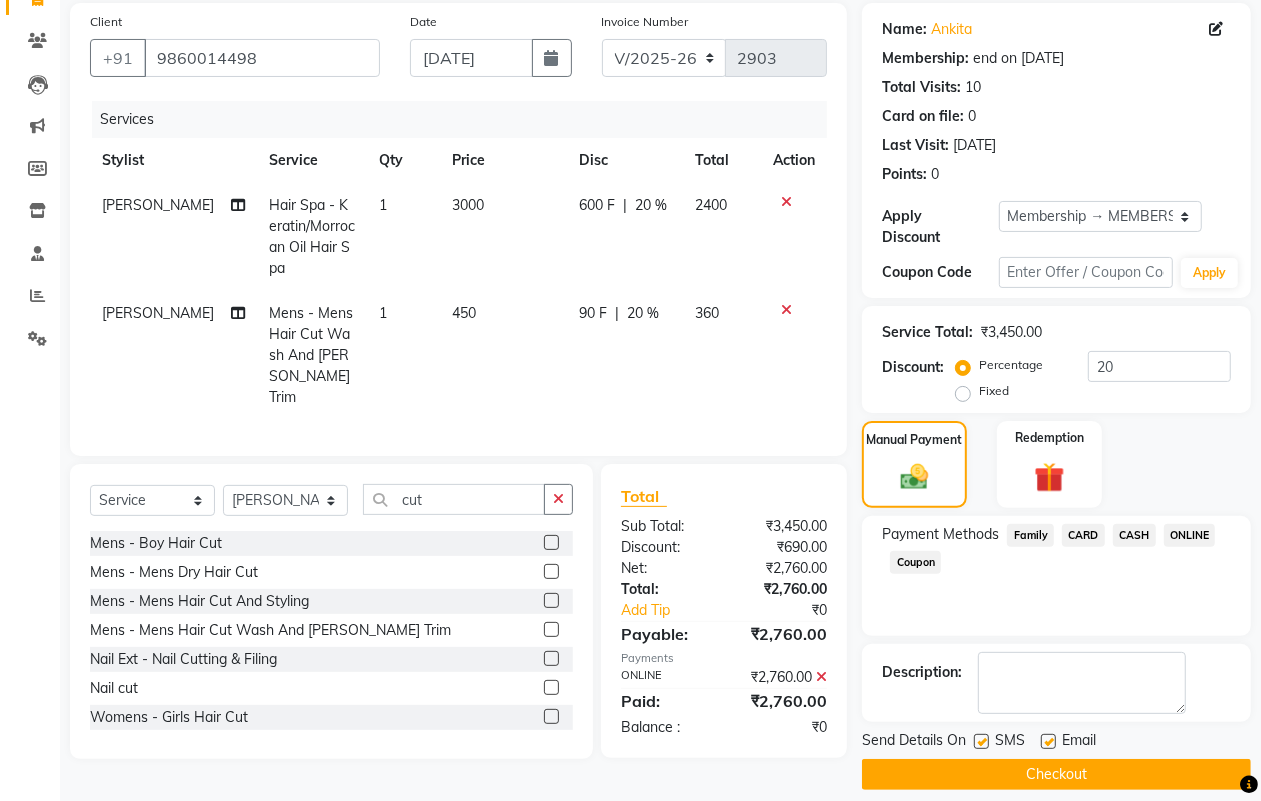 scroll, scrollTop: 166, scrollLeft: 0, axis: vertical 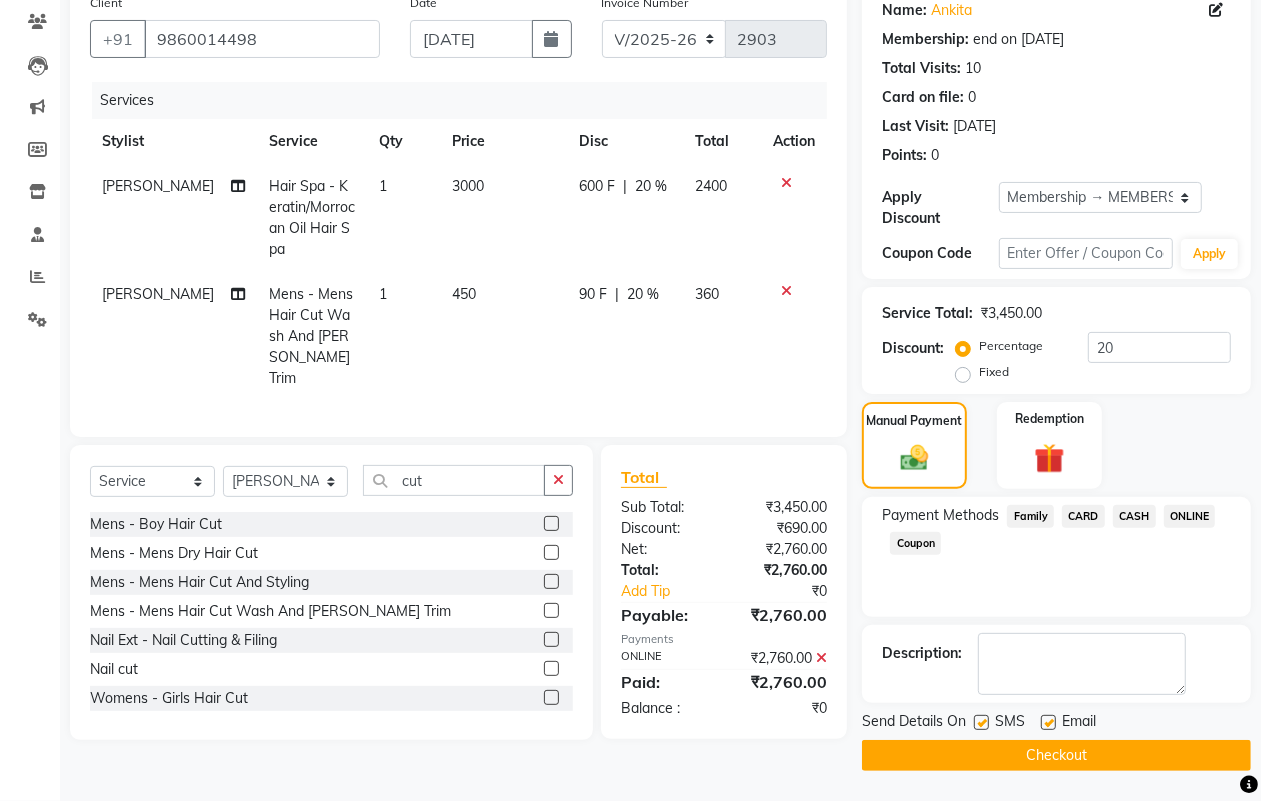 click on "Checkout" 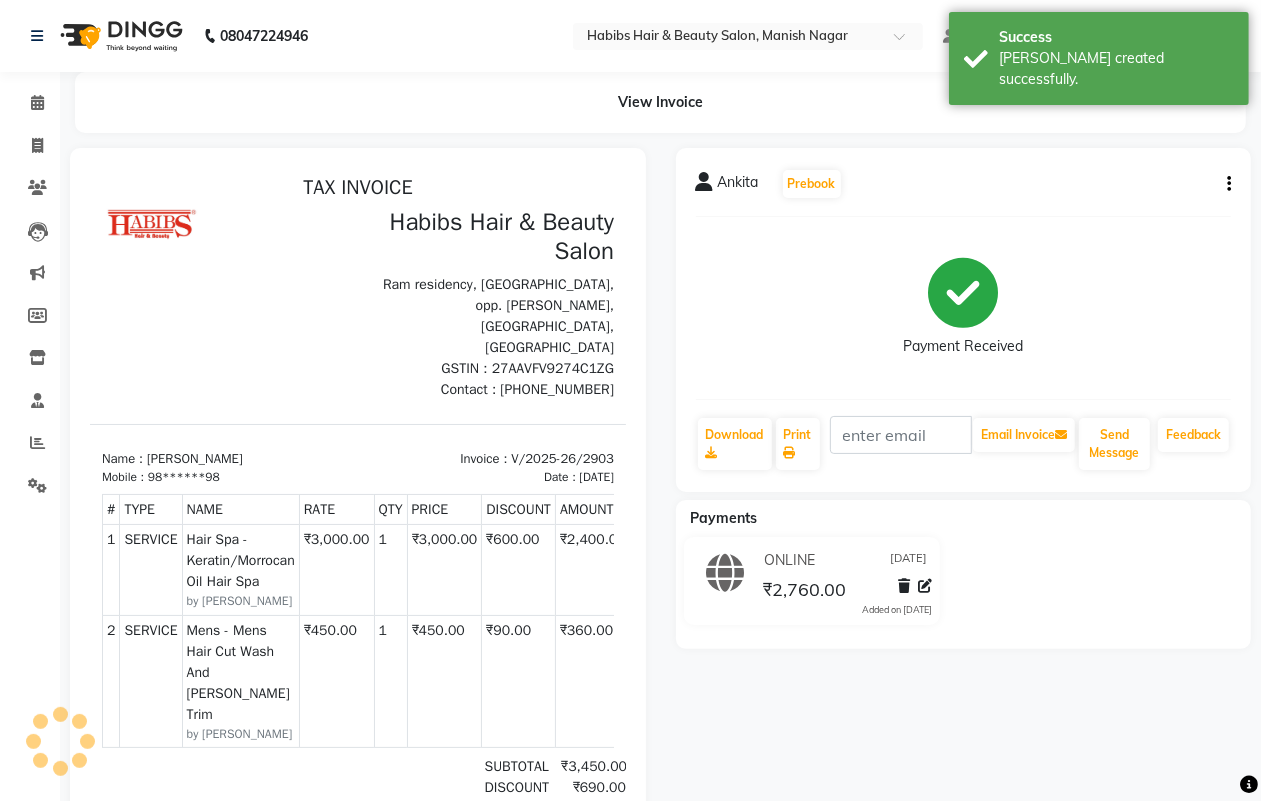 scroll, scrollTop: 0, scrollLeft: 0, axis: both 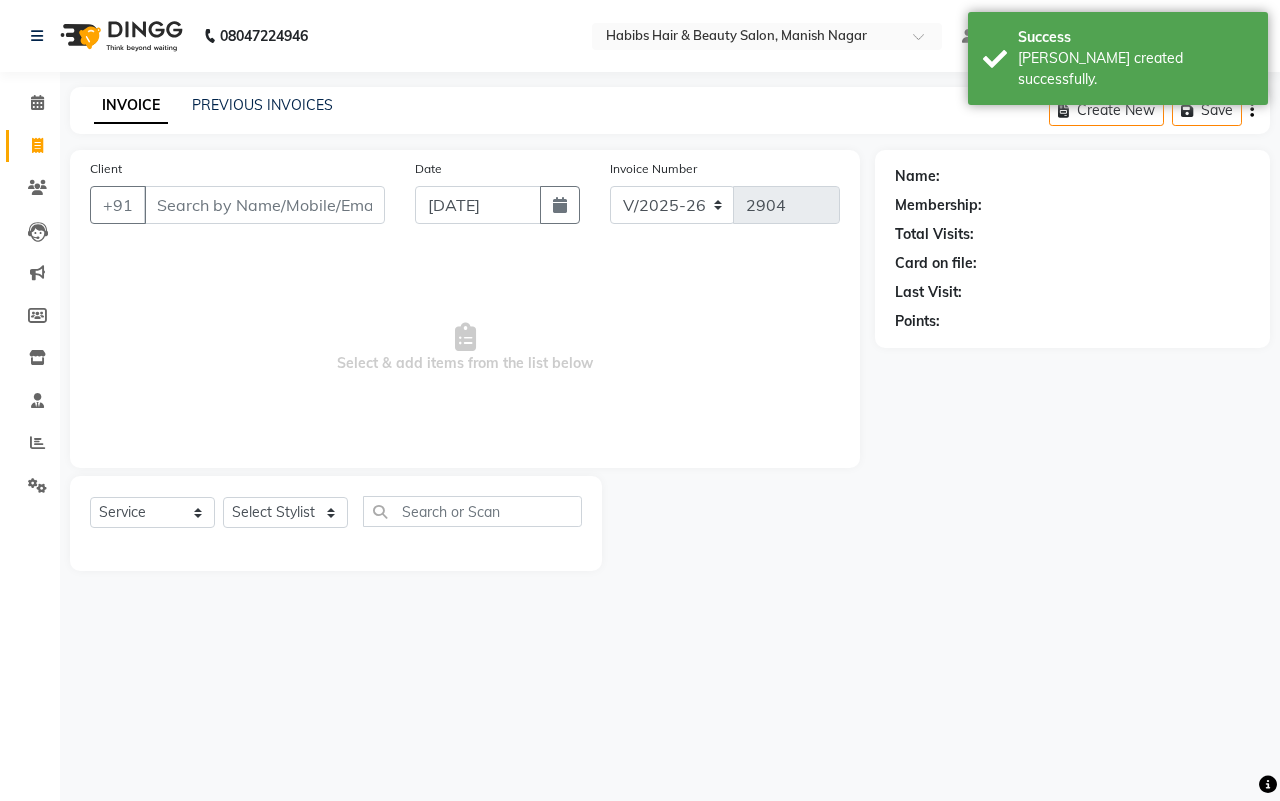 click on "Client" at bounding box center [264, 205] 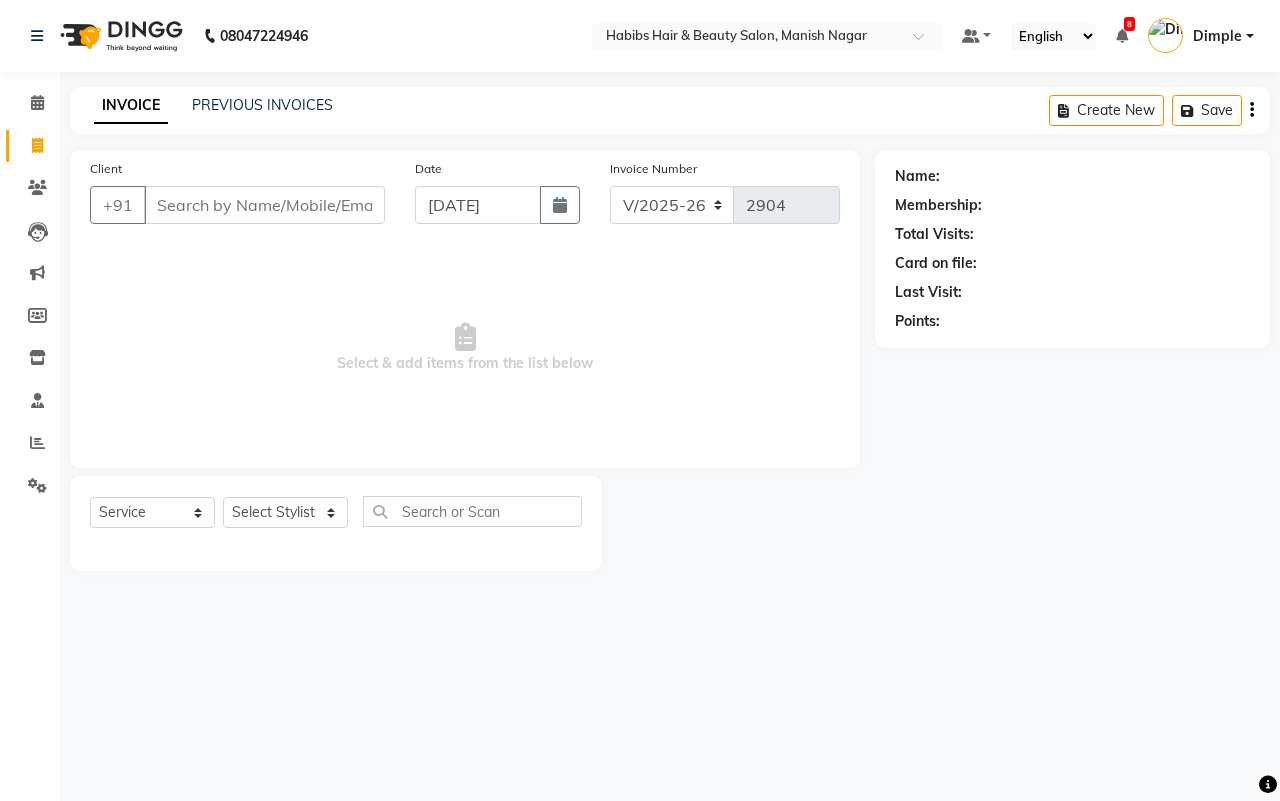 click on "Client" at bounding box center (264, 205) 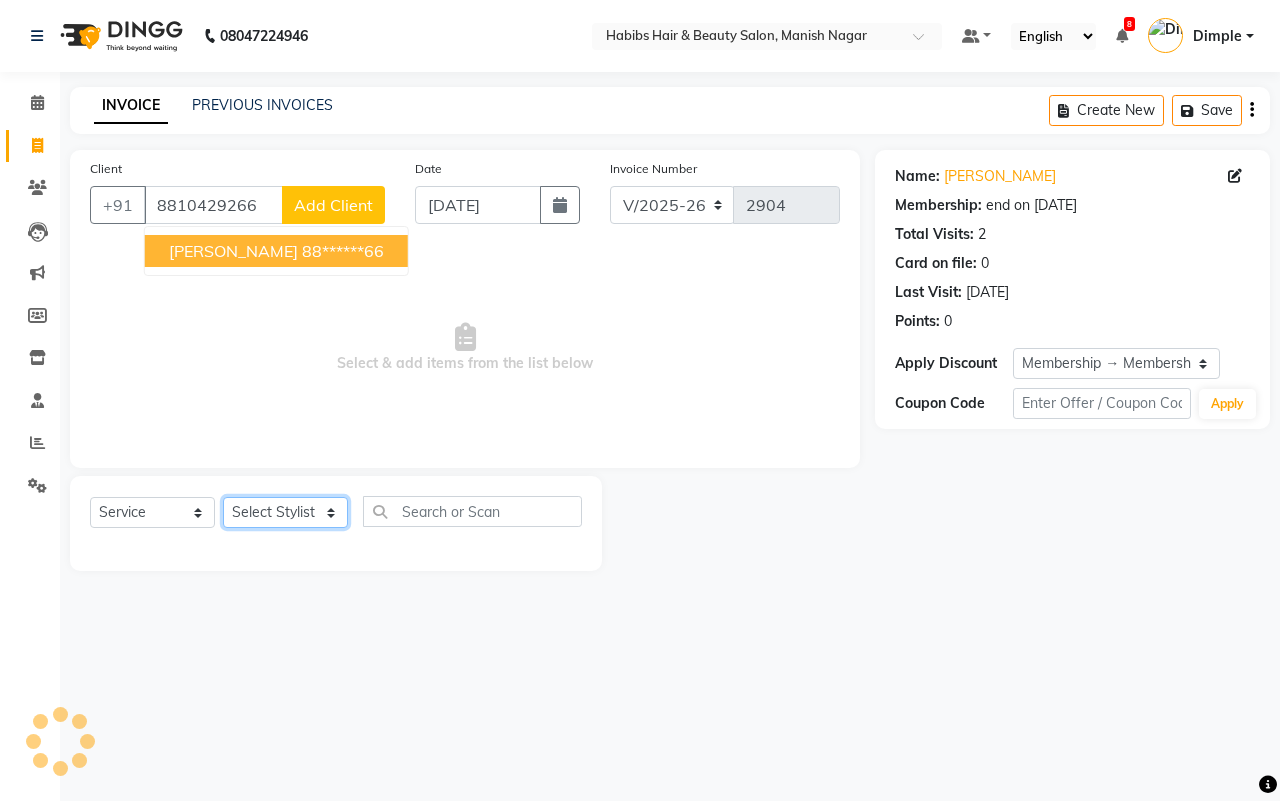click on "Select Stylist [PERSON_NAME] [PERSON_NAME] [PERSON_NAME] Sachin [PERSON_NAME] [PERSON_NAME] [PERSON_NAME]" 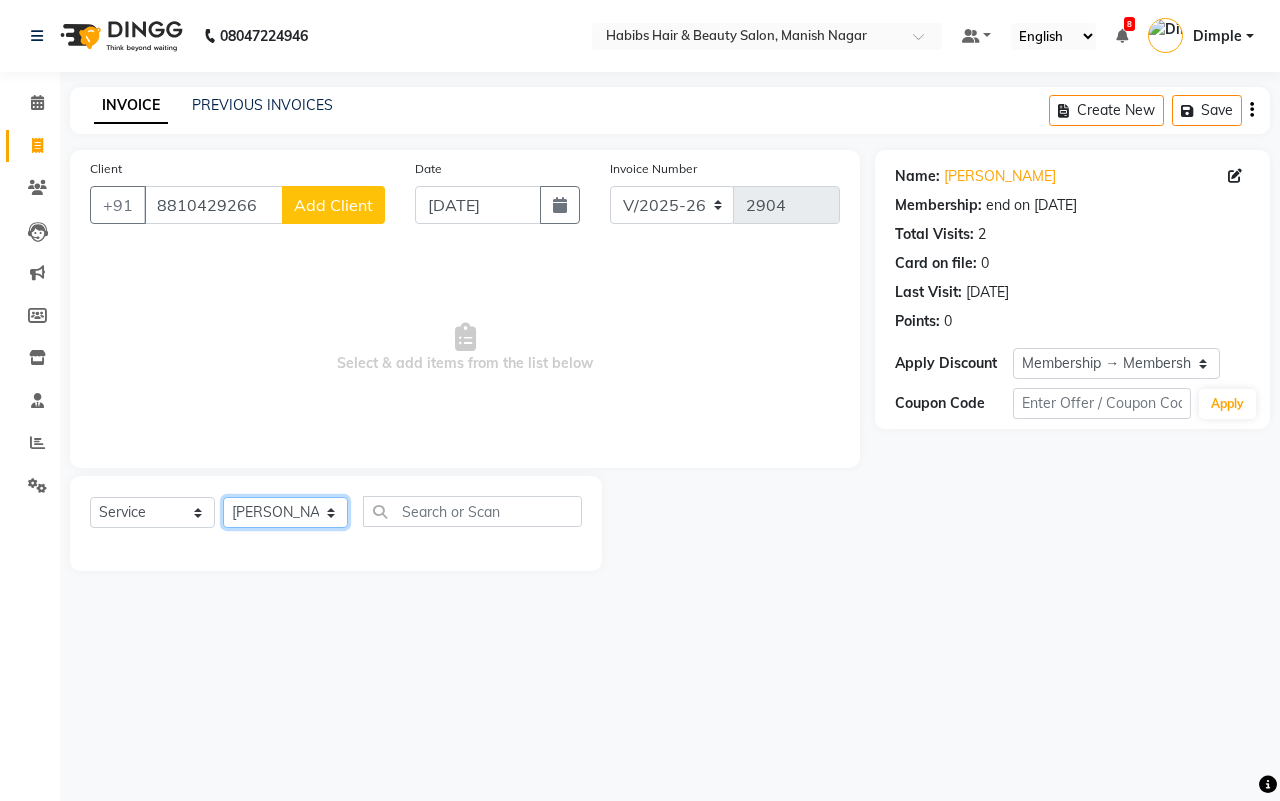 click on "Select Stylist [PERSON_NAME] [PERSON_NAME] [PERSON_NAME] Sachin [PERSON_NAME] [PERSON_NAME] [PERSON_NAME]" 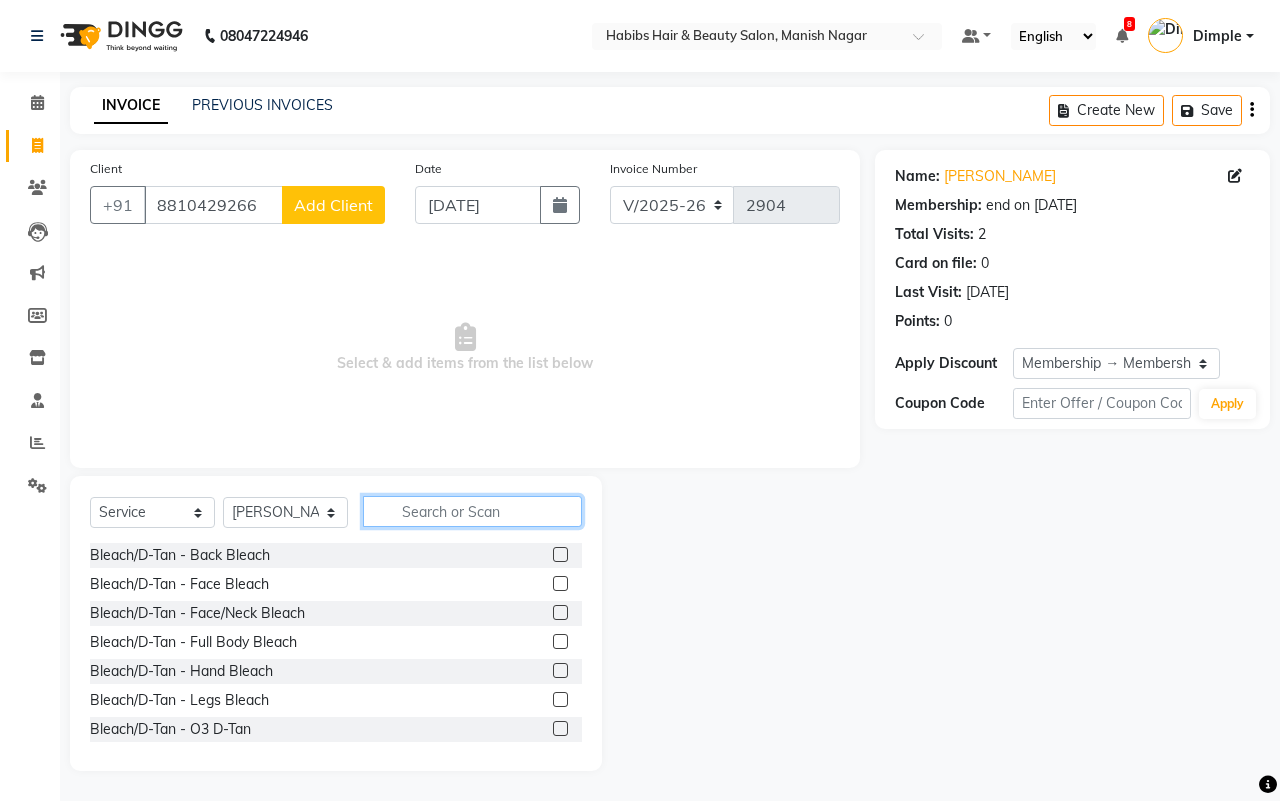 click 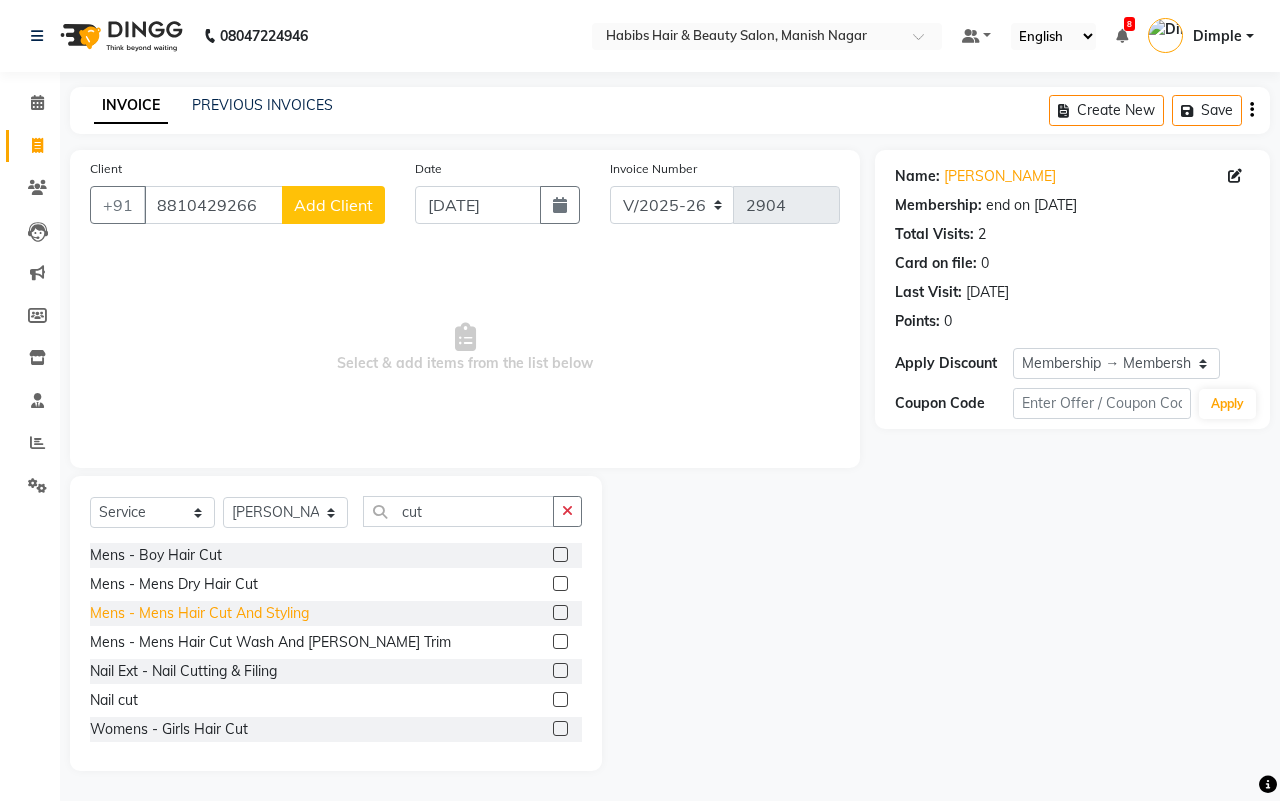 click on "Mens - Mens Hair Cut And Styling" 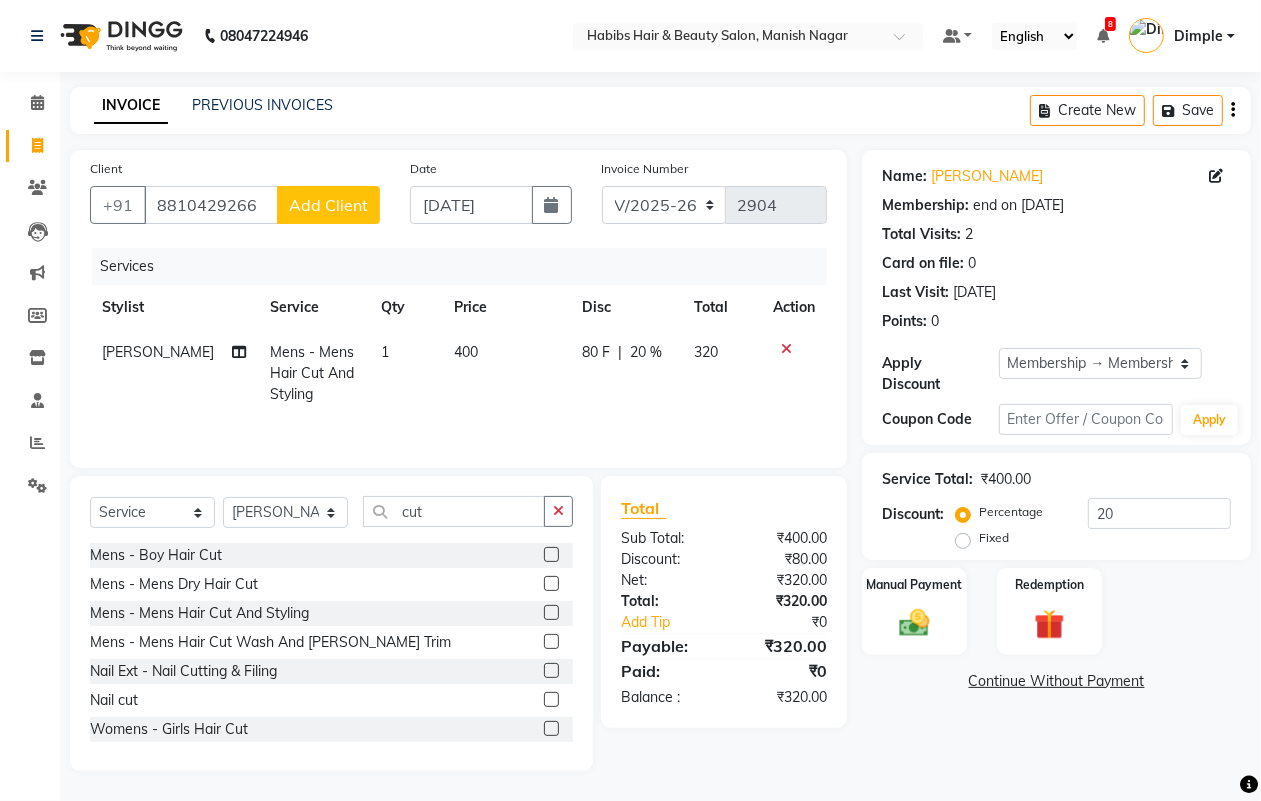 click on "400" 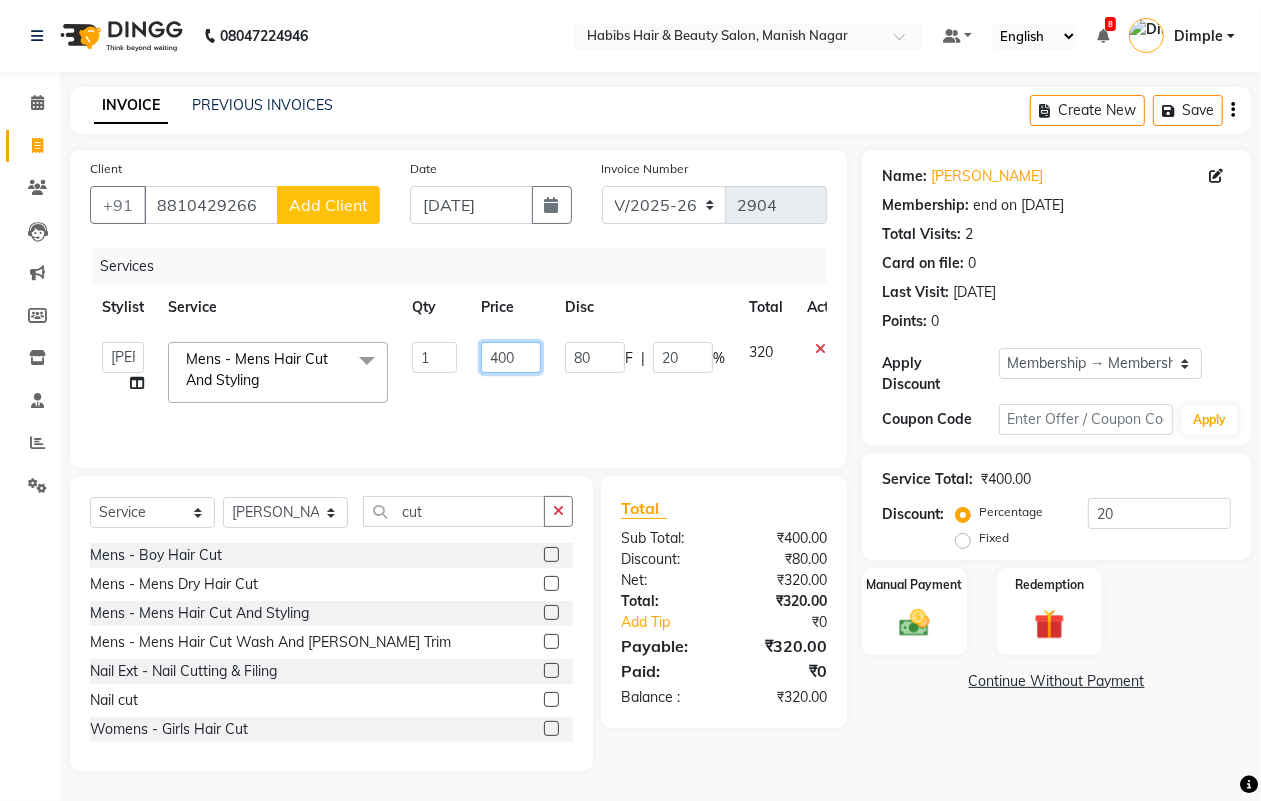 click on "400" 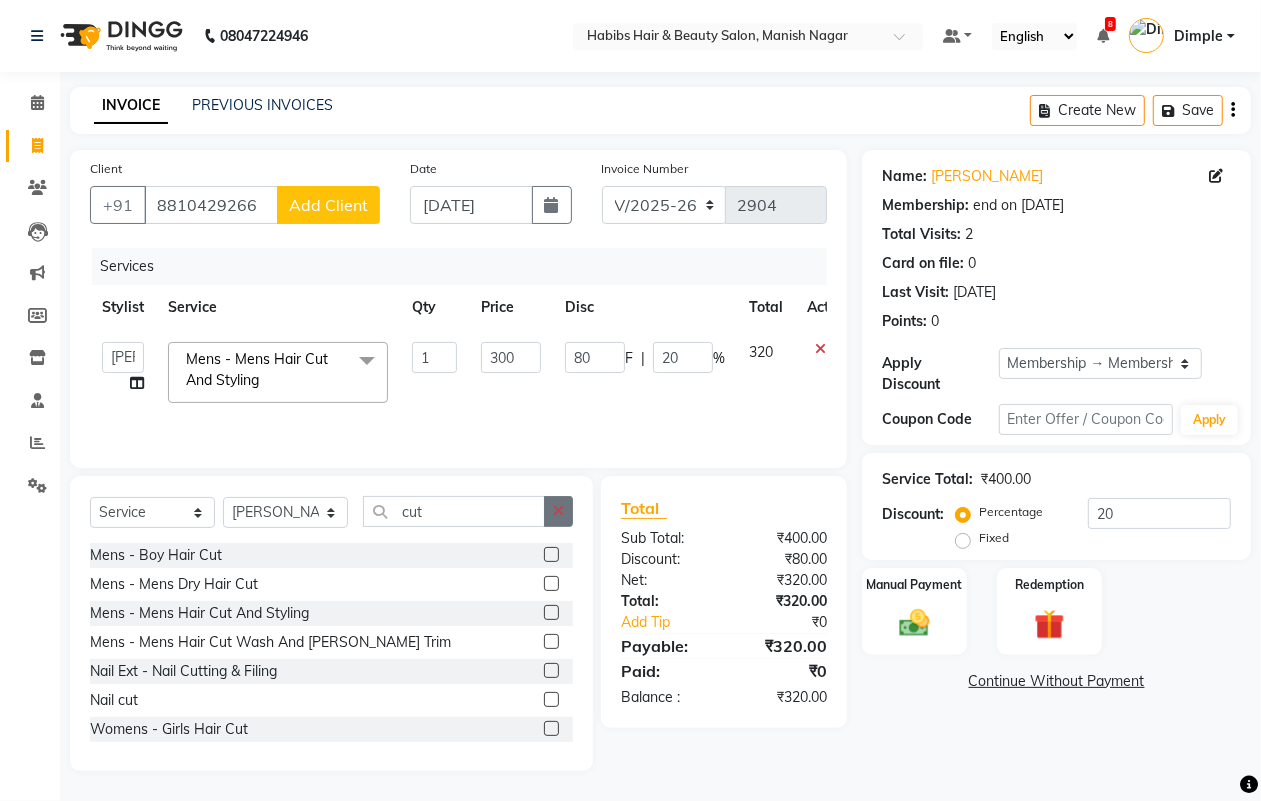 click 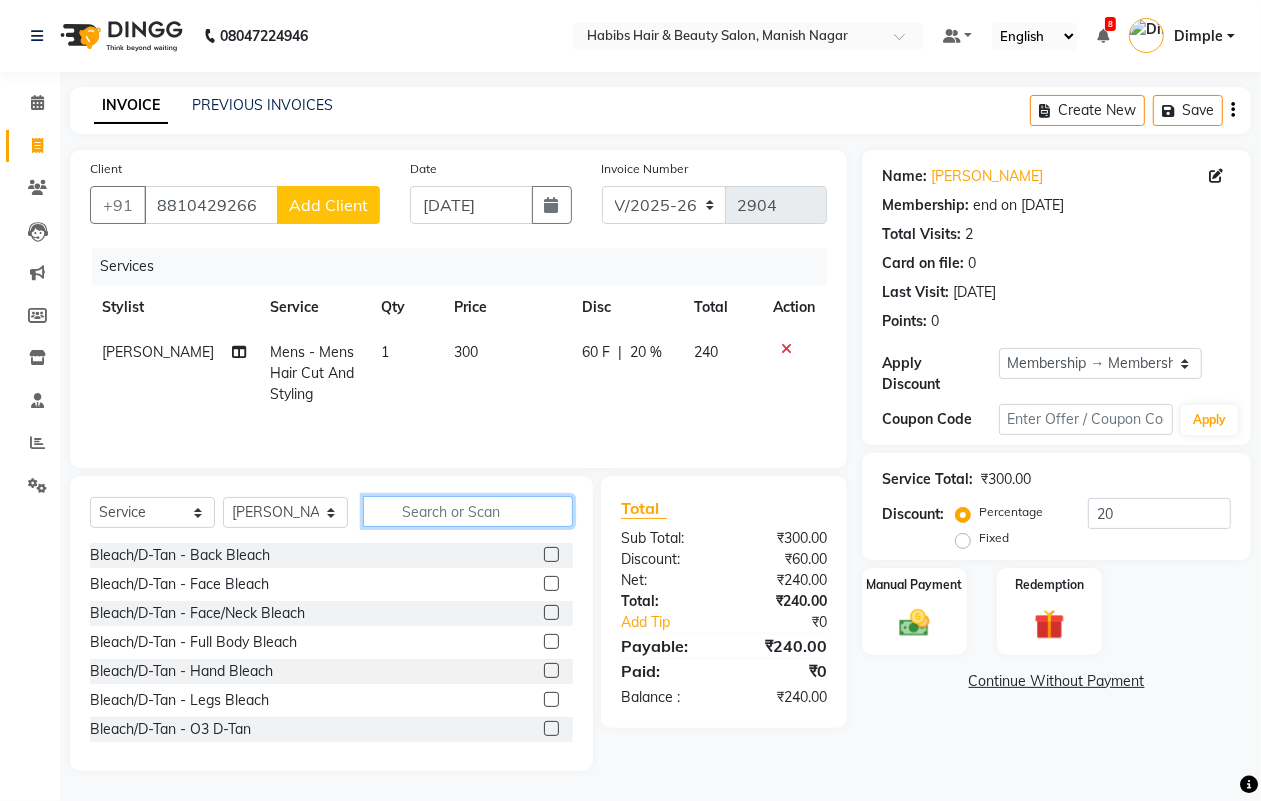 click 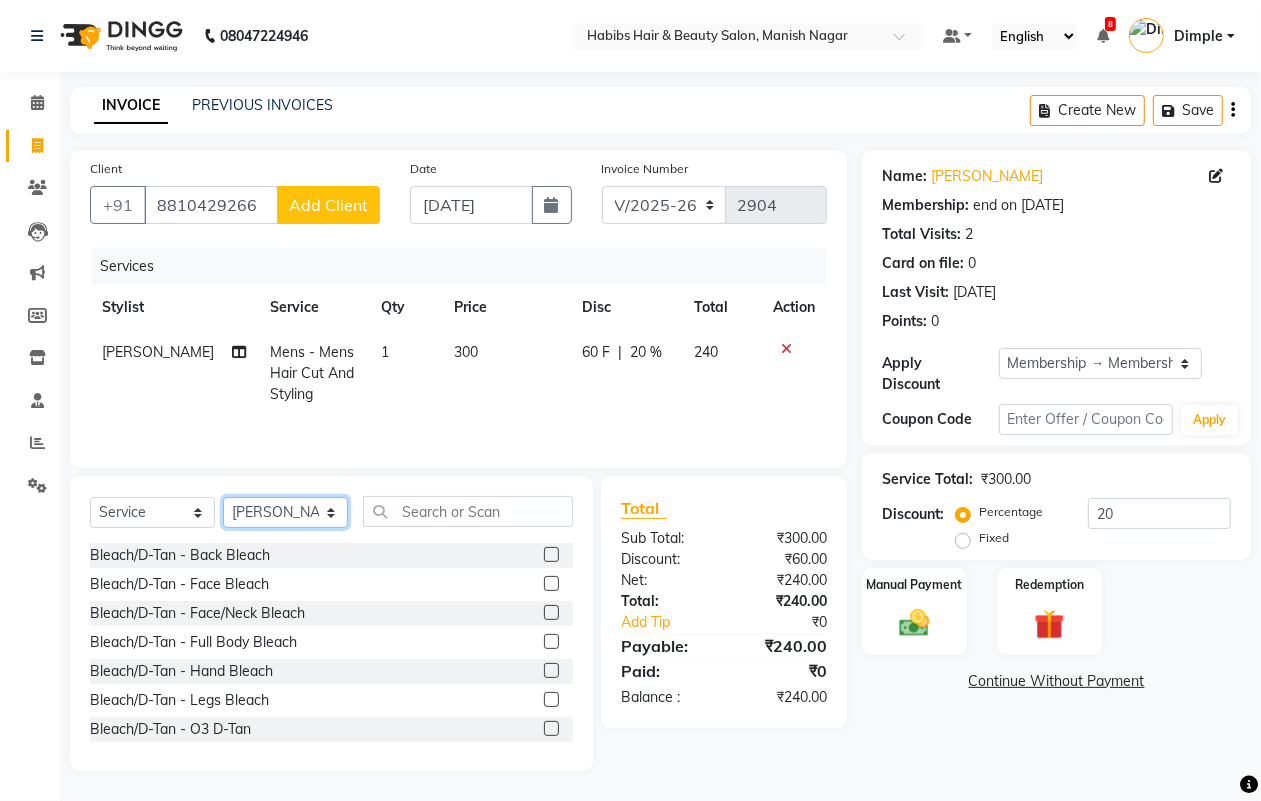 click on "Select Stylist [PERSON_NAME] [PERSON_NAME] [PERSON_NAME] Sachin [PERSON_NAME] [PERSON_NAME] [PERSON_NAME]" 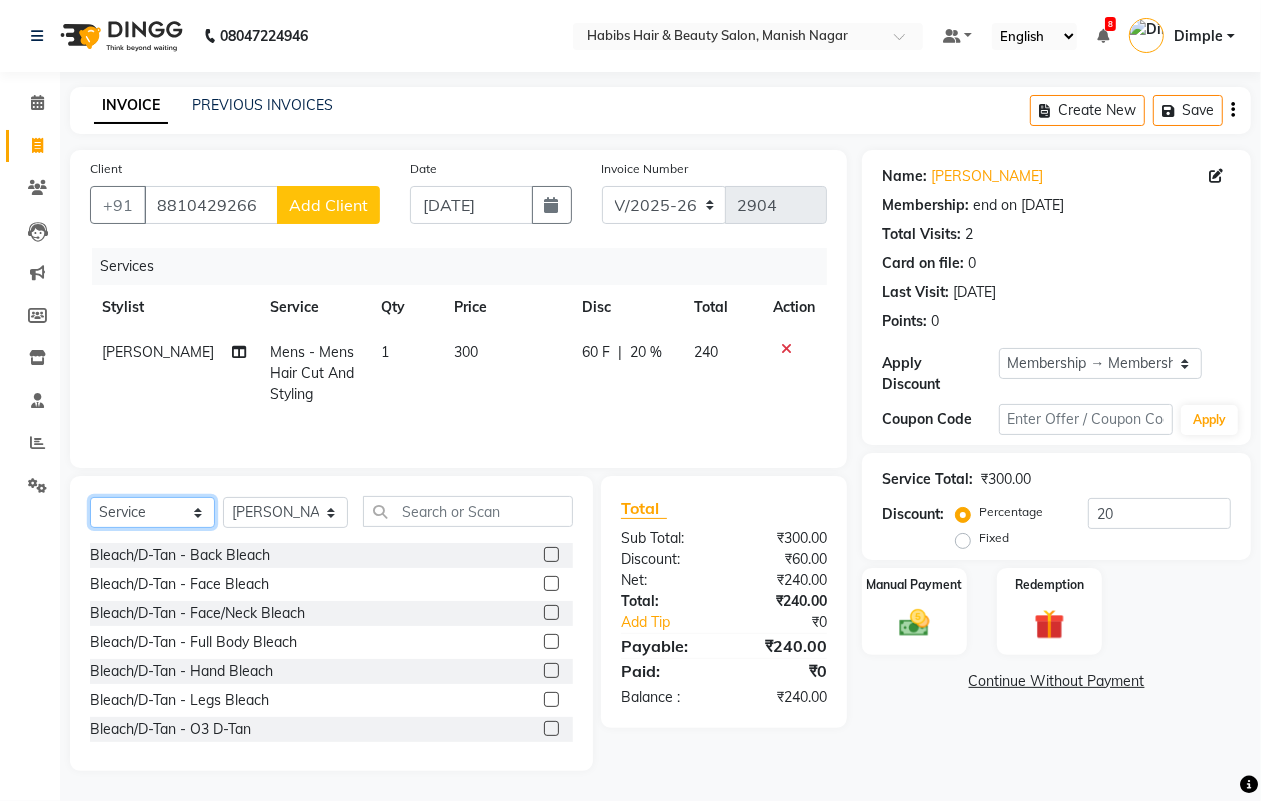 click on "Select  Service  Product  Membership  Package Voucher Prepaid Gift Card" 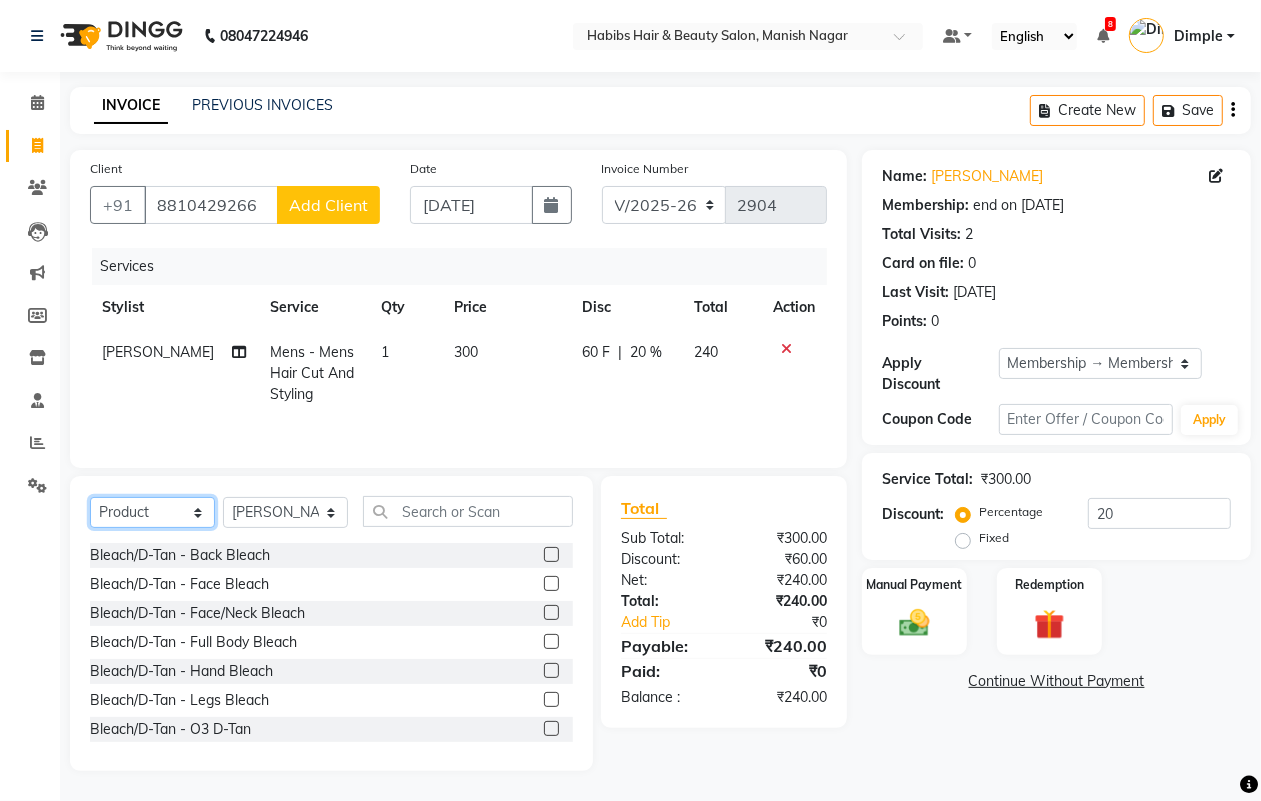 click on "Select  Service  Product  Membership  Package Voucher Prepaid Gift Card" 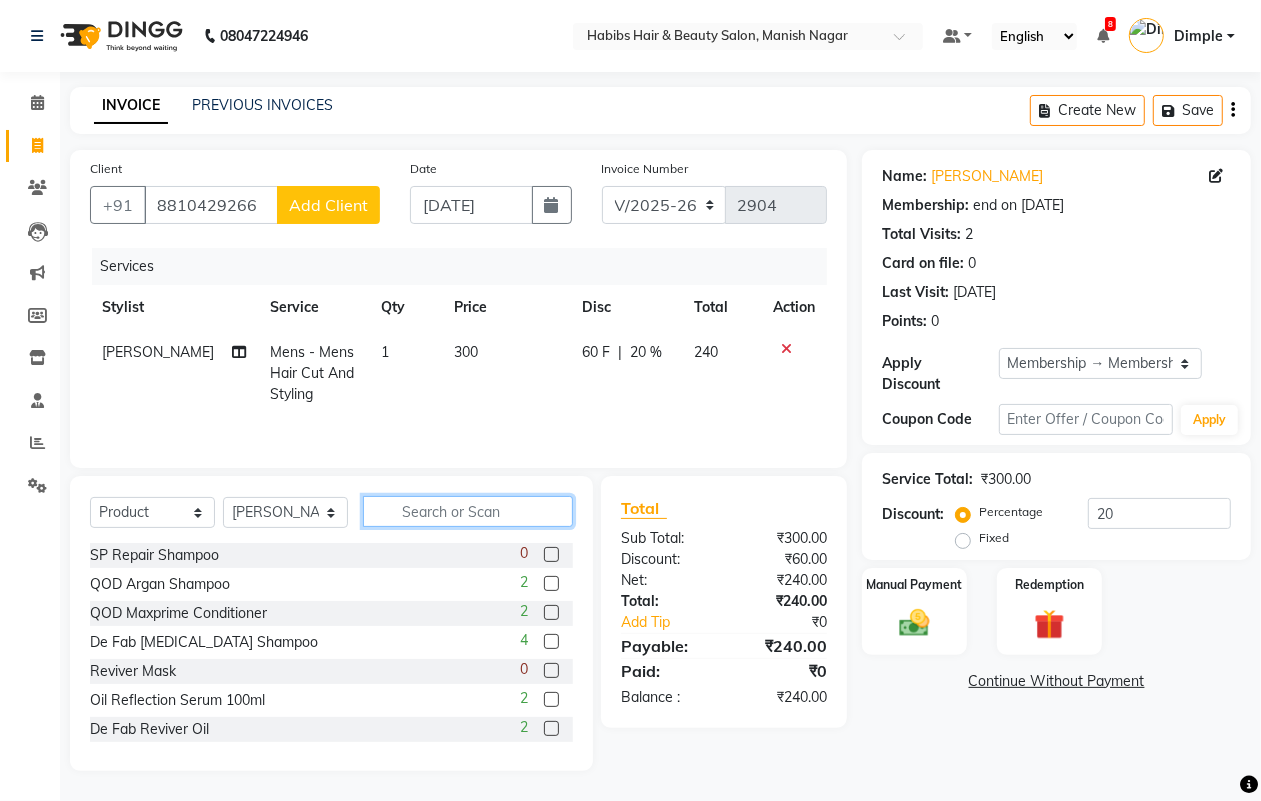 click 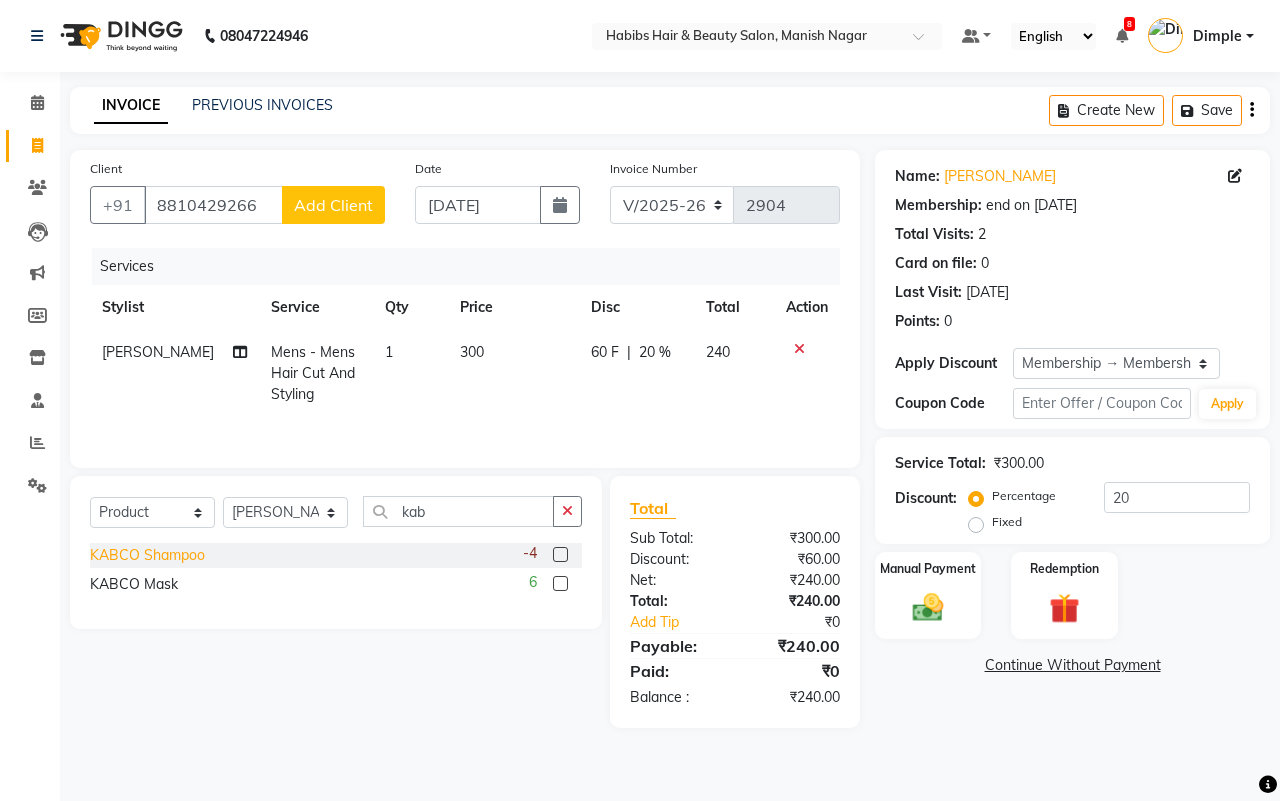 drag, startPoint x: 208, startPoint y: 551, endPoint x: 192, endPoint y: 561, distance: 18.867962 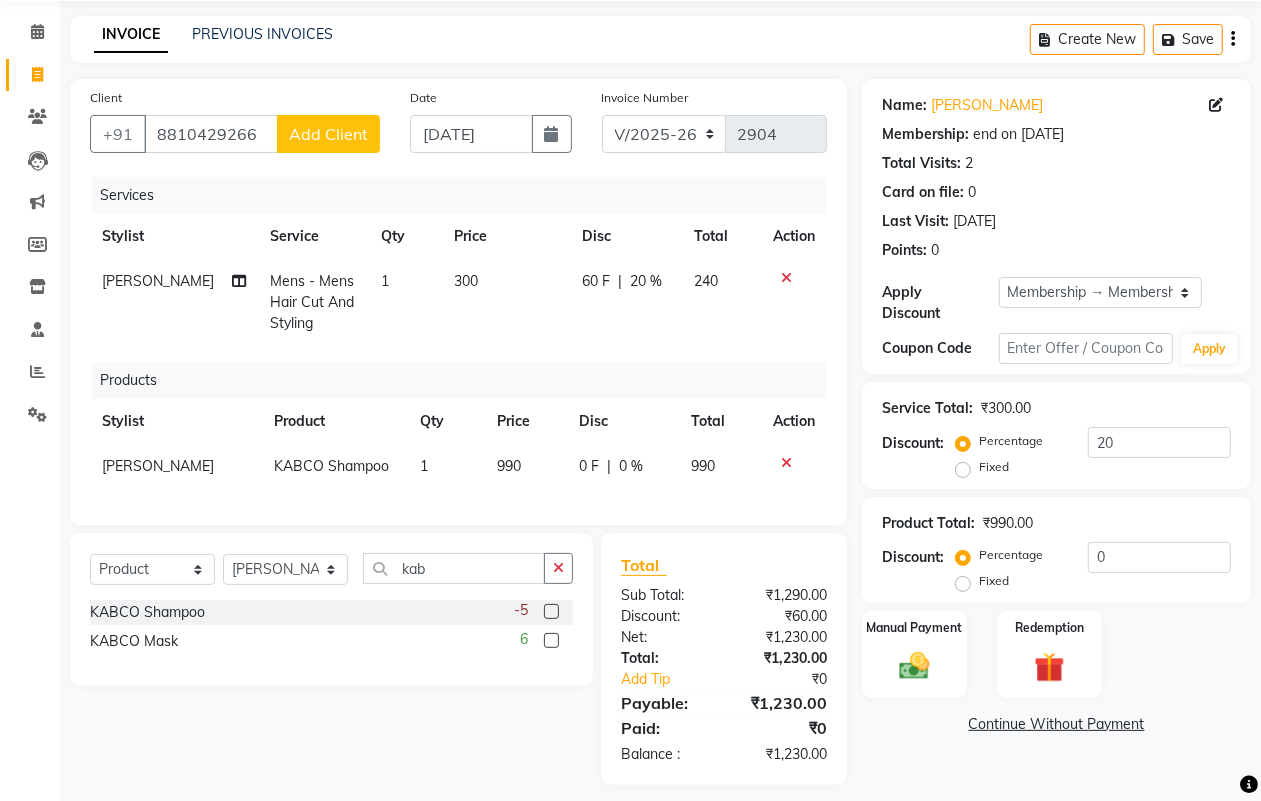 scroll, scrollTop: 103, scrollLeft: 0, axis: vertical 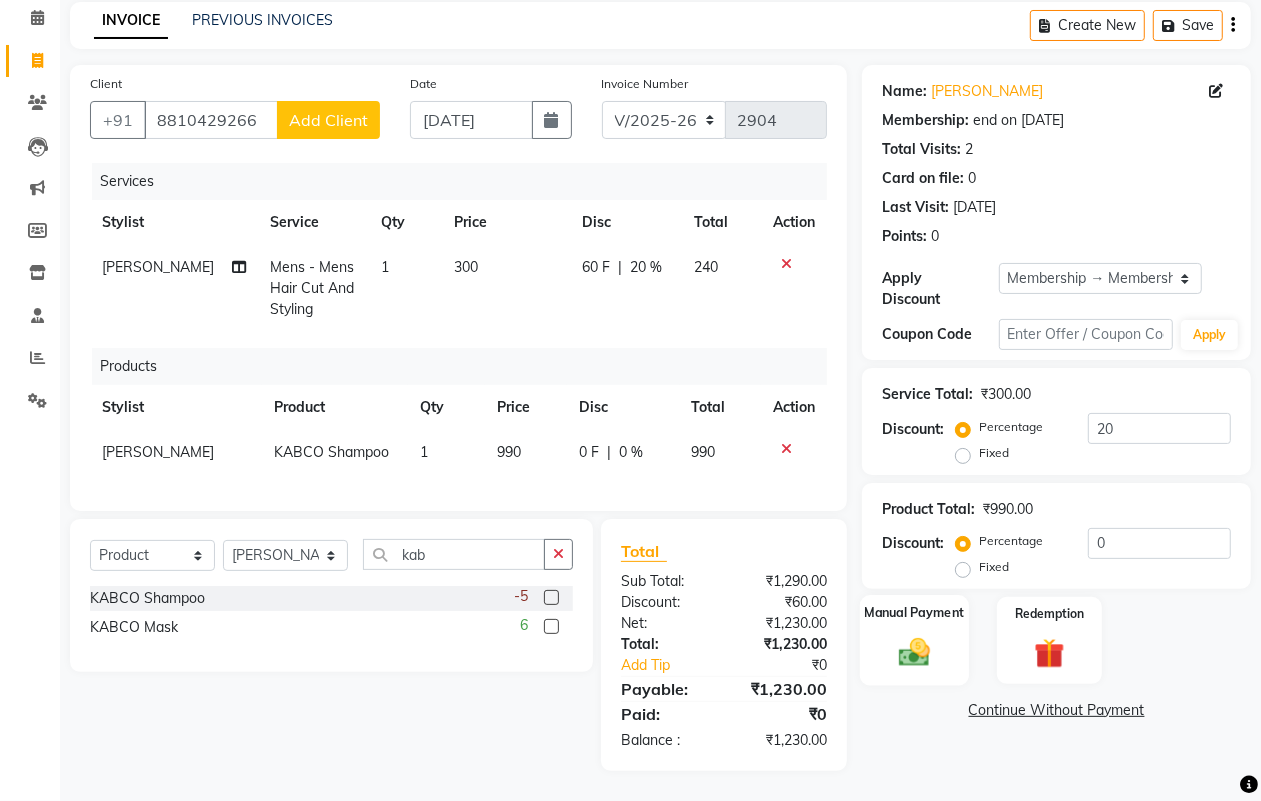 click on "Manual Payment" 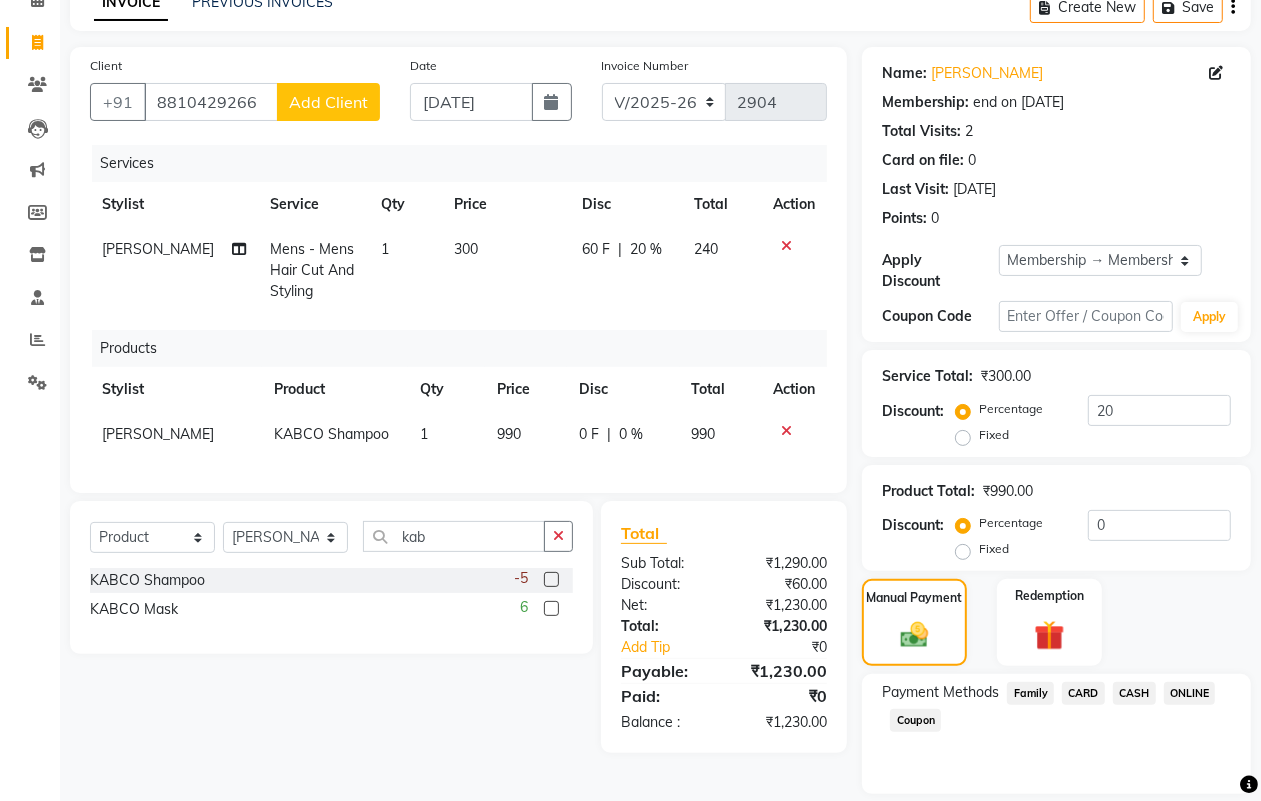drag, startPoint x: 1200, startPoint y: 688, endPoint x: 1158, endPoint y: 731, distance: 60.108234 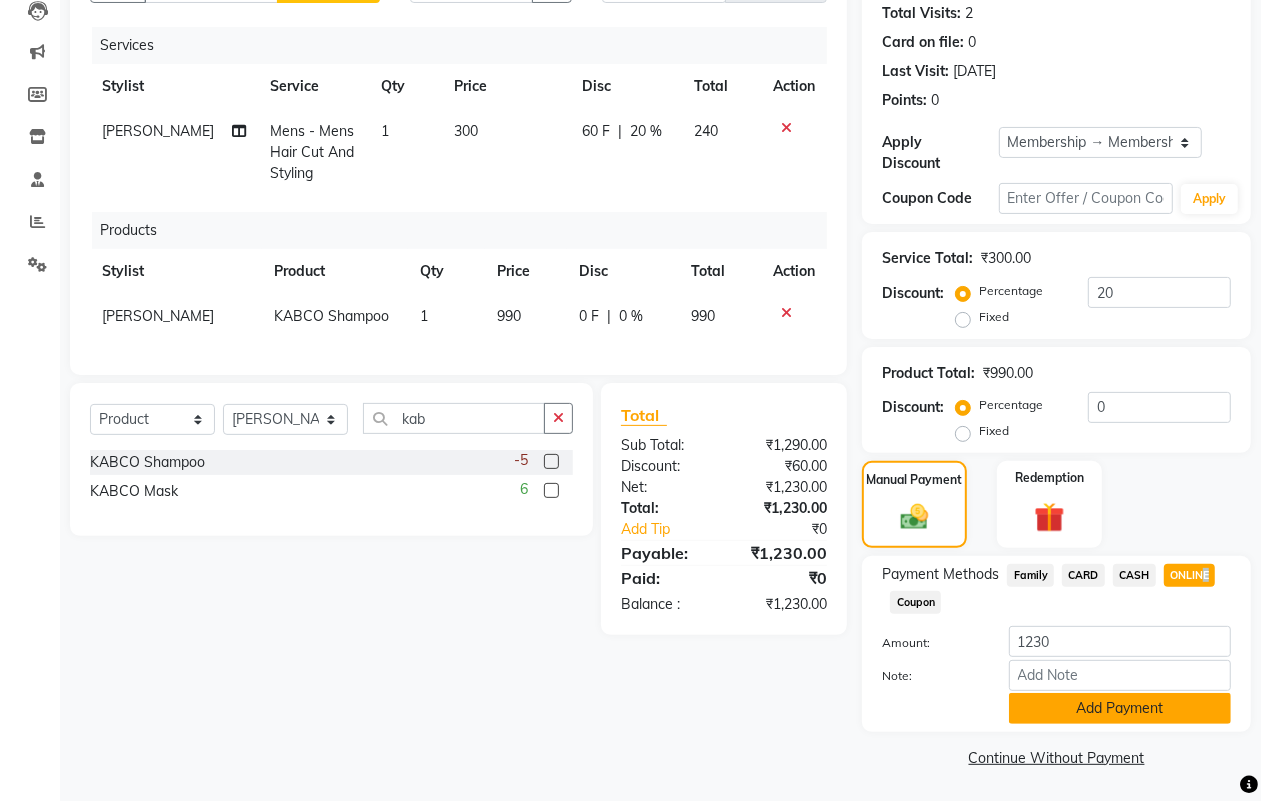 click on "Add Payment" 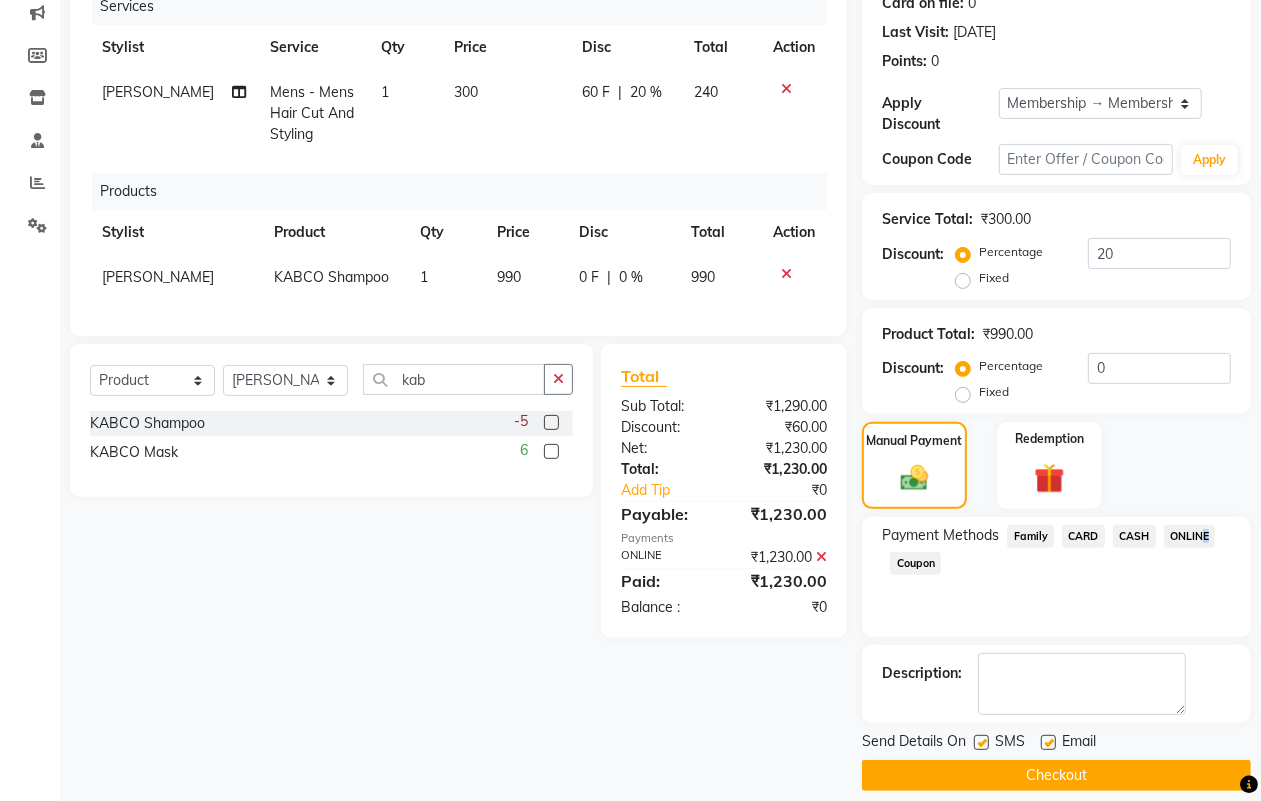 scroll, scrollTop: 281, scrollLeft: 0, axis: vertical 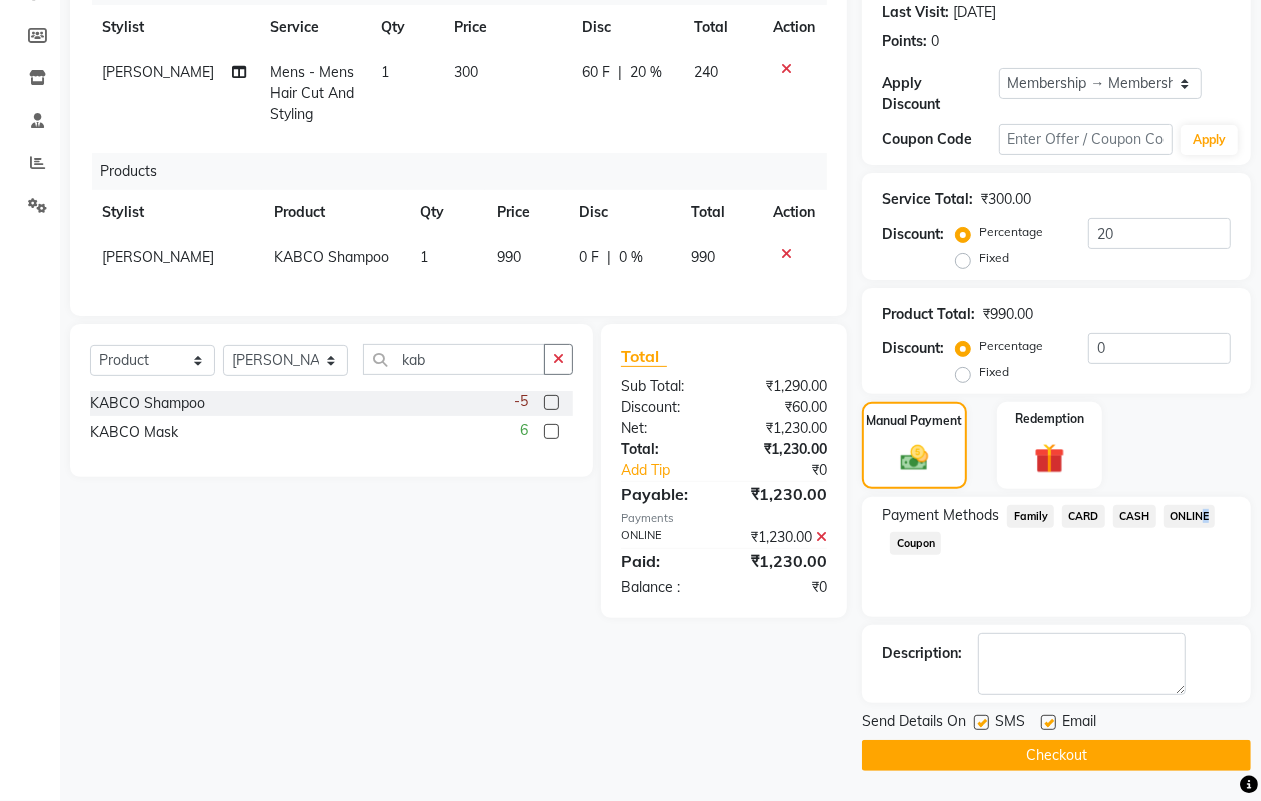 click on "Checkout" 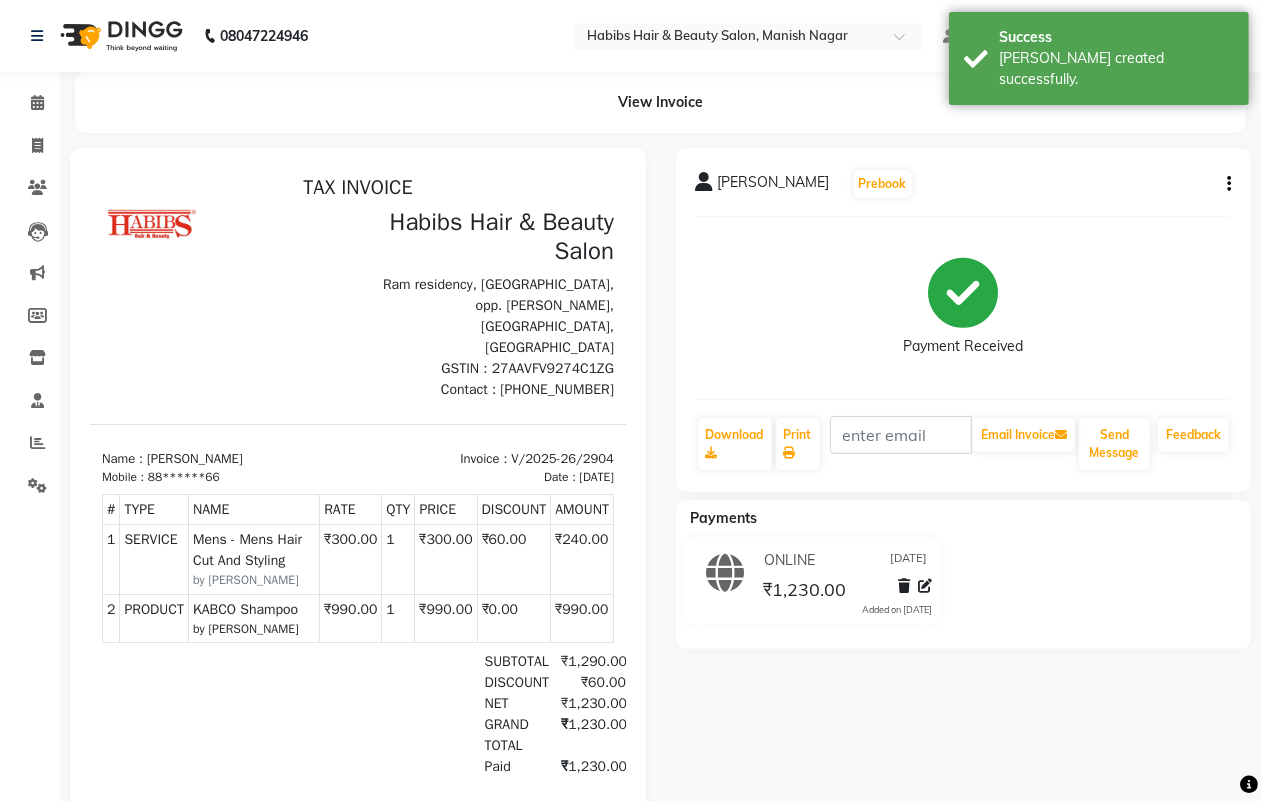 scroll, scrollTop: 0, scrollLeft: 0, axis: both 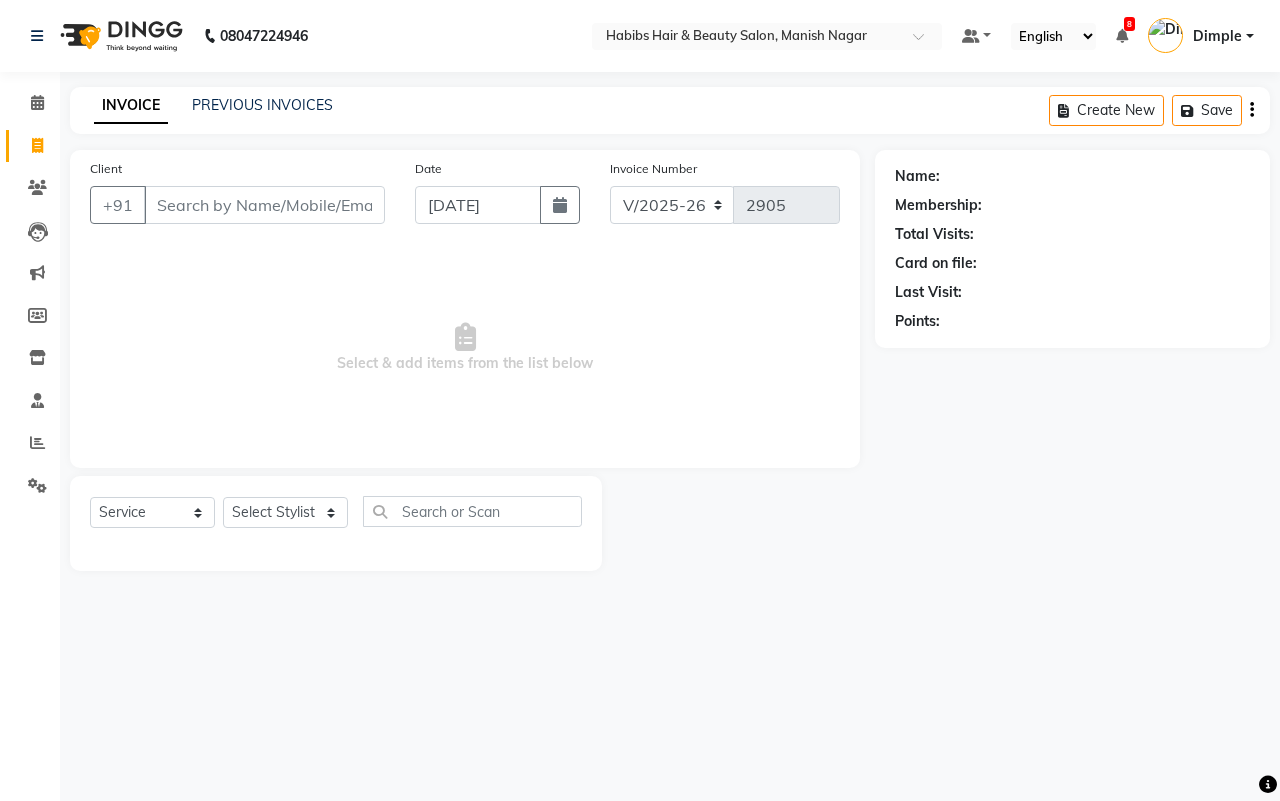 click on "Client" at bounding box center (264, 205) 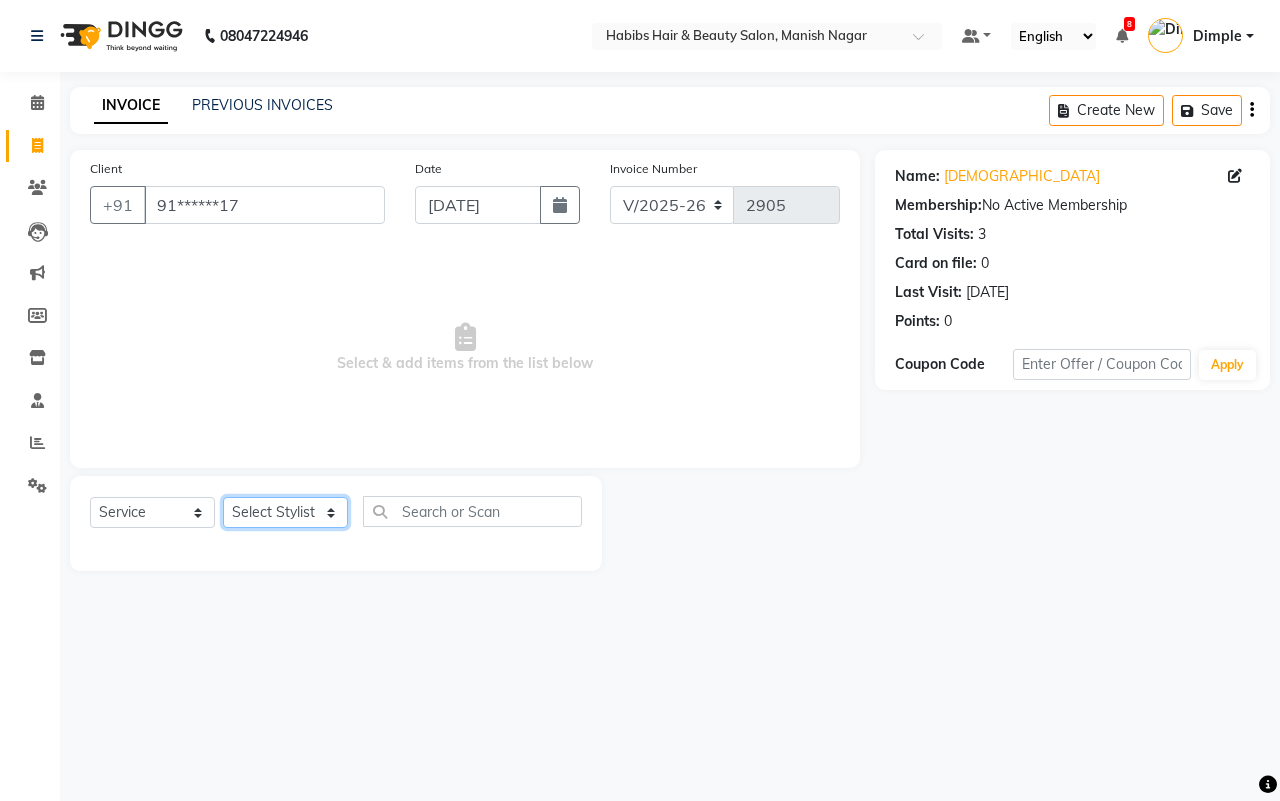 click on "Select Stylist [PERSON_NAME] [PERSON_NAME] [PERSON_NAME] Sachin [PERSON_NAME] [PERSON_NAME] [PERSON_NAME]" 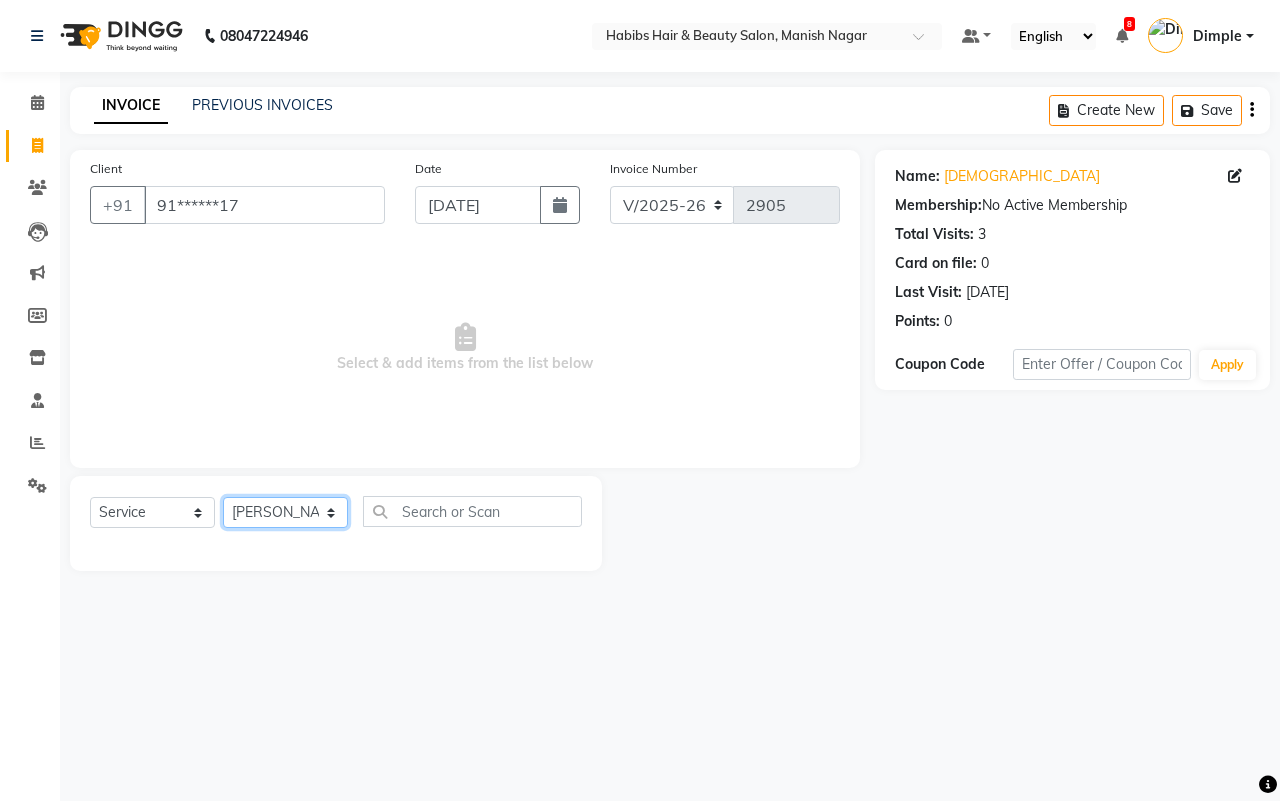 click on "Select Stylist [PERSON_NAME] [PERSON_NAME] [PERSON_NAME] Sachin [PERSON_NAME] [PERSON_NAME] [PERSON_NAME]" 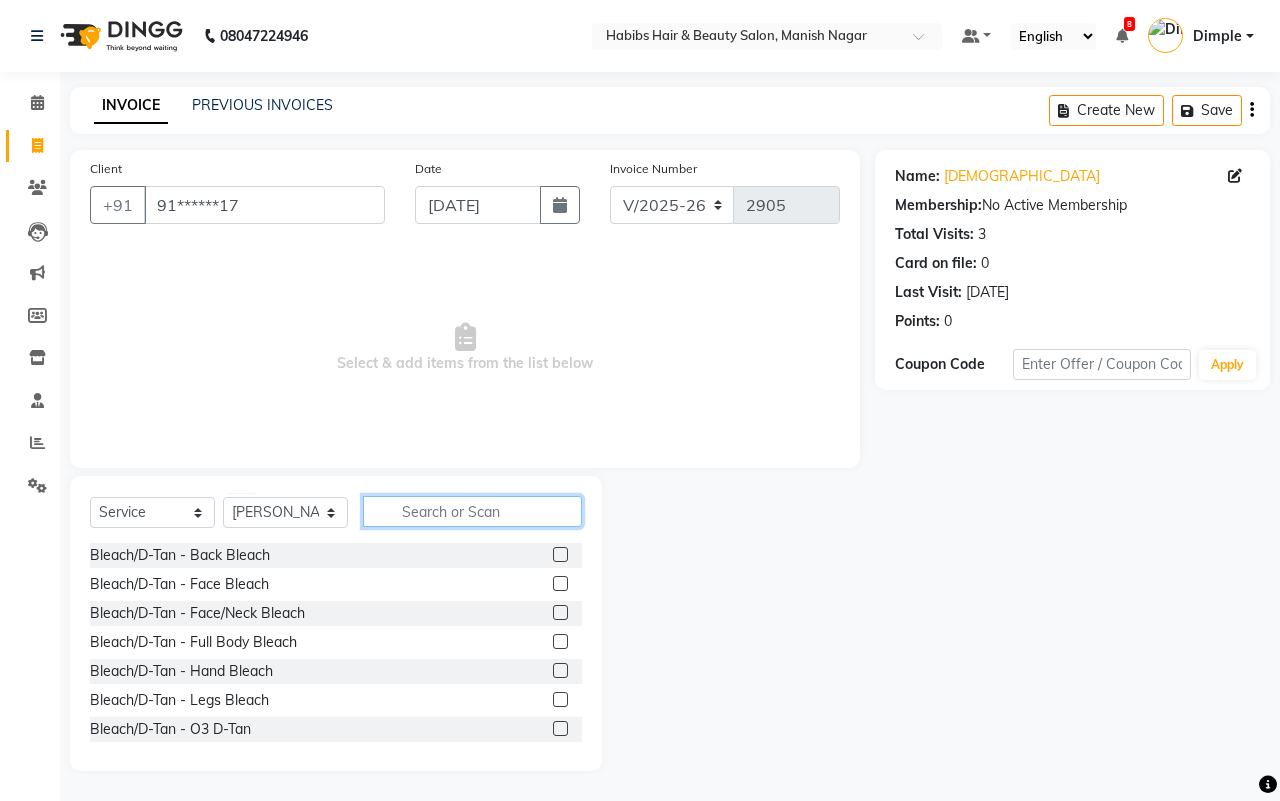 click 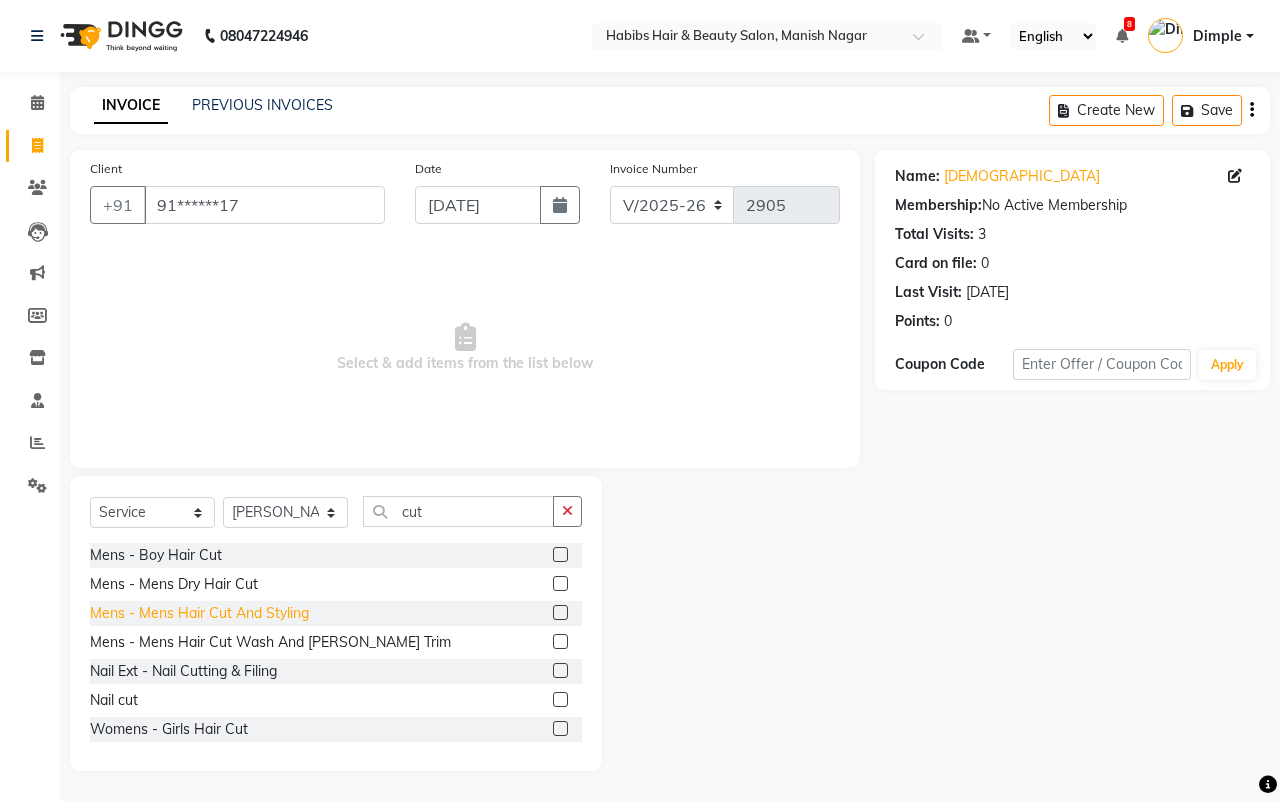 drag, startPoint x: 268, startPoint y: 616, endPoint x: 498, endPoint y: 421, distance: 301.53772 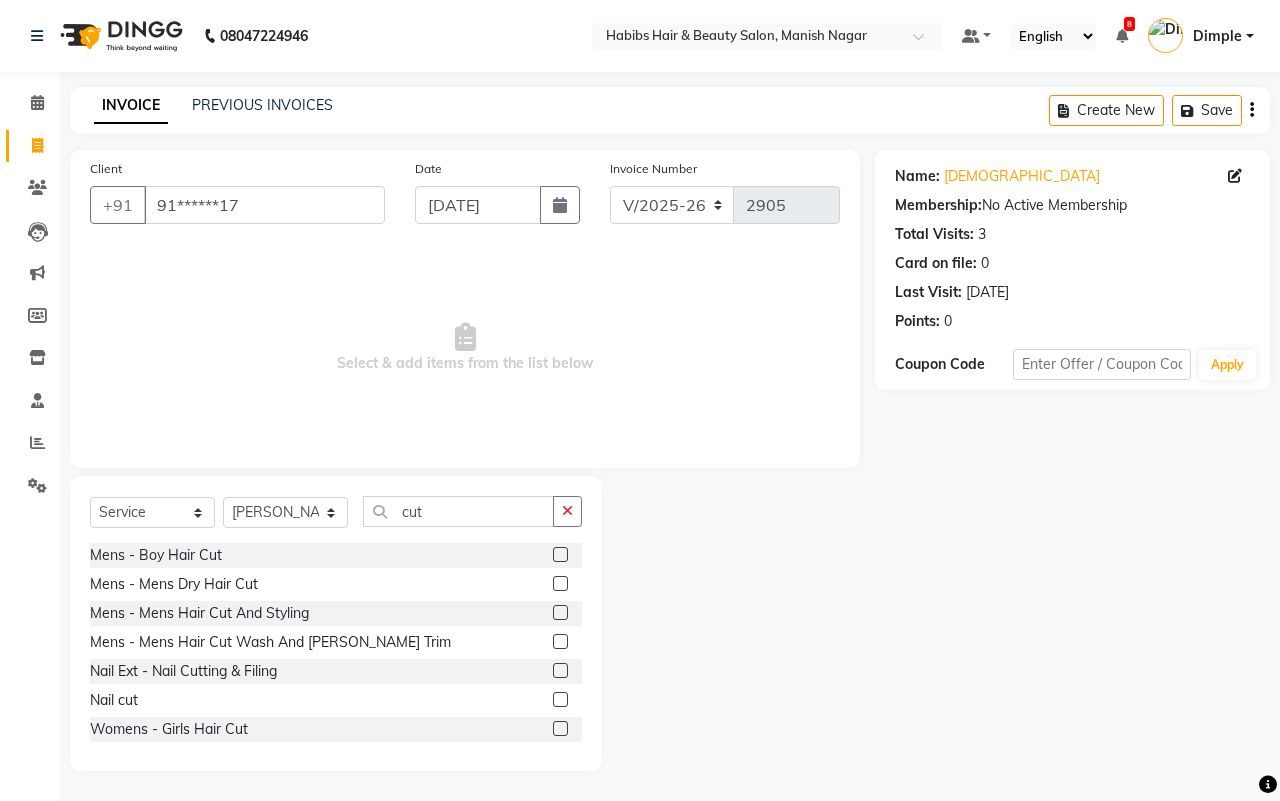click on "Mens - Mens Hair Cut And Styling" 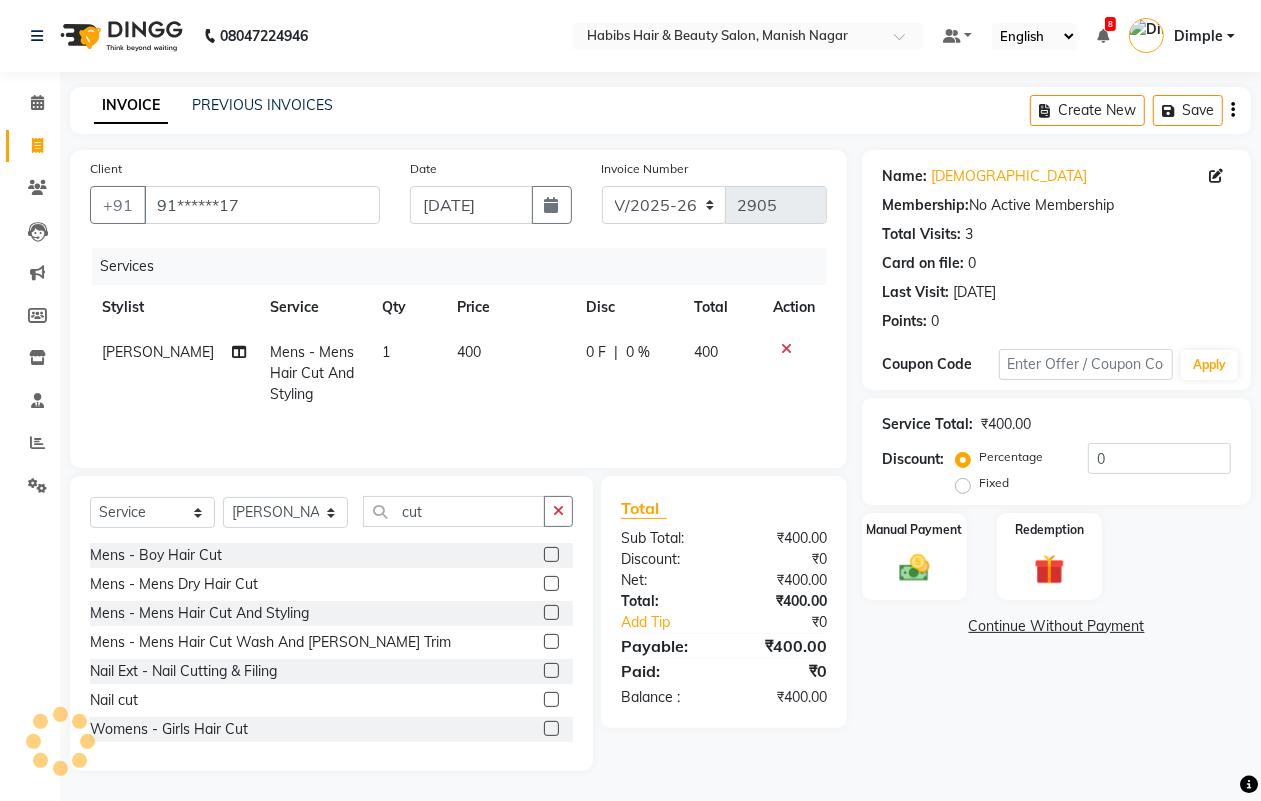 click on "400" 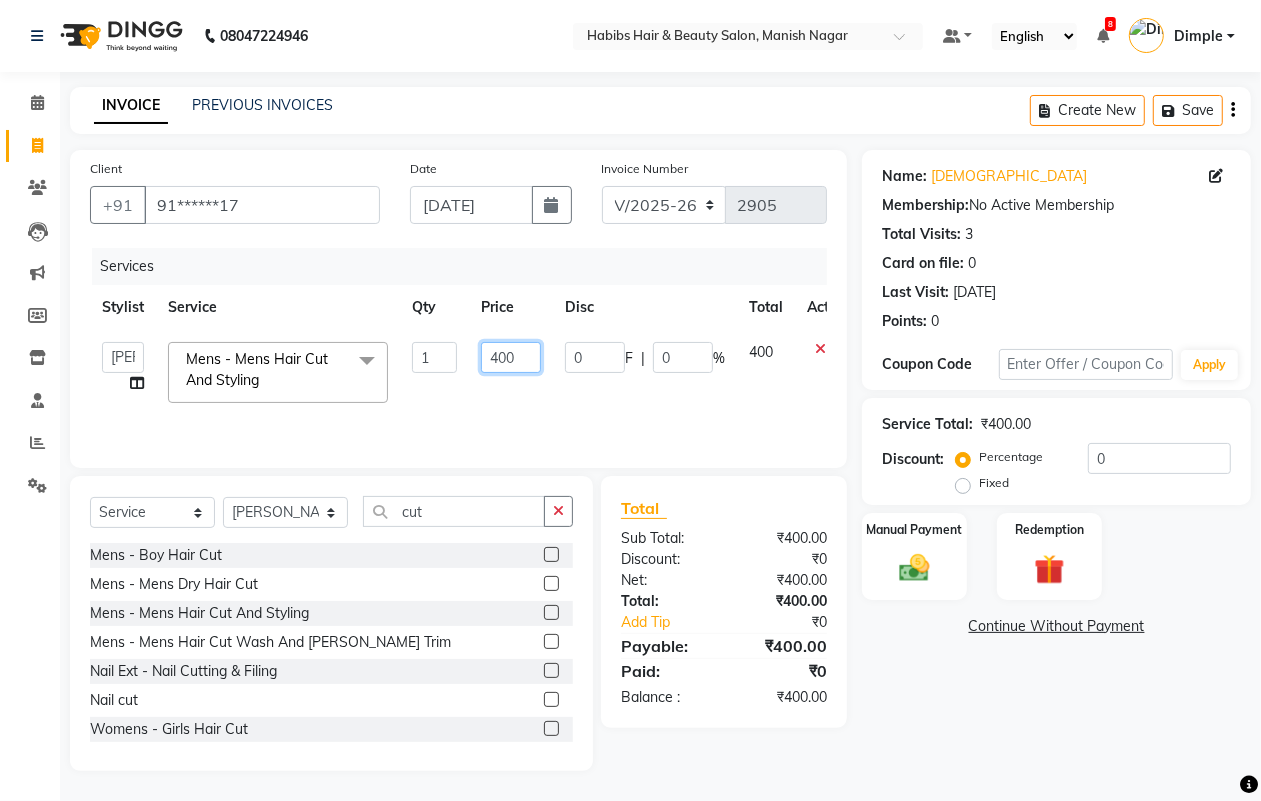 click on "400" 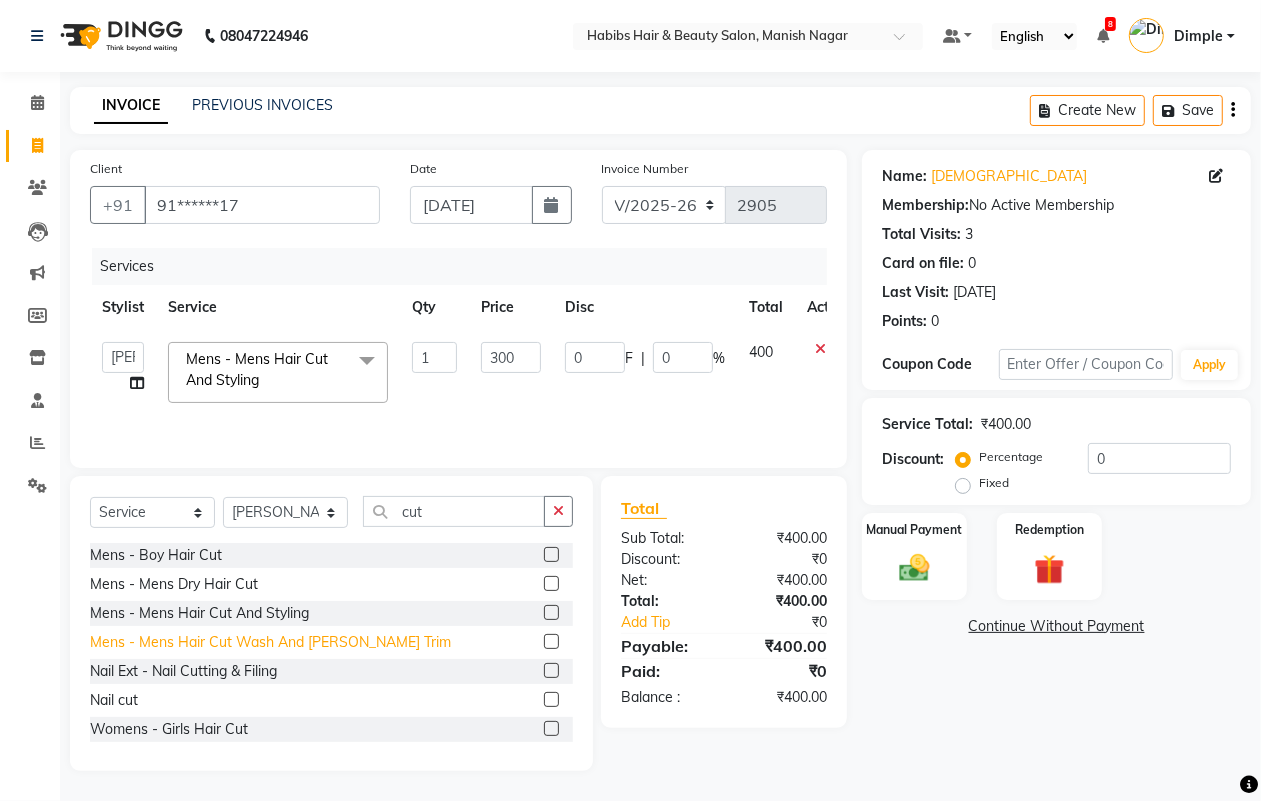 click on "Mens - Mens  Hair Cut Wash And [PERSON_NAME] Trim" 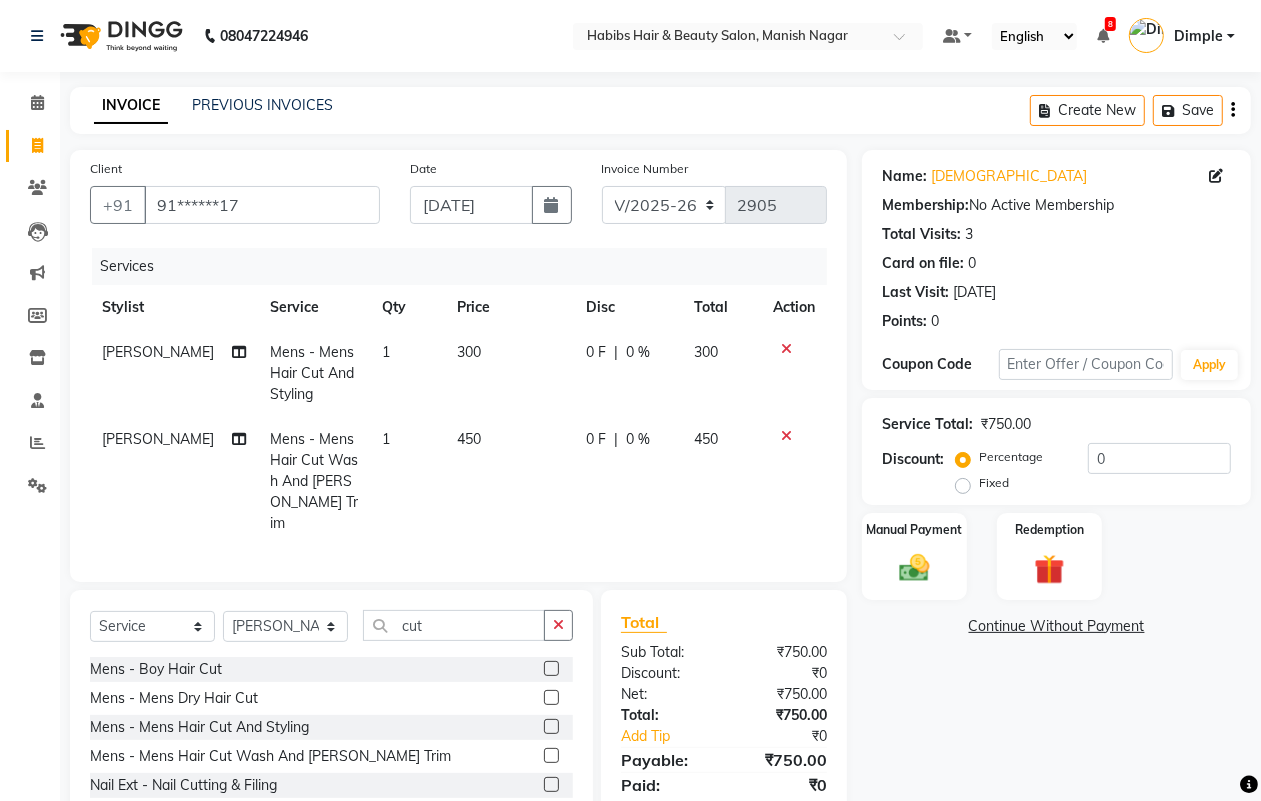 click on "[PERSON_NAME]" 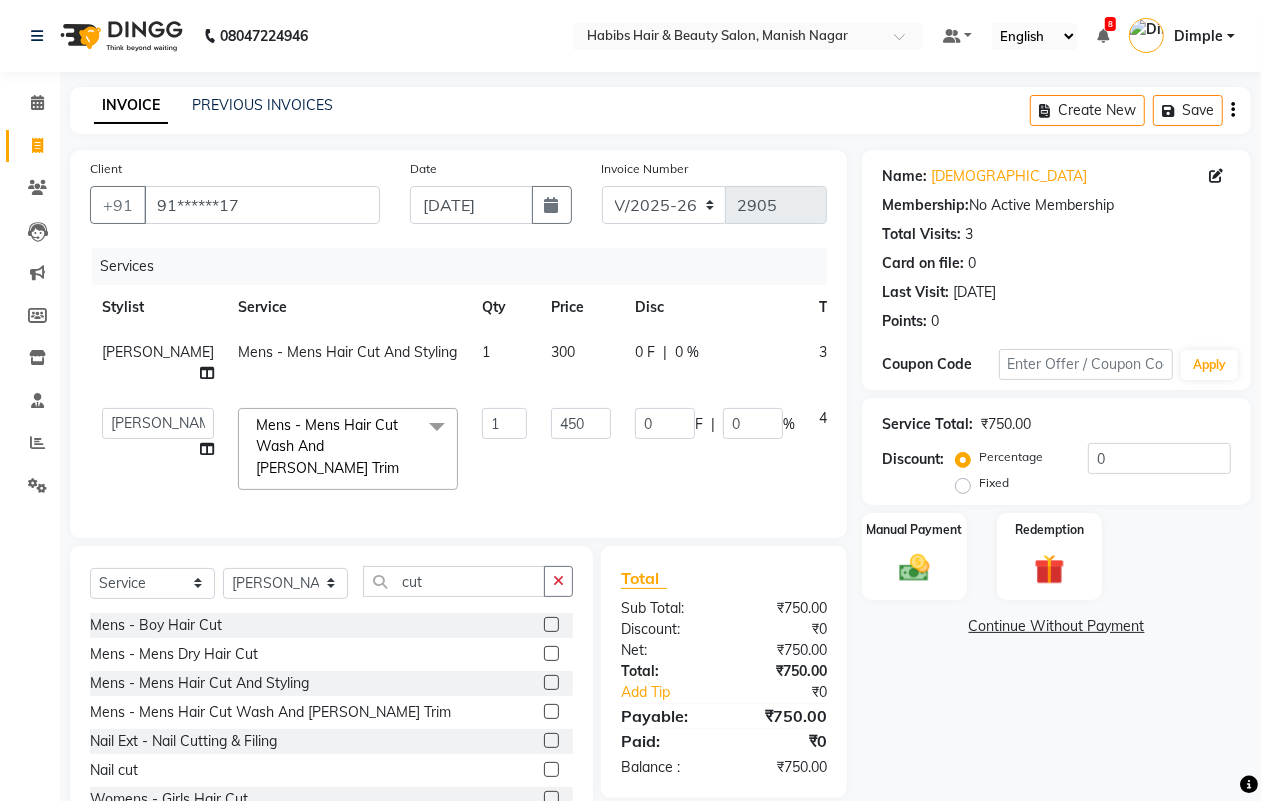 click on "[PERSON_NAME]   [PERSON_NAME]   [PERSON_NAME]   Sachin   [PERSON_NAME]   [PERSON_NAME]   [PERSON_NAME]" 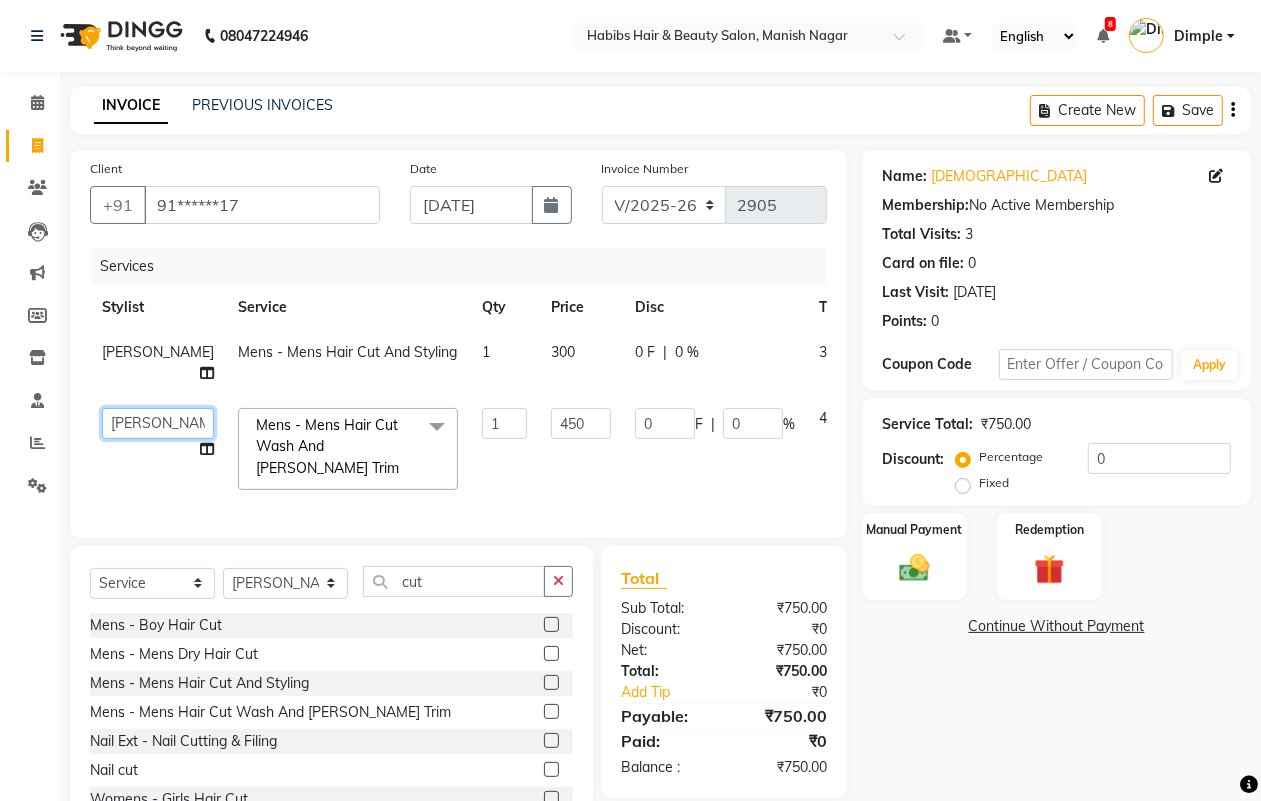 click on "[PERSON_NAME]   [PERSON_NAME]   [PERSON_NAME]   Sachin   [PERSON_NAME]   [PERSON_NAME]   [PERSON_NAME]" 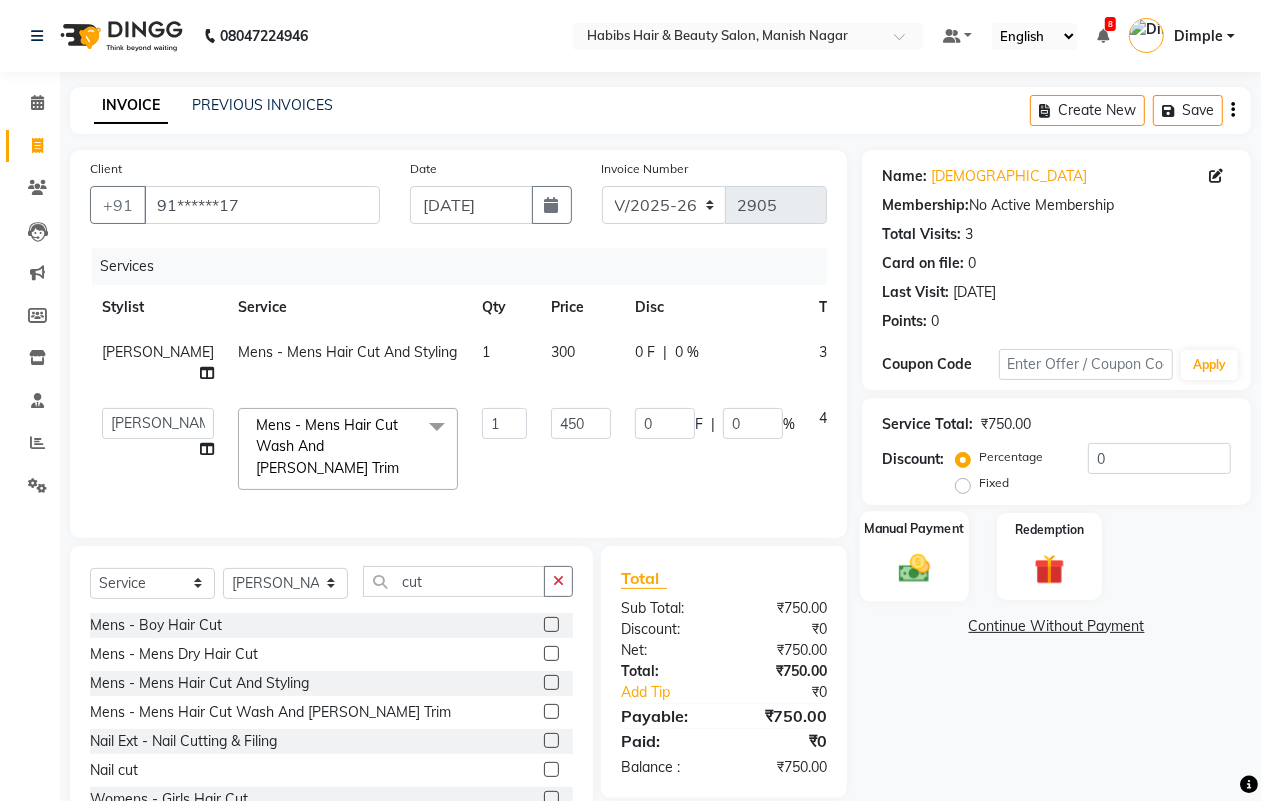 click on "Manual Payment" 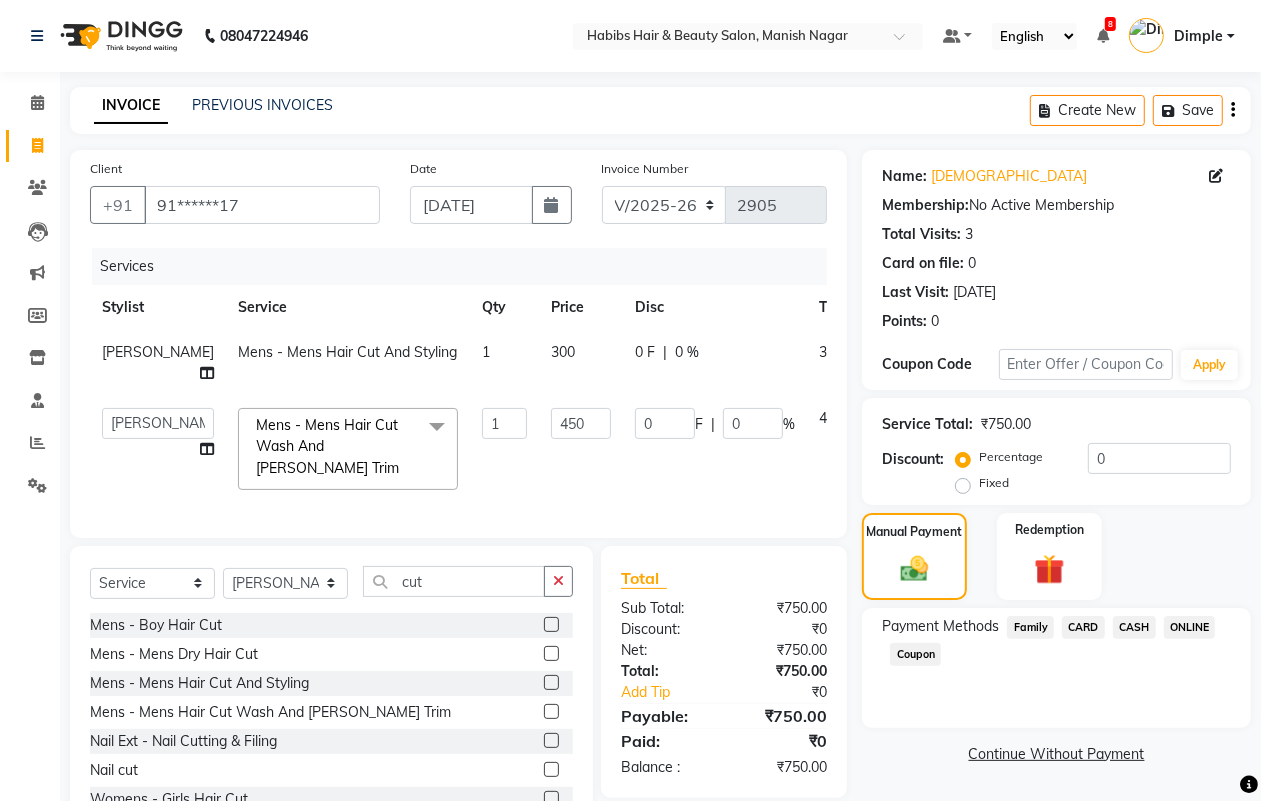 click on "CASH" 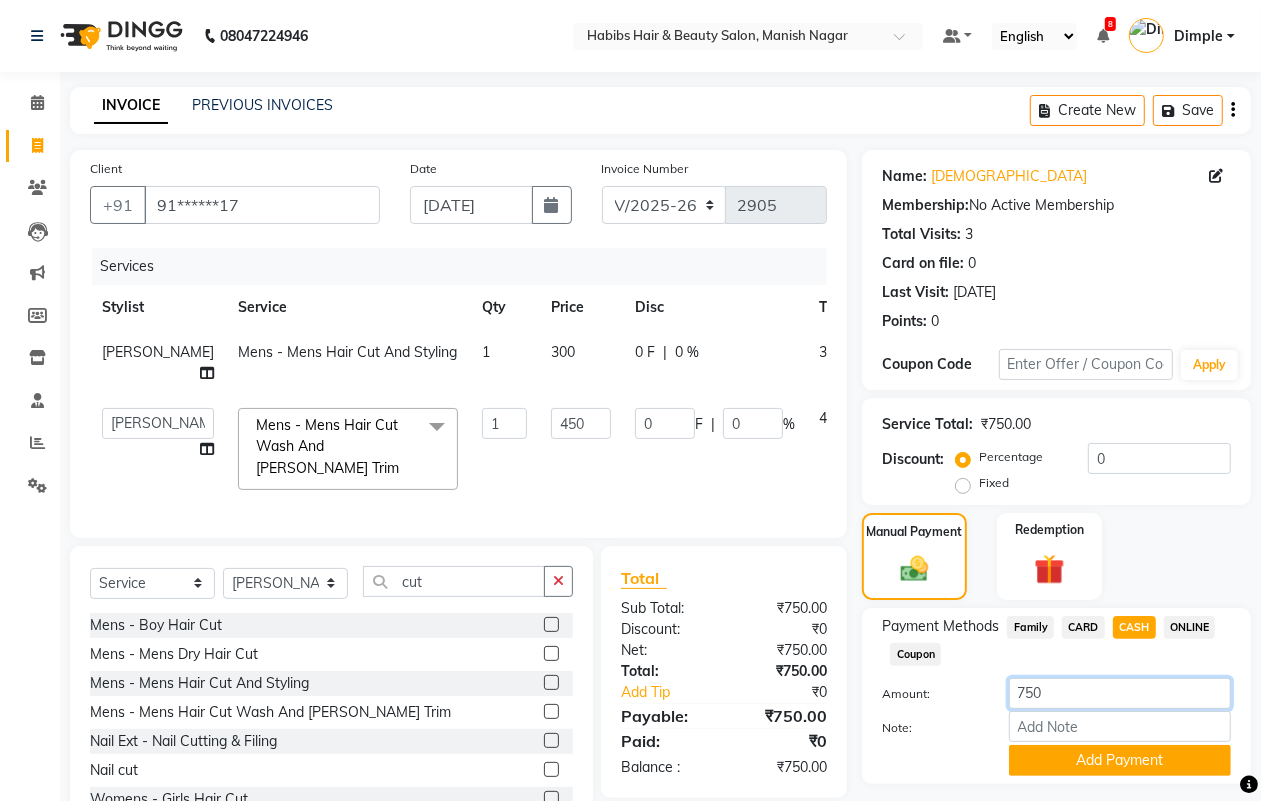click on "750" 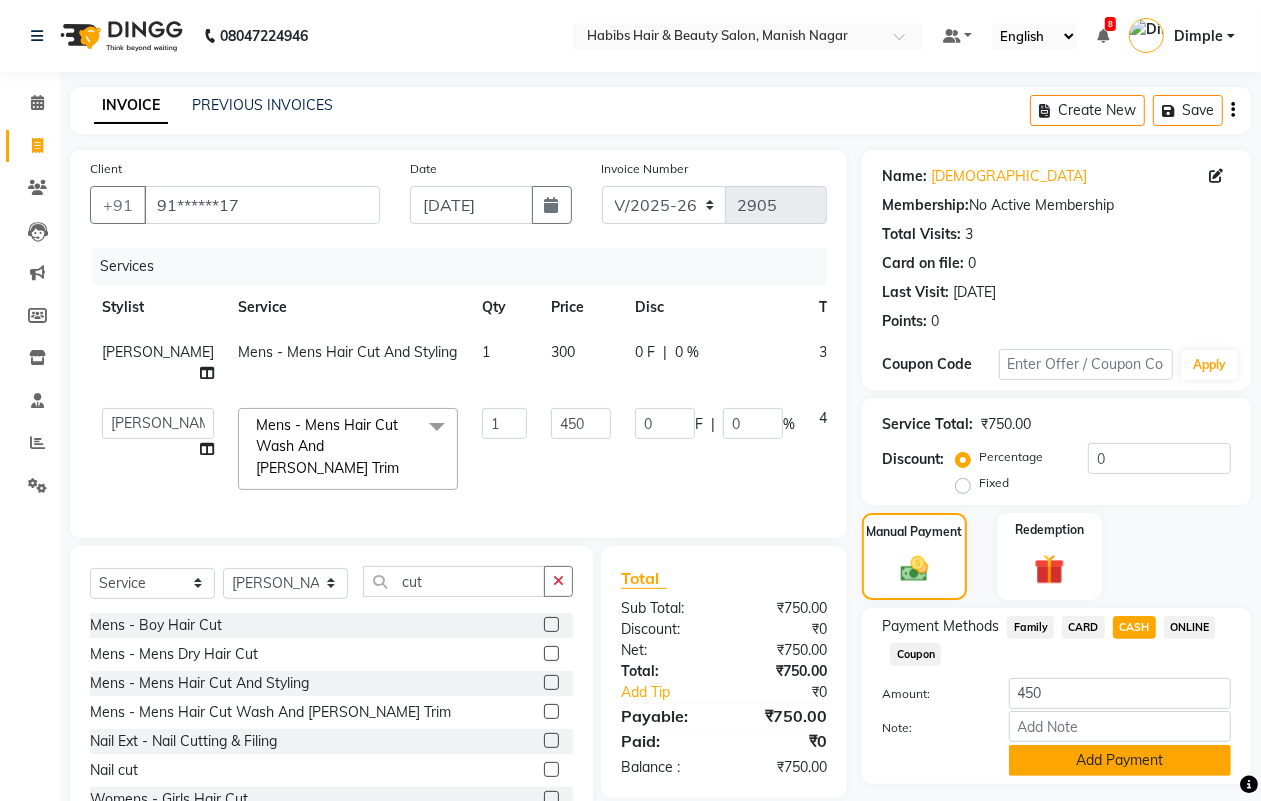 click on "Add Payment" 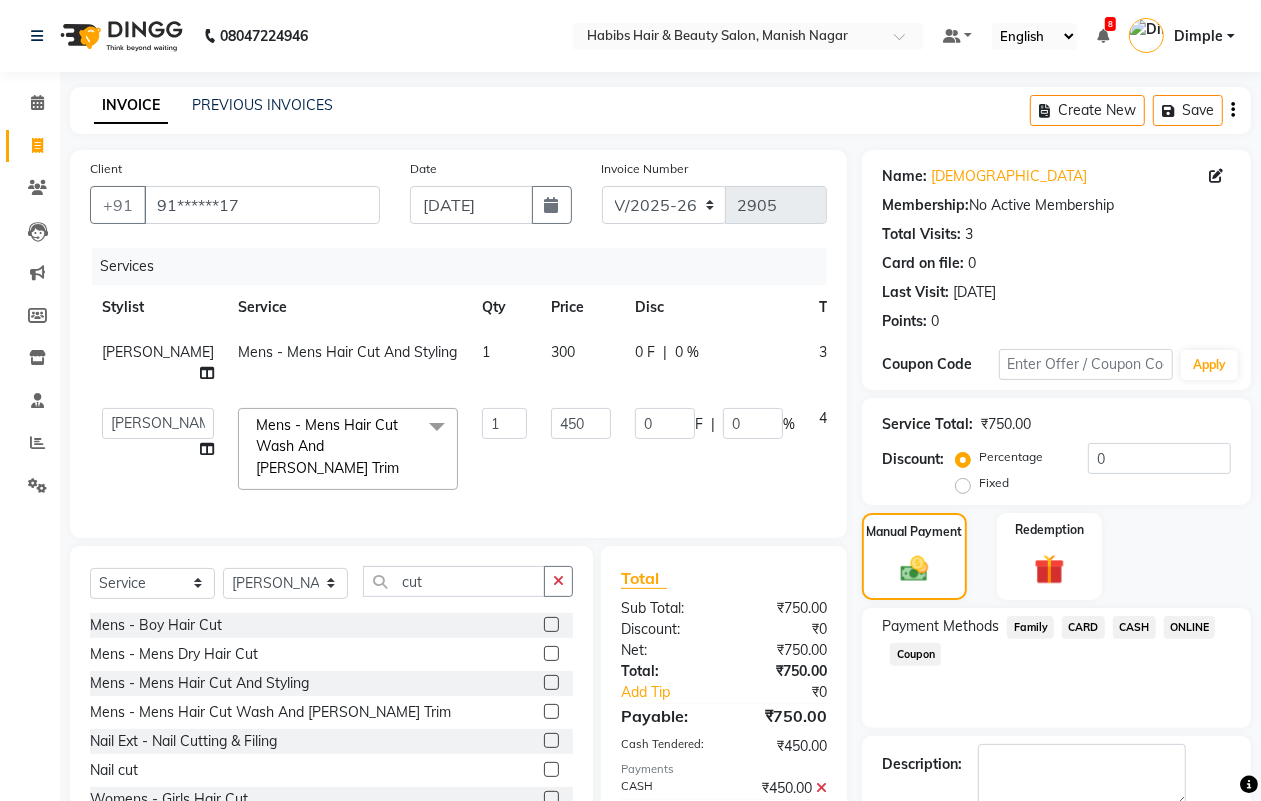 click on "ONLINE" 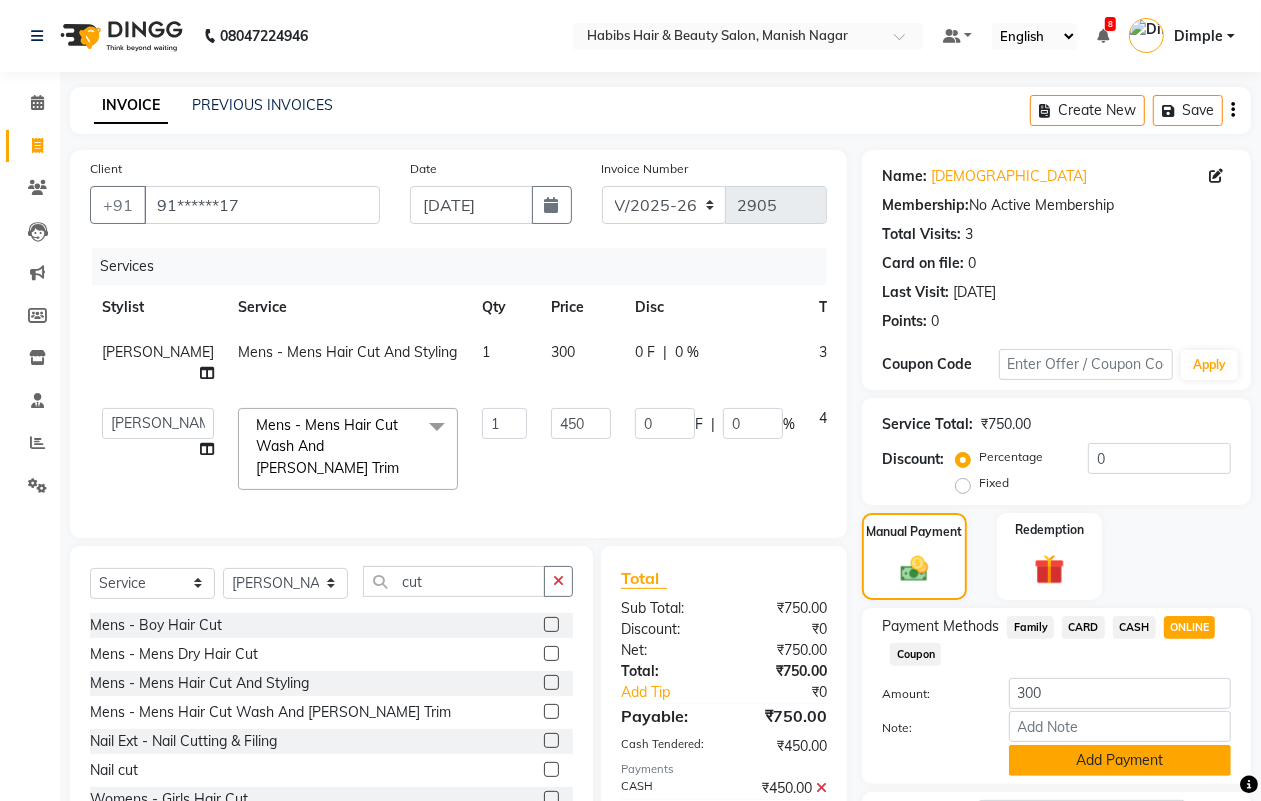 click on "Add Payment" 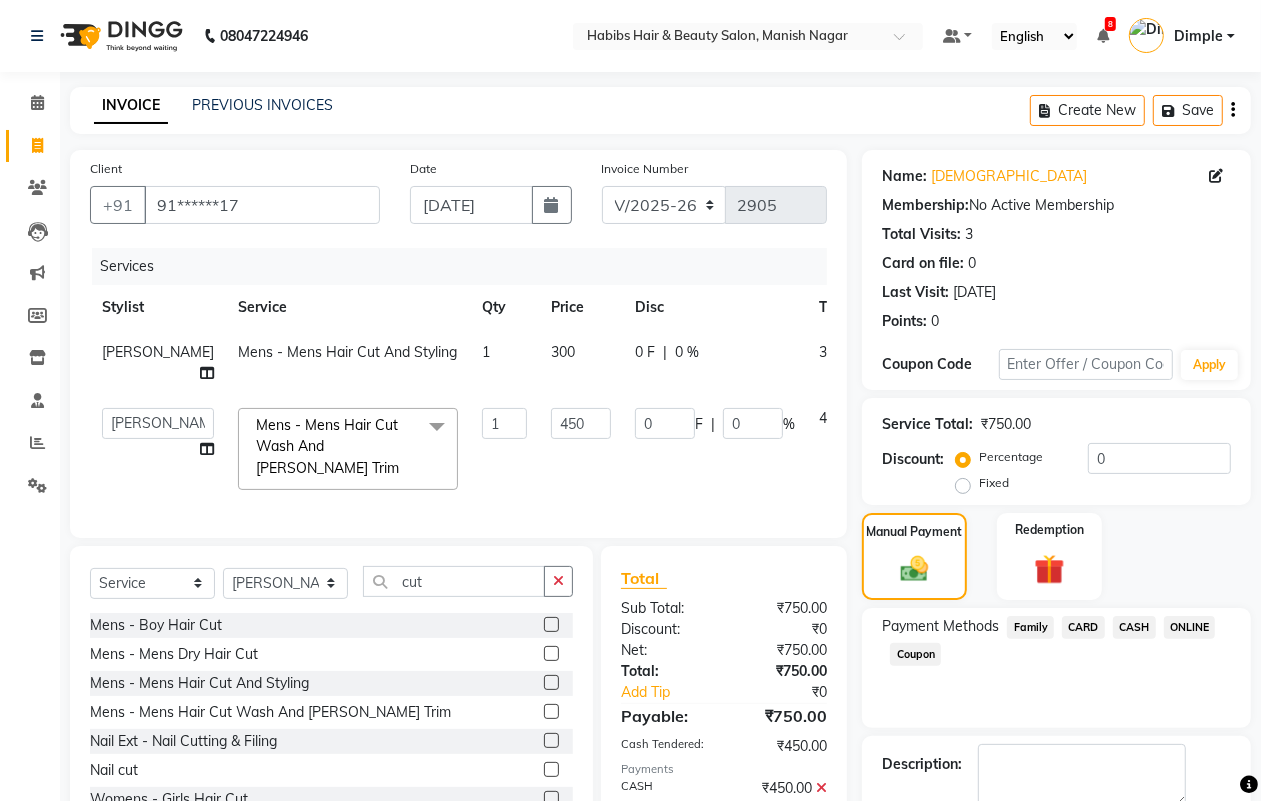 scroll, scrollTop: 116, scrollLeft: 0, axis: vertical 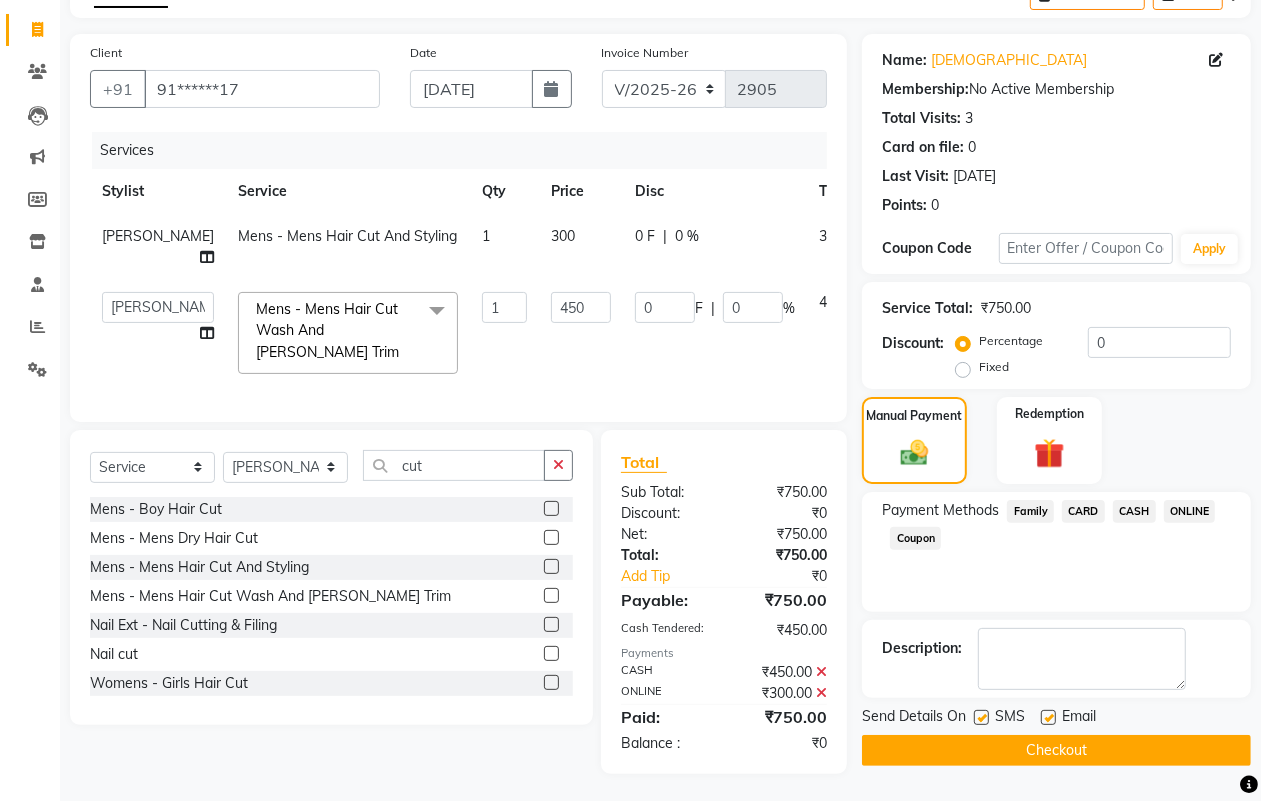 click on "Checkout" 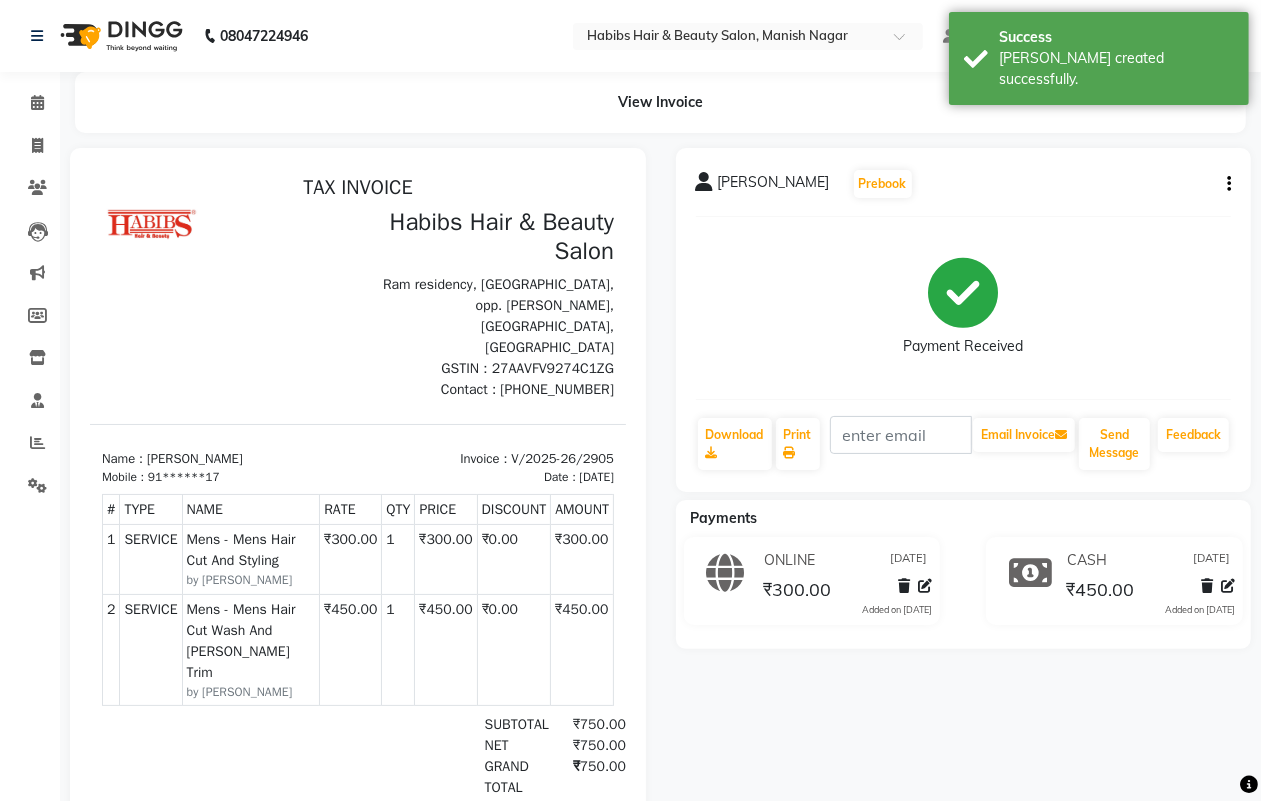 scroll, scrollTop: 0, scrollLeft: 0, axis: both 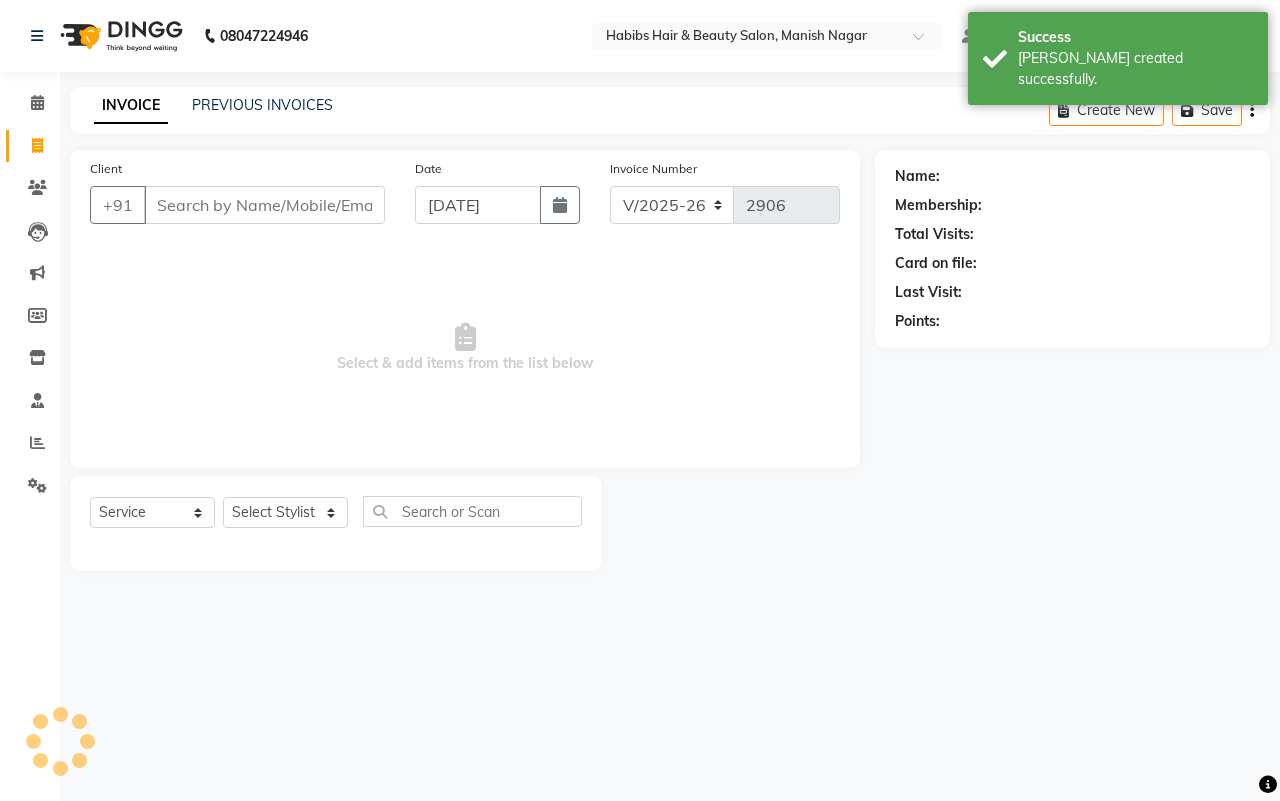 click on "Client" at bounding box center [264, 205] 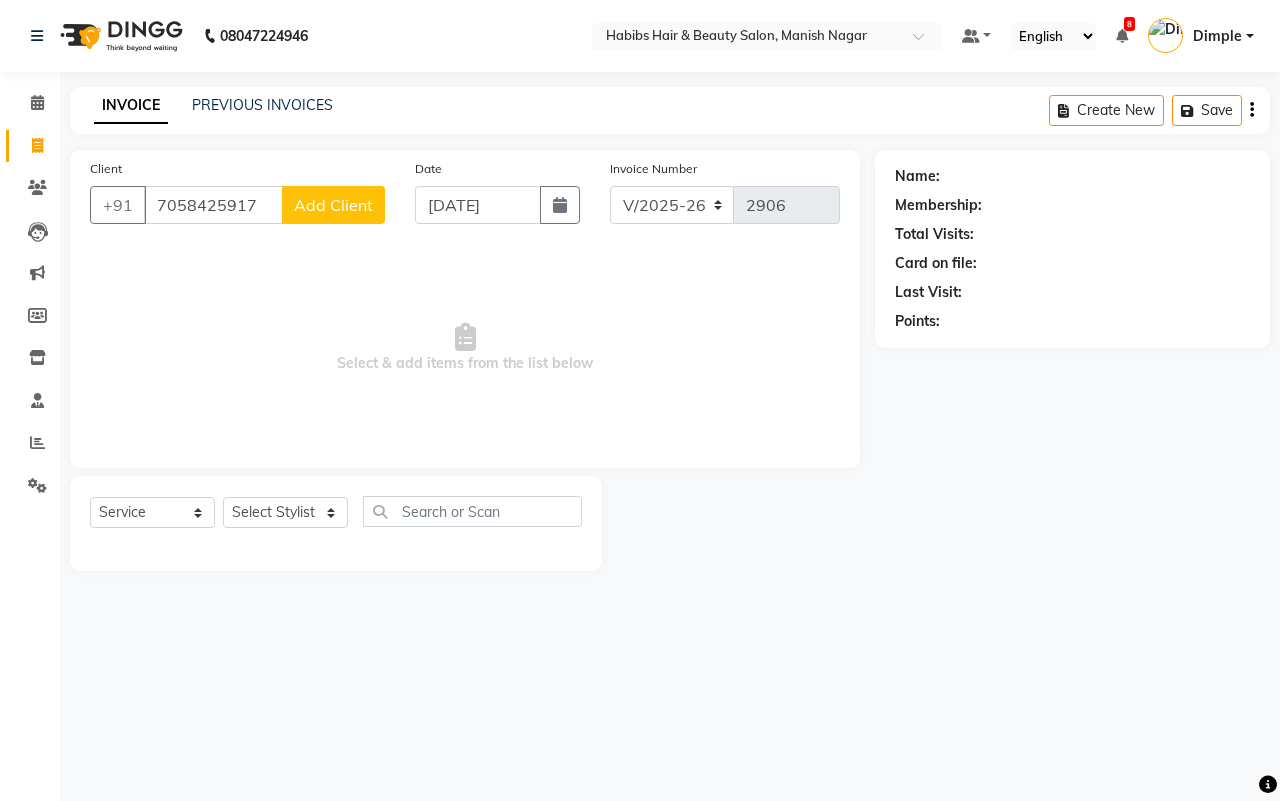 click on "Add Client" 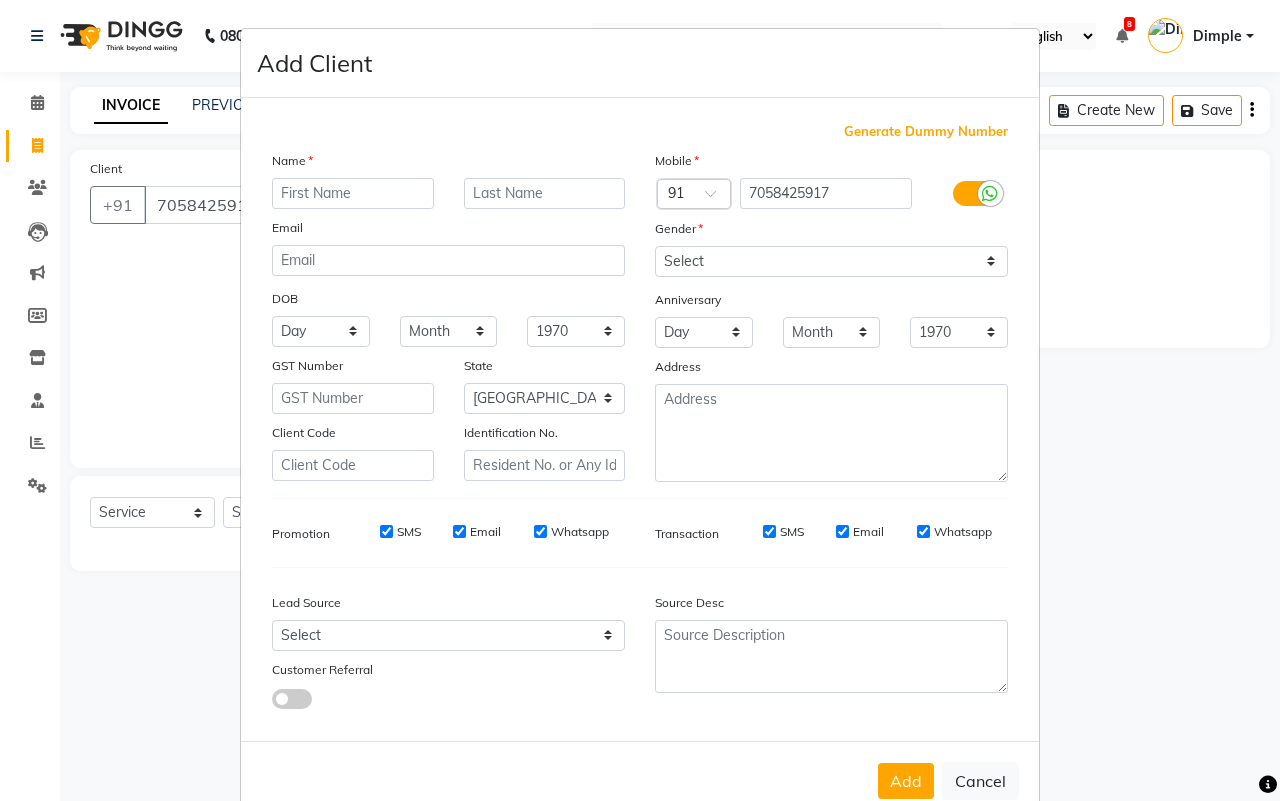 click at bounding box center [353, 193] 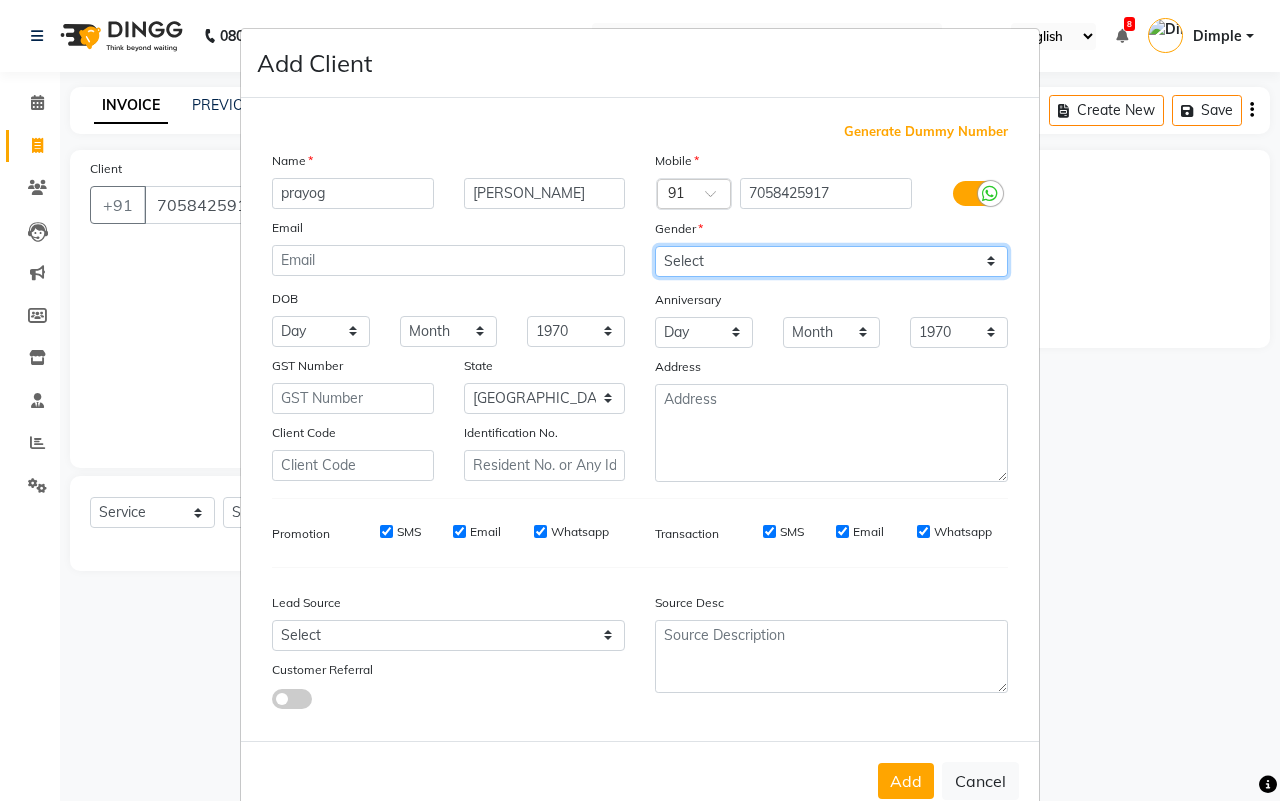 click on "Select [DEMOGRAPHIC_DATA] [DEMOGRAPHIC_DATA] Other Prefer Not To Say" at bounding box center (831, 261) 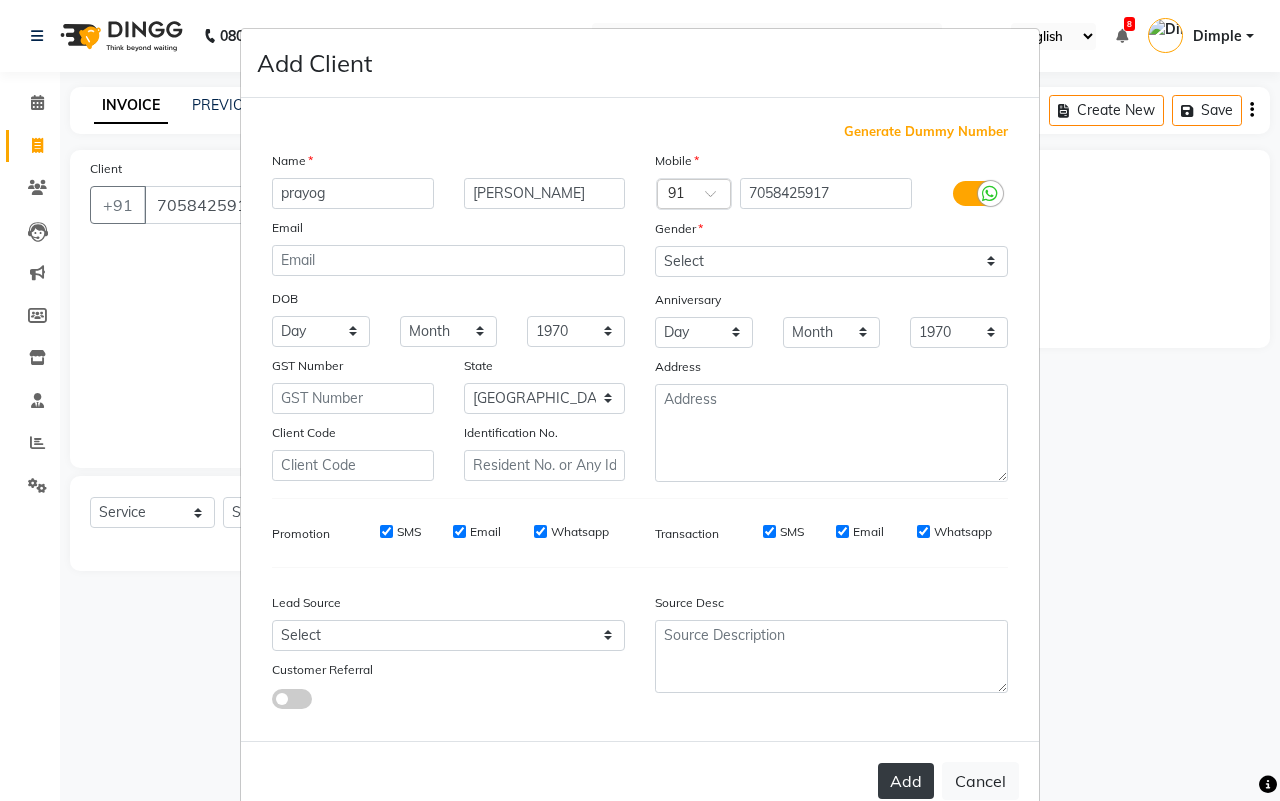 click on "Add" at bounding box center (906, 781) 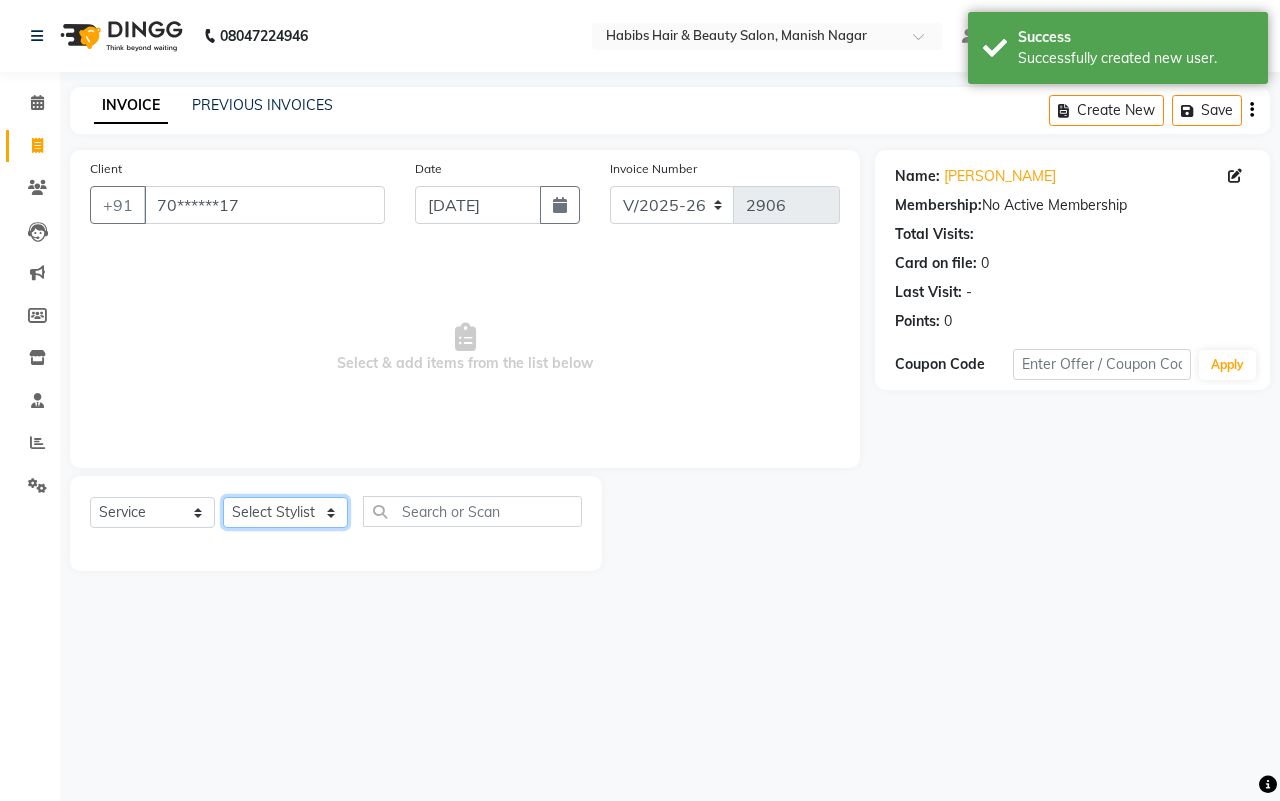 click on "Select Stylist [PERSON_NAME] [PERSON_NAME] [PERSON_NAME] Sachin [PERSON_NAME] [PERSON_NAME] [PERSON_NAME]" 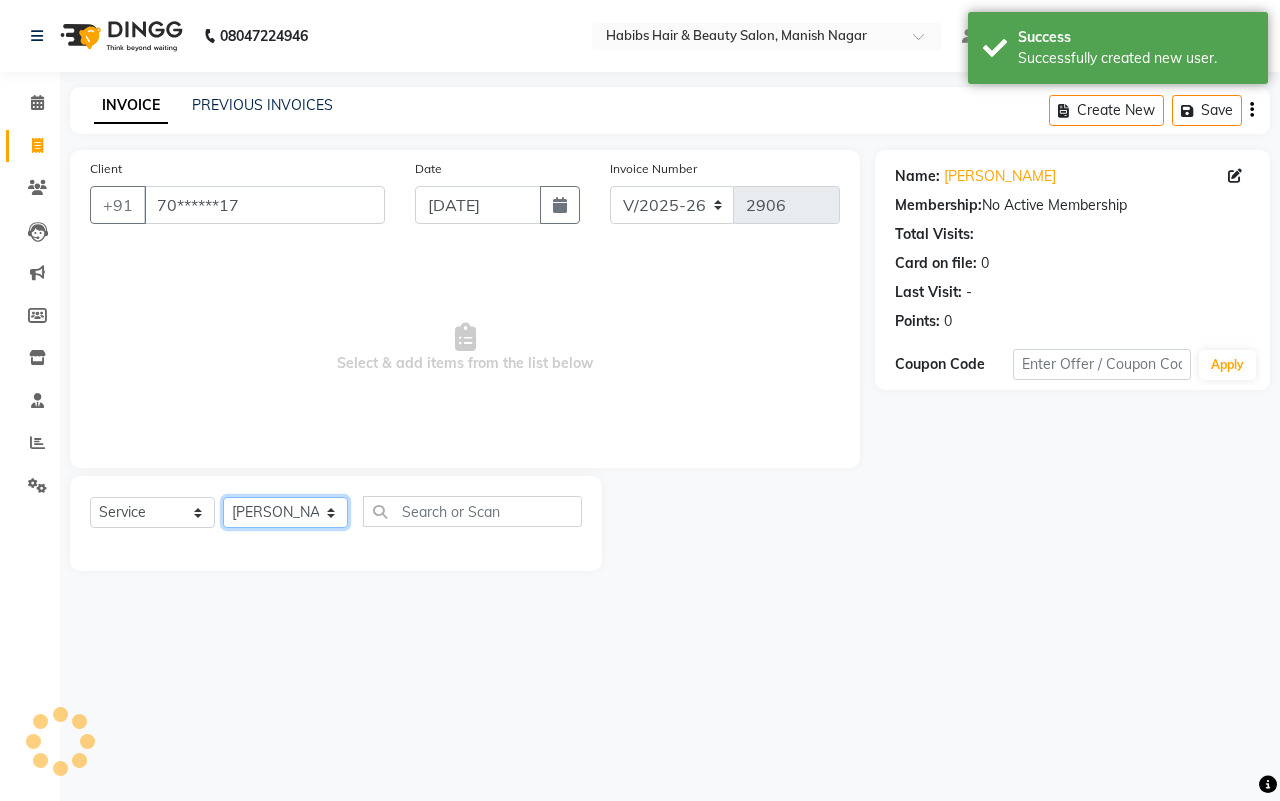 click on "Select Stylist [PERSON_NAME] [PERSON_NAME] [PERSON_NAME] Sachin [PERSON_NAME] [PERSON_NAME] [PERSON_NAME]" 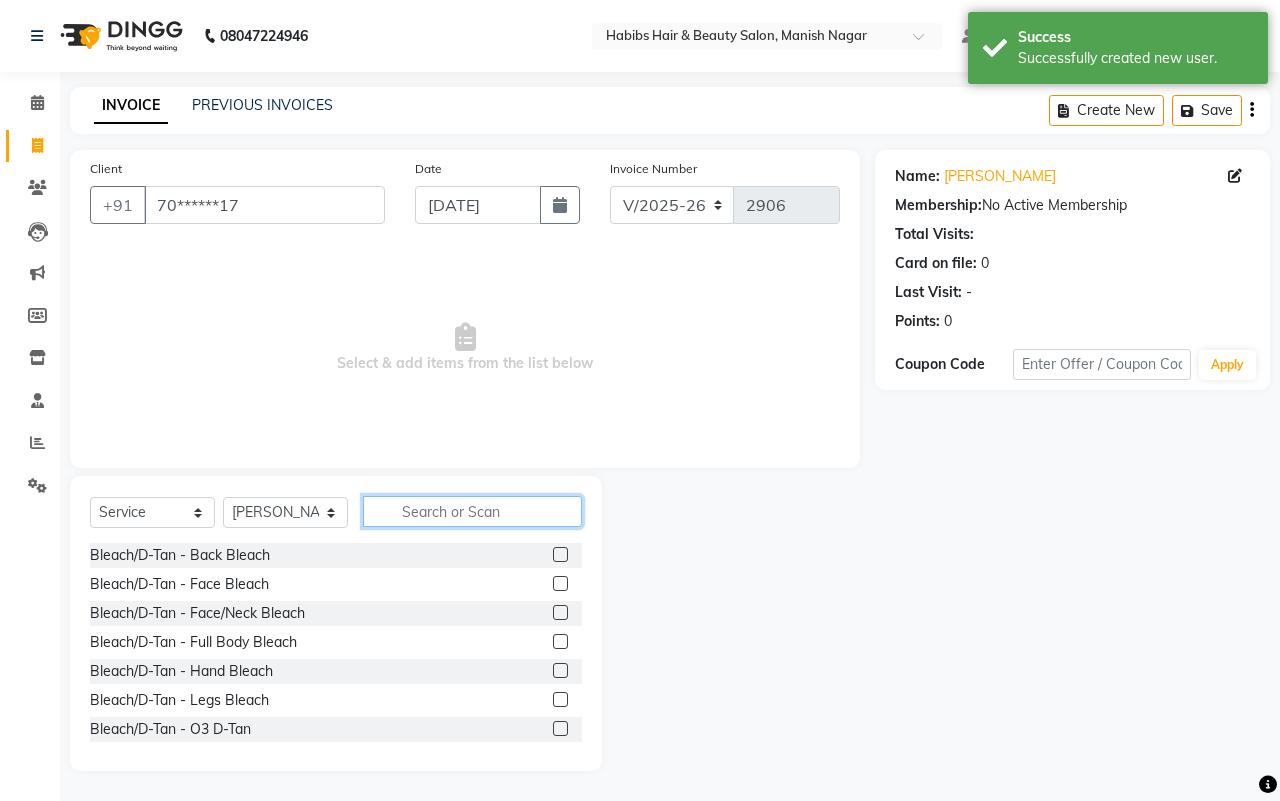 click 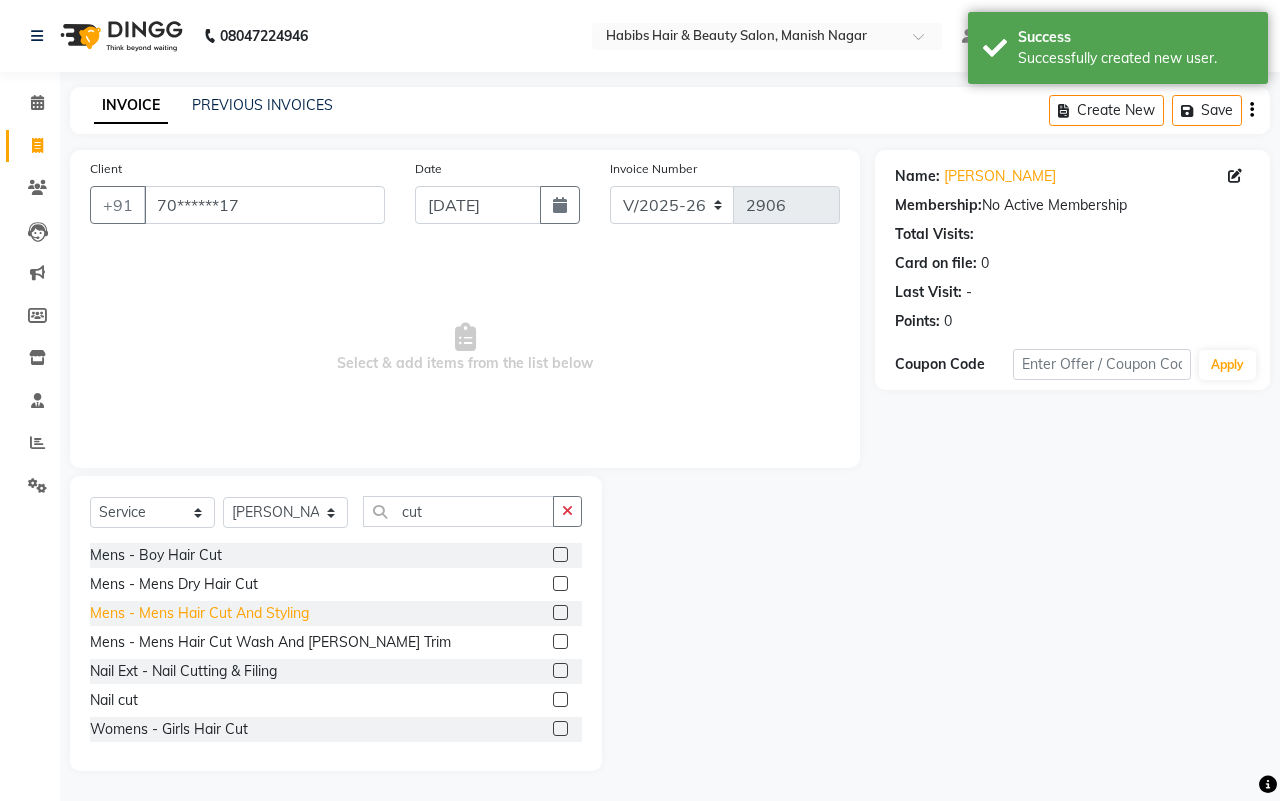 click on "Mens - Mens  Hair Cut Wash And [PERSON_NAME] Trim" 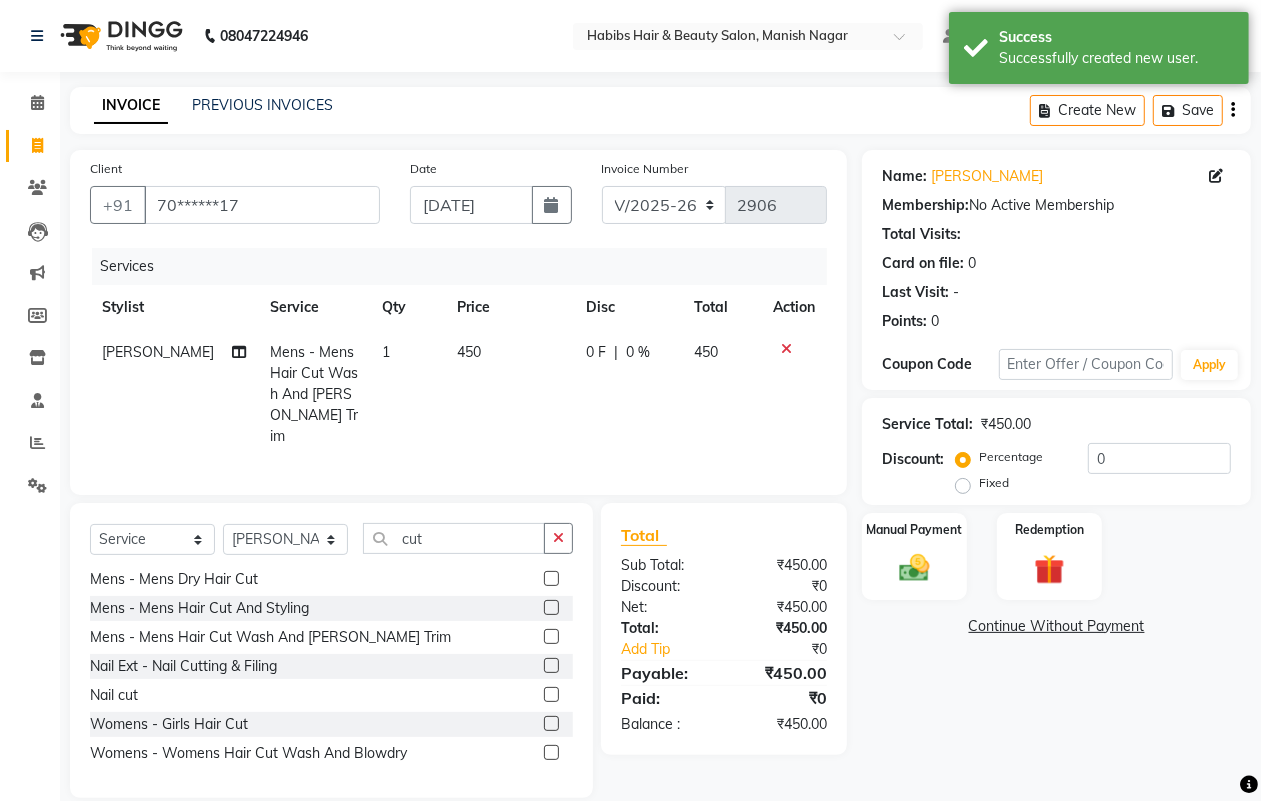 scroll, scrollTop: 90, scrollLeft: 0, axis: vertical 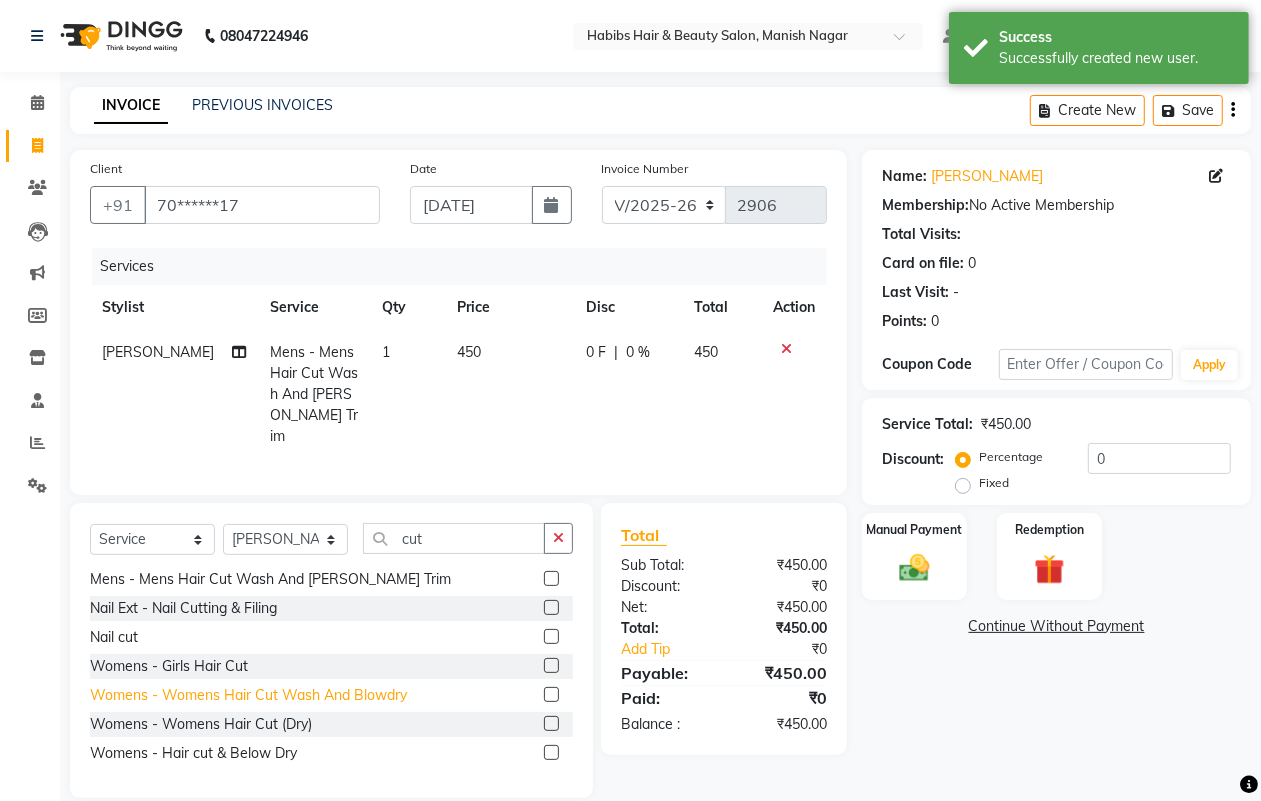 click on "Womens - Womens  Hair Cut Wash And Blowdry" 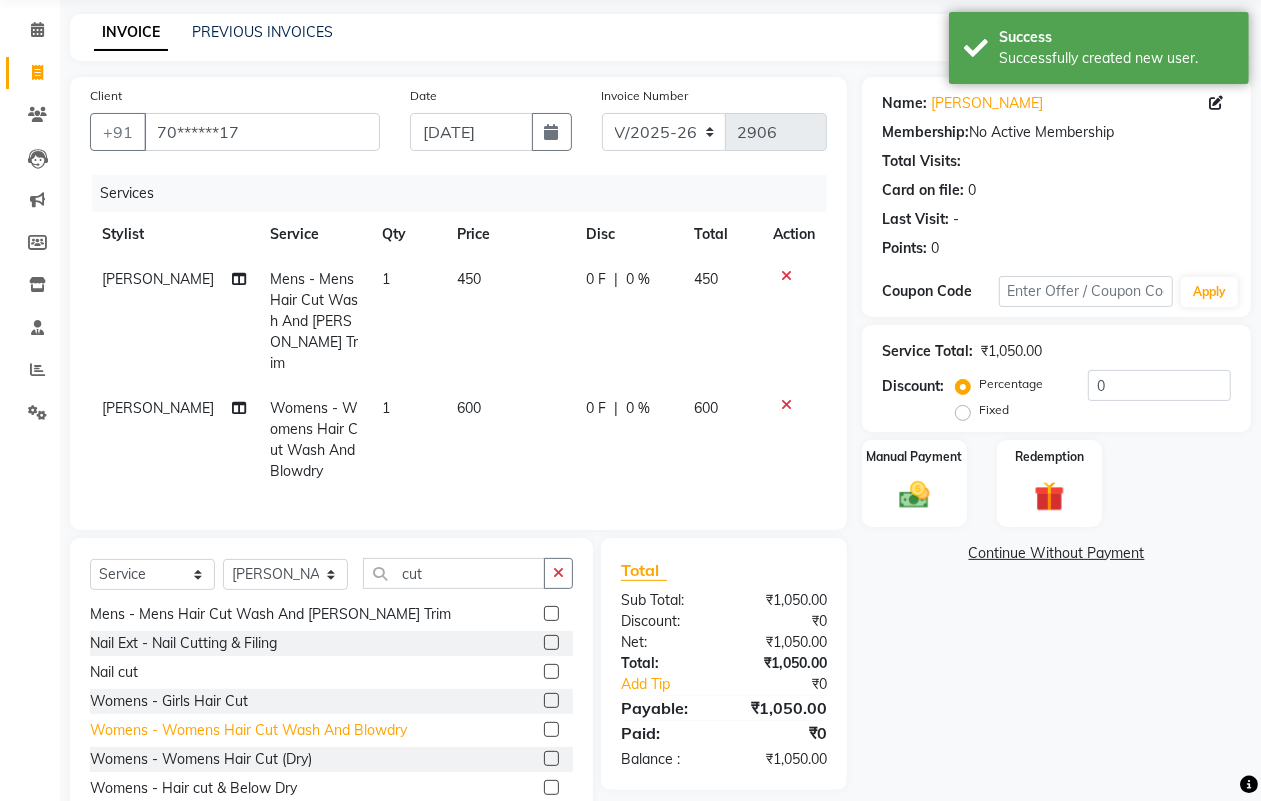 scroll, scrollTop: 132, scrollLeft: 0, axis: vertical 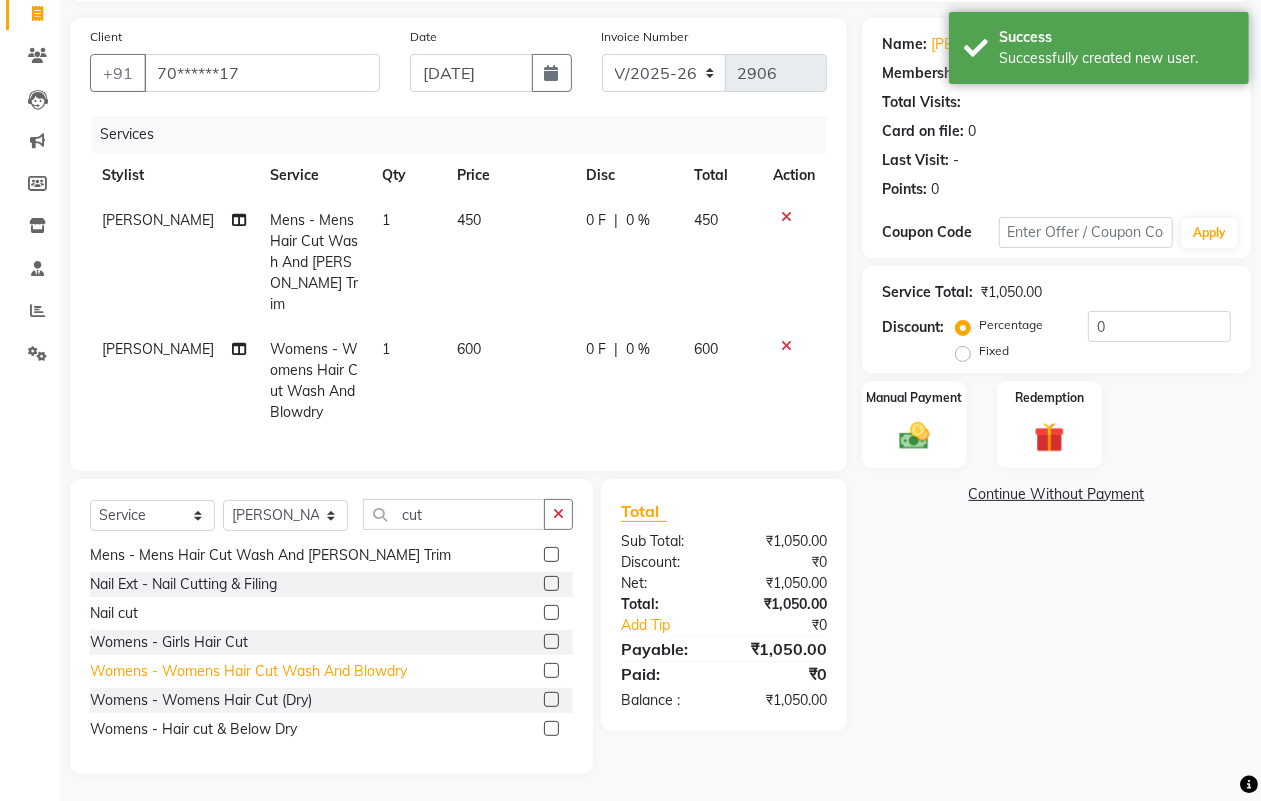 click on "Womens - Womens  Hair Cut Wash And Blowdry" 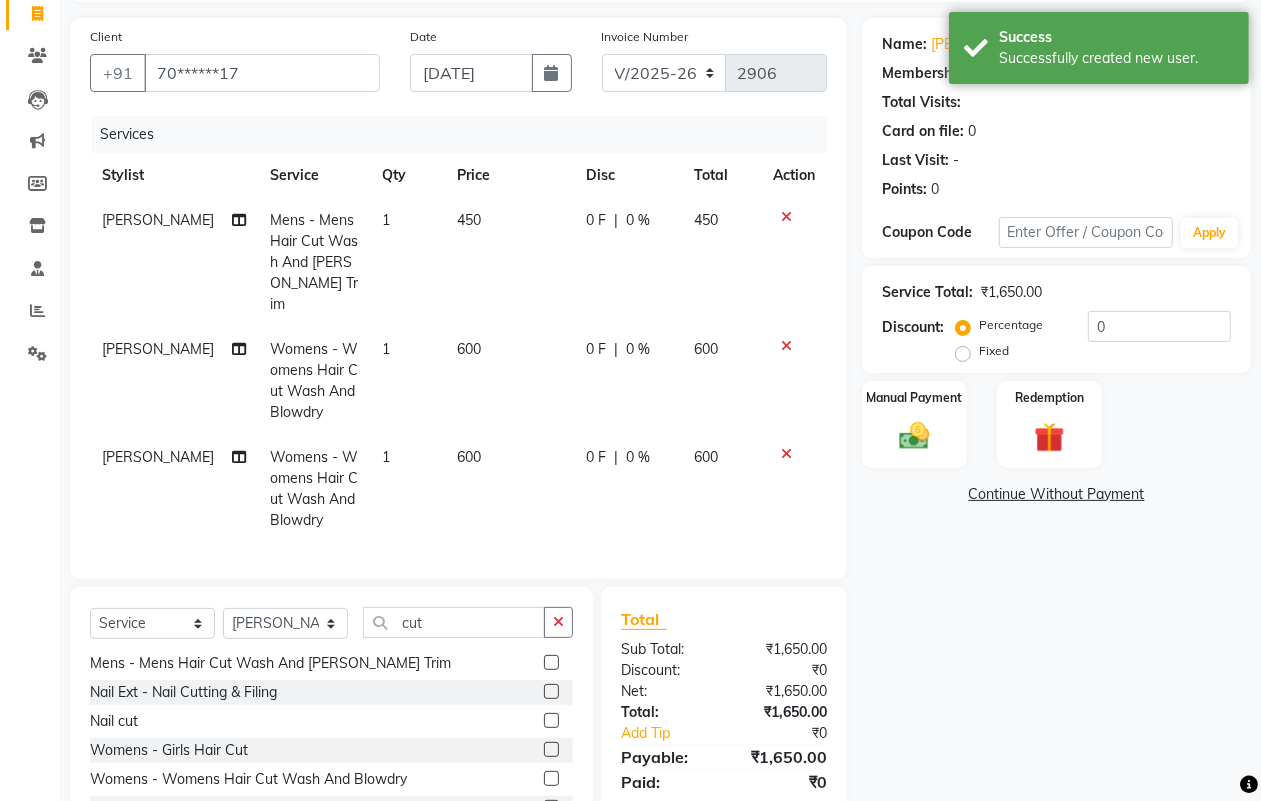 click on "[PERSON_NAME]" 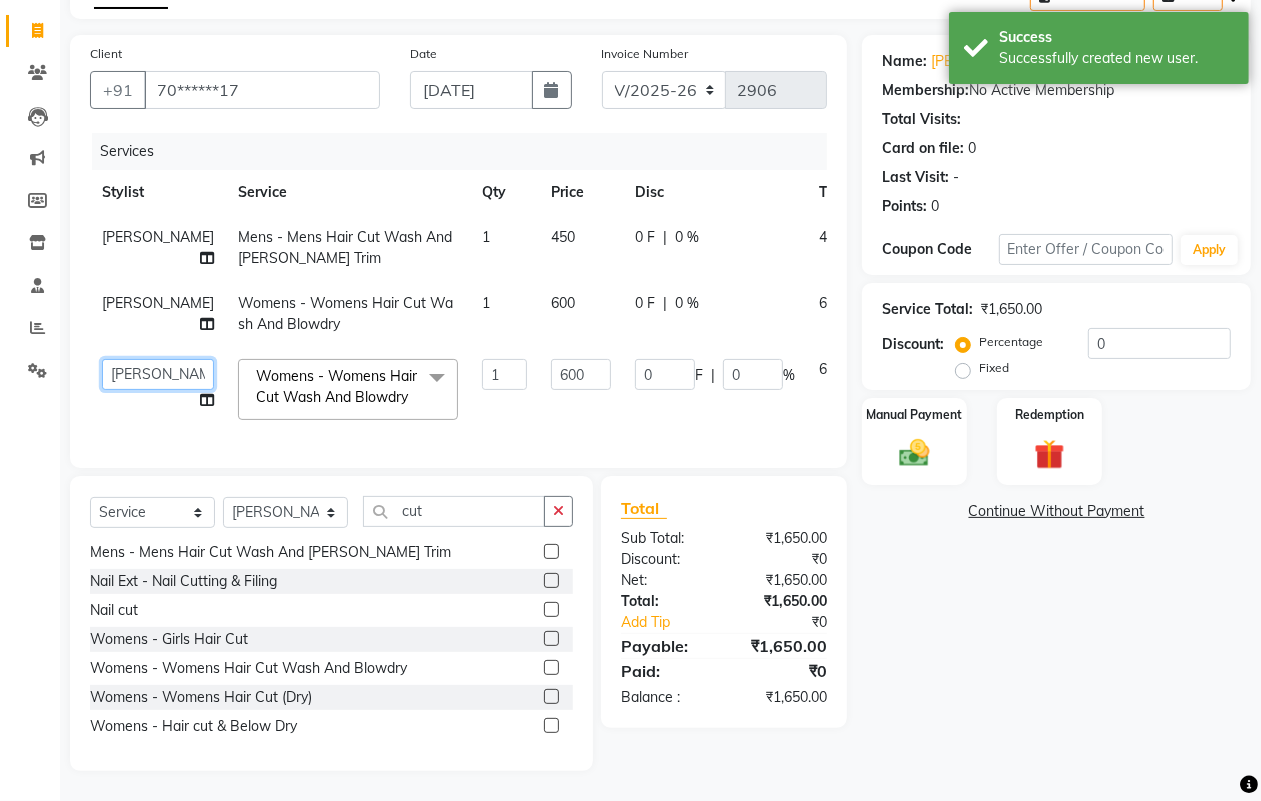 click on "[PERSON_NAME]   [PERSON_NAME]   [PERSON_NAME]   Sachin   [PERSON_NAME]   [PERSON_NAME]   [PERSON_NAME]" 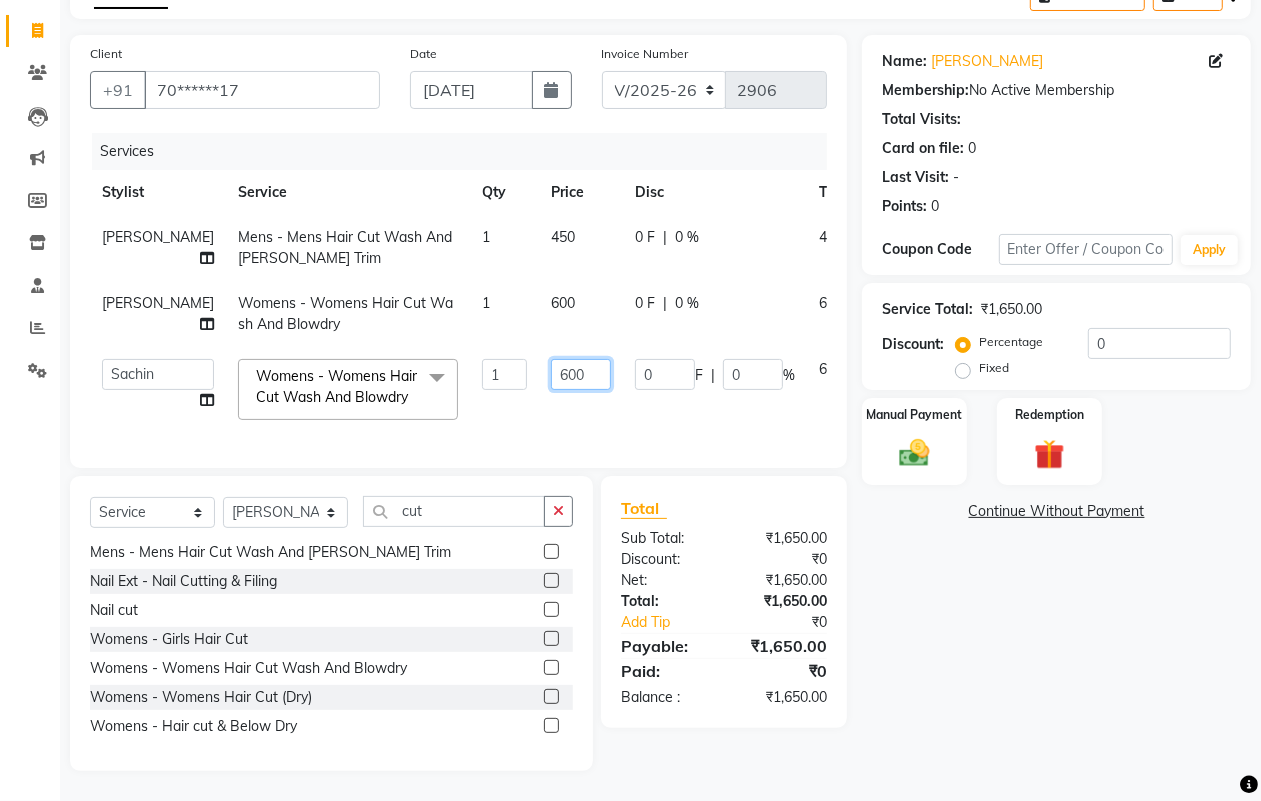 click on "600" 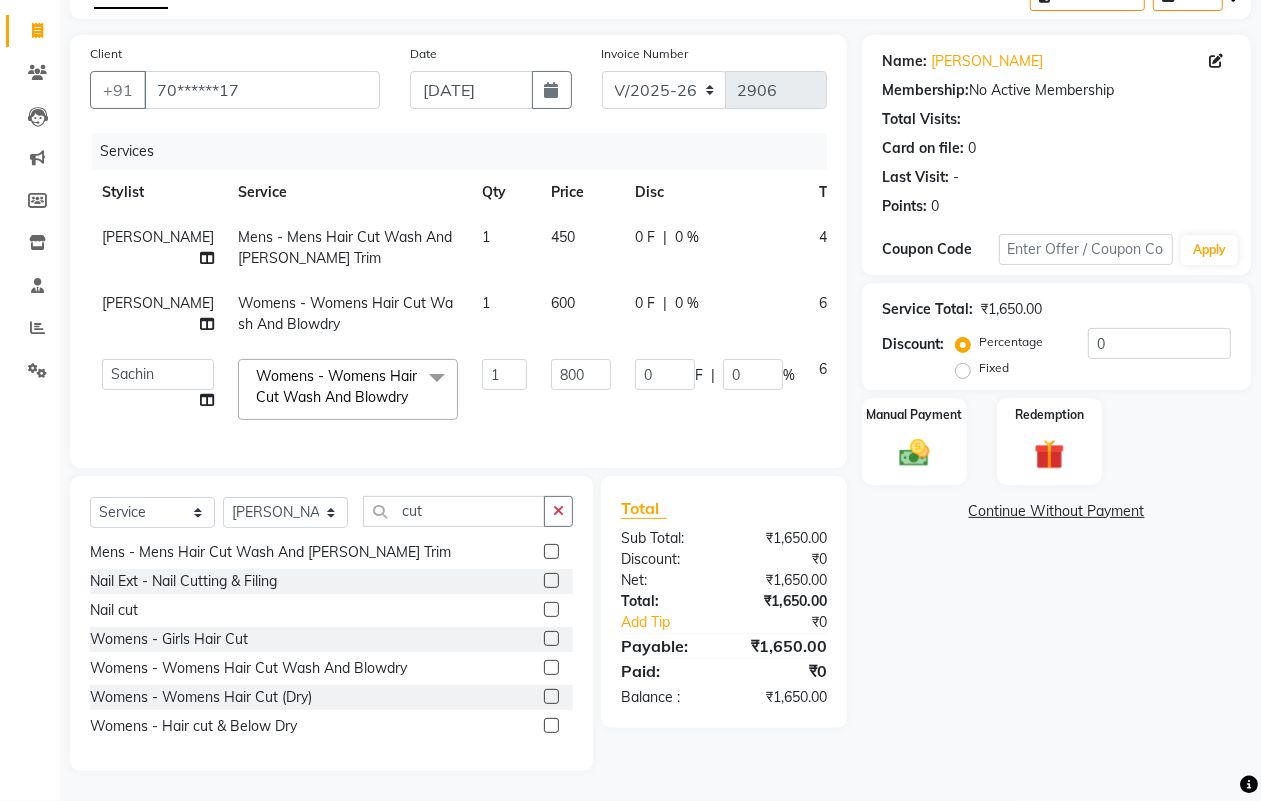 click on "450" 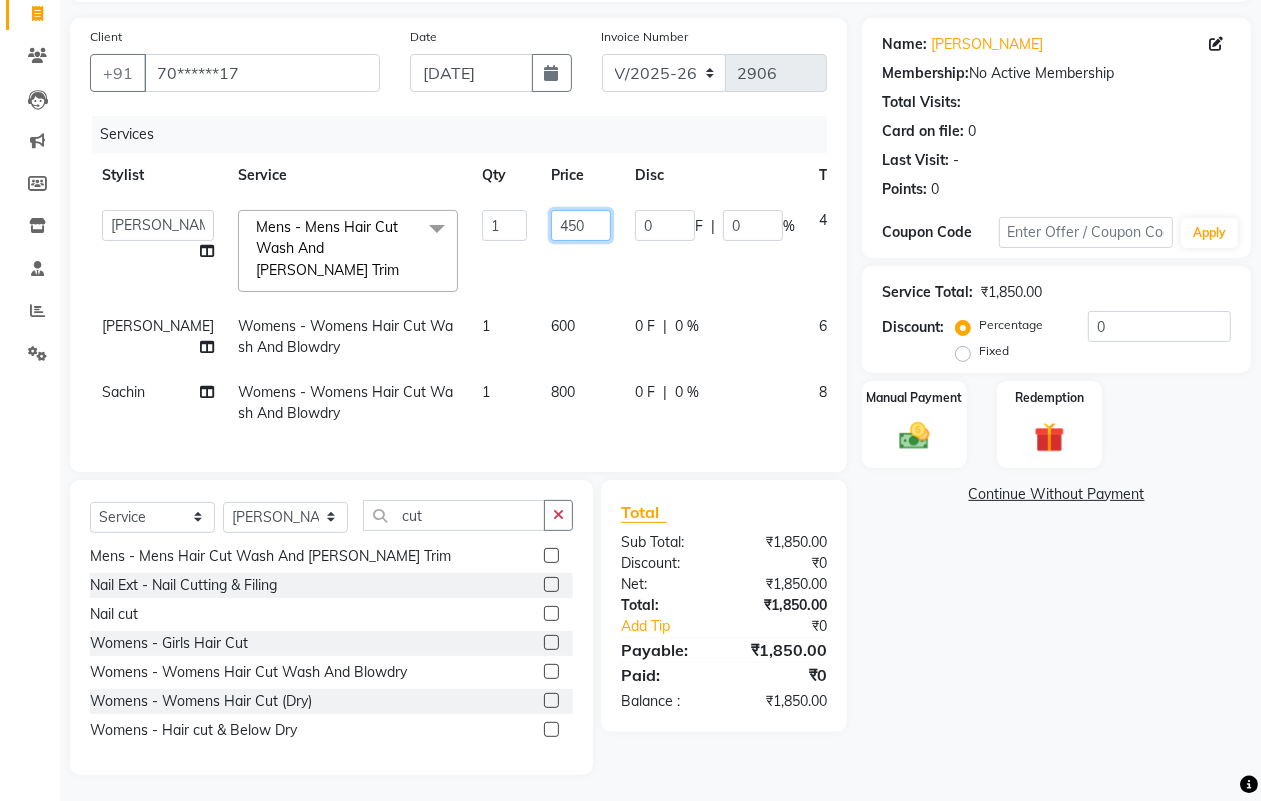 click on "450" 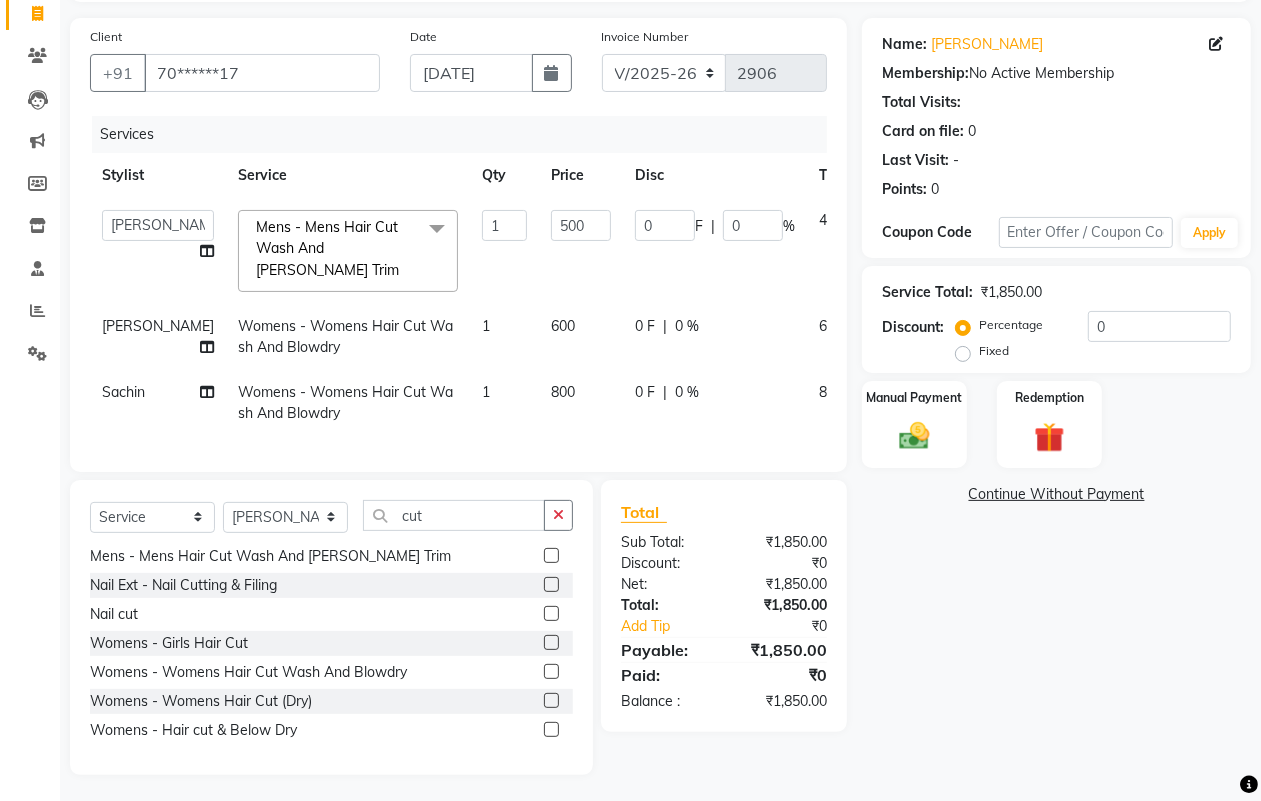 click on "Name: [PERSON_NAME] Membership:  No Active Membership  Total Visits:   Card on file:  0 Last Visit:   - Points:   0  Coupon Code Apply Service Total:  ₹1,850.00  Discount:  Percentage   Fixed  0 Manual Payment Redemption  Continue Without Payment" 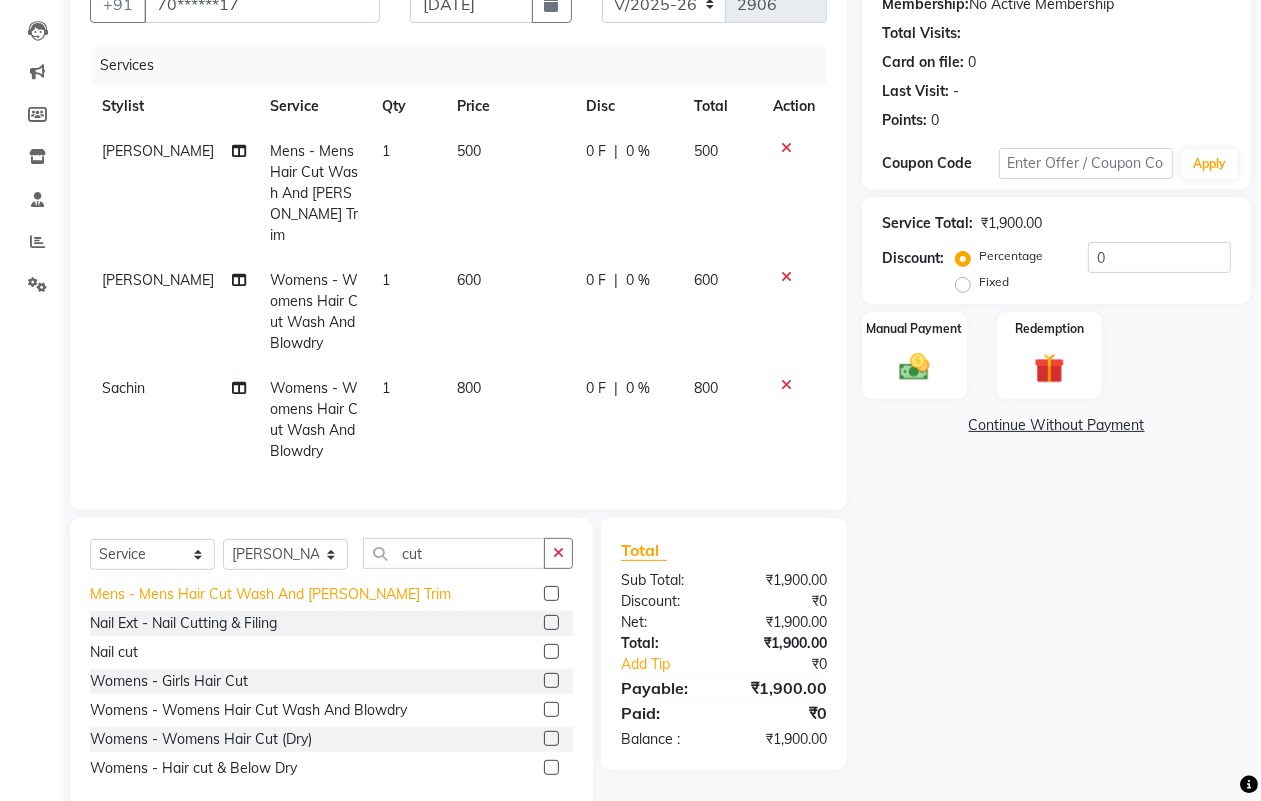 scroll, scrollTop: 240, scrollLeft: 0, axis: vertical 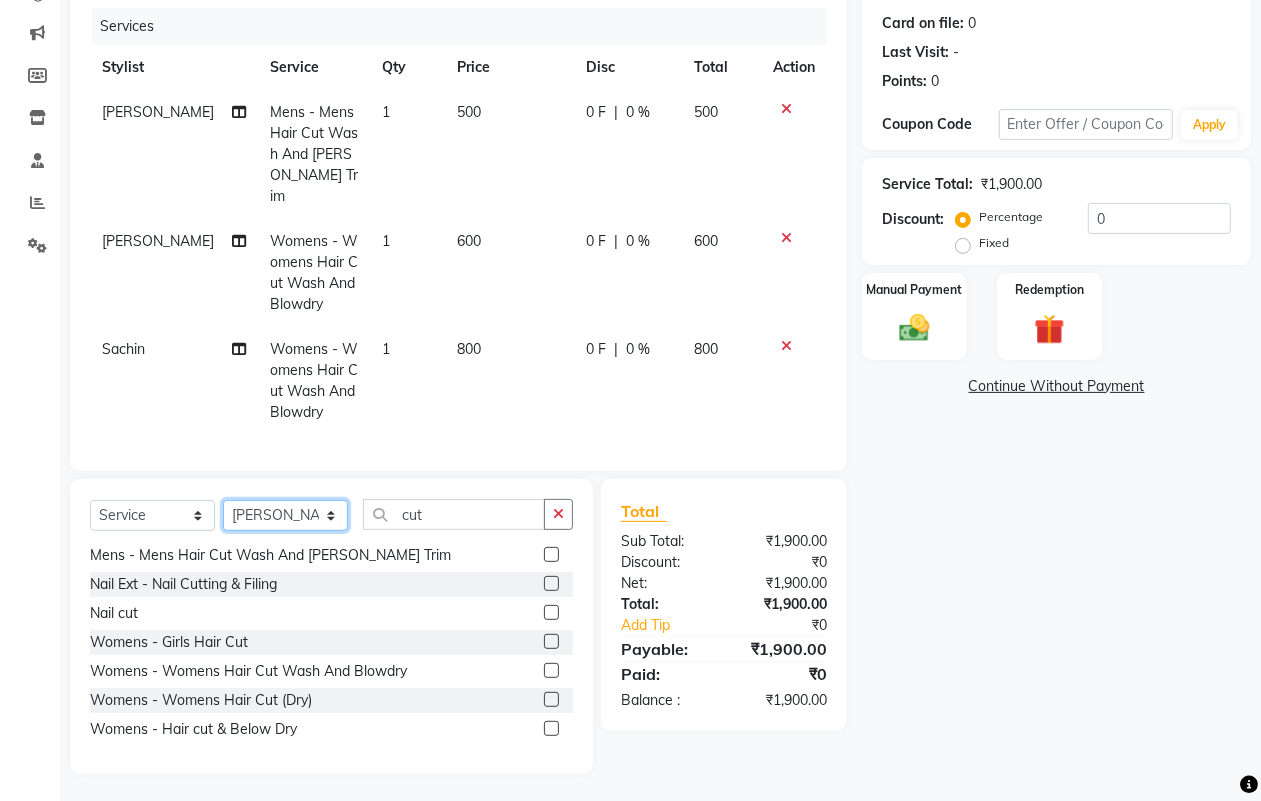 click on "Select Stylist [PERSON_NAME] [PERSON_NAME] [PERSON_NAME] Sachin [PERSON_NAME] [PERSON_NAME] [PERSON_NAME]" 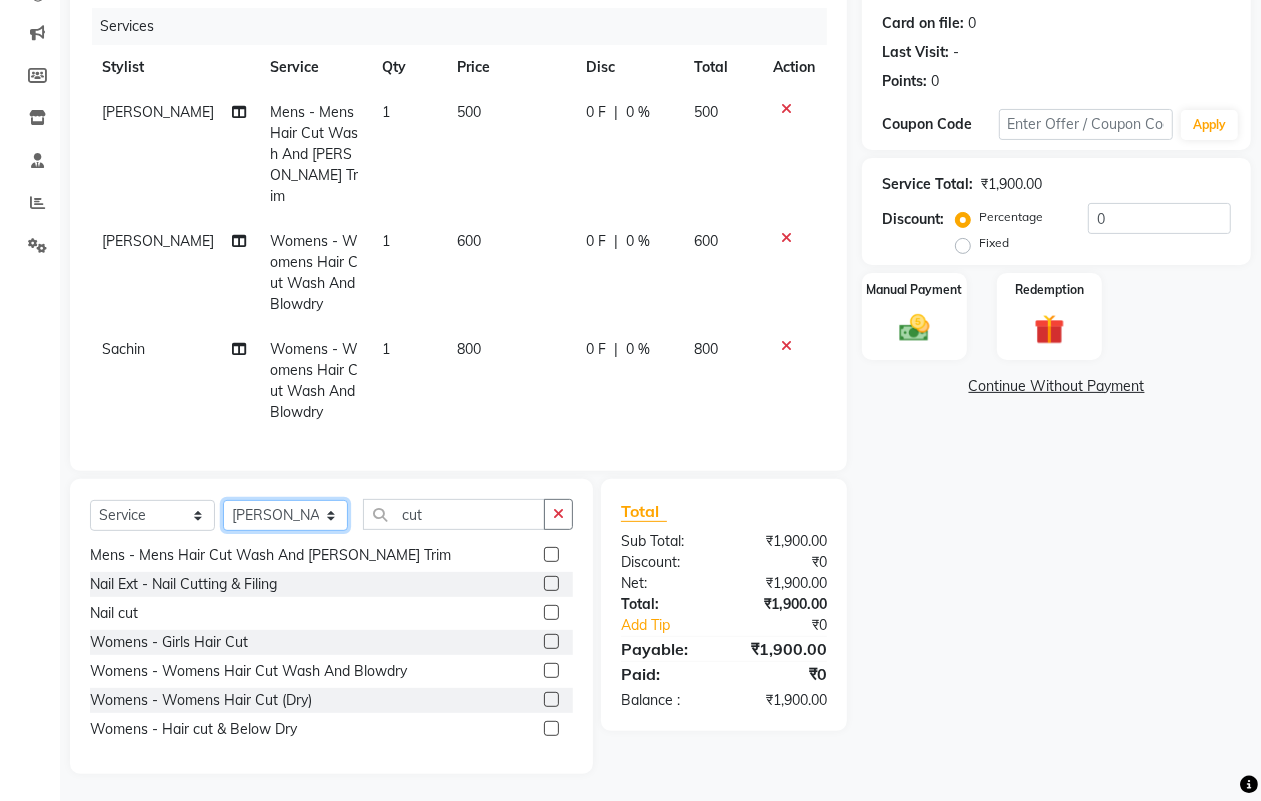 click on "Select Stylist [PERSON_NAME] [PERSON_NAME] [PERSON_NAME] Sachin [PERSON_NAME] [PERSON_NAME] [PERSON_NAME]" 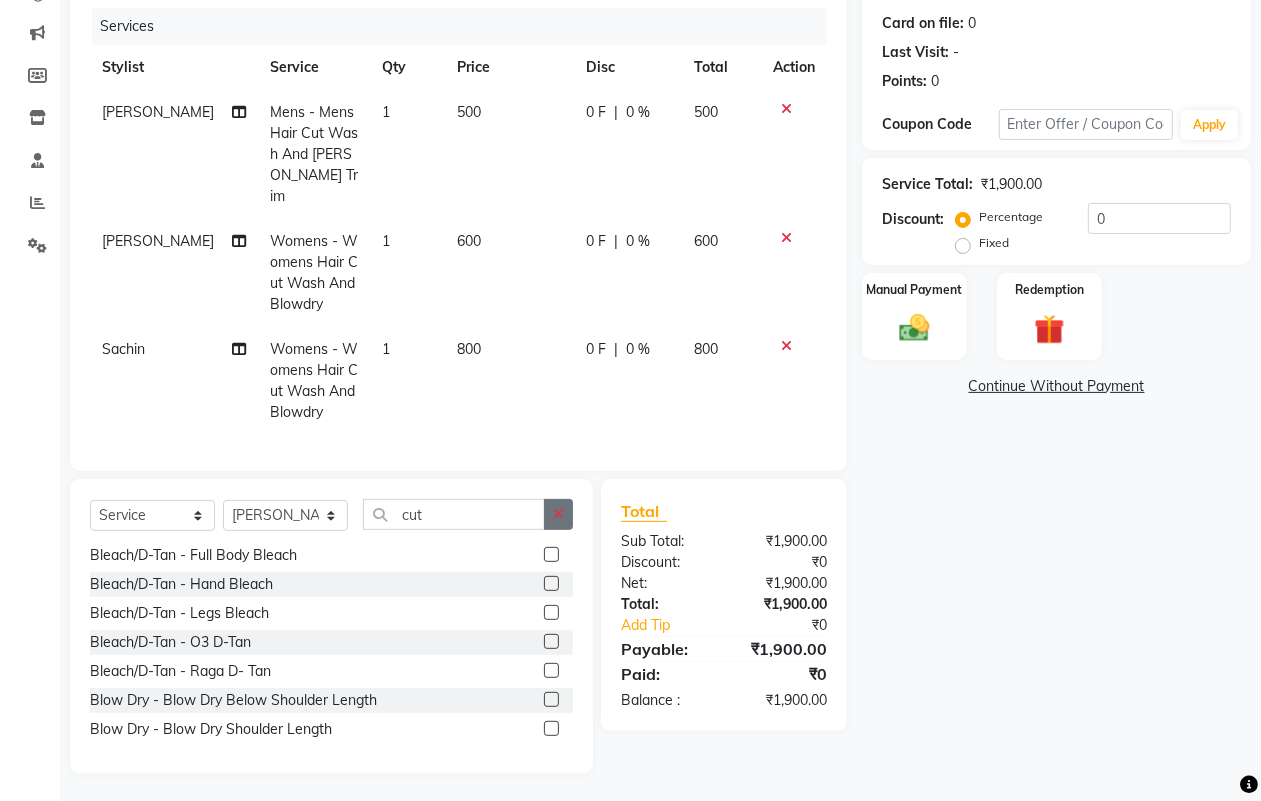 click 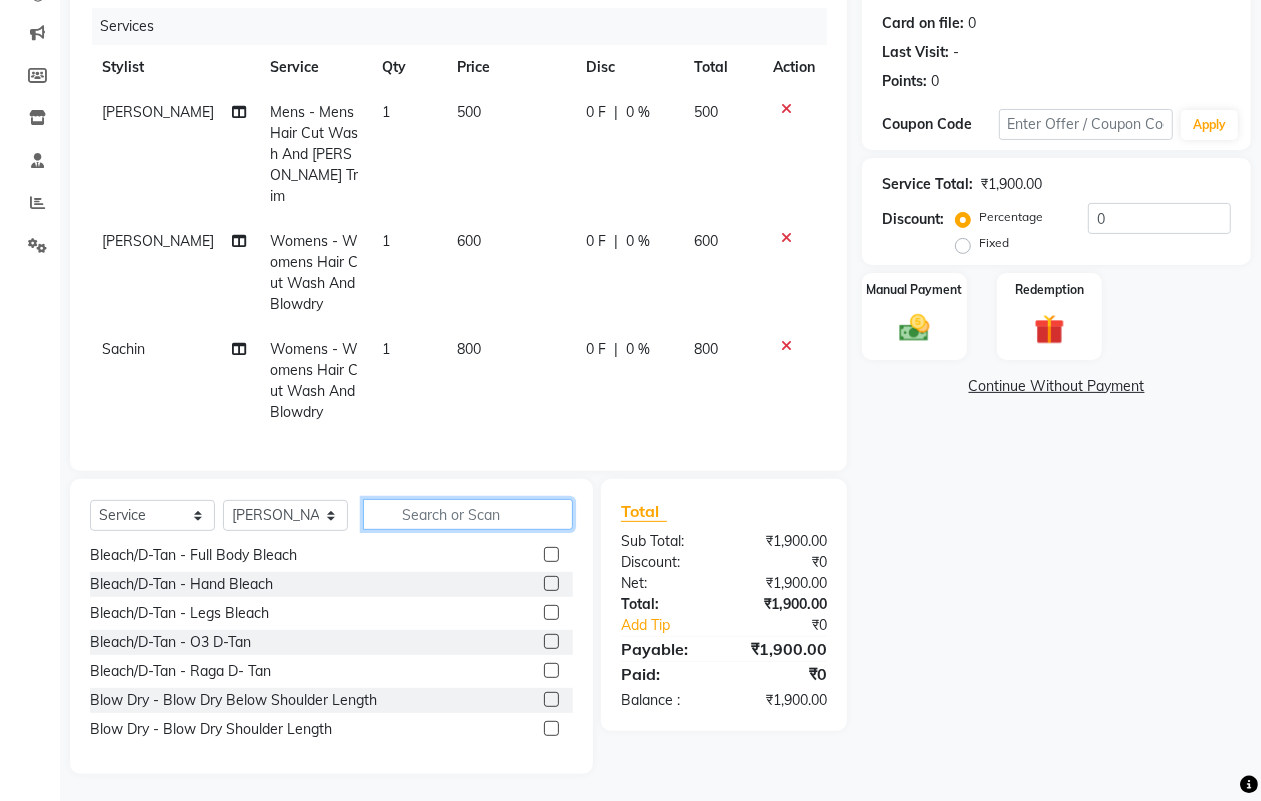 click 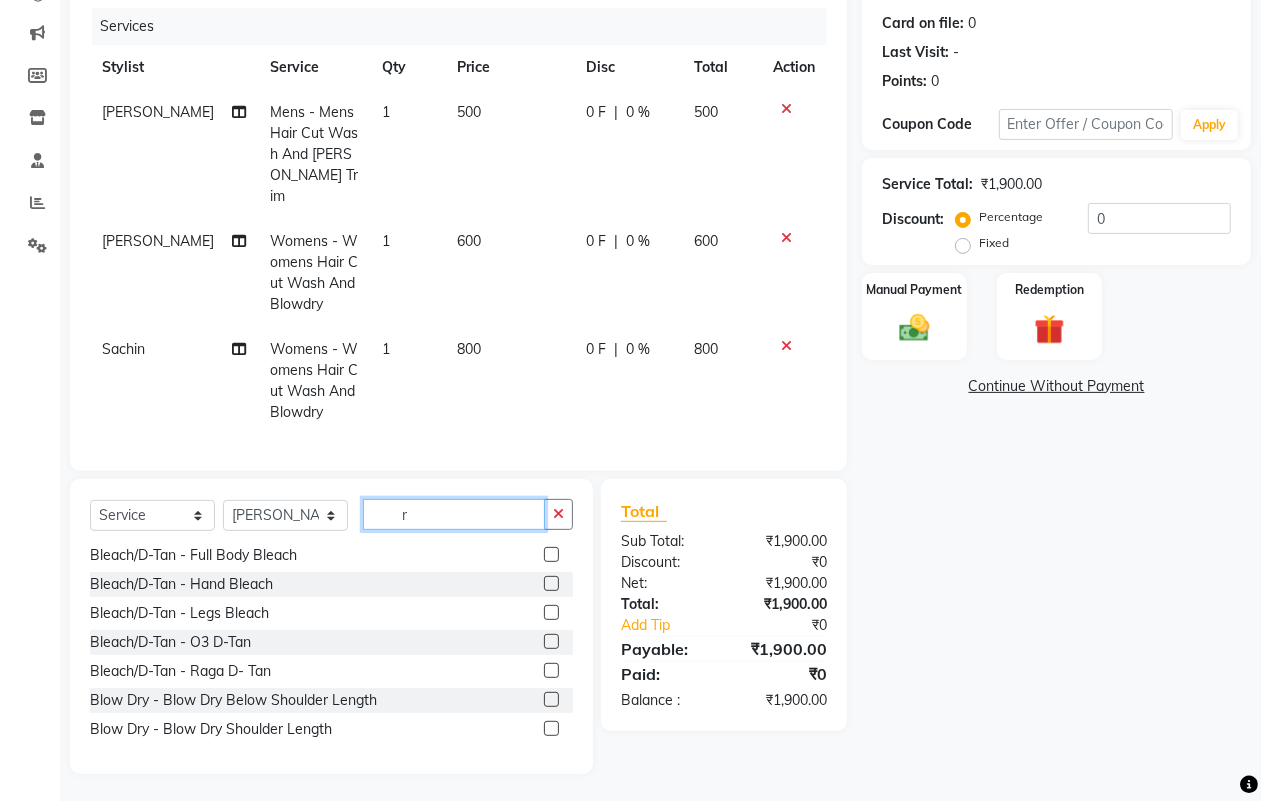 scroll, scrollTop: 0, scrollLeft: 0, axis: both 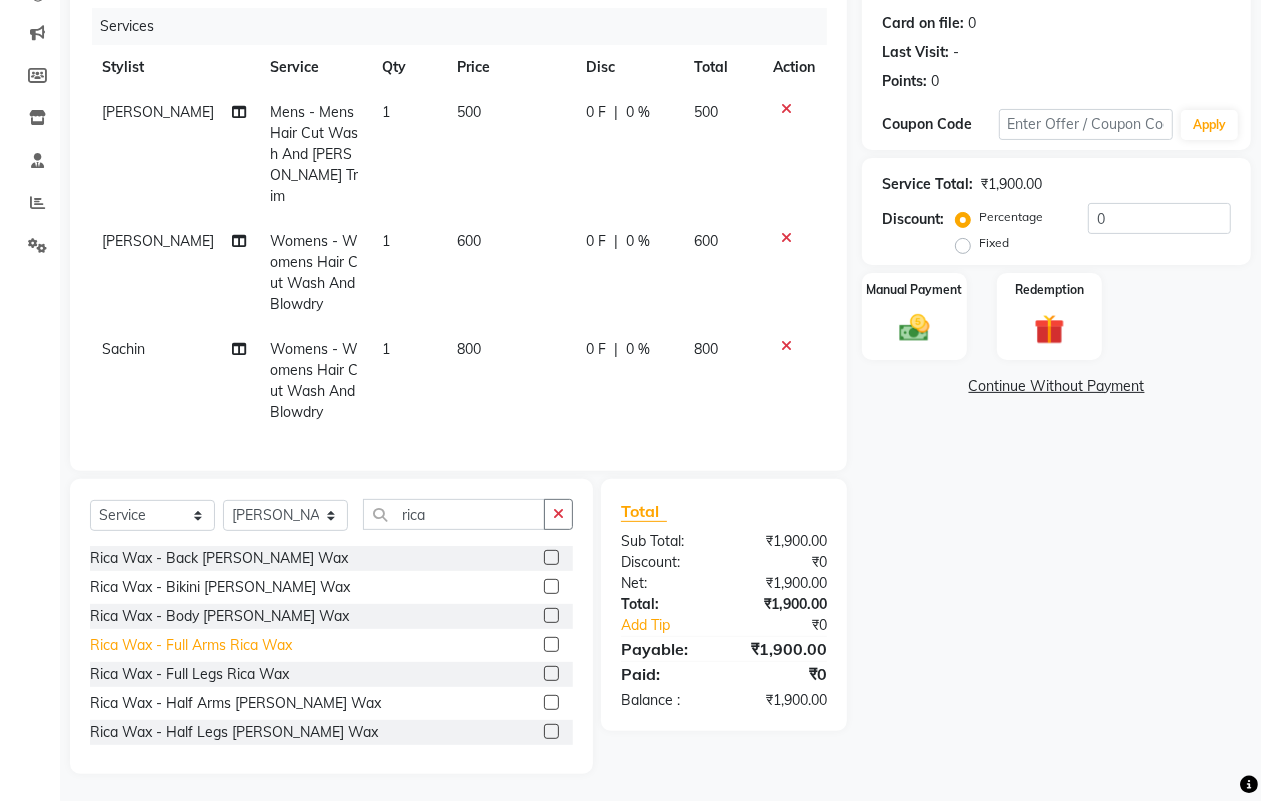 click on "Rica Wax - Full Arms Rica Wax" 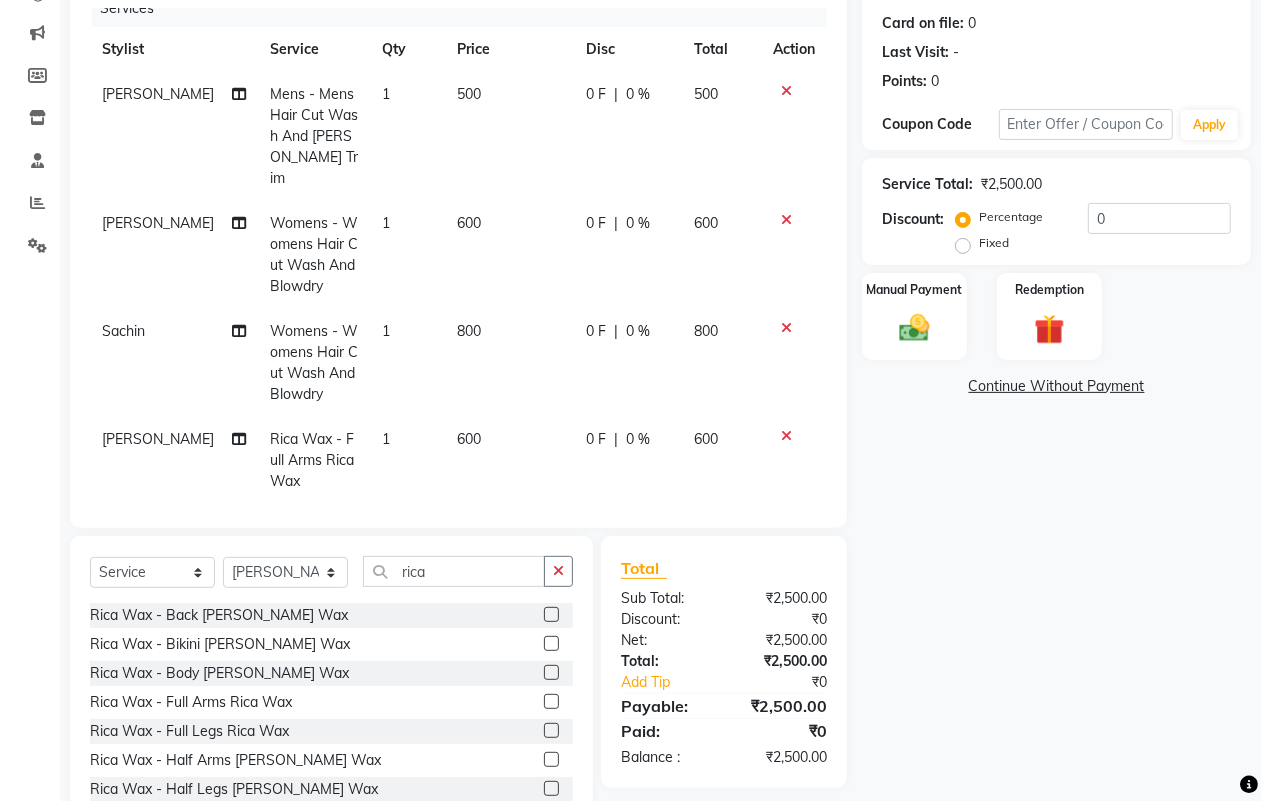 scroll, scrollTop: 27, scrollLeft: 0, axis: vertical 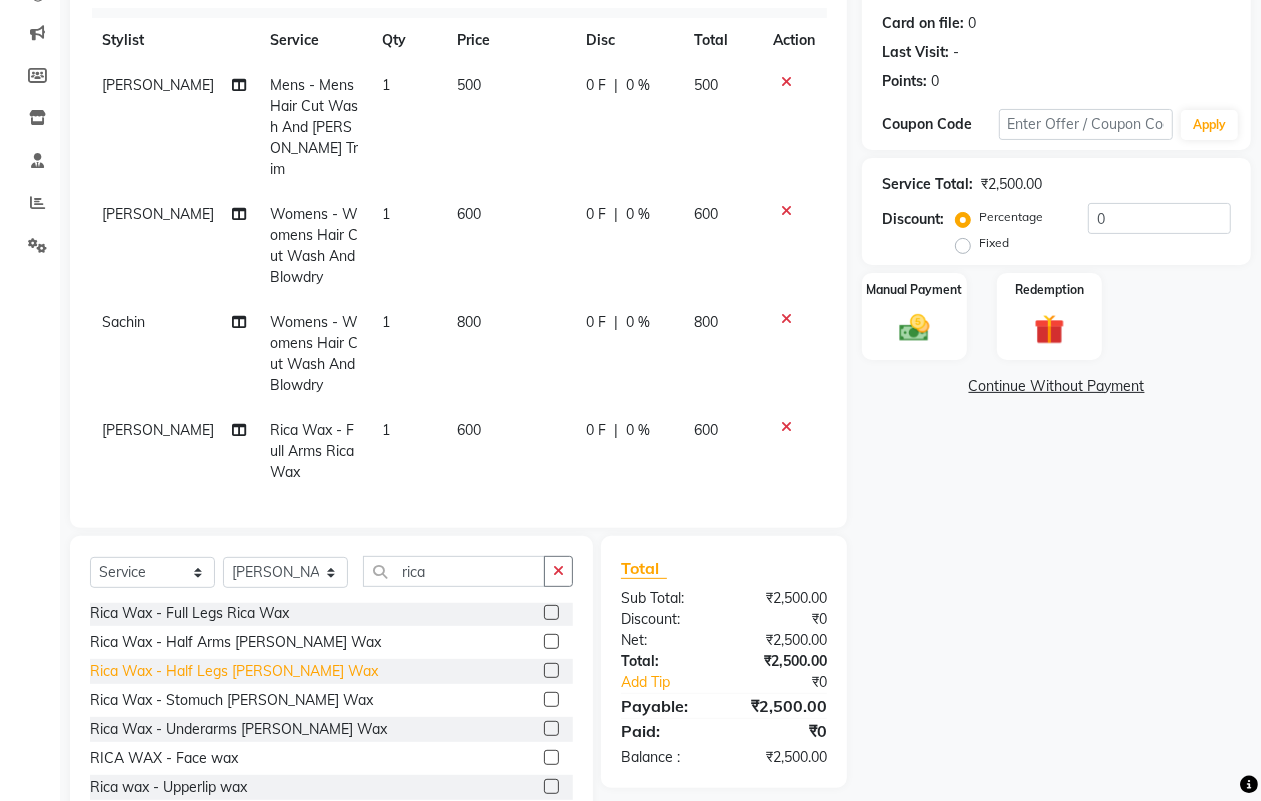 click on "Rica Wax - Half Legs  [PERSON_NAME] Wax" 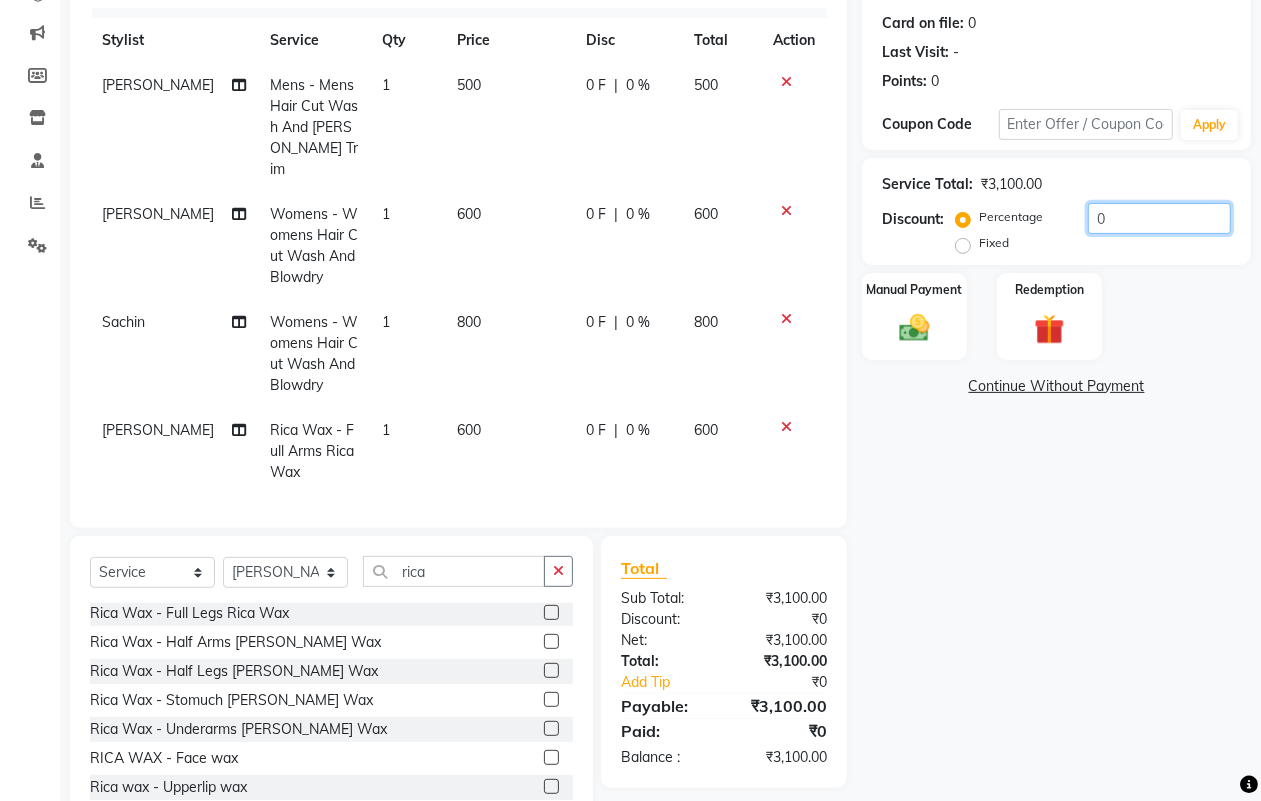 click on "0" 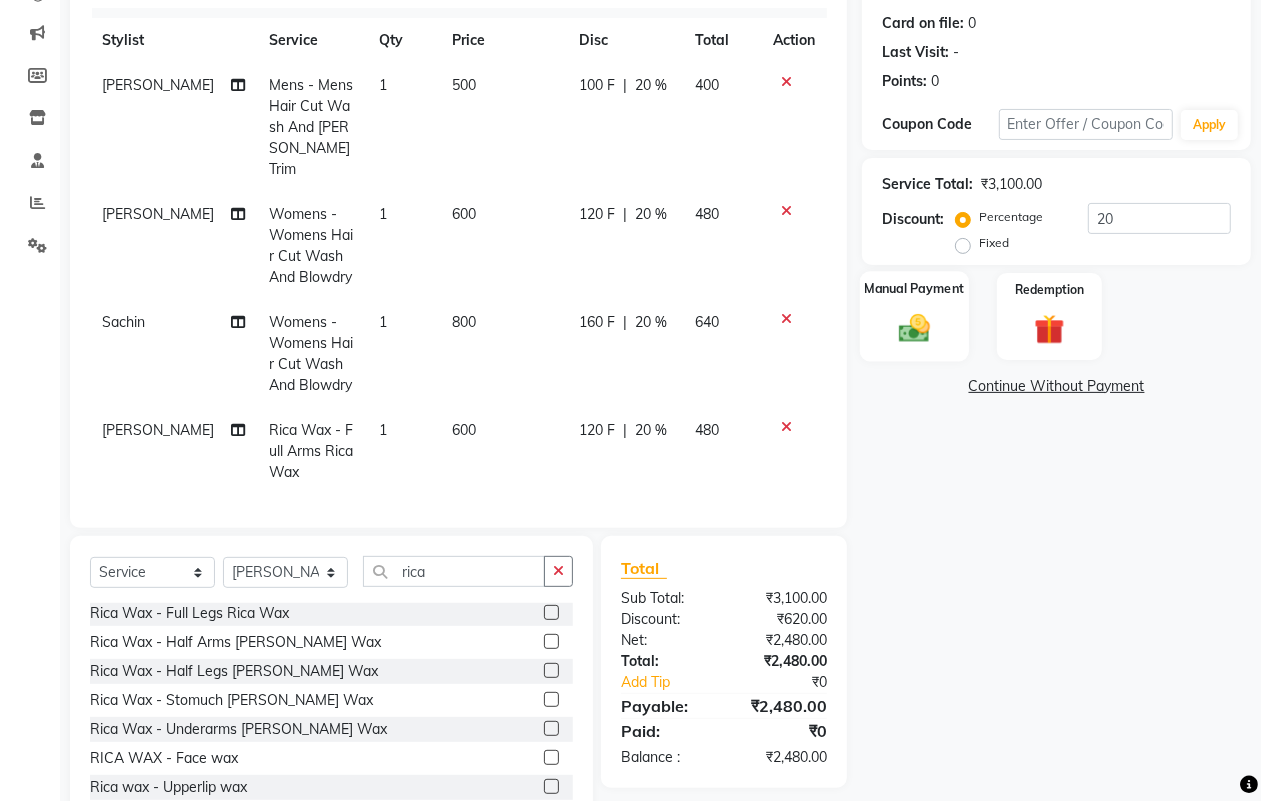 click 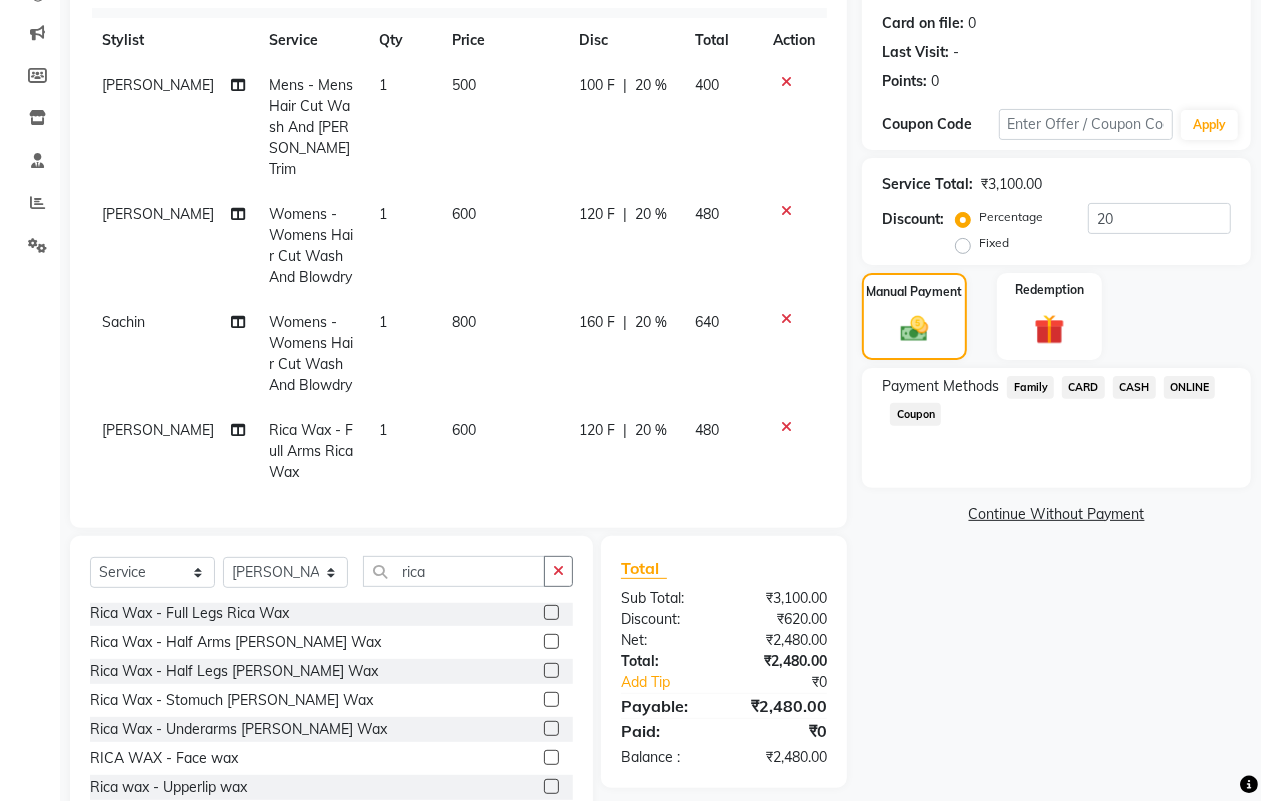 click on "ONLINE" 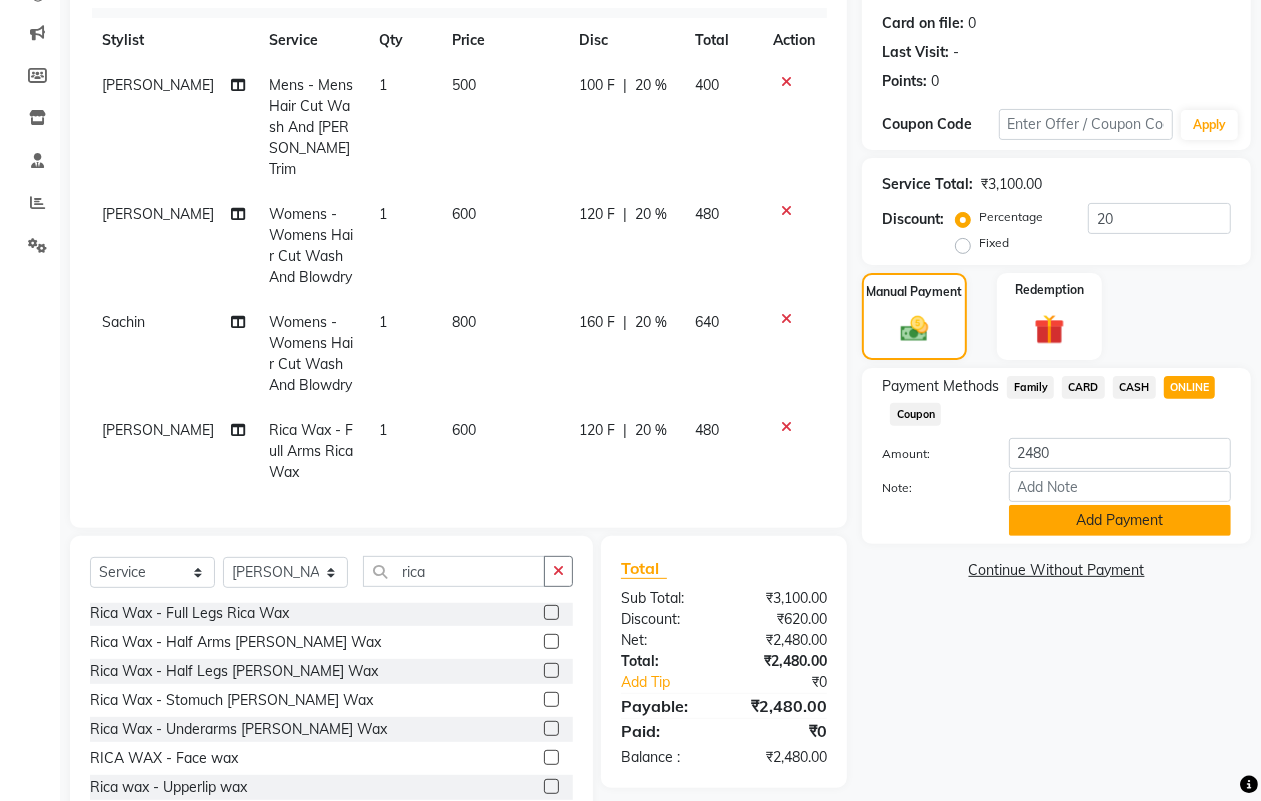 click on "Add Payment" 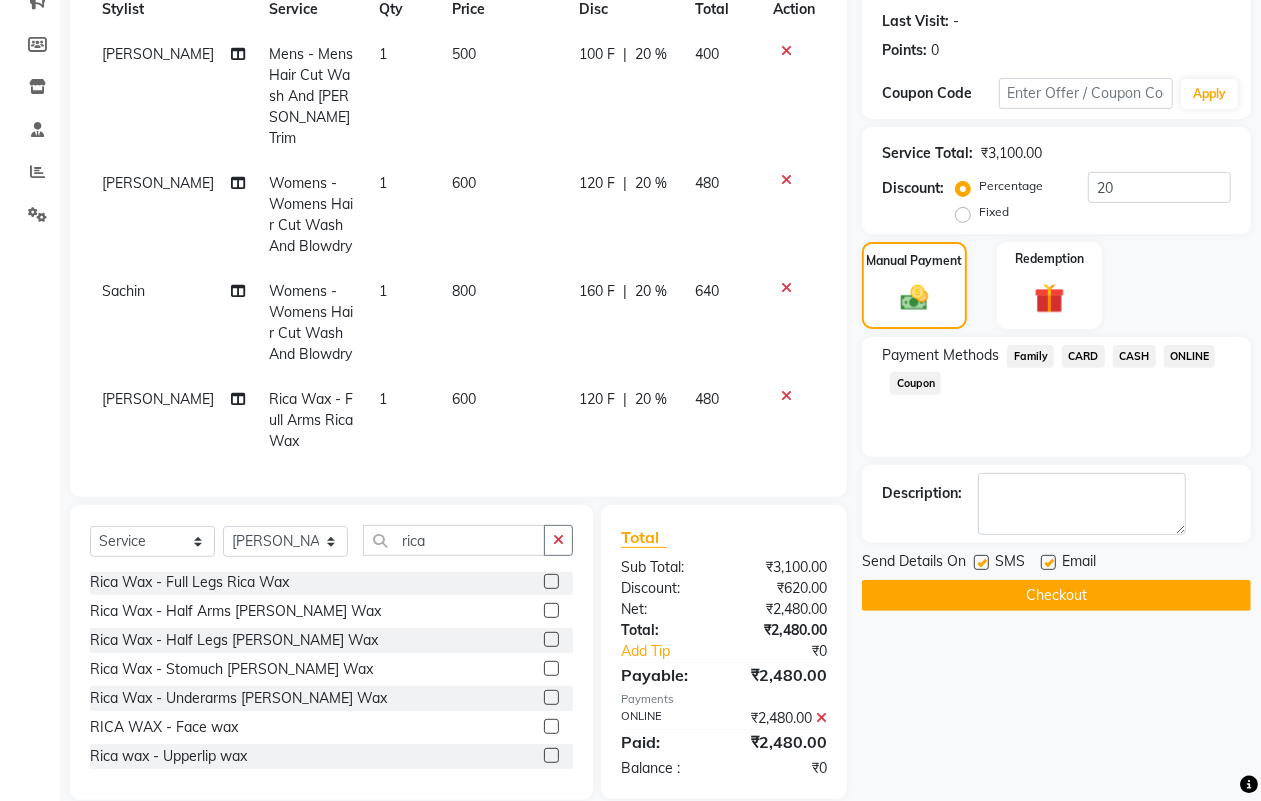 scroll, scrollTop: 300, scrollLeft: 0, axis: vertical 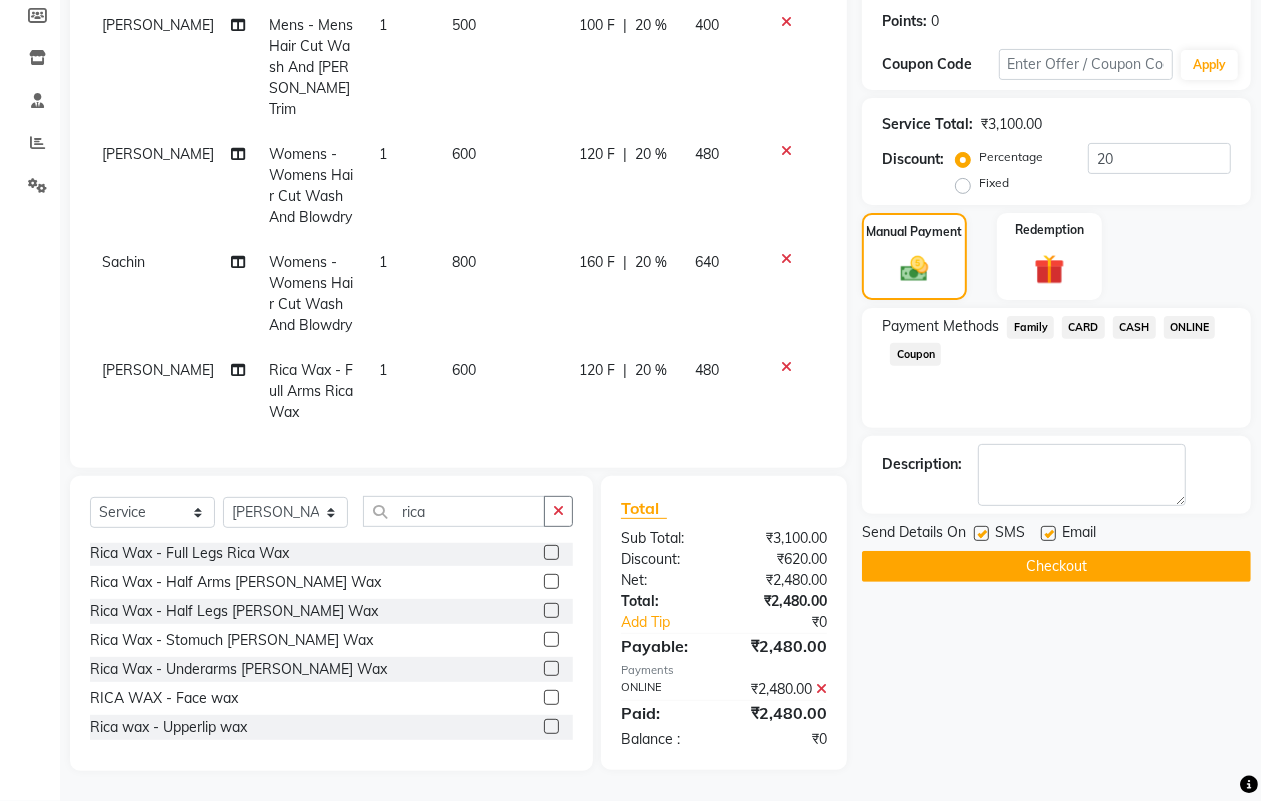 click on "Name: [PERSON_NAME] Membership:  No Active Membership  Total Visits:   Card on file:  0 Last Visit:   - Points:   0  Coupon Code Apply Service Total:  ₹3,100.00  Discount:  Percentage   Fixed  20 Manual Payment Redemption Payment Methods  Family   CARD   CASH   ONLINE   Coupon  Description:                  Send Details On SMS Email  Checkout" 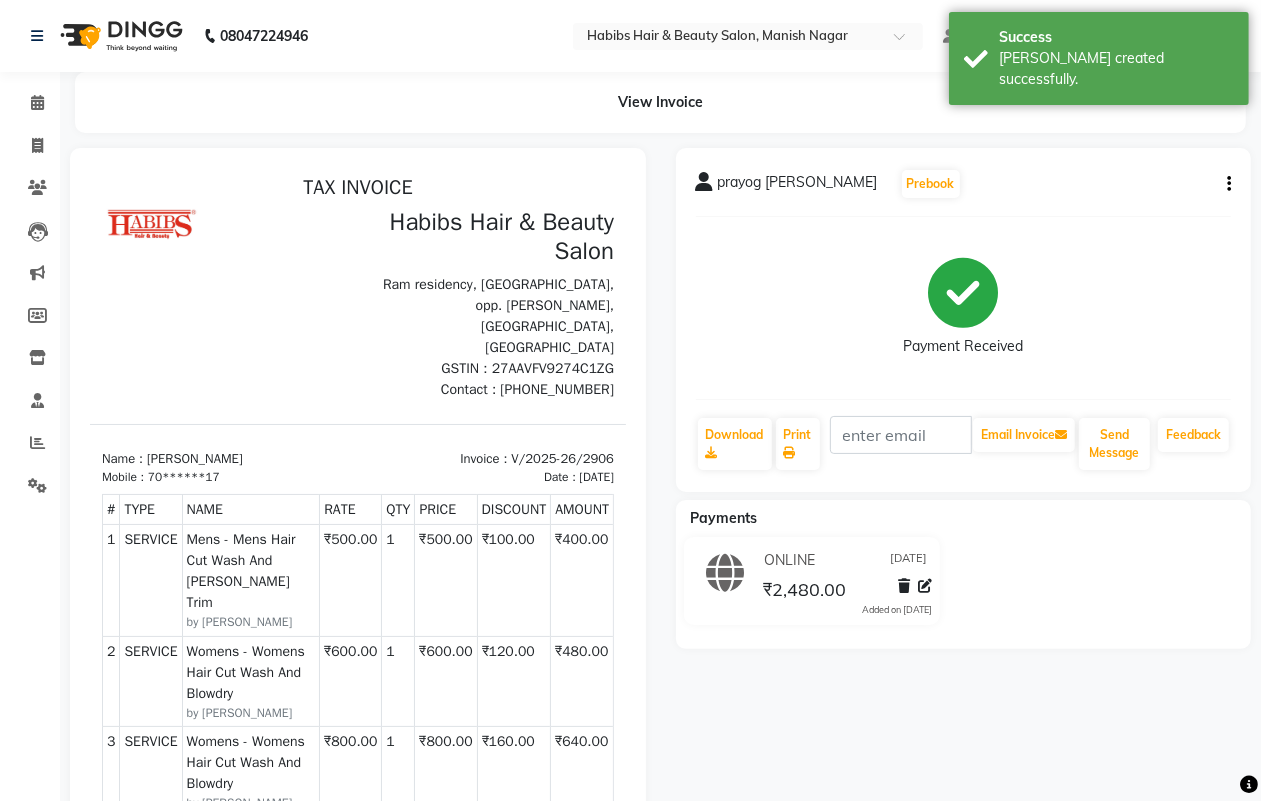 scroll, scrollTop: 0, scrollLeft: 0, axis: both 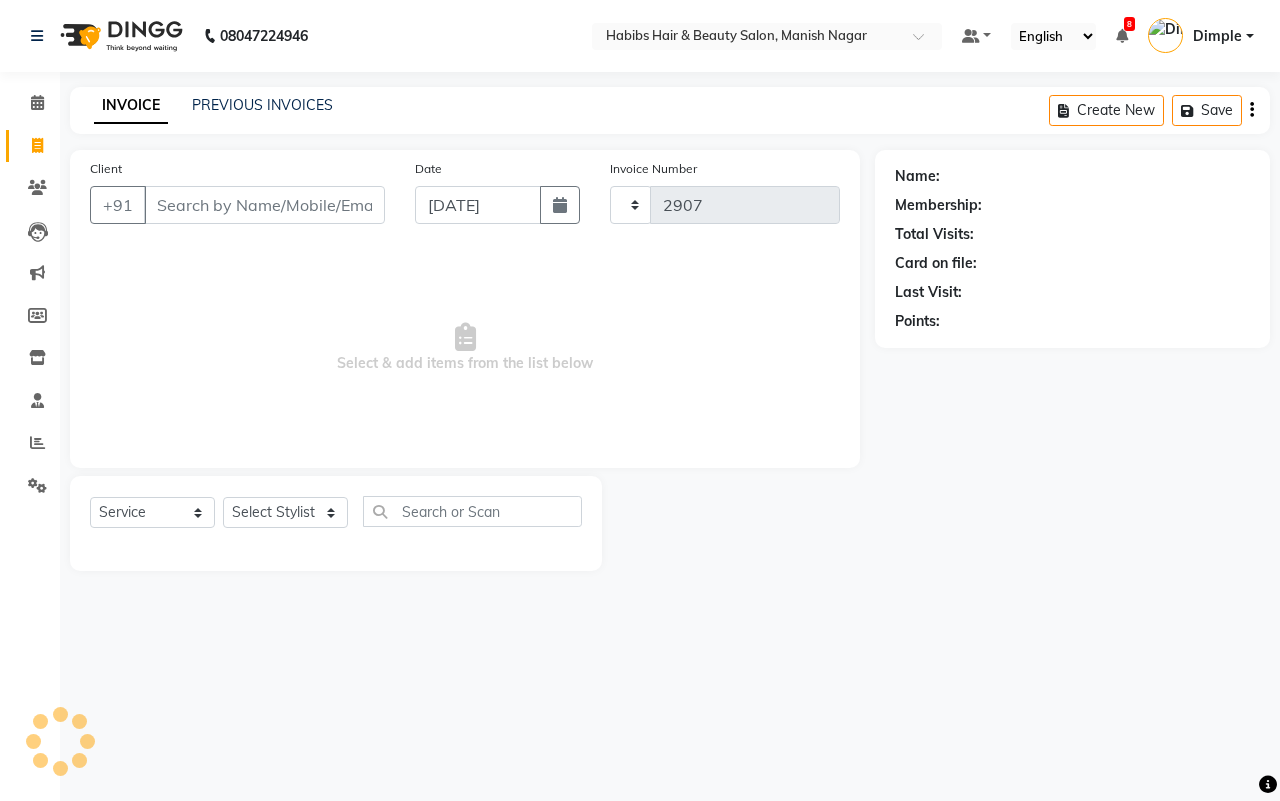 click on "Client" at bounding box center [264, 205] 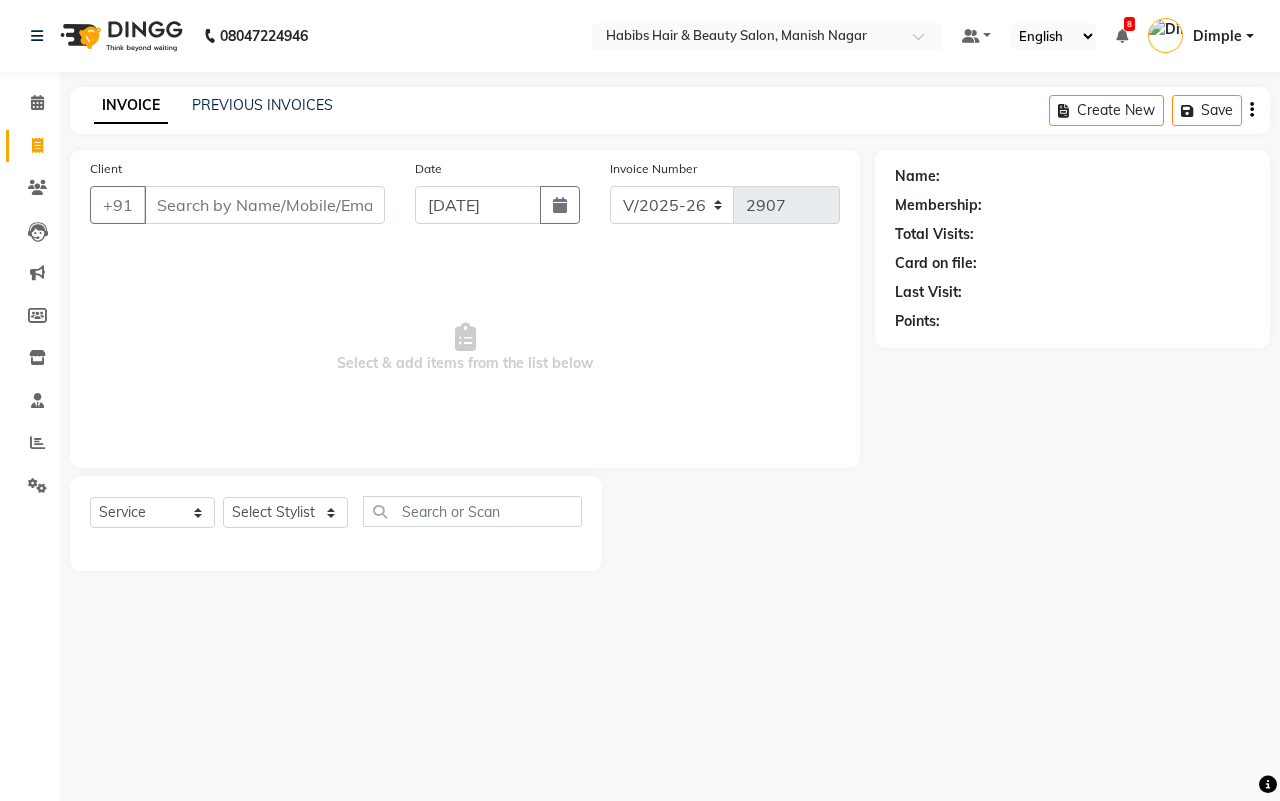 click on "Client" at bounding box center [264, 205] 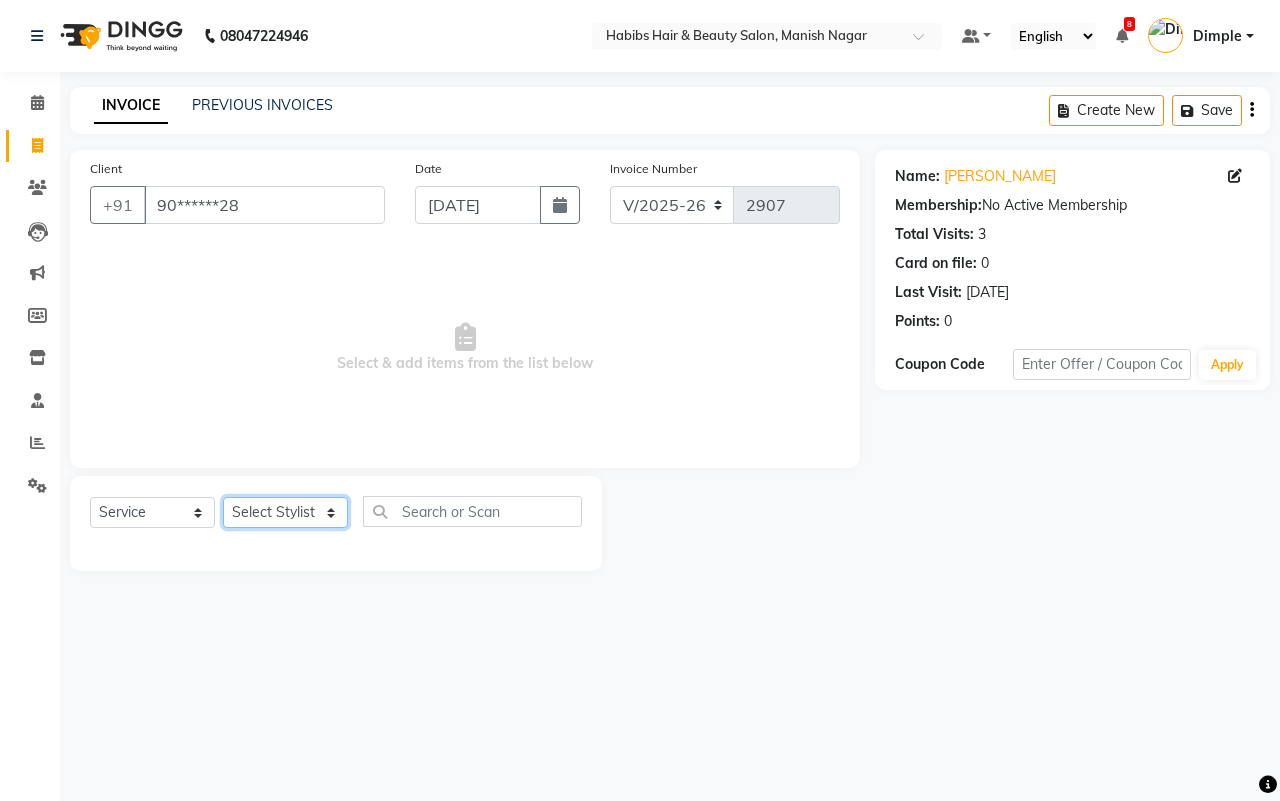 click on "Select Stylist [PERSON_NAME] [PERSON_NAME] [PERSON_NAME] Sachin [PERSON_NAME] [PERSON_NAME] [PERSON_NAME]" 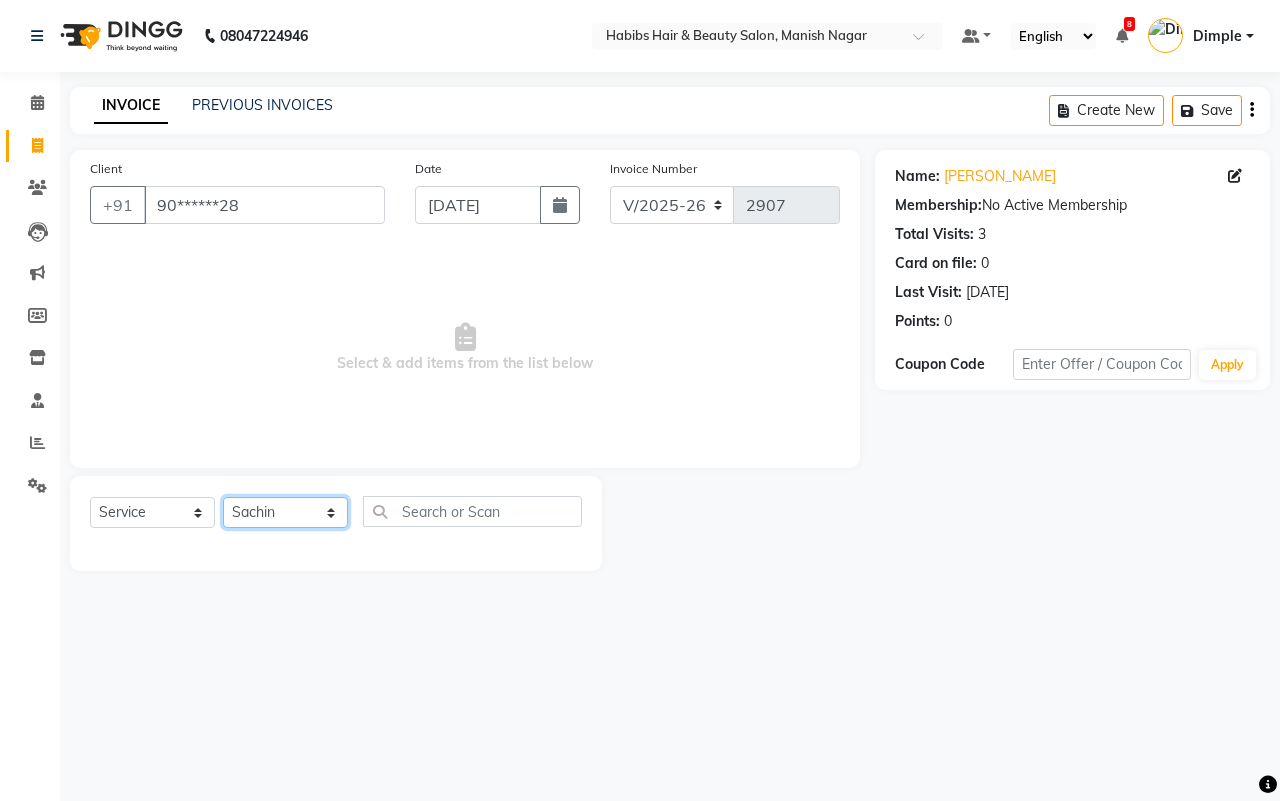 click on "Select Stylist [PERSON_NAME] [PERSON_NAME] [PERSON_NAME] Sachin [PERSON_NAME] [PERSON_NAME] [PERSON_NAME]" 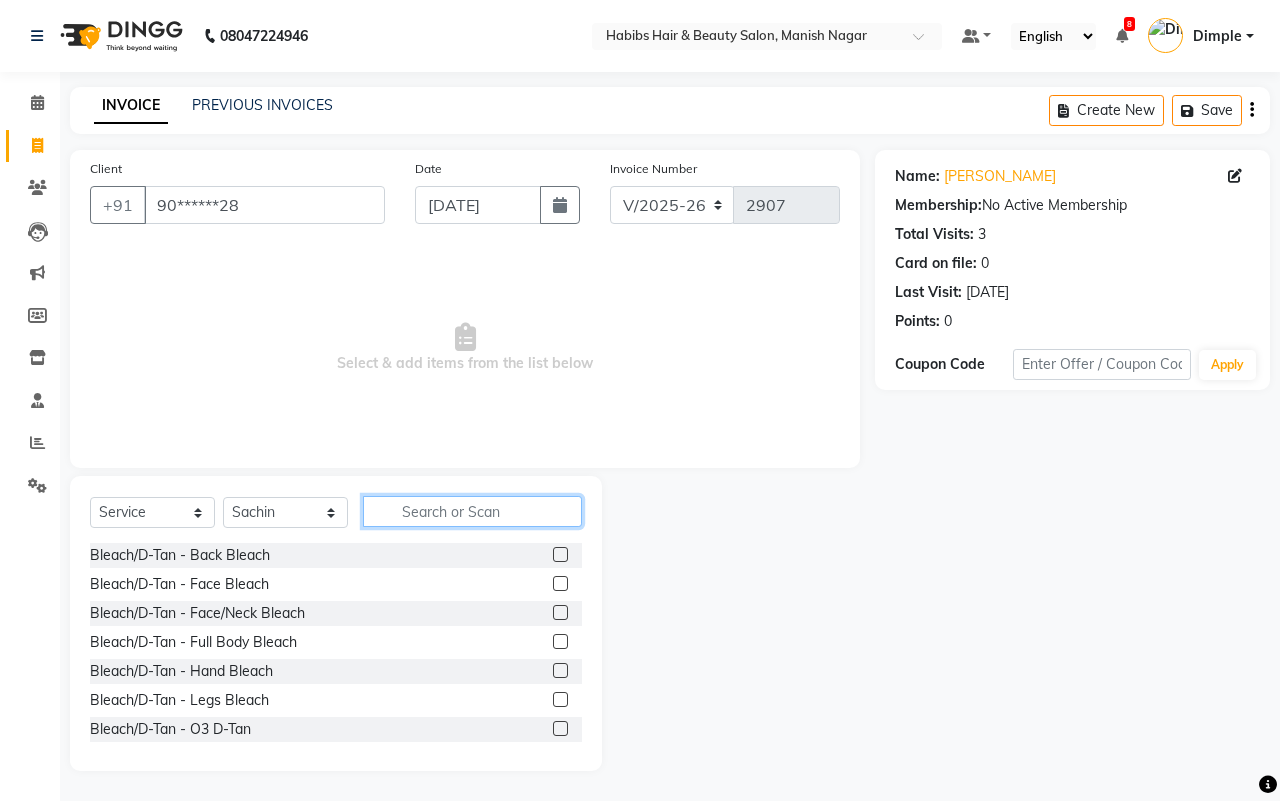 click 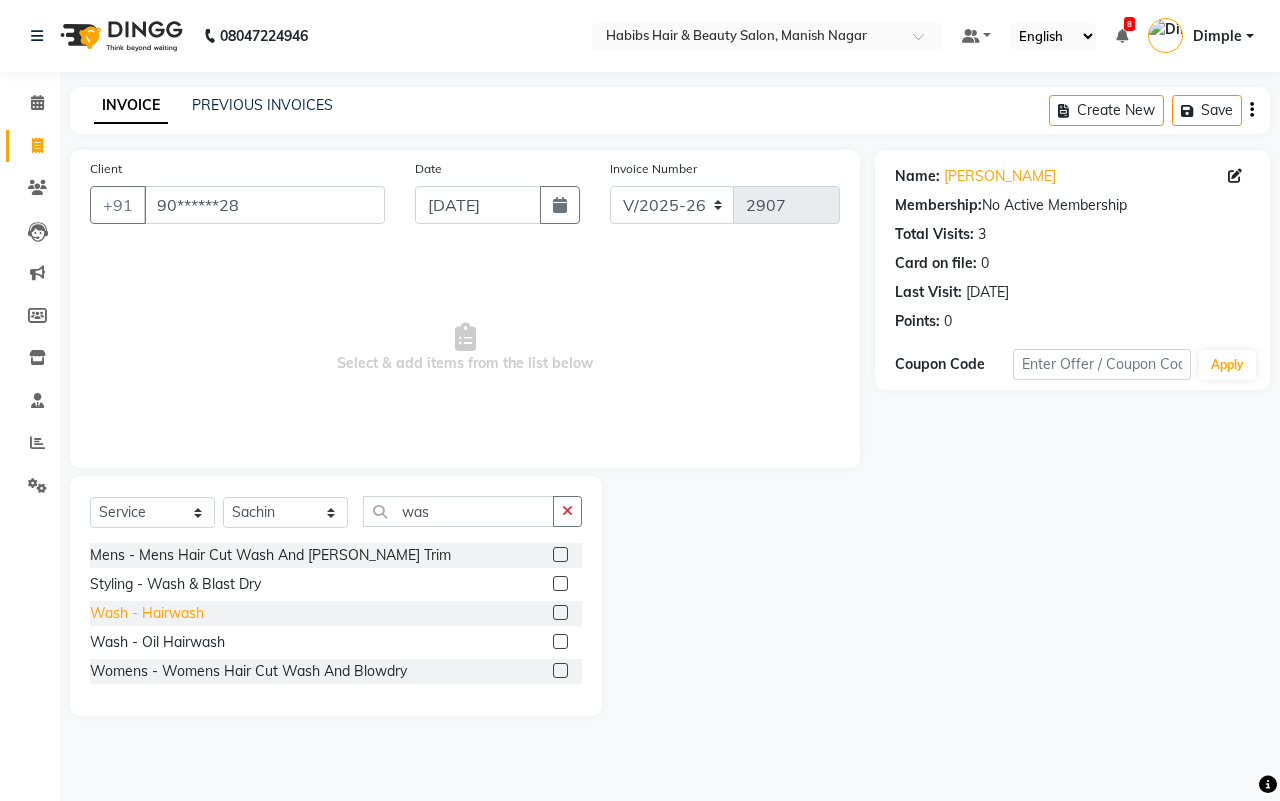 click on "Wash - Hairwash" 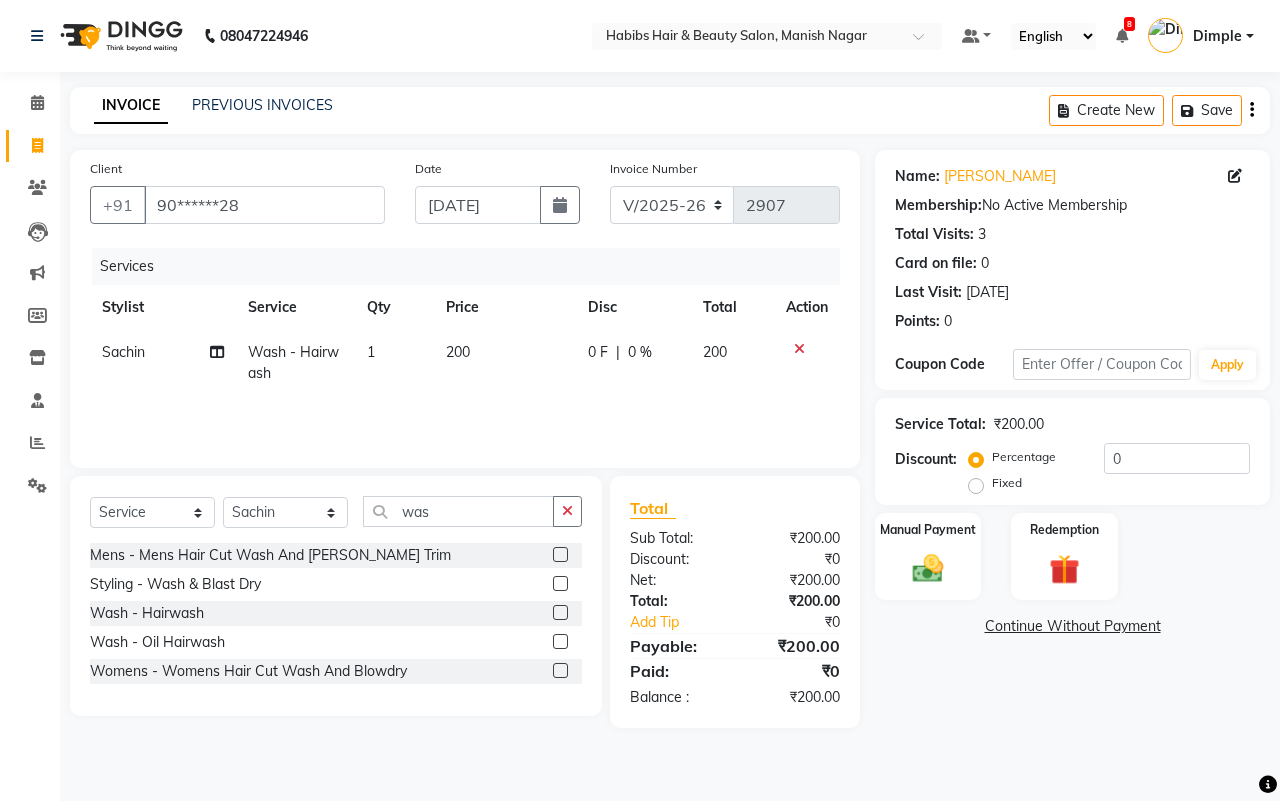 click 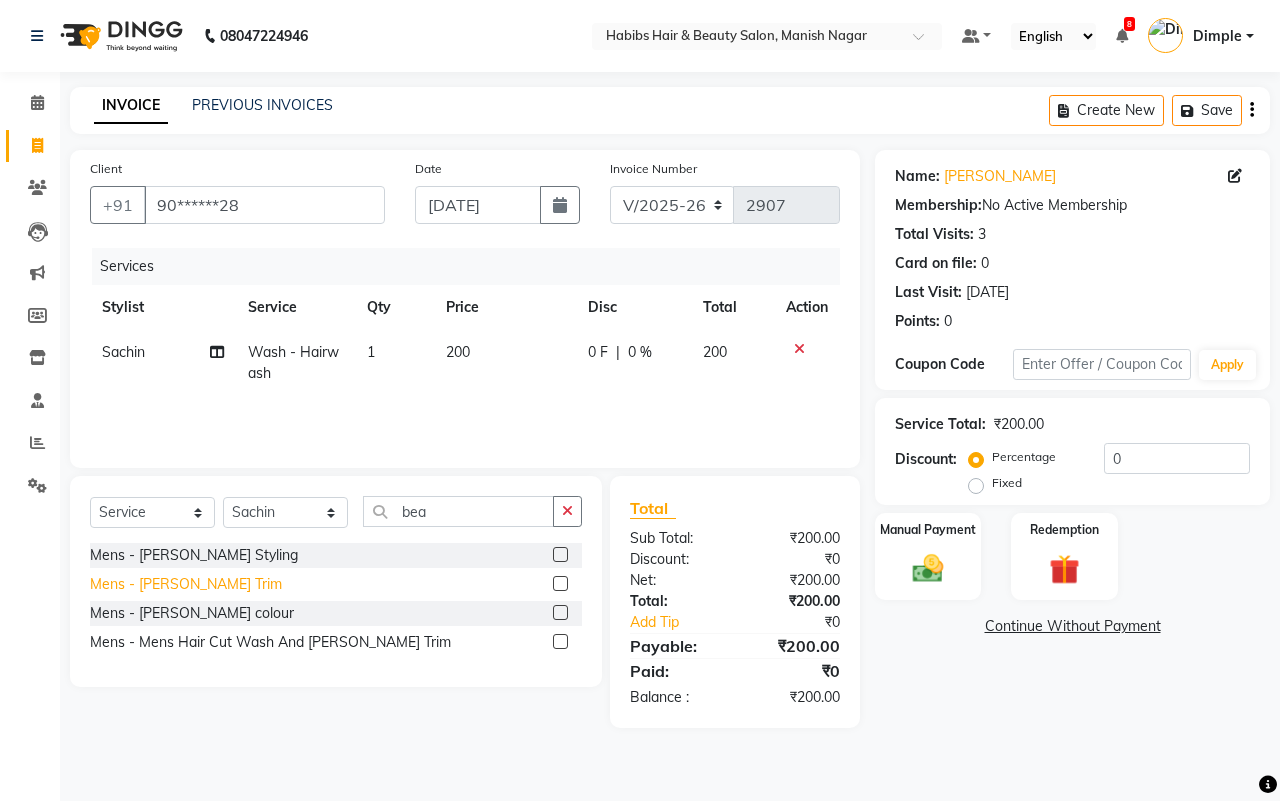 click on "Mens - [PERSON_NAME] Trim" 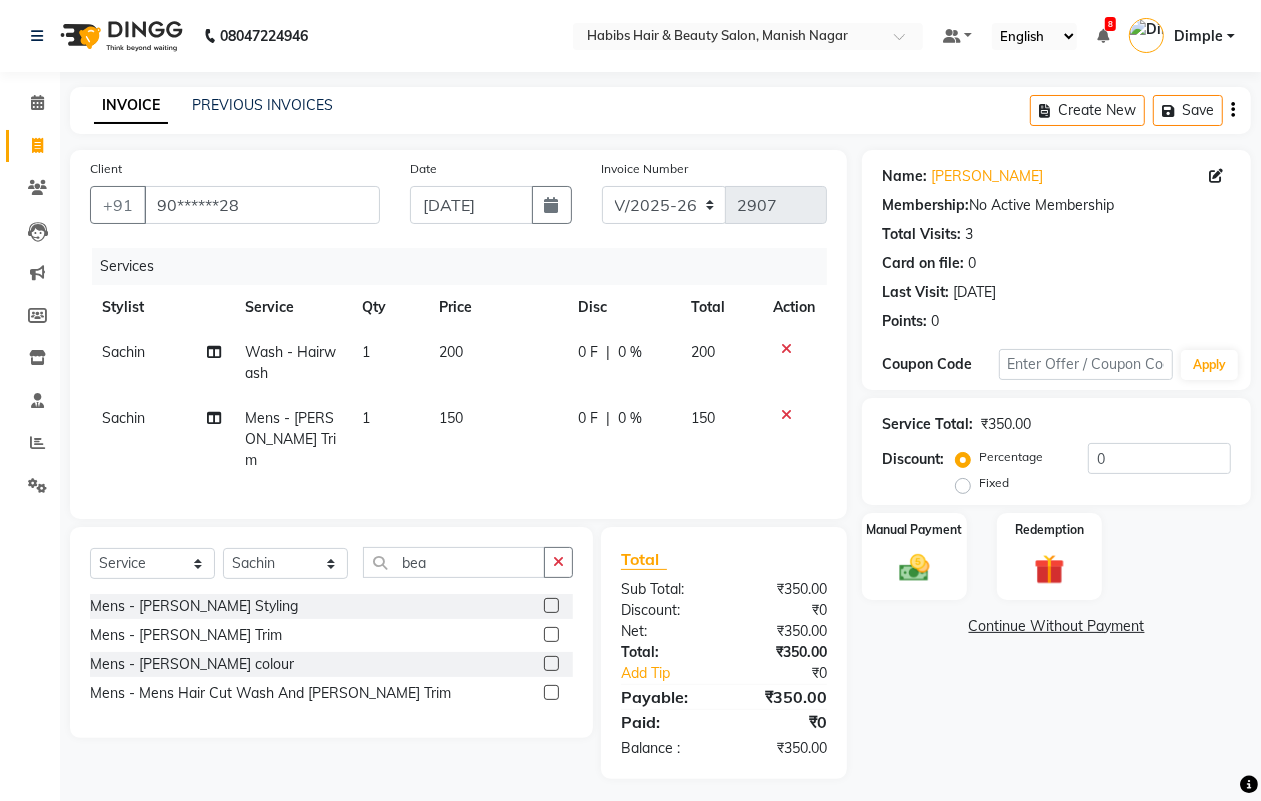 click on "200" 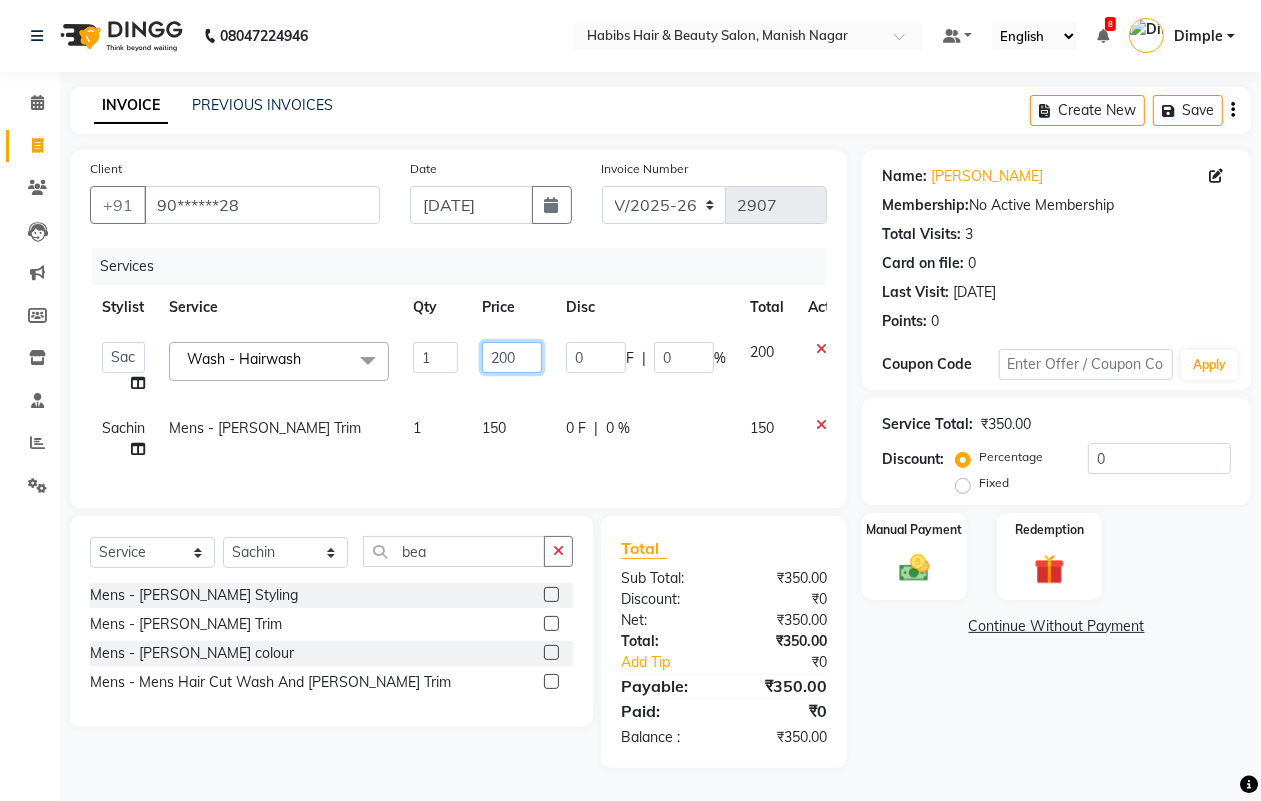 click on "200" 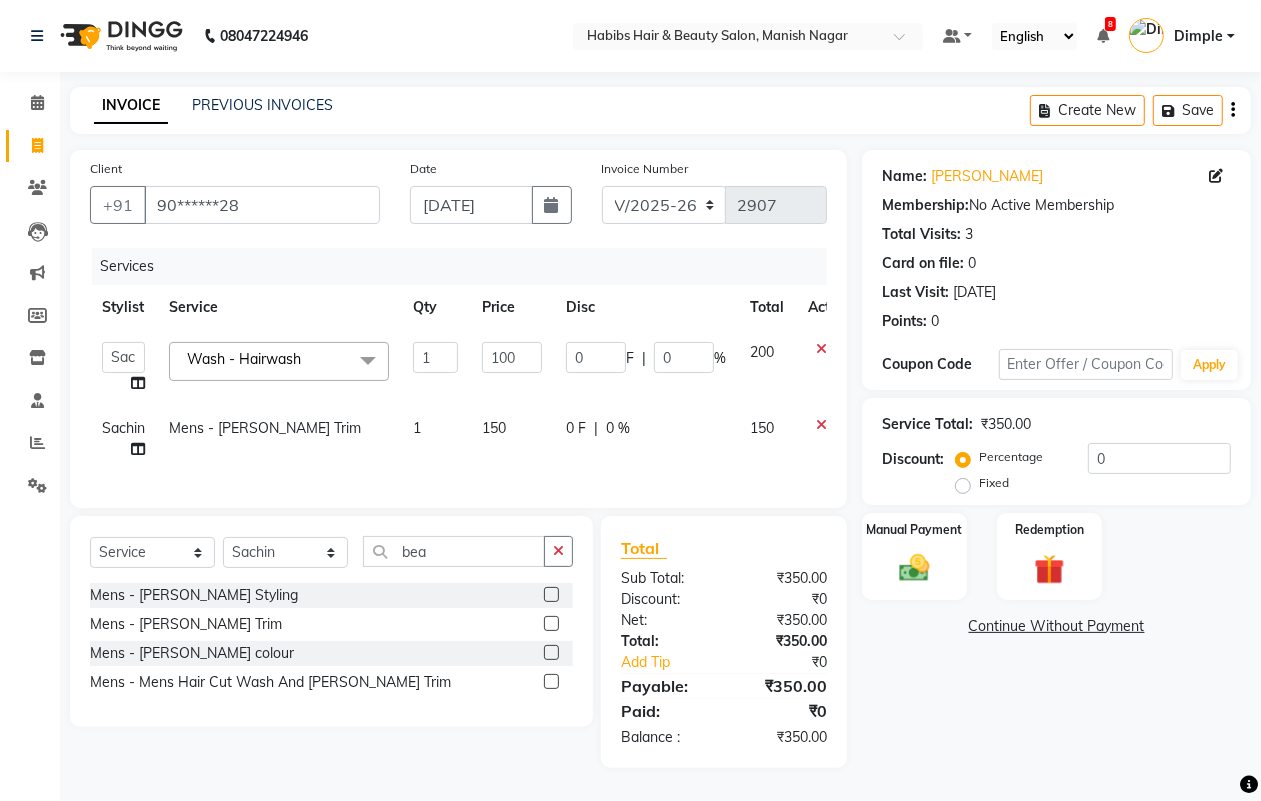 drag, startPoint x: 961, startPoint y: 746, endPoint x: 956, endPoint y: 650, distance: 96.13012 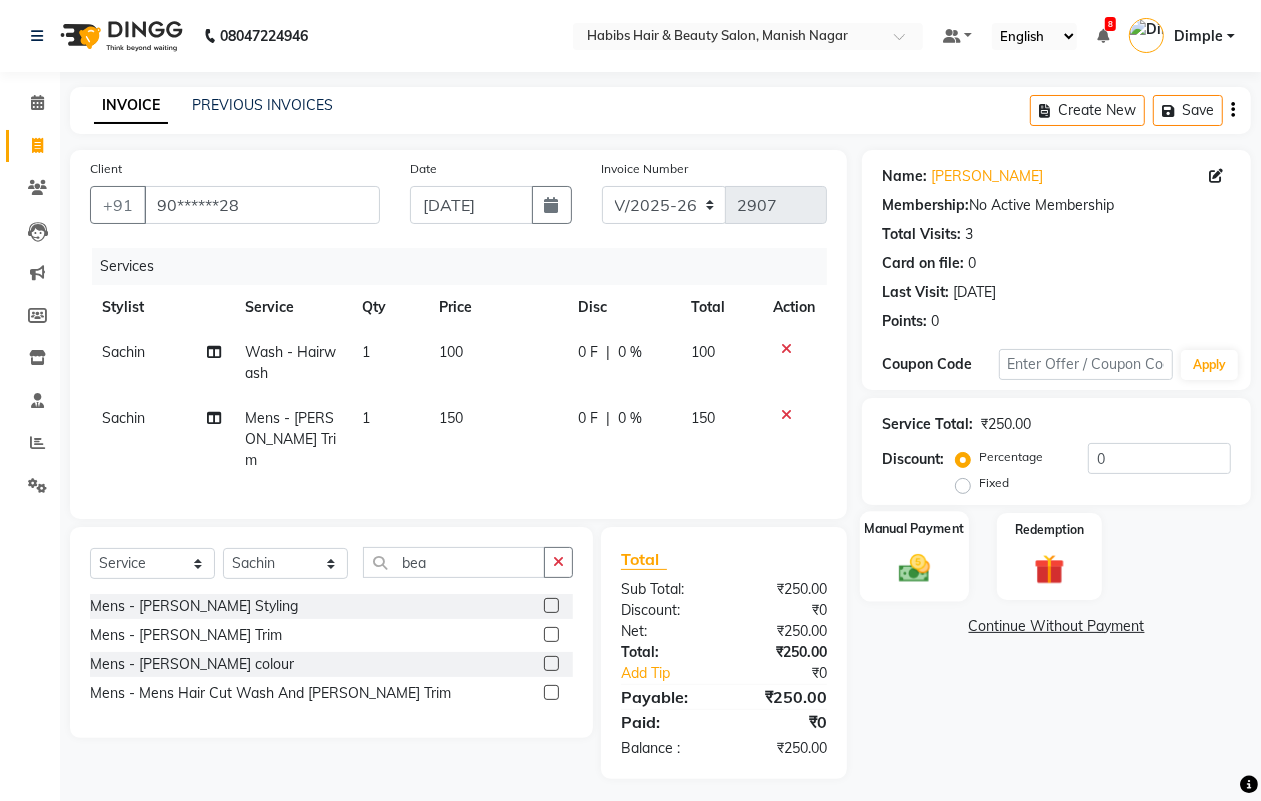 click 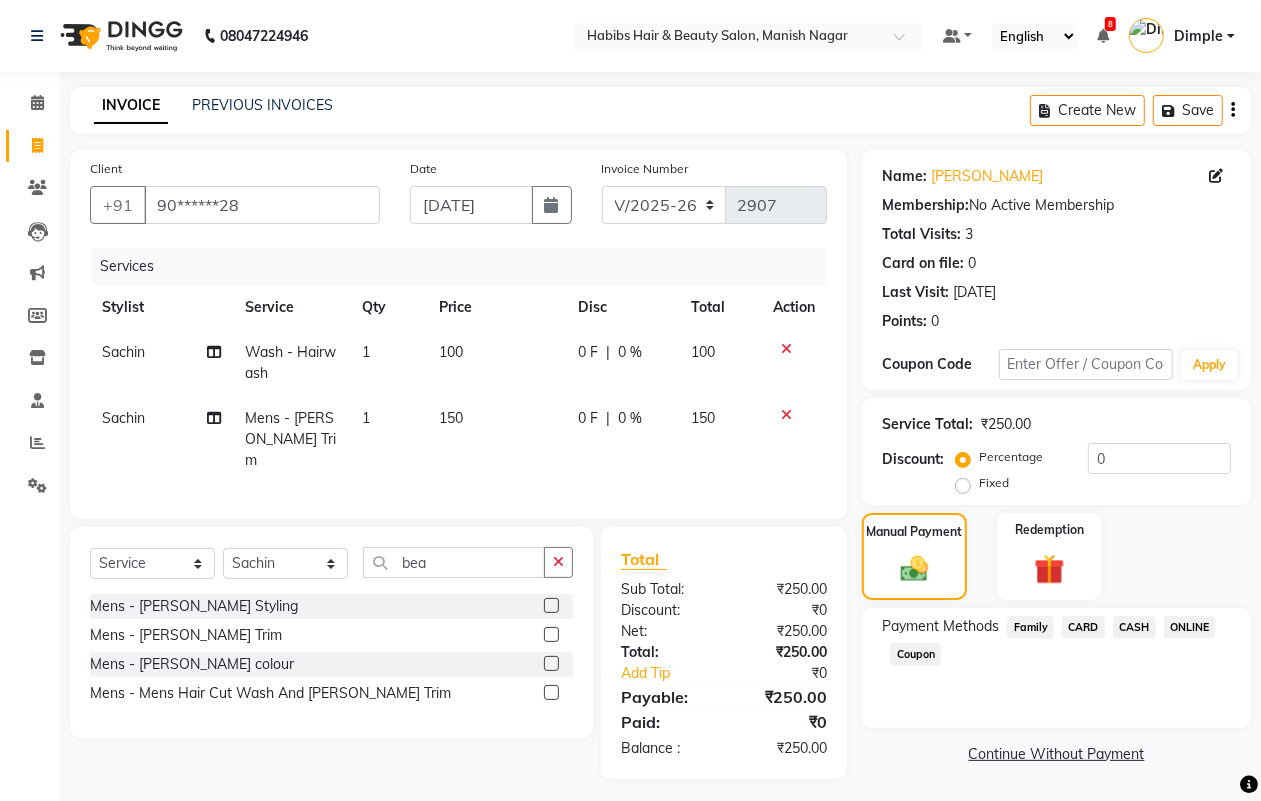 click on "ONLINE" 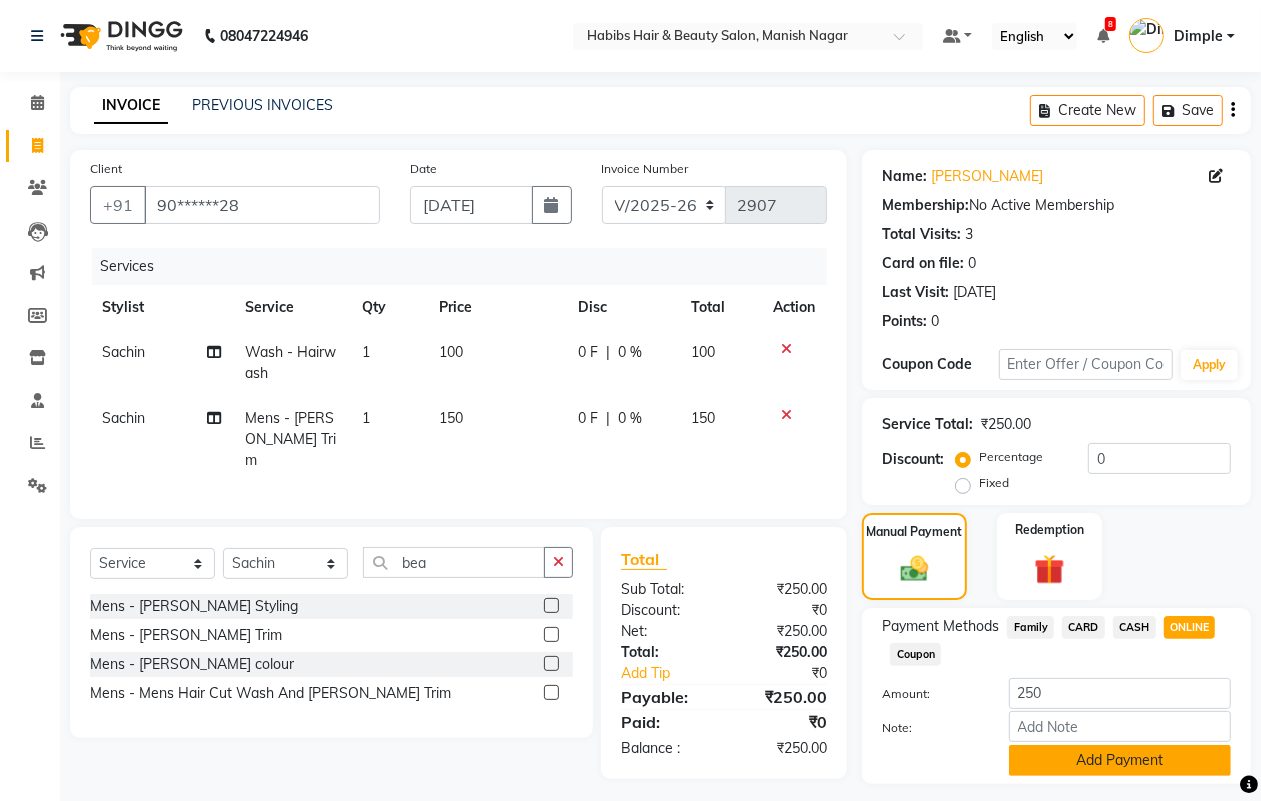 click on "Add Payment" 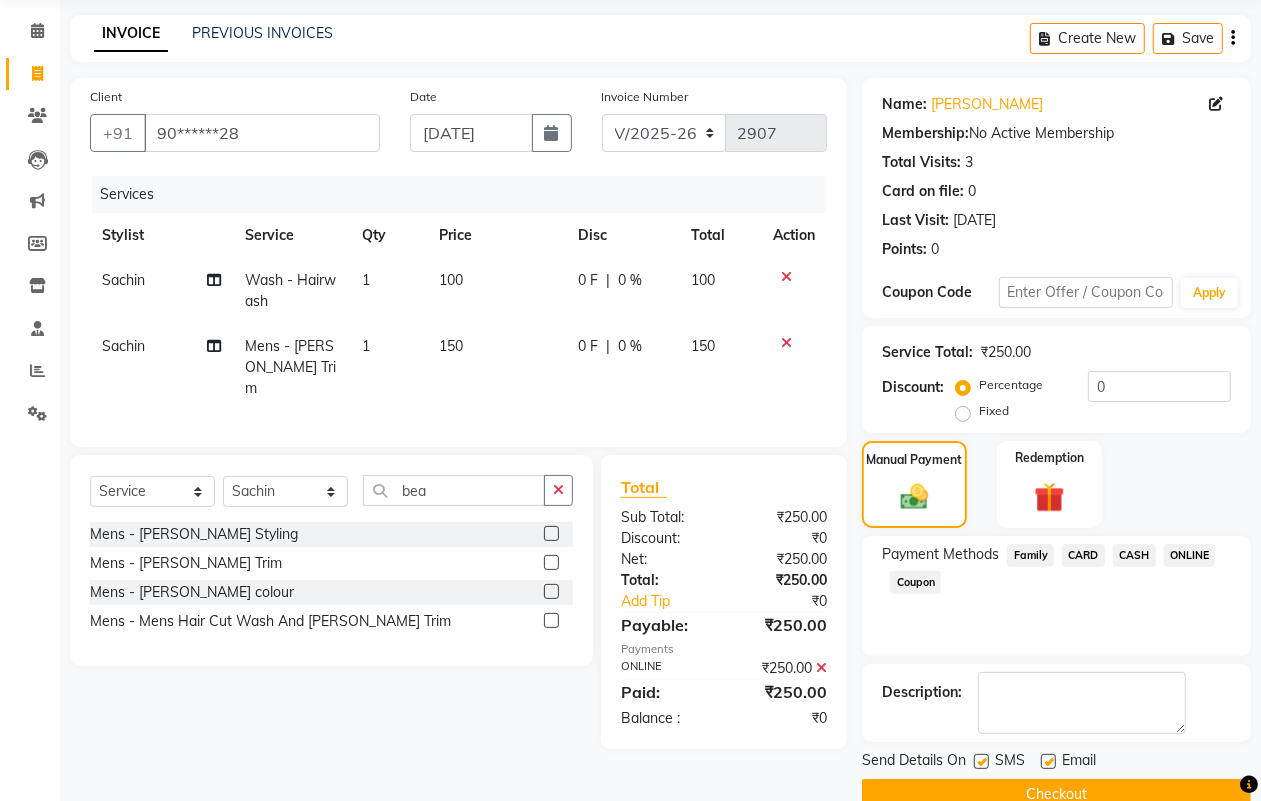 scroll, scrollTop: 111, scrollLeft: 0, axis: vertical 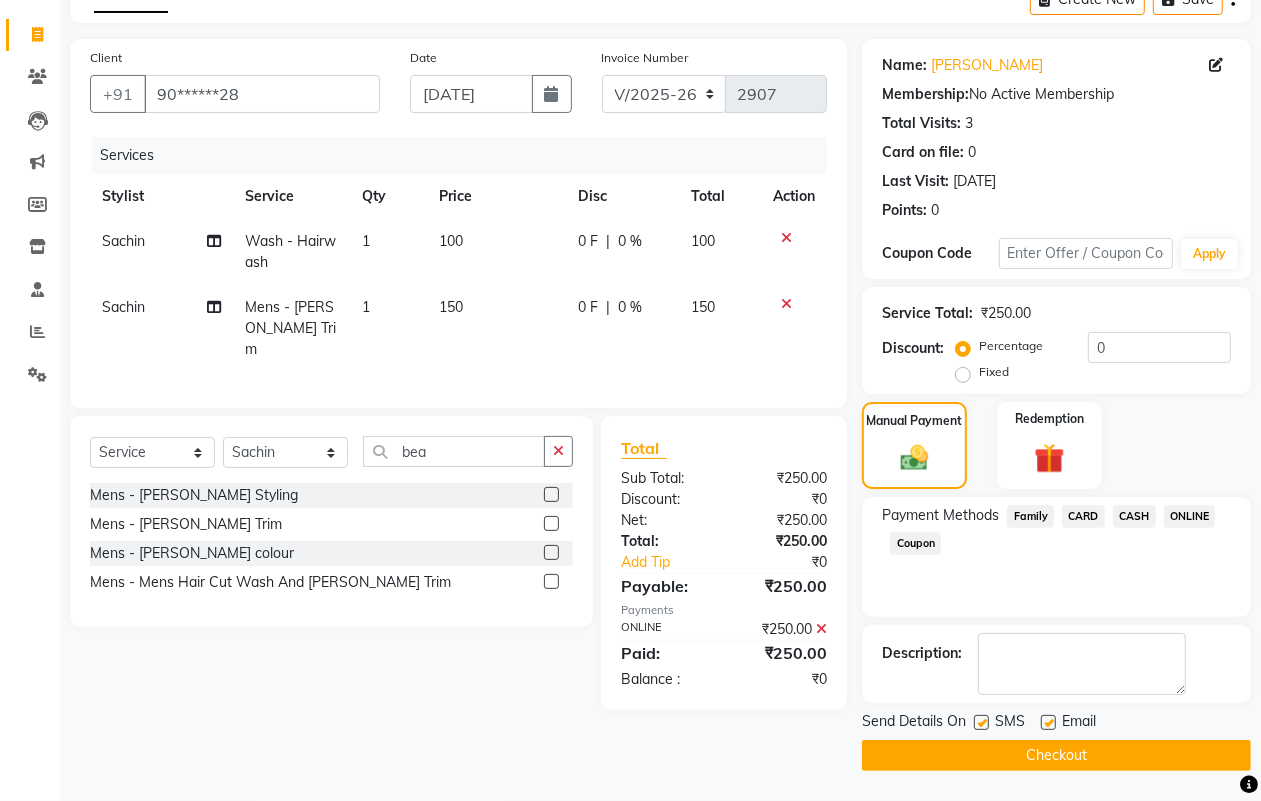 click on "Checkout" 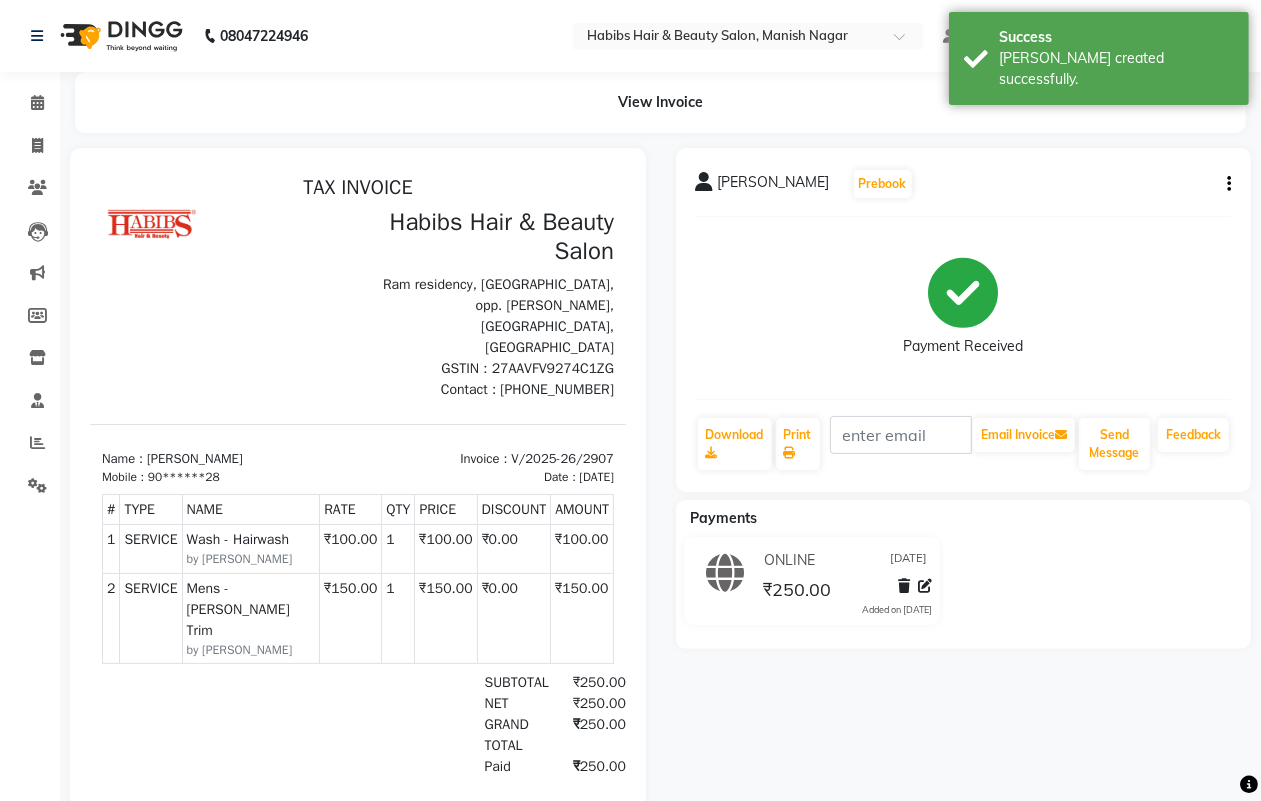 scroll, scrollTop: 0, scrollLeft: 0, axis: both 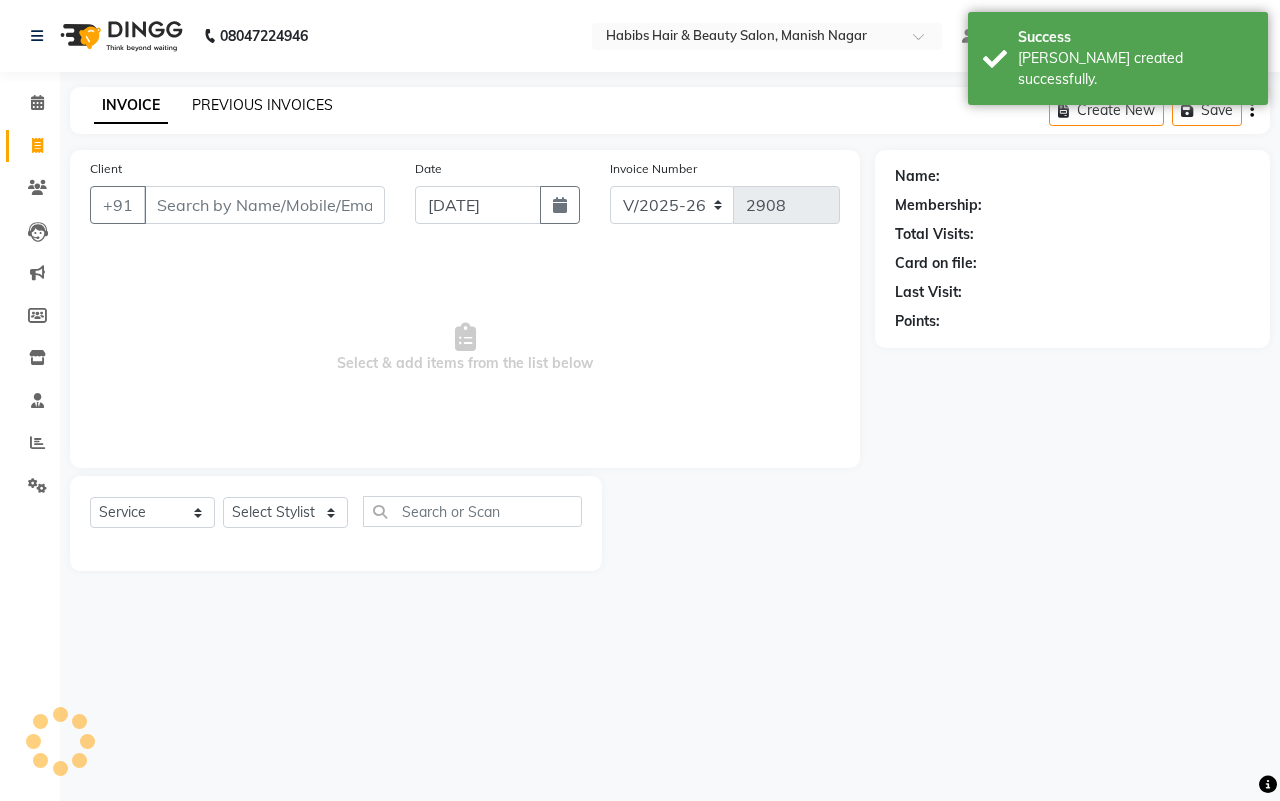 click on "PREVIOUS INVOICES" 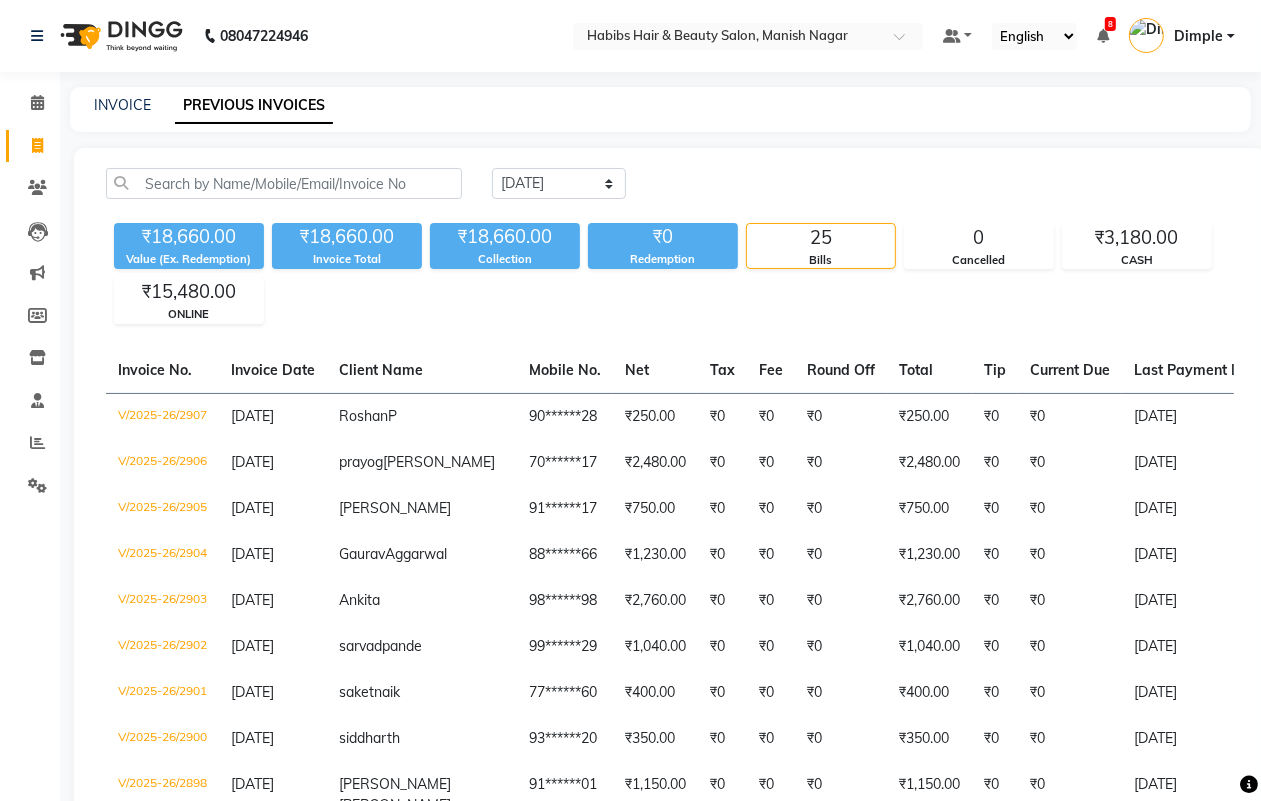click on "INVOICE PREVIOUS INVOICES" 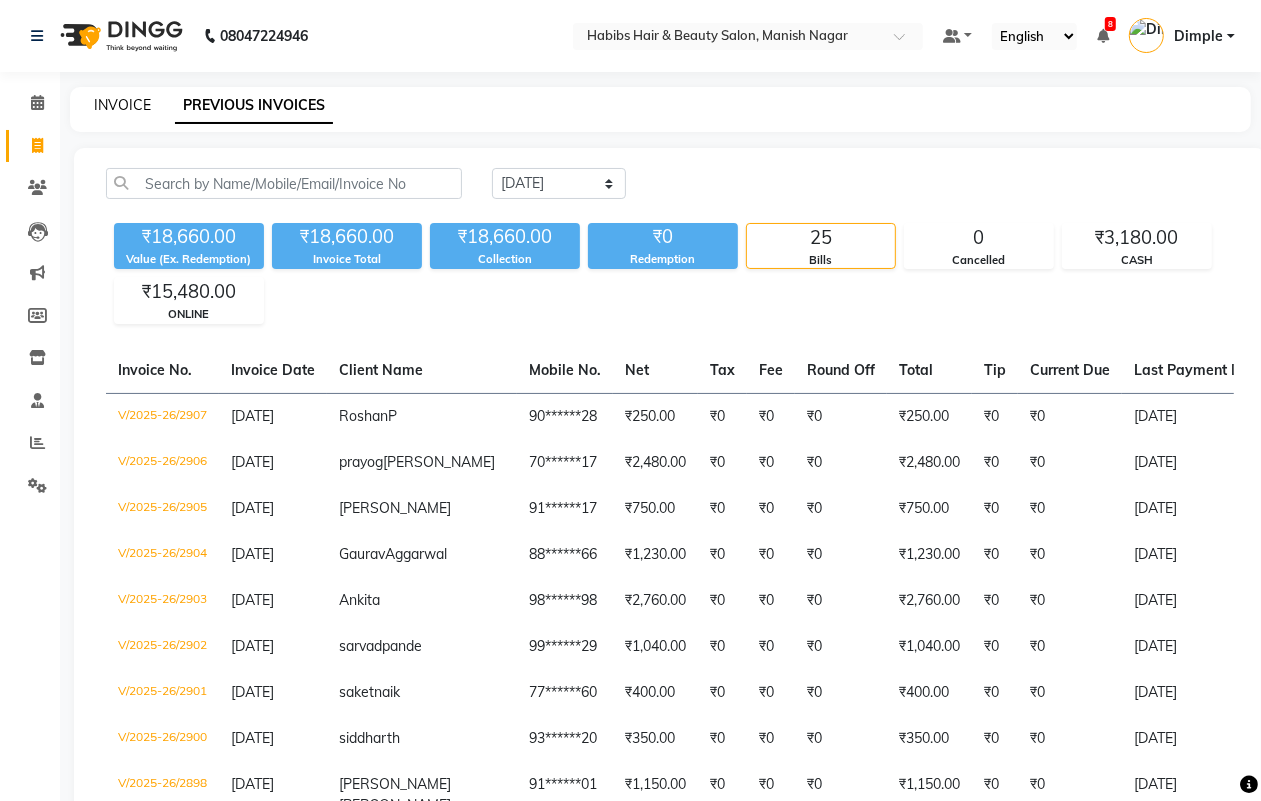 click on "INVOICE" 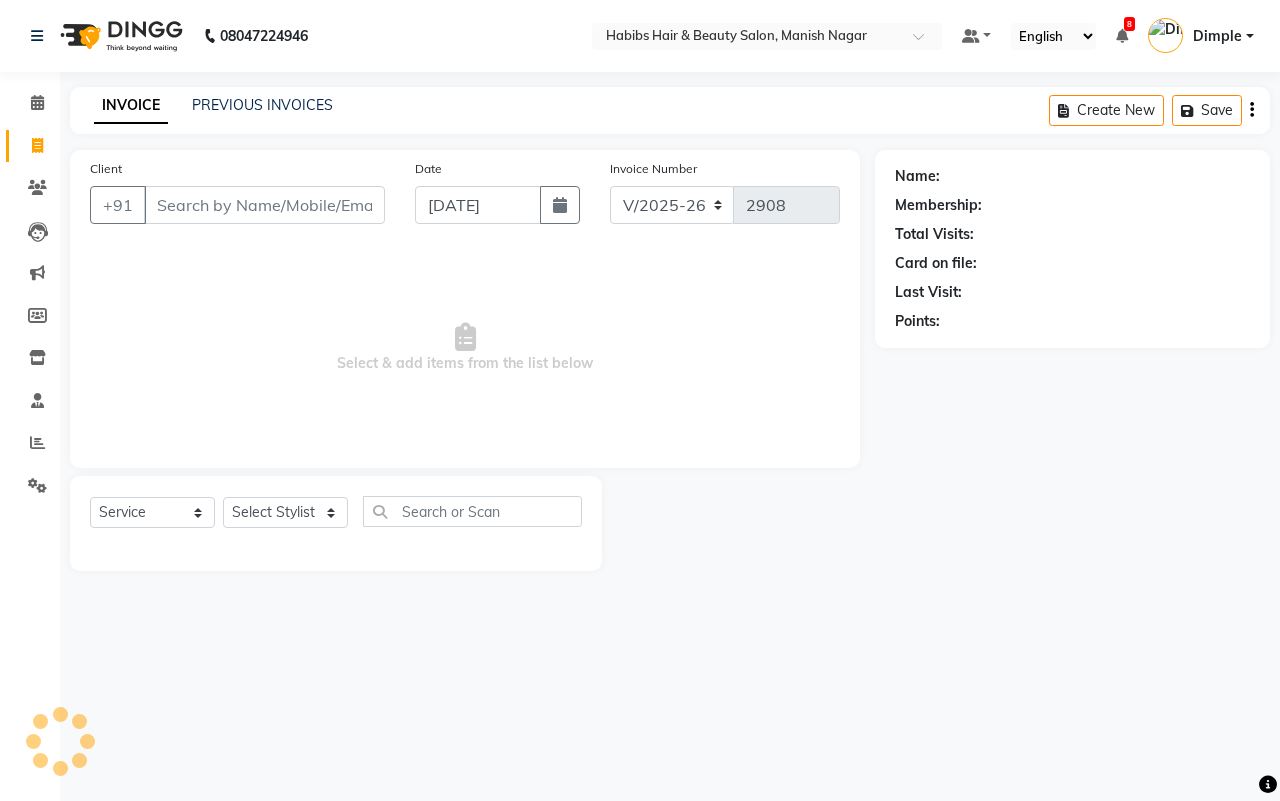 drag, startPoint x: 197, startPoint y: 206, endPoint x: 485, endPoint y: 253, distance: 291.80988 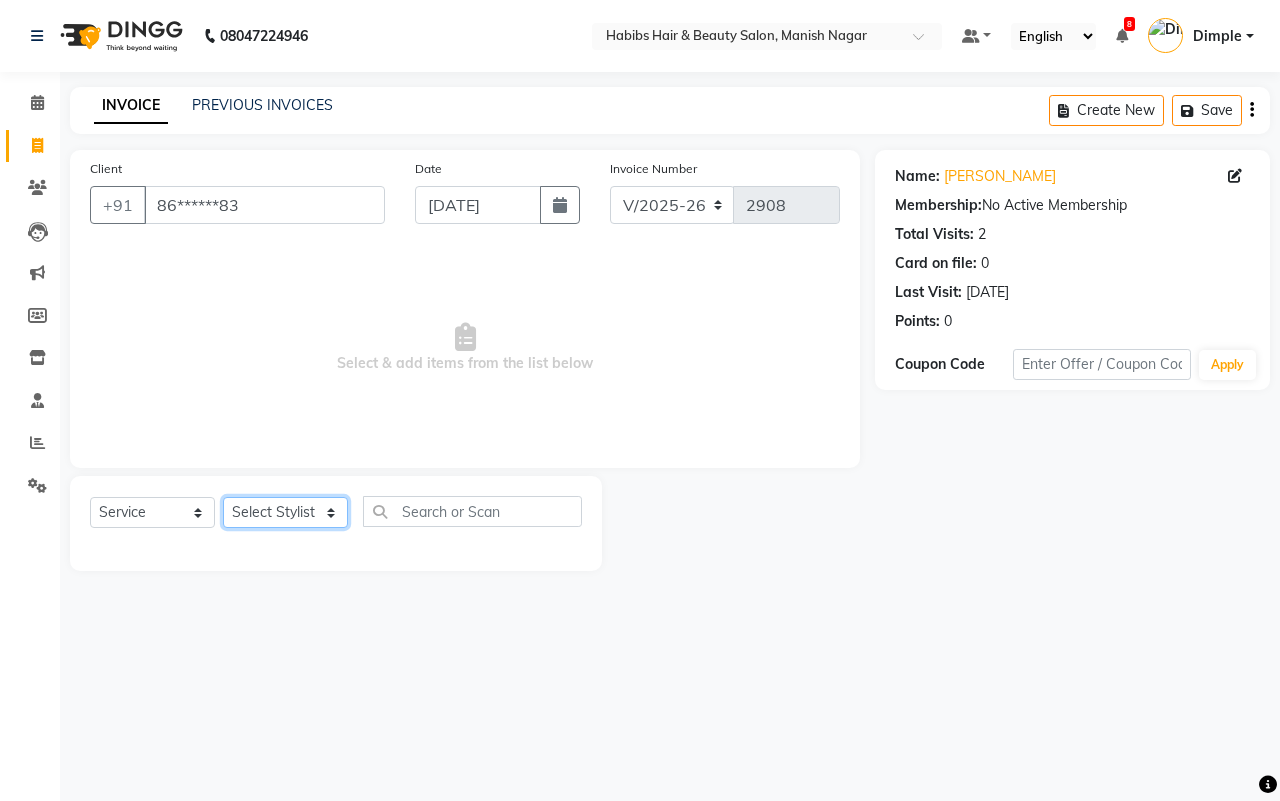 click on "Select Stylist [PERSON_NAME] [PERSON_NAME] [PERSON_NAME] Sachin [PERSON_NAME] [PERSON_NAME] [PERSON_NAME]" 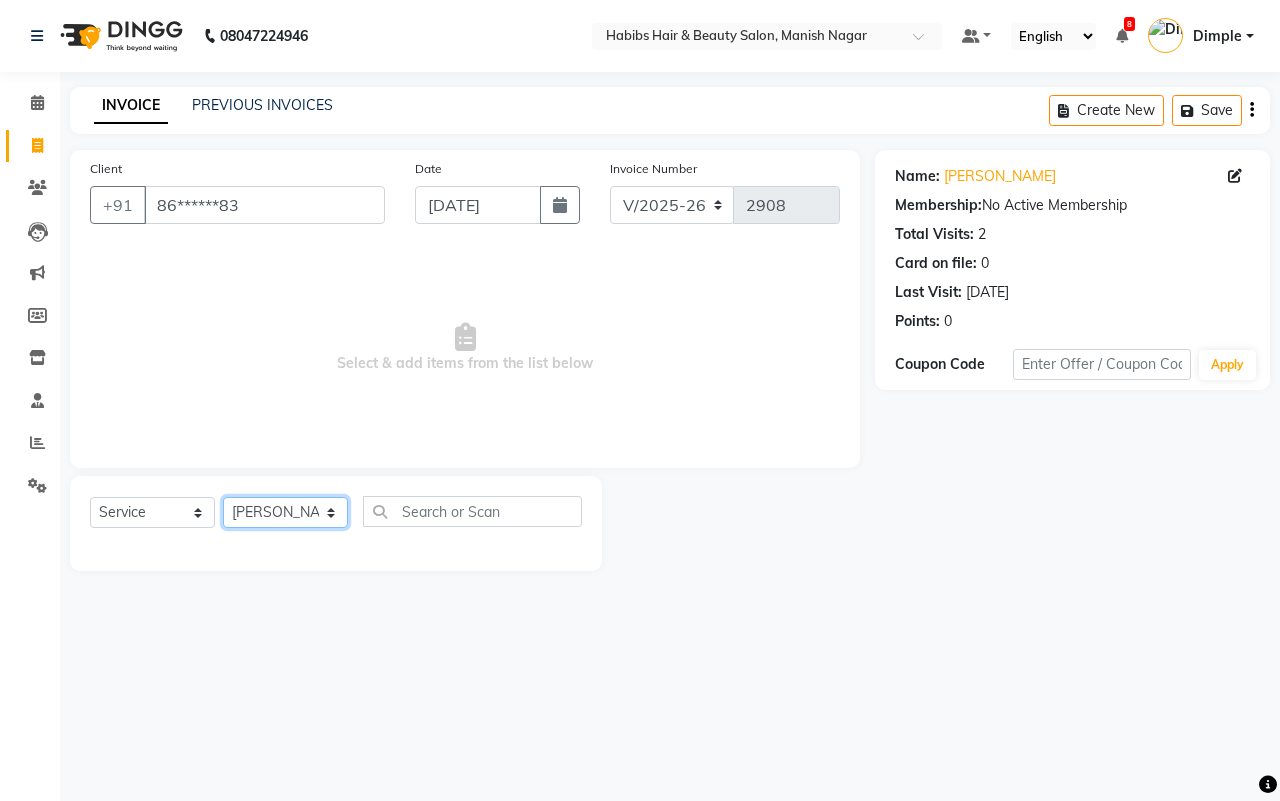 click on "Select Stylist [PERSON_NAME] [PERSON_NAME] [PERSON_NAME] Sachin [PERSON_NAME] [PERSON_NAME] [PERSON_NAME]" 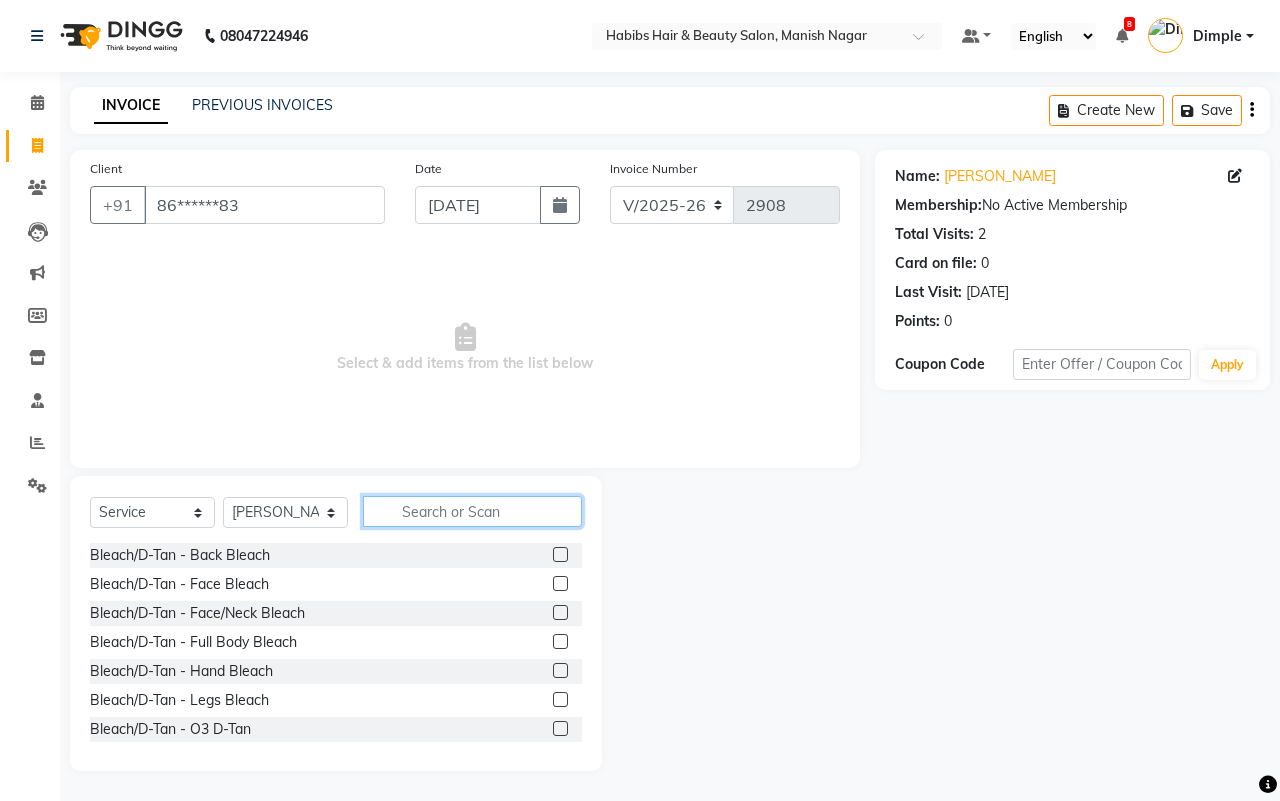 click 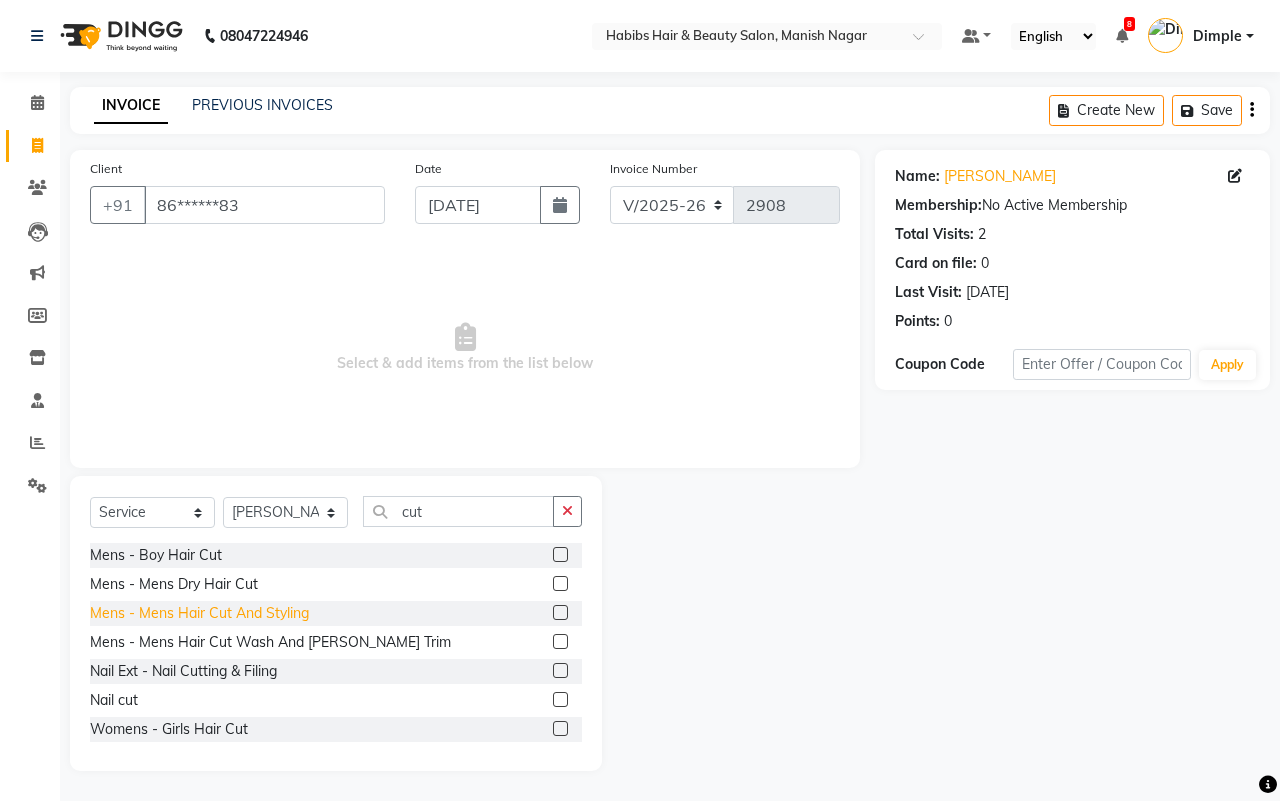 click on "Mens - Mens Hair Cut And Styling" 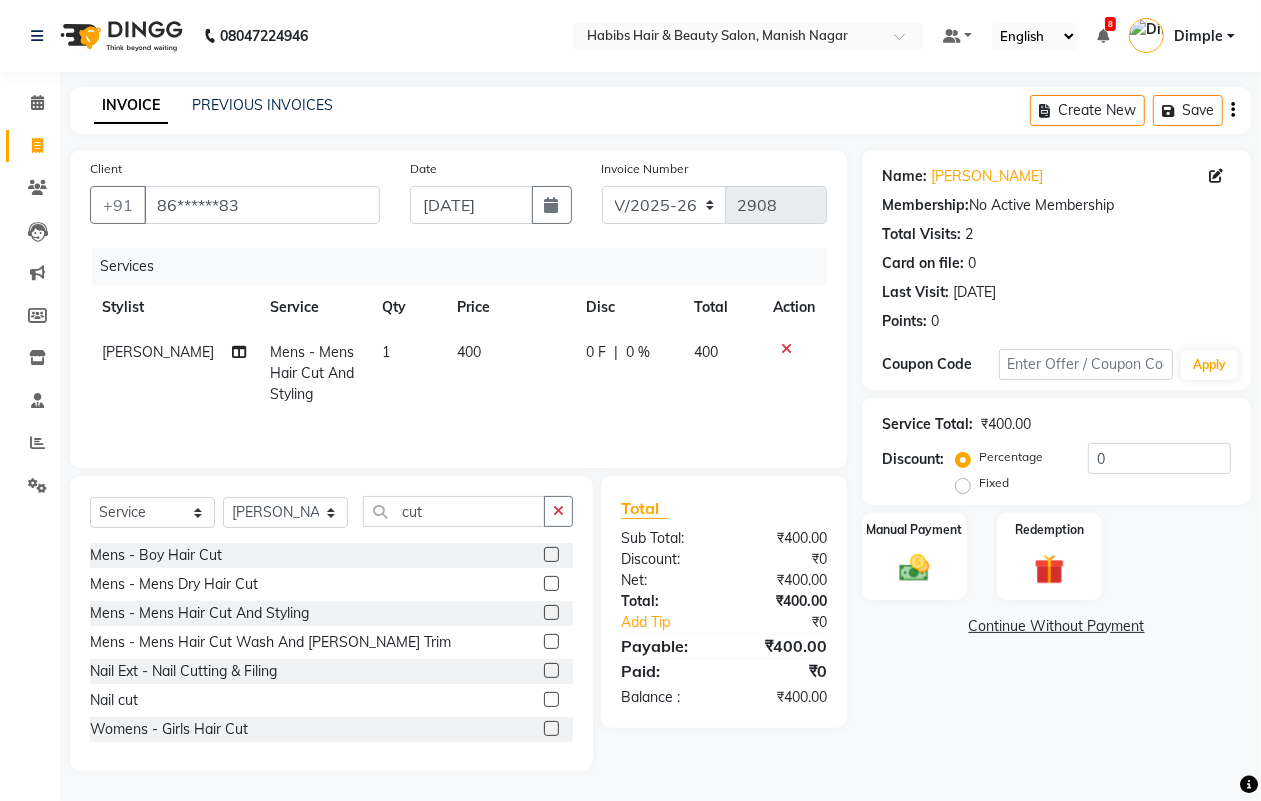 click on "400" 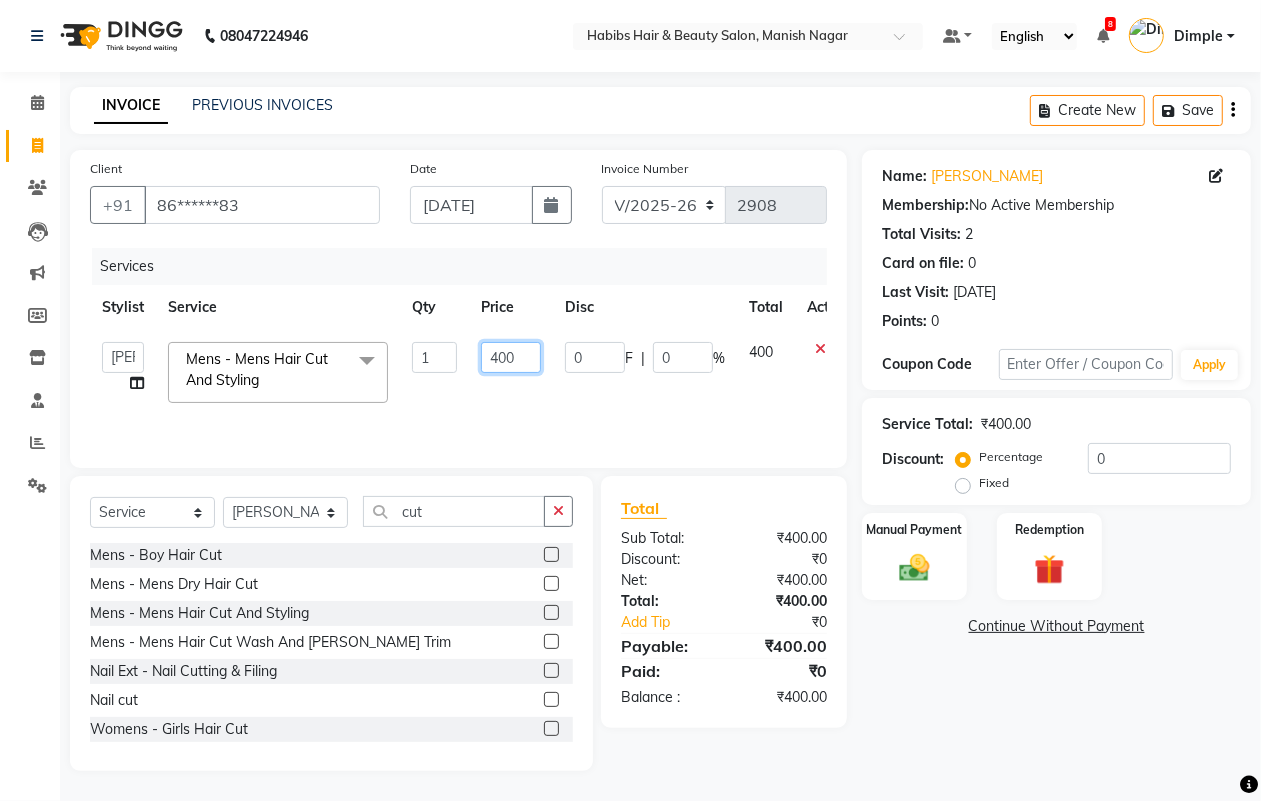 click on "400" 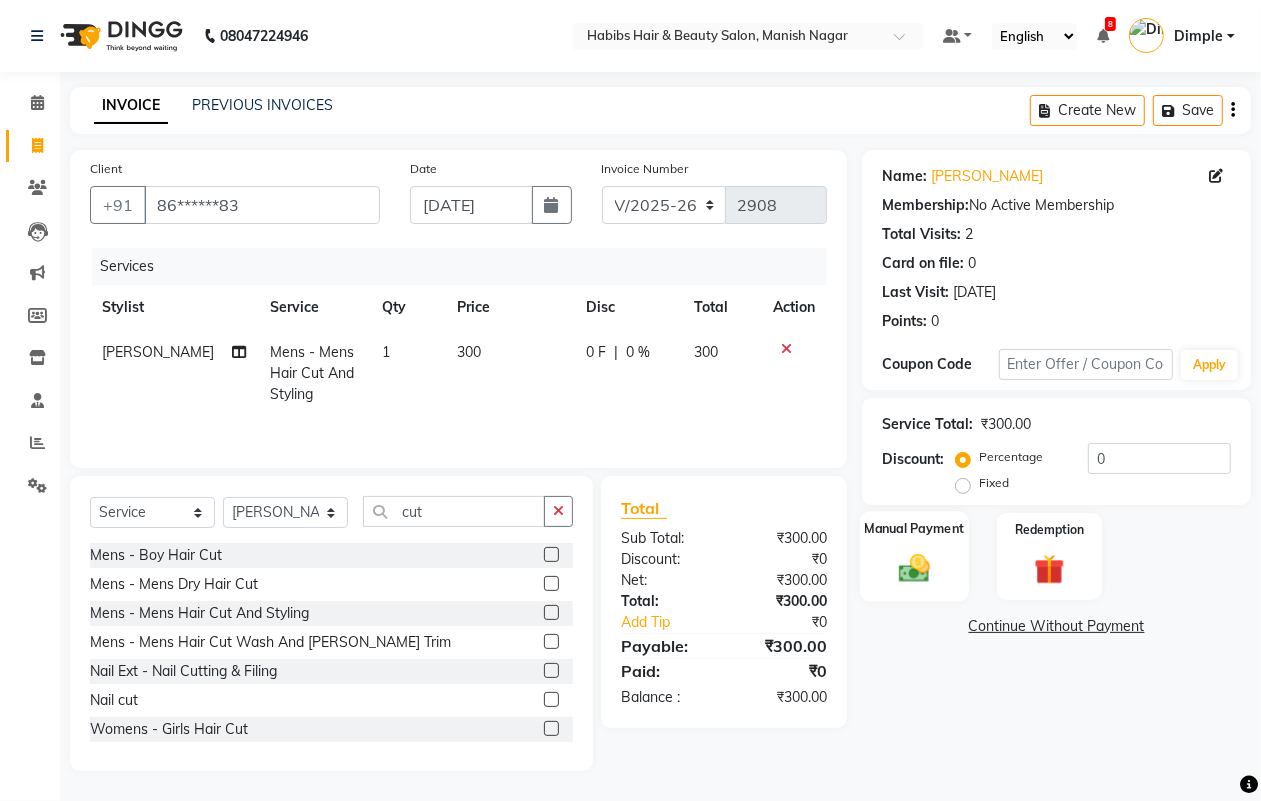 click 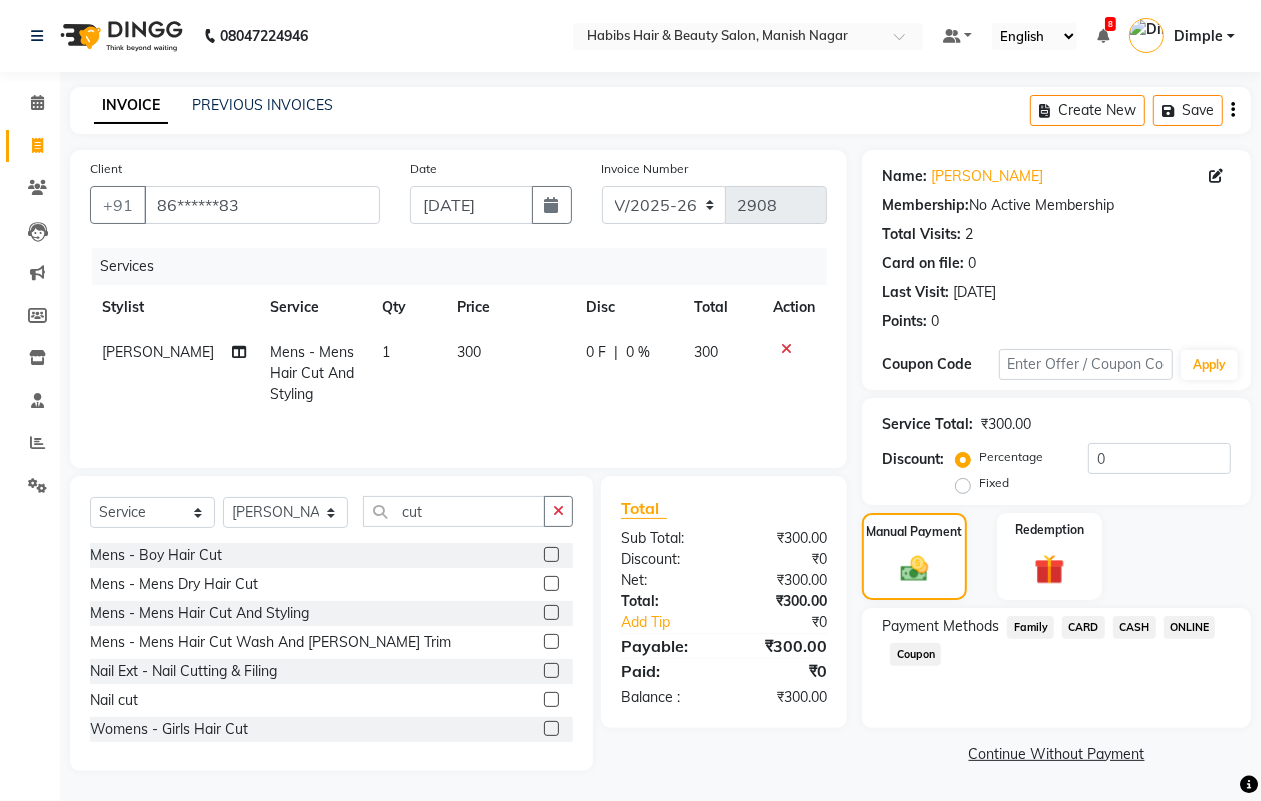 click on "CASH" 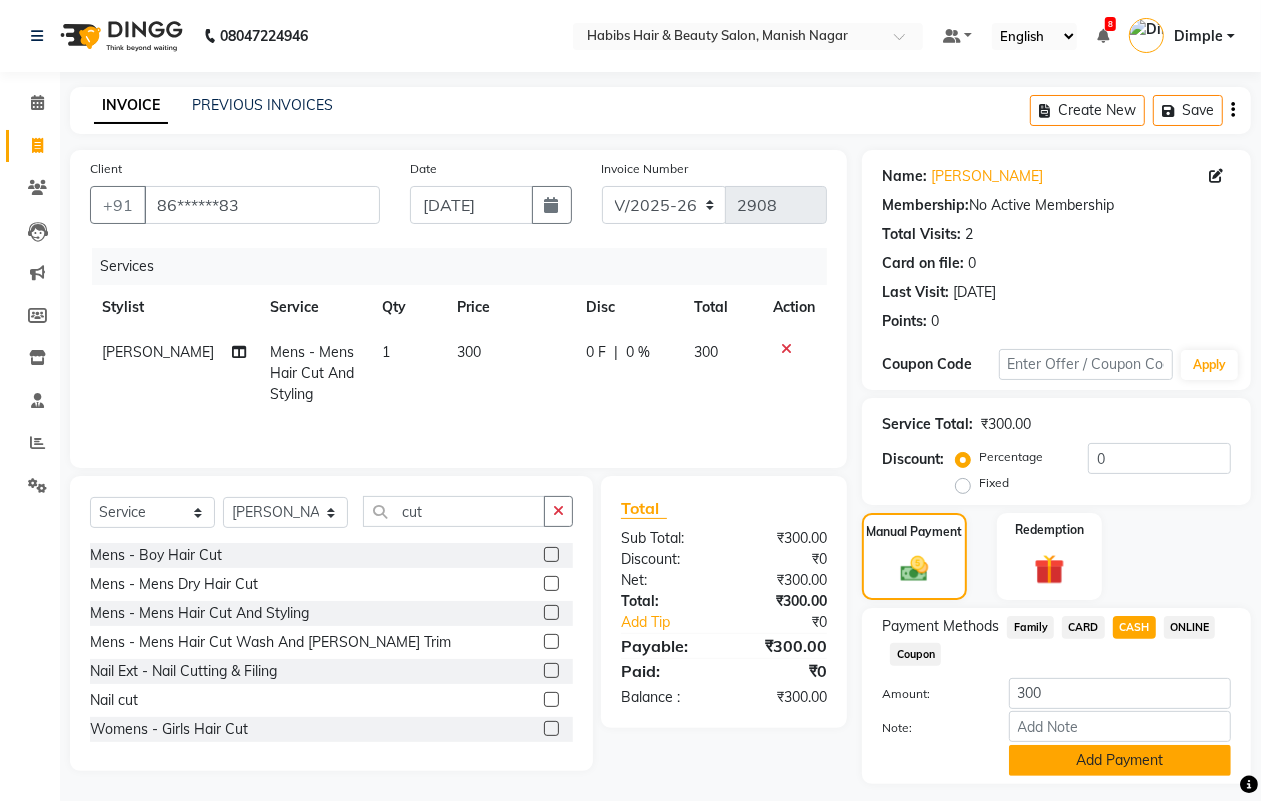 click on "Add Payment" 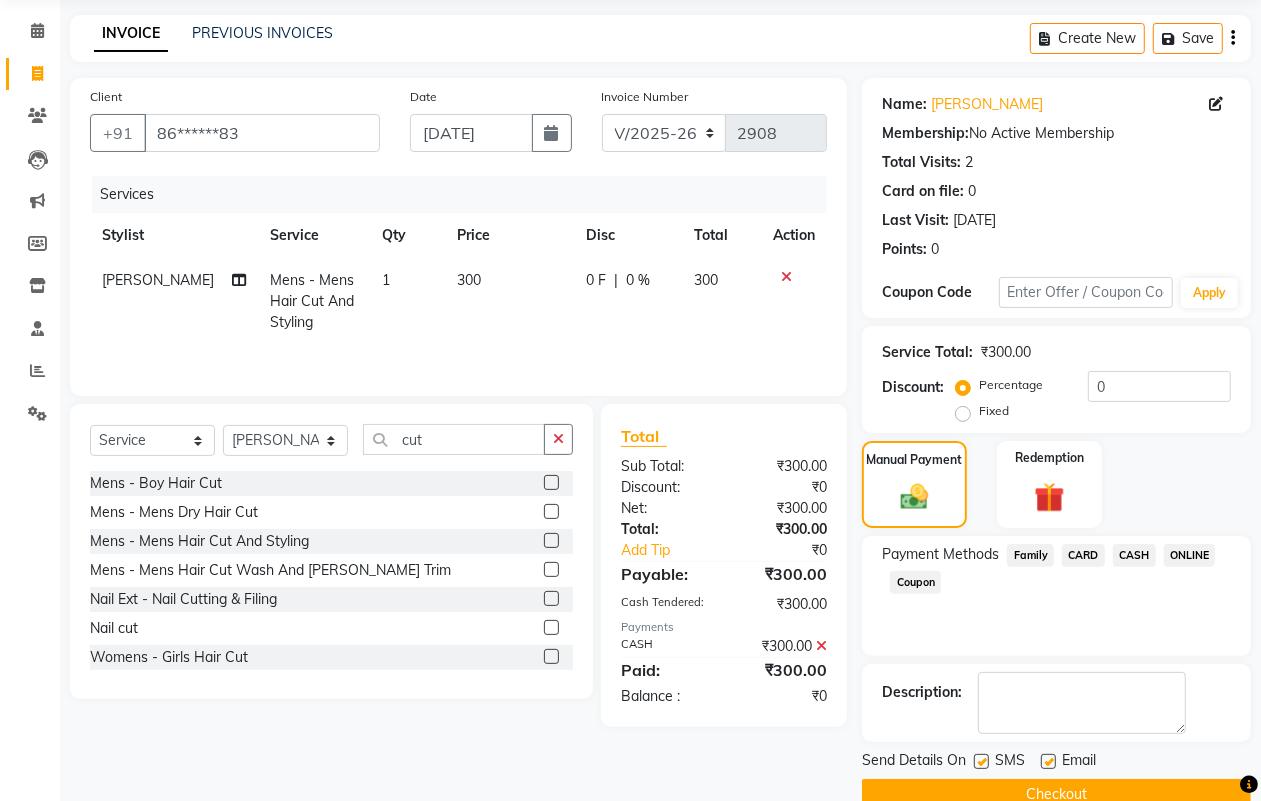scroll, scrollTop: 111, scrollLeft: 0, axis: vertical 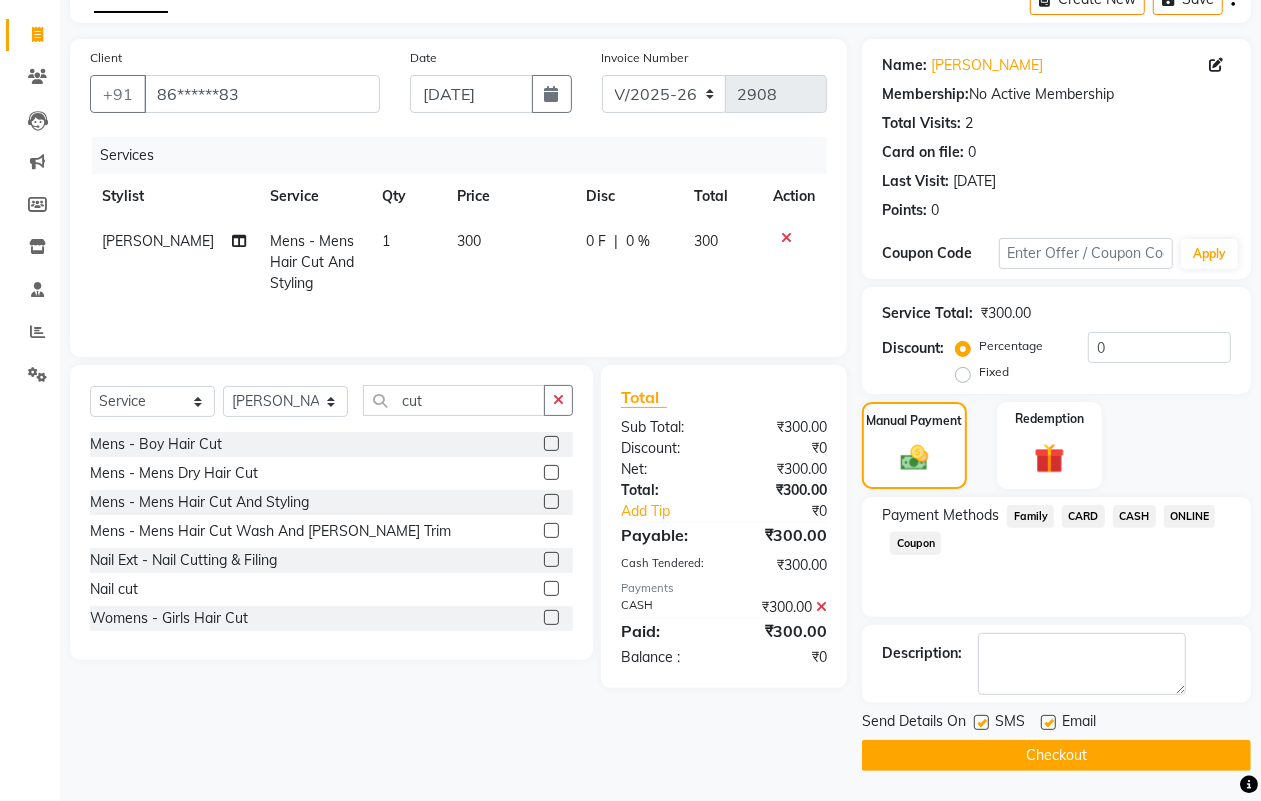 click on "Checkout" 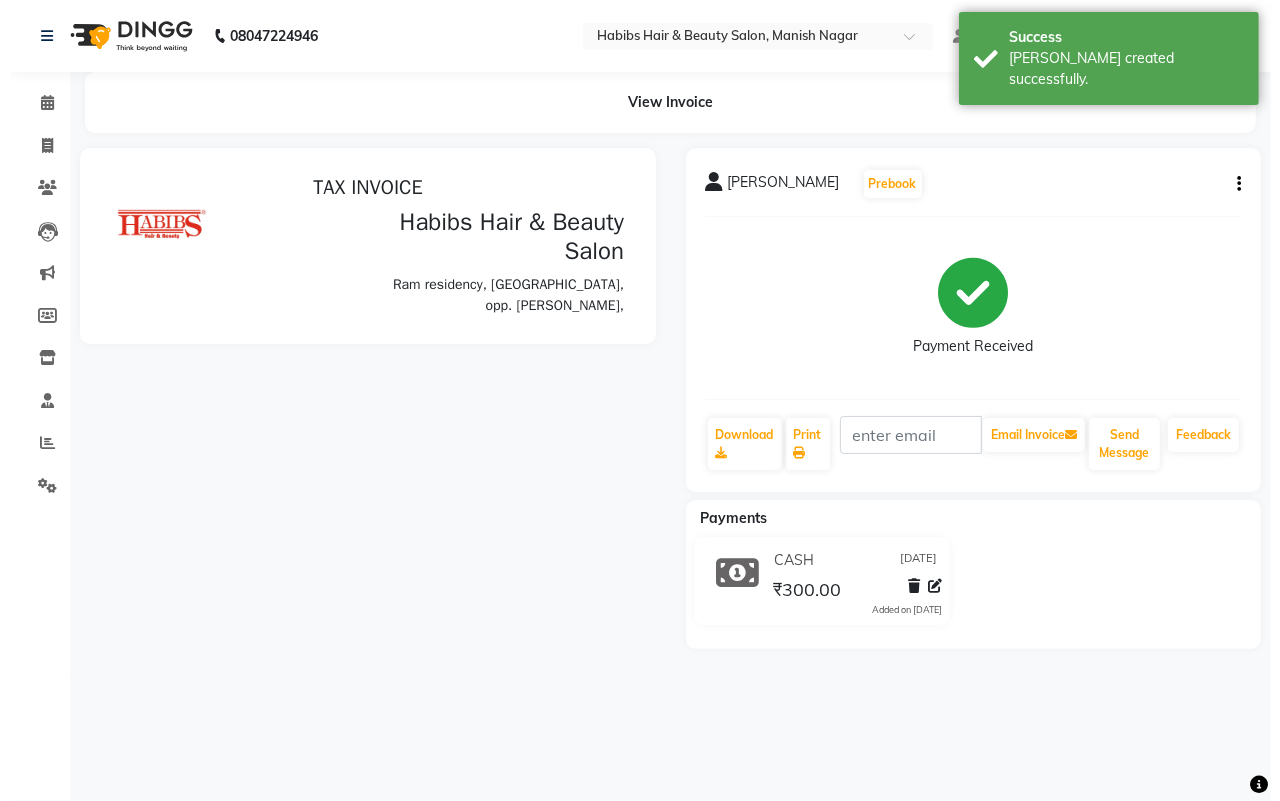 scroll, scrollTop: 0, scrollLeft: 0, axis: both 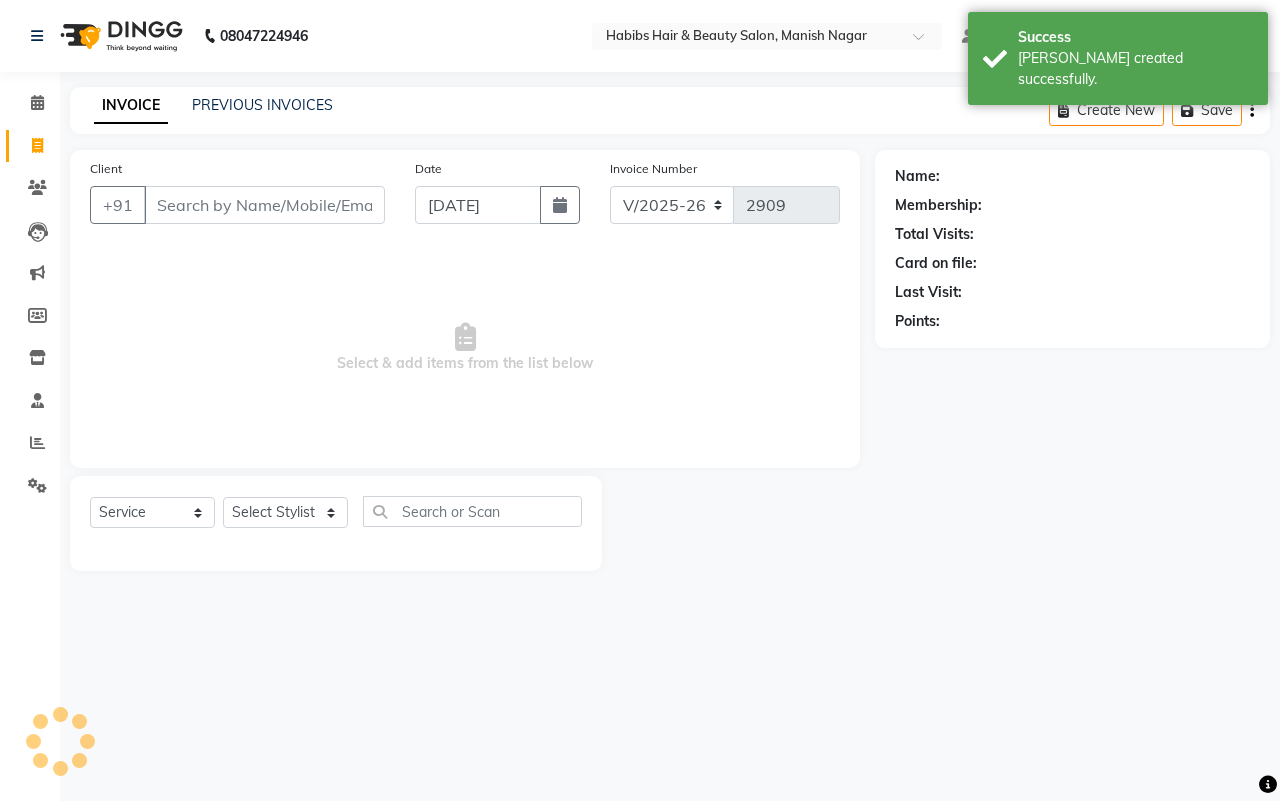 click on "INVOICE PREVIOUS INVOICES" 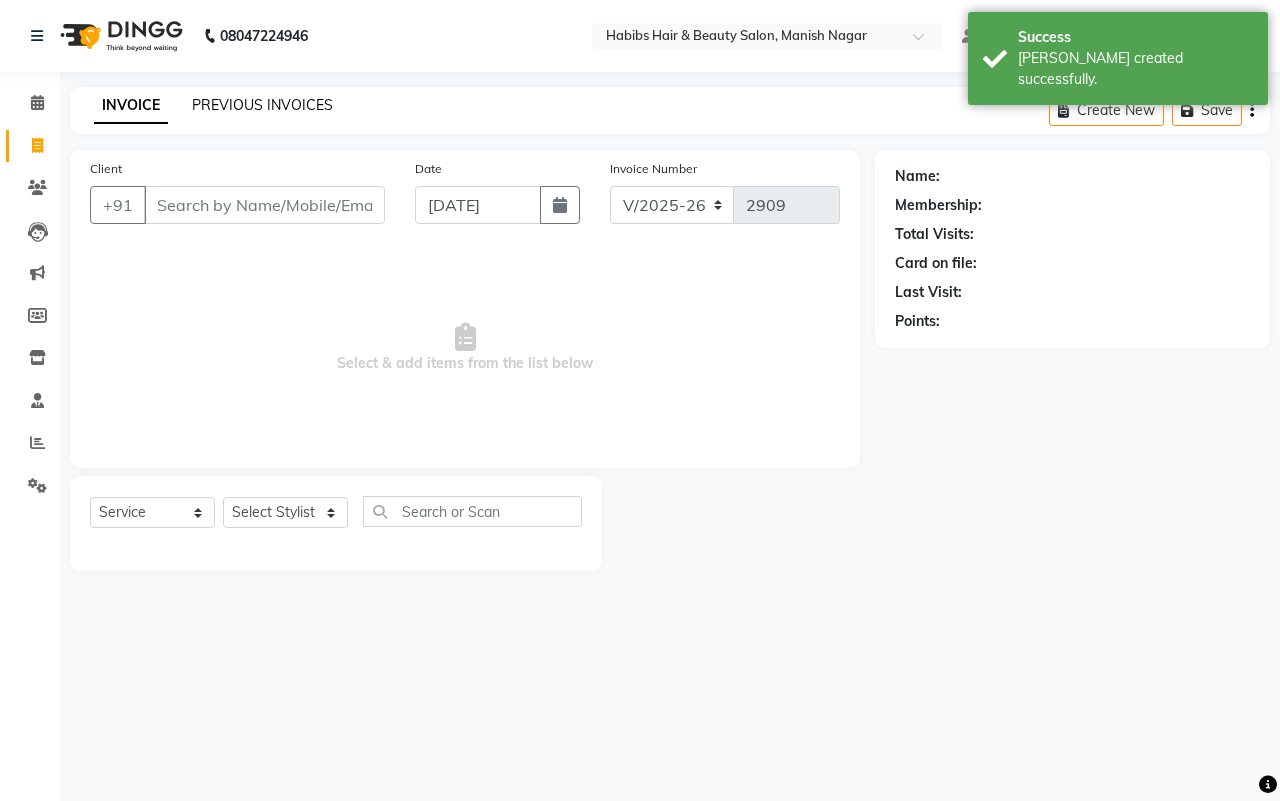 click on "PREVIOUS INVOICES" 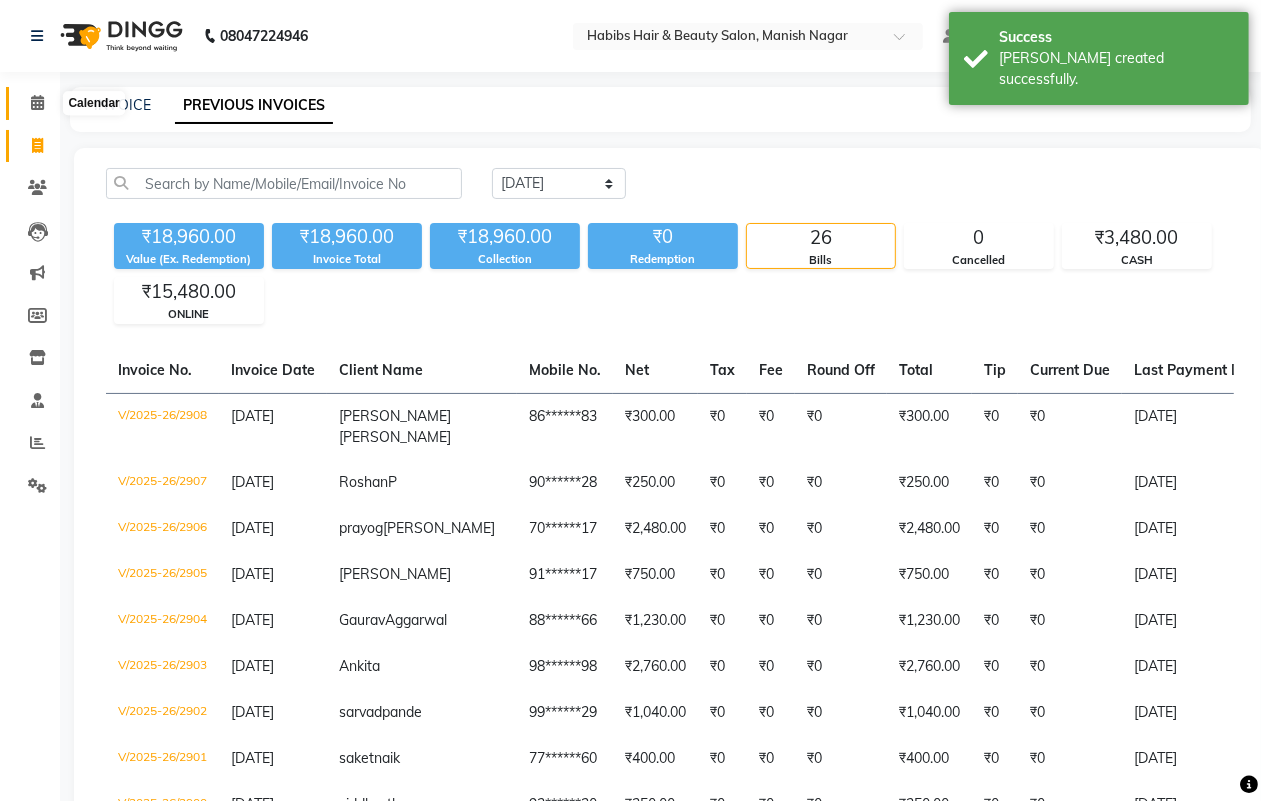 click 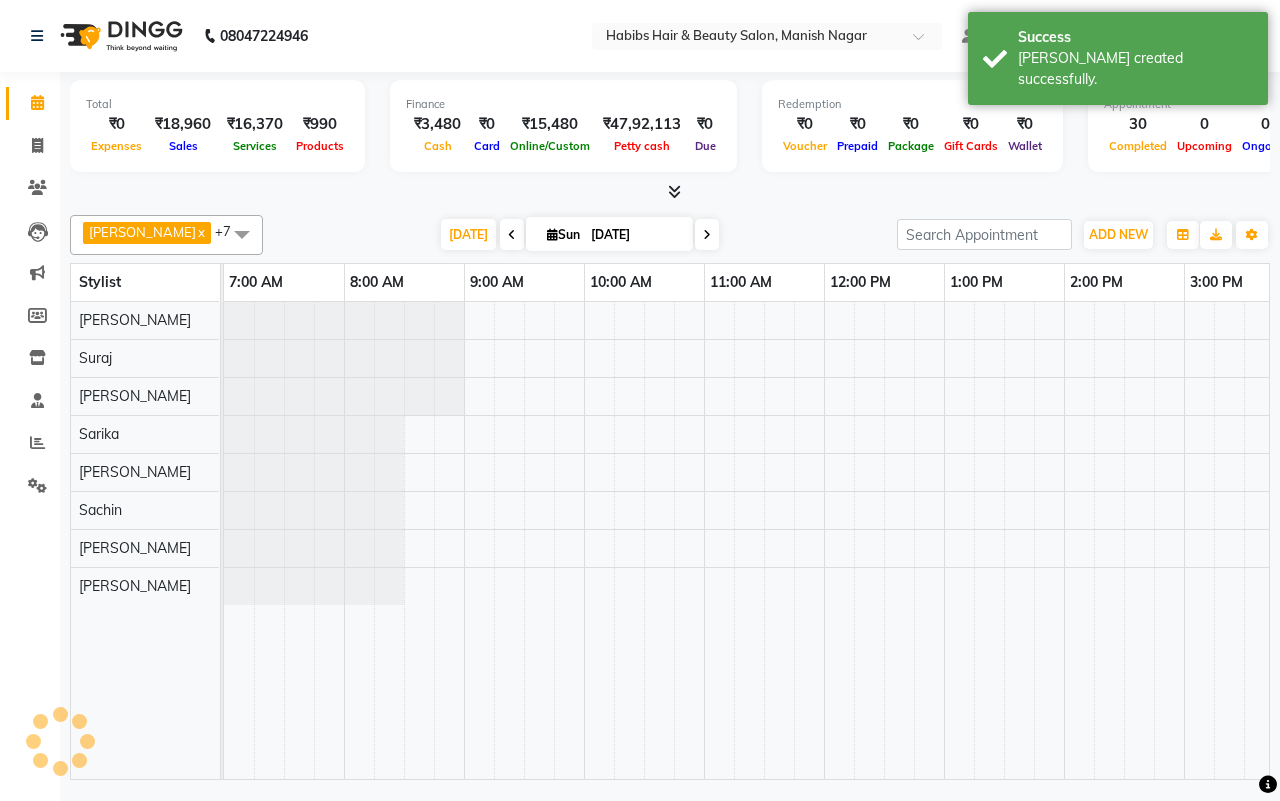 scroll, scrollTop: 0, scrollLeft: 0, axis: both 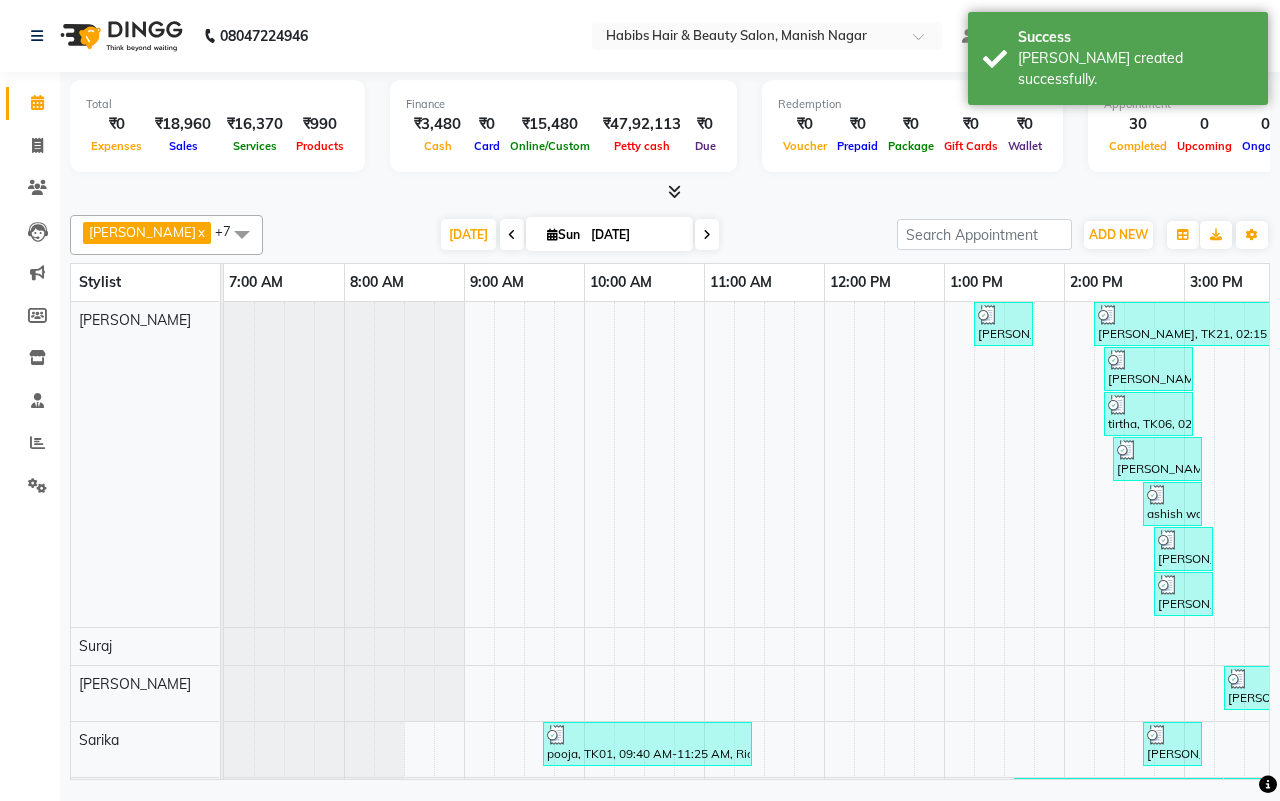 click at bounding box center [670, 192] 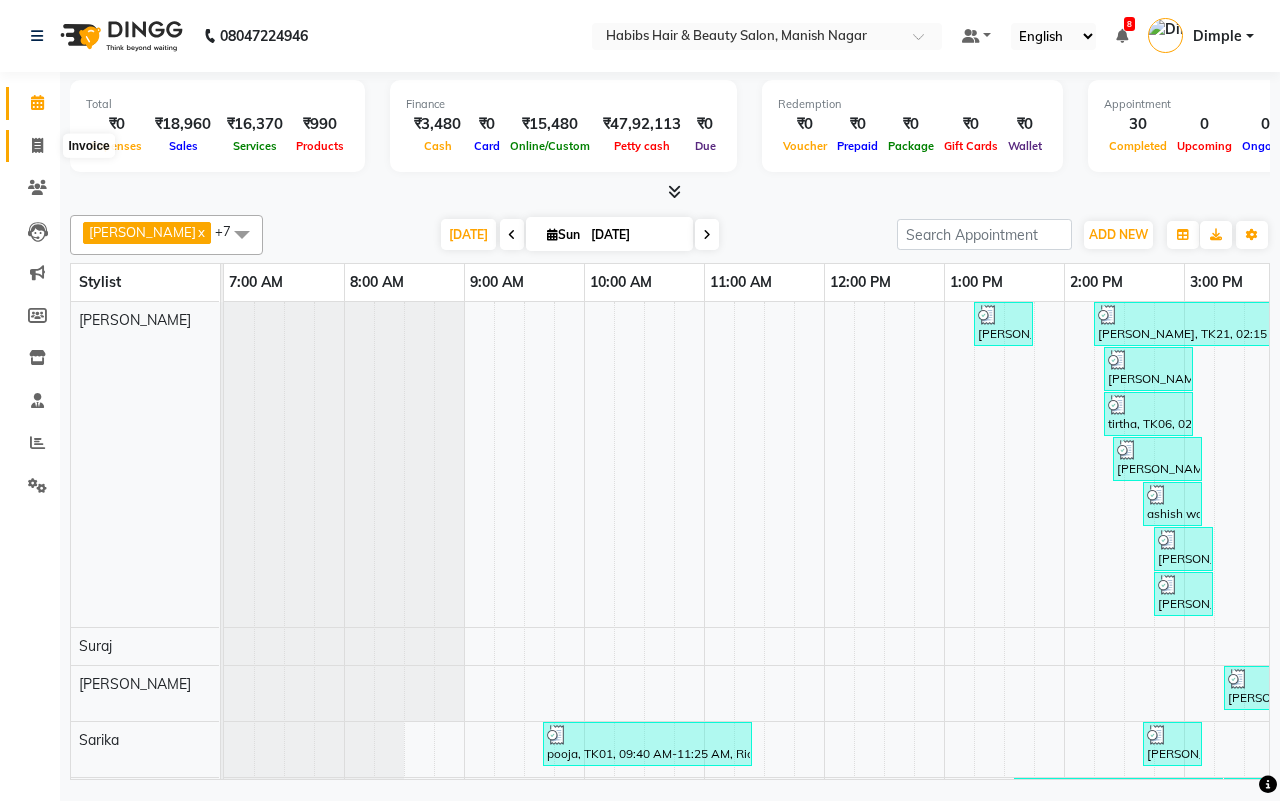 drag, startPoint x: 35, startPoint y: 143, endPoint x: 86, endPoint y: 162, distance: 54.42426 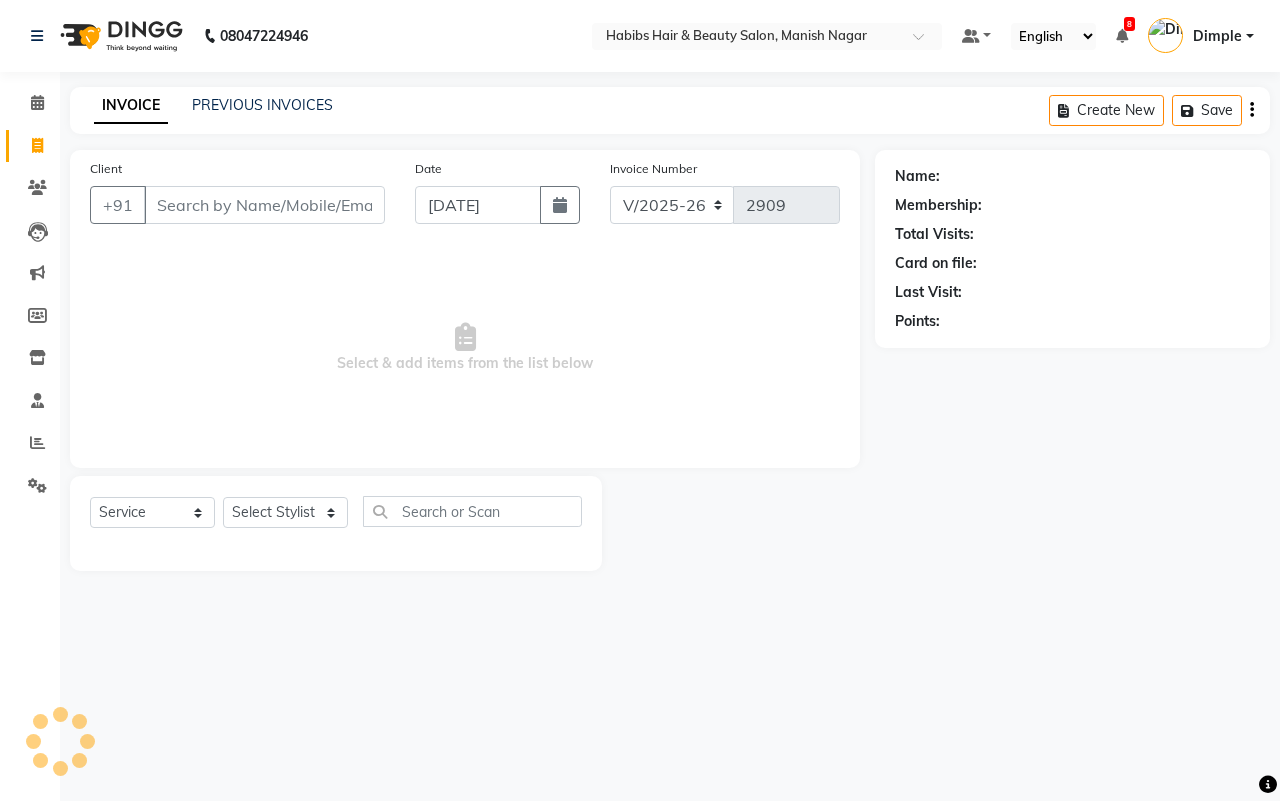 click on "Client" at bounding box center [264, 205] 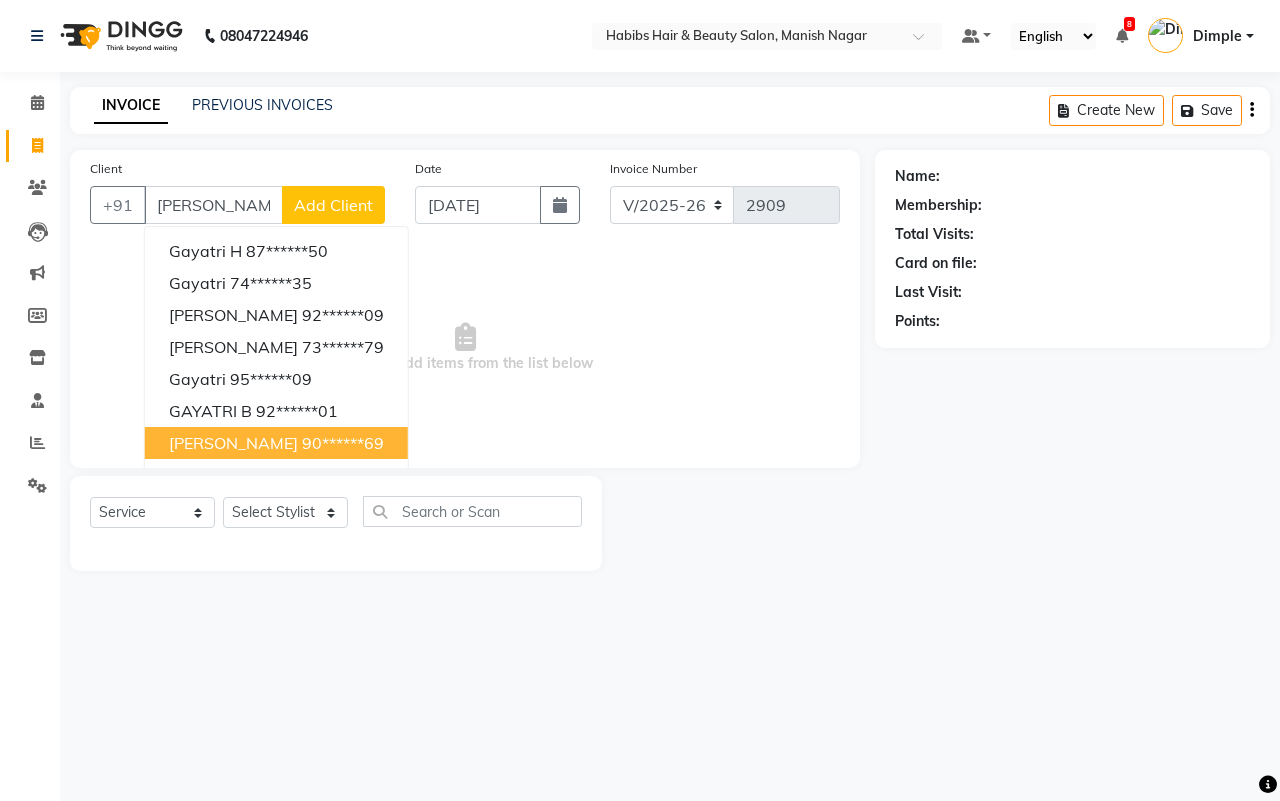 click on "[PERSON_NAME]" at bounding box center [233, 443] 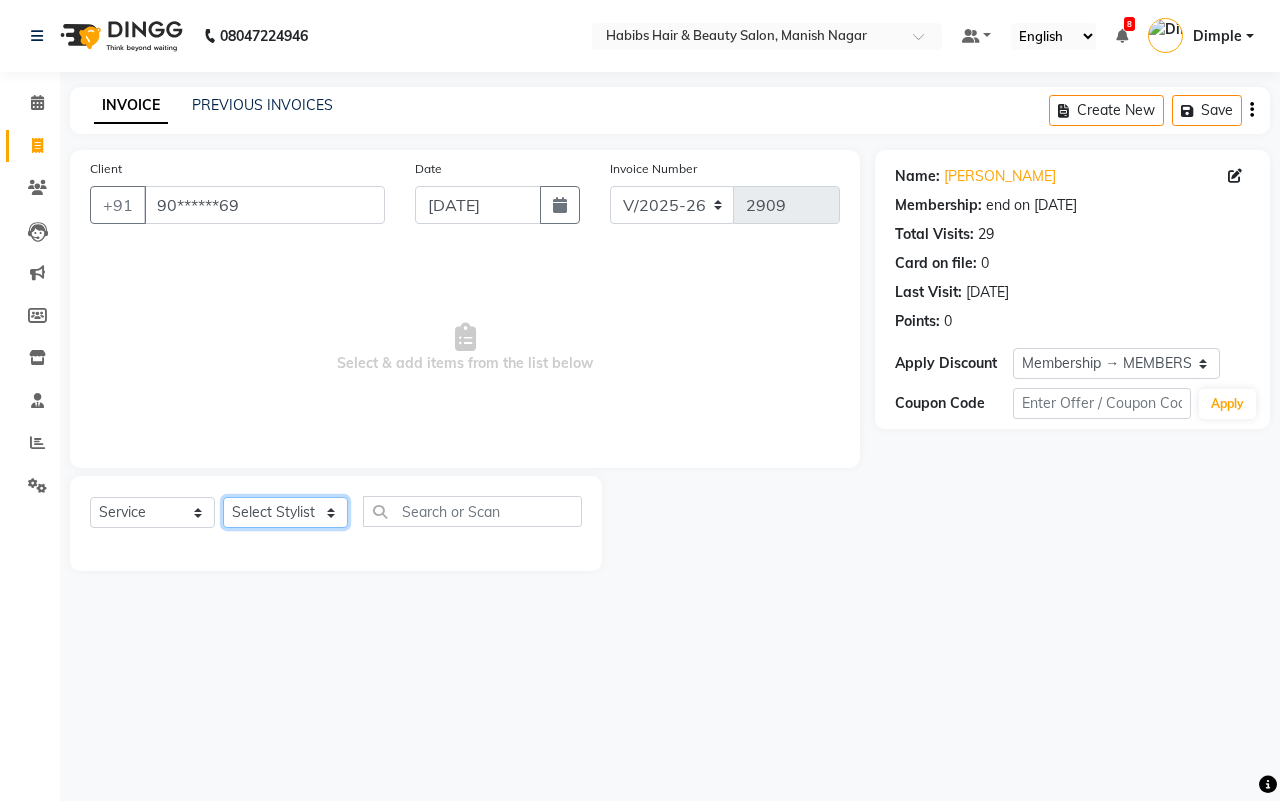 click on "Select Stylist [PERSON_NAME] [PERSON_NAME] [PERSON_NAME] Sachin [PERSON_NAME] [PERSON_NAME] [PERSON_NAME]" 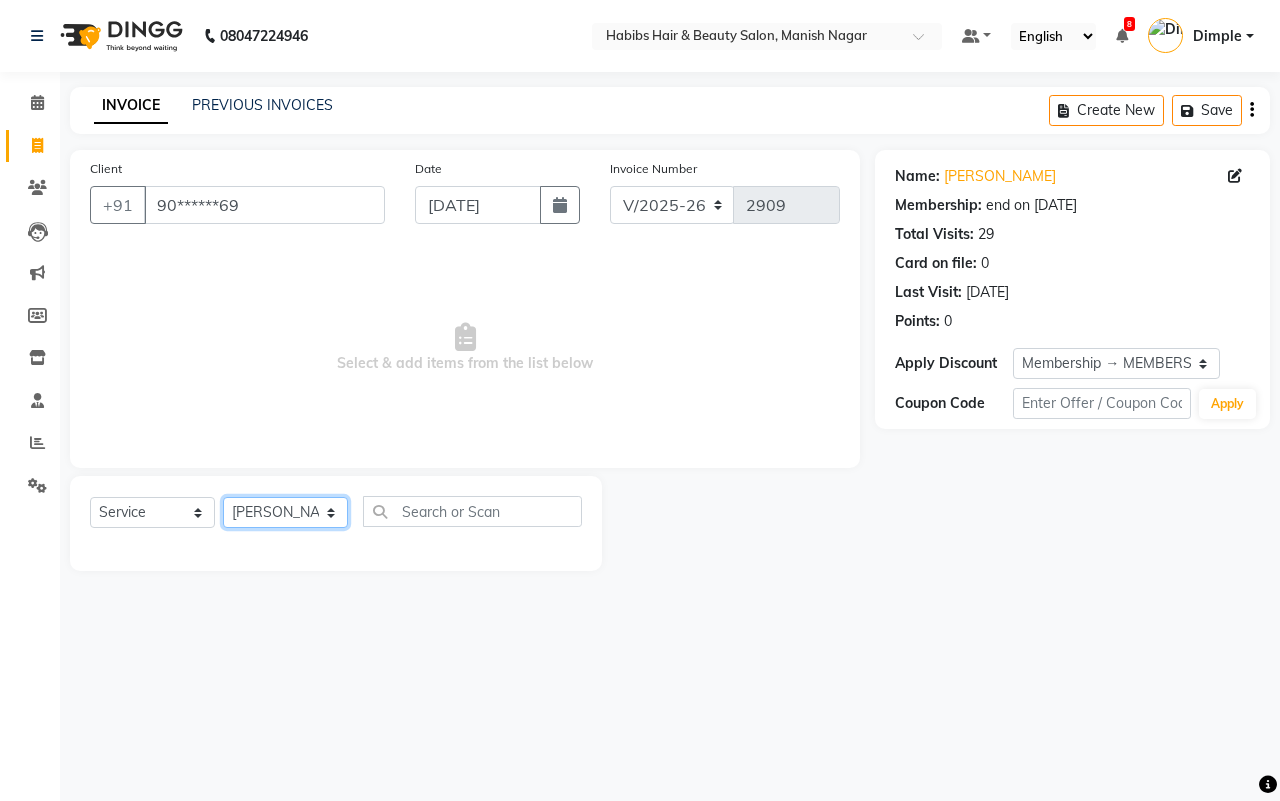 click on "Select Stylist [PERSON_NAME] [PERSON_NAME] [PERSON_NAME] Sachin [PERSON_NAME] [PERSON_NAME] [PERSON_NAME]" 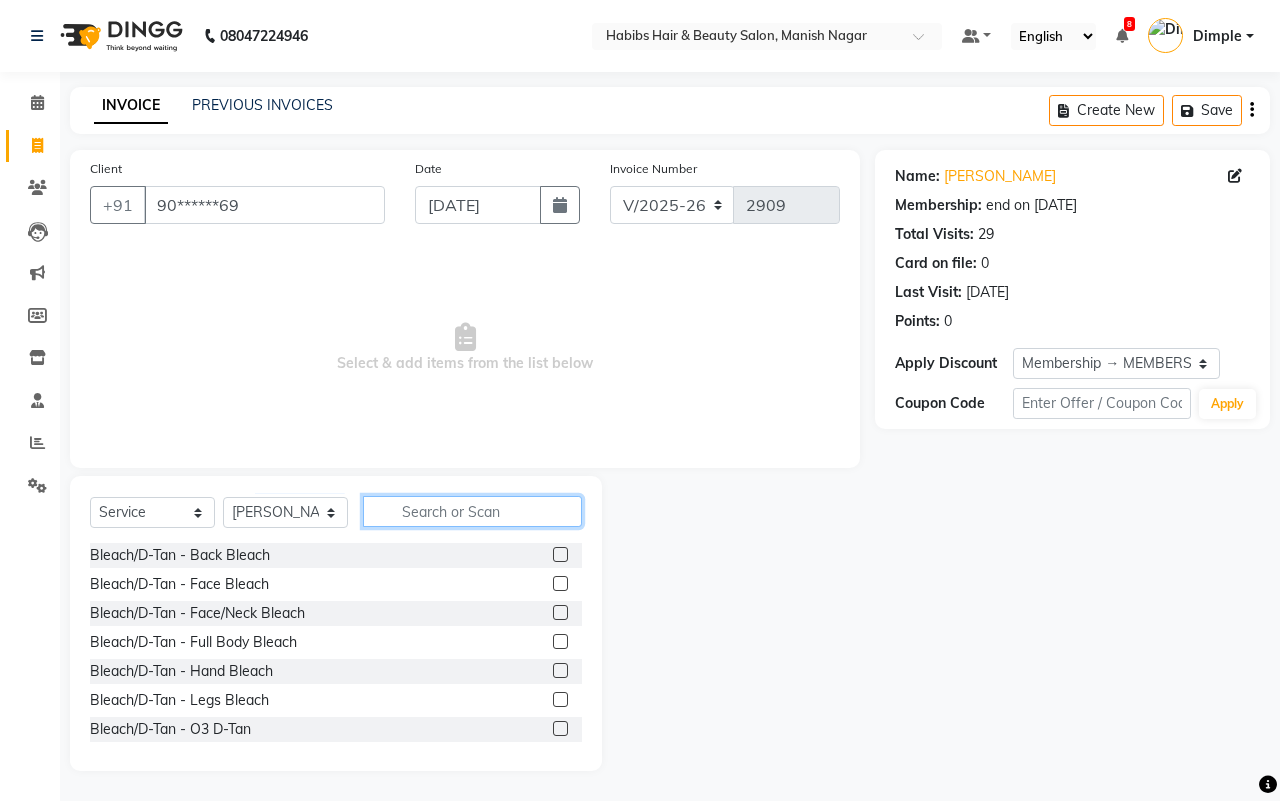 click 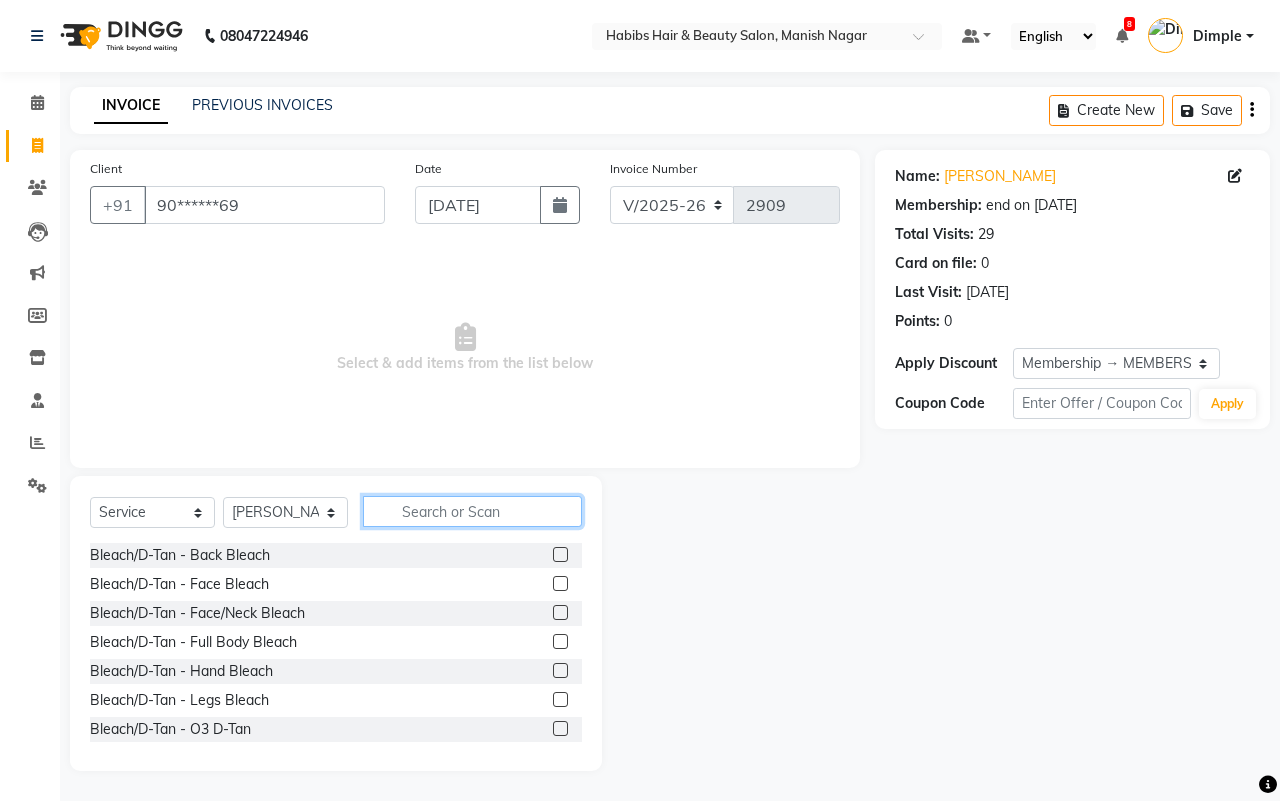 click 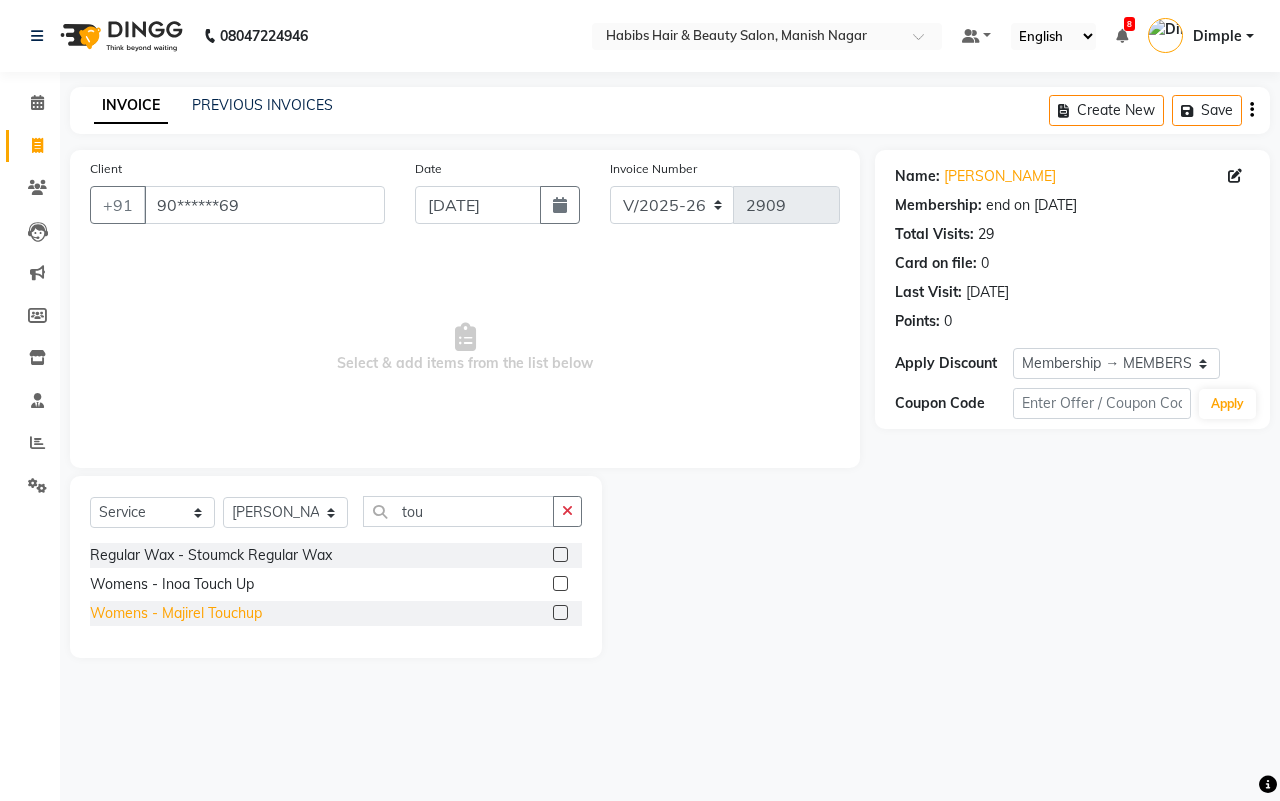 click on "Womens - Majirel Touchup" 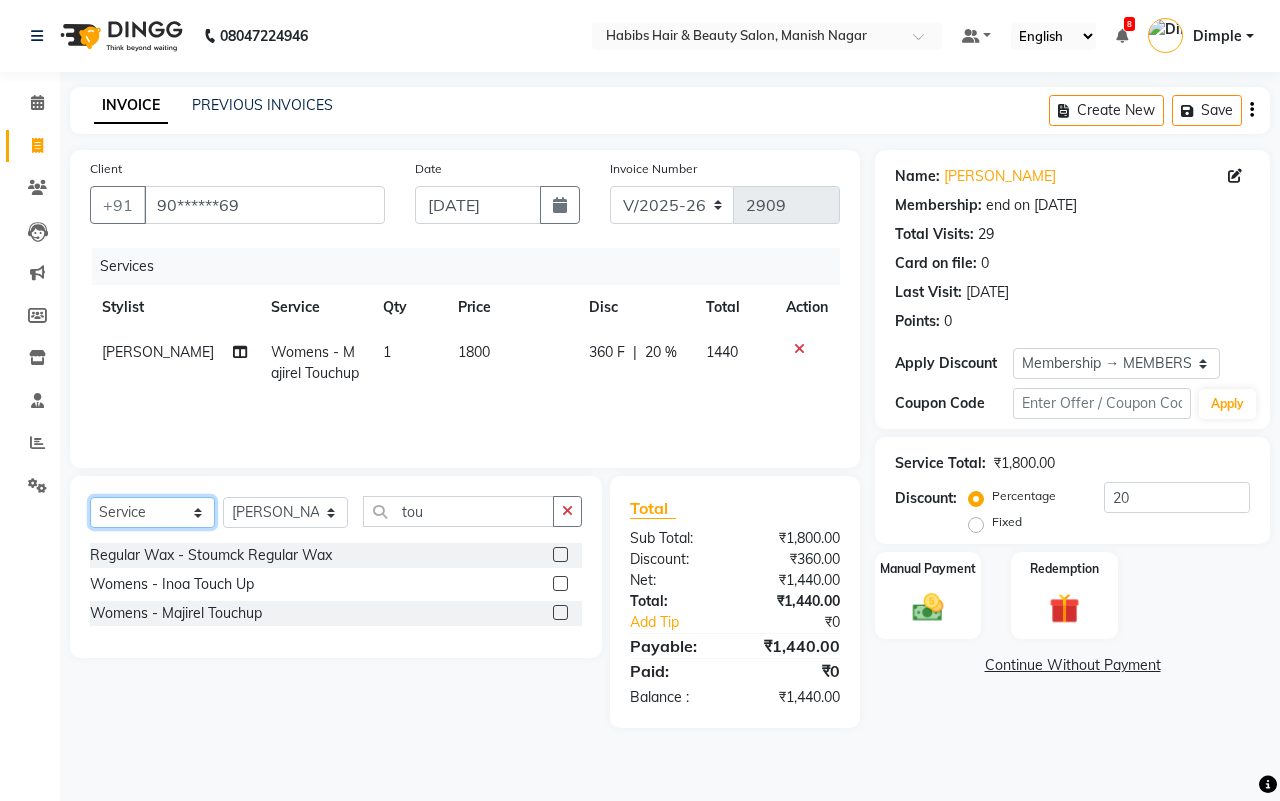 click on "Select  Service  Product  Membership  Package Voucher Prepaid Gift Card" 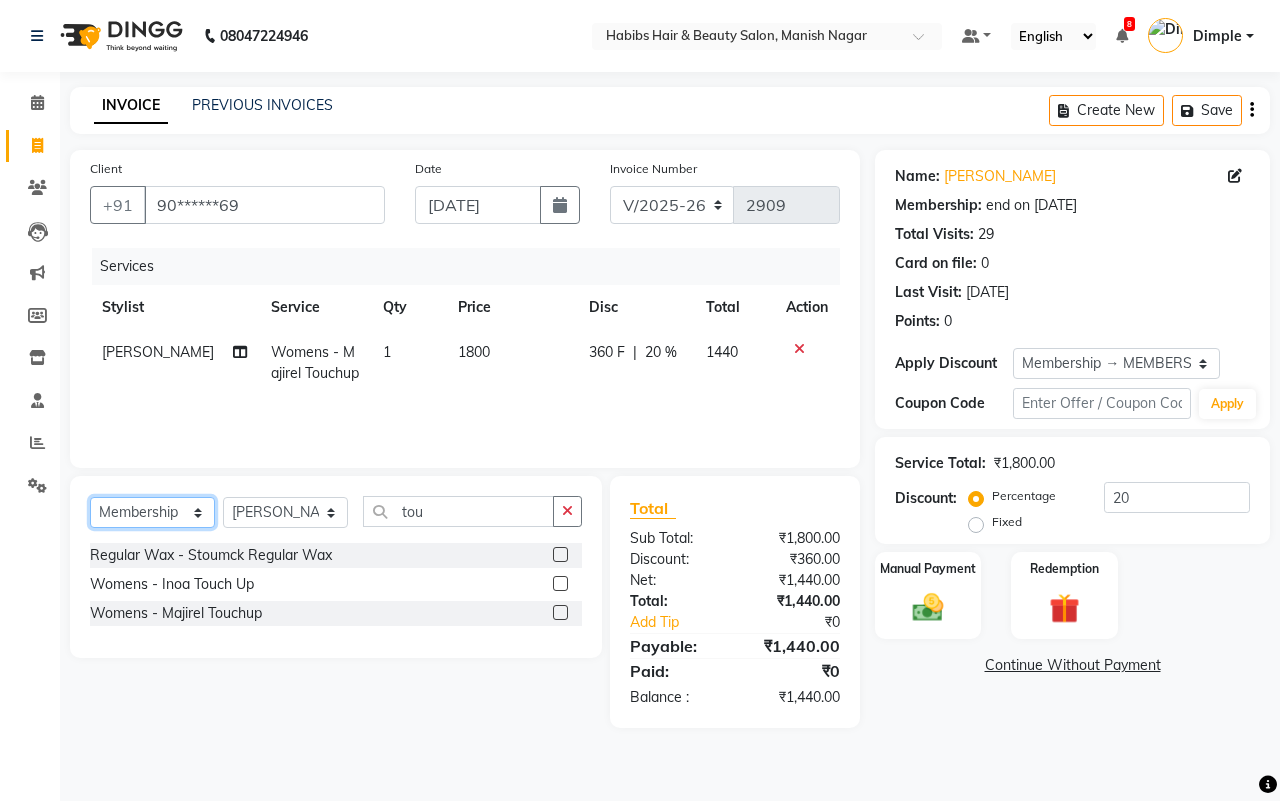 click on "Select  Service  Product  Membership  Package Voucher Prepaid Gift Card" 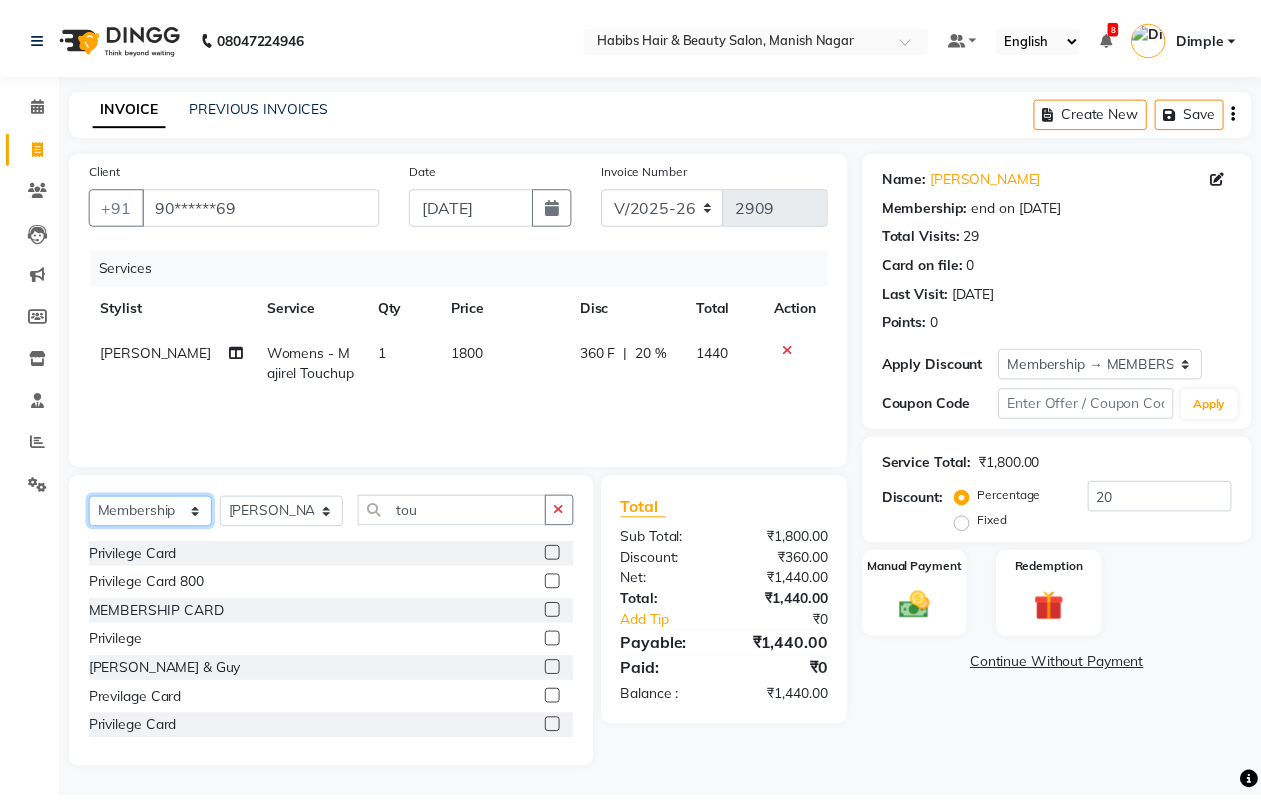scroll, scrollTop: 176, scrollLeft: 0, axis: vertical 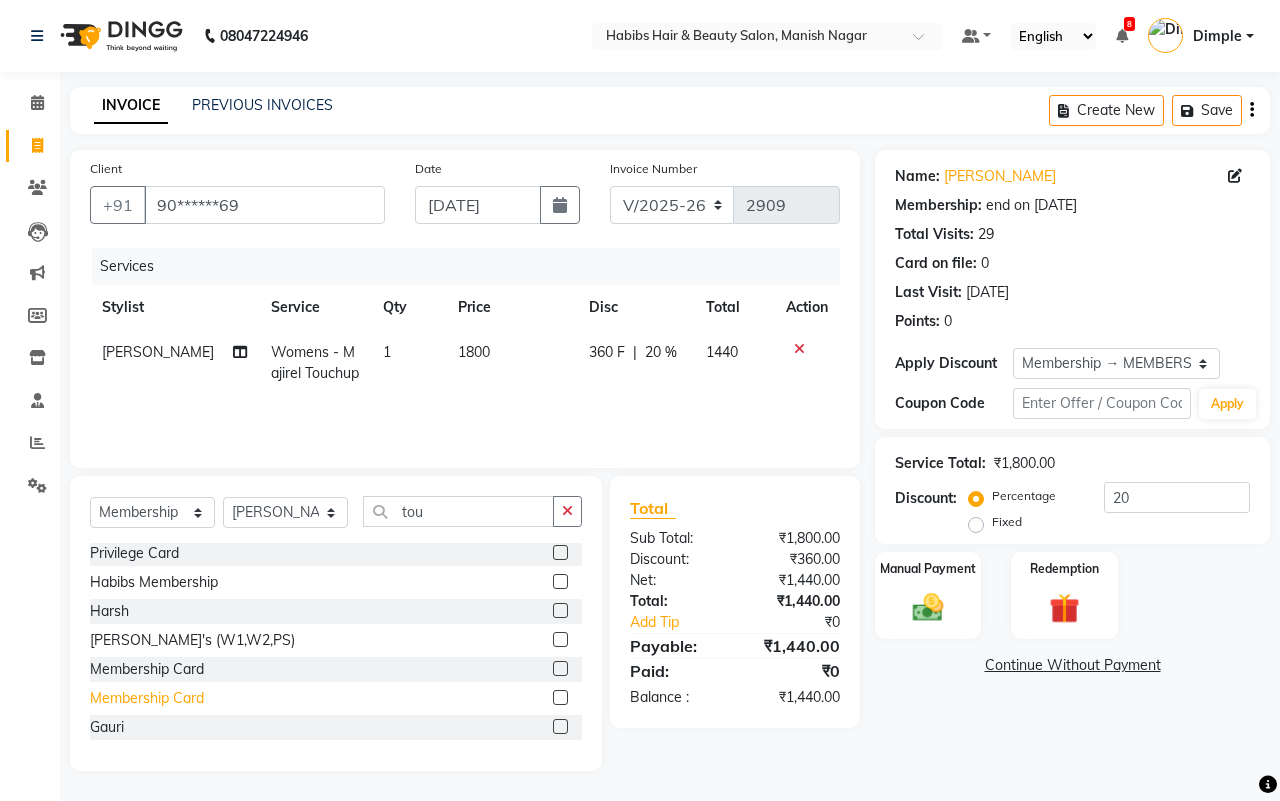 click on "Membership Card" 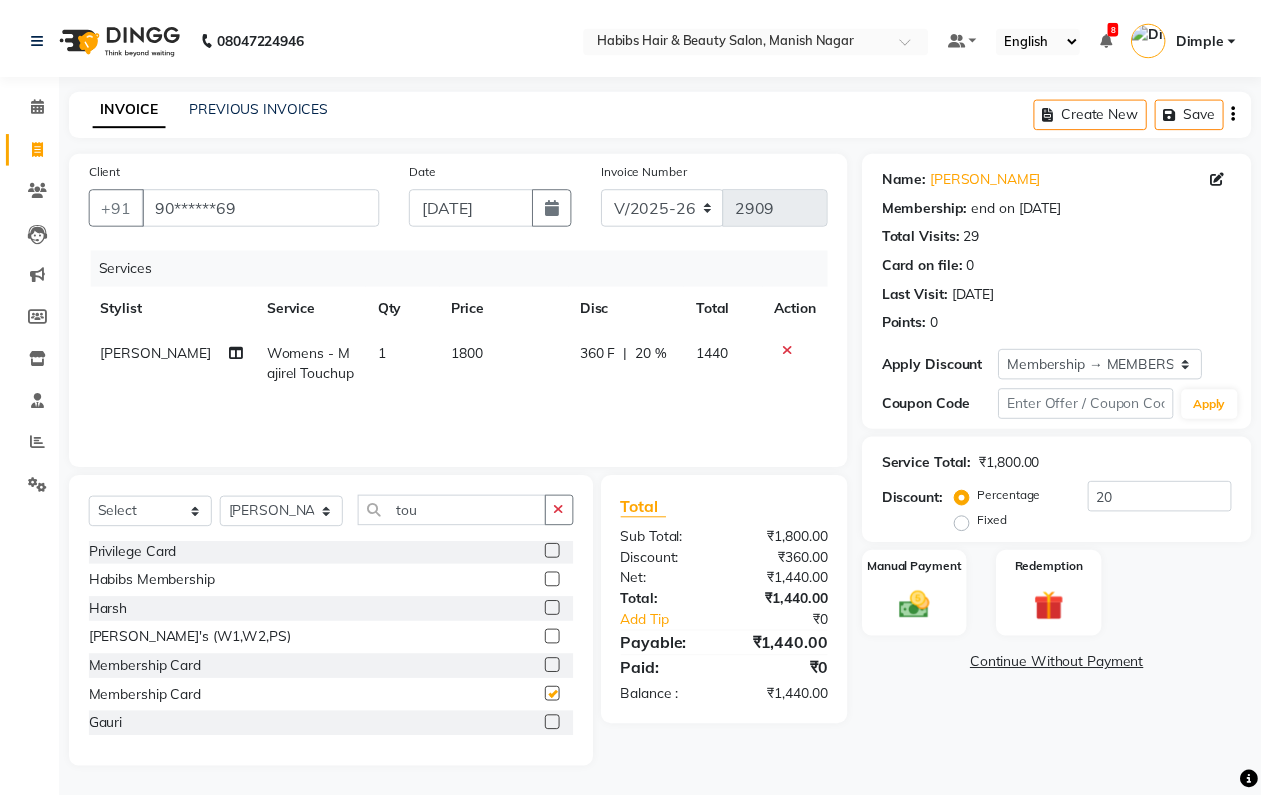 scroll, scrollTop: 0, scrollLeft: 0, axis: both 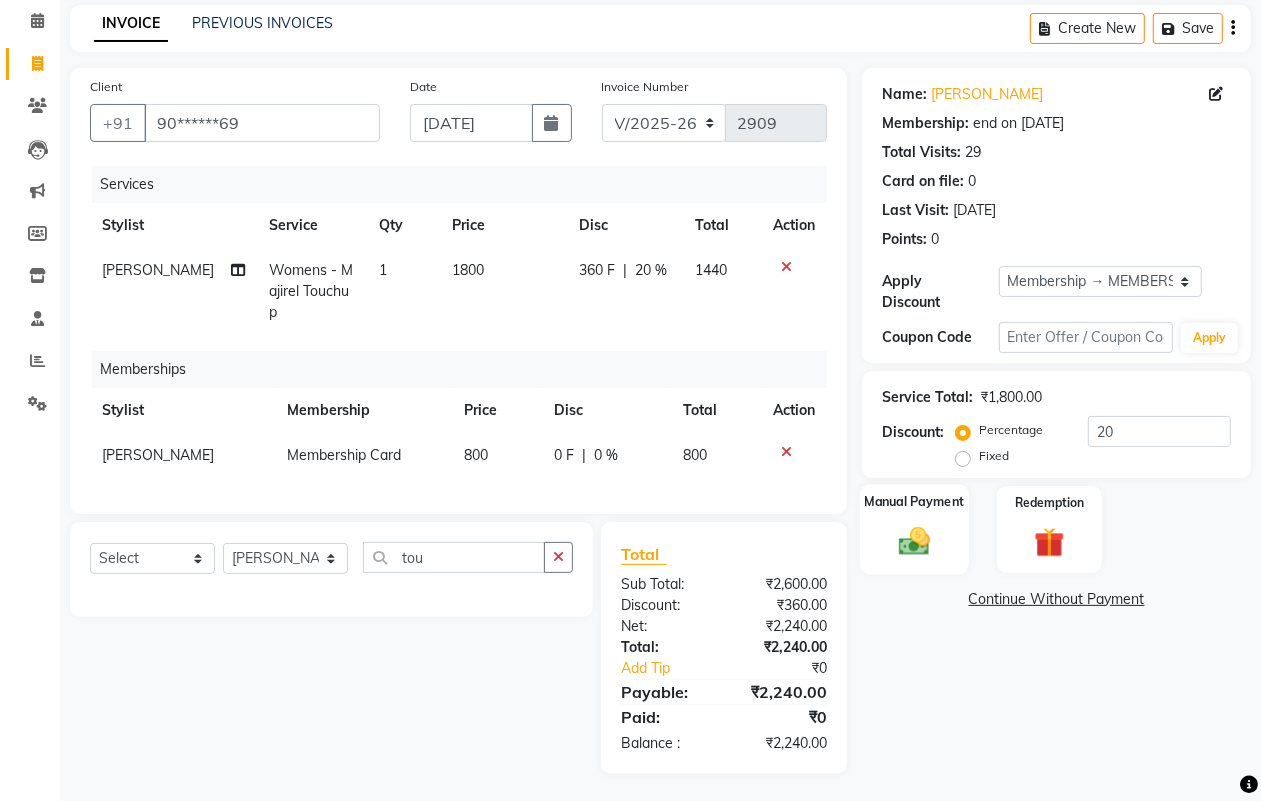 click 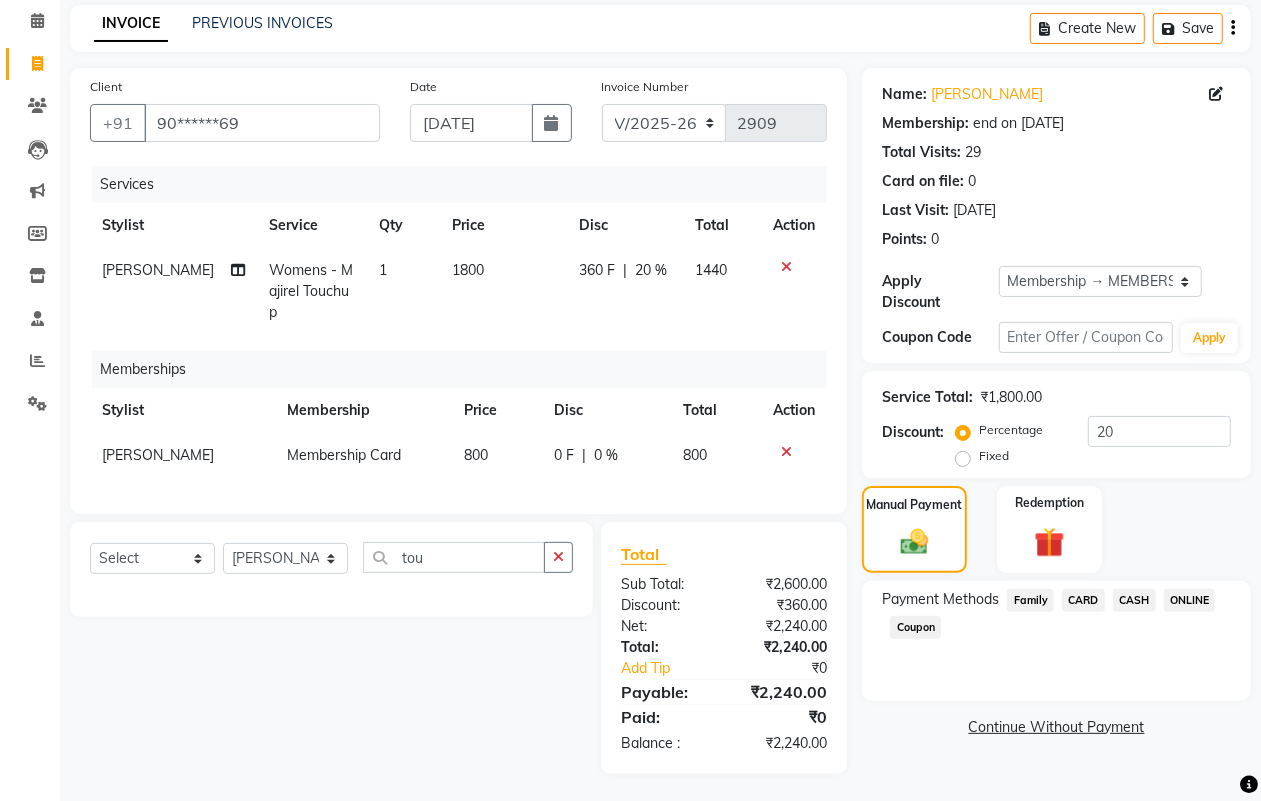 click on "ONLINE" 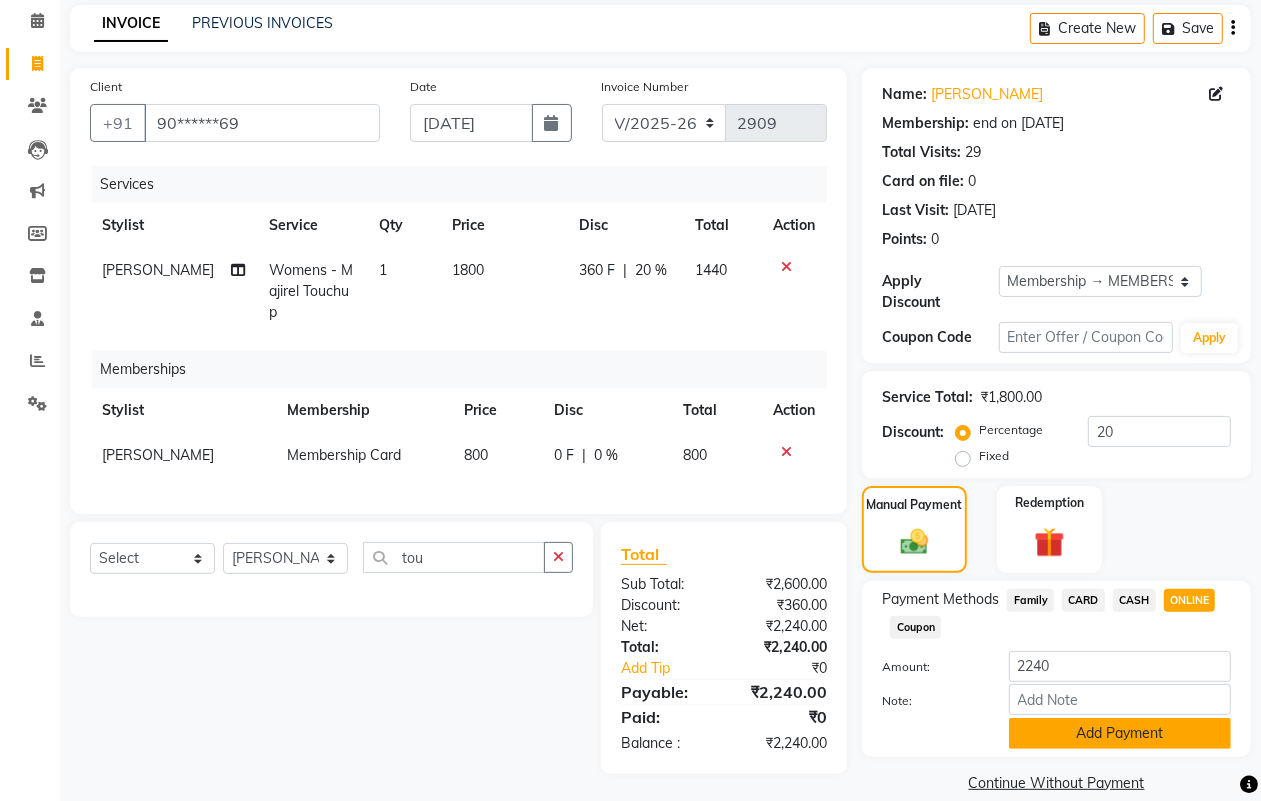 click on "Add Payment" 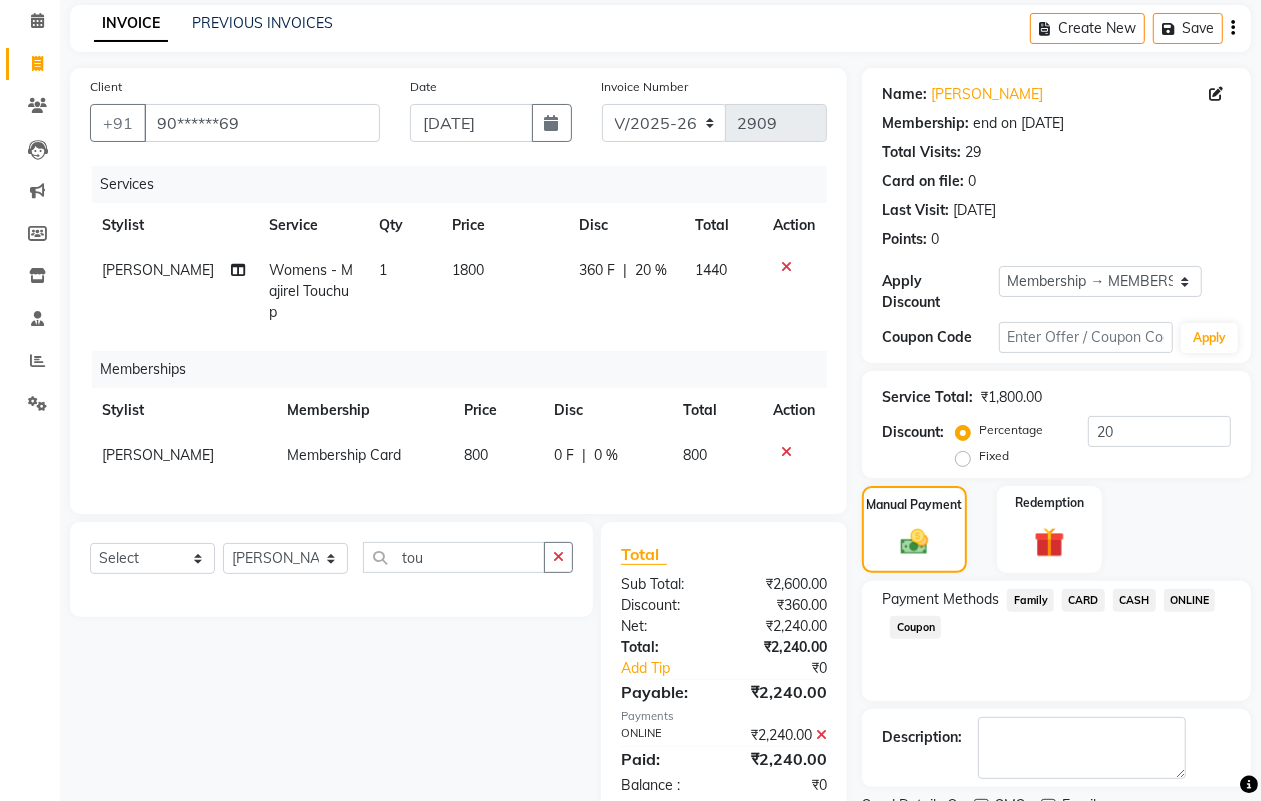 scroll, scrollTop: 166, scrollLeft: 0, axis: vertical 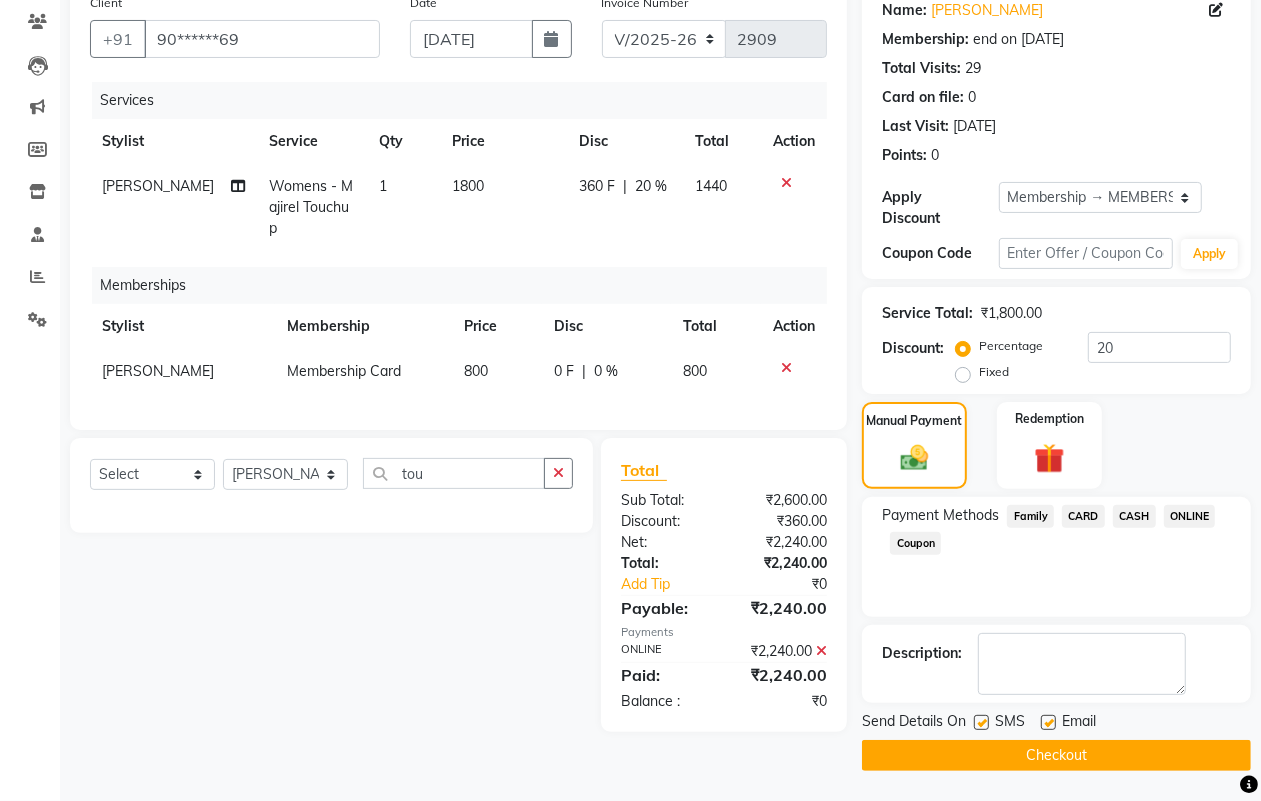 click on "Checkout" 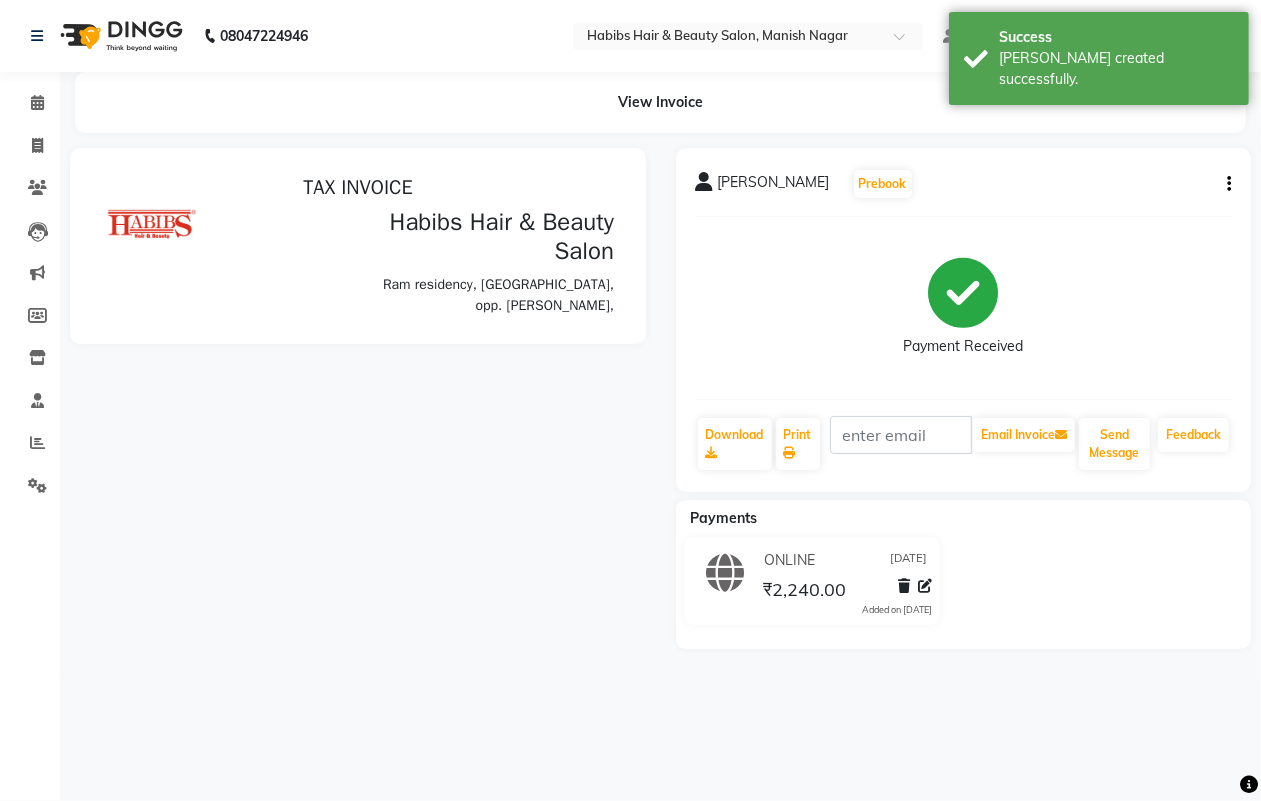 scroll, scrollTop: 0, scrollLeft: 0, axis: both 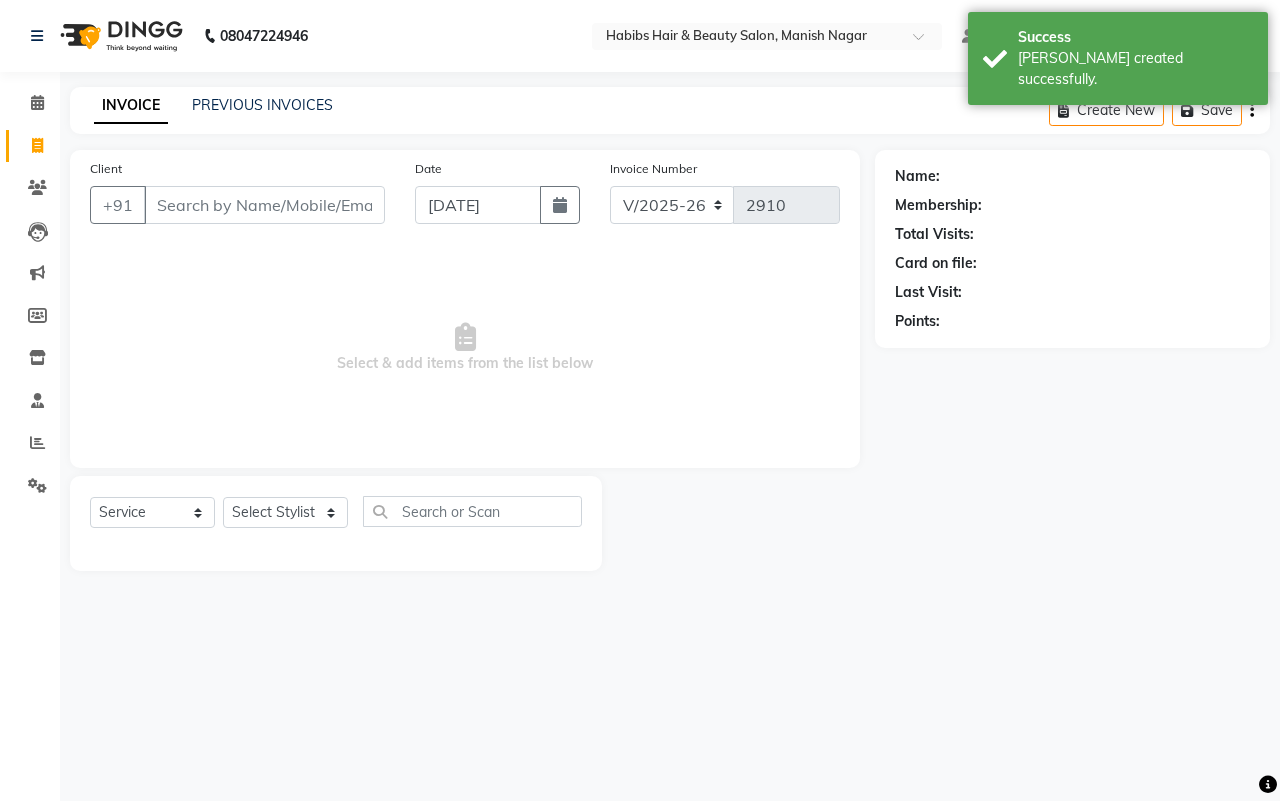 click on "Client" at bounding box center [264, 205] 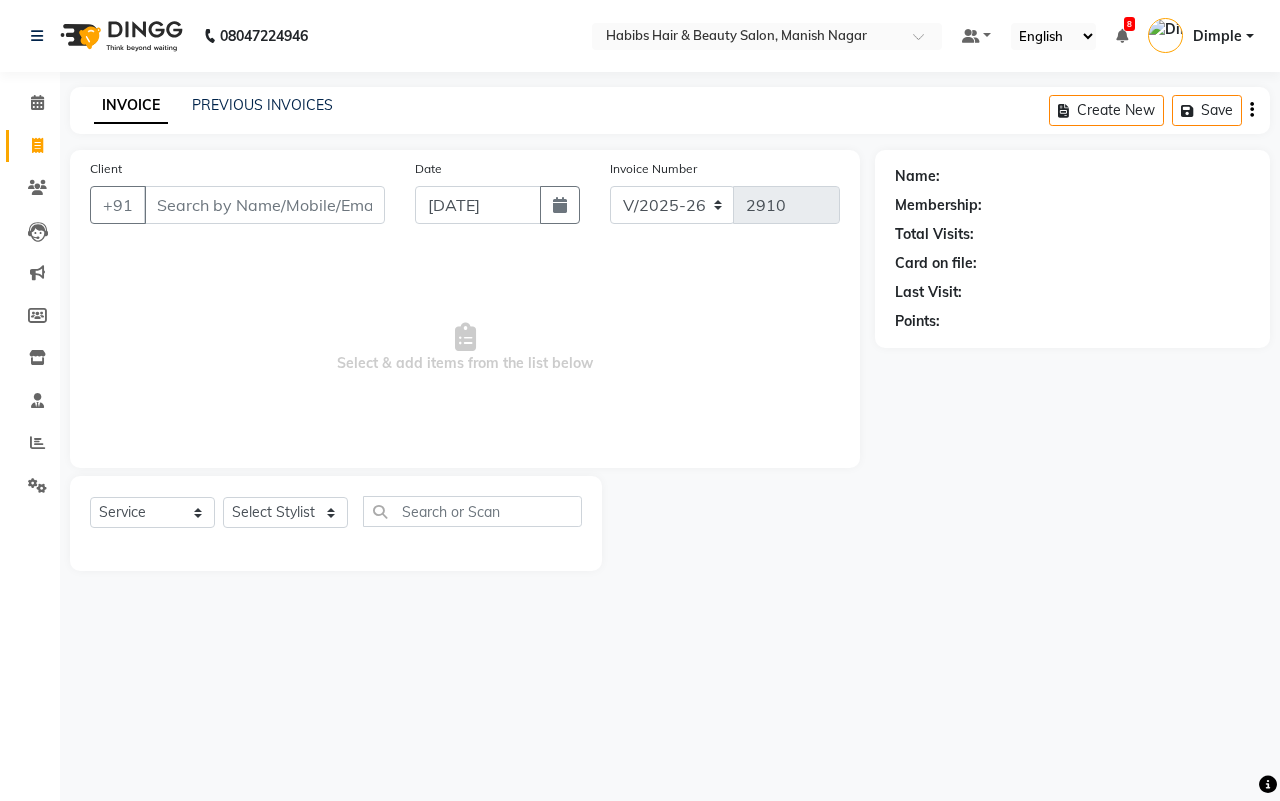 click on "Client" at bounding box center (264, 205) 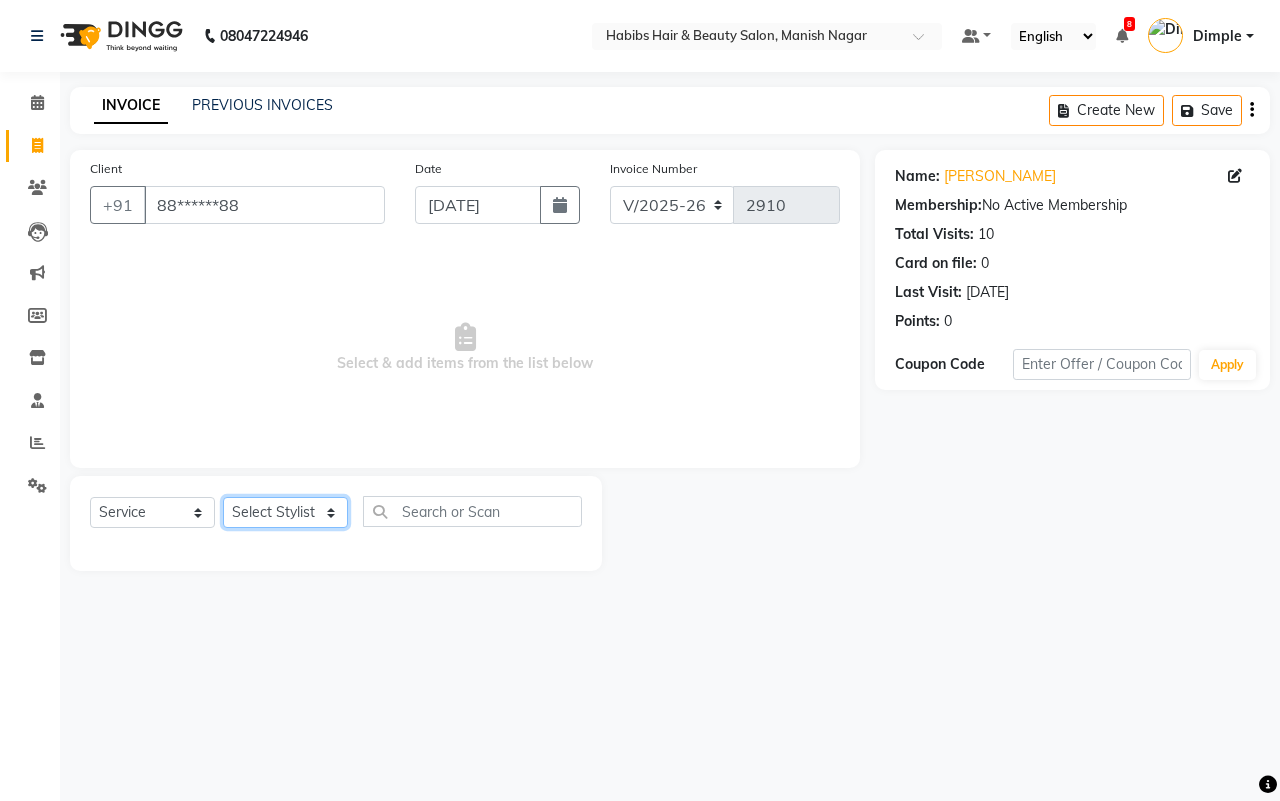 click on "Select Stylist [PERSON_NAME] [PERSON_NAME] [PERSON_NAME] Sachin [PERSON_NAME] [PERSON_NAME] [PERSON_NAME]" 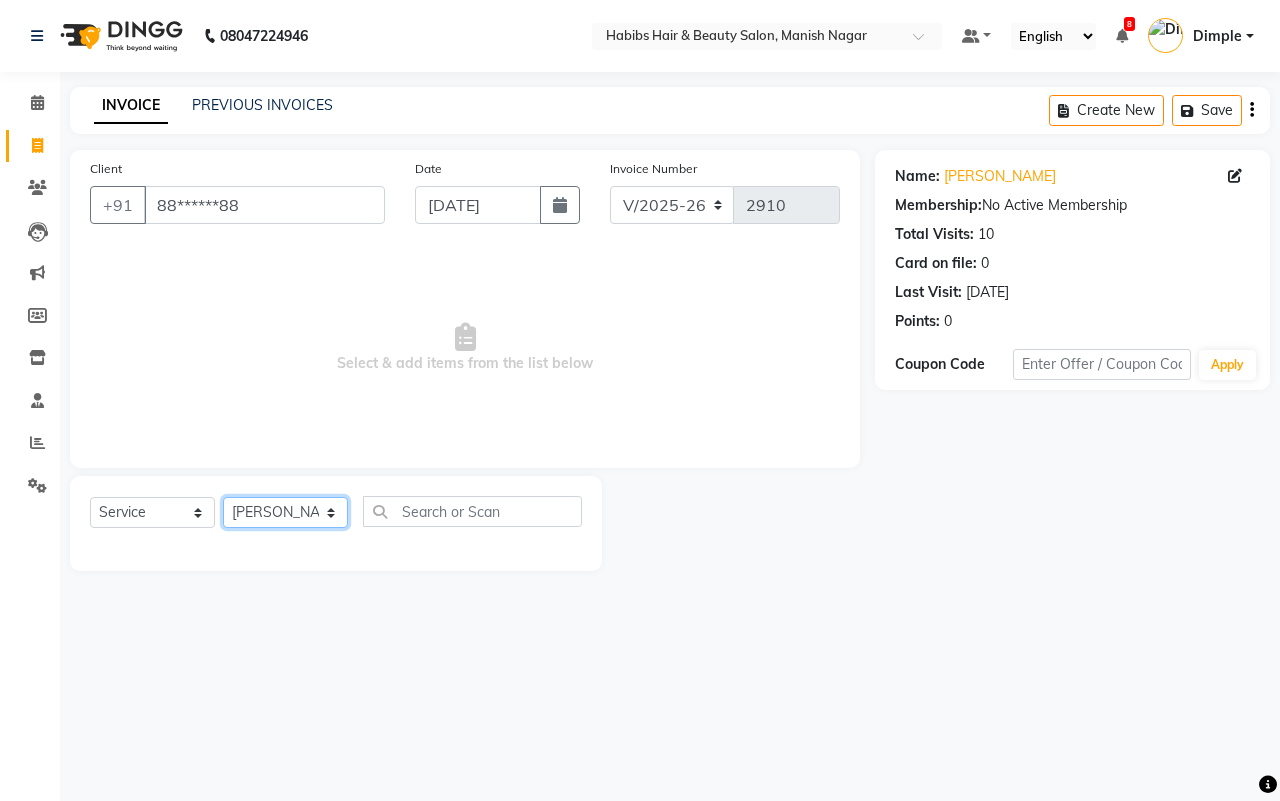 click on "Select Stylist [PERSON_NAME] [PERSON_NAME] [PERSON_NAME] Sachin [PERSON_NAME] [PERSON_NAME] [PERSON_NAME]" 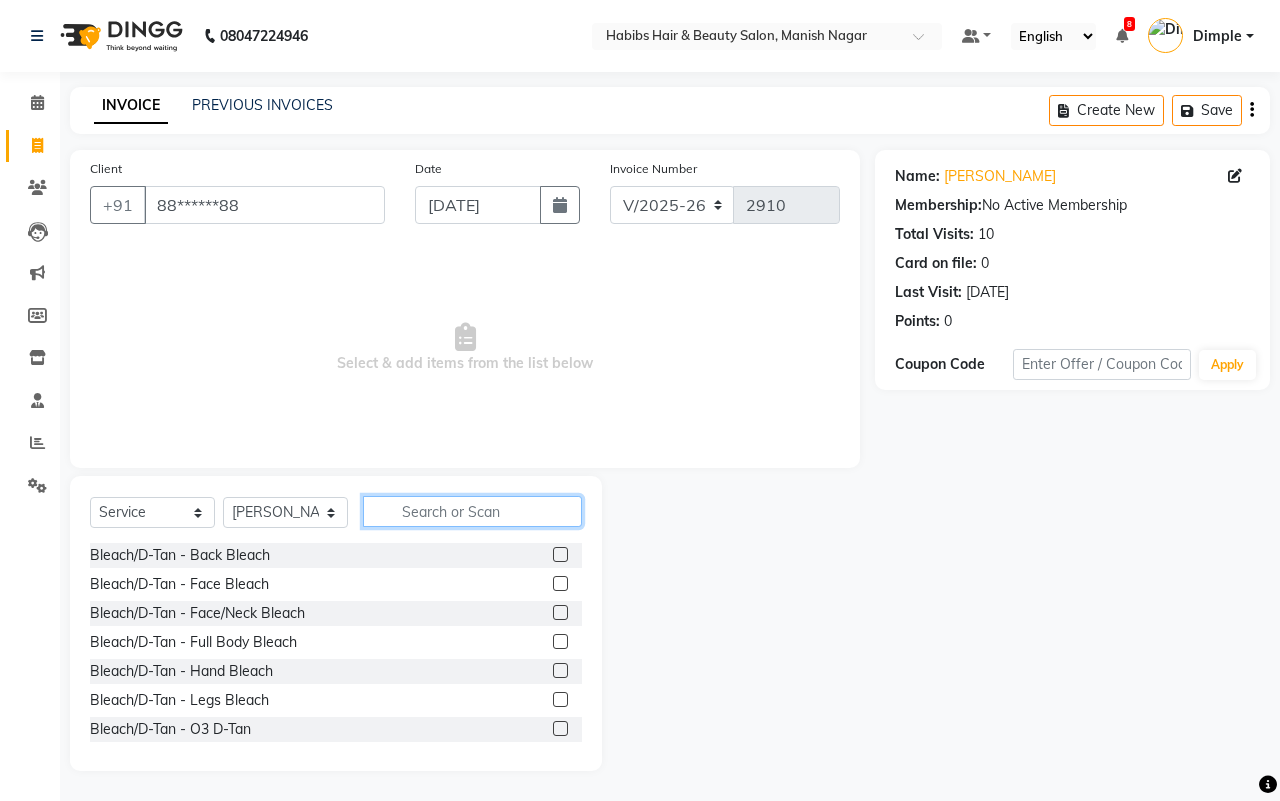 click 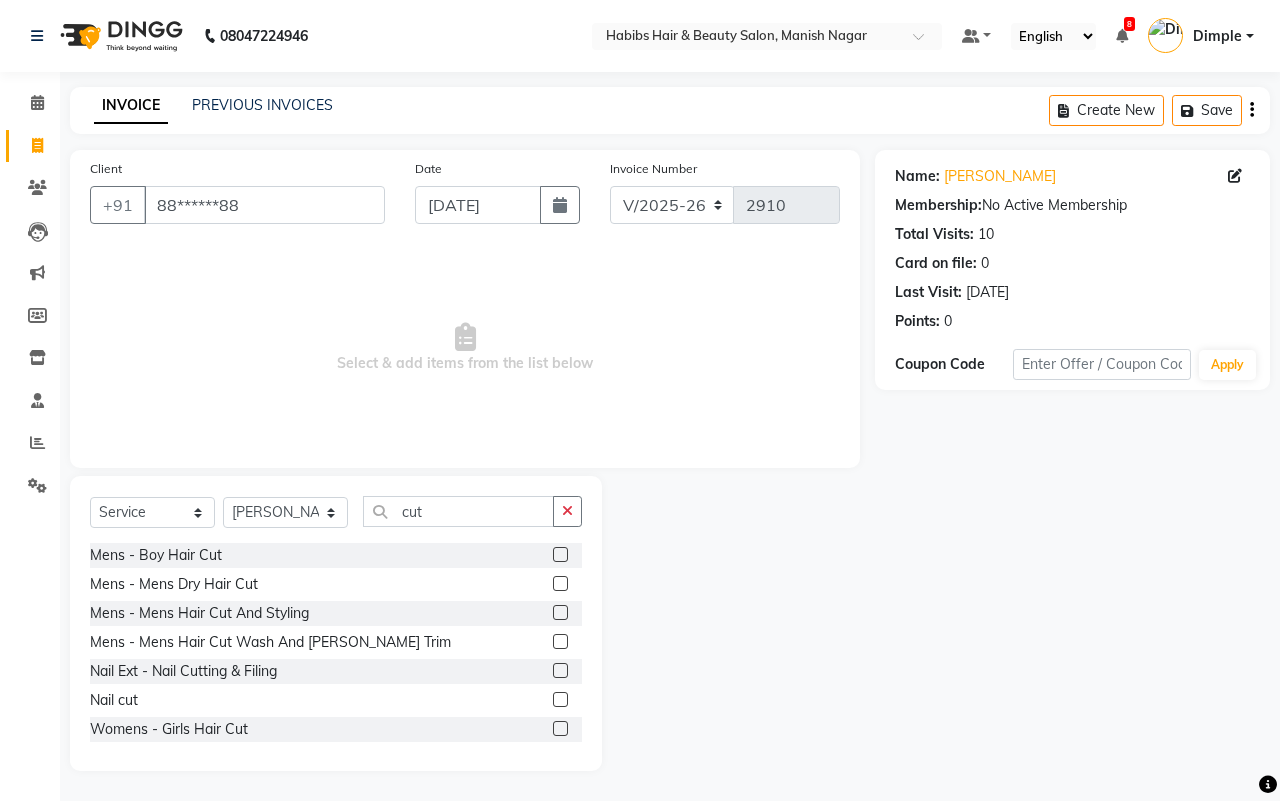 click on "Mens - Mens  Hair Cut Wash And [PERSON_NAME] Trim" 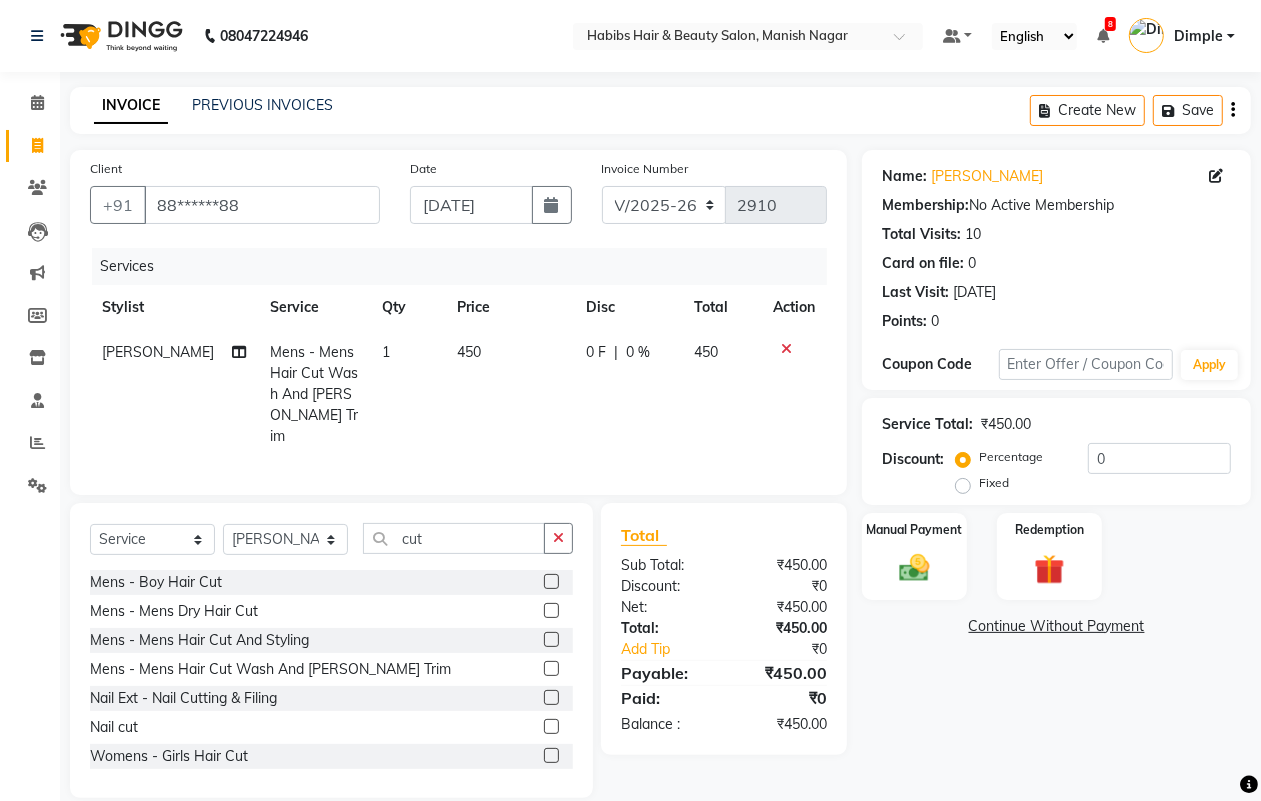 click on "450" 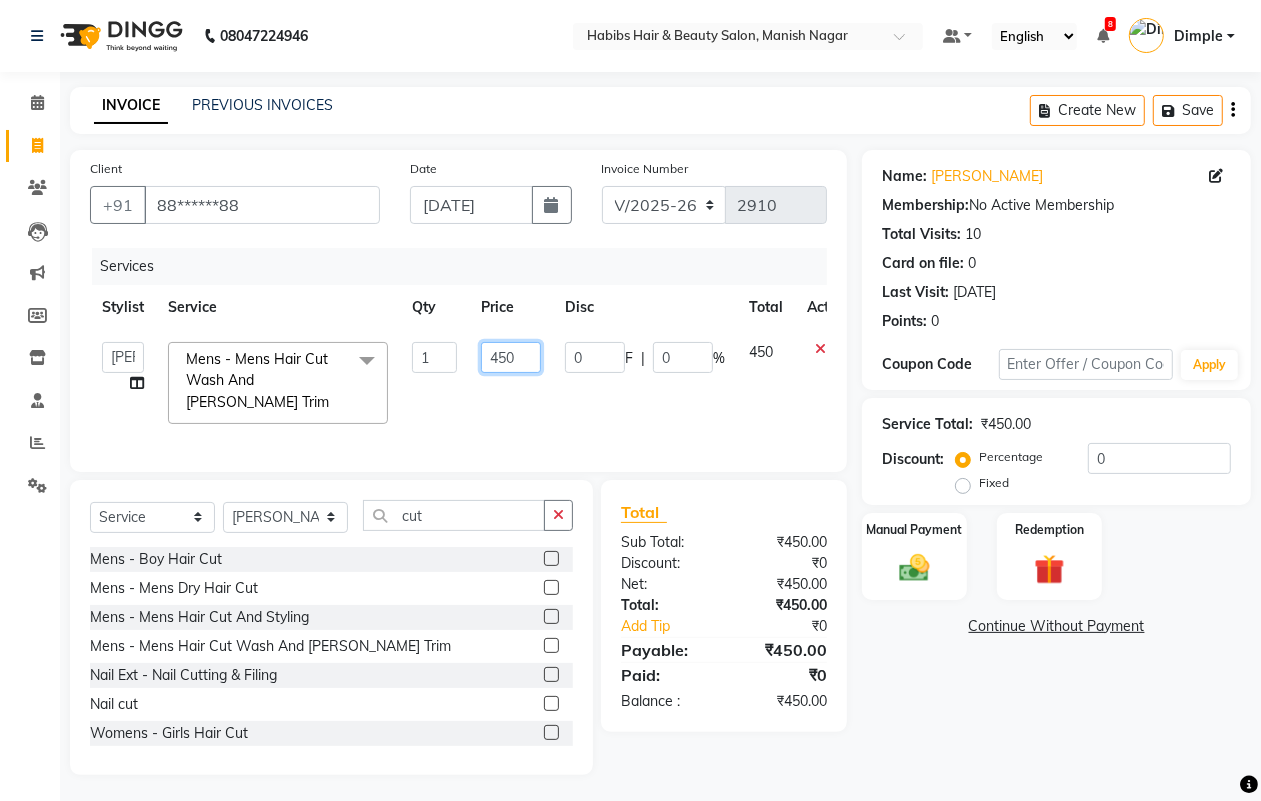 click on "450" 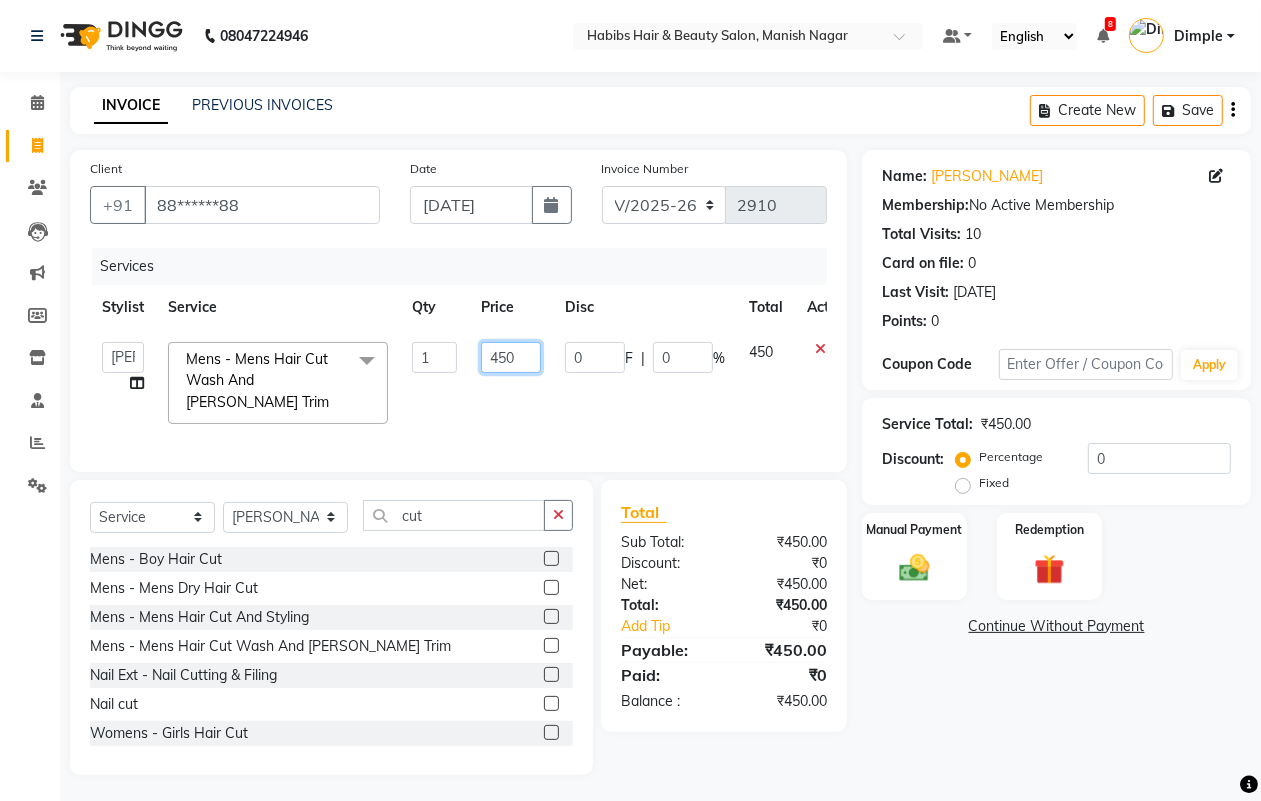 click on "450" 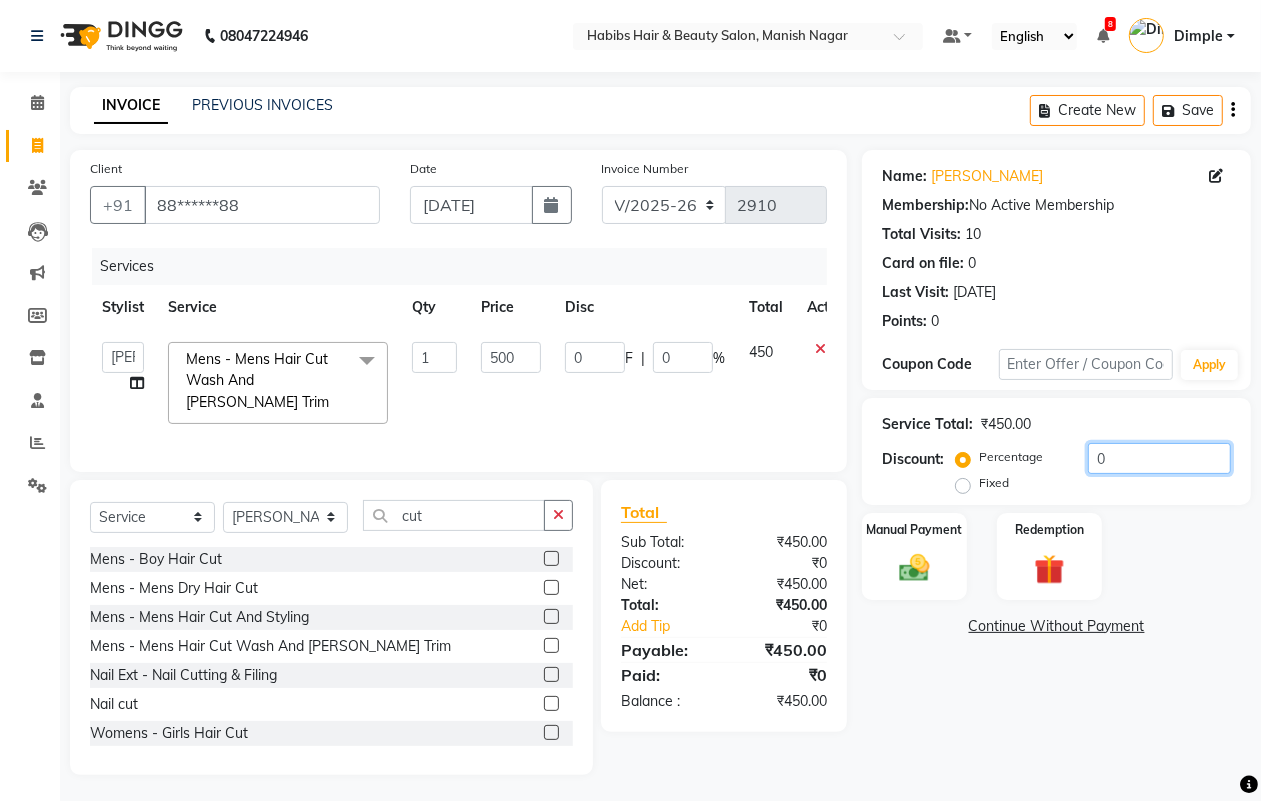 click on "0" 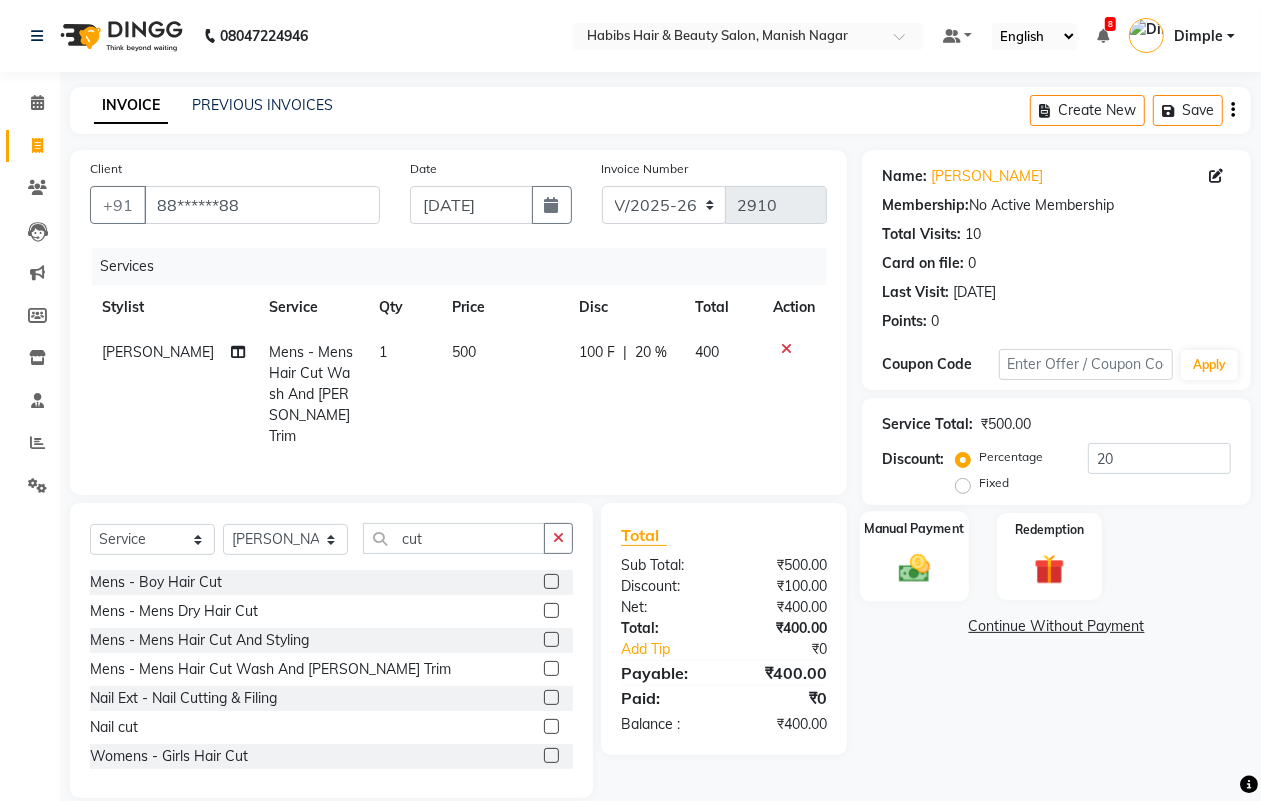 click 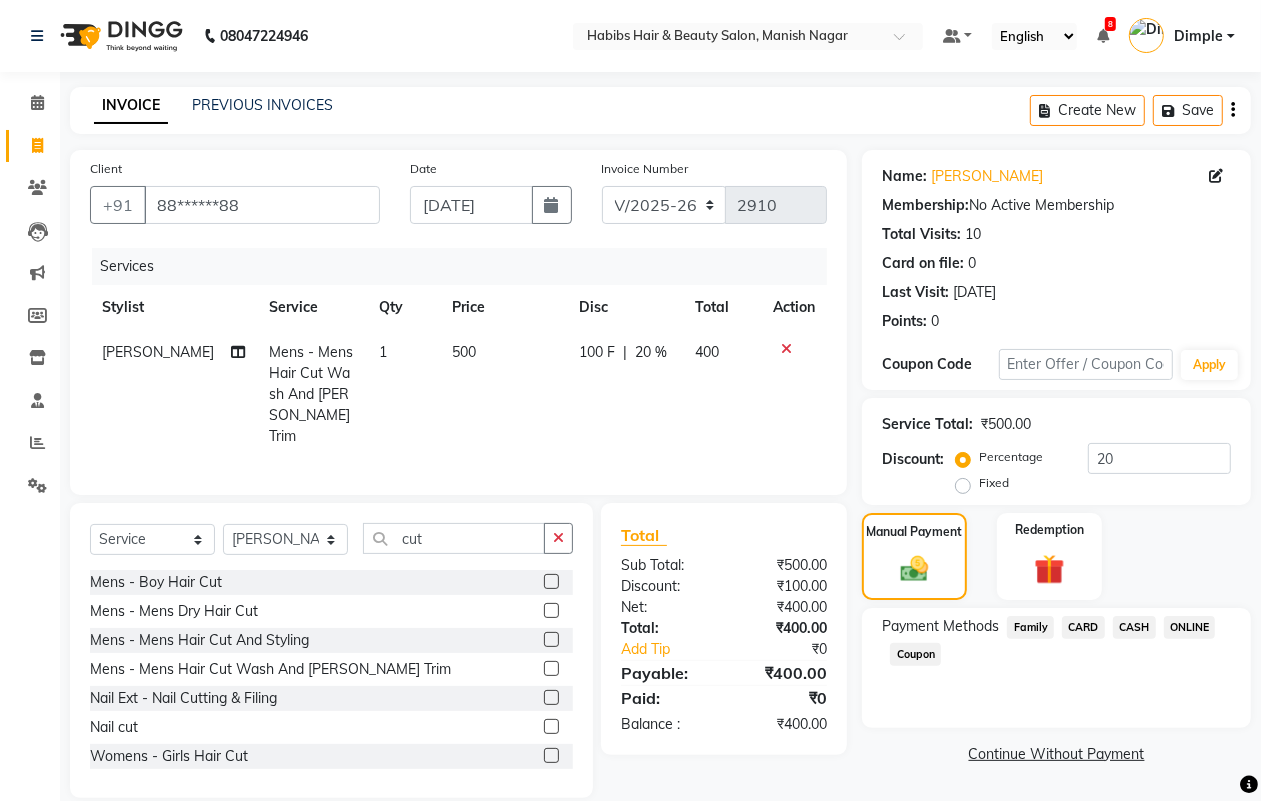 click on "ONLINE" 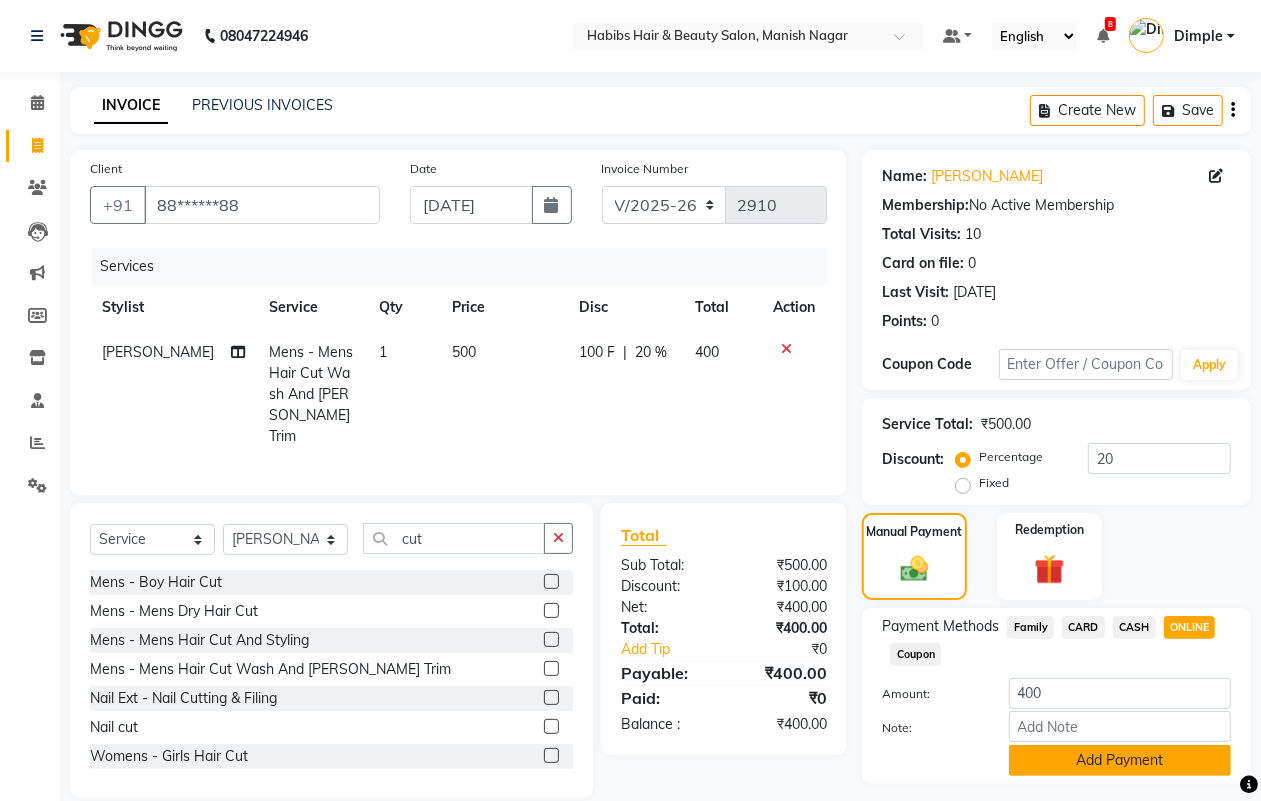 click on "Add Payment" 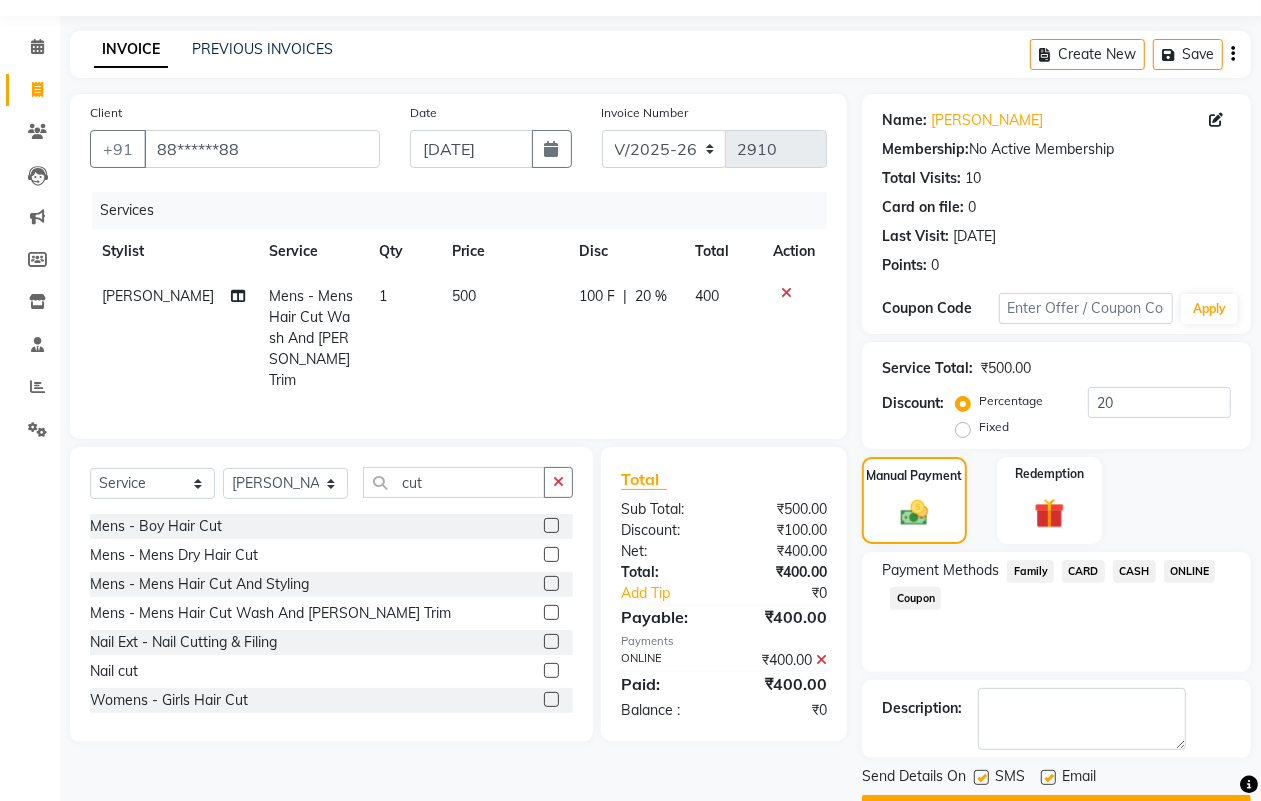scroll, scrollTop: 111, scrollLeft: 0, axis: vertical 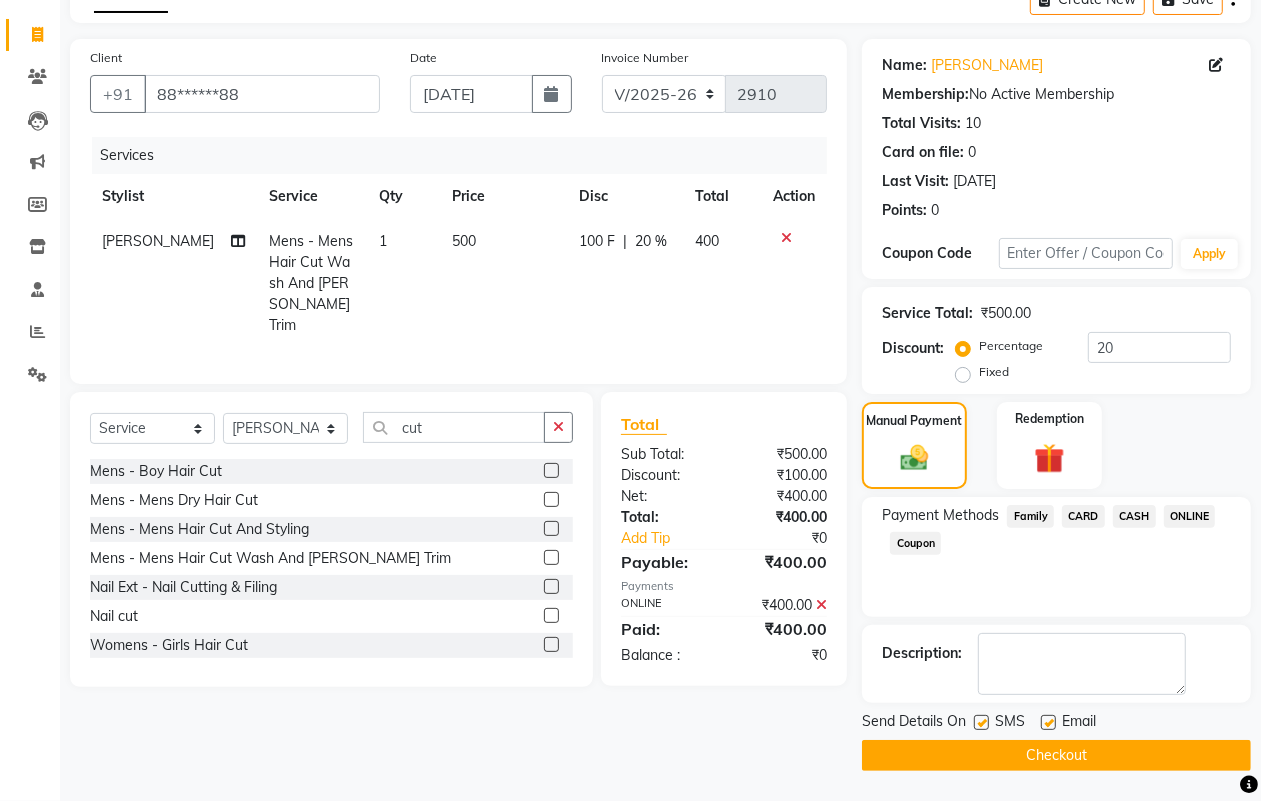 click on "Checkout" 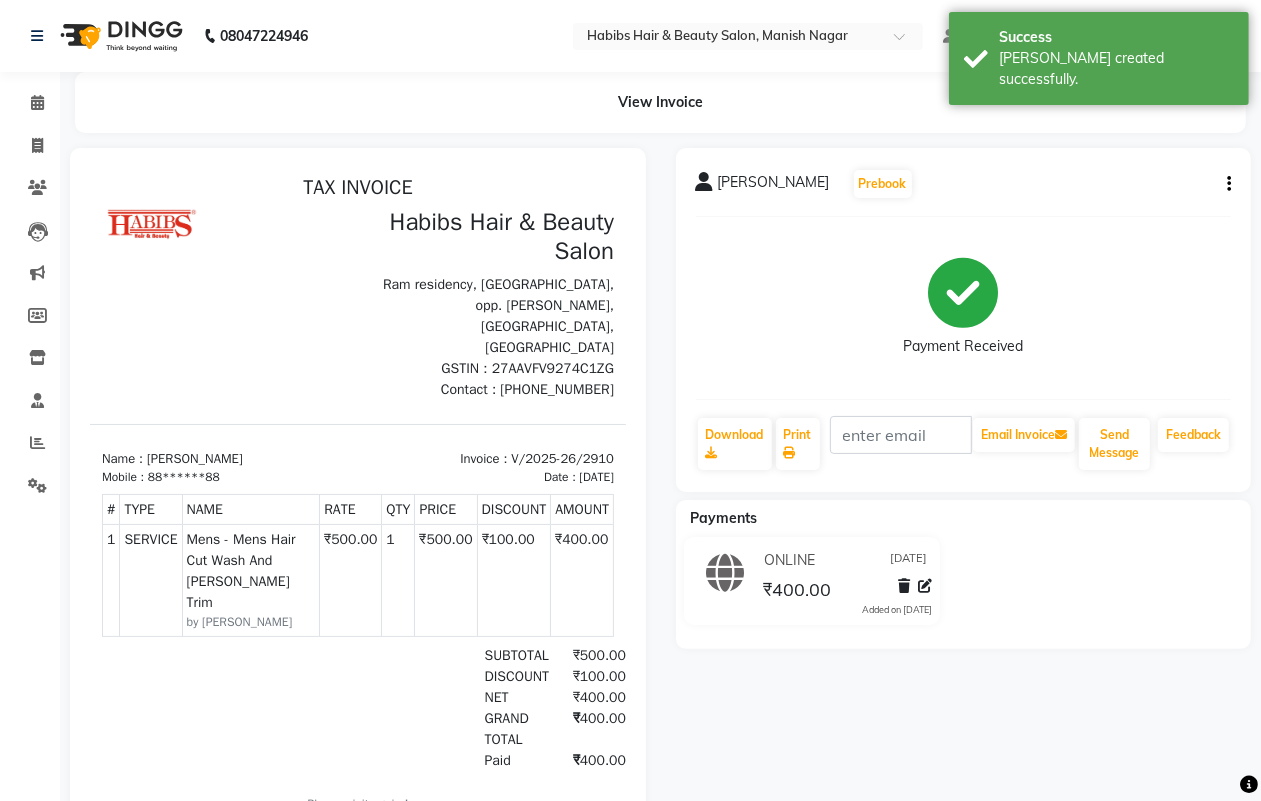 scroll, scrollTop: 0, scrollLeft: 0, axis: both 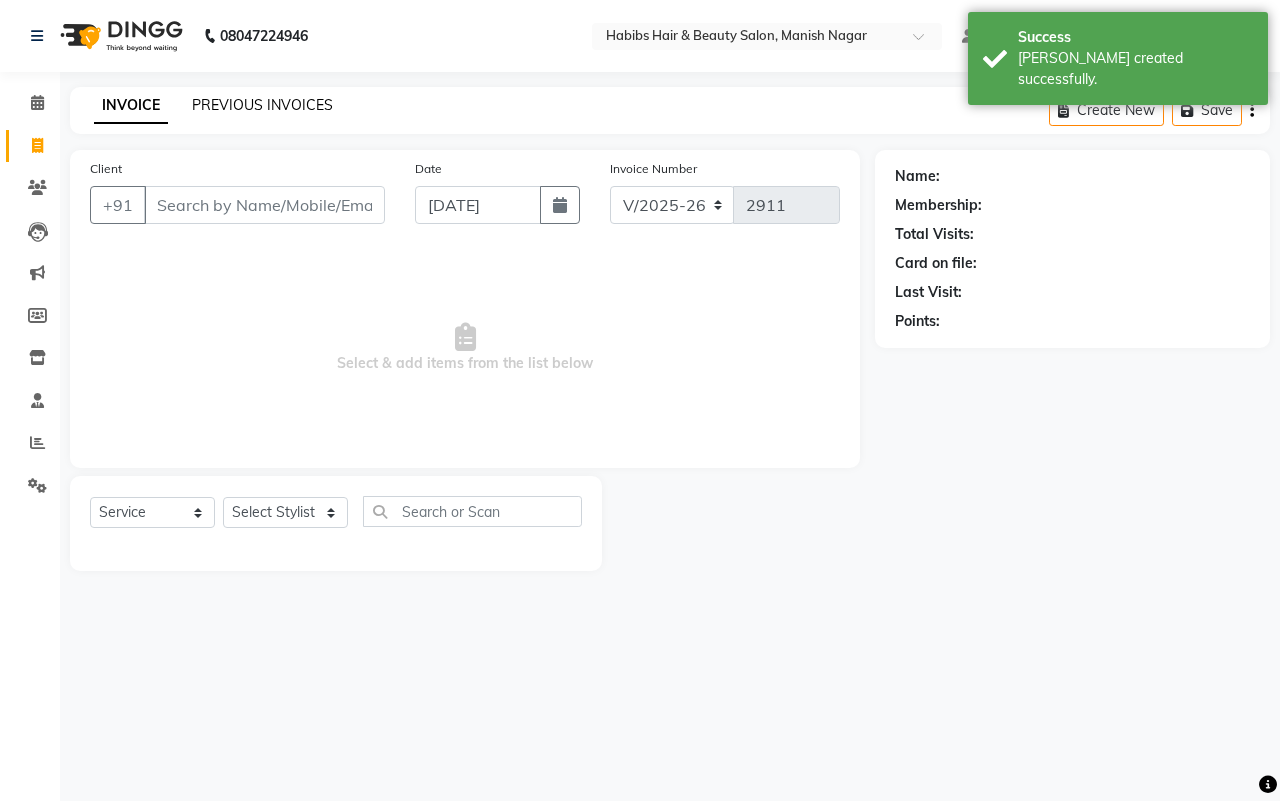 click on "PREVIOUS INVOICES" 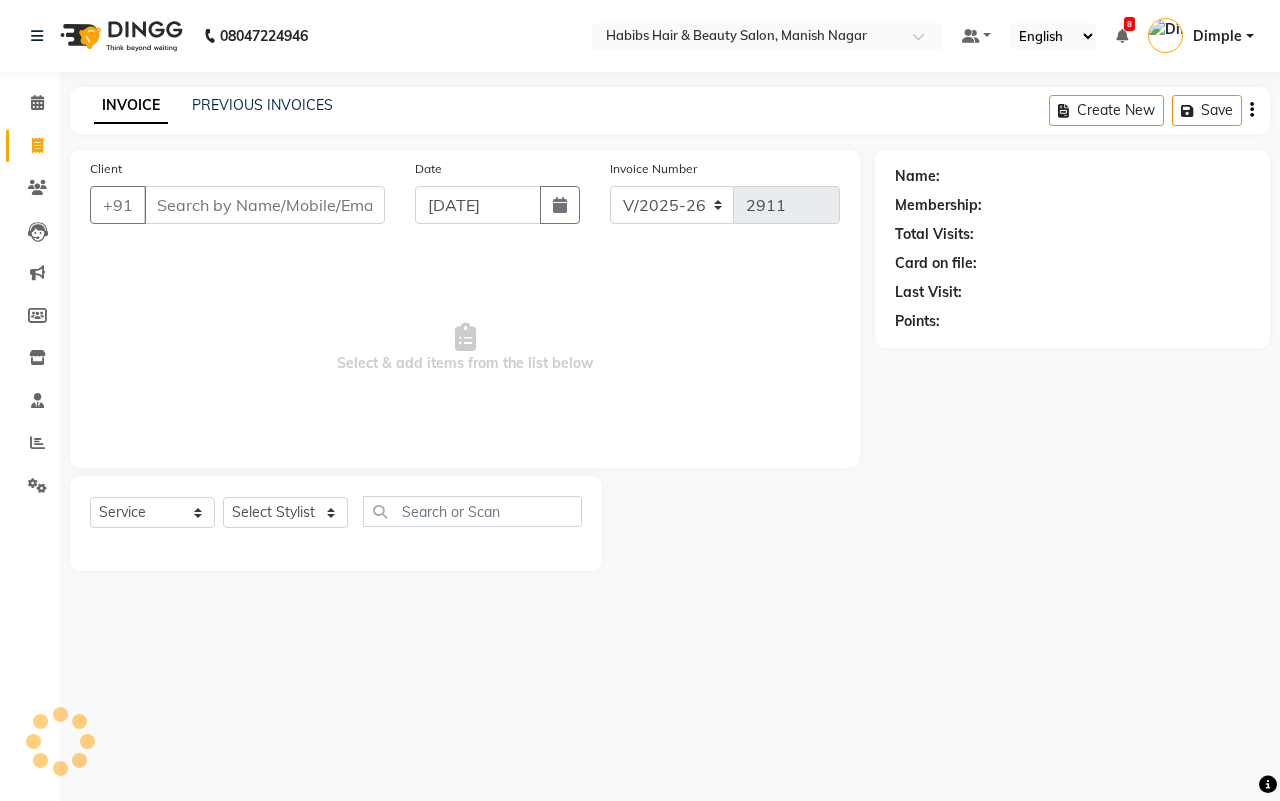 click on "Client" at bounding box center [264, 205] 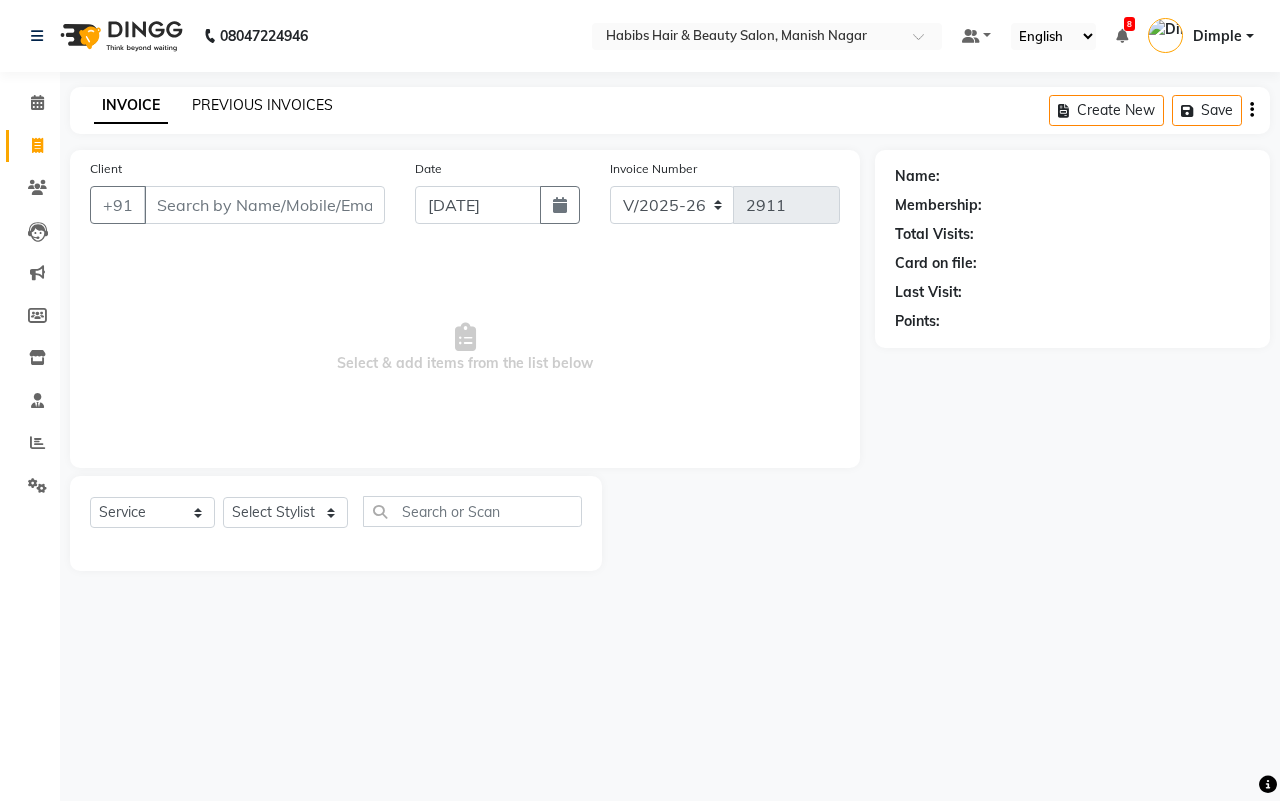 click on "PREVIOUS INVOICES" 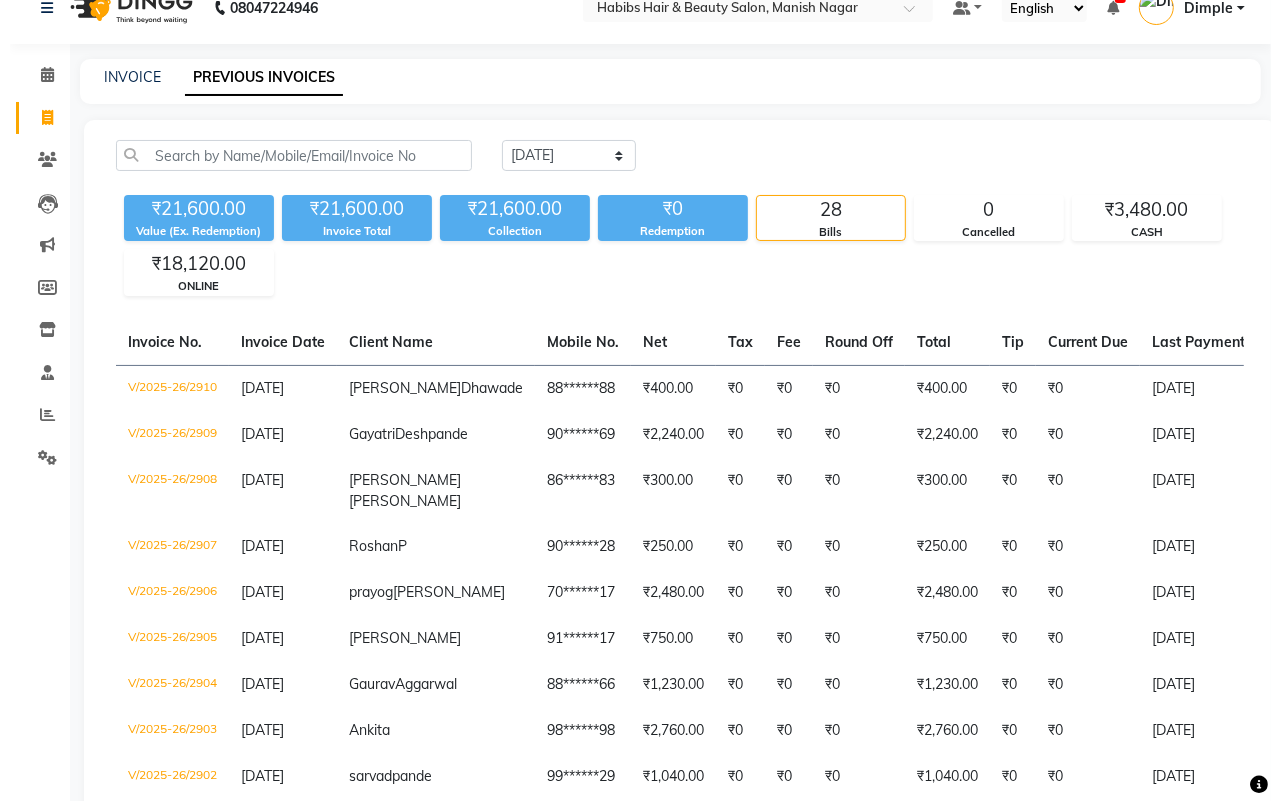 scroll, scrollTop: 0, scrollLeft: 0, axis: both 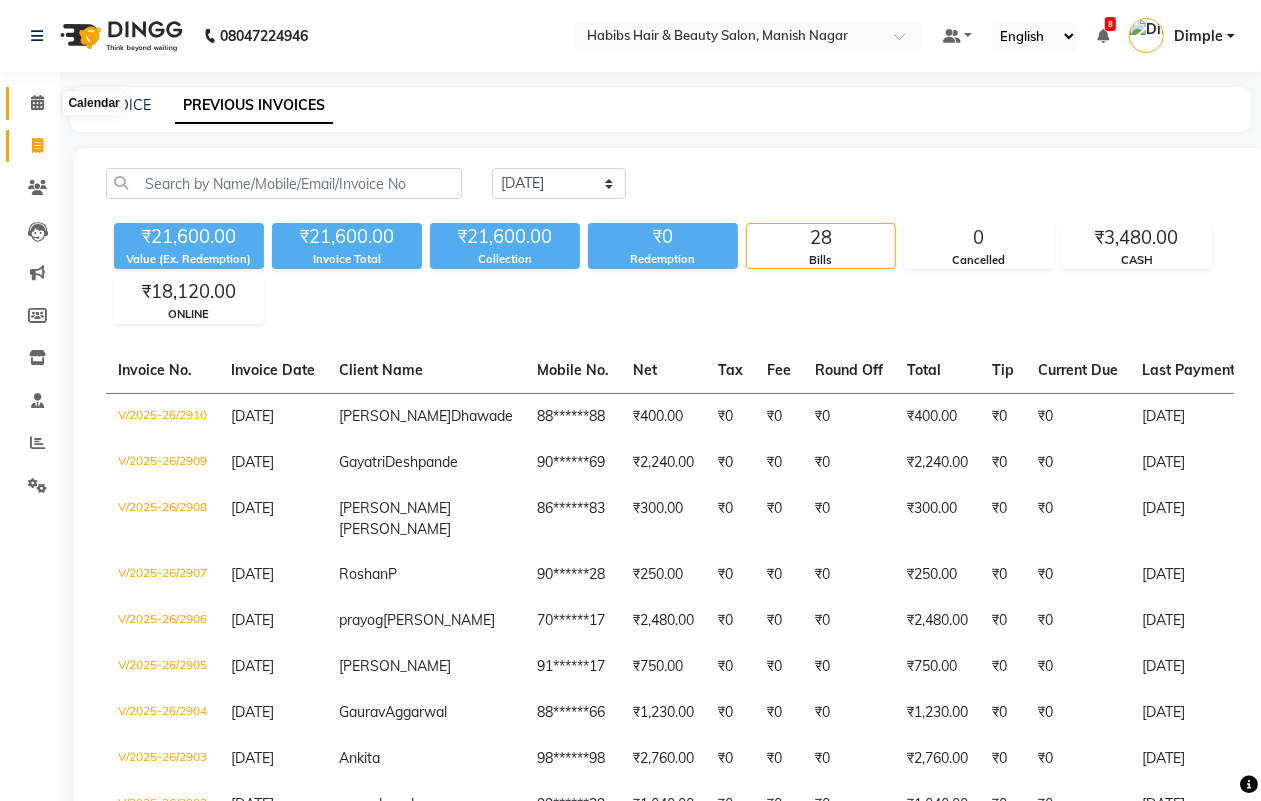 click 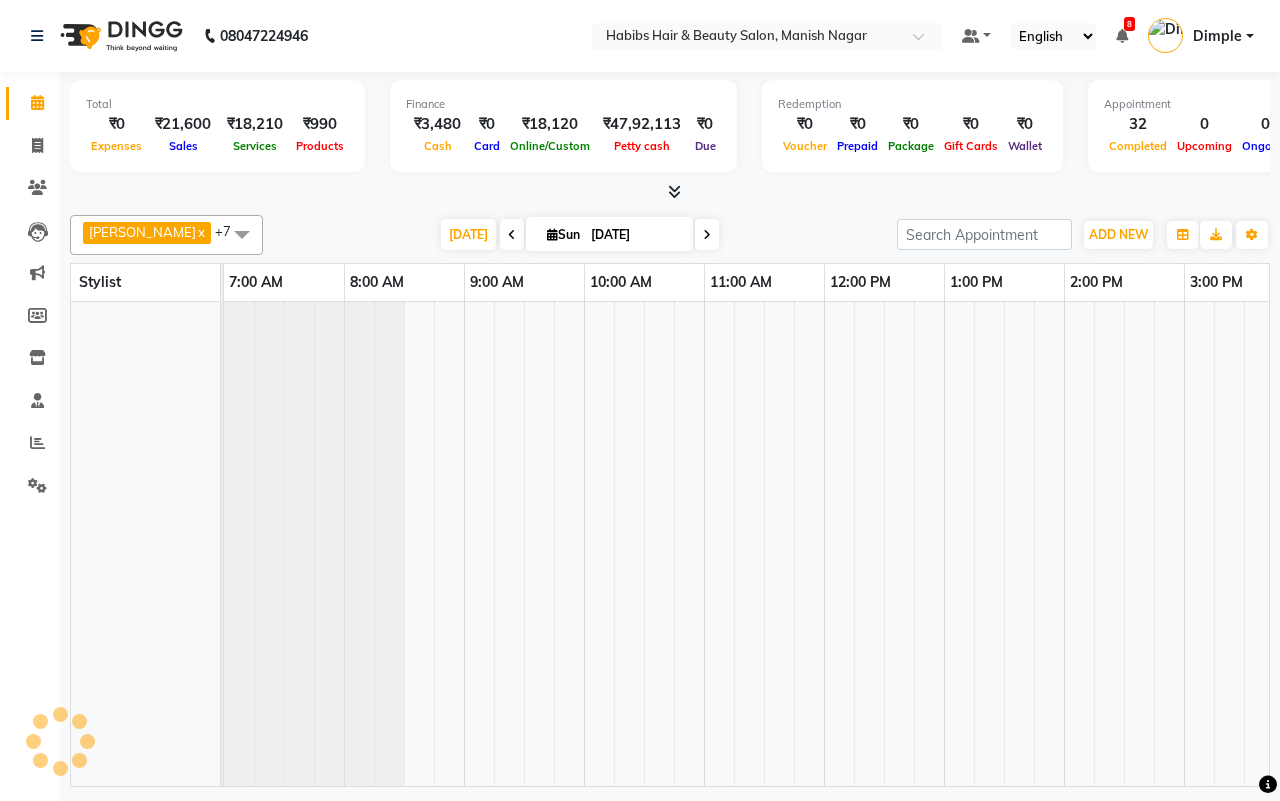 click on "Total  ₹0  Expenses ₹21,600  Sales ₹18,210  Services ₹990  Products Finance  ₹3,480  Cash ₹0  Card ₹18,120  Online/Custom ₹47,92,113 [PERSON_NAME] cash ₹0 Due  Redemption  ₹0 Voucher ₹0 Prepaid ₹0 Package ₹0  Gift Cards ₹0  Wallet  Appointment  32 Completed 0 Upcoming 0 Ongoing 0 No show  Other sales  ₹0  Packages ₹2,400  Memberships ₹0  Vouchers ₹0  Prepaids ₹0  Gift Cards [PERSON_NAME]  x [PERSON_NAME]  x Sachin  x Sarika  x [PERSON_NAME]  x Suraj   x [PERSON_NAME]  x +7 No data available [DATE]  [DATE] Toggle Dropdown Add Appointment Add Invoice Add Expense Add Attendance Add Client Add Transaction Toggle Dropdown Add Appointment Add Invoice Add Expense Add Attendance Add Client ADD NEW Toggle Dropdown Add Appointment Add Invoice Add Expense Add Attendance Add Client Add Transaction [PERSON_NAME]  x [PERSON_NAME]  x Sachin  x Sarika  x [PERSON_NAME]  x Suraj   x [PERSON_NAME]  x +7 No data available Group By  Staff View   Room View  View as Vertical  Vertical - Week View  Horizontal" 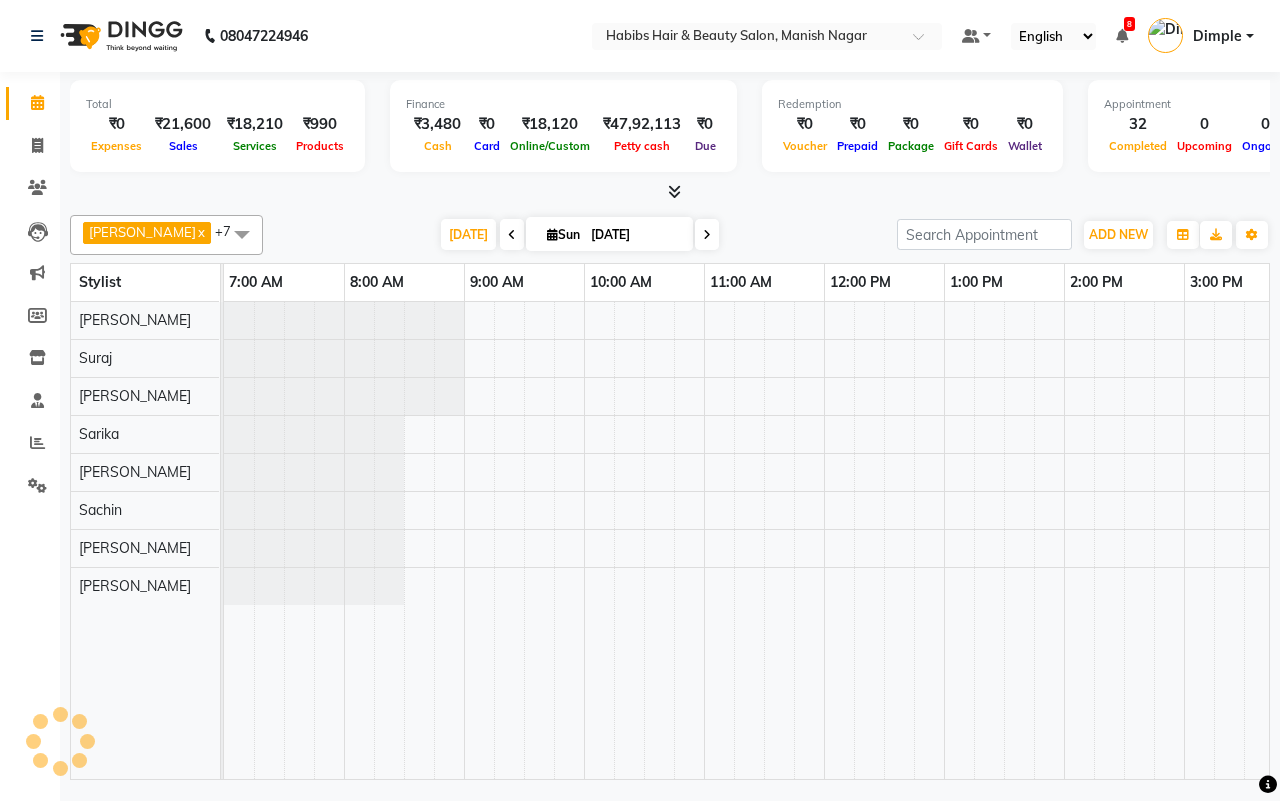scroll, scrollTop: 0, scrollLeft: 0, axis: both 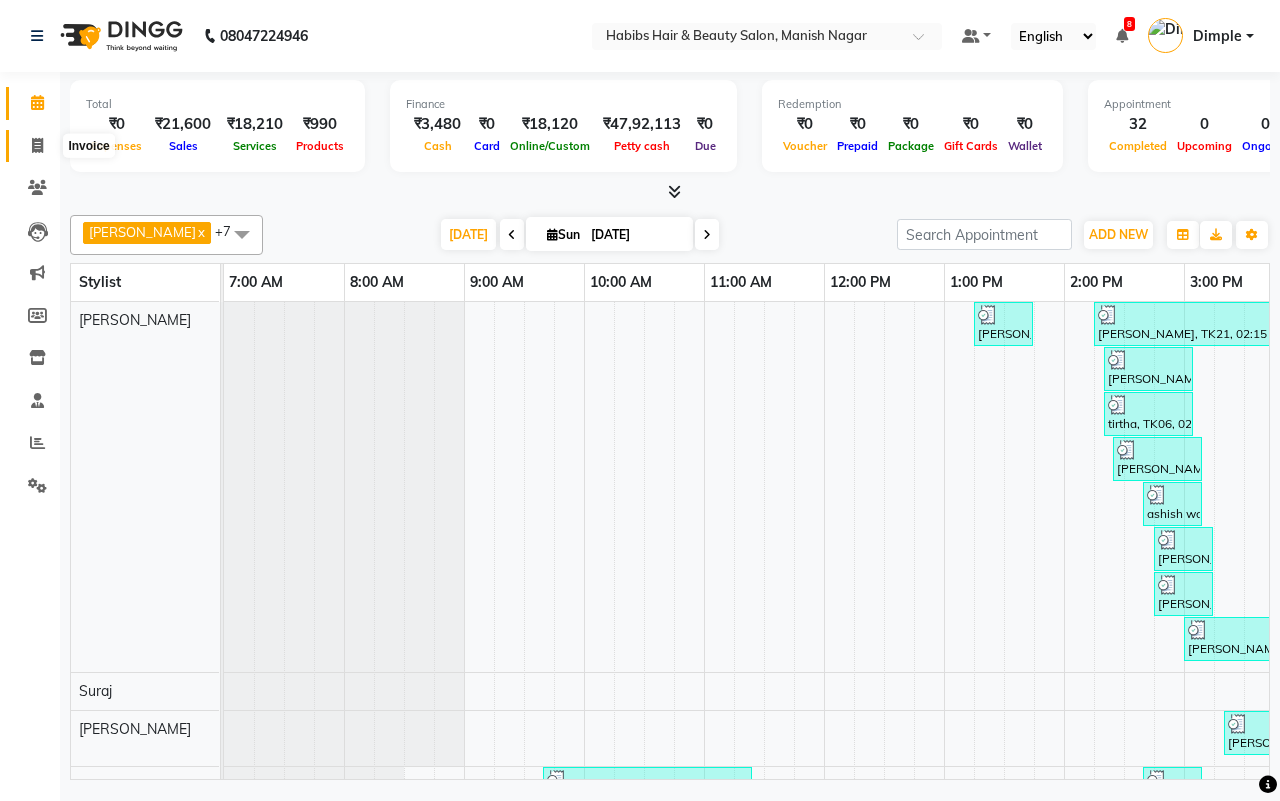 click 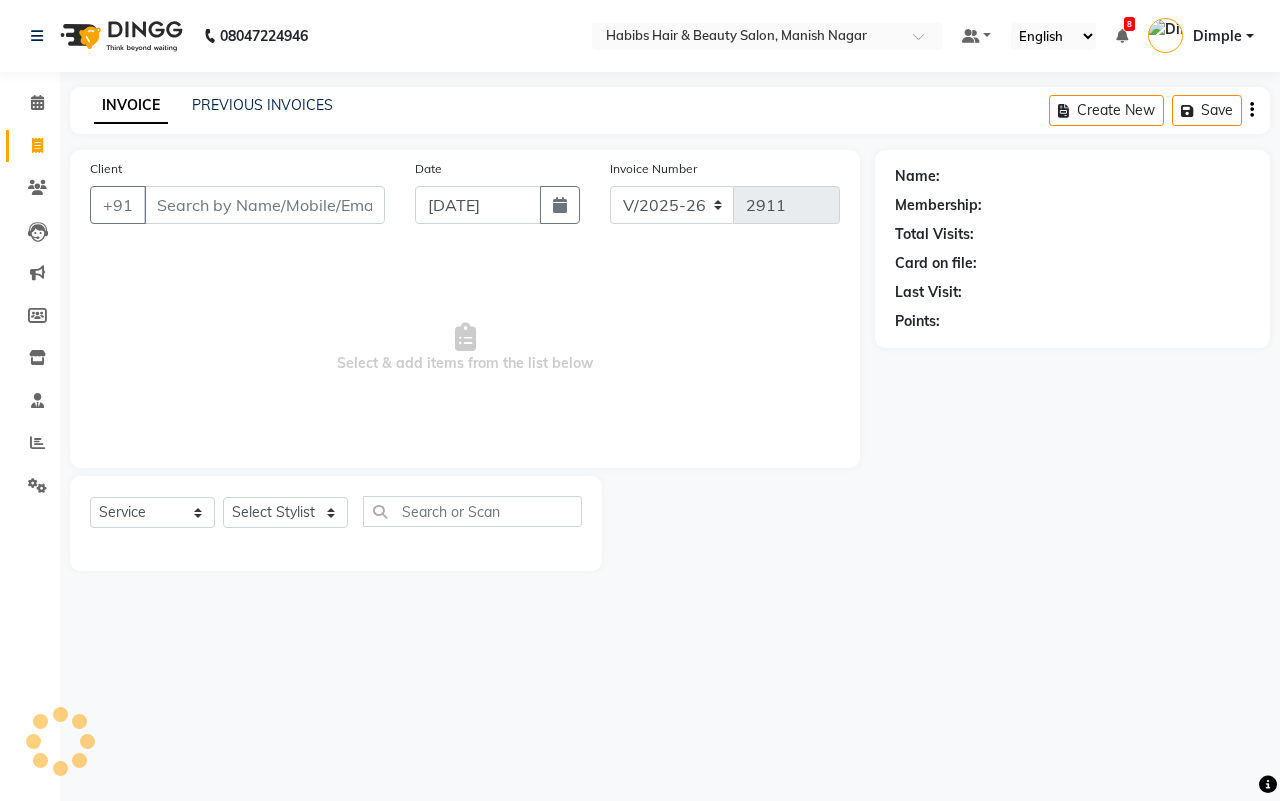 click on "Client" at bounding box center [264, 205] 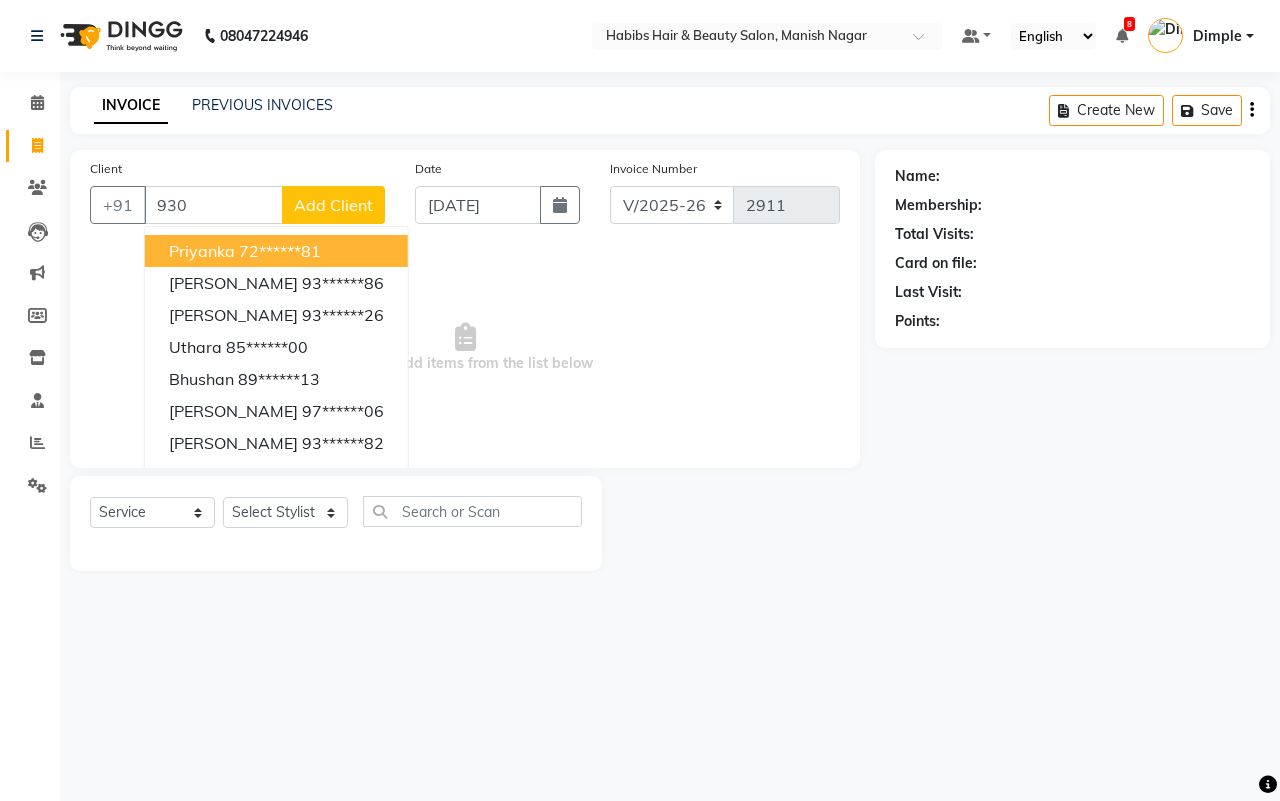click on "930" at bounding box center [213, 205] 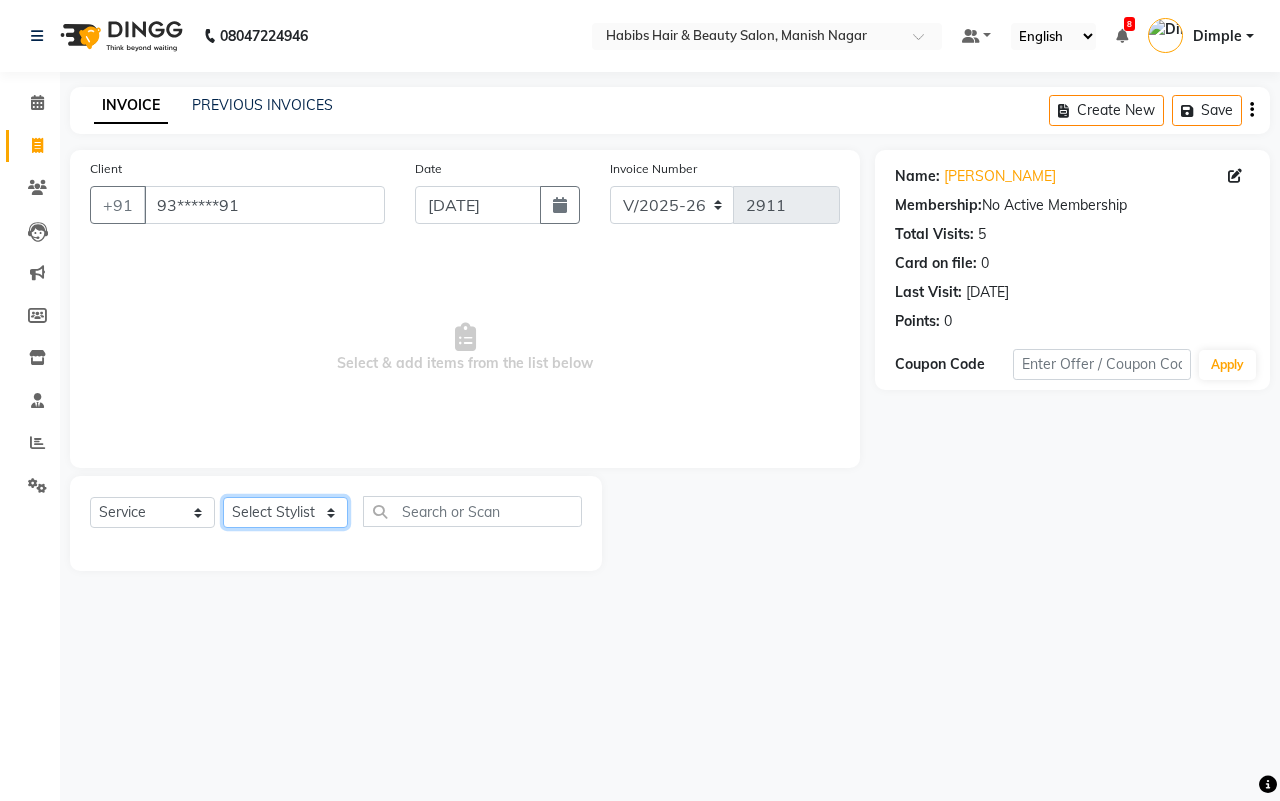 click on "Select Stylist [PERSON_NAME] [PERSON_NAME] [PERSON_NAME] Sachin [PERSON_NAME] [PERSON_NAME] [PERSON_NAME]" 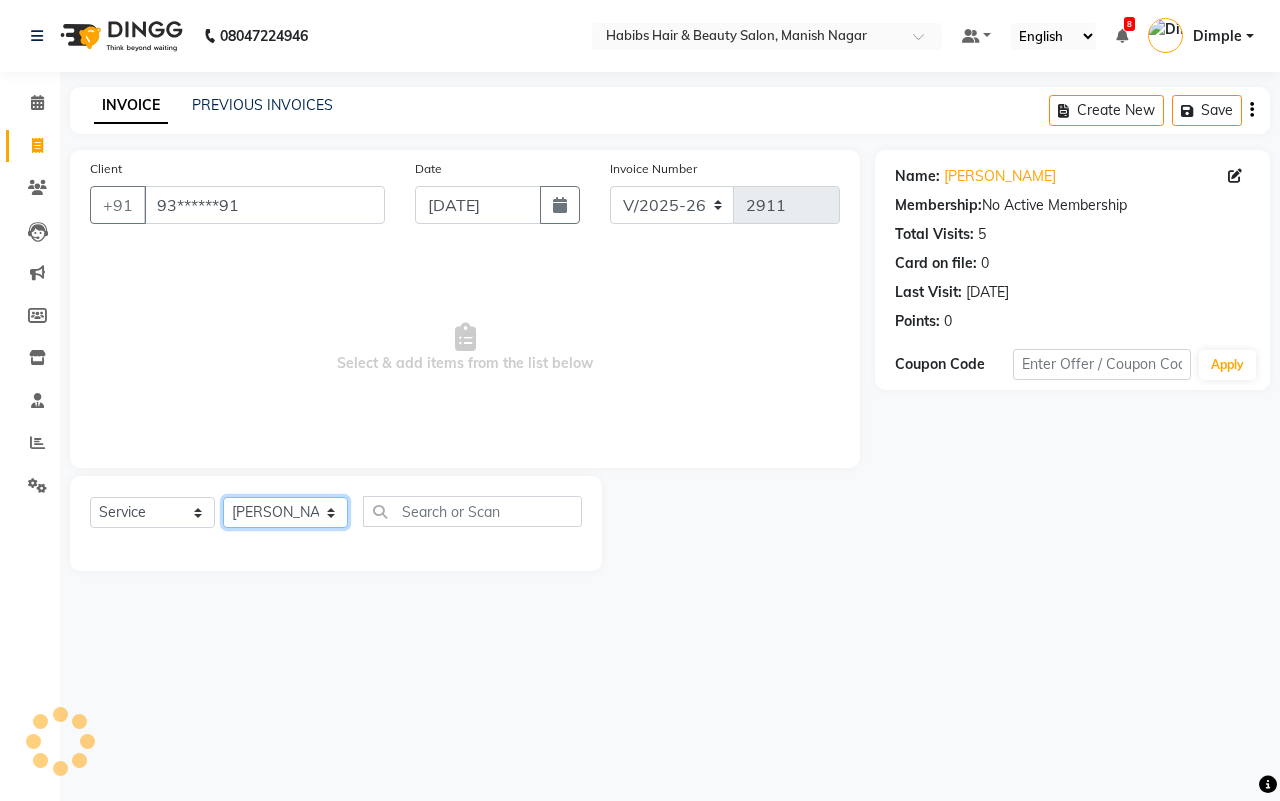 click on "Select Stylist [PERSON_NAME] [PERSON_NAME] [PERSON_NAME] Sachin [PERSON_NAME] [PERSON_NAME] [PERSON_NAME]" 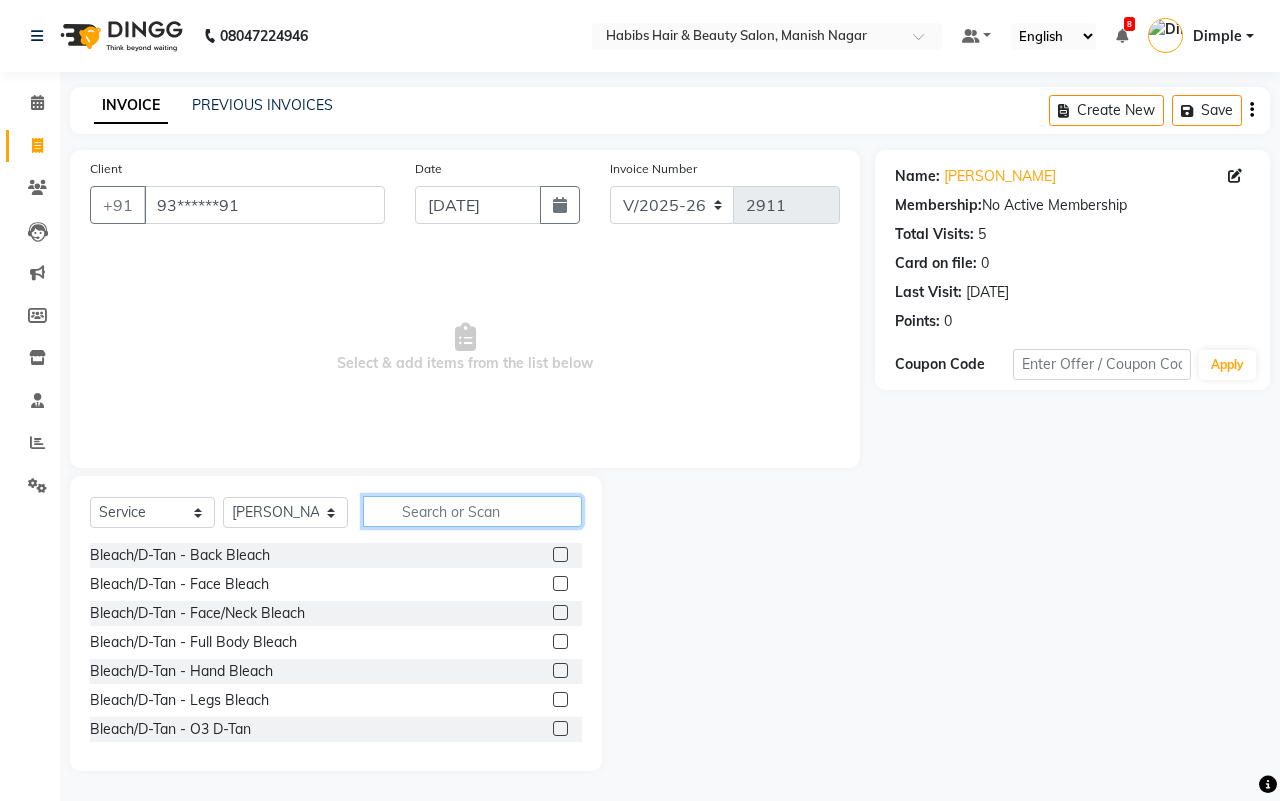 click 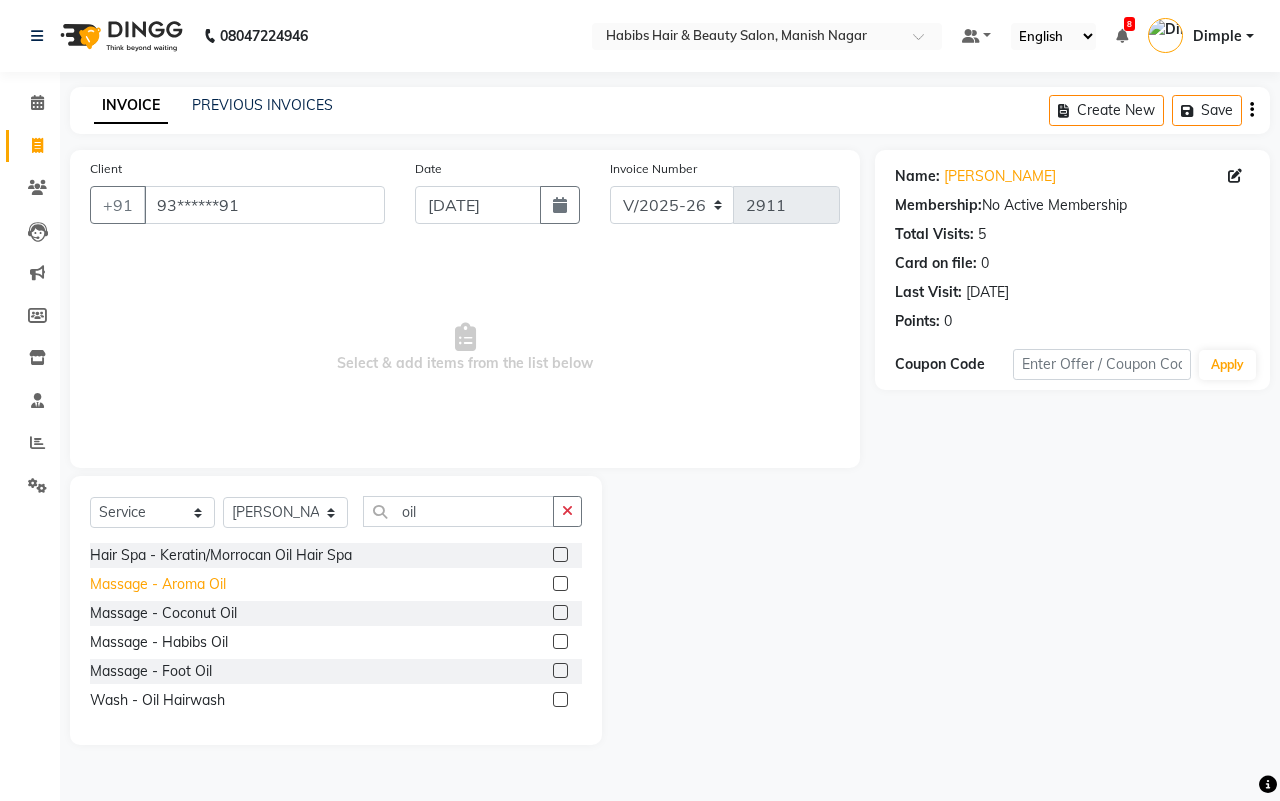 click on "Massage - Aroma Oil" 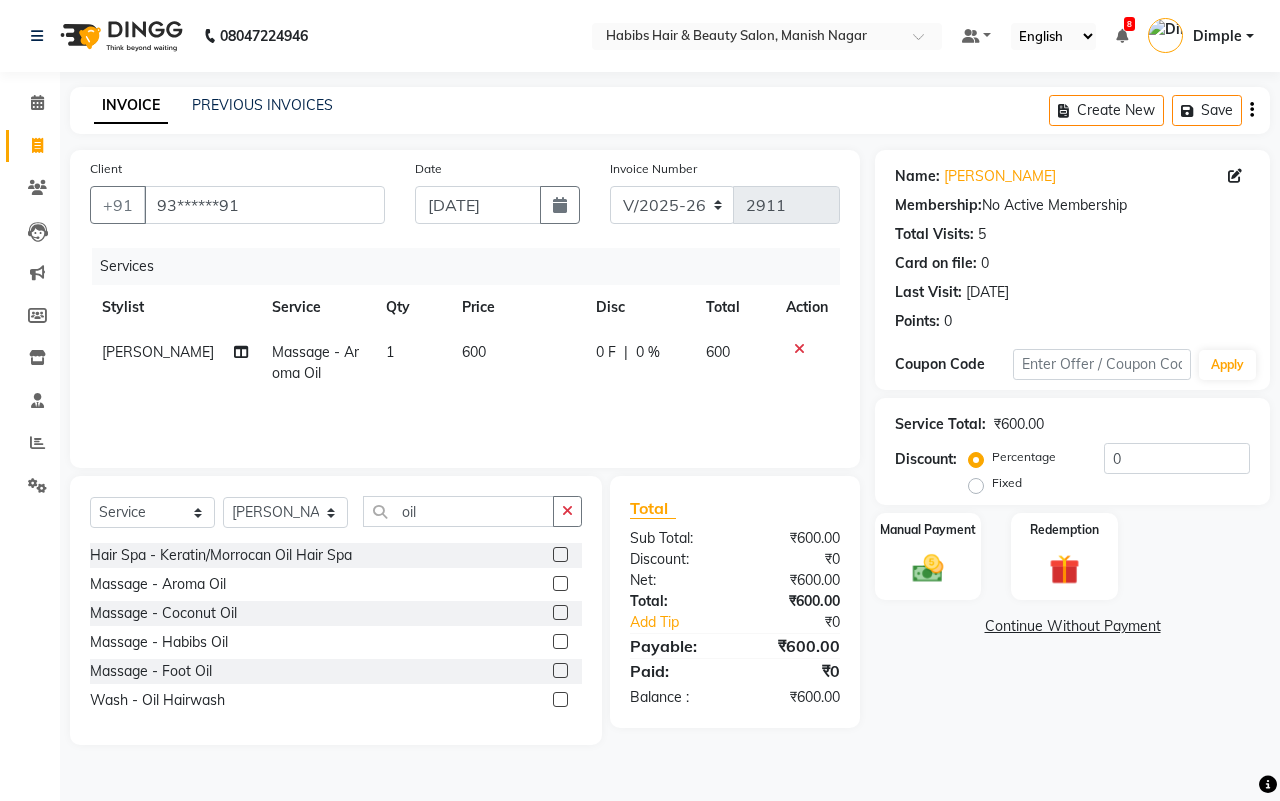 click on "600" 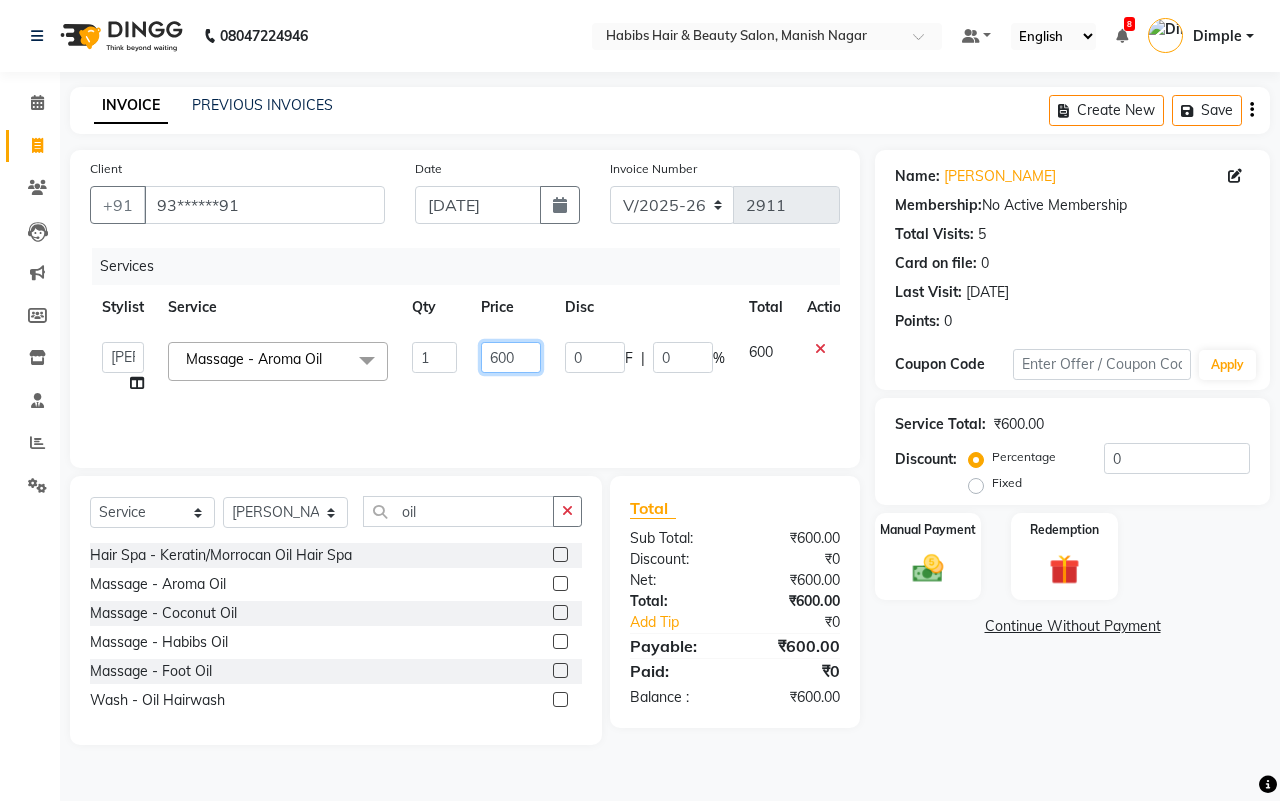 click on "600" 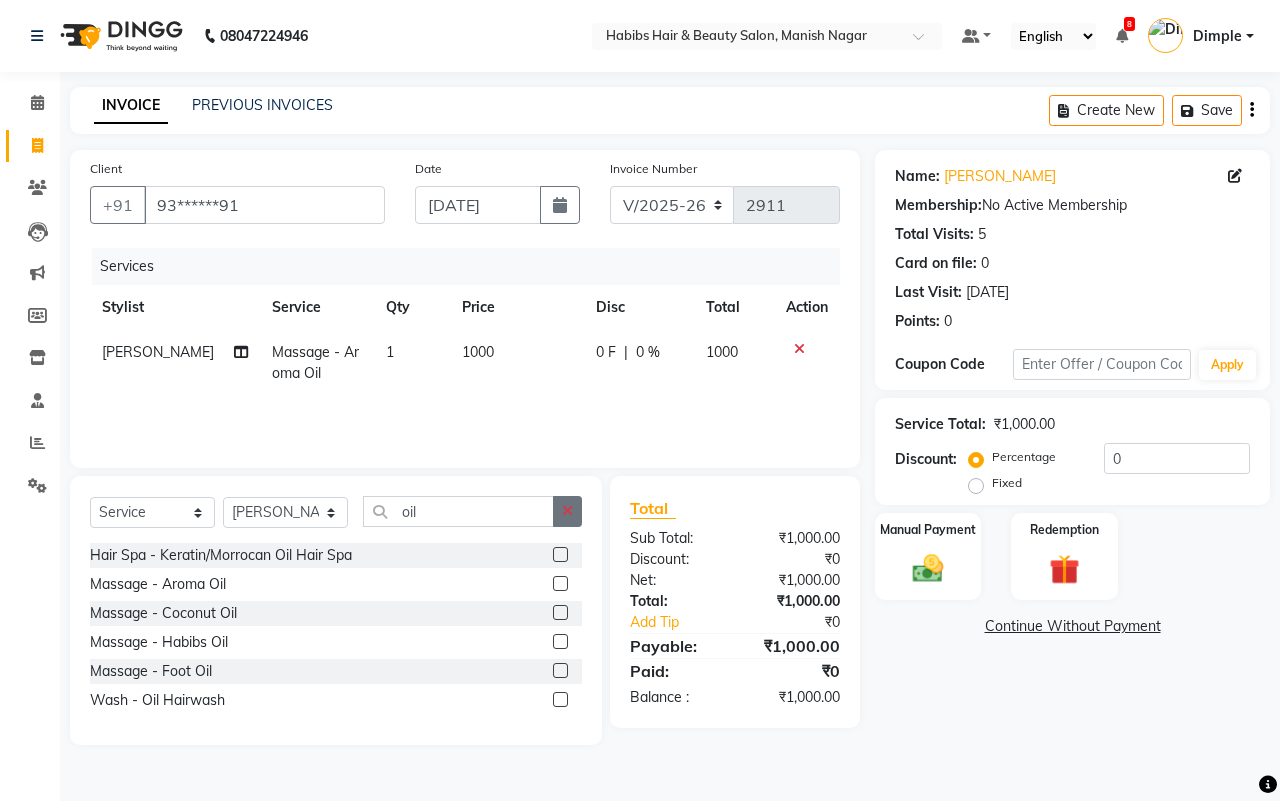 click 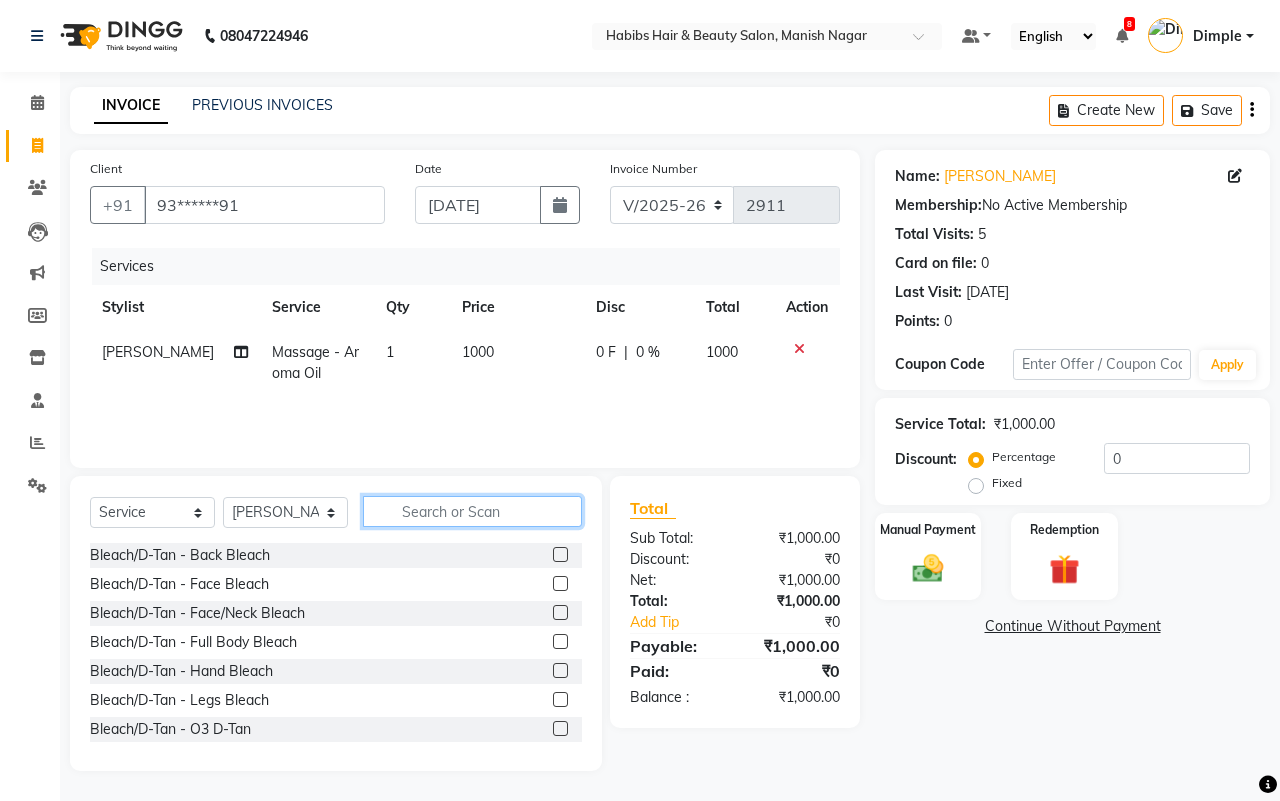 click 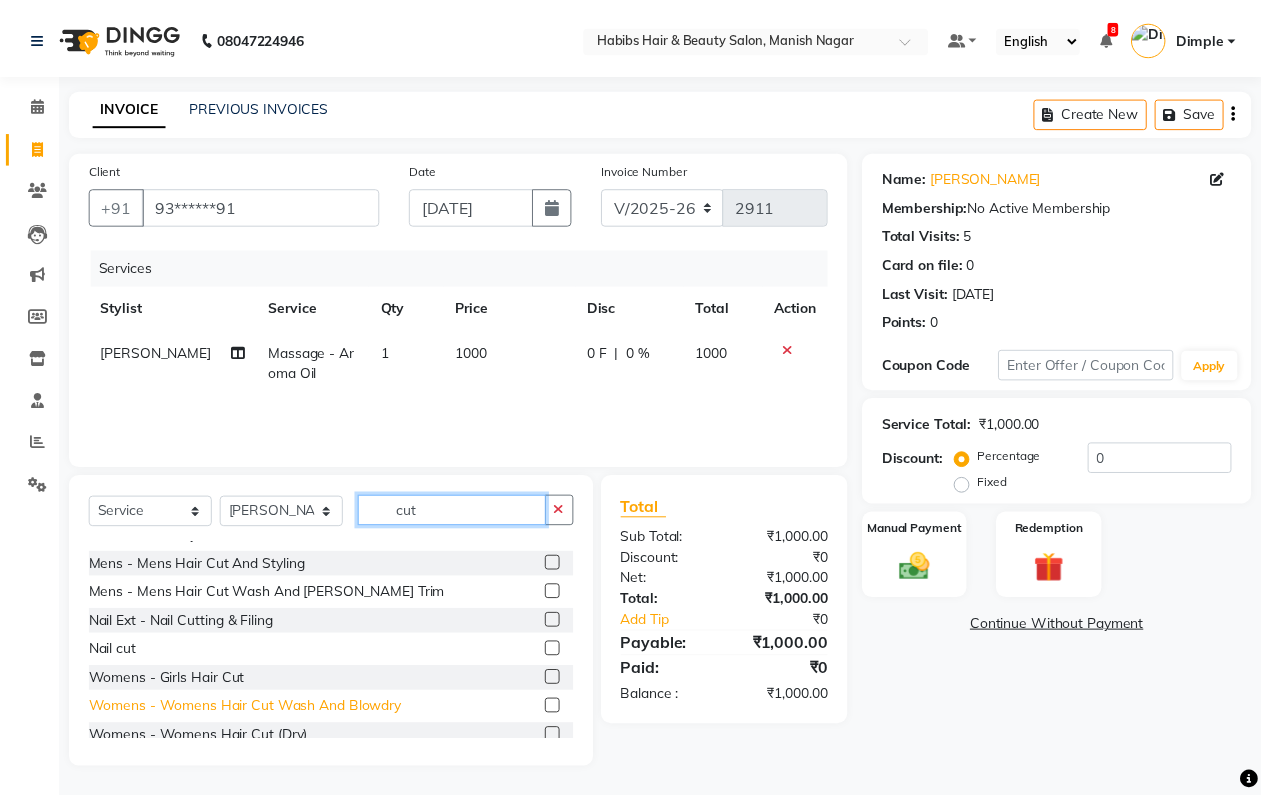 scroll, scrollTop: 90, scrollLeft: 0, axis: vertical 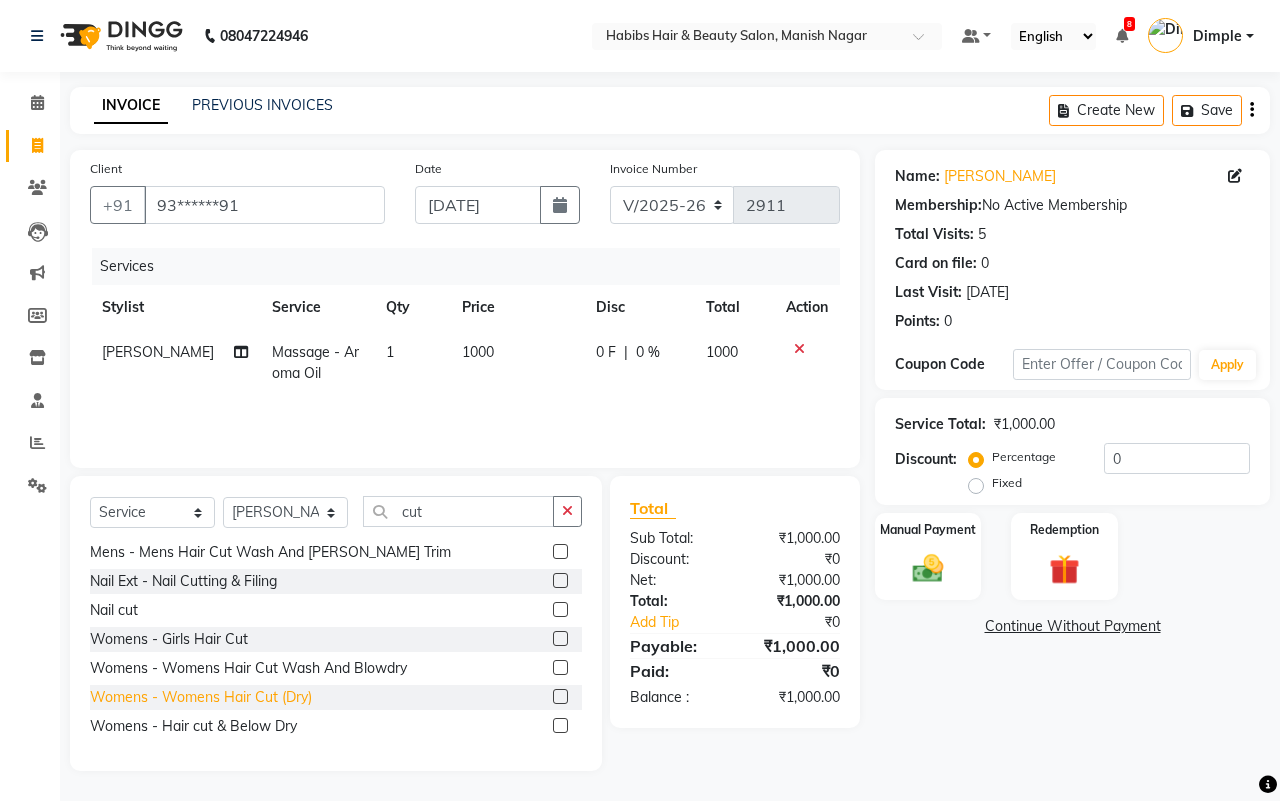 click on "Womens - Womens Hair Cut (Dry)" 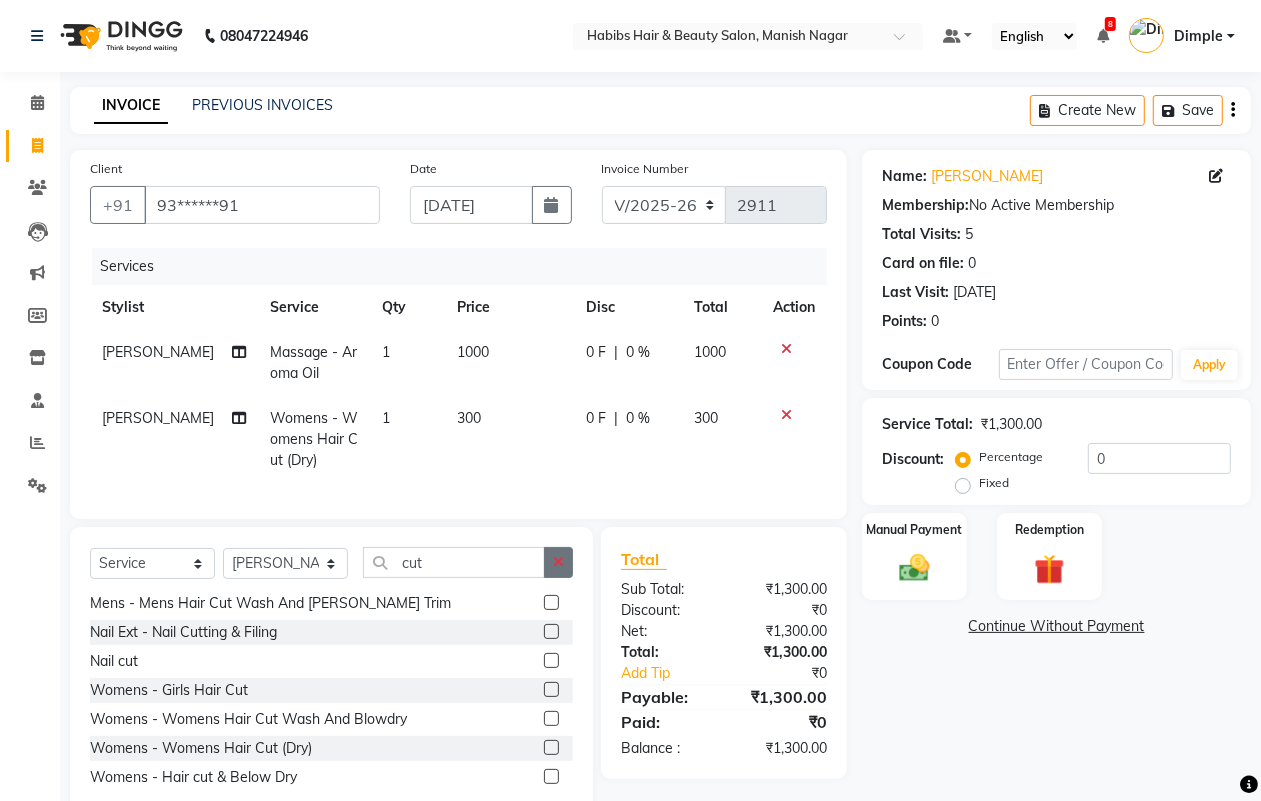 click 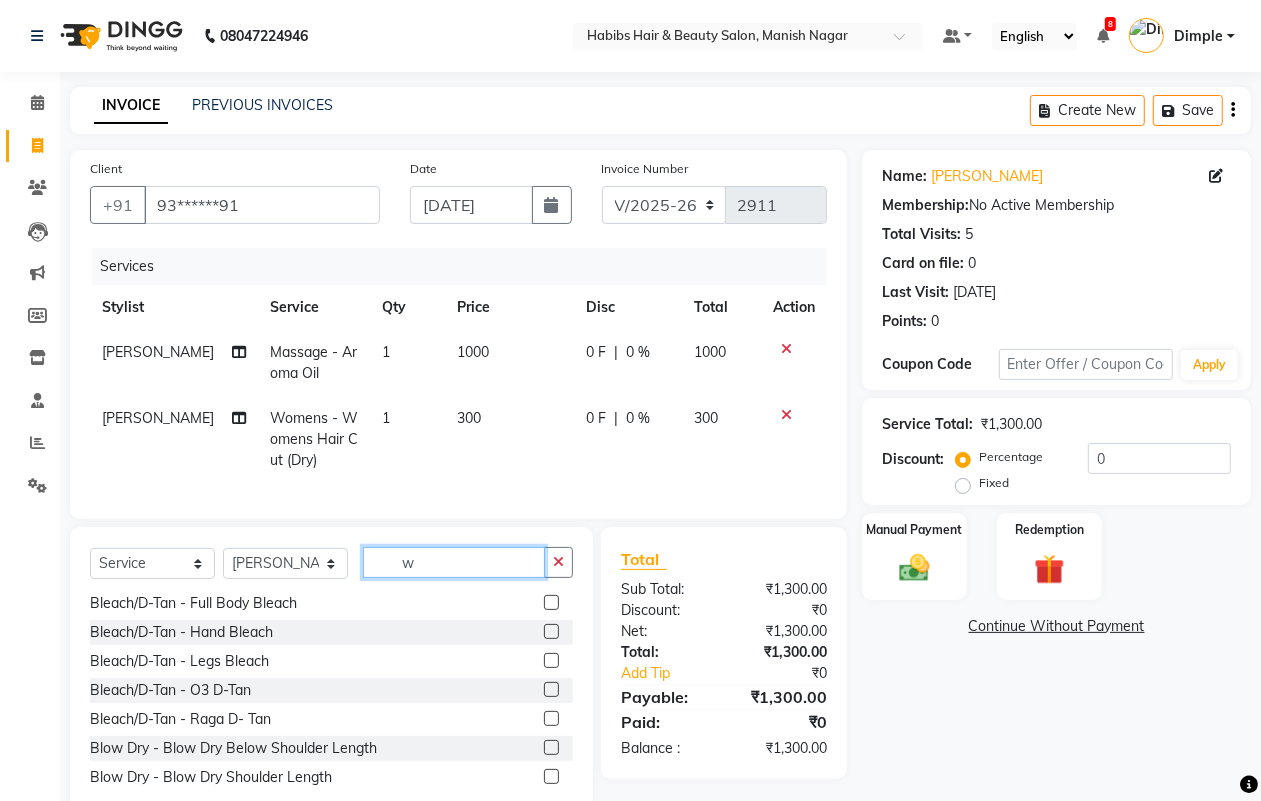 scroll, scrollTop: 0, scrollLeft: 0, axis: both 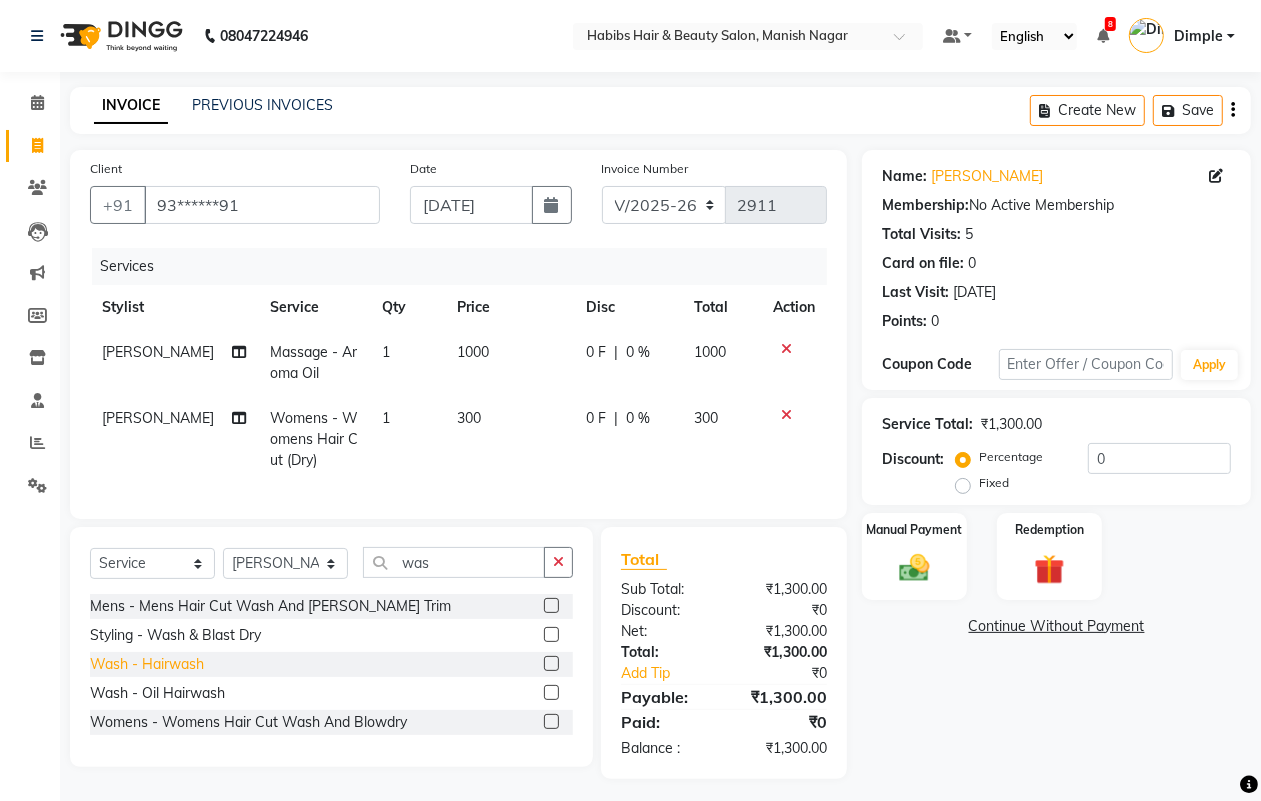 click on "Wash - Hairwash" 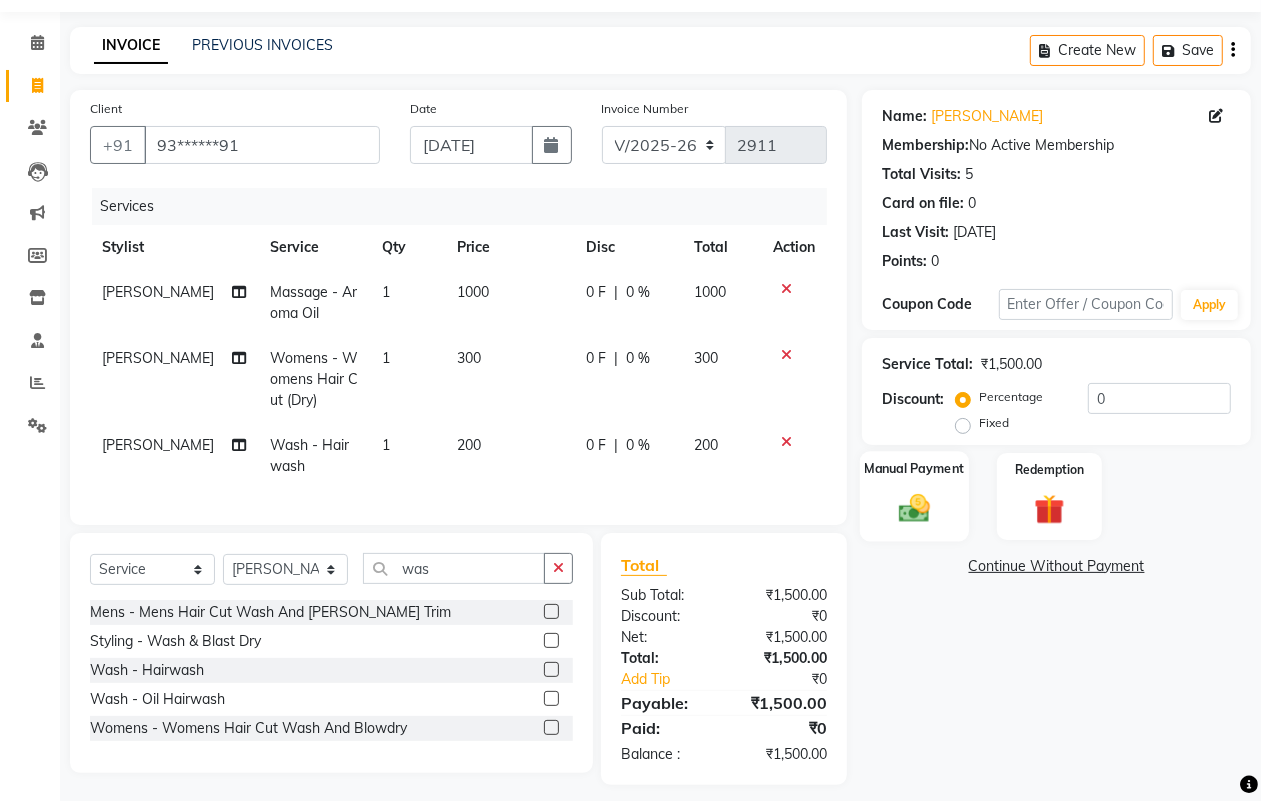 scroll, scrollTop: 92, scrollLeft: 0, axis: vertical 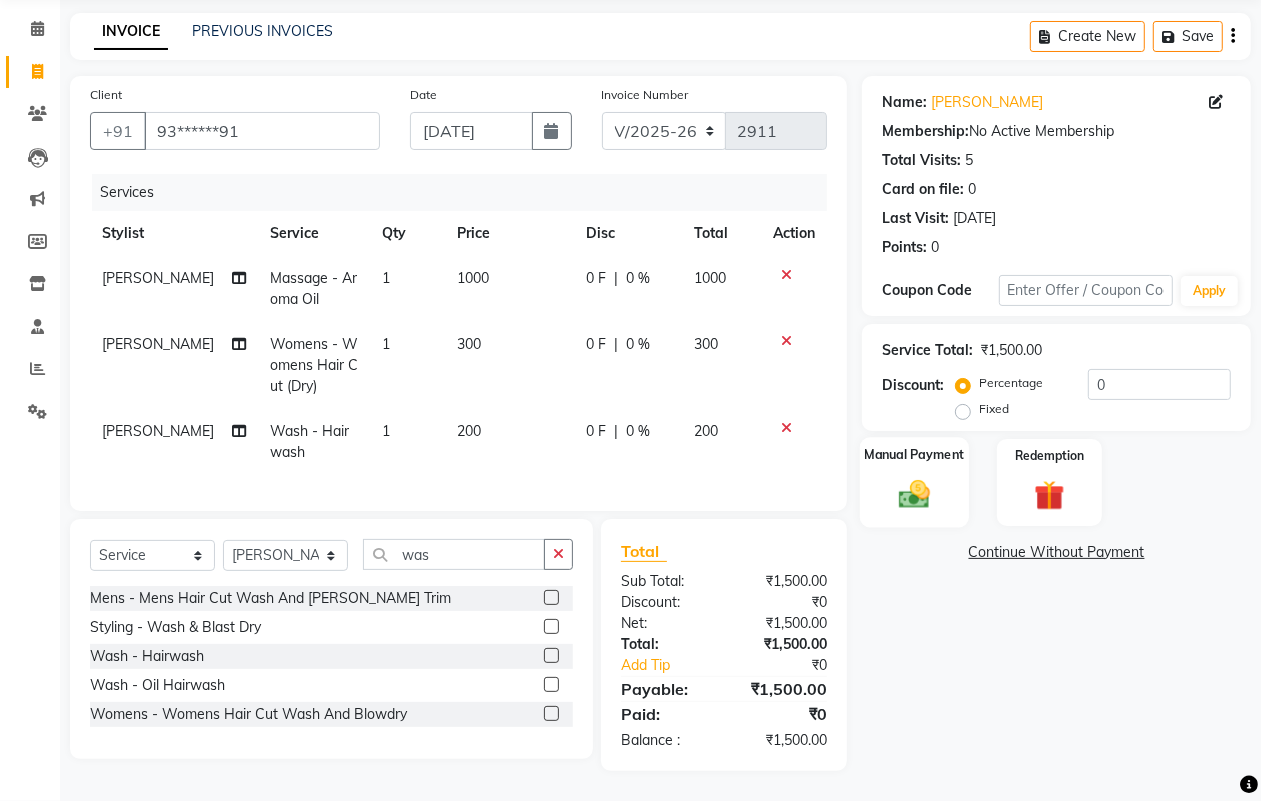 click 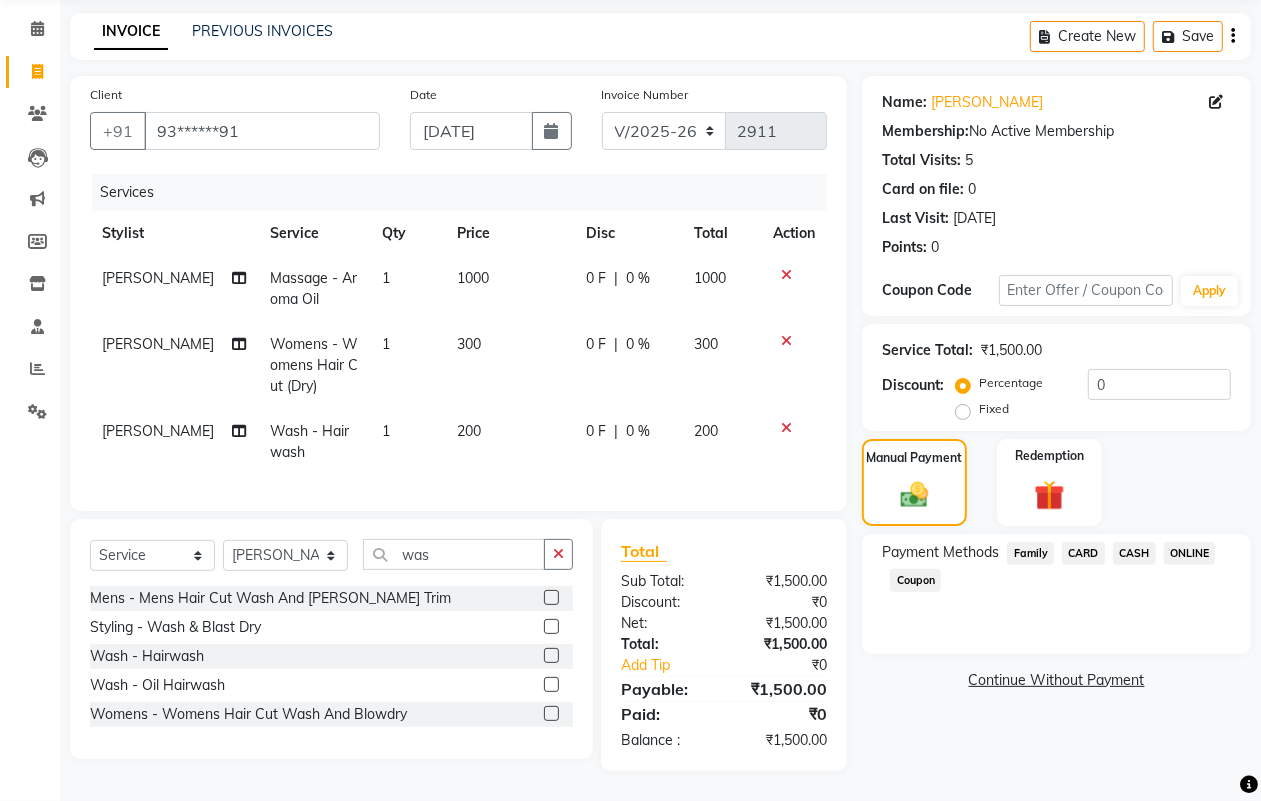 click on "CASH" 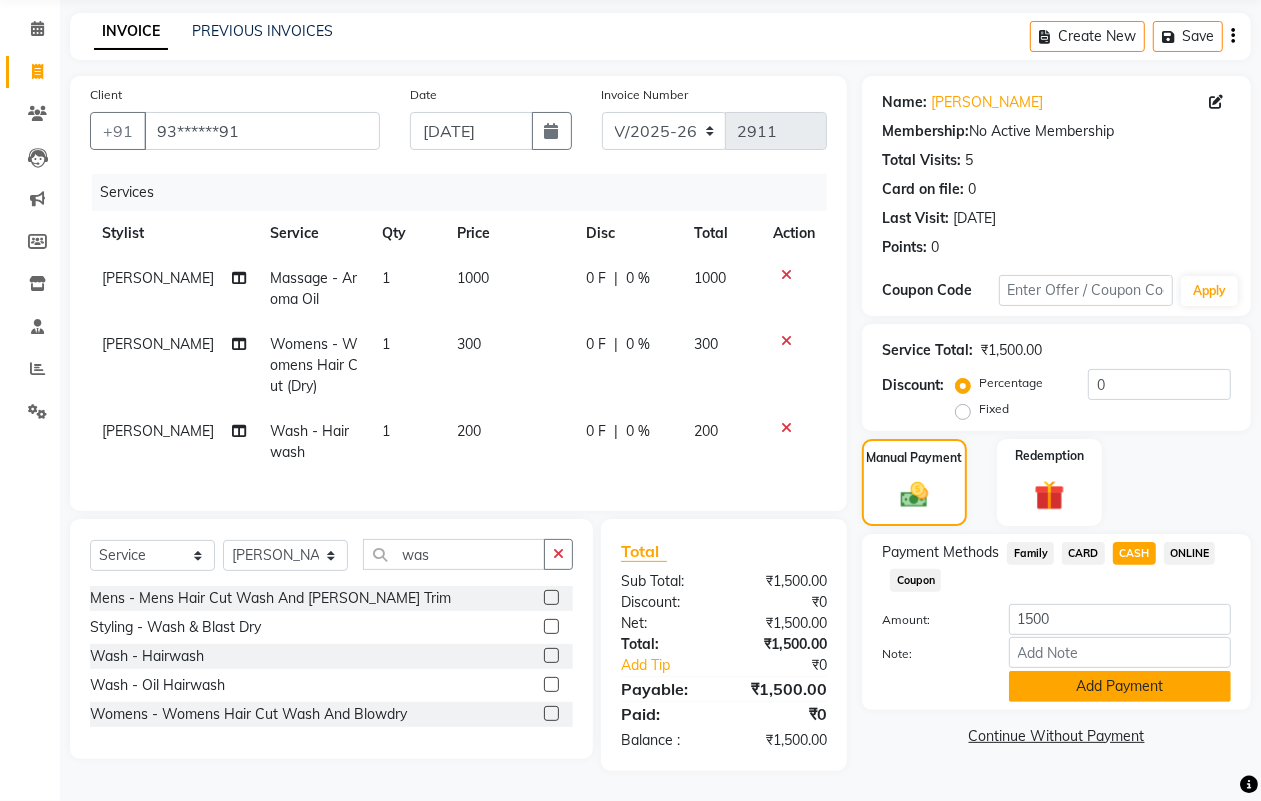 click on "Add Payment" 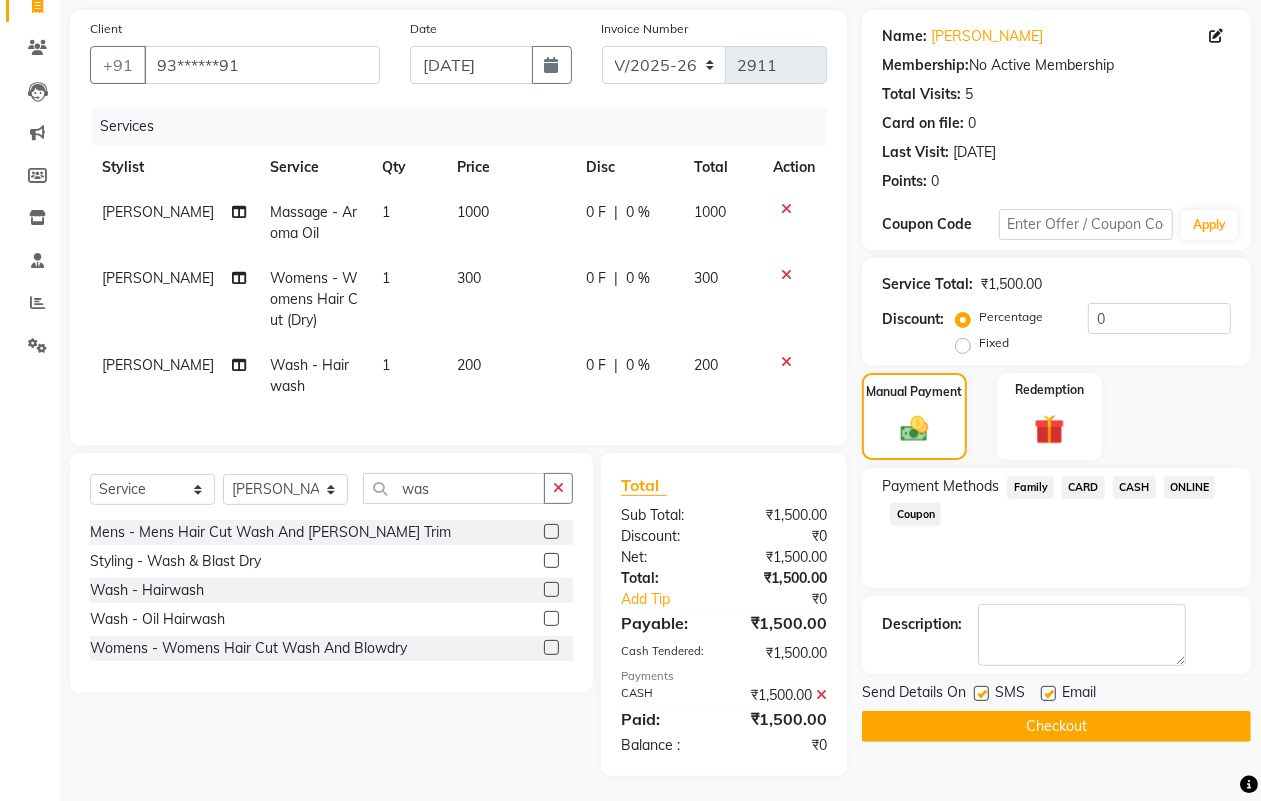 scroll, scrollTop: 162, scrollLeft: 0, axis: vertical 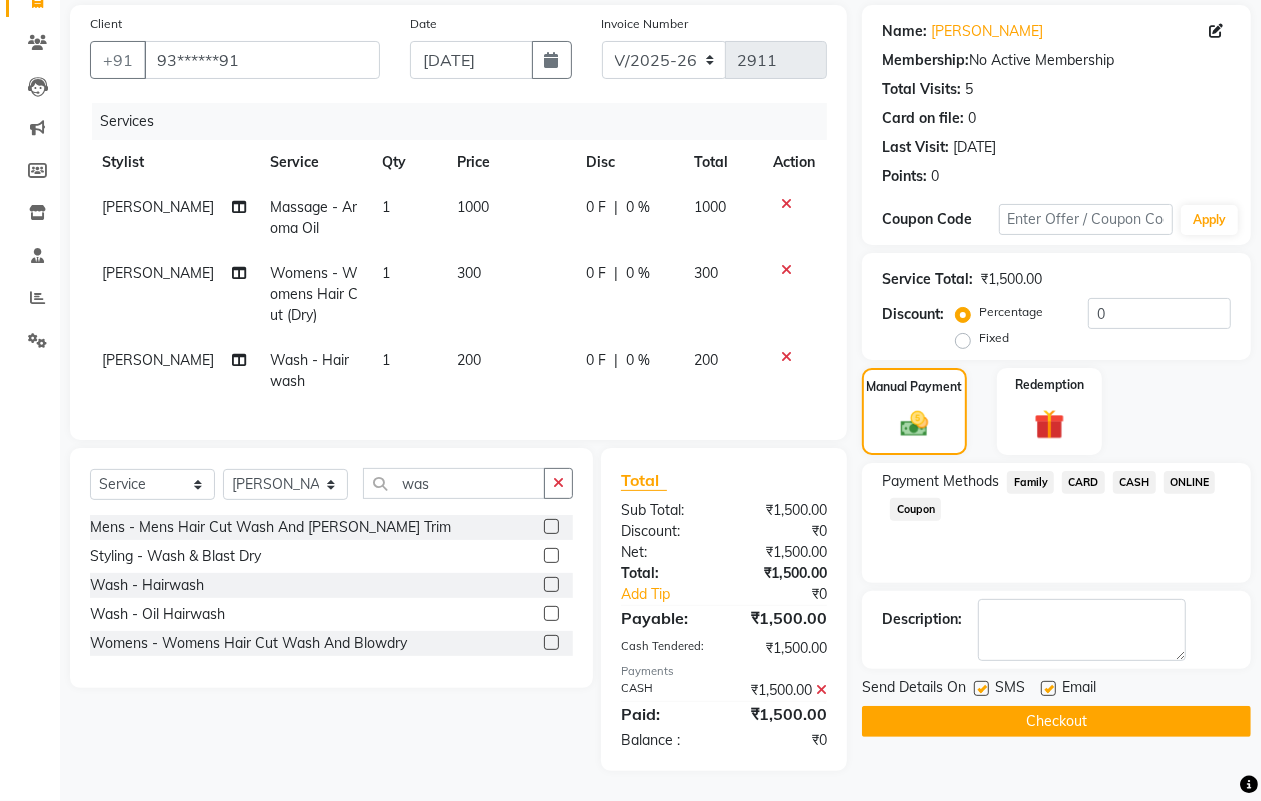 click on "Checkout" 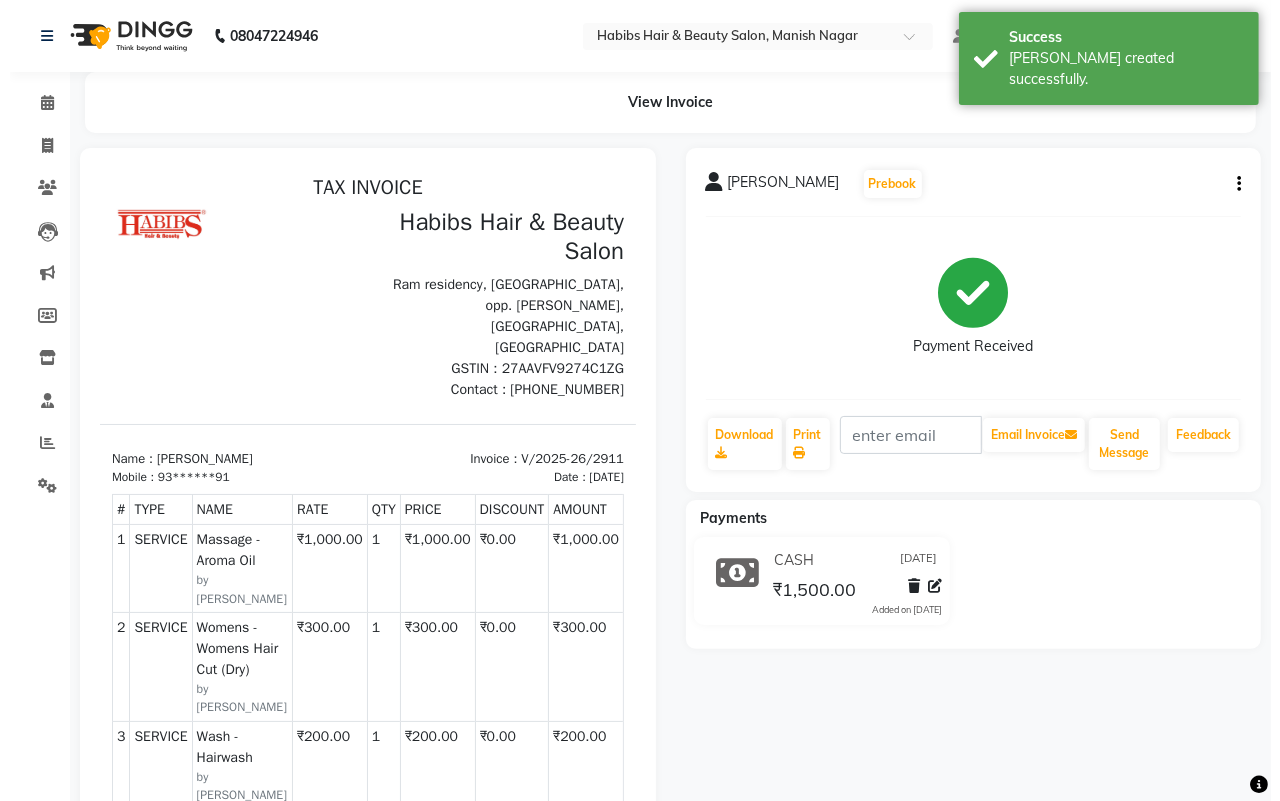 scroll, scrollTop: 0, scrollLeft: 0, axis: both 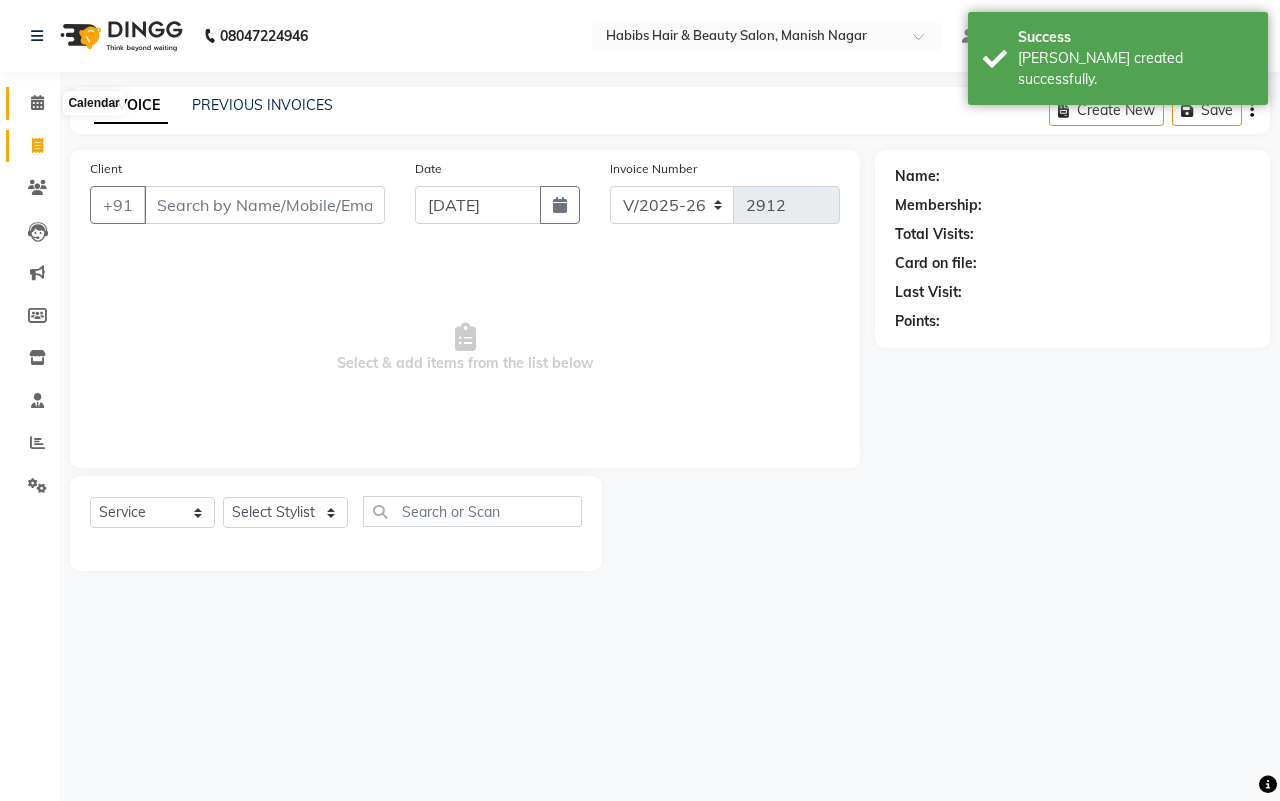 click 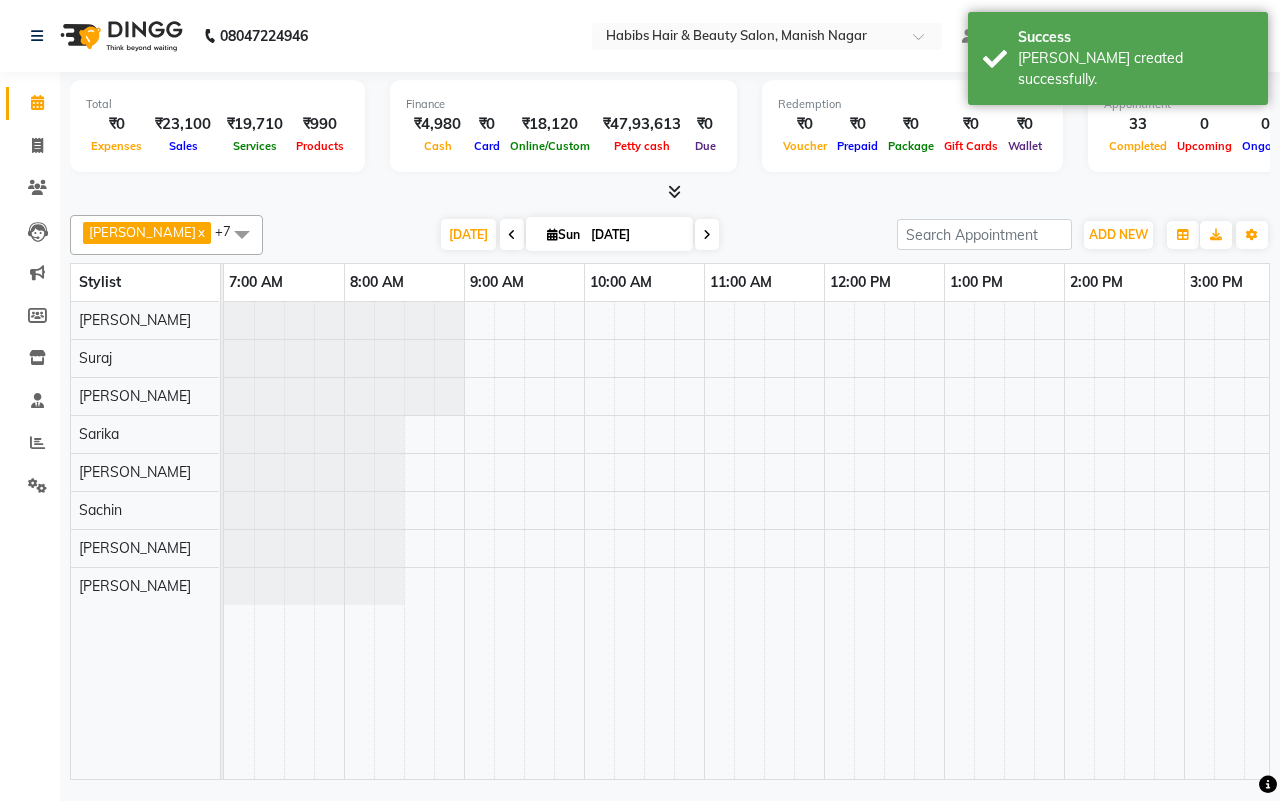 scroll, scrollTop: 0, scrollLeft: 755, axis: horizontal 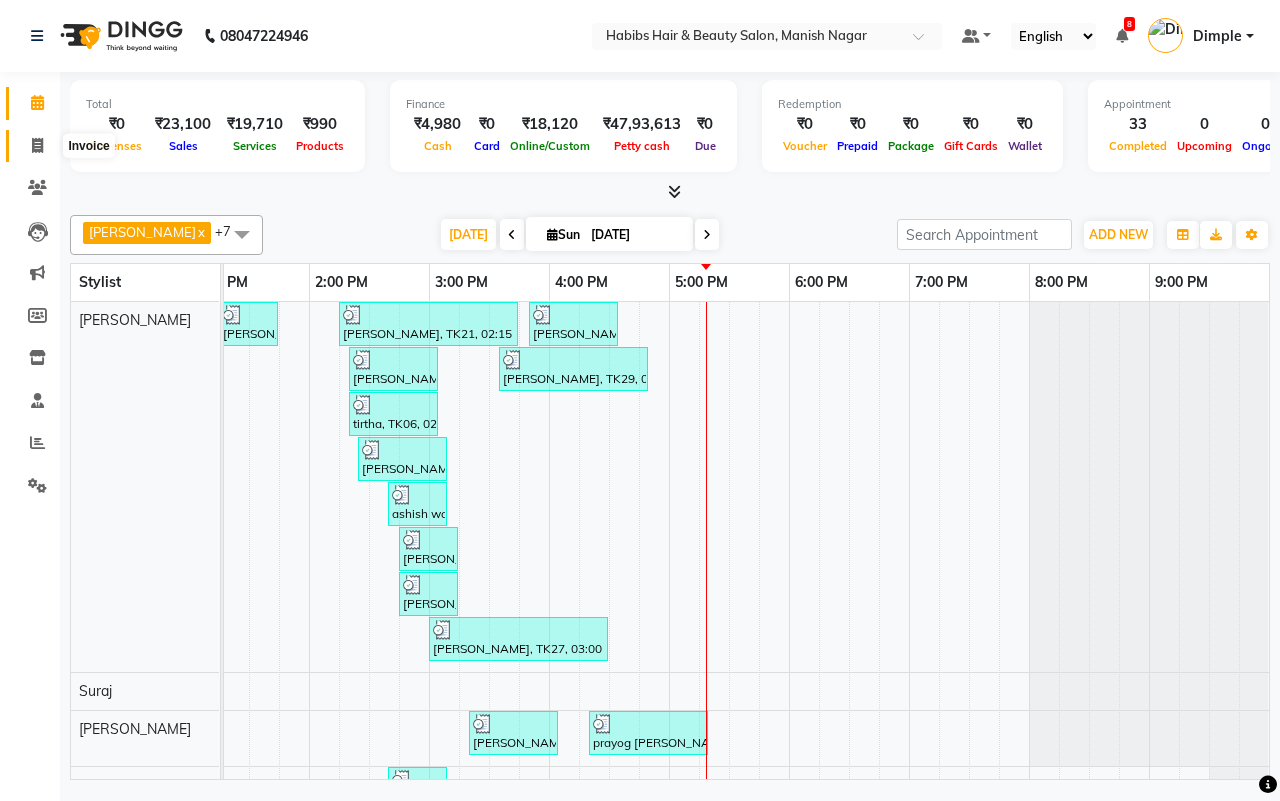 click 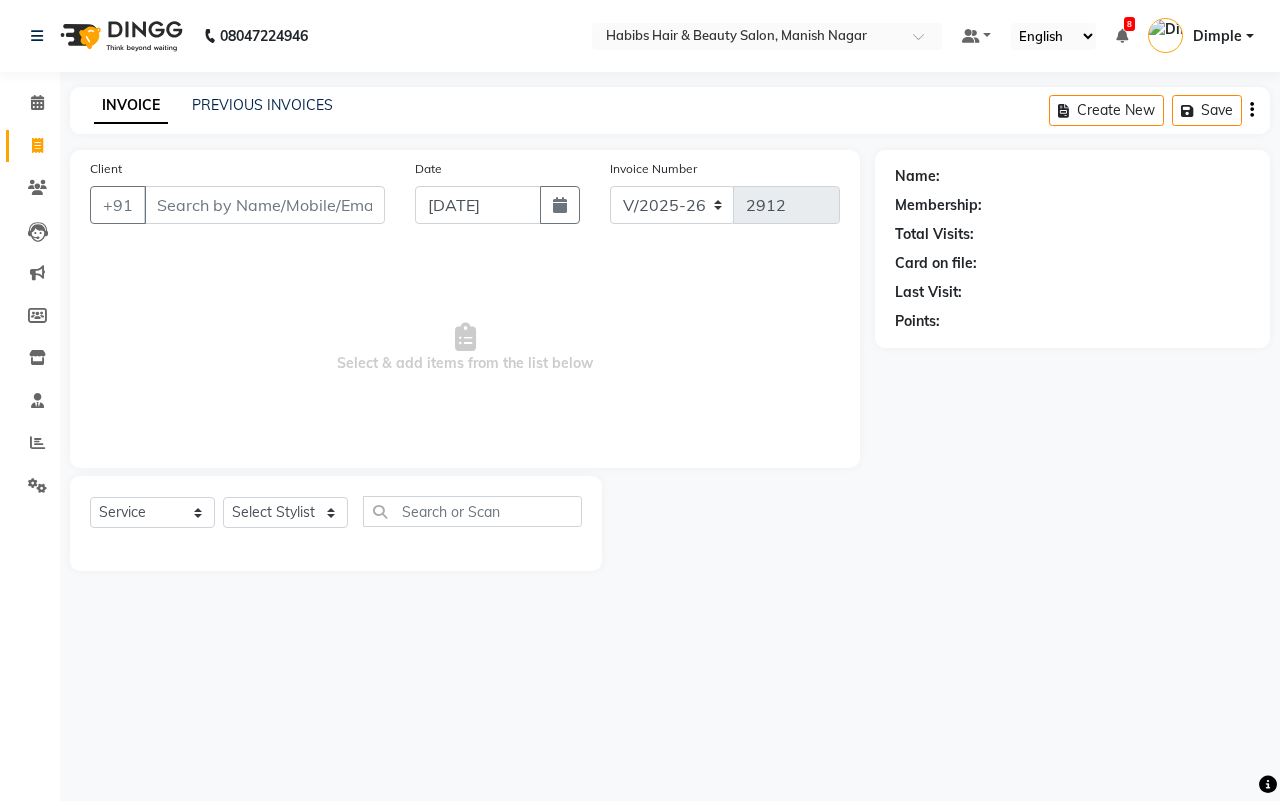 click on "Client" at bounding box center [264, 205] 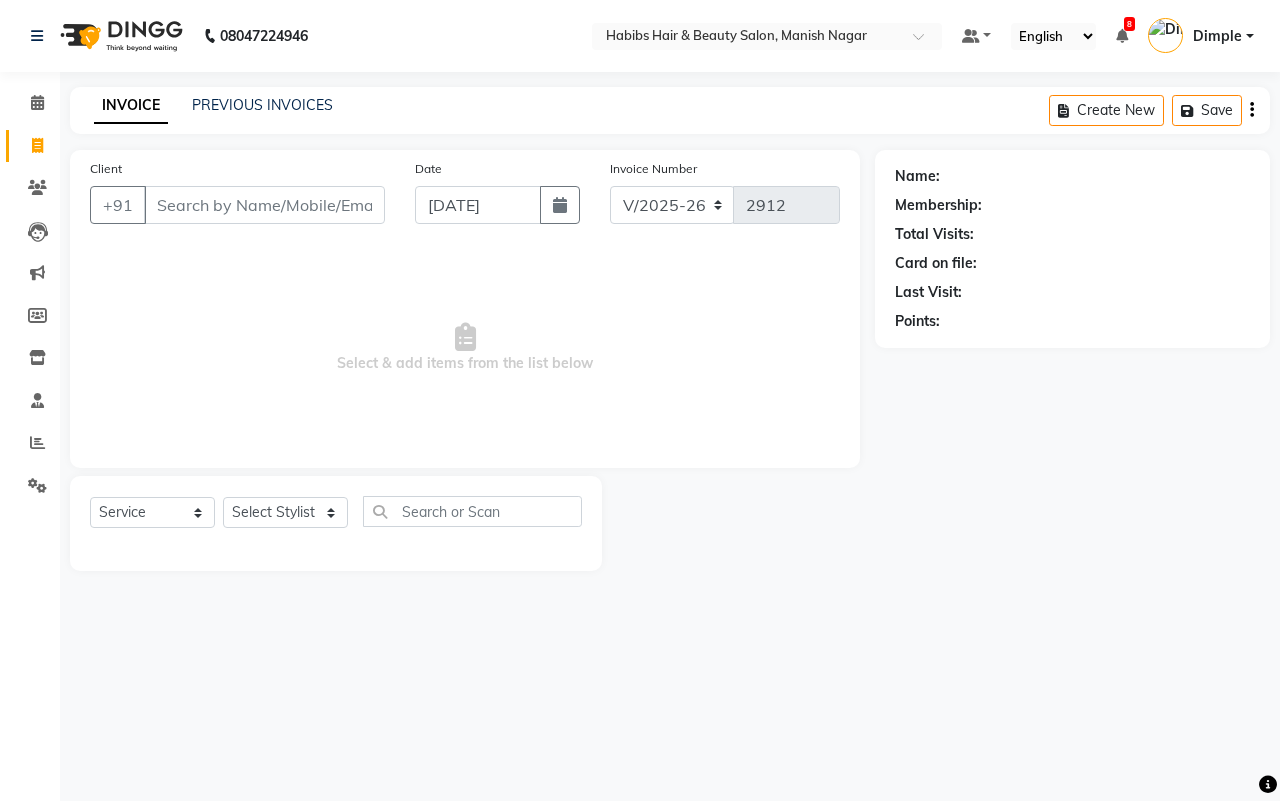 click on "Client" at bounding box center (264, 205) 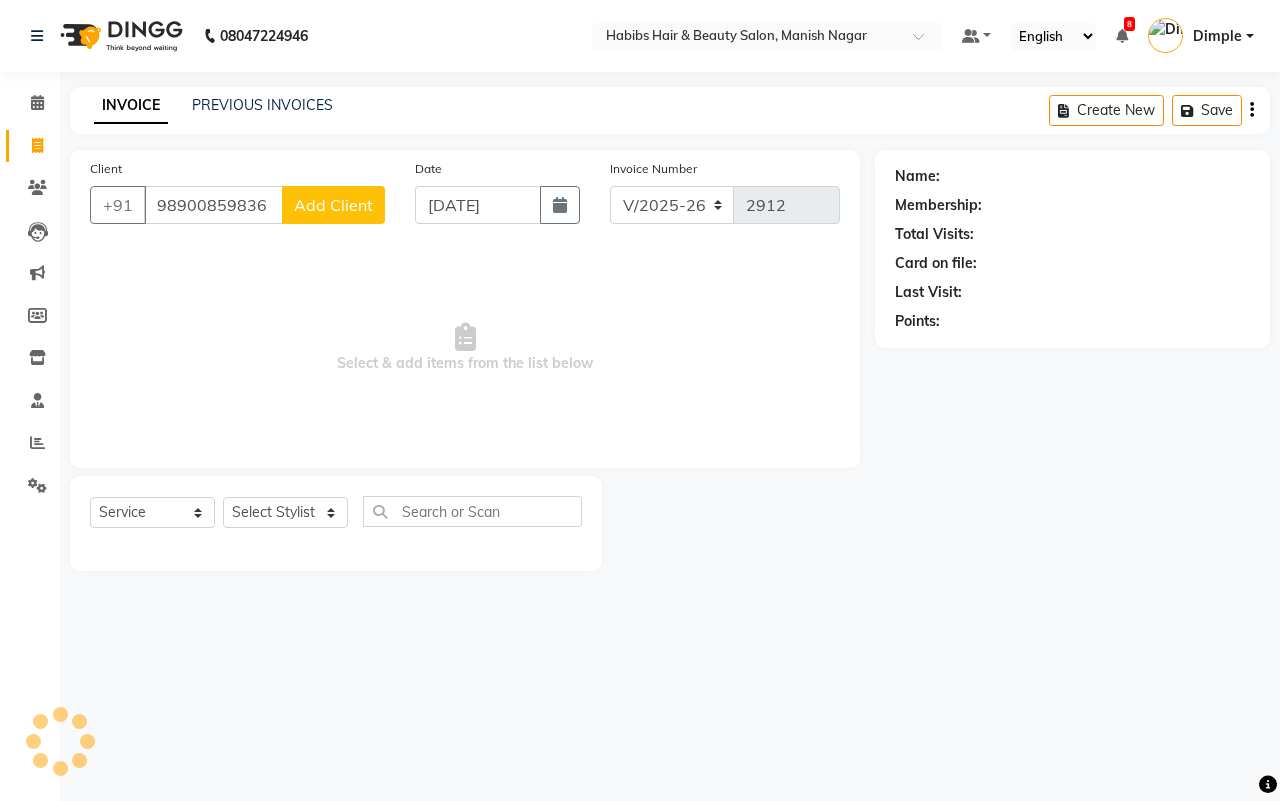 click on "98900859836" at bounding box center (213, 205) 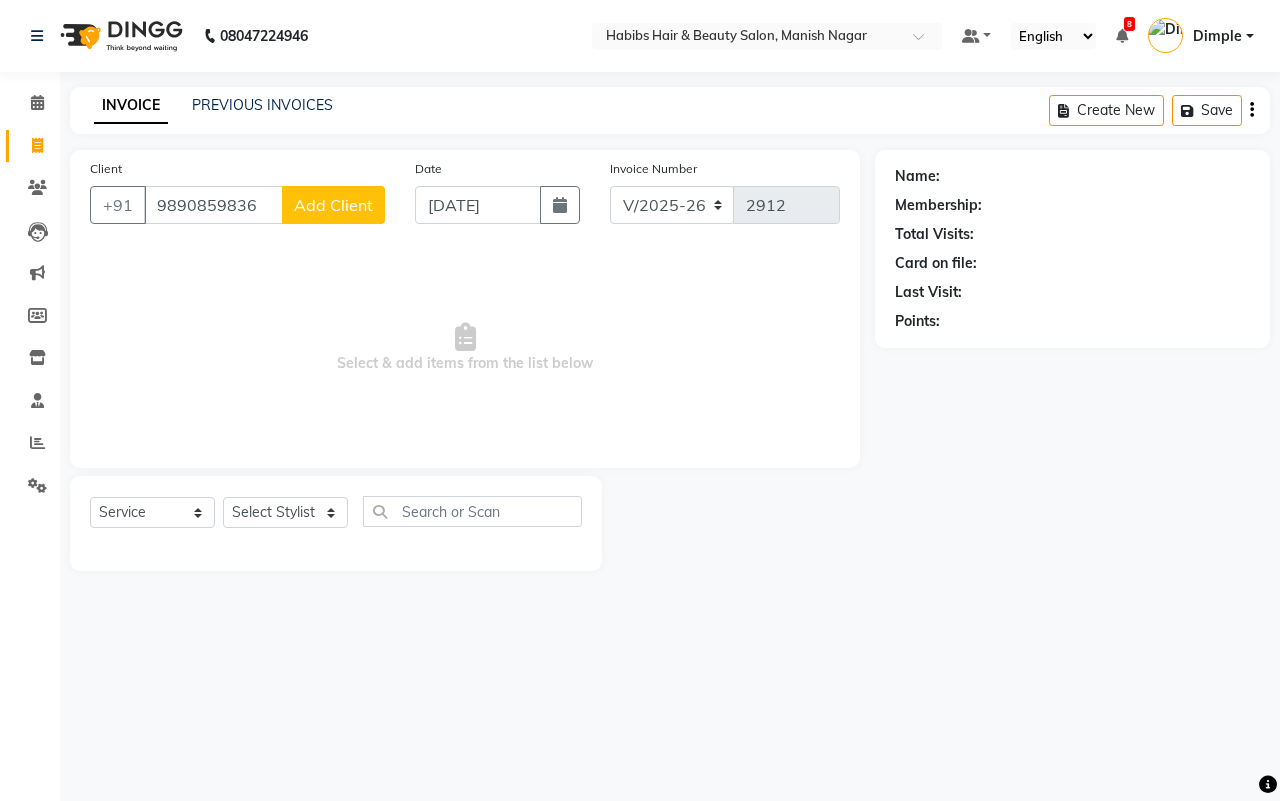 click on "Add Client" 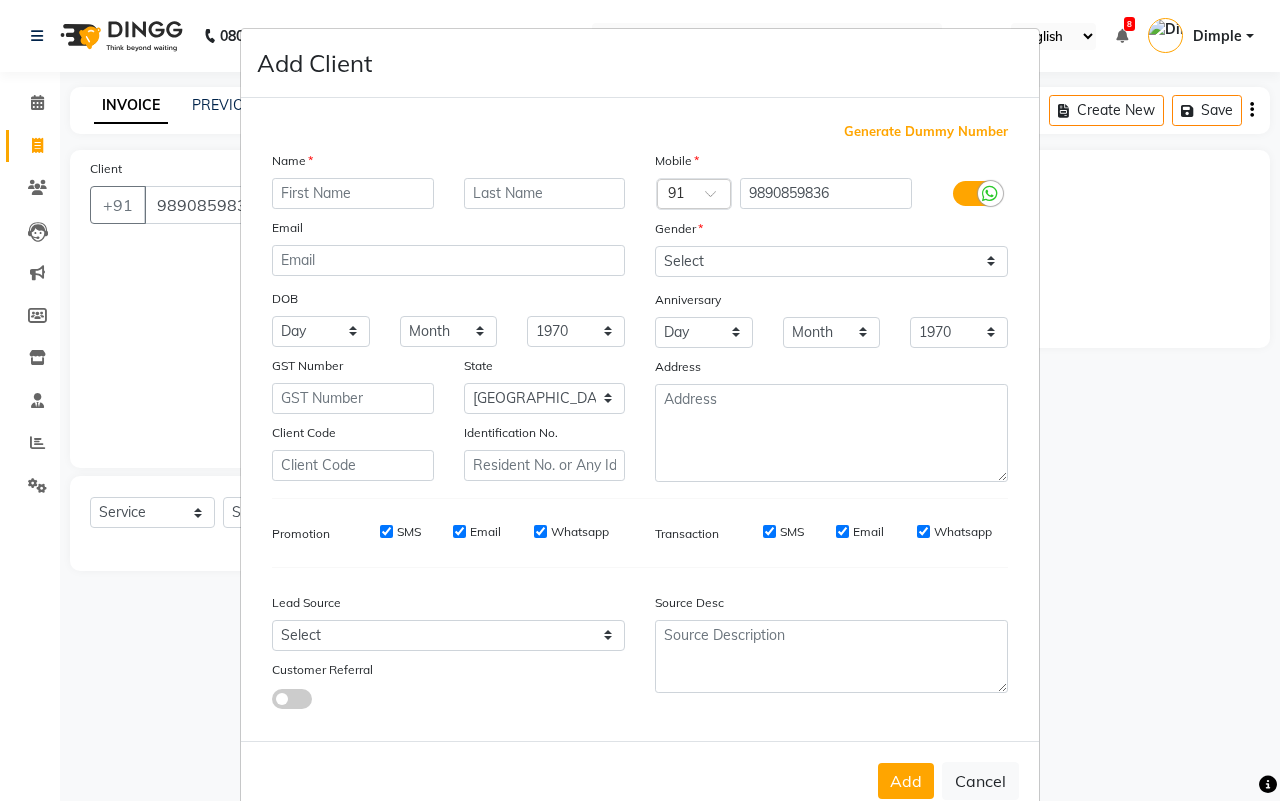 click at bounding box center [353, 193] 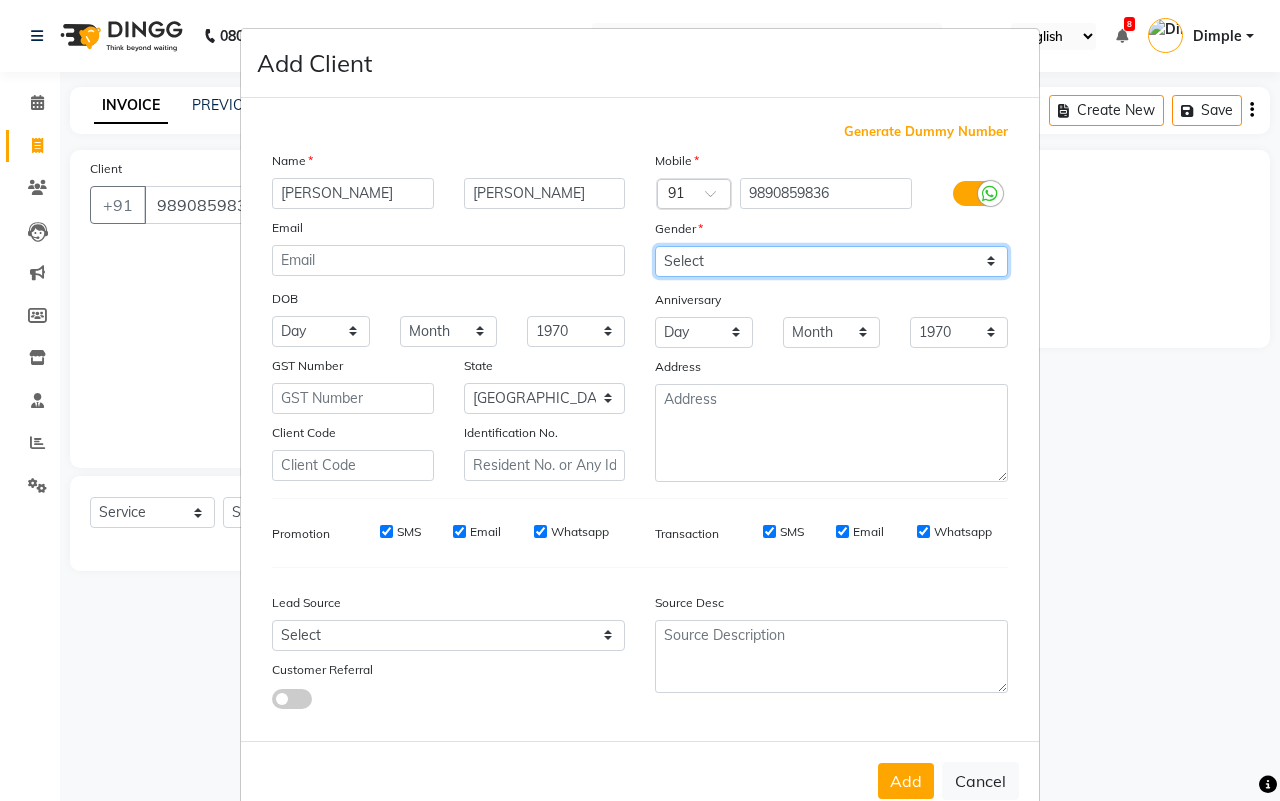 click on "Select [DEMOGRAPHIC_DATA] [DEMOGRAPHIC_DATA] Other Prefer Not To Say" at bounding box center [831, 261] 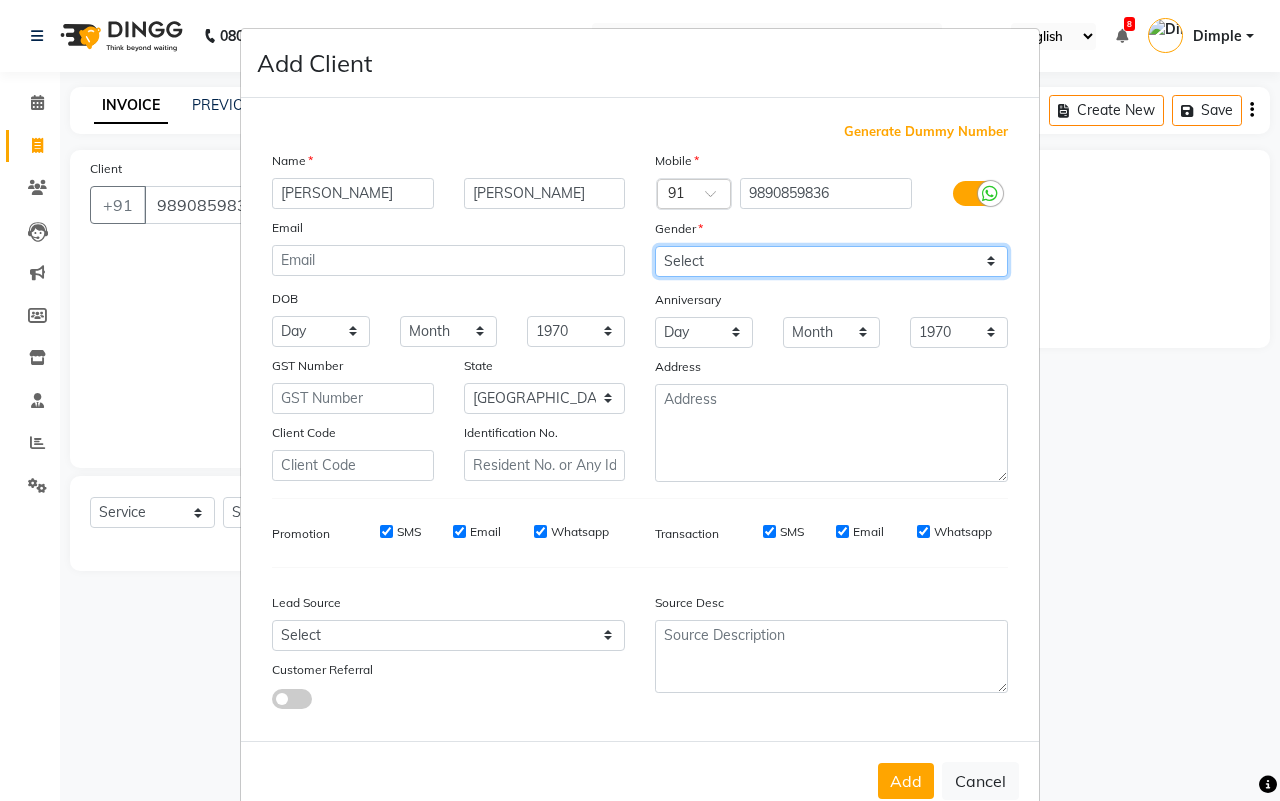 click on "Select [DEMOGRAPHIC_DATA] [DEMOGRAPHIC_DATA] Other Prefer Not To Say" at bounding box center [831, 261] 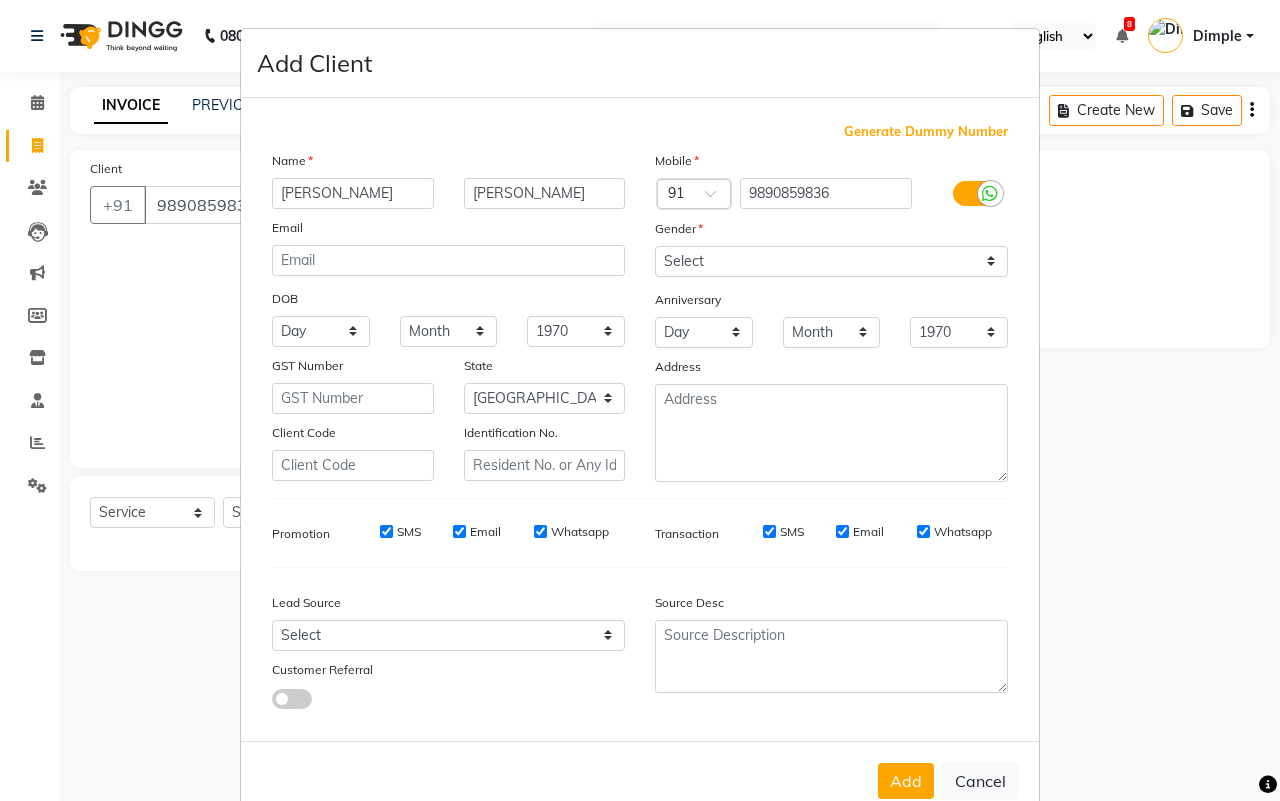 drag, startPoint x: 897, startPoint y: 758, endPoint x: 898, endPoint y: 770, distance: 12.0415945 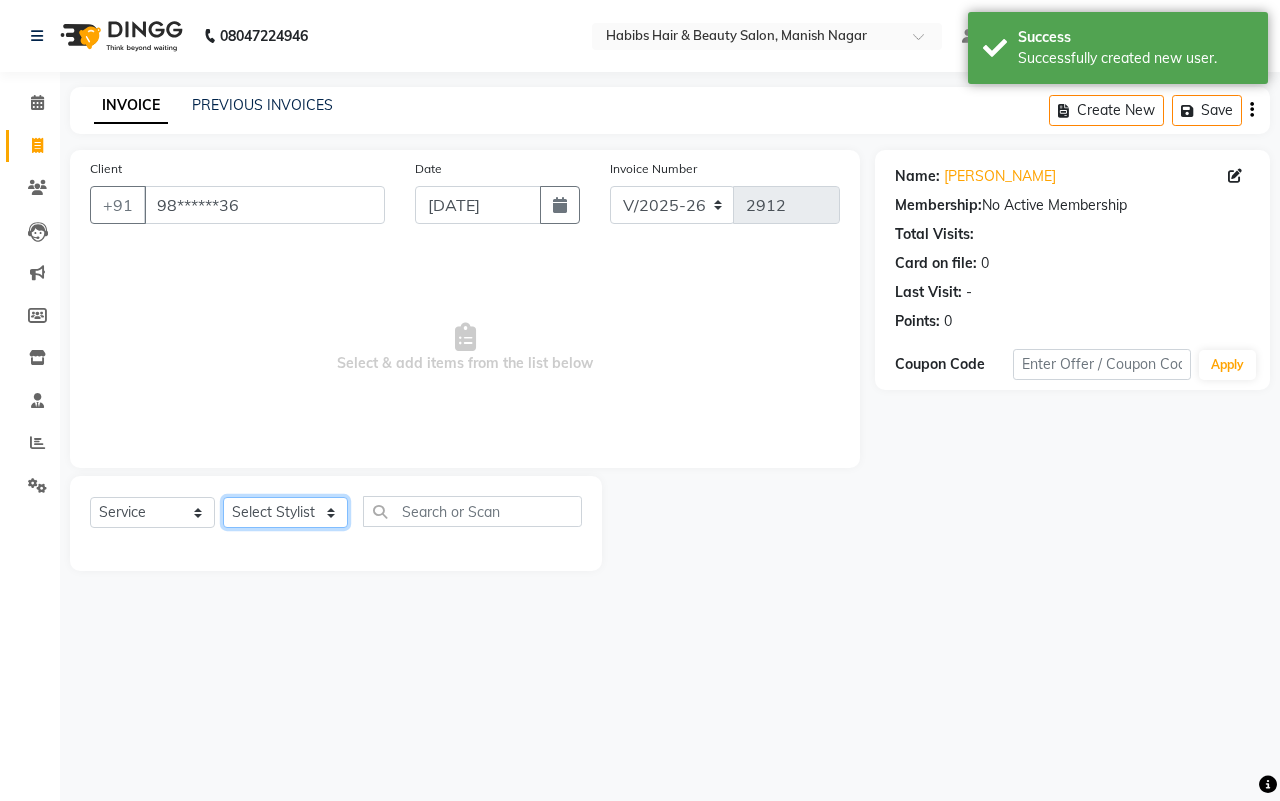 click on "Select Stylist [PERSON_NAME] [PERSON_NAME] [PERSON_NAME] Sachin [PERSON_NAME] [PERSON_NAME] [PERSON_NAME]" 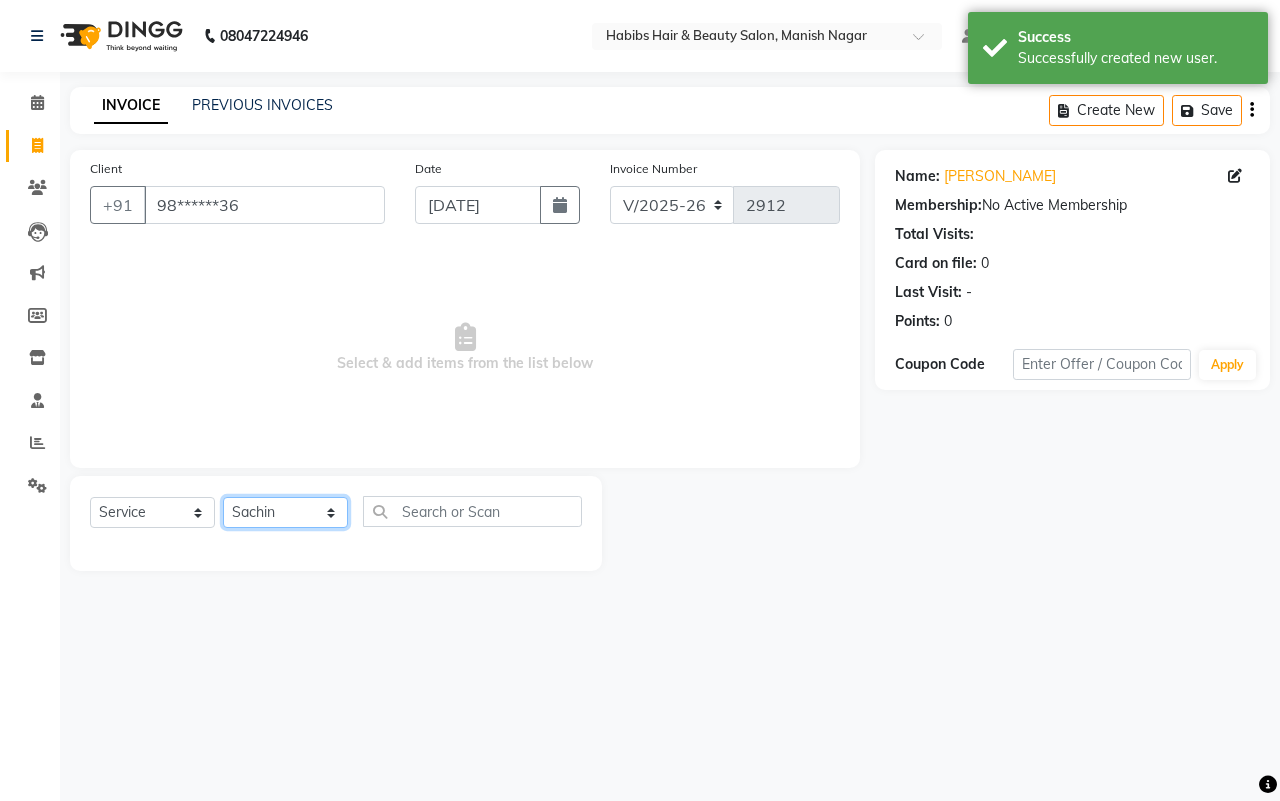 click on "Select Stylist [PERSON_NAME] [PERSON_NAME] [PERSON_NAME] Sachin [PERSON_NAME] [PERSON_NAME] [PERSON_NAME]" 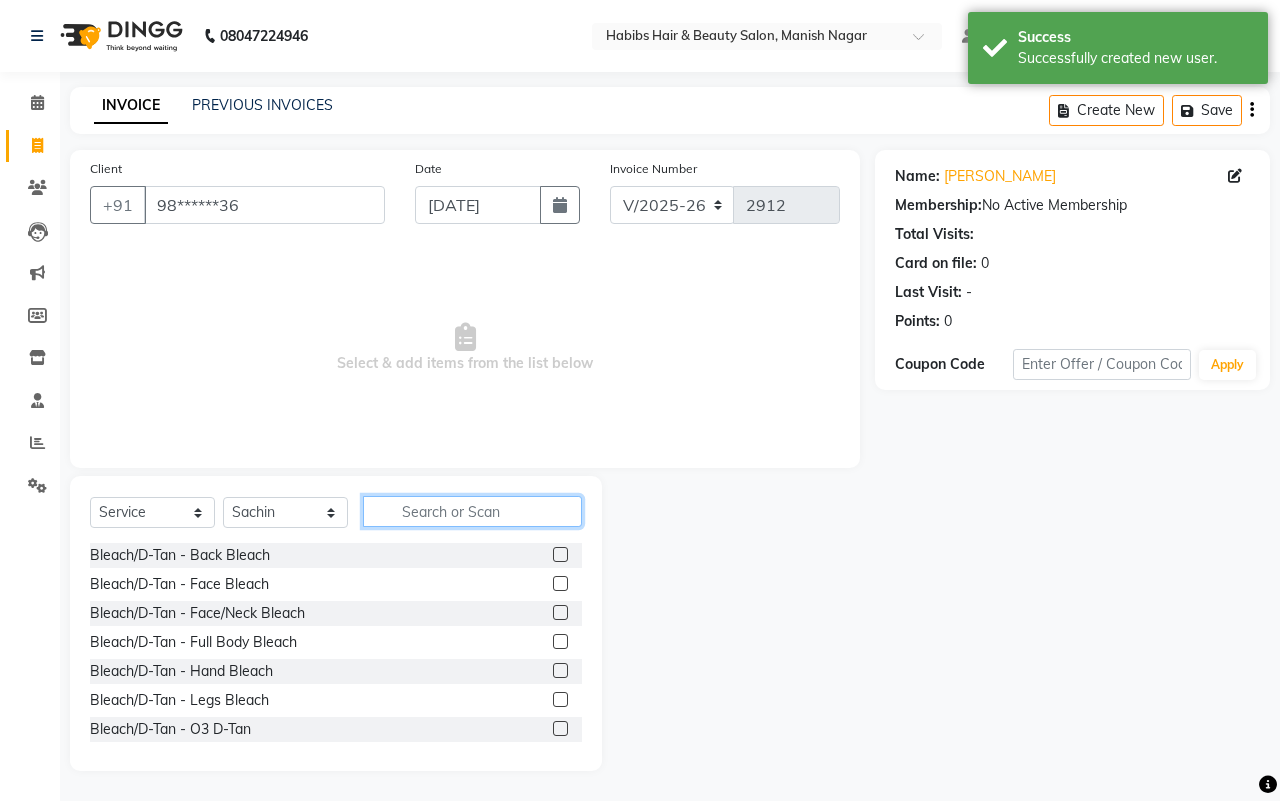 click 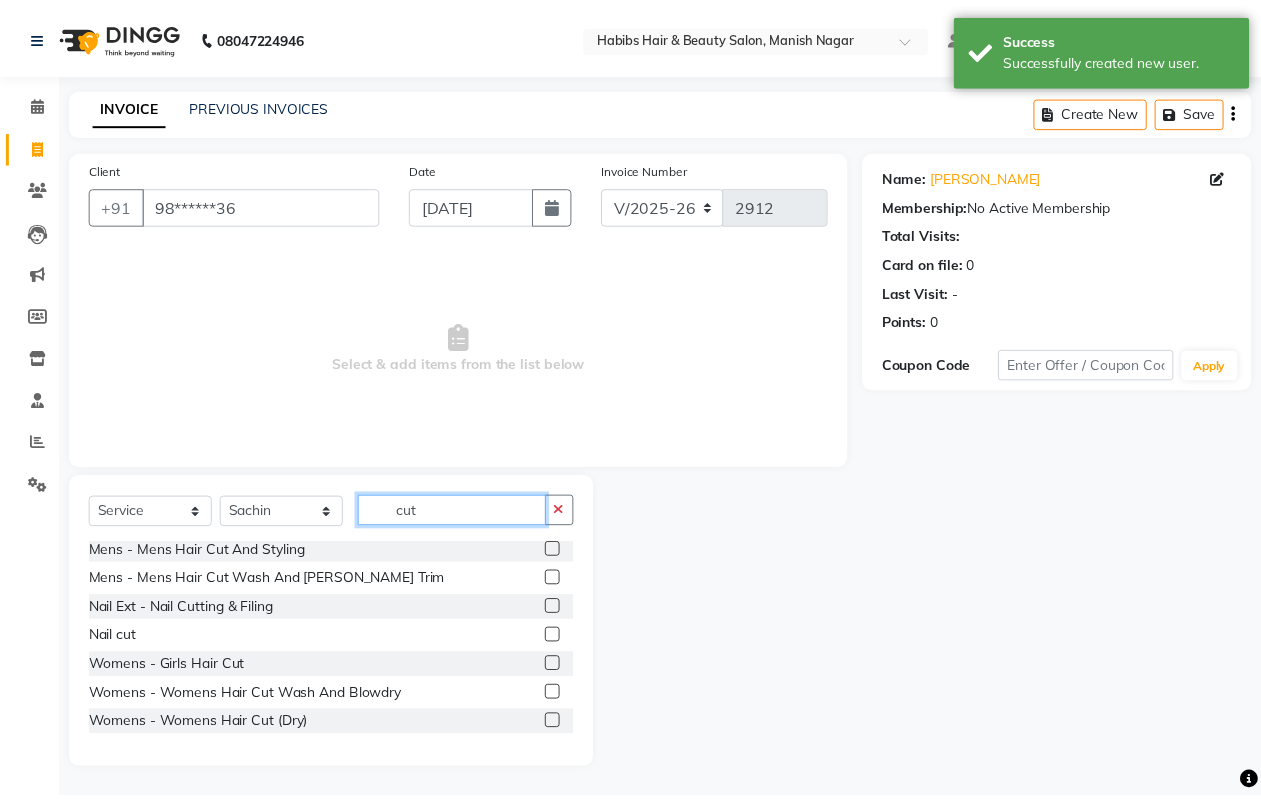 scroll, scrollTop: 90, scrollLeft: 0, axis: vertical 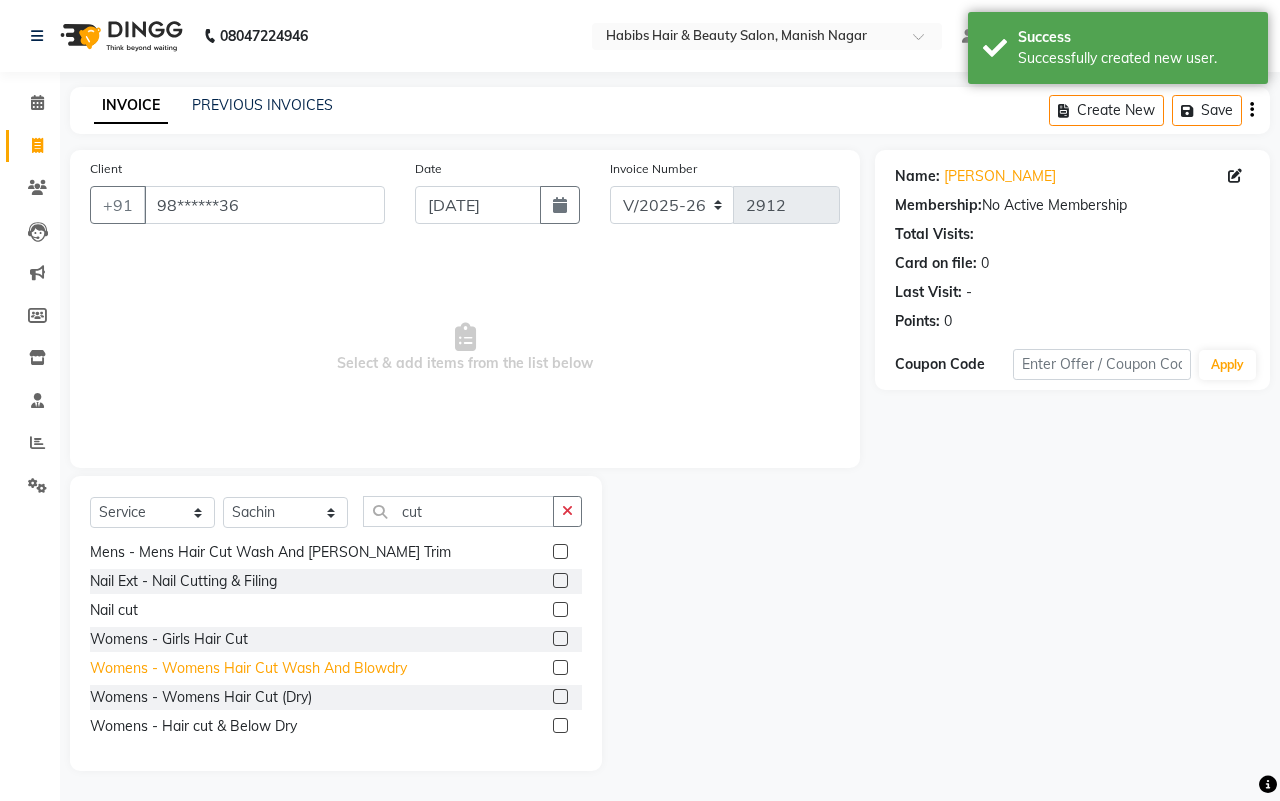 click on "Womens - Womens  Hair Cut Wash And Blowdry" 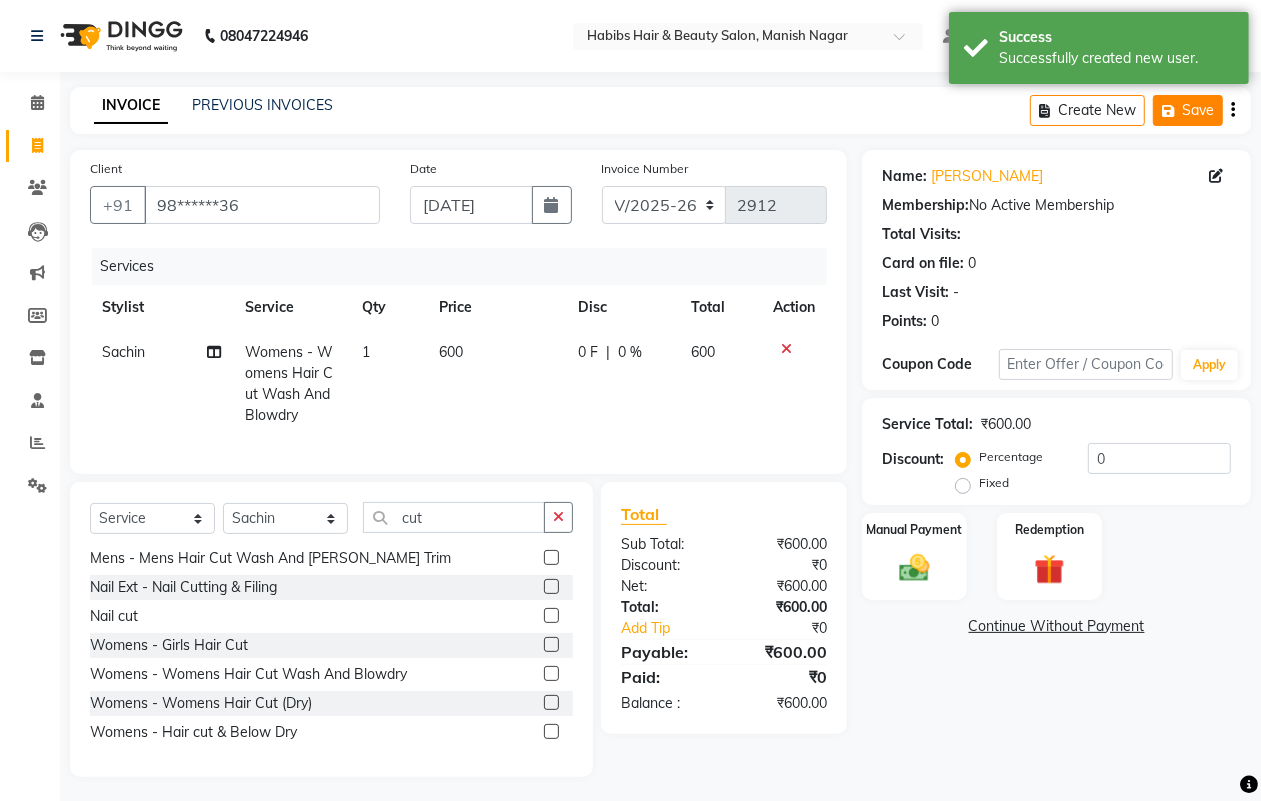 click 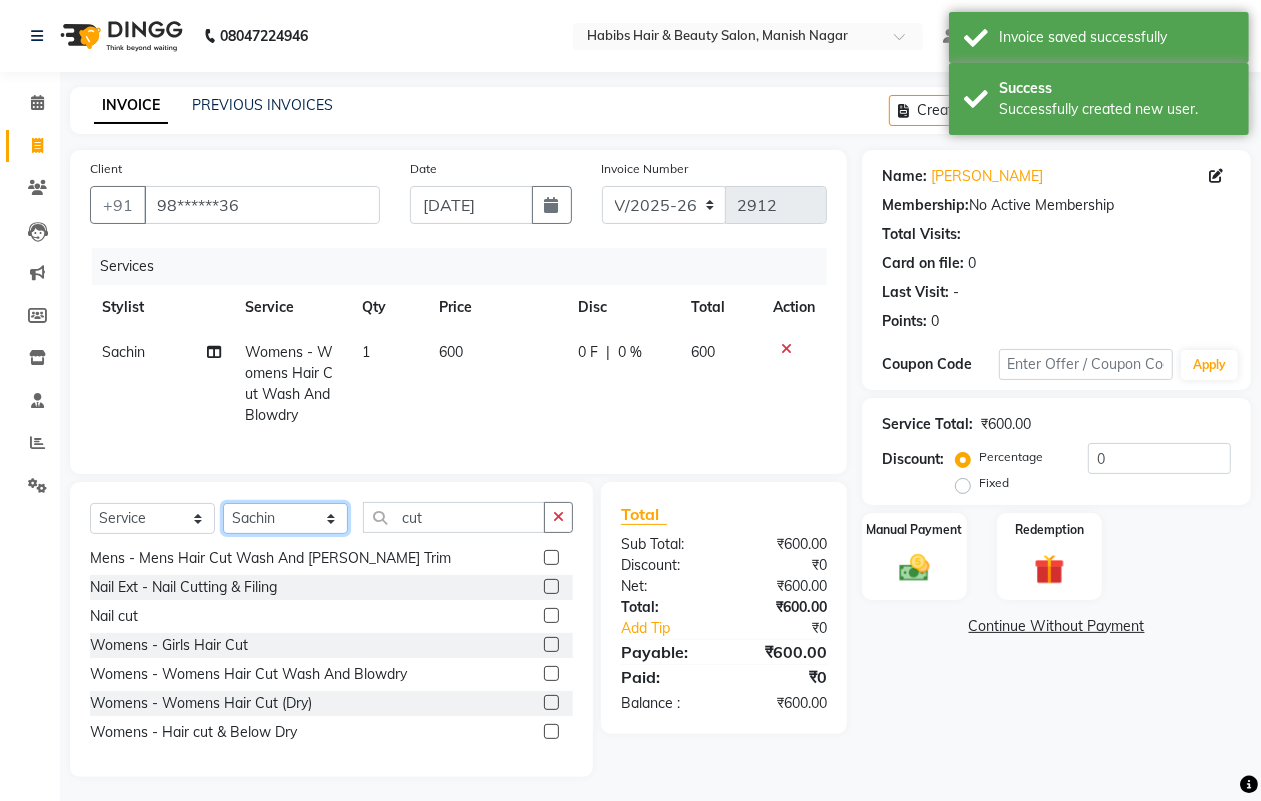 click on "Select Stylist [PERSON_NAME] [PERSON_NAME] [PERSON_NAME] Sachin [PERSON_NAME] [PERSON_NAME] [PERSON_NAME]" 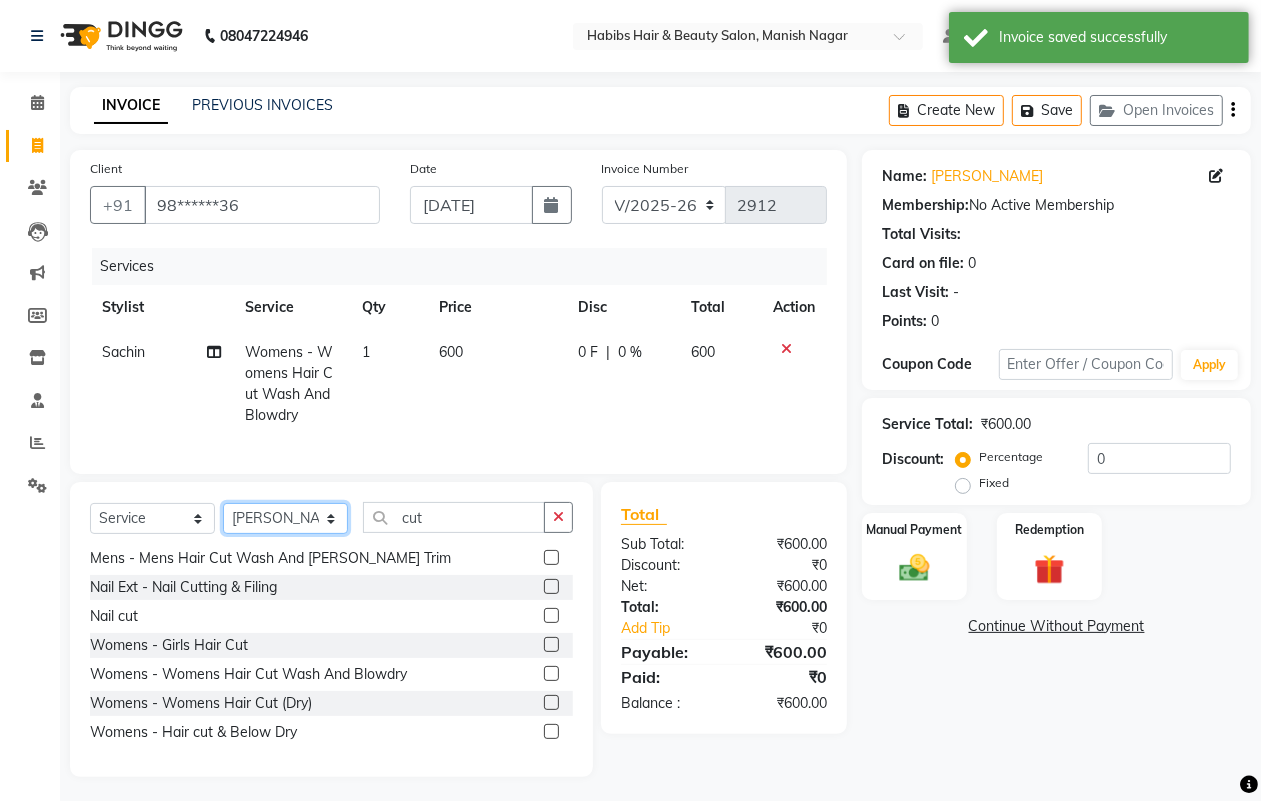 click on "Select Stylist [PERSON_NAME] [PERSON_NAME] [PERSON_NAME] Sachin [PERSON_NAME] [PERSON_NAME] [PERSON_NAME]" 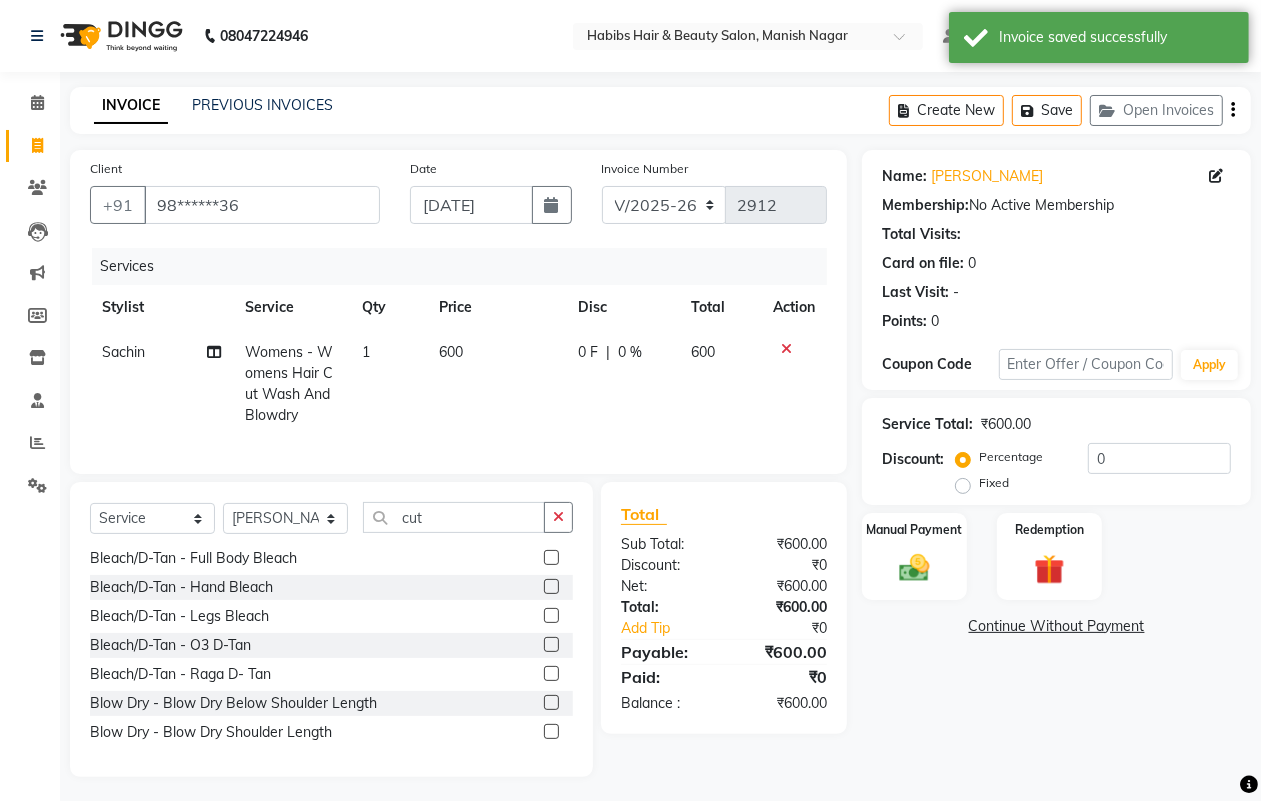 drag, startPoint x: 561, startPoint y: 523, endPoint x: 490, endPoint y: 543, distance: 73.76314 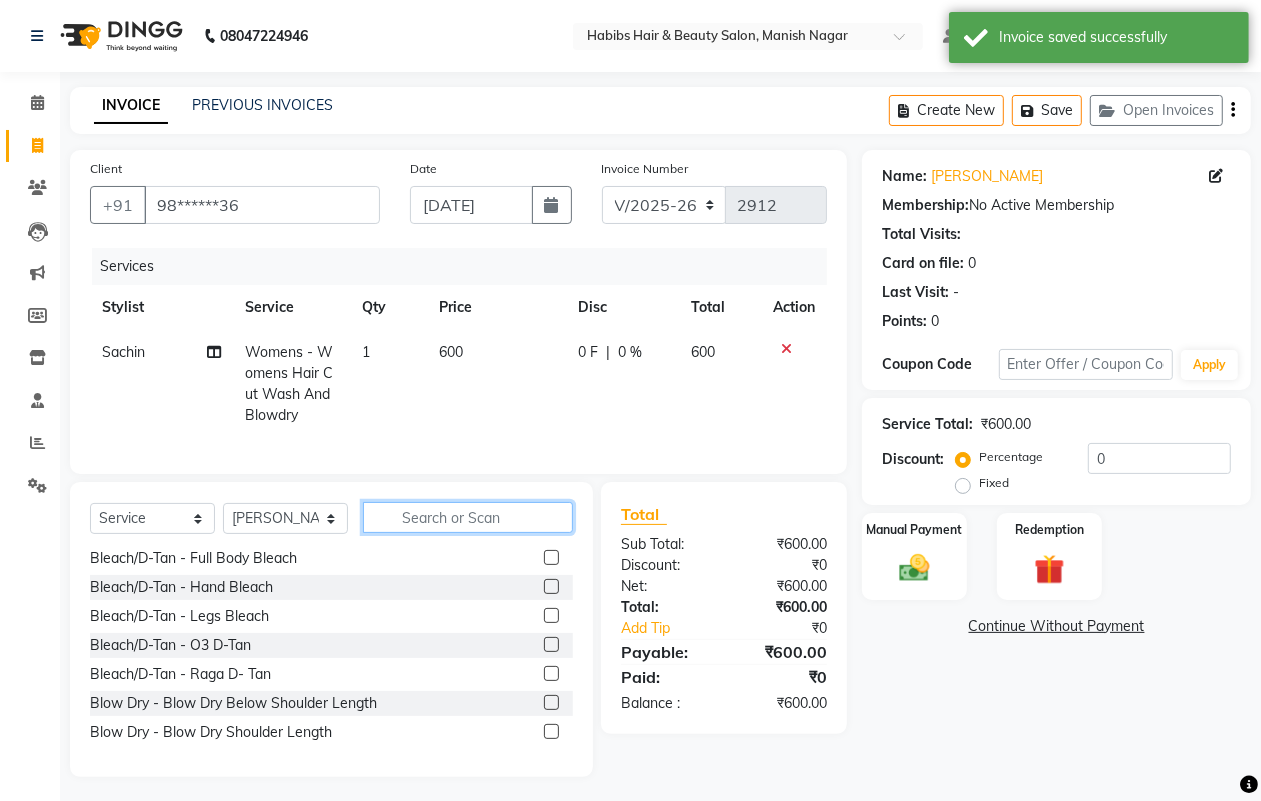 click 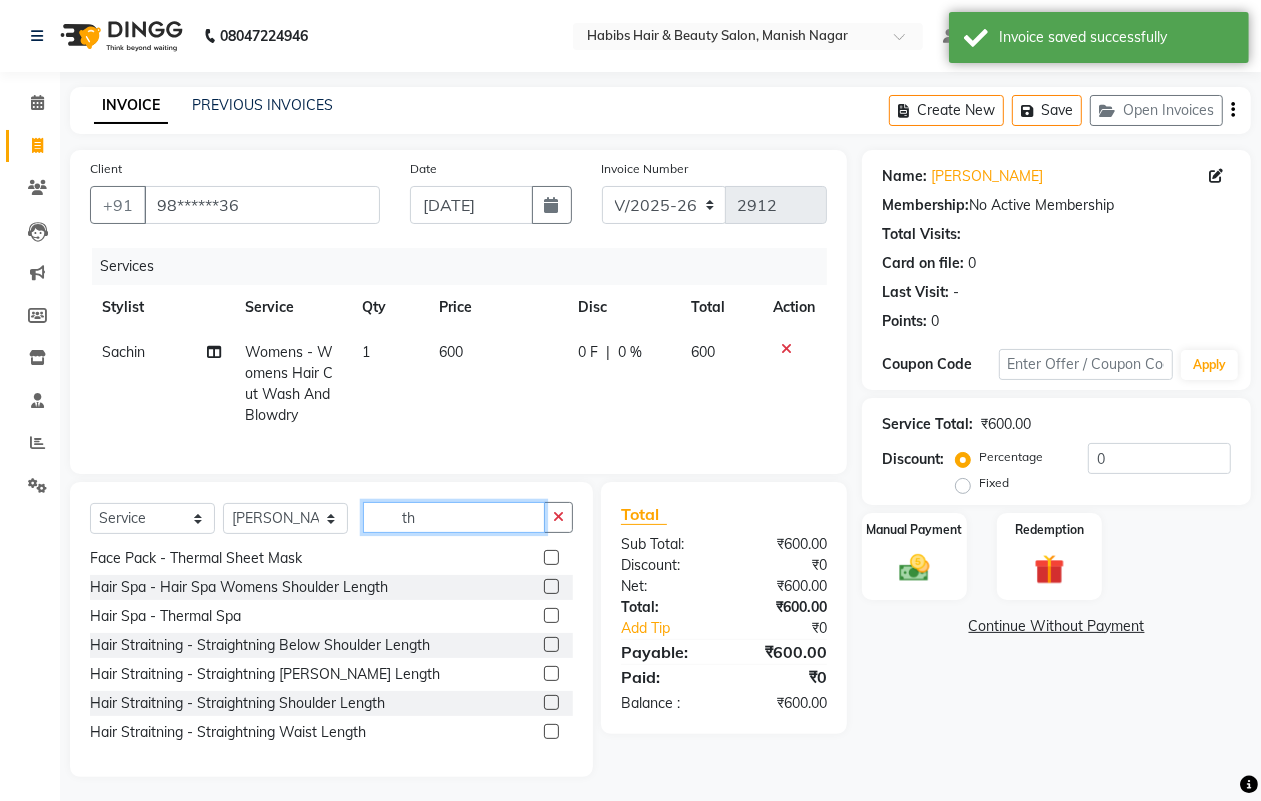scroll, scrollTop: 0, scrollLeft: 0, axis: both 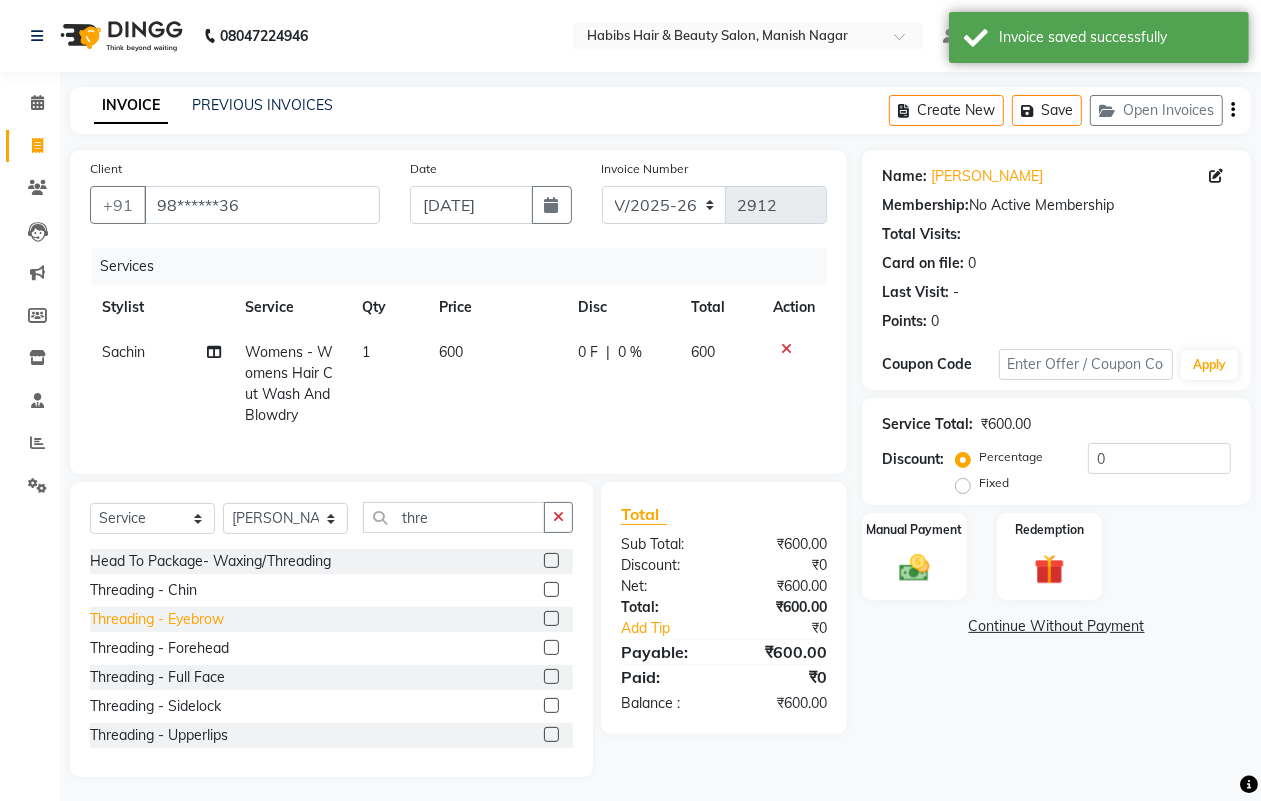 click on "Threading - Eyebrow" 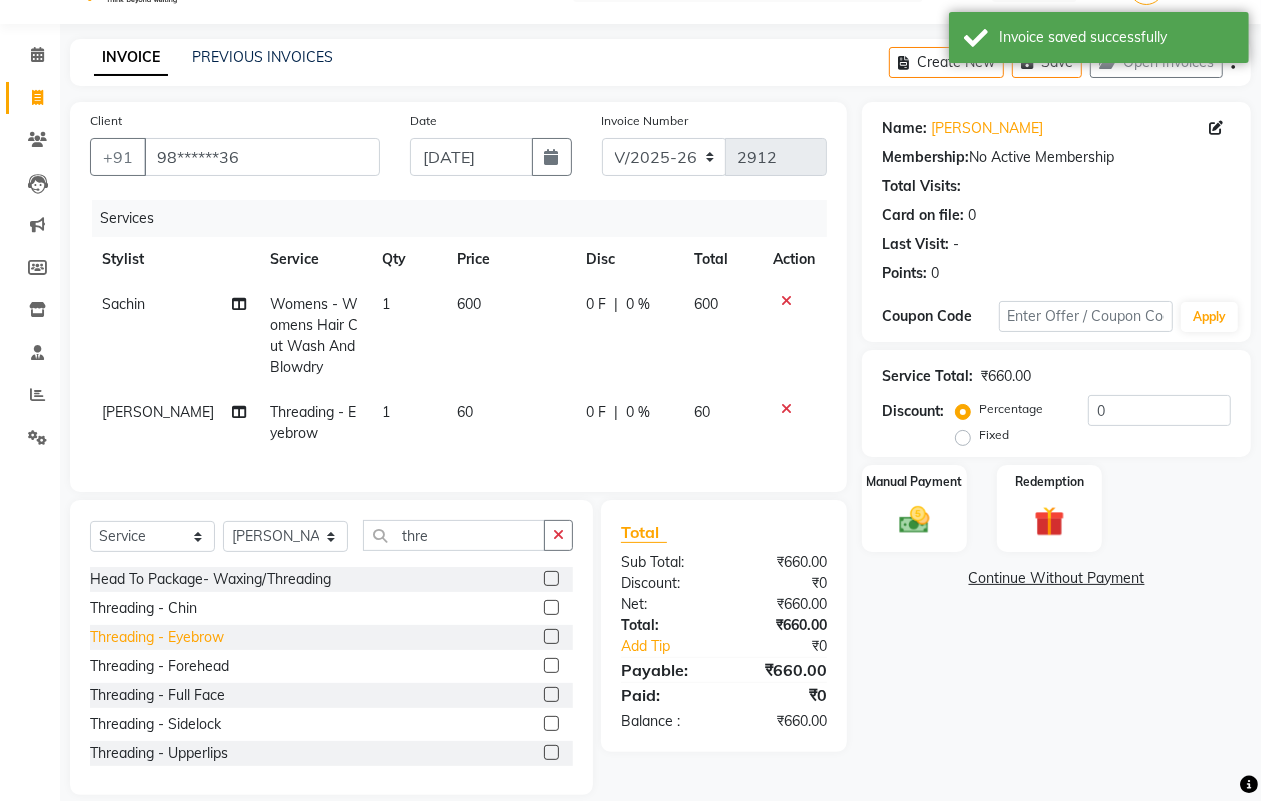 scroll, scrollTop: 90, scrollLeft: 0, axis: vertical 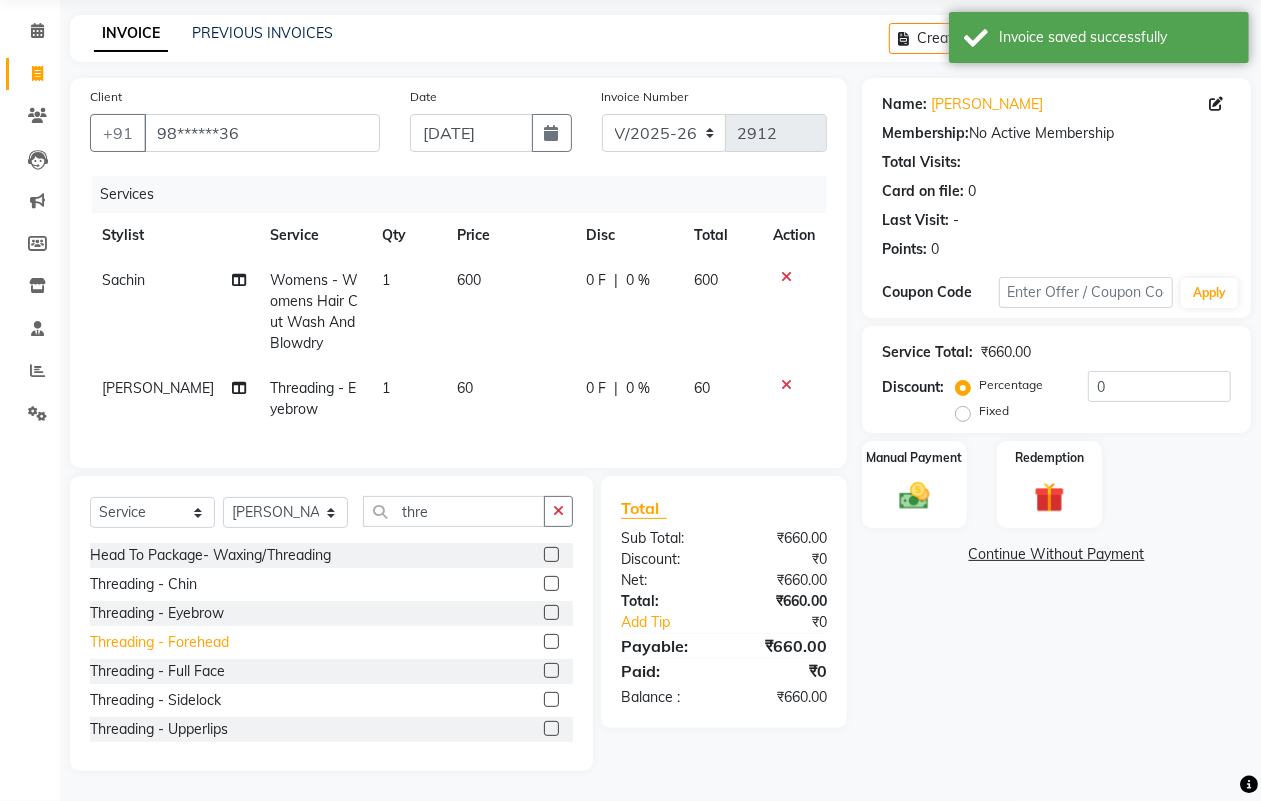 click on "Threading - Forehead" 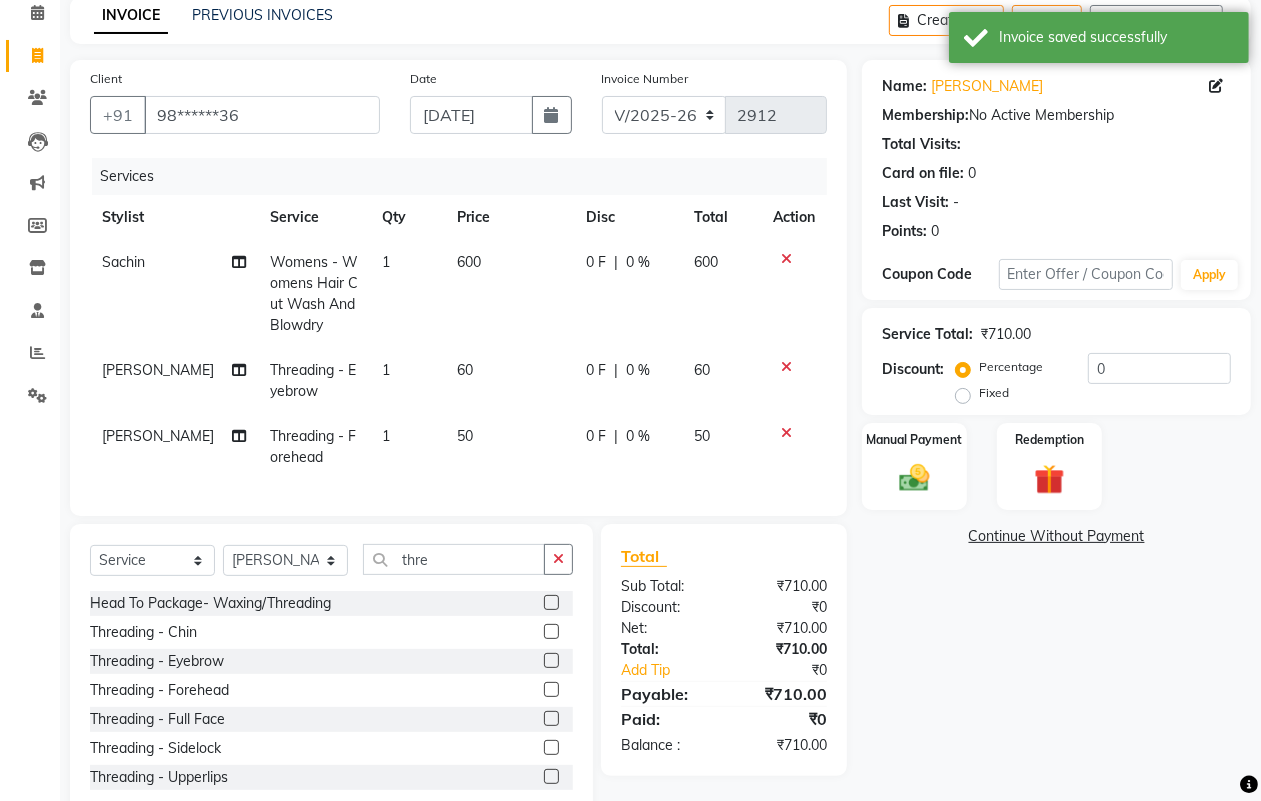 scroll, scrollTop: 156, scrollLeft: 0, axis: vertical 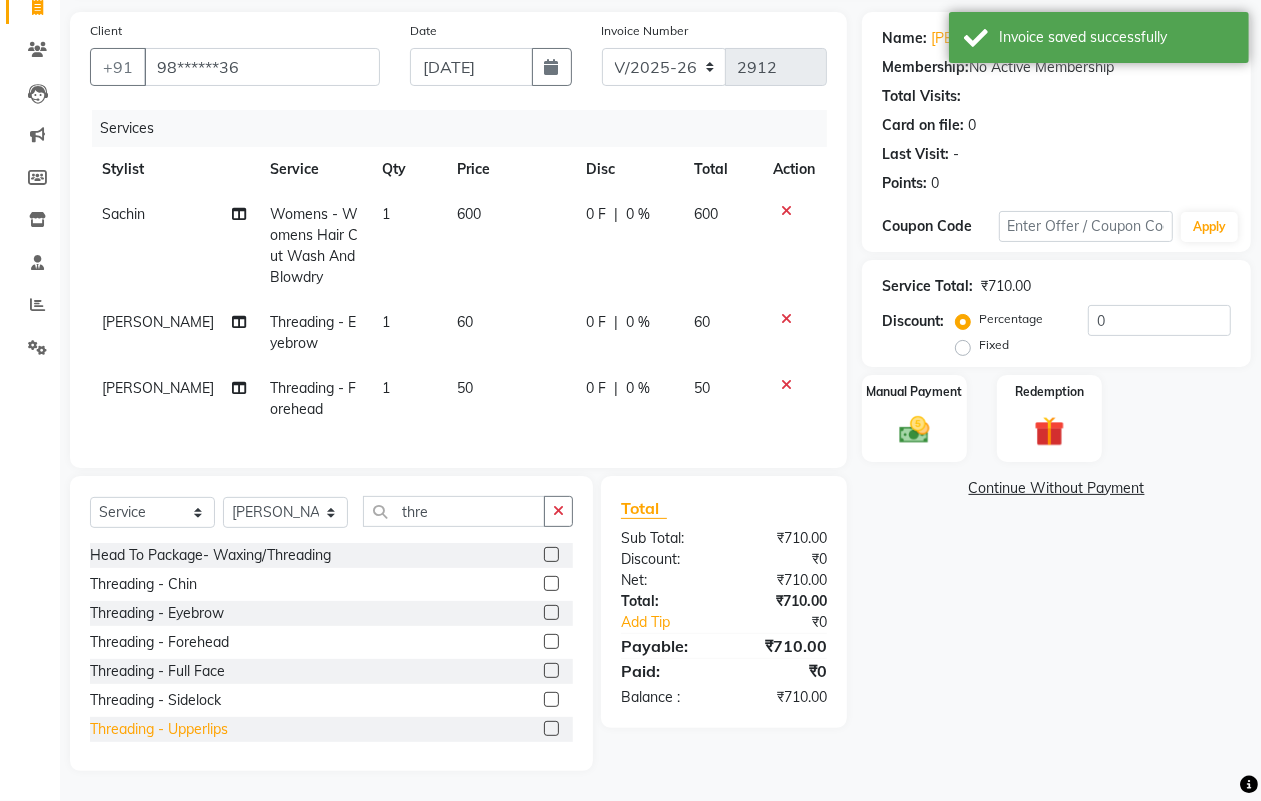 click on "Threading - Upperlips" 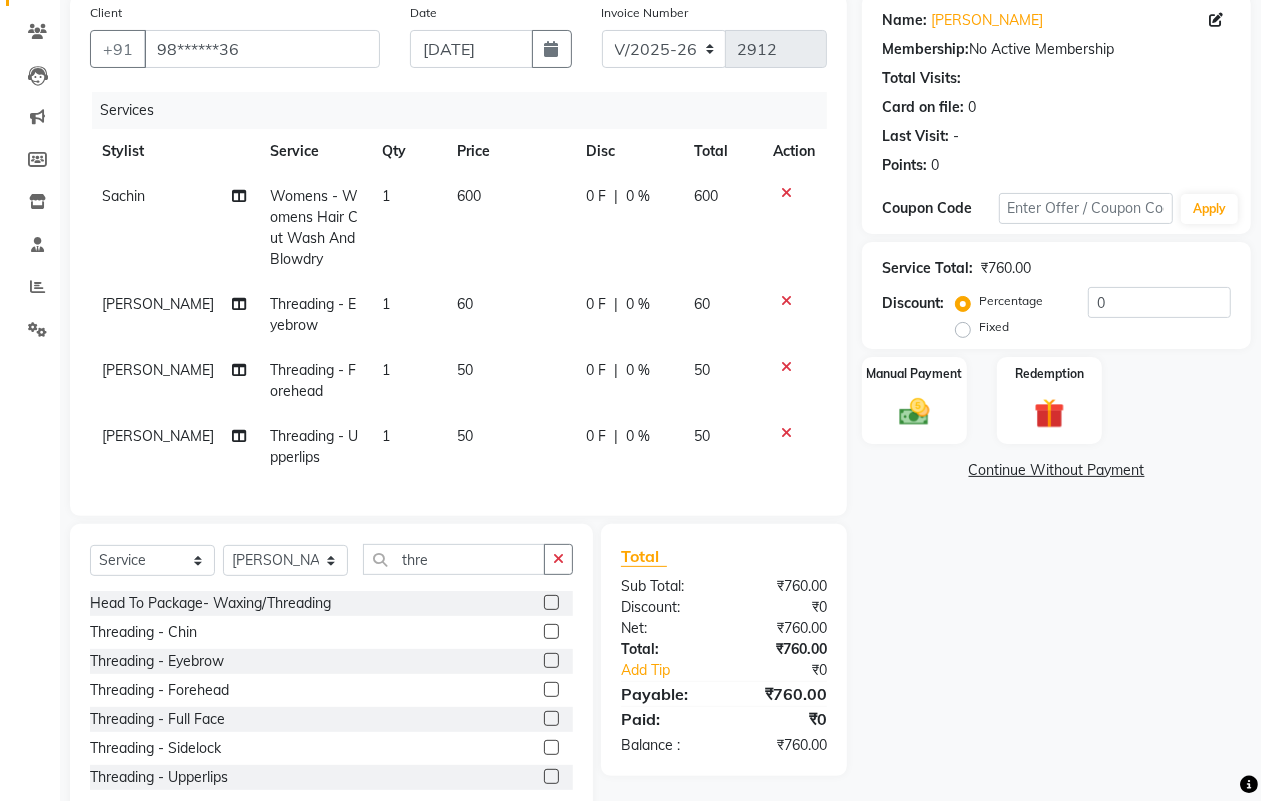 scroll, scrollTop: 0, scrollLeft: 0, axis: both 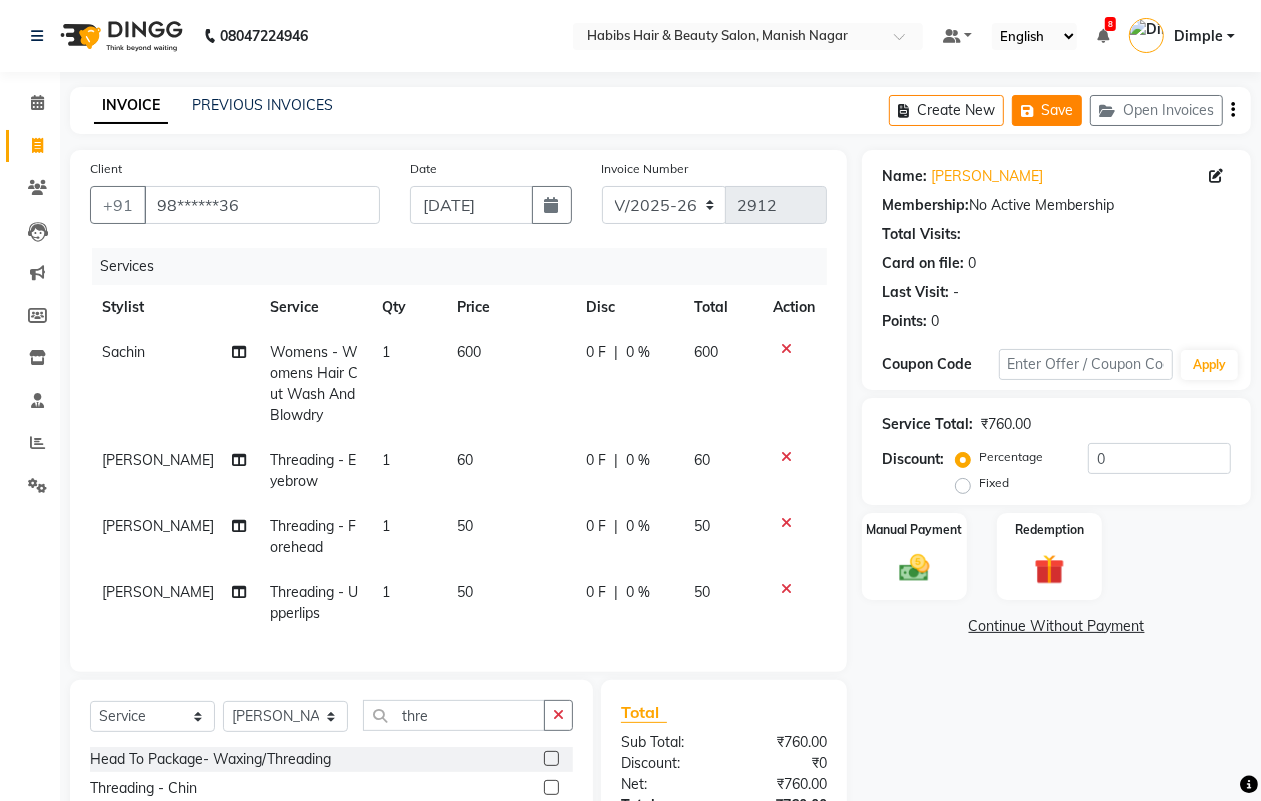 click on "Save" 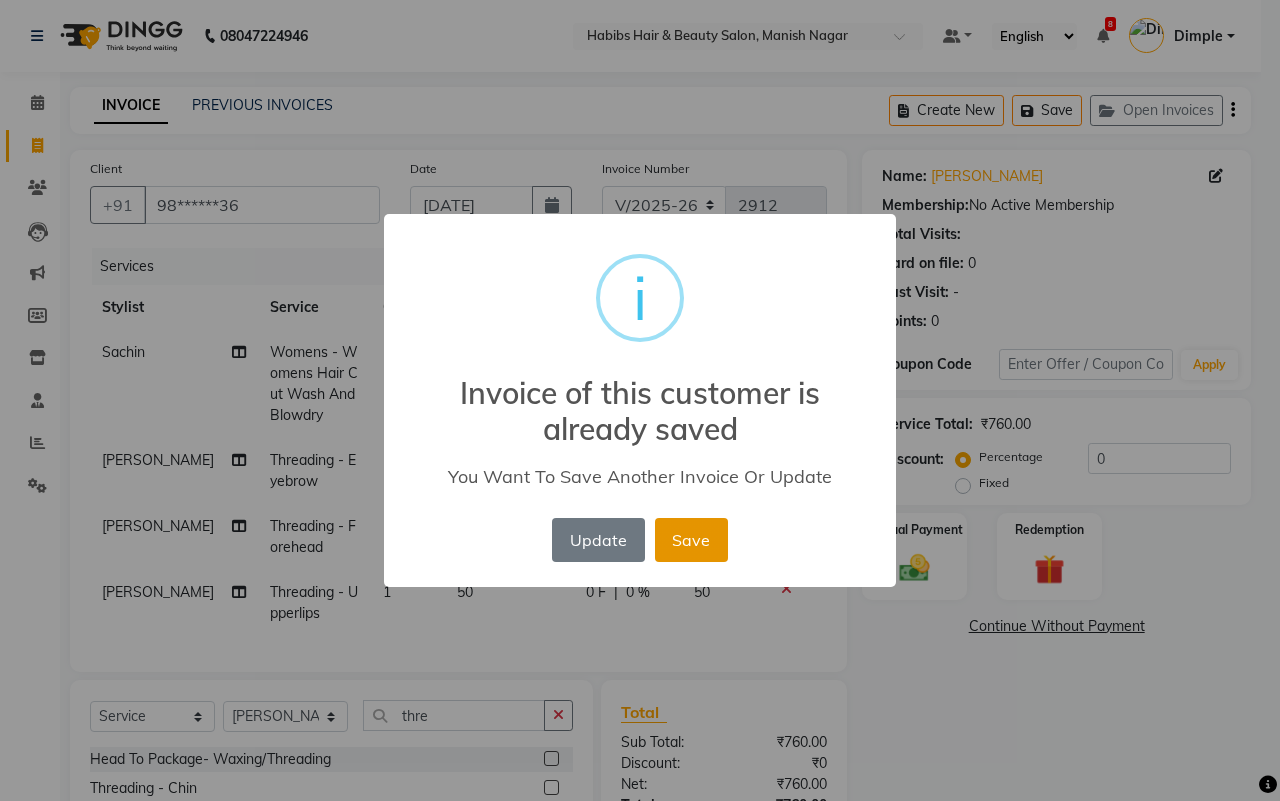 click on "Save" at bounding box center (691, 540) 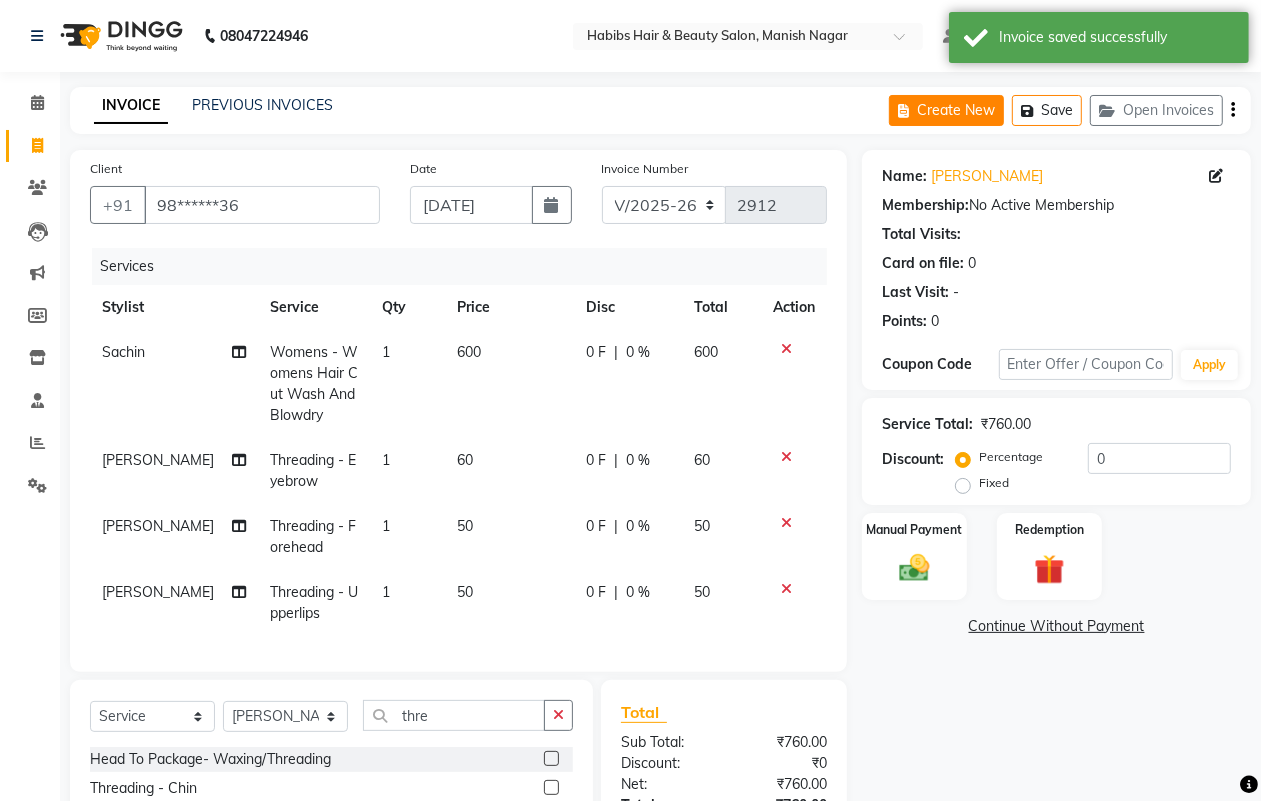 click on "Create New" 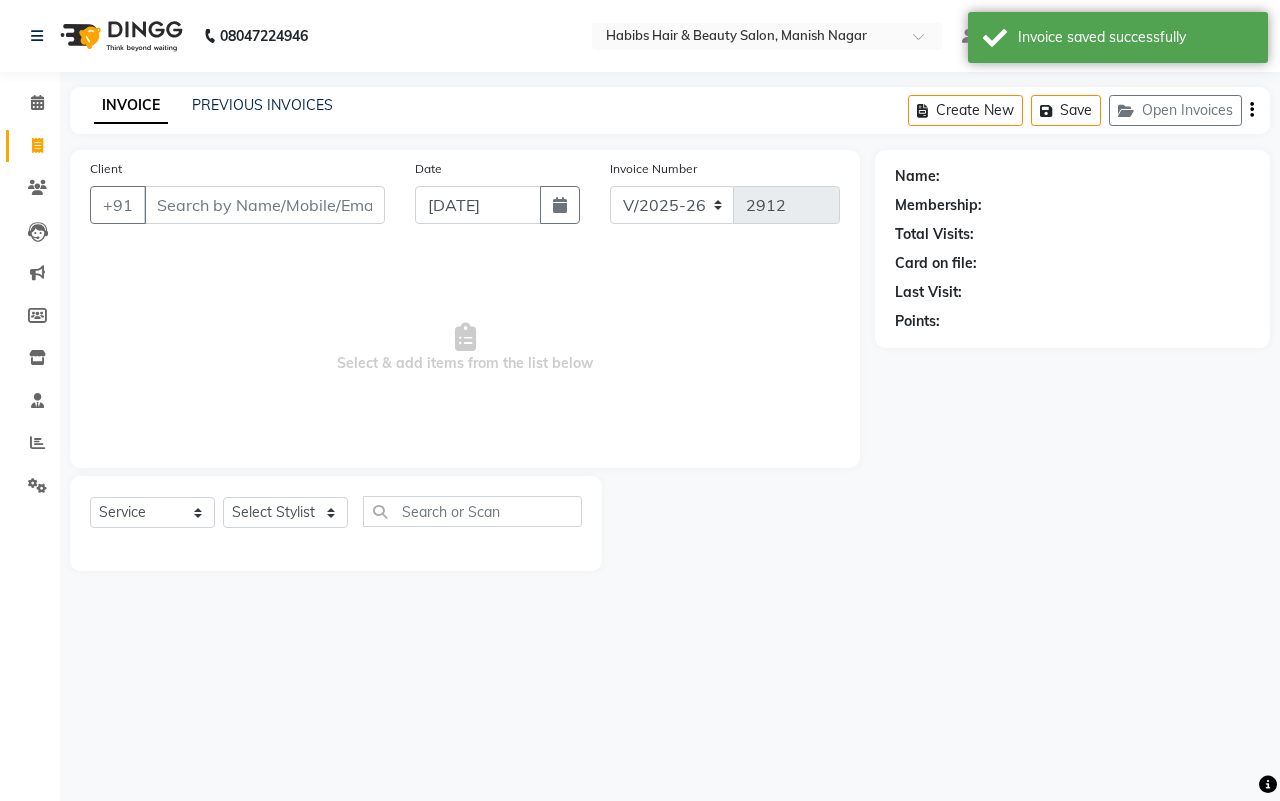 click on "Client" at bounding box center (264, 205) 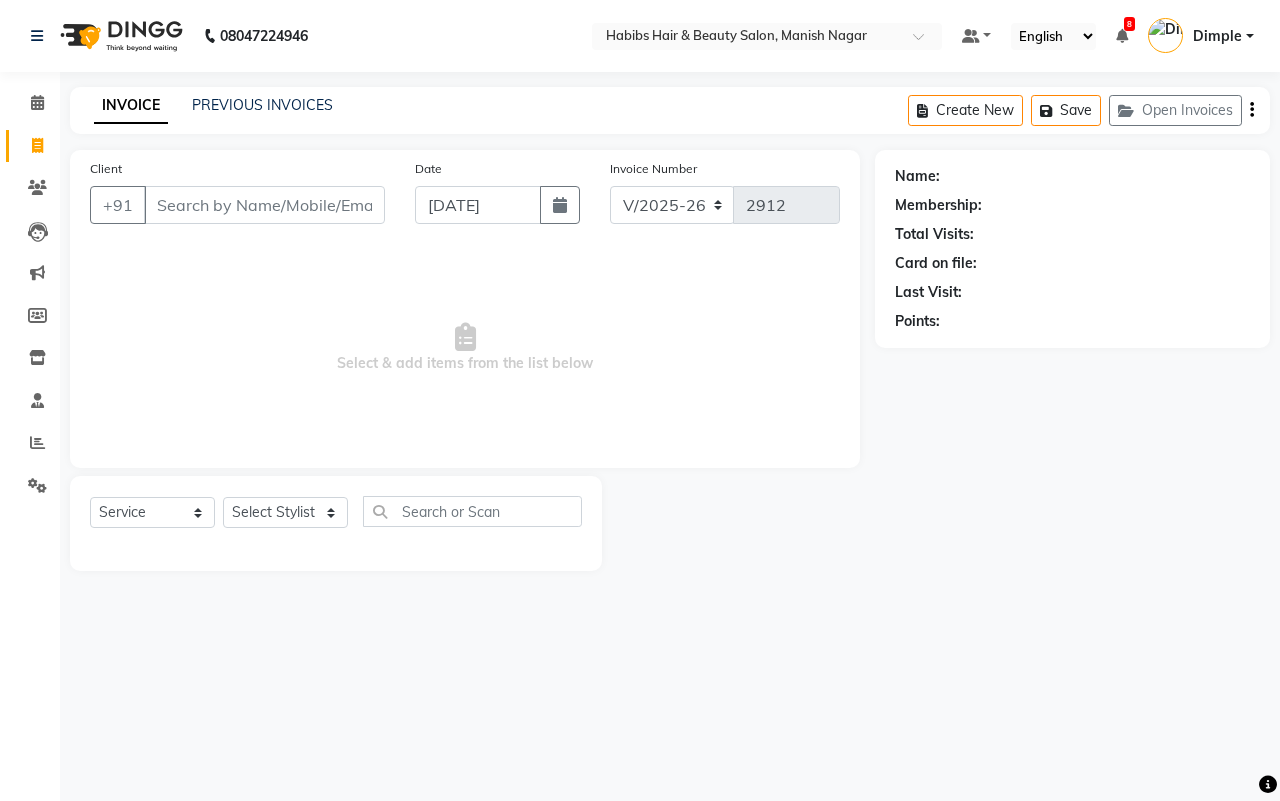 click on "Client" at bounding box center [264, 205] 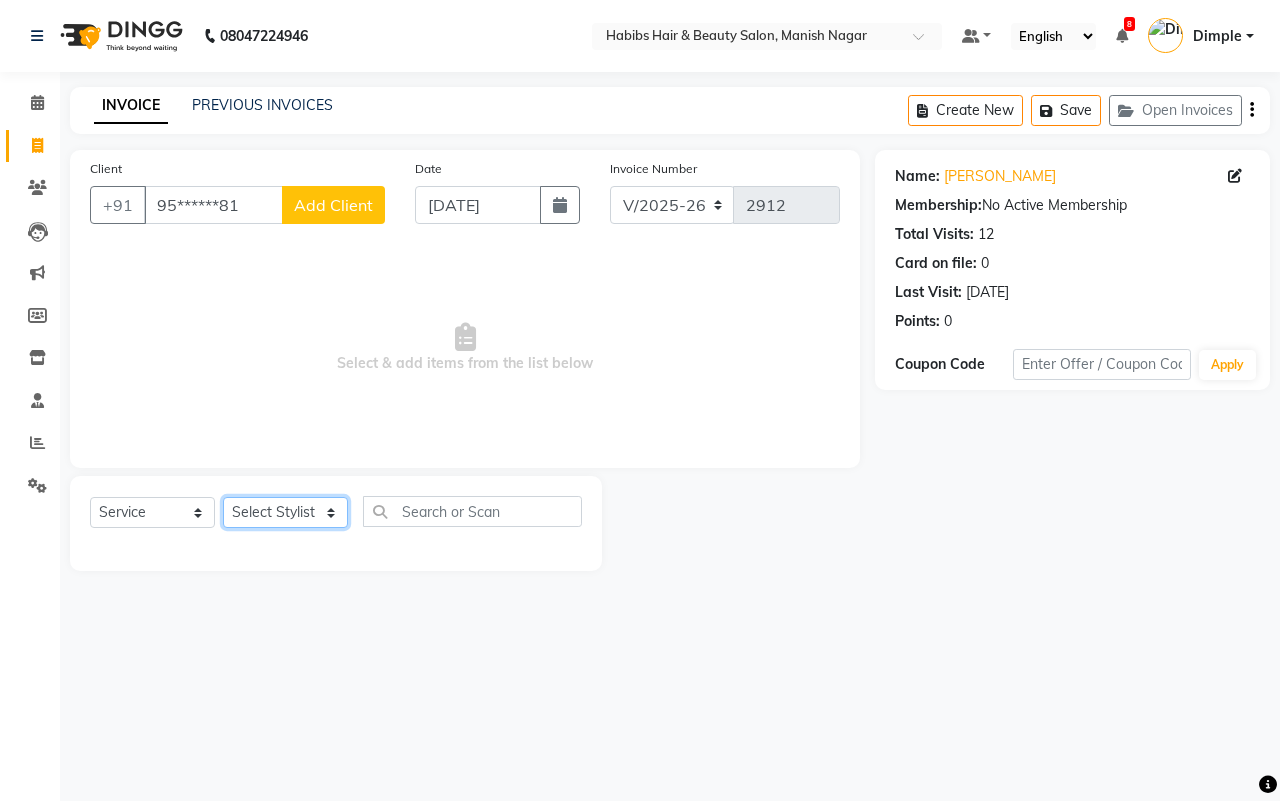 click on "Select Stylist [PERSON_NAME] [PERSON_NAME] [PERSON_NAME] Sachin [PERSON_NAME] [PERSON_NAME] [PERSON_NAME]" 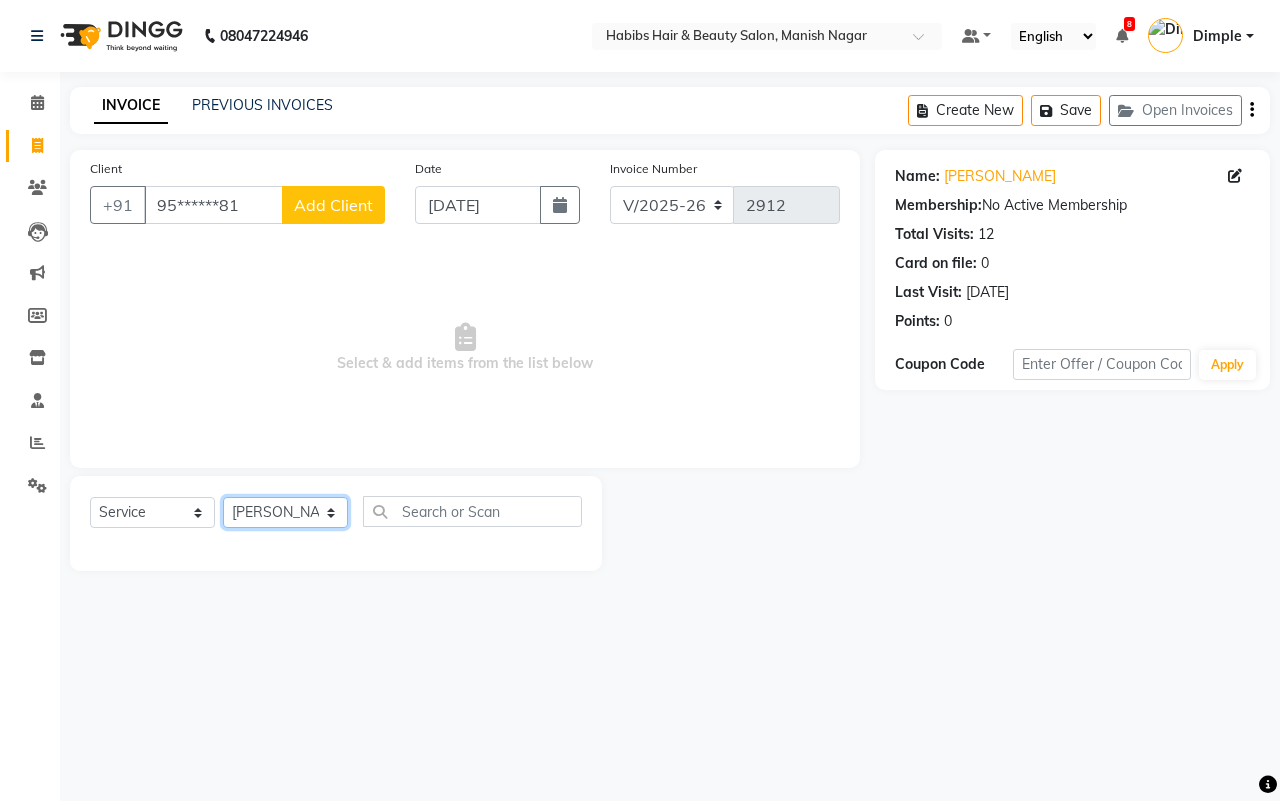 click on "Select Stylist [PERSON_NAME] [PERSON_NAME] [PERSON_NAME] Sachin [PERSON_NAME] [PERSON_NAME] [PERSON_NAME]" 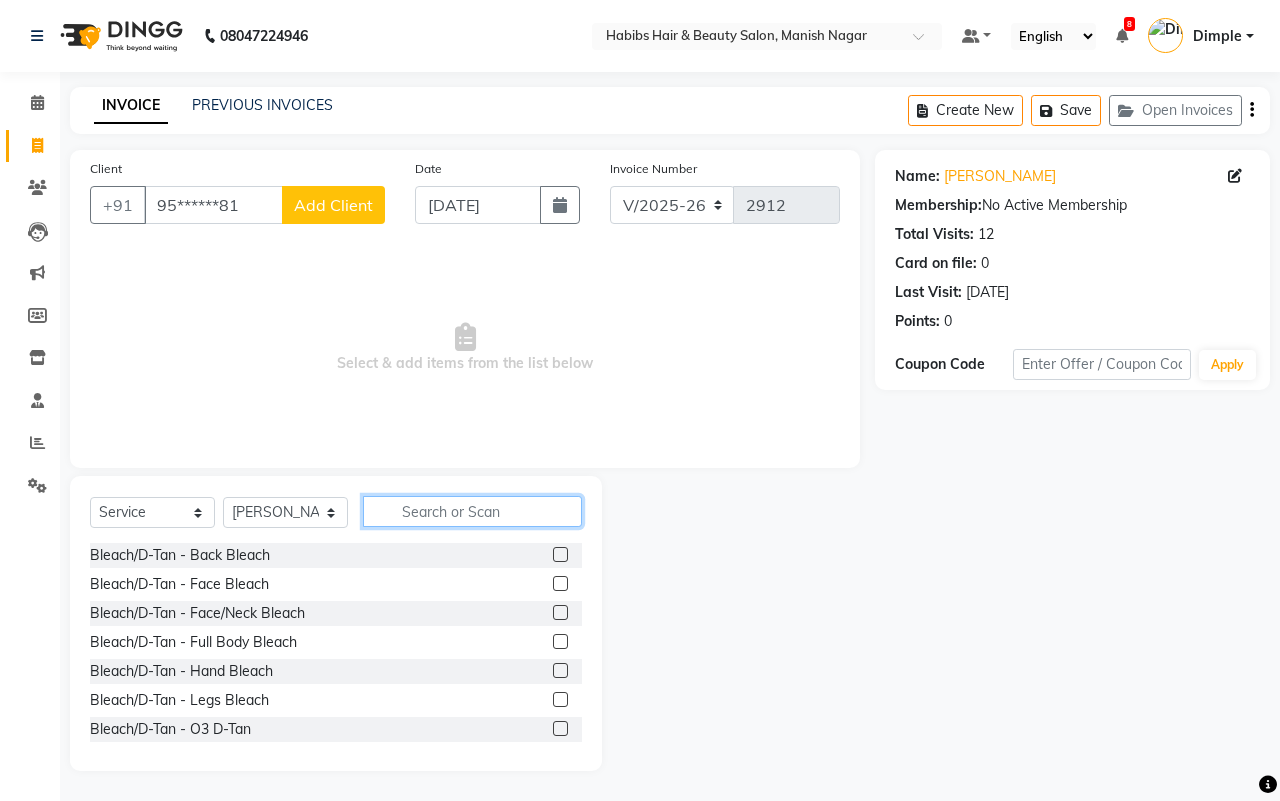 click 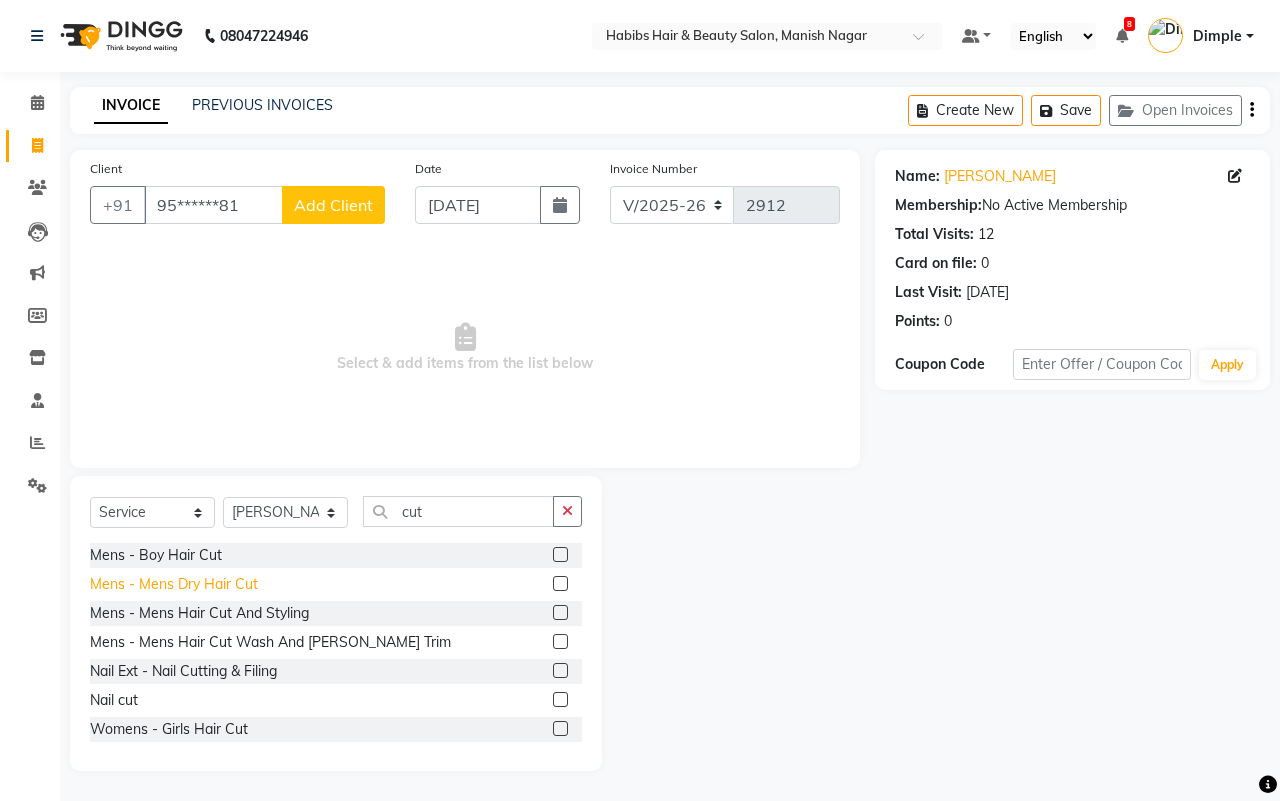 click on "Mens - Mens Dry Hair Cut" 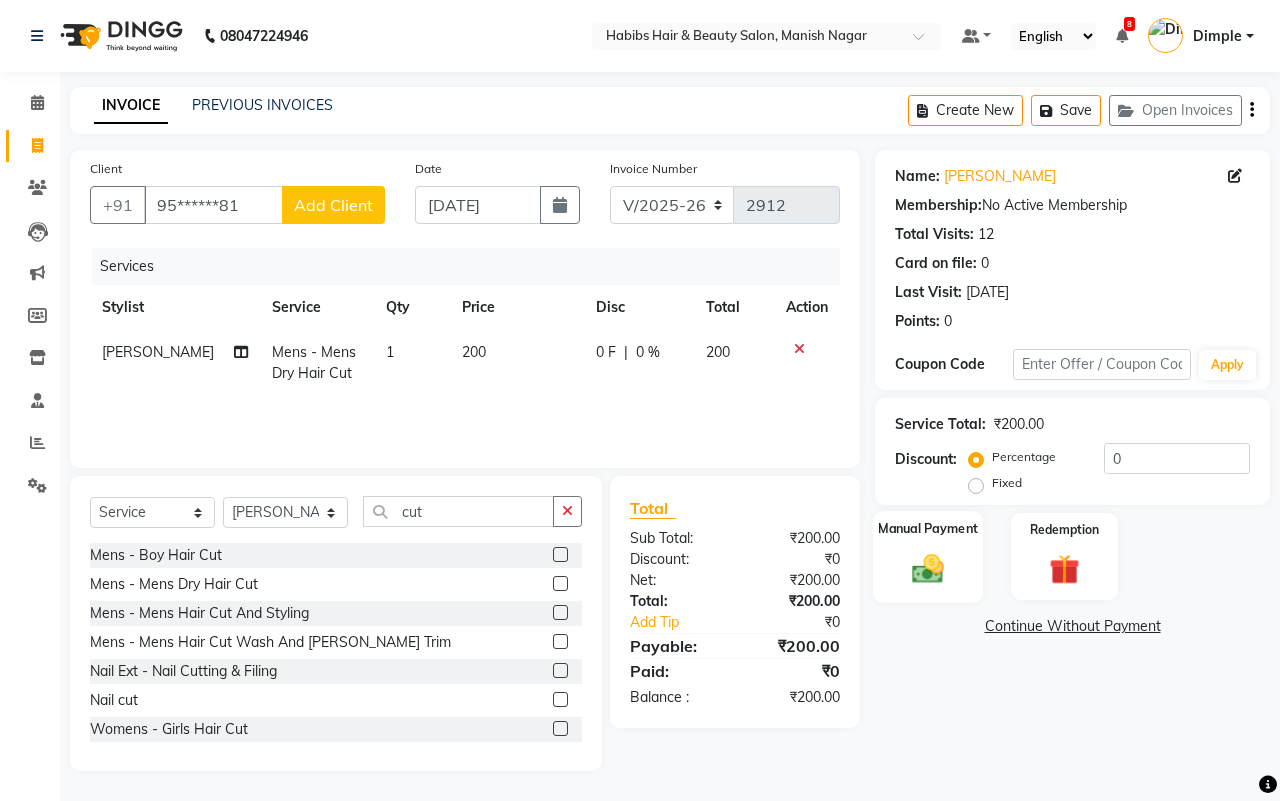 click on "Manual Payment" 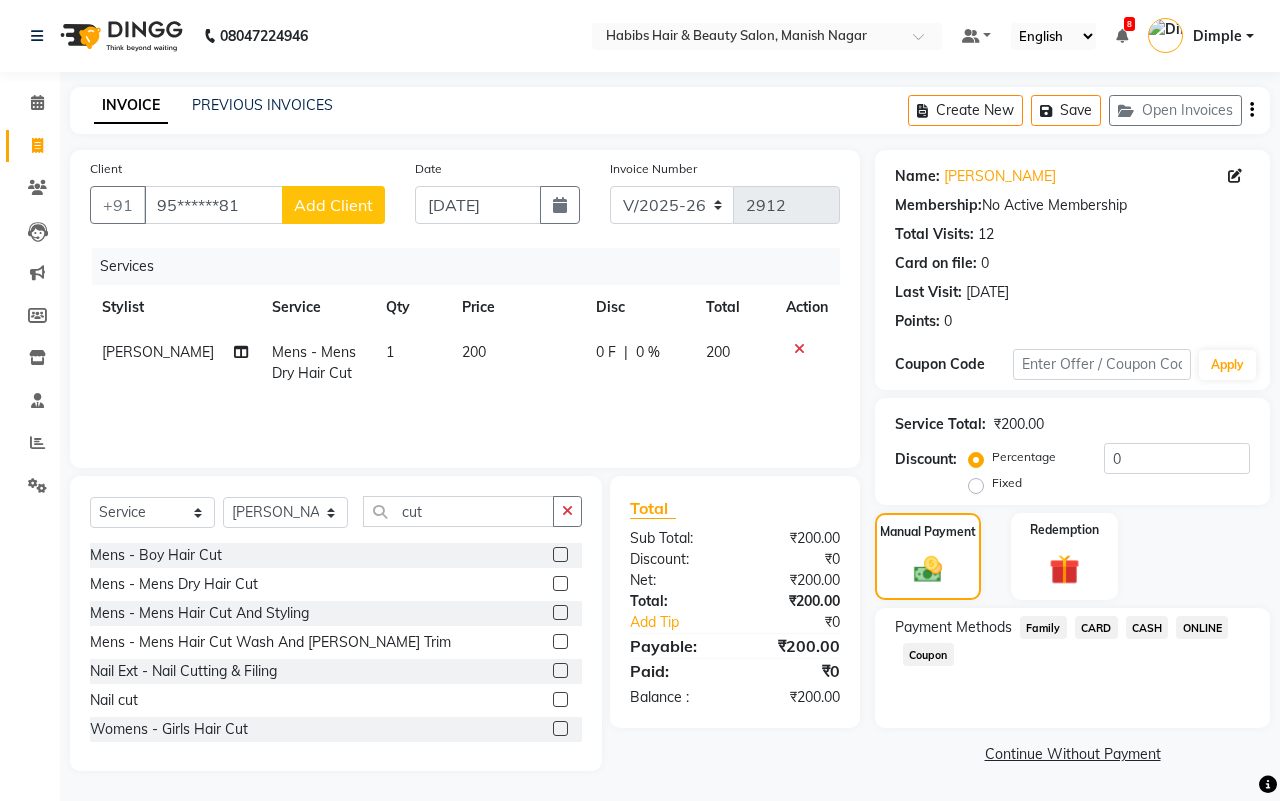 click on "CASH" 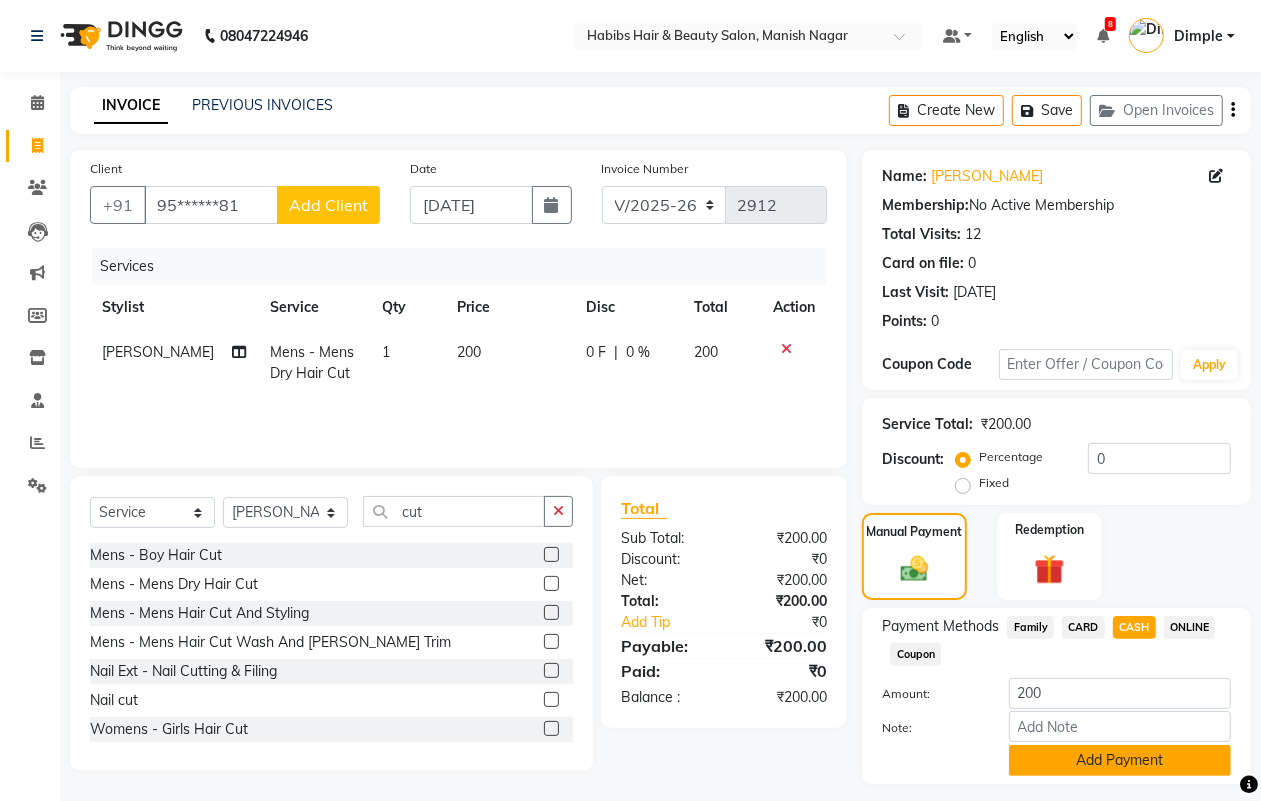 click on "Add Payment" 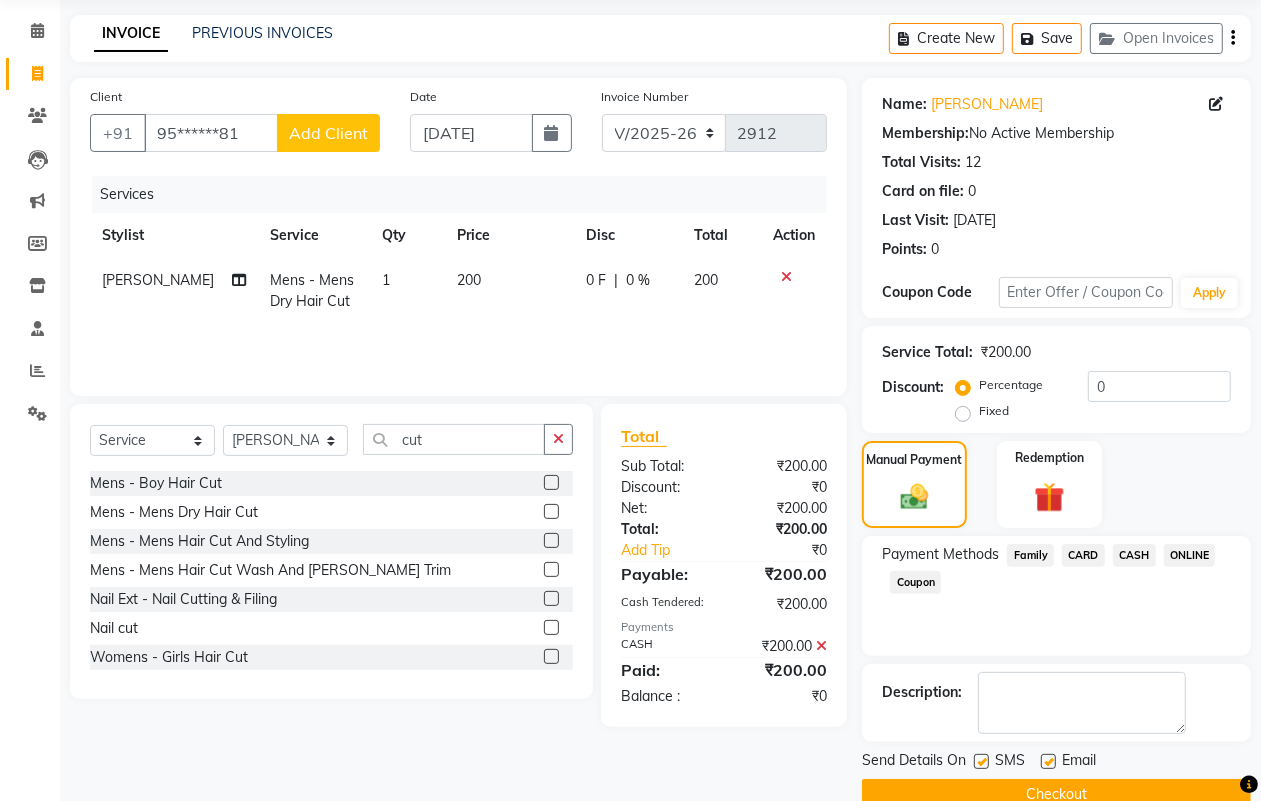 scroll, scrollTop: 111, scrollLeft: 0, axis: vertical 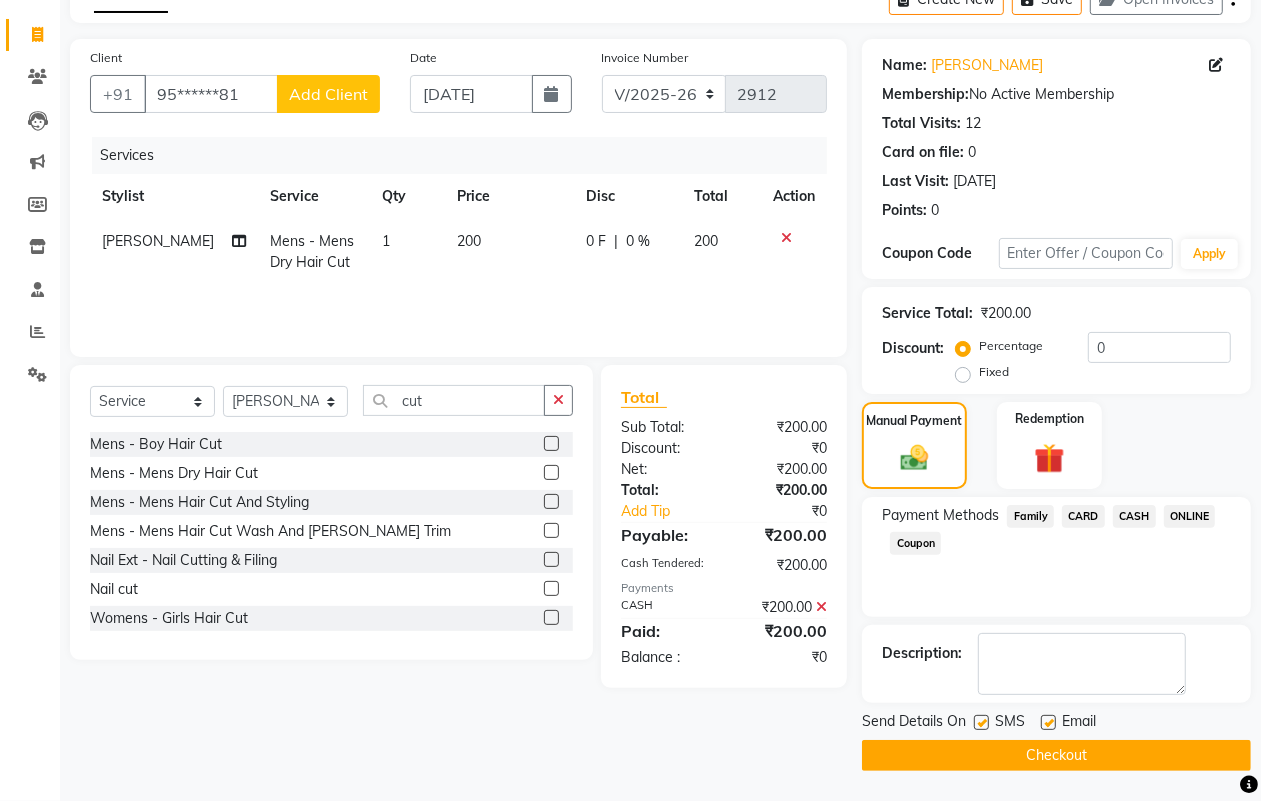 click on "Checkout" 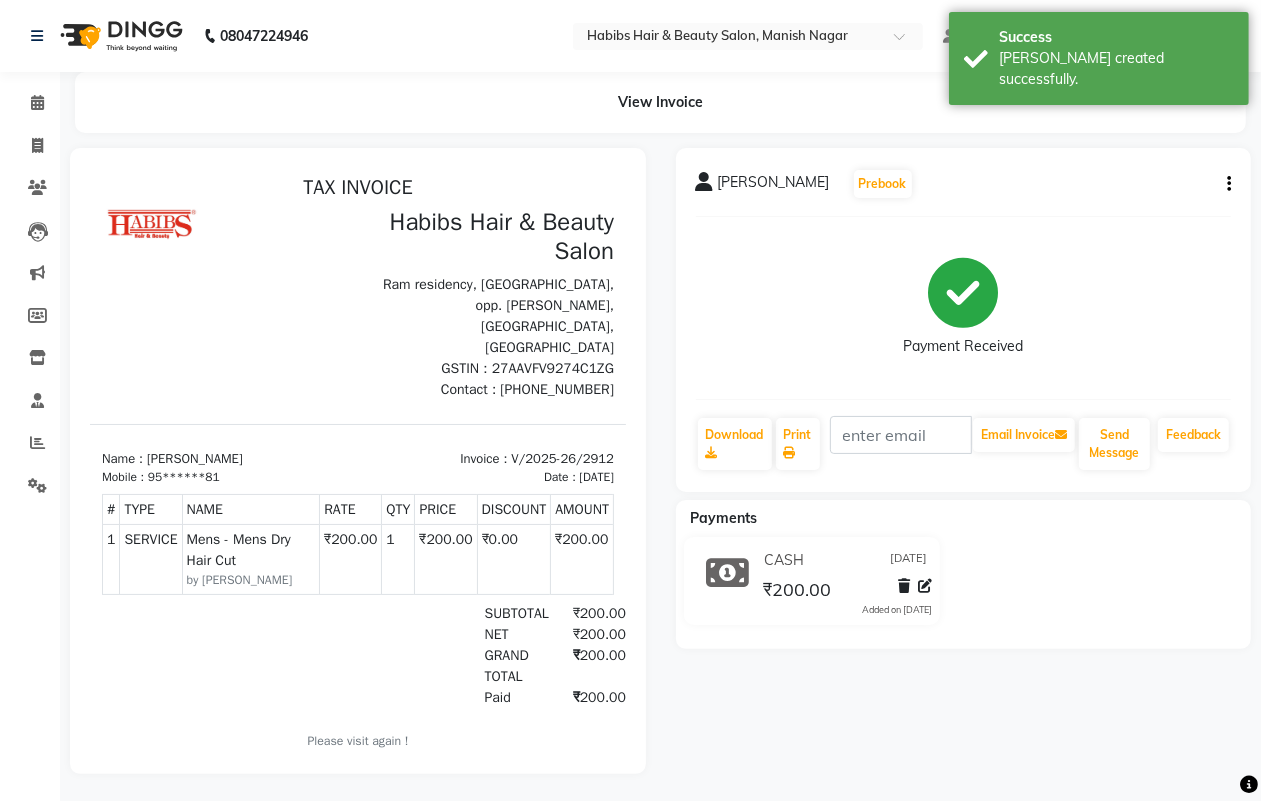 scroll, scrollTop: 0, scrollLeft: 0, axis: both 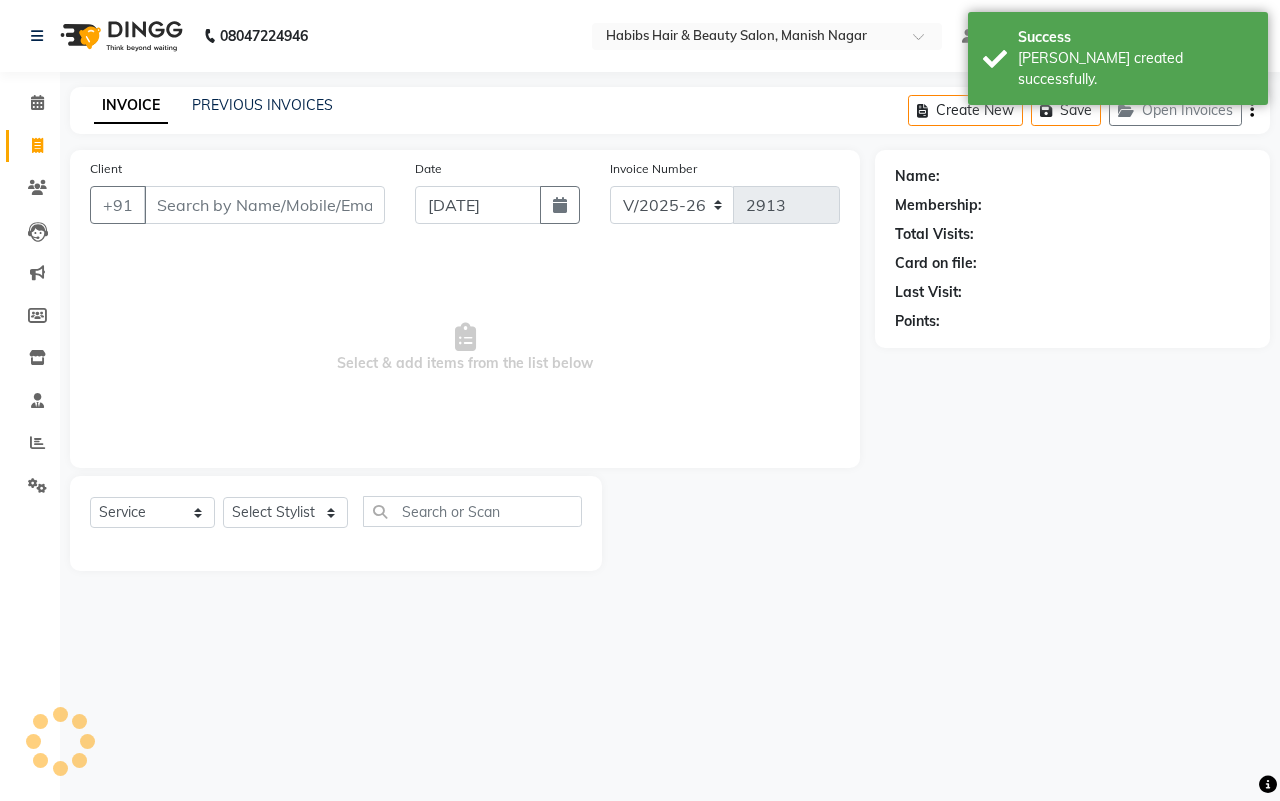 click on "Client" at bounding box center [264, 205] 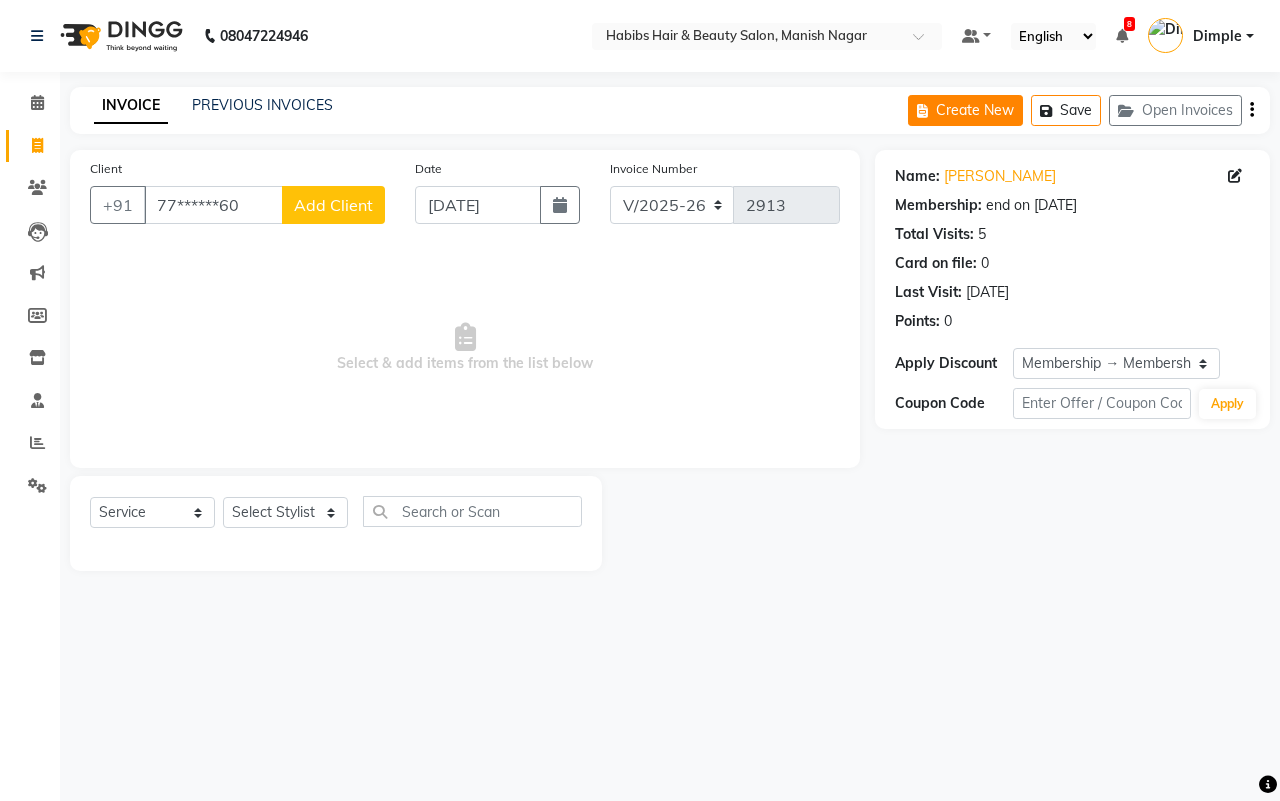 click on "Create New" 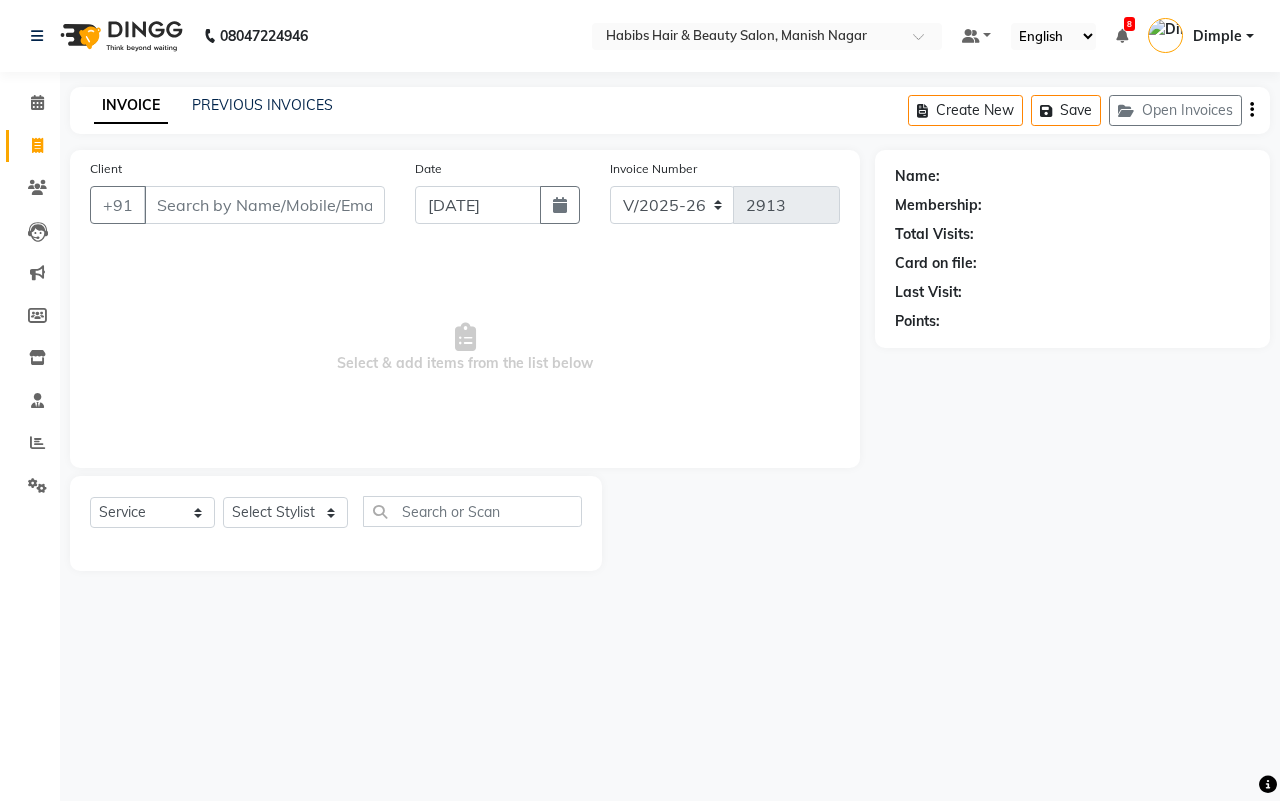 click on "Client" at bounding box center (264, 205) 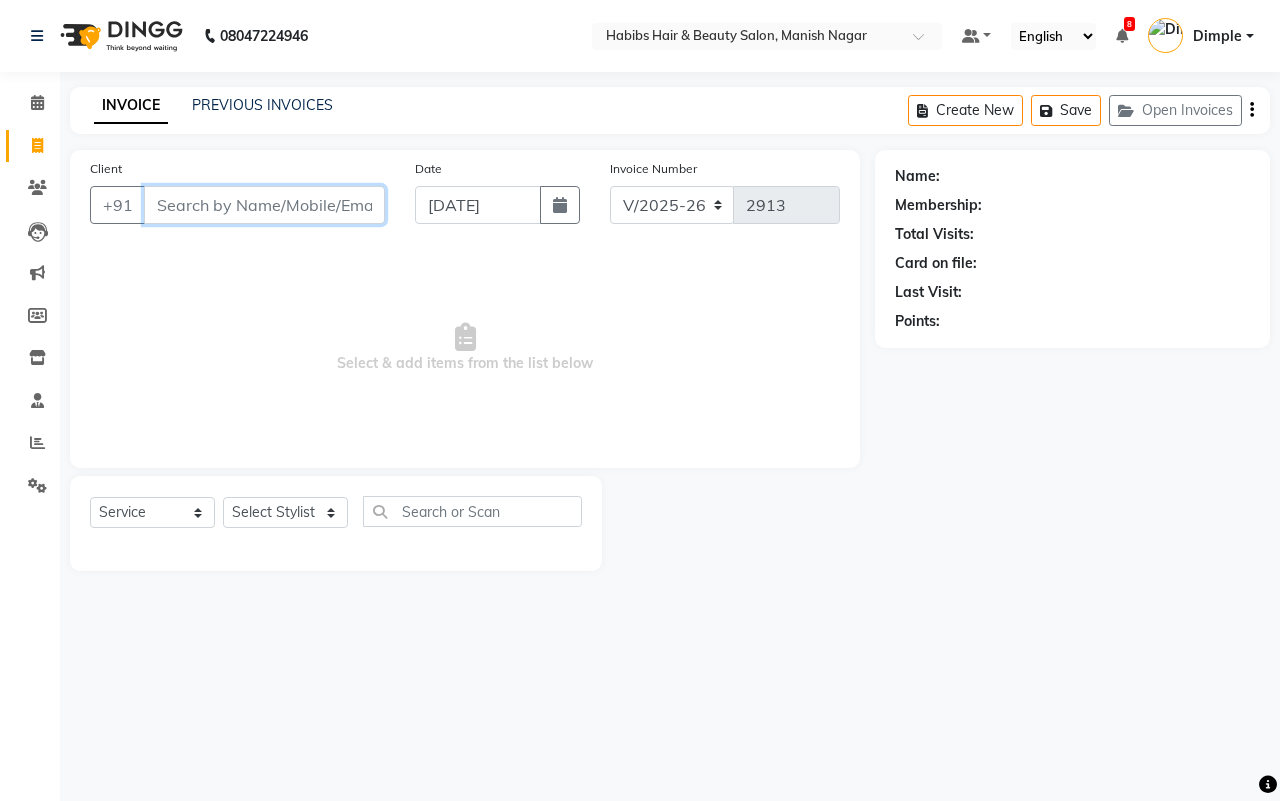 click on "Client" at bounding box center (264, 205) 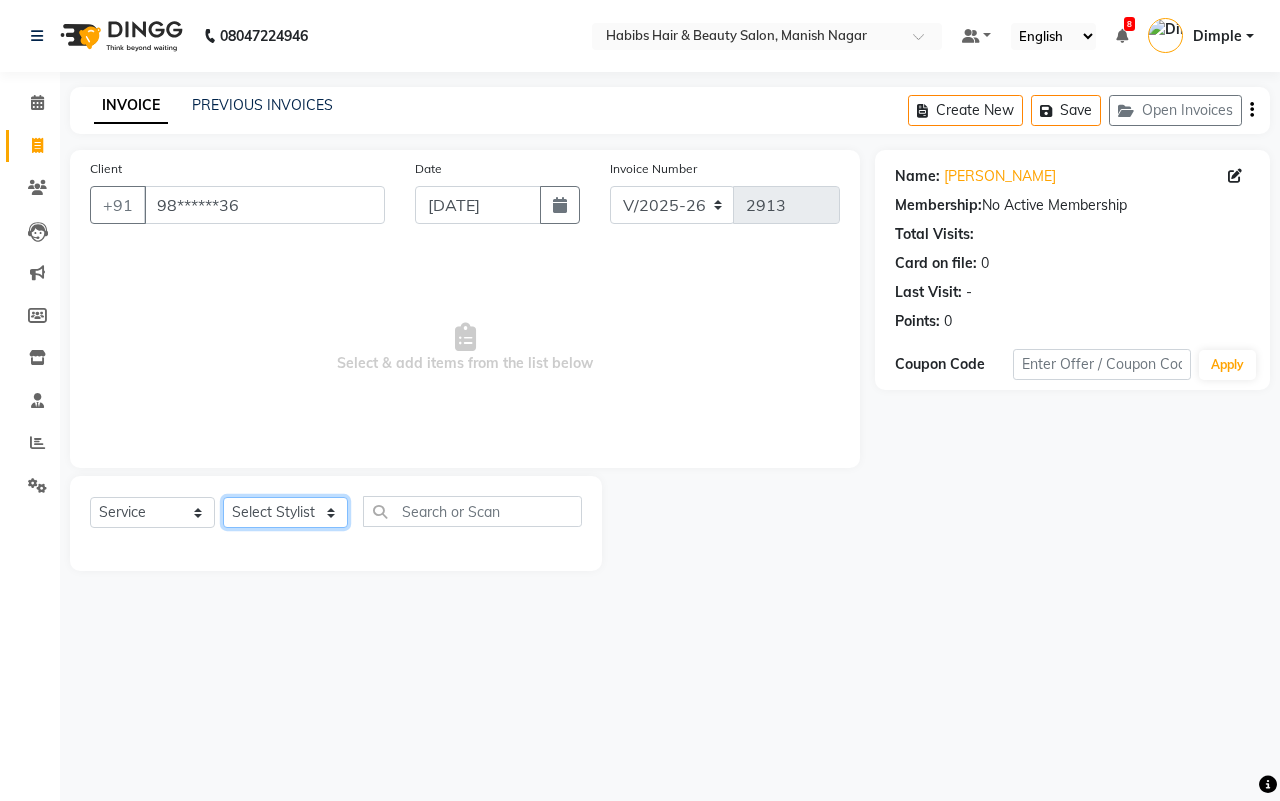 click on "Select Stylist [PERSON_NAME] [PERSON_NAME] [PERSON_NAME] Sachin [PERSON_NAME] [PERSON_NAME] [PERSON_NAME]" 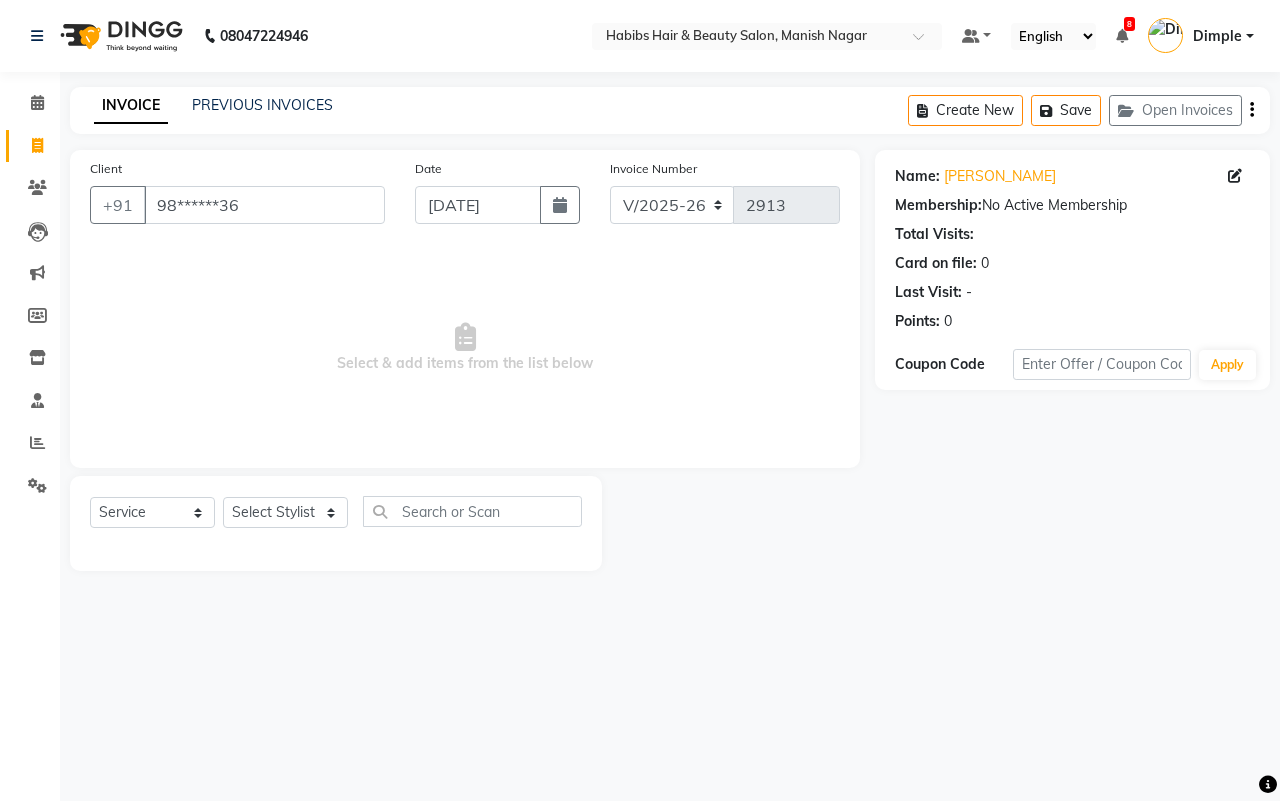 click on "Select & add items from the list below" at bounding box center [465, 348] 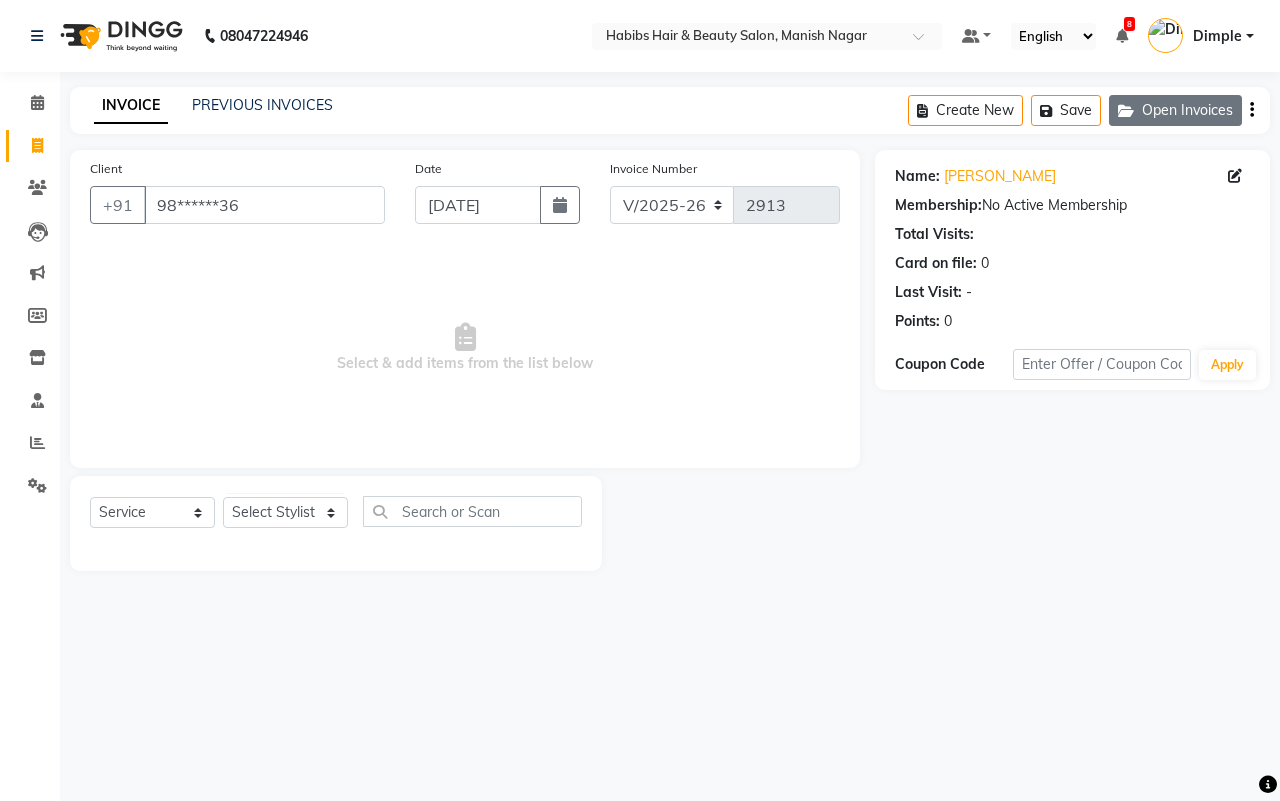 click on "Open Invoices" 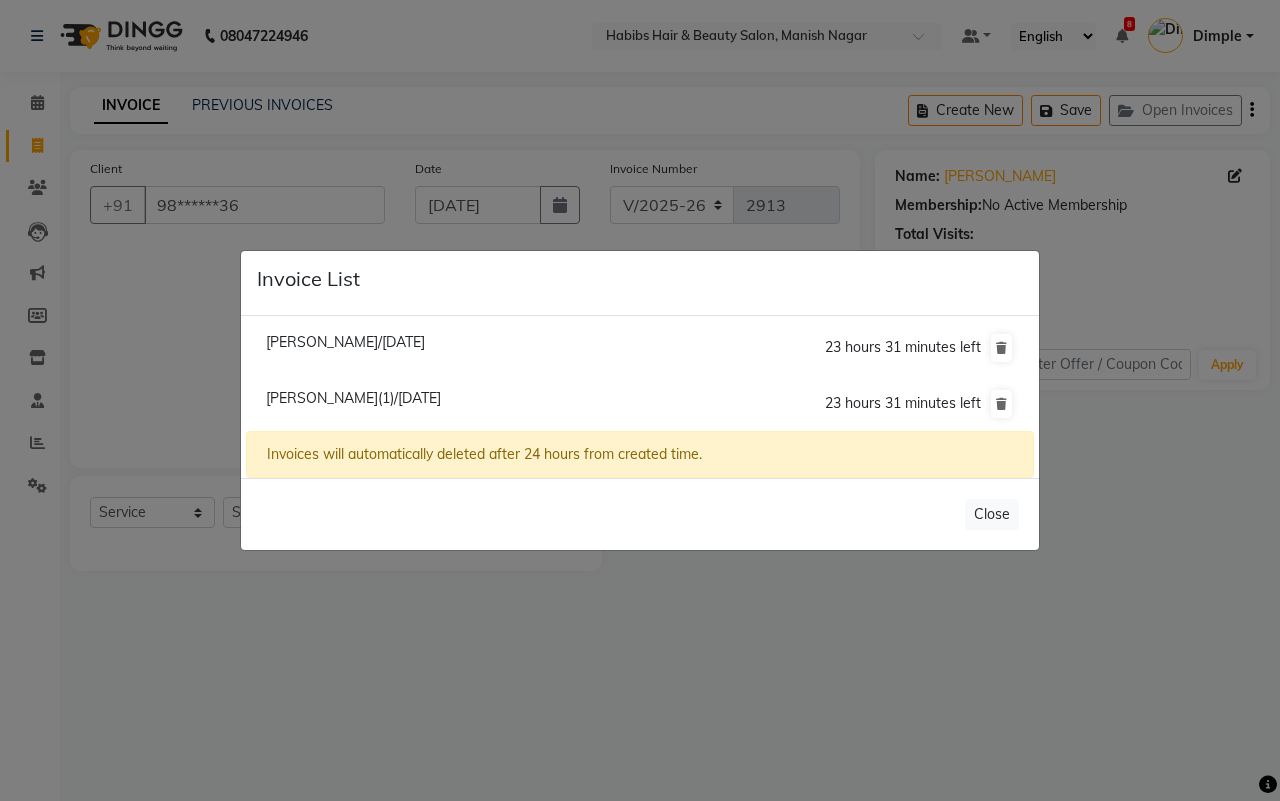 click on "[PERSON_NAME]/[DATE]" 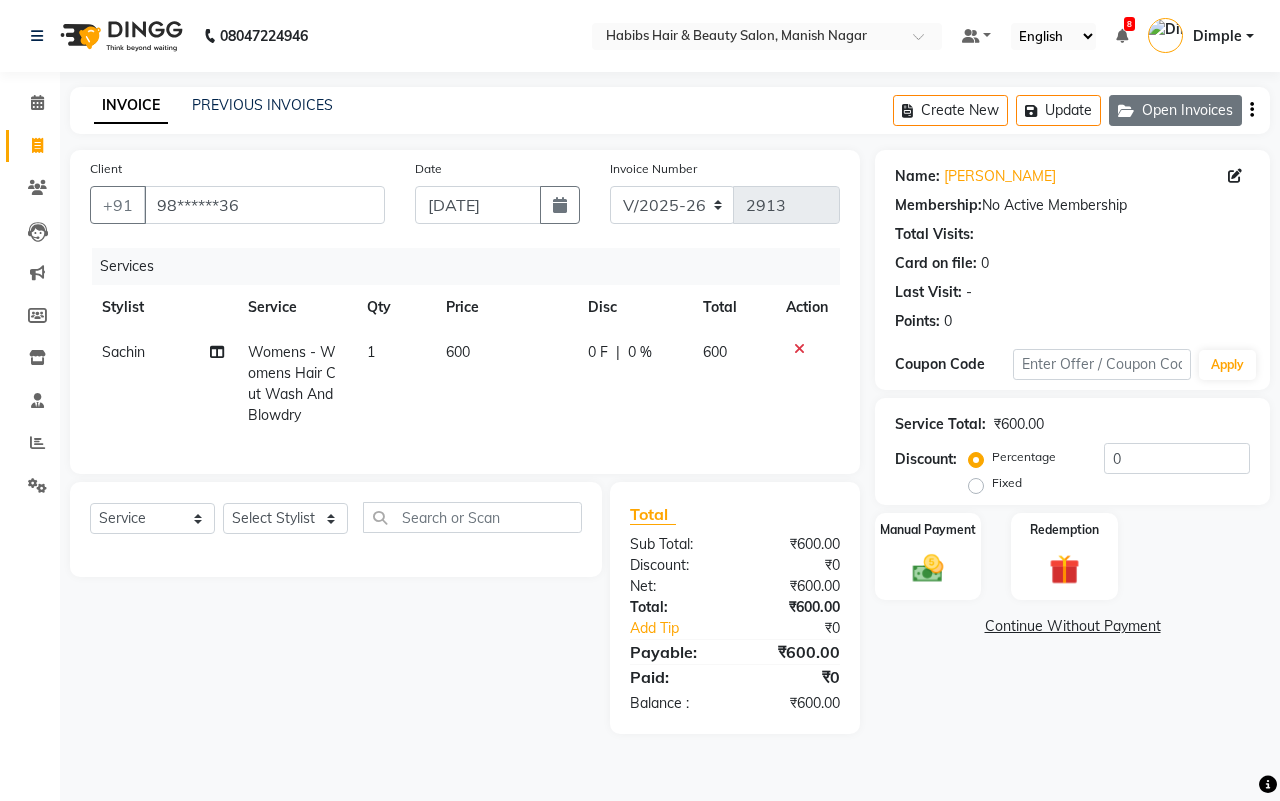 click on "Open Invoices" 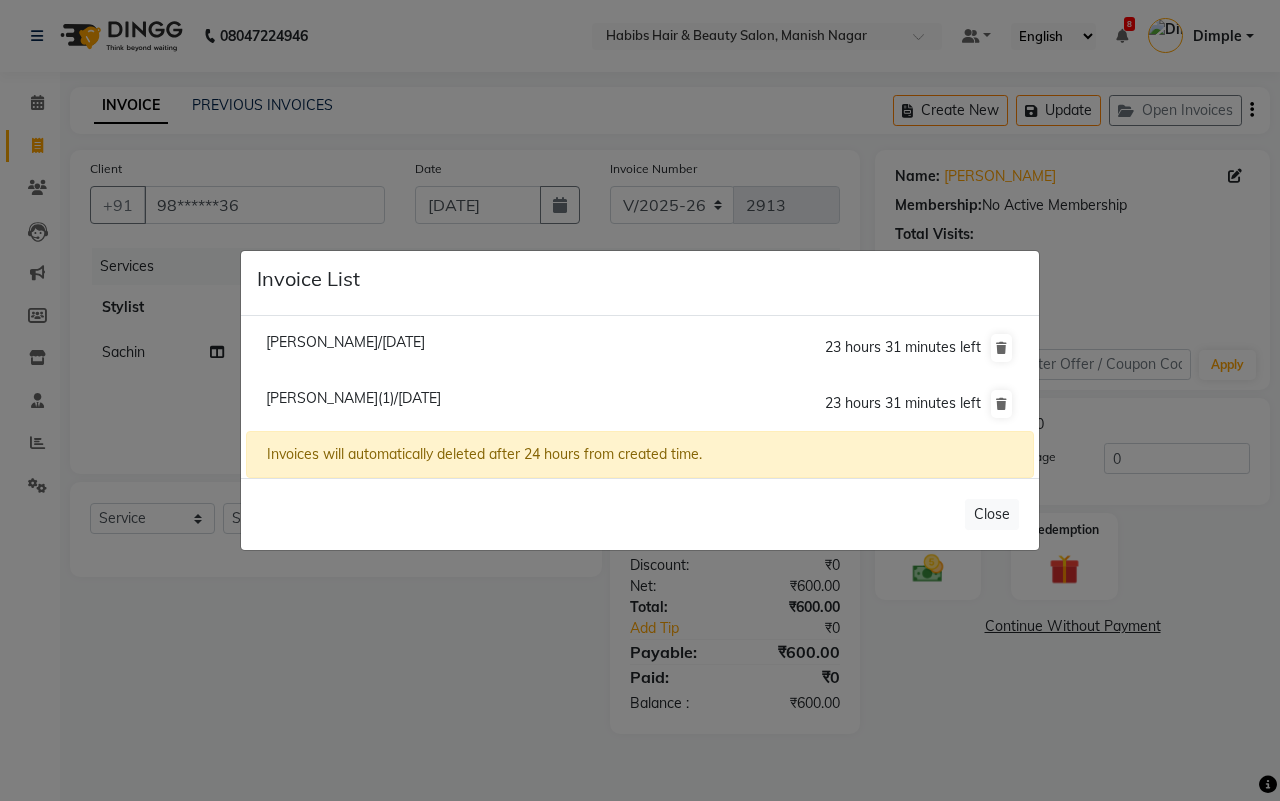 click on "[PERSON_NAME](1)/[DATE]" 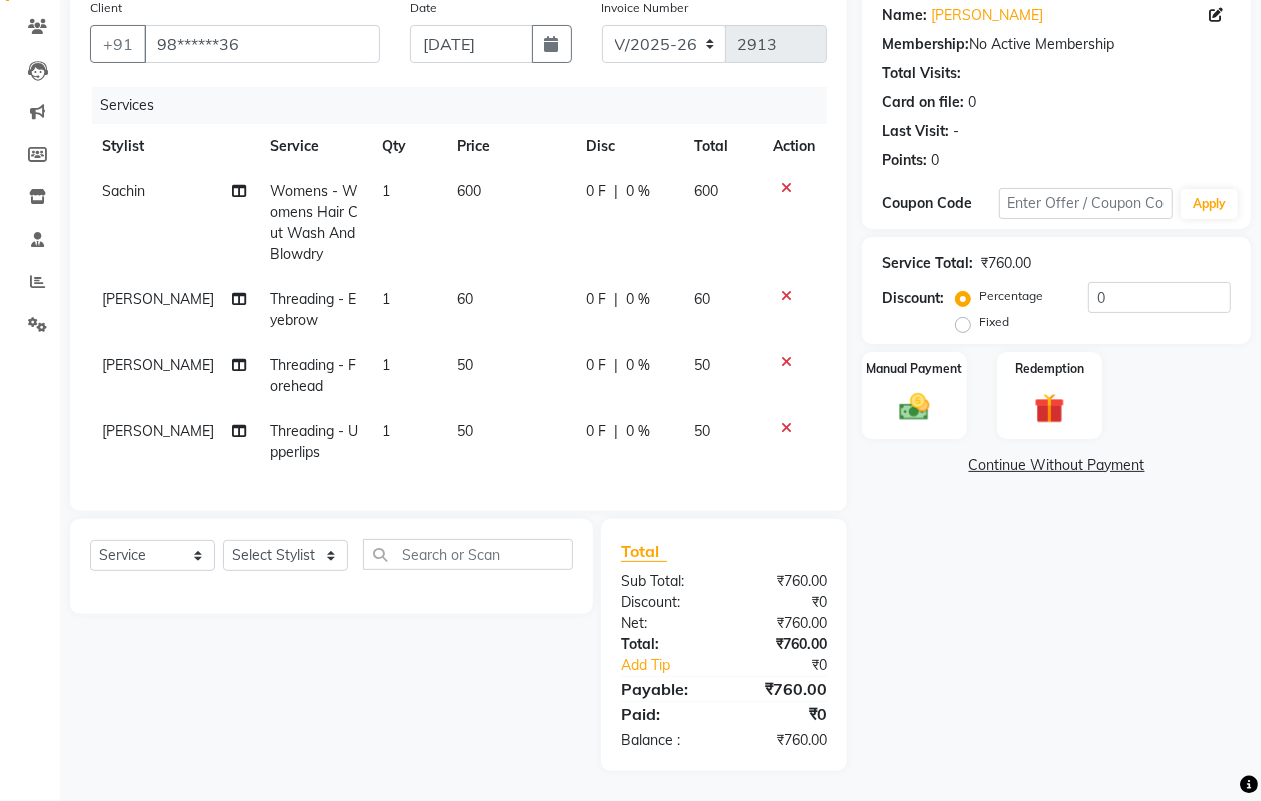 scroll, scrollTop: 178, scrollLeft: 0, axis: vertical 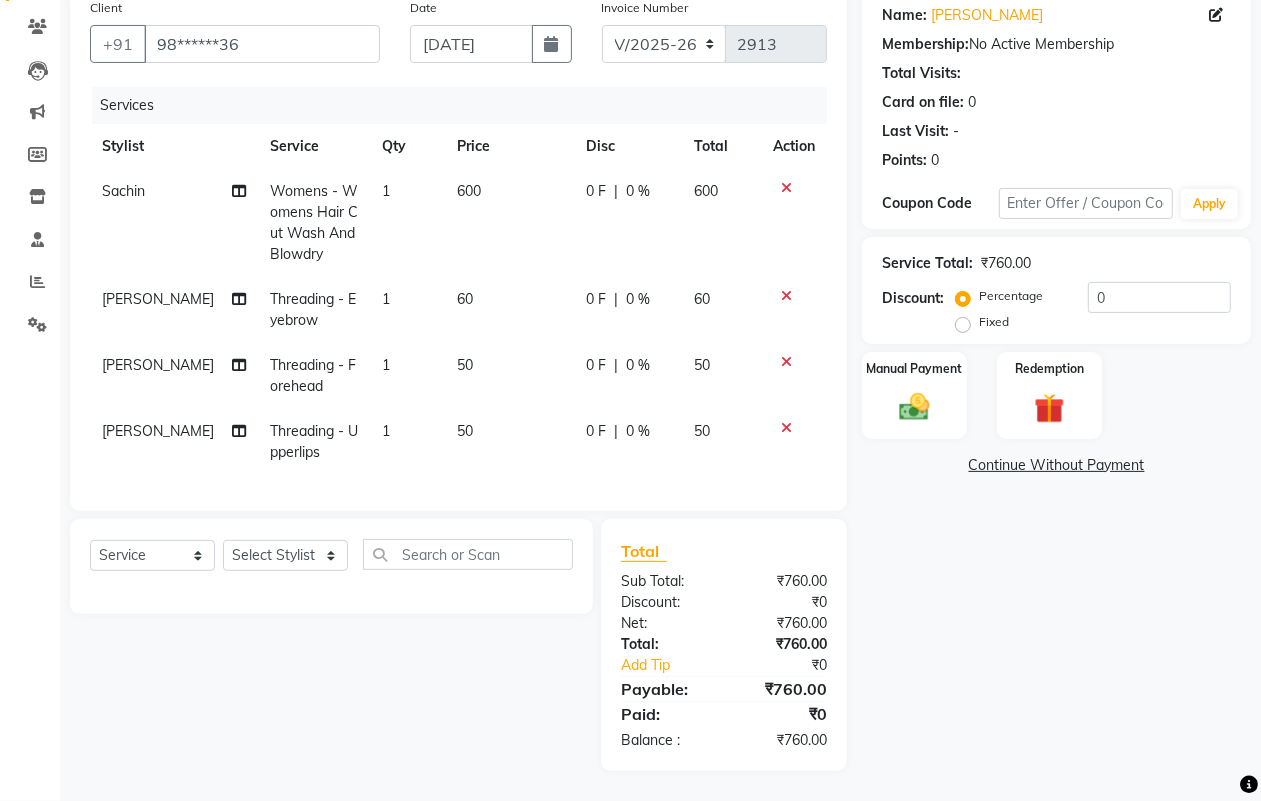 click 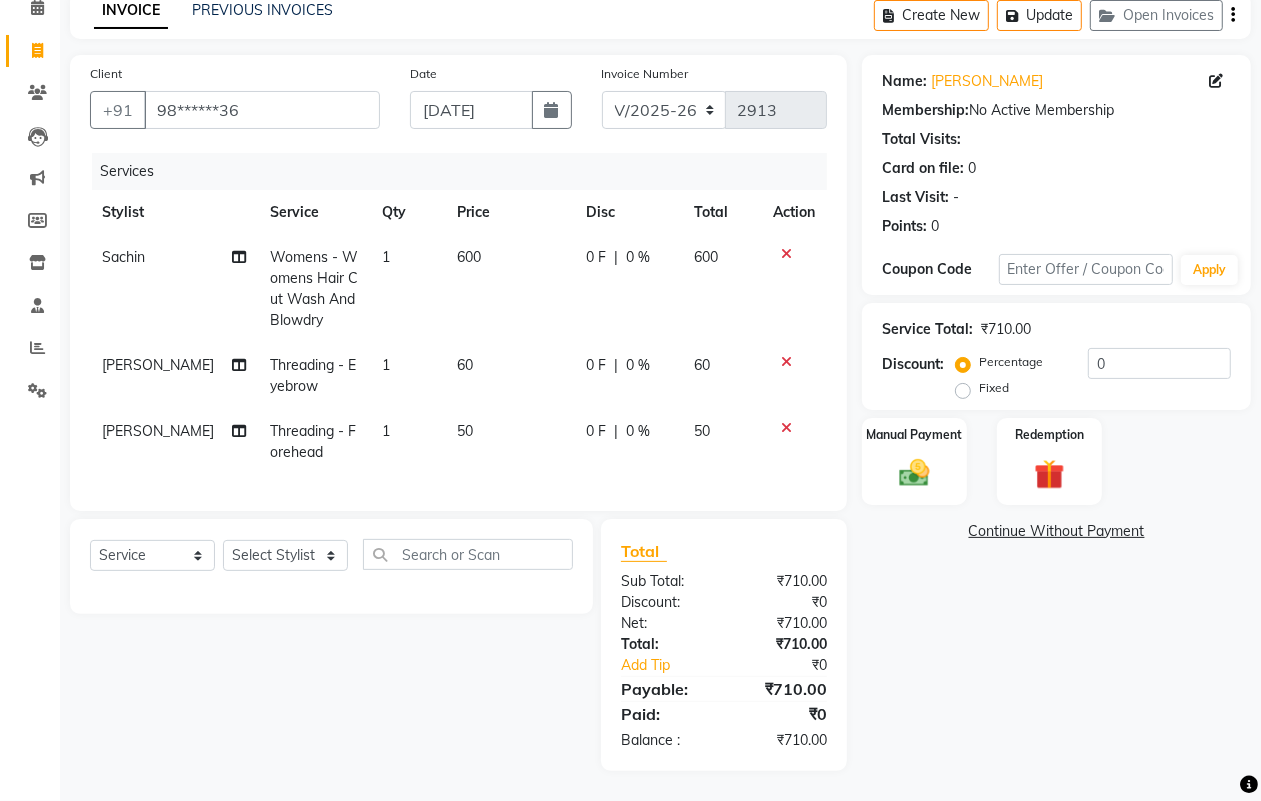 scroll, scrollTop: 113, scrollLeft: 0, axis: vertical 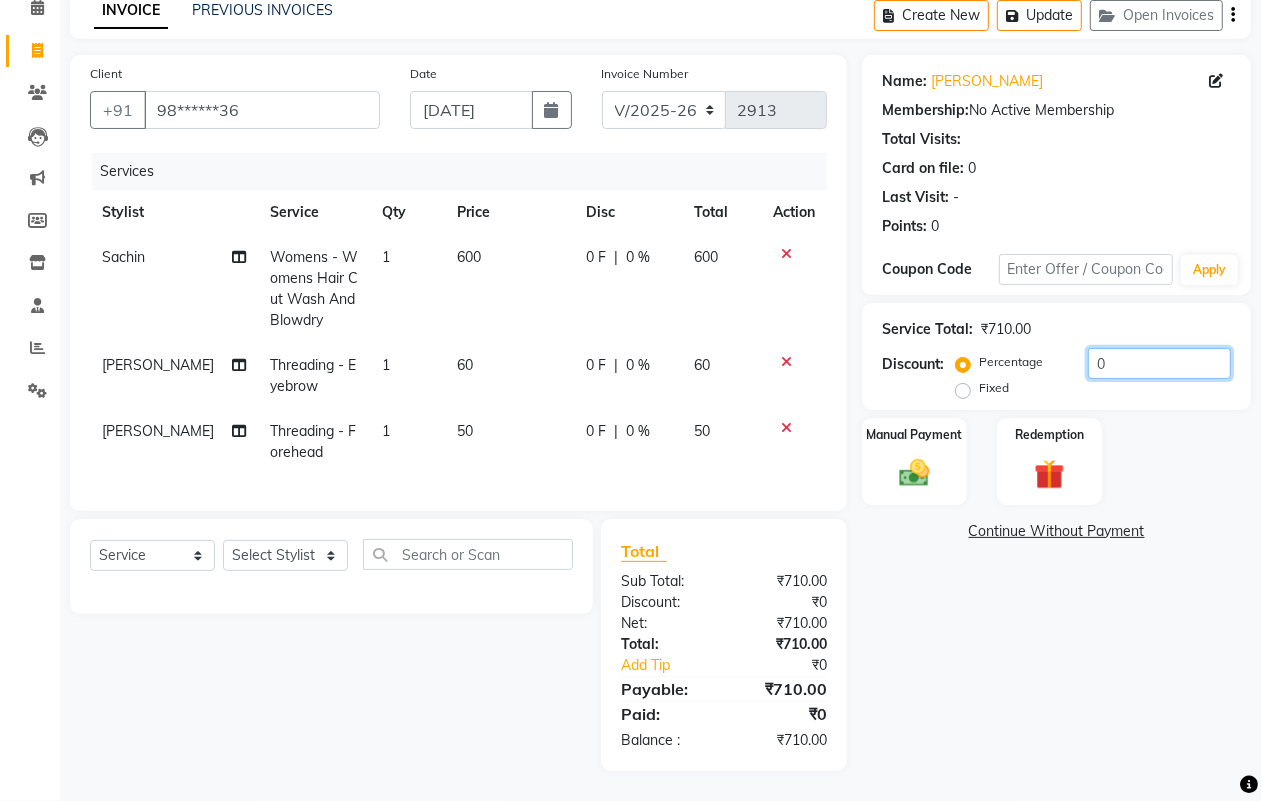 click on "0" 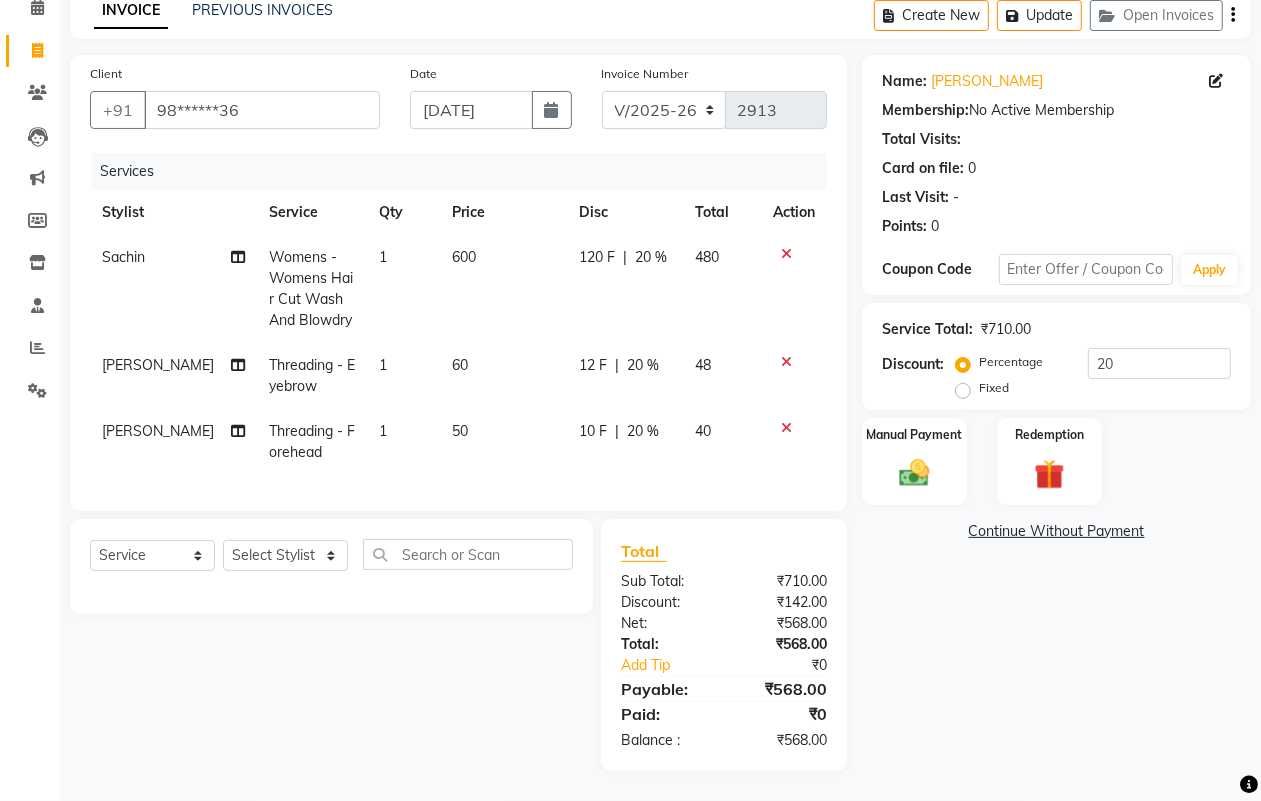 click on "Name: [PERSON_NAME] Membership:  No Active Membership  Total Visits:   Card on file:  0 Last Visit:   - Points:   0  Coupon Code Apply Service Total:  ₹710.00  Discount:  Percentage   Fixed  20 Manual Payment Redemption  Continue Without Payment" 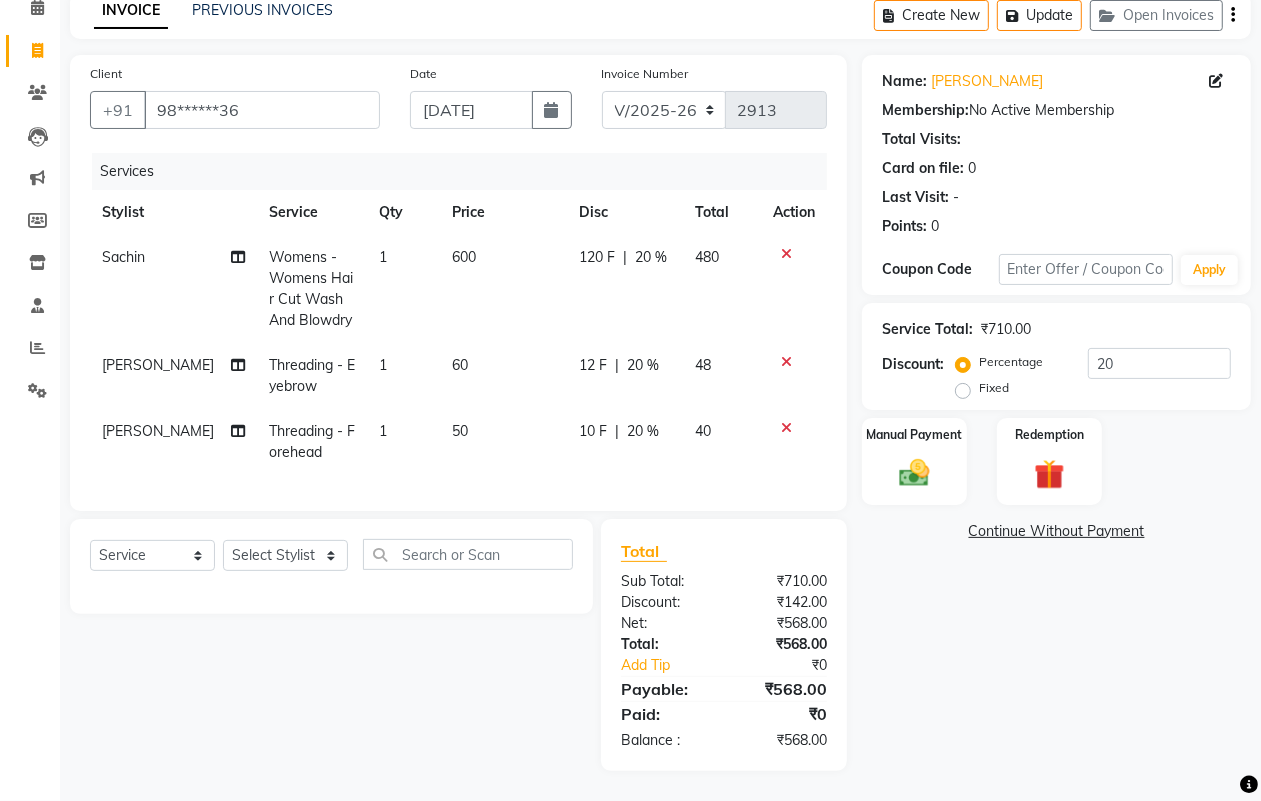 click 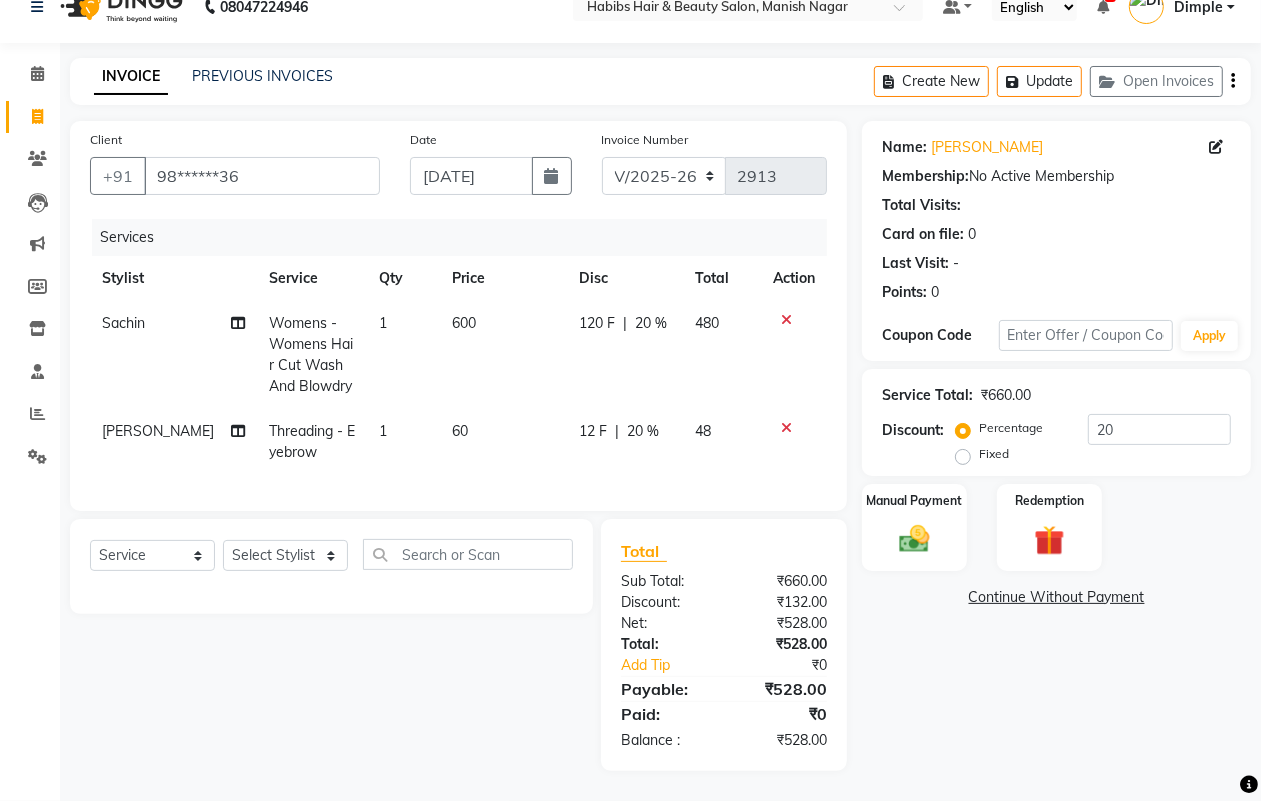 scroll, scrollTop: 47, scrollLeft: 0, axis: vertical 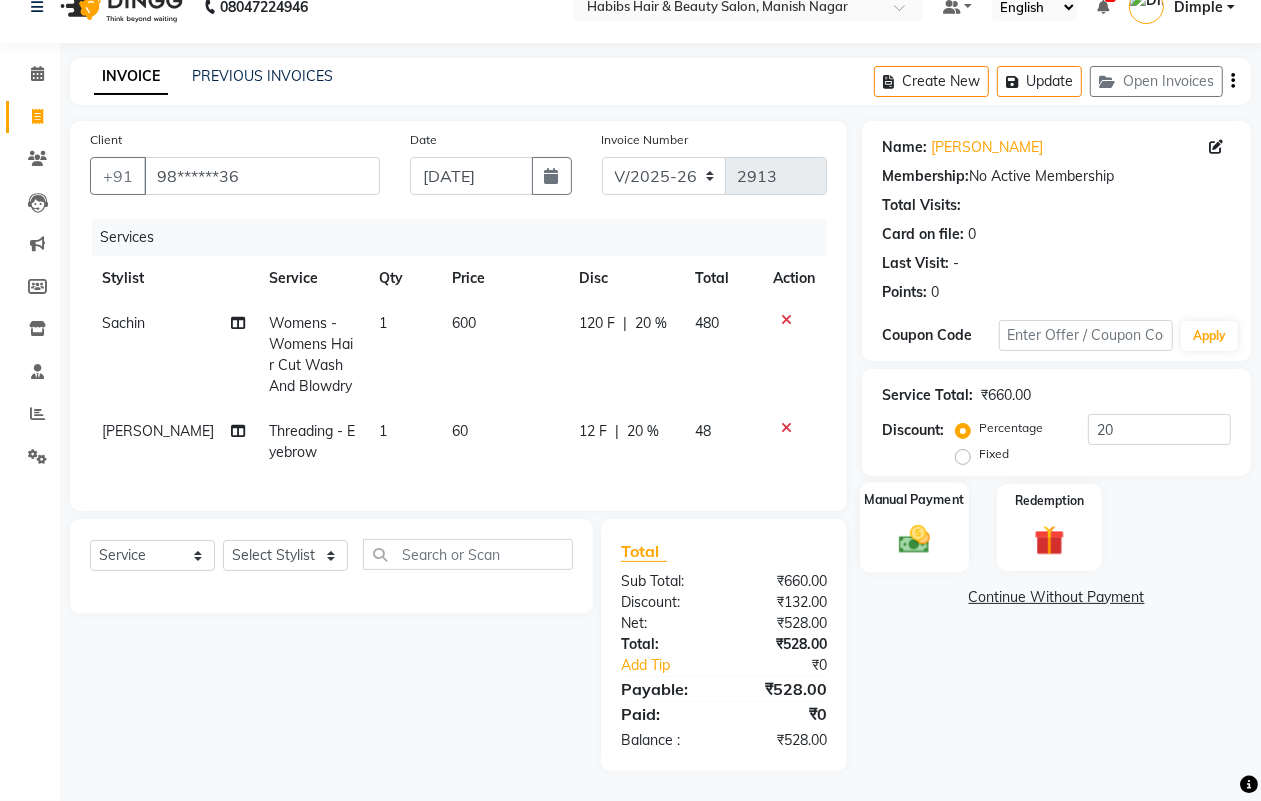 click 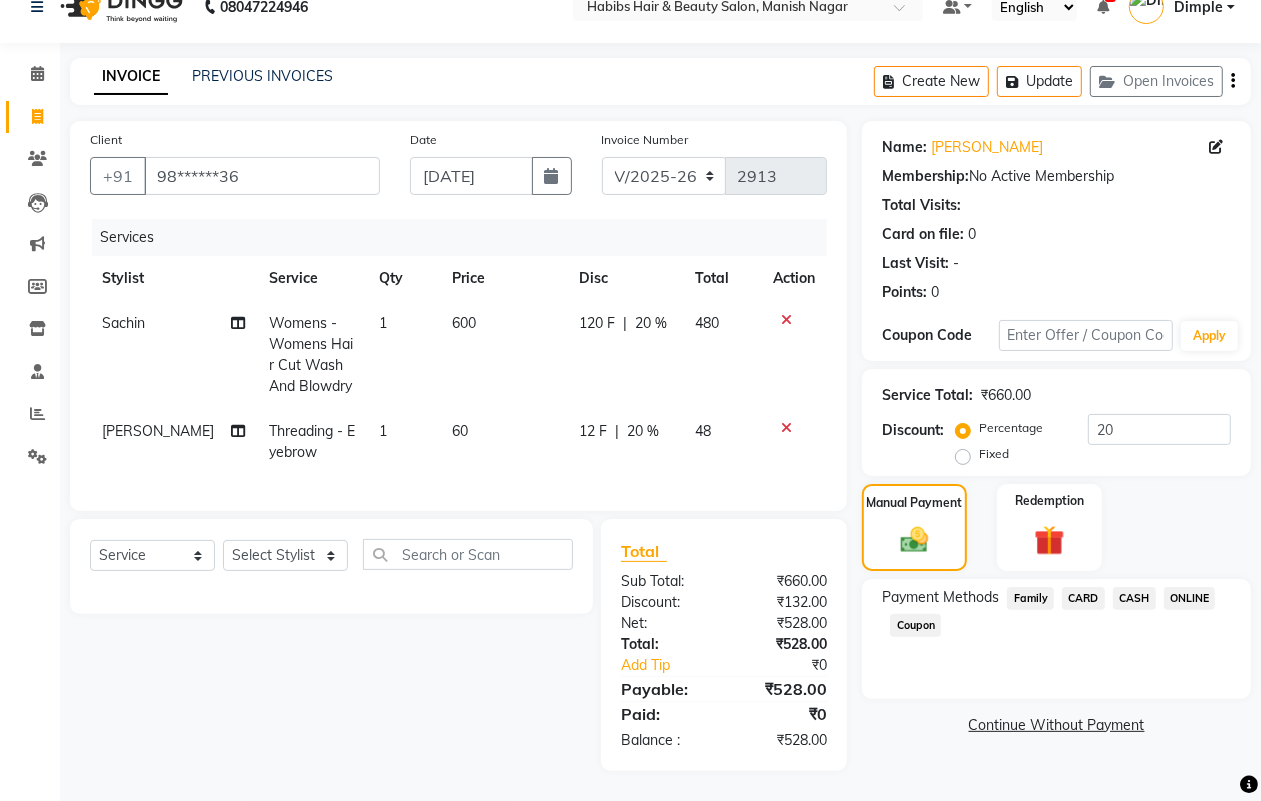 click on "ONLINE" 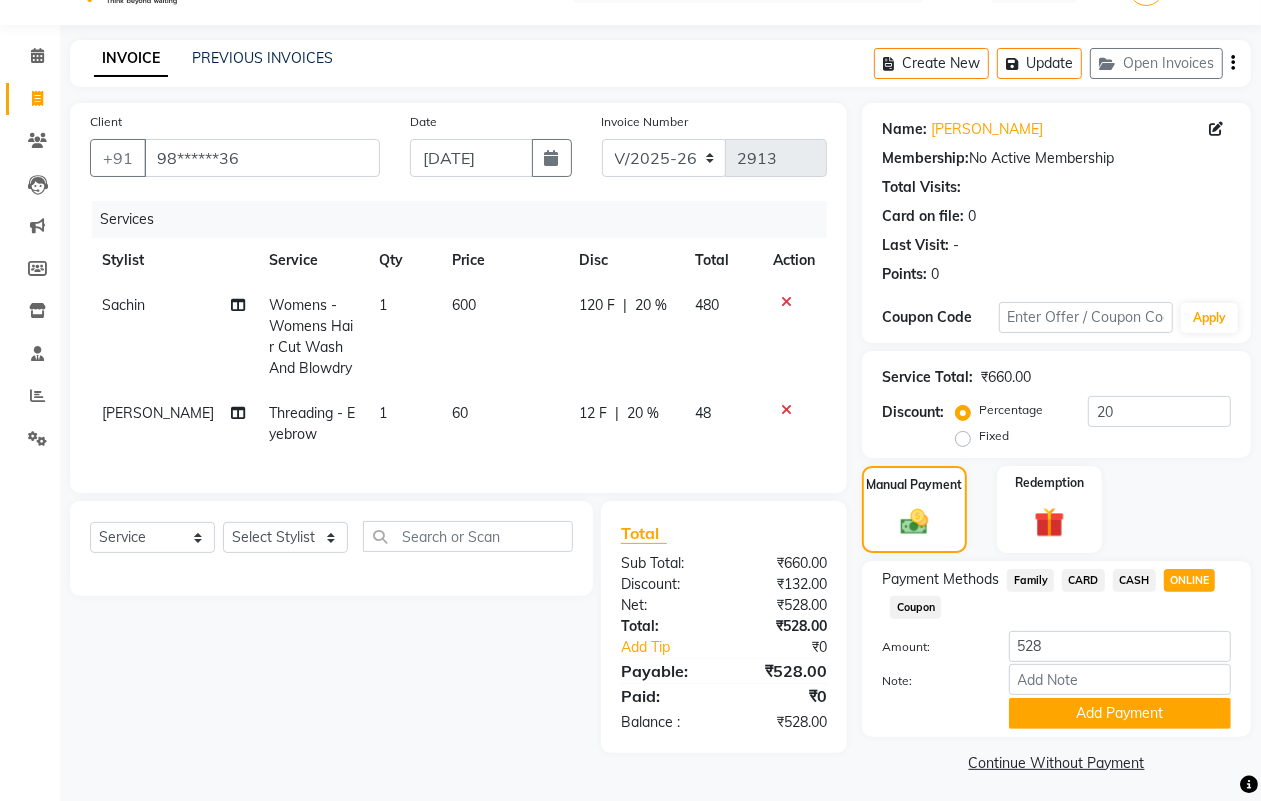 scroll, scrollTop: 52, scrollLeft: 0, axis: vertical 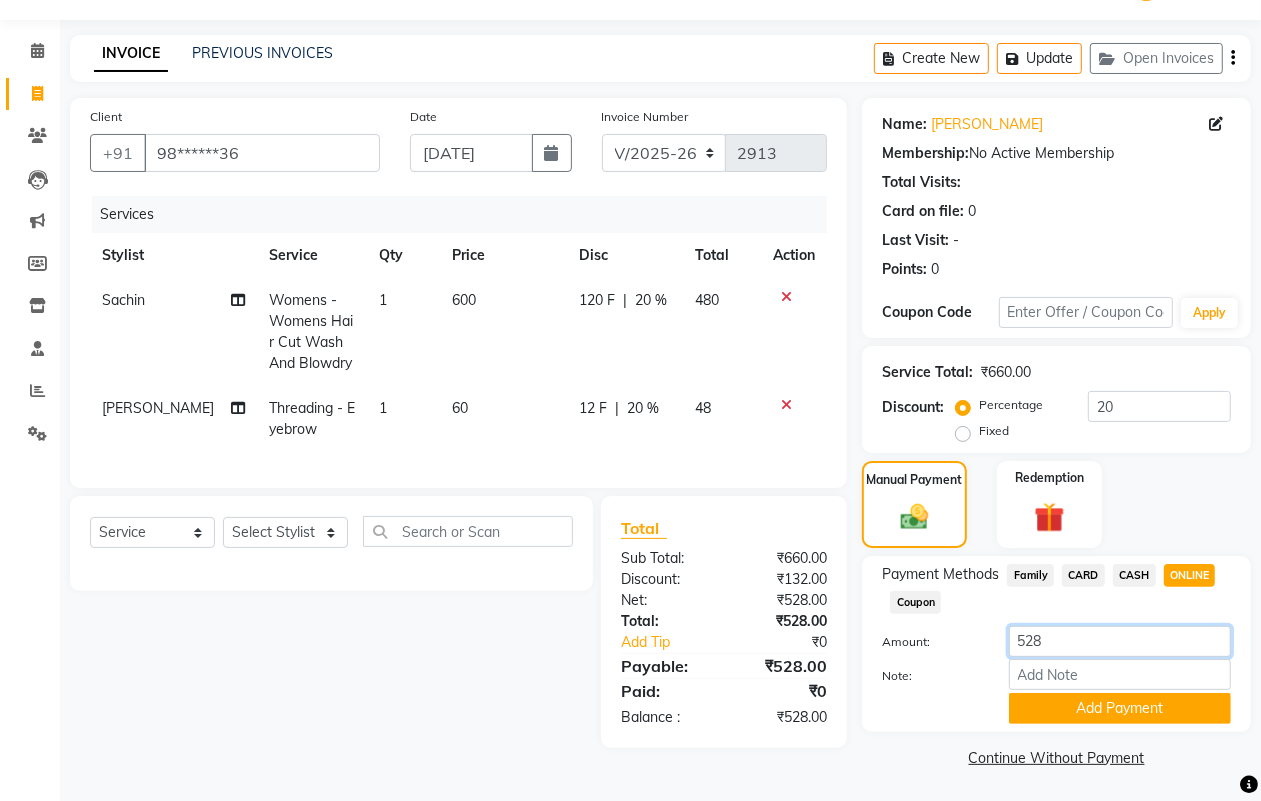 click on "528" 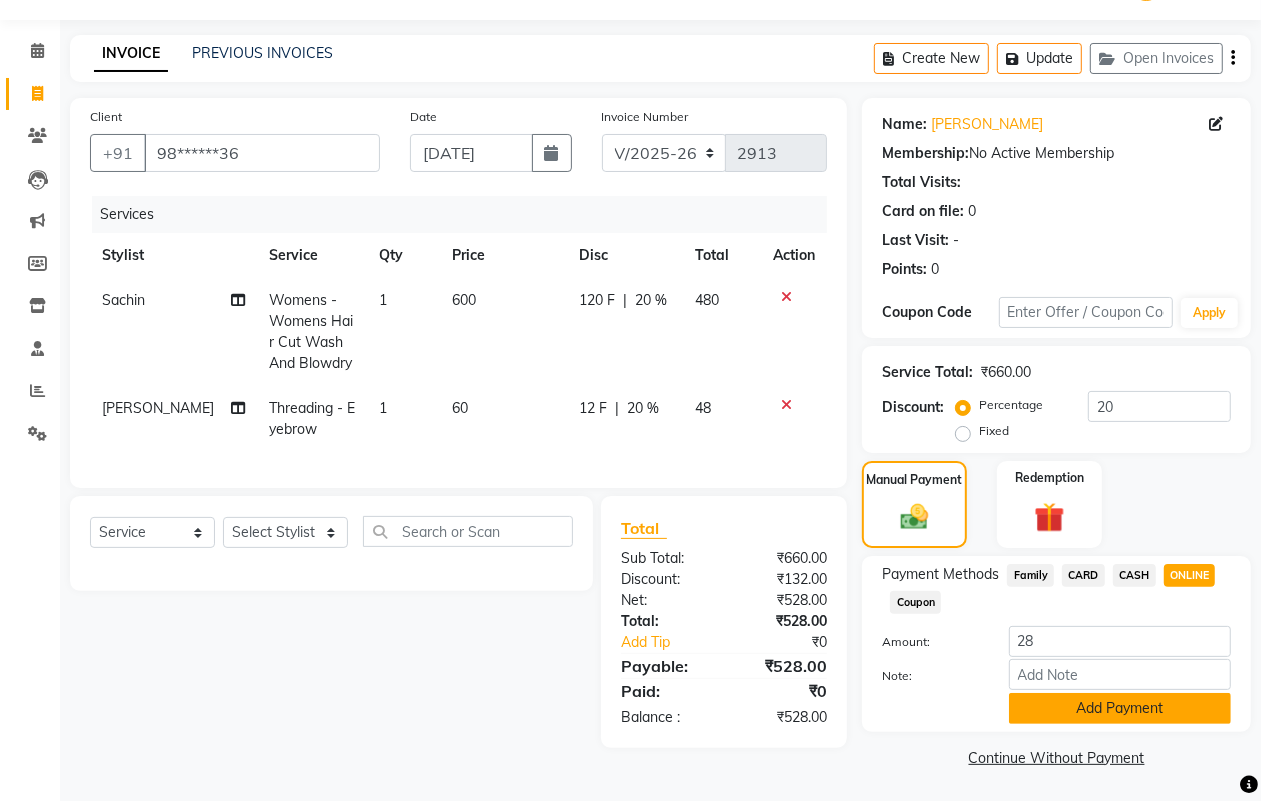 click on "Add Payment" 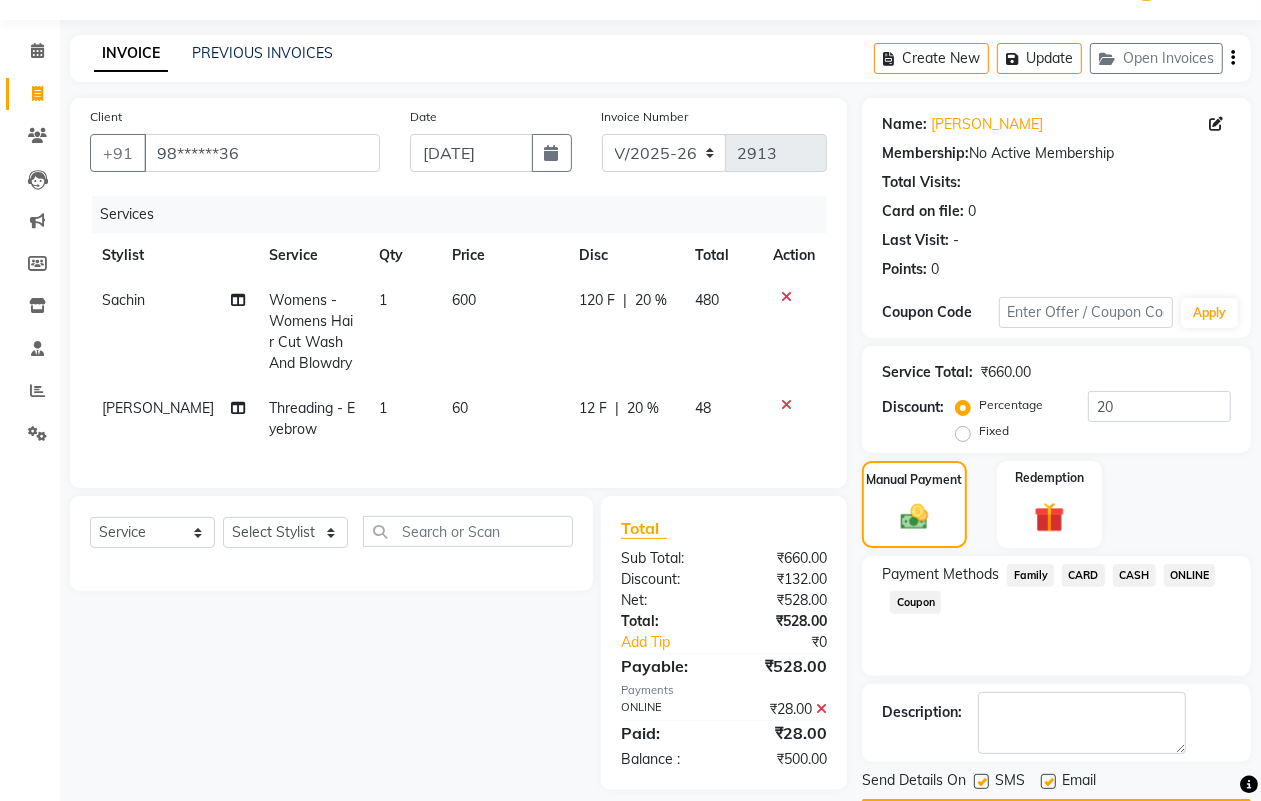 click on "CASH" 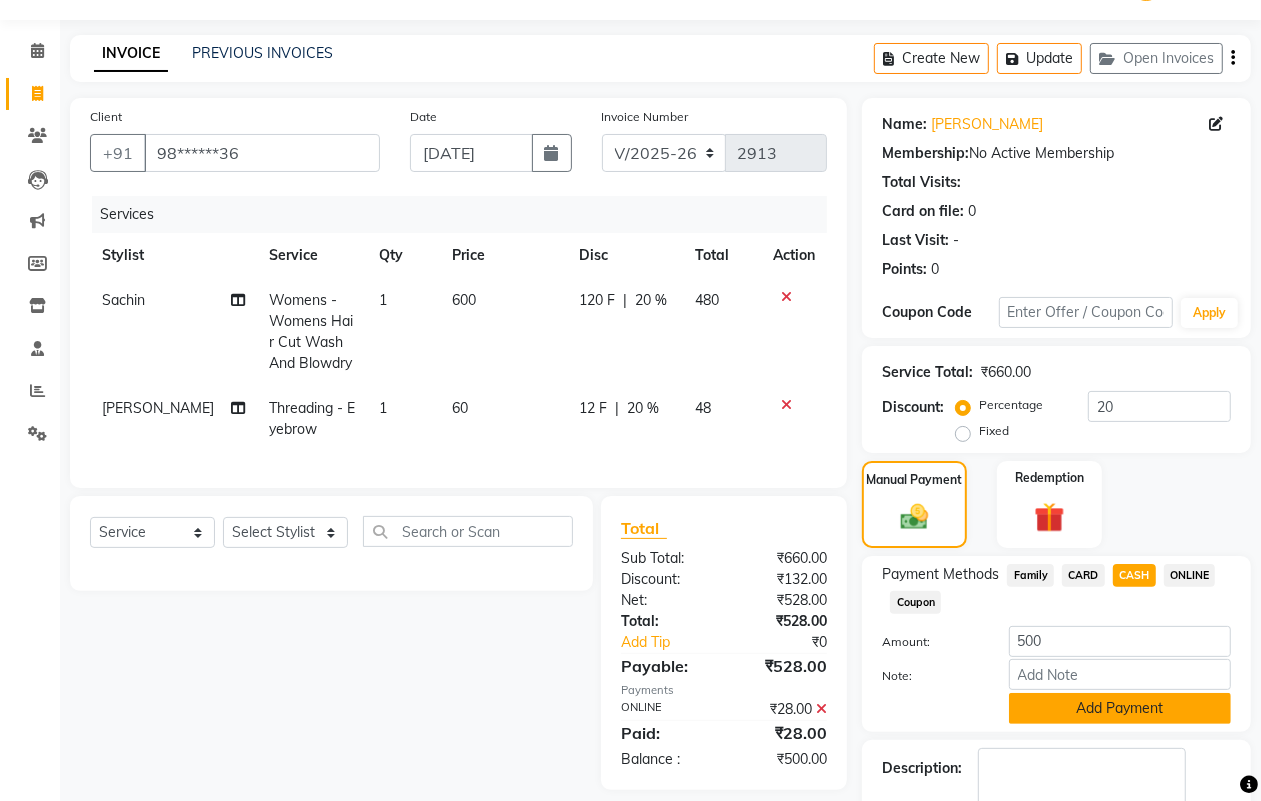 scroll, scrollTop: 166, scrollLeft: 0, axis: vertical 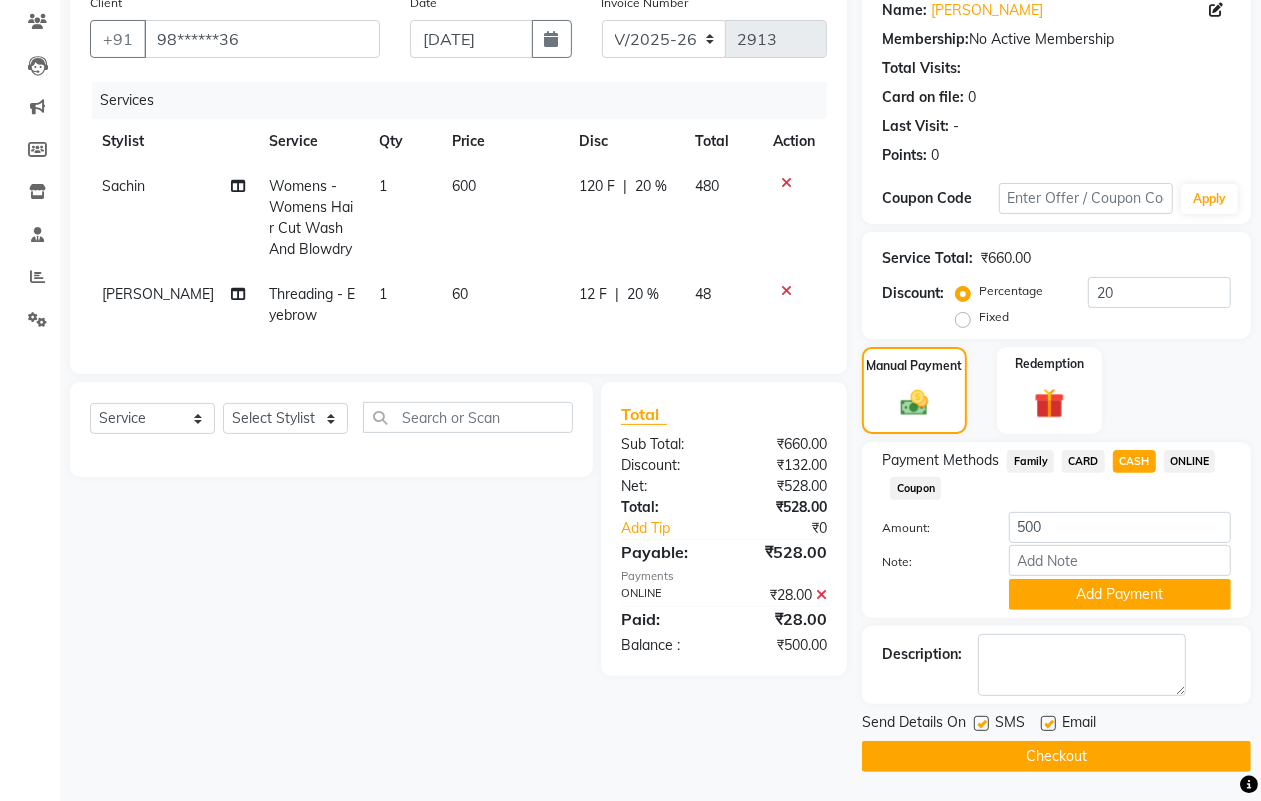 click on "CASH" 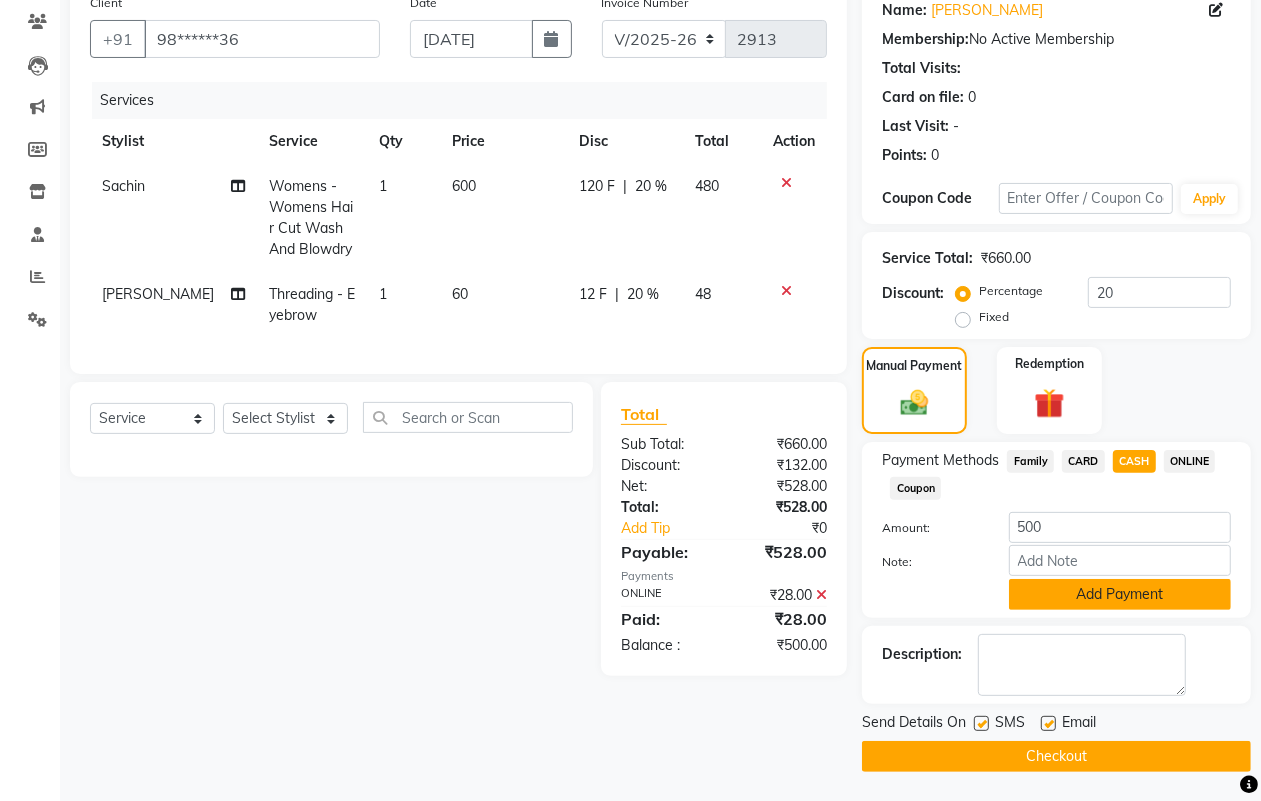 click on "Add Payment" 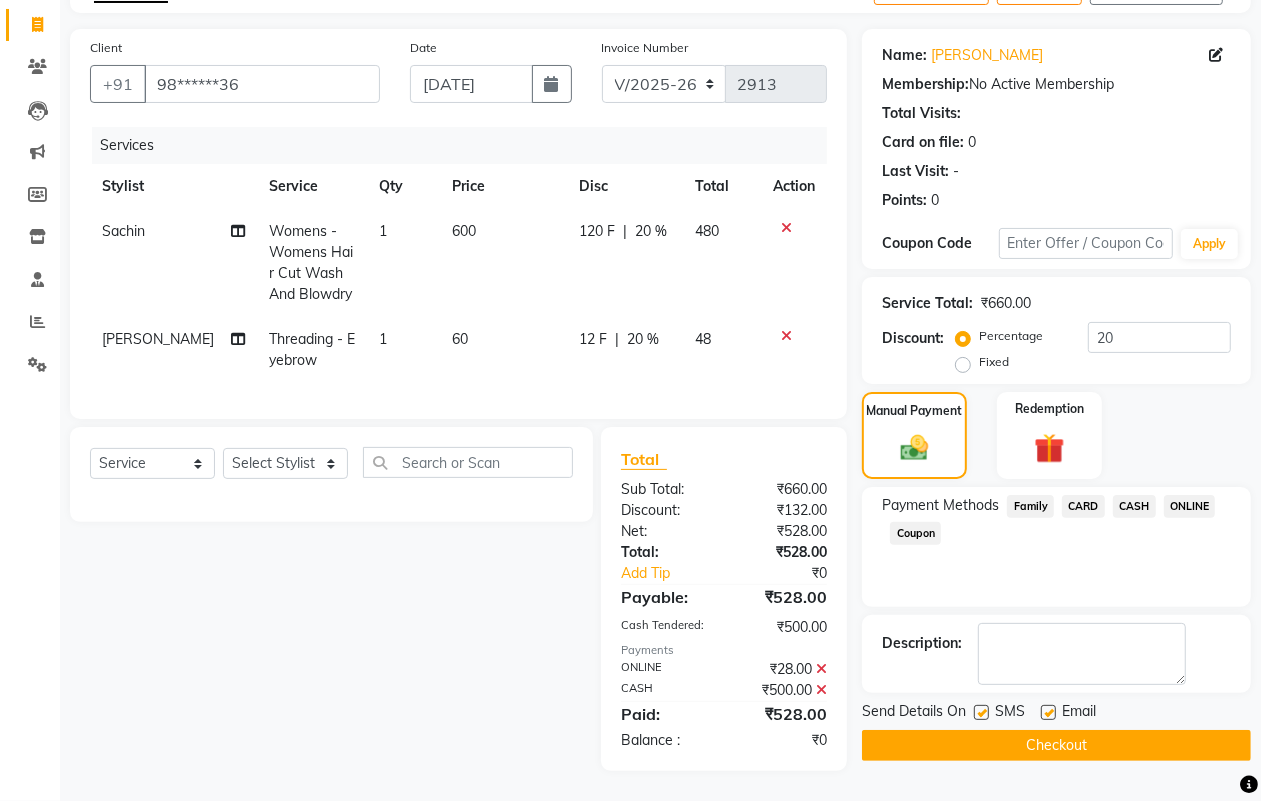 scroll, scrollTop: 138, scrollLeft: 0, axis: vertical 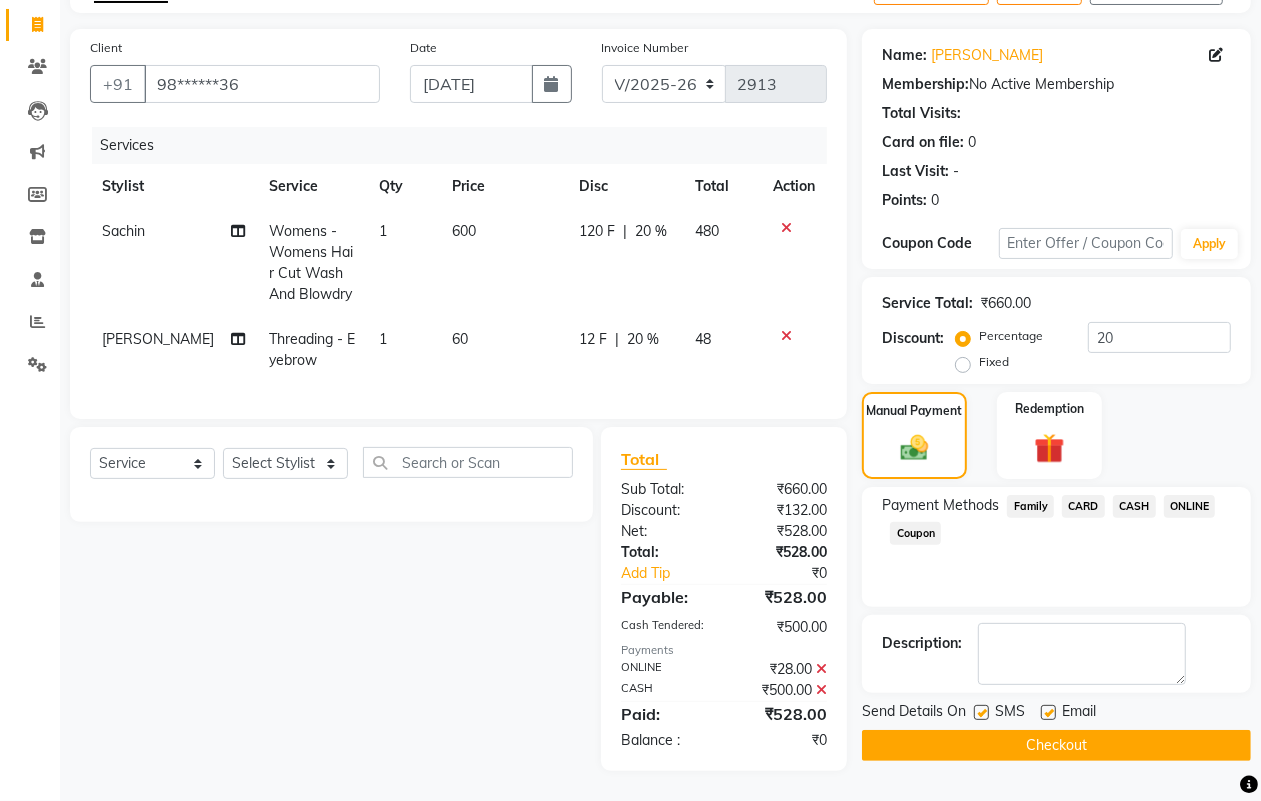 click on "Checkout" 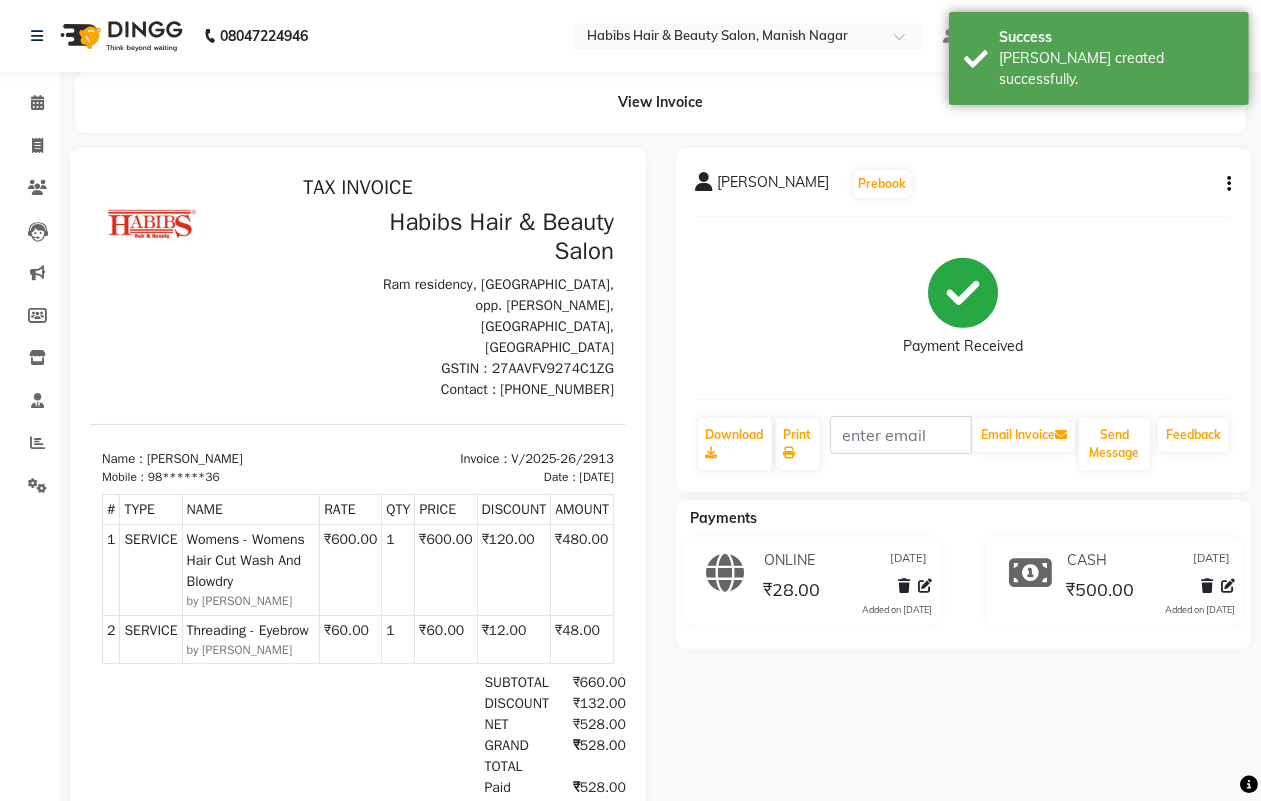 scroll, scrollTop: 0, scrollLeft: 0, axis: both 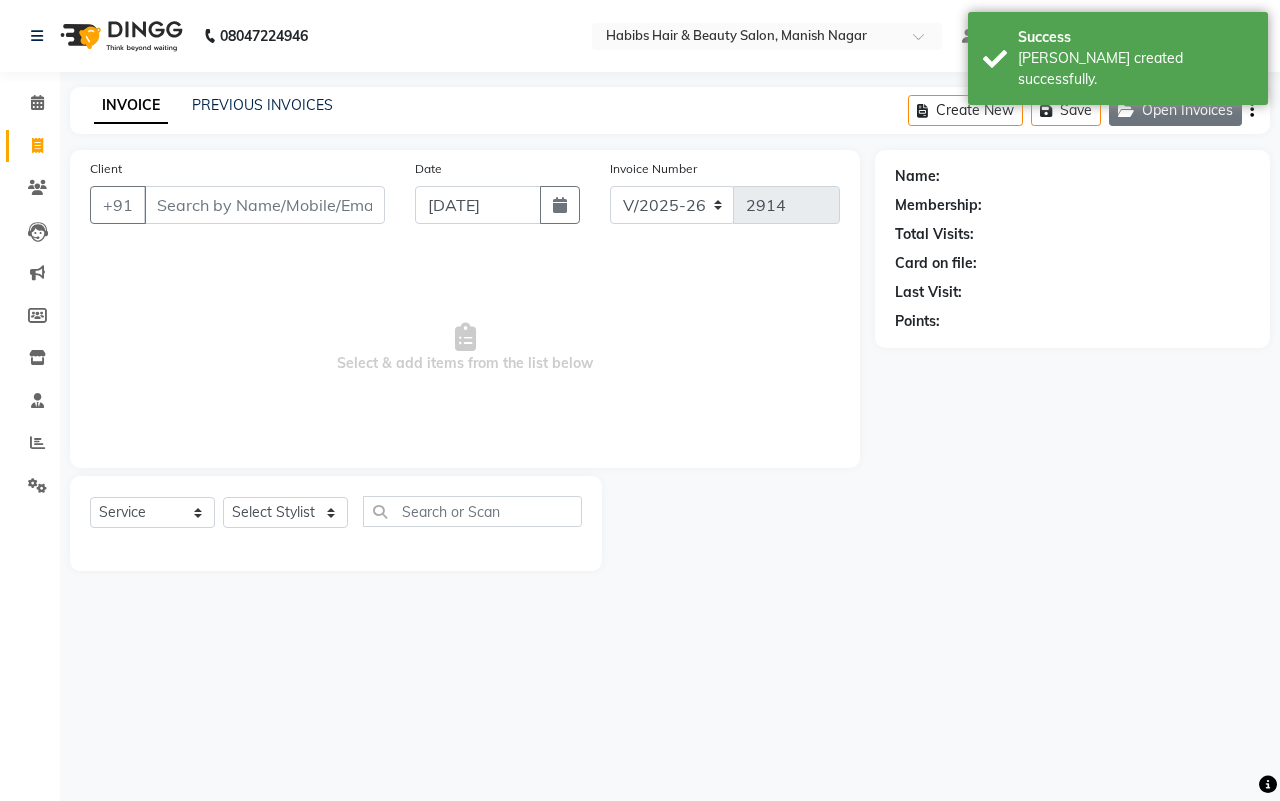 click on "Open Invoices" 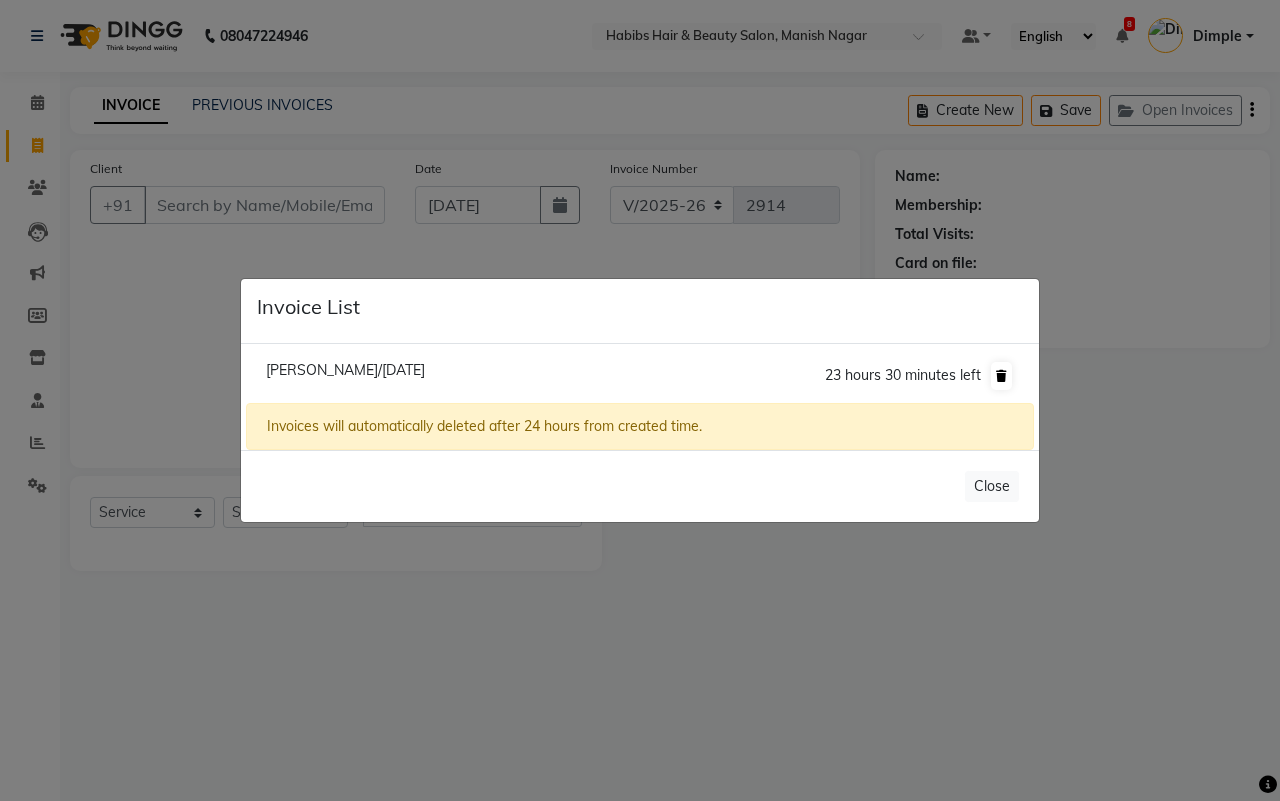 click 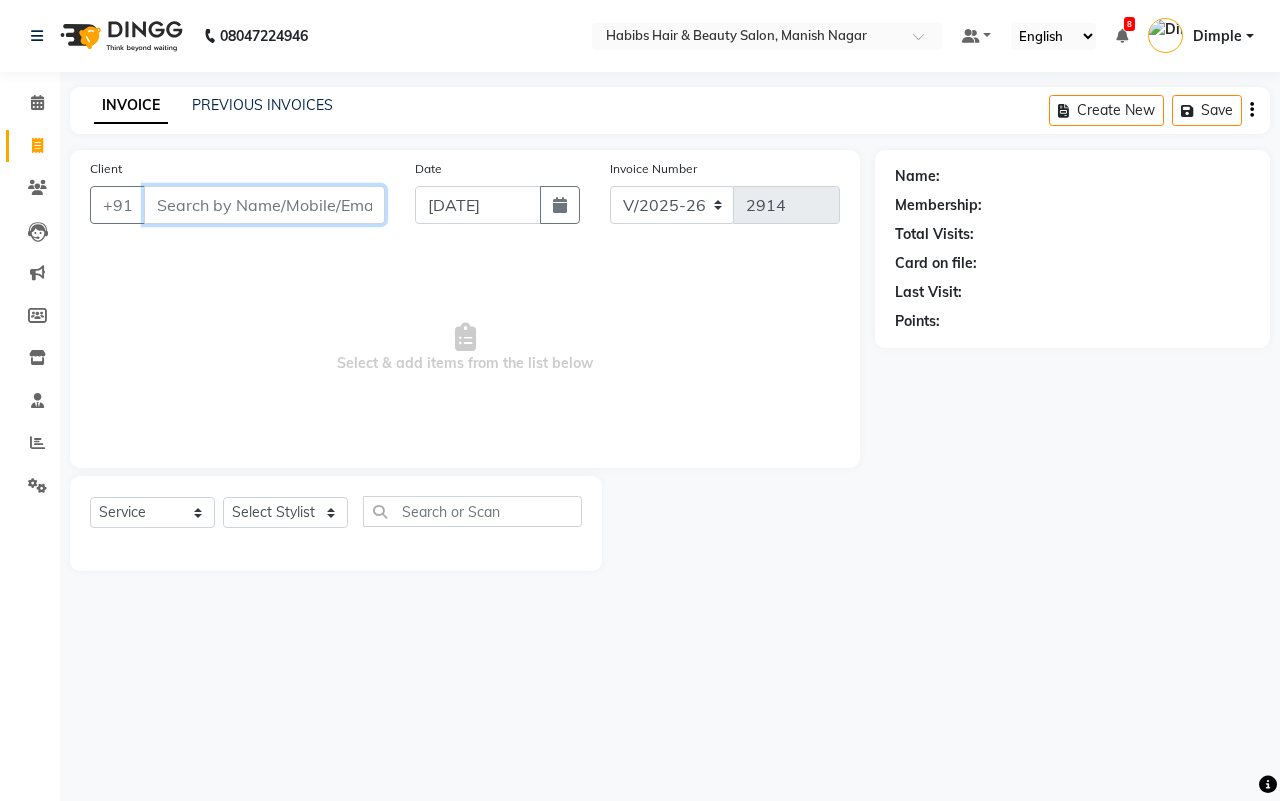 click on "Client" at bounding box center (264, 205) 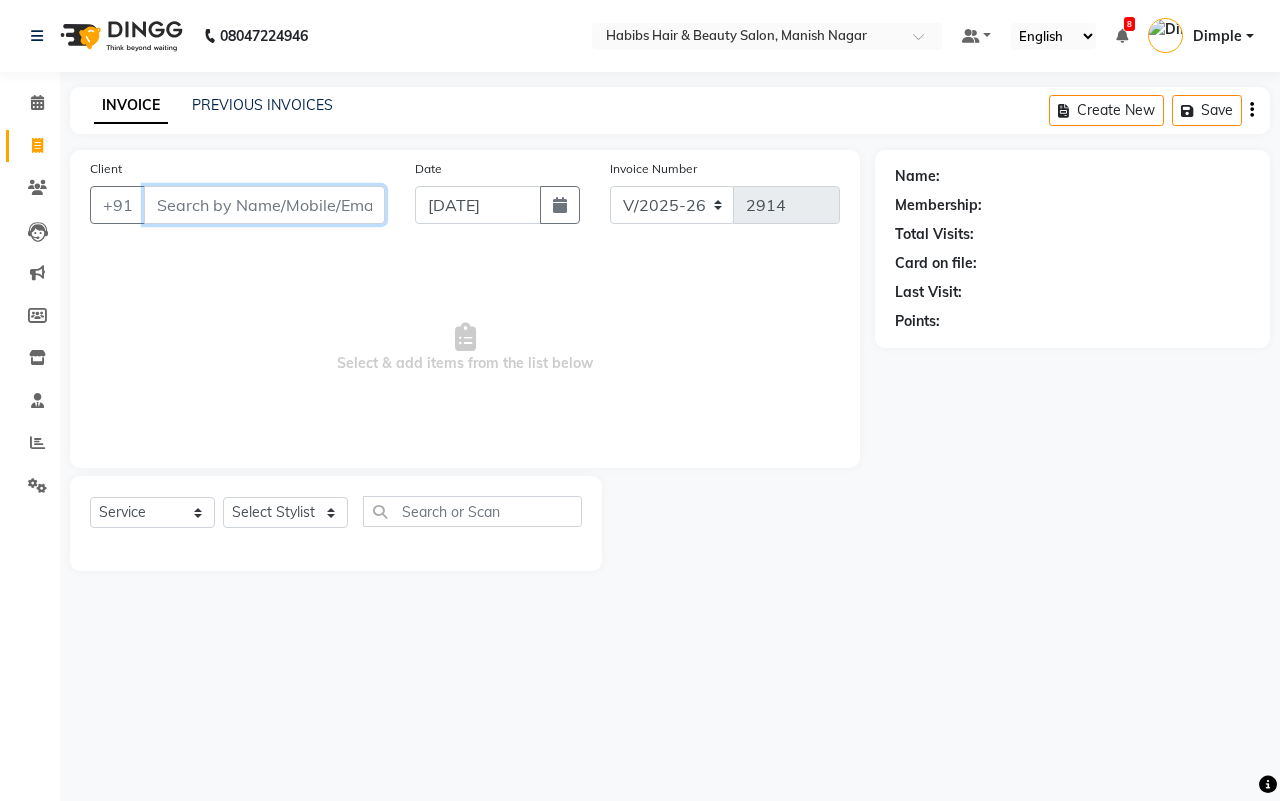 click on "Client" at bounding box center (264, 205) 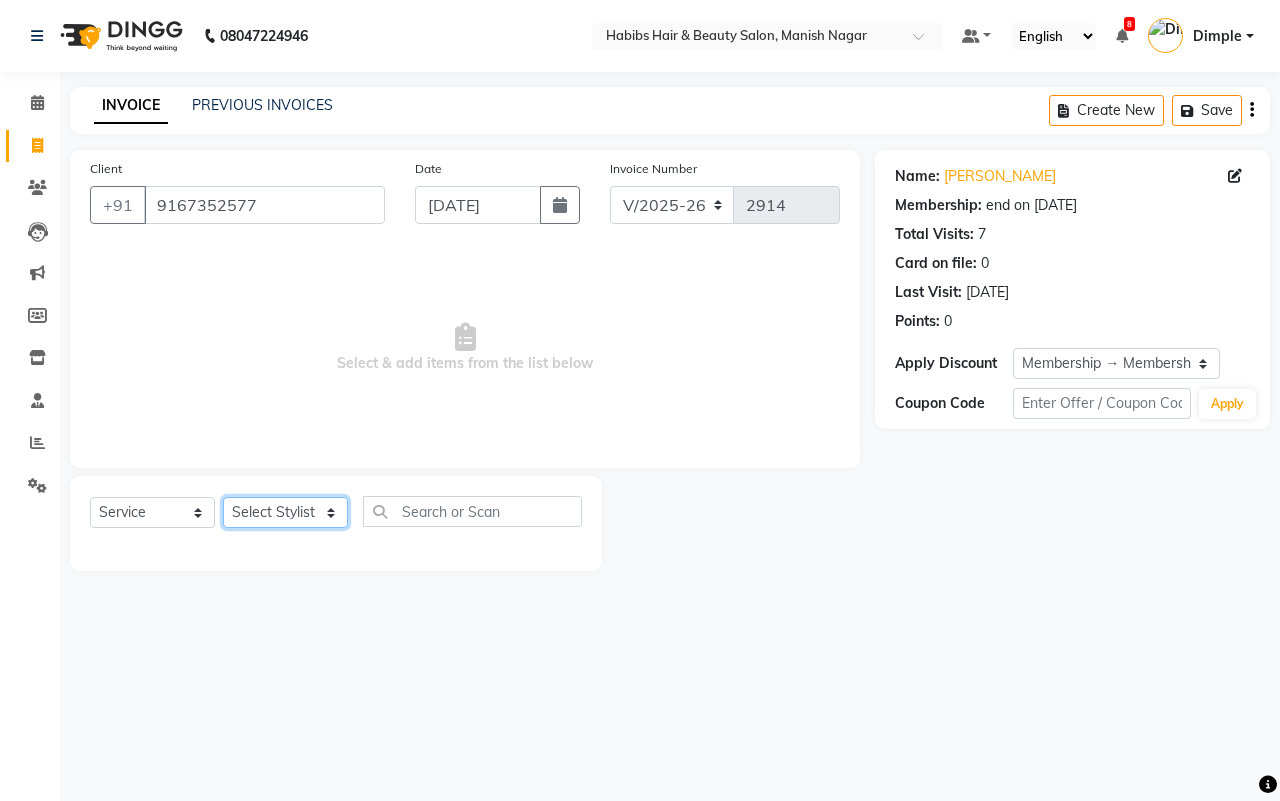 click on "Select Stylist [PERSON_NAME] [PERSON_NAME] [PERSON_NAME] Sachin [PERSON_NAME] [PERSON_NAME] [PERSON_NAME]" 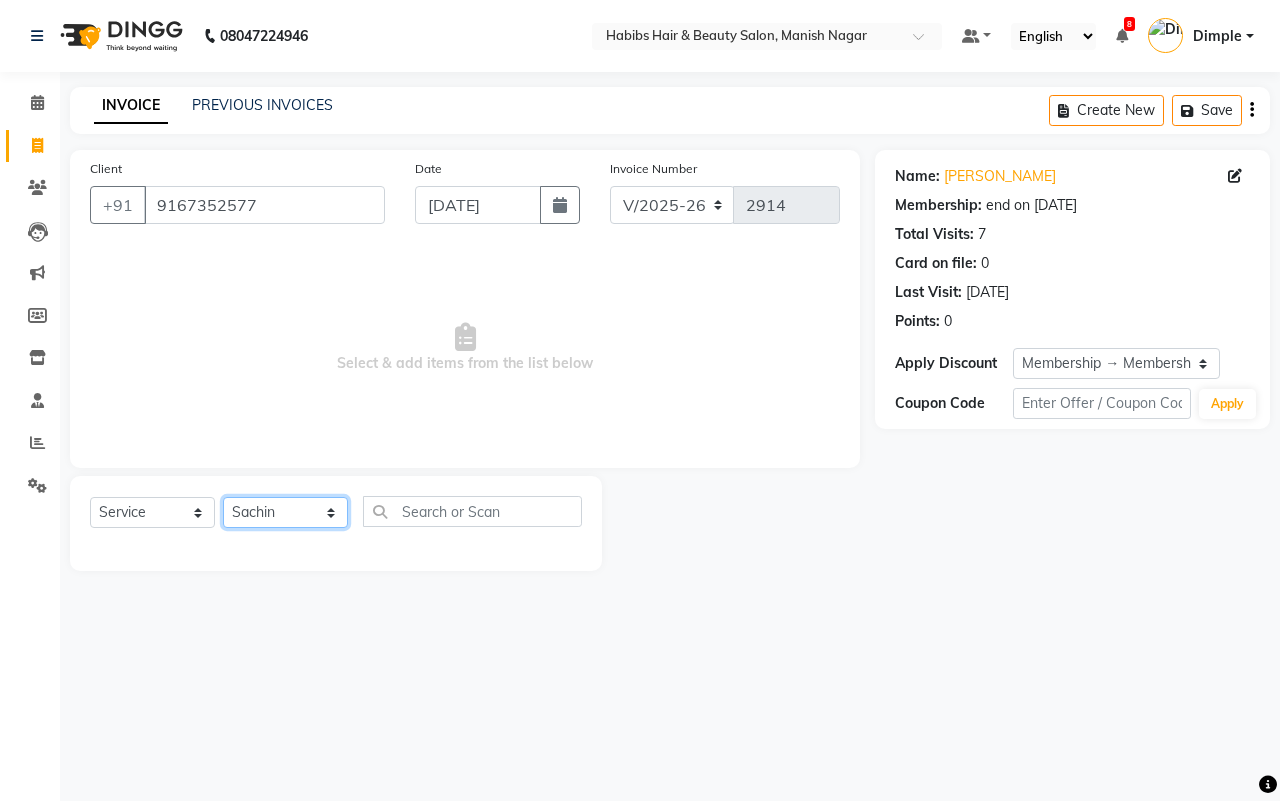 click on "Select Stylist [PERSON_NAME] [PERSON_NAME] [PERSON_NAME] Sachin [PERSON_NAME] [PERSON_NAME] [PERSON_NAME]" 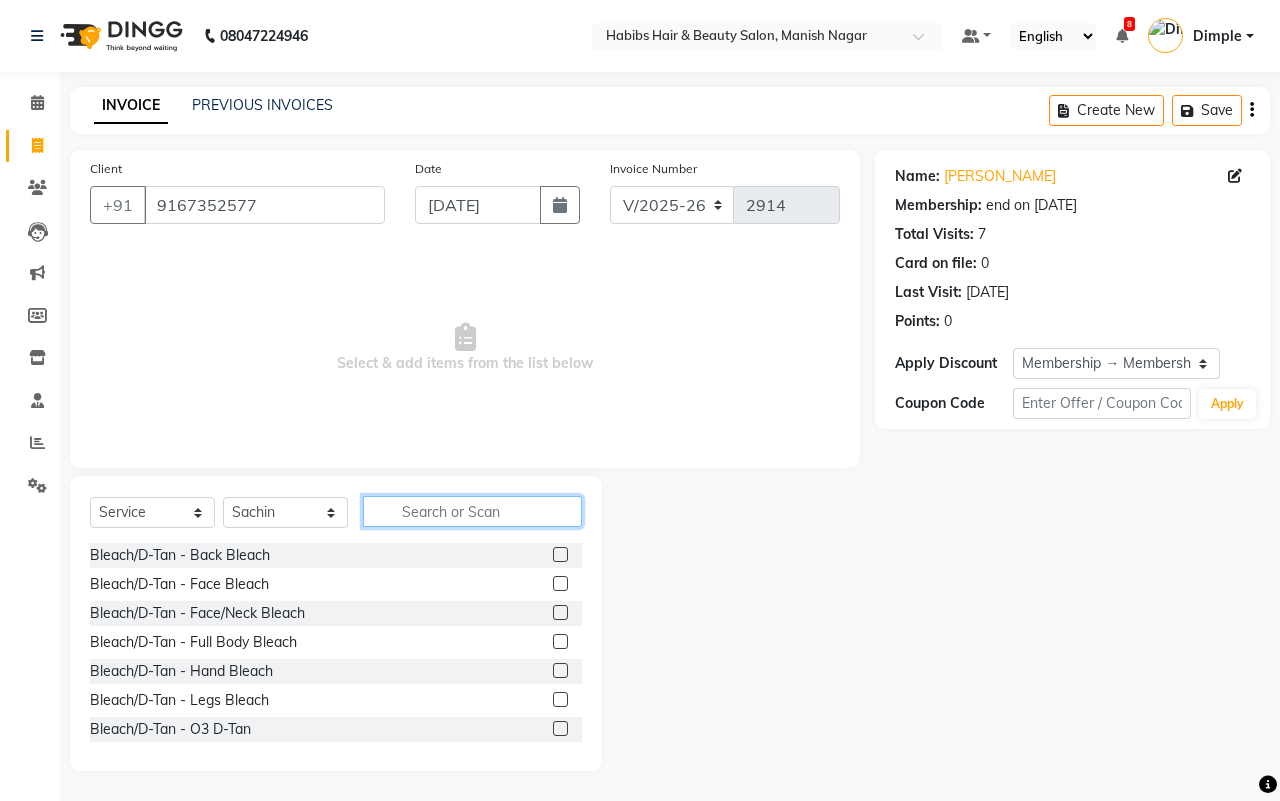 click 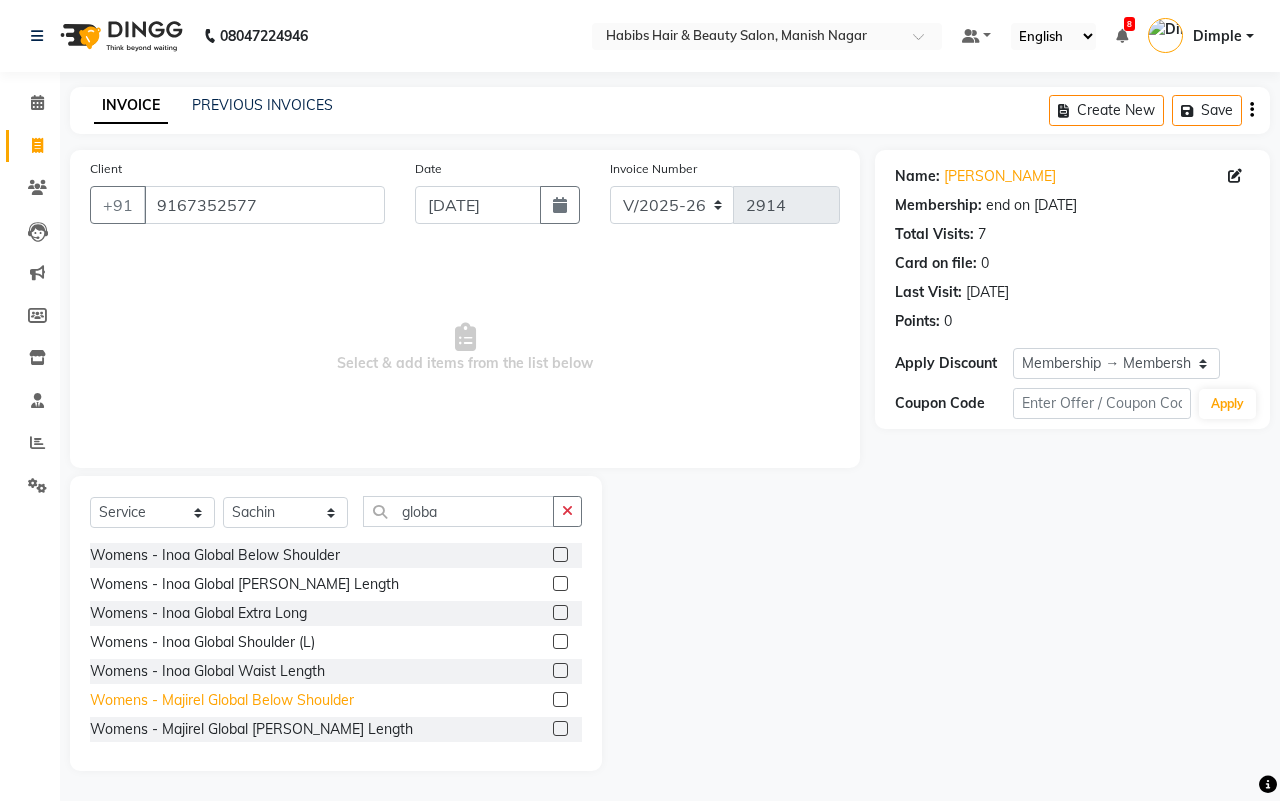 click on "Womens - Majirel Global Below Shoulder" 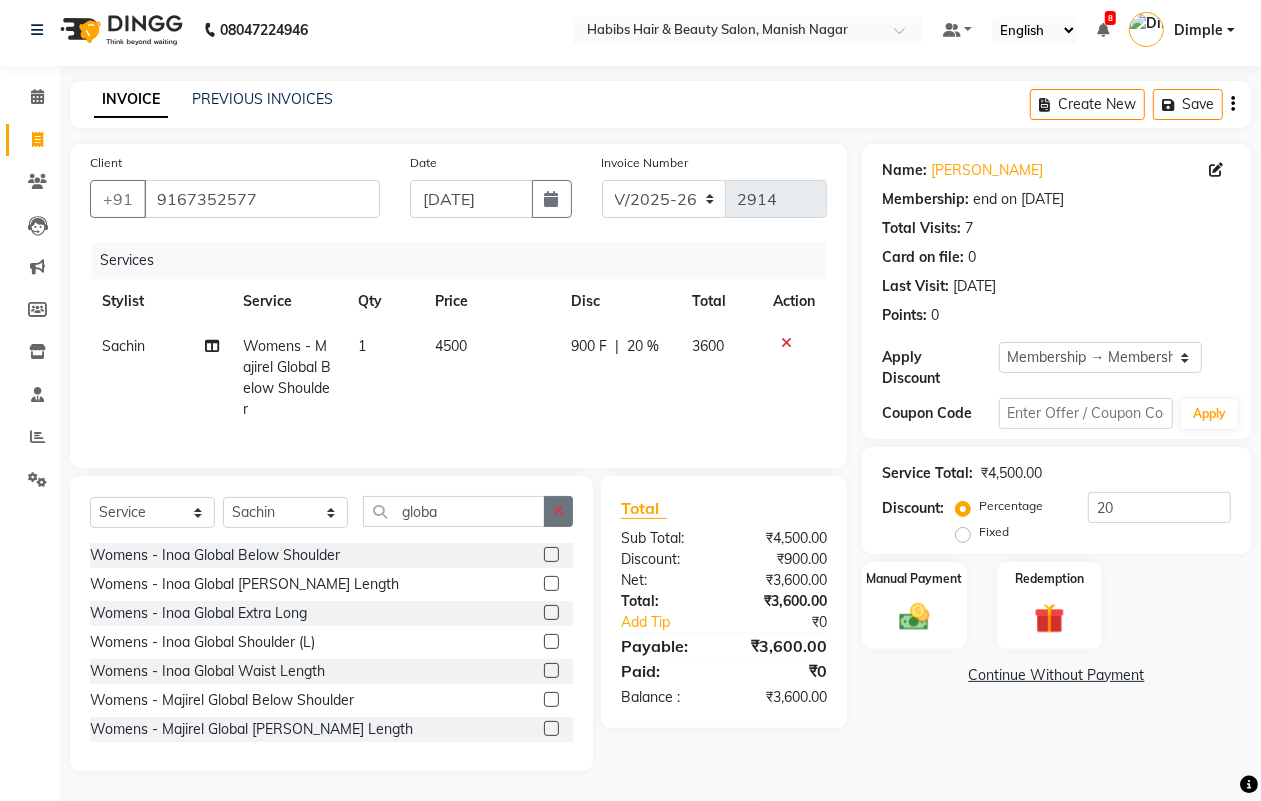 click 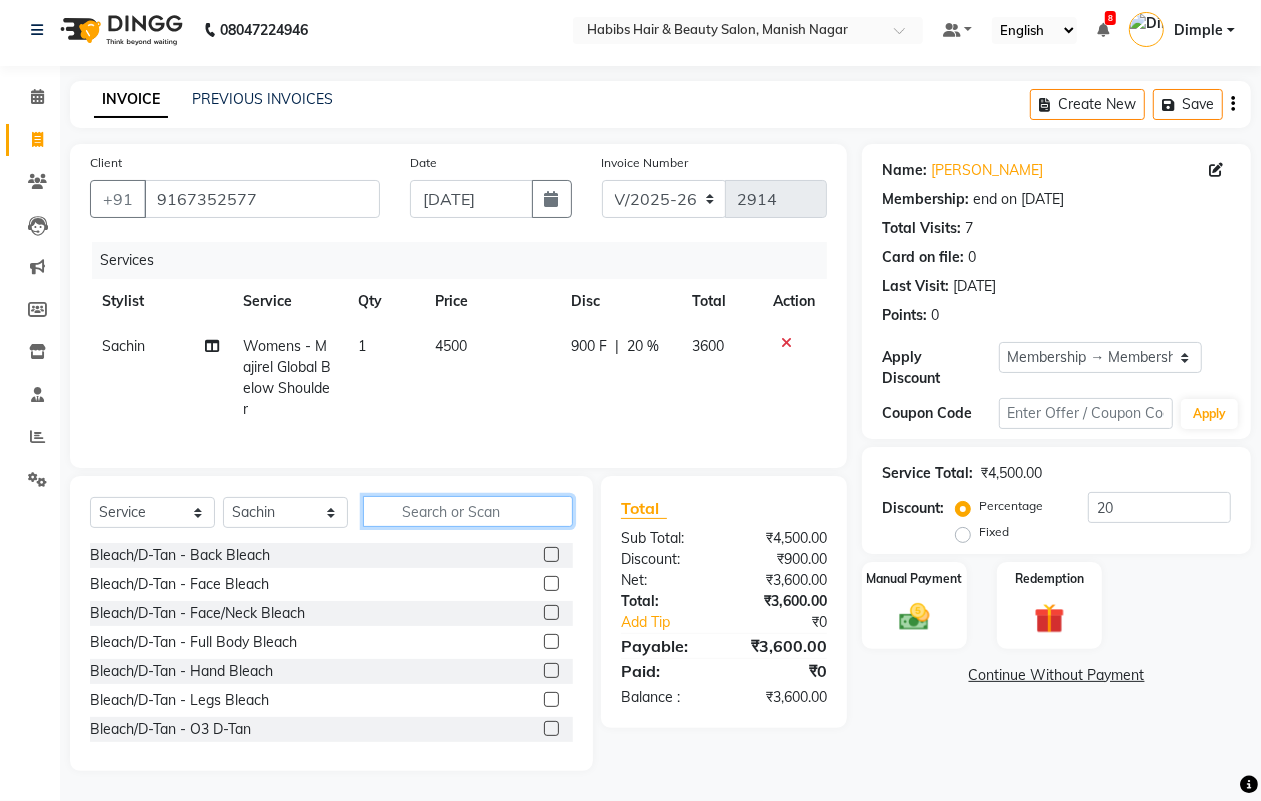 scroll, scrollTop: 23, scrollLeft: 0, axis: vertical 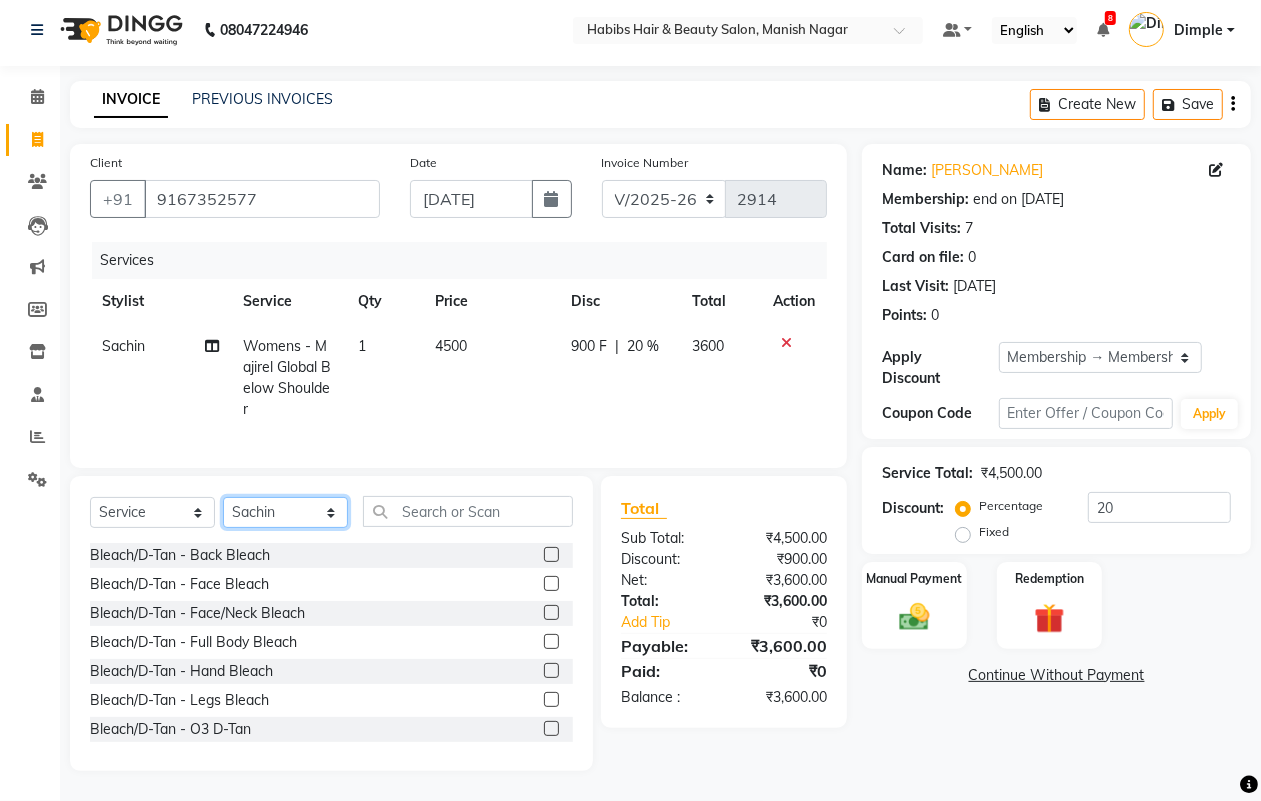 click on "Select Stylist [PERSON_NAME] [PERSON_NAME] [PERSON_NAME] Sachin [PERSON_NAME] [PERSON_NAME] [PERSON_NAME]" 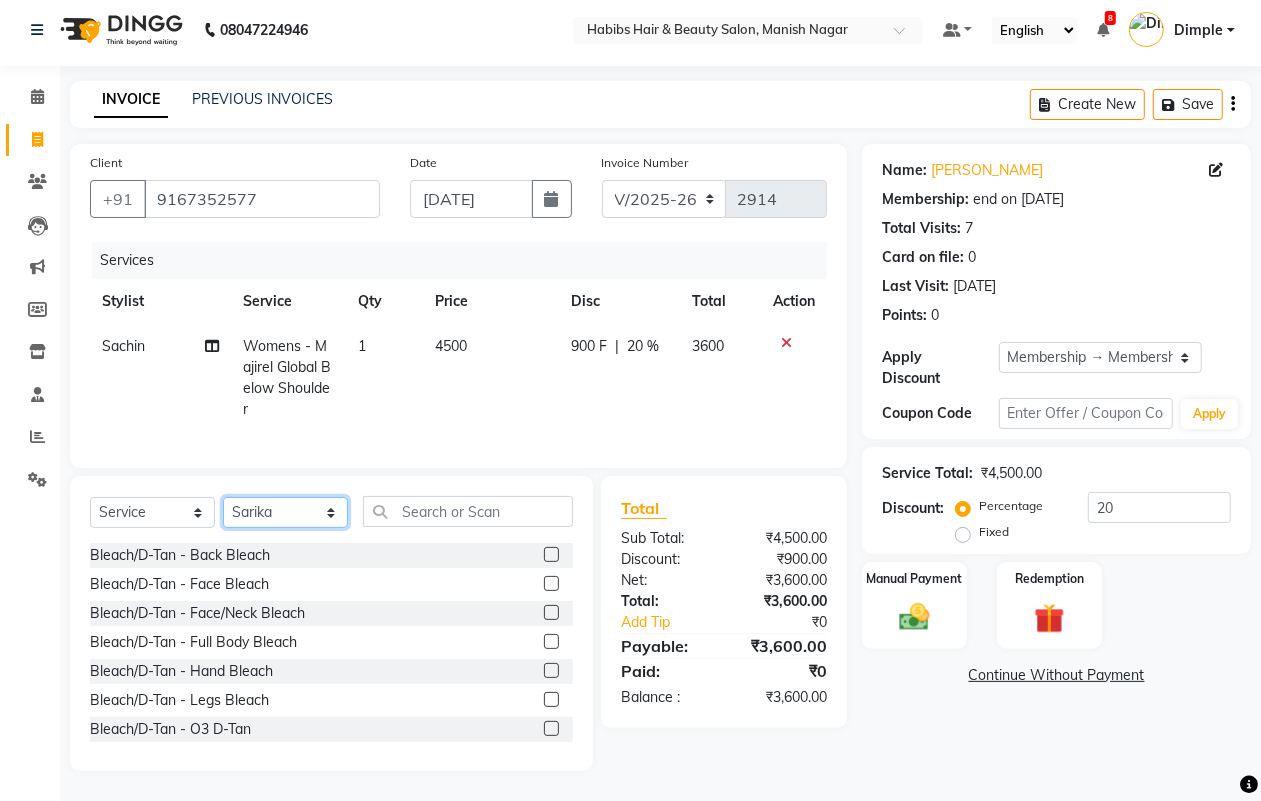 click on "Select Stylist [PERSON_NAME] [PERSON_NAME] [PERSON_NAME] Sachin [PERSON_NAME] [PERSON_NAME] [PERSON_NAME]" 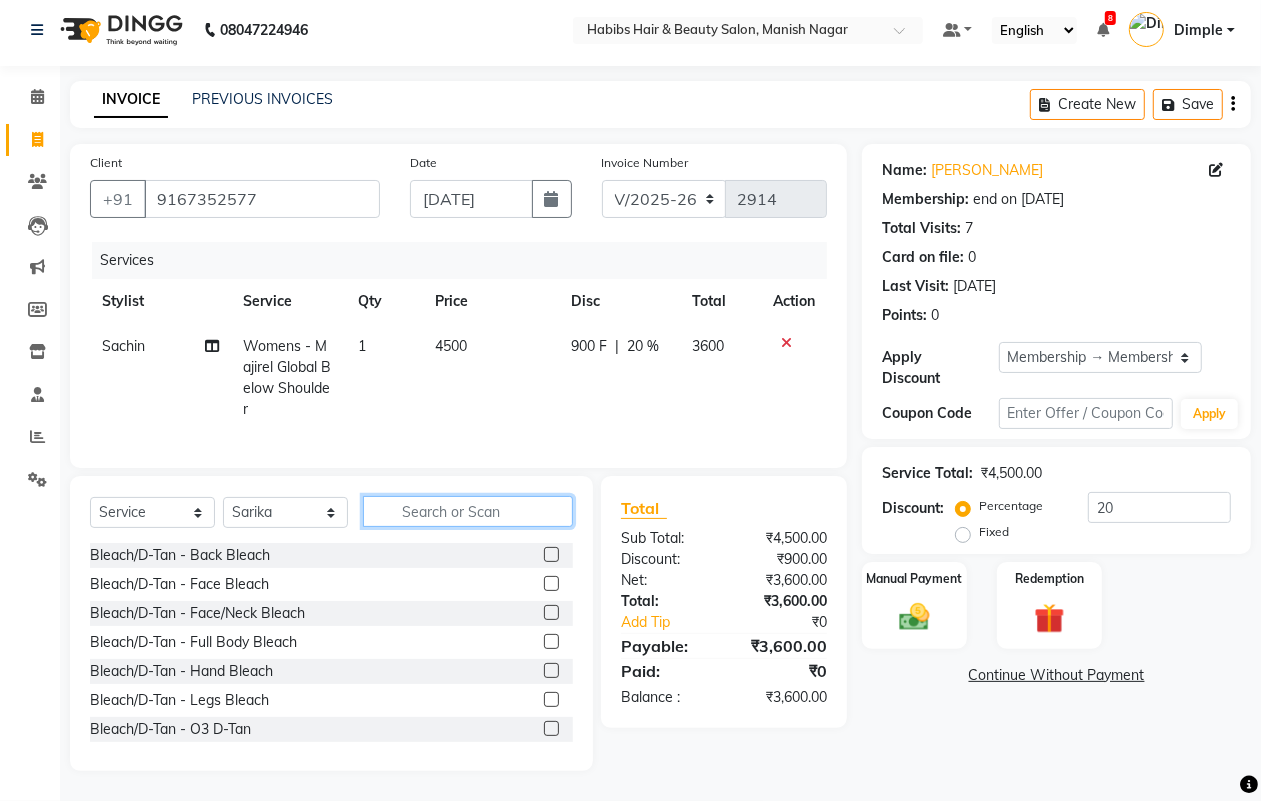 click 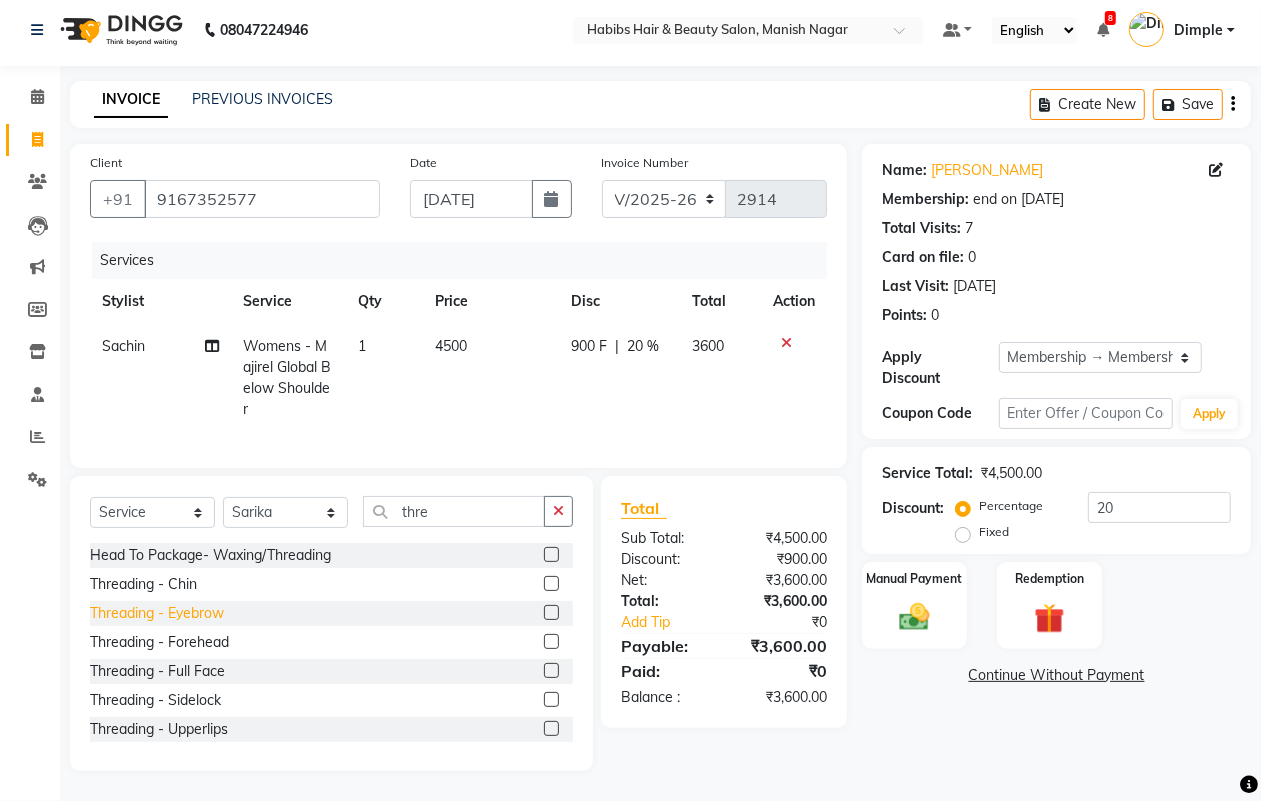 click on "Threading - Eyebrow" 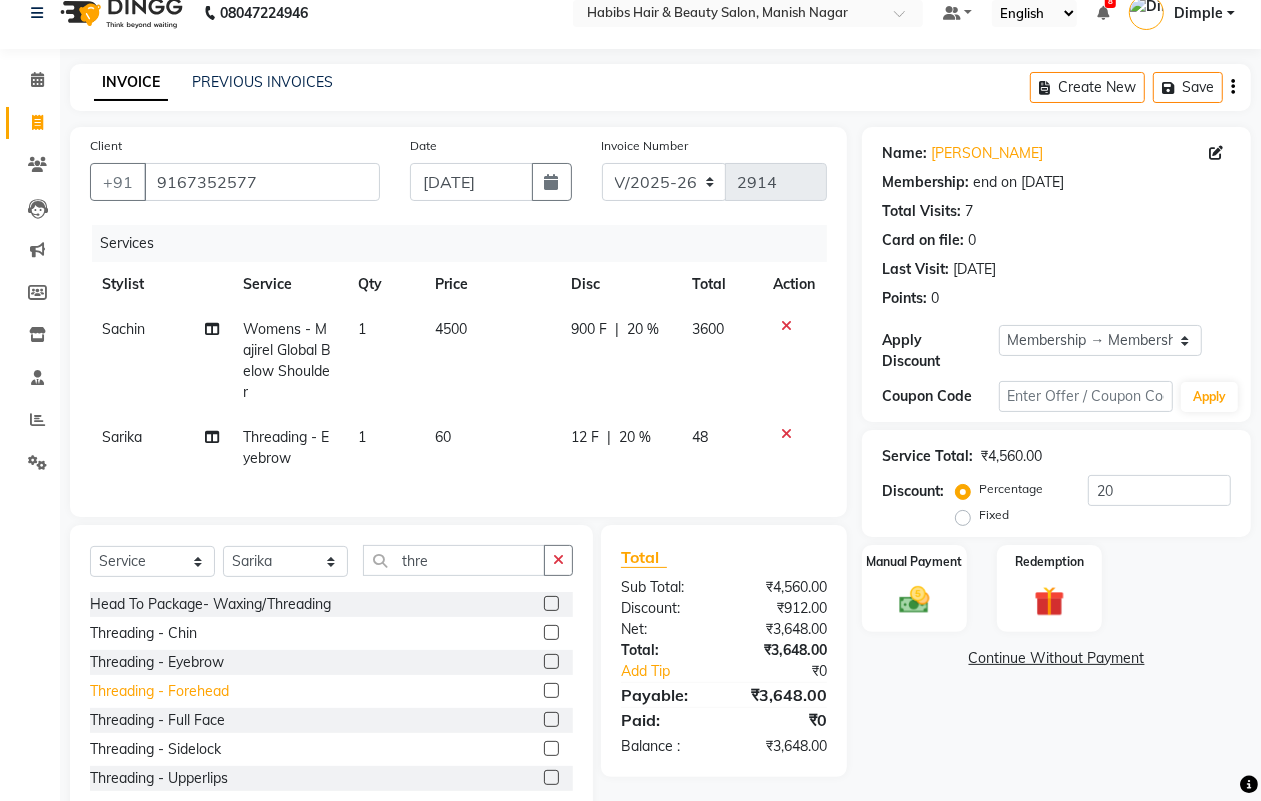 click on "Threading - Forehead" 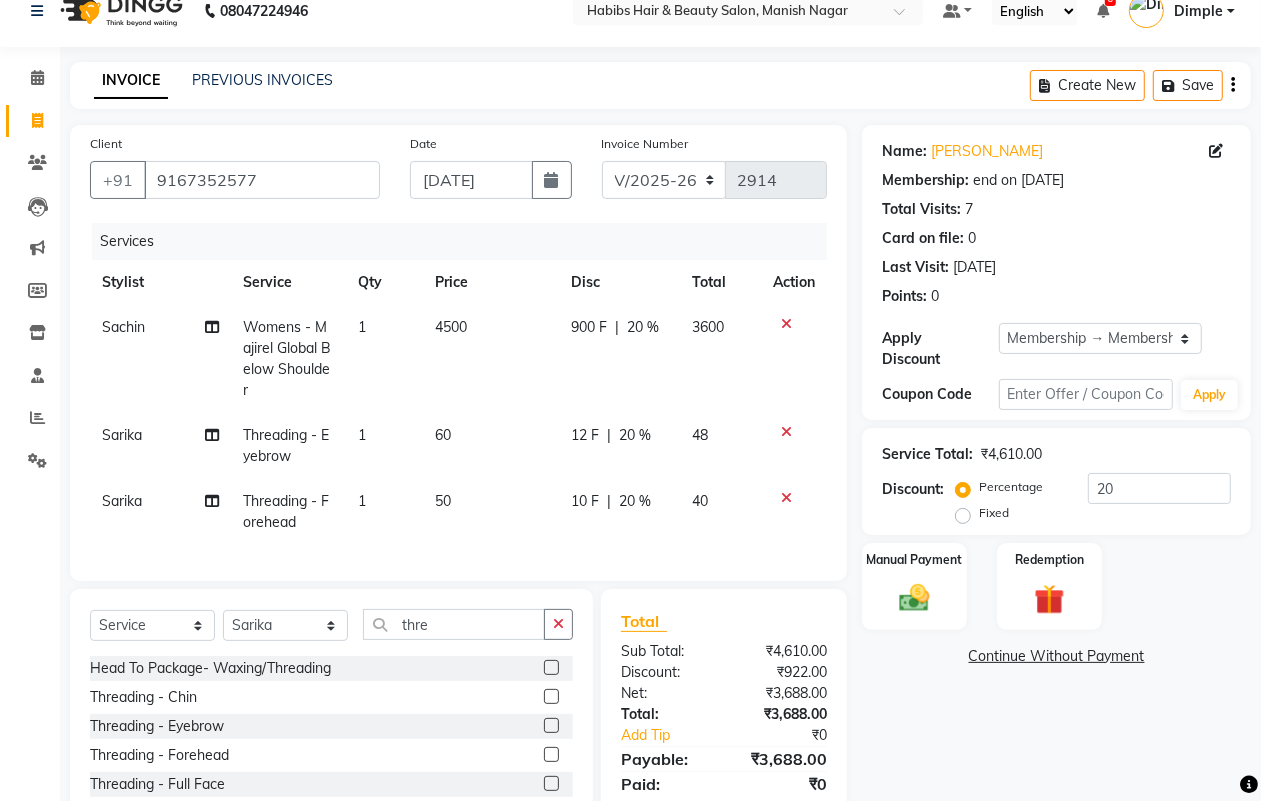 scroll, scrollTop: 156, scrollLeft: 0, axis: vertical 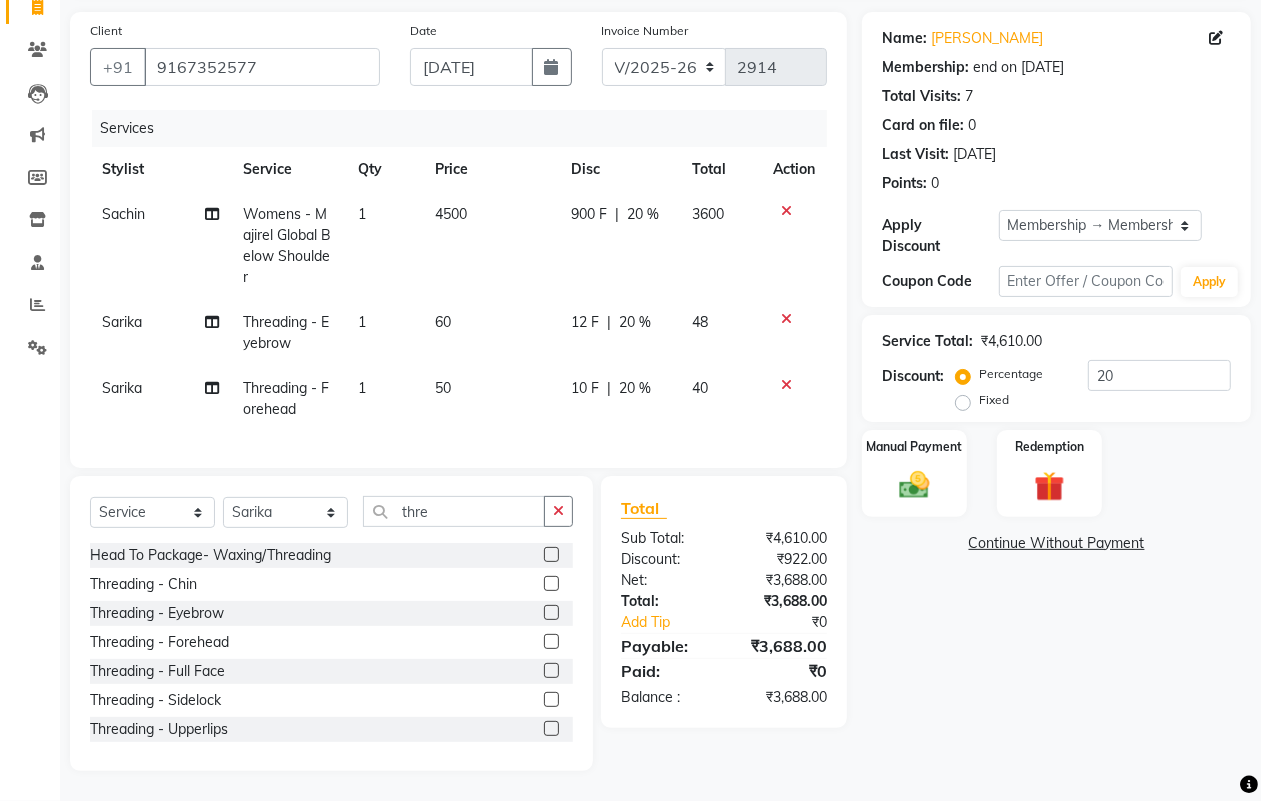 click on "Select  Service  Product  Membership  Package Voucher Prepaid Gift Card  Select Stylist [PERSON_NAME] [PERSON_NAME] [PERSON_NAME] Sachin [PERSON_NAME] [PERSON_NAME] [PERSON_NAME]  thre Head To Package- Waxing/Threading  Threading - Chin  Threading - Eyebrow  Threading - Forehead  Threading - Full Face  Threading - Sidelock  Threading - Upperlips" 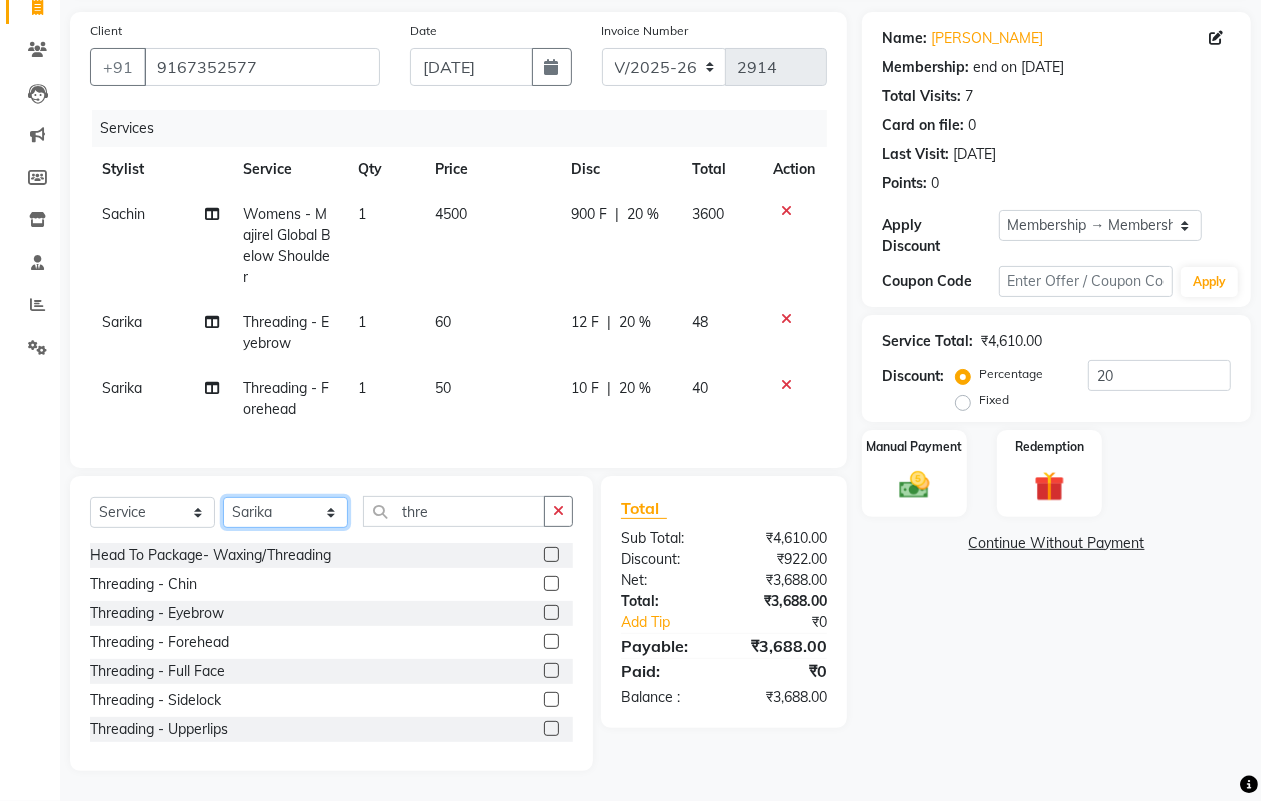 click on "Select Stylist [PERSON_NAME] [PERSON_NAME] [PERSON_NAME] Sachin [PERSON_NAME] [PERSON_NAME] [PERSON_NAME]" 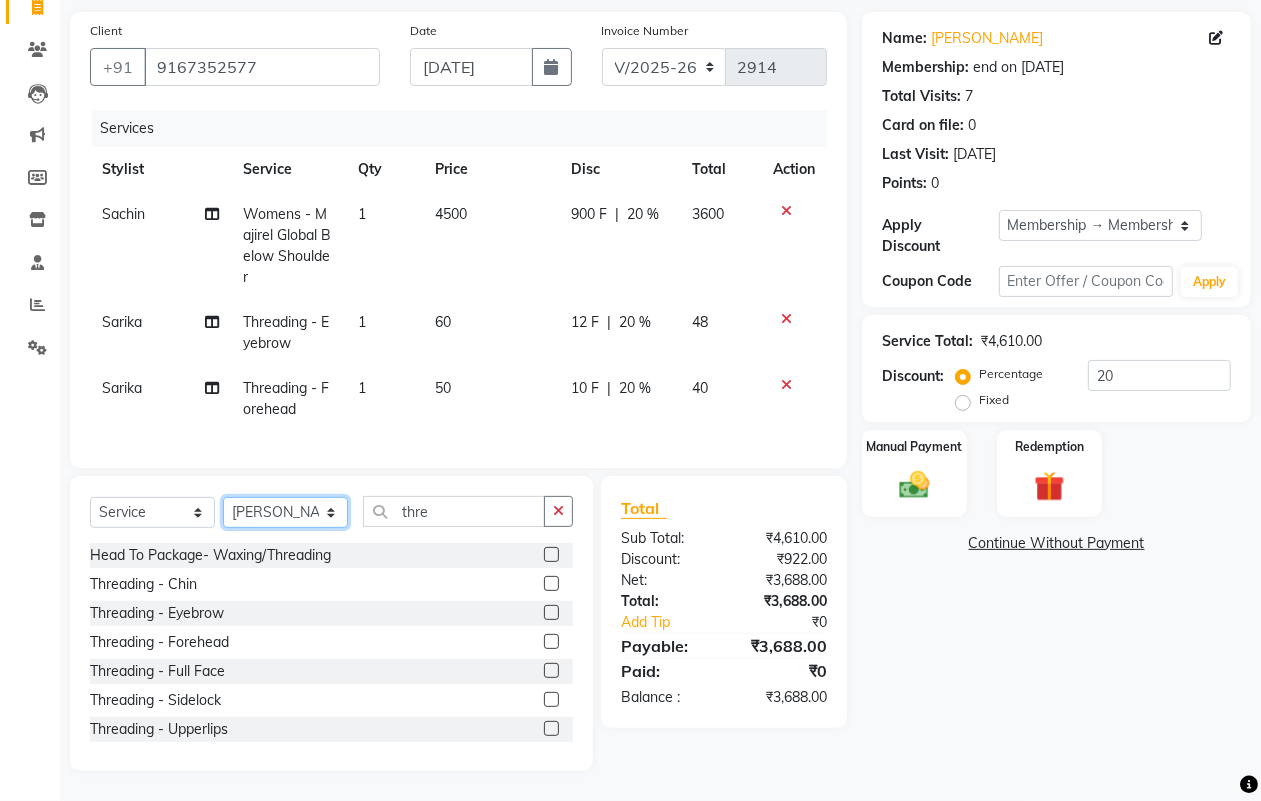 click on "Select Stylist [PERSON_NAME] [PERSON_NAME] [PERSON_NAME] Sachin [PERSON_NAME] [PERSON_NAME] [PERSON_NAME]" 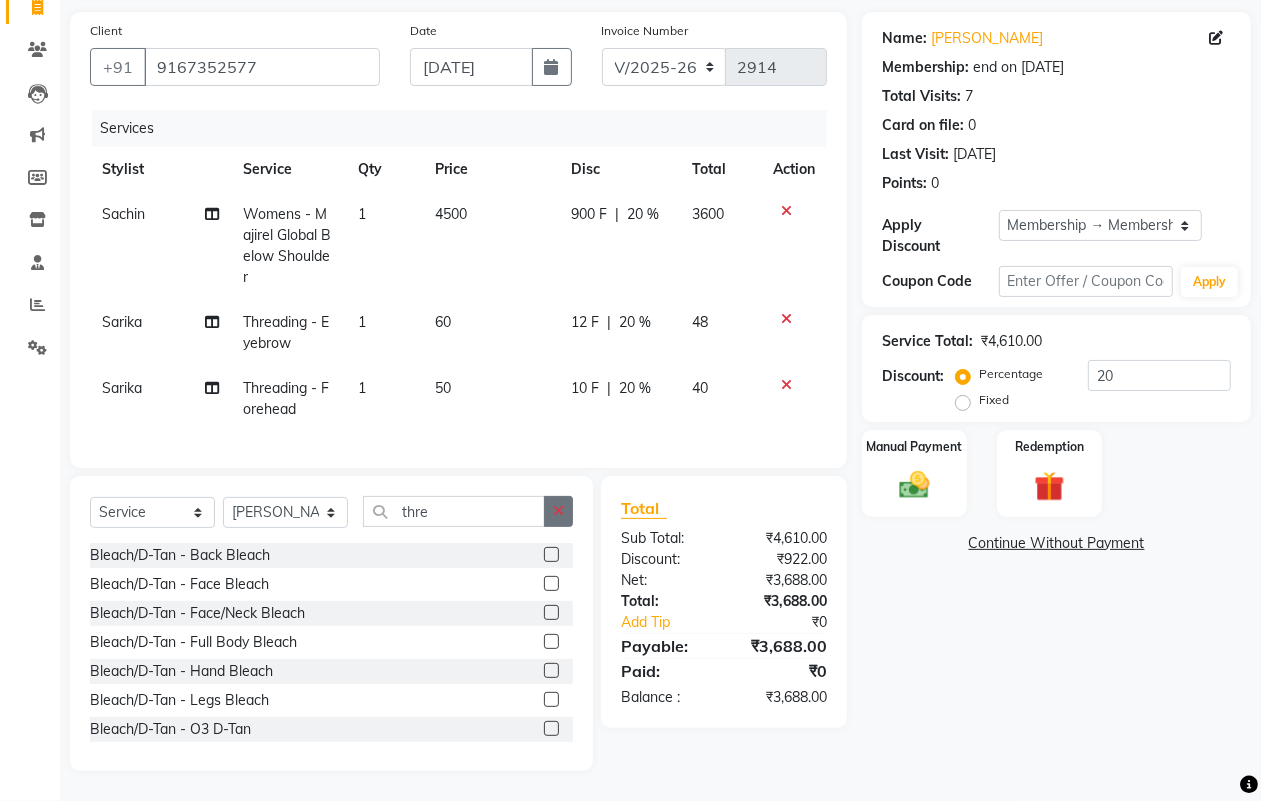 click 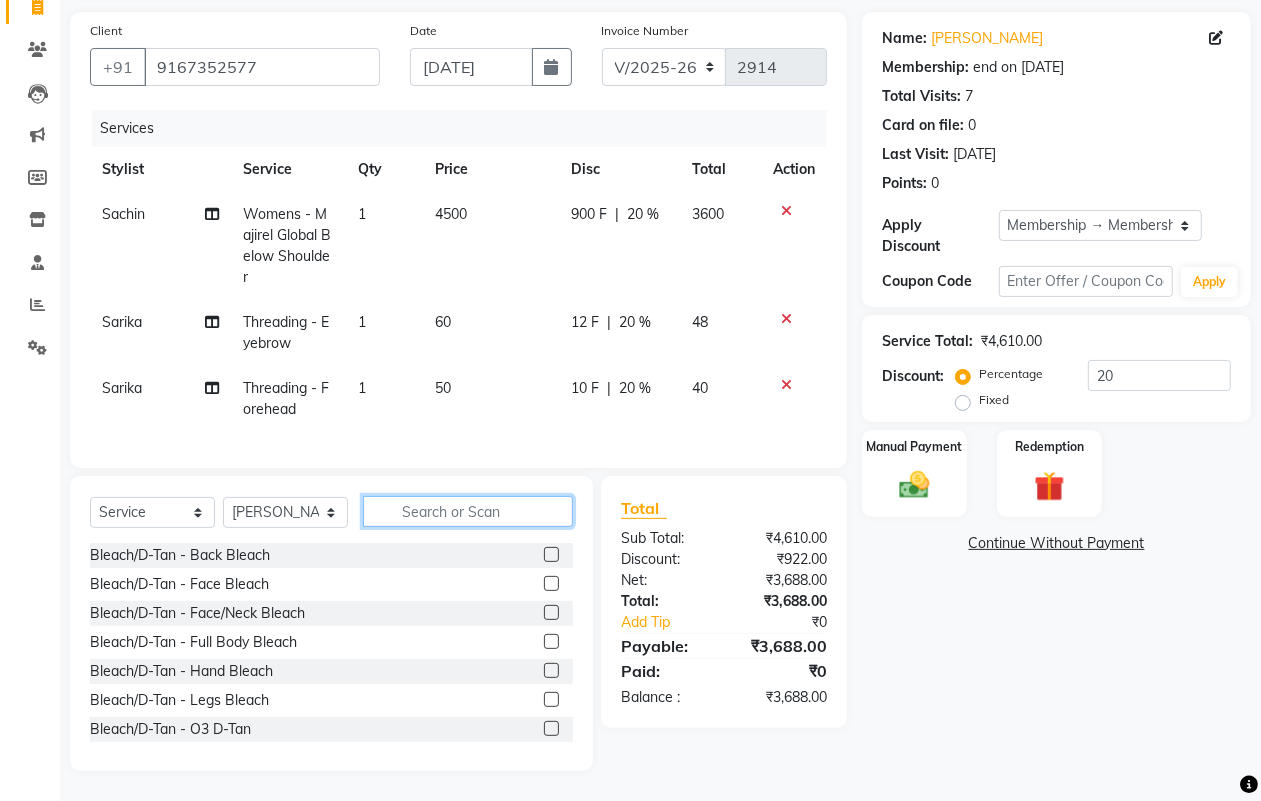 click 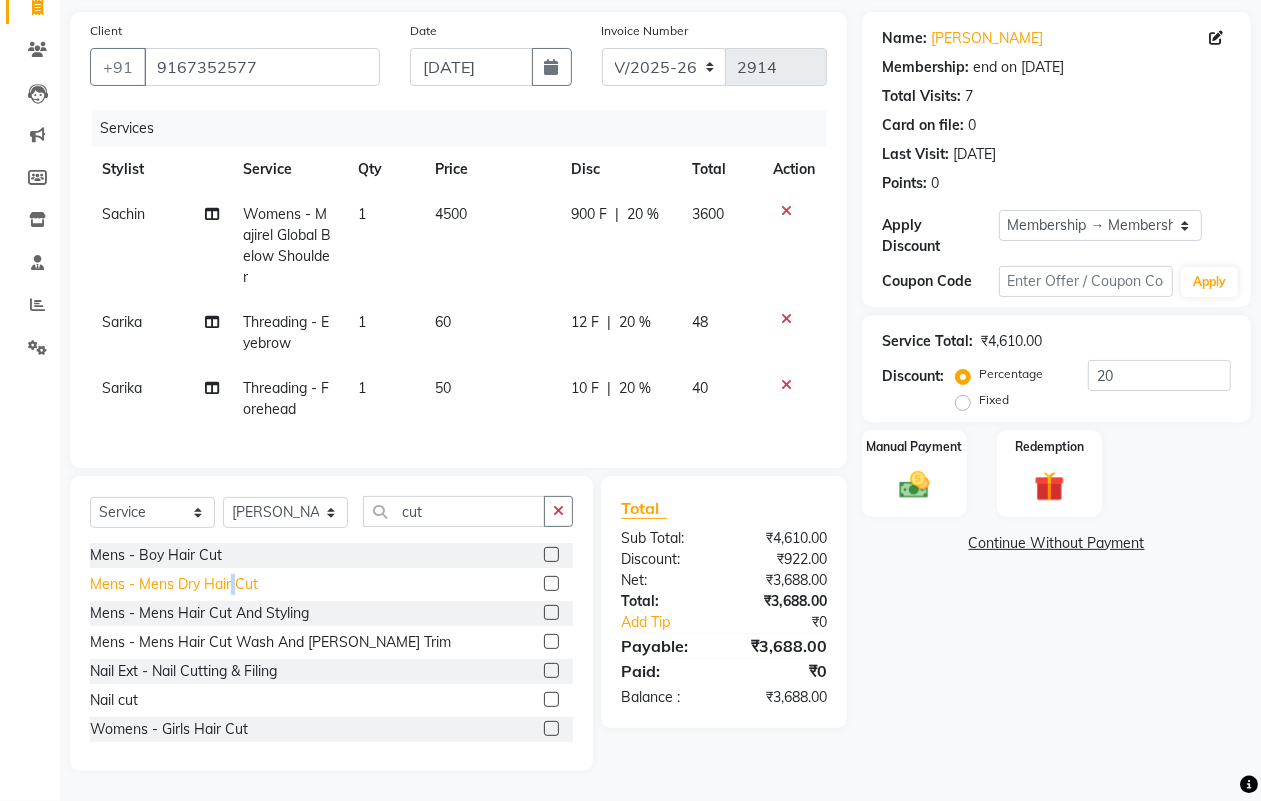 click on "Mens - Mens Dry Hair Cut" 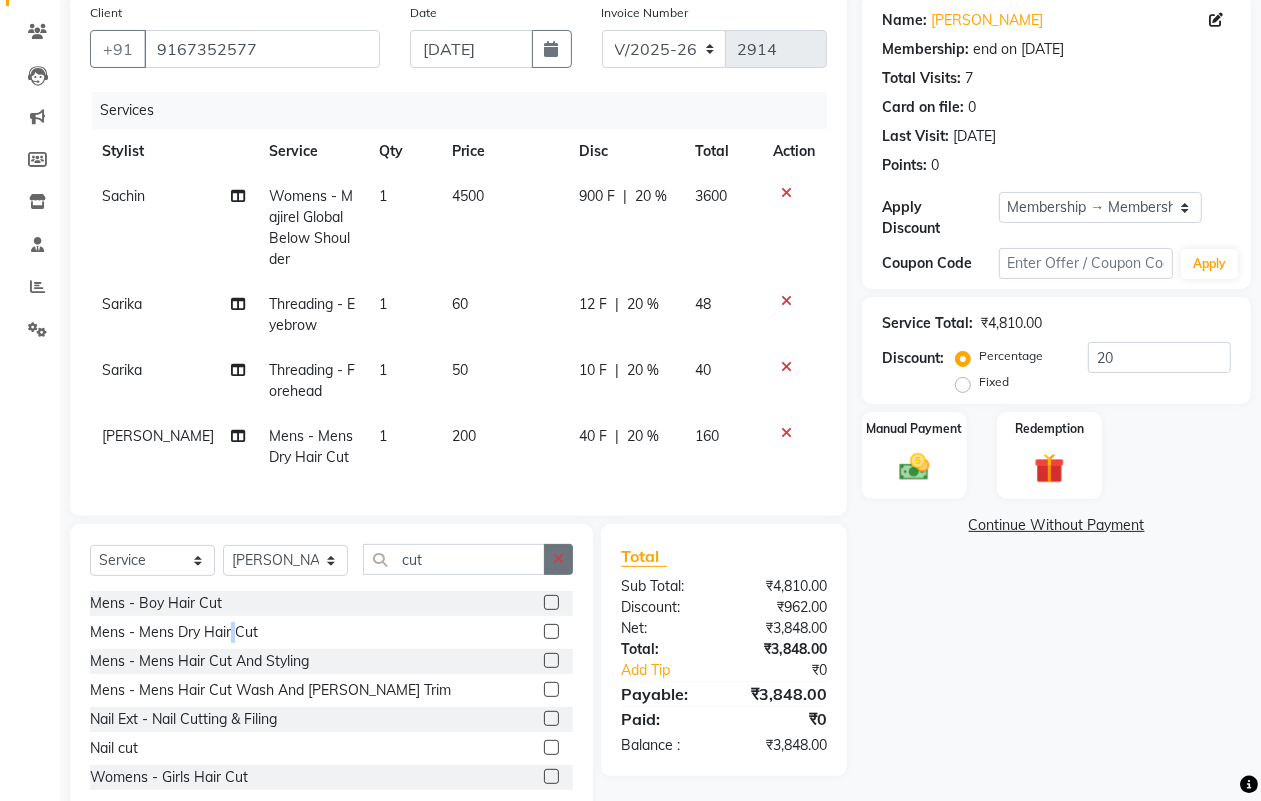 click 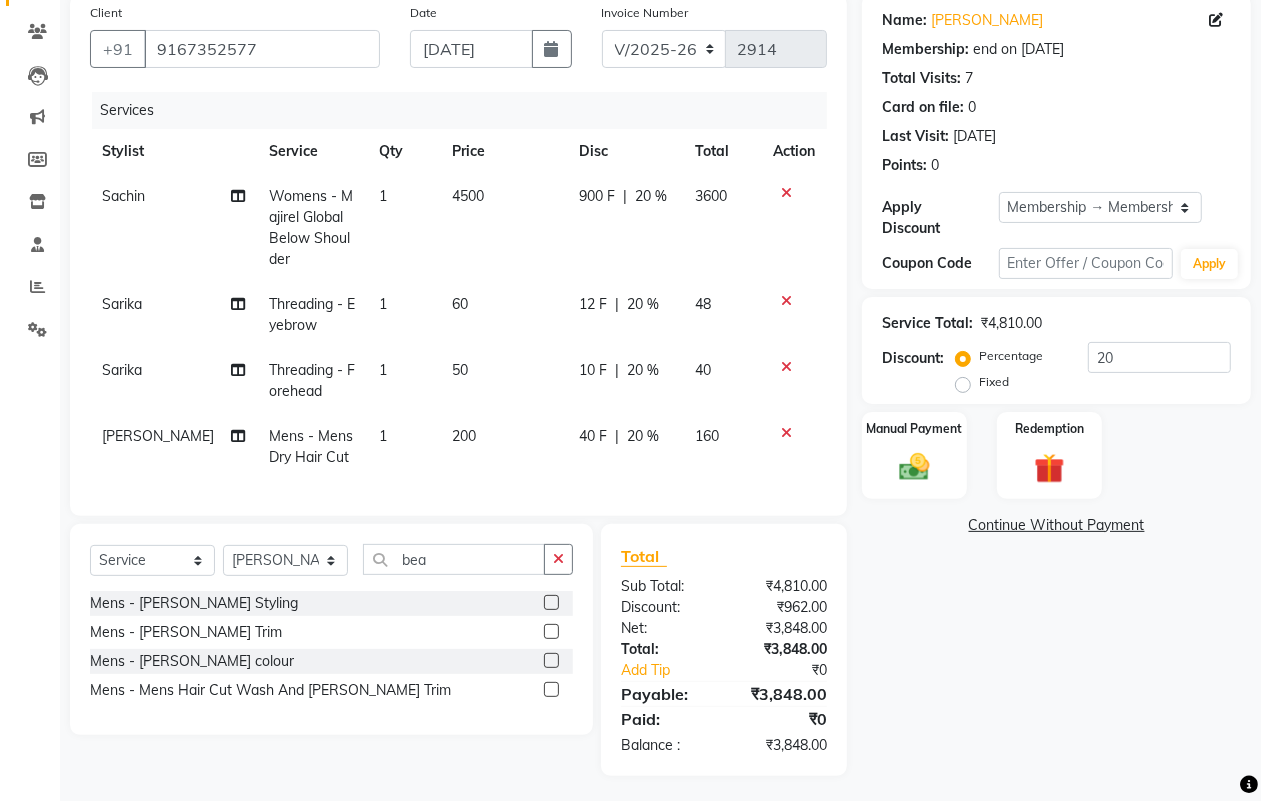drag, startPoint x: 195, startPoint y: 651, endPoint x: 227, endPoint y: 646, distance: 32.38827 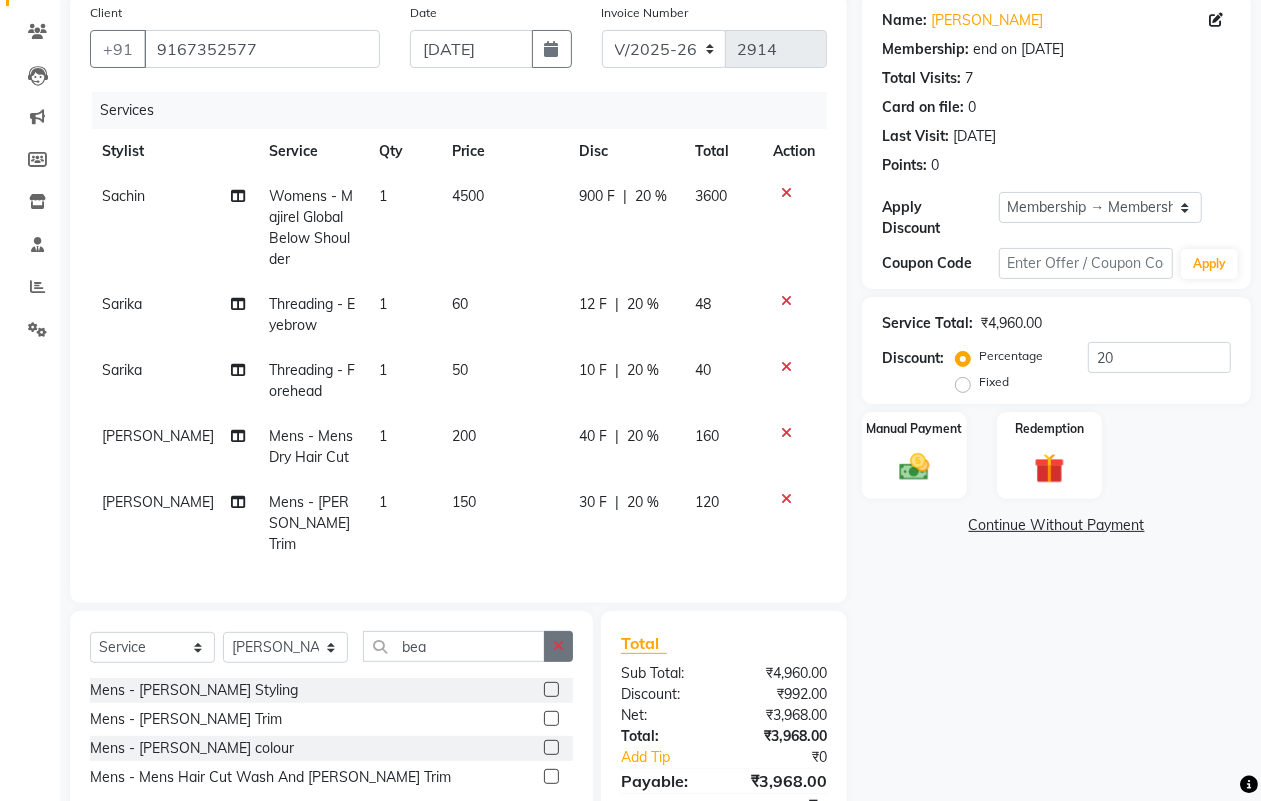 click 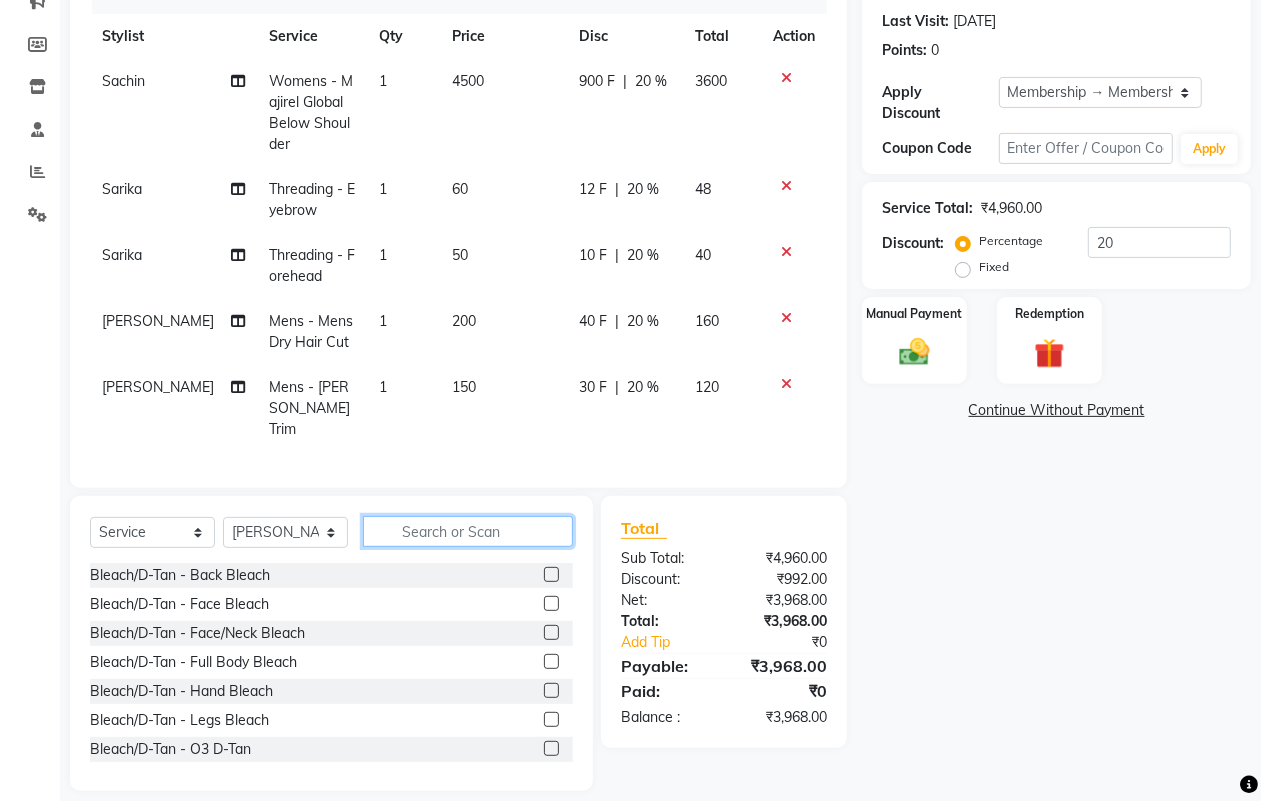 scroll, scrollTop: 287, scrollLeft: 0, axis: vertical 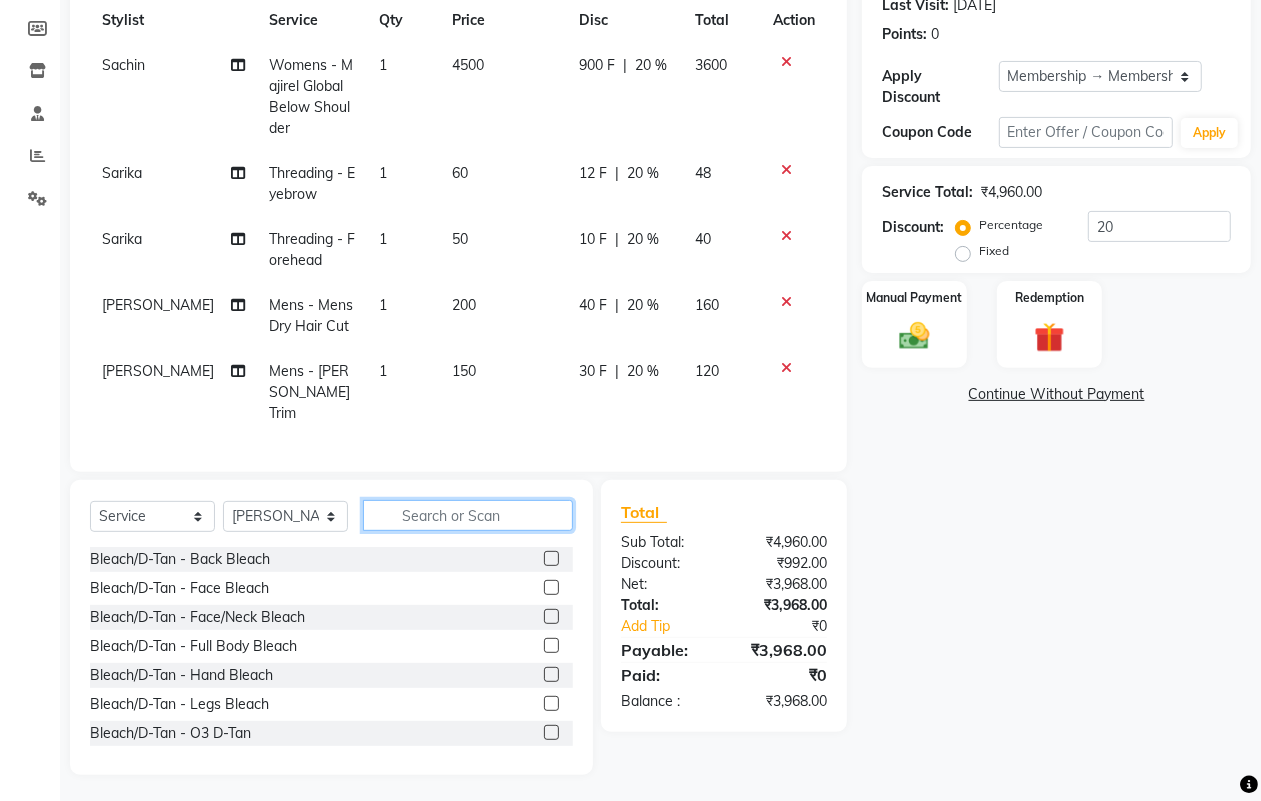 click 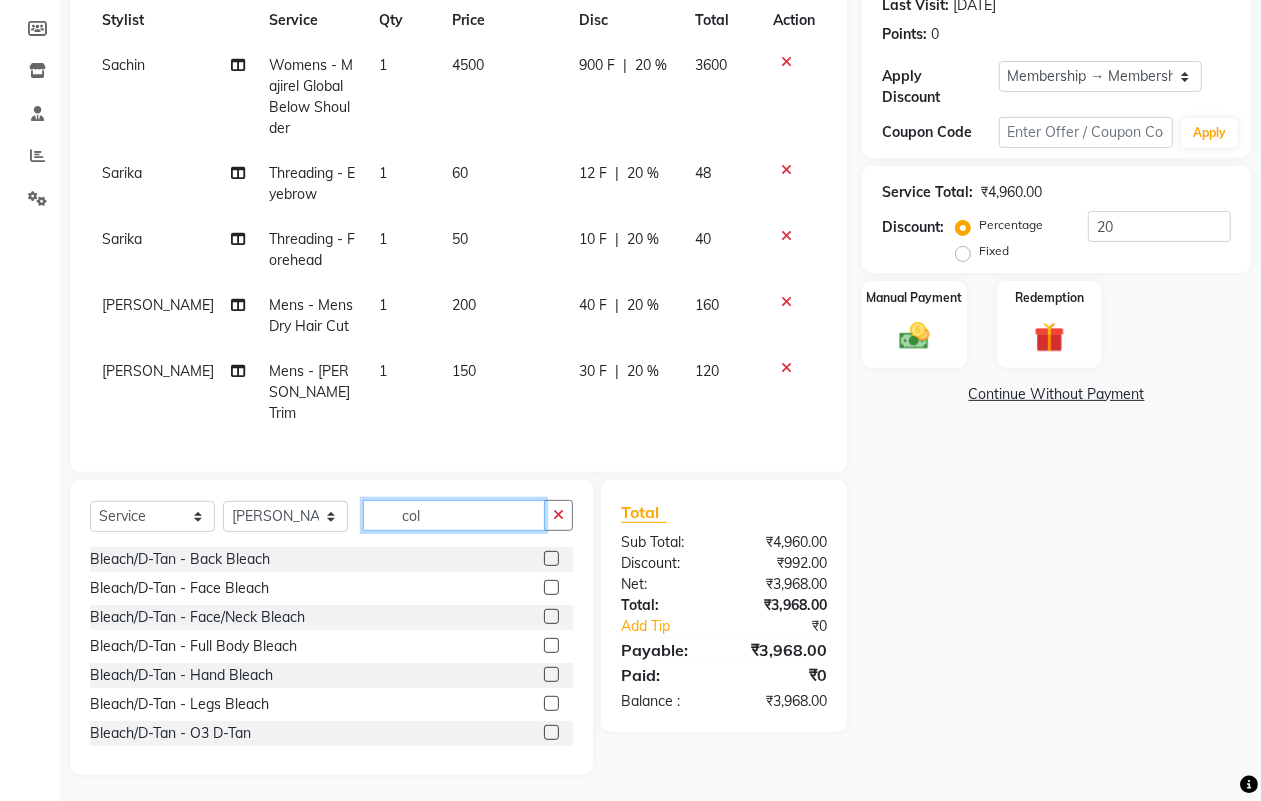 scroll, scrollTop: 245, scrollLeft: 0, axis: vertical 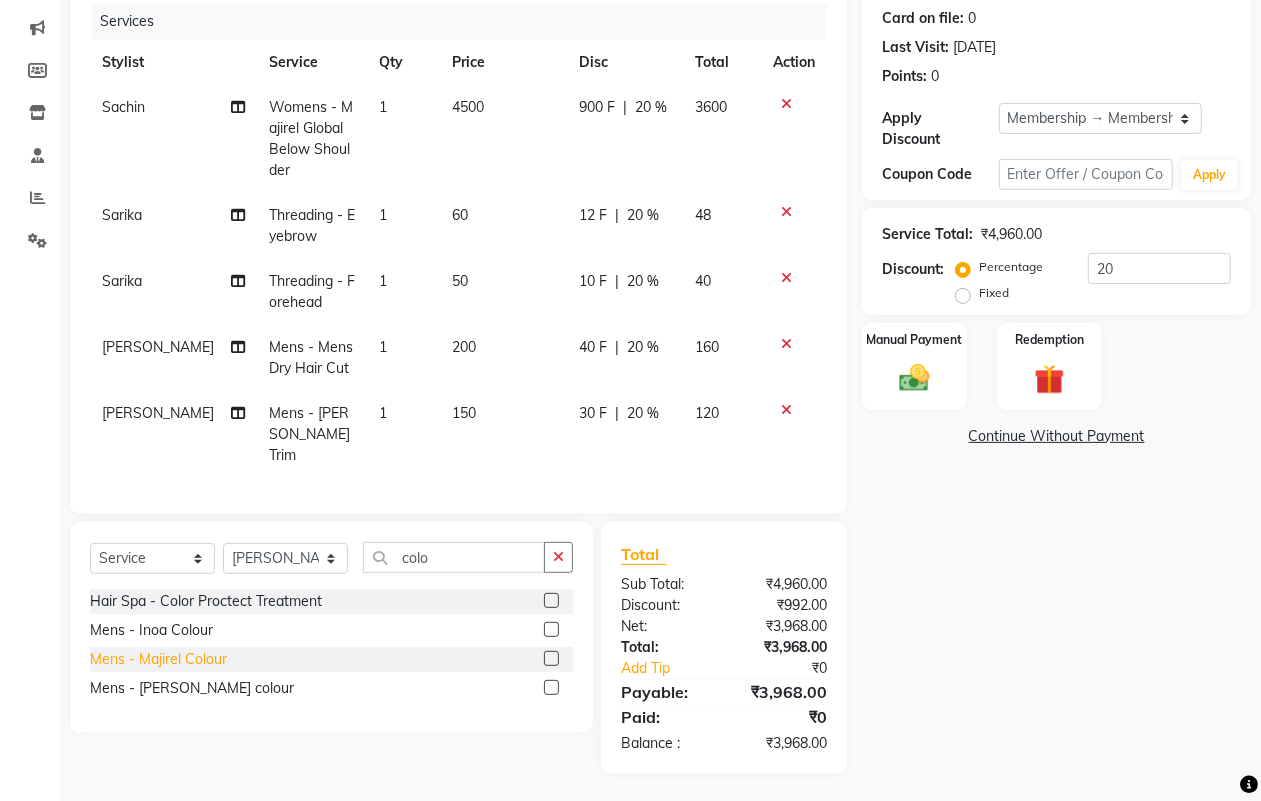 click on "Mens - Majirel Colour" 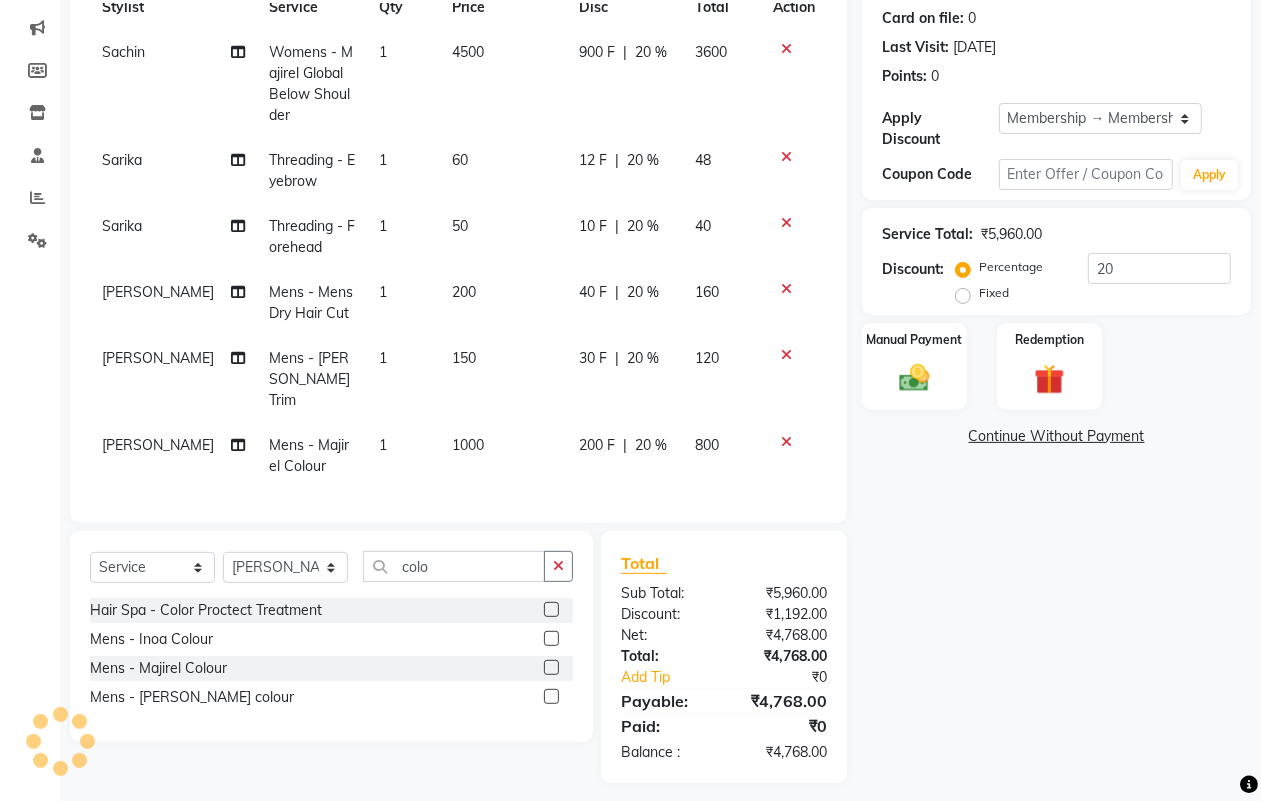 click on "1000" 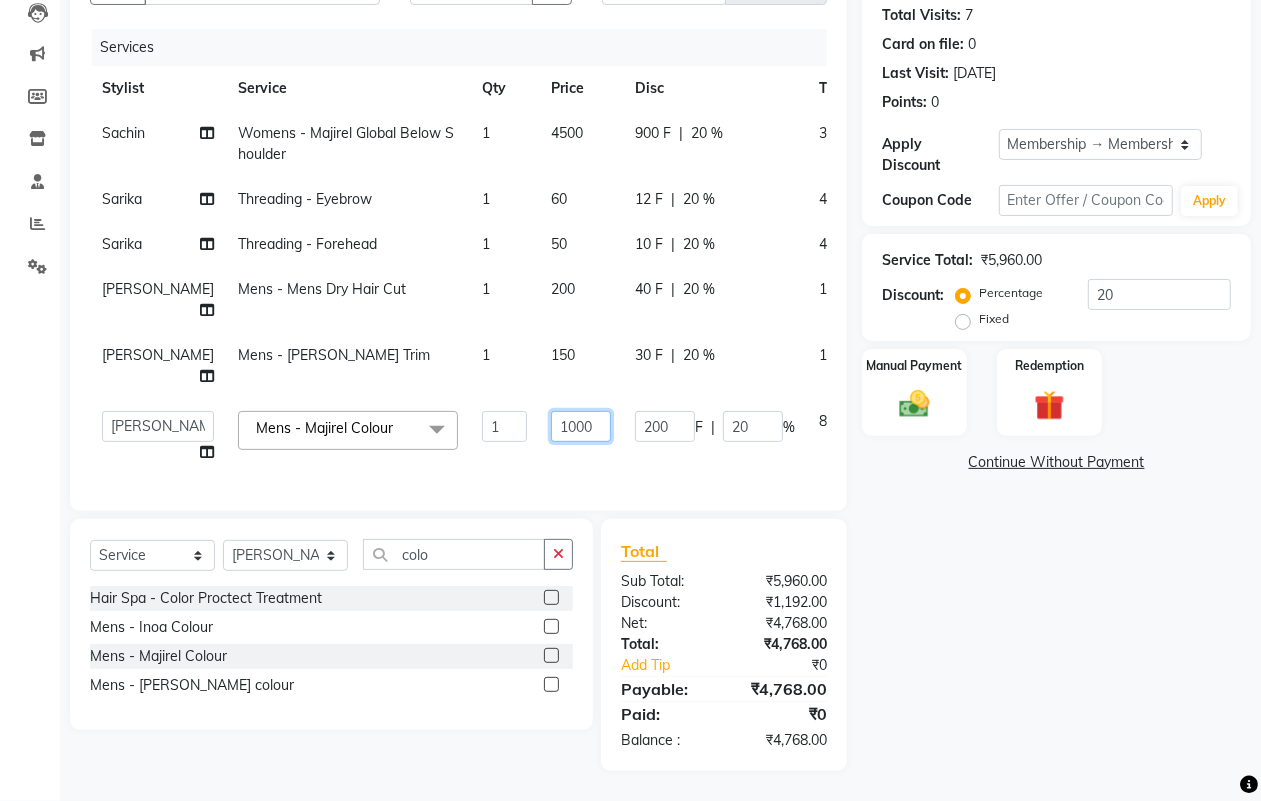 click on "1000" 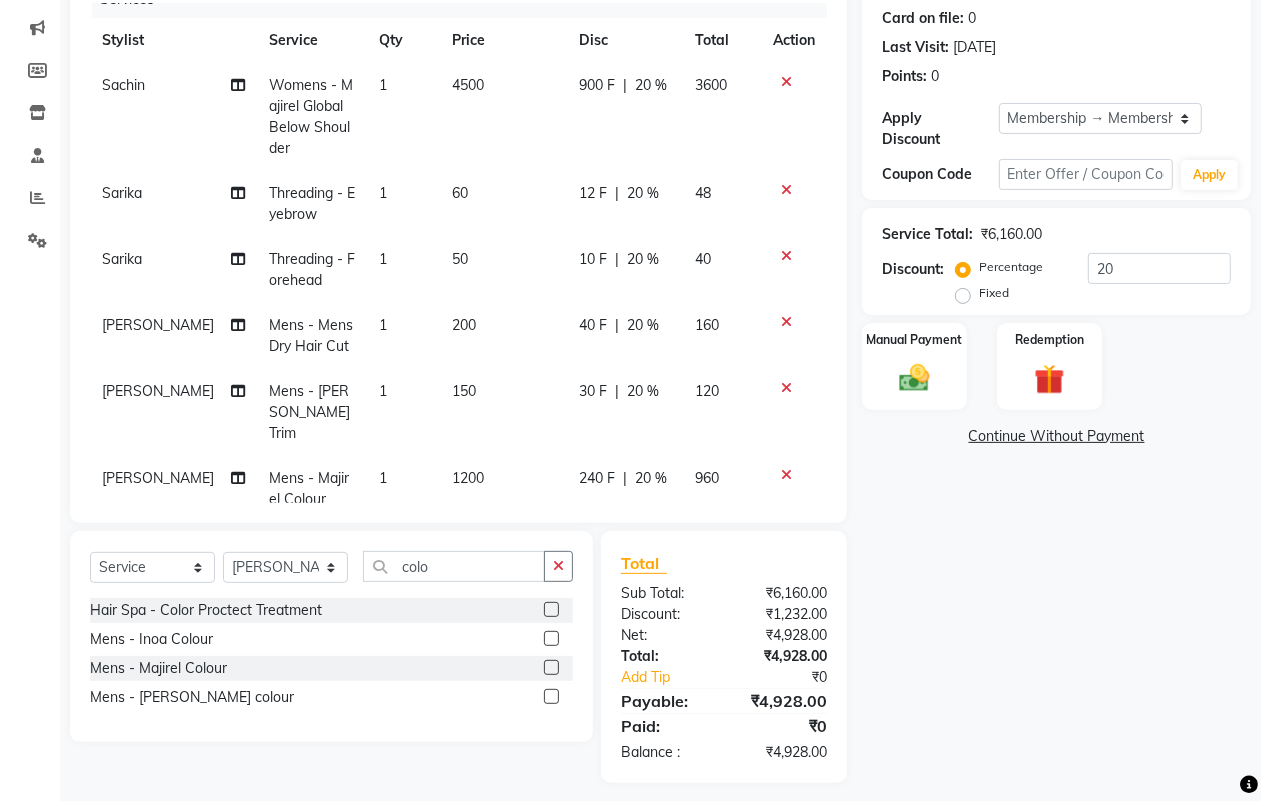 click on "Name: [PERSON_NAME] Membership: end on [DATE] Total Visits:  7 Card on file:  0 Last Visit:   [DATE] Points:   0  Apply Discount Select Membership → Membership Card Coupon Code Apply Service Total:  ₹6,160.00  Discount:  Percentage   Fixed  20 Manual Payment Redemption  Continue Without Payment" 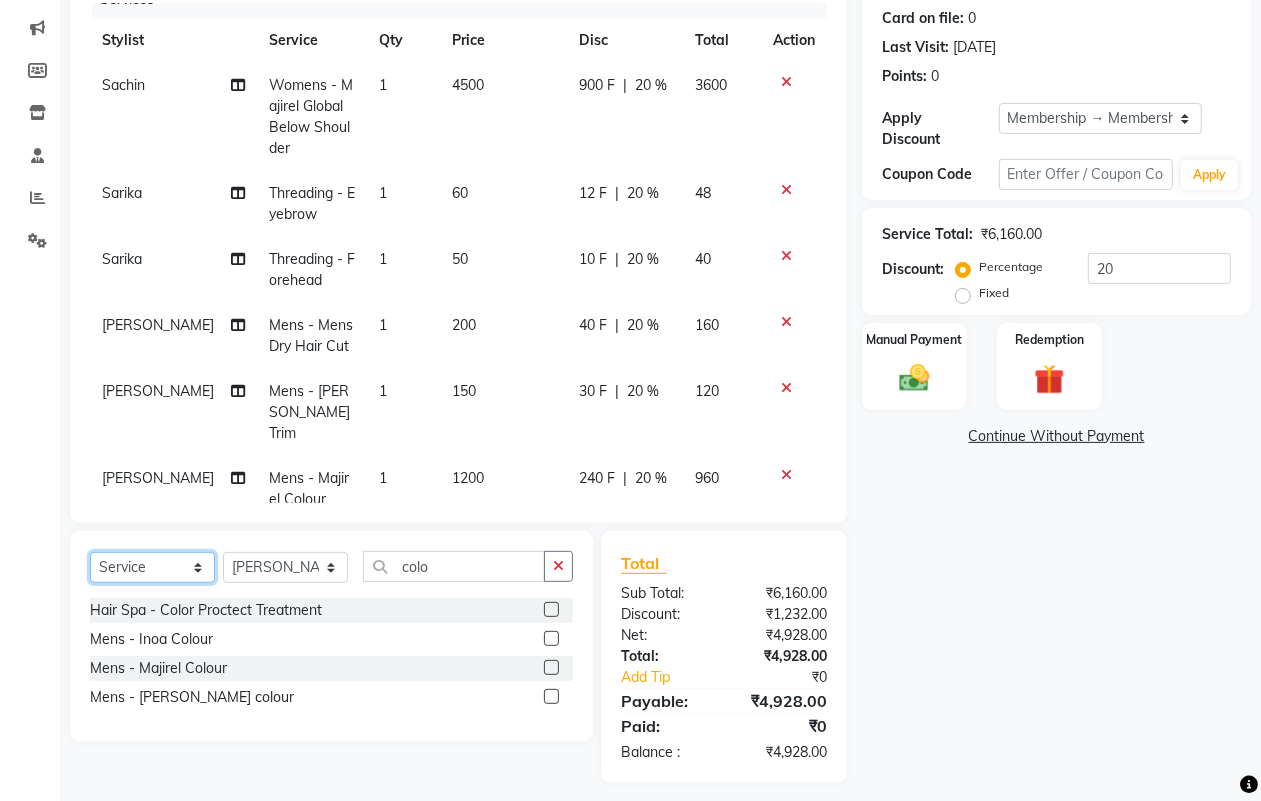click on "Select  Service  Product  Membership  Package Voucher Prepaid Gift Card" 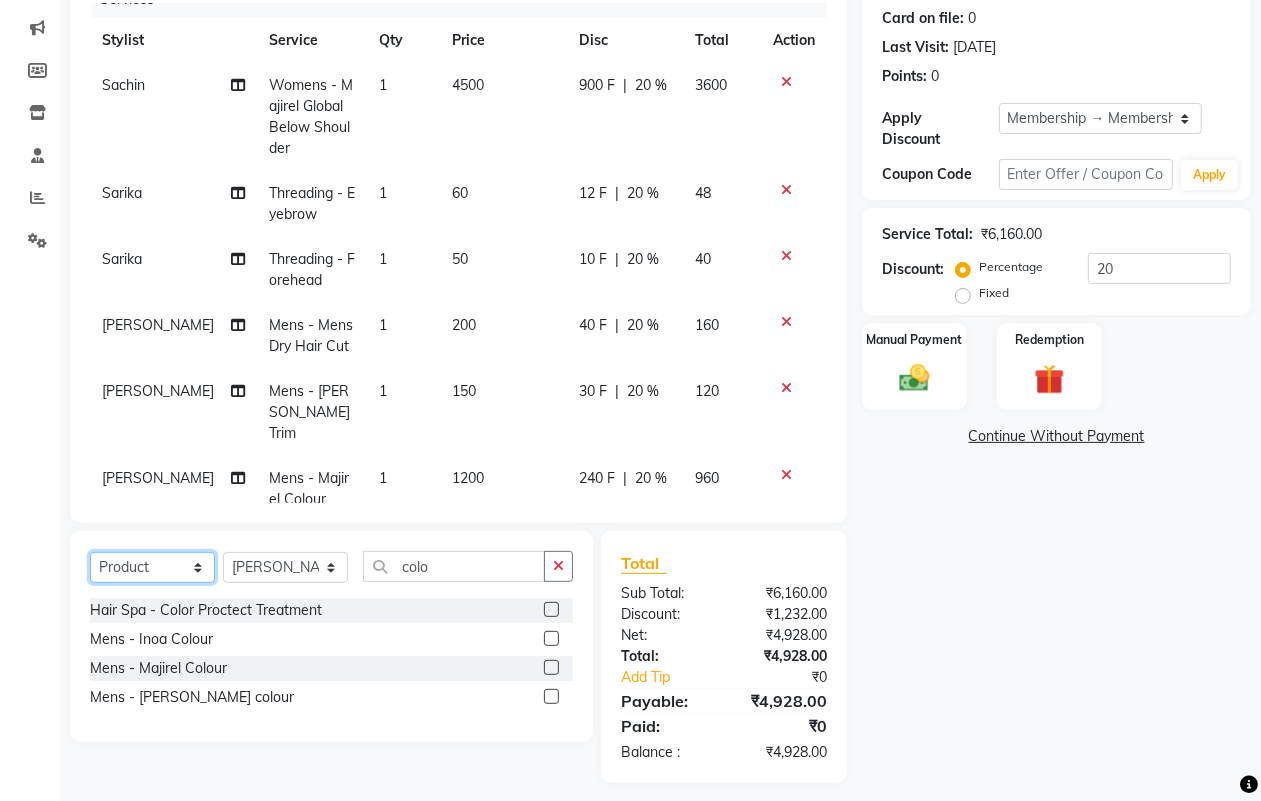 click on "Select  Service  Product  Membership  Package Voucher Prepaid Gift Card" 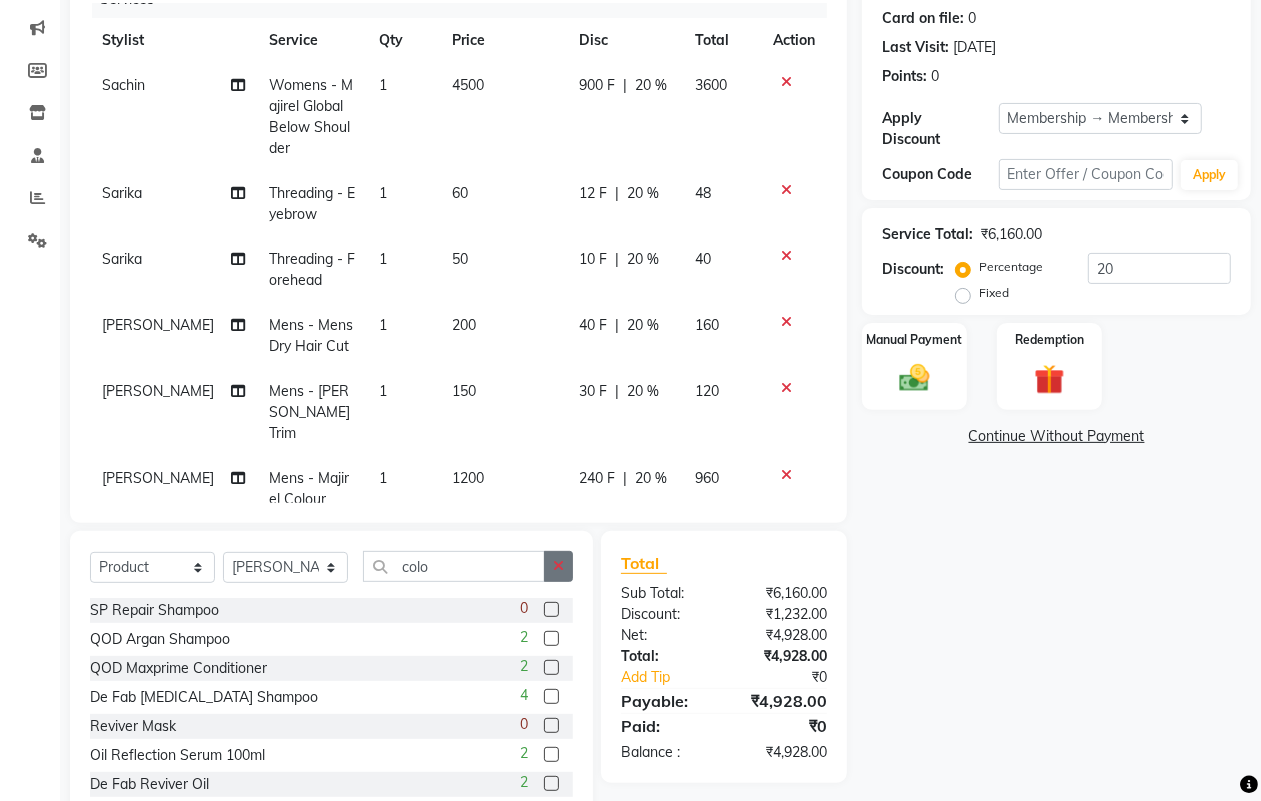 click 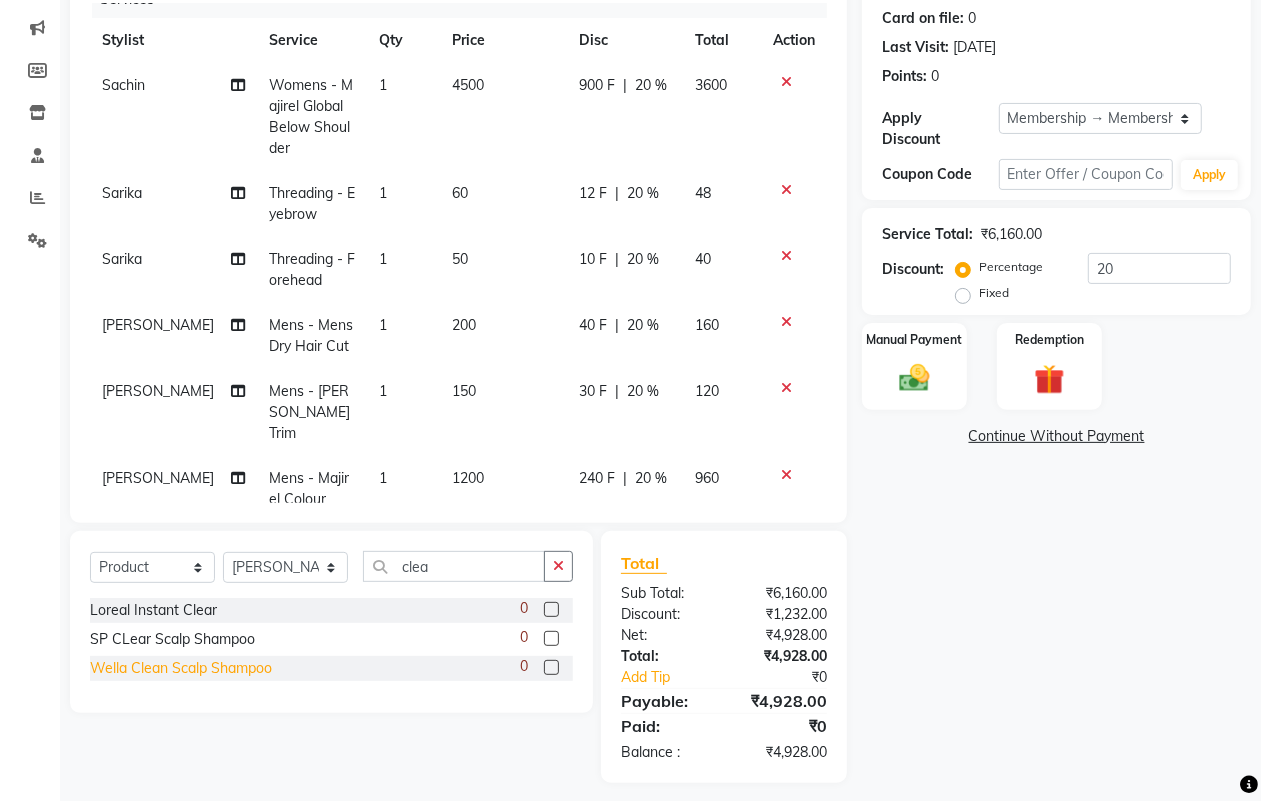 click on "Wella Clean Scalp Shampoo" 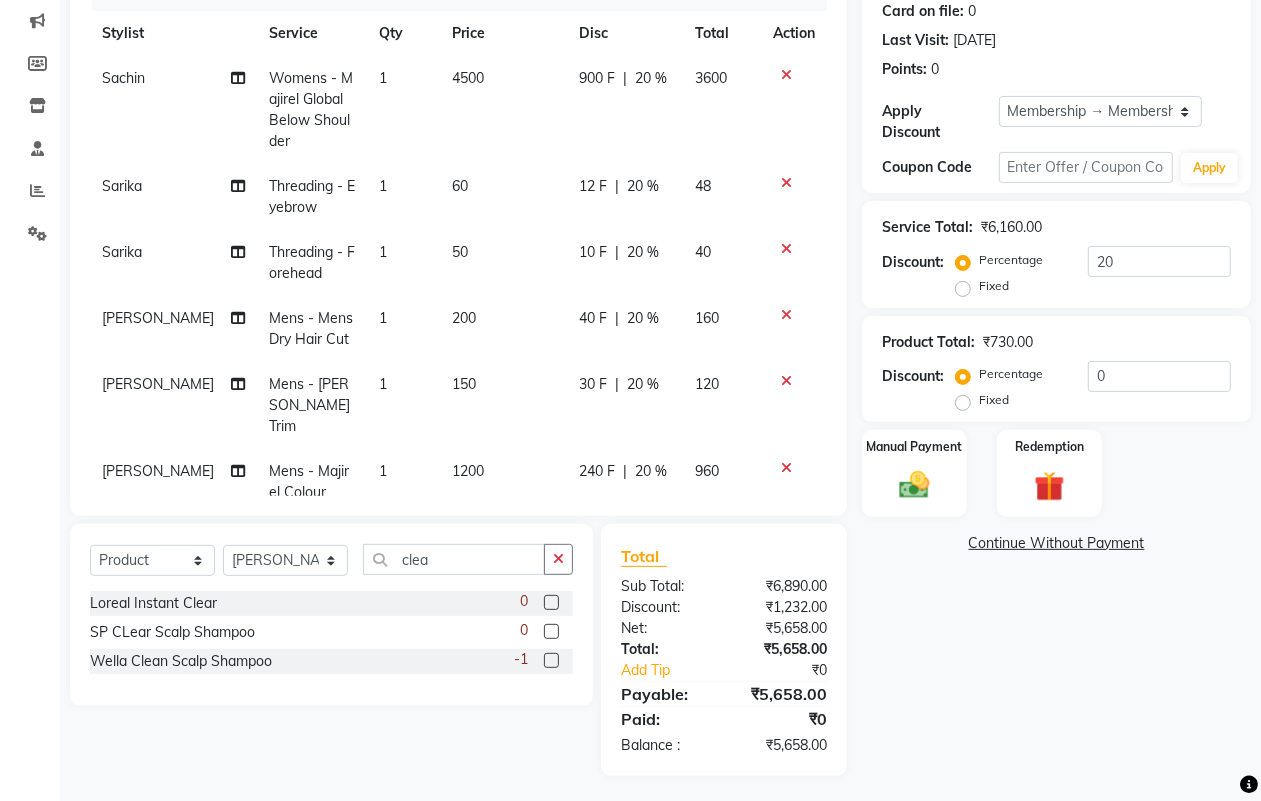 scroll, scrollTop: 256, scrollLeft: 0, axis: vertical 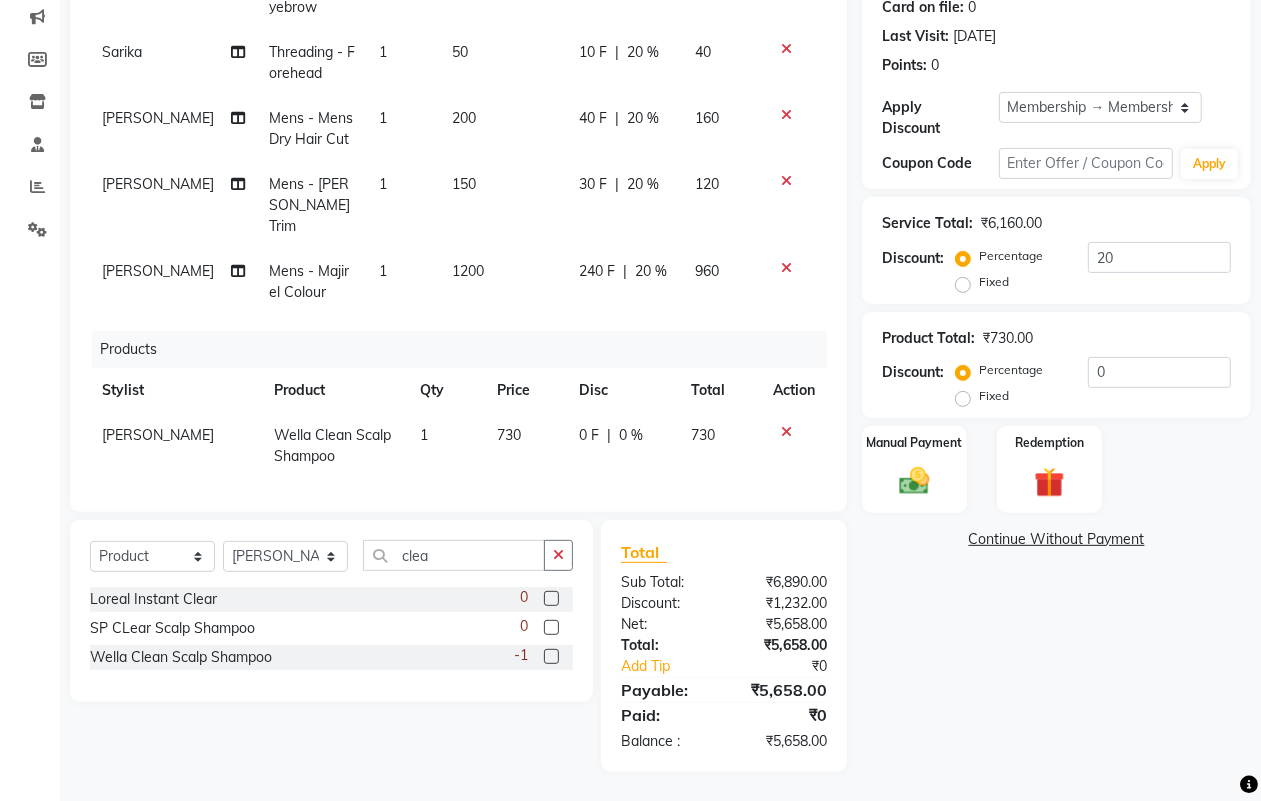click on "730" 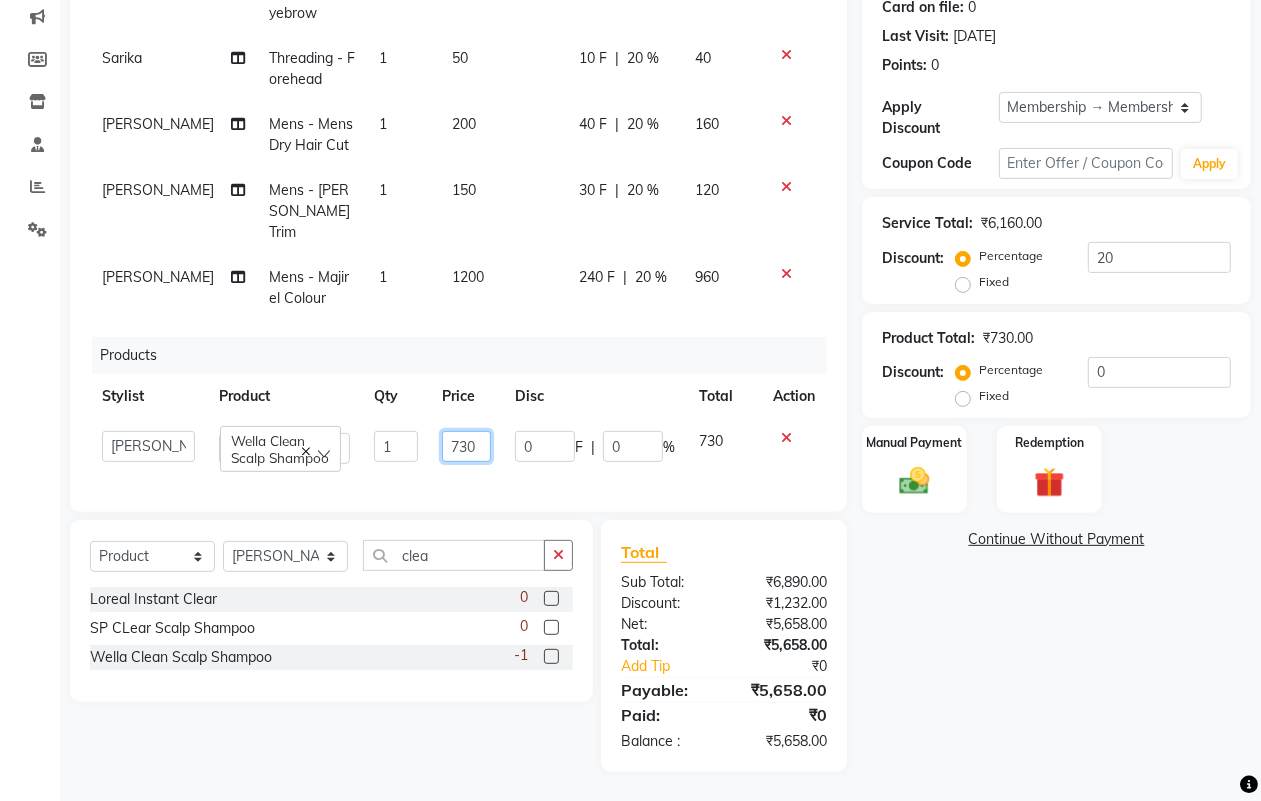 click on "730" 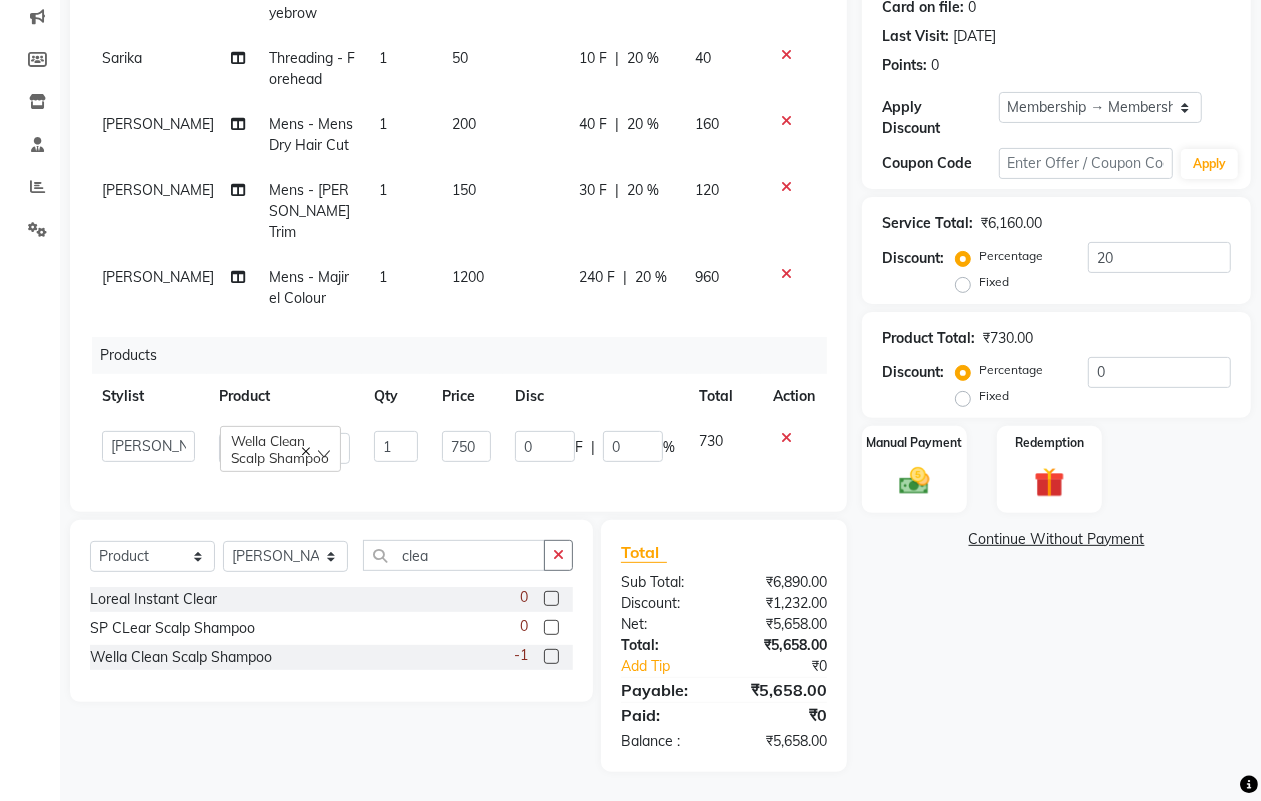 click on "Name: [PERSON_NAME] Membership: end on [DATE] Total Visits:  7 Card on file:  0 Last Visit:   [DATE] Points:   0  Apply Discount Select Membership → Membership Card Coupon Code Apply Service Total:  ₹6,160.00  Discount:  Percentage   Fixed  20 Product Total:  ₹730.00  Discount:  Percentage   Fixed  0 Manual Payment Redemption  Continue Without Payment" 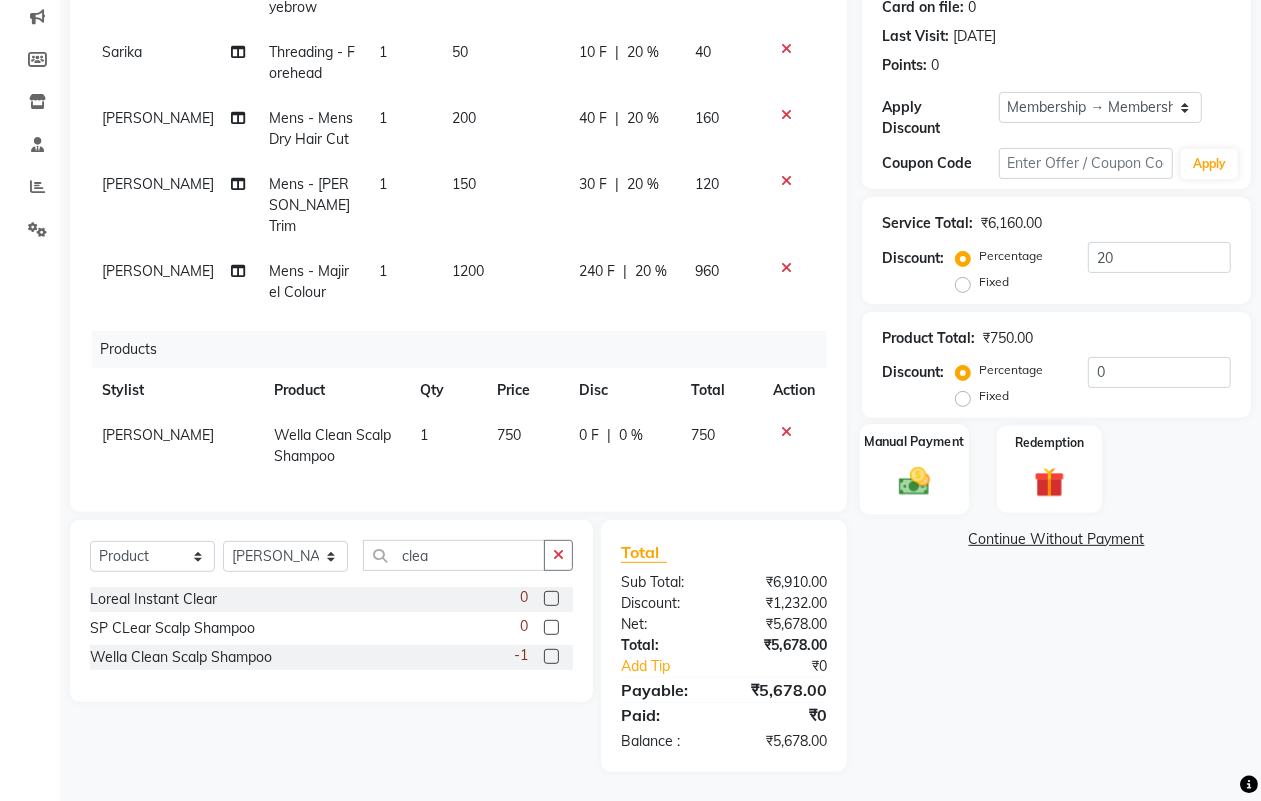click 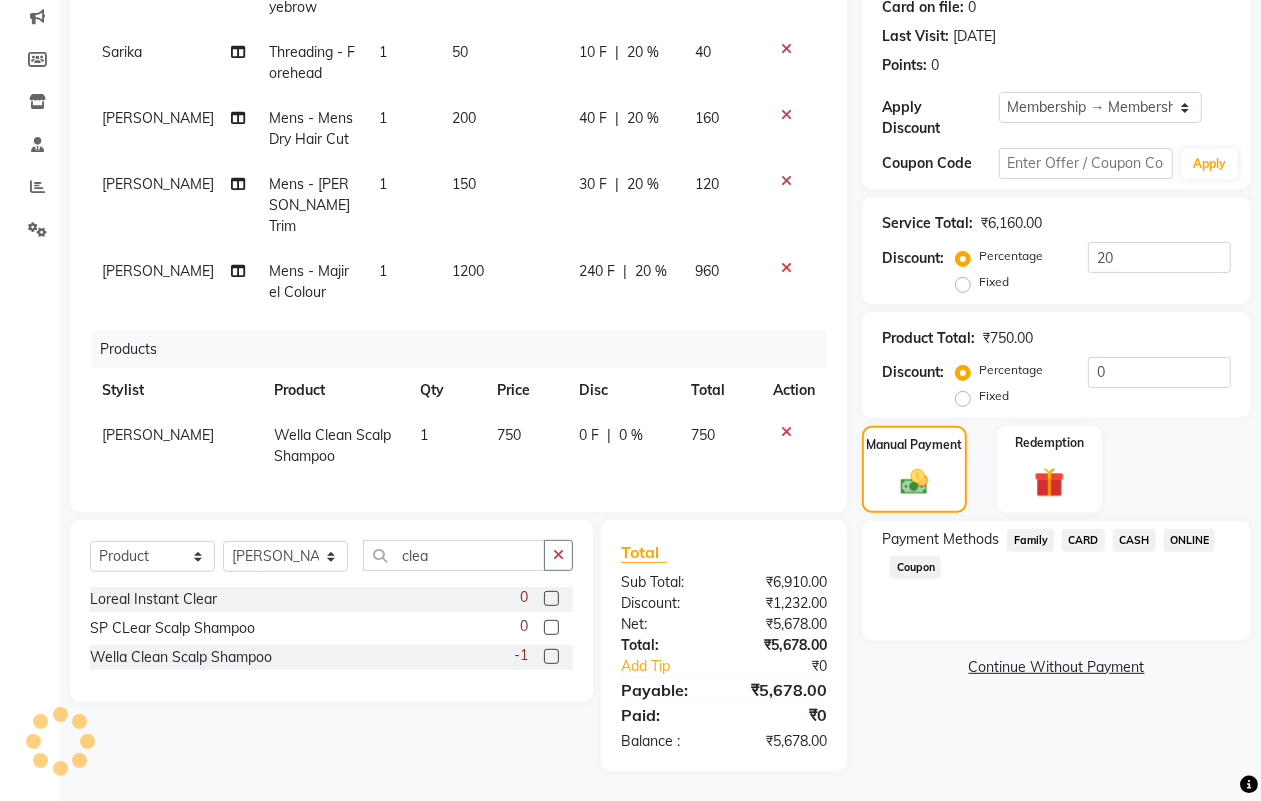 click on "Payment Methods  Family   CARD   CASH   ONLINE   Coupon" 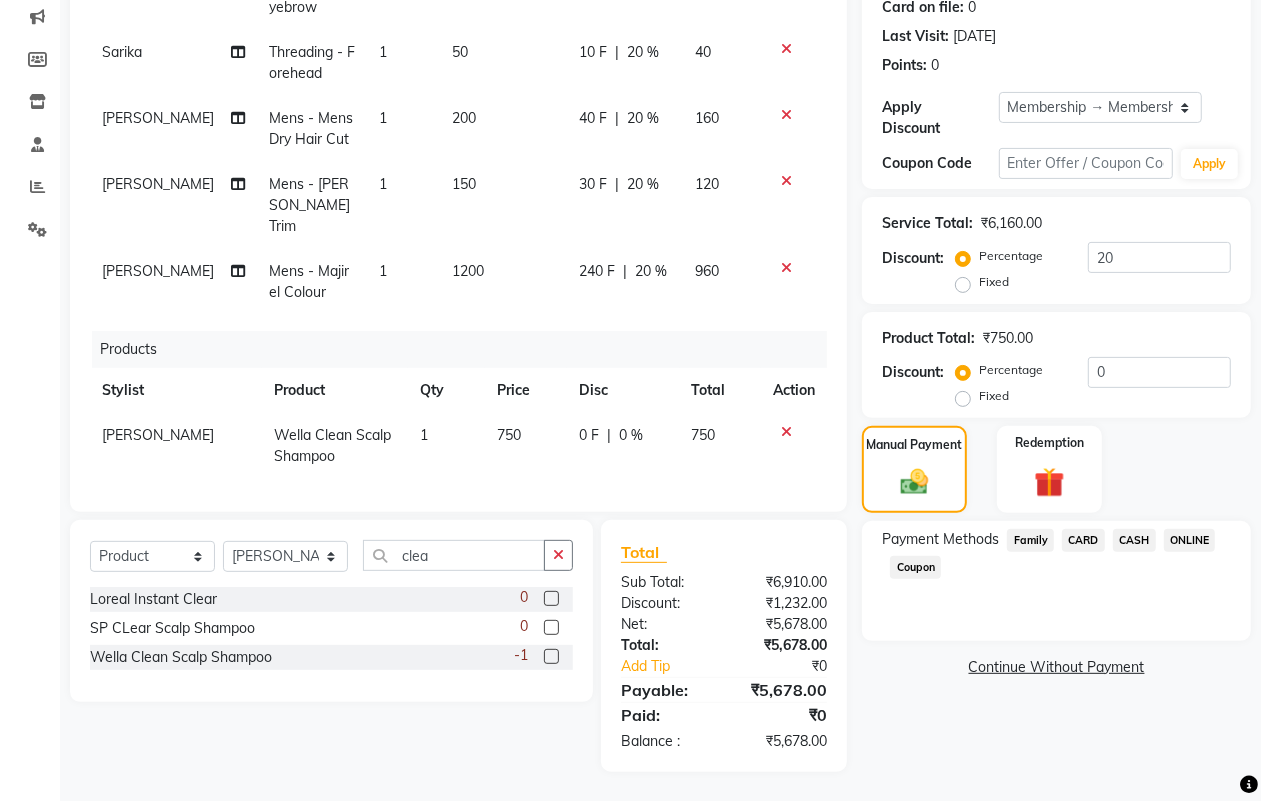 click on "ONLINE" 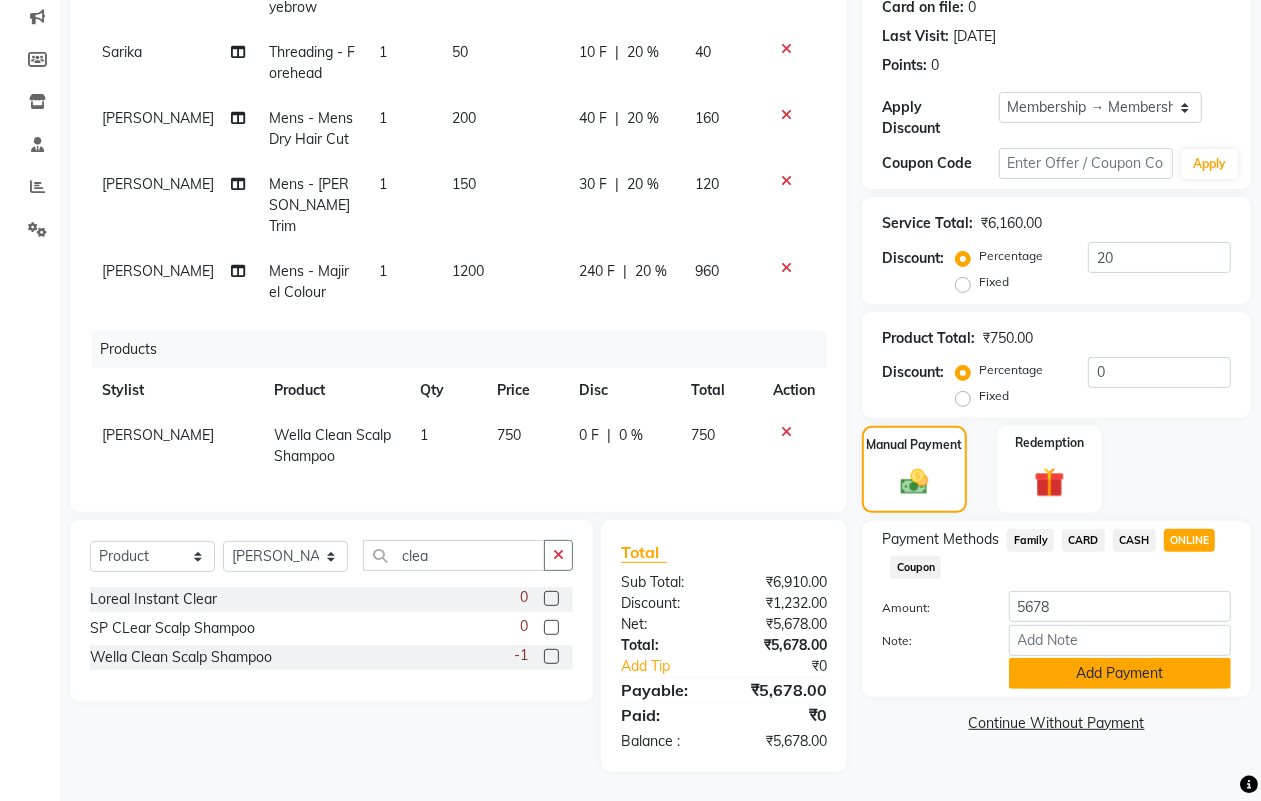 click on "Add Payment" 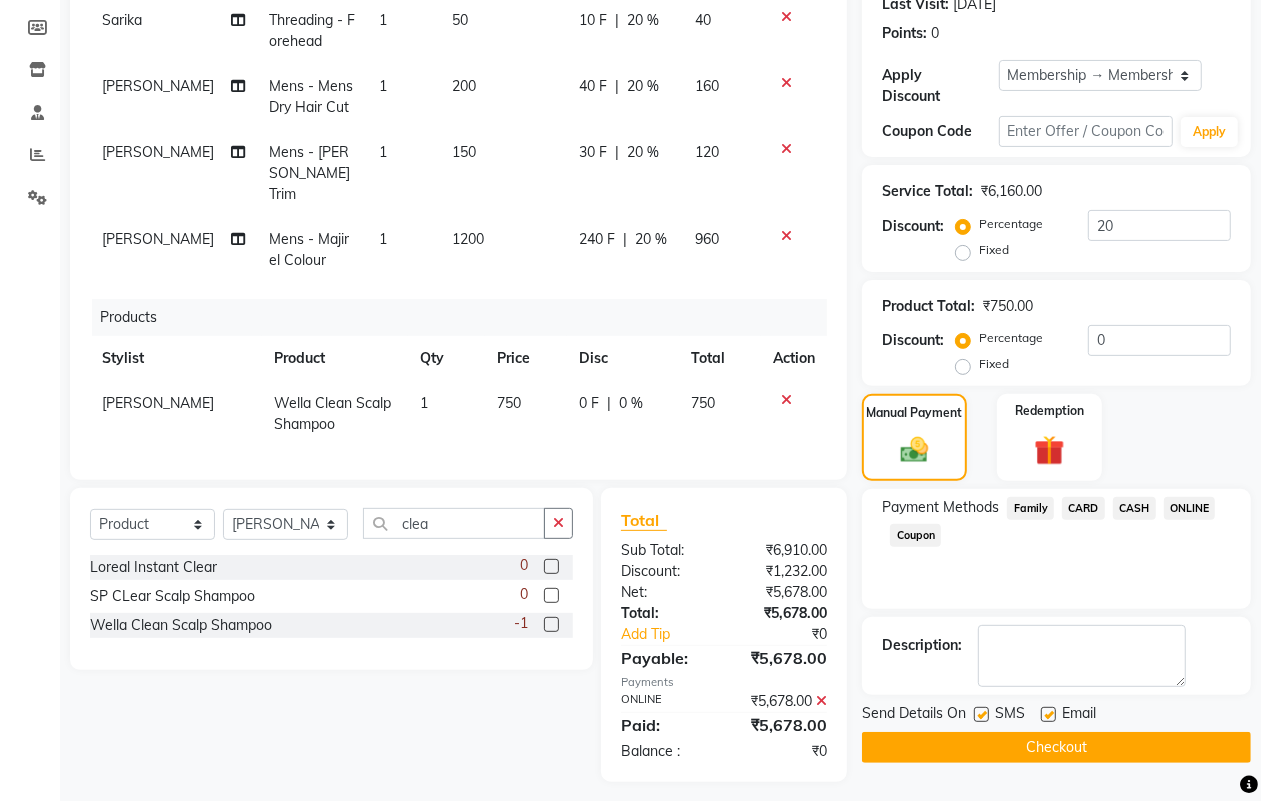 scroll, scrollTop: 298, scrollLeft: 0, axis: vertical 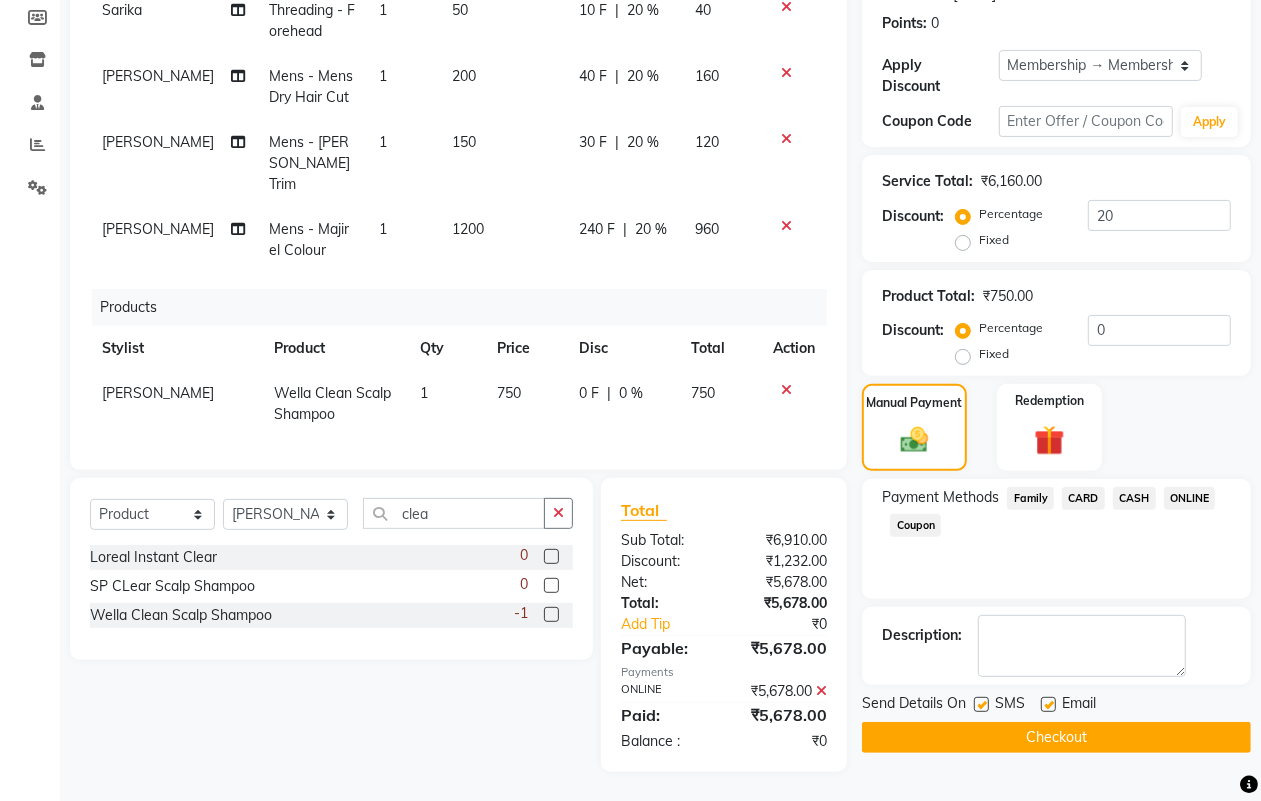 click on "Checkout" 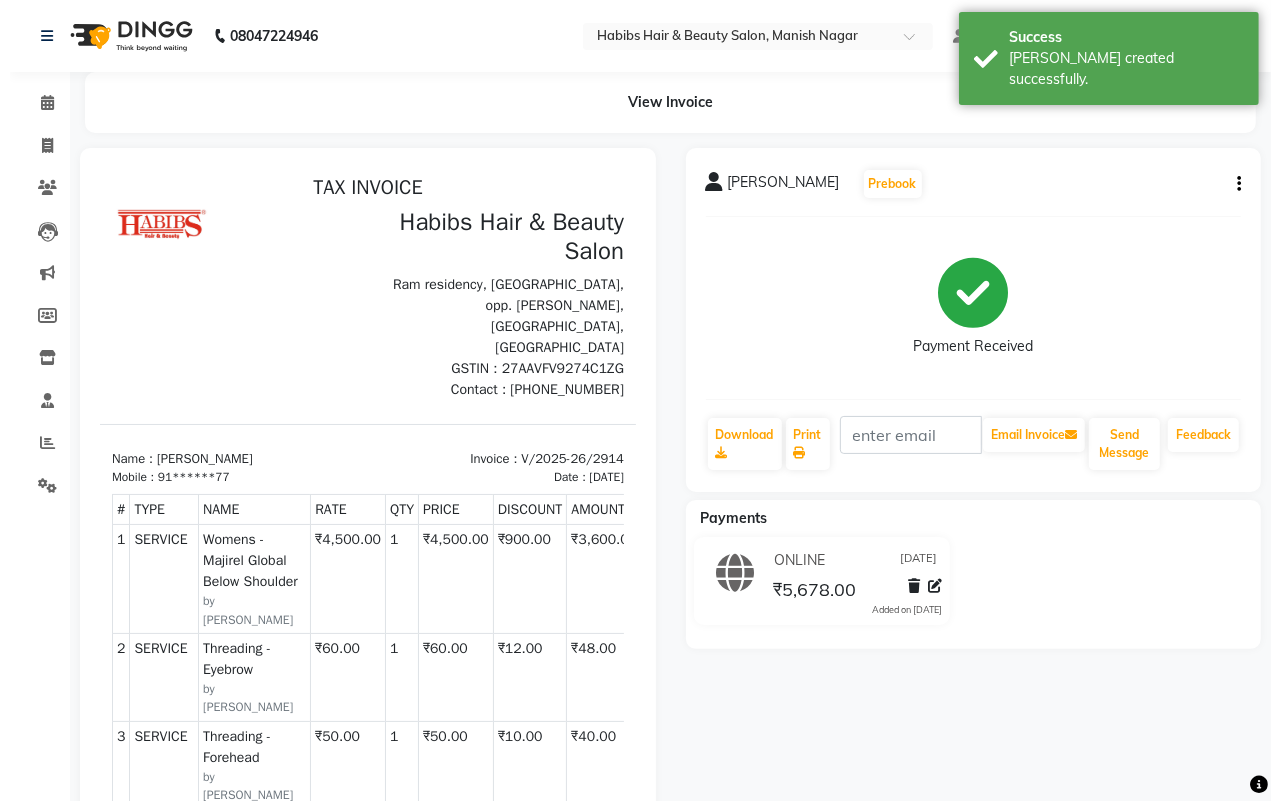 scroll, scrollTop: 0, scrollLeft: 0, axis: both 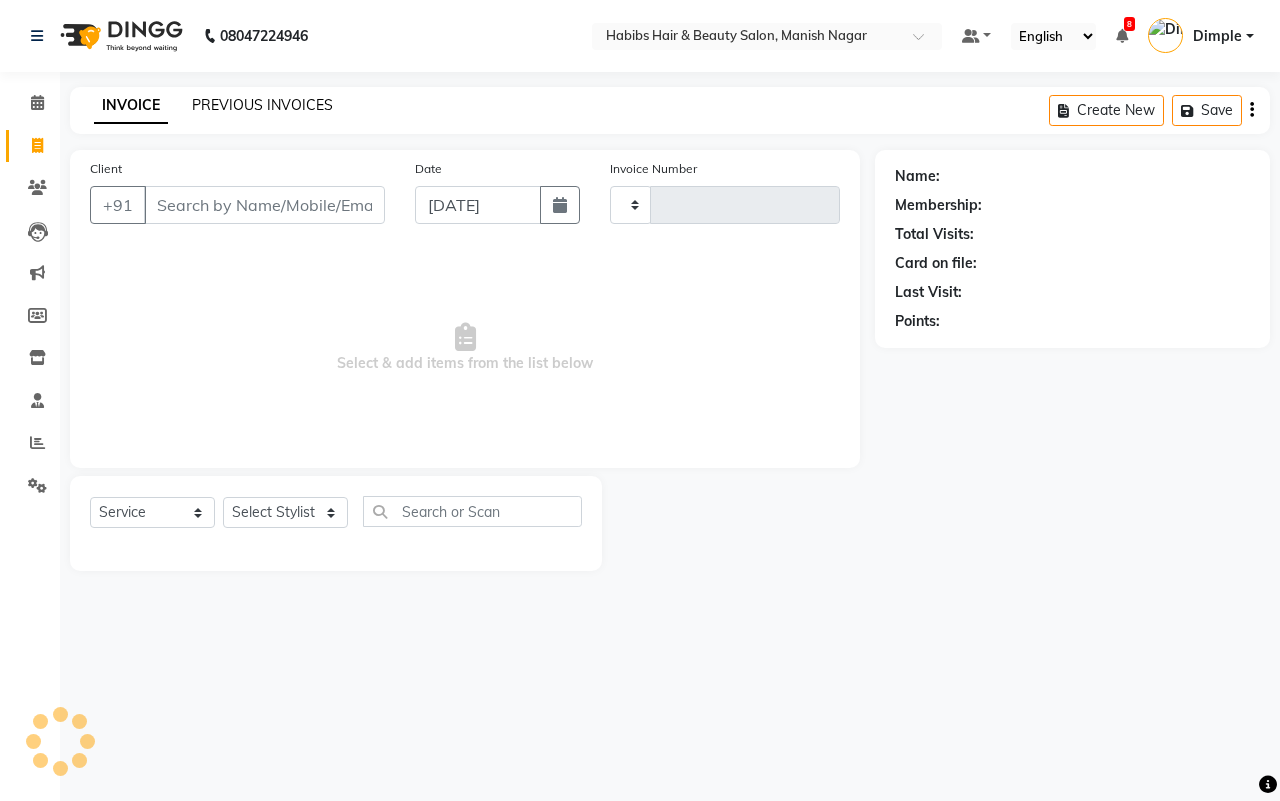 click on "PREVIOUS INVOICES" 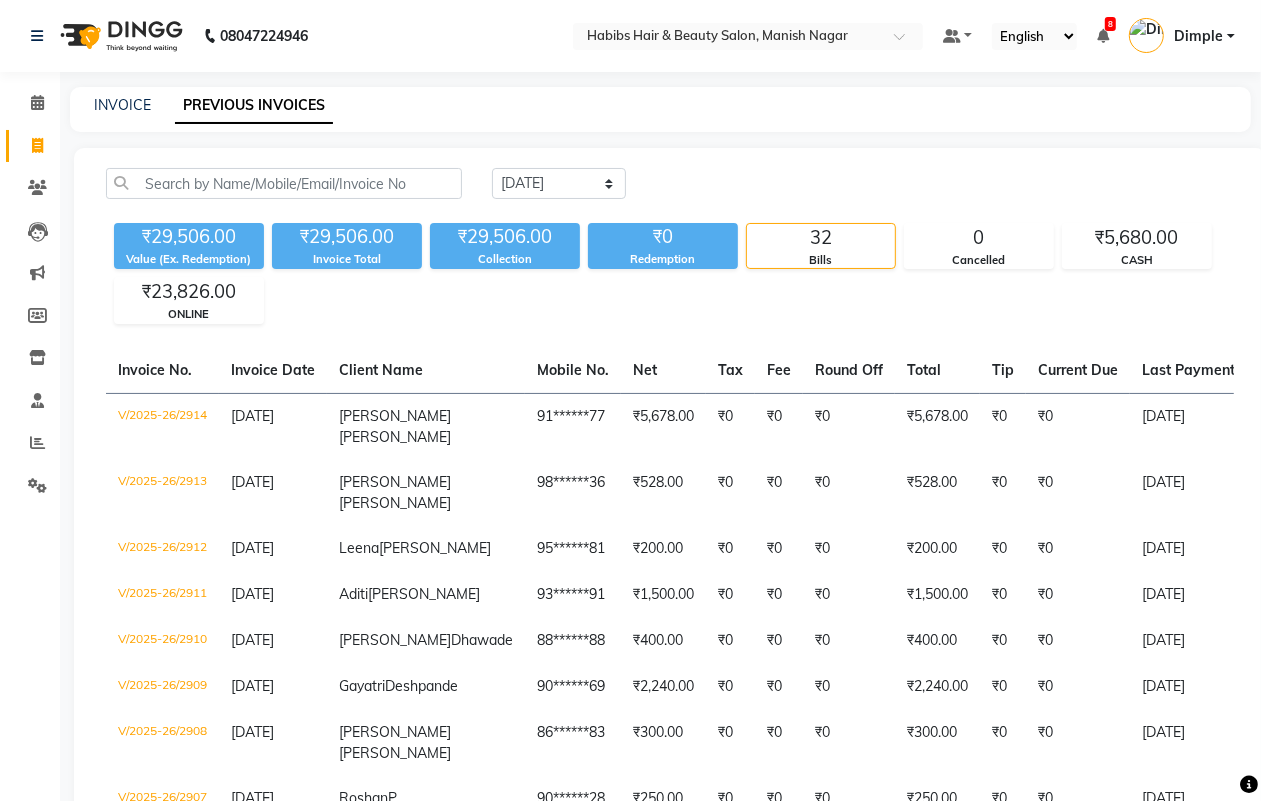 click on "₹29,506.00 Value (Ex. Redemption) ₹29,506.00 Invoice Total  ₹29,506.00 Collection ₹0 Redemption 32 Bills 0 Cancelled ₹5,680.00 CASH ₹23,826.00 ONLINE" 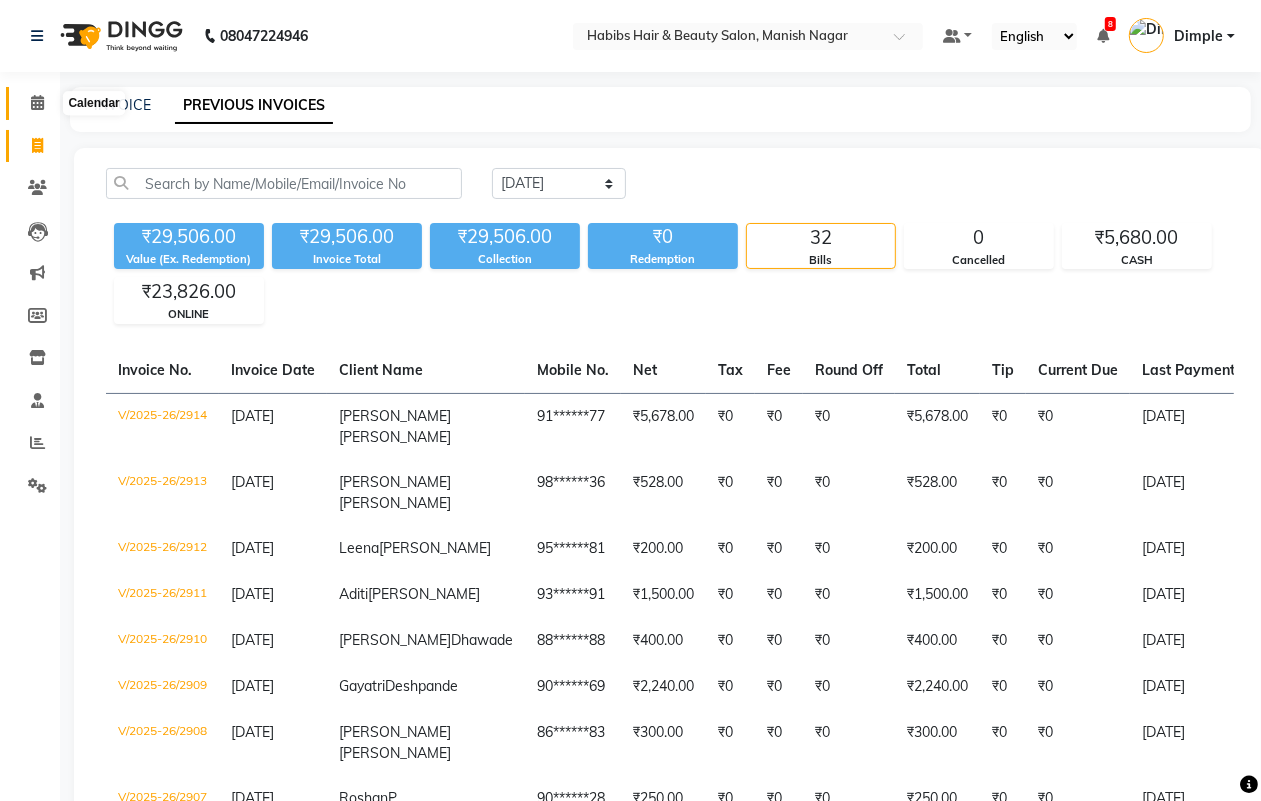 click 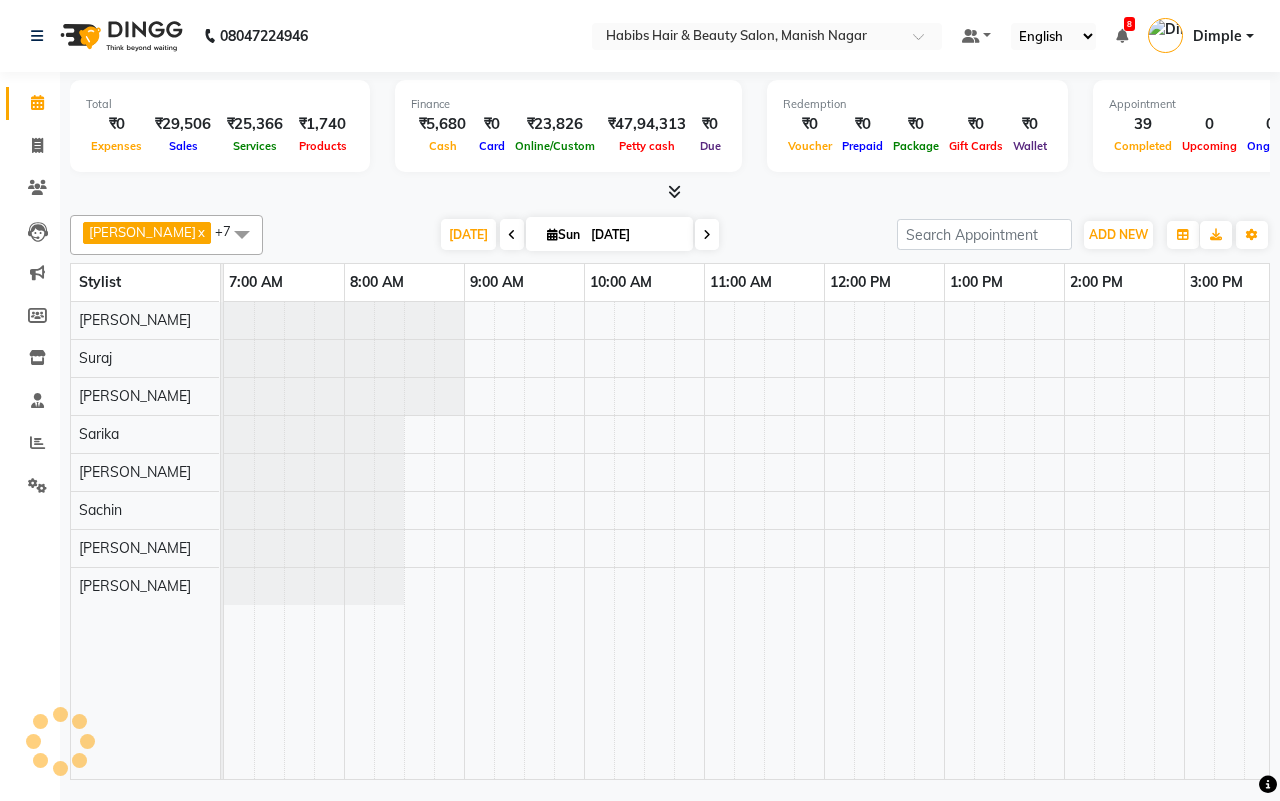 scroll, scrollTop: 0, scrollLeft: 0, axis: both 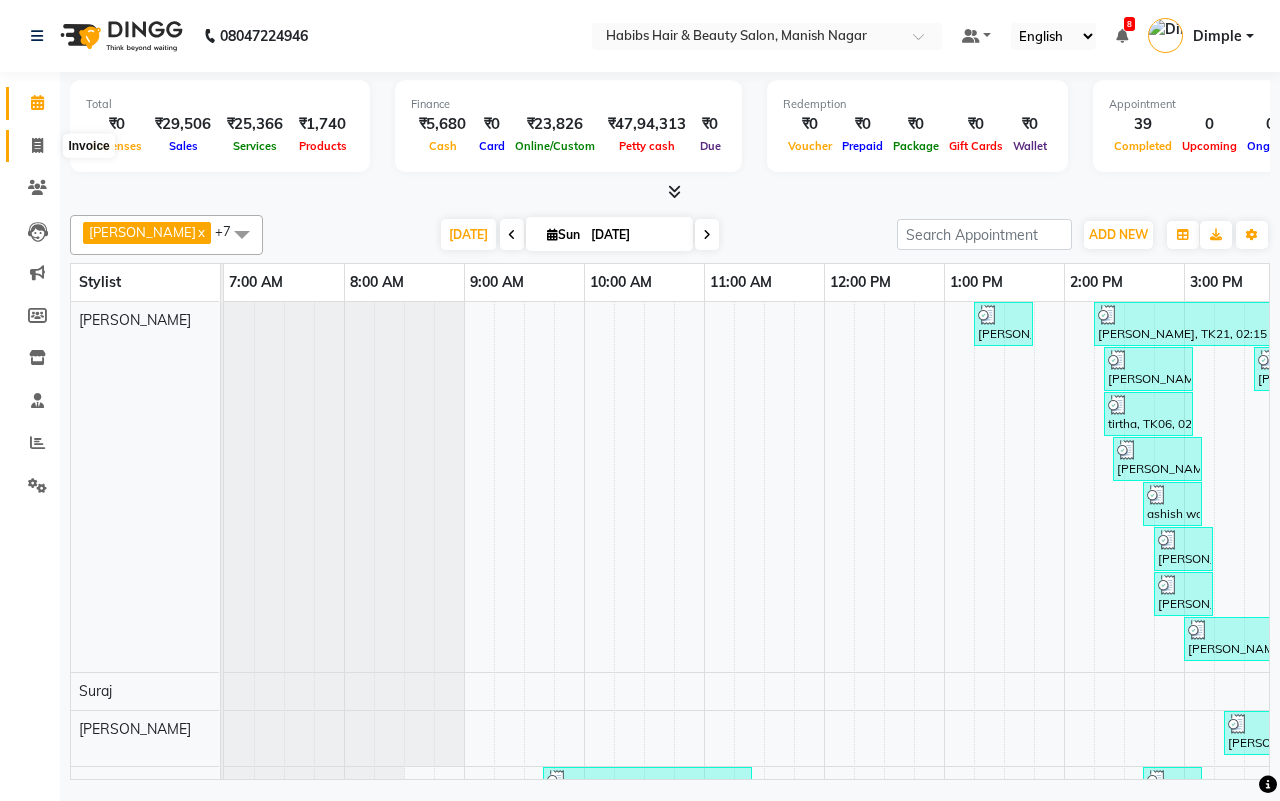 click 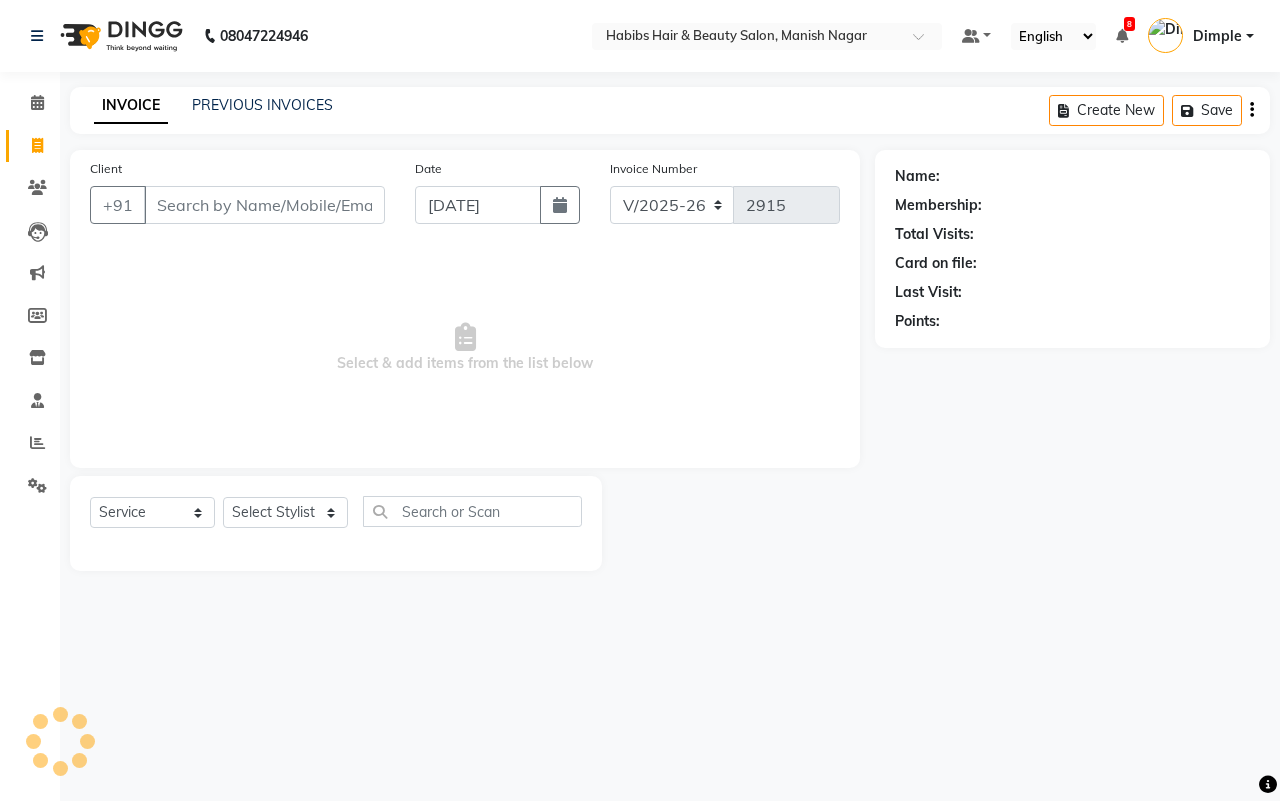 click on "Client" at bounding box center (264, 205) 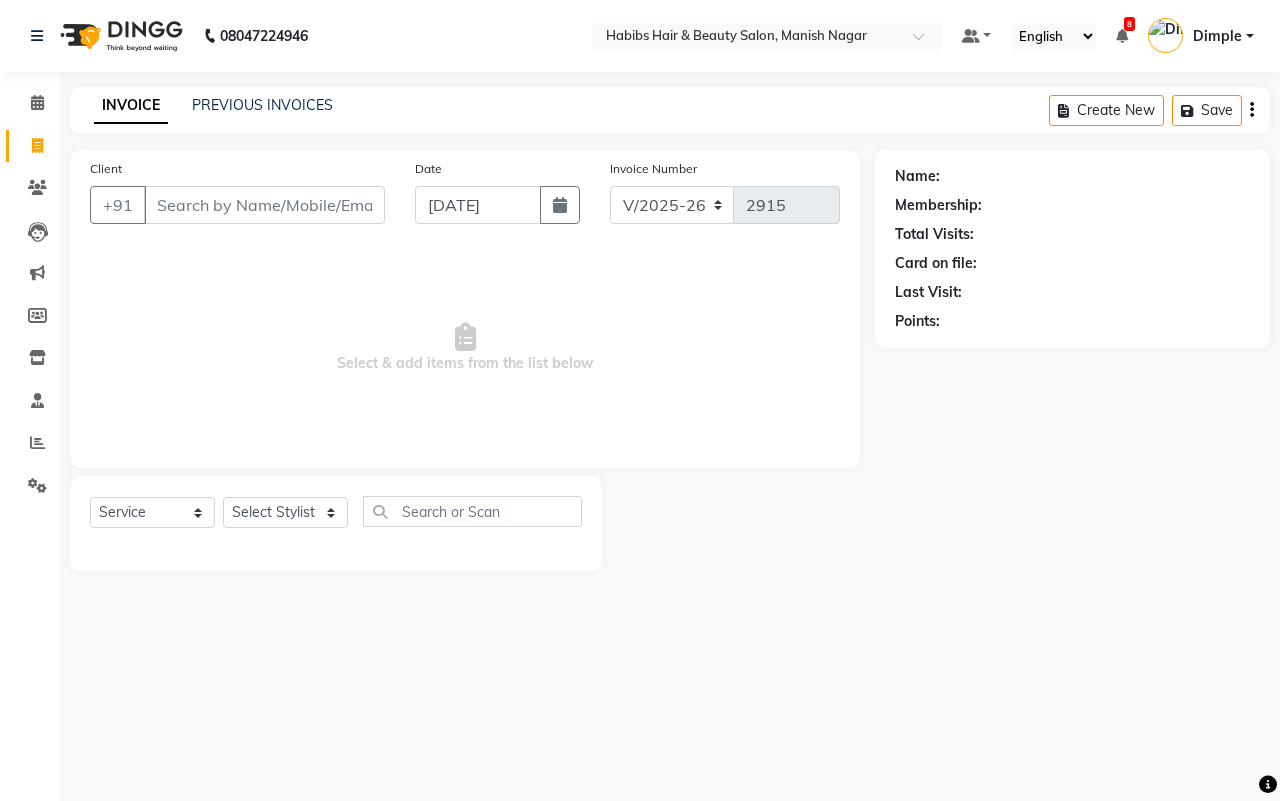 click on "Client" at bounding box center (264, 205) 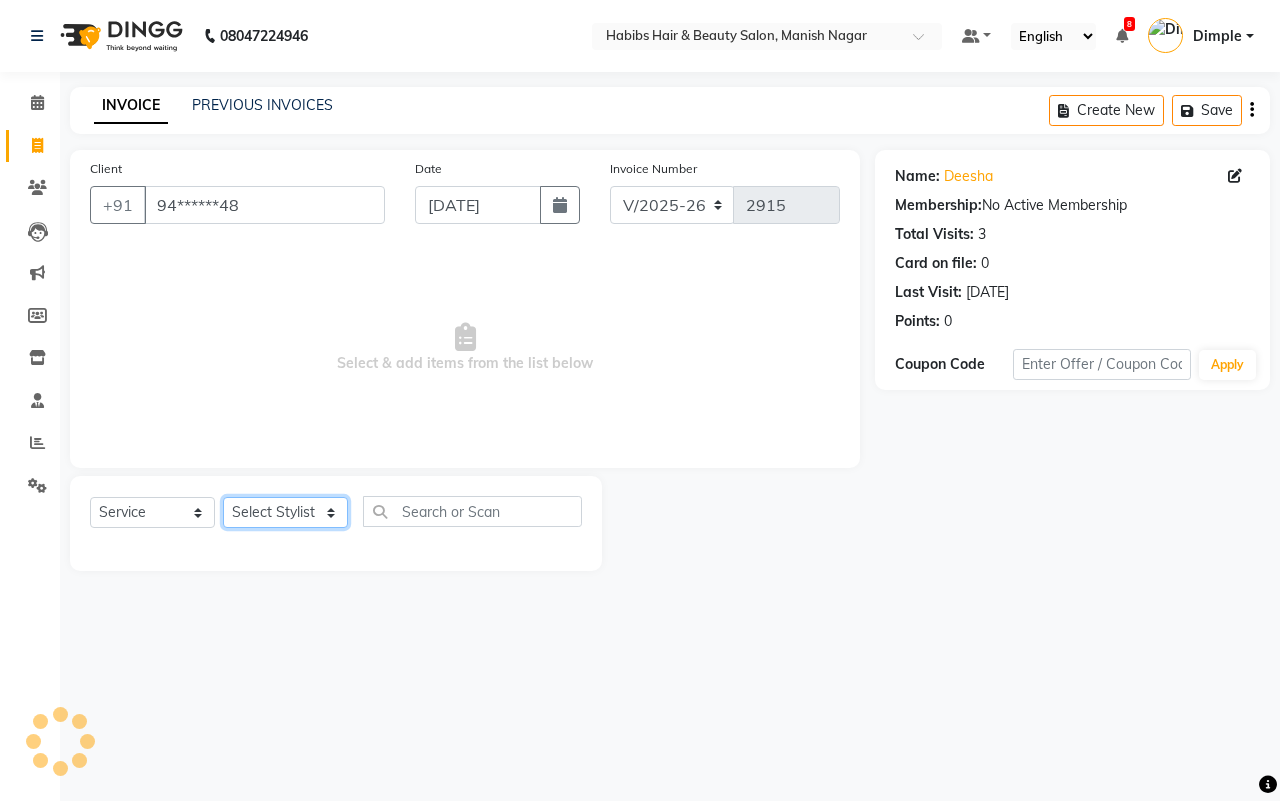 click on "Select Stylist [PERSON_NAME] [PERSON_NAME] [PERSON_NAME] Sachin [PERSON_NAME] [PERSON_NAME] [PERSON_NAME]" 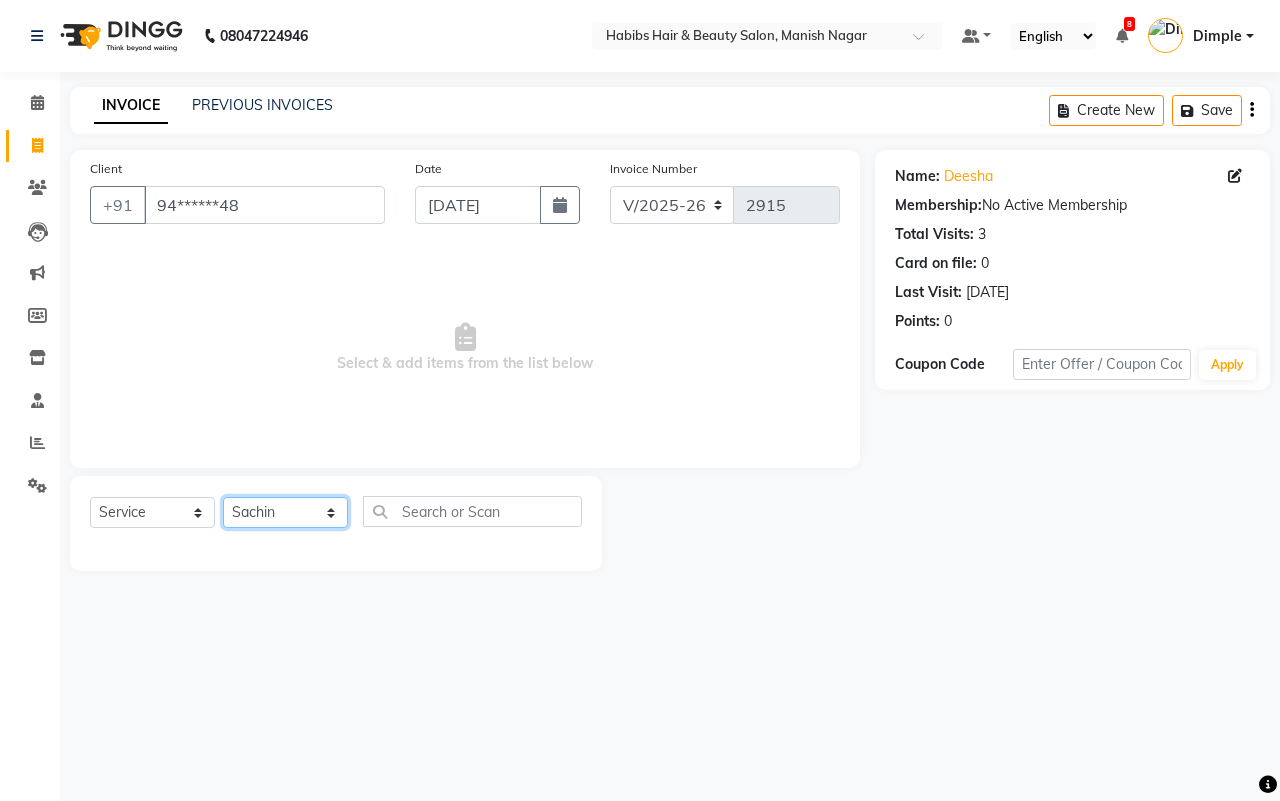 click on "Select Stylist [PERSON_NAME] [PERSON_NAME] [PERSON_NAME] Sachin [PERSON_NAME] [PERSON_NAME] [PERSON_NAME]" 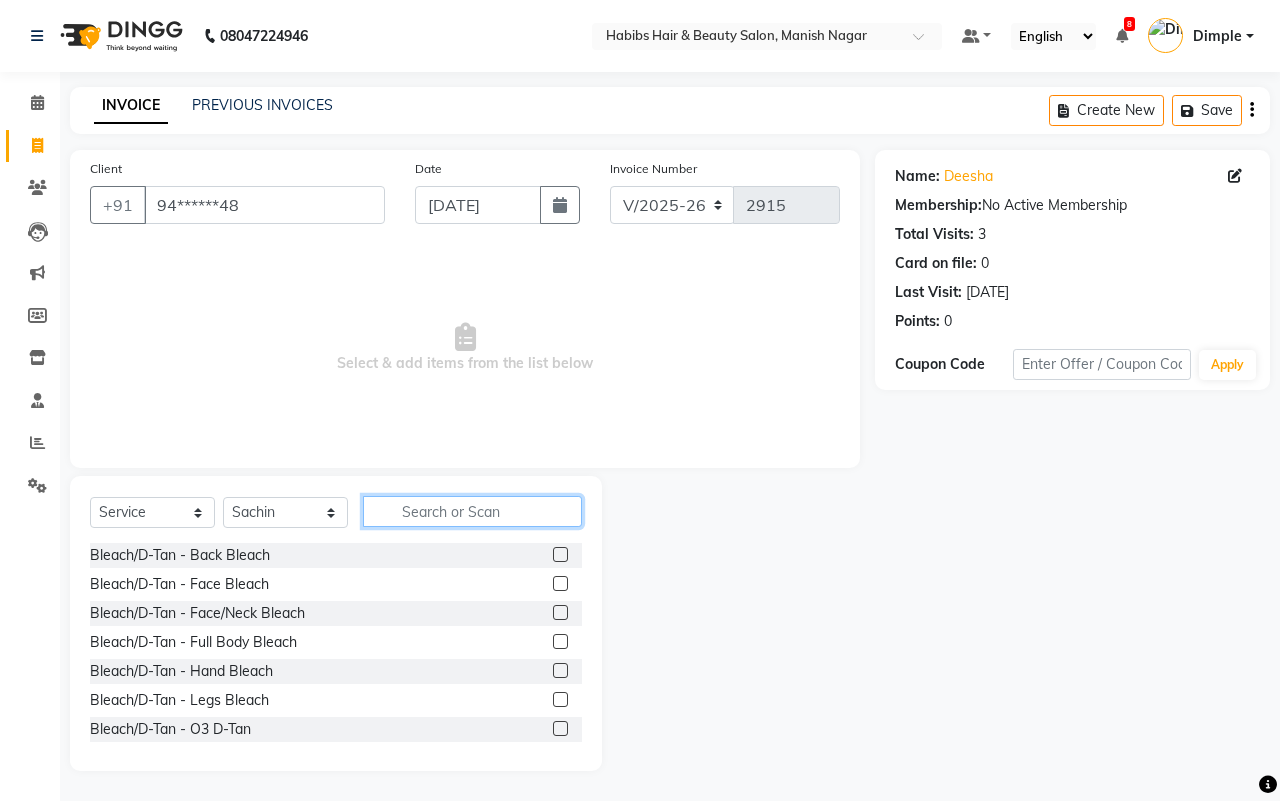 click 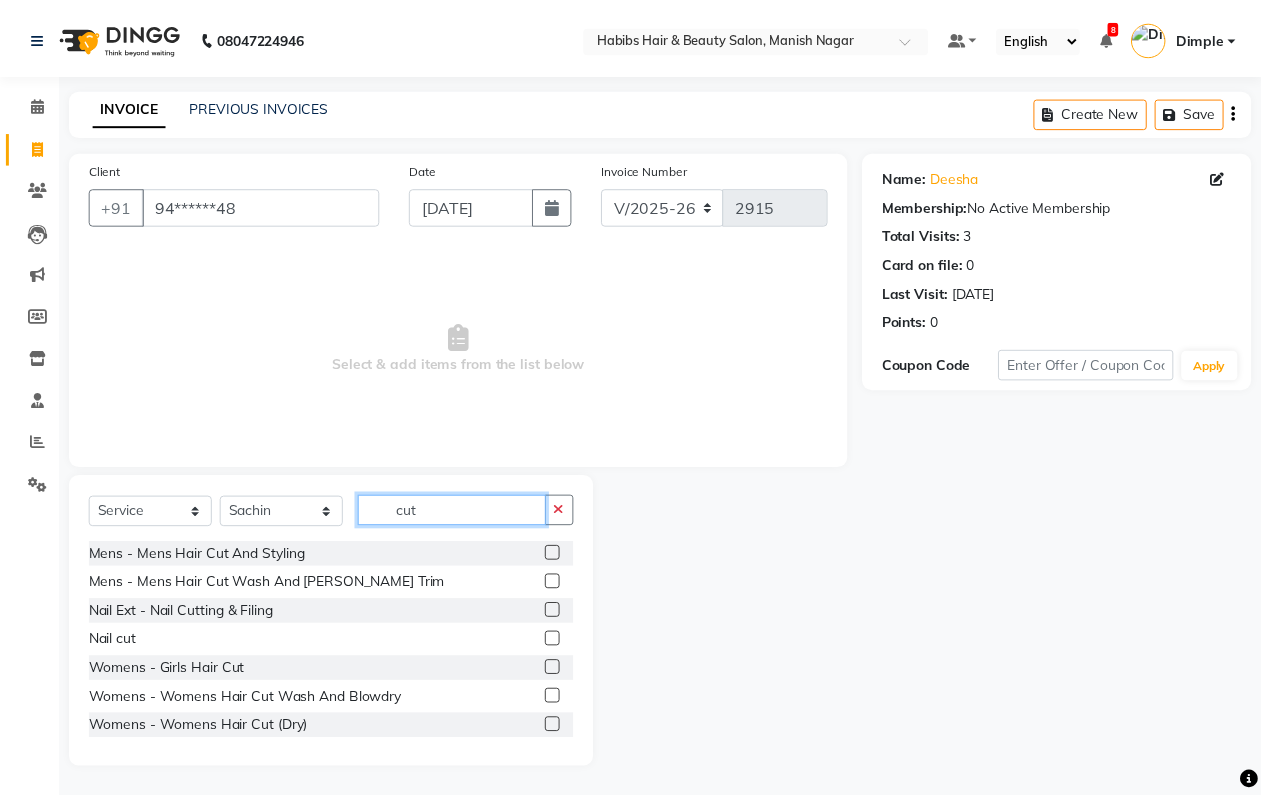 scroll, scrollTop: 90, scrollLeft: 0, axis: vertical 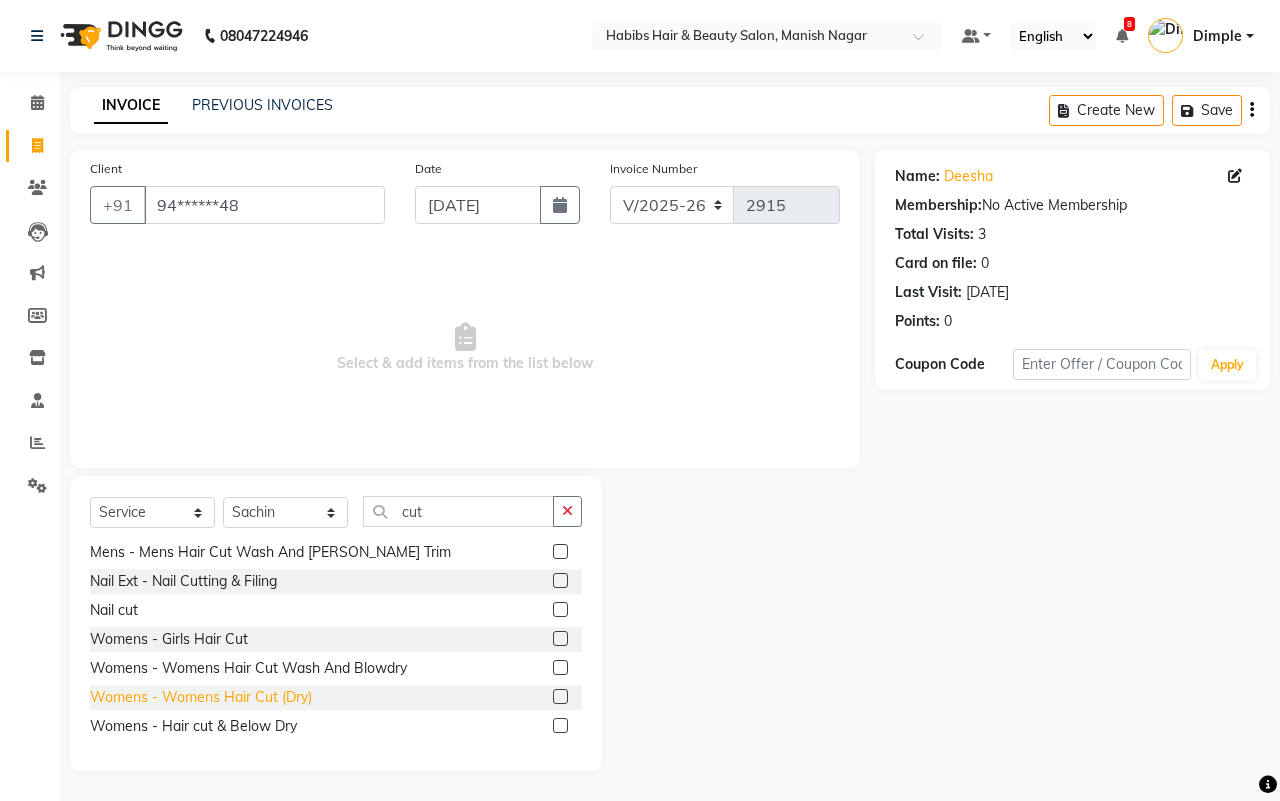click on "Womens - Womens Hair Cut (Dry)" 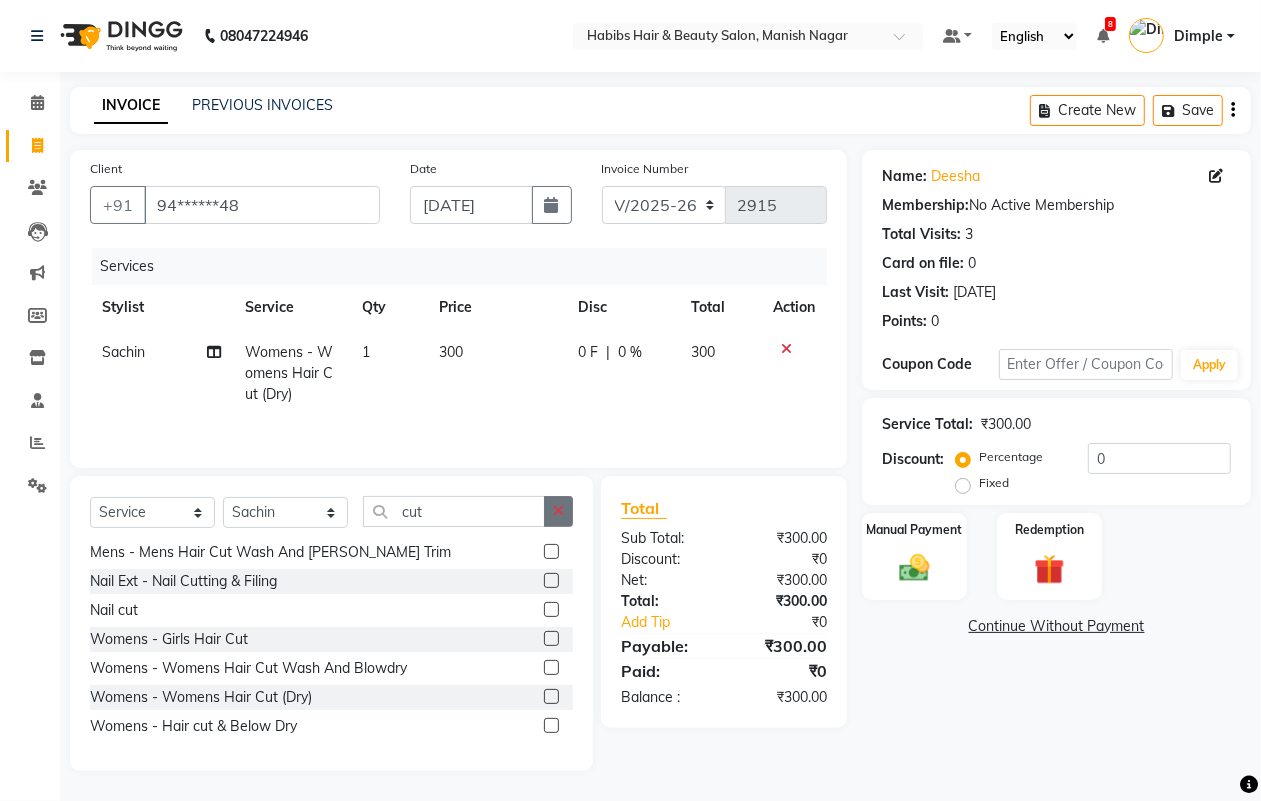 click 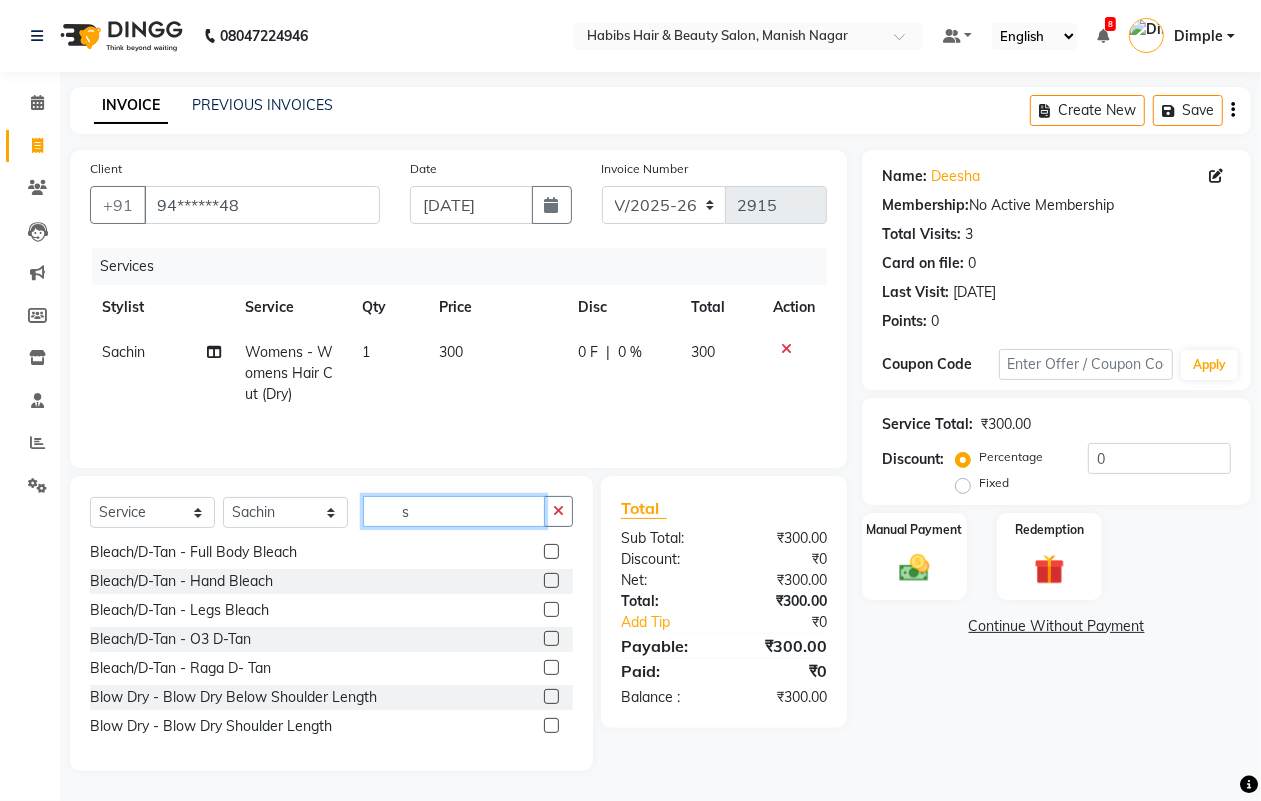 scroll, scrollTop: 0, scrollLeft: 0, axis: both 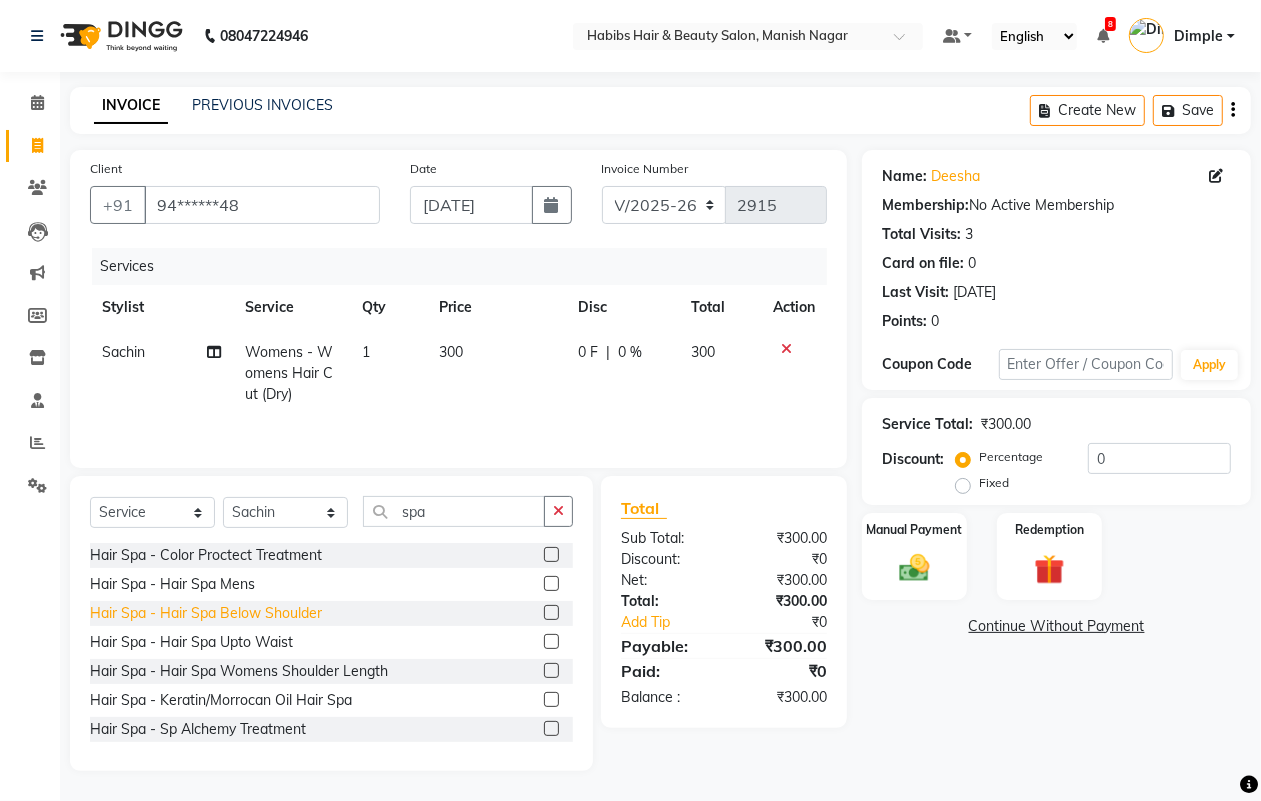 drag, startPoint x: 227, startPoint y: 703, endPoint x: 276, endPoint y: 693, distance: 50.01 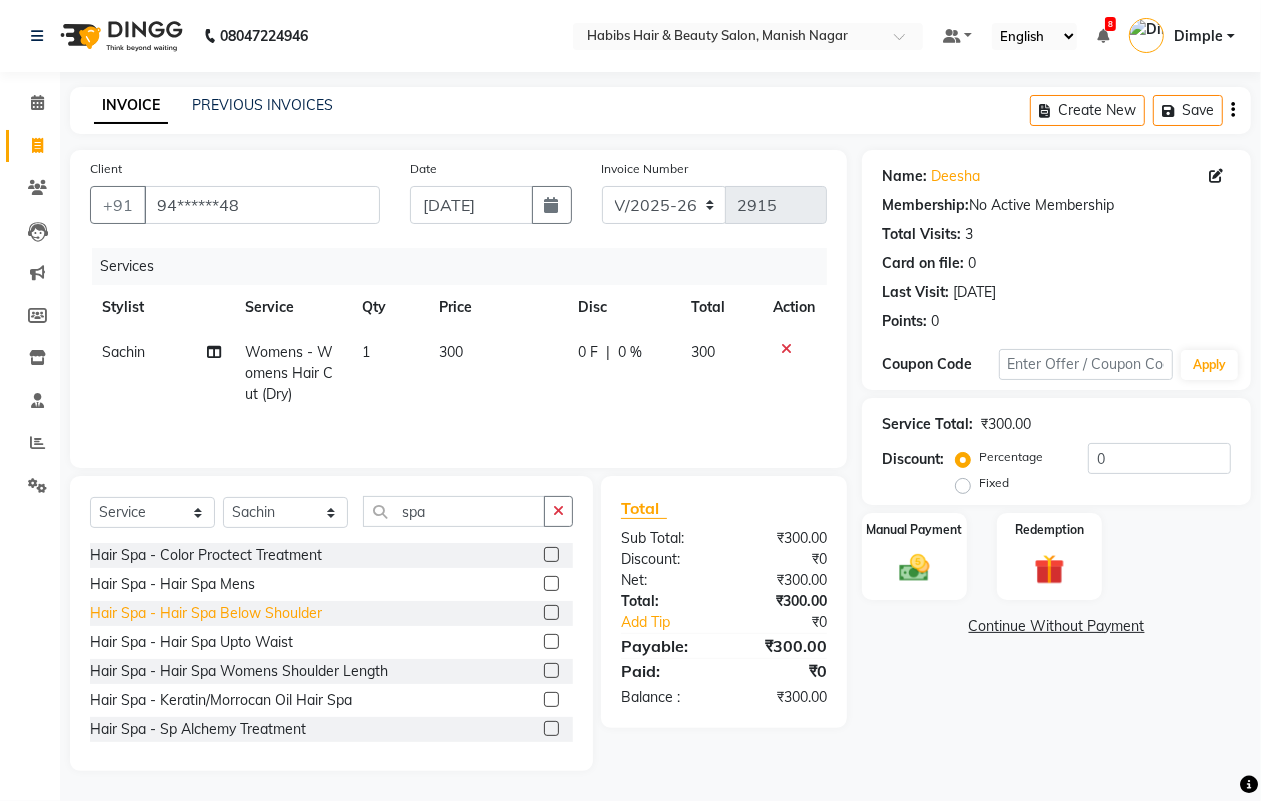 click on "Hair Spa - Keratin/Morrocan Oil Hair Spa" 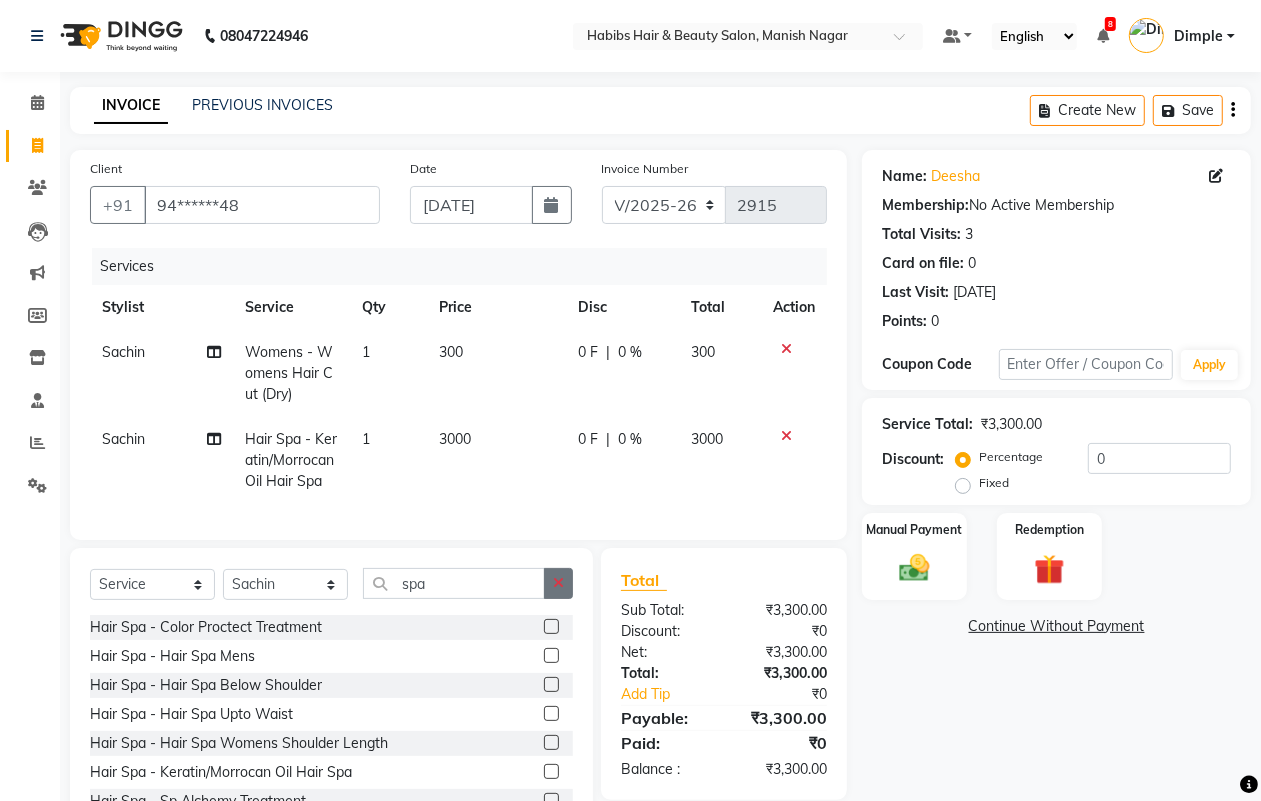 click 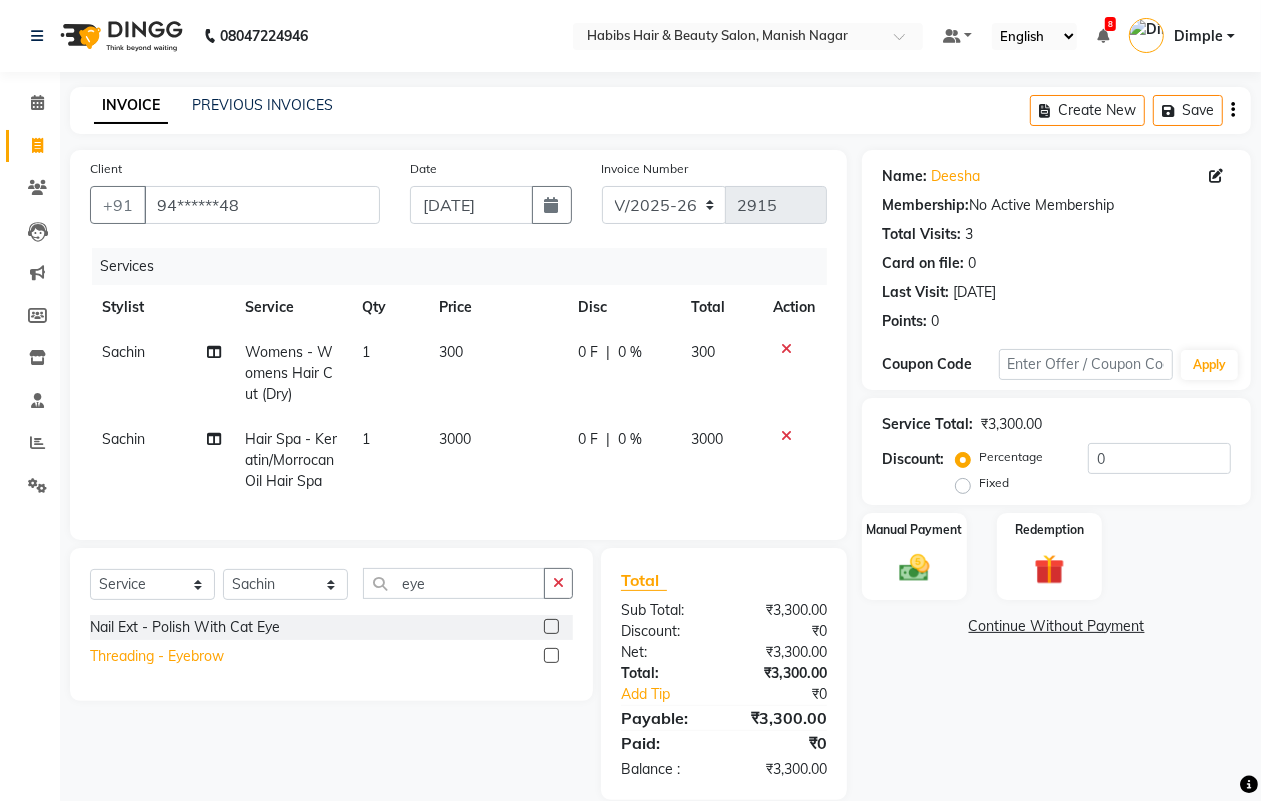 click on "Threading - Eyebrow" 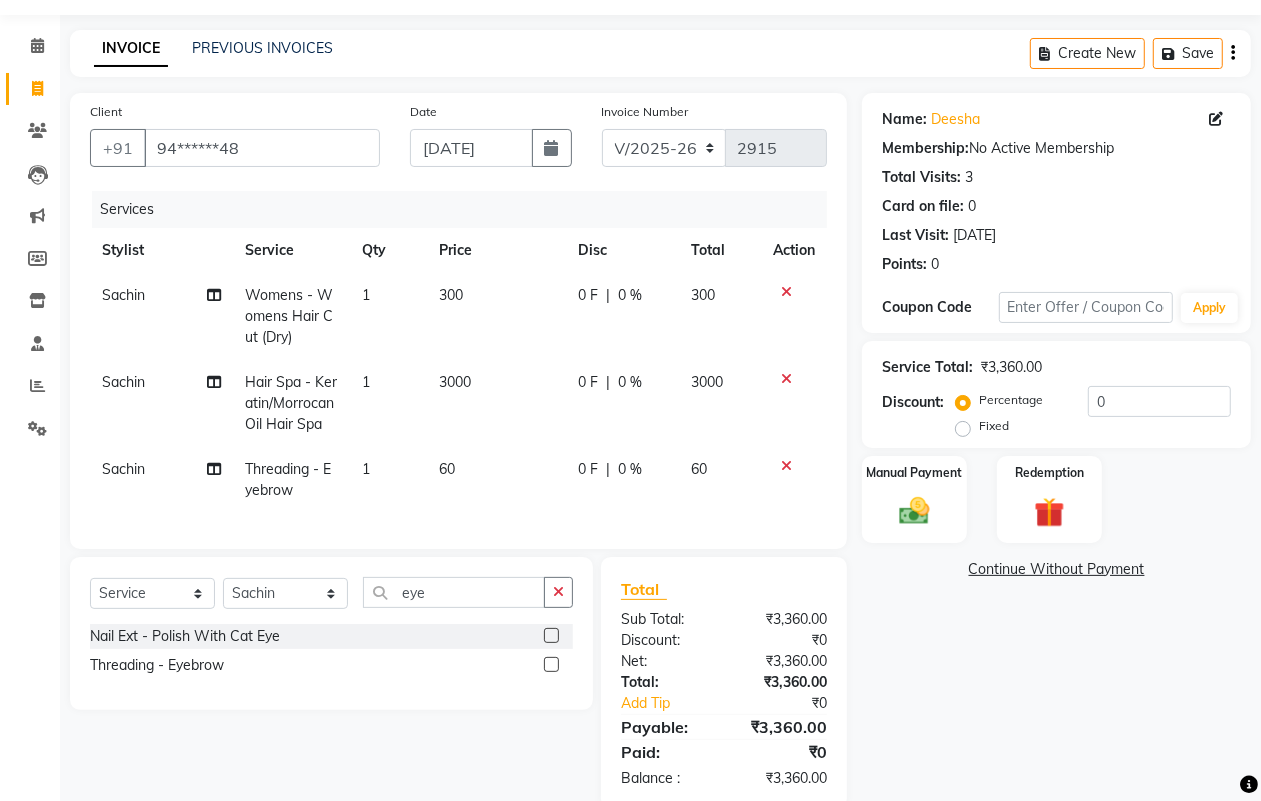 scroll, scrollTop: 113, scrollLeft: 0, axis: vertical 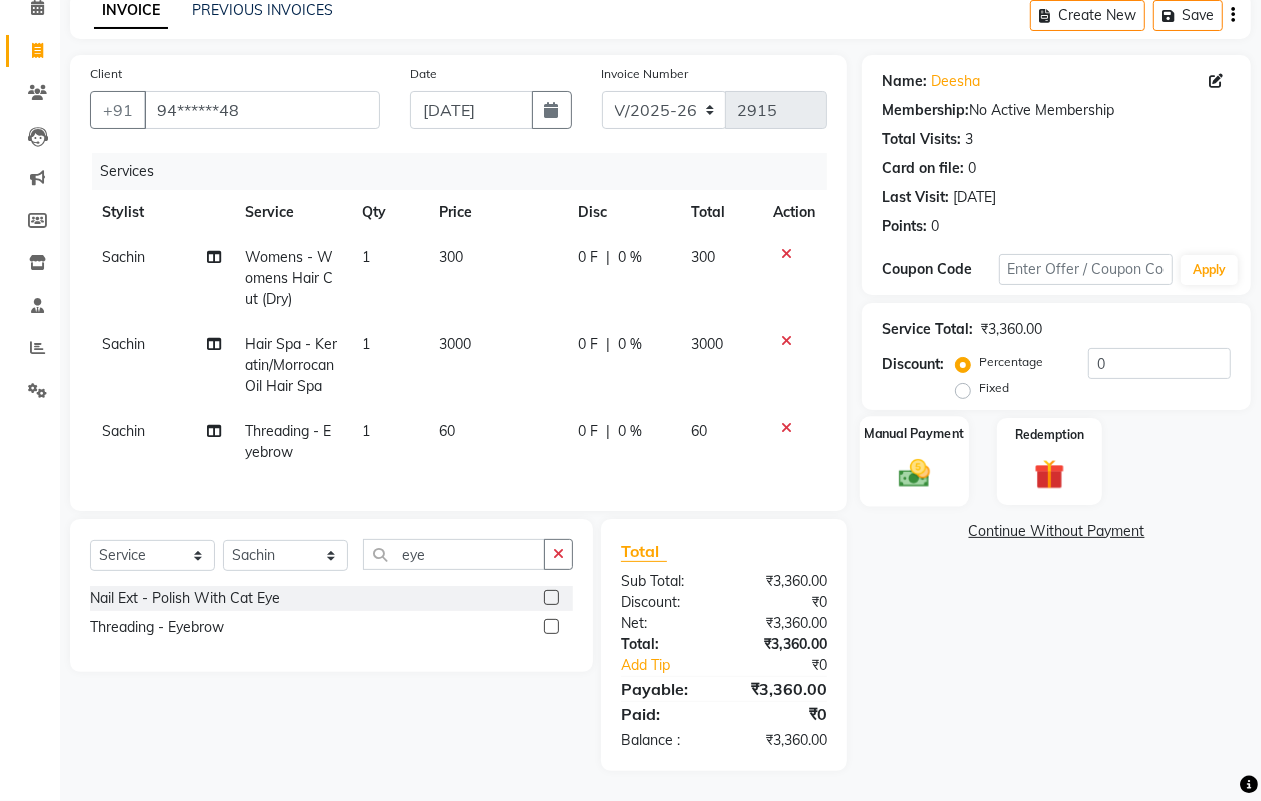 click 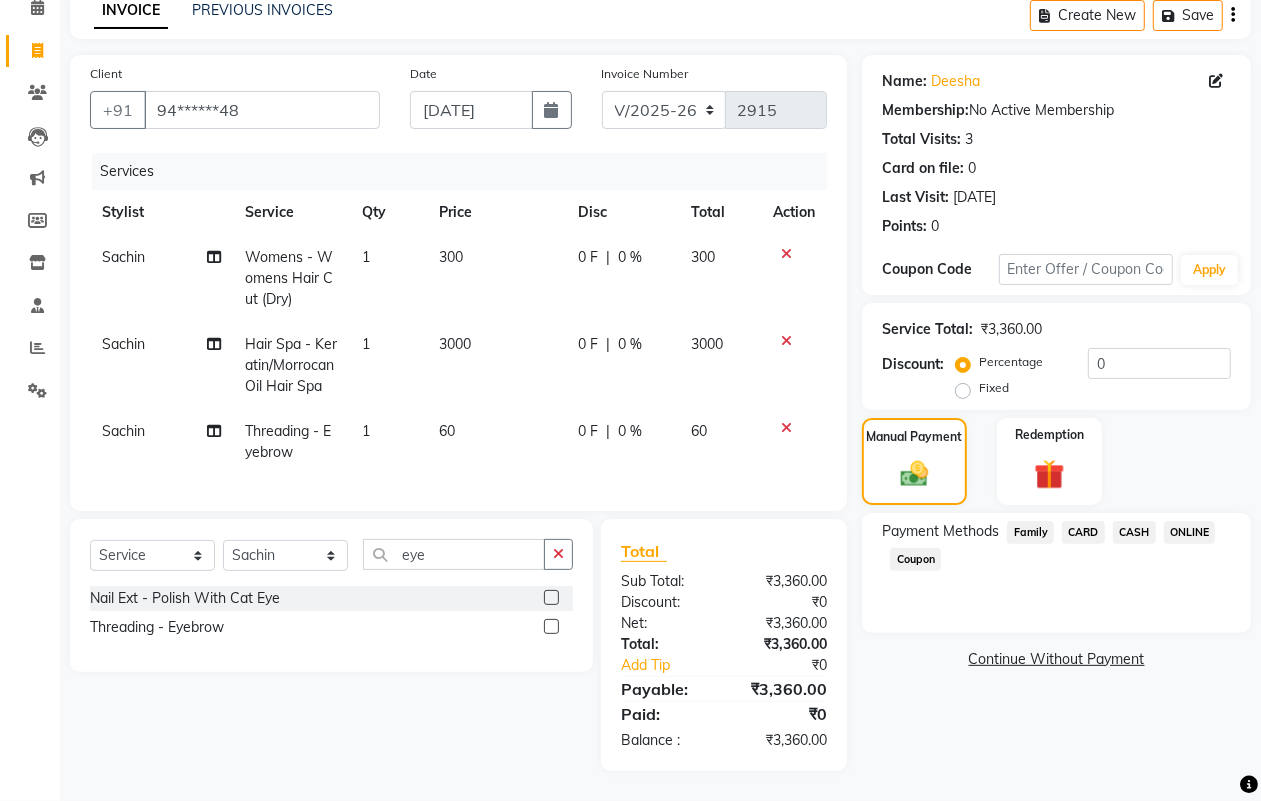 click on "CASH" 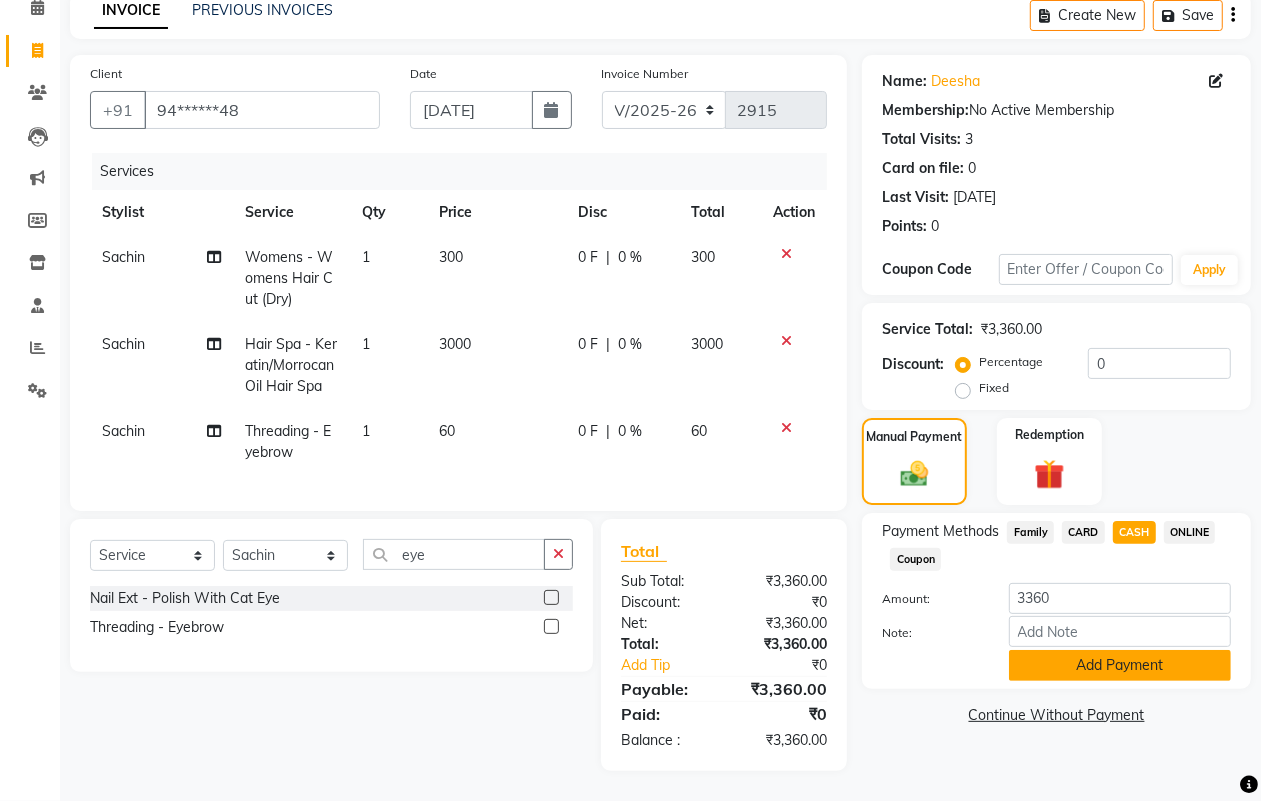 click on "Add Payment" 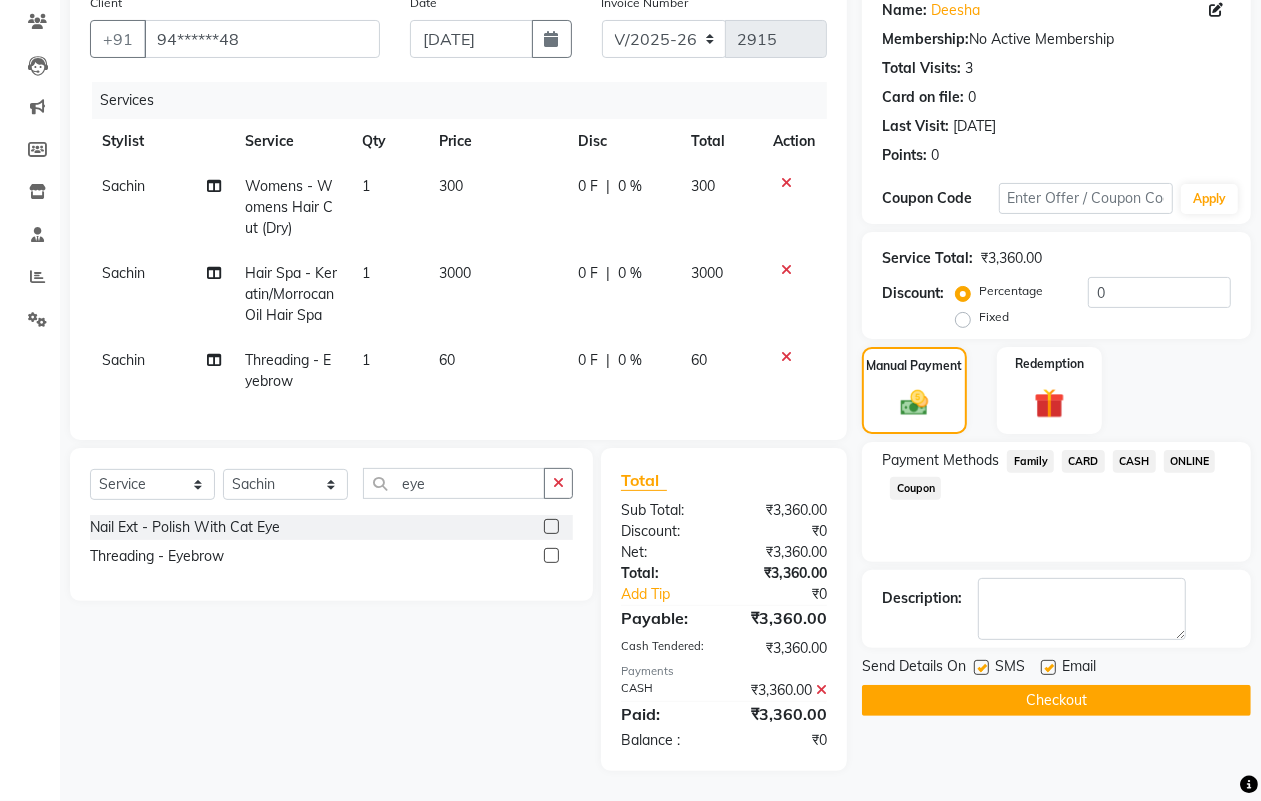 scroll, scrollTop: 183, scrollLeft: 0, axis: vertical 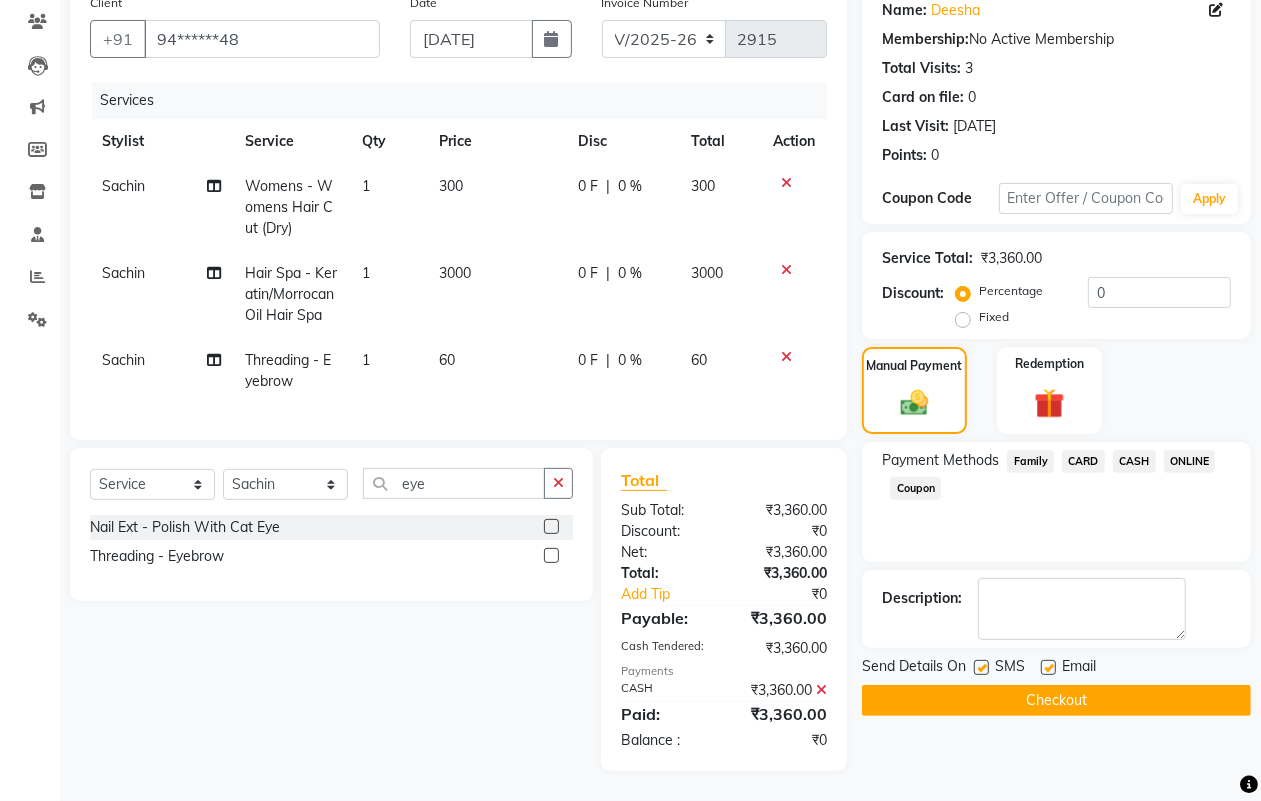 click on "Checkout" 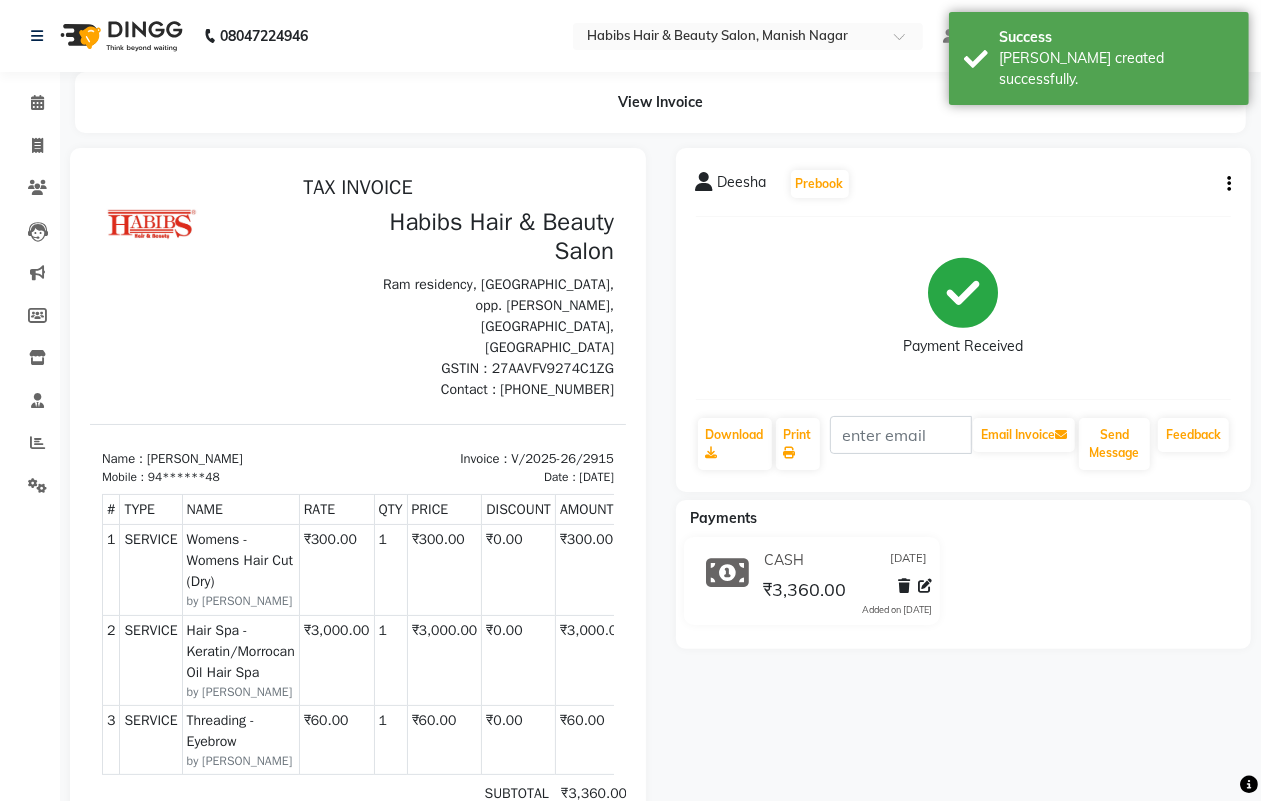 scroll, scrollTop: 0, scrollLeft: 0, axis: both 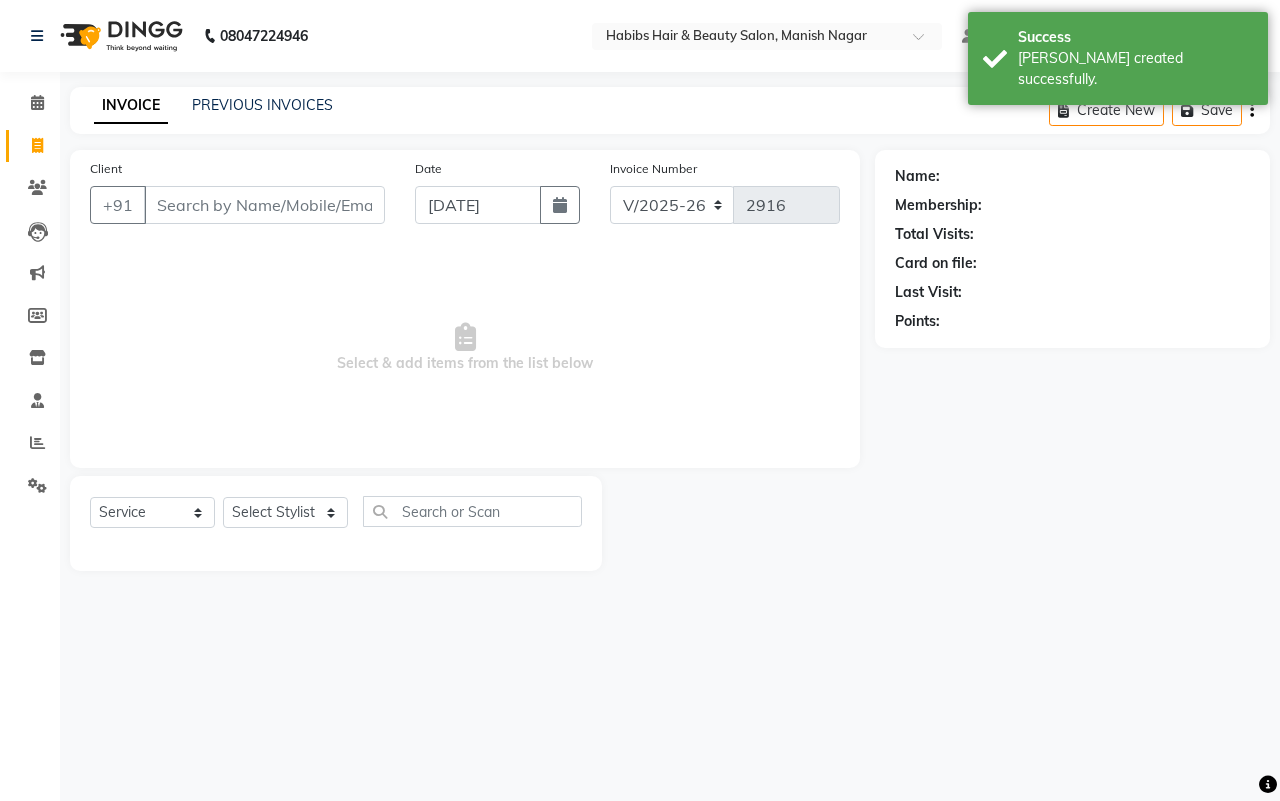 click on "Client" at bounding box center (264, 205) 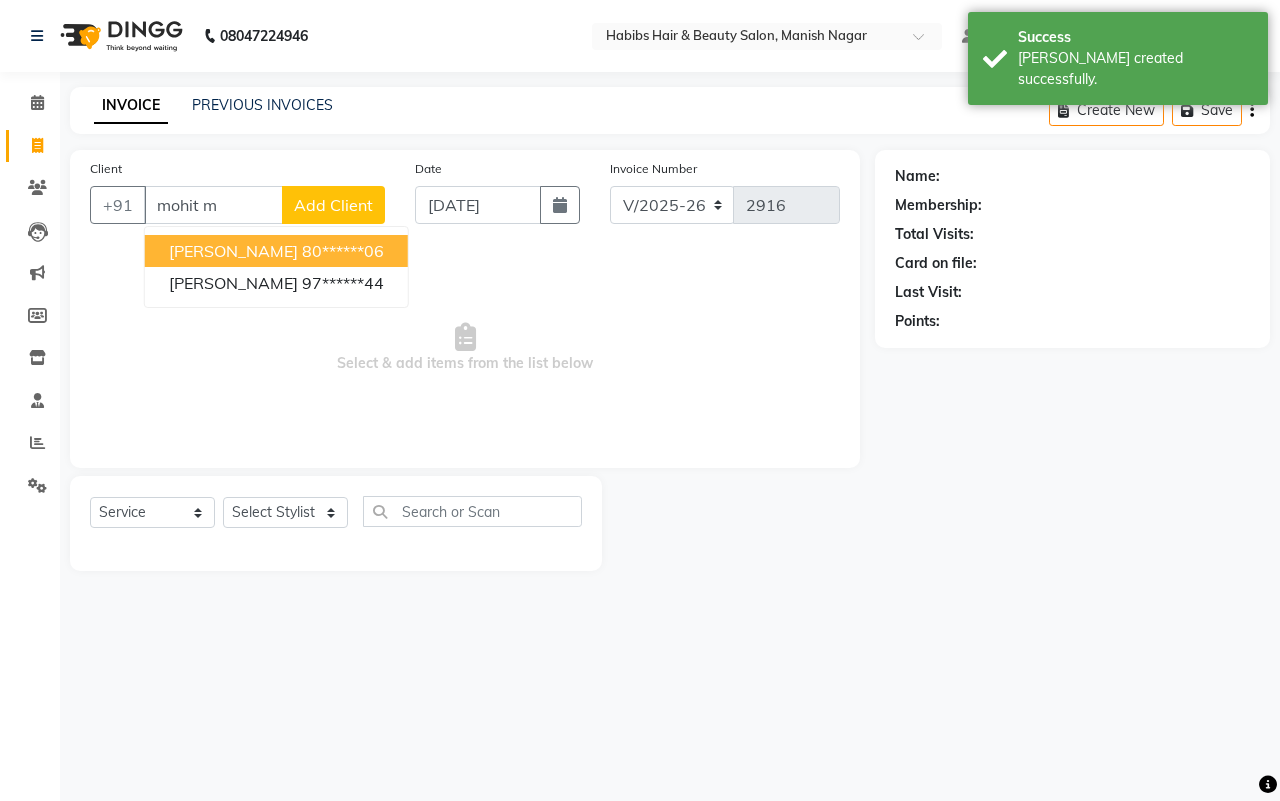 click on "80******06" at bounding box center (343, 251) 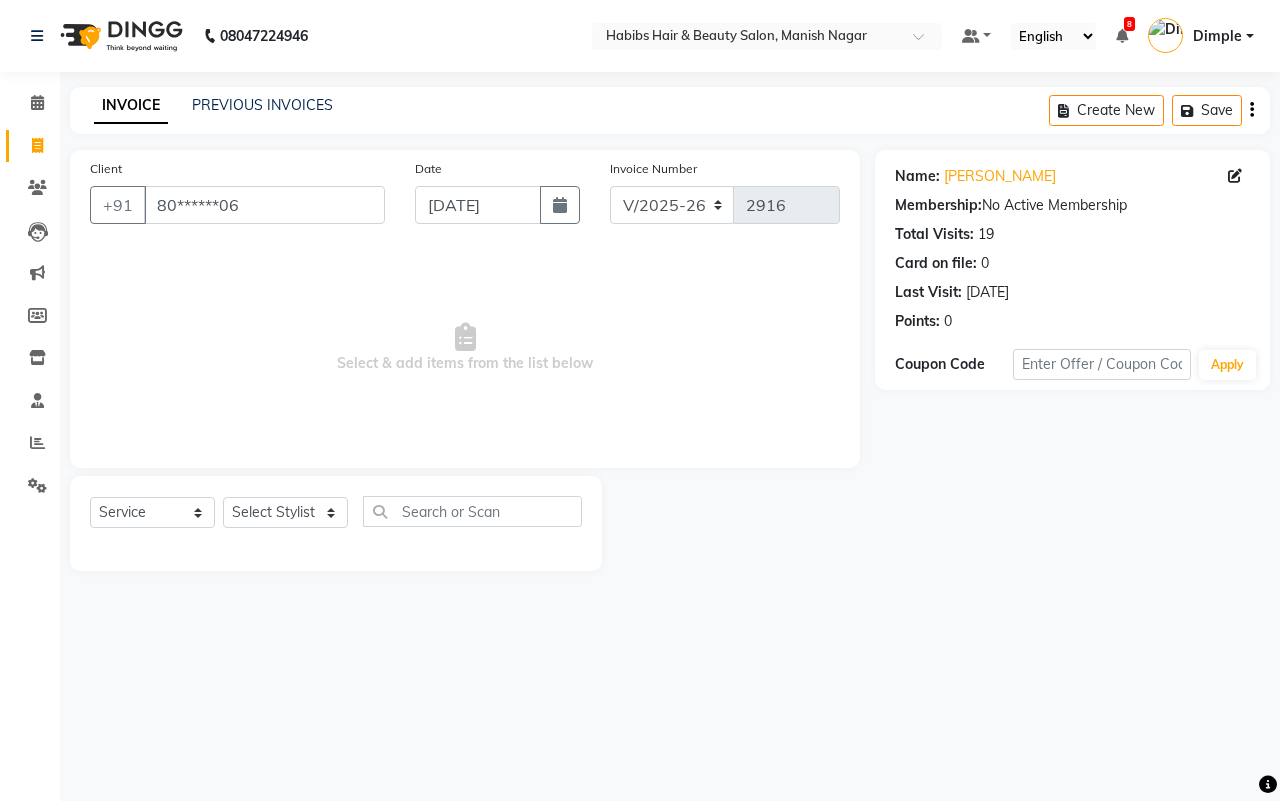click on "Select & add items from the list below" at bounding box center (465, 348) 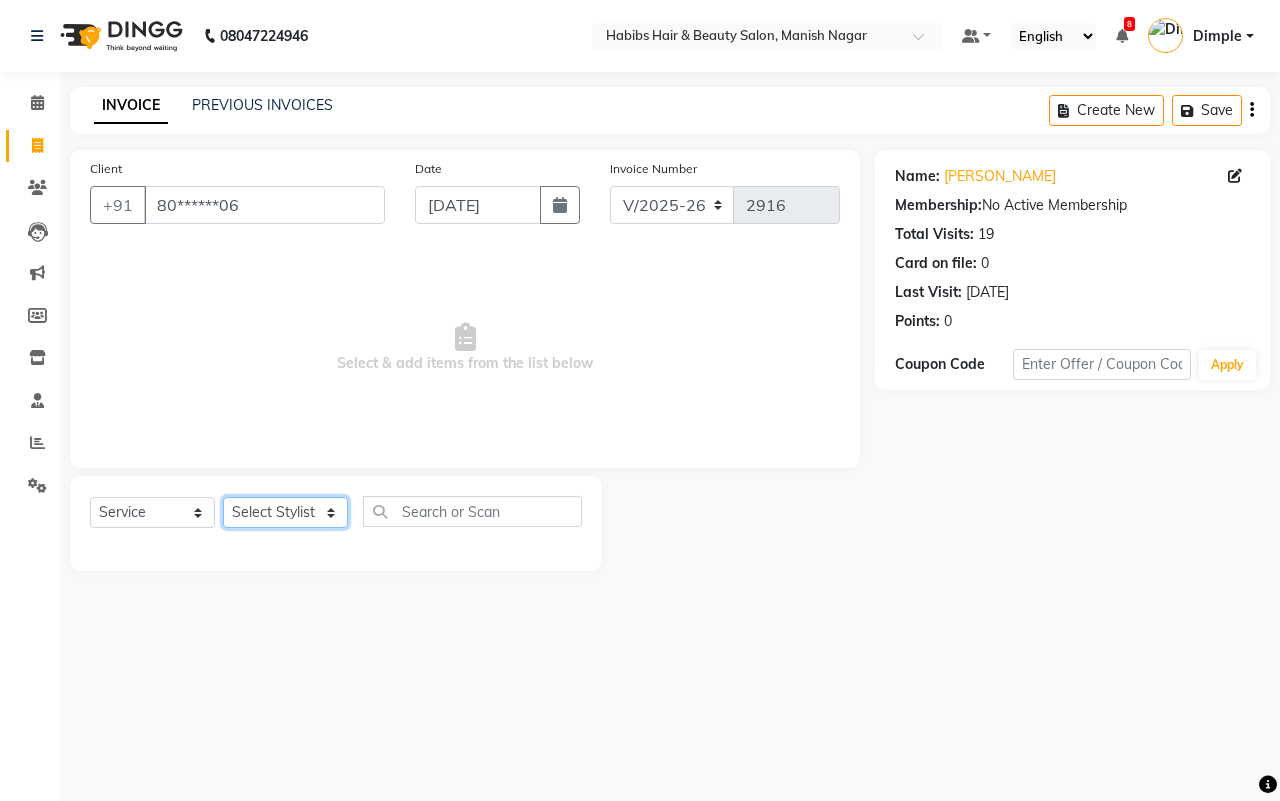 click on "Select Stylist [PERSON_NAME] [PERSON_NAME] [PERSON_NAME] Sachin [PERSON_NAME] [PERSON_NAME] [PERSON_NAME]" 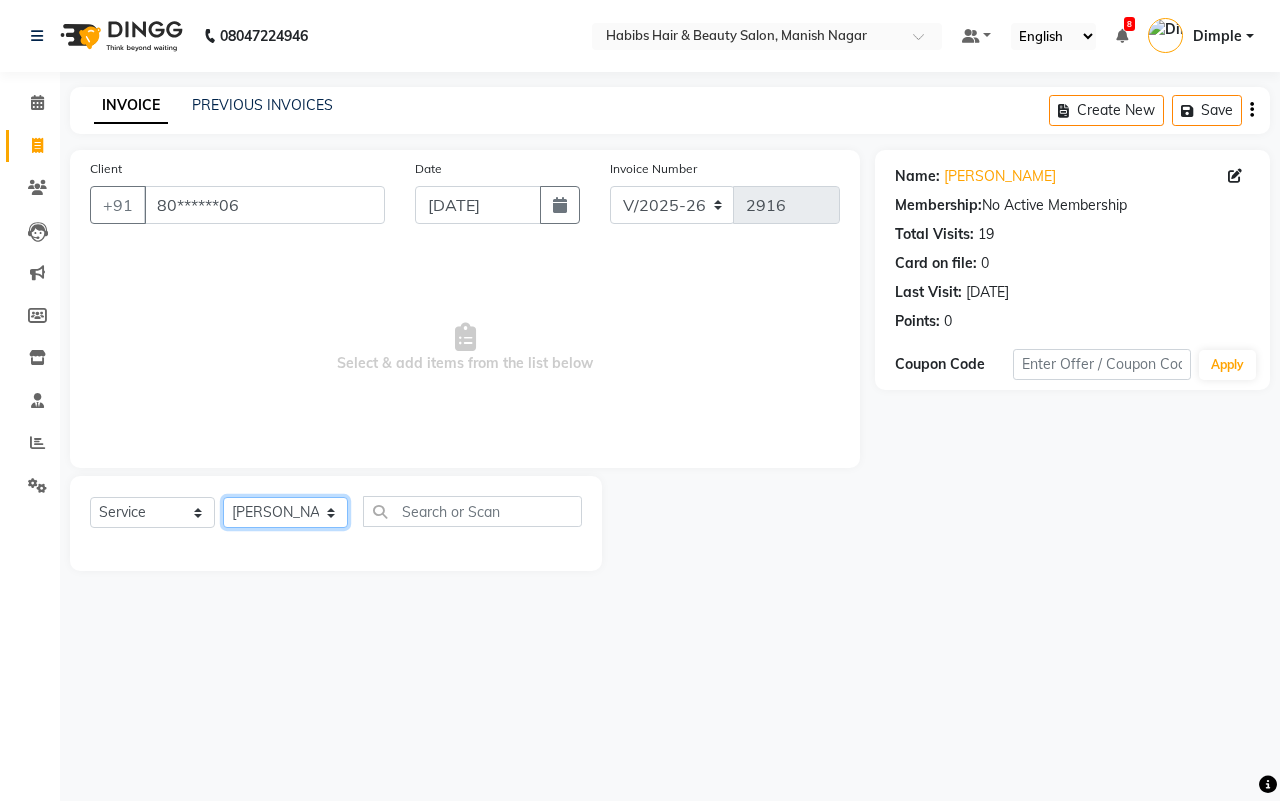 click on "Select Stylist [PERSON_NAME] [PERSON_NAME] [PERSON_NAME] Sachin [PERSON_NAME] [PERSON_NAME] [PERSON_NAME]" 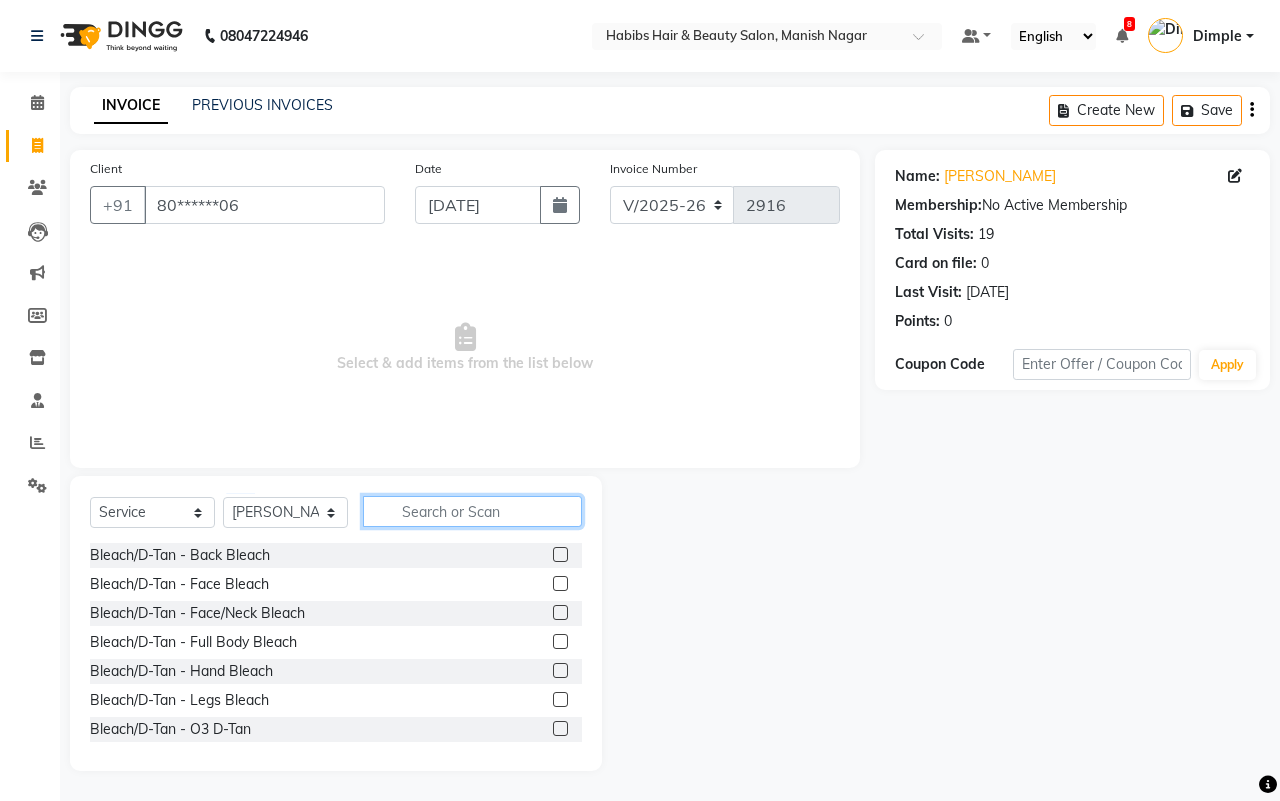 click 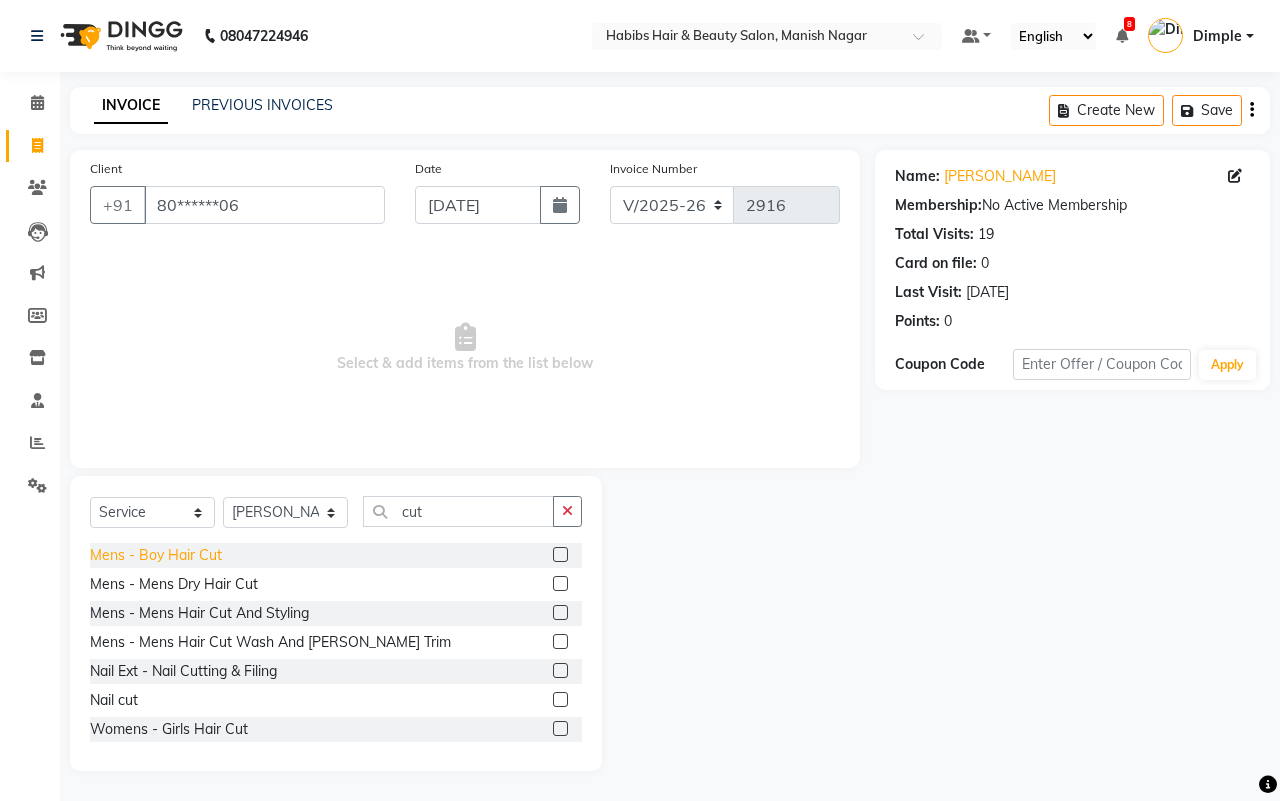 click on "Mens - Boy Hair Cut" 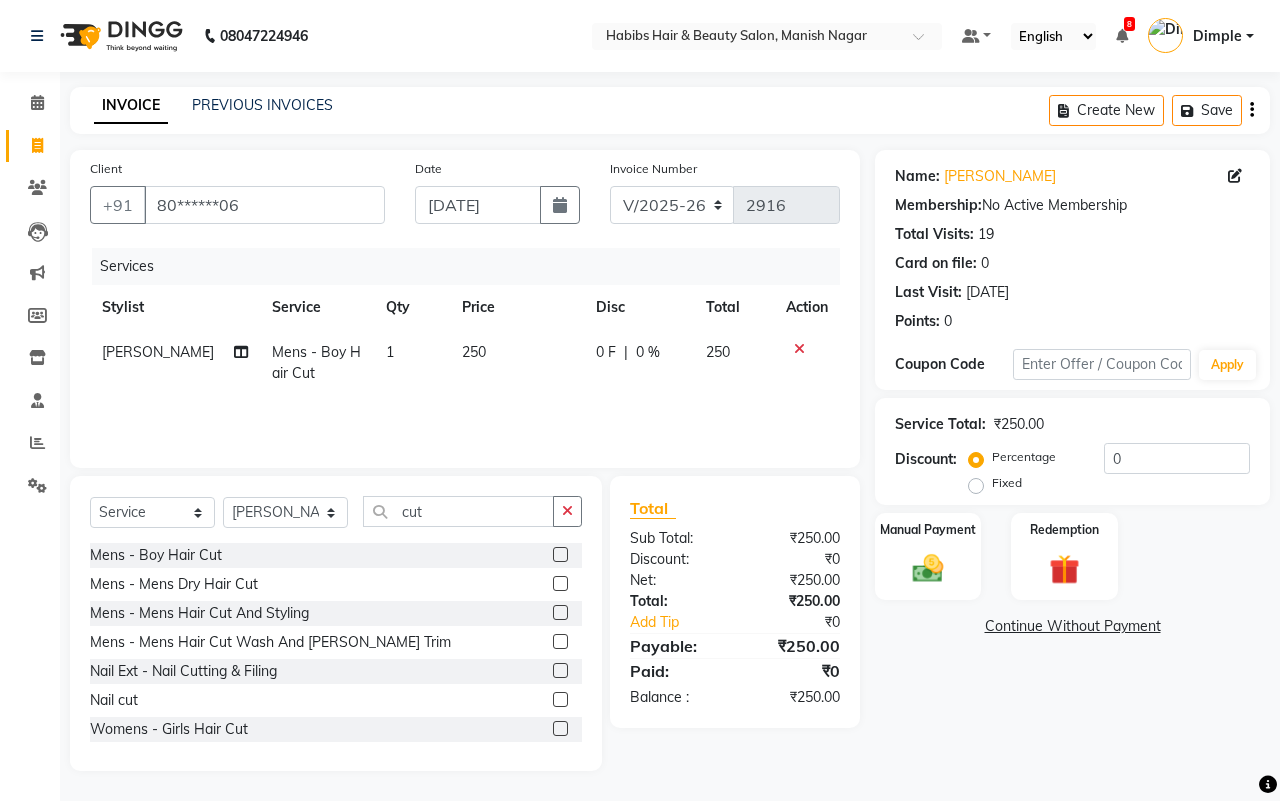 click on "250" 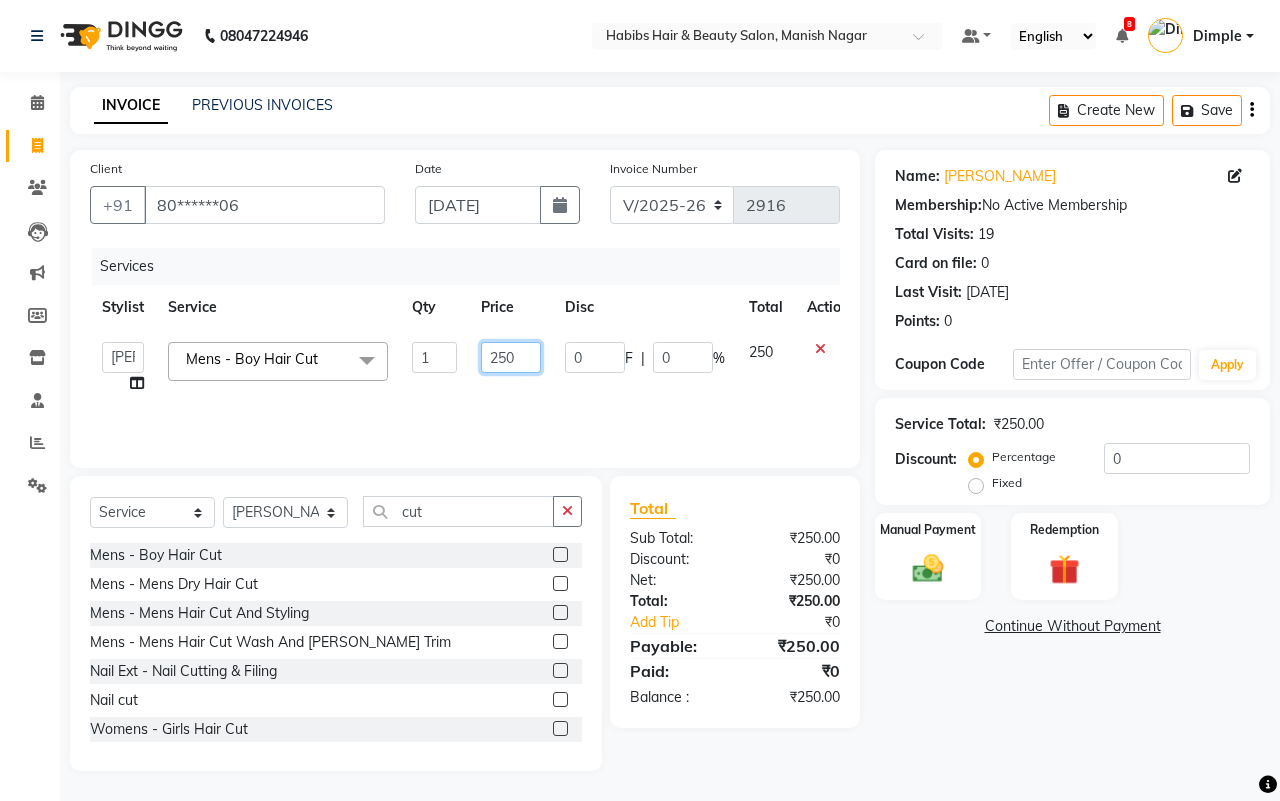click on "250" 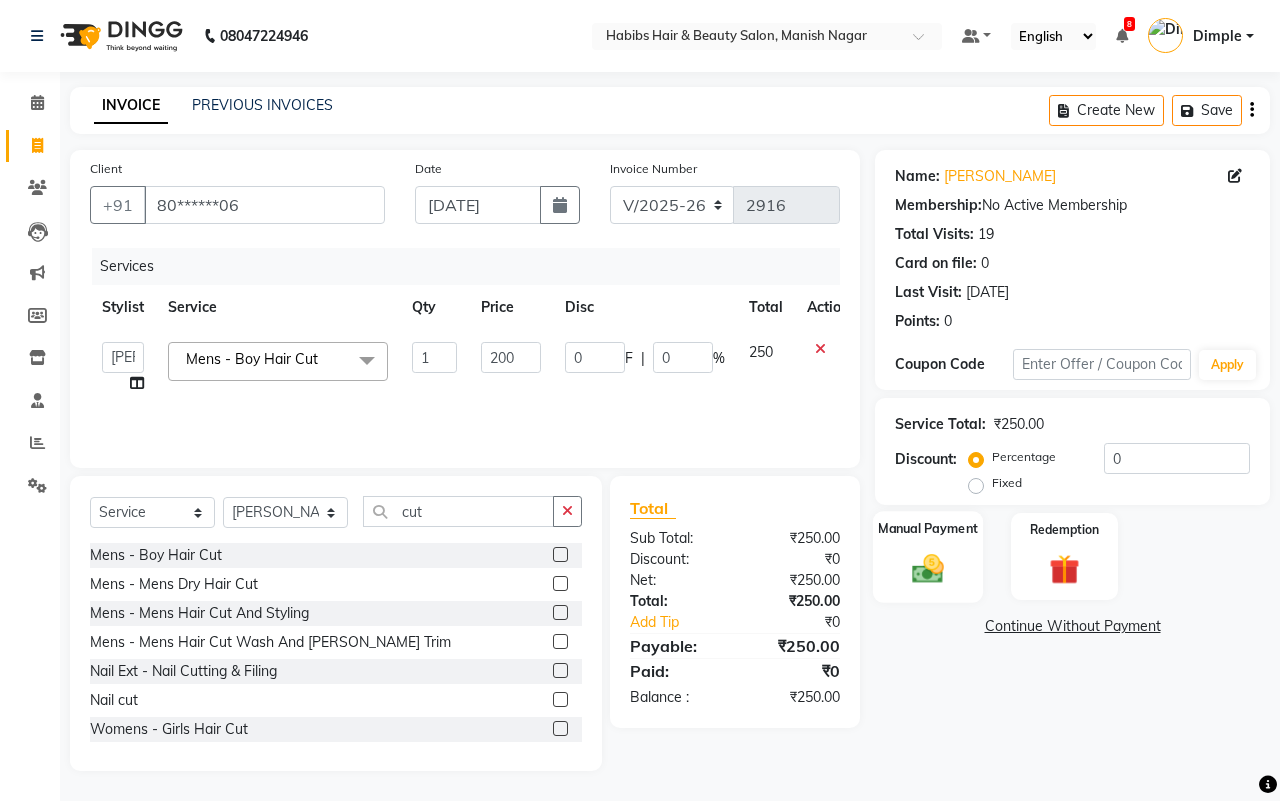 click 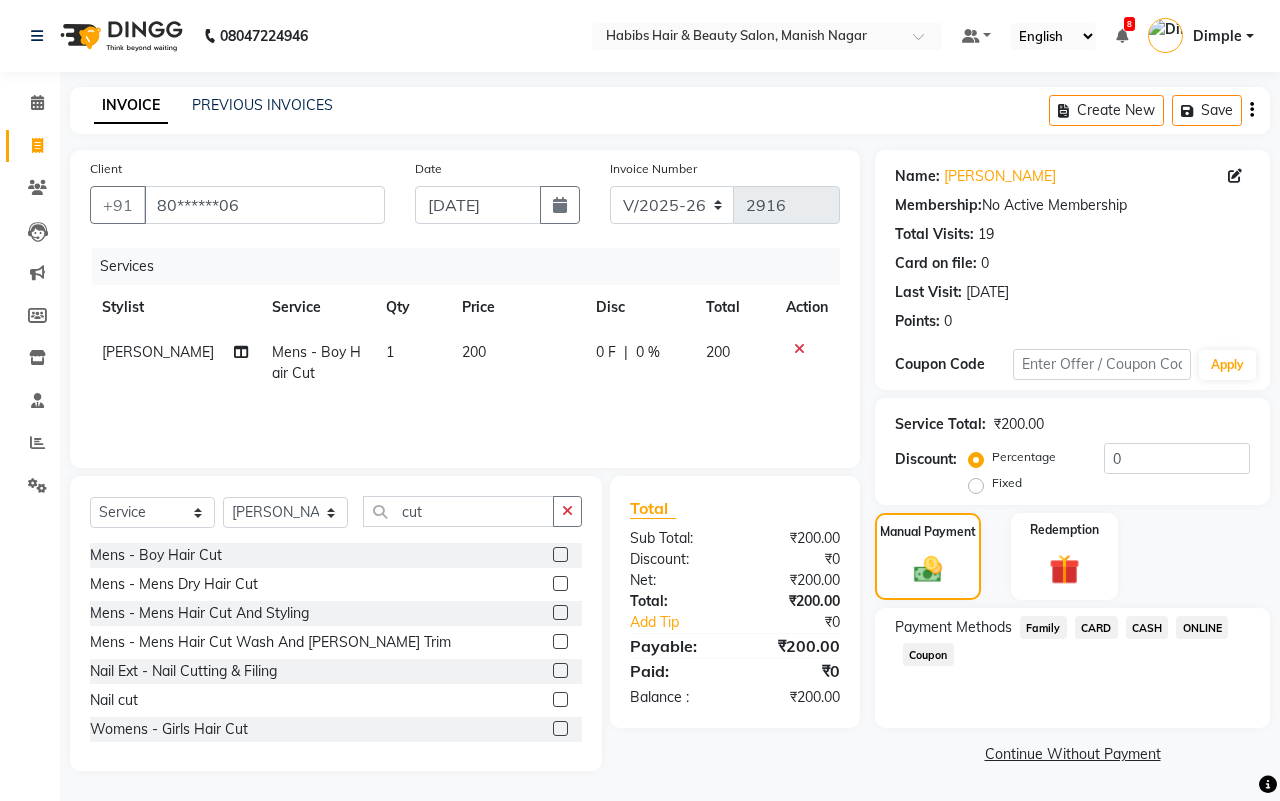 click on "CASH" 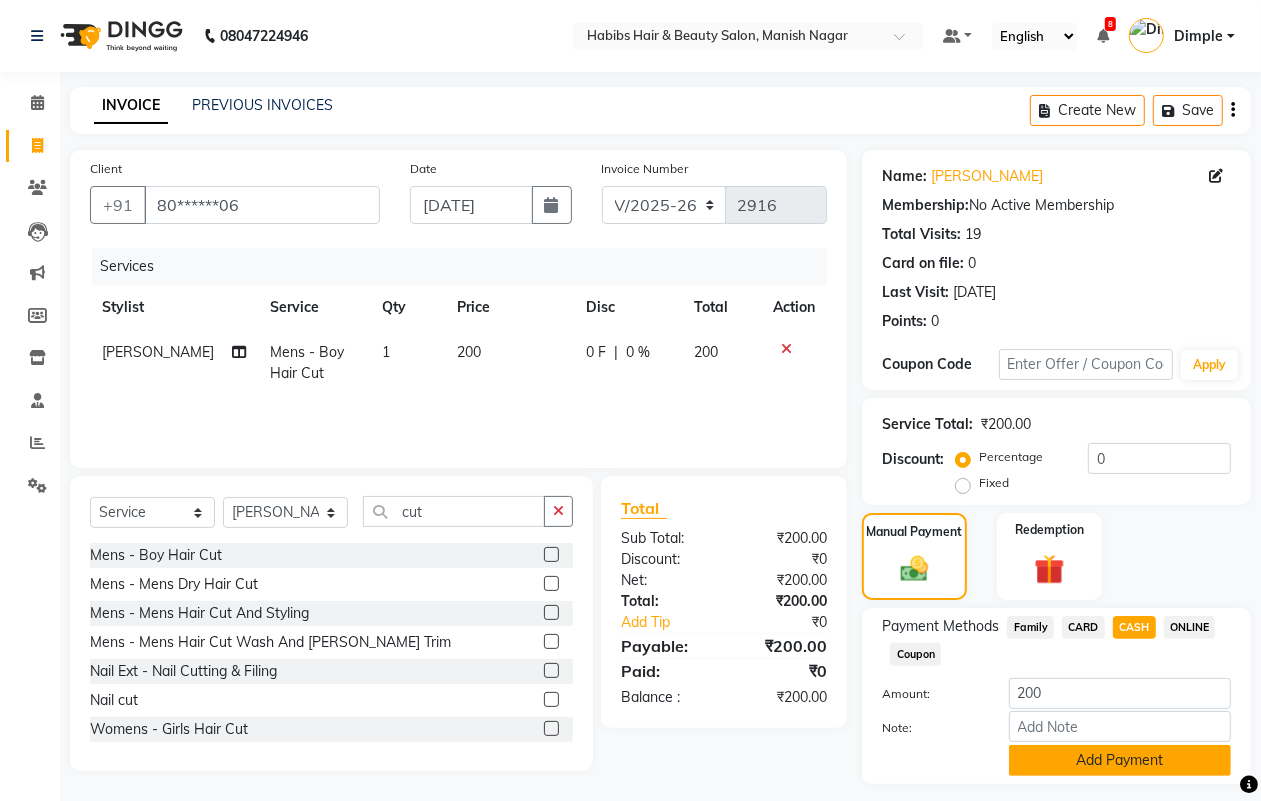 click on "Add Payment" 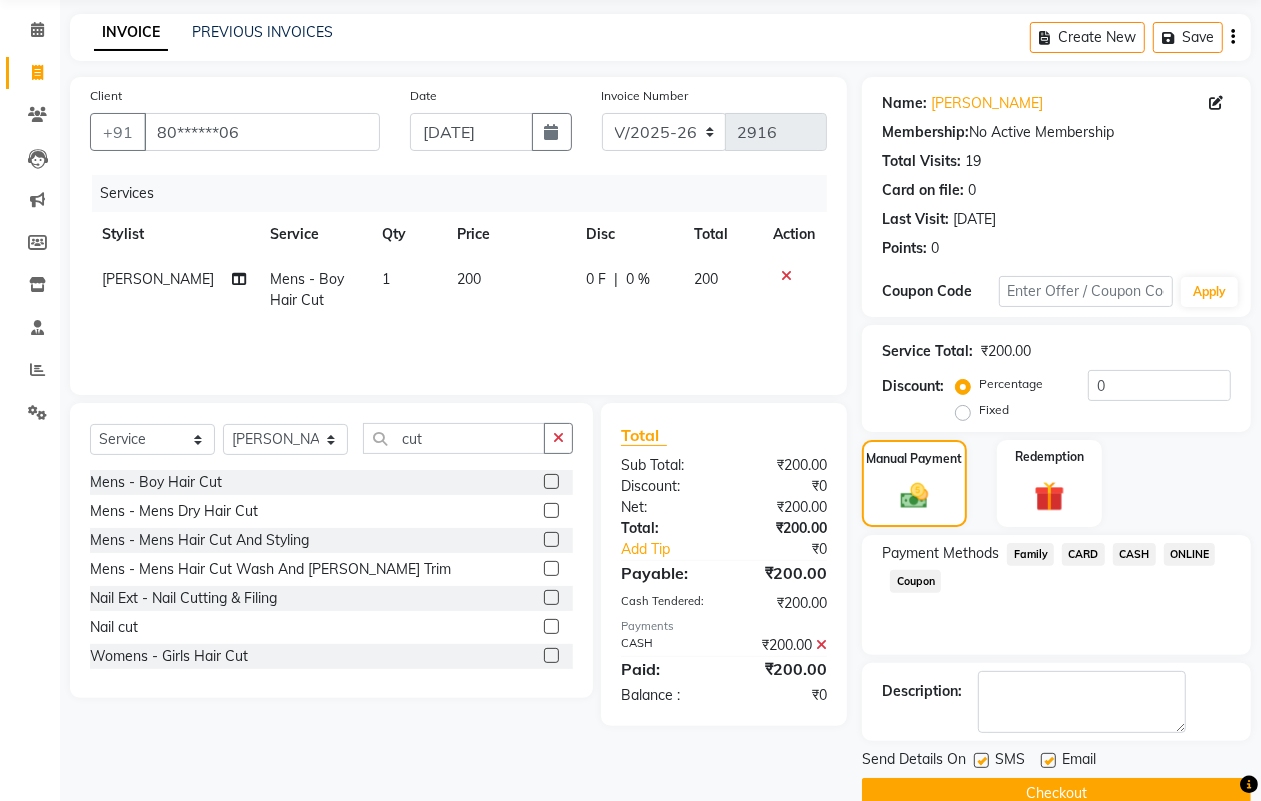 scroll, scrollTop: 111, scrollLeft: 0, axis: vertical 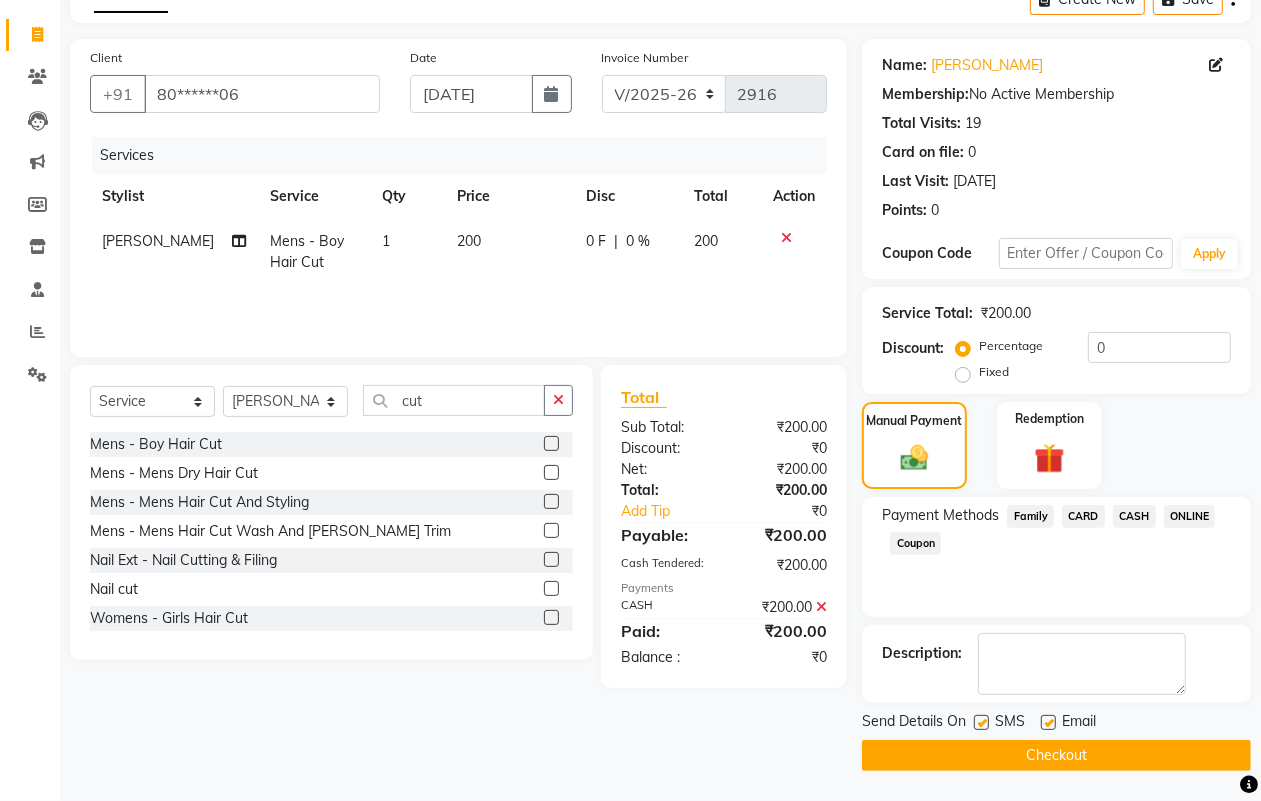 click 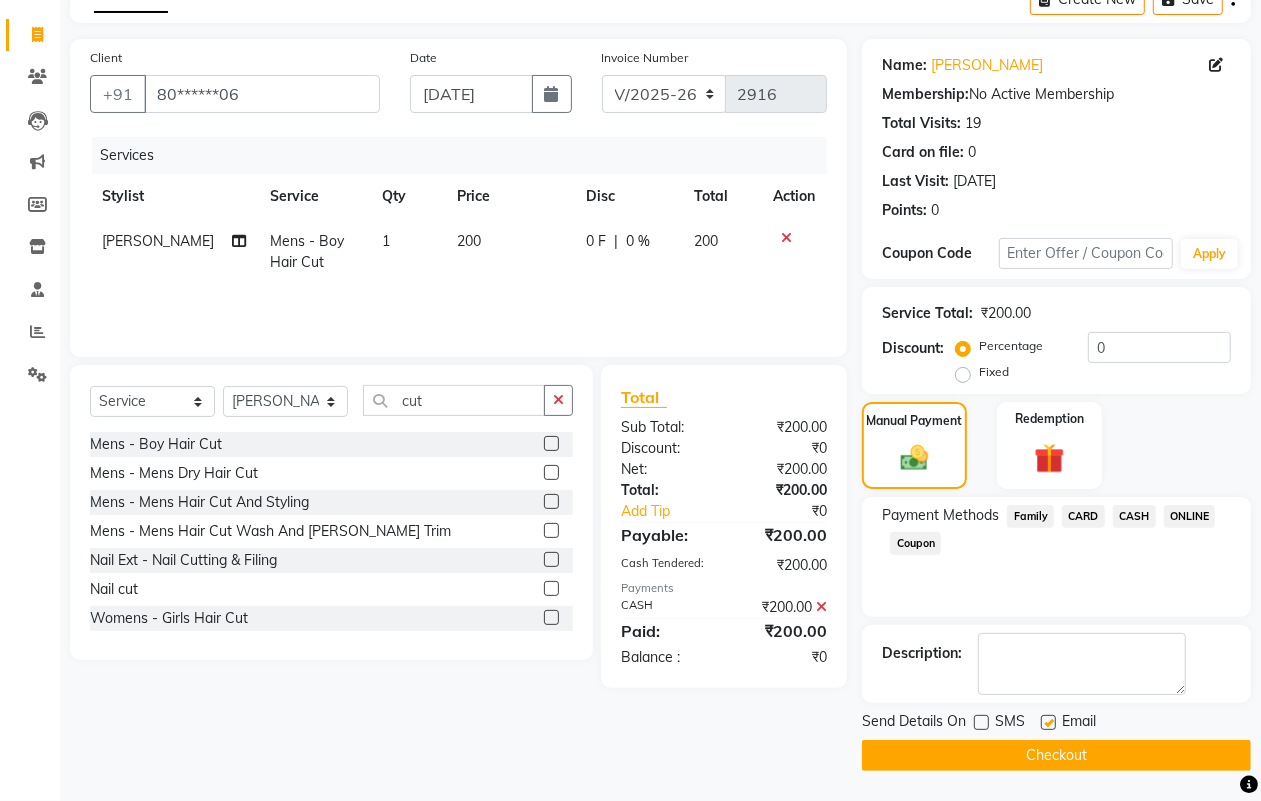 click on "Checkout" 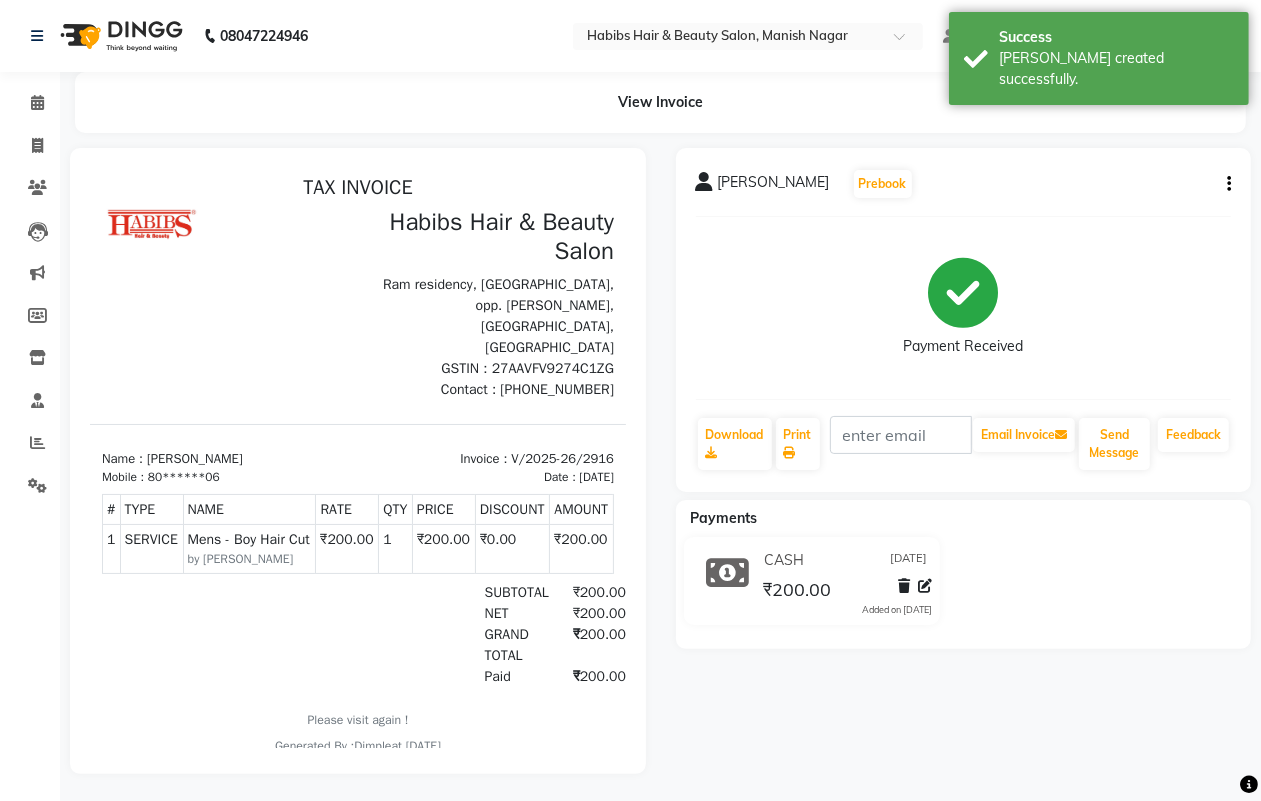 scroll, scrollTop: 0, scrollLeft: 0, axis: both 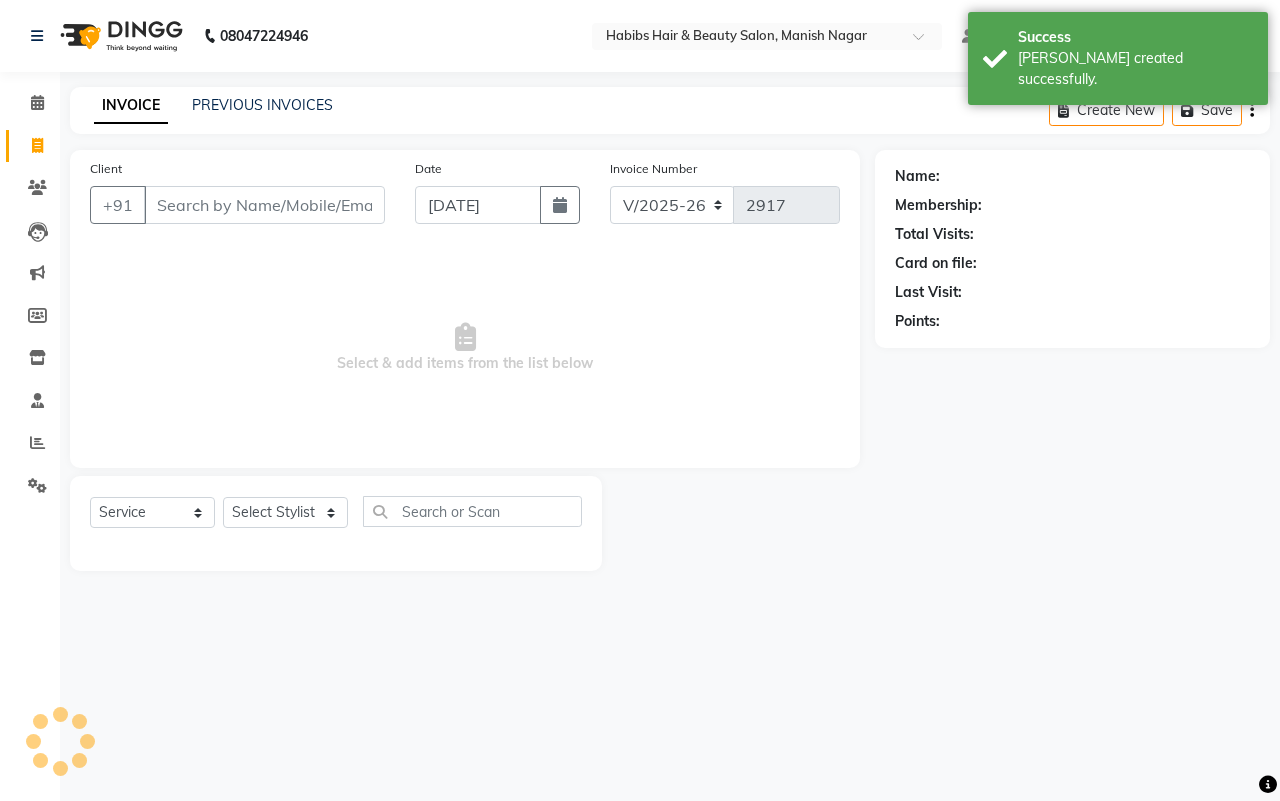 click on "Client" at bounding box center (264, 205) 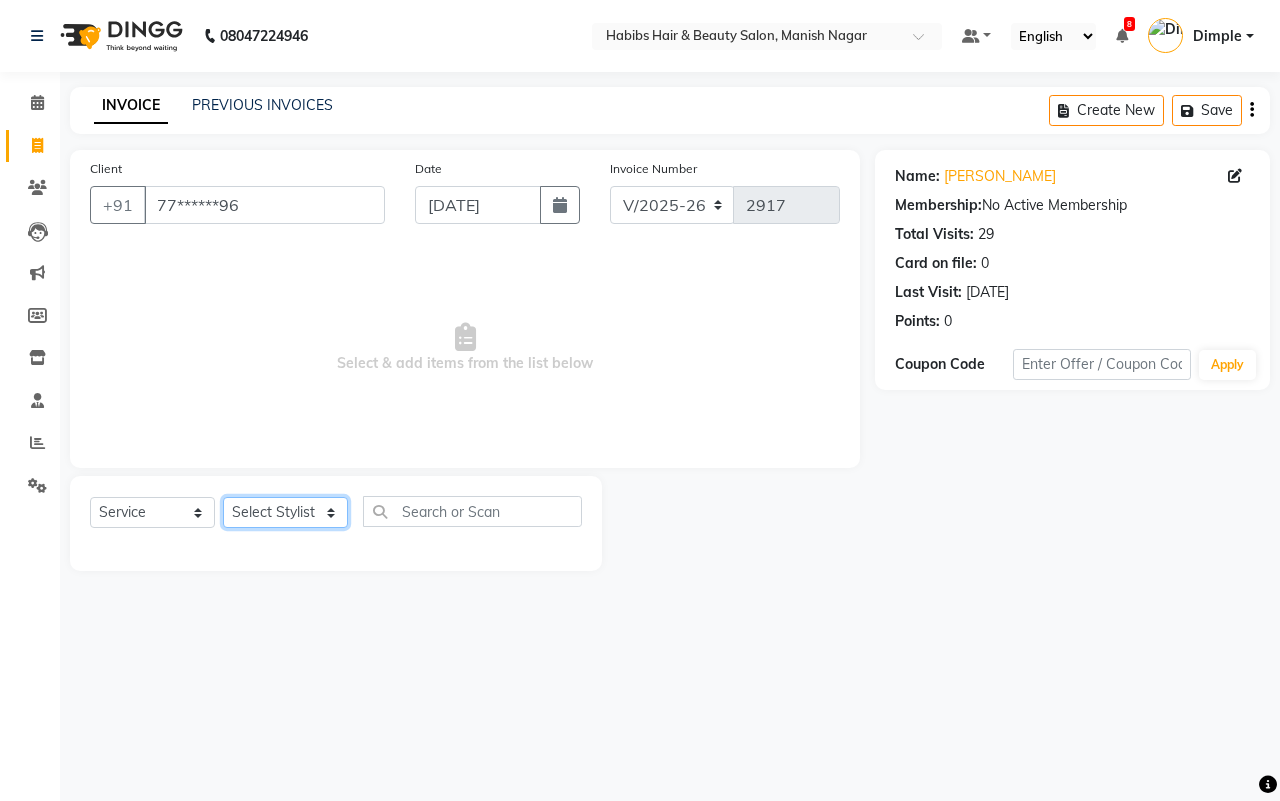 click on "Select Stylist [PERSON_NAME] [PERSON_NAME] [PERSON_NAME] Sachin [PERSON_NAME] [PERSON_NAME] [PERSON_NAME]" 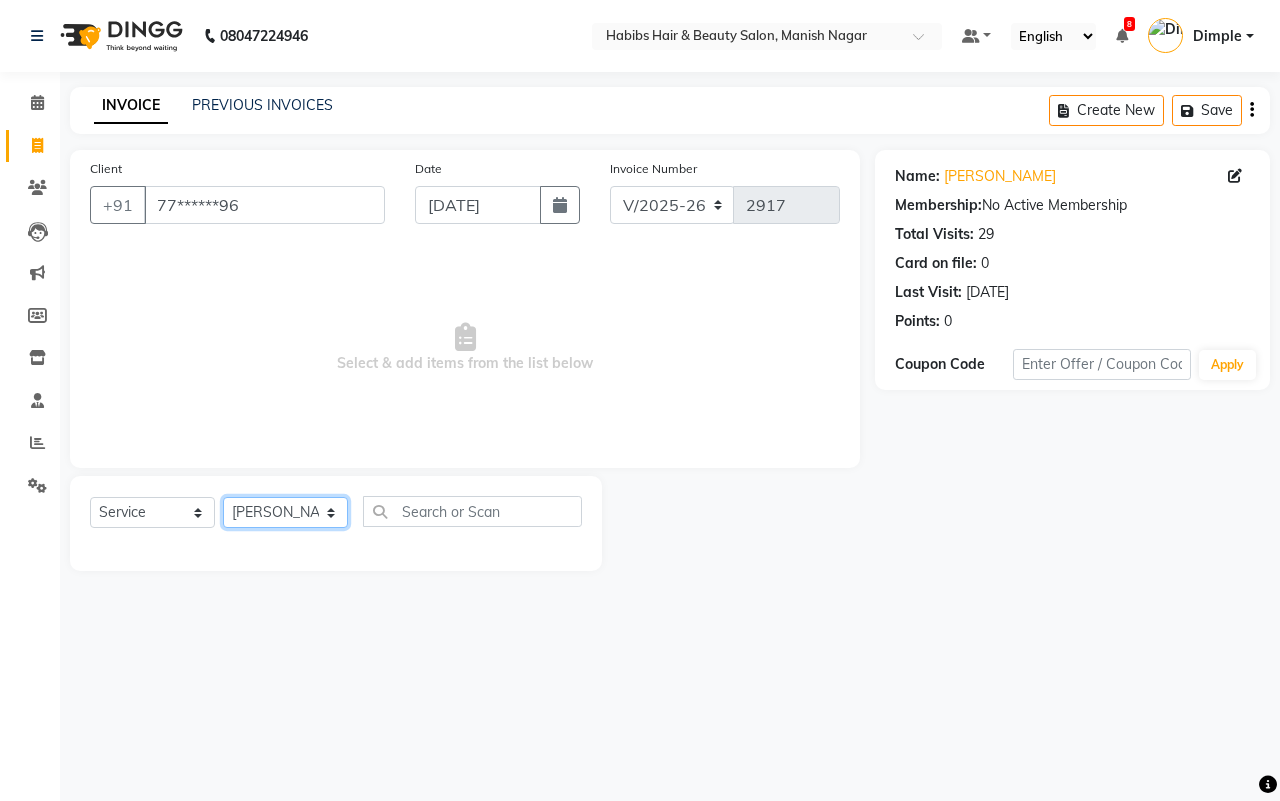click on "Select Stylist [PERSON_NAME] [PERSON_NAME] [PERSON_NAME] Sachin [PERSON_NAME] [PERSON_NAME] [PERSON_NAME]" 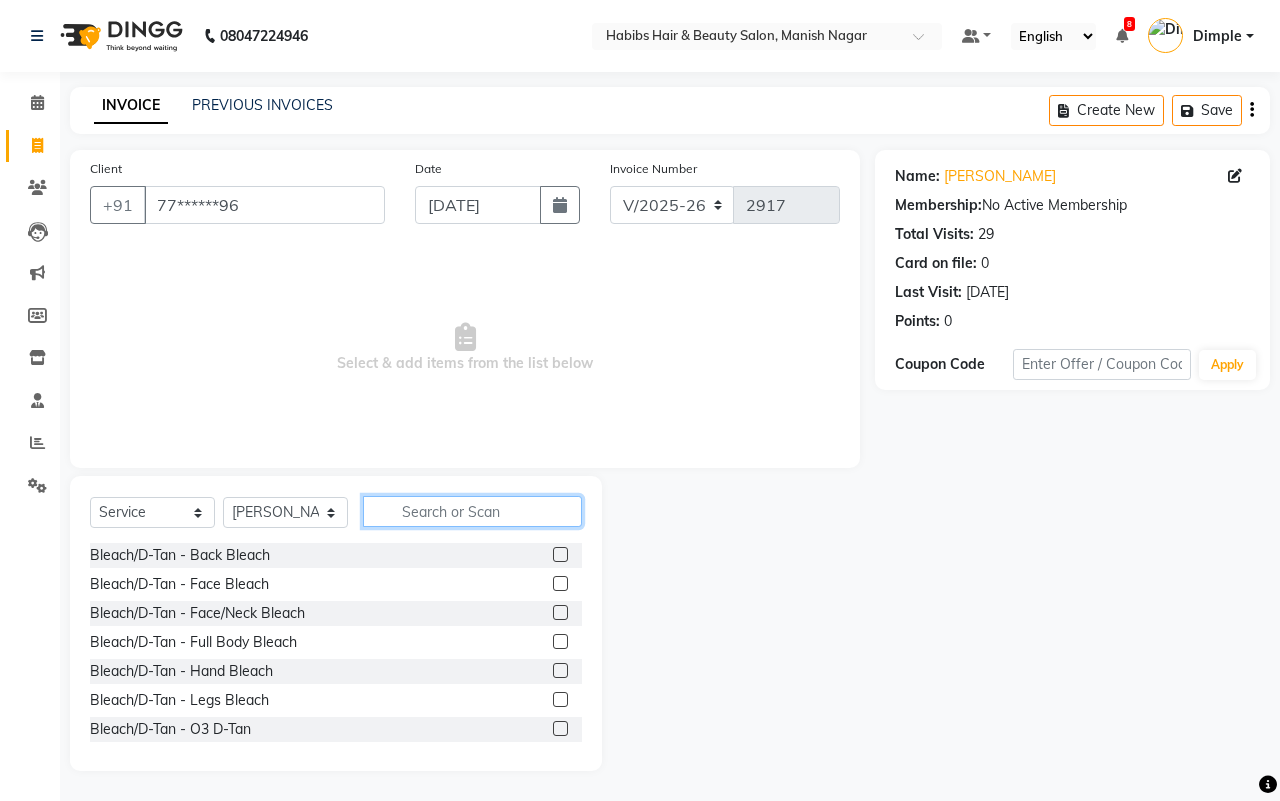 click 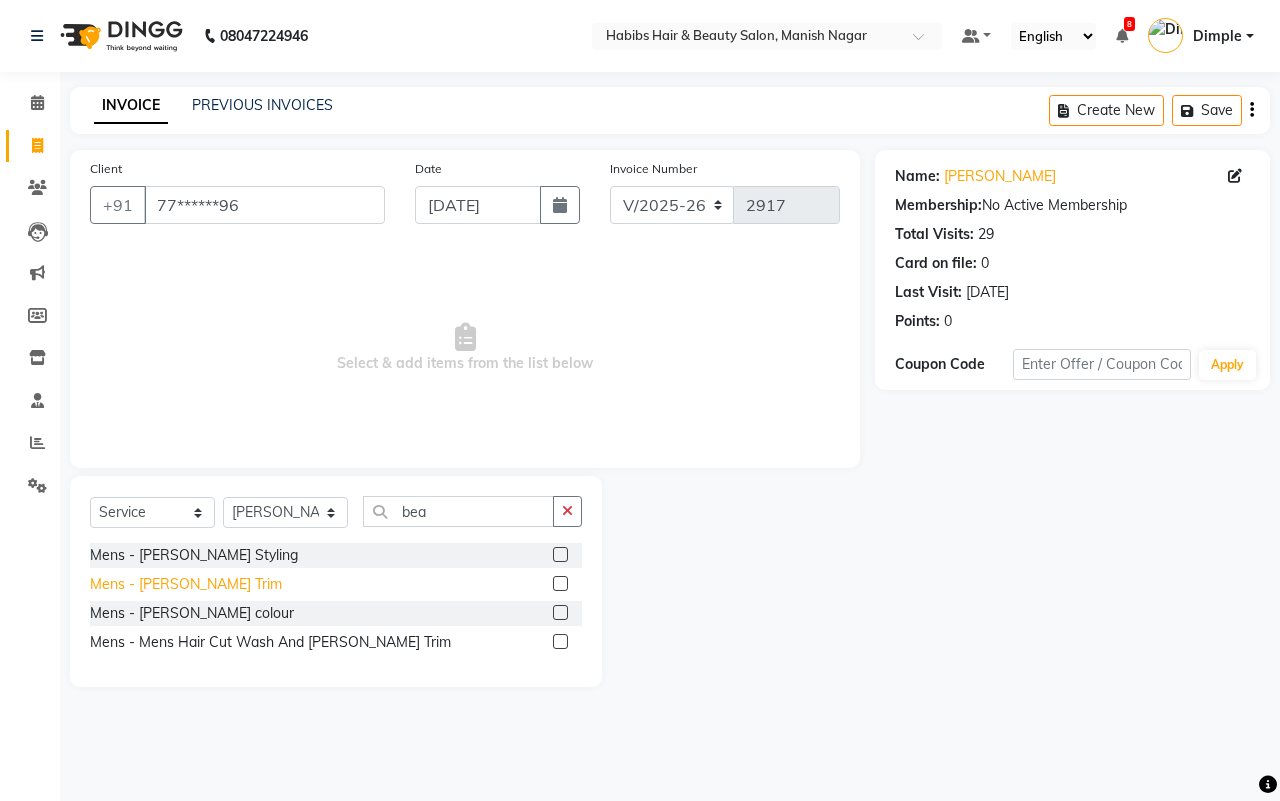 drag, startPoint x: 160, startPoint y: 583, endPoint x: 536, endPoint y: 626, distance: 378.45078 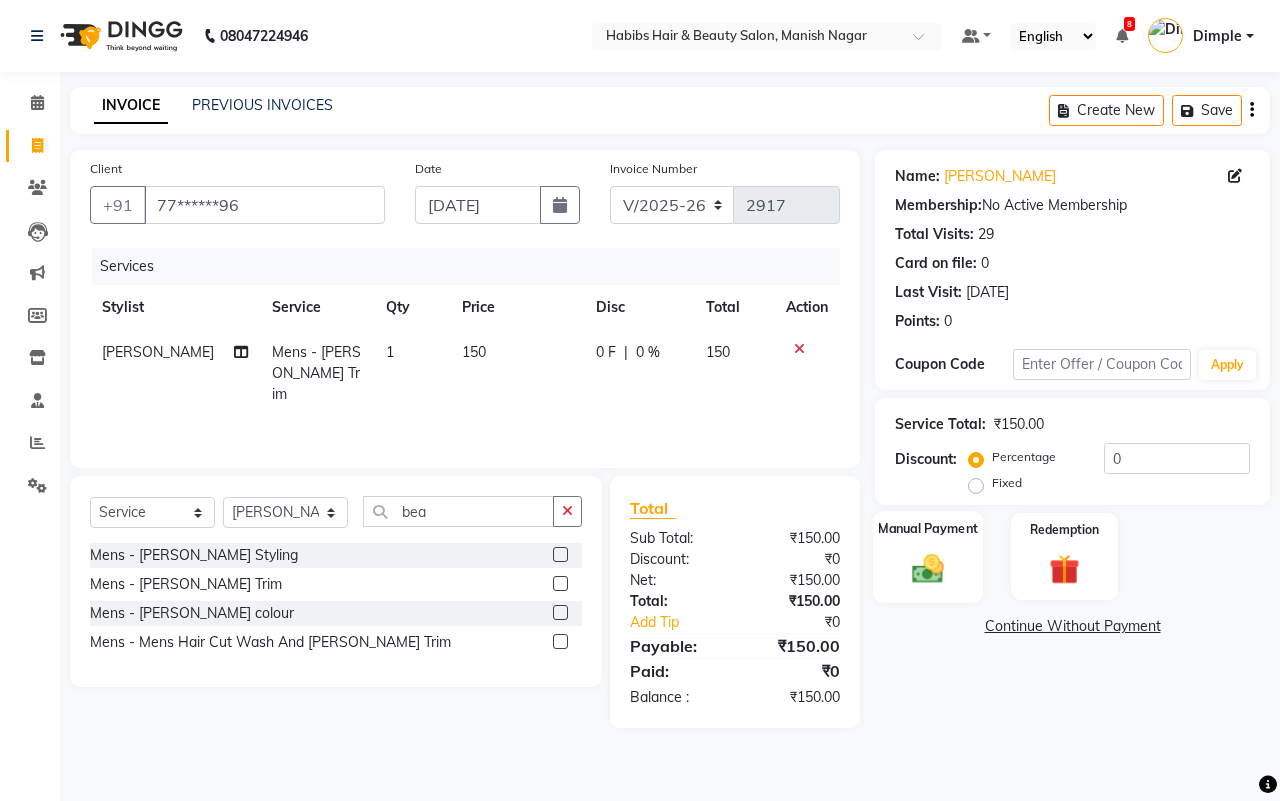 click 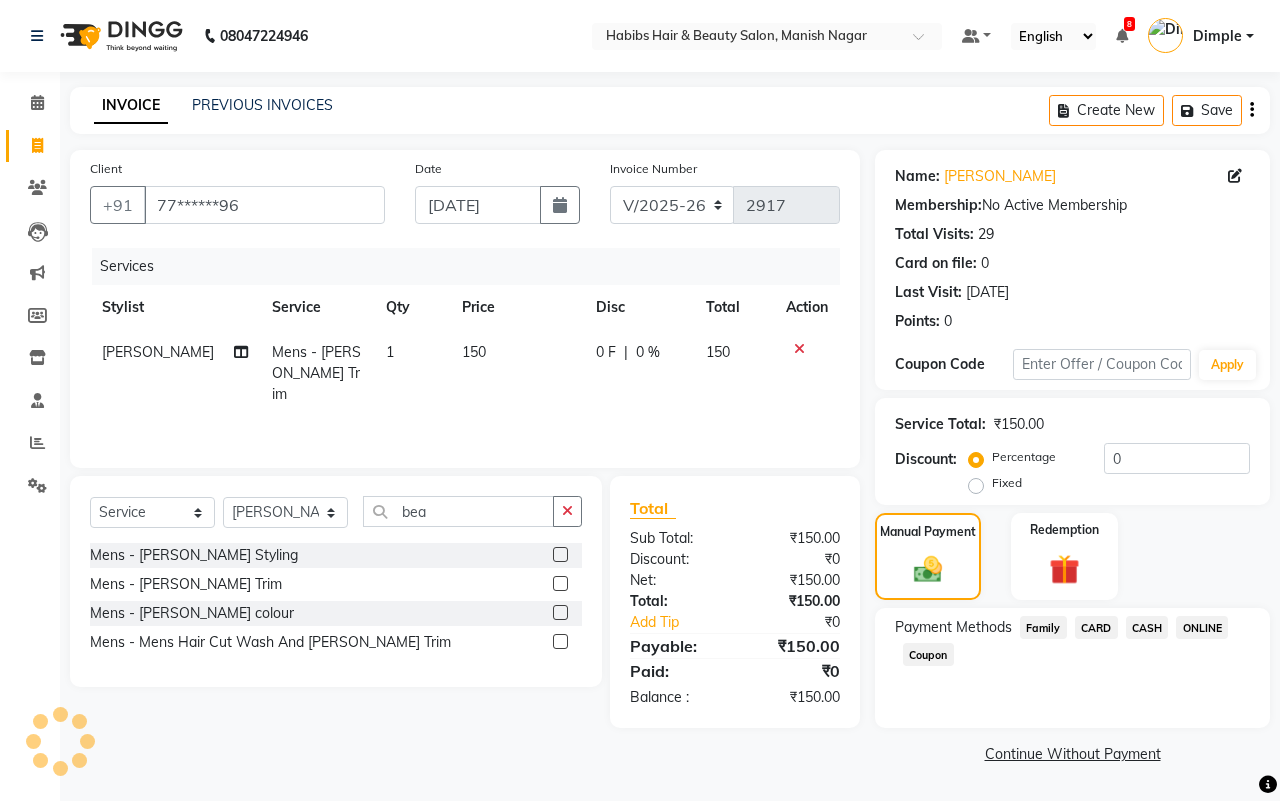 click on "CASH" 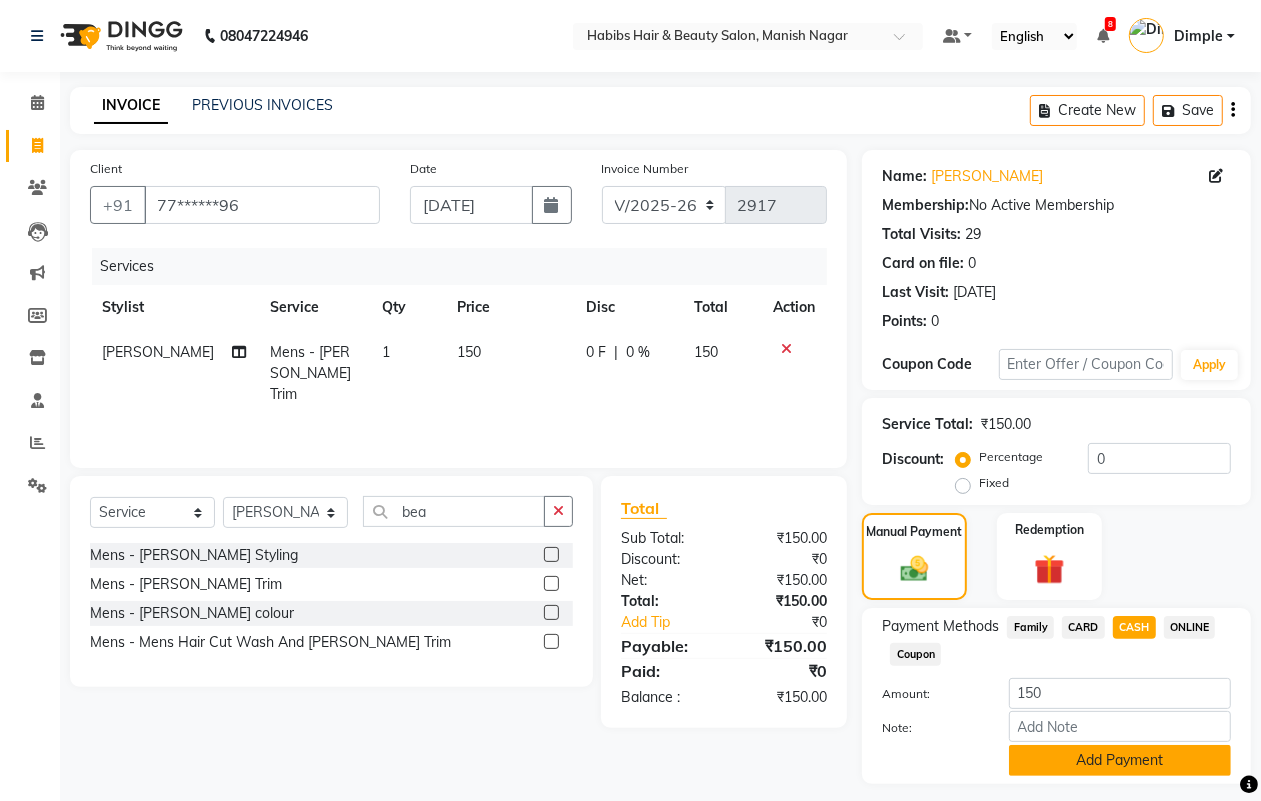 click on "Add Payment" 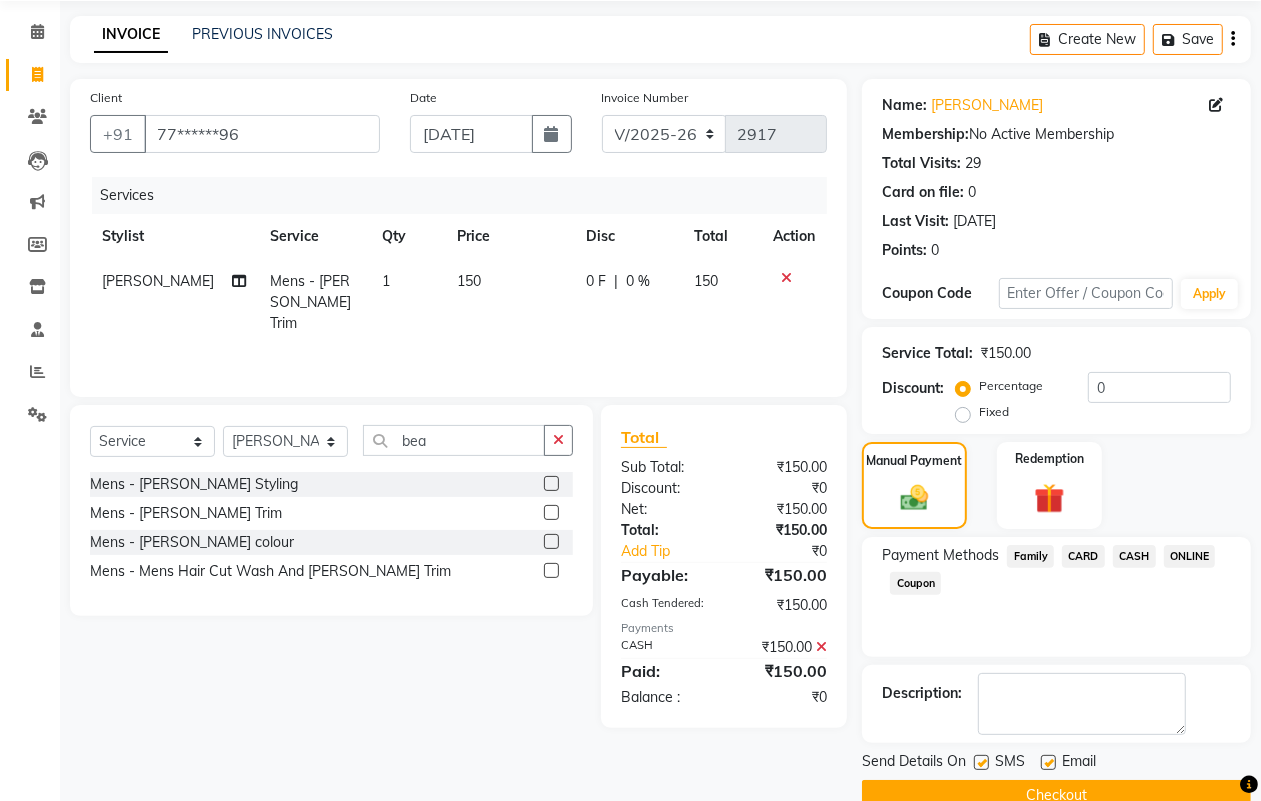 scroll, scrollTop: 111, scrollLeft: 0, axis: vertical 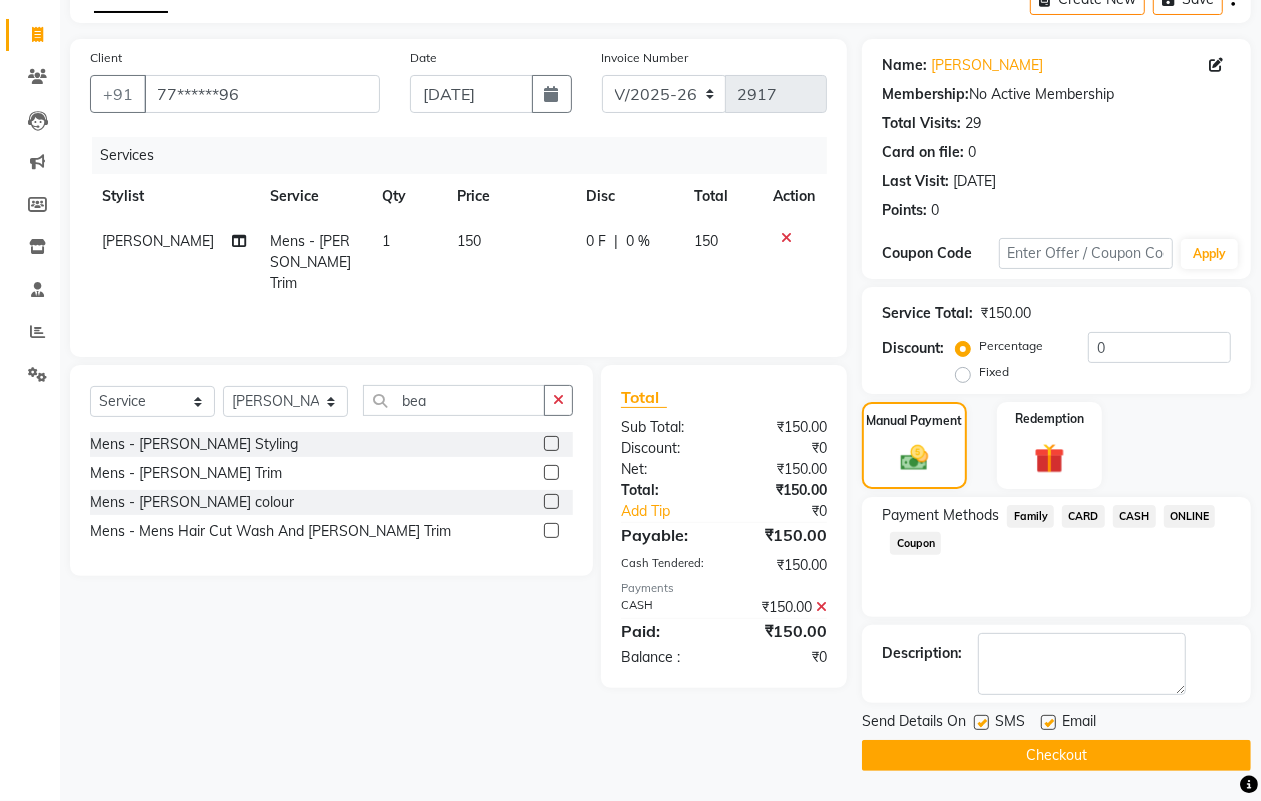 click on "Checkout" 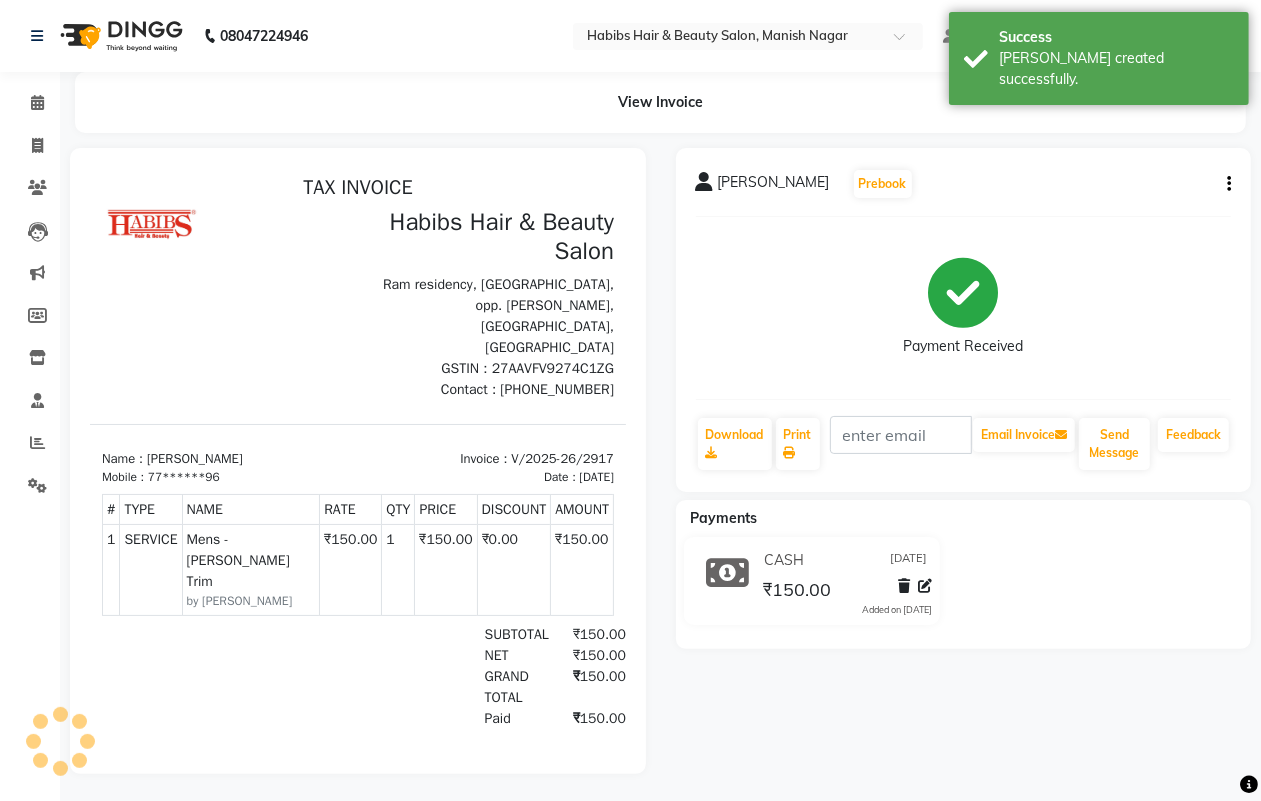 scroll, scrollTop: 0, scrollLeft: 0, axis: both 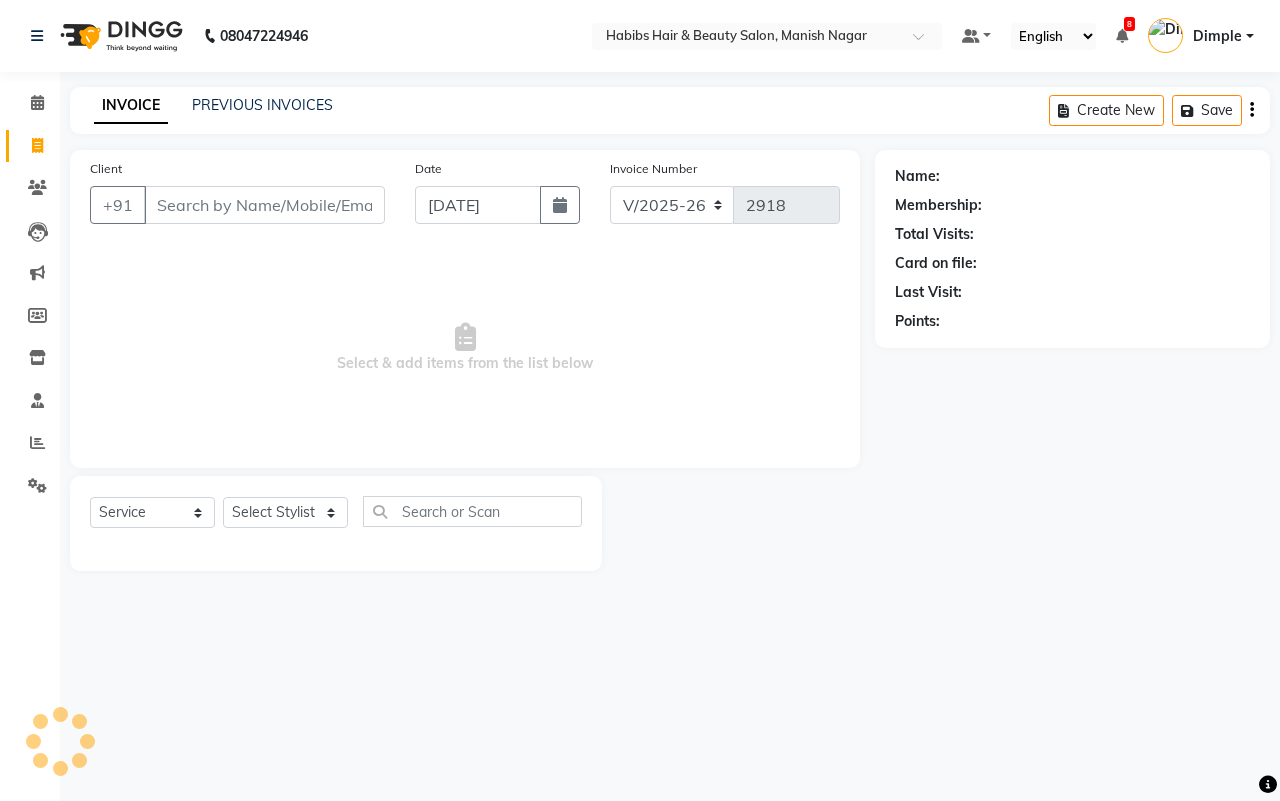 click on "Client" at bounding box center [264, 205] 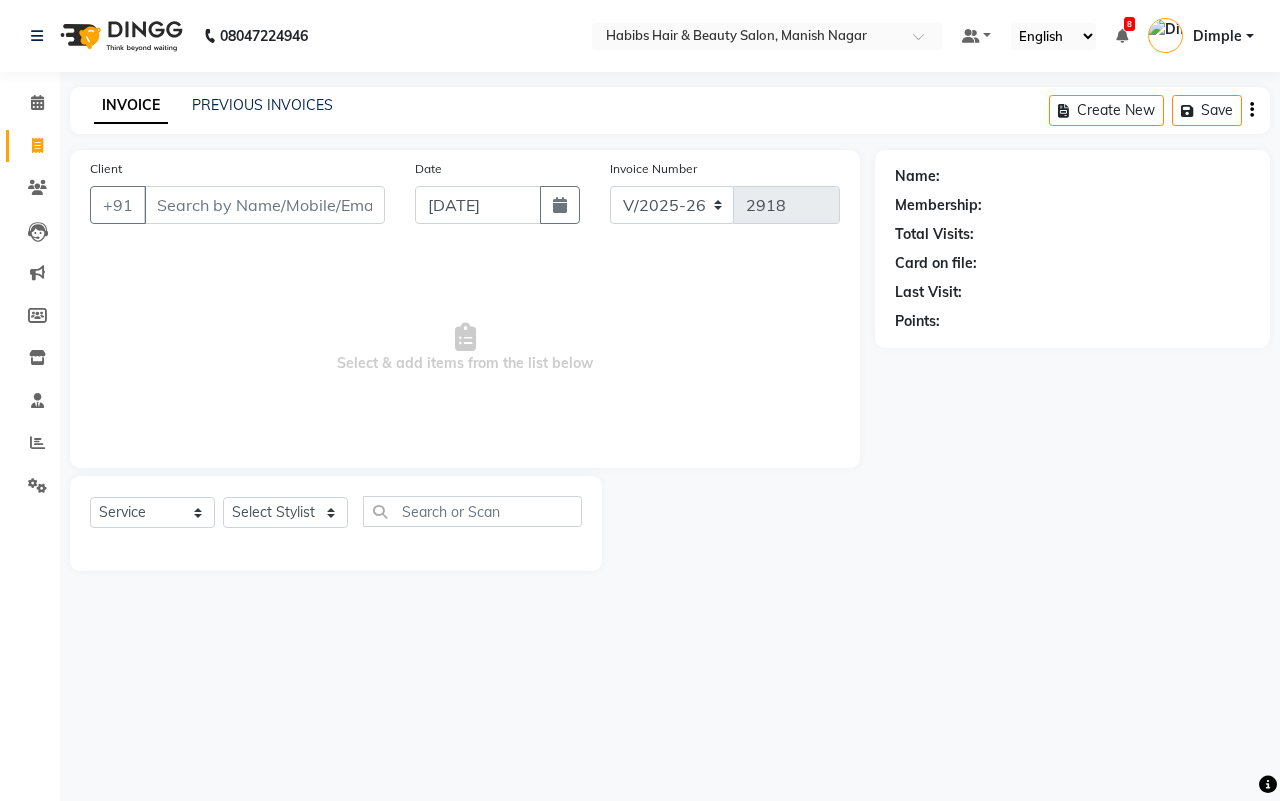 click on "Client" at bounding box center [264, 205] 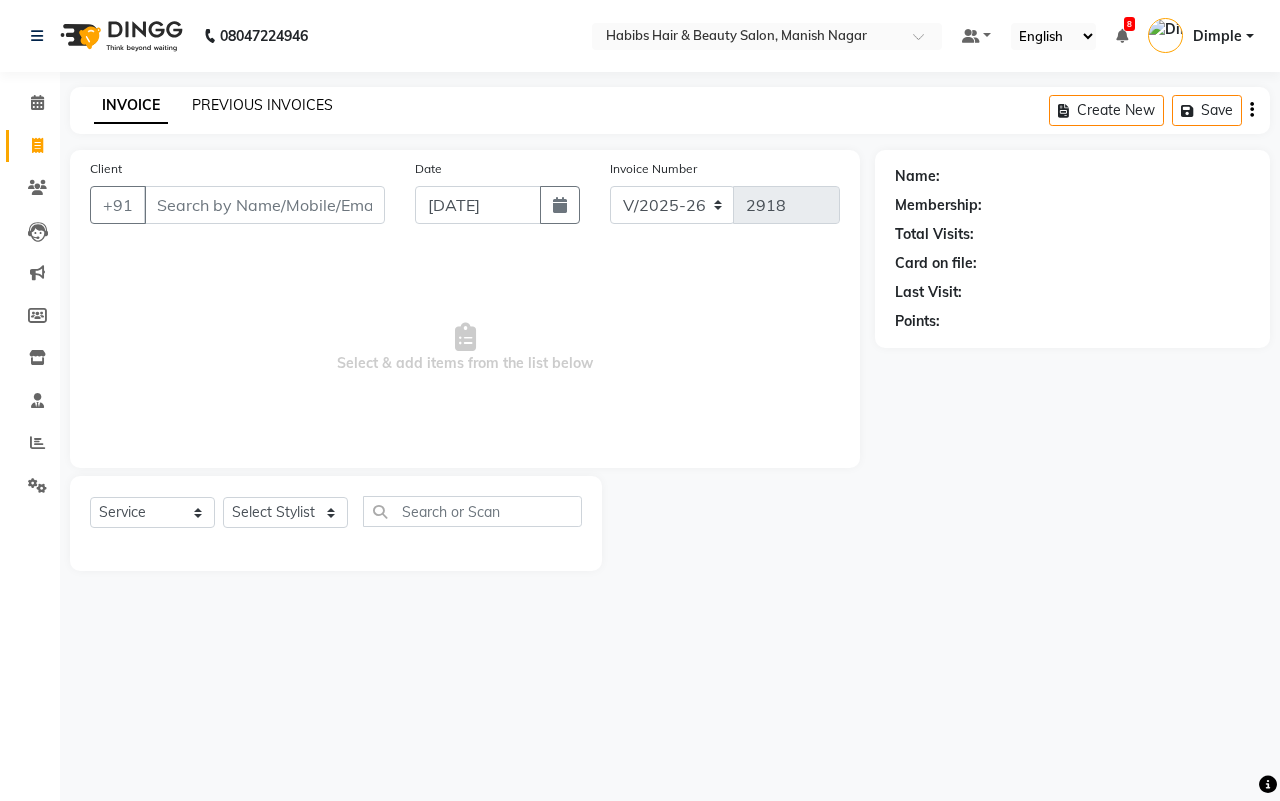 click on "PREVIOUS INVOICES" 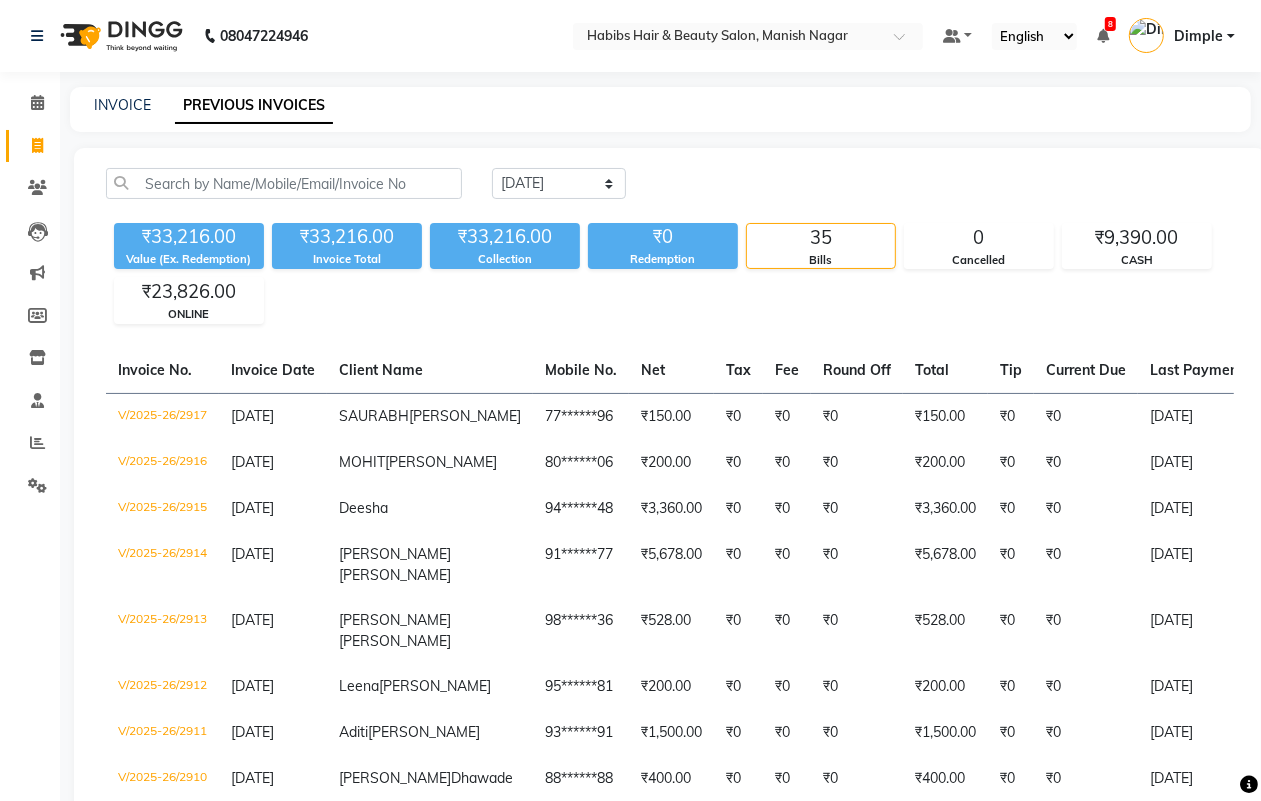 click on "INVOICE" 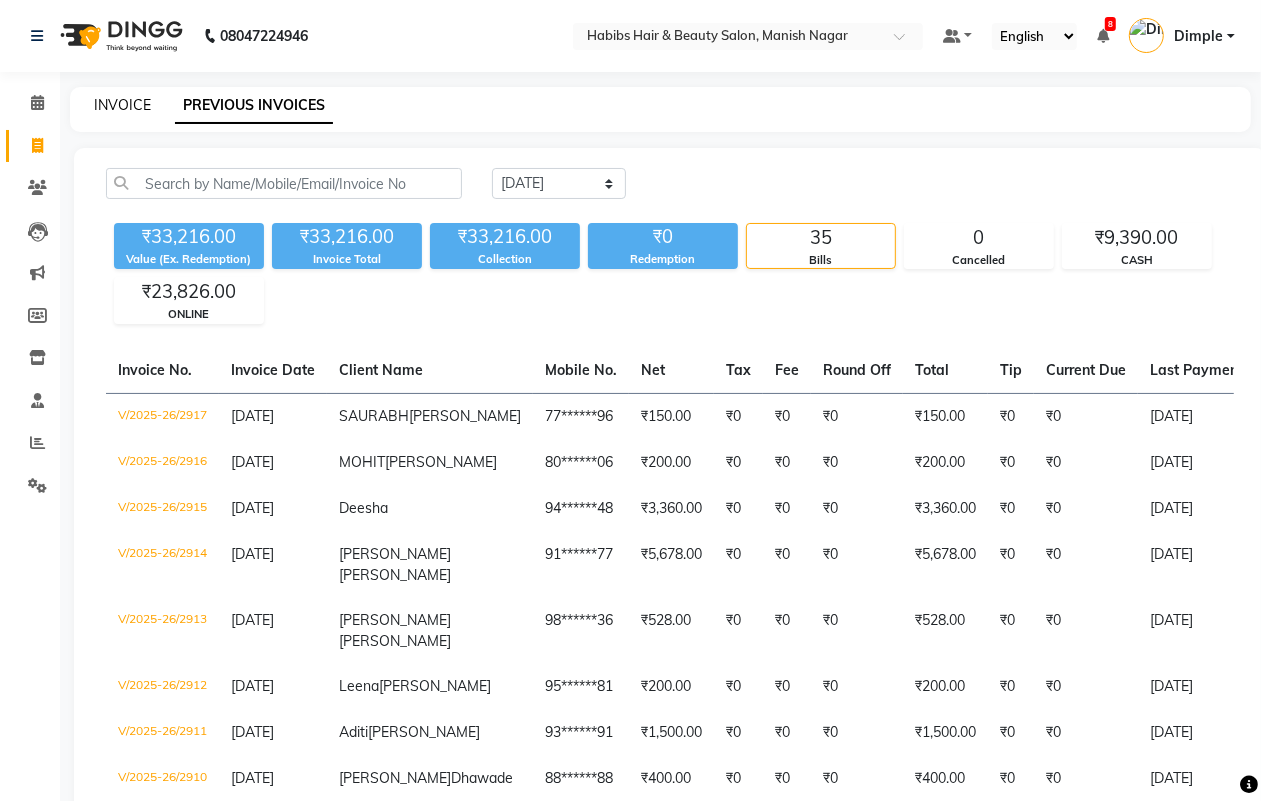 click on "INVOICE" 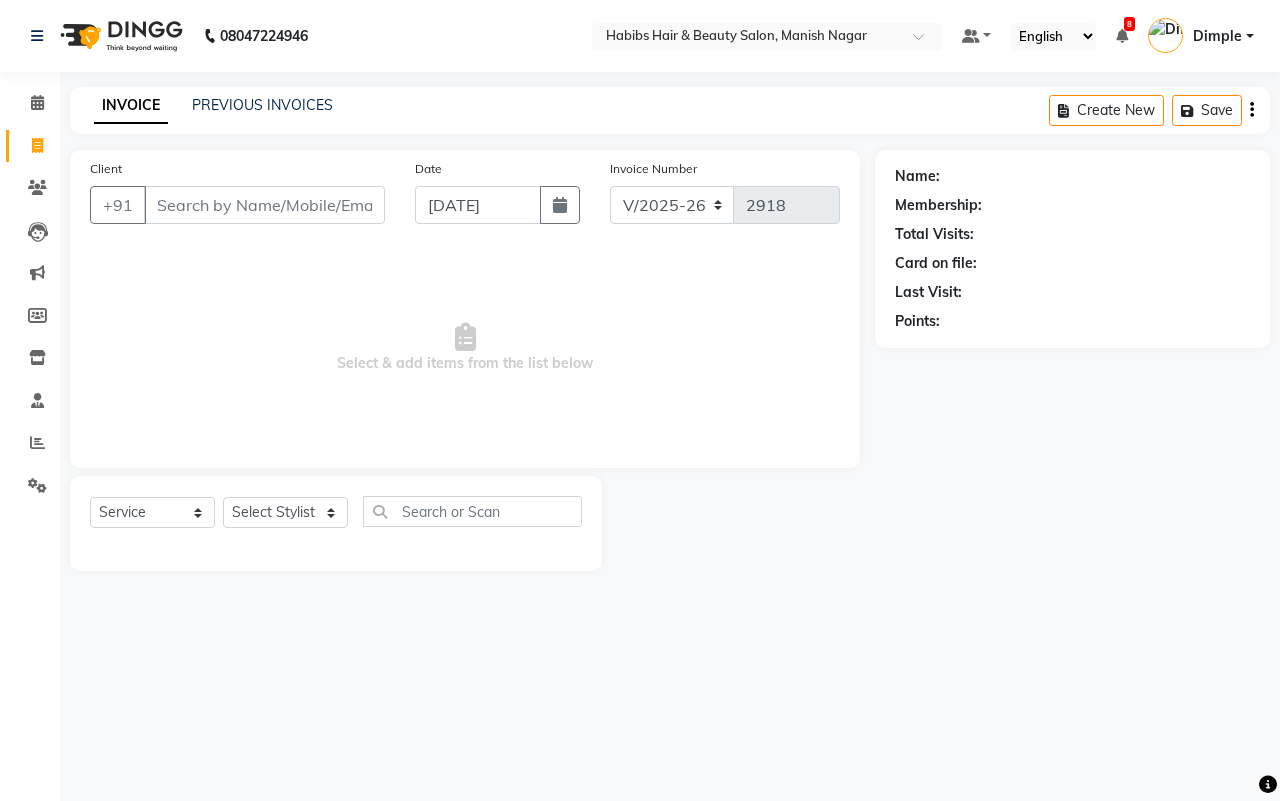 click on "Client" at bounding box center (264, 205) 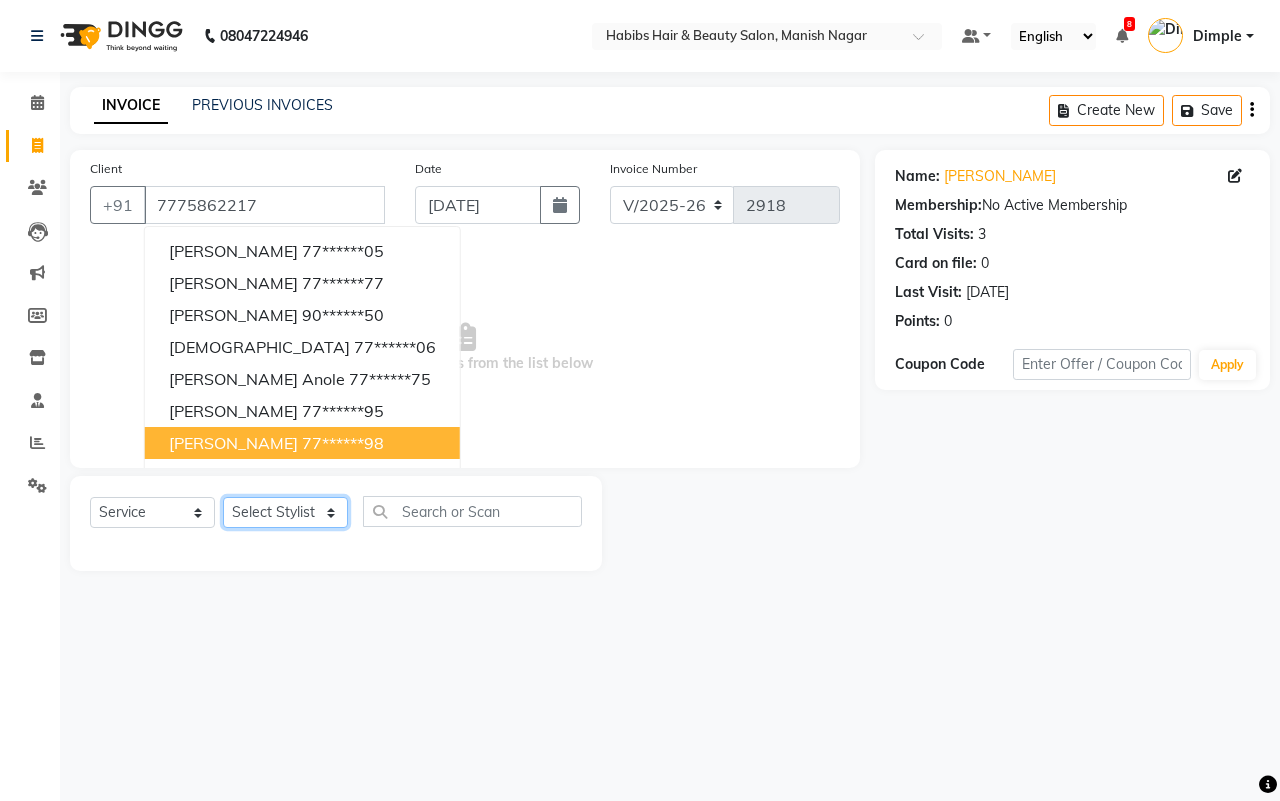 click on "Select Stylist [PERSON_NAME] [PERSON_NAME] [PERSON_NAME] Sachin [PERSON_NAME] [PERSON_NAME] [PERSON_NAME]" 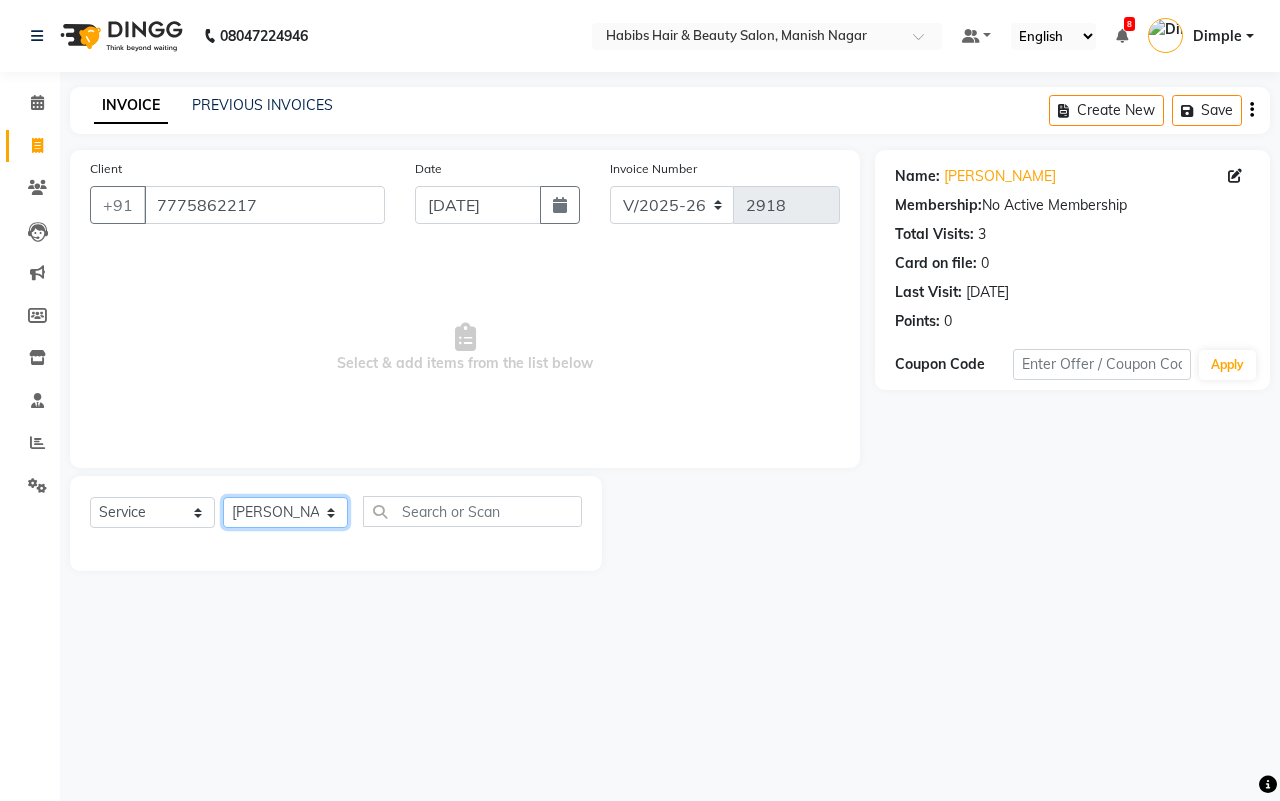 click on "Select Stylist [PERSON_NAME] [PERSON_NAME] [PERSON_NAME] Sachin [PERSON_NAME] [PERSON_NAME] [PERSON_NAME]" 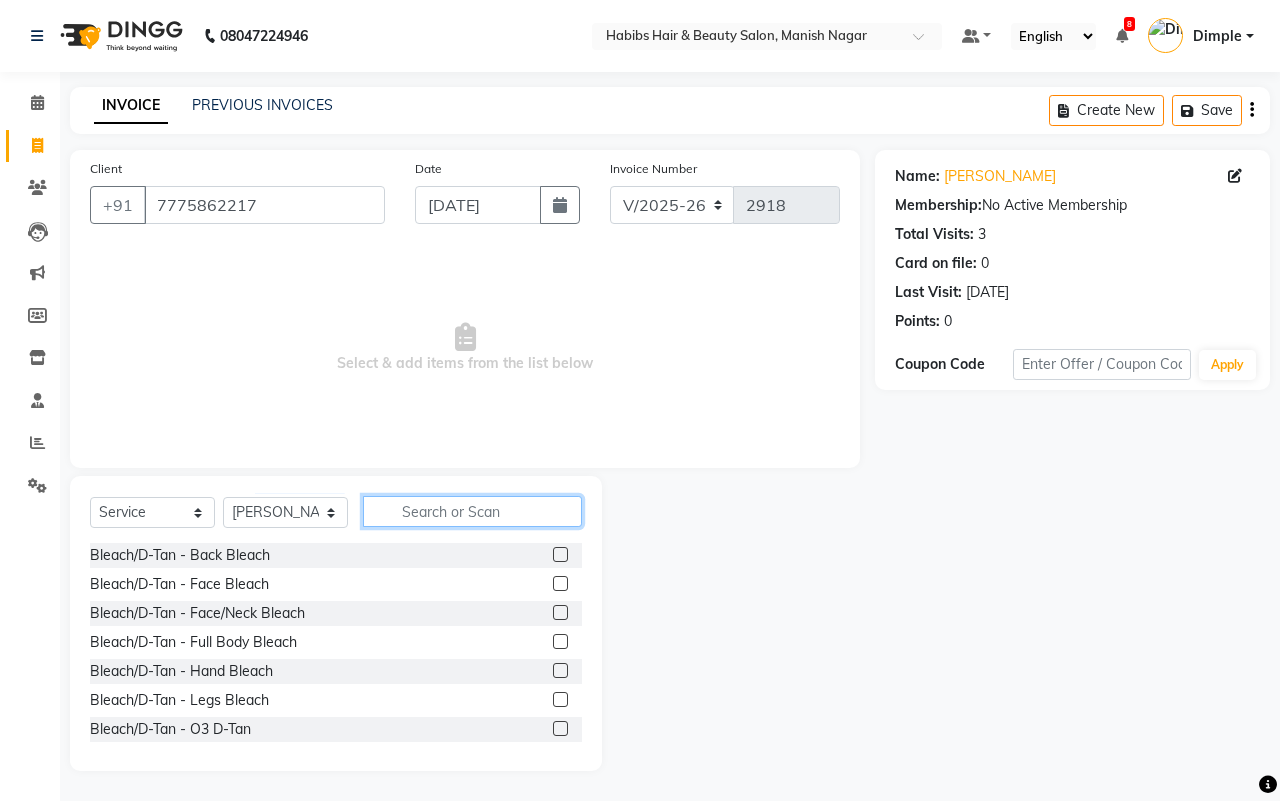 click 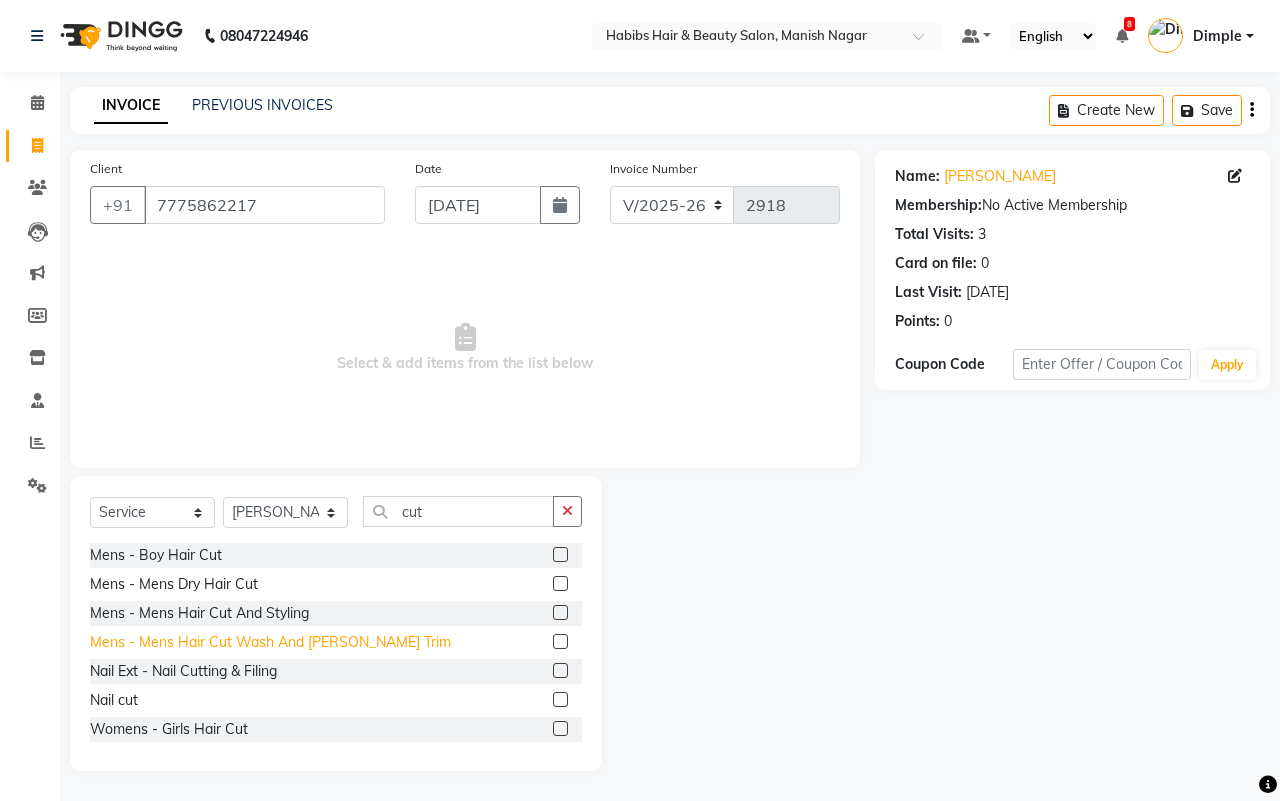 click on "Mens - Mens  Hair Cut Wash And [PERSON_NAME] Trim" 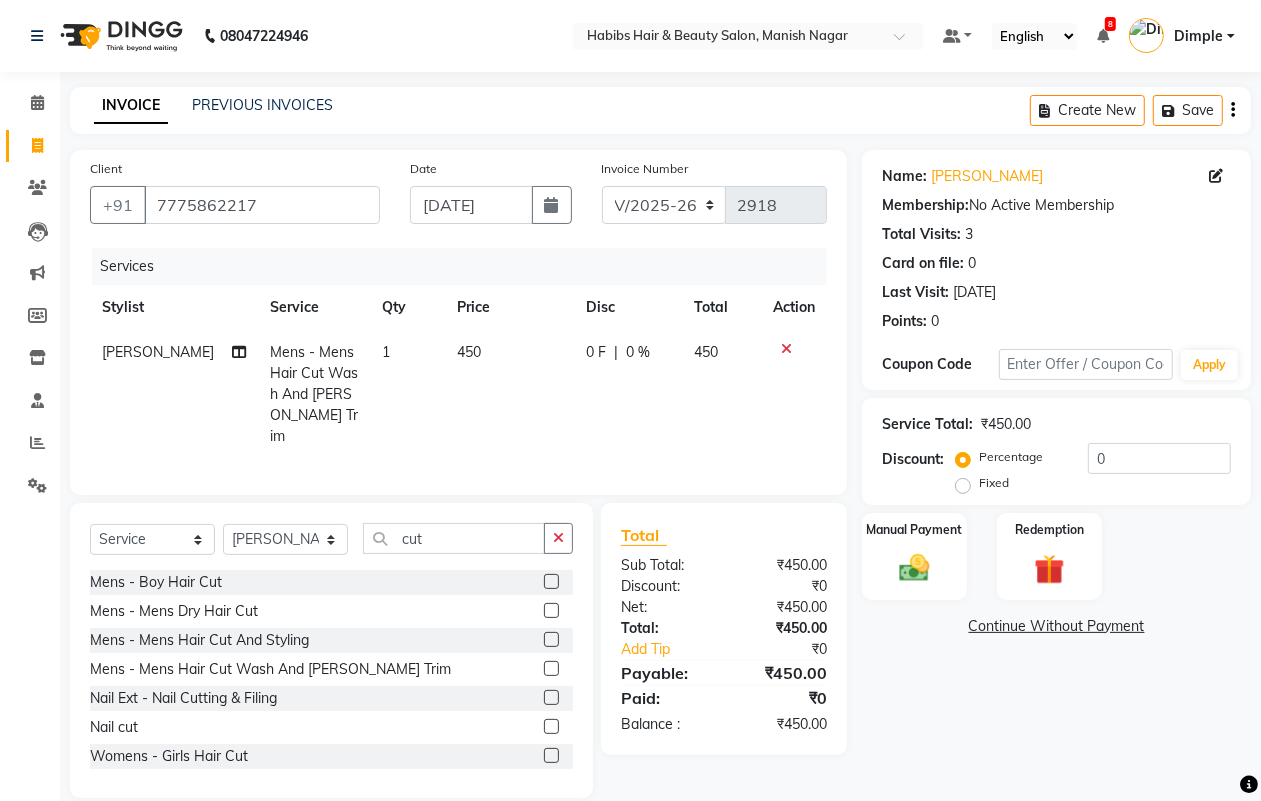 click on "450" 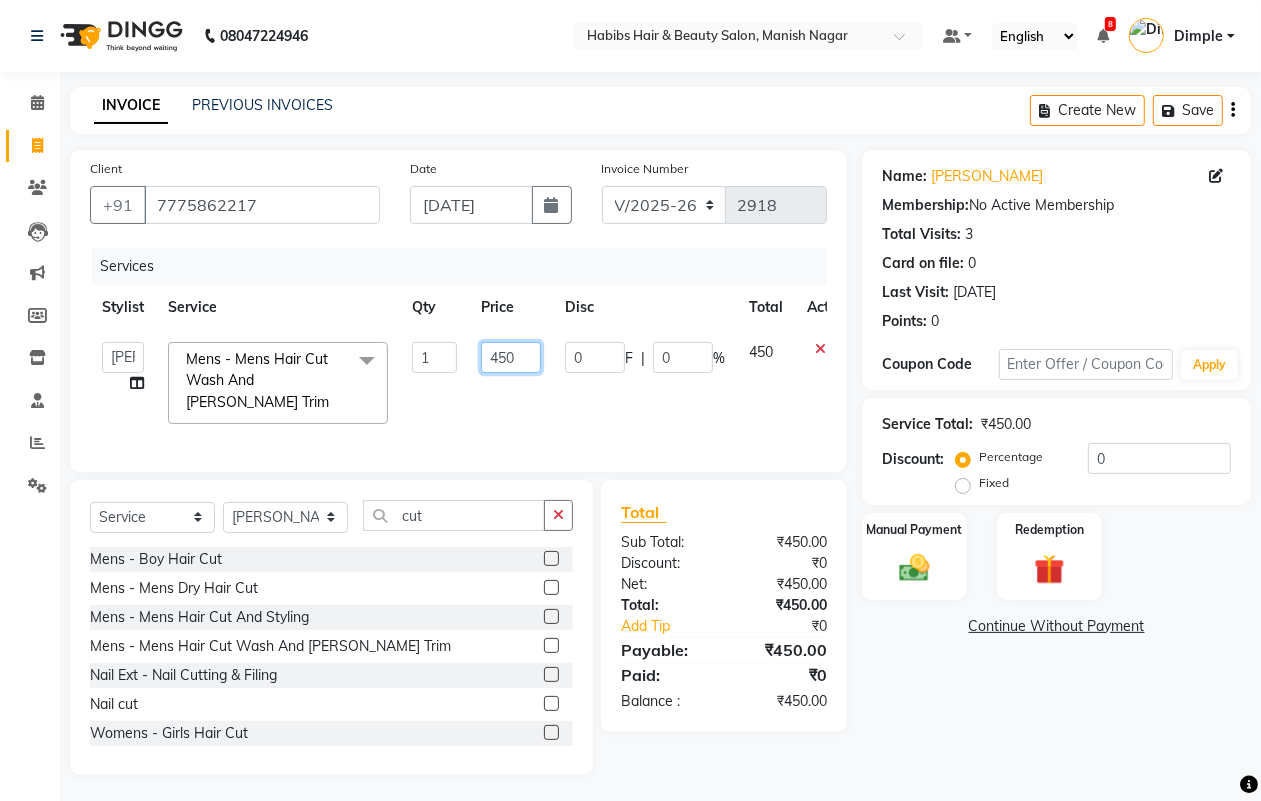 click on "450" 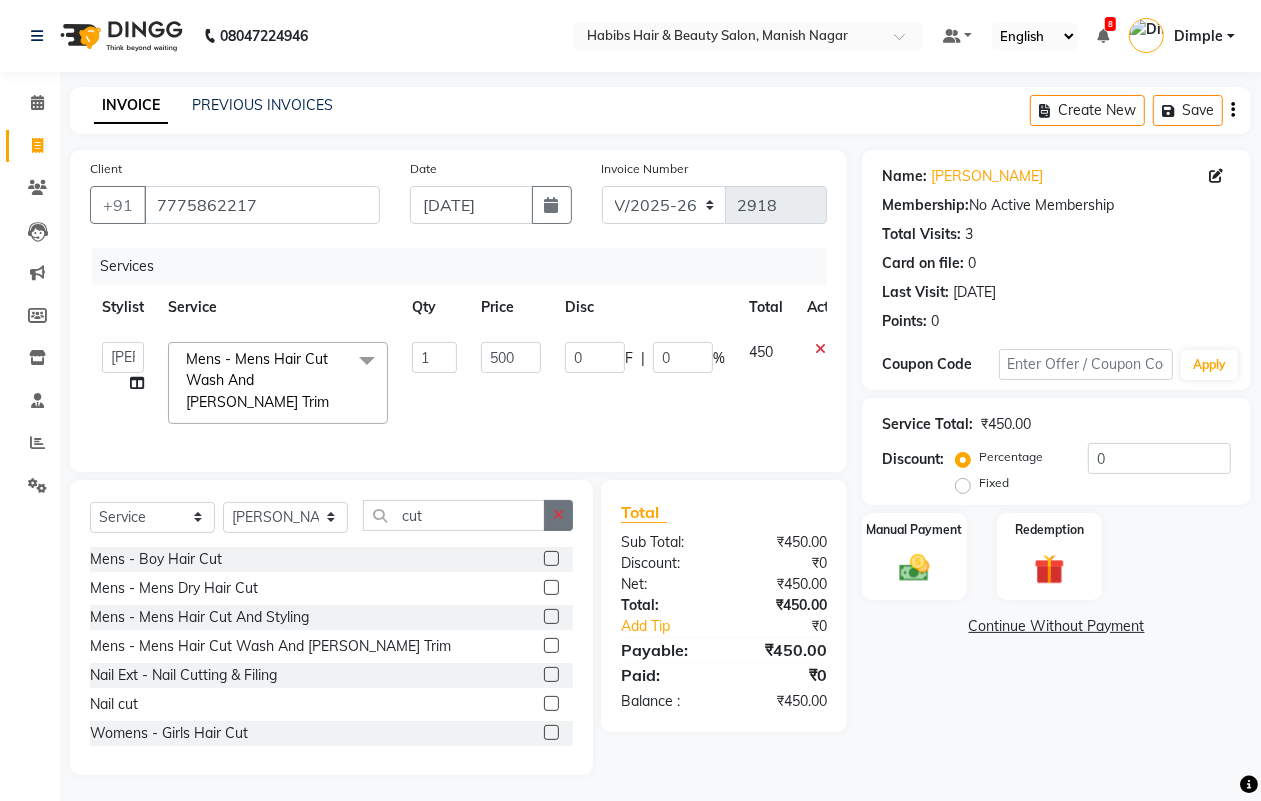 click on "Select  Service  Product  Membership  Package Voucher Prepaid Gift Card  Select Stylist [PERSON_NAME] [PERSON_NAME] [PERSON_NAME] Sachin [PERSON_NAME] [PERSON_NAME] [PERSON_NAME]  cut Mens - Boy Hair Cut  Mens - Mens Dry Hair Cut  Mens - Mens Hair Cut And Styling  Mens - Mens  Hair Cut Wash And [PERSON_NAME] Trim  Nail Ext - Nail Cutting & Filing  Nail cut  Womens - Girls Hair Cut  Womens - Womens  Hair Cut Wash And Blowdry  Womens - Womens Hair Cut (Dry)  Womens - Hair cut & Below Dry" 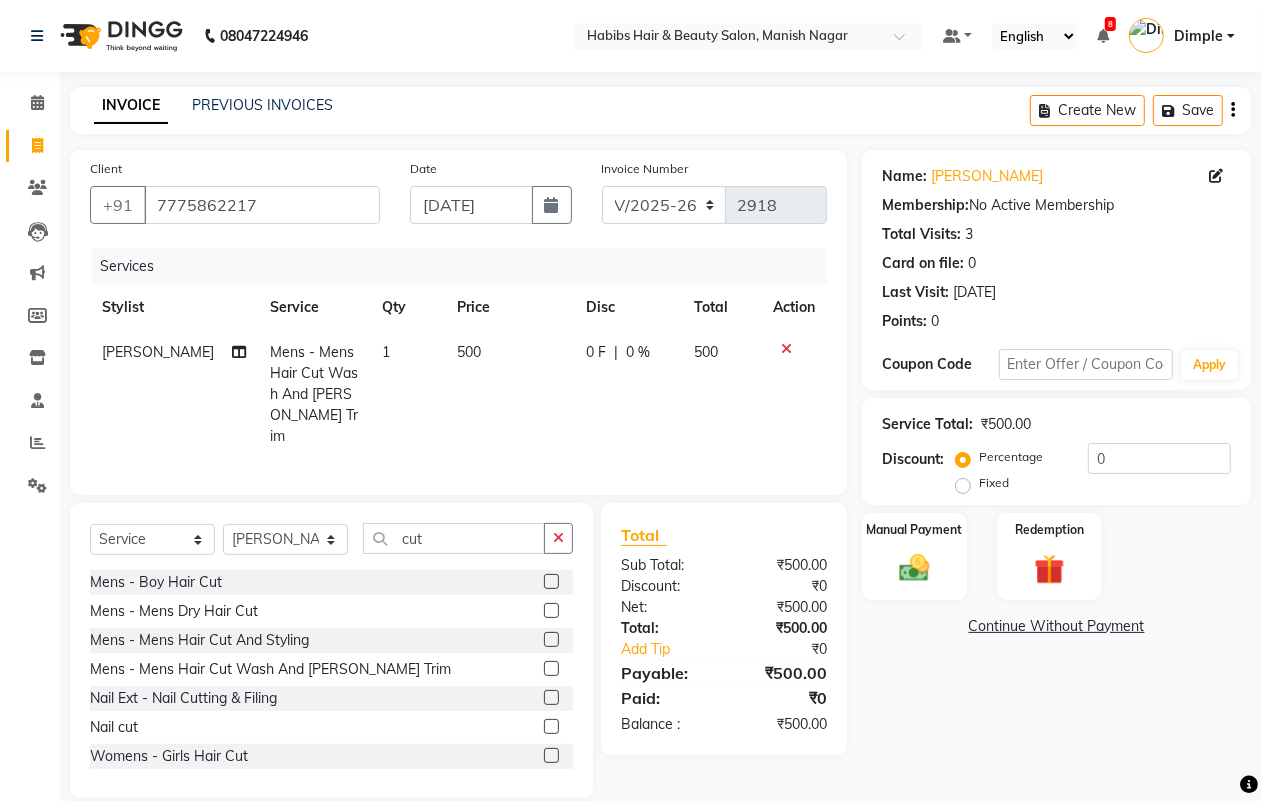 click on "Select  Service  Product  Membership  Package Voucher Prepaid Gift Card  Select Stylist [PERSON_NAME] [PERSON_NAME] [PERSON_NAME] Sachin [PERSON_NAME] [PERSON_NAME] [PERSON_NAME]  cut Mens - Boy Hair Cut  Mens - Mens Dry Hair Cut  Mens - Mens Hair Cut And Styling  Mens - Mens  Hair Cut Wash And [PERSON_NAME] Trim  Nail Ext - Nail Cutting & Filing  Nail cut  Womens - Girls Hair Cut  Womens - Womens  Hair Cut Wash And Blowdry  Womens - Womens Hair Cut (Dry)  Womens - Hair cut & Below Dry" 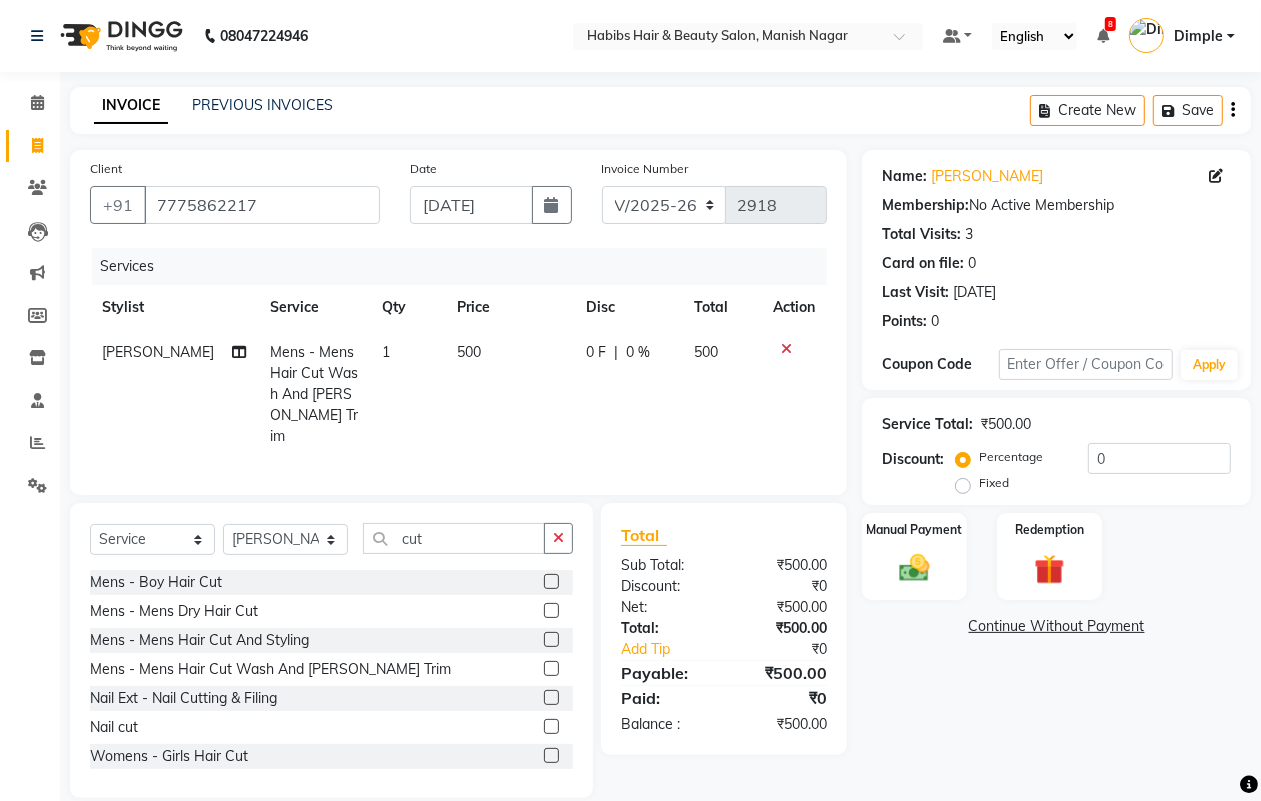 drag, startPoint x: 572, startPoint y: 523, endPoint x: 562, endPoint y: 532, distance: 13.453624 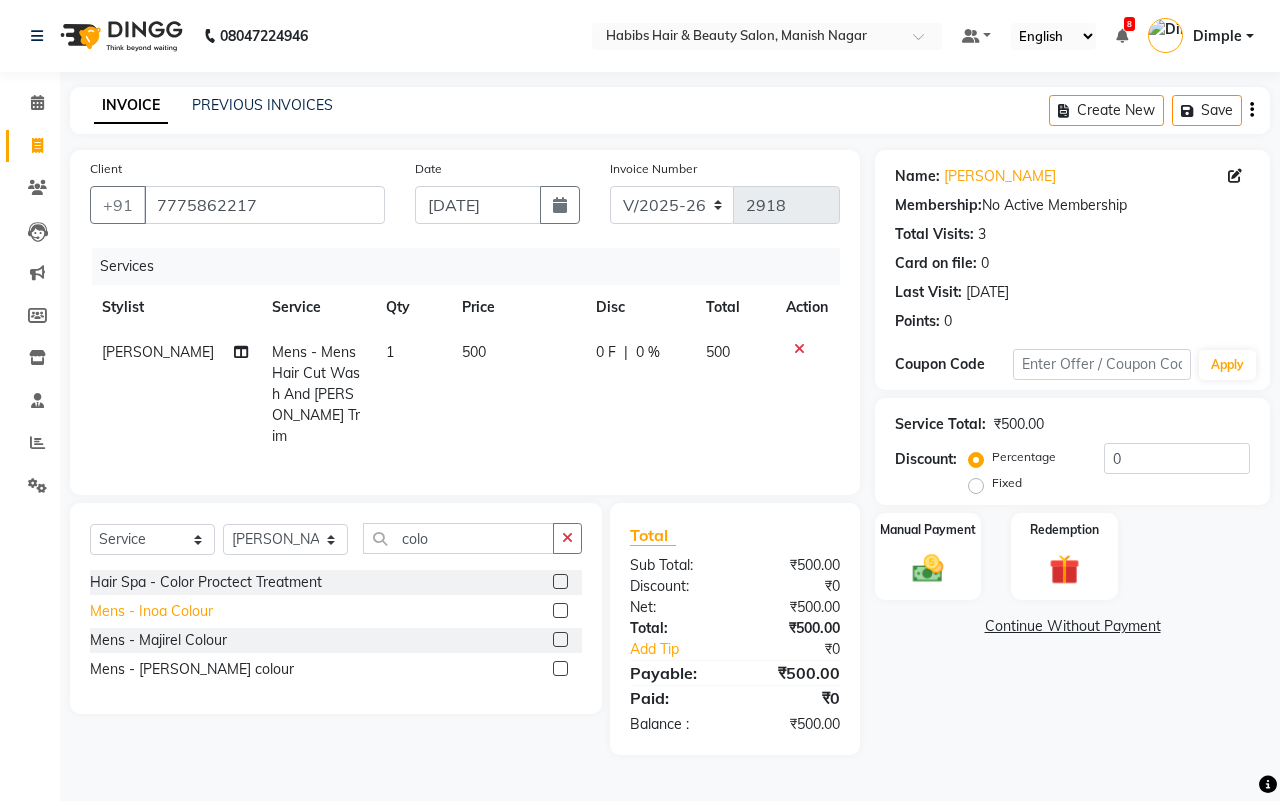 click on "Mens - Inoa Colour" 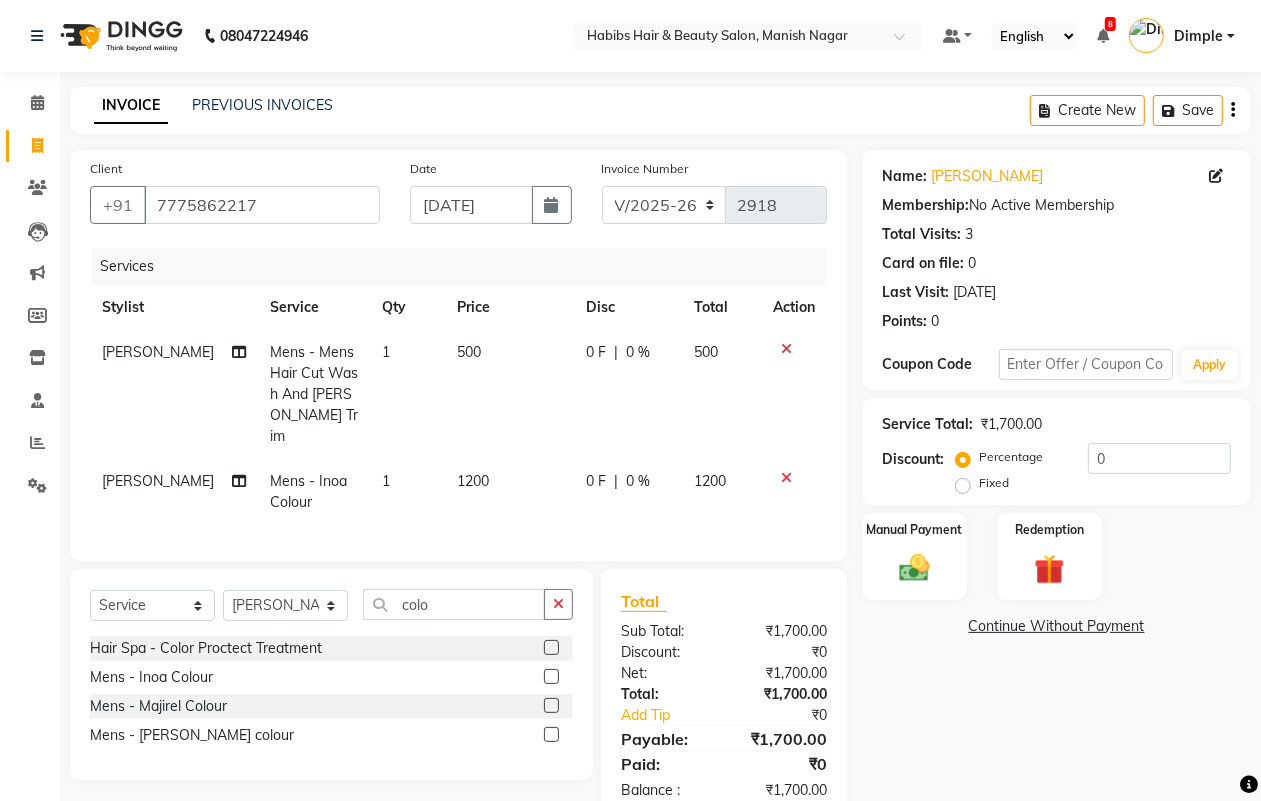 click on "1" 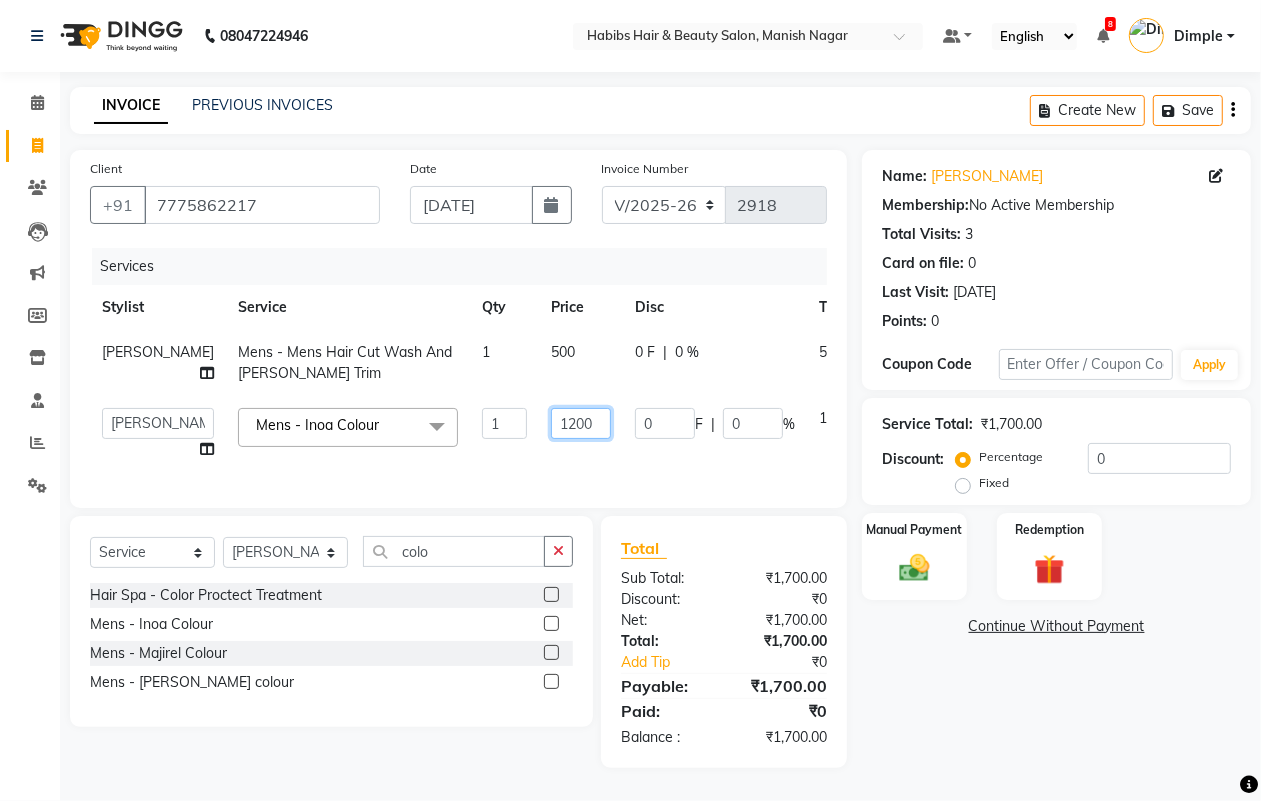 click on "1200" 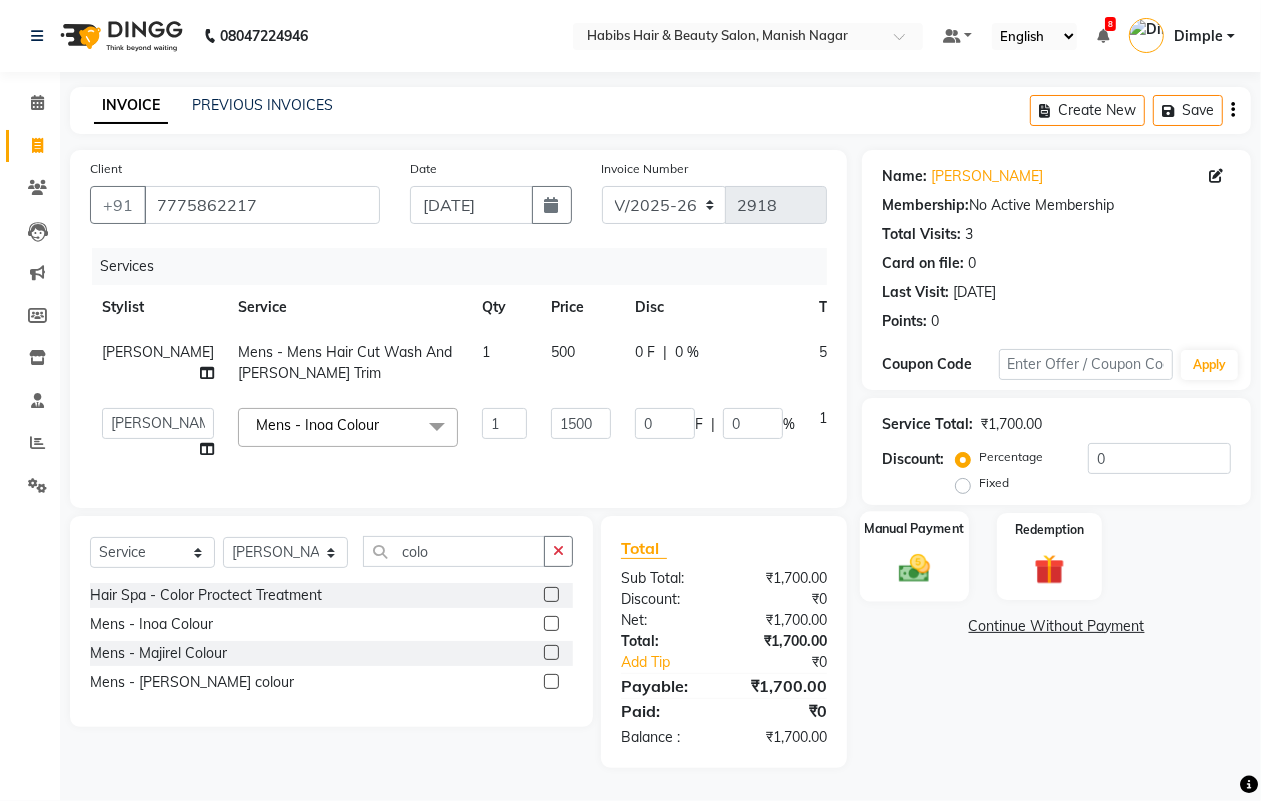 click 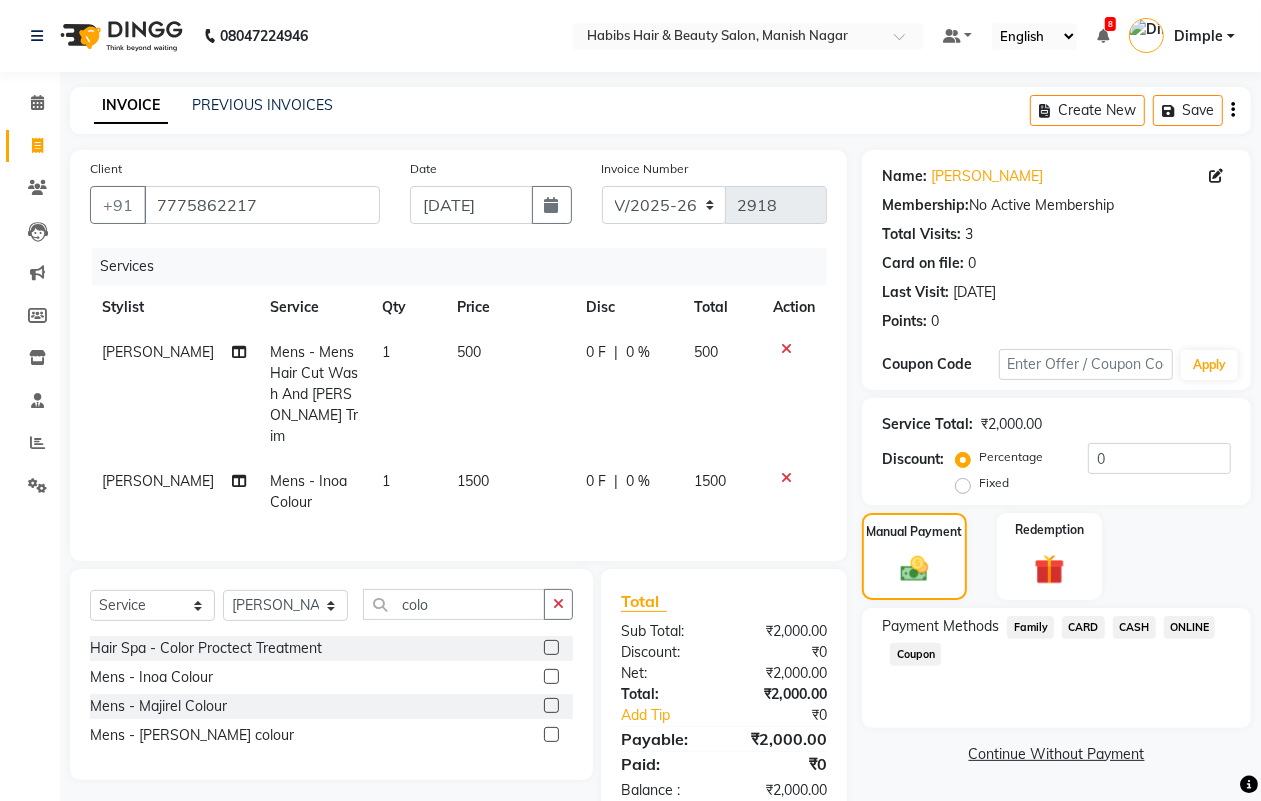click on "ONLINE" 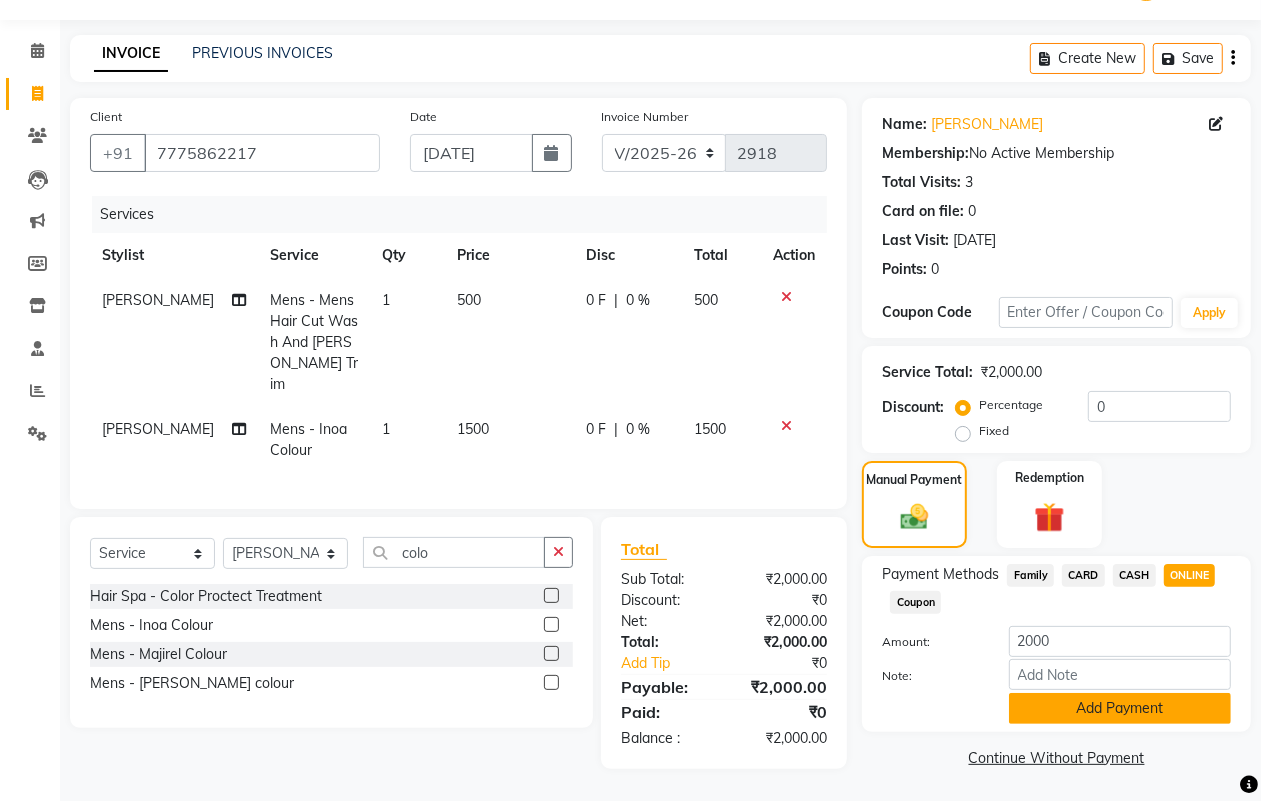 click on "Add Payment" 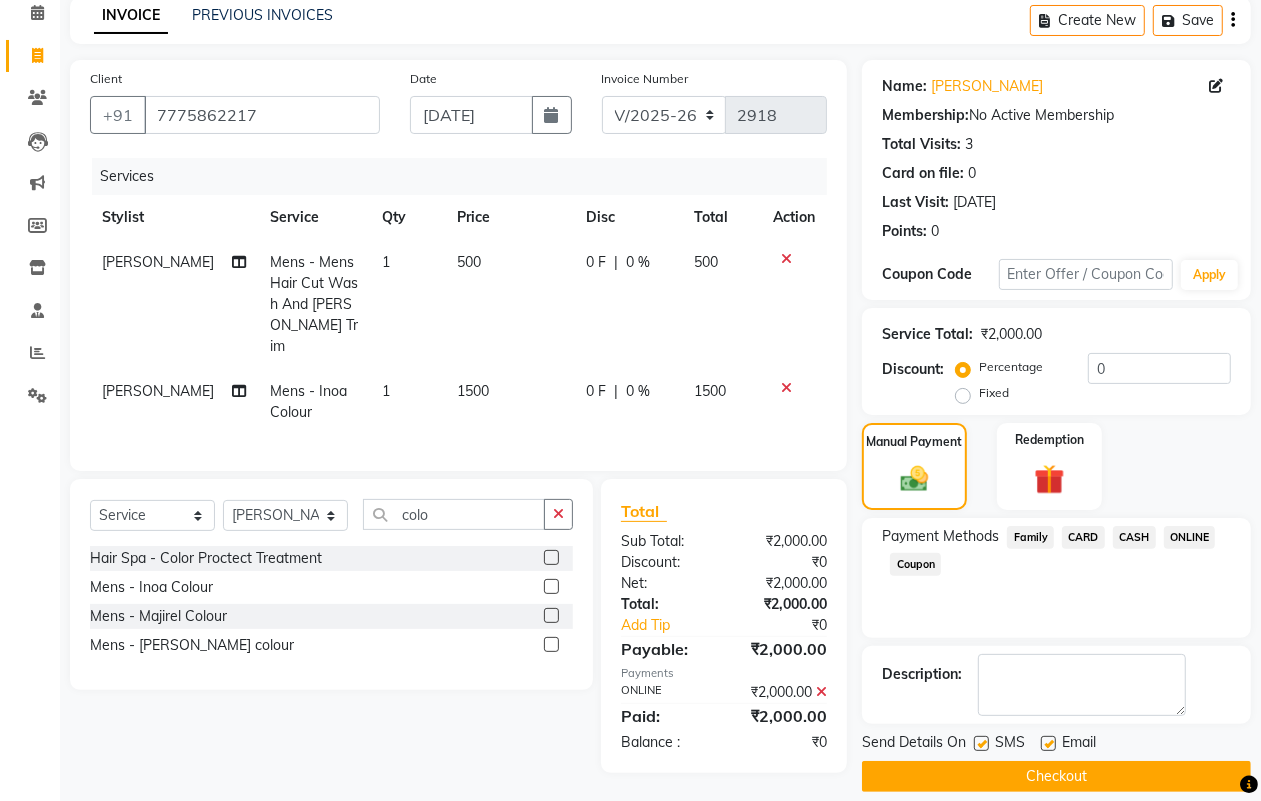 scroll, scrollTop: 111, scrollLeft: 0, axis: vertical 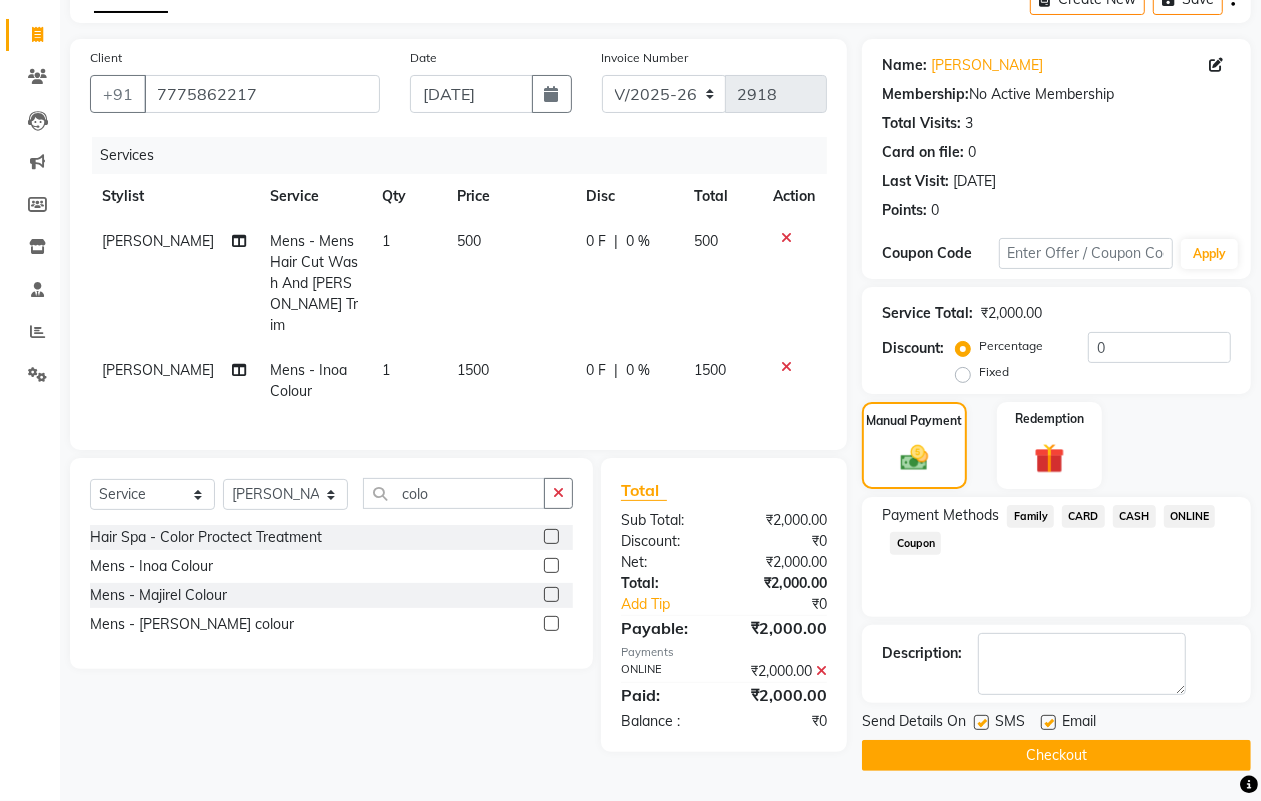 click on "Checkout" 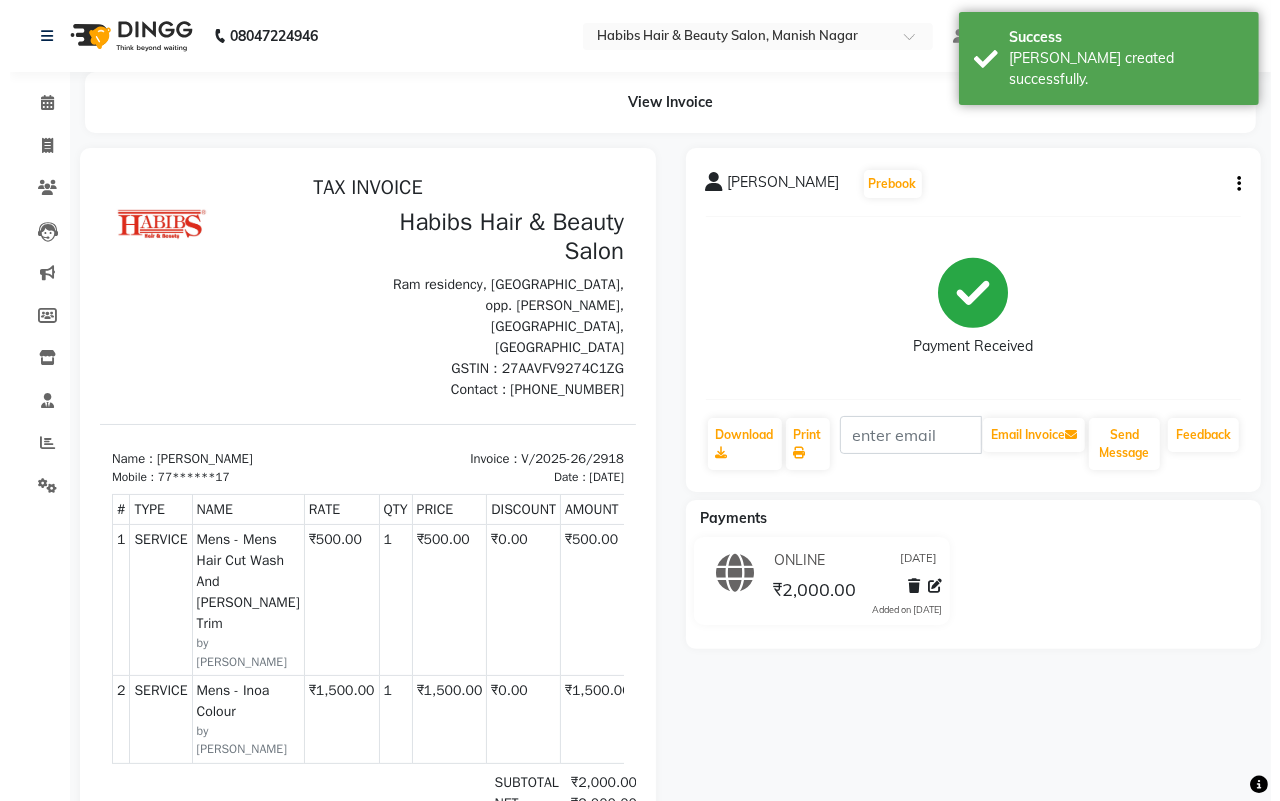 scroll, scrollTop: 0, scrollLeft: 0, axis: both 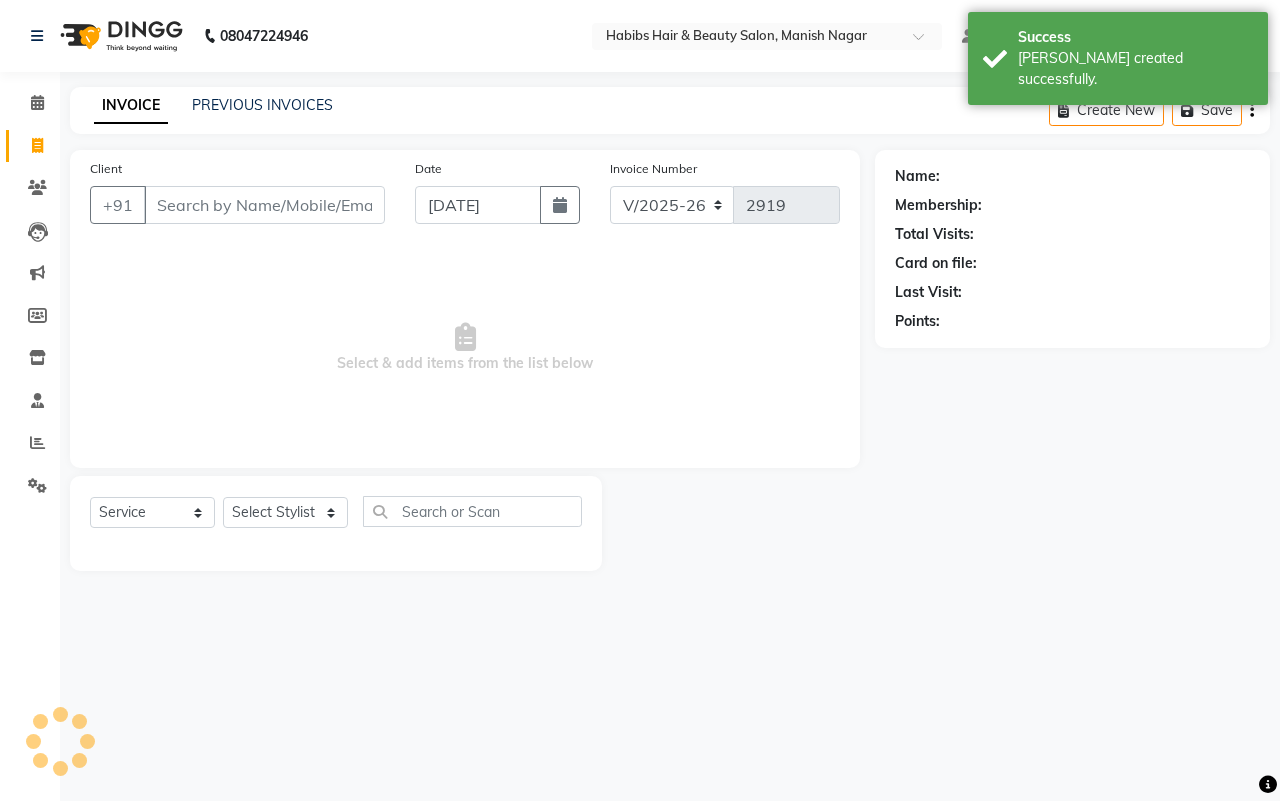 click on "Client" at bounding box center [264, 205] 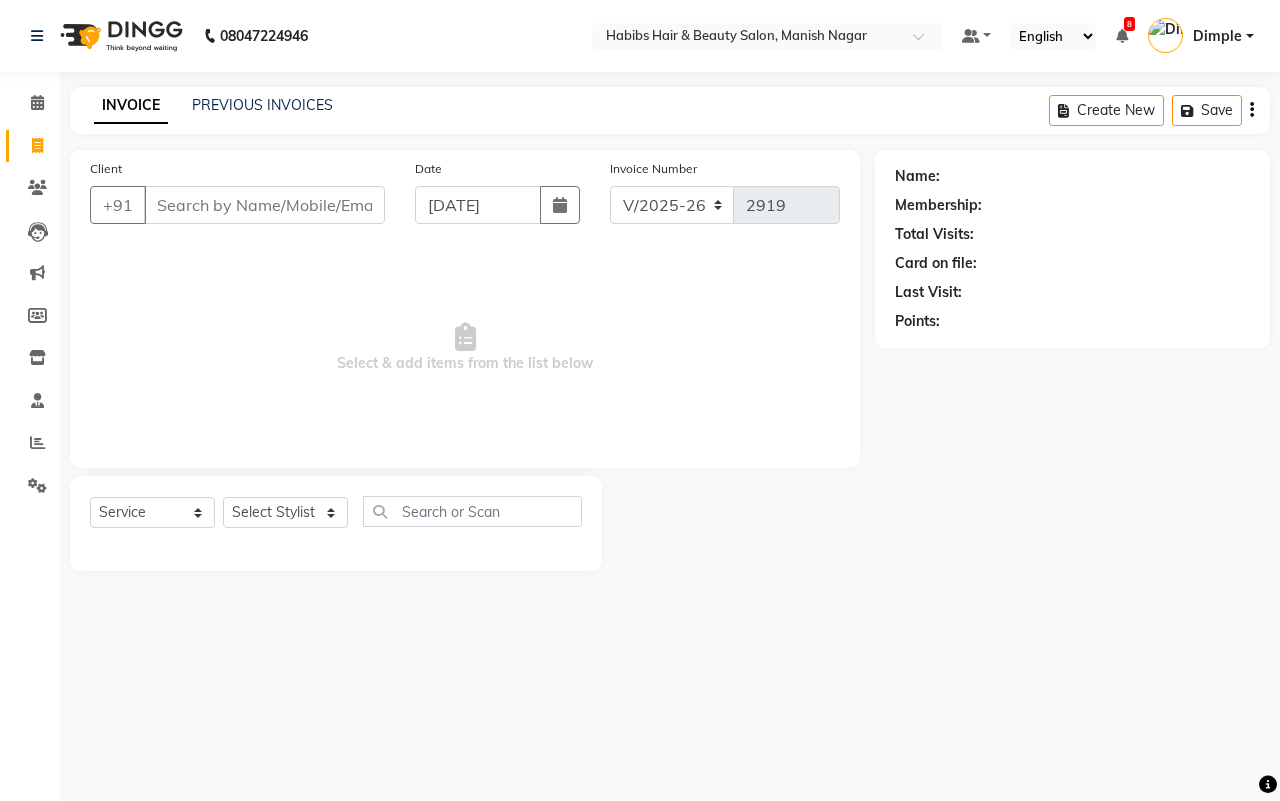 click on "Client" at bounding box center (264, 205) 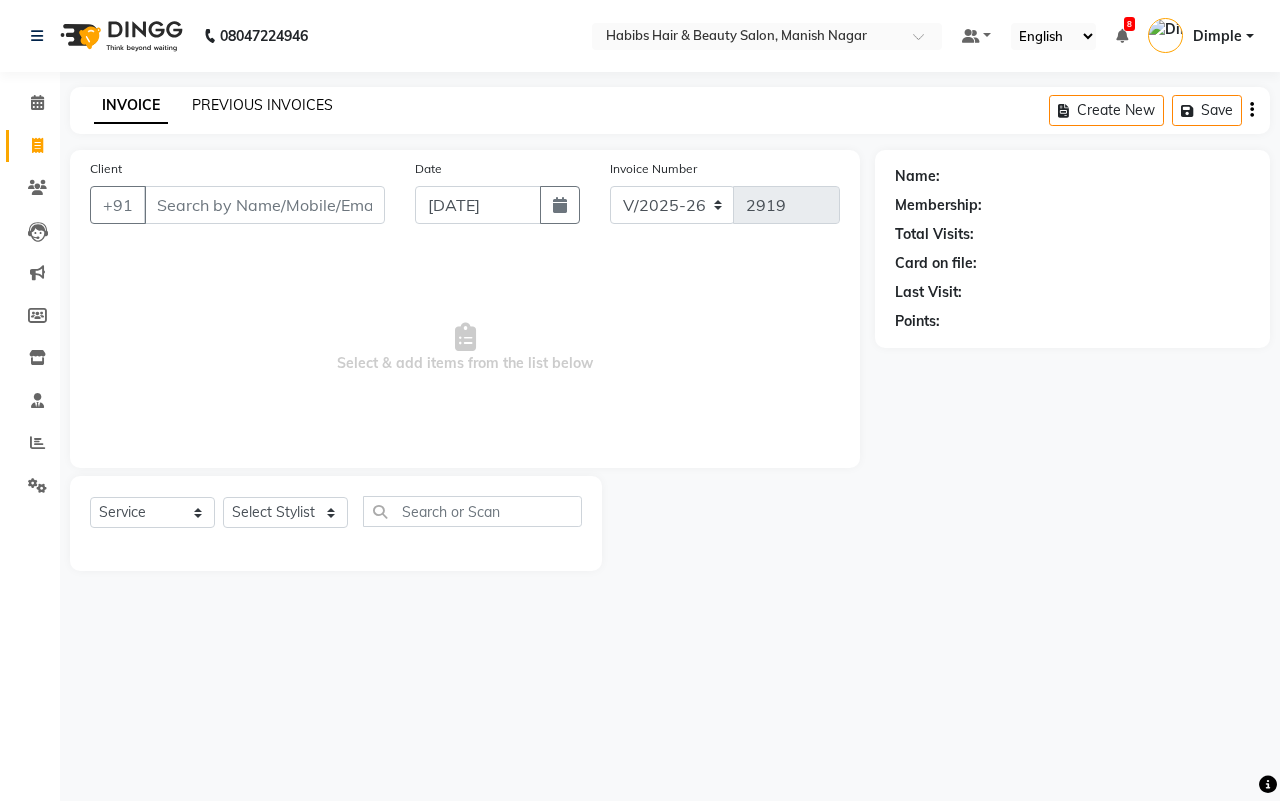 click on "PREVIOUS INVOICES" 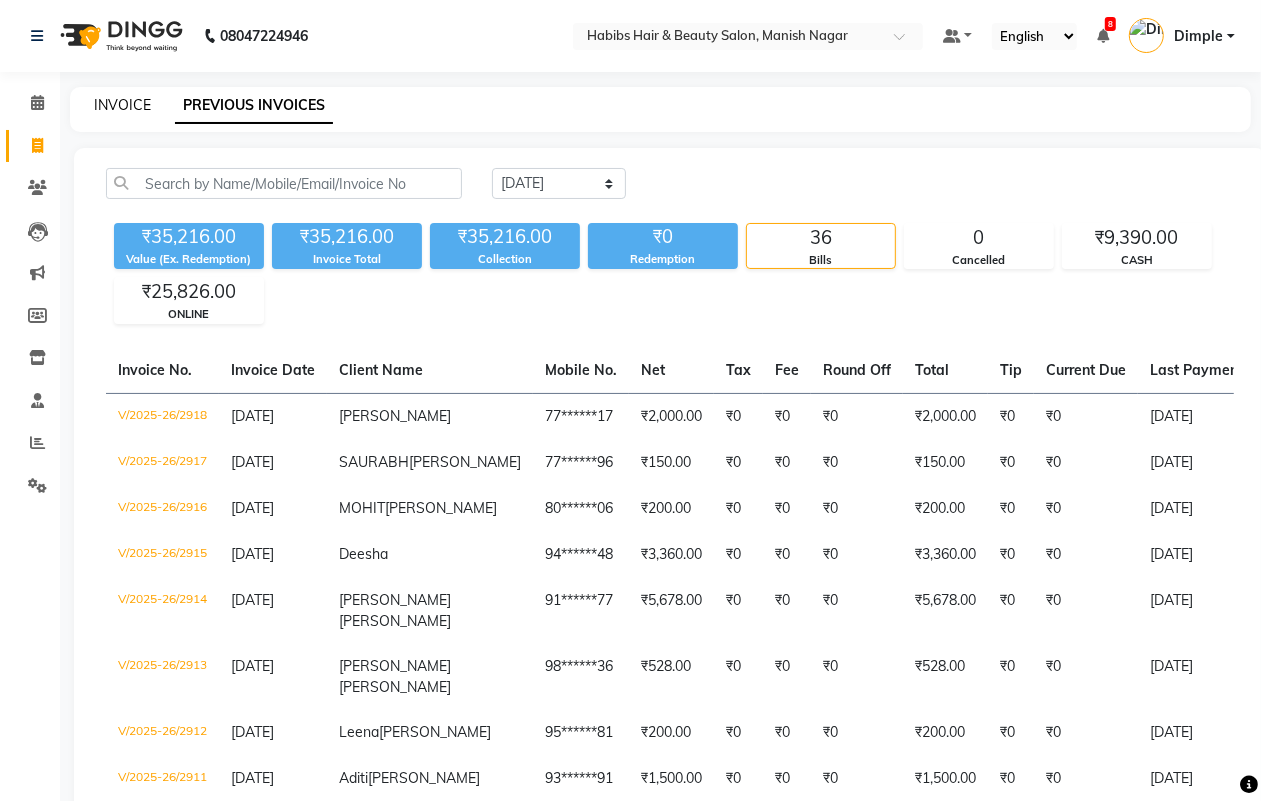 click on "INVOICE" 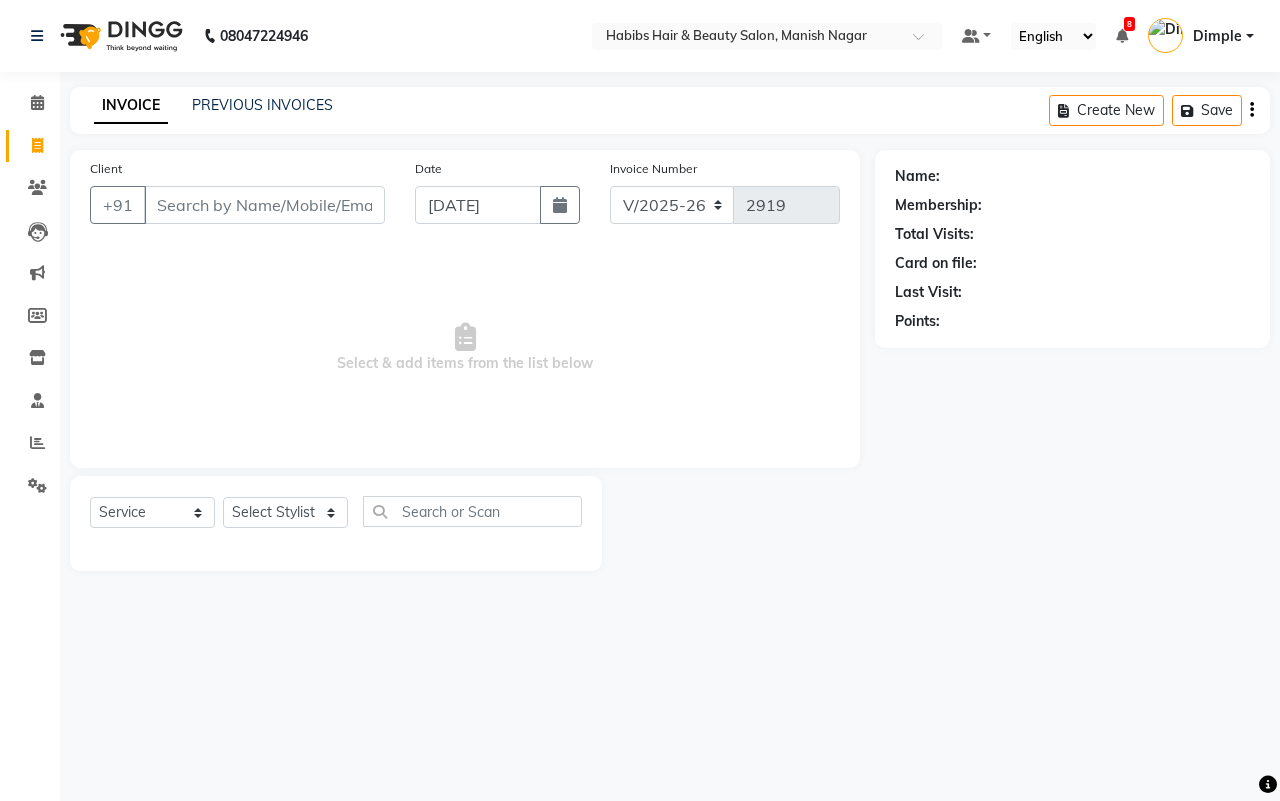 click on "Client" at bounding box center (264, 205) 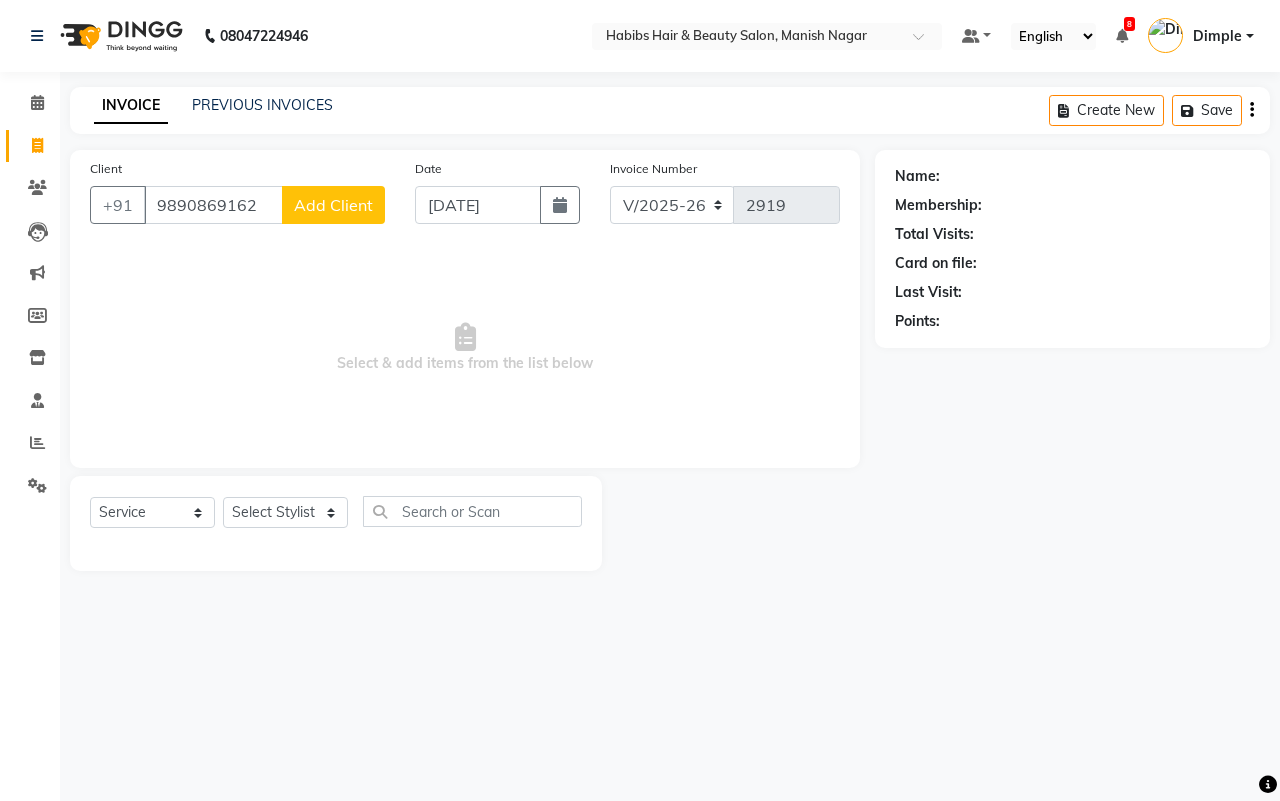 click on "Add Client" 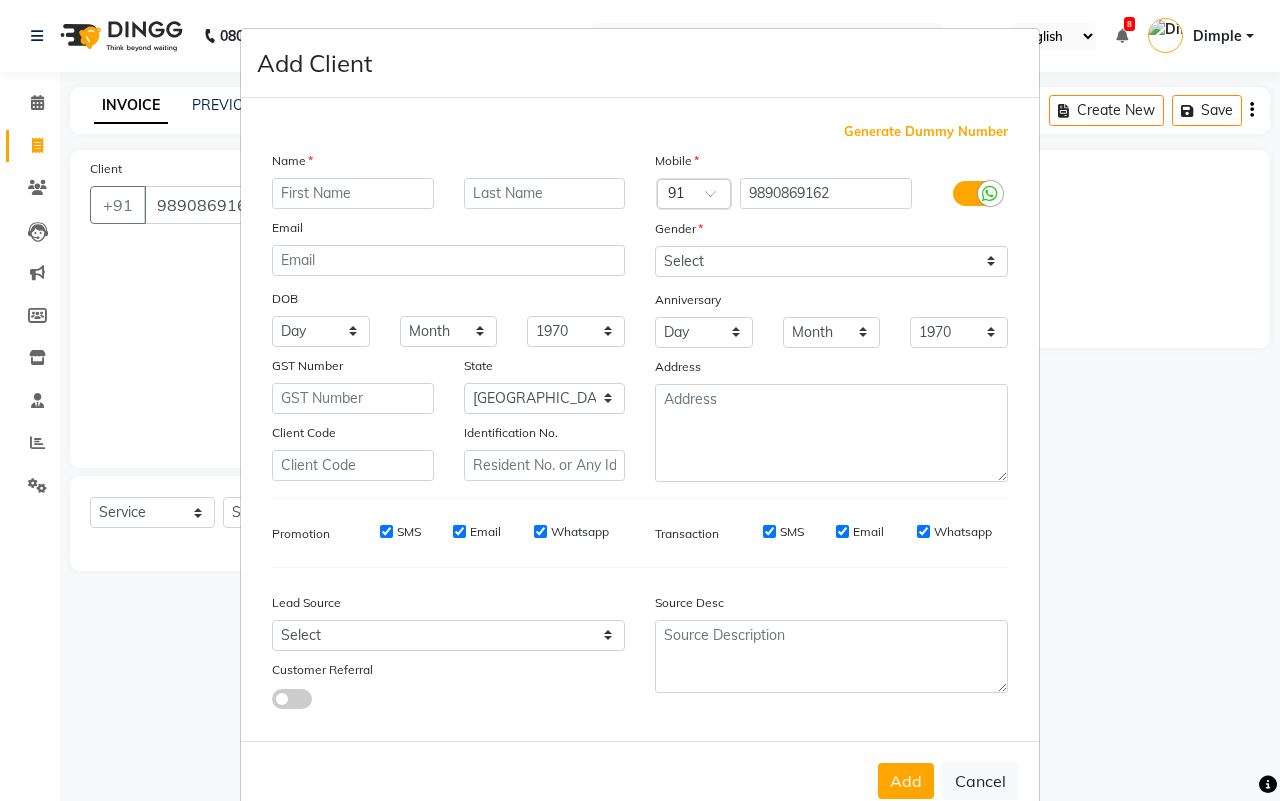 click at bounding box center (353, 193) 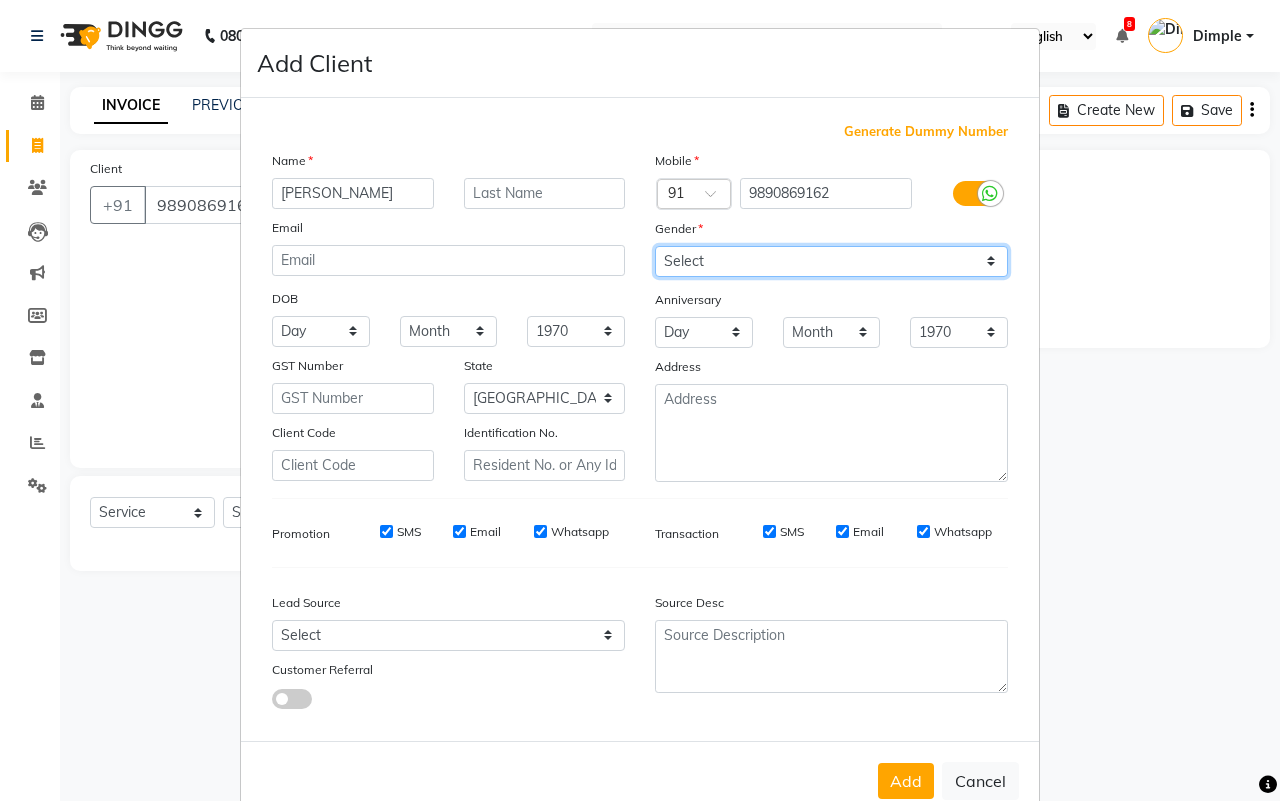 click on "Select [DEMOGRAPHIC_DATA] [DEMOGRAPHIC_DATA] Other Prefer Not To Say" at bounding box center (831, 261) 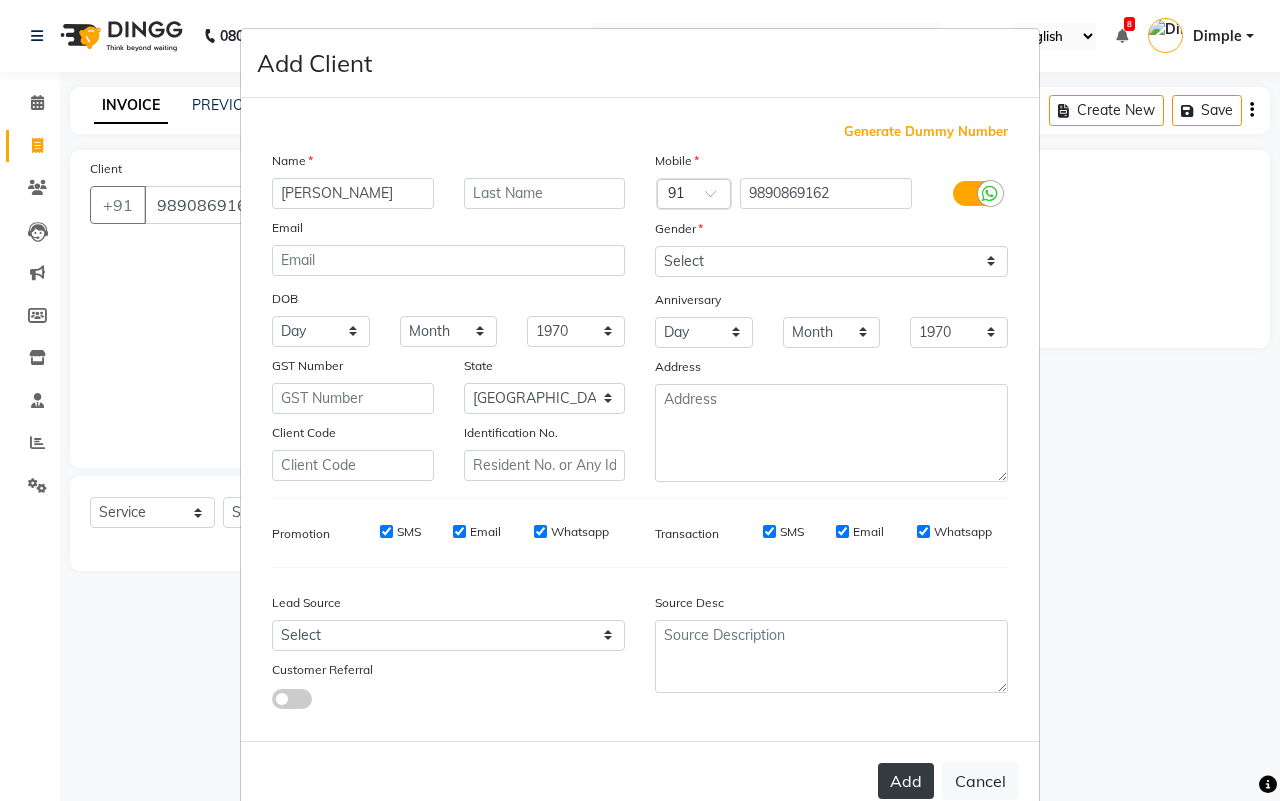 click on "Add" at bounding box center (906, 781) 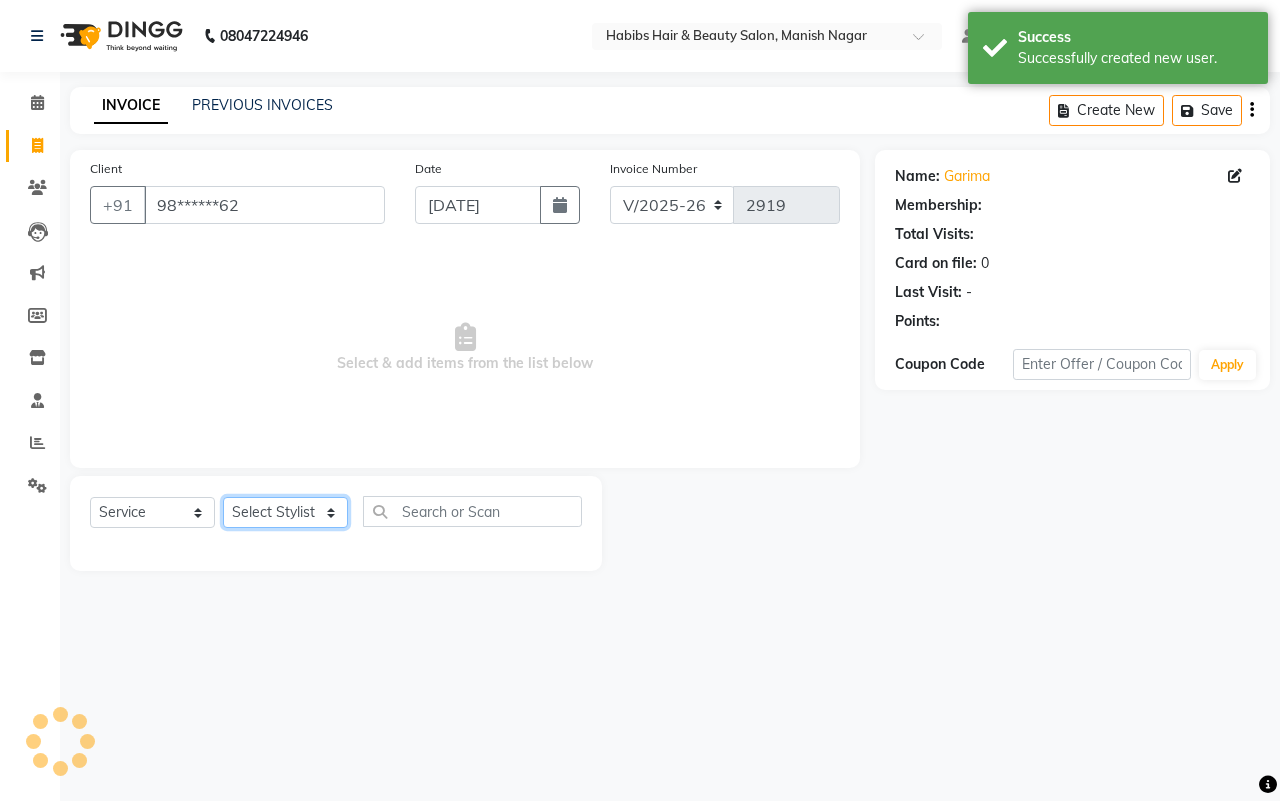 click on "Select Stylist [PERSON_NAME] [PERSON_NAME] [PERSON_NAME] Sachin [PERSON_NAME] [PERSON_NAME] [PERSON_NAME]" 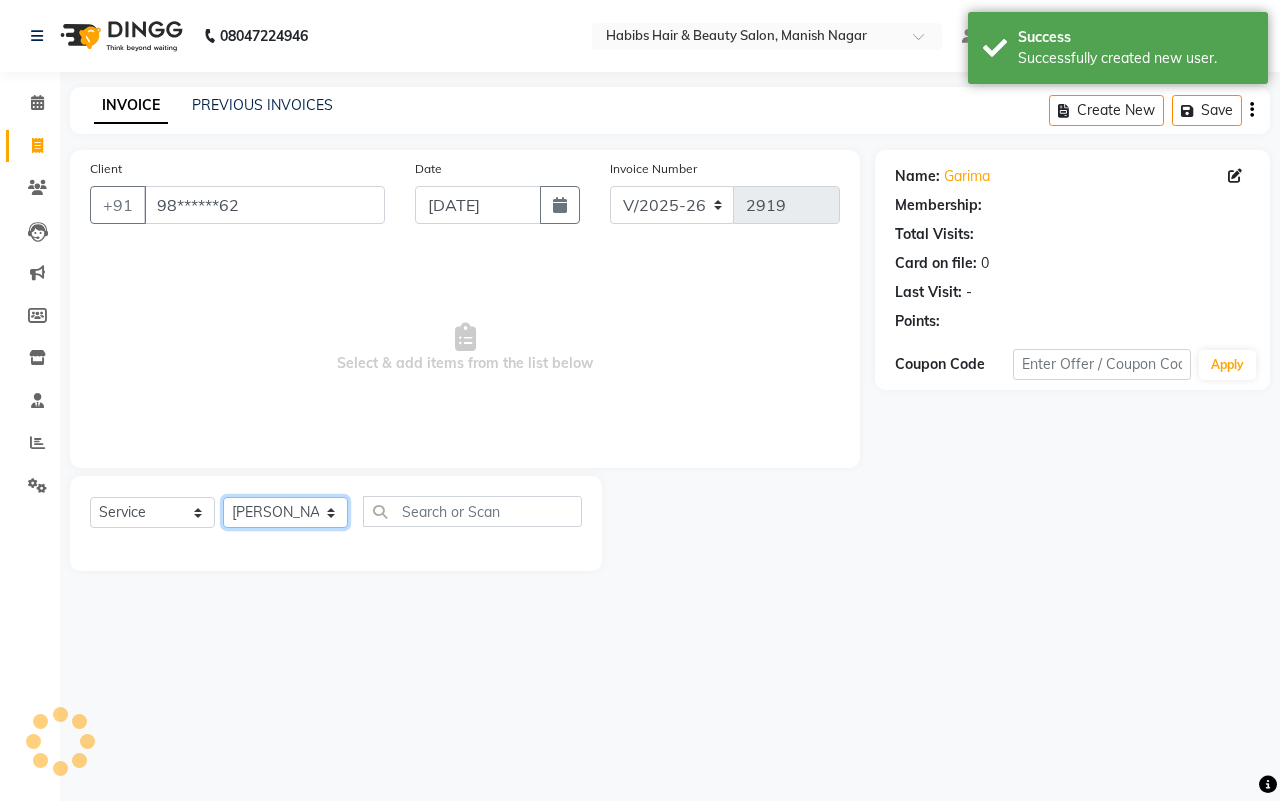 click on "Select Stylist [PERSON_NAME] [PERSON_NAME] [PERSON_NAME] Sachin [PERSON_NAME] [PERSON_NAME] [PERSON_NAME]" 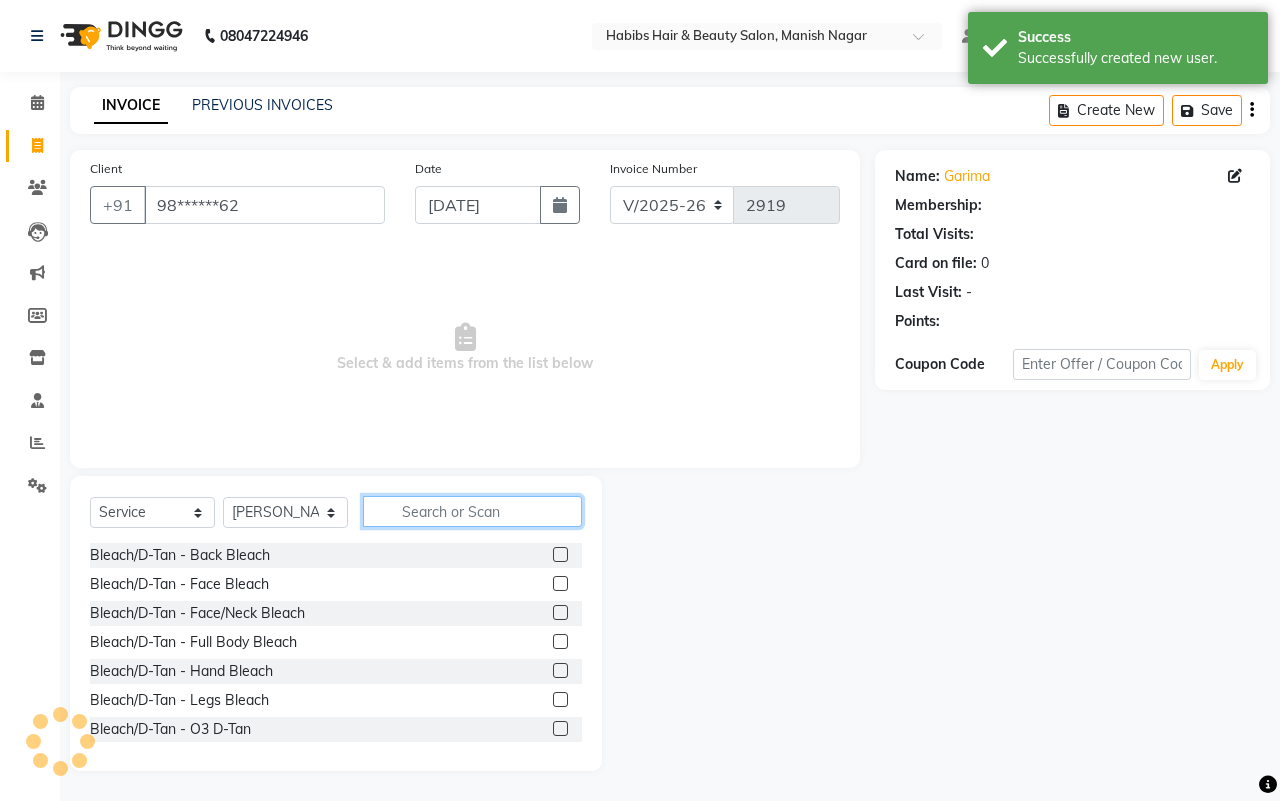 click 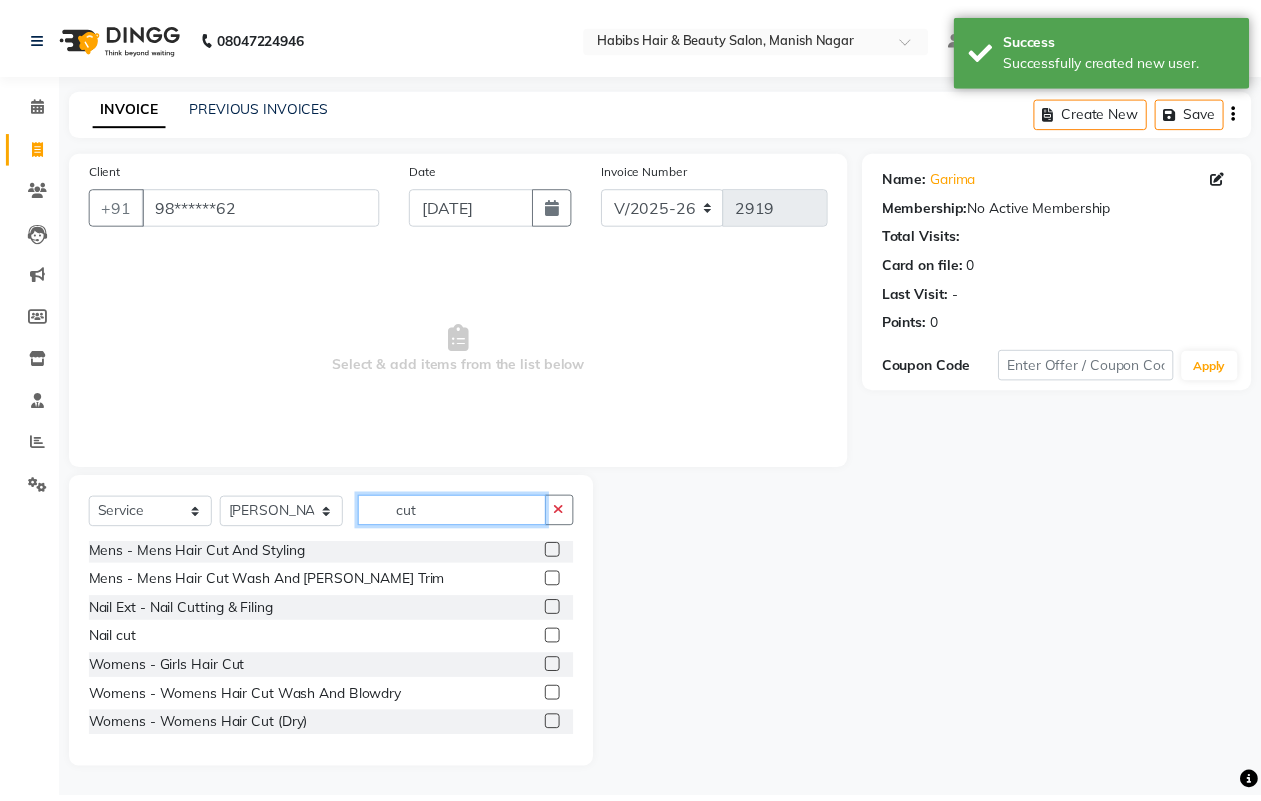 scroll, scrollTop: 90, scrollLeft: 0, axis: vertical 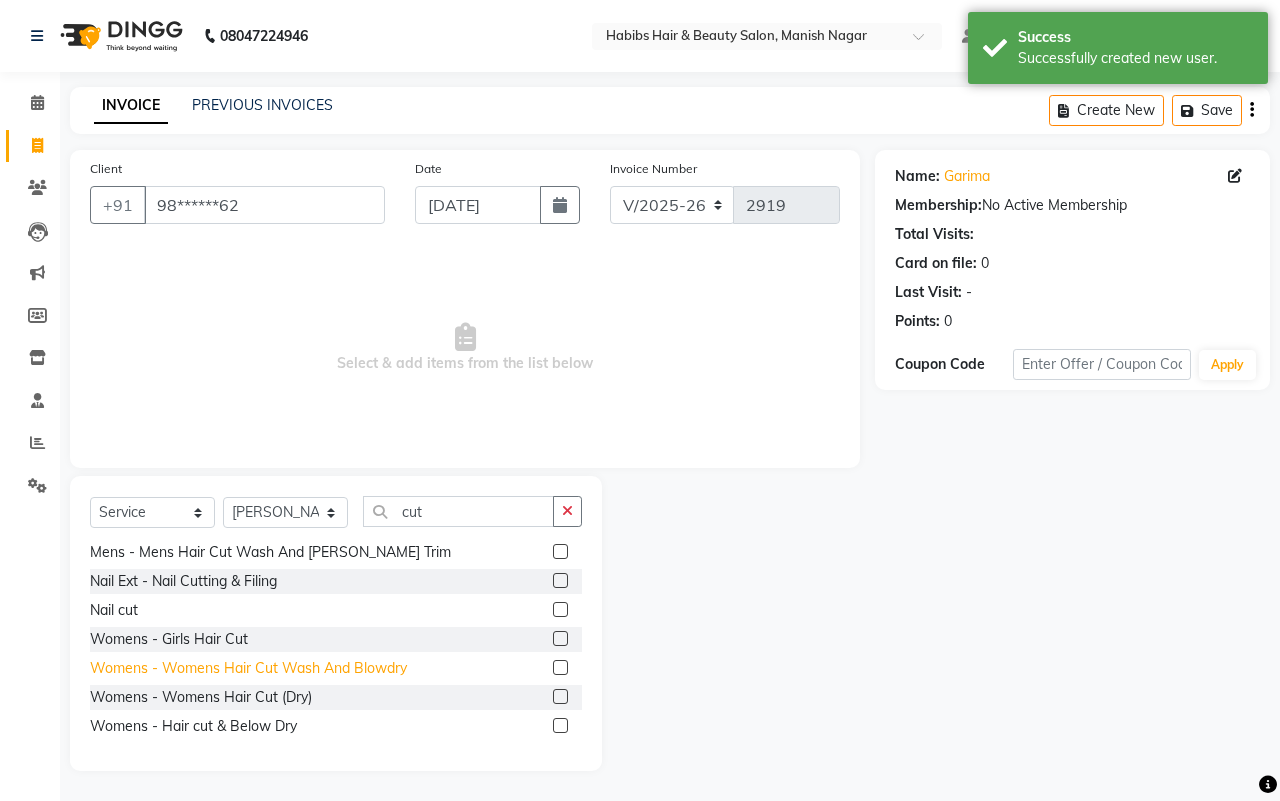 click on "Womens - Womens  Hair Cut Wash And Blowdry" 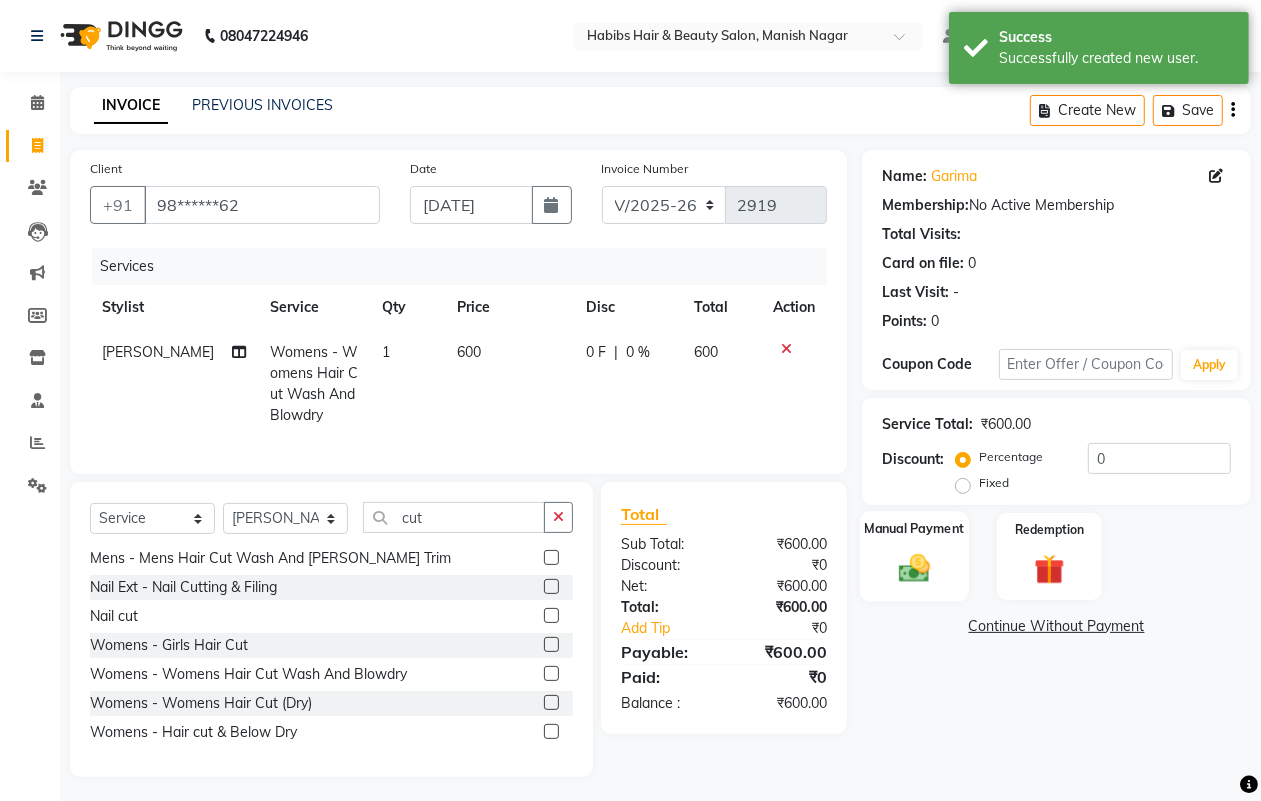 click on "Manual Payment" 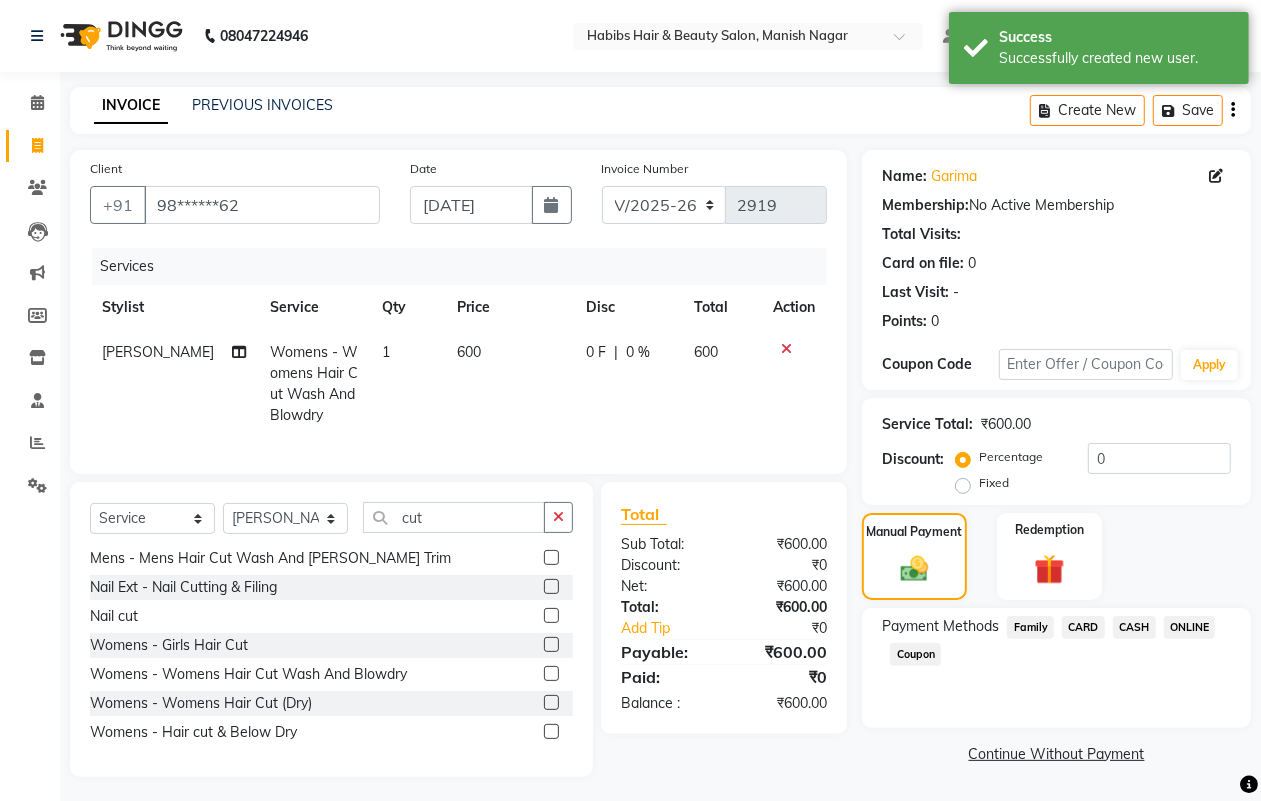 click on "Payment Methods  Family   CARD   CASH   ONLINE   Coupon" 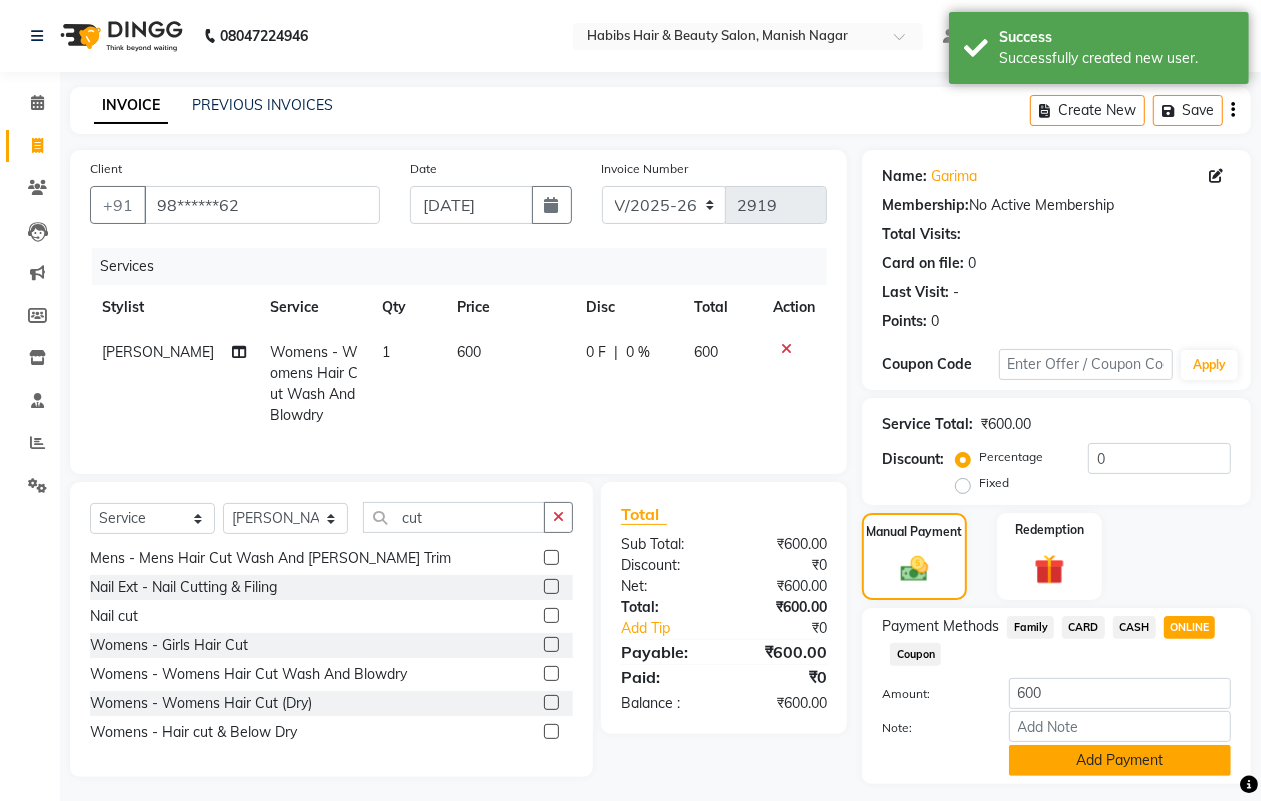click on "Add Payment" 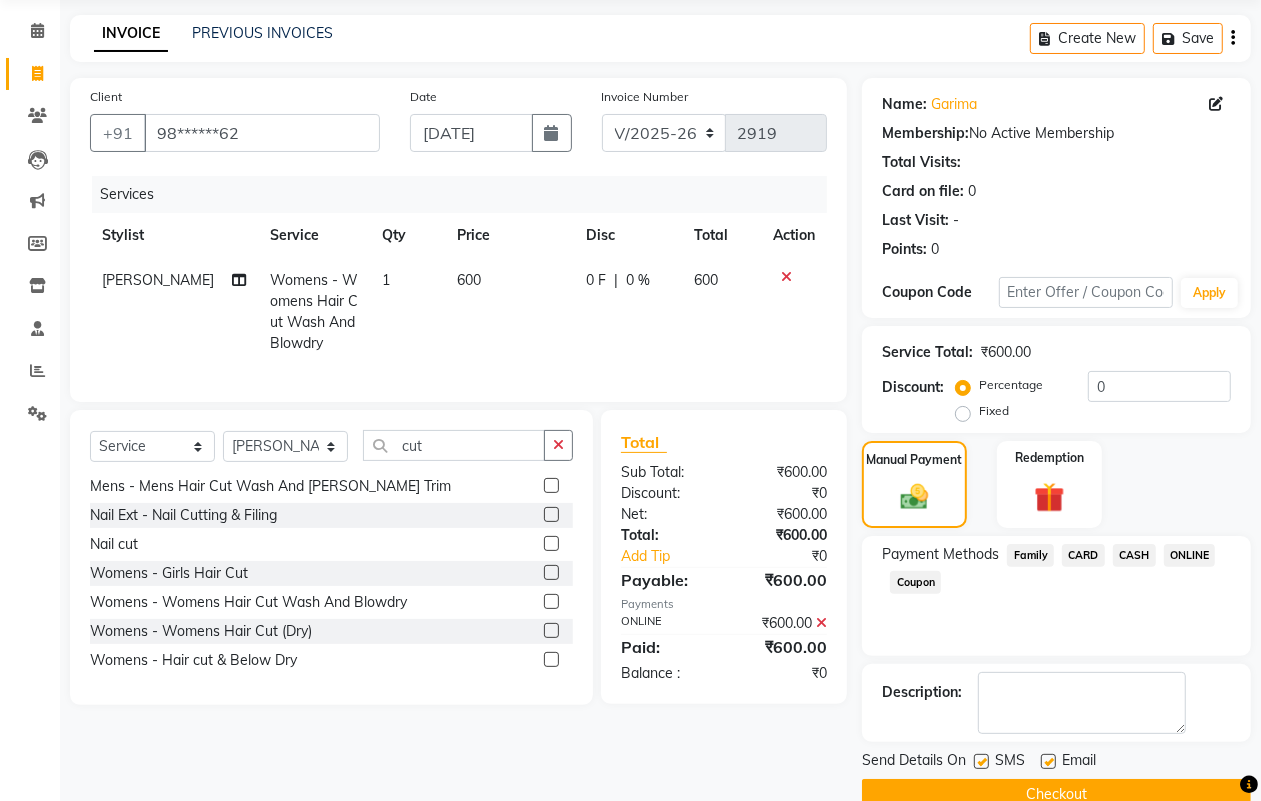 scroll, scrollTop: 111, scrollLeft: 0, axis: vertical 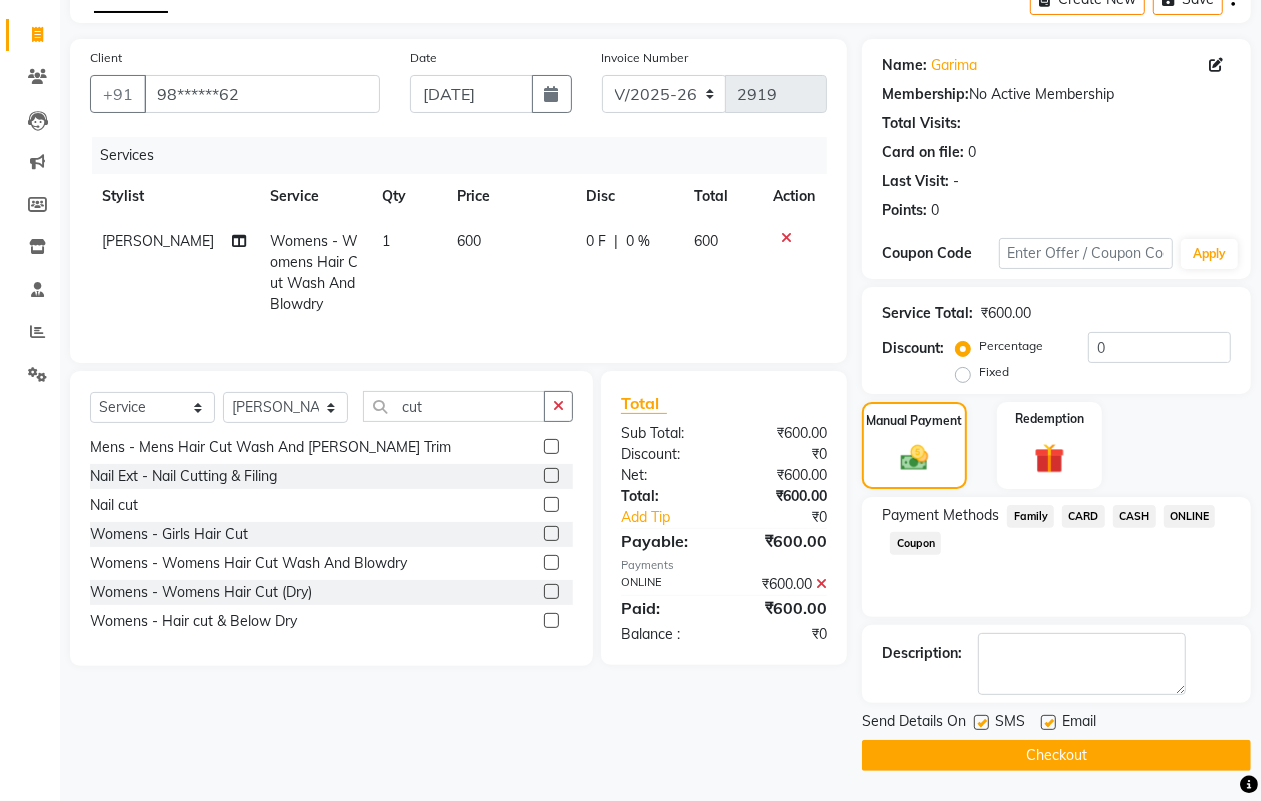 click on "Checkout" 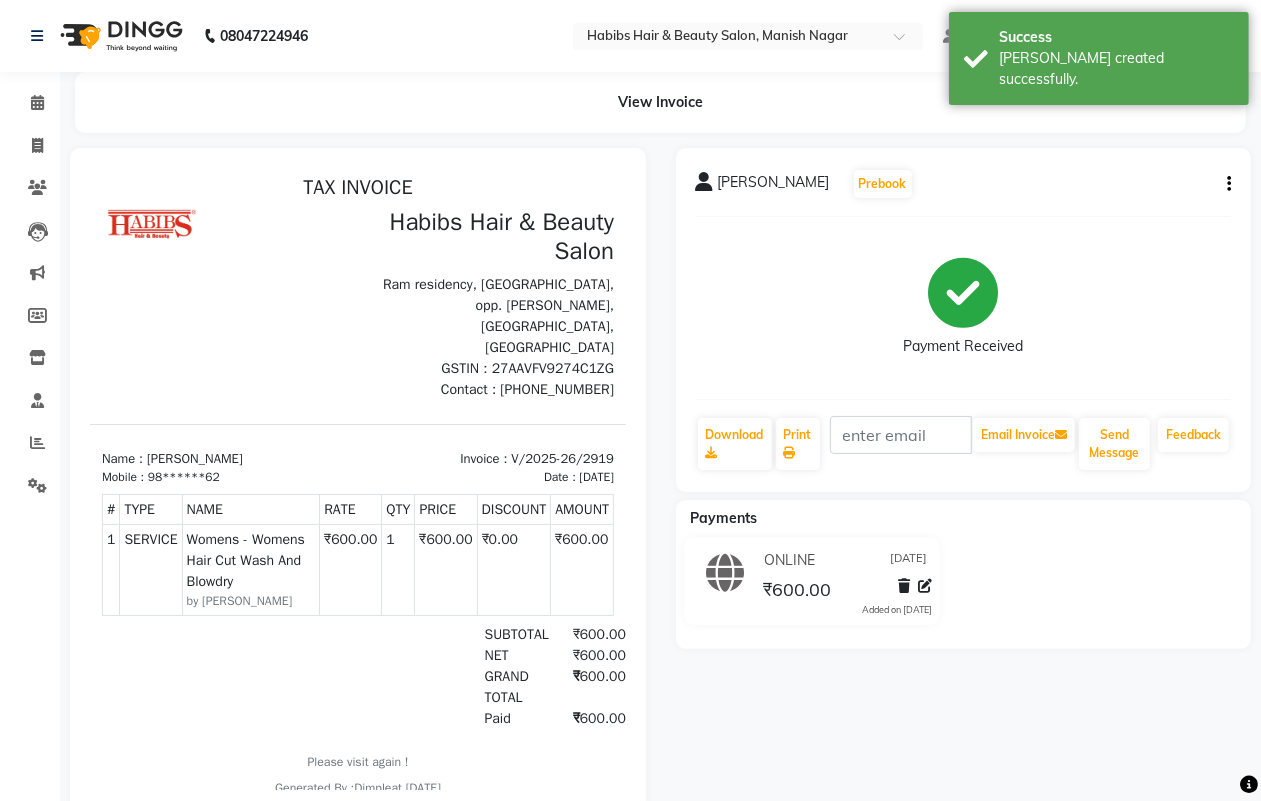 scroll, scrollTop: 0, scrollLeft: 0, axis: both 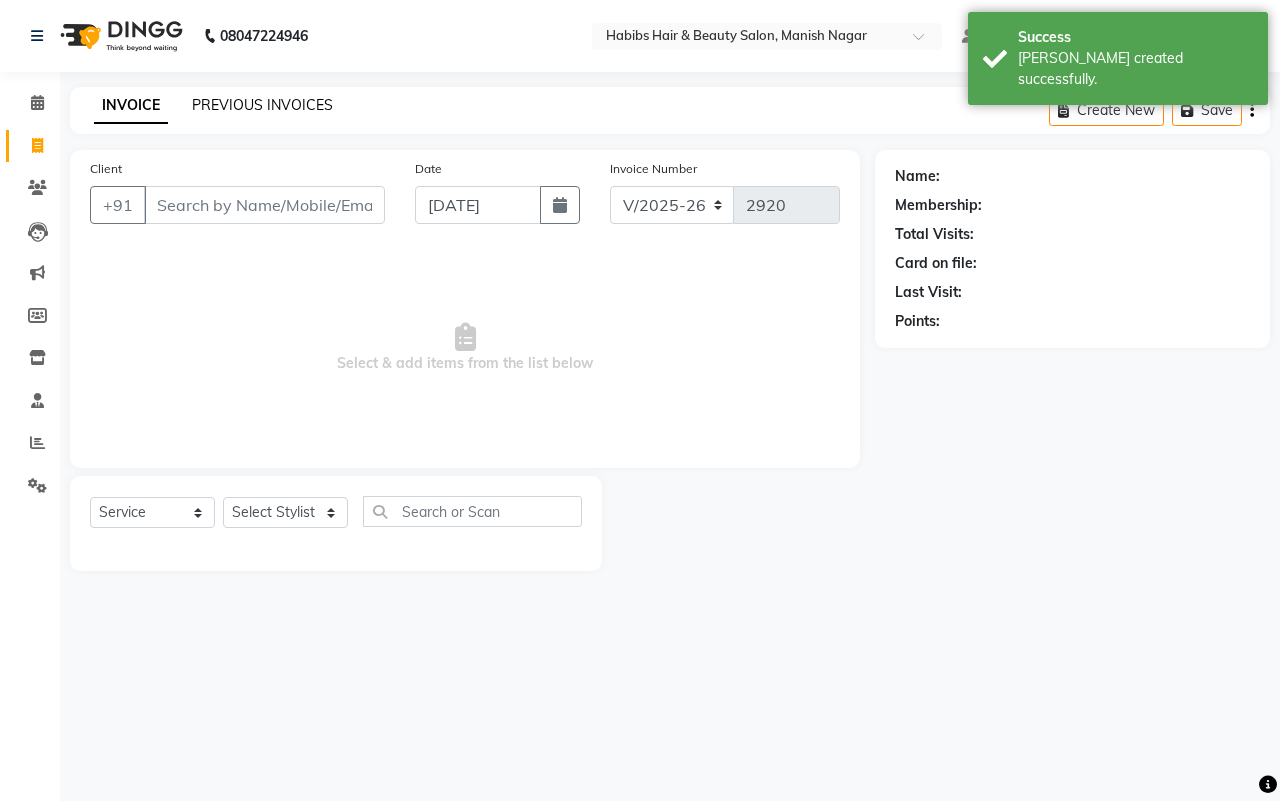 click on "PREVIOUS INVOICES" 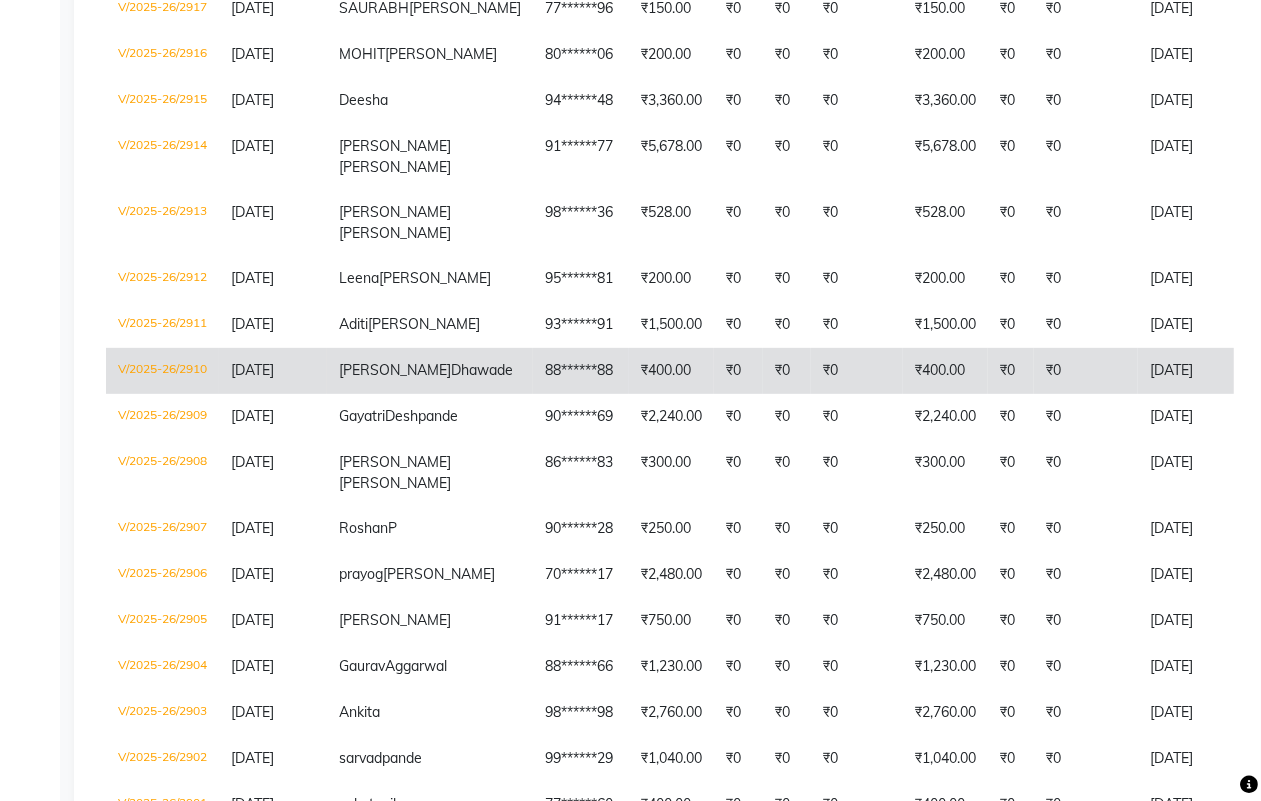 scroll, scrollTop: 0, scrollLeft: 0, axis: both 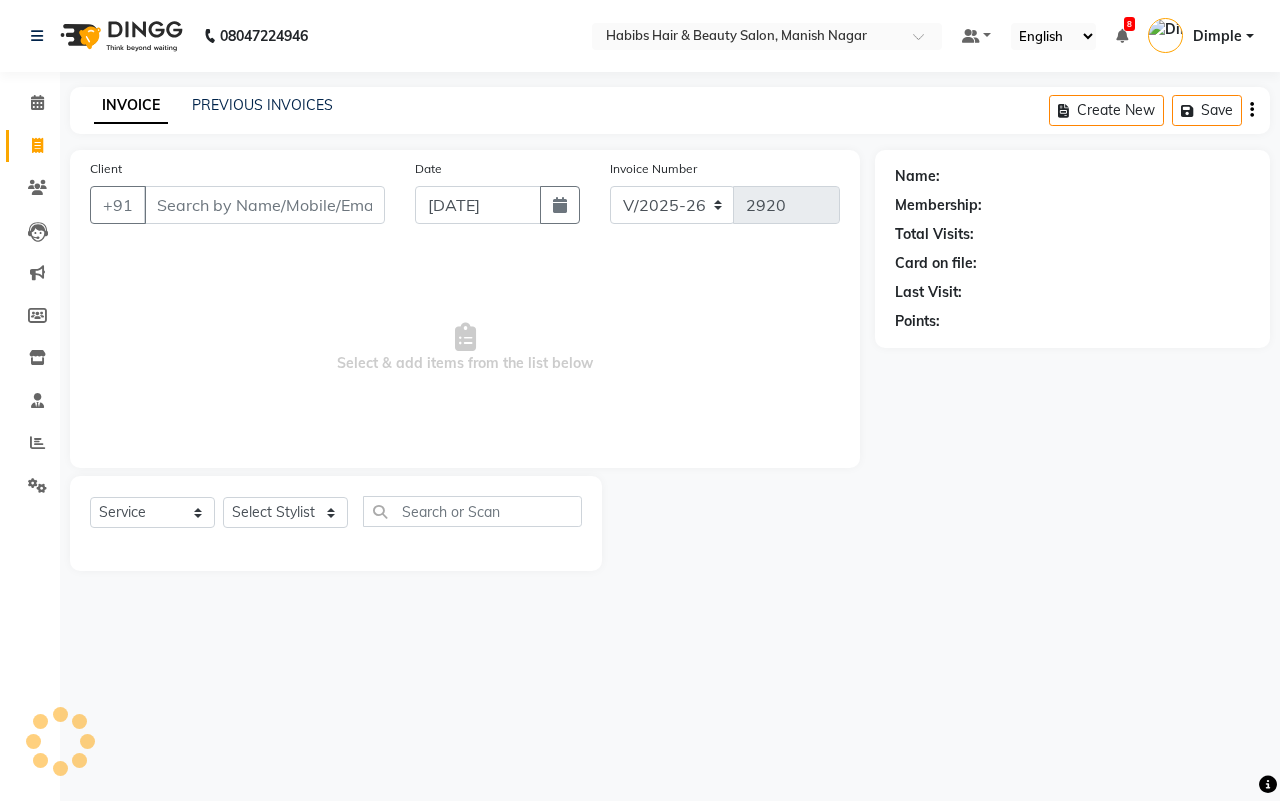 click on "Client" at bounding box center [264, 205] 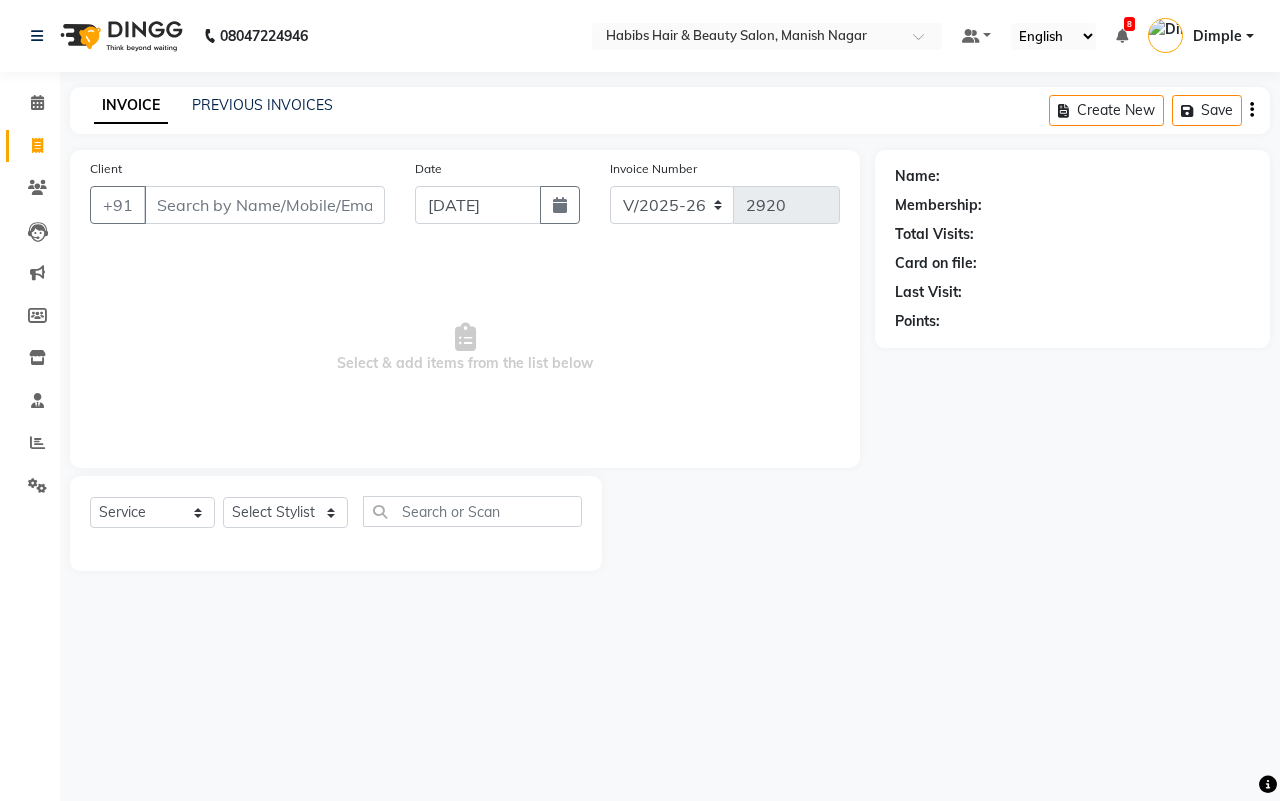 click on "Client" at bounding box center (264, 205) 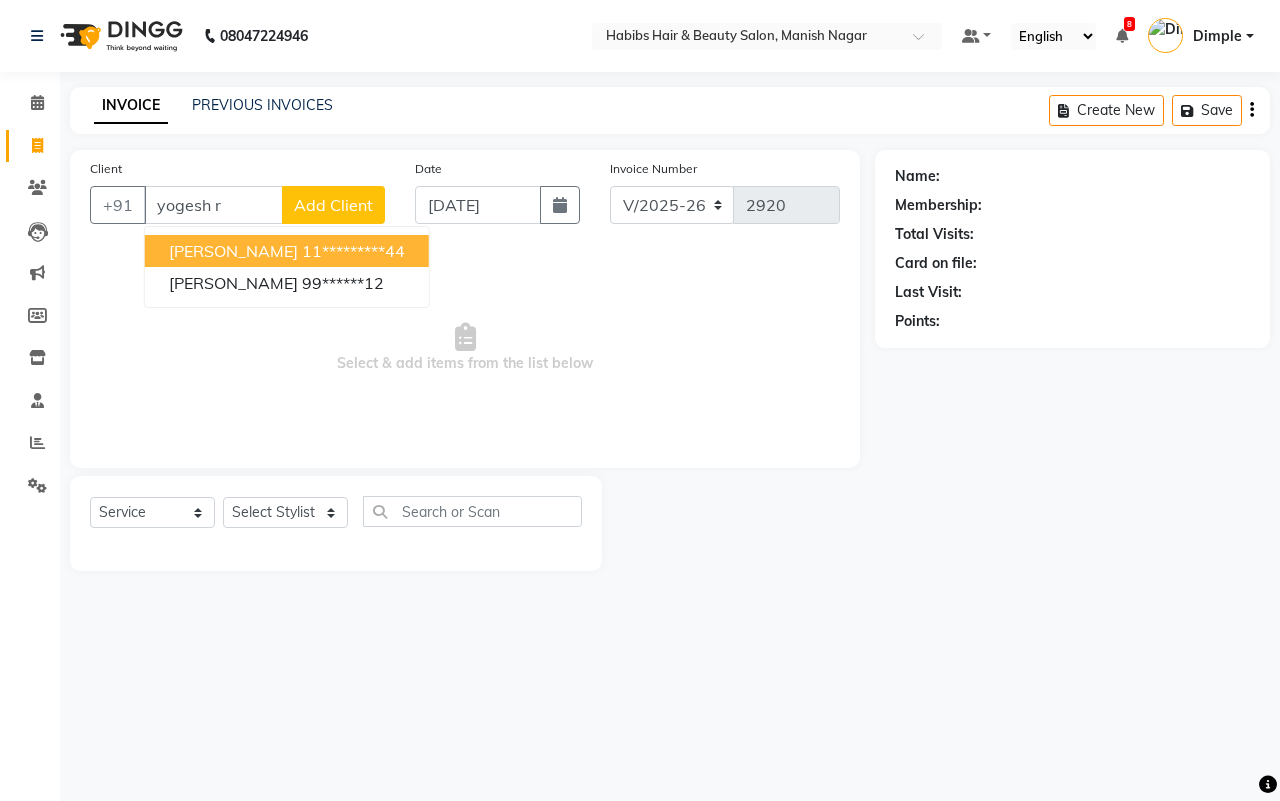 click on "11*********44" at bounding box center (353, 251) 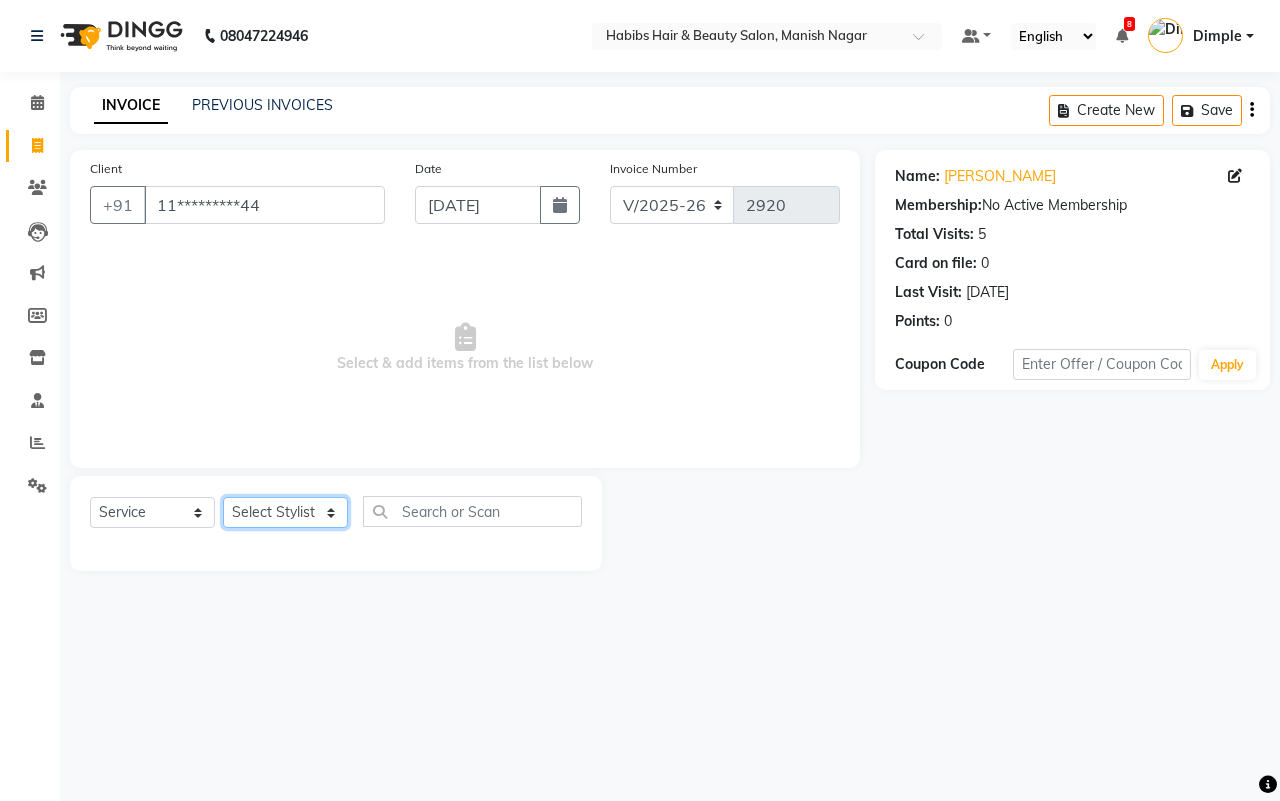 click on "Select Stylist [PERSON_NAME] [PERSON_NAME] [PERSON_NAME] Sachin [PERSON_NAME] [PERSON_NAME] [PERSON_NAME]" 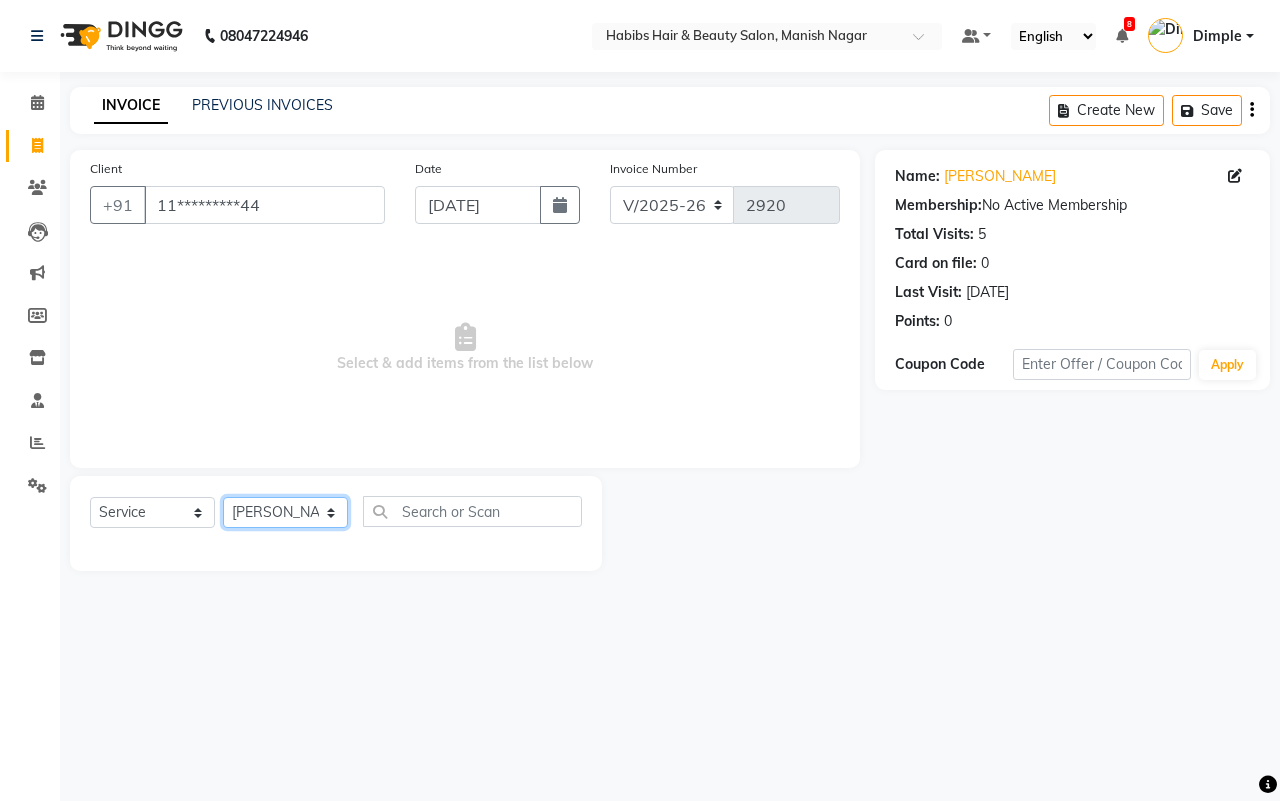click on "Select Stylist [PERSON_NAME] [PERSON_NAME] [PERSON_NAME] Sachin [PERSON_NAME] [PERSON_NAME] [PERSON_NAME]" 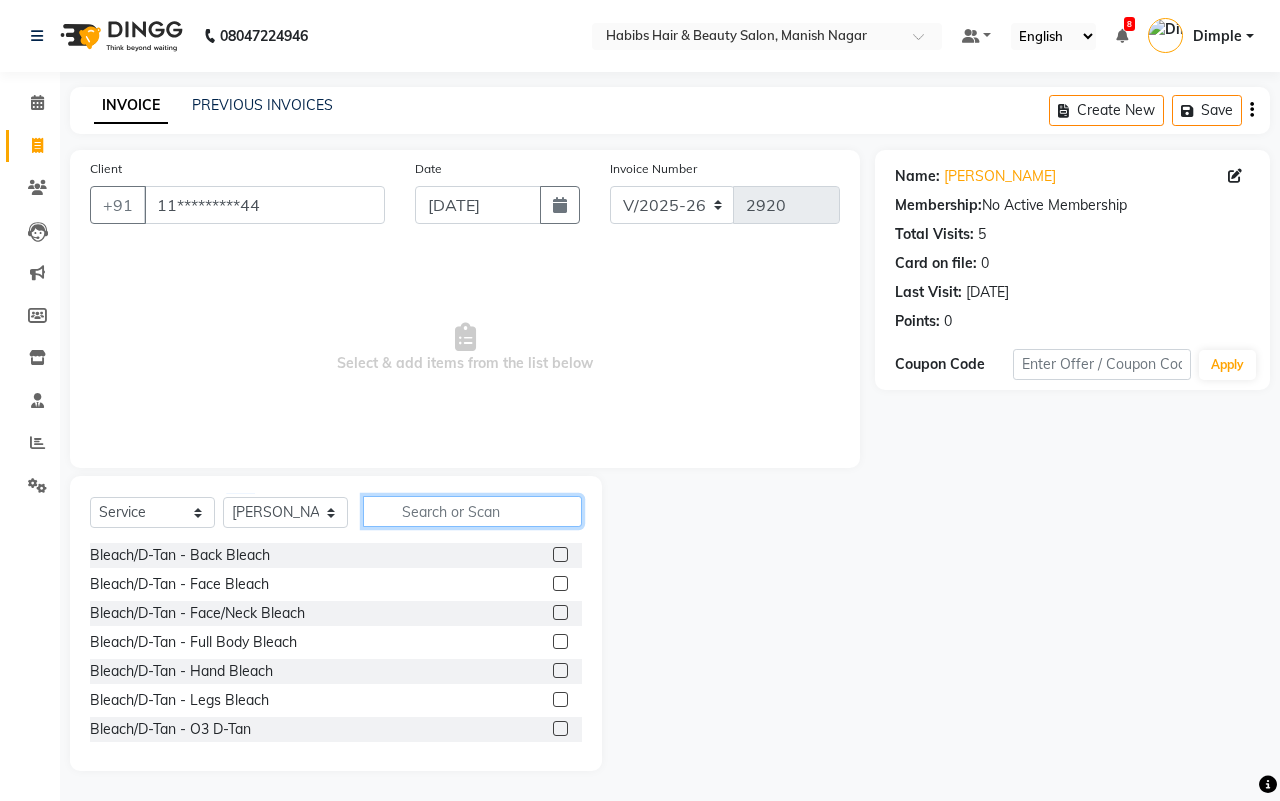 click 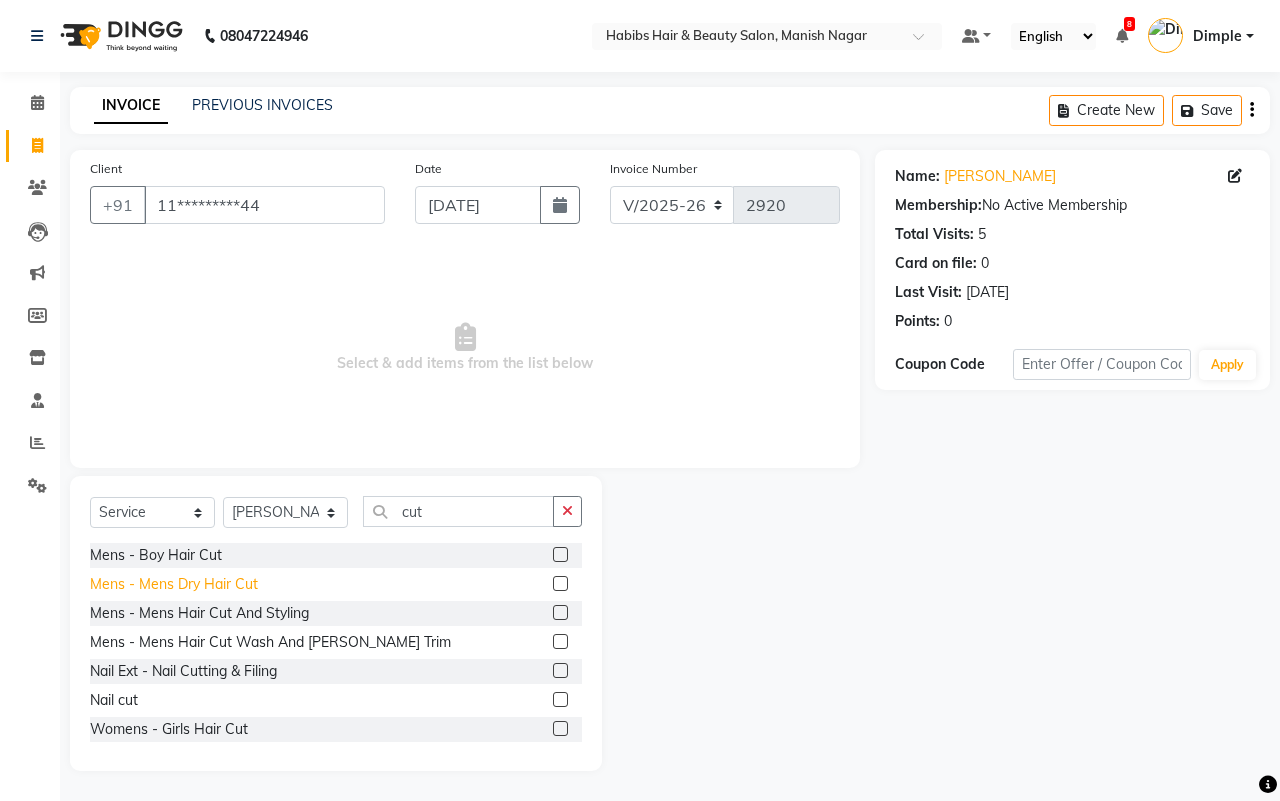 click on "Mens - Mens Dry Hair Cut" 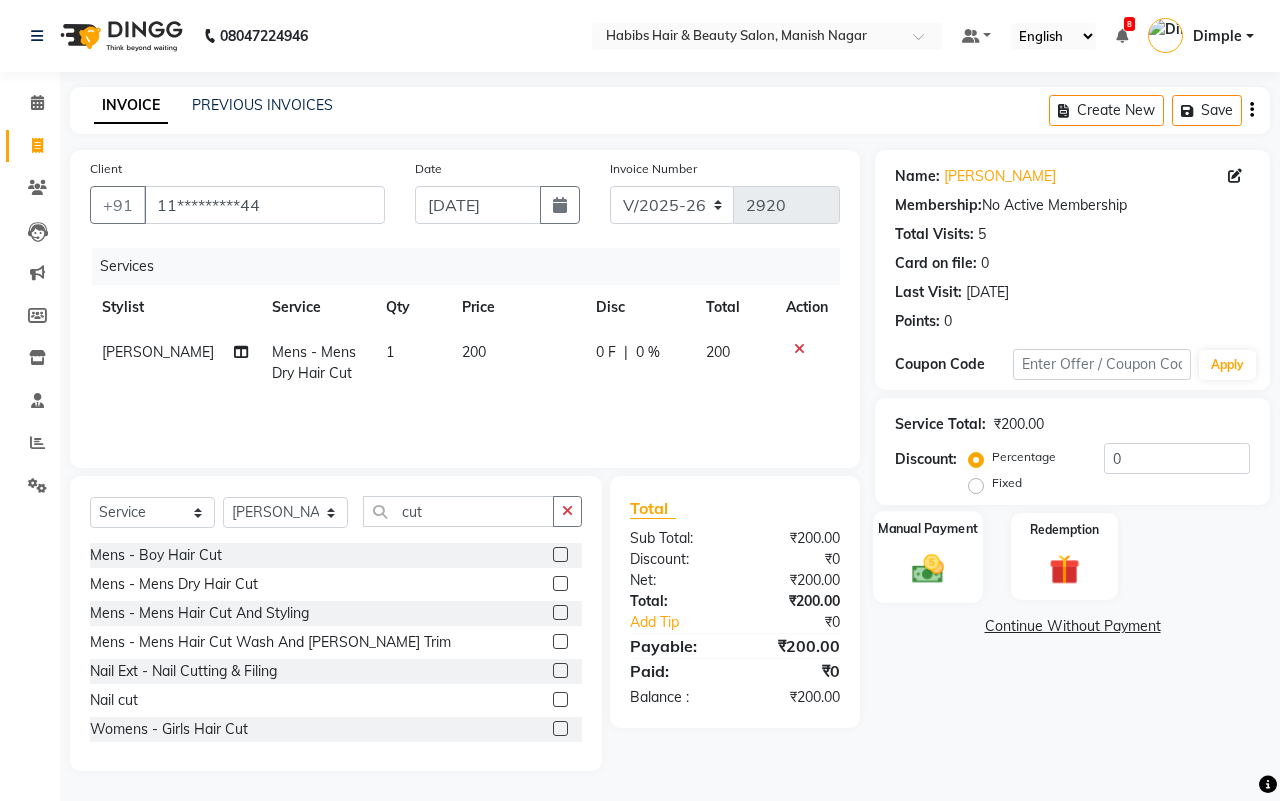 click 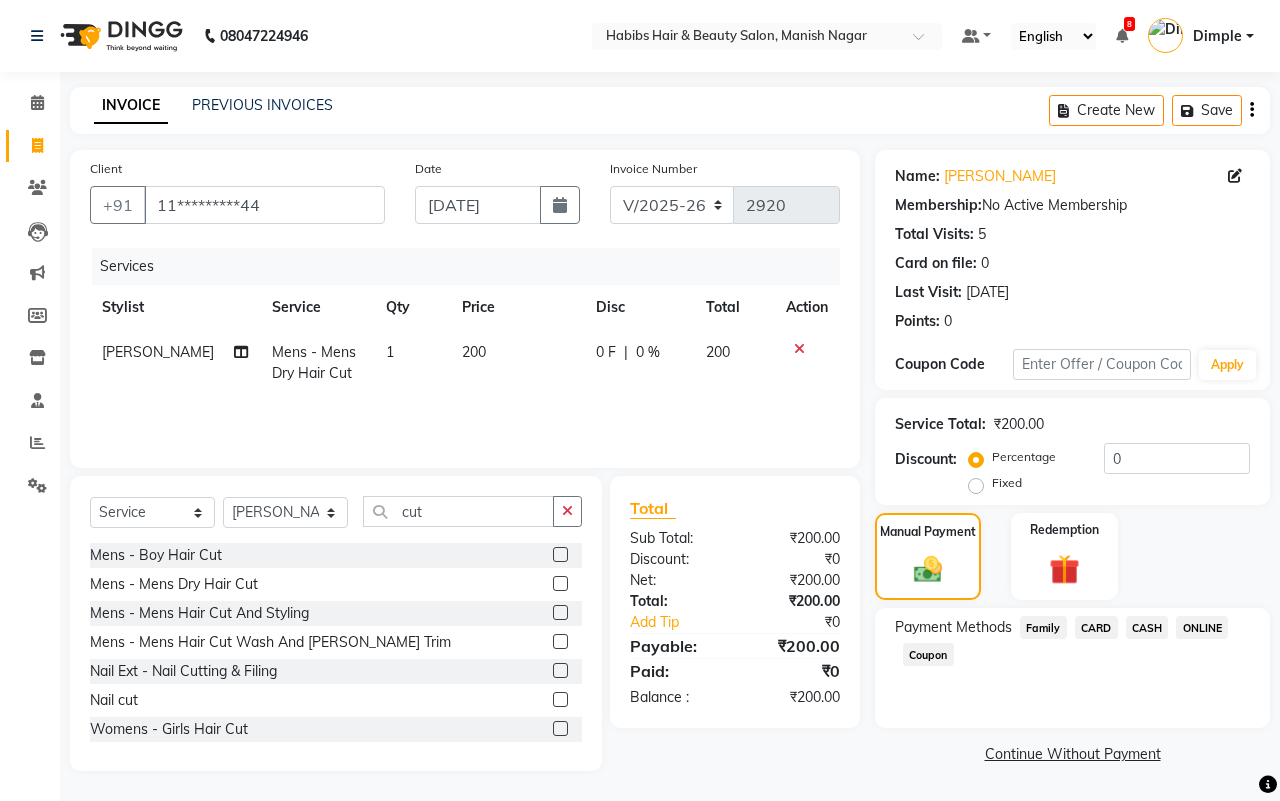 click on "ONLINE" 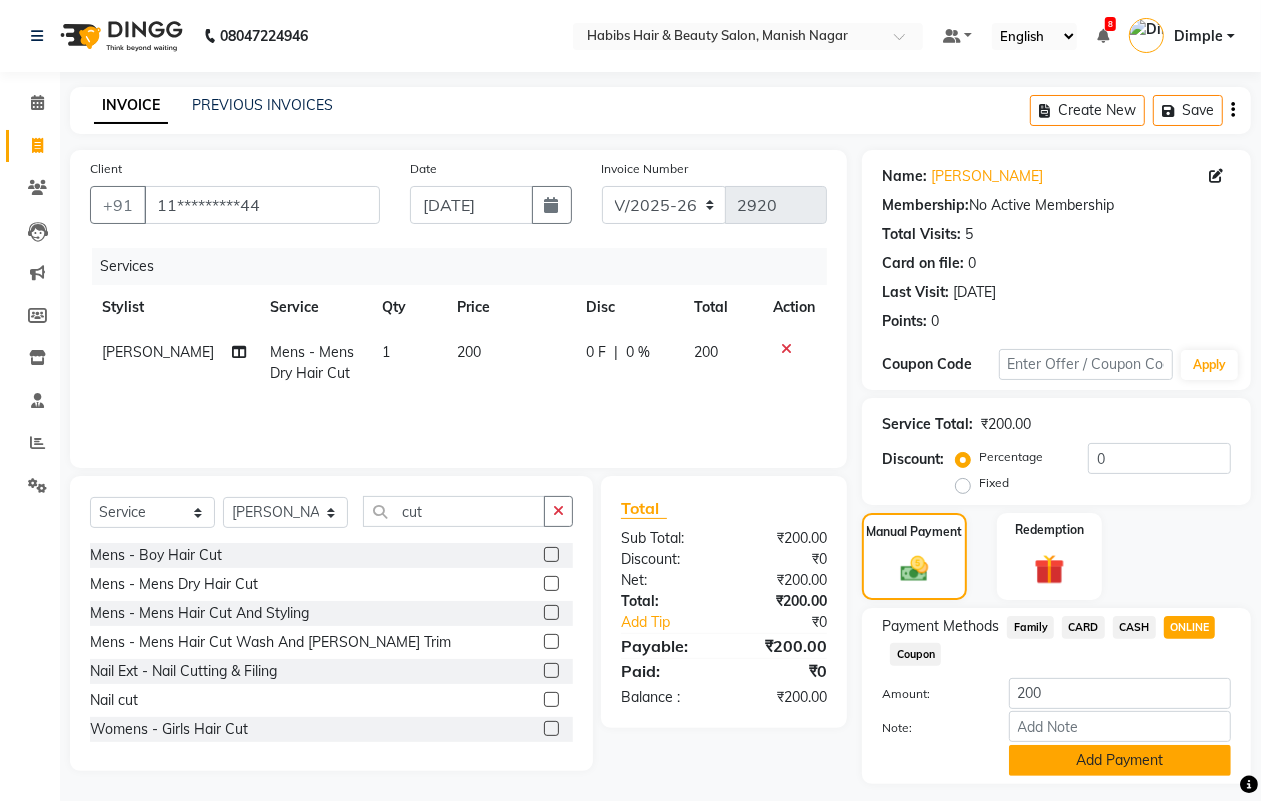 click on "Add Payment" 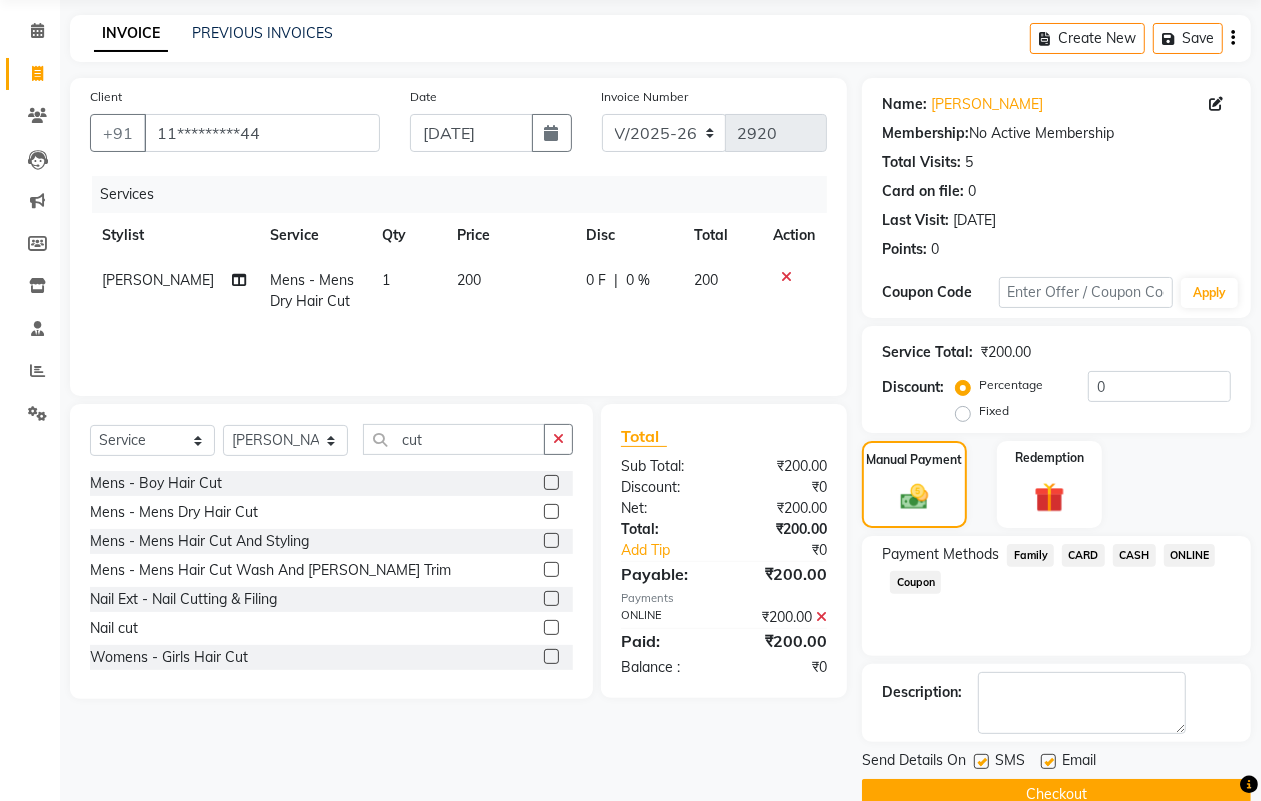 scroll, scrollTop: 111, scrollLeft: 0, axis: vertical 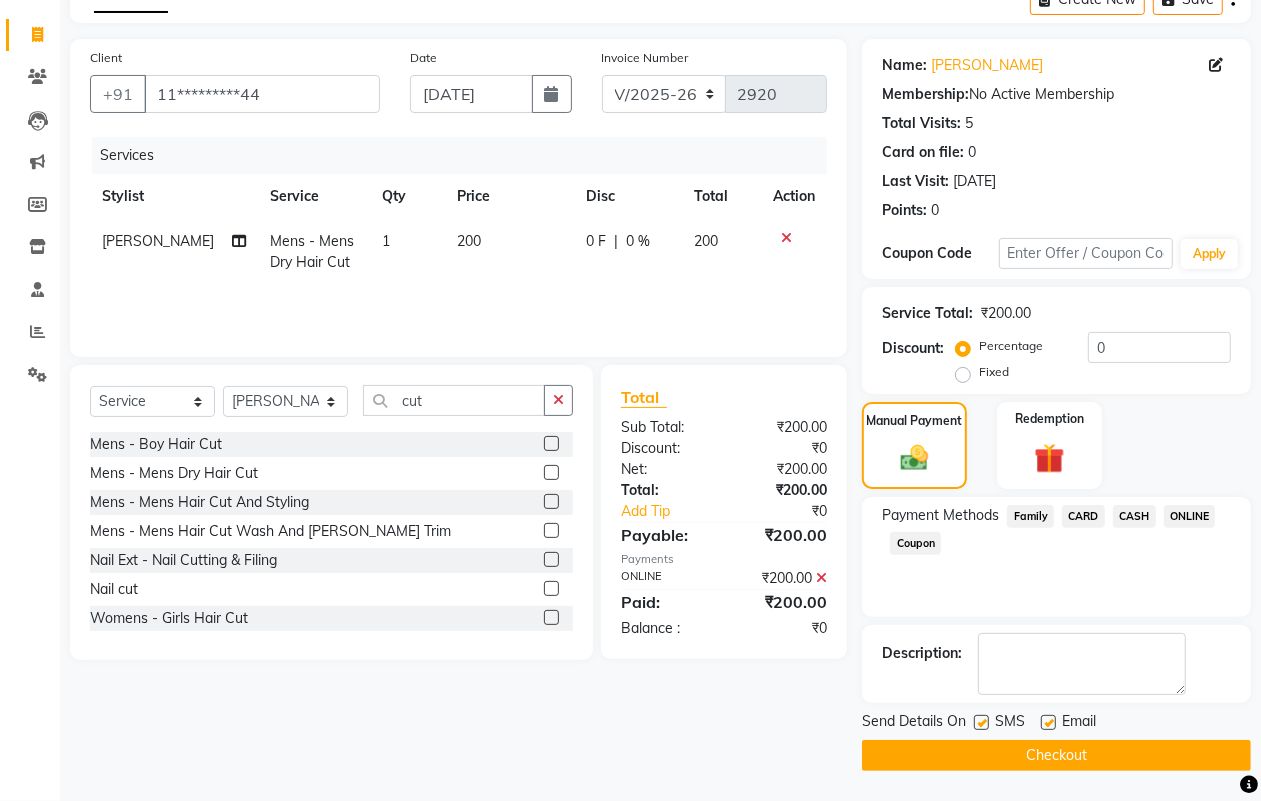 click on "Checkout" 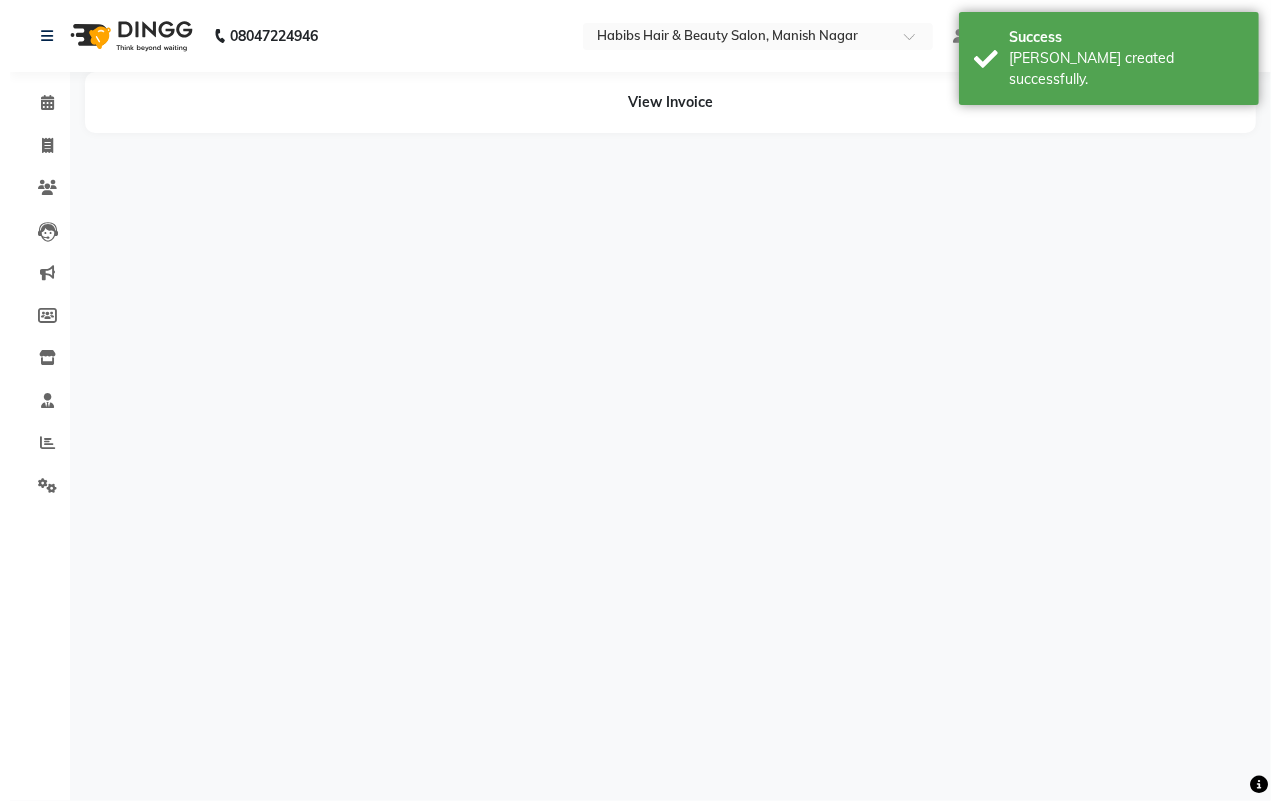 scroll, scrollTop: 0, scrollLeft: 0, axis: both 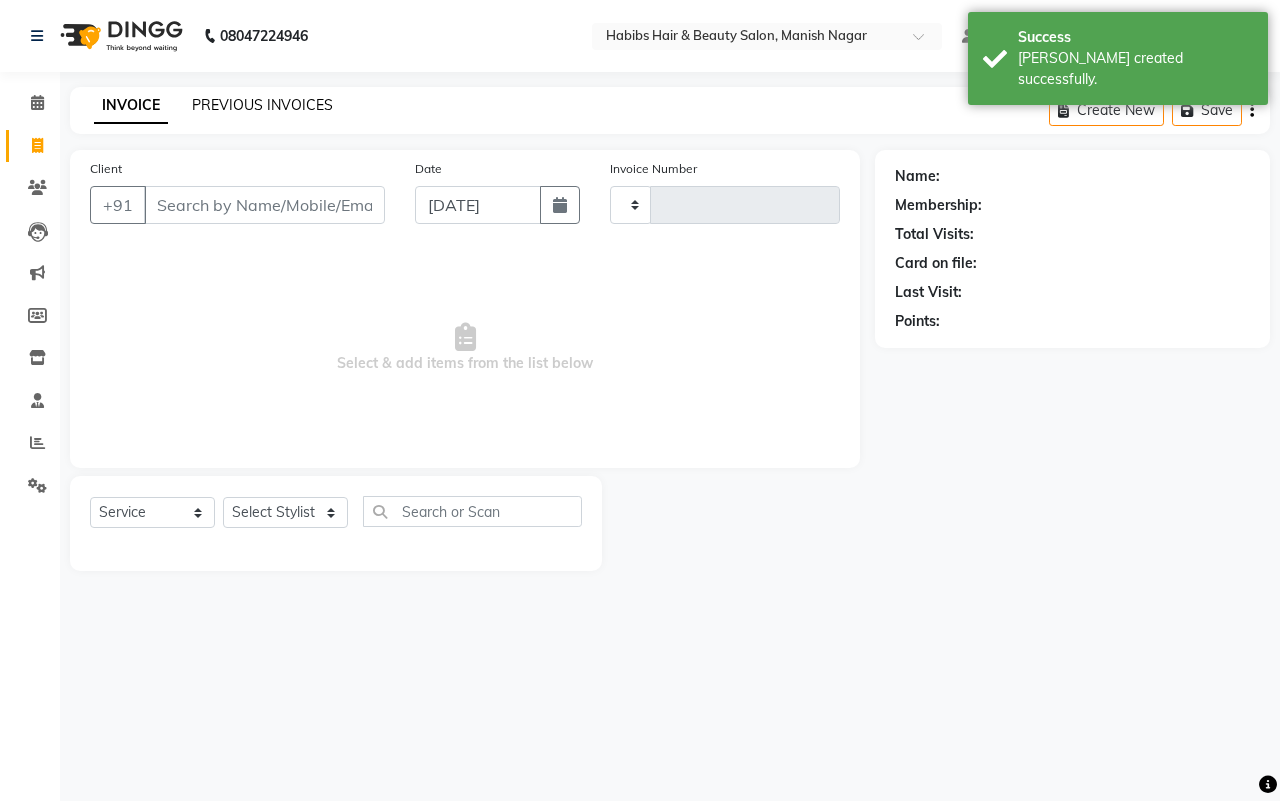 click on "PREVIOUS INVOICES" 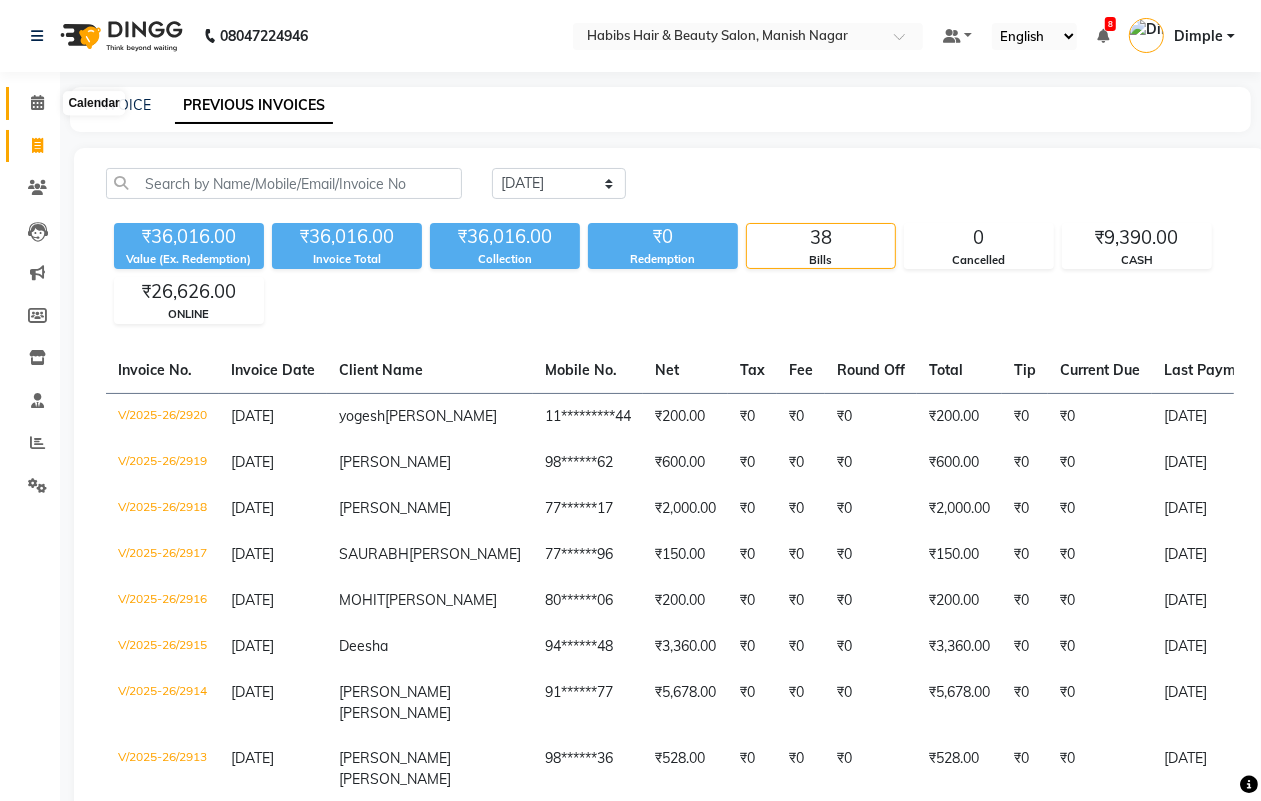 click 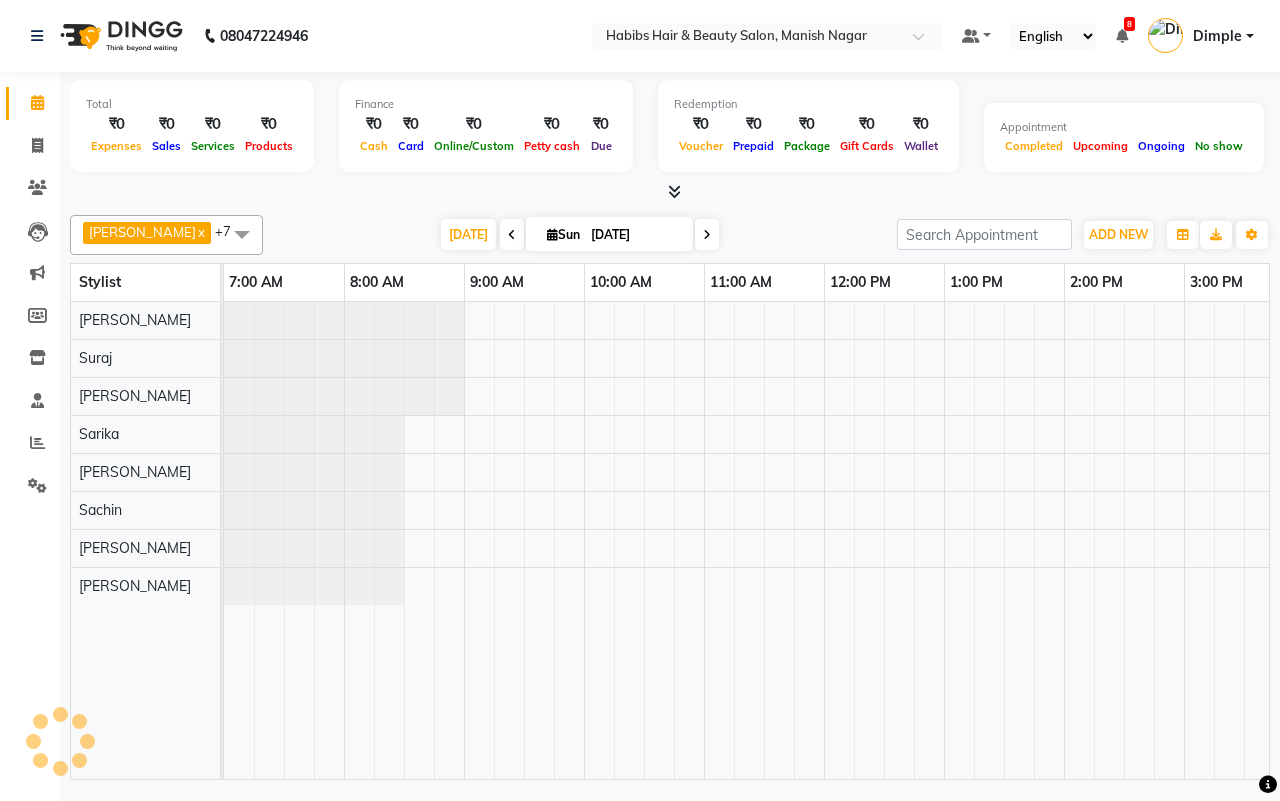 scroll, scrollTop: 0, scrollLeft: 755, axis: horizontal 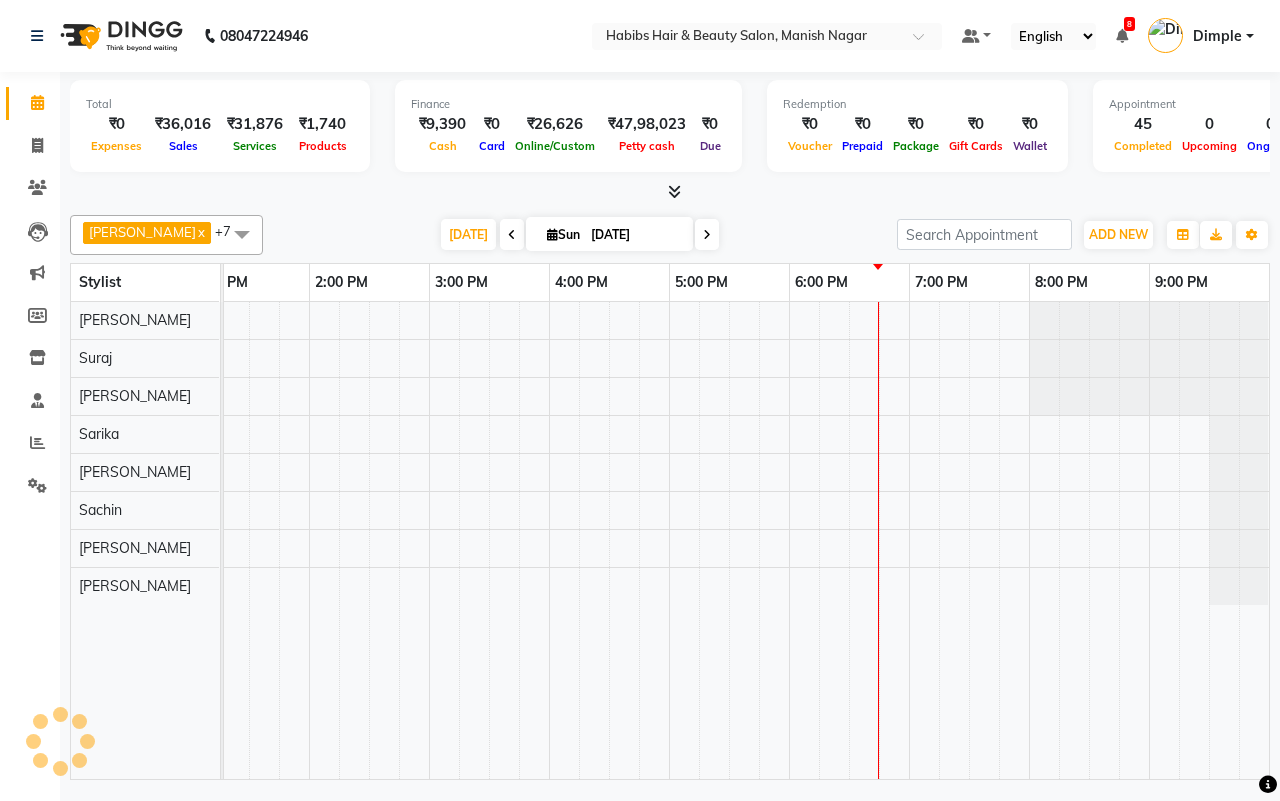 click on "[PERSON_NAME]  x [PERSON_NAME]  x Sachin  x Sarika  x [PERSON_NAME]  x Suraj   x [PERSON_NAME]  x +7 Select All [PERSON_NAME] [PERSON_NAME] Sachin [PERSON_NAME] [PERSON_NAME] [PERSON_NAME]  [DATE]  [DATE] Toggle Dropdown Add Appointment Add Invoice Add Expense Add Attendance Add Client Add Transaction Toggle Dropdown Add Appointment Add Invoice Add Expense Add Attendance Add Client ADD NEW Toggle Dropdown Add Appointment Add Invoice Add Expense Add Attendance Add Client Add Transaction [PERSON_NAME]  x [PERSON_NAME]  x Sachin  x Sarika  x [PERSON_NAME]  x Suraj   x [PERSON_NAME]  x +7 Select All [PERSON_NAME] [PERSON_NAME] Sachin [PERSON_NAME] [PERSON_NAME] [PERSON_NAME]  Group By  Staff View   Room View  View as Vertical  Vertical - Week View  Horizontal  Horizontal - Week View  List  Toggle Dropdown Calendar Settings Manage Tags   Arrange Stylists   Reset Stylists  Full Screen Appointment Form Zoom 100% Stylist 7:00 AM 8:00 AM 9:00 AM 10:00 AM 11:00 AM 12:00 PM 1:00 PM 2:00 PM 3:00 PM 4:00 PM 5:00 PM 6:00 PM 7:00 PM 8:00 PM 9:00 PM" 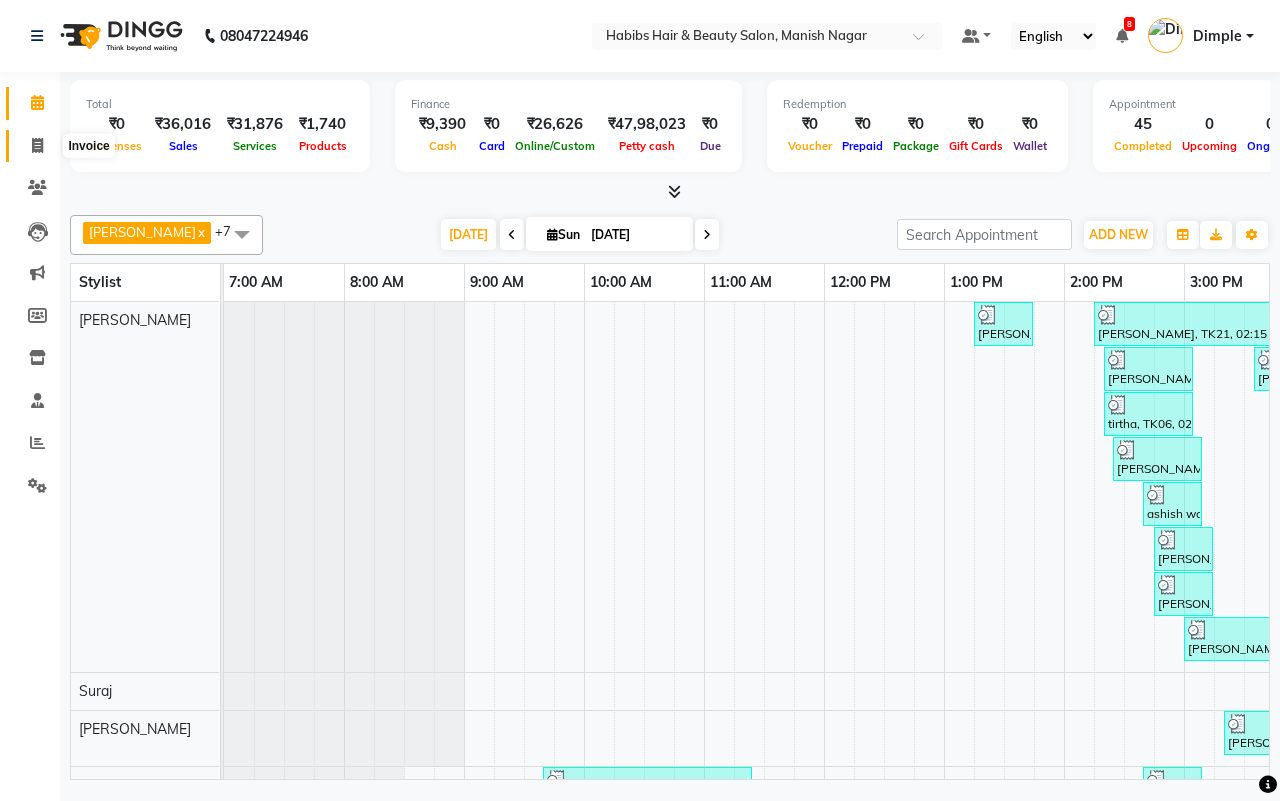 click 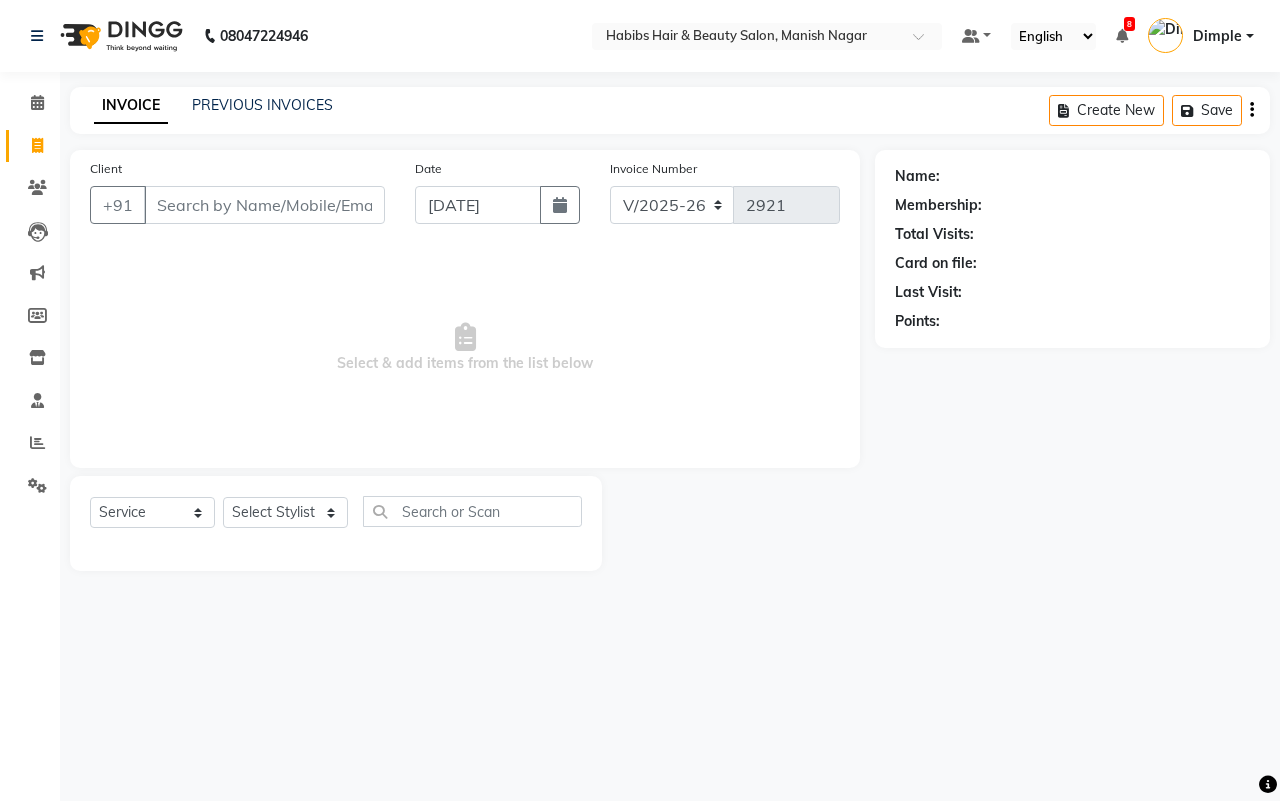 click on "Client" at bounding box center (264, 205) 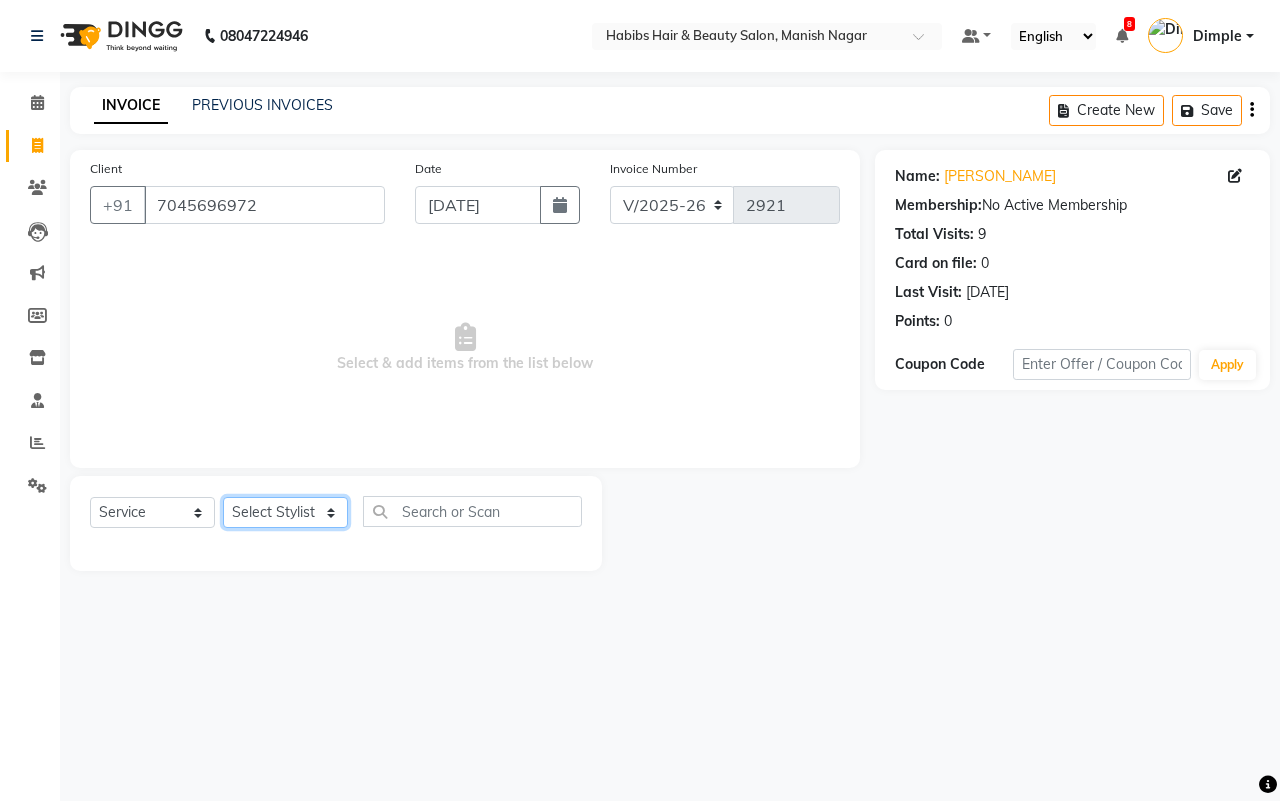 click on "Select Stylist [PERSON_NAME] [PERSON_NAME] [PERSON_NAME] Sachin [PERSON_NAME] [PERSON_NAME] [PERSON_NAME]" 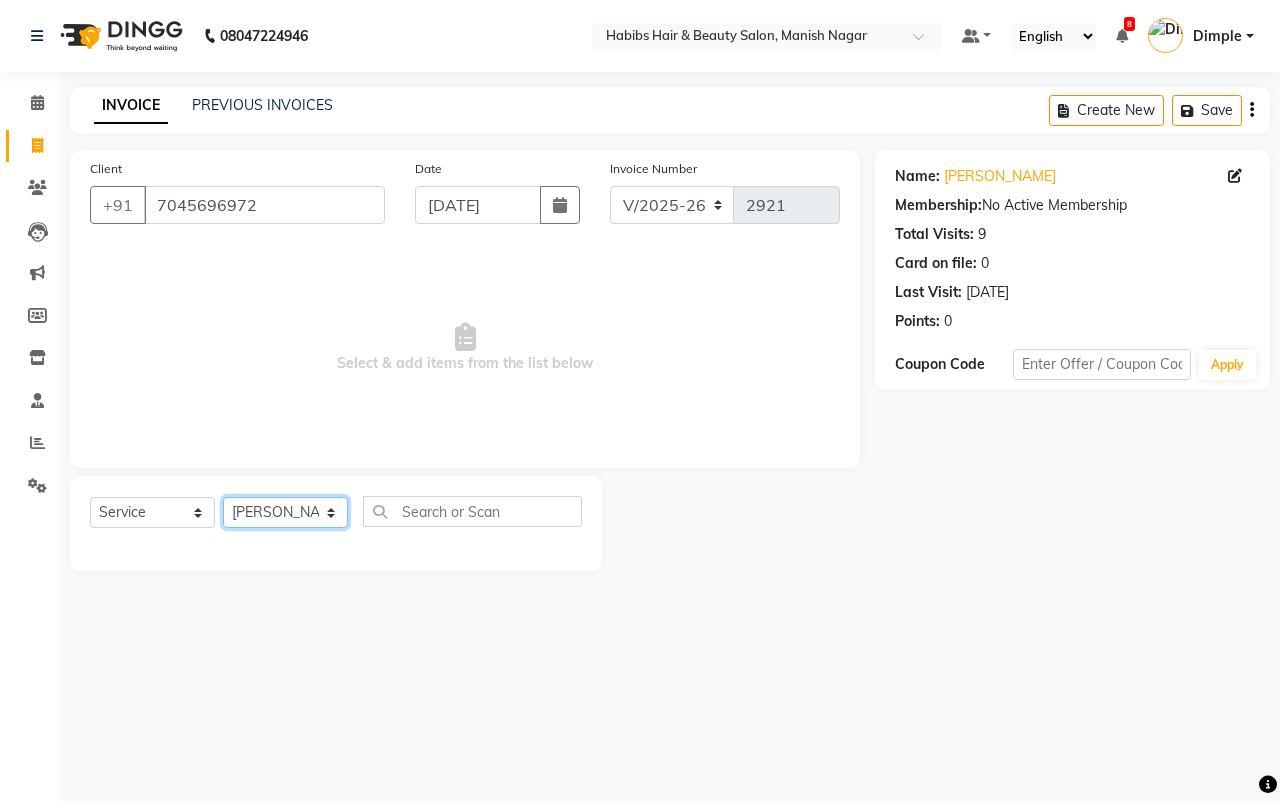 click on "Select Stylist [PERSON_NAME] [PERSON_NAME] [PERSON_NAME] Sachin [PERSON_NAME] [PERSON_NAME] [PERSON_NAME]" 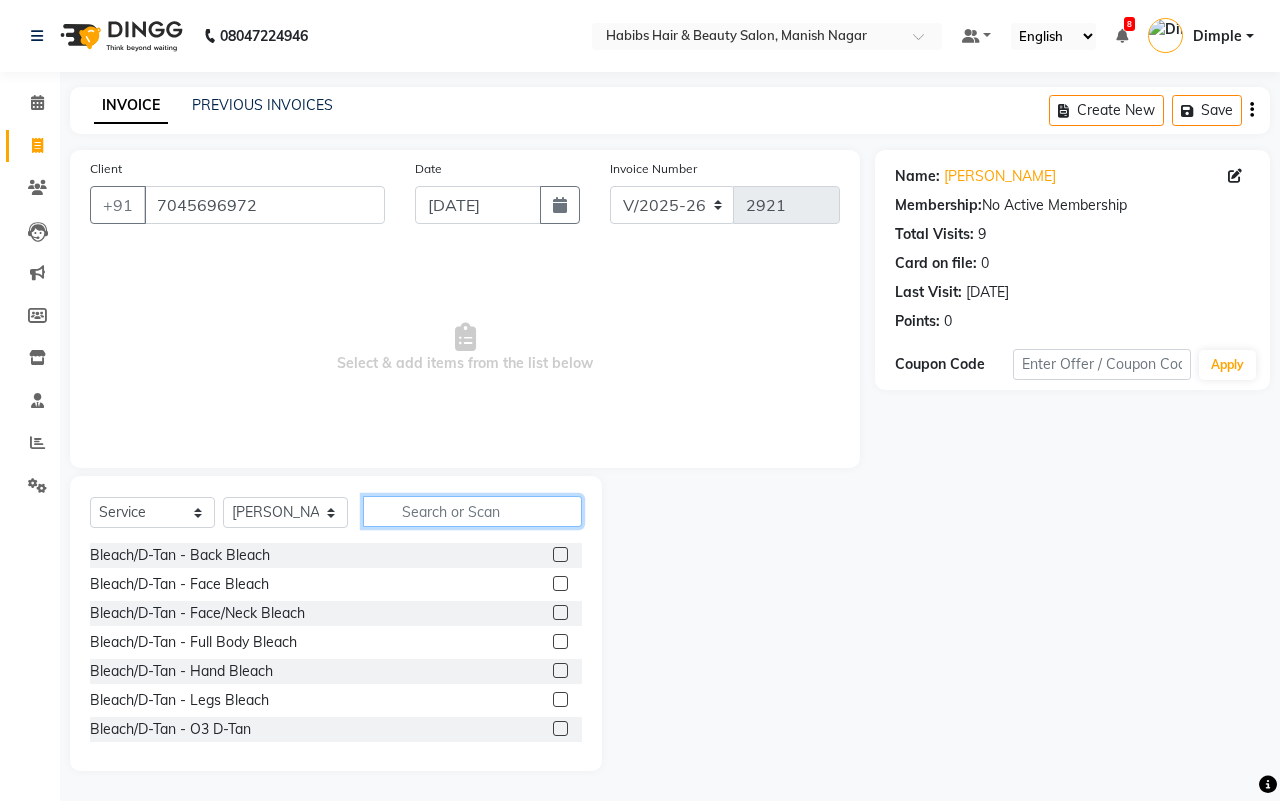click 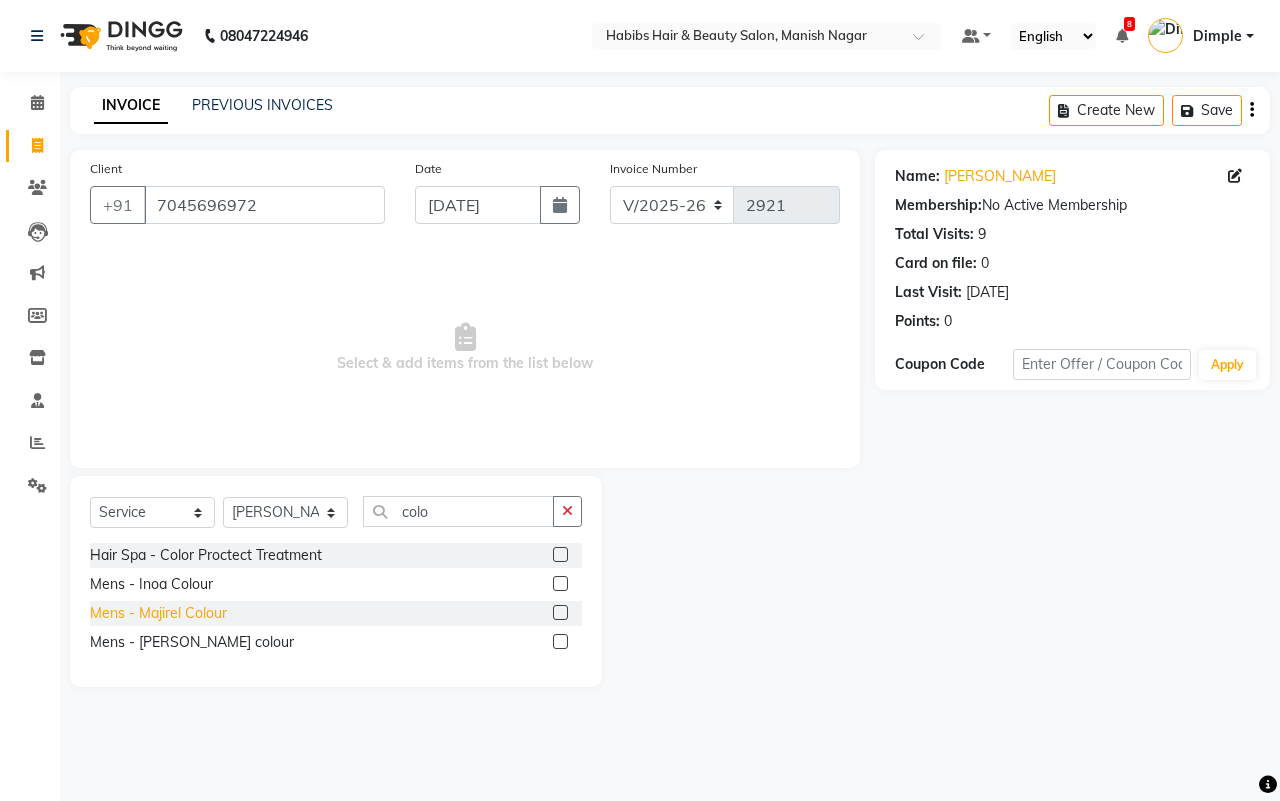 click on "Mens - Majirel Colour" 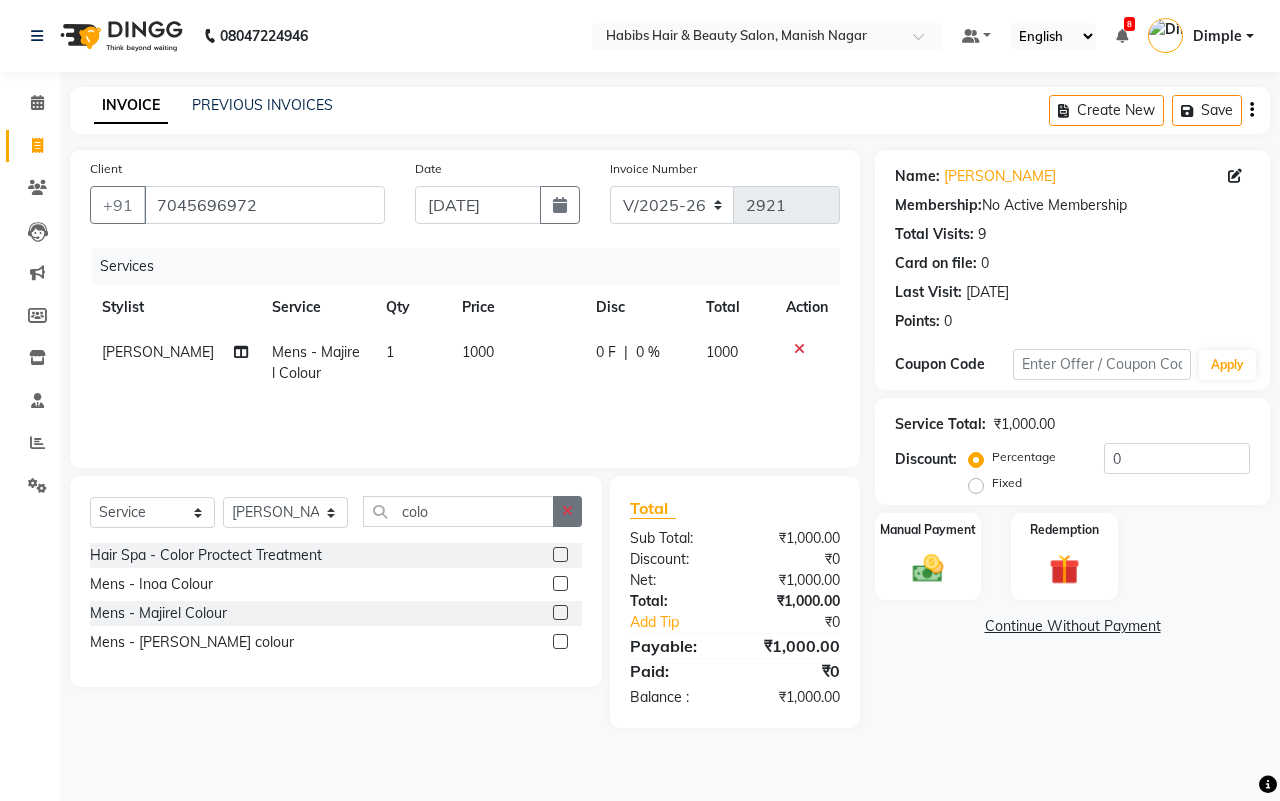 click 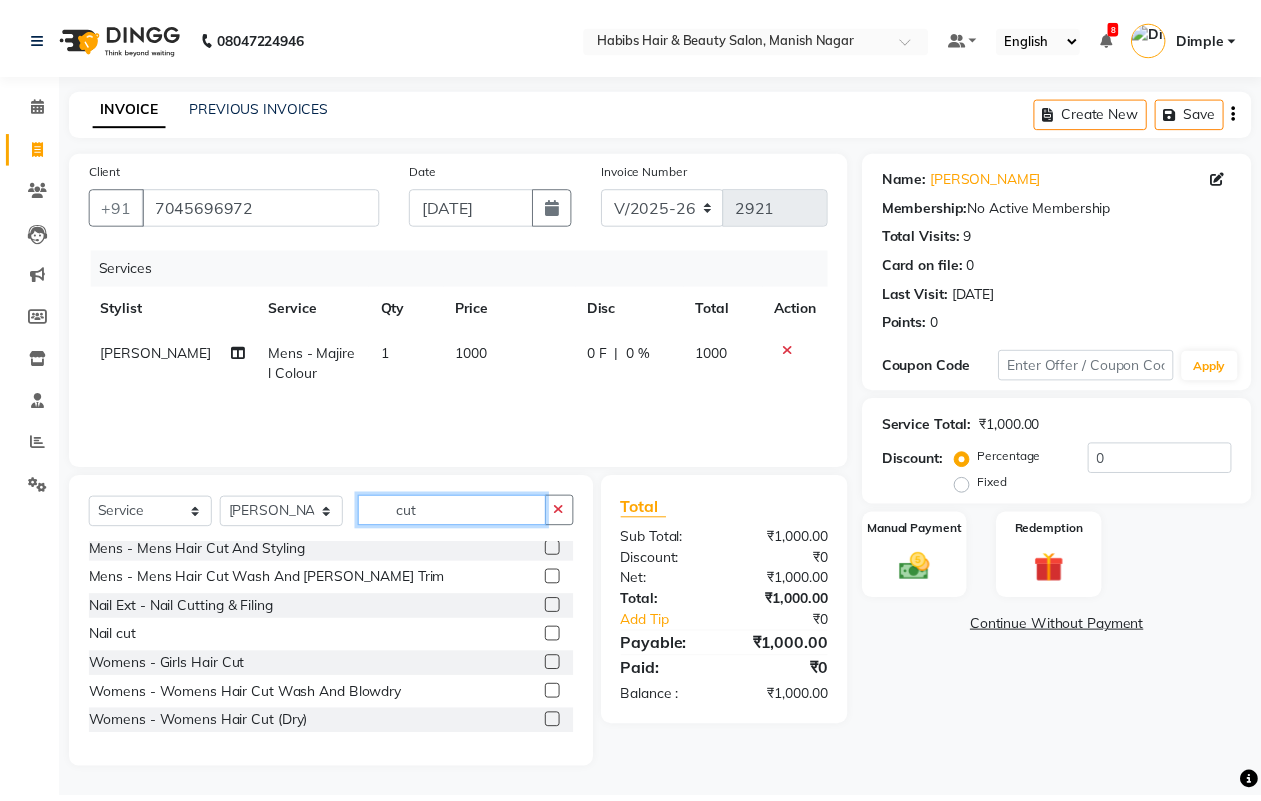 scroll, scrollTop: 90, scrollLeft: 0, axis: vertical 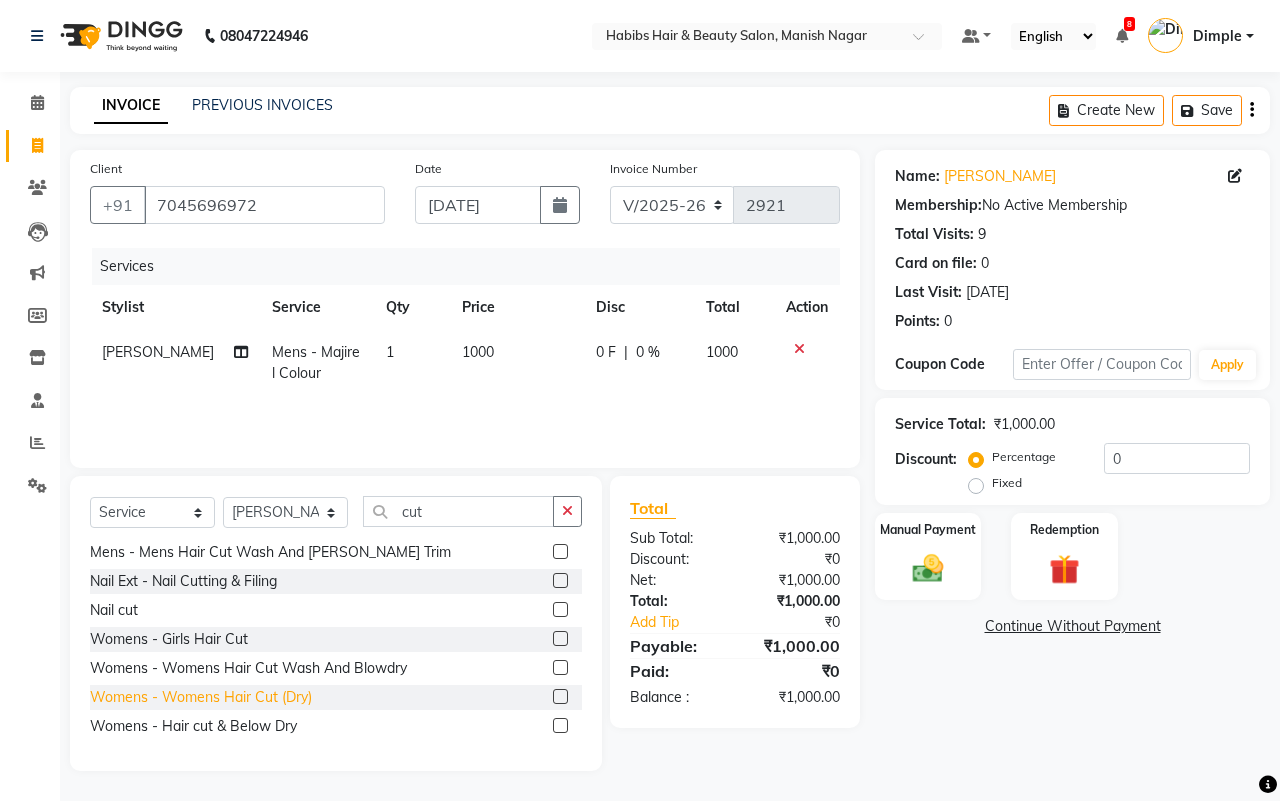 click on "Womens - Womens Hair Cut (Dry)" 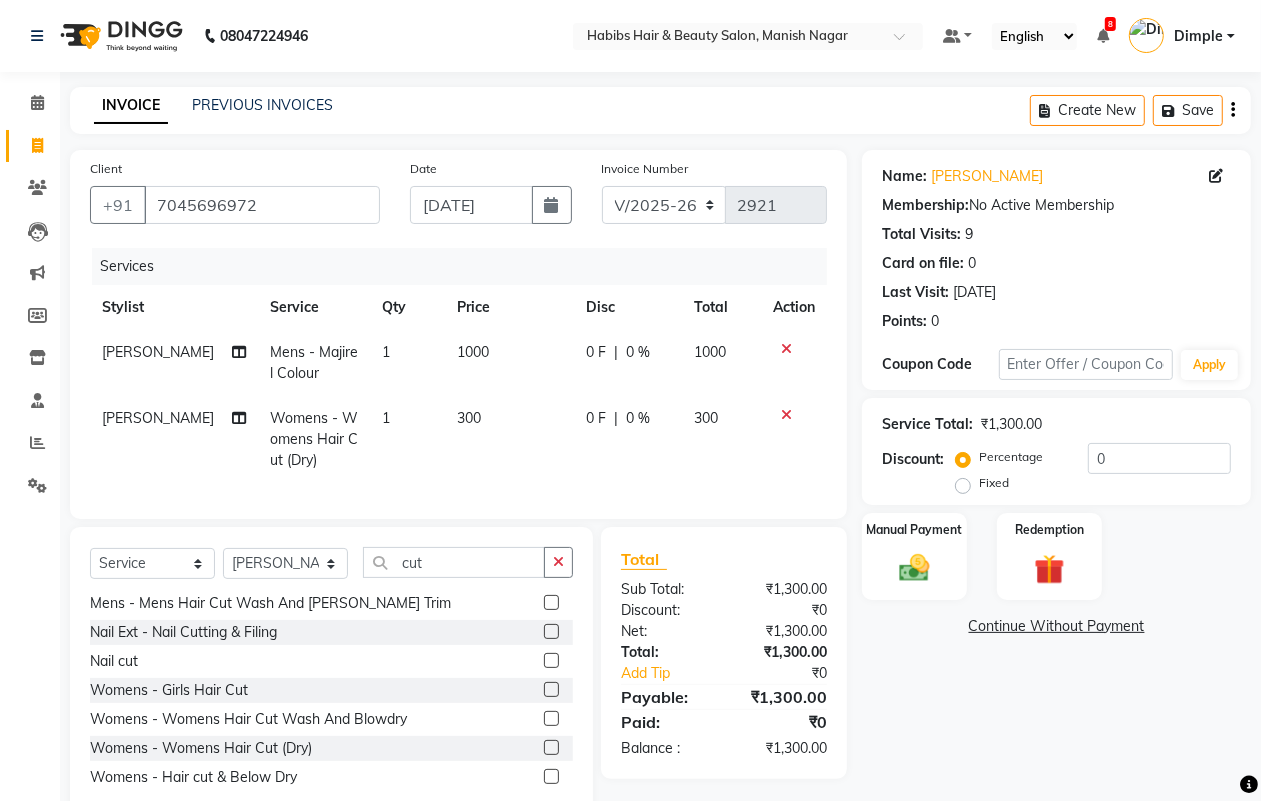 click on "[PERSON_NAME]" 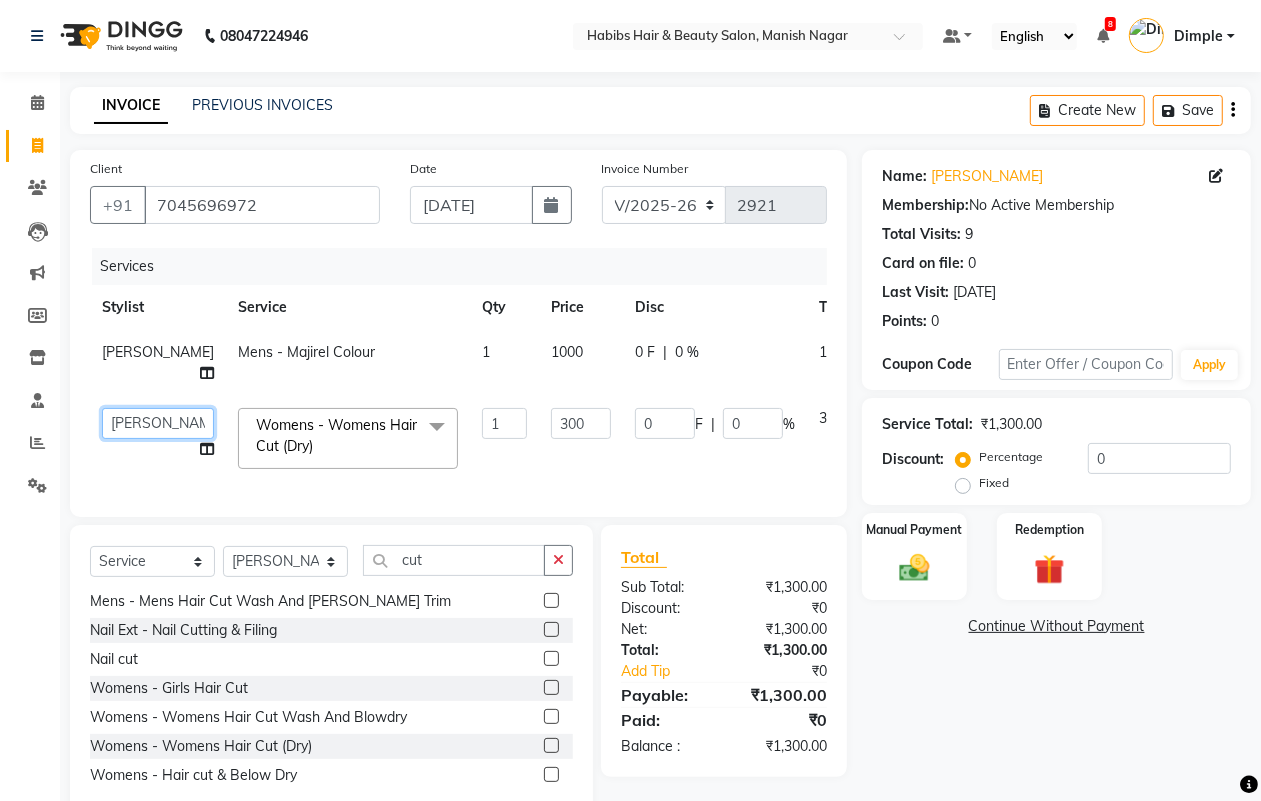 click on "[PERSON_NAME]   [PERSON_NAME]   [PERSON_NAME]   Sachin   [PERSON_NAME]   [PERSON_NAME]   [PERSON_NAME]" 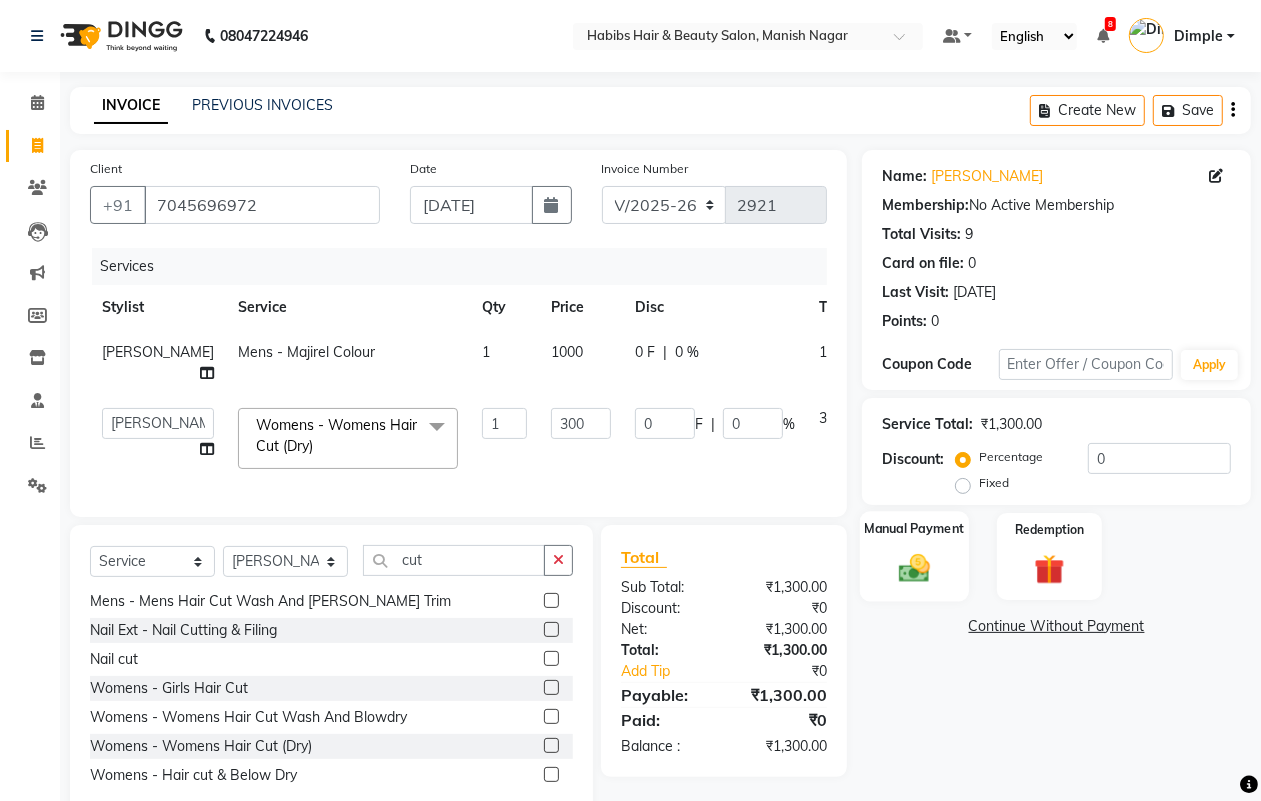 click 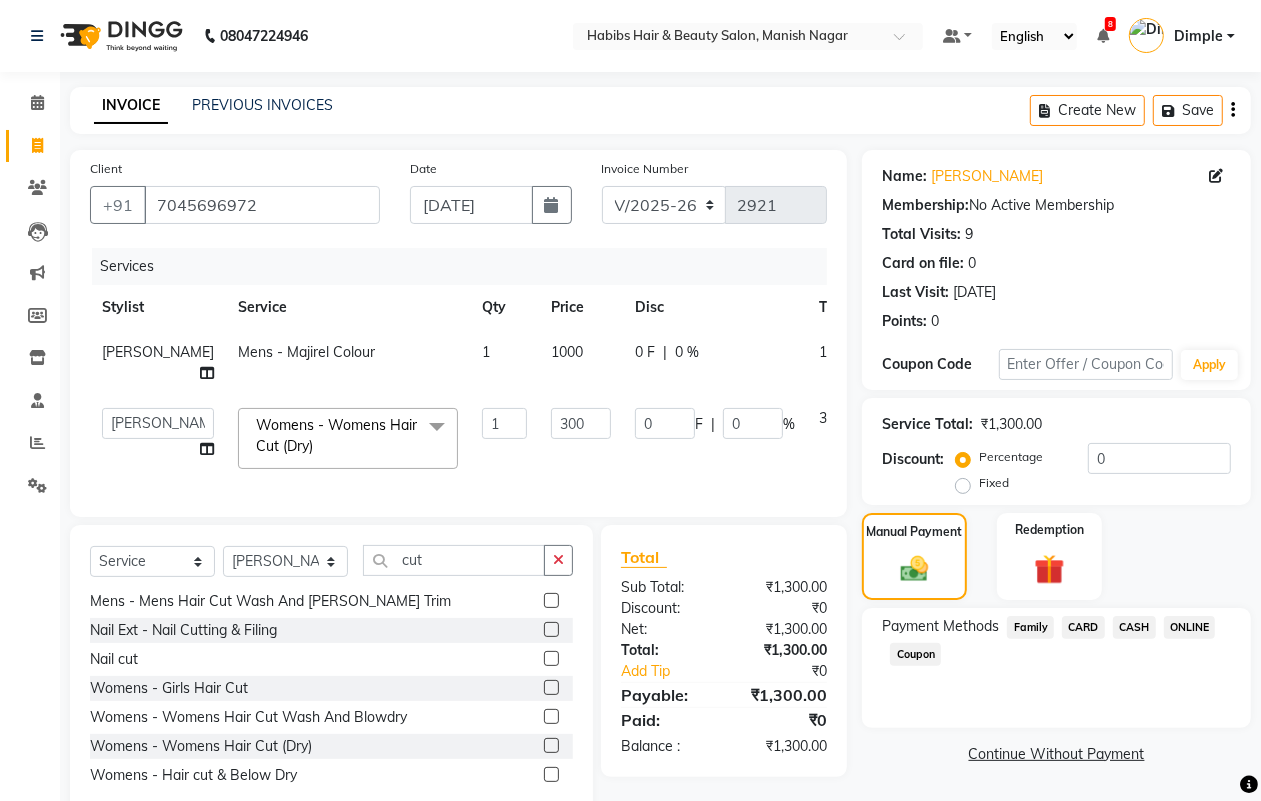 click on "ONLINE" 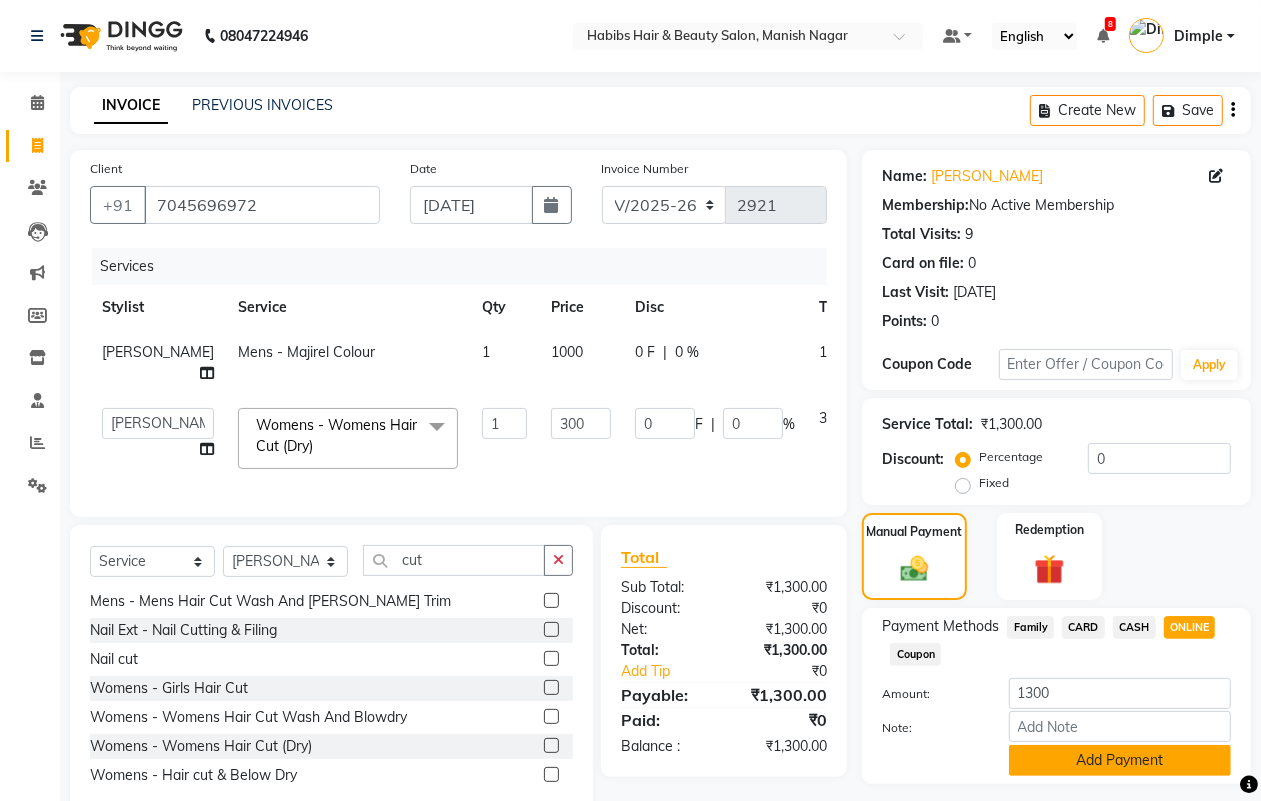 click on "Add Payment" 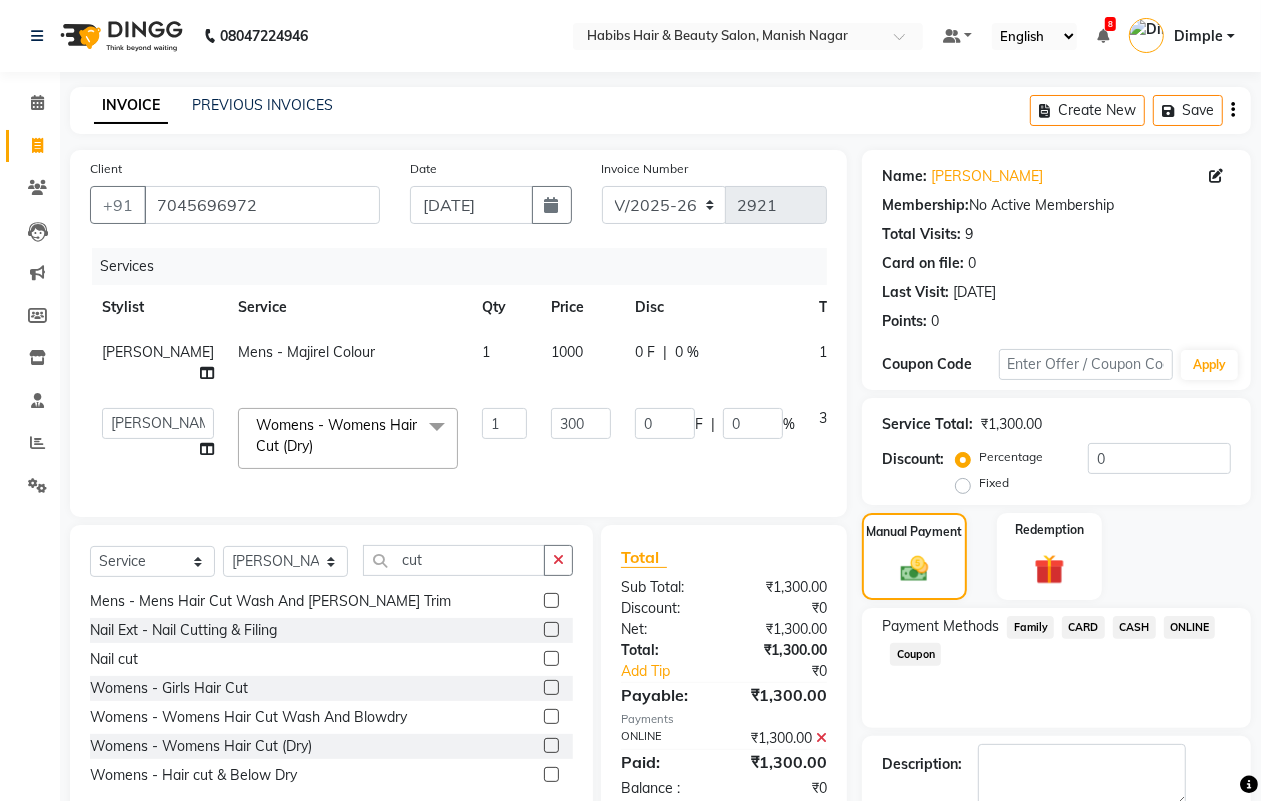 scroll, scrollTop: 111, scrollLeft: 0, axis: vertical 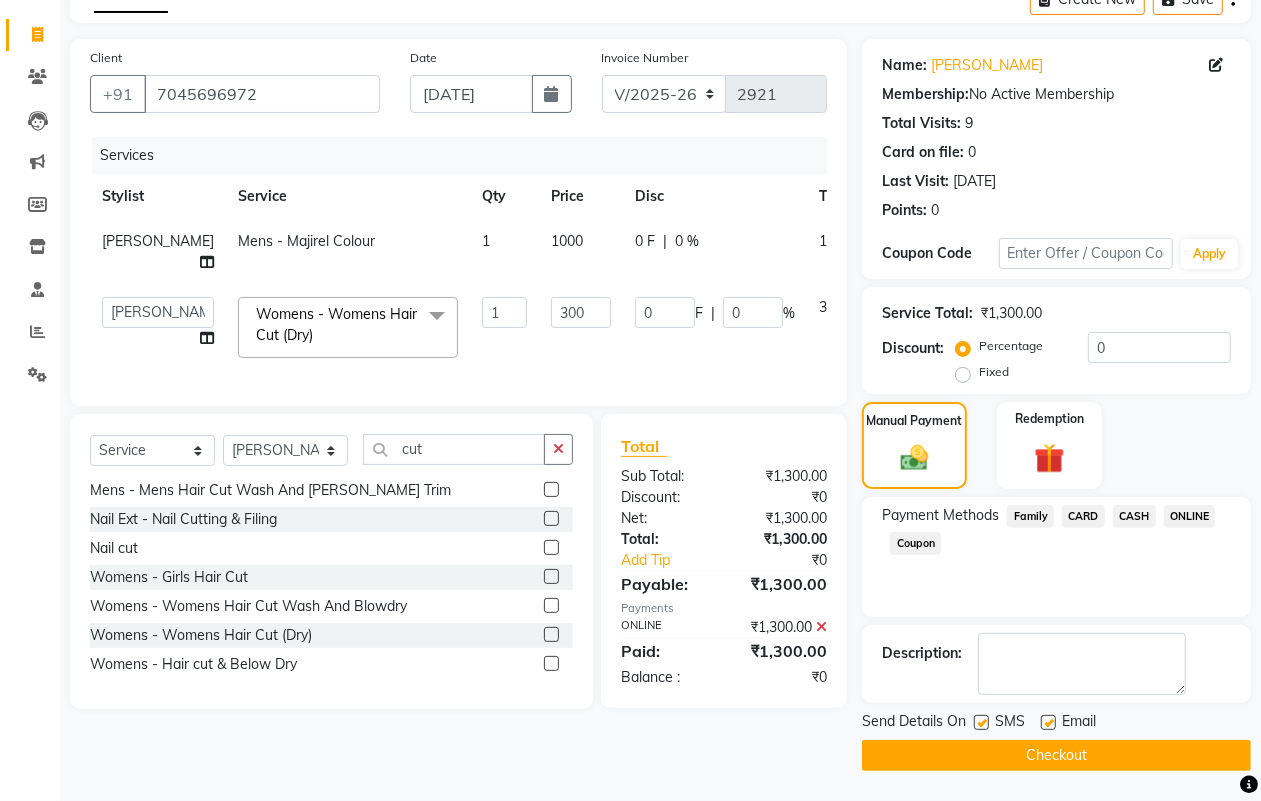 click on "Checkout" 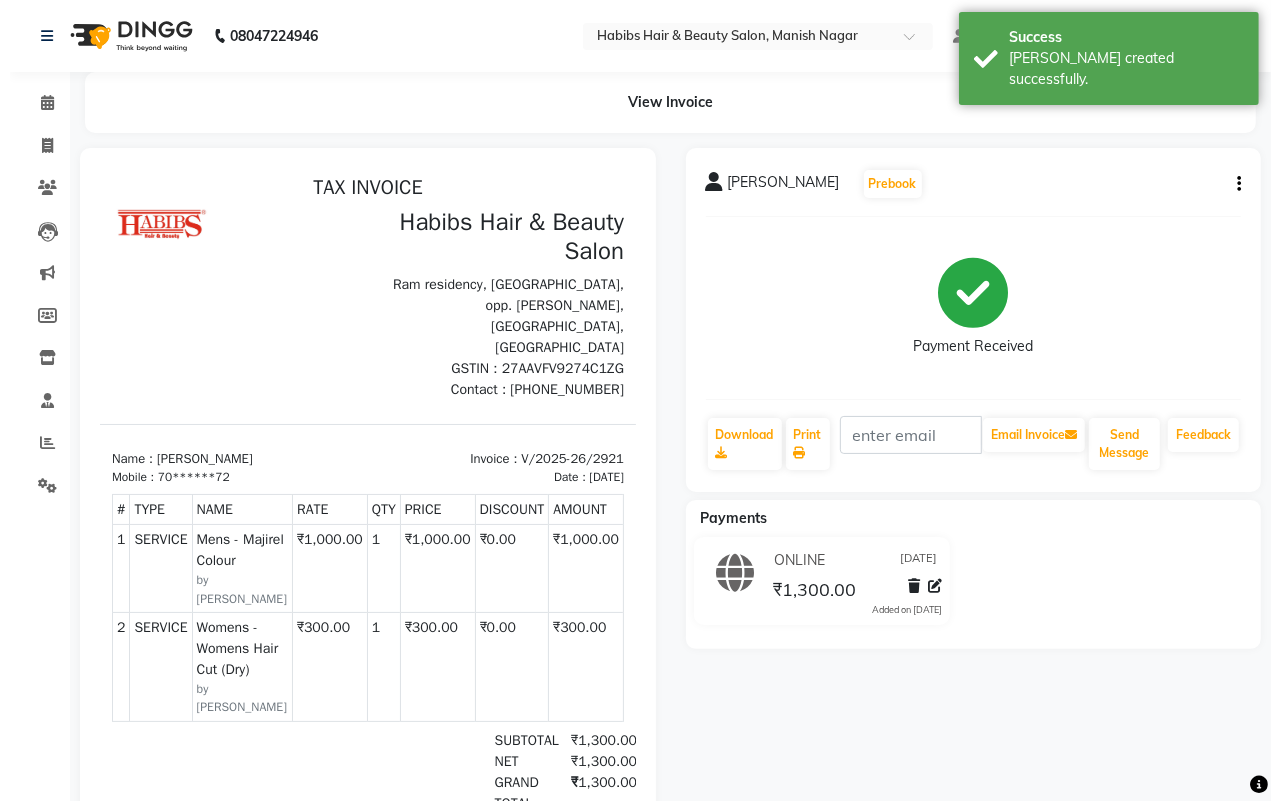 scroll, scrollTop: 0, scrollLeft: 0, axis: both 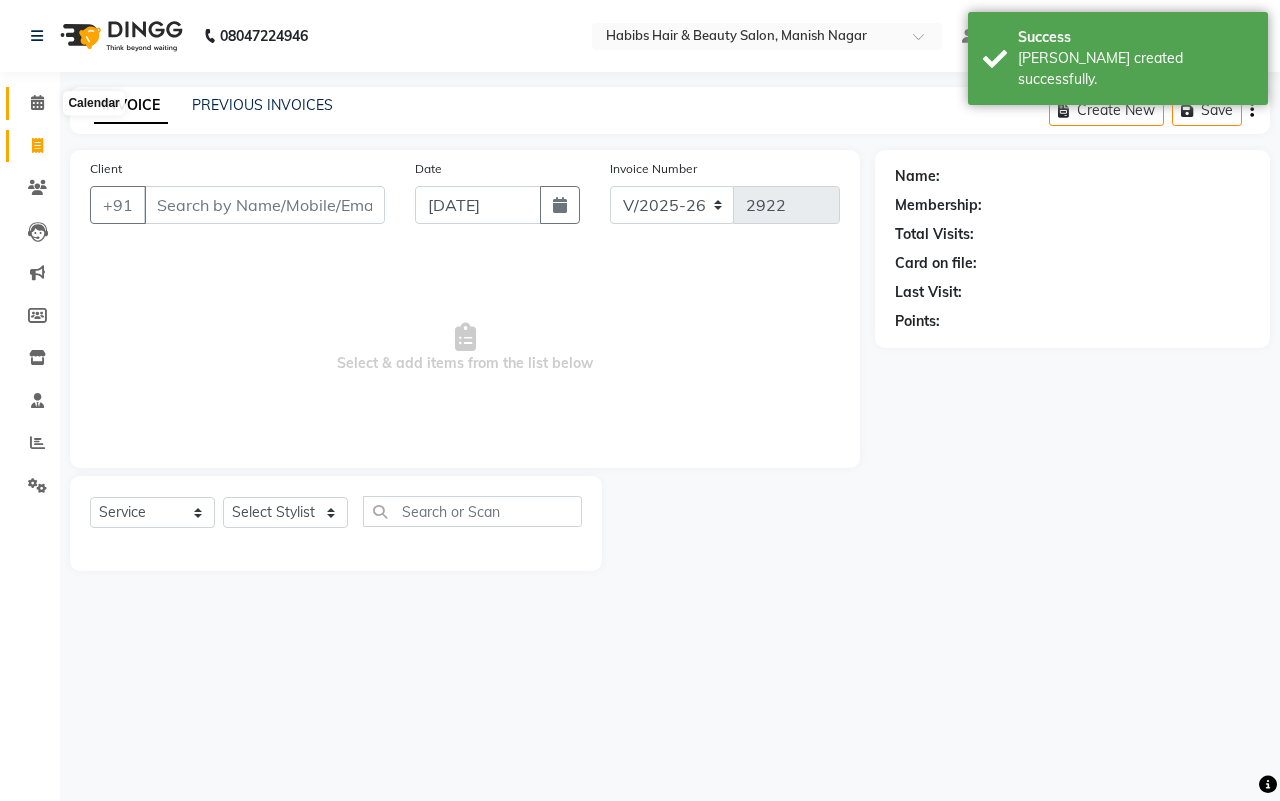 click 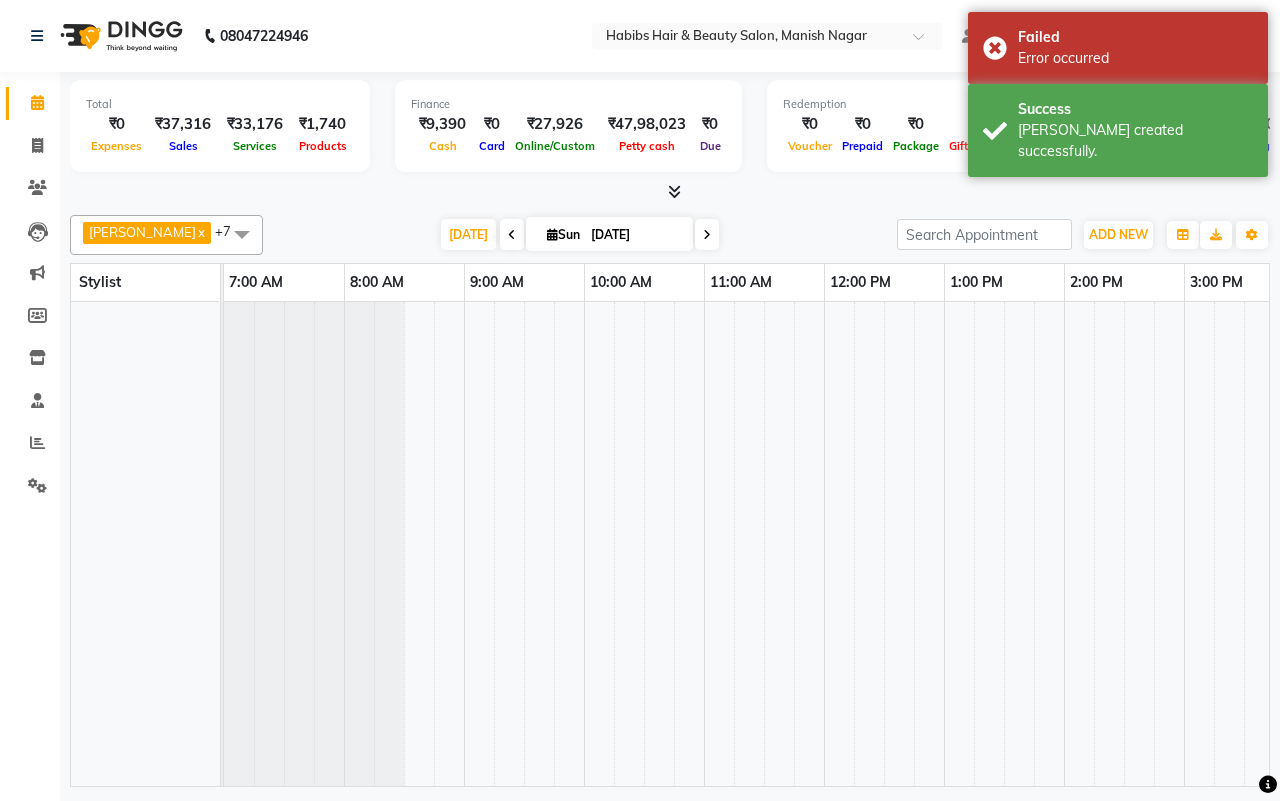scroll, scrollTop: 0, scrollLeft: 755, axis: horizontal 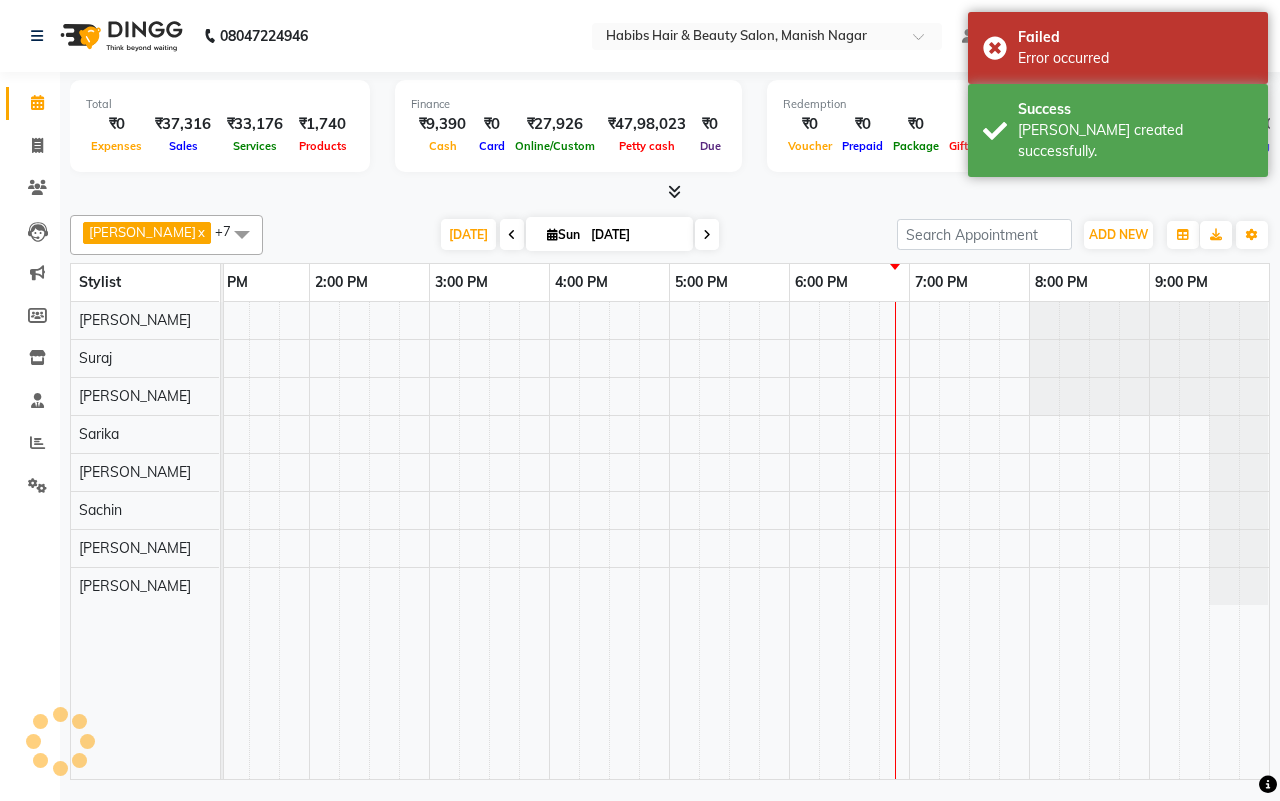 click on "[PERSON_NAME]  x [PERSON_NAME]  x Sachin  x Sarika  x [PERSON_NAME]  x Suraj   x [PERSON_NAME]  x +7 Select All [PERSON_NAME] [PERSON_NAME] Sachin [PERSON_NAME] [PERSON_NAME] [PERSON_NAME]  [DATE]  [DATE] Toggle Dropdown Add Appointment Add Invoice Add Expense Add Attendance Add Client Add Transaction Toggle Dropdown Add Appointment Add Invoice Add Expense Add Attendance Add Client ADD NEW Toggle Dropdown Add Appointment Add Invoice Add Expense Add Attendance Add Client Add Transaction [PERSON_NAME]  x [PERSON_NAME]  x Sachin  x Sarika  x [PERSON_NAME]  x Suraj   x [PERSON_NAME]  x +7 Select All [PERSON_NAME] [PERSON_NAME] Sachin [PERSON_NAME] [PERSON_NAME] [PERSON_NAME]  Group By  Staff View   Room View  View as Vertical  Vertical - Week View  Horizontal  Horizontal - Week View  List  Toggle Dropdown Calendar Settings Manage Tags   Arrange Stylists   Reset Stylists  Full Screen Appointment Form Zoom 100% Stylist 7:00 AM 8:00 AM 9:00 AM 10:00 AM 11:00 AM 12:00 PM 1:00 PM 2:00 PM 3:00 PM 4:00 PM 5:00 PM 6:00 PM 7:00 PM 8:00 PM 9:00 PM" 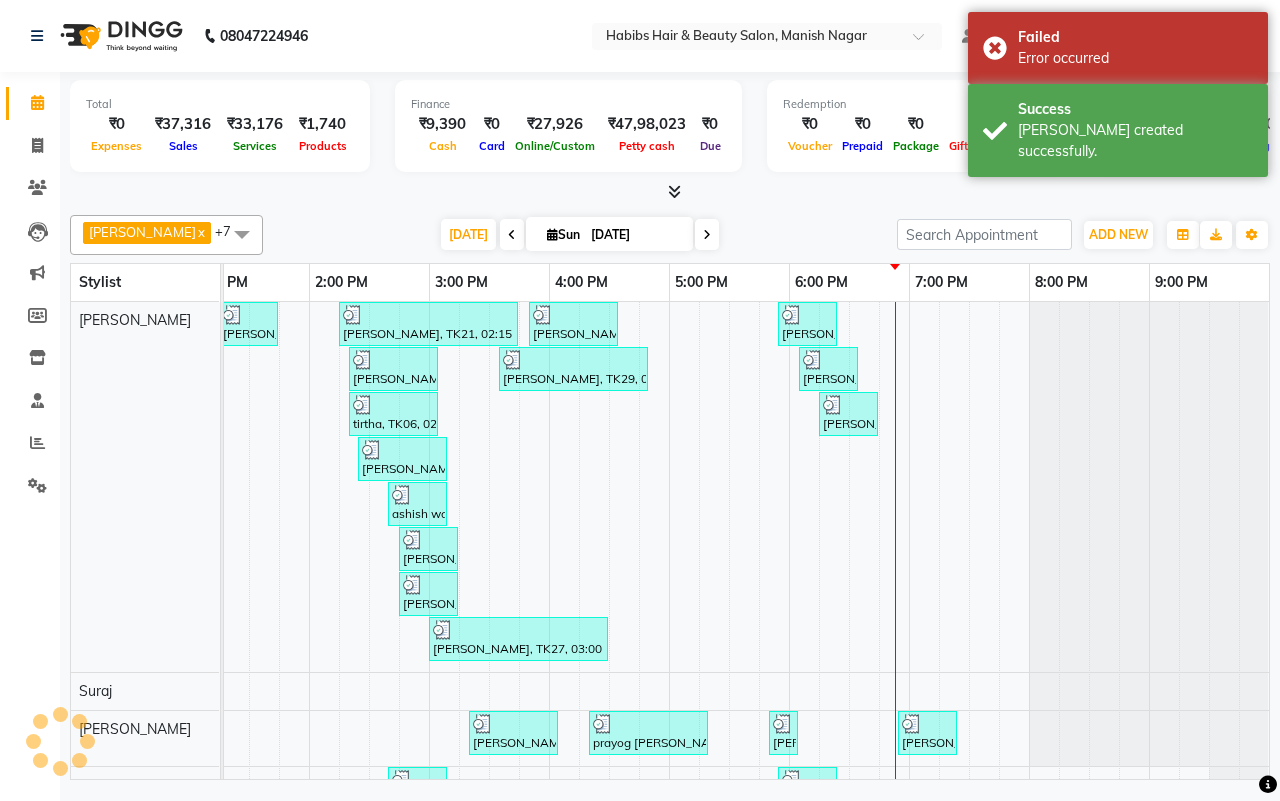 scroll, scrollTop: 0, scrollLeft: 0, axis: both 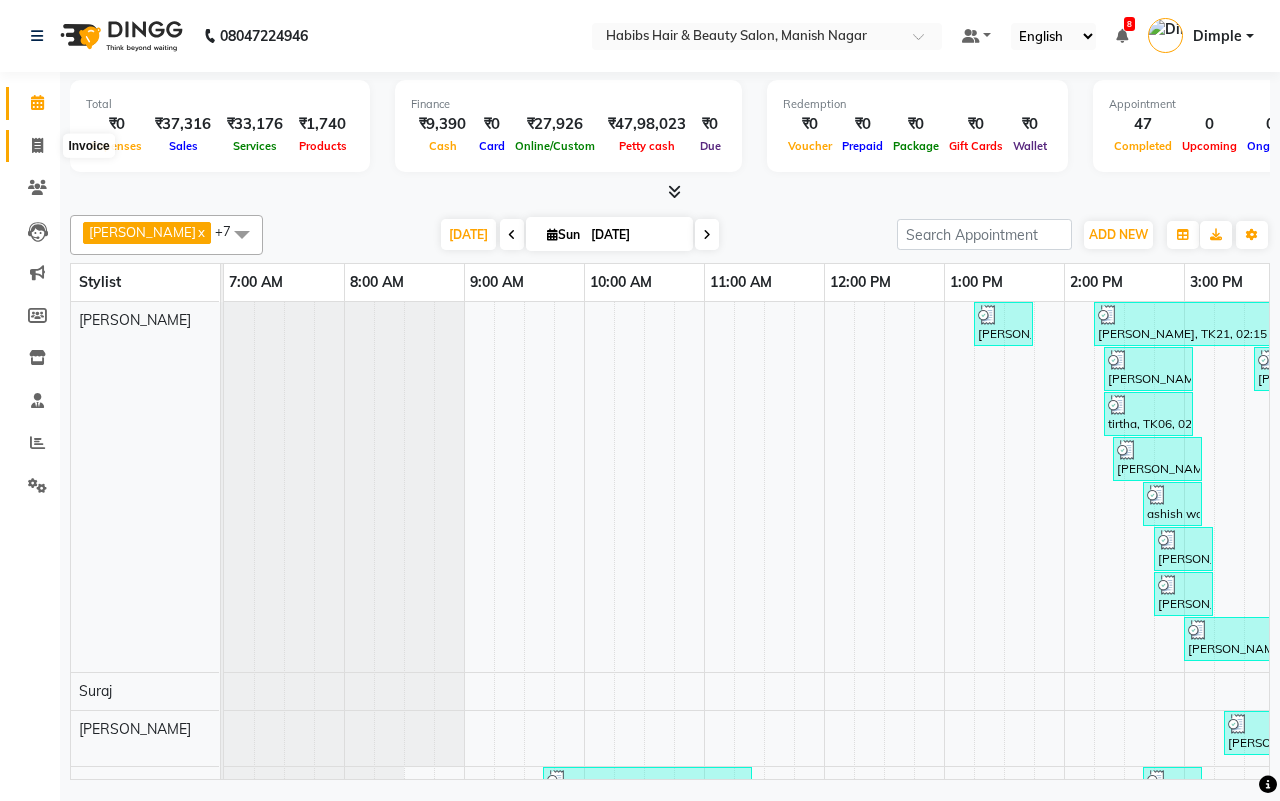 click 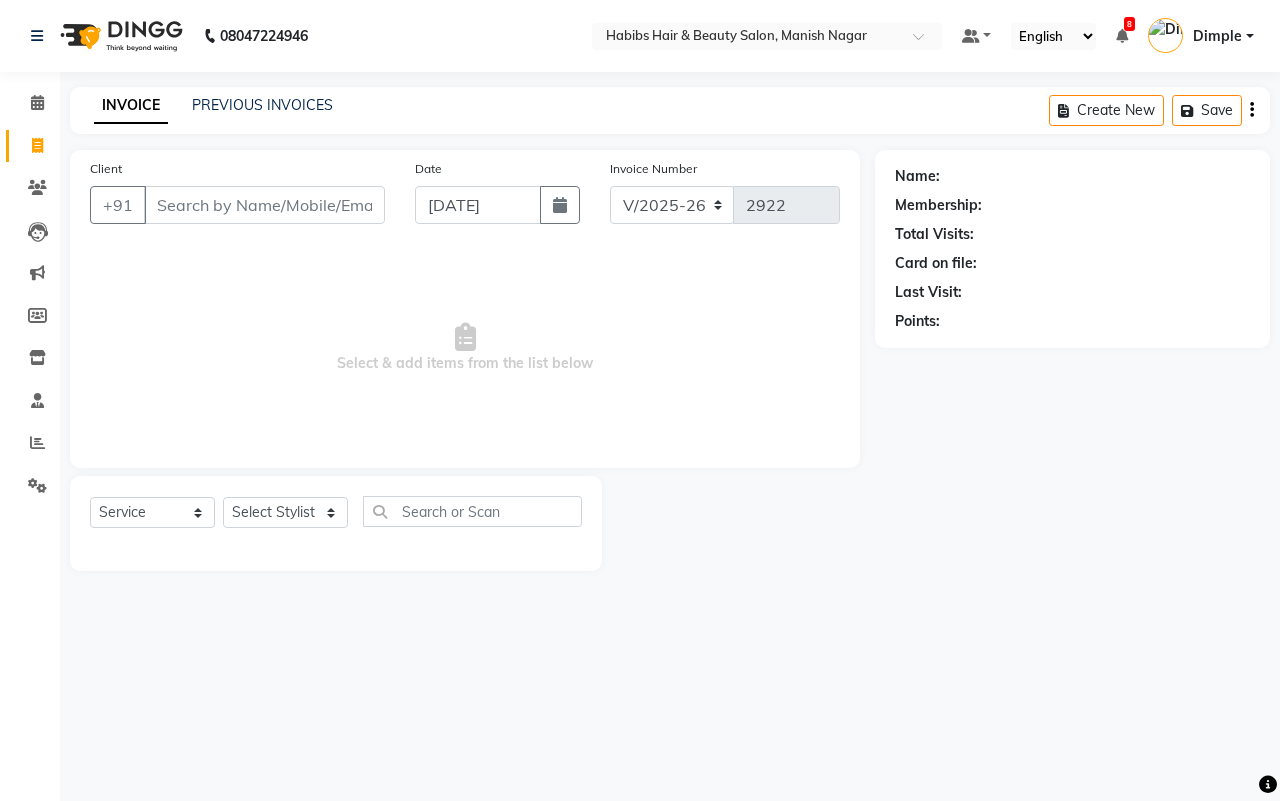 click on "Client" at bounding box center (264, 205) 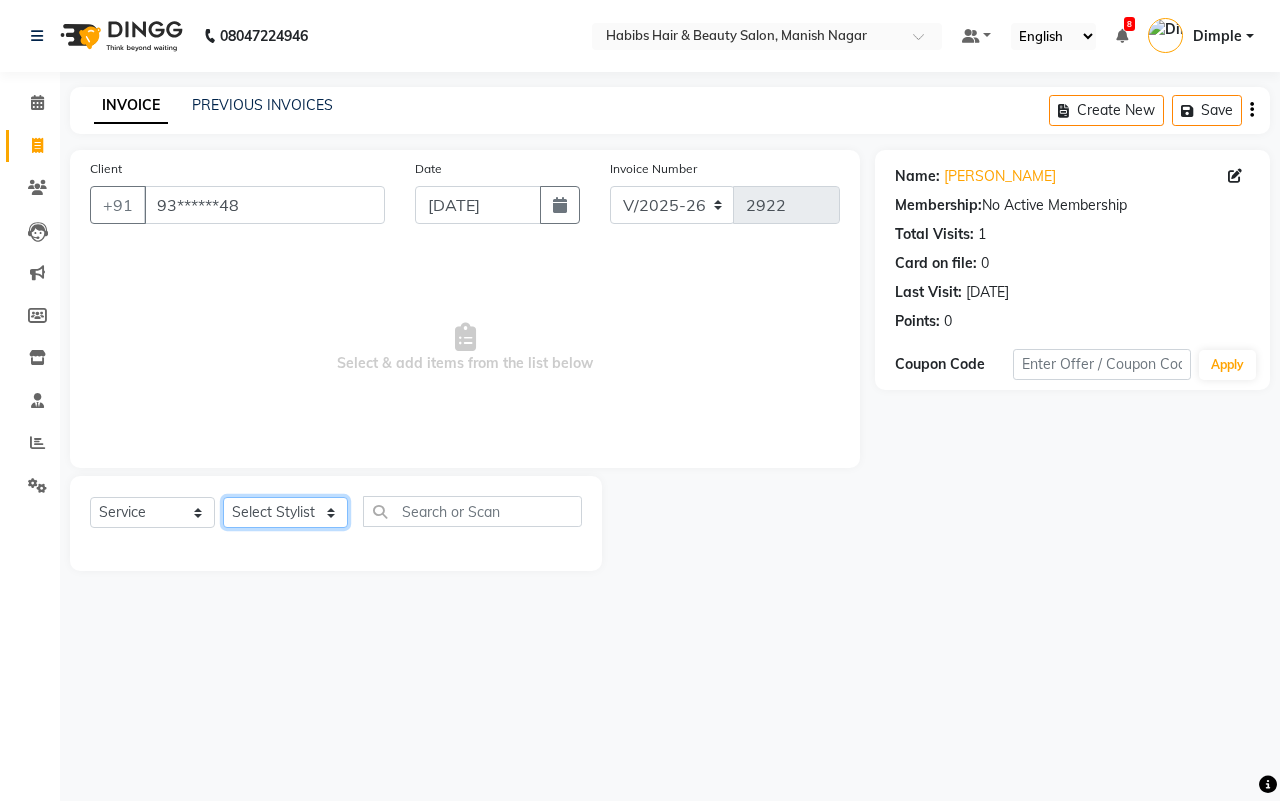 click on "Select Stylist [PERSON_NAME] [PERSON_NAME] [PERSON_NAME] Sachin [PERSON_NAME] [PERSON_NAME] [PERSON_NAME]" 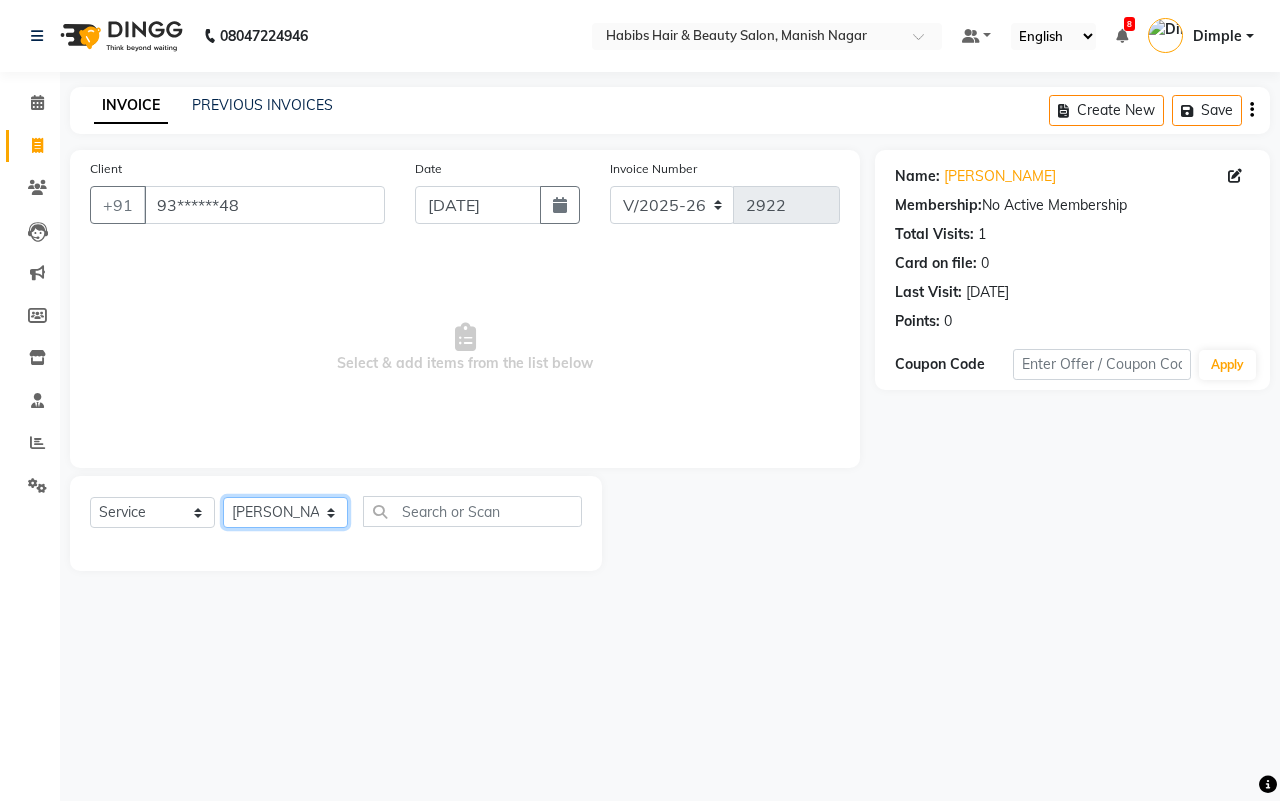 click on "Select Stylist [PERSON_NAME] [PERSON_NAME] [PERSON_NAME] Sachin [PERSON_NAME] [PERSON_NAME] [PERSON_NAME]" 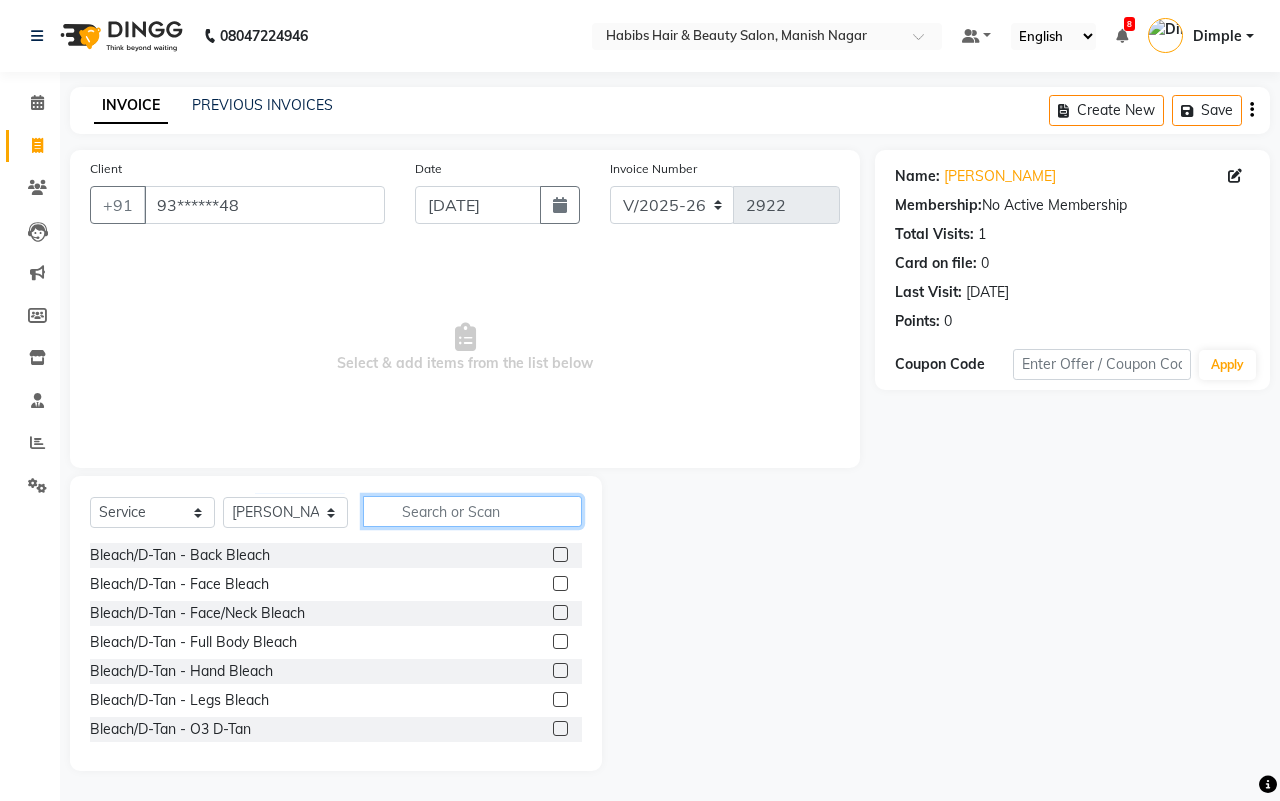 click 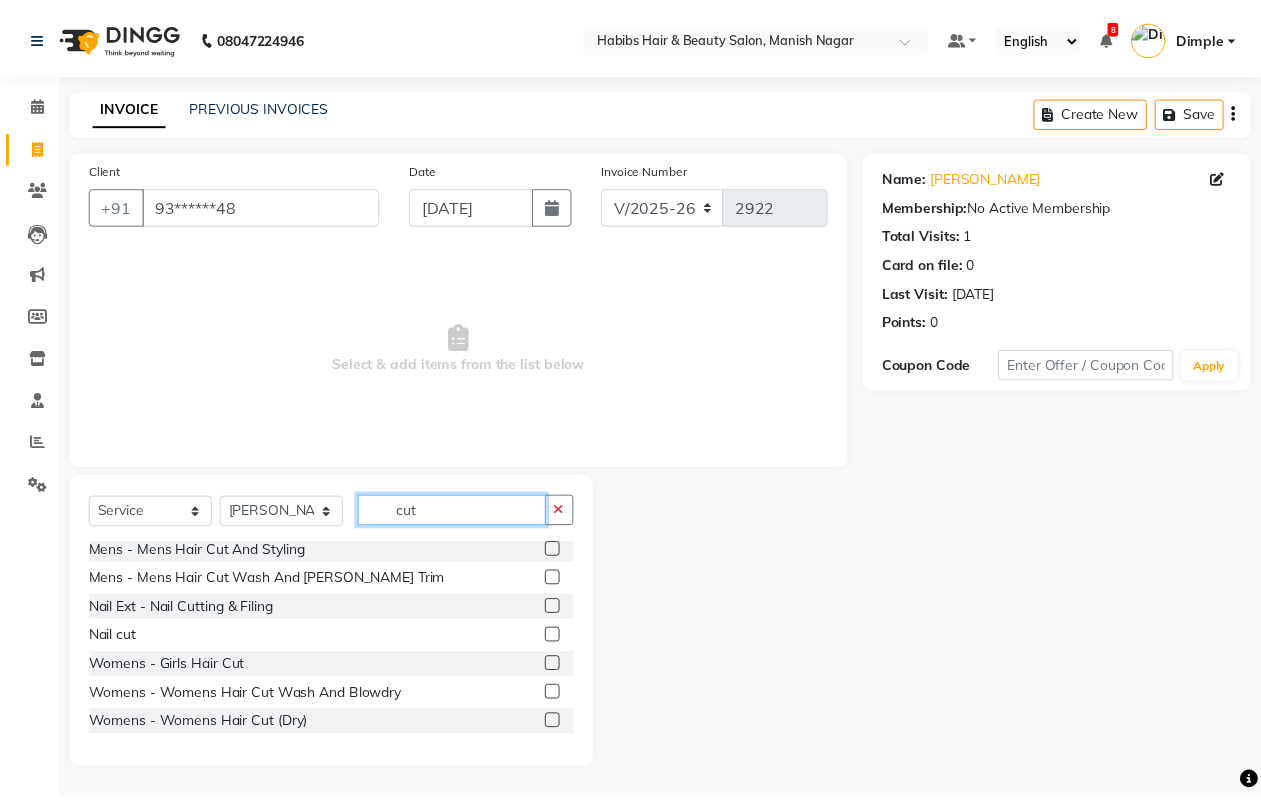 scroll, scrollTop: 90, scrollLeft: 0, axis: vertical 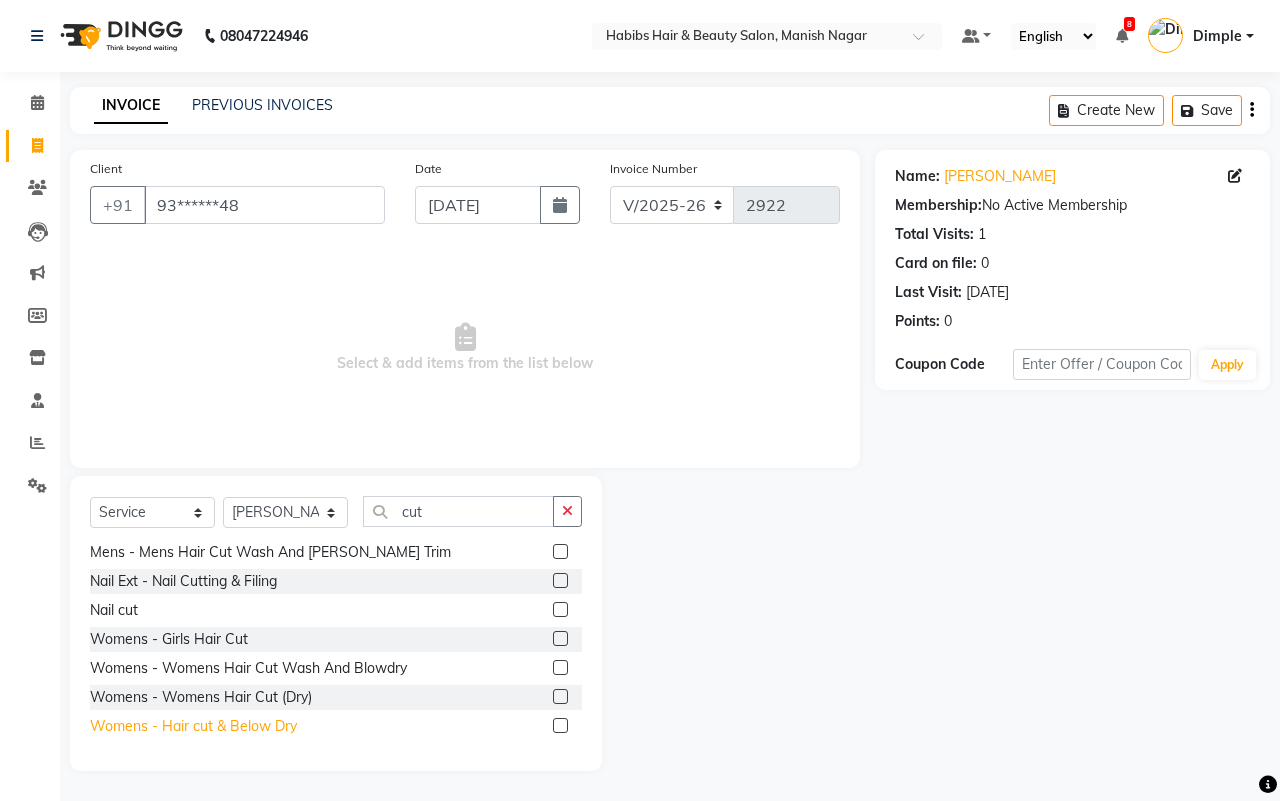 click on "Womens - Hair cut & Below Dry" 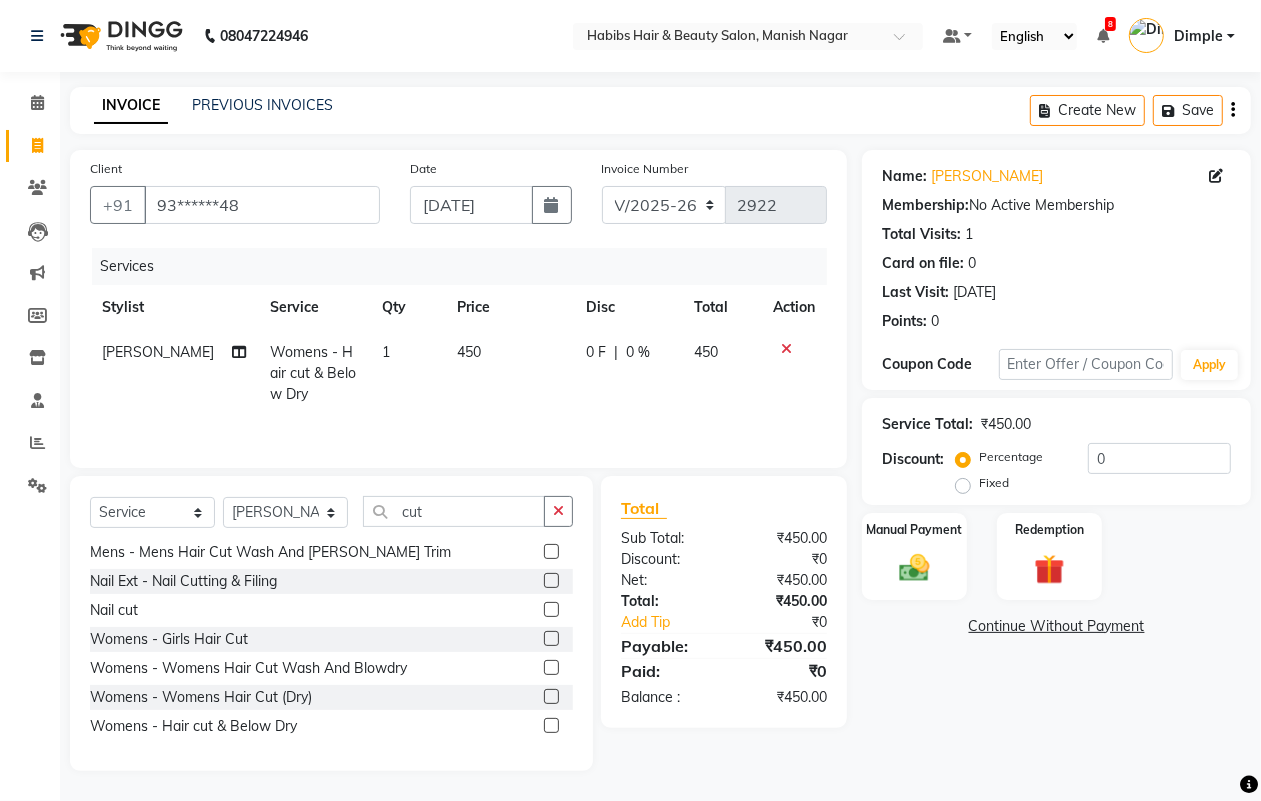click on "450" 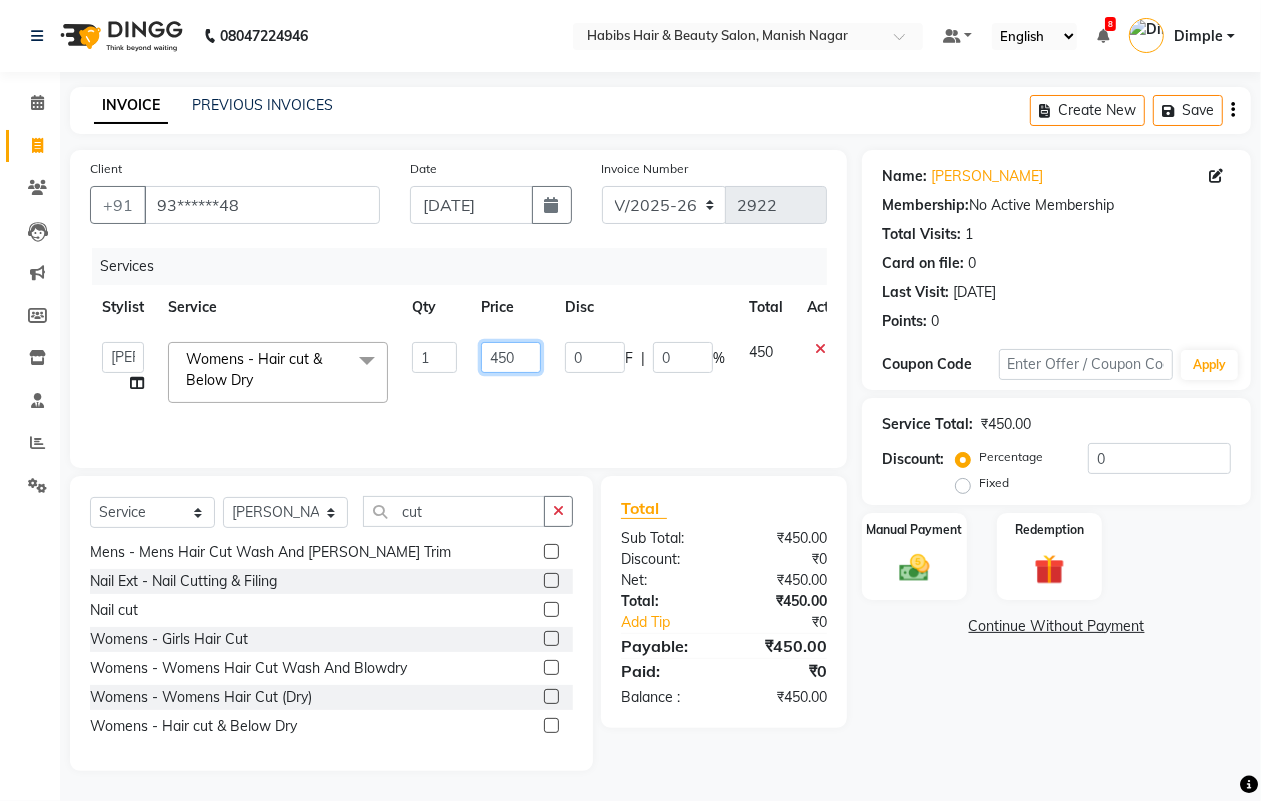 click on "450" 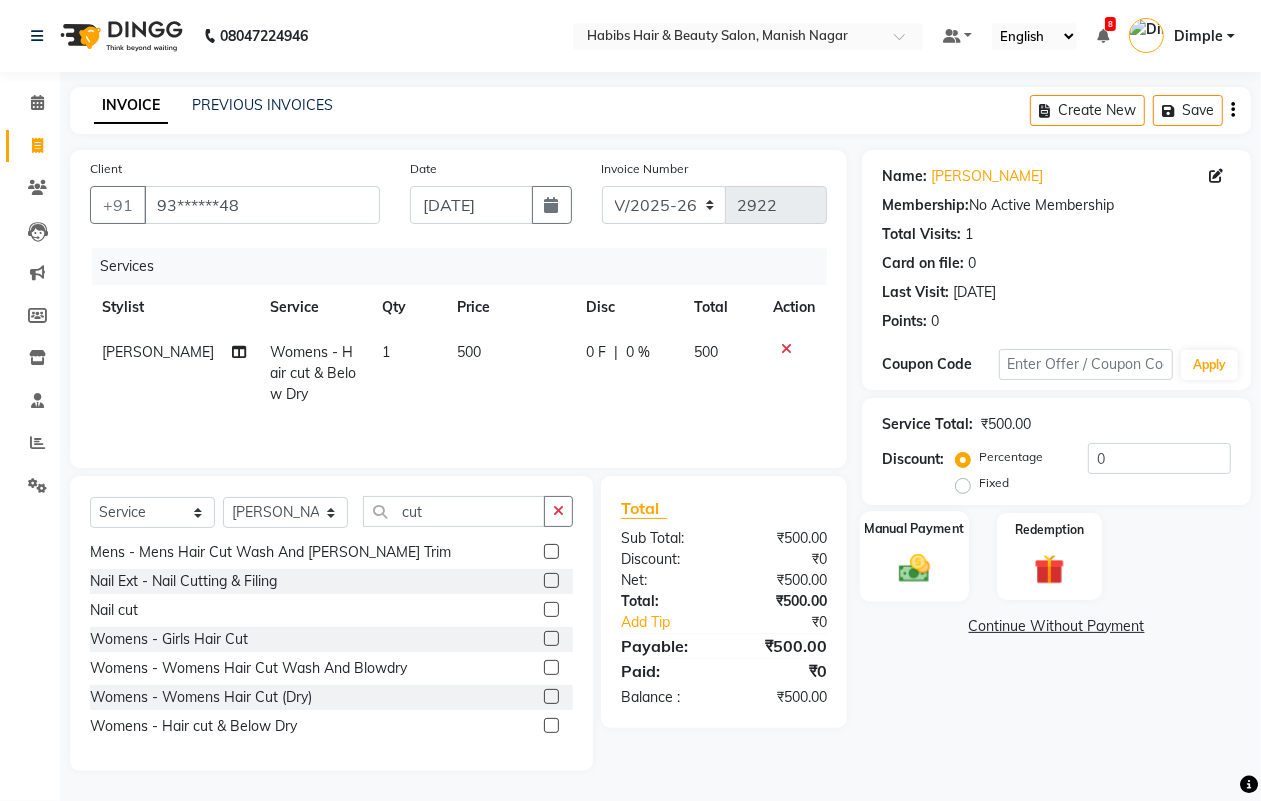 click 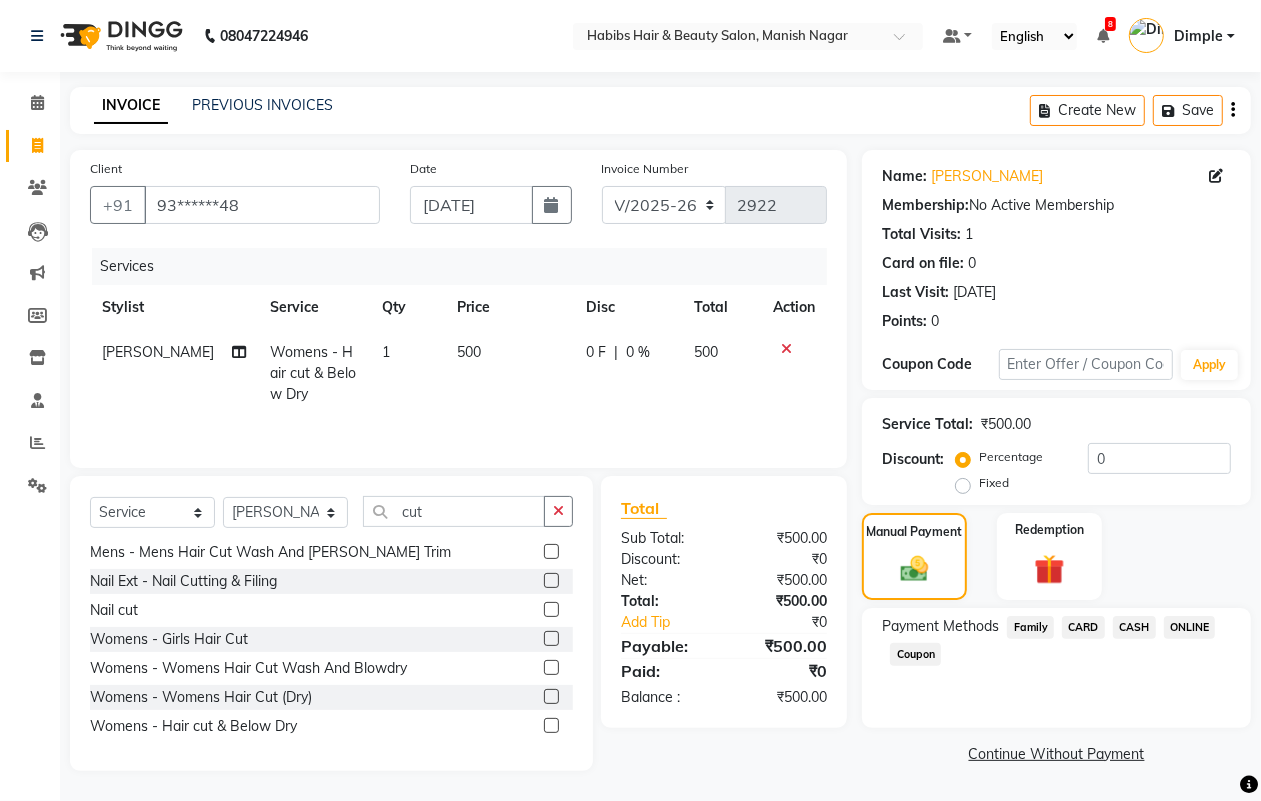 click on "ONLINE" 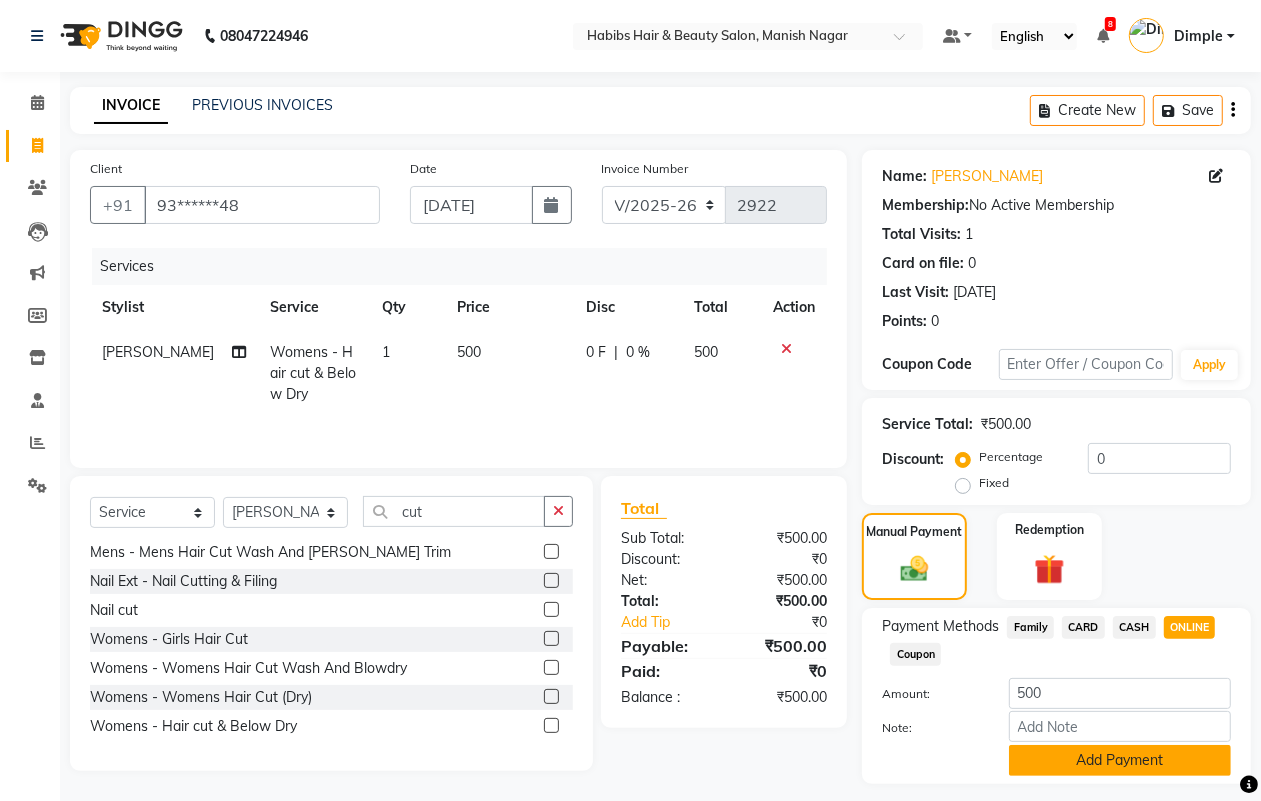 click on "Add Payment" 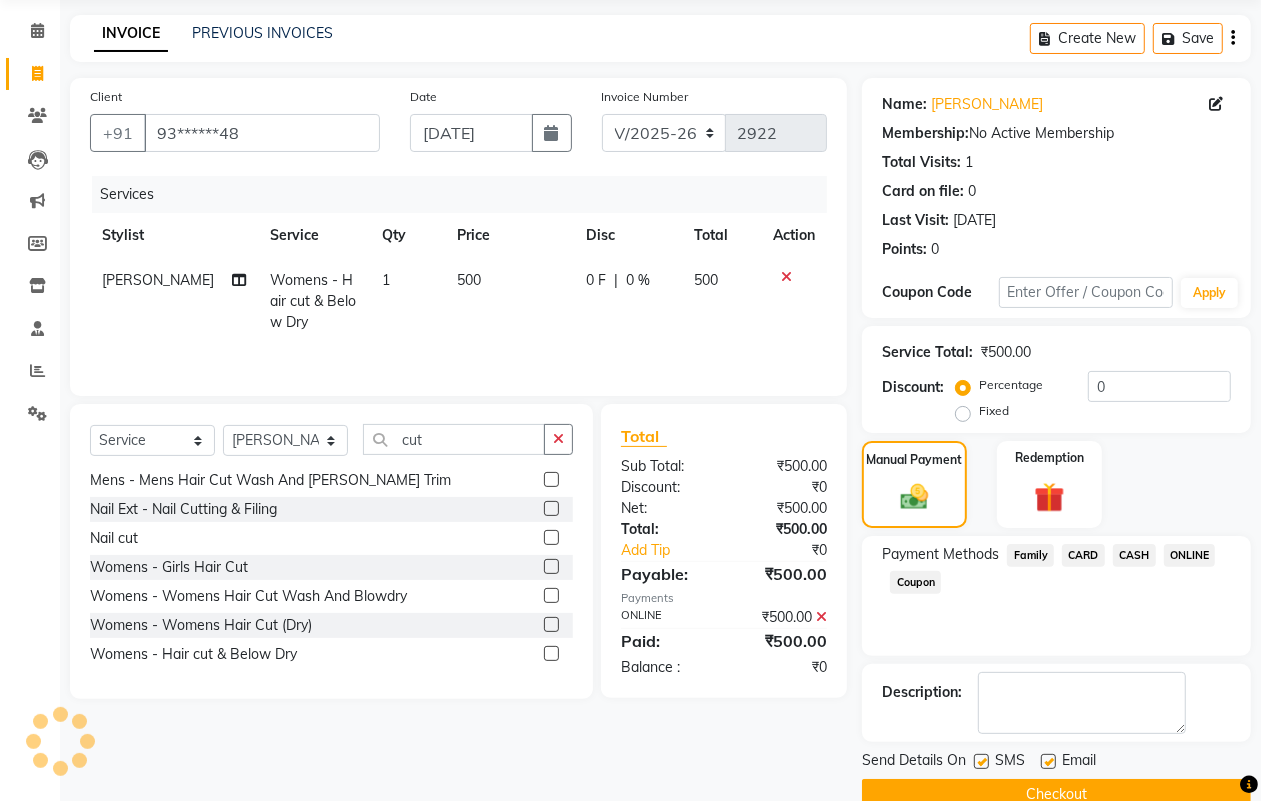 scroll, scrollTop: 111, scrollLeft: 0, axis: vertical 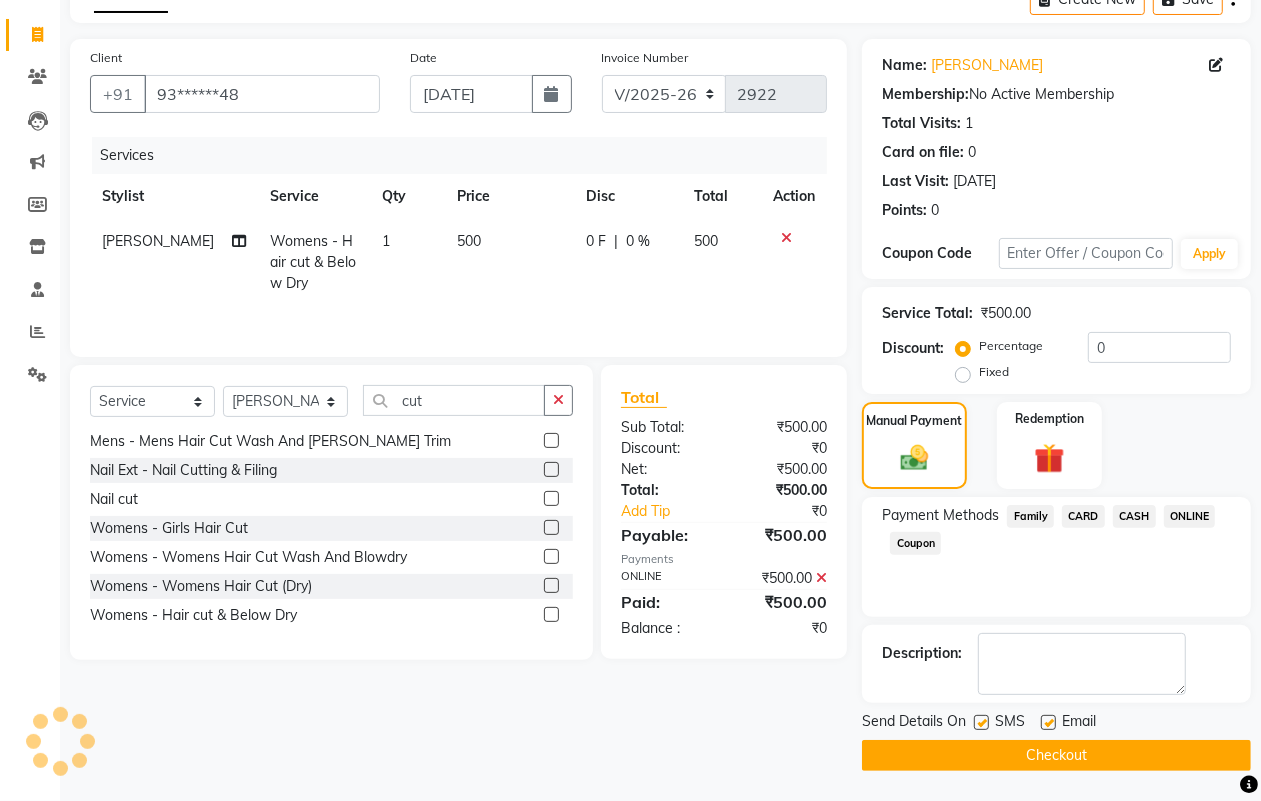 click on "Checkout" 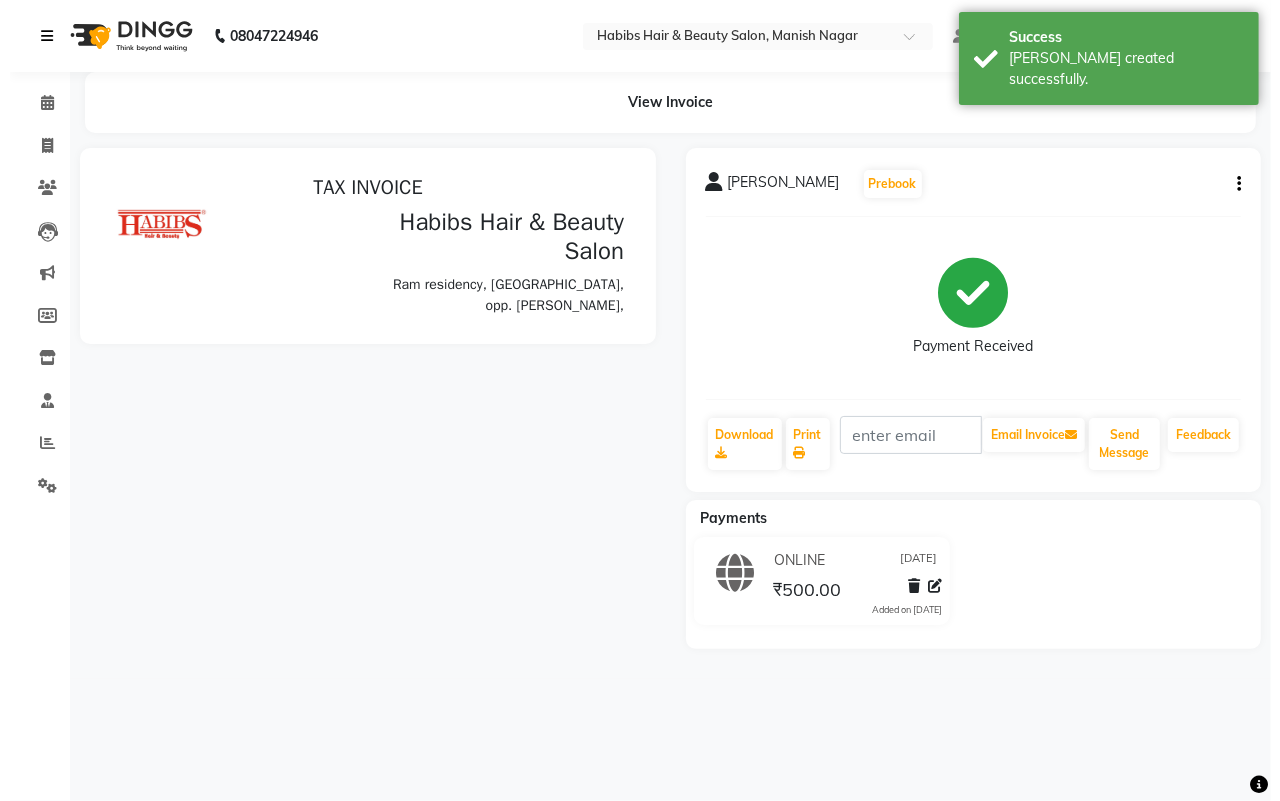 scroll, scrollTop: 0, scrollLeft: 0, axis: both 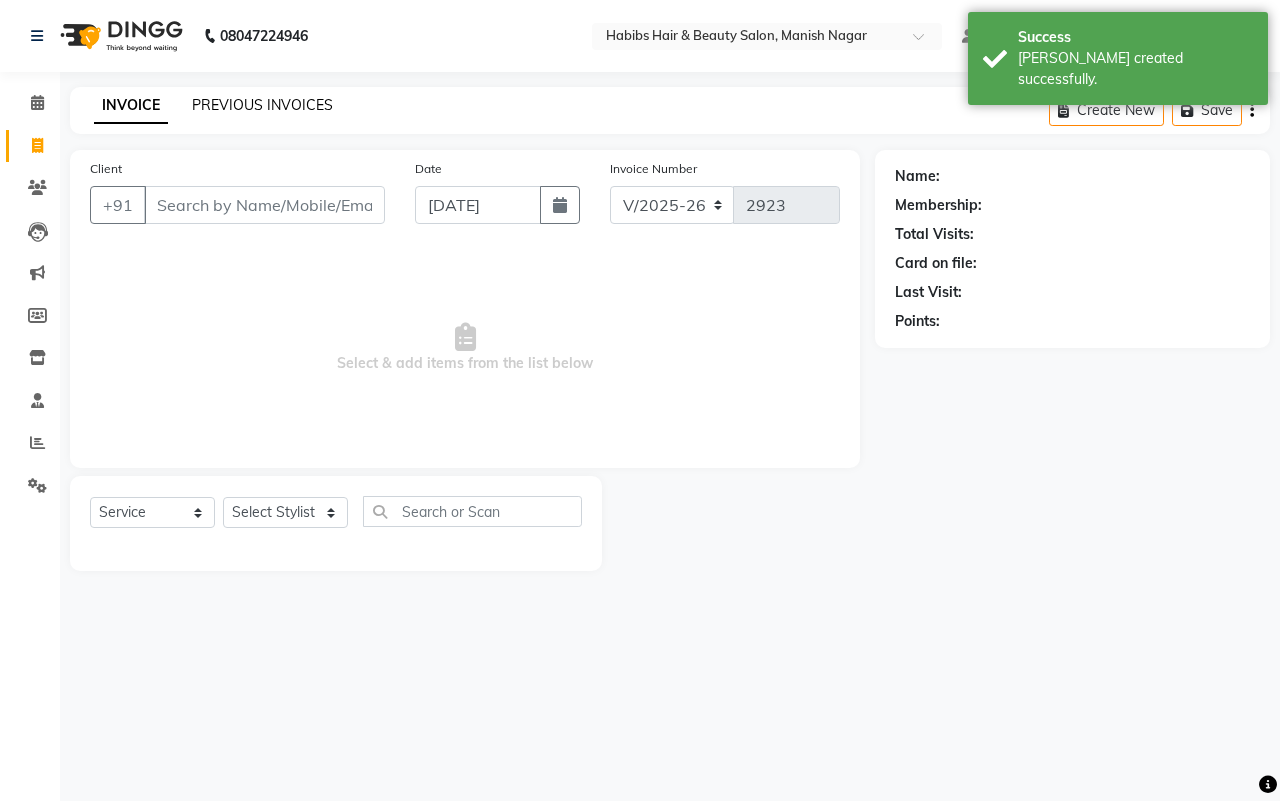 click on "PREVIOUS INVOICES" 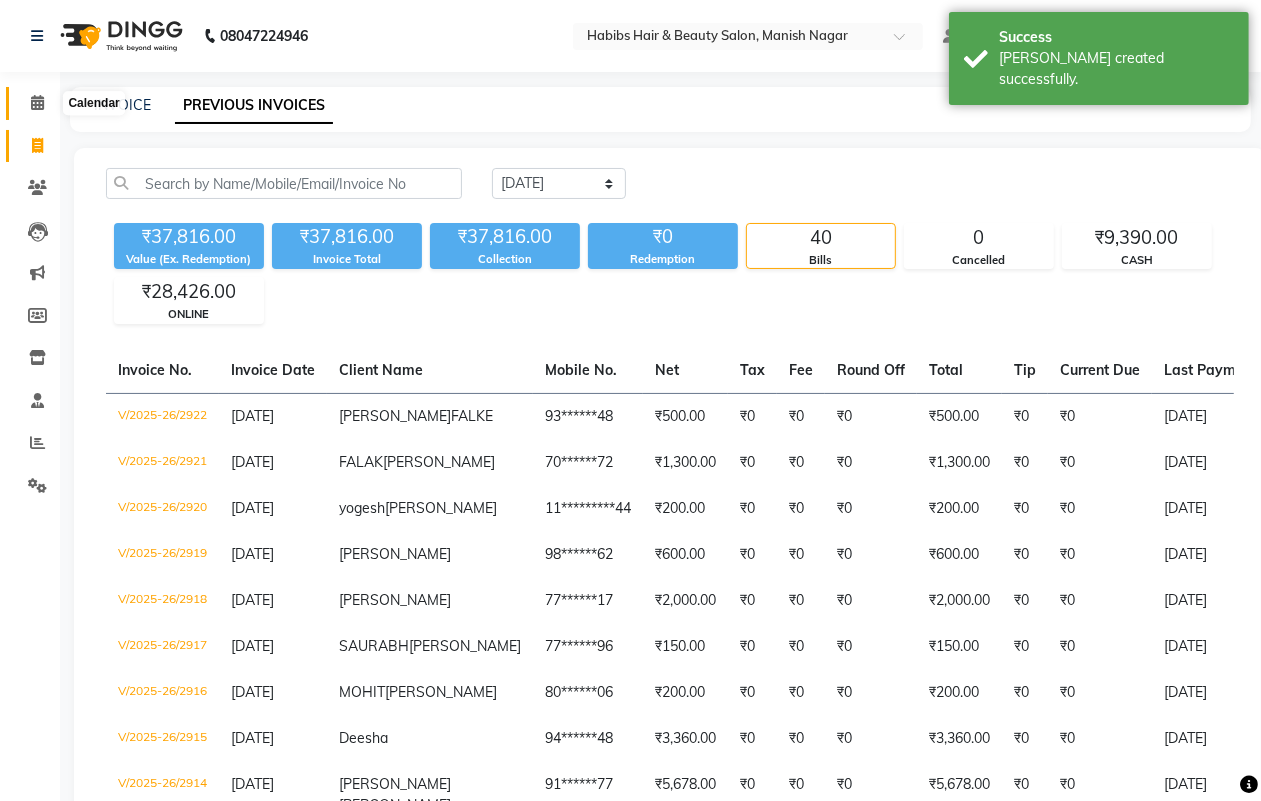 click 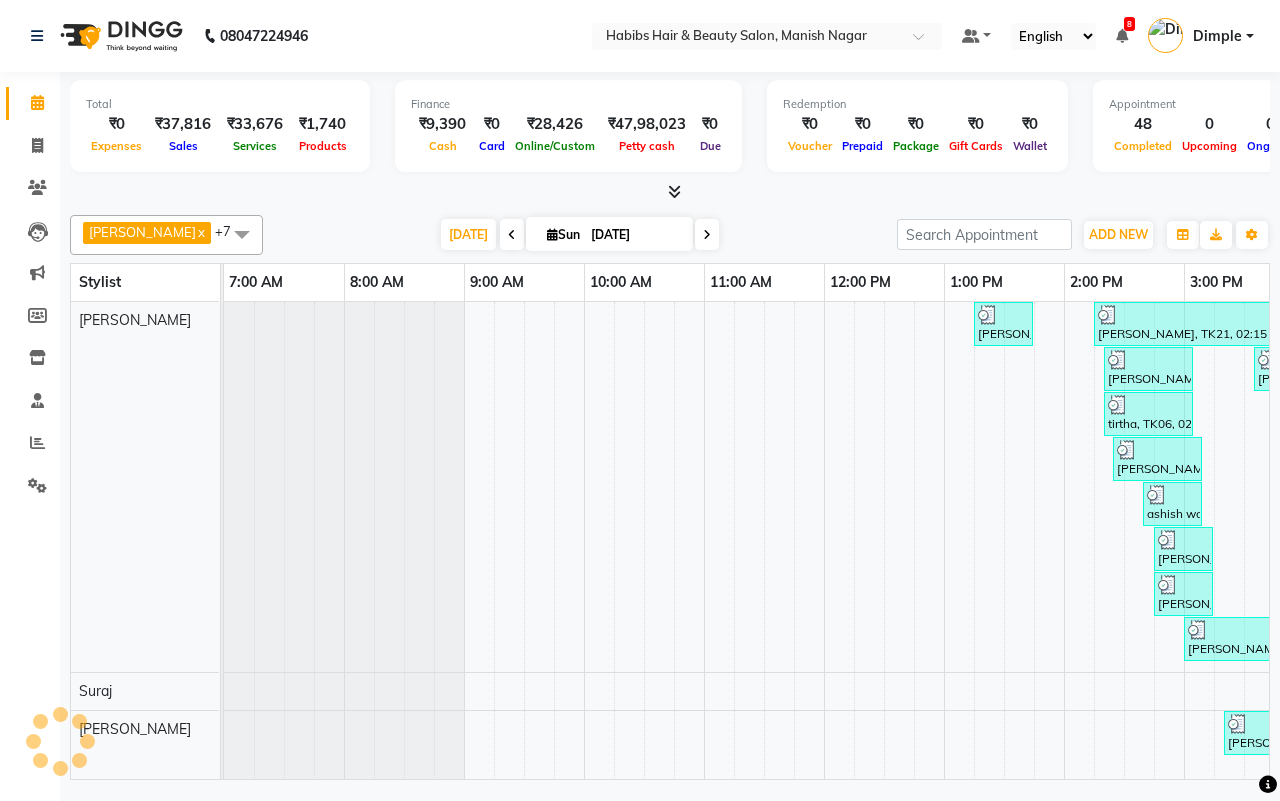 scroll, scrollTop: 0, scrollLeft: 0, axis: both 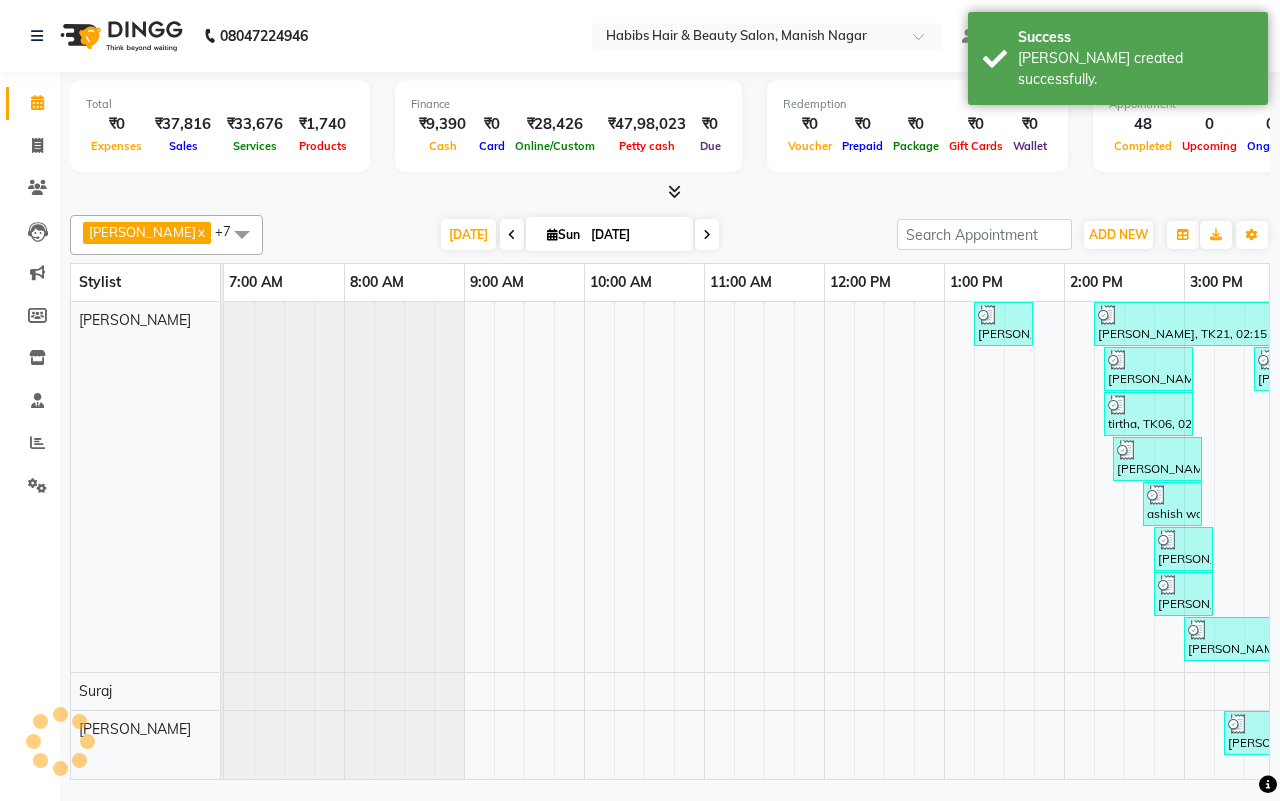 click at bounding box center (670, 192) 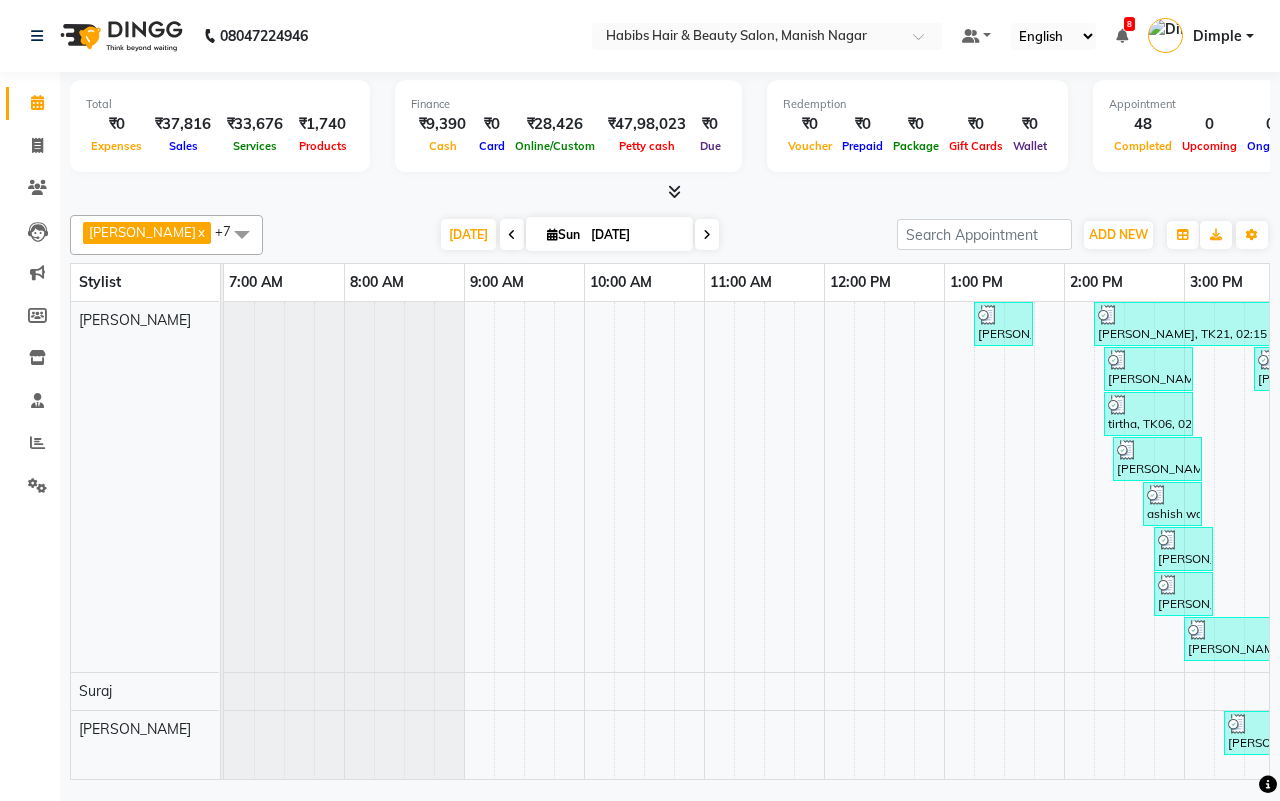 click on "[PERSON_NAME]  x [PERSON_NAME]  x Sachin  x Sarika  x [PERSON_NAME]  x Suraj   x [PERSON_NAME]  x +7 Select All [PERSON_NAME] [PERSON_NAME] Sachin [PERSON_NAME] [PERSON_NAME] [PERSON_NAME]  [DATE]  [DATE] Toggle Dropdown Add Appointment Add Invoice Add Expense Add Attendance Add Client Add Transaction Toggle Dropdown Add Appointment Add Invoice Add Expense Add Attendance Add Client ADD NEW Toggle Dropdown Add Appointment Add Invoice Add Expense Add Attendance Add Client Add Transaction [PERSON_NAME]  x [PERSON_NAME]  x Sachin  x Sarika  x [PERSON_NAME]  x Suraj   x [PERSON_NAME]  x +7 Select All [PERSON_NAME] [PERSON_NAME] Sachin [PERSON_NAME] [PERSON_NAME] [PERSON_NAME]  Group By  Staff View   Room View  View as Vertical  Vertical - Week View  Horizontal  Horizontal - Week View  List  Toggle Dropdown Calendar Settings Manage Tags   Arrange Stylists   Reset Stylists  Full Screen Appointment Form Zoom 100% Stylist 7:00 AM 8:00 AM 9:00 AM 10:00 AM 11:00 AM 12:00 PM 1:00 PM 2:00 PM 3:00 PM 4:00 PM 5:00 PM 6:00 PM 7:00 PM 8:00 PM 9:00 PM" 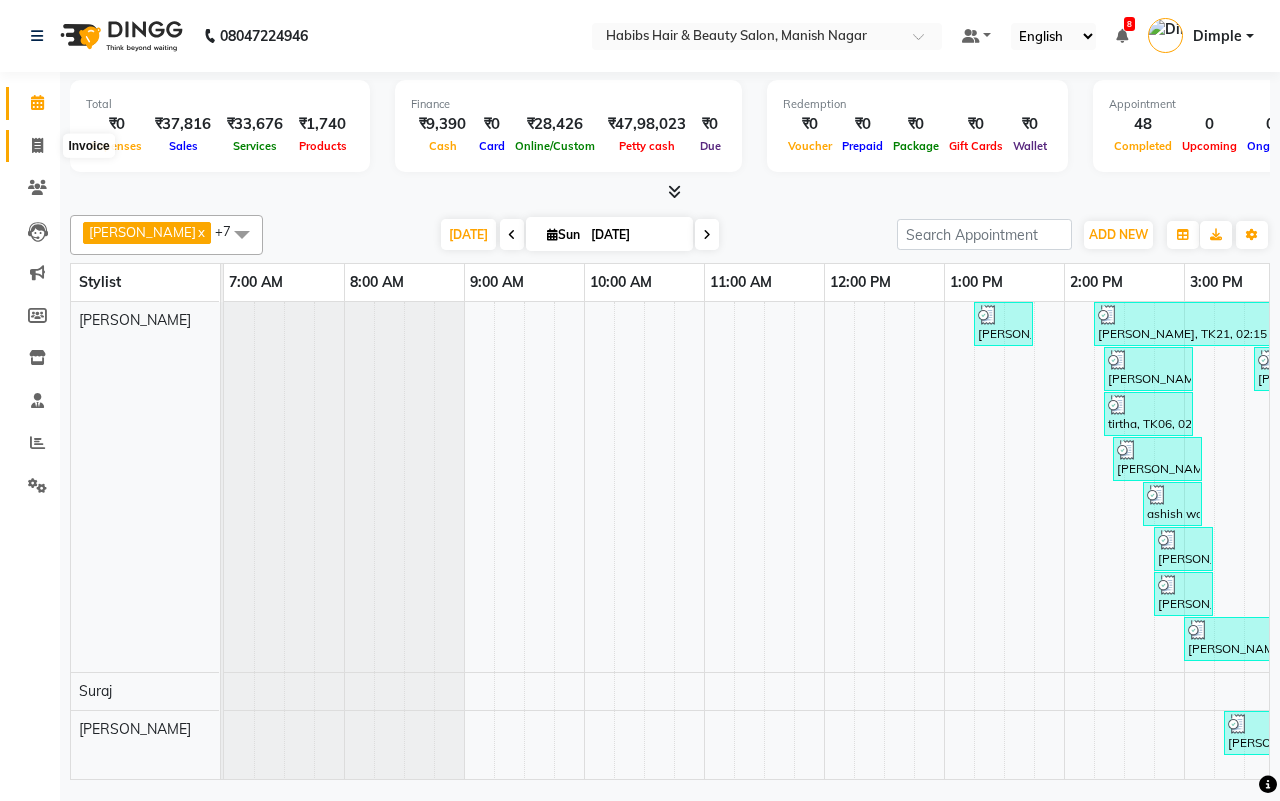 click 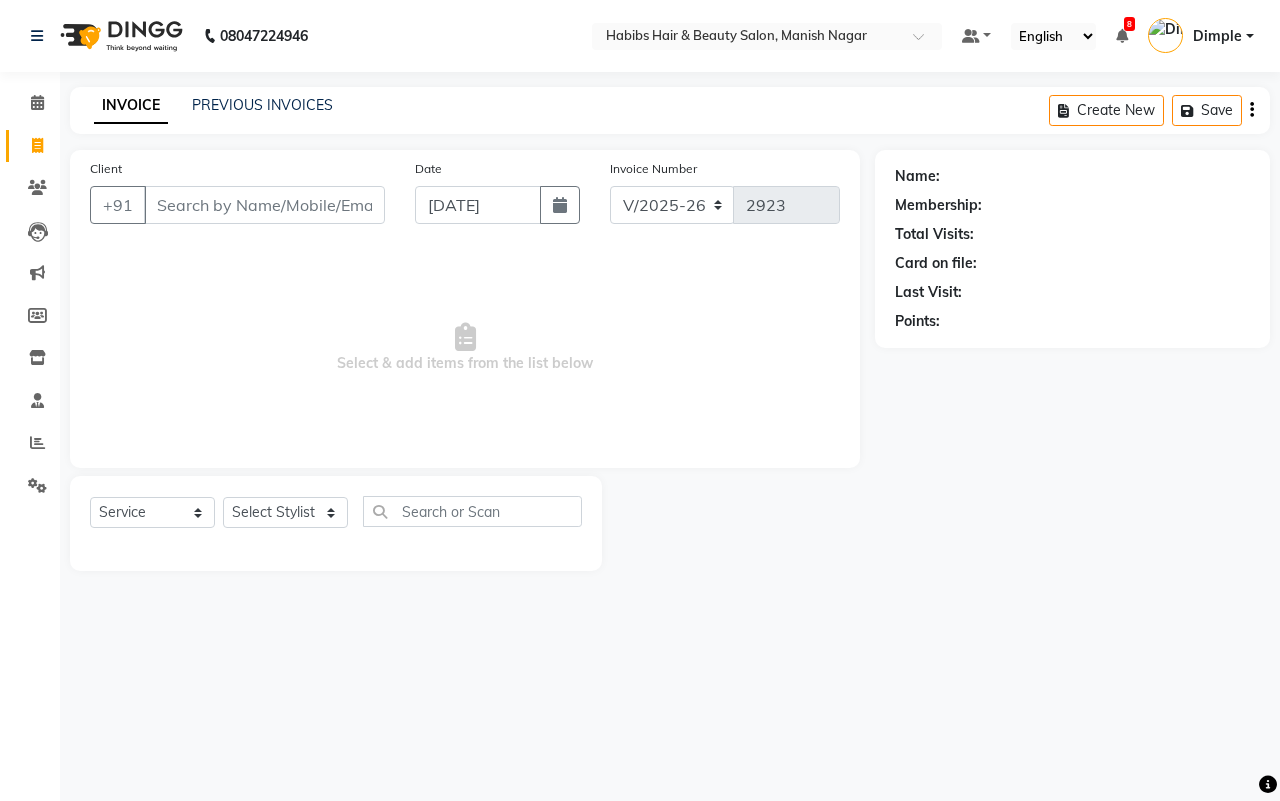 click on "Client" at bounding box center [264, 205] 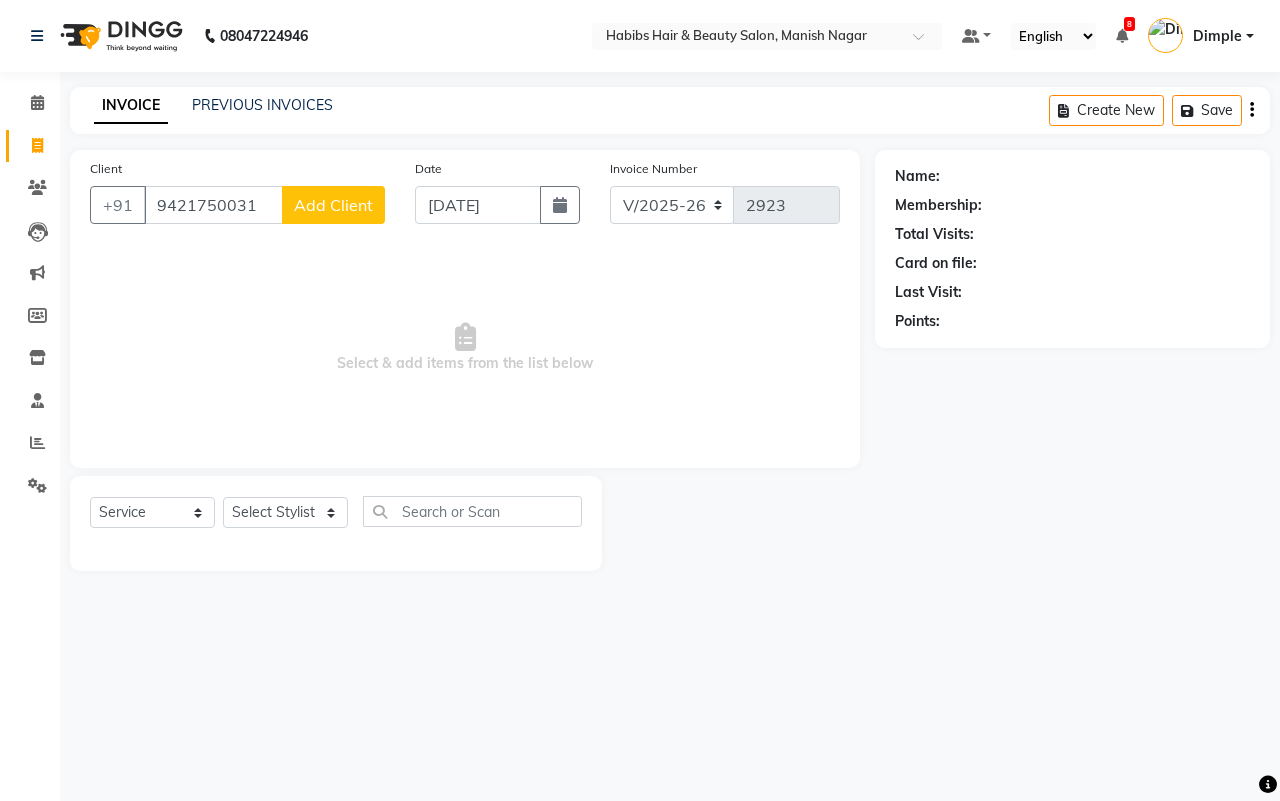 click on "Add Client" 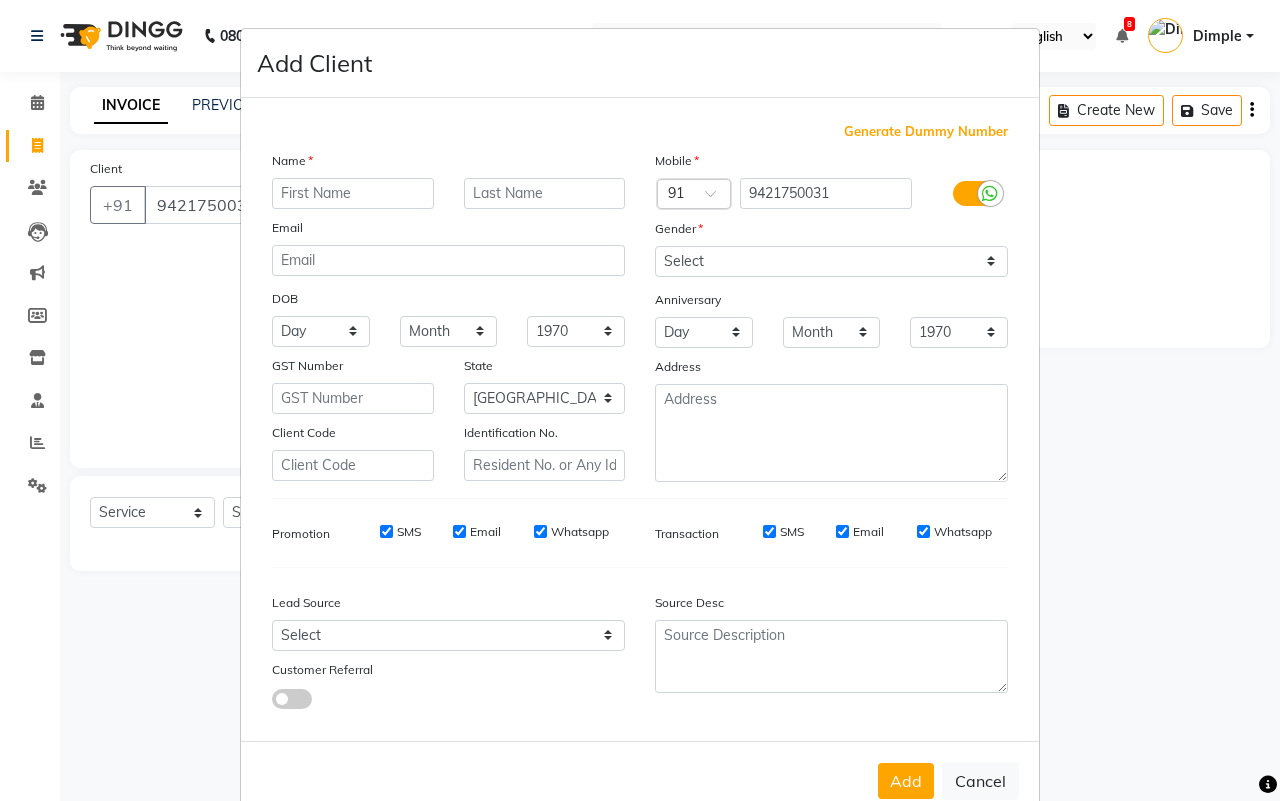 click at bounding box center [353, 193] 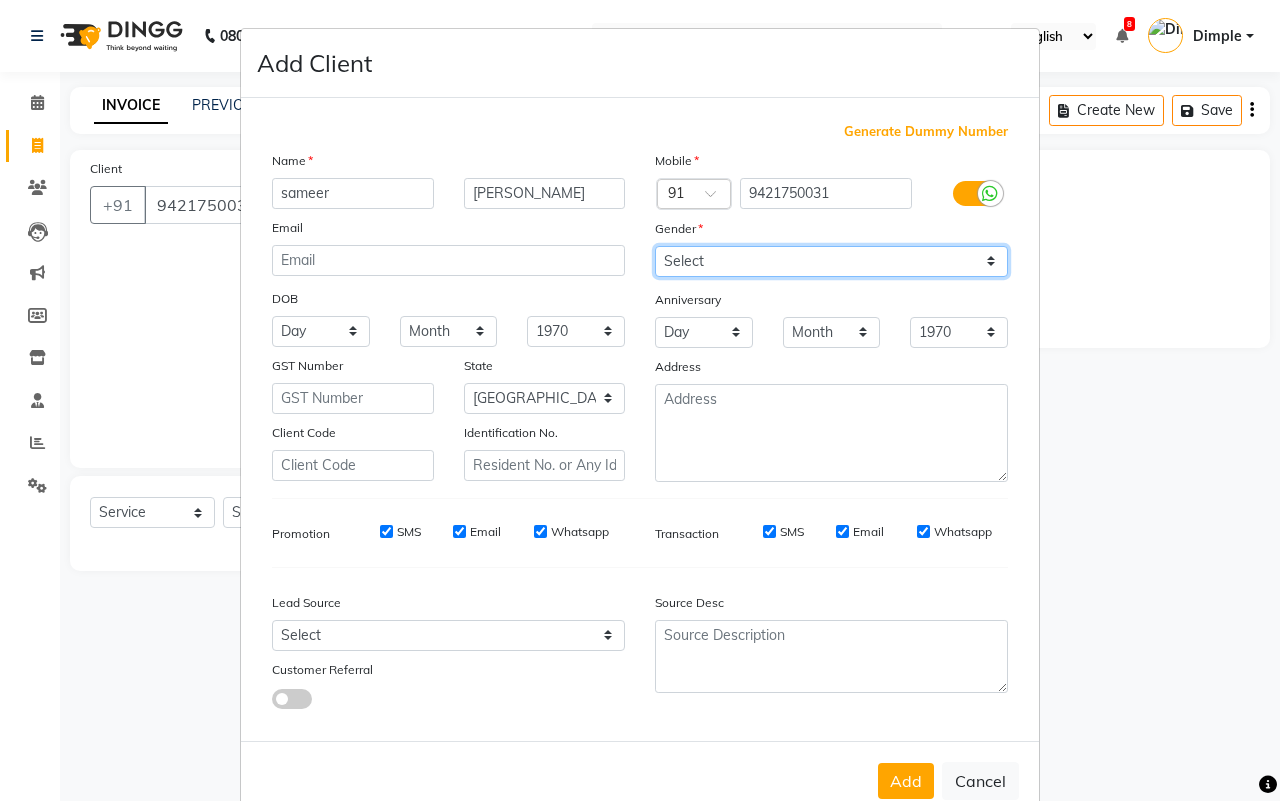 click on "Select [DEMOGRAPHIC_DATA] [DEMOGRAPHIC_DATA] Other Prefer Not To Say" at bounding box center [831, 261] 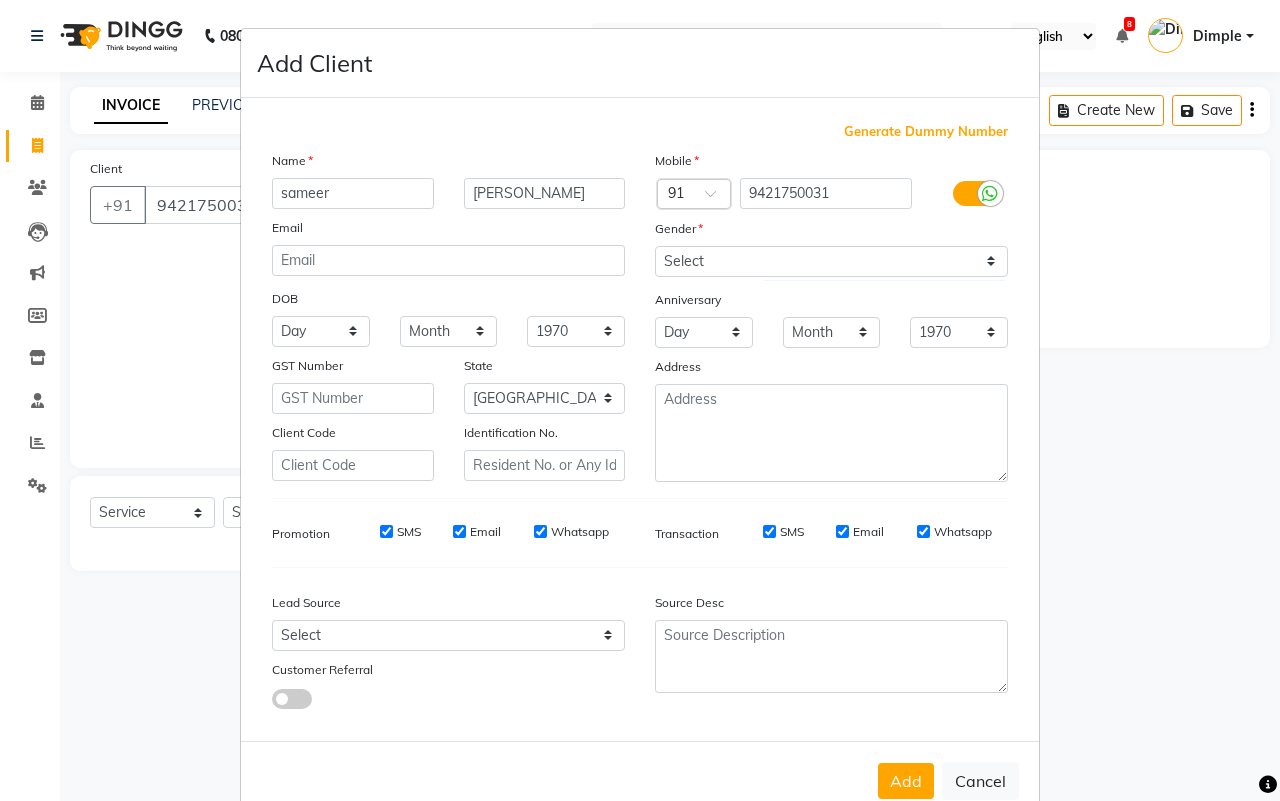 drag, startPoint x: 888, startPoint y: 771, endPoint x: 903, endPoint y: 773, distance: 15.132746 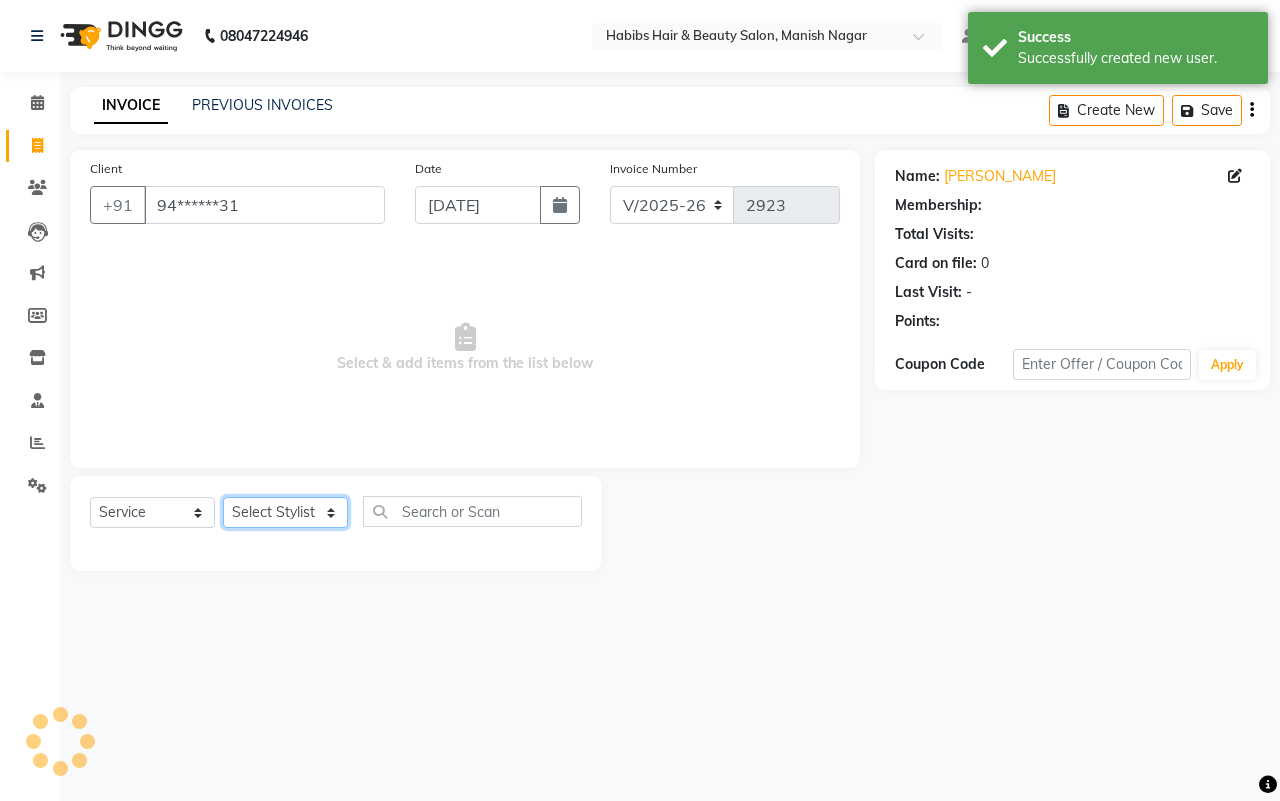 click on "Select Stylist [PERSON_NAME] [PERSON_NAME] [PERSON_NAME] Sachin [PERSON_NAME] [PERSON_NAME] [PERSON_NAME]" 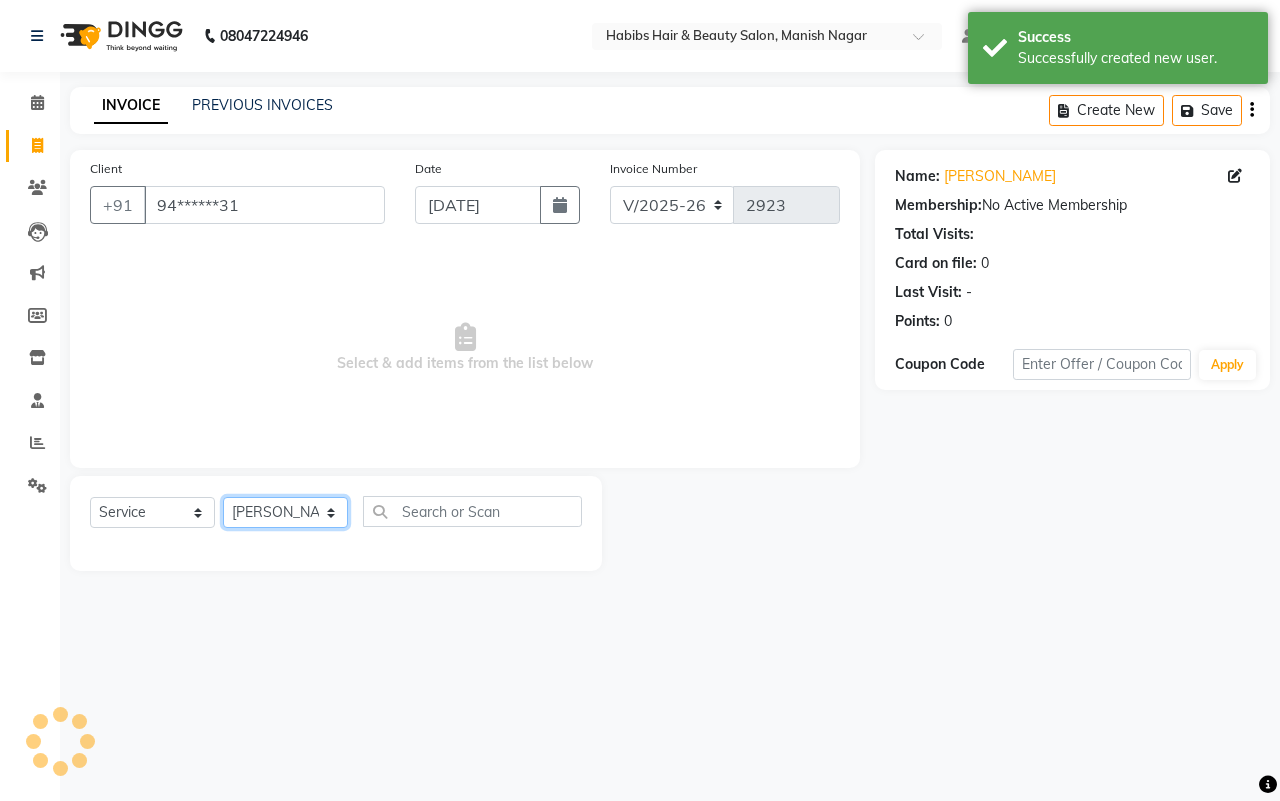 click on "Select Stylist [PERSON_NAME] [PERSON_NAME] [PERSON_NAME] Sachin [PERSON_NAME] [PERSON_NAME] [PERSON_NAME]" 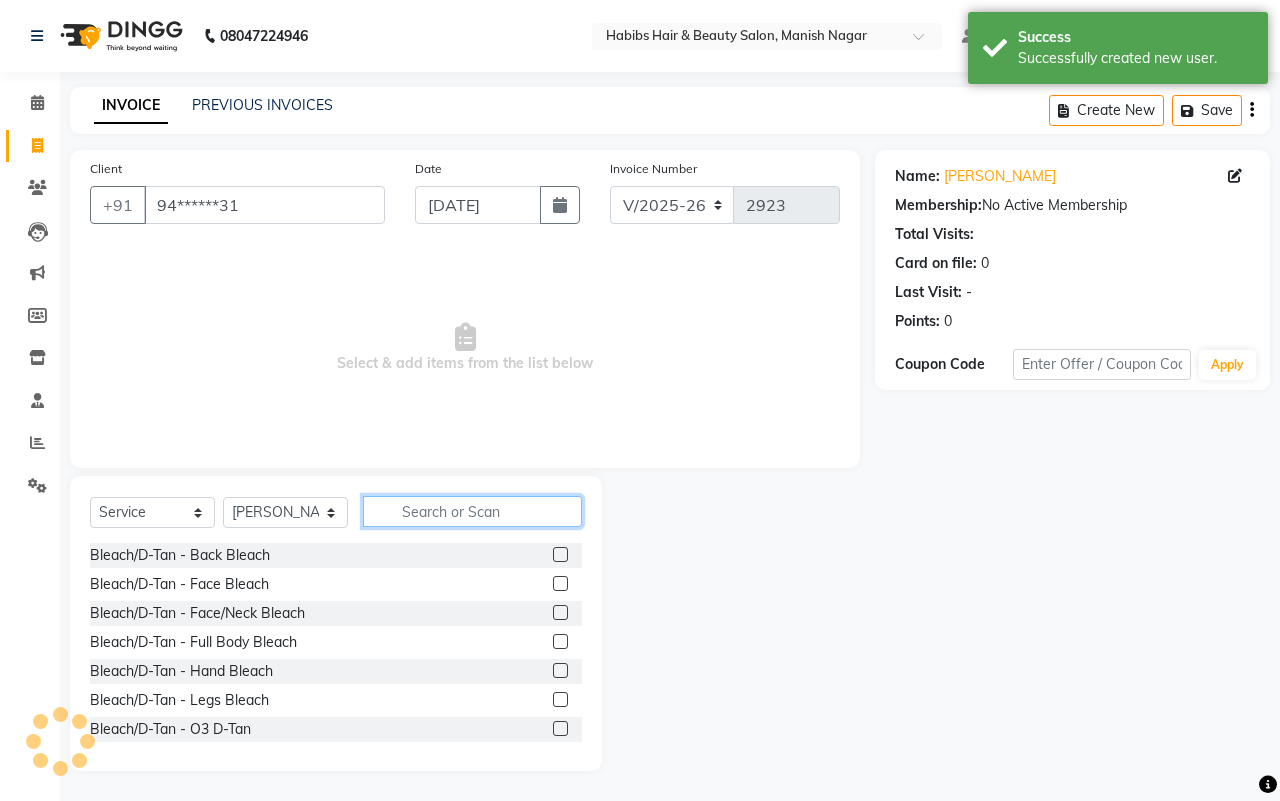 click 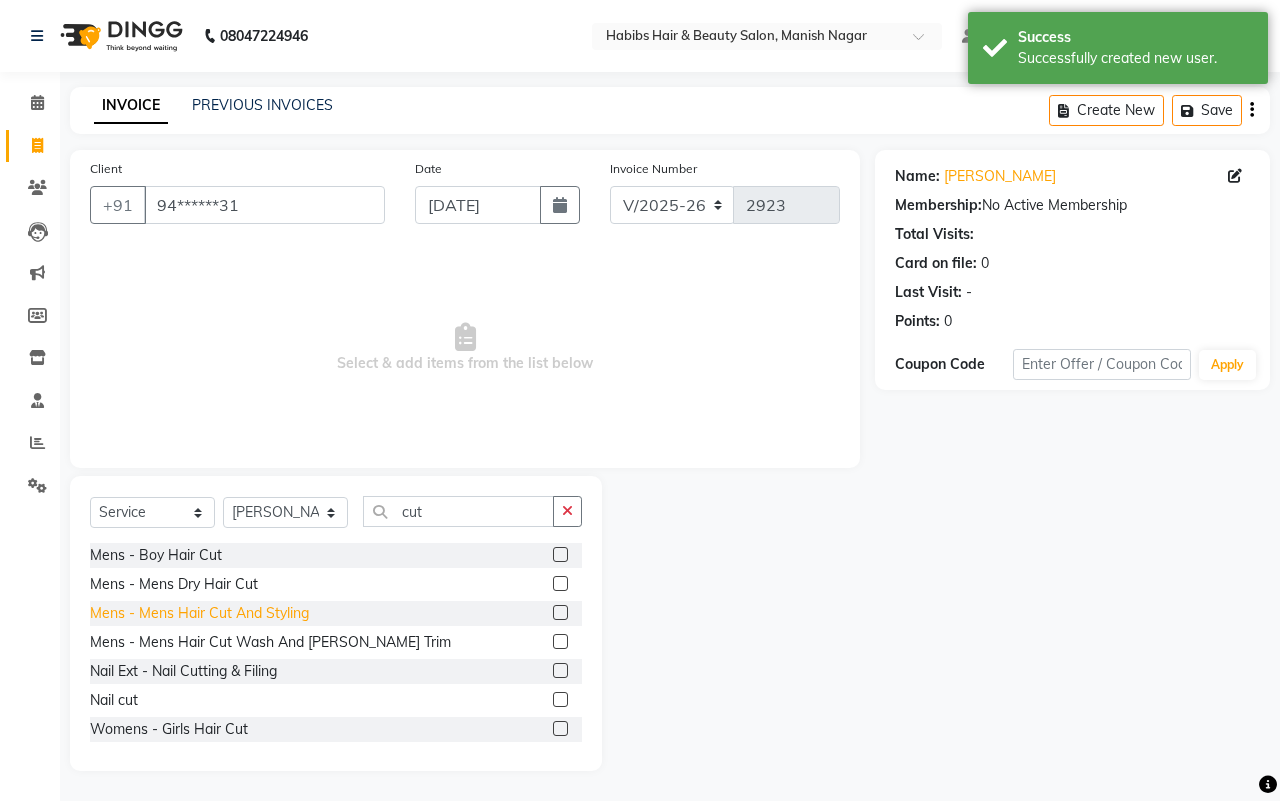 click on "Mens - Mens Hair Cut And Styling" 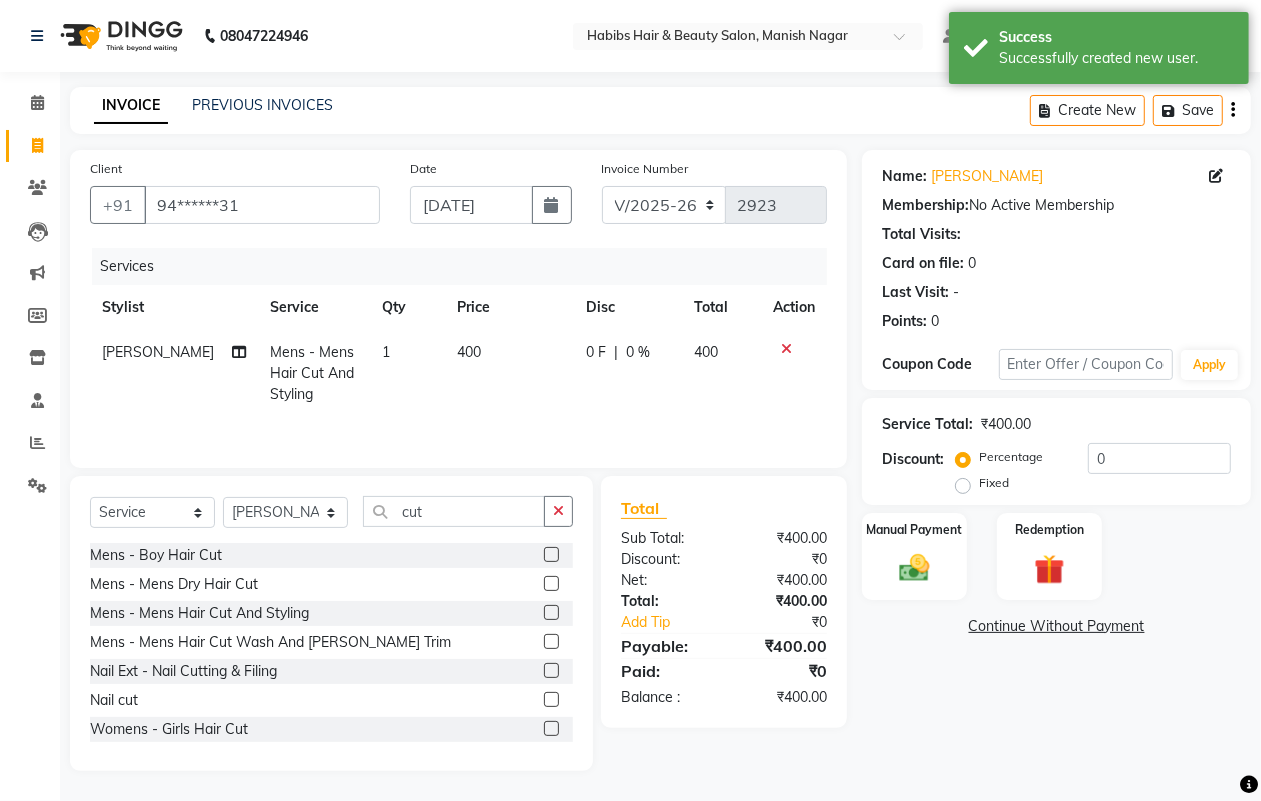 click on "400" 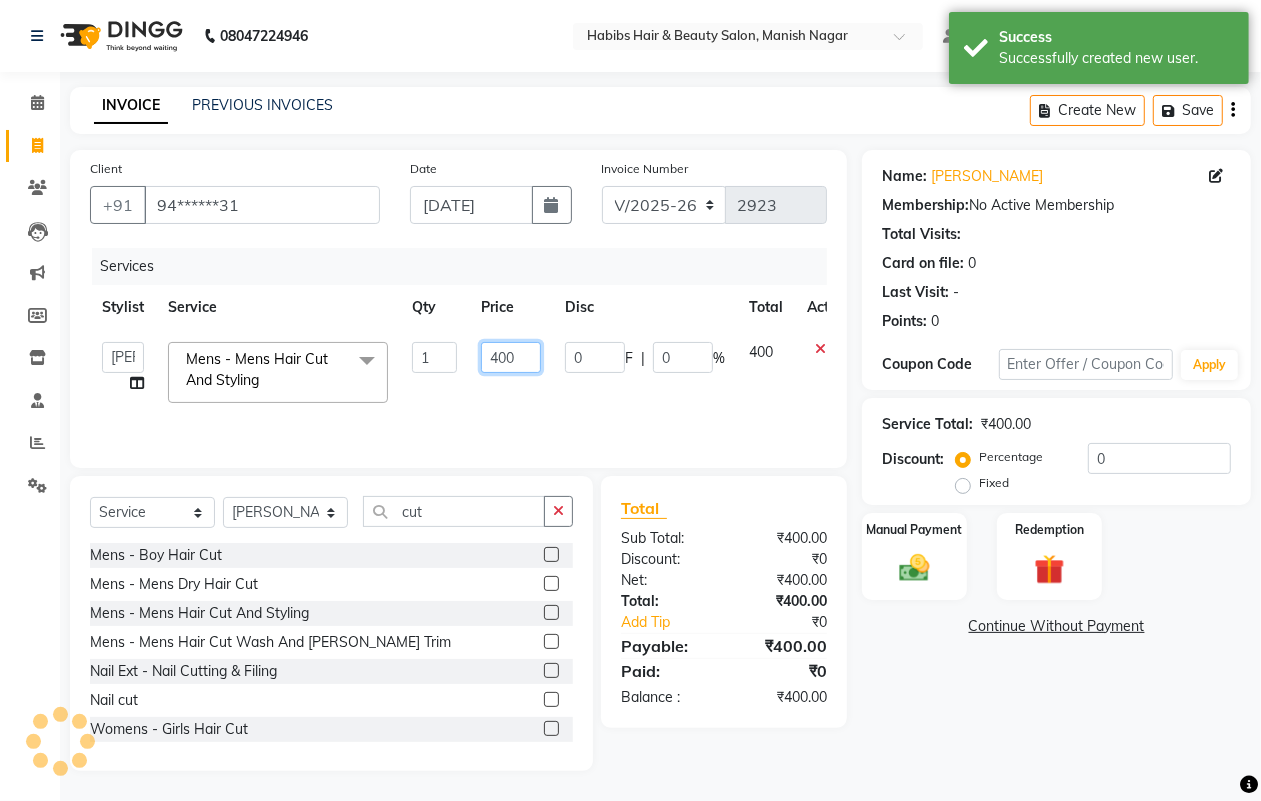 click on "400" 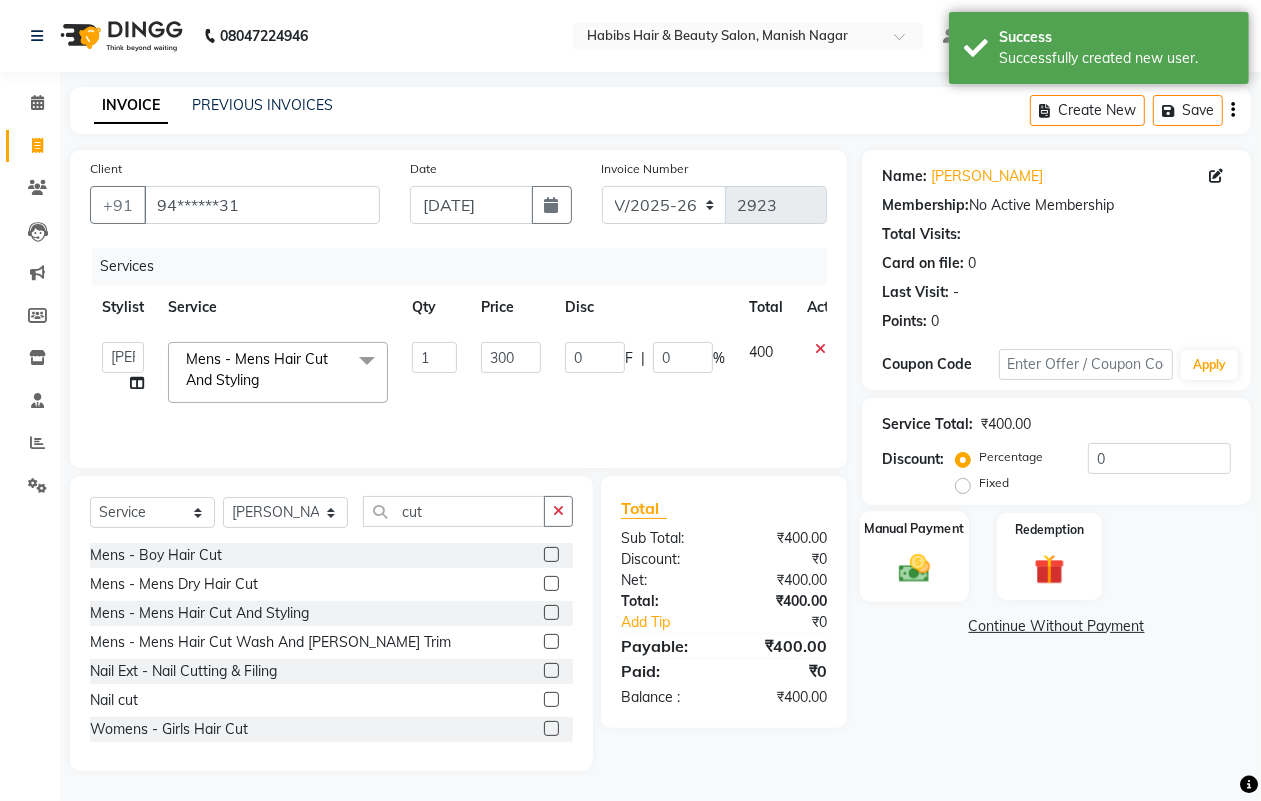click 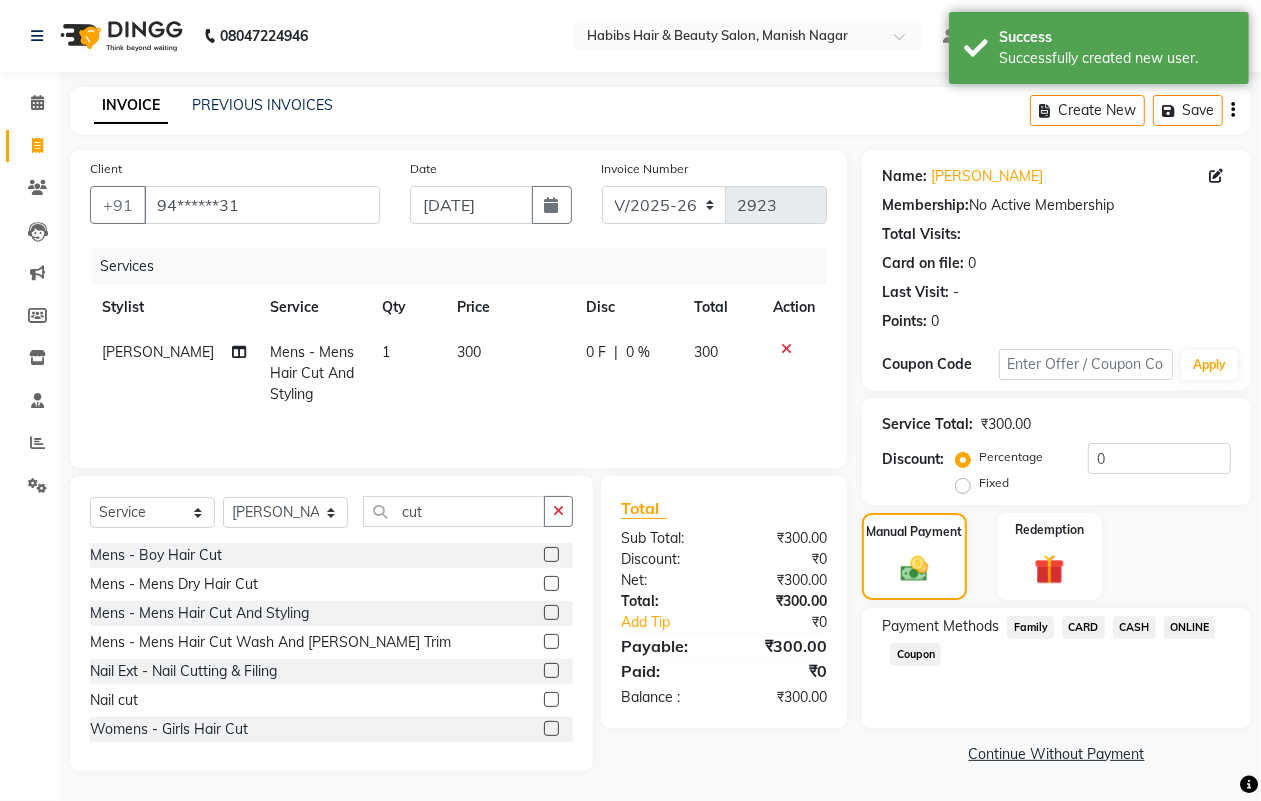 click on "ONLINE" 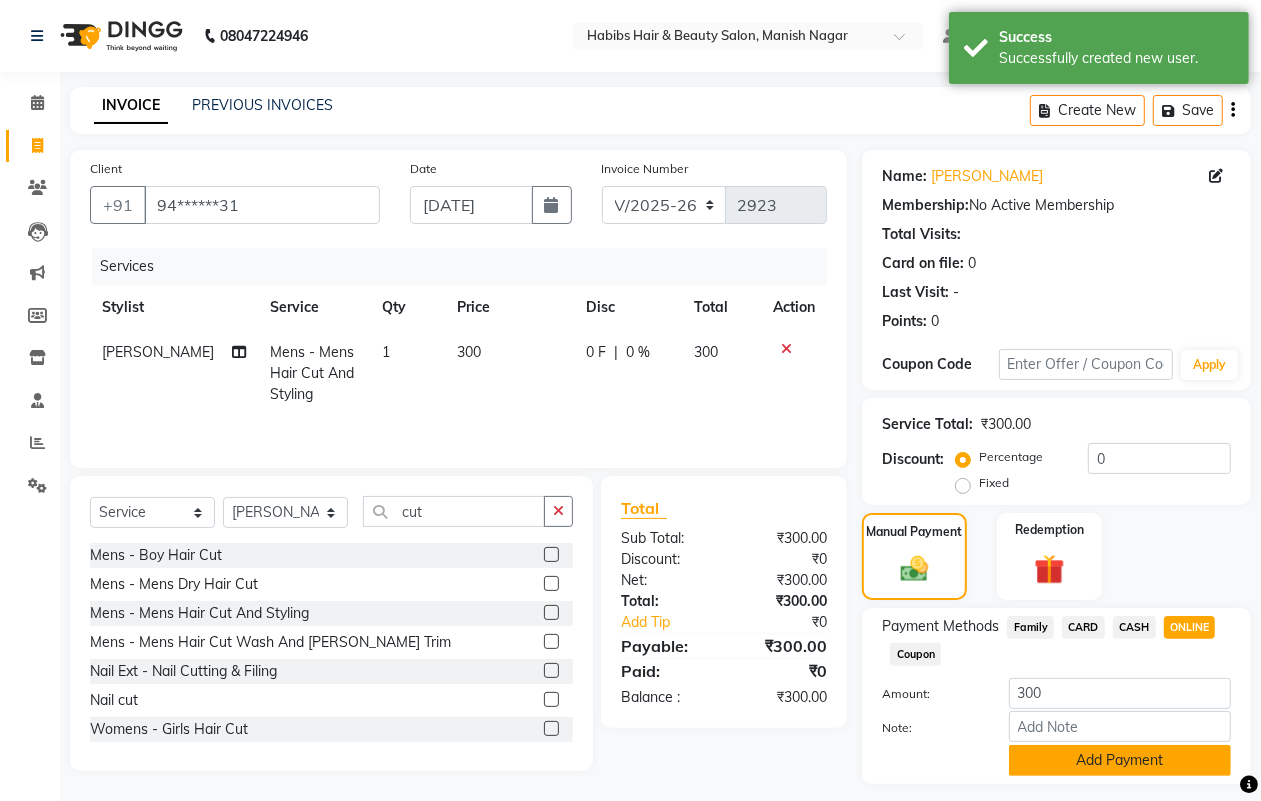 click on "Add Payment" 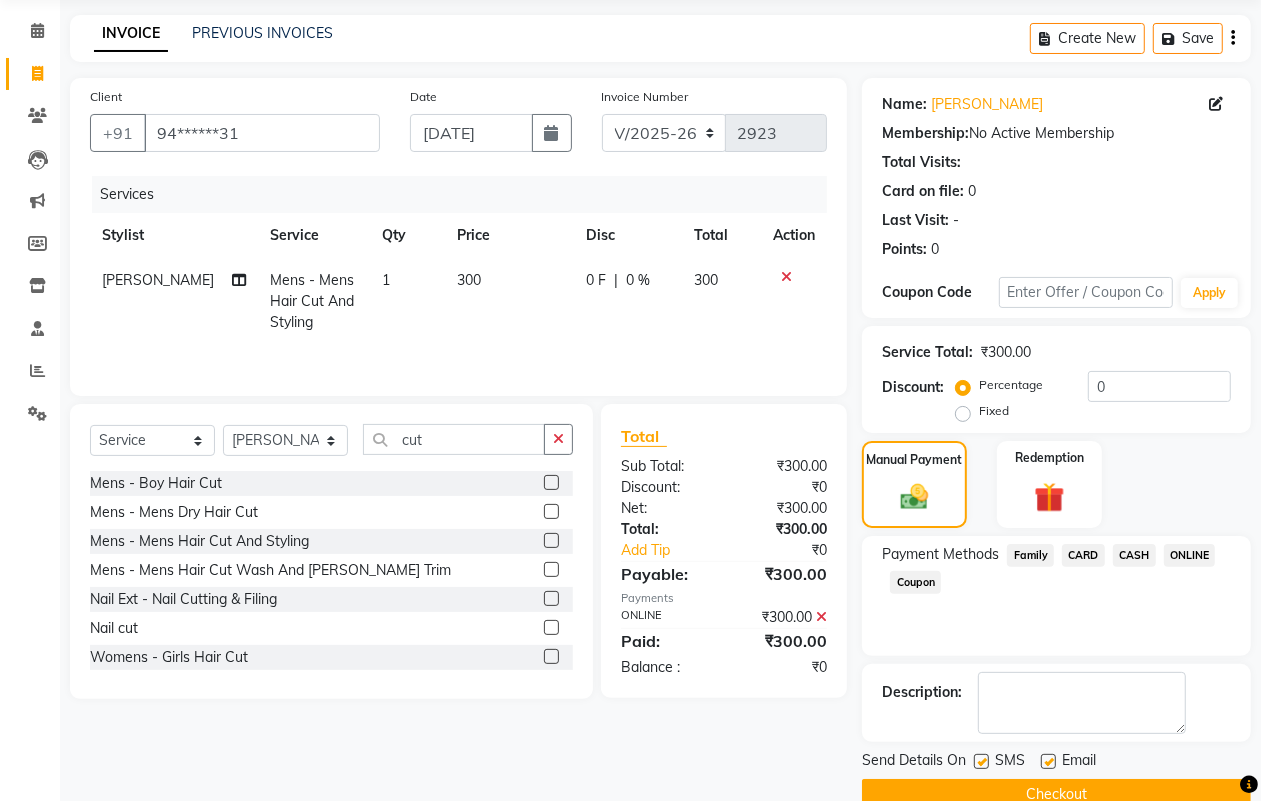 scroll, scrollTop: 111, scrollLeft: 0, axis: vertical 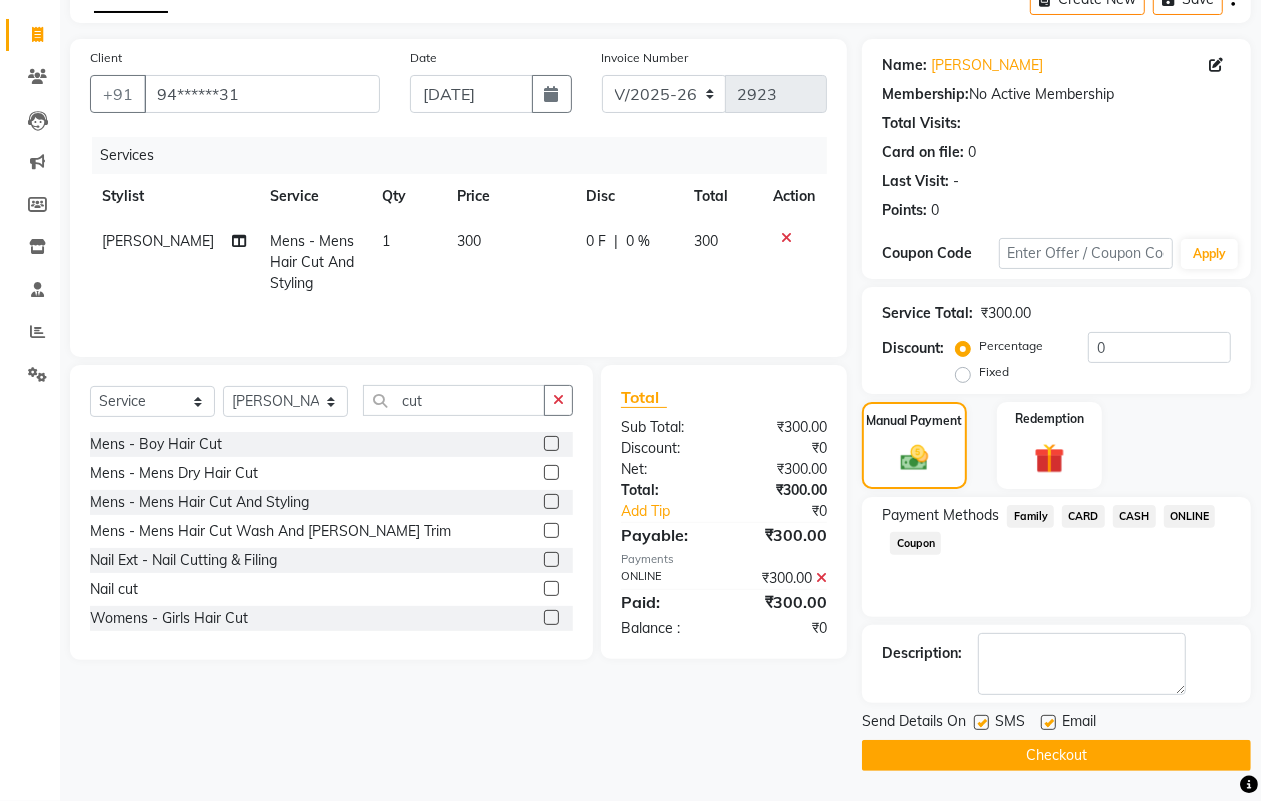 click on "Checkout" 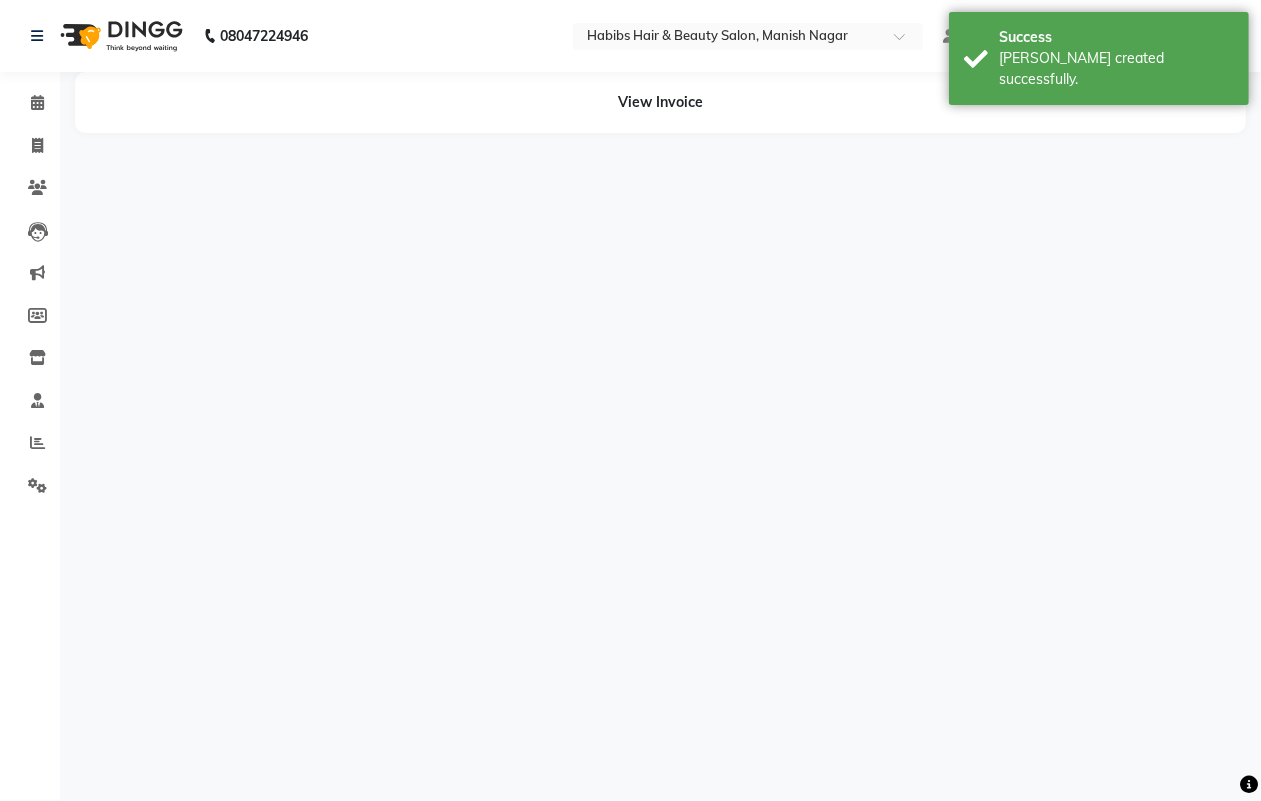 scroll, scrollTop: 0, scrollLeft: 0, axis: both 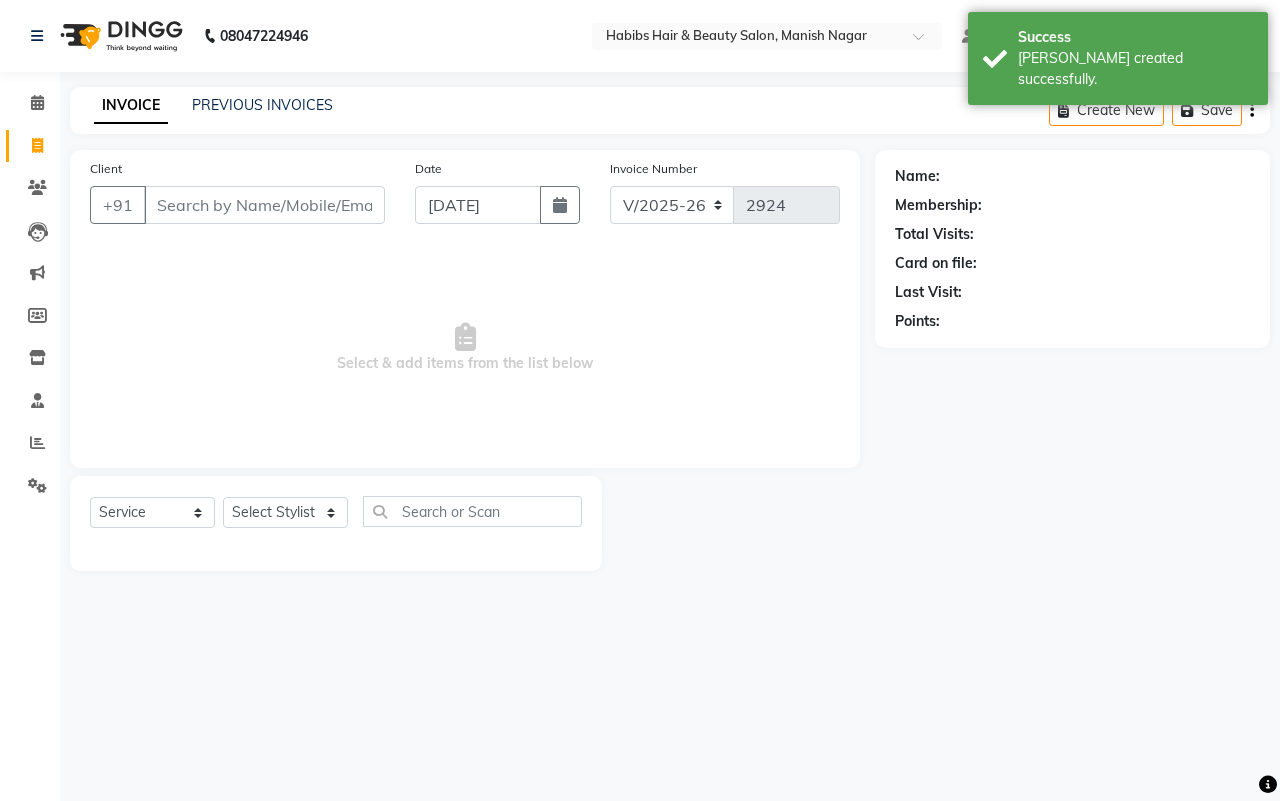 click on "Client" at bounding box center [264, 205] 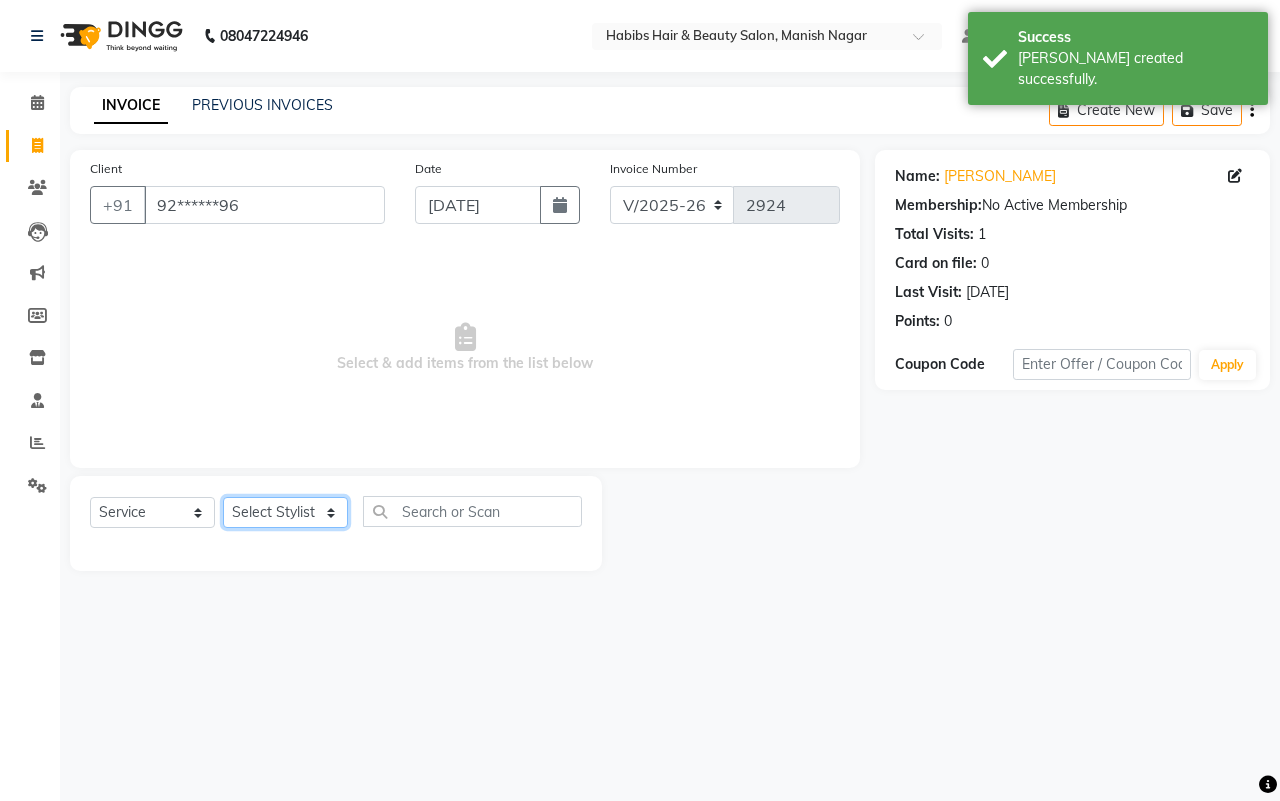 click on "Select Stylist [PERSON_NAME] [PERSON_NAME] [PERSON_NAME] Sachin [PERSON_NAME] [PERSON_NAME] [PERSON_NAME]" 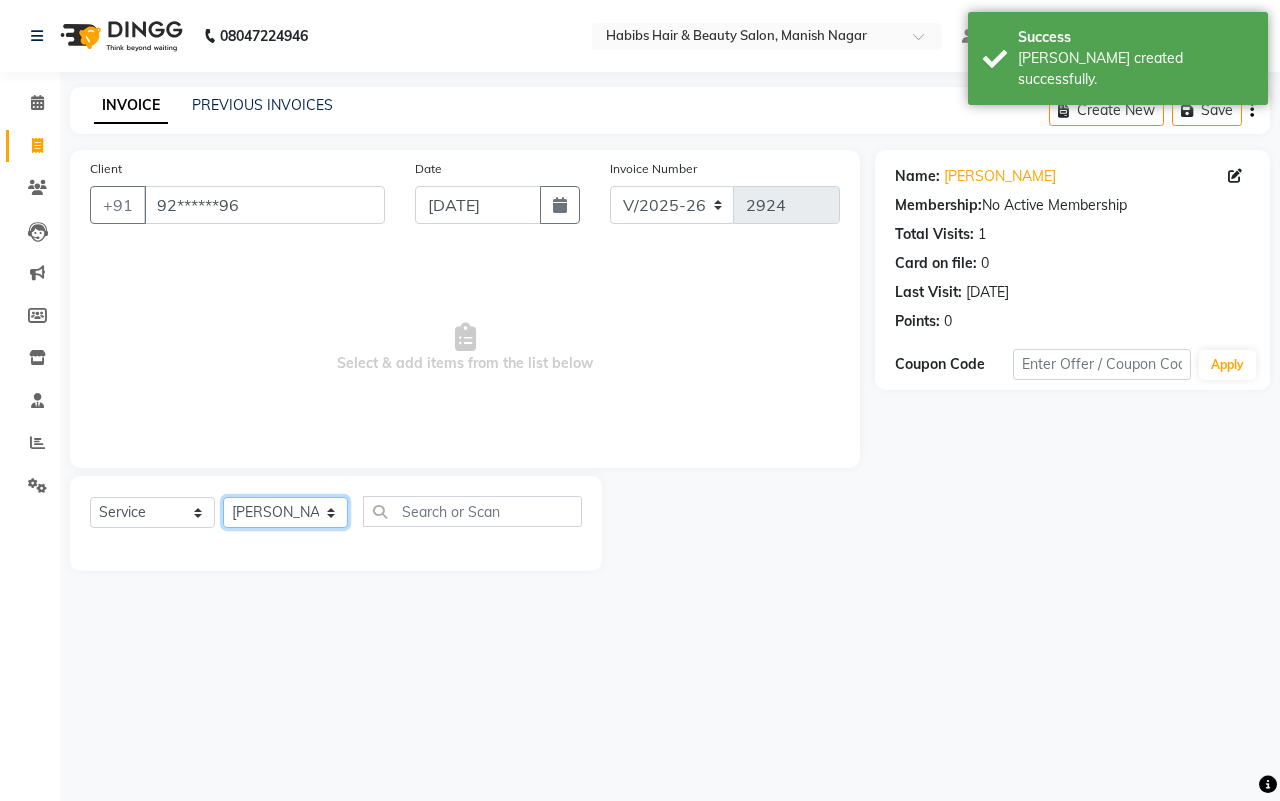 click on "Select Stylist [PERSON_NAME] [PERSON_NAME] [PERSON_NAME] Sachin [PERSON_NAME] [PERSON_NAME] [PERSON_NAME]" 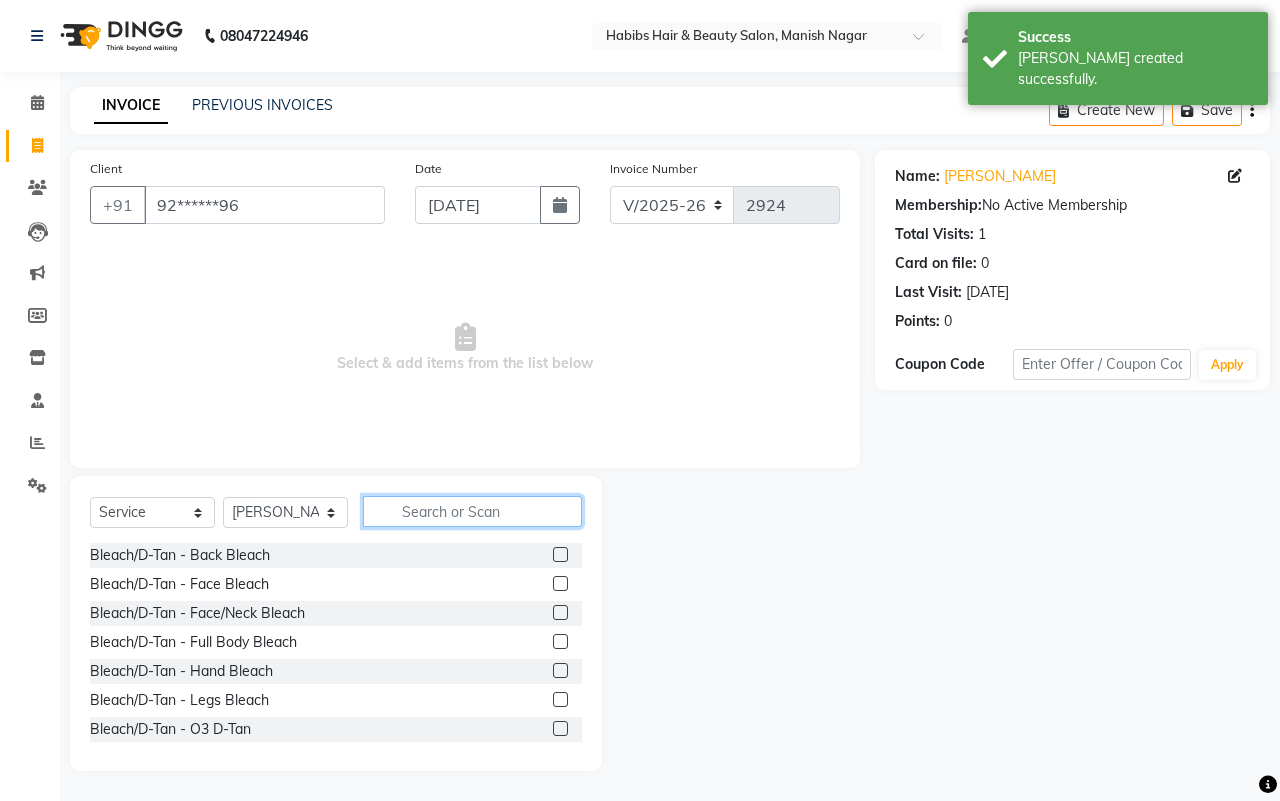 click 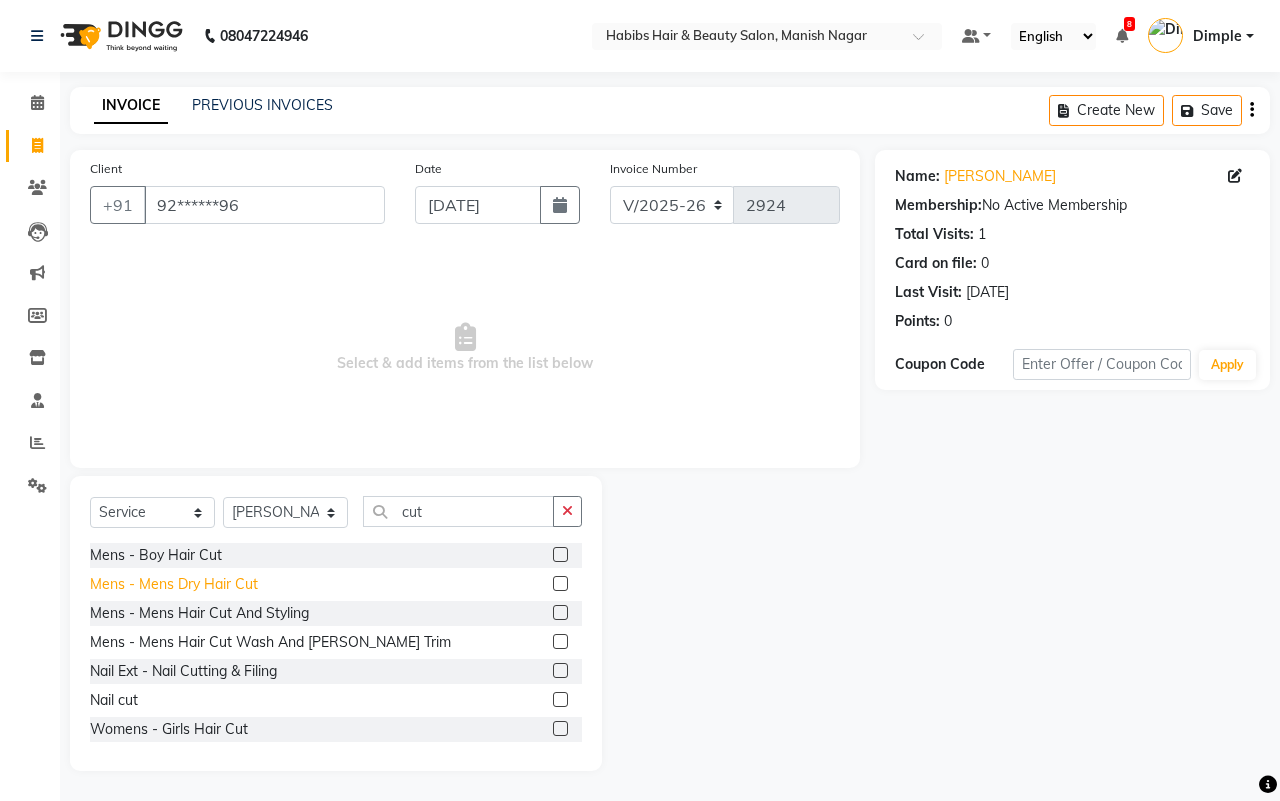 click on "Mens - Mens Dry Hair Cut" 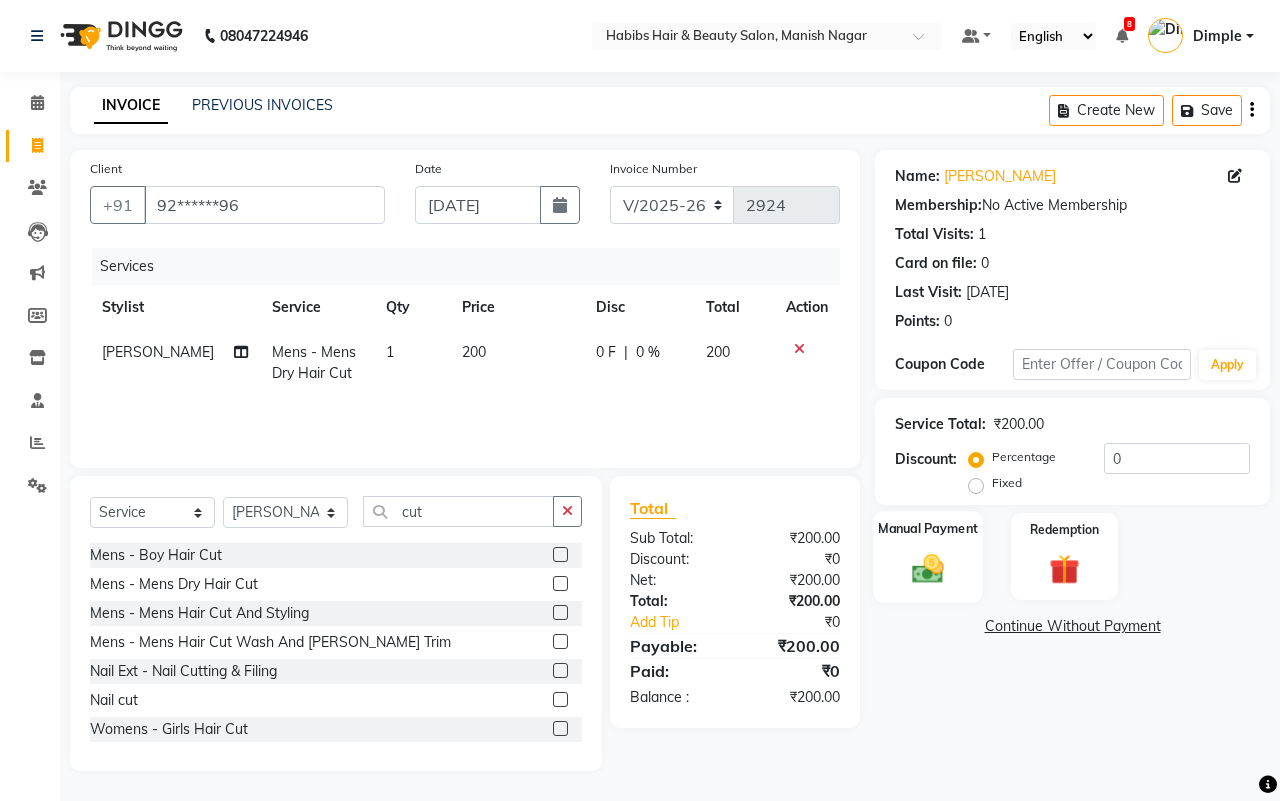 click 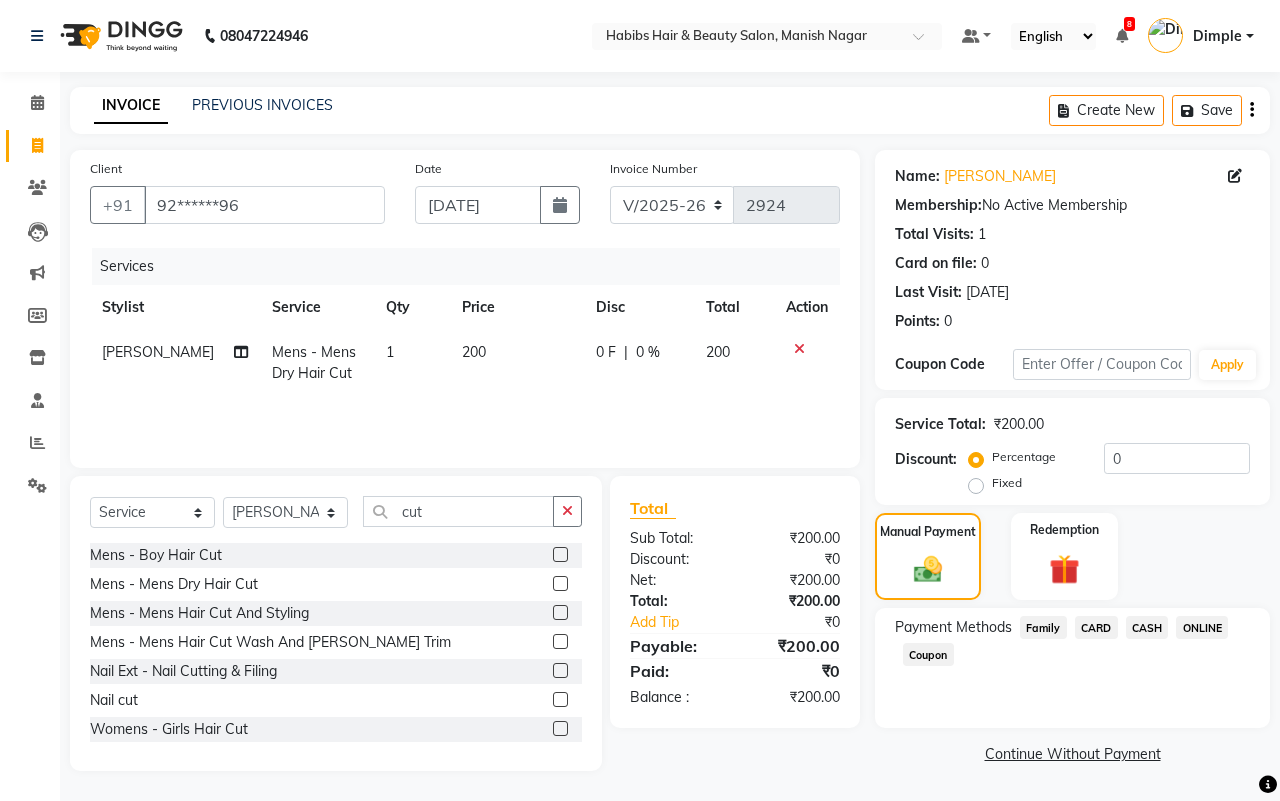 drag, startPoint x: 1145, startPoint y: 625, endPoint x: 1126, endPoint y: 666, distance: 45.188496 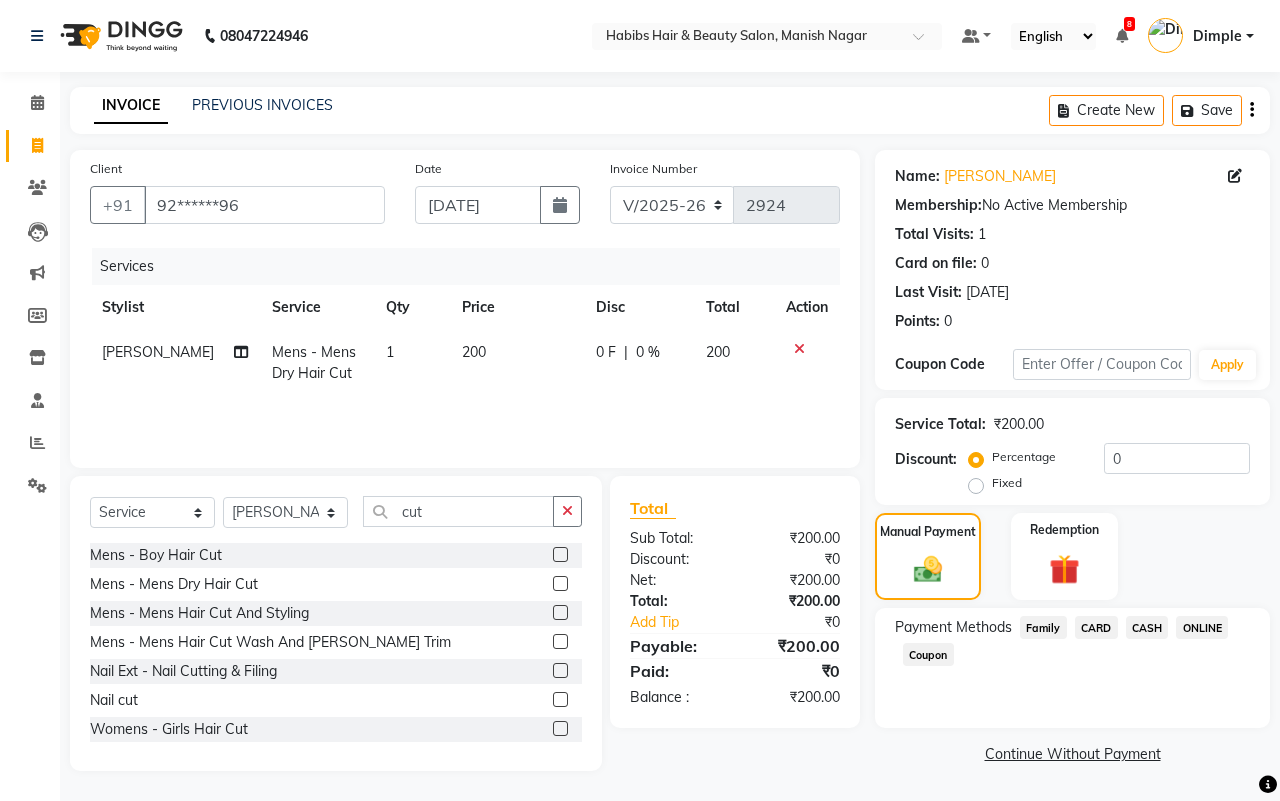 click on "CASH" 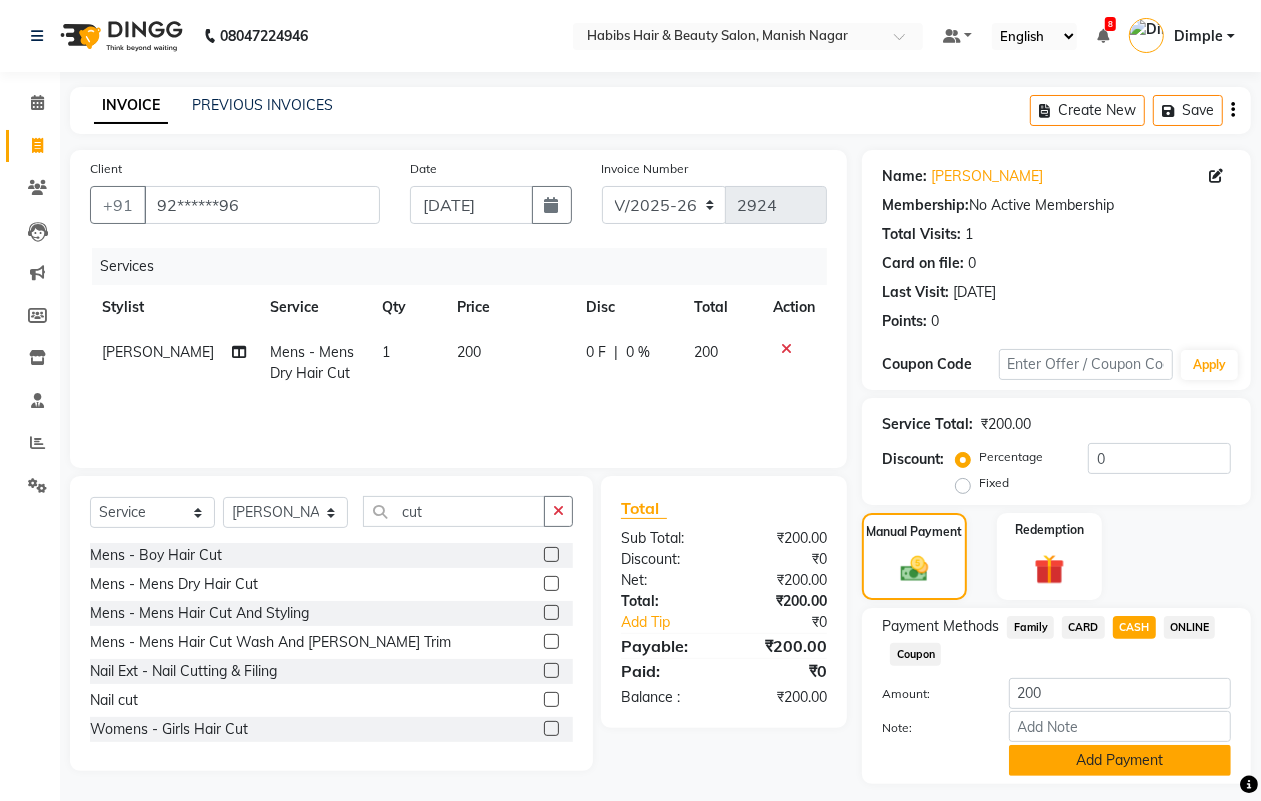 click on "Add Payment" 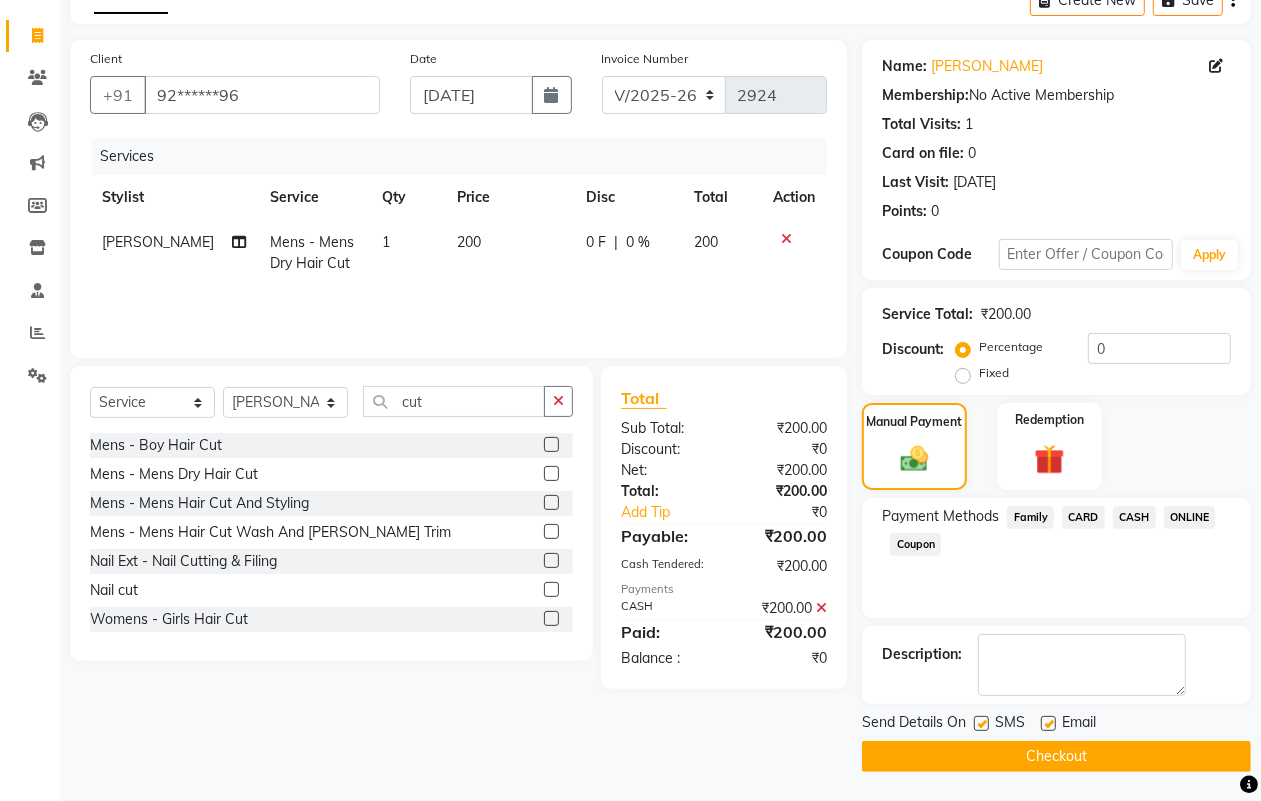 scroll, scrollTop: 111, scrollLeft: 0, axis: vertical 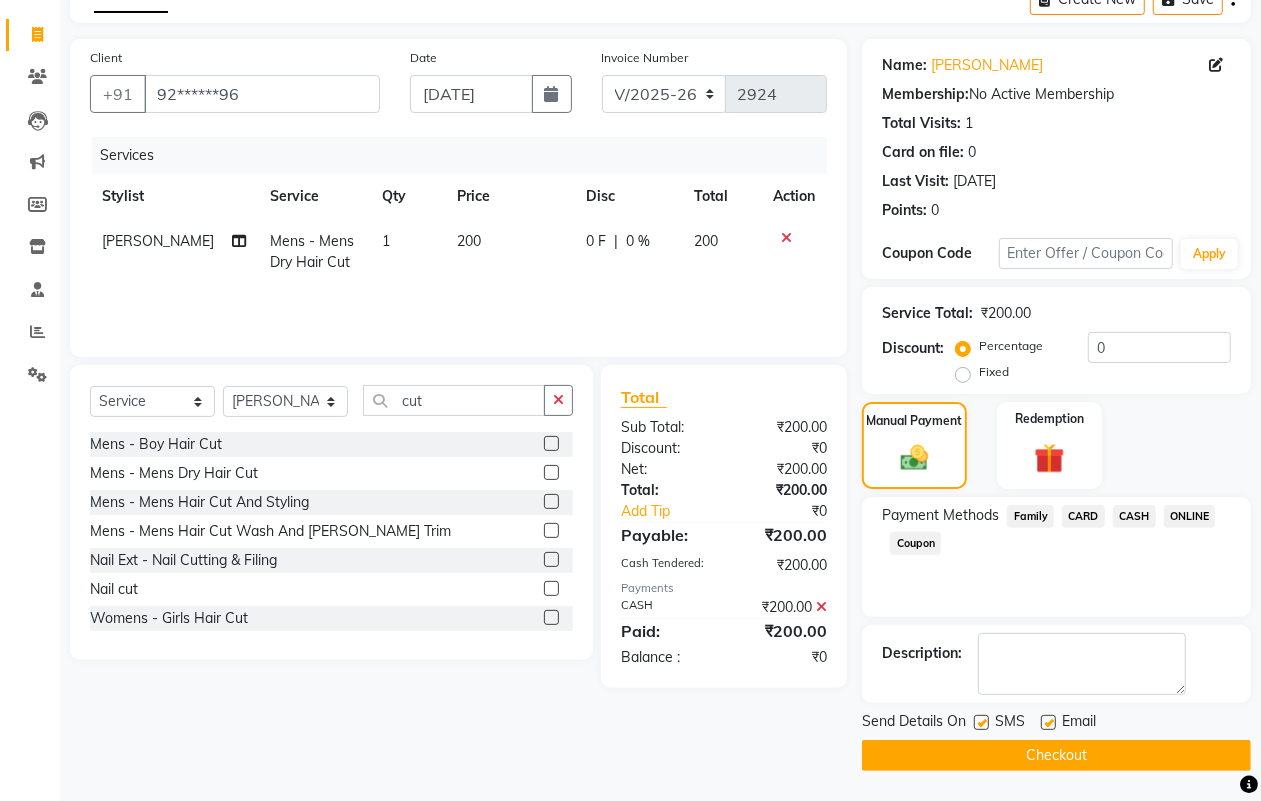 click on "Checkout" 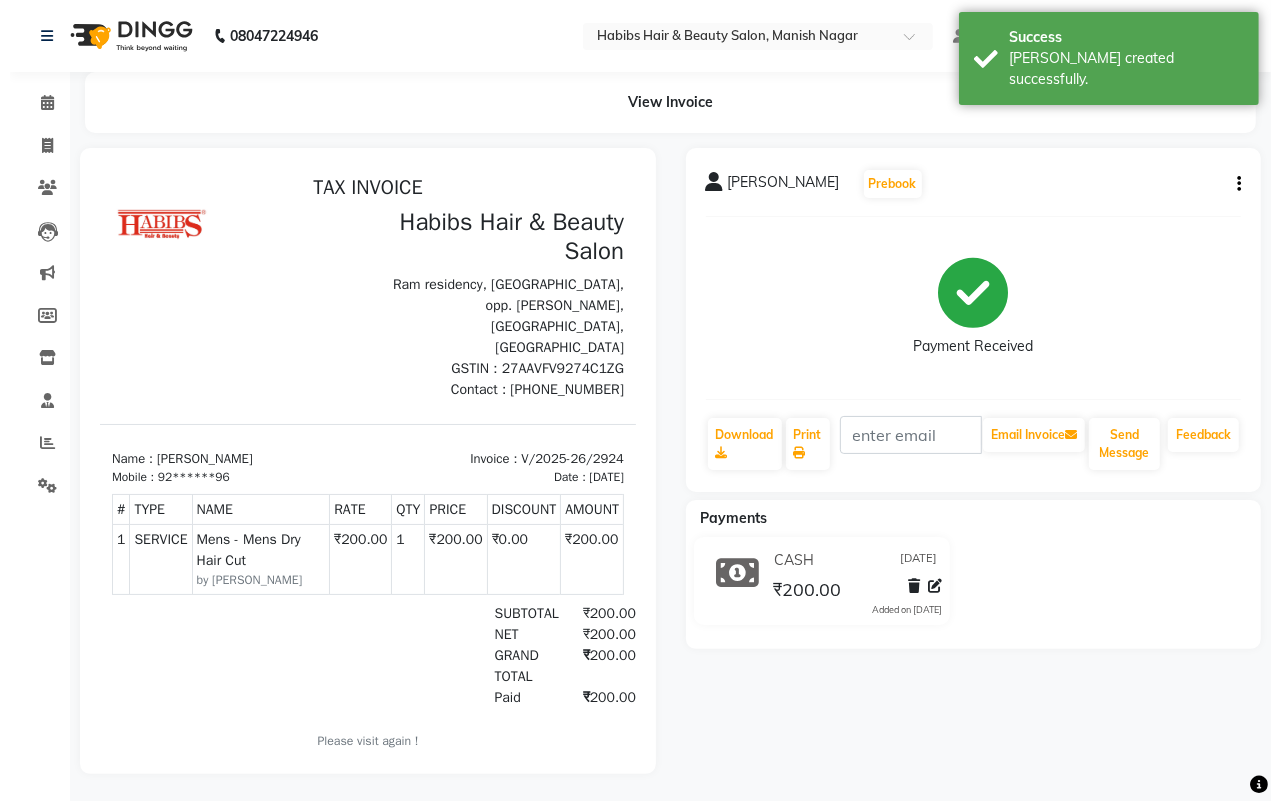 scroll, scrollTop: 0, scrollLeft: 0, axis: both 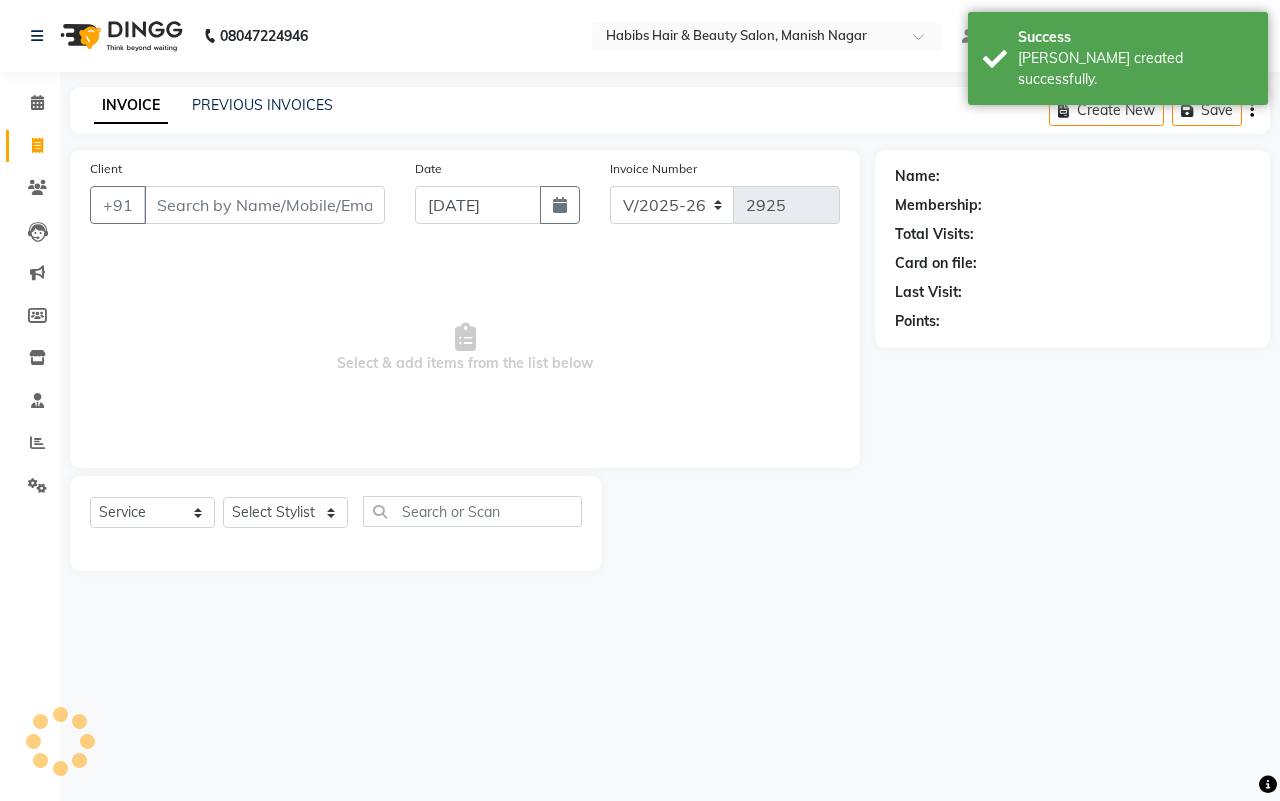 click on "Client" at bounding box center (264, 205) 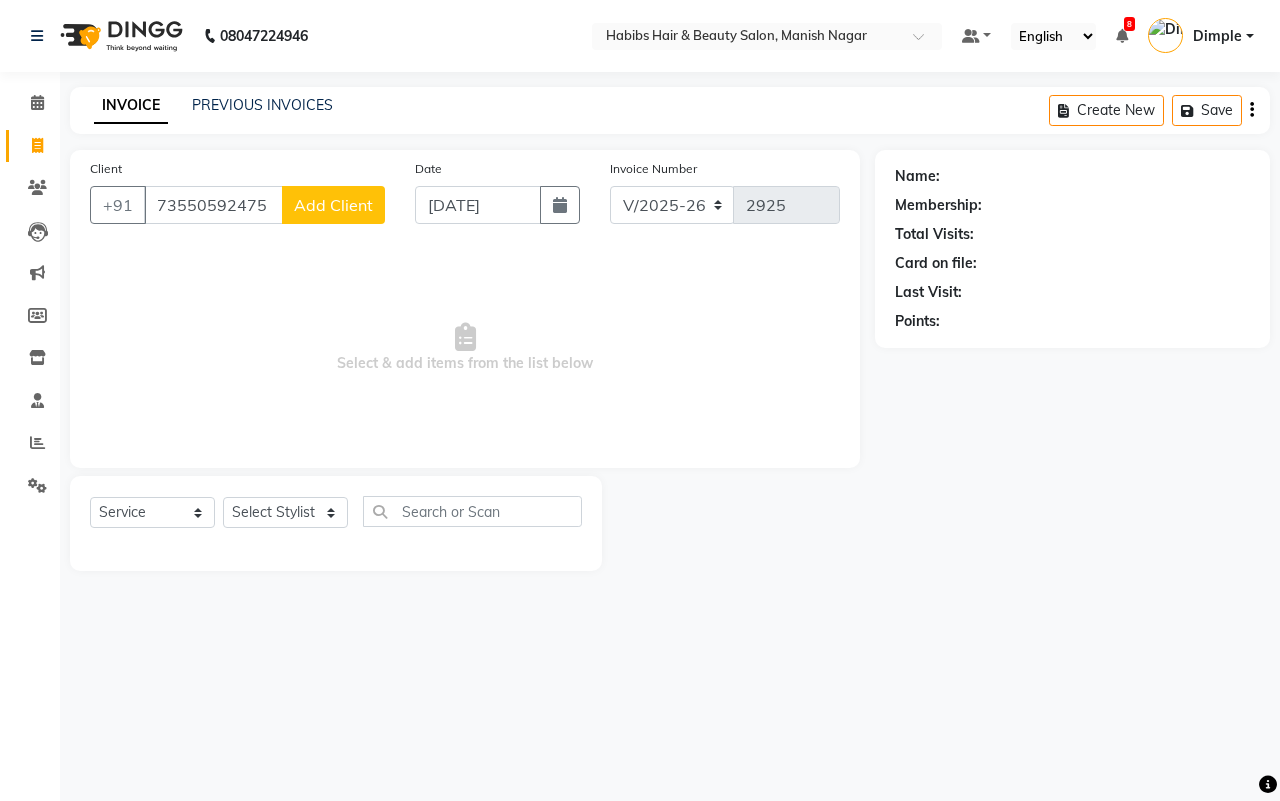 click on "73550592475" at bounding box center [213, 205] 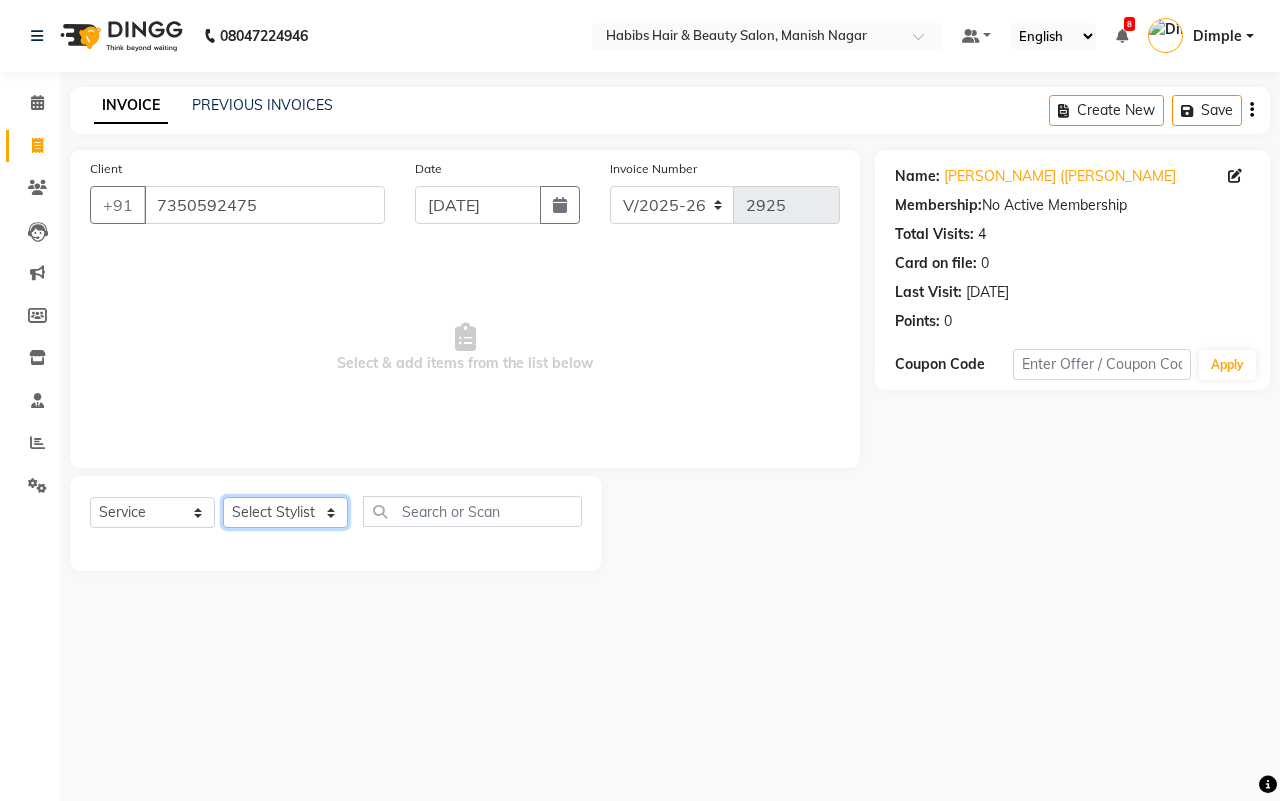 click on "Select Stylist [PERSON_NAME] [PERSON_NAME] [PERSON_NAME] Sachin [PERSON_NAME] [PERSON_NAME] [PERSON_NAME]" 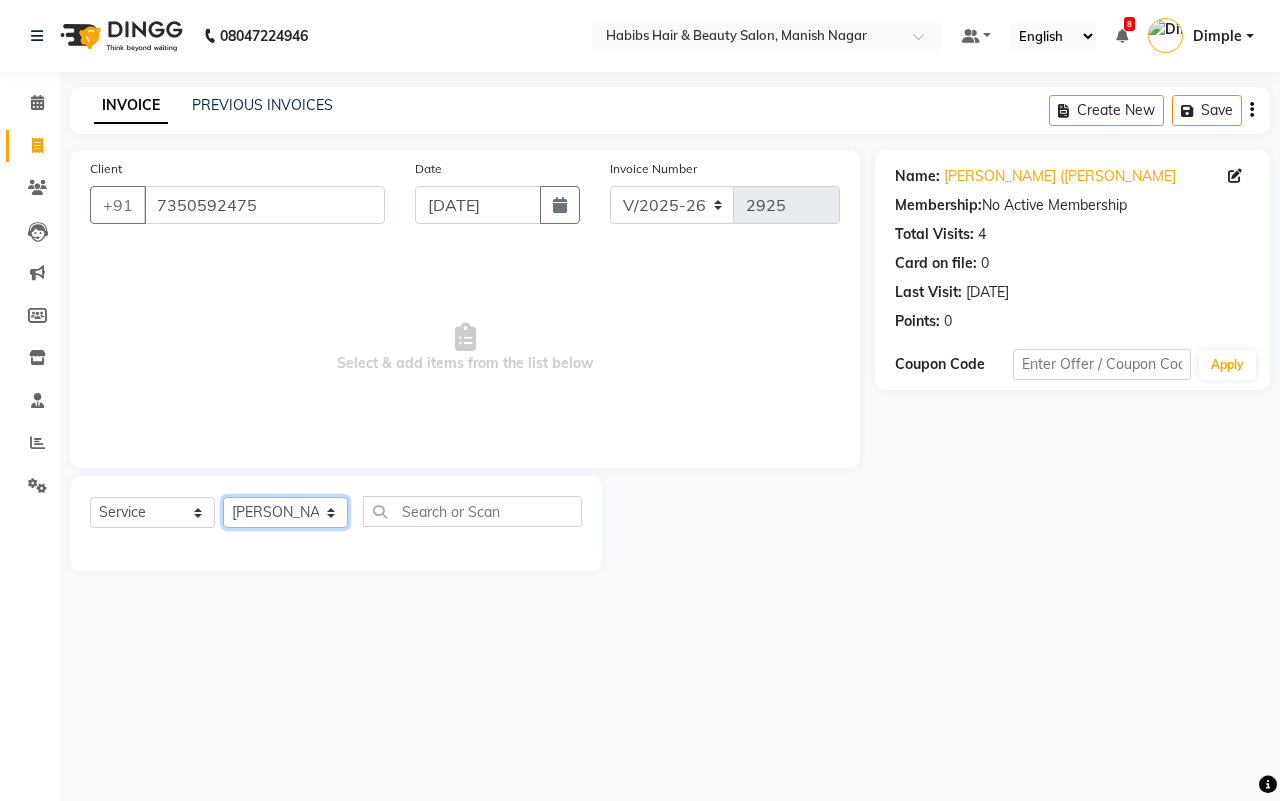 click on "Select Stylist [PERSON_NAME] [PERSON_NAME] [PERSON_NAME] Sachin [PERSON_NAME] [PERSON_NAME] [PERSON_NAME]" 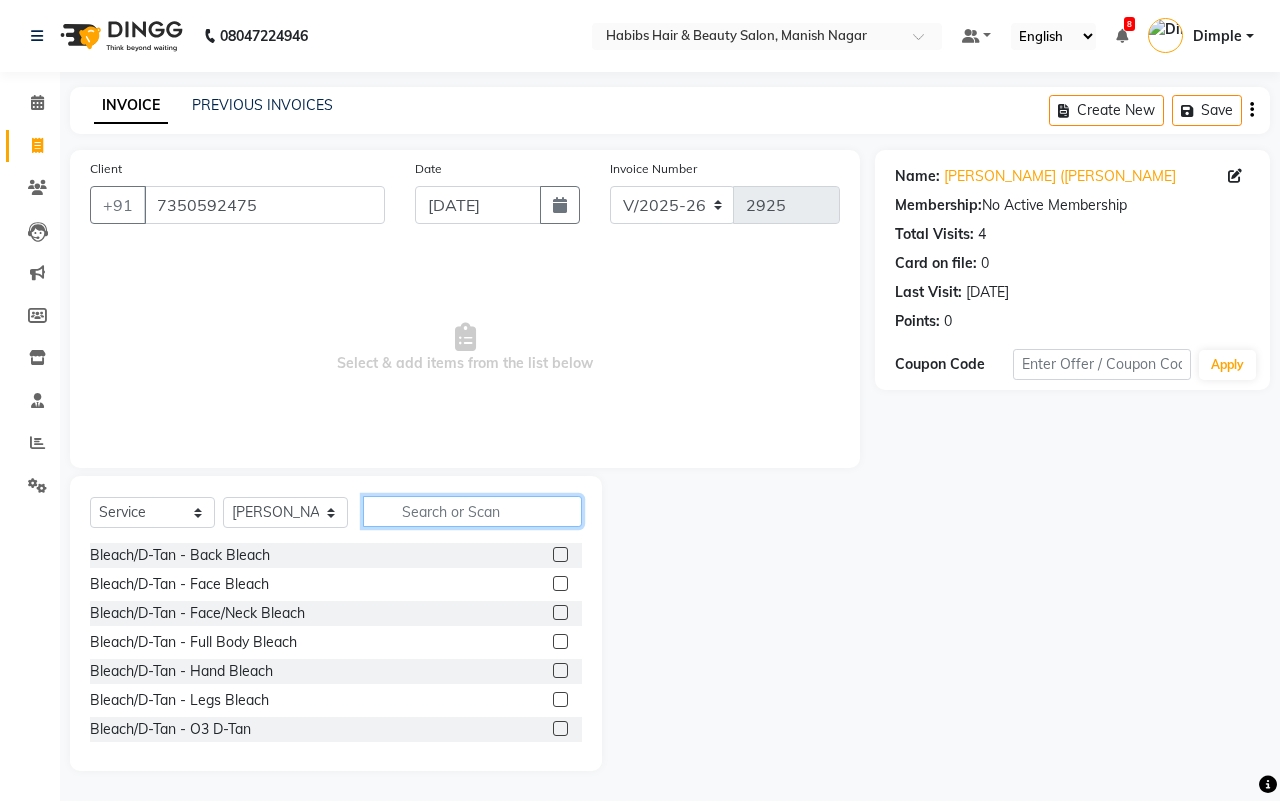 click 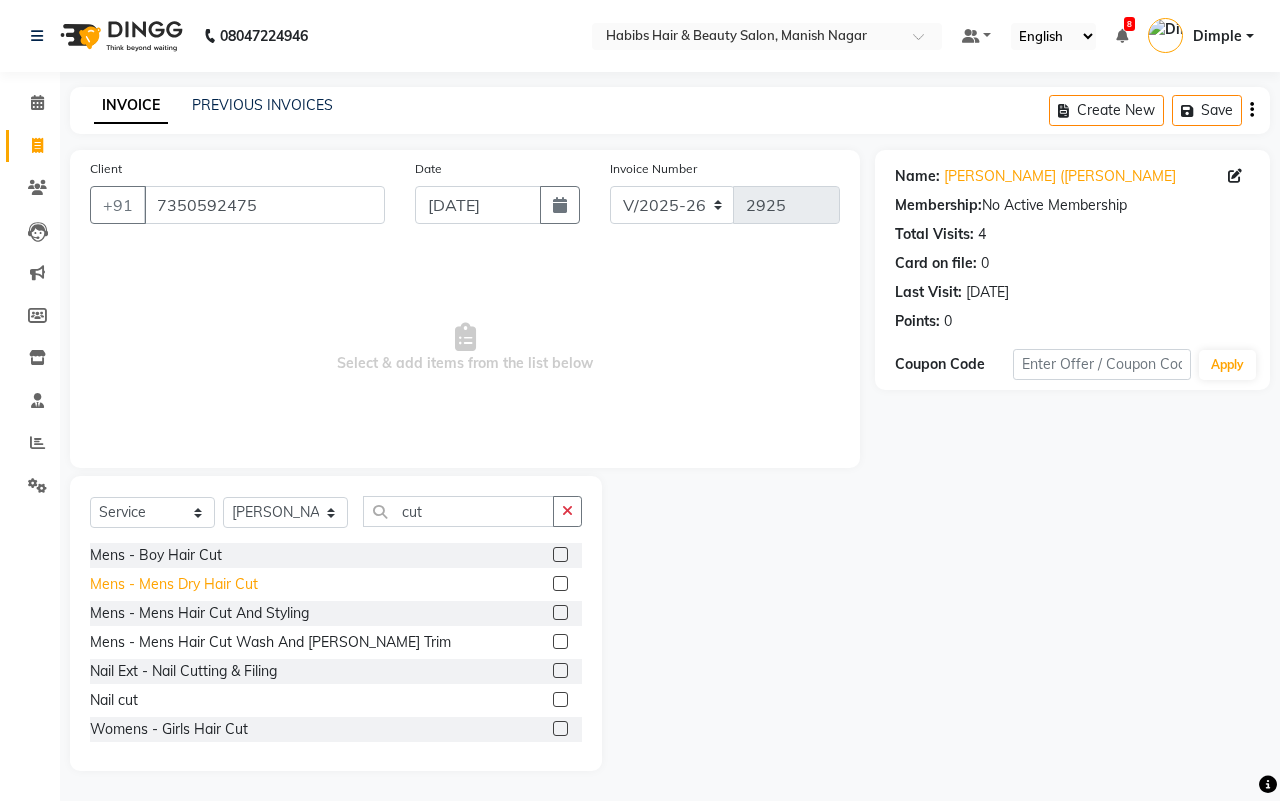 click on "Mens - Mens Dry Hair Cut" 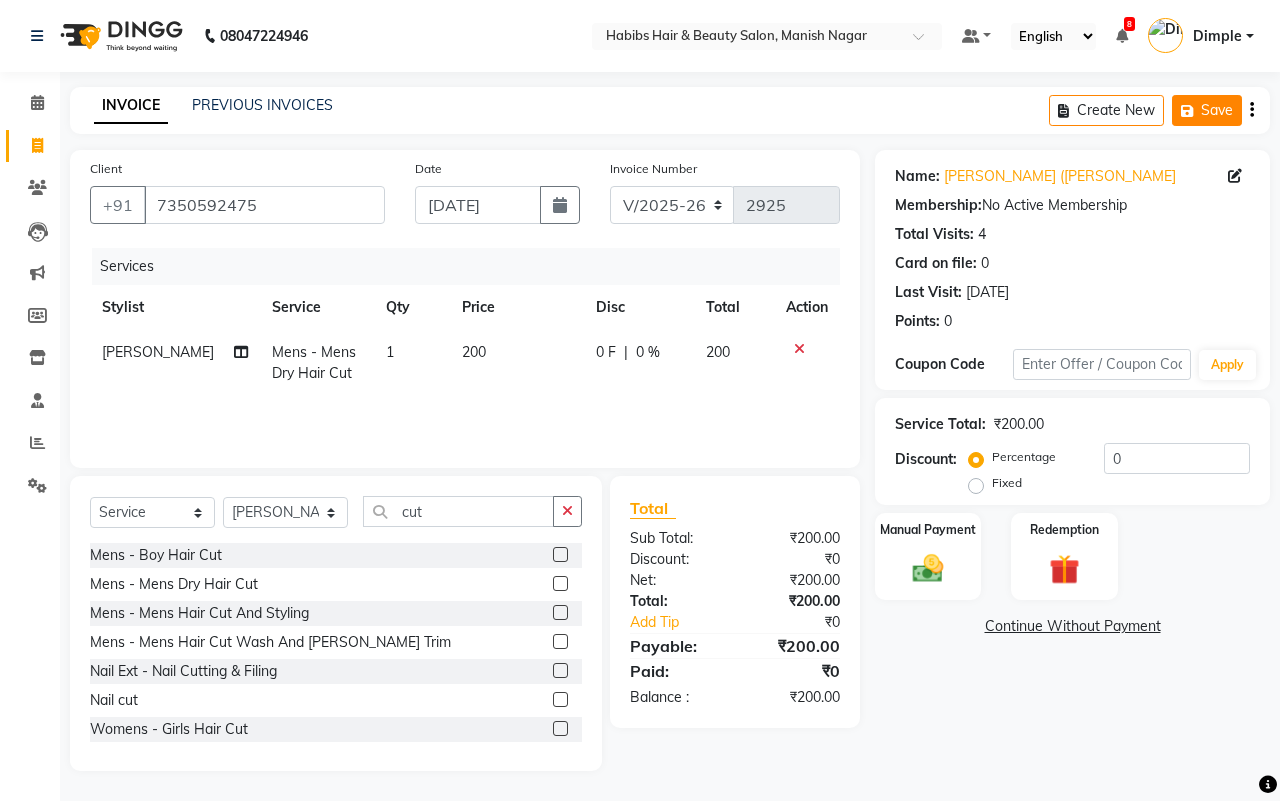 click on "Save" 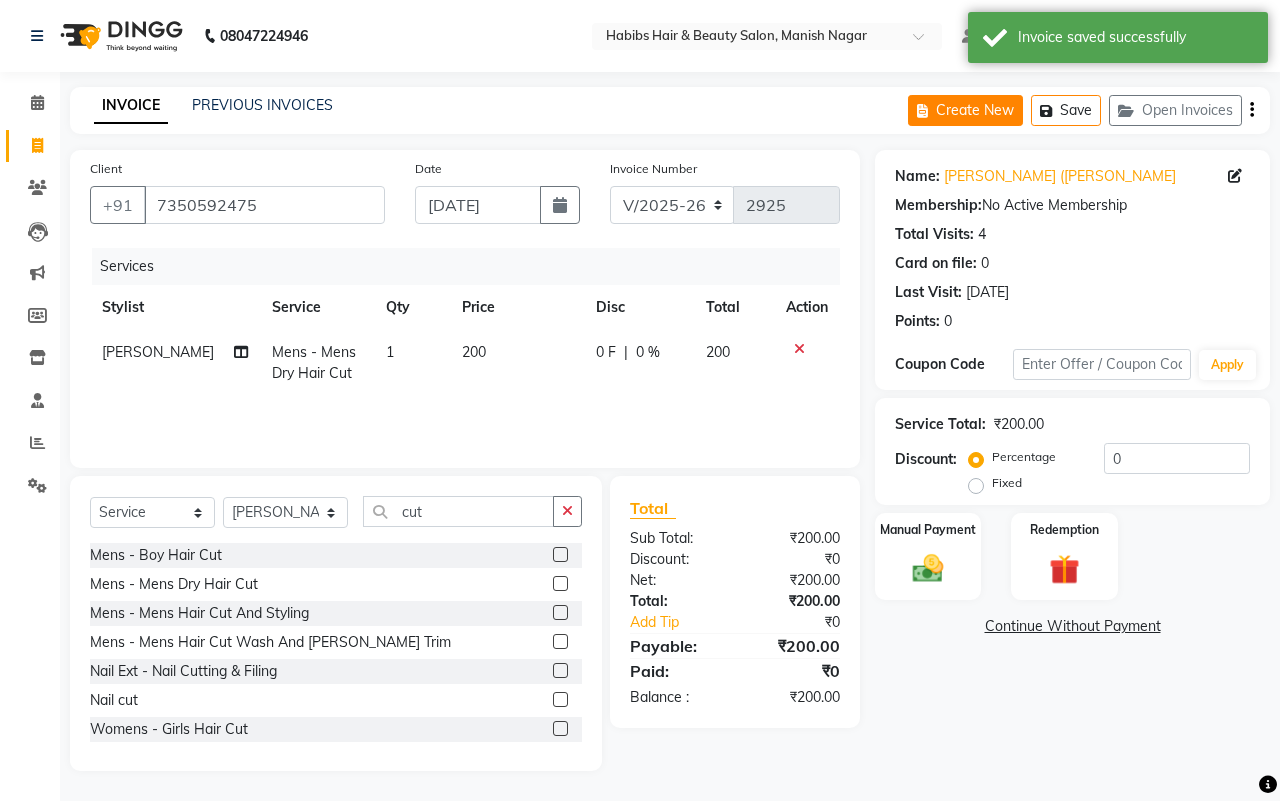 click 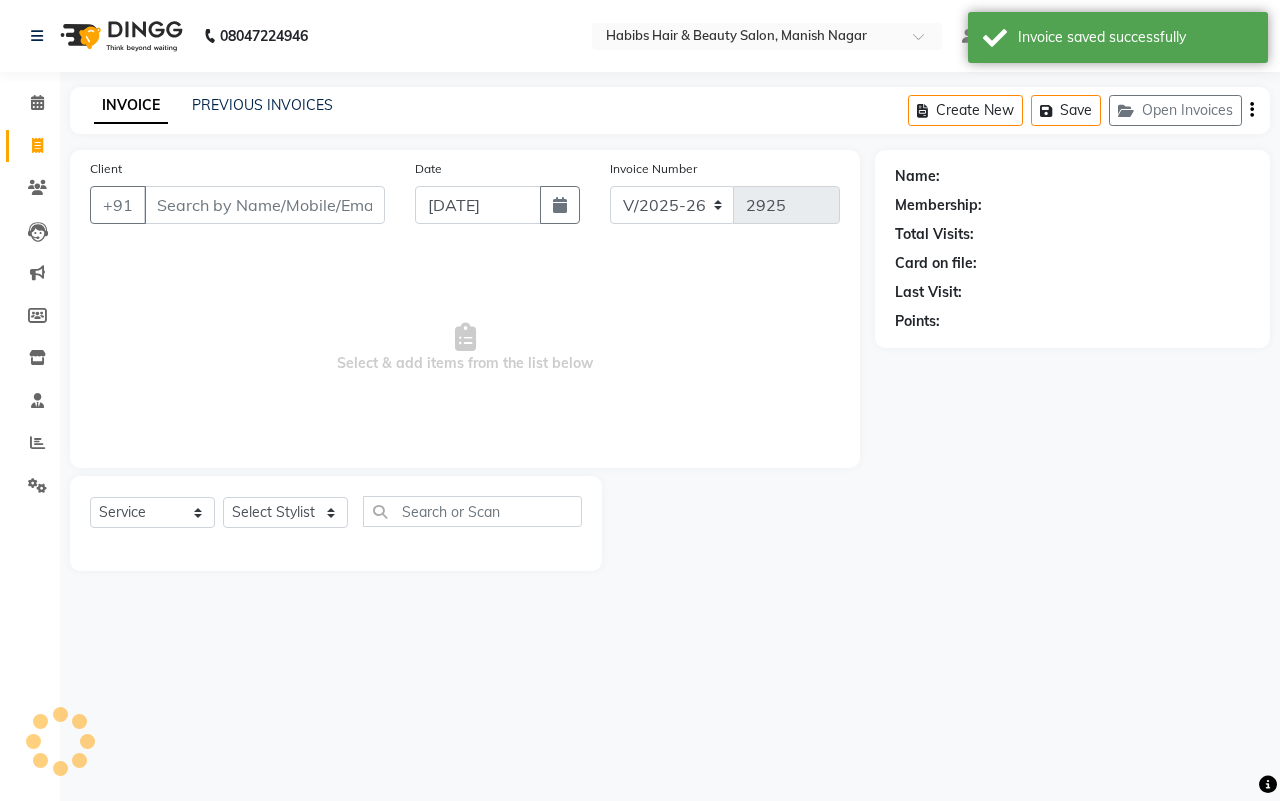 click on "Client" at bounding box center [264, 205] 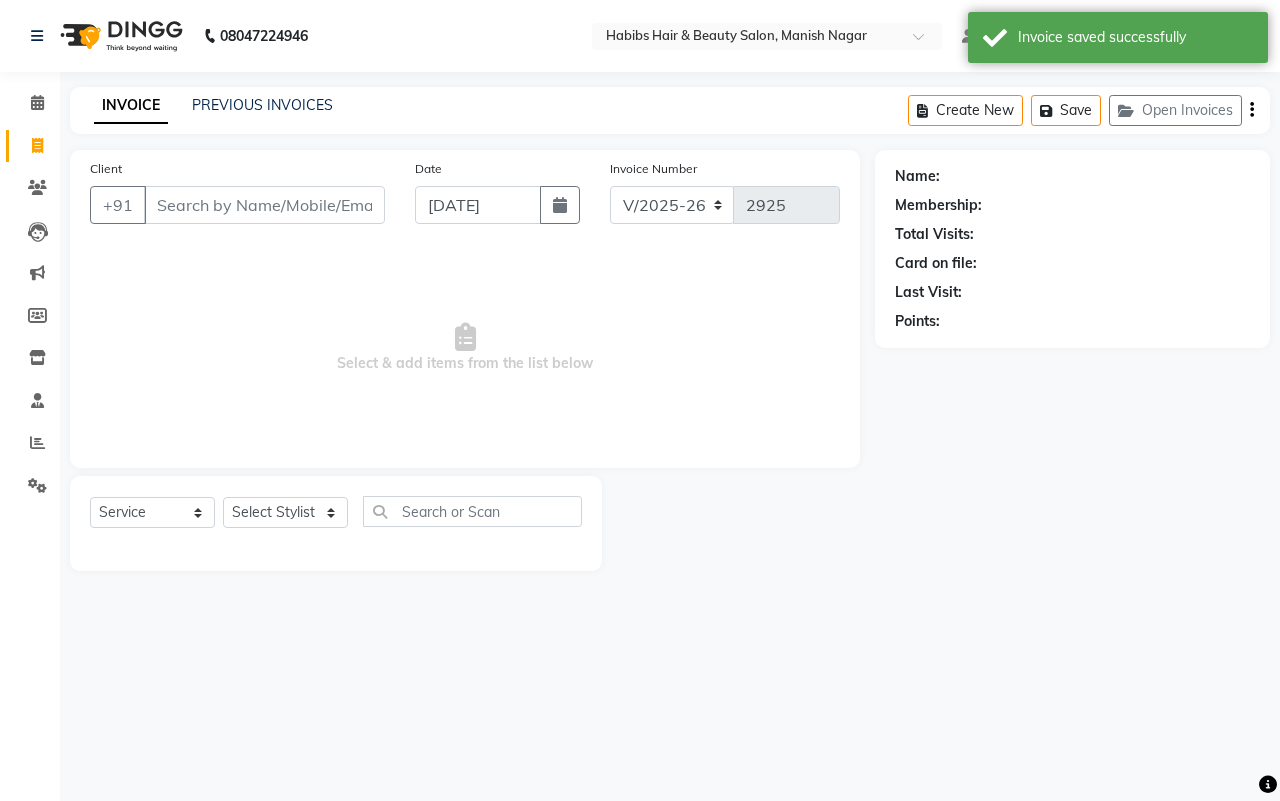 click on "Client" at bounding box center (264, 205) 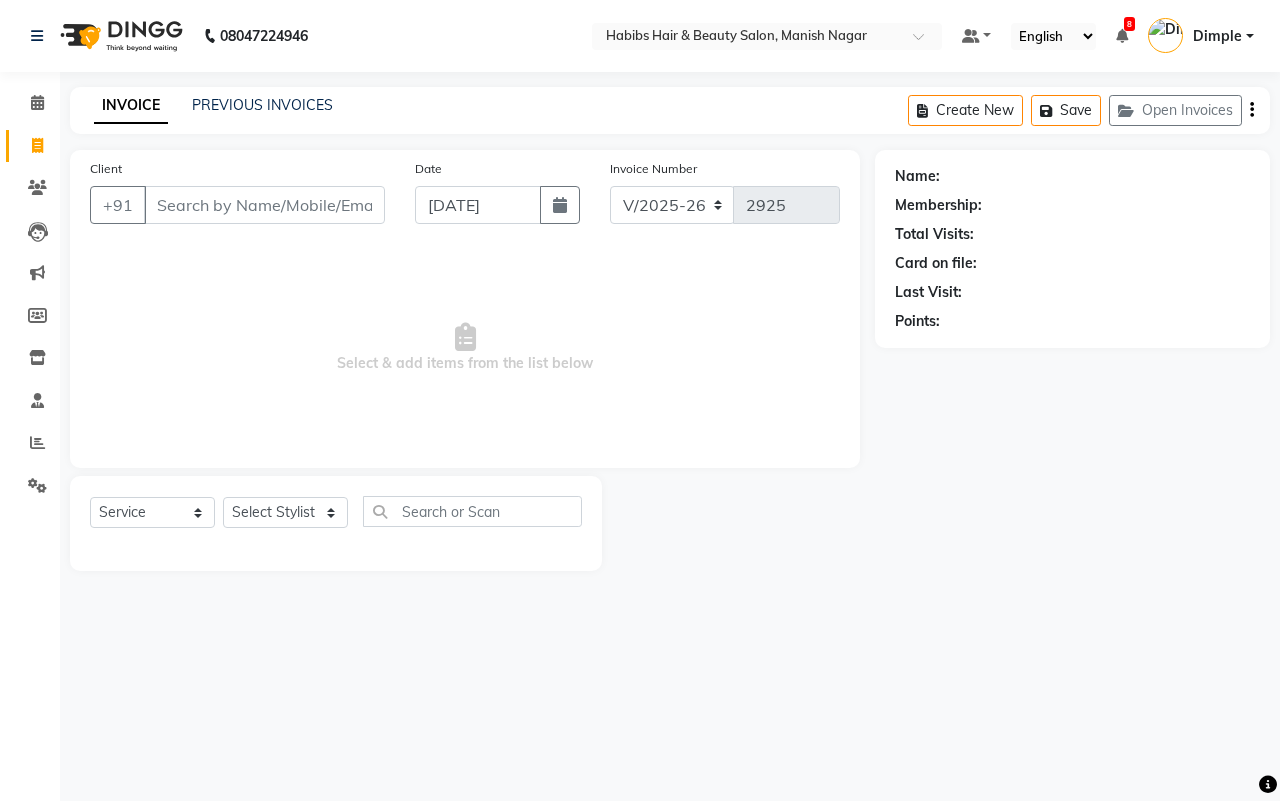 click on "Client" at bounding box center [264, 205] 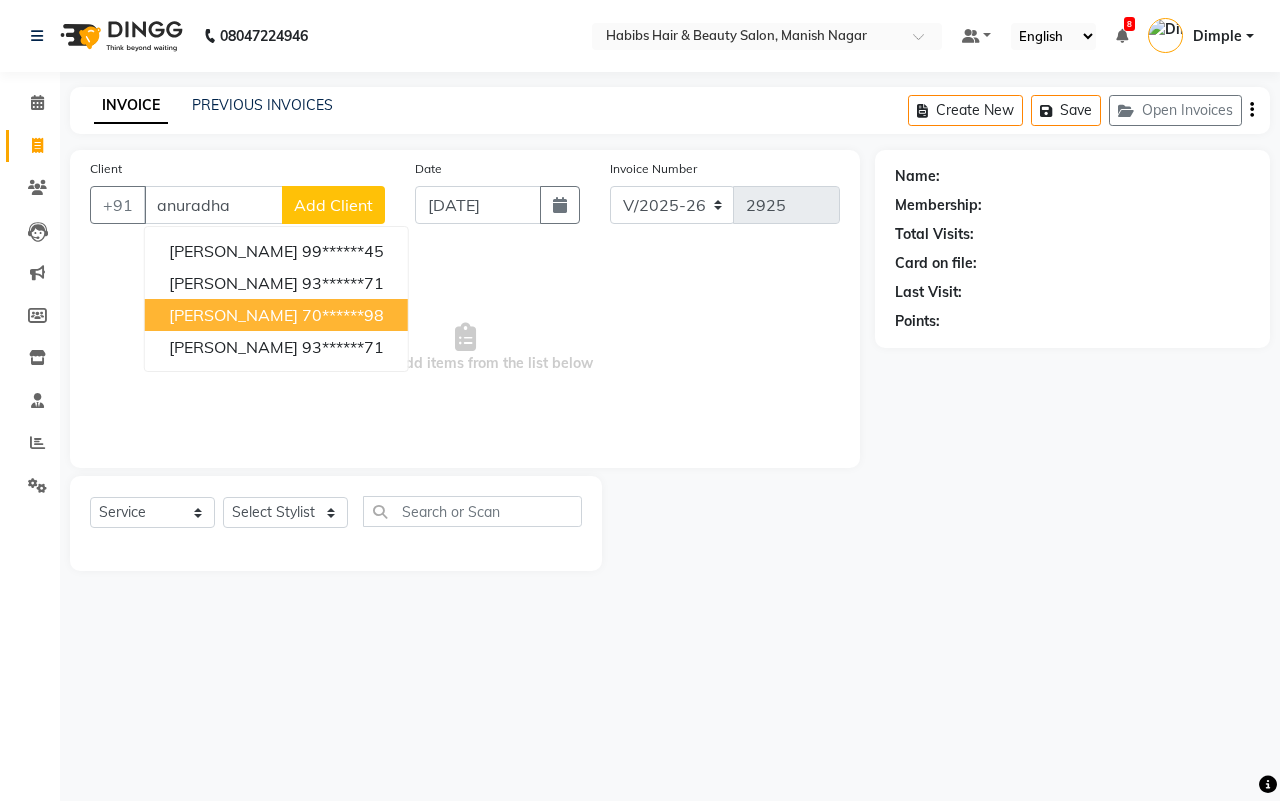 click on "[PERSON_NAME]" at bounding box center [233, 315] 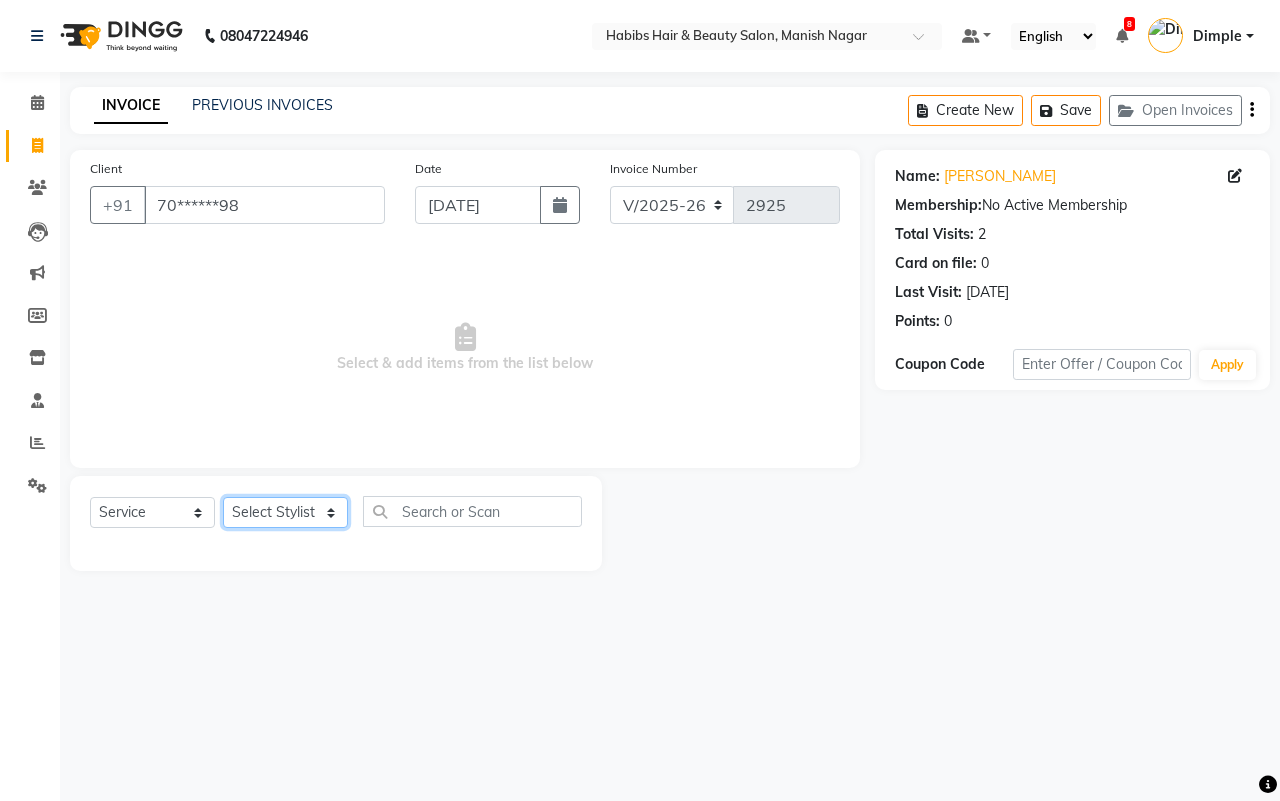 click on "Select Stylist [PERSON_NAME] [PERSON_NAME] [PERSON_NAME] Sachin [PERSON_NAME] [PERSON_NAME] [PERSON_NAME]" 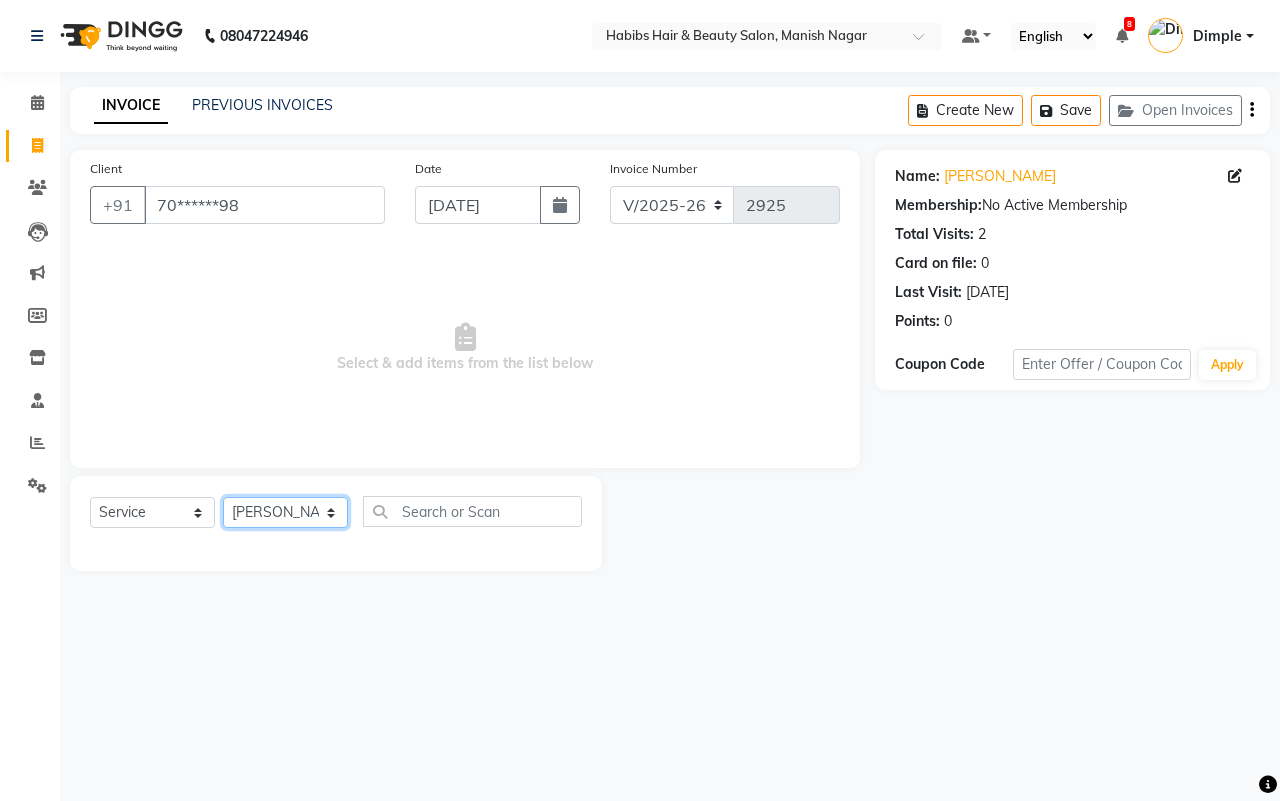 click on "Select Stylist [PERSON_NAME] [PERSON_NAME] [PERSON_NAME] Sachin [PERSON_NAME] [PERSON_NAME] [PERSON_NAME]" 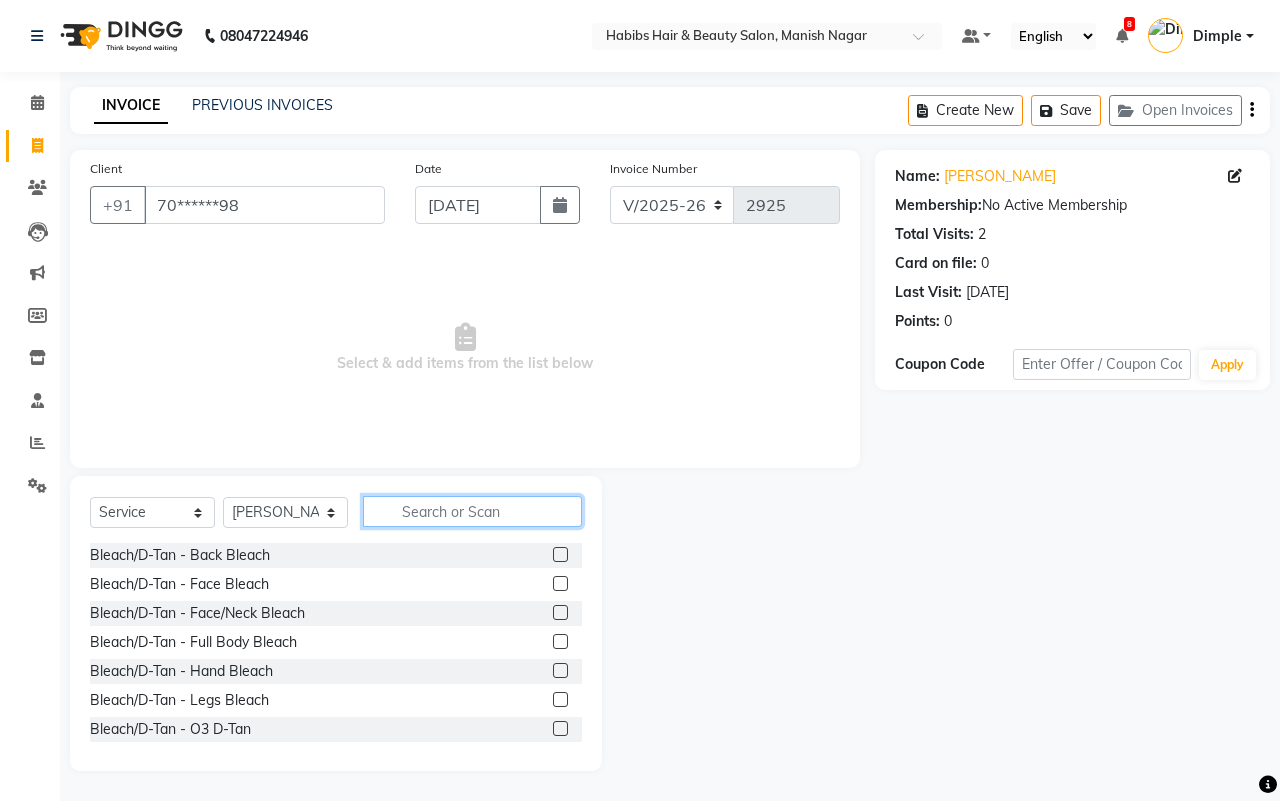 click 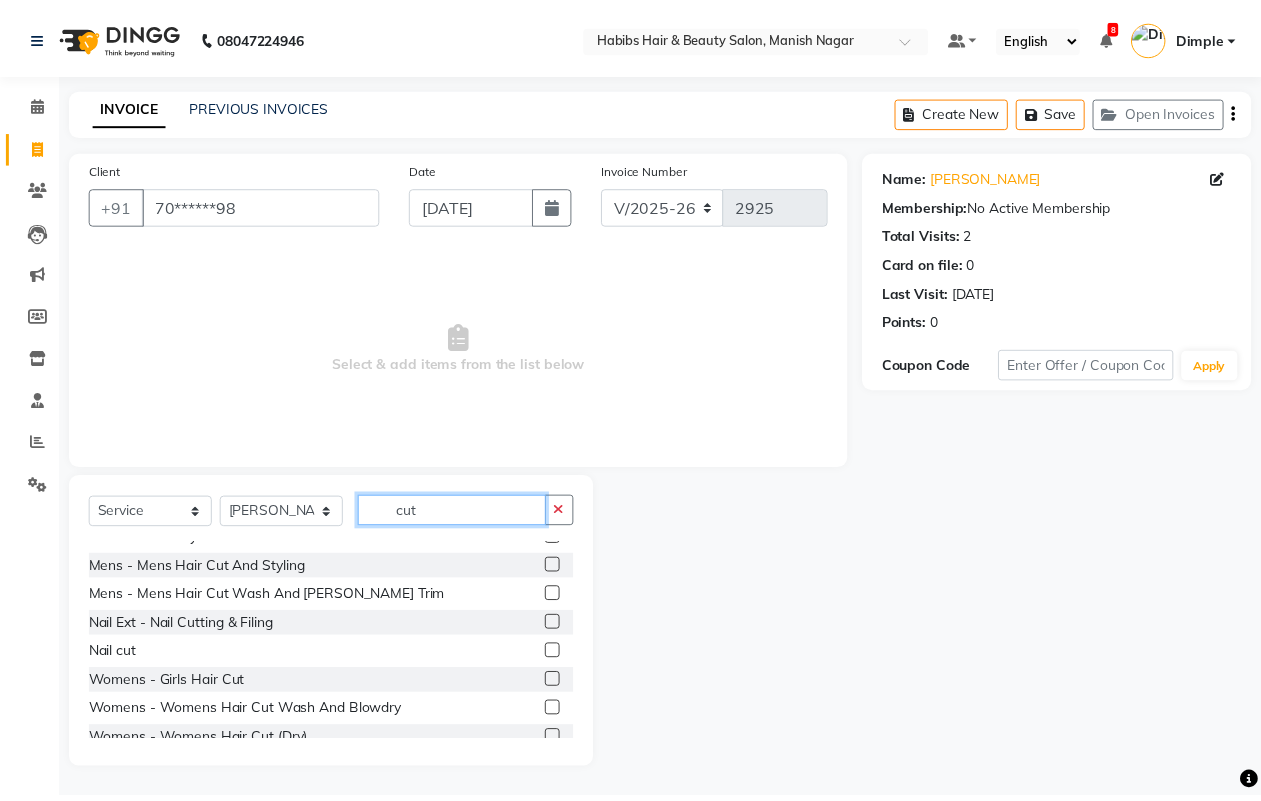 scroll, scrollTop: 90, scrollLeft: 0, axis: vertical 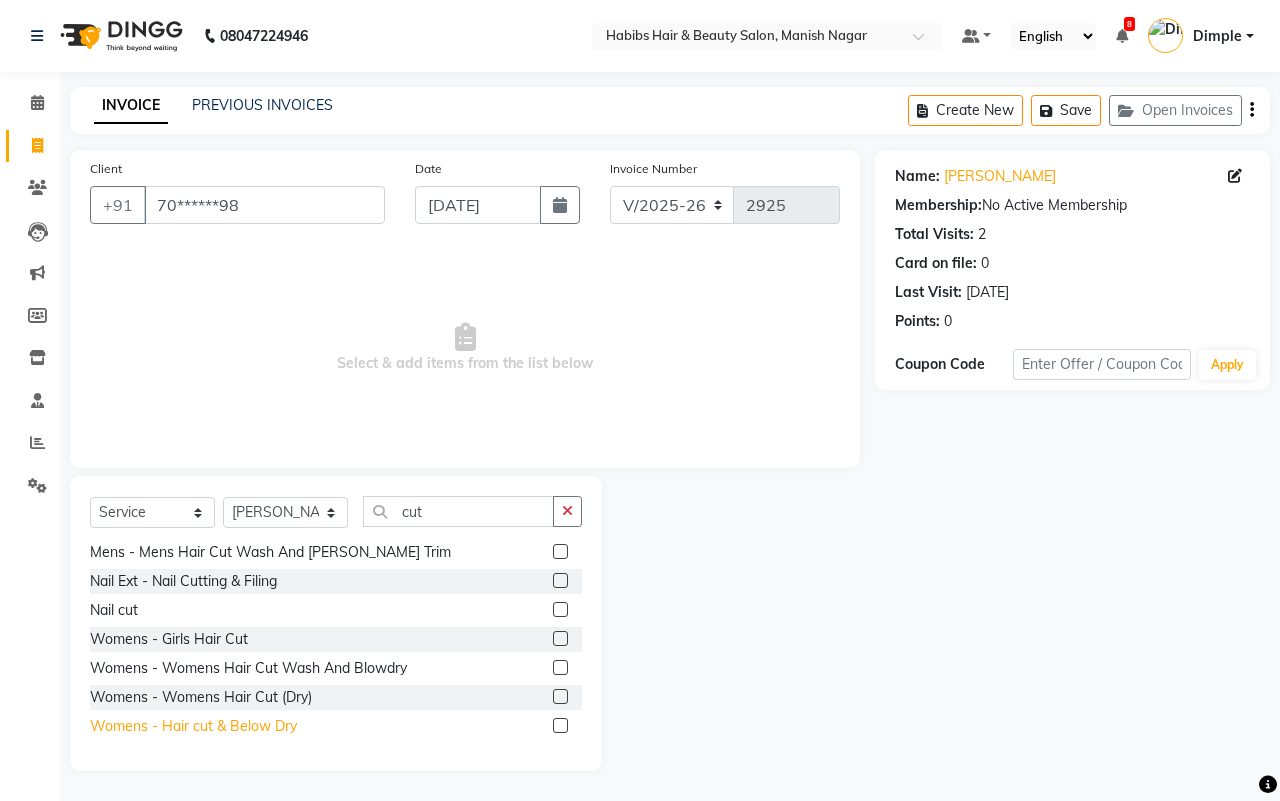 click on "Womens - Hair cut & Below Dry" 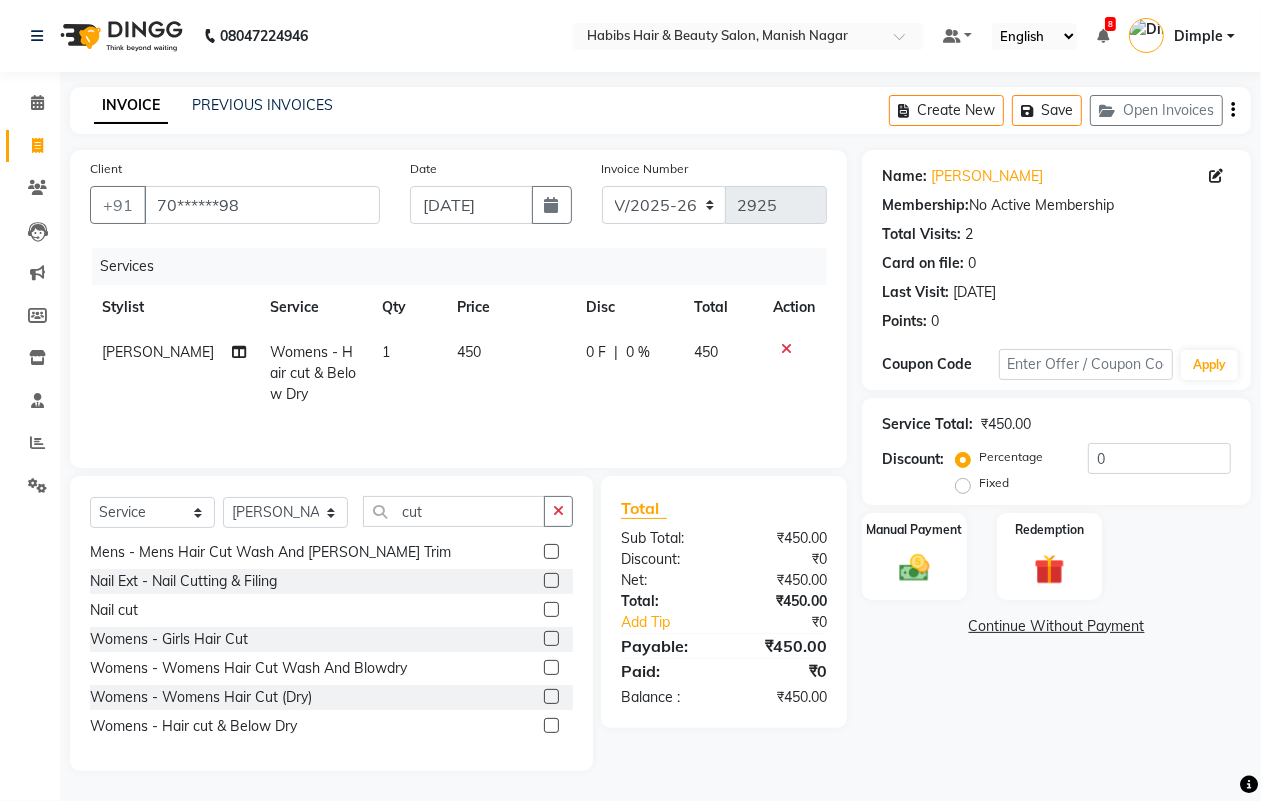 click on "450" 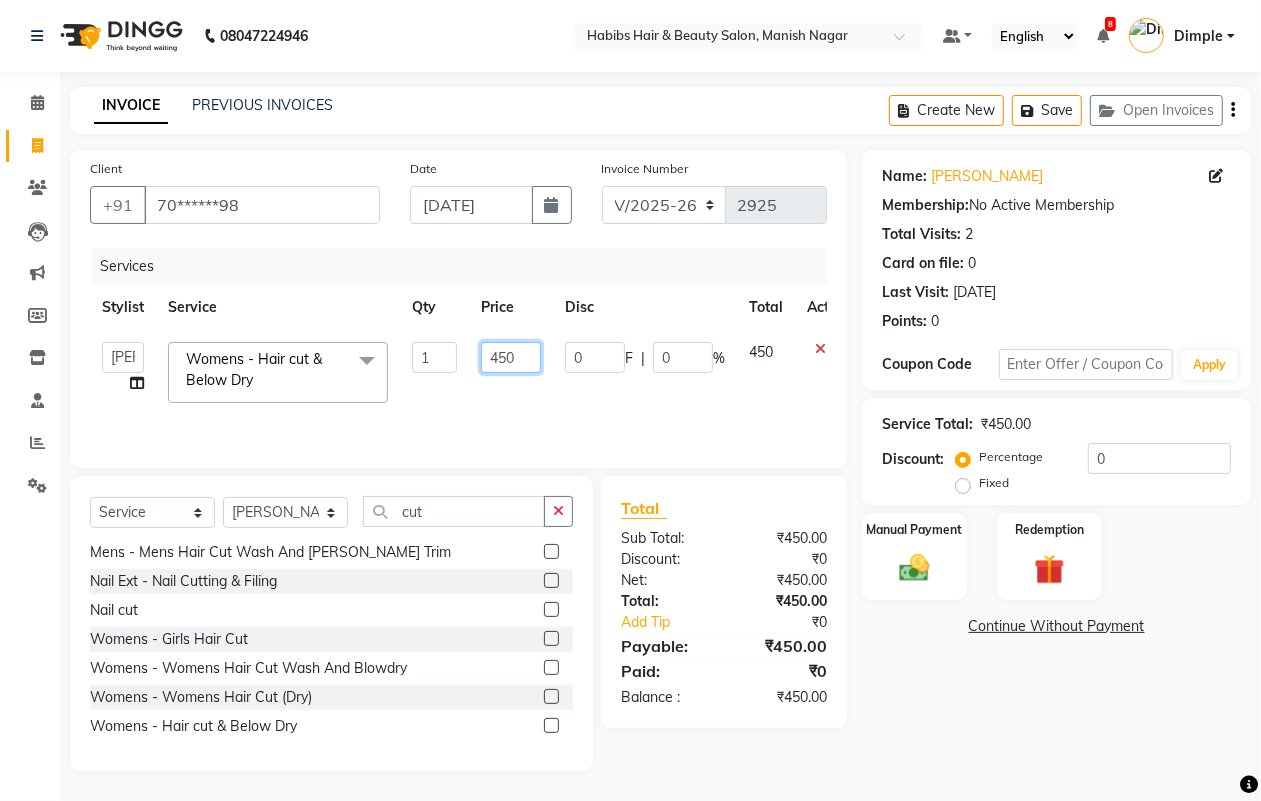 click on "450" 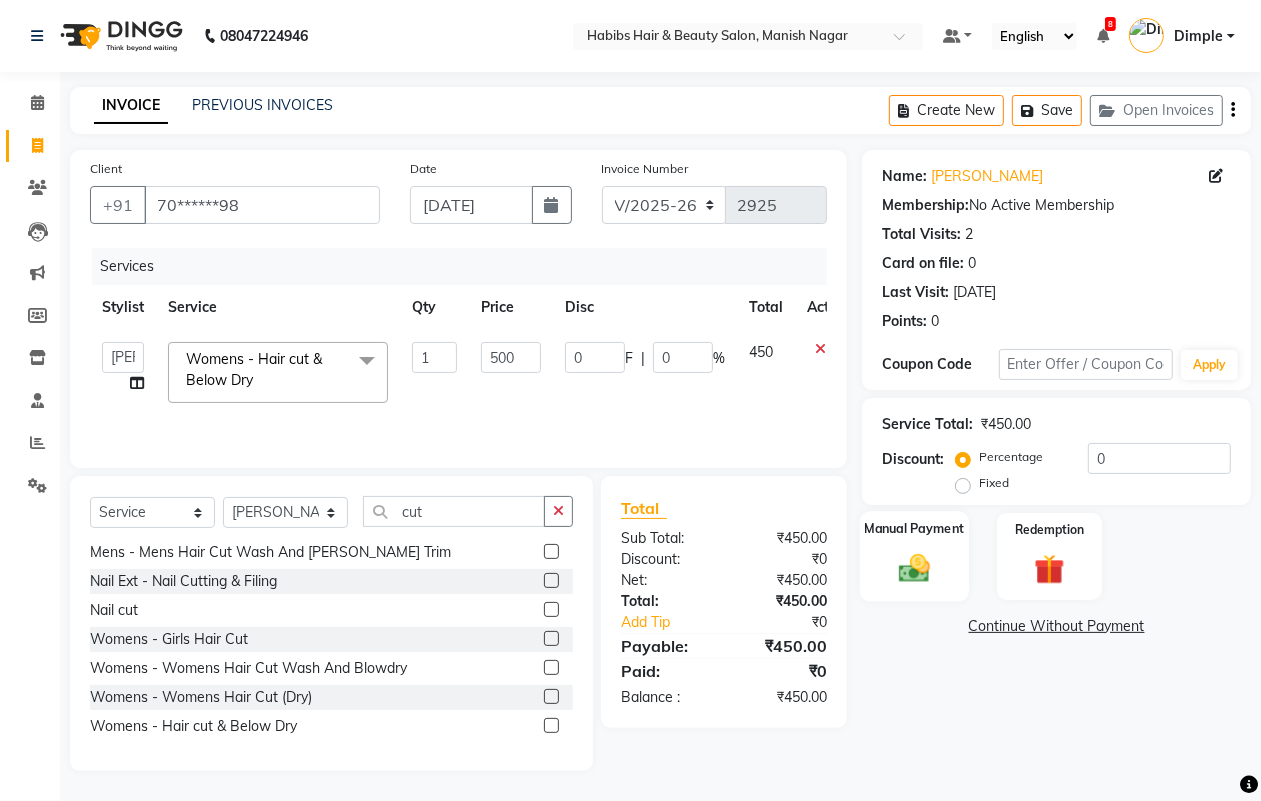 click on "Manual Payment" 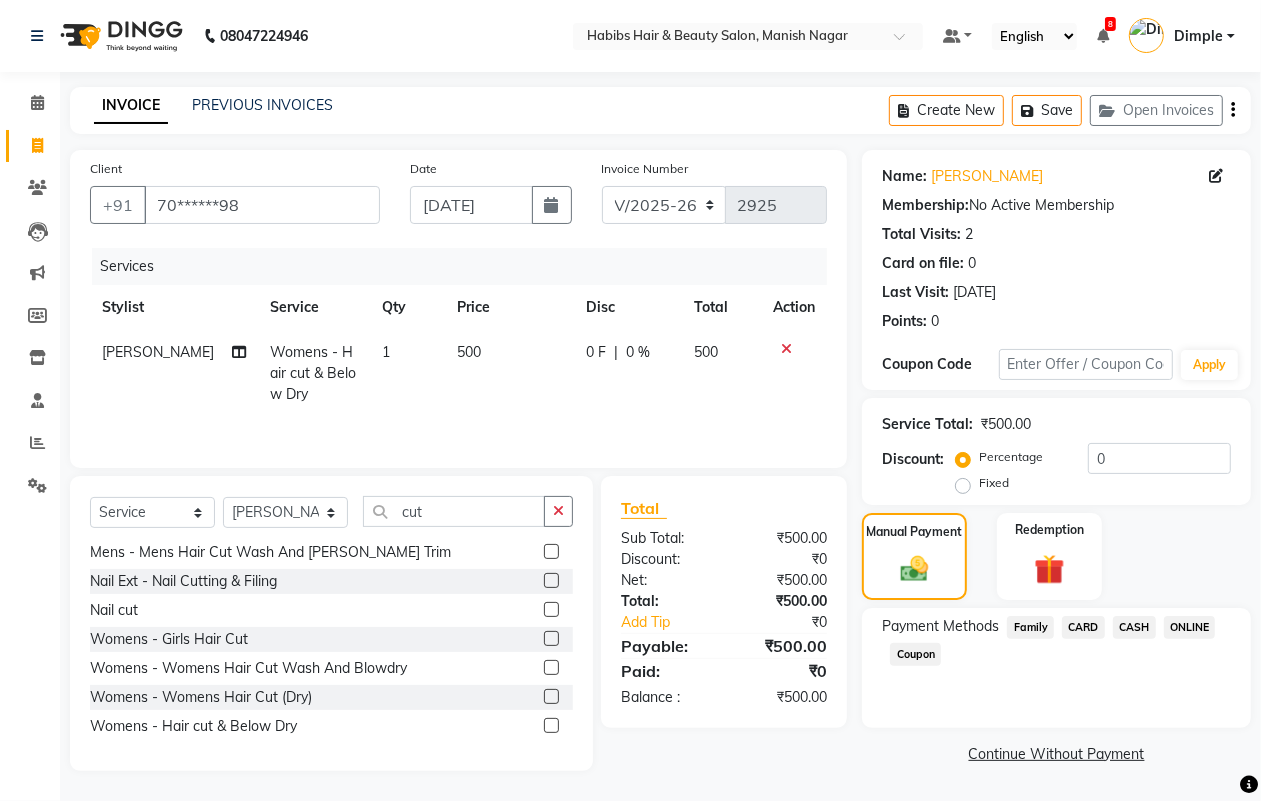 click on "ONLINE" 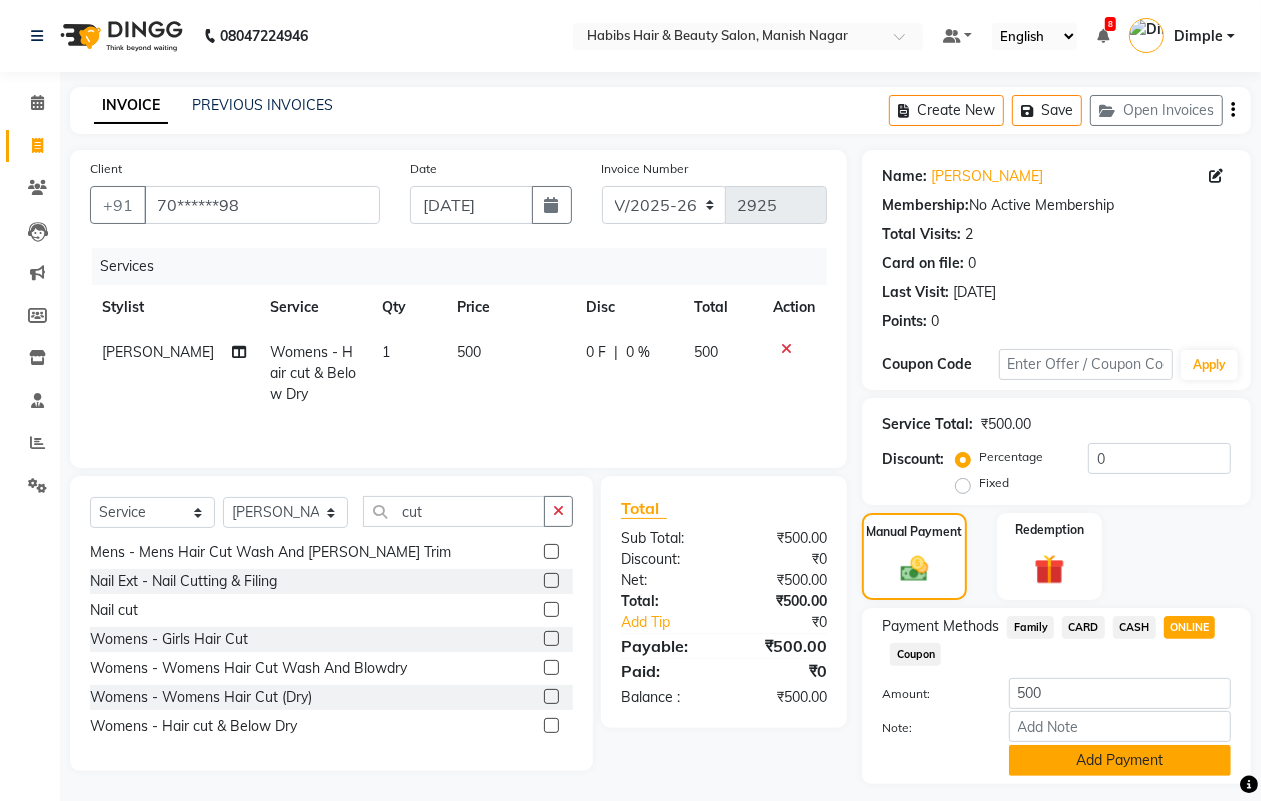 click on "Add Payment" 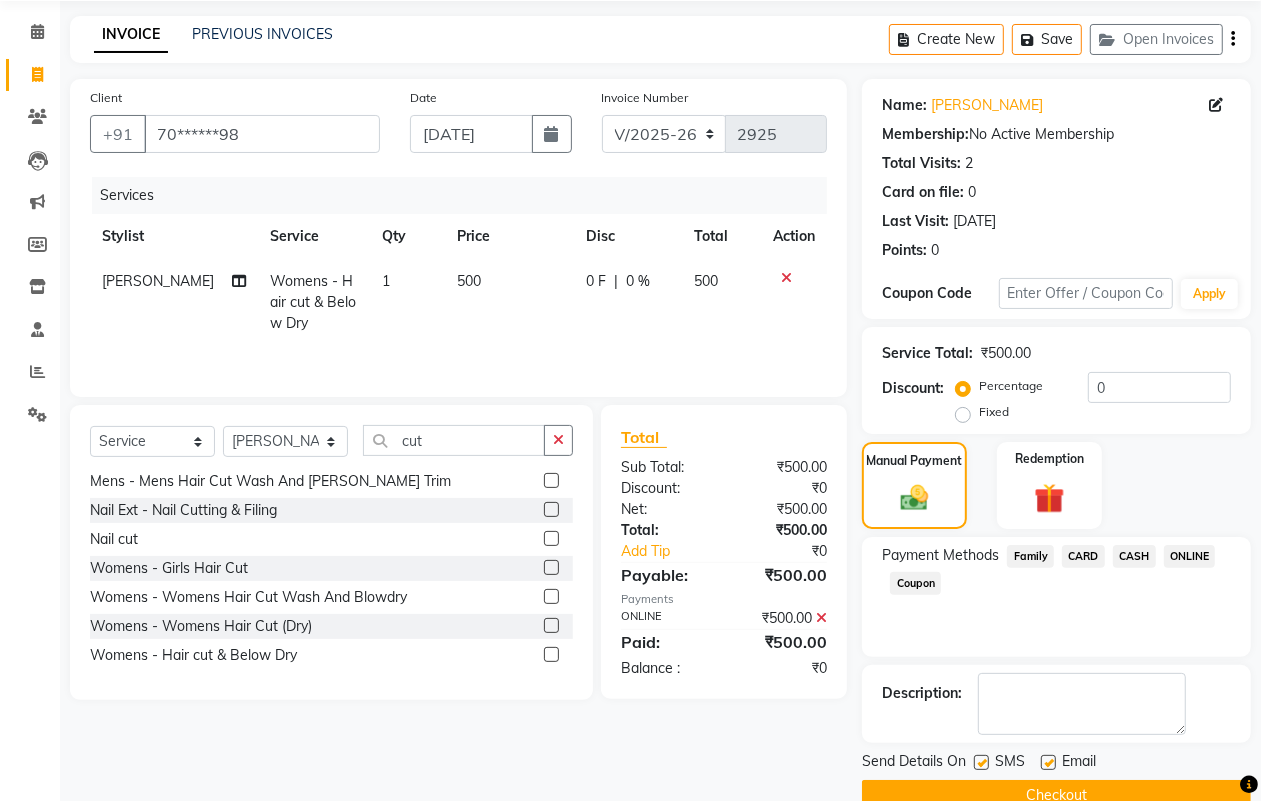 scroll, scrollTop: 111, scrollLeft: 0, axis: vertical 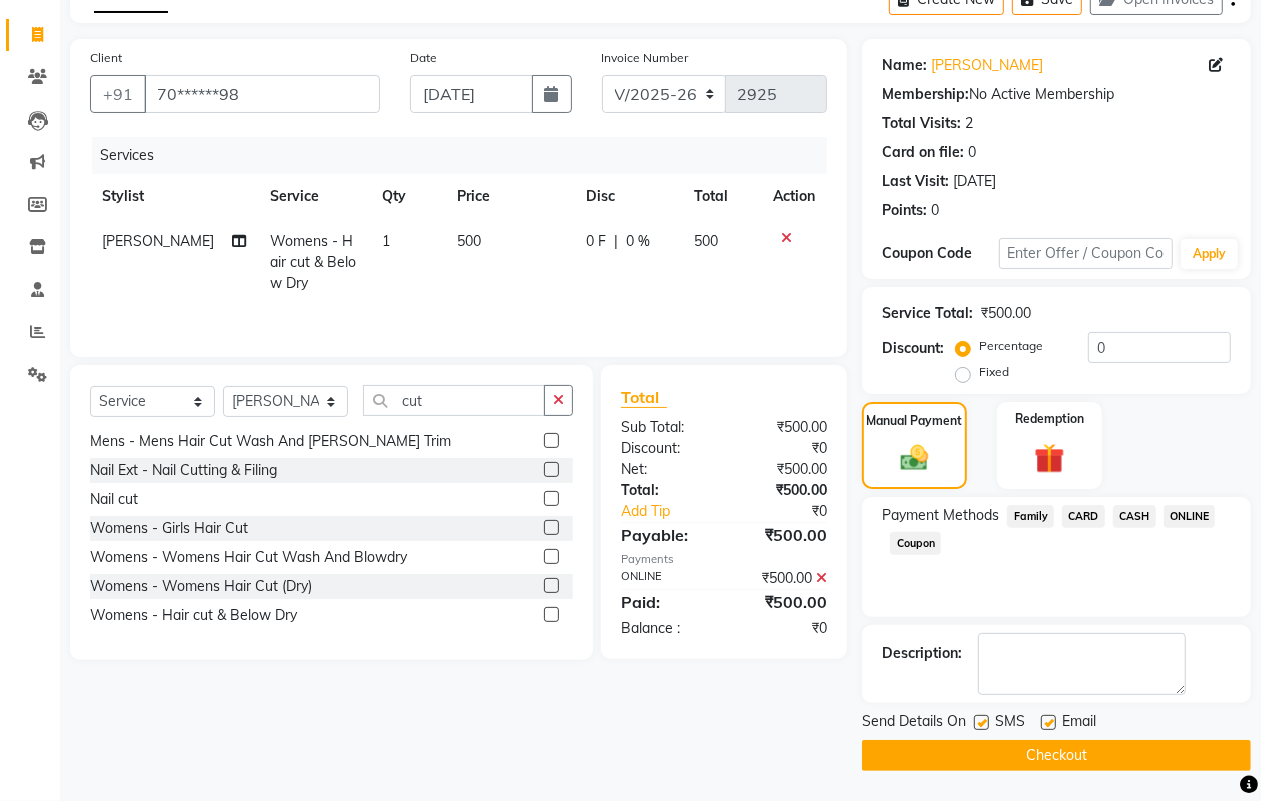 click on "Checkout" 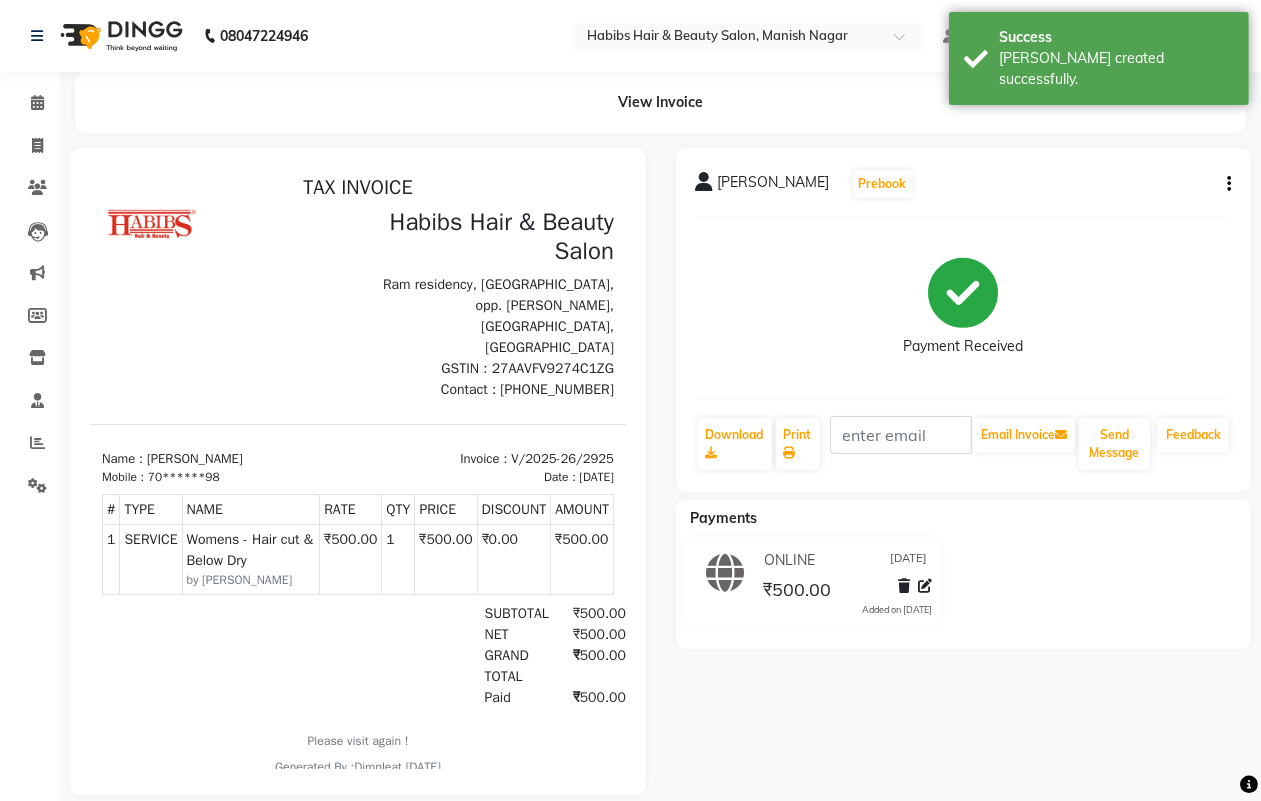 scroll, scrollTop: 0, scrollLeft: 0, axis: both 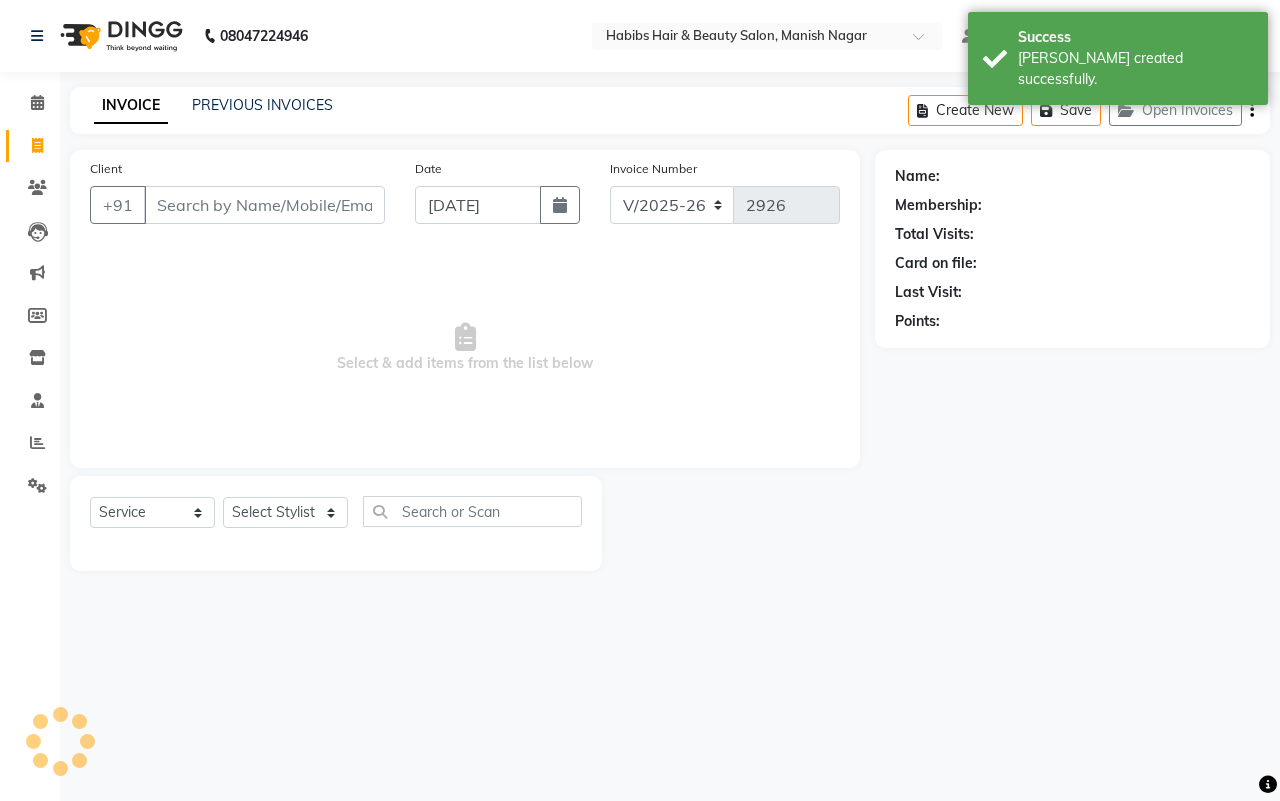 click on "Client" at bounding box center (264, 205) 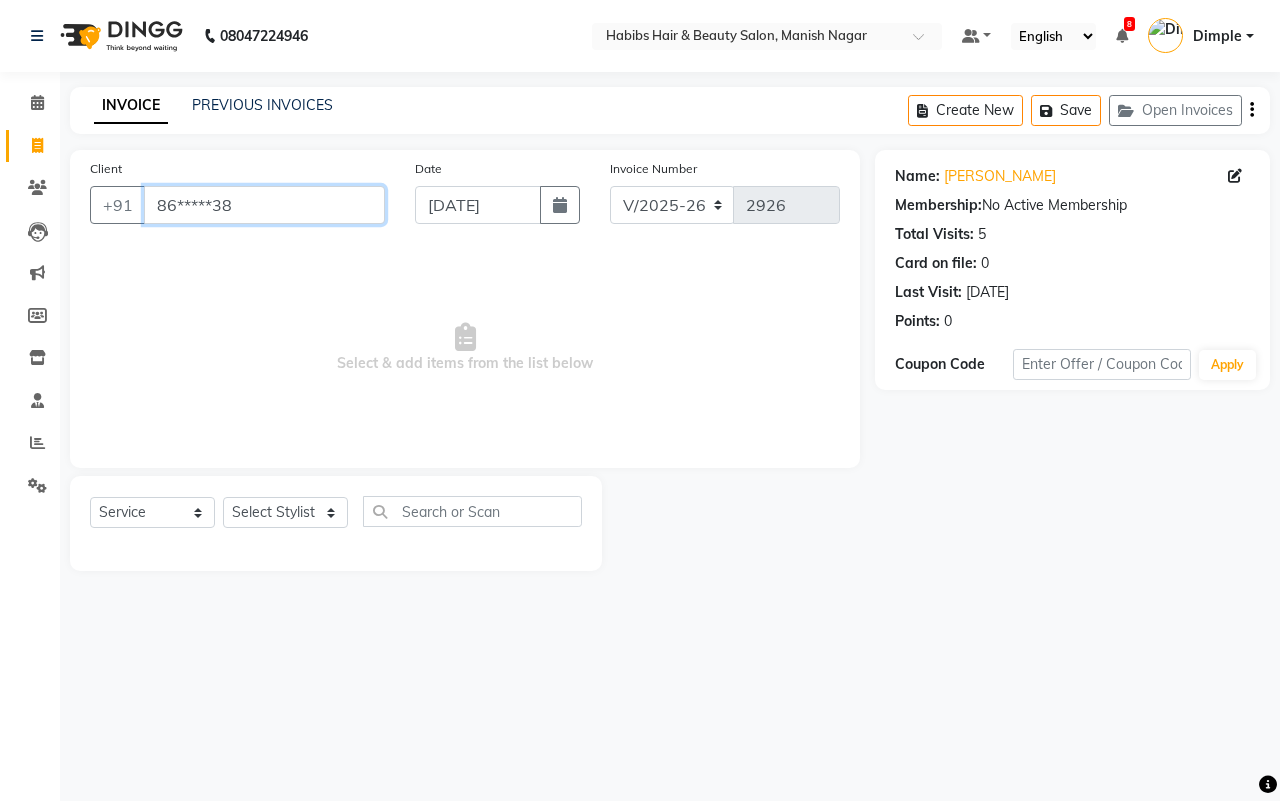 drag, startPoint x: 245, startPoint y: 201, endPoint x: 72, endPoint y: 215, distance: 173.56555 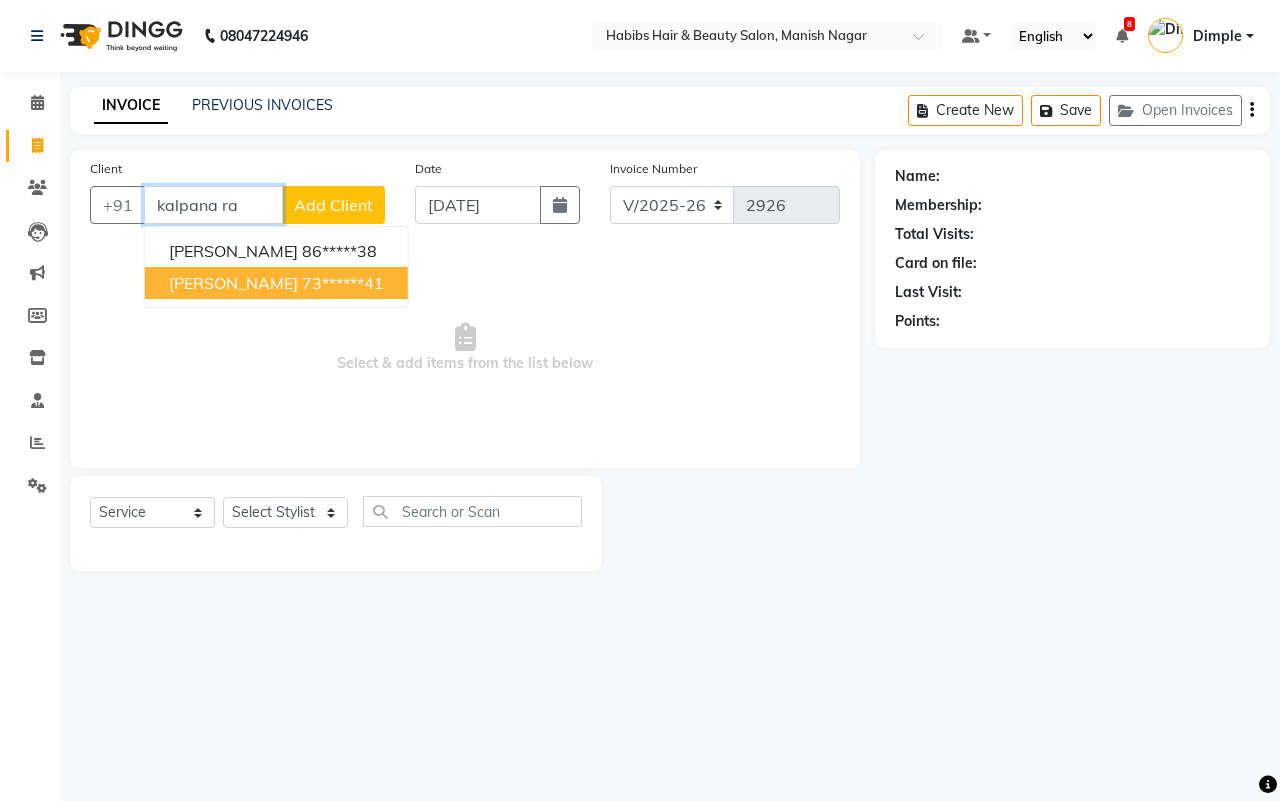 click on "73******41" at bounding box center [343, 283] 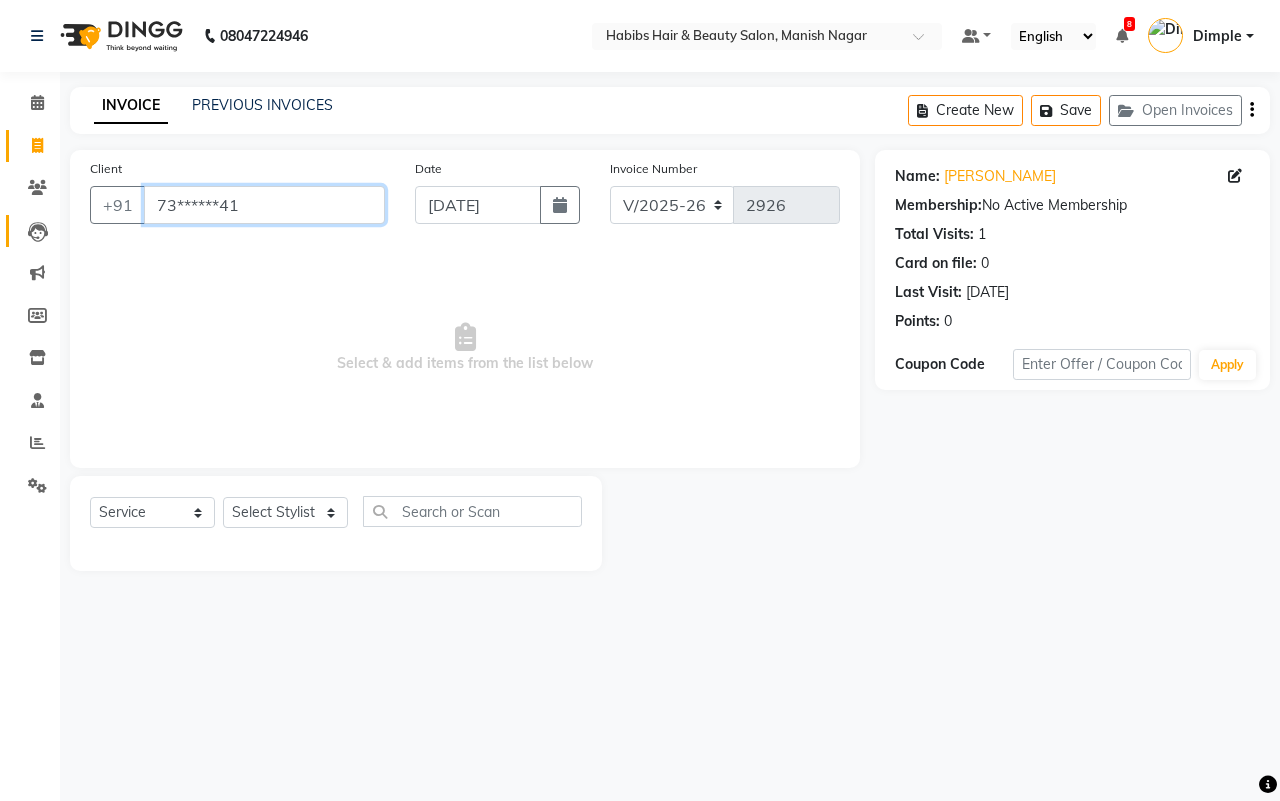 drag, startPoint x: 251, startPoint y: 205, endPoint x: 40, endPoint y: 215, distance: 211.23683 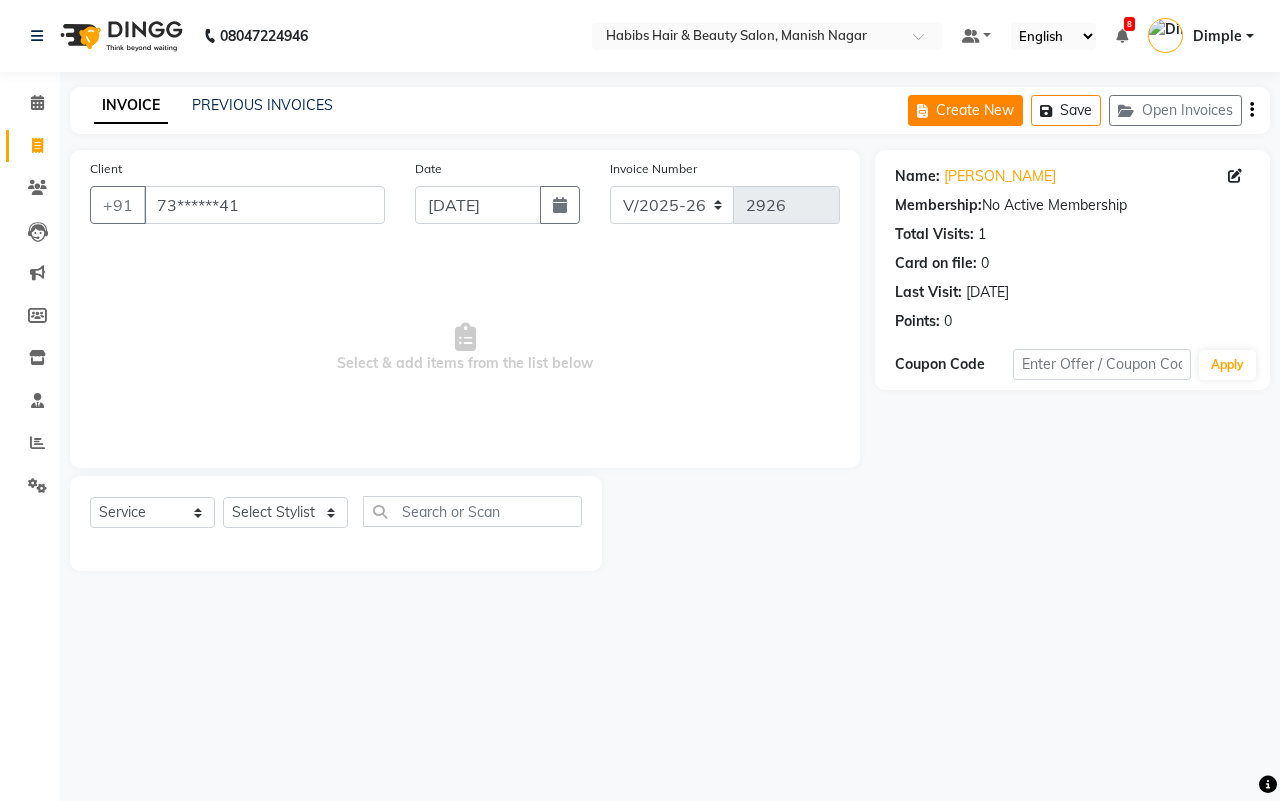 click on "Create New" 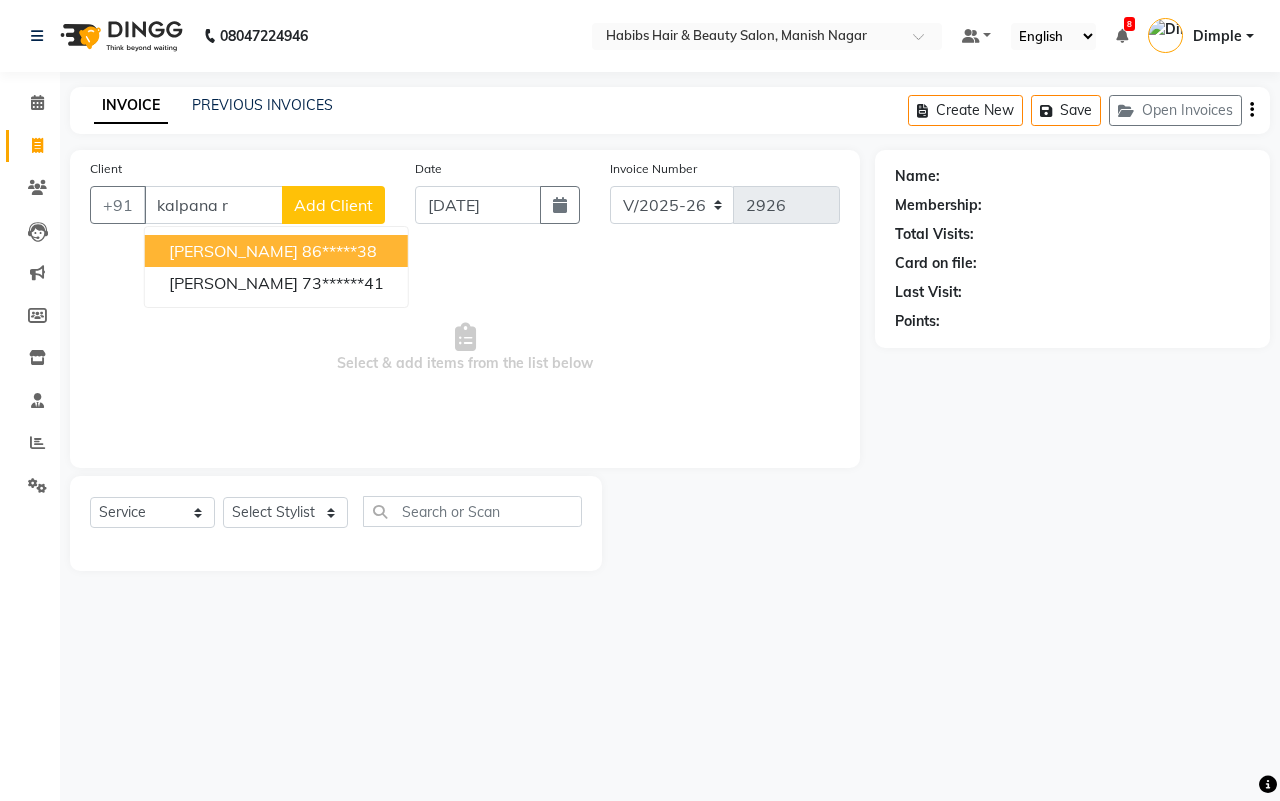 click on "[PERSON_NAME]" at bounding box center [233, 251] 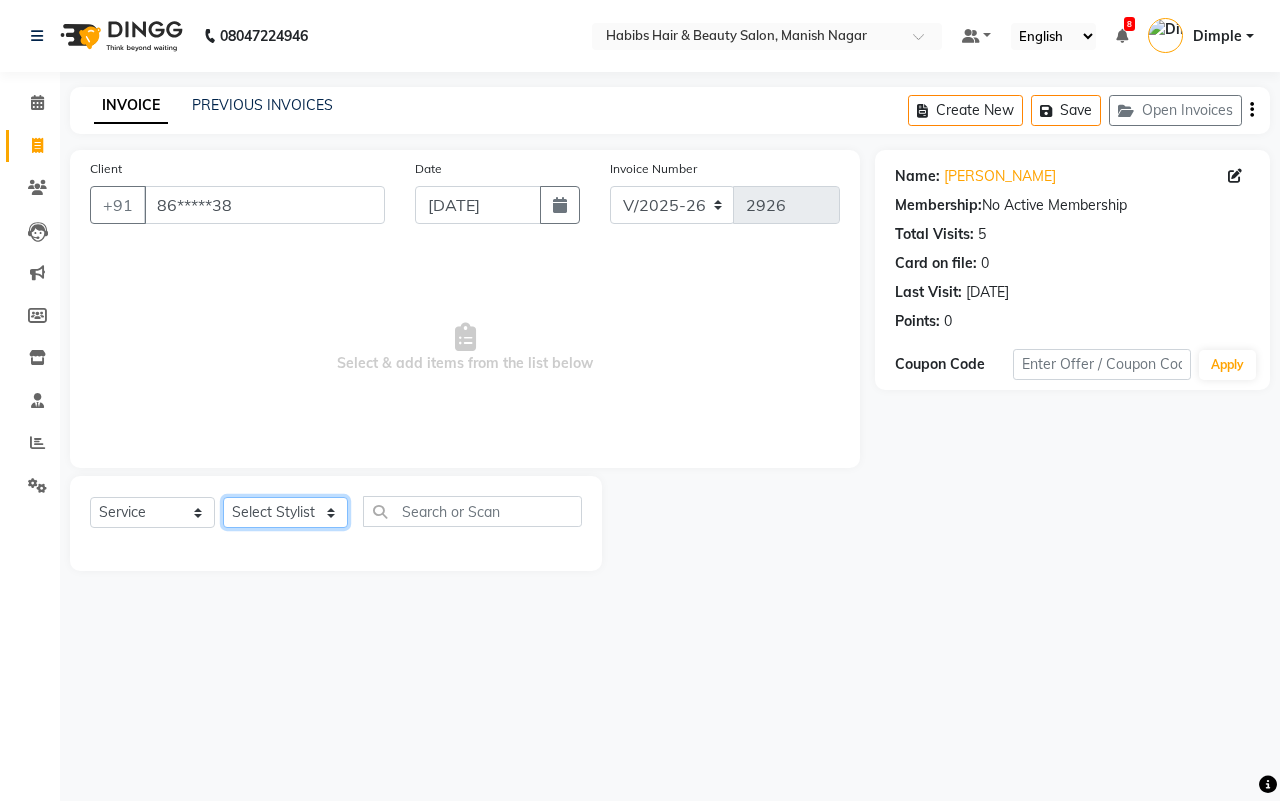 click on "Select Stylist [PERSON_NAME] [PERSON_NAME] [PERSON_NAME] Sachin [PERSON_NAME] [PERSON_NAME] [PERSON_NAME]" 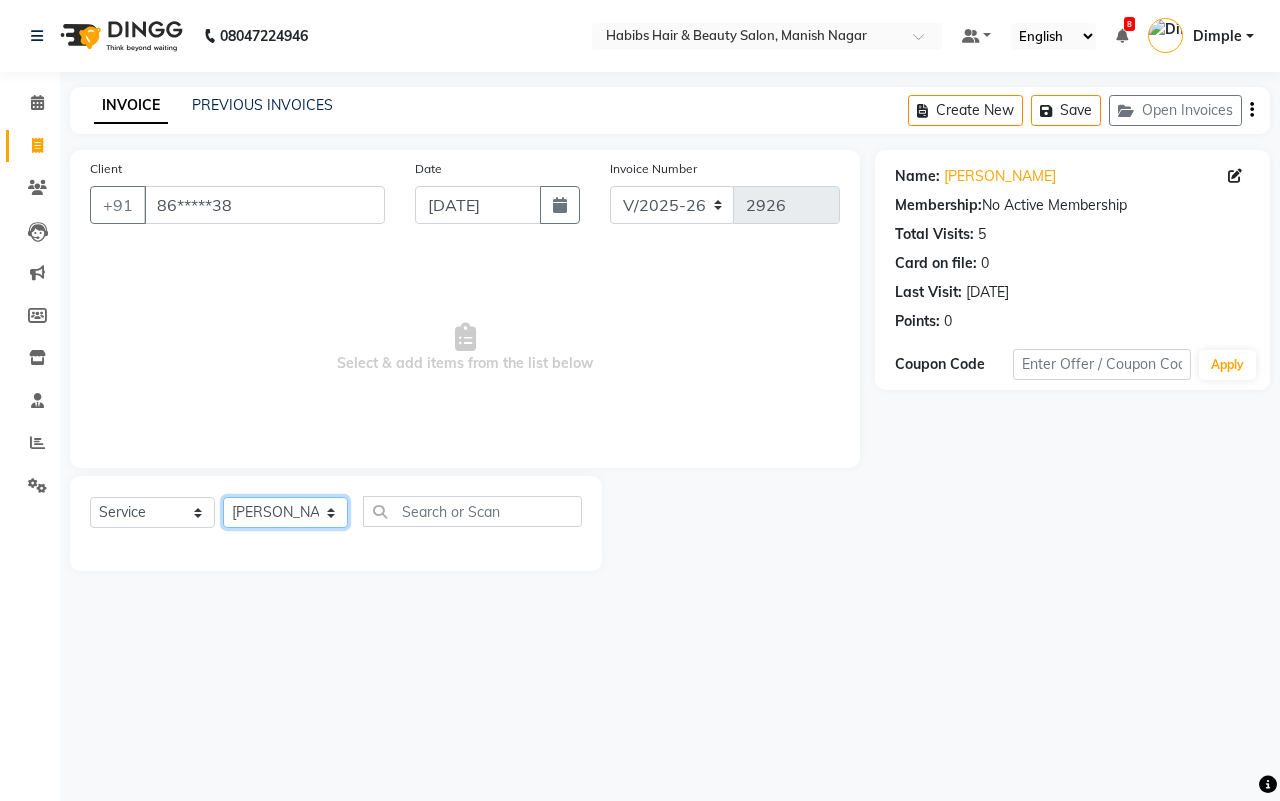 click on "Select Stylist [PERSON_NAME] [PERSON_NAME] [PERSON_NAME] Sachin [PERSON_NAME] [PERSON_NAME] [PERSON_NAME]" 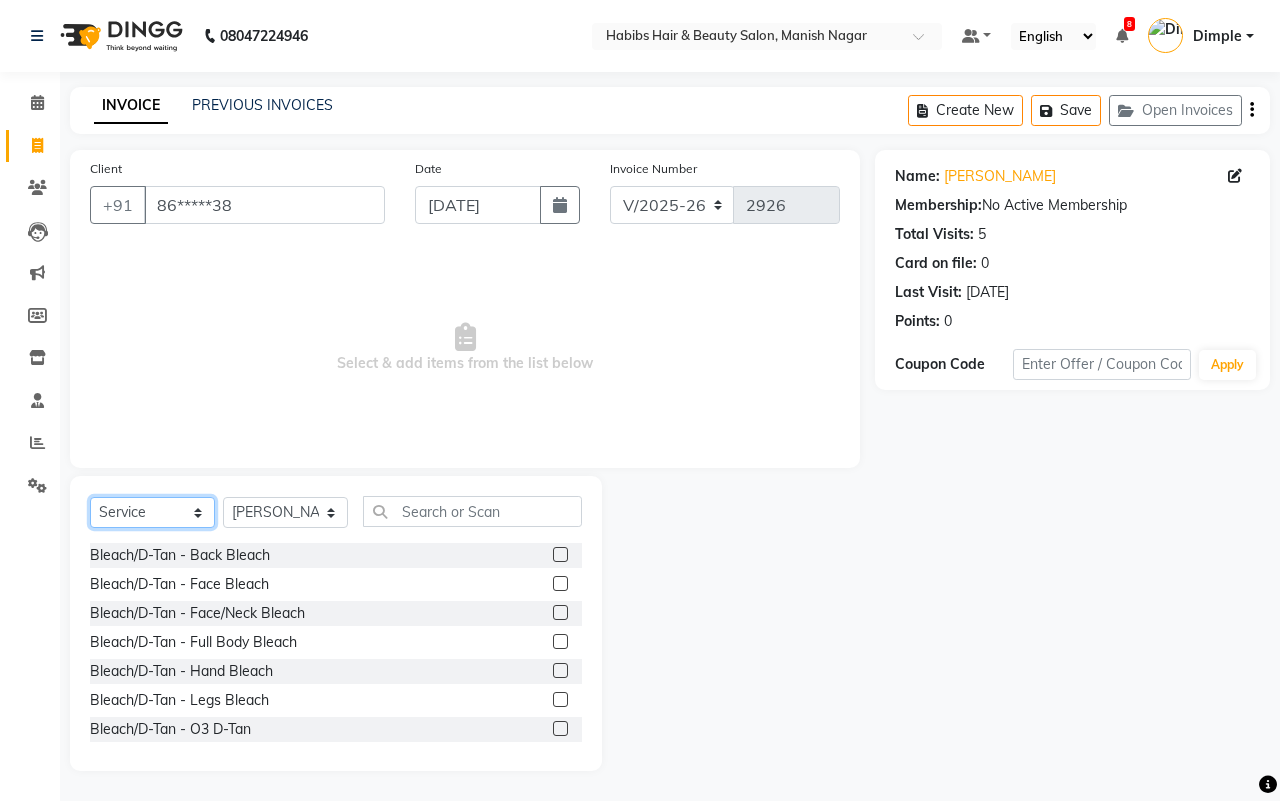 click on "Select  Service  Product  Membership  Package Voucher Prepaid Gift Card" 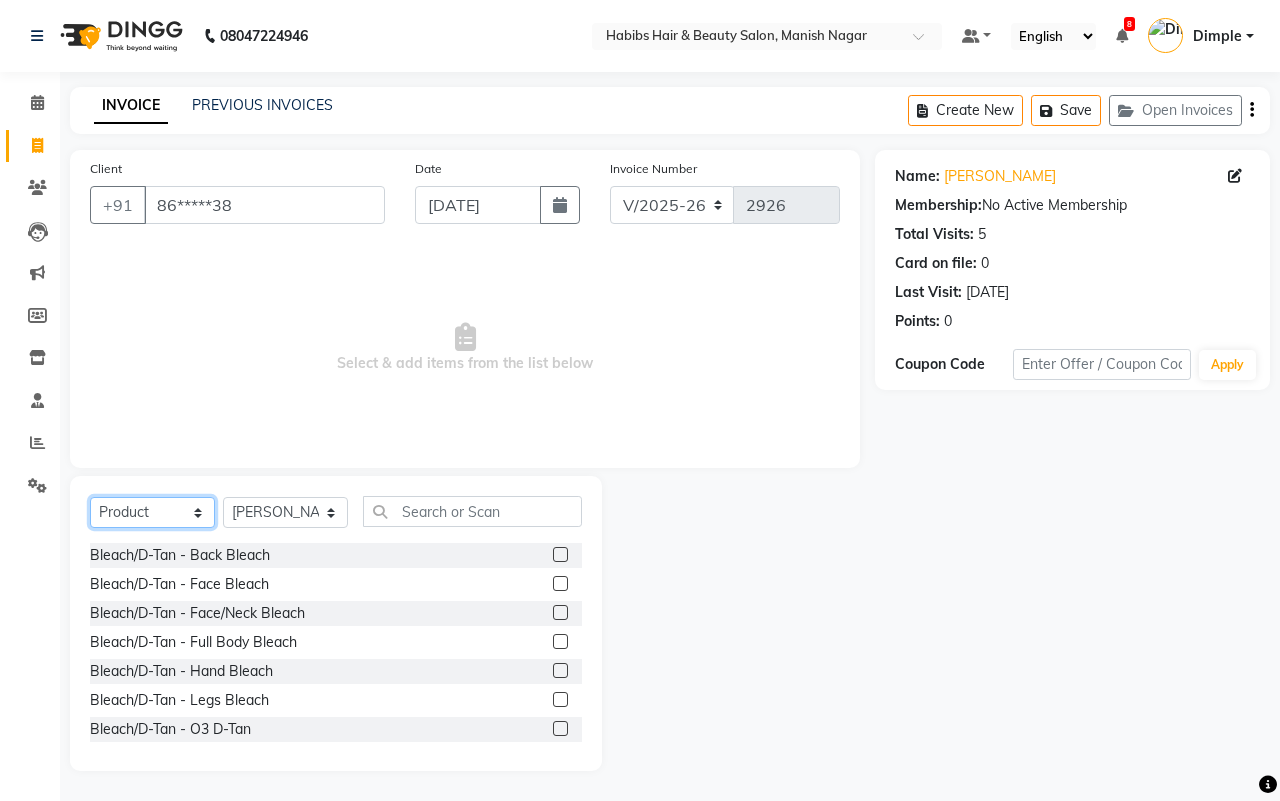 click on "Select  Service  Product  Membership  Package Voucher Prepaid Gift Card" 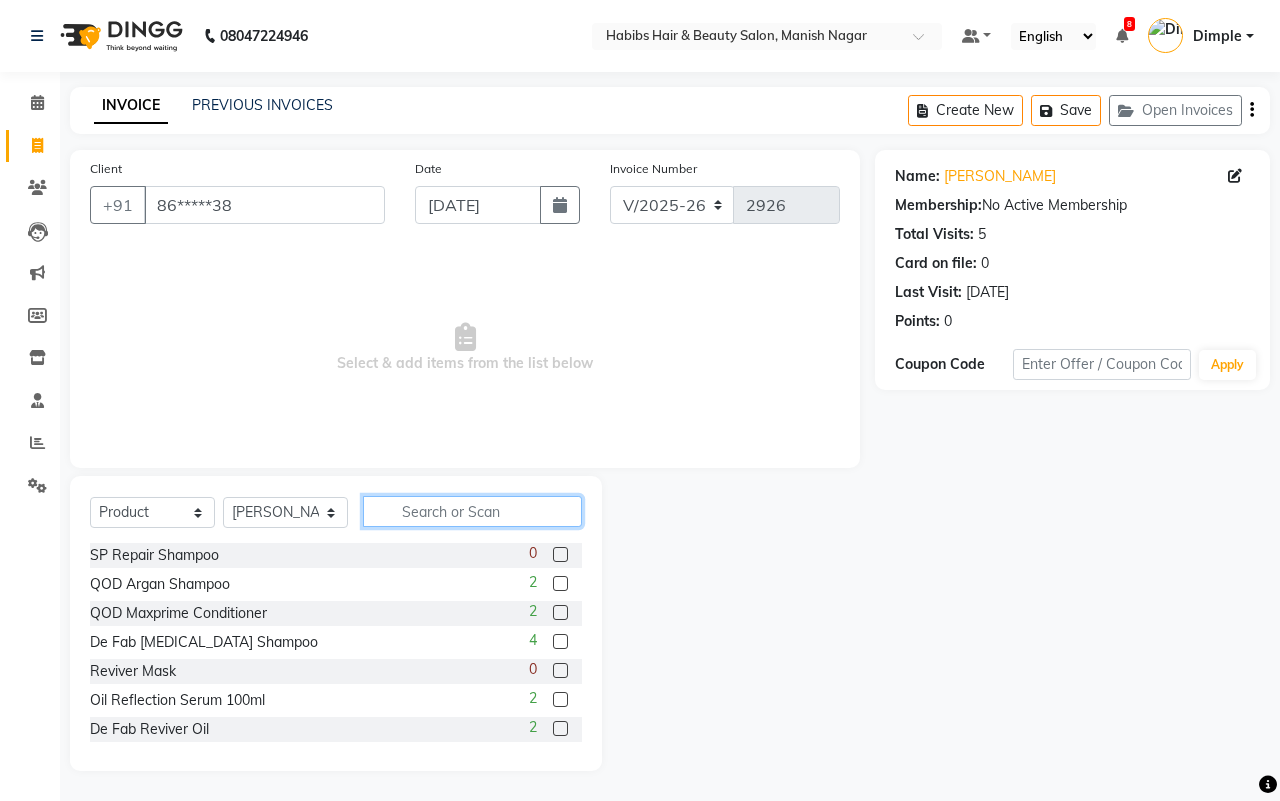 click 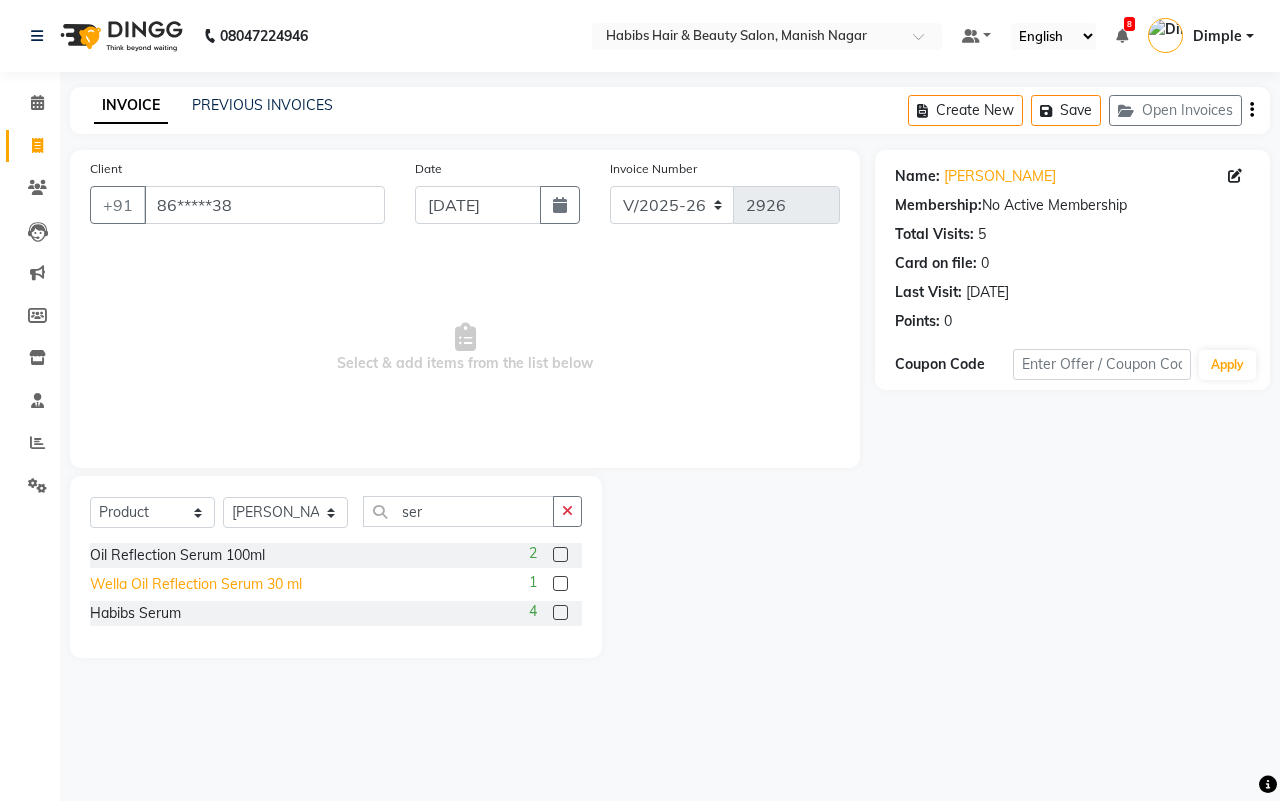 click on "Wella Oil Reflection Serum 30 ml" 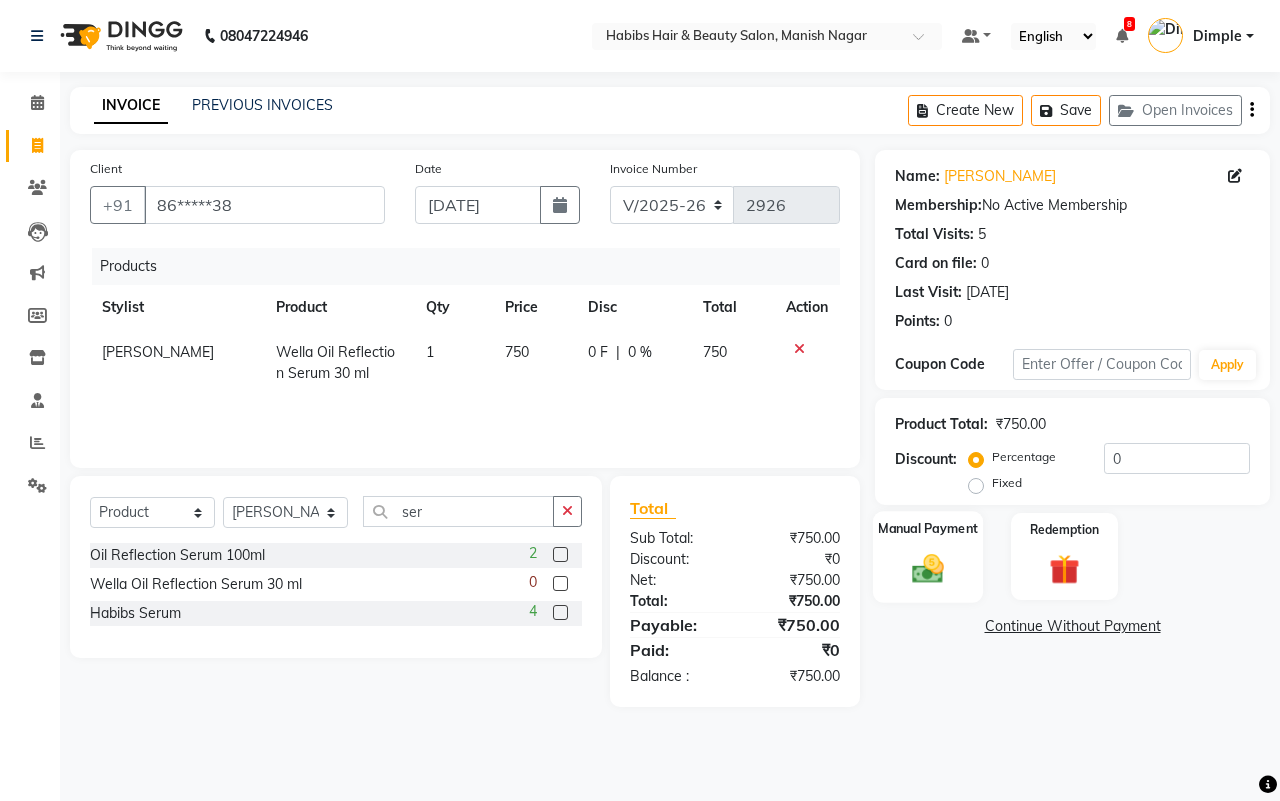 click on "Manual Payment" 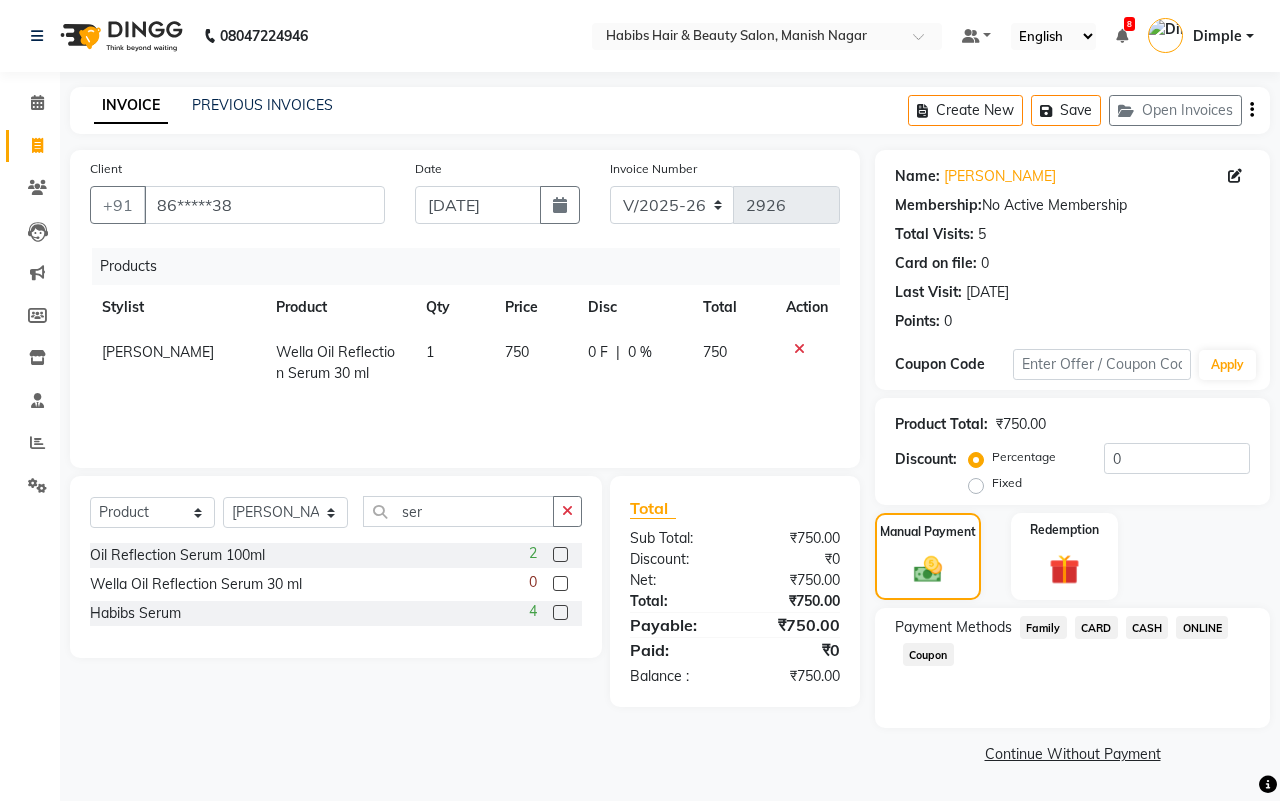 click on "CASH" 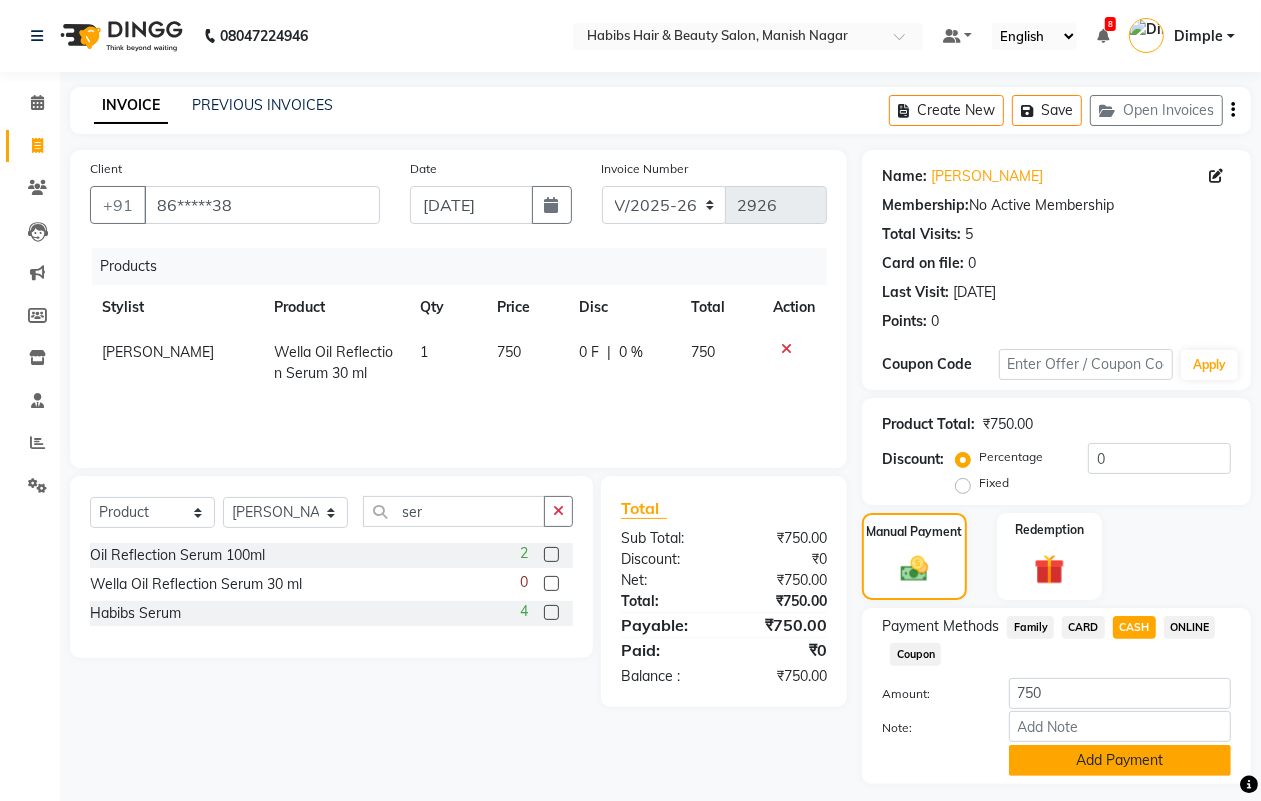 click on "Add Payment" 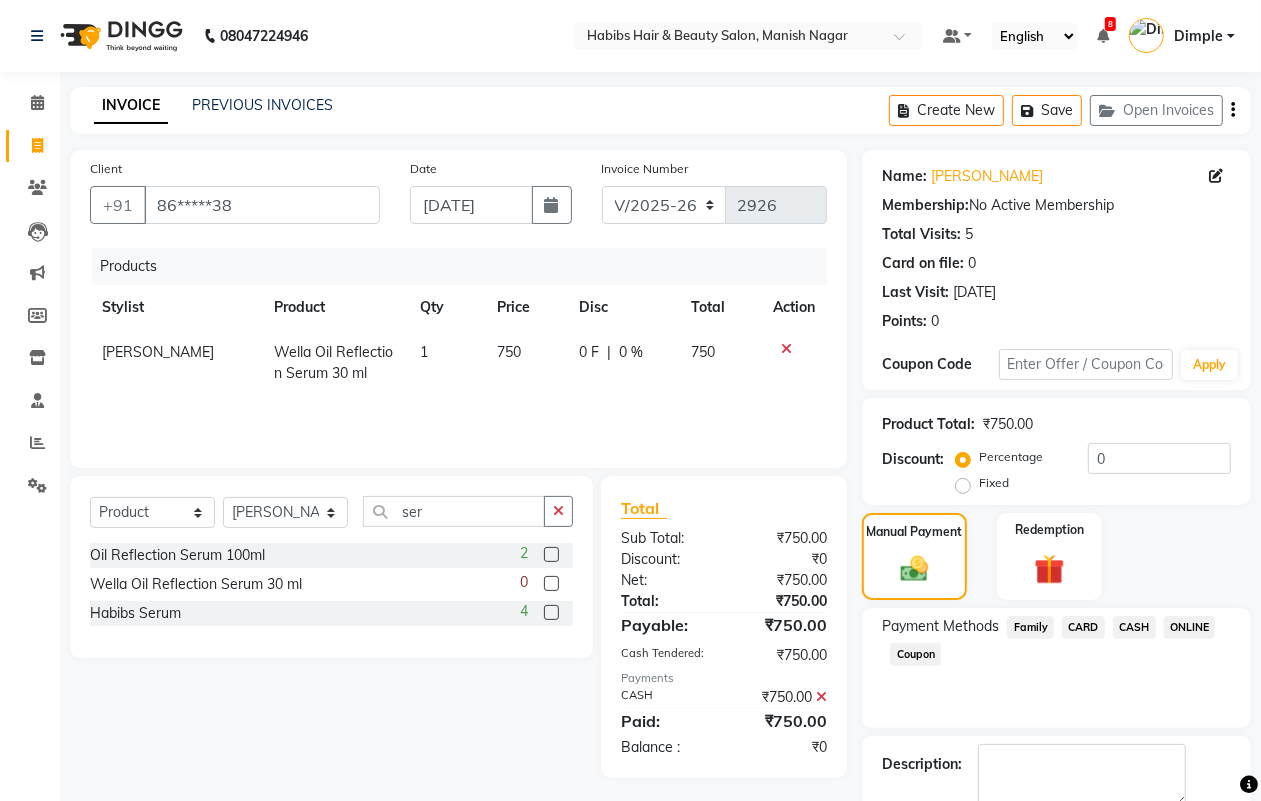 scroll, scrollTop: 111, scrollLeft: 0, axis: vertical 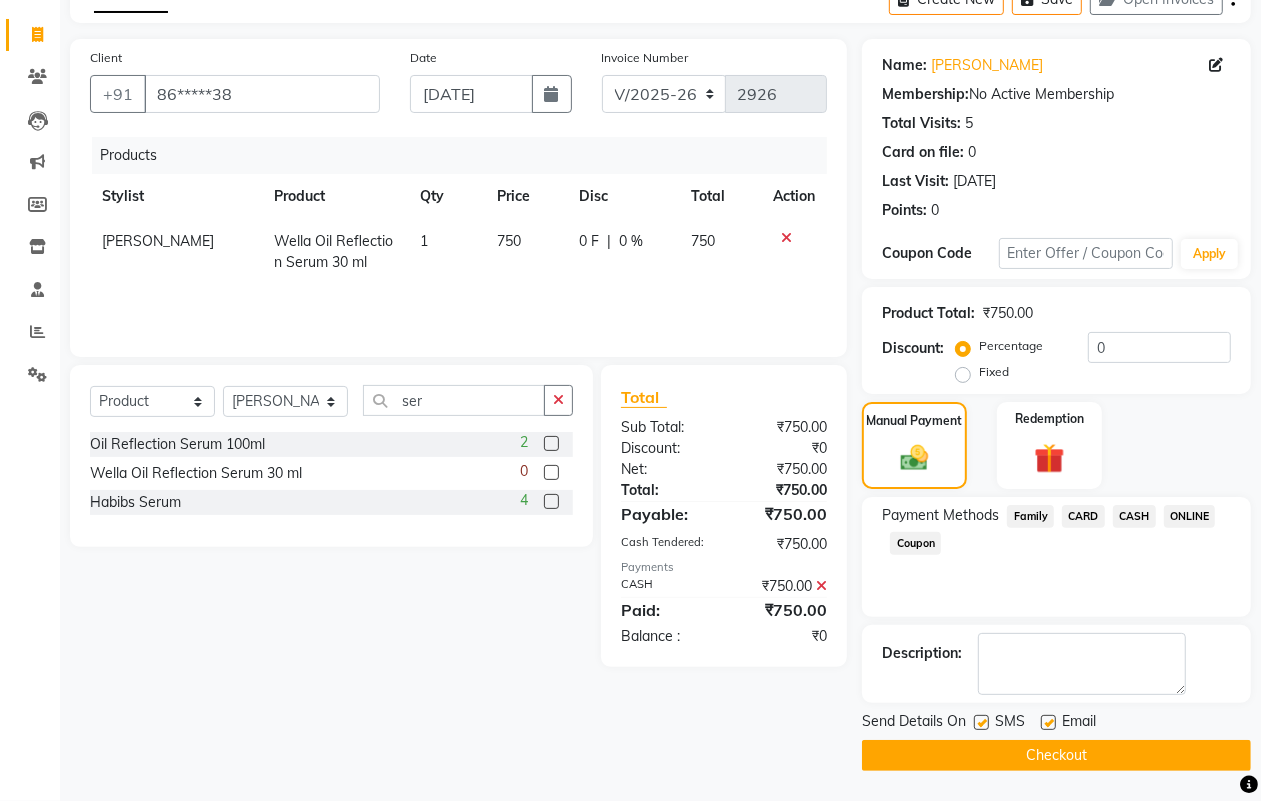 click on "Checkout" 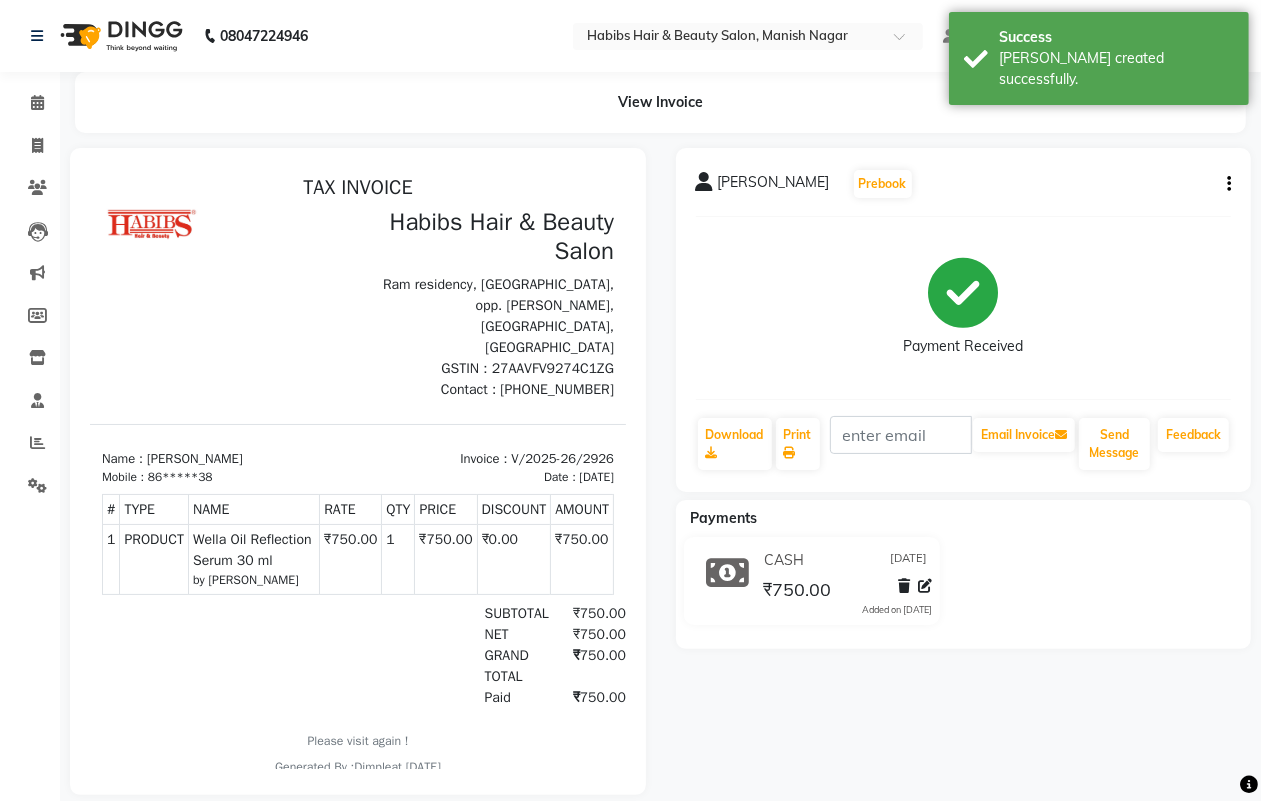 scroll, scrollTop: 0, scrollLeft: 0, axis: both 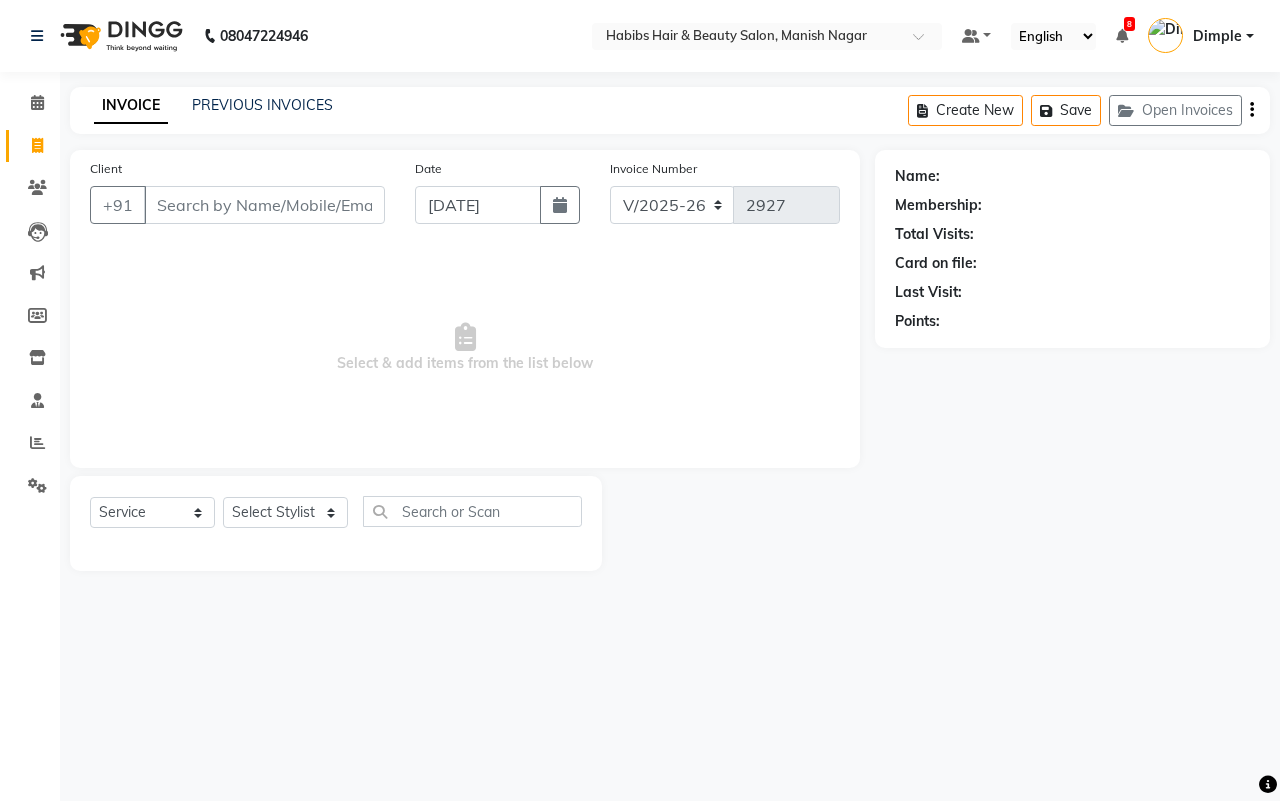 click on "Client" at bounding box center [264, 205] 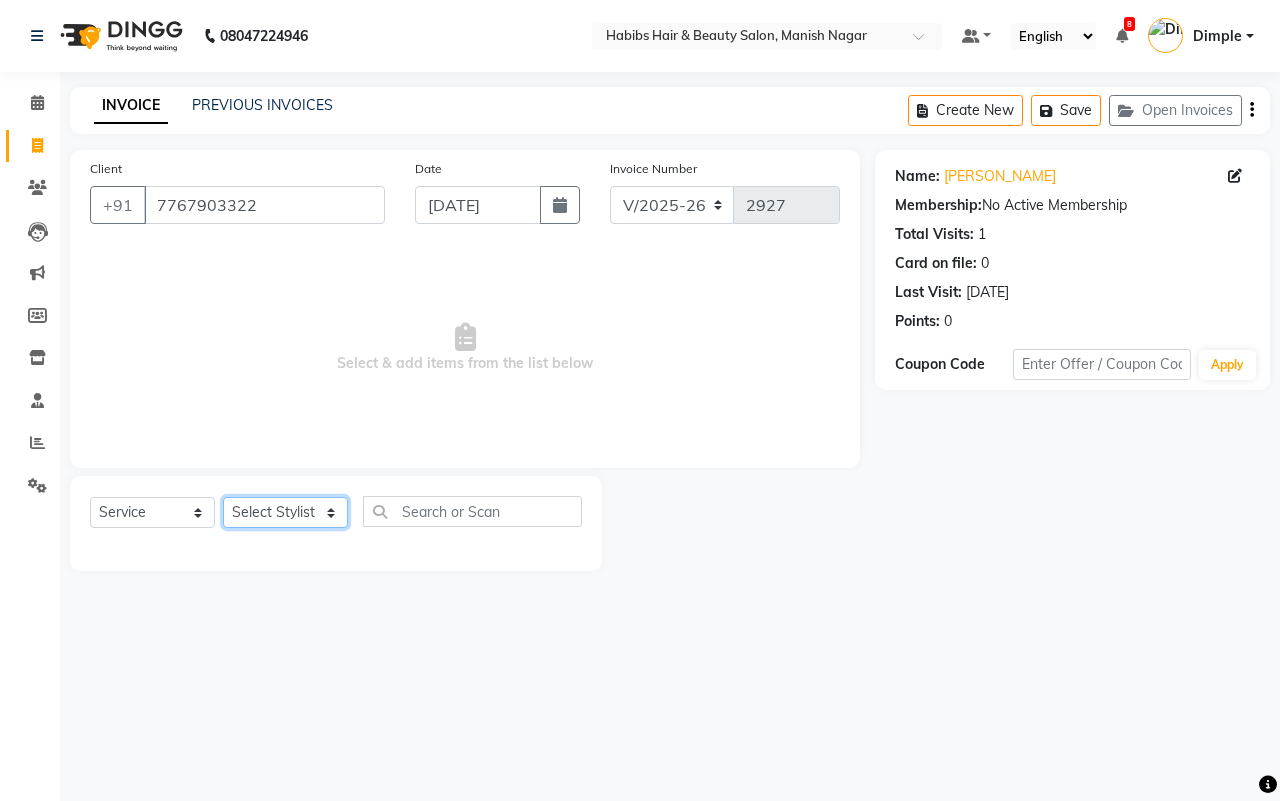 click on "Select Stylist [PERSON_NAME] [PERSON_NAME] [PERSON_NAME] Sachin [PERSON_NAME] [PERSON_NAME] [PERSON_NAME]" 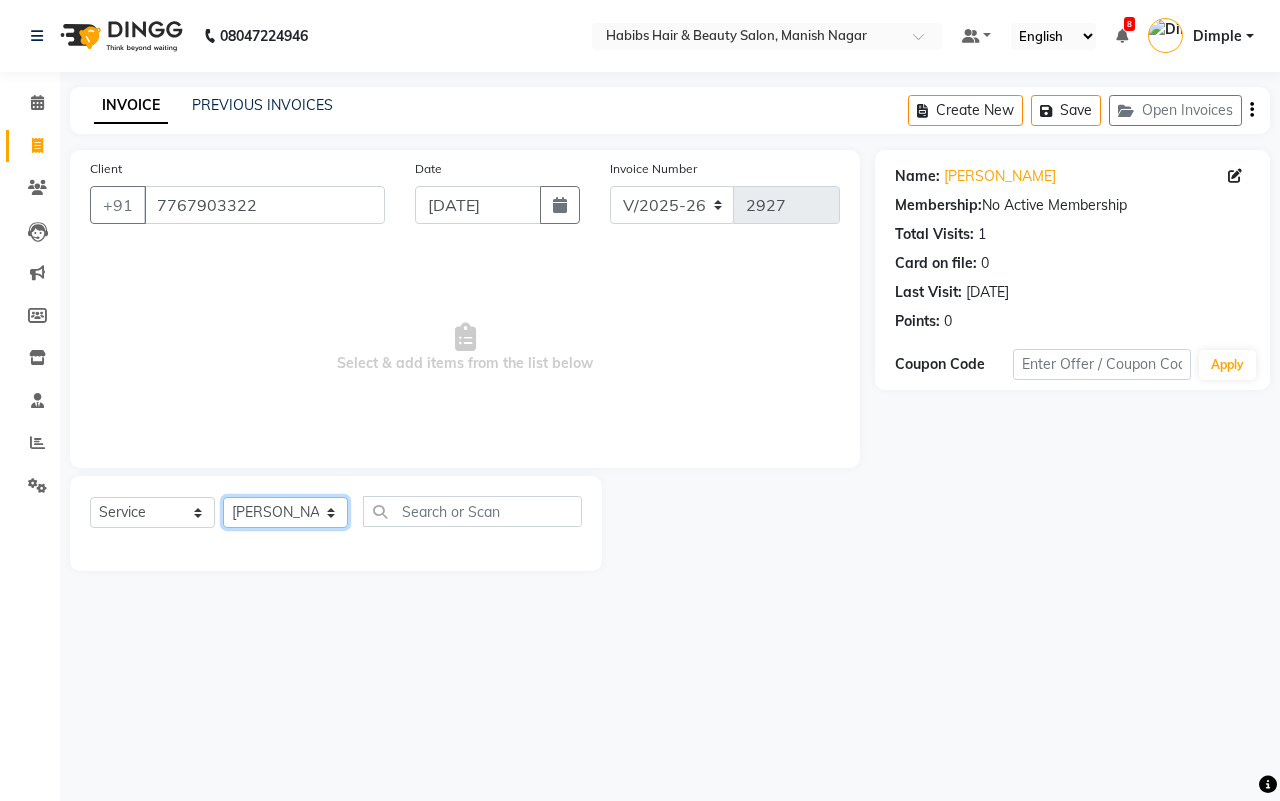 click on "Select Stylist [PERSON_NAME] [PERSON_NAME] [PERSON_NAME] Sachin [PERSON_NAME] [PERSON_NAME] [PERSON_NAME]" 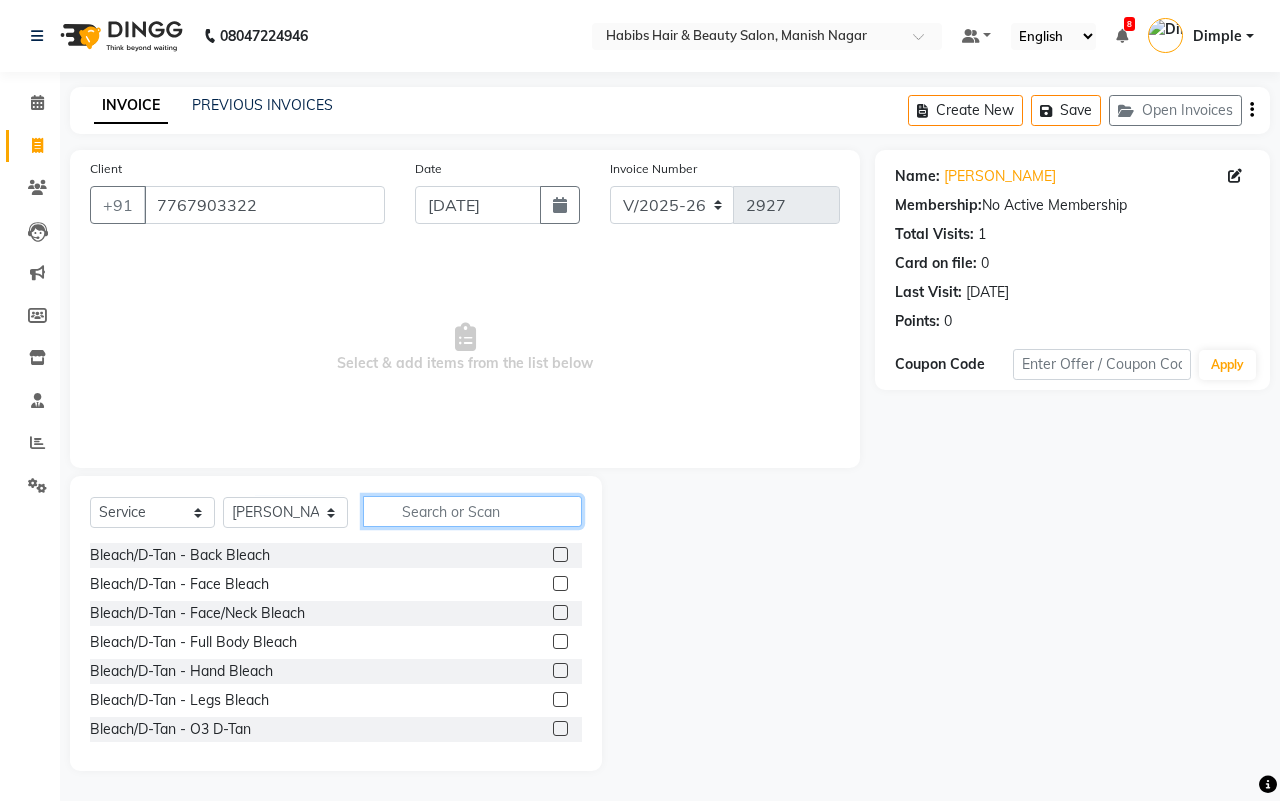 click 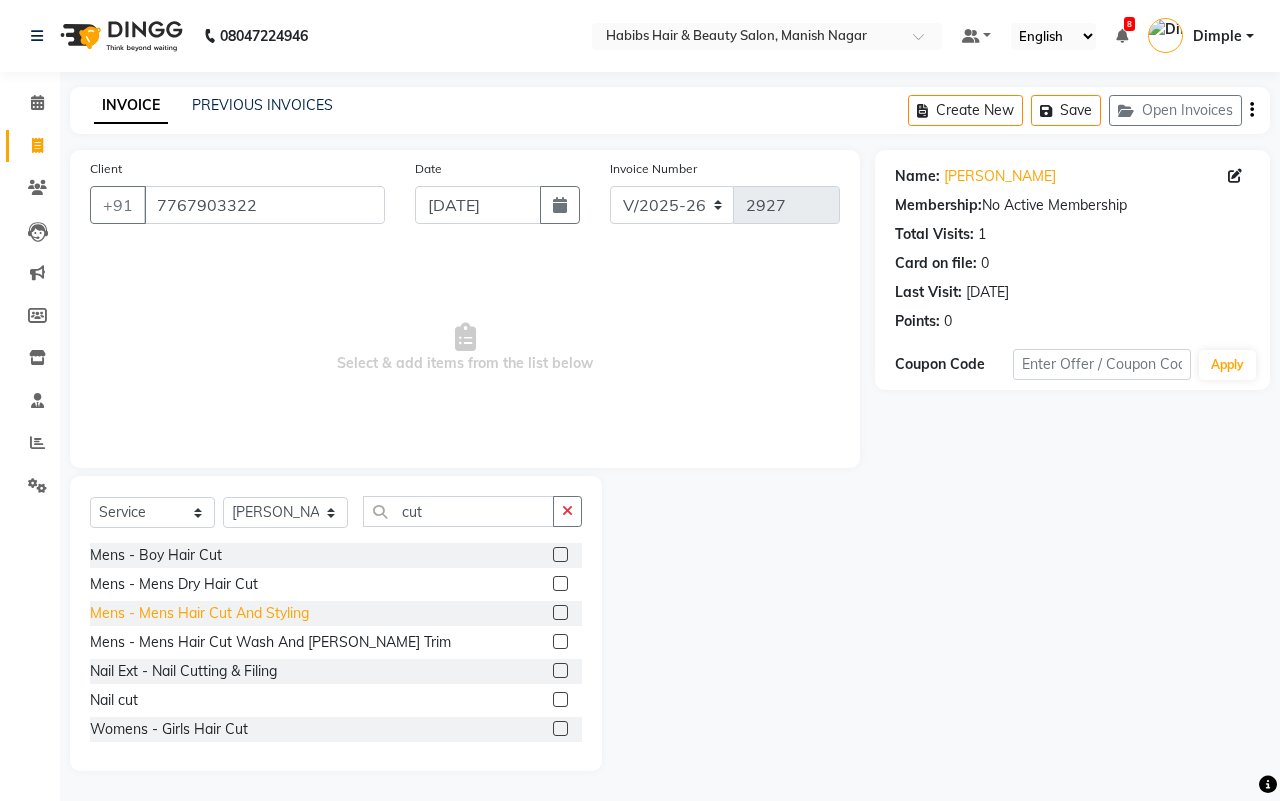 click on "Mens - Mens Hair Cut And Styling" 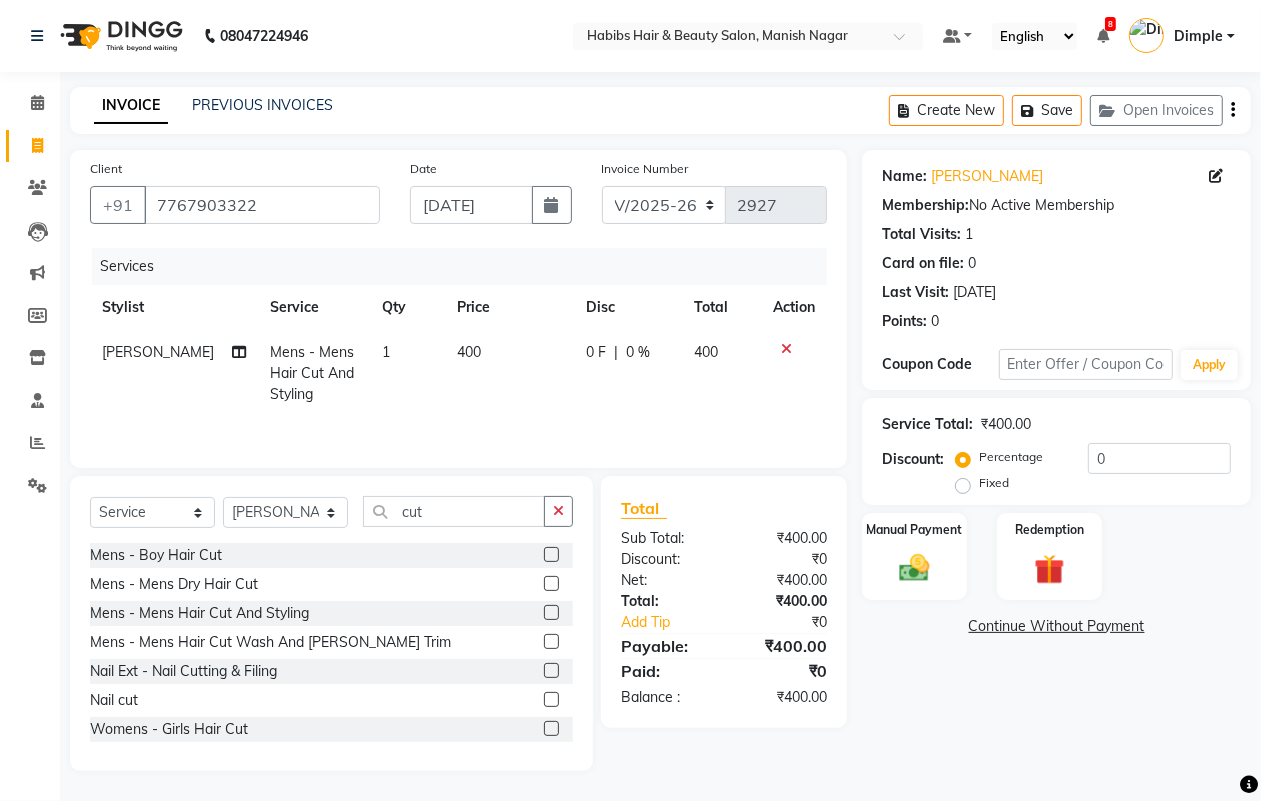 click on "1" 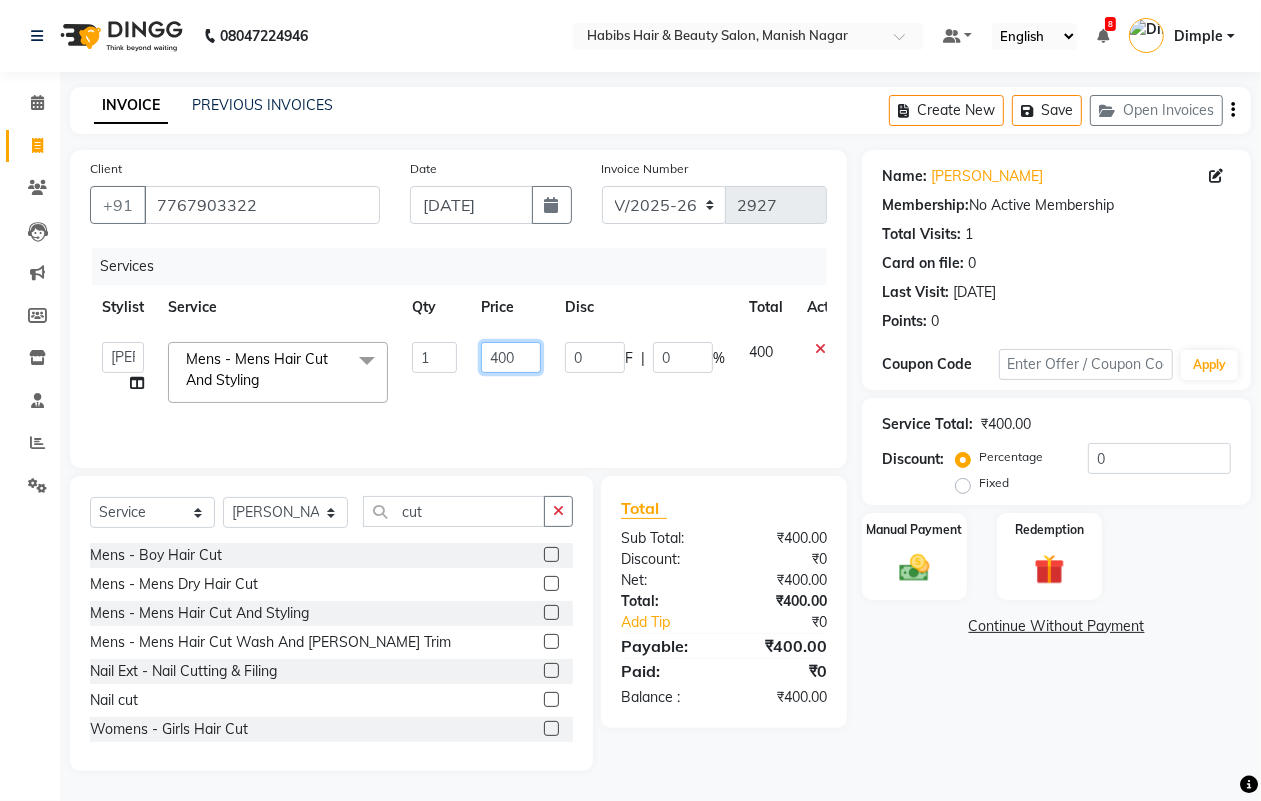 click on "400" 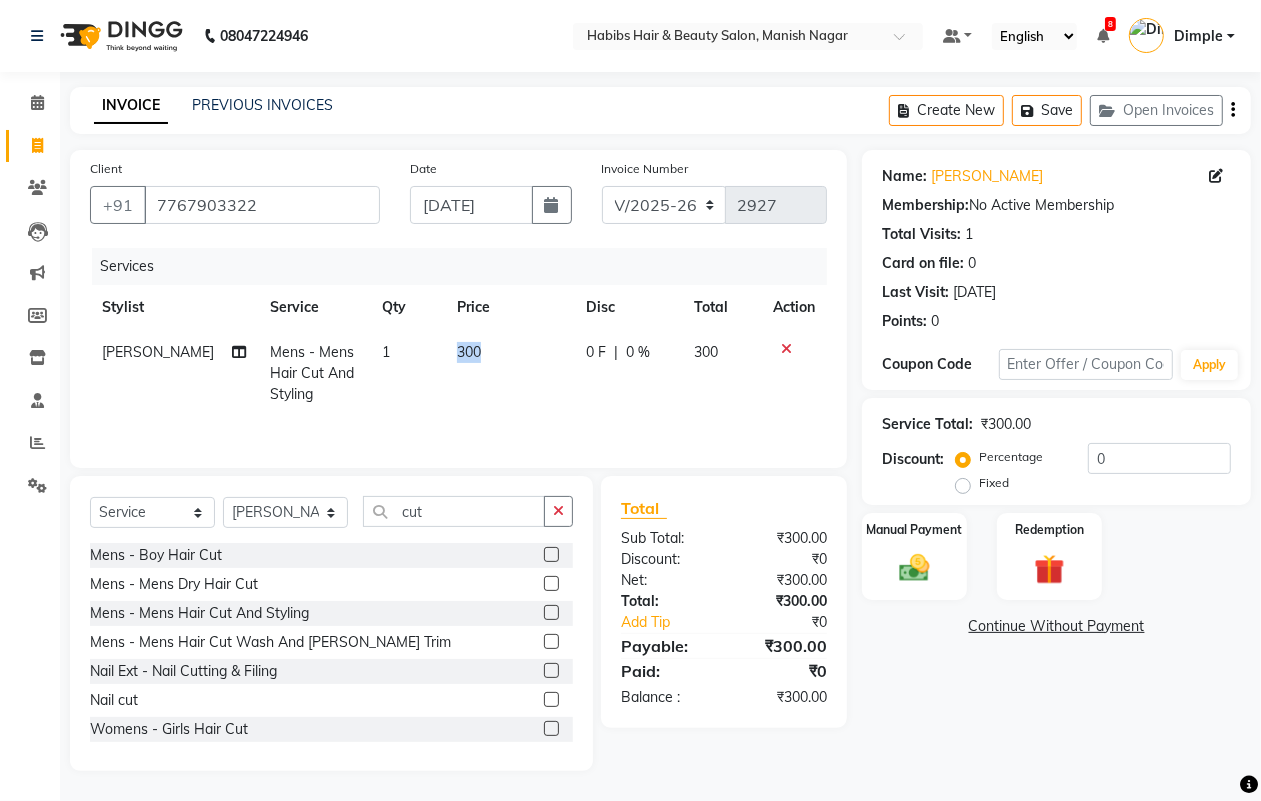 click on "300" 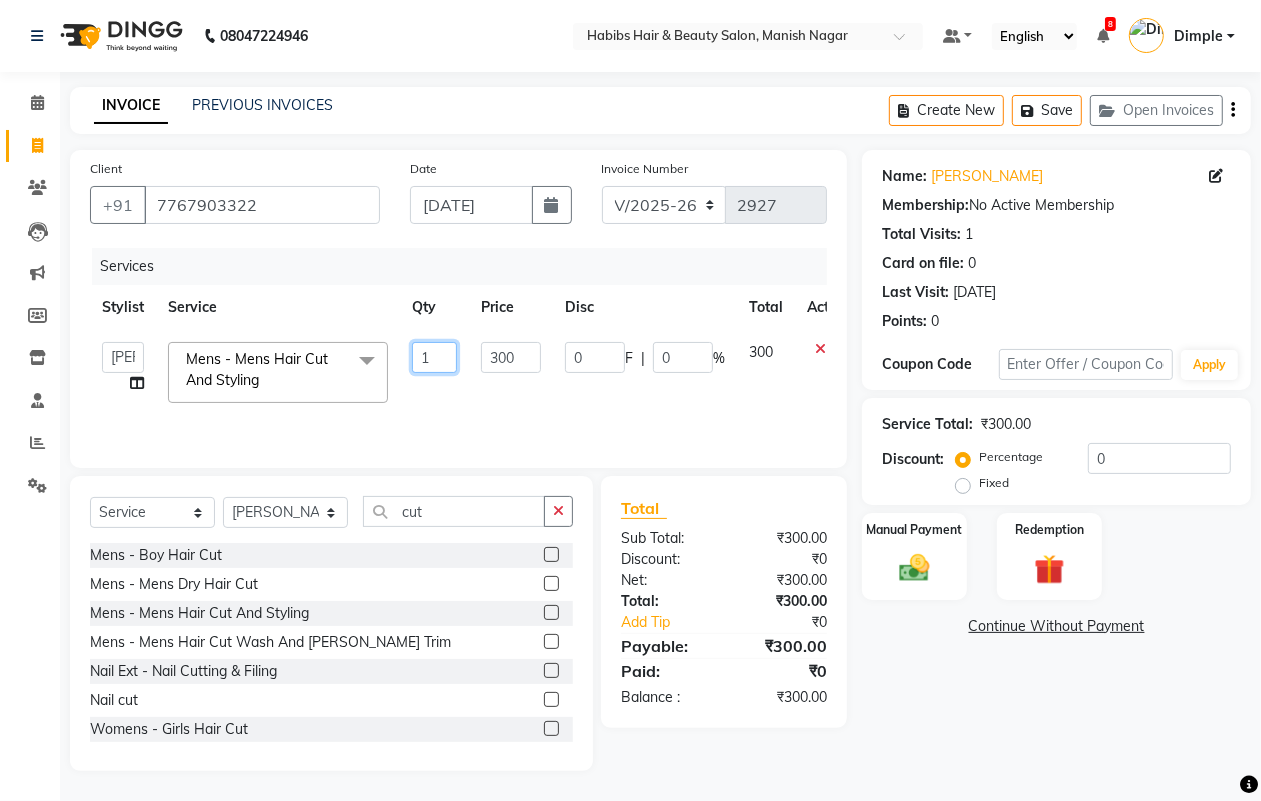 click on "1" 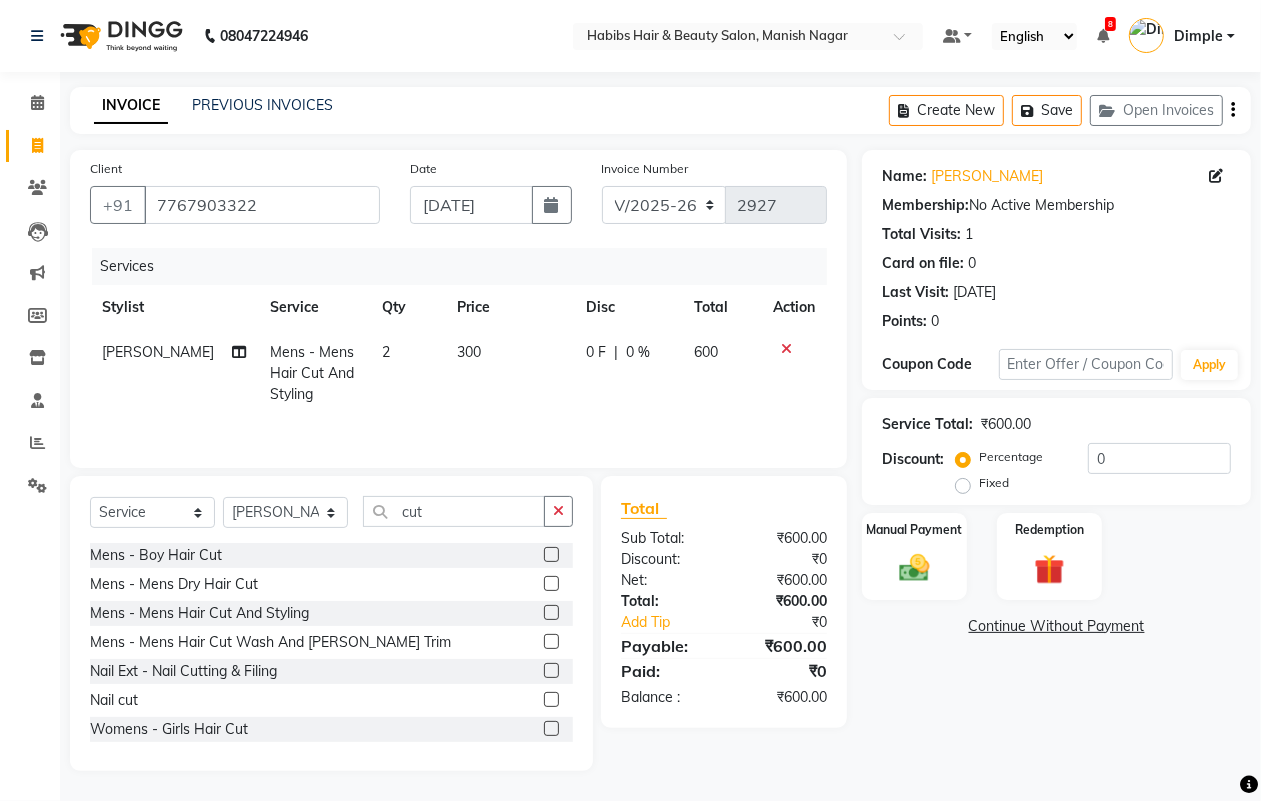 drag, startPoint x: 940, startPoint y: 688, endPoint x: 958, endPoint y: 605, distance: 84.92938 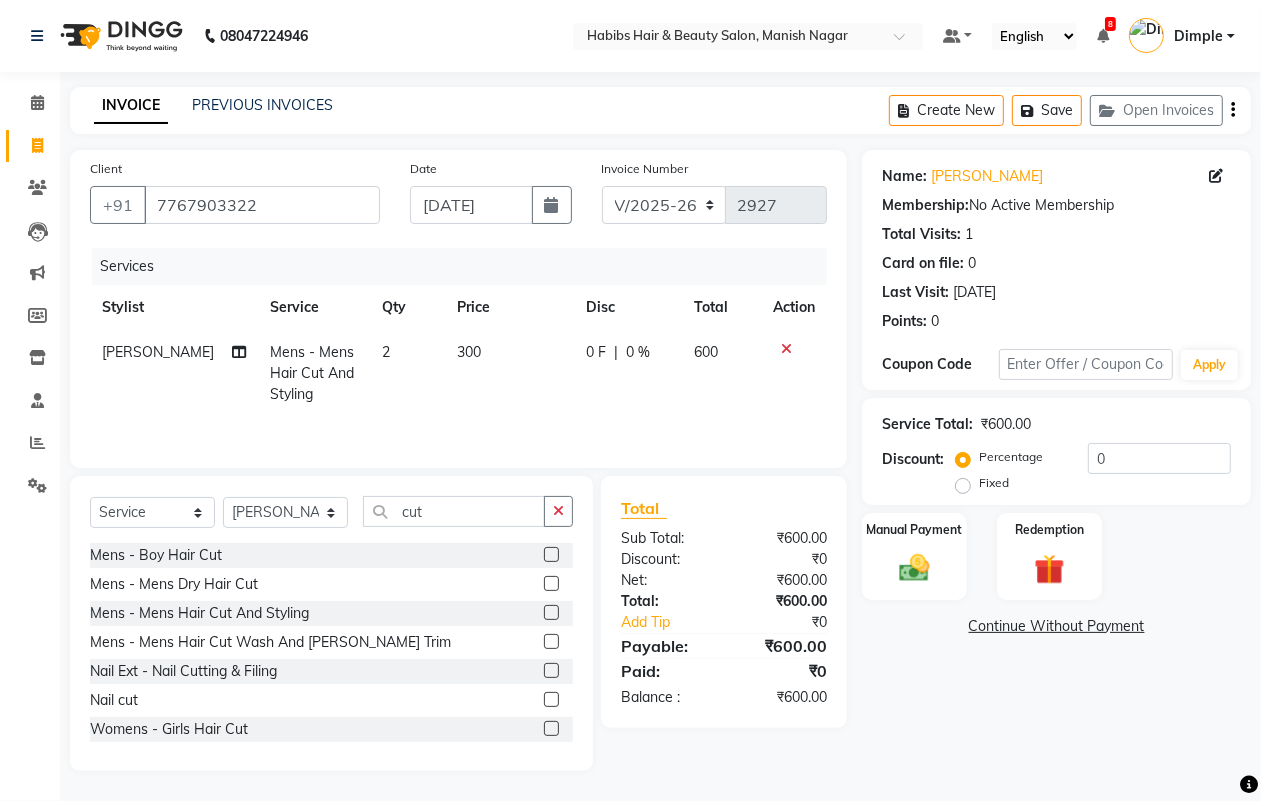 click on "Name: [PERSON_NAME] Membership:  No Active Membership  Total Visits:  1 Card on file:  0 Last Visit:   [DATE] Points:   0  Coupon Code Apply Service Total:  ₹600.00  Discount:  Percentage   Fixed  0 Manual Payment Redemption  Continue Without Payment" 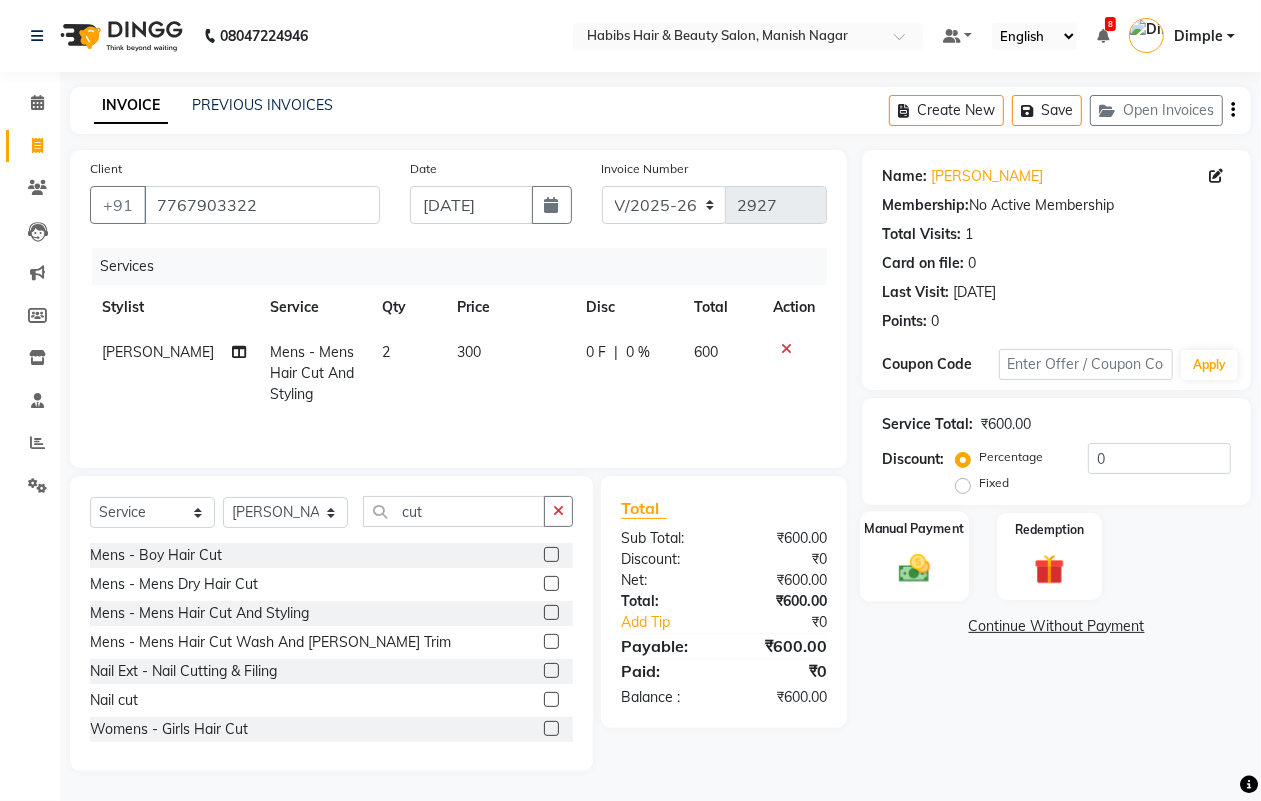 click 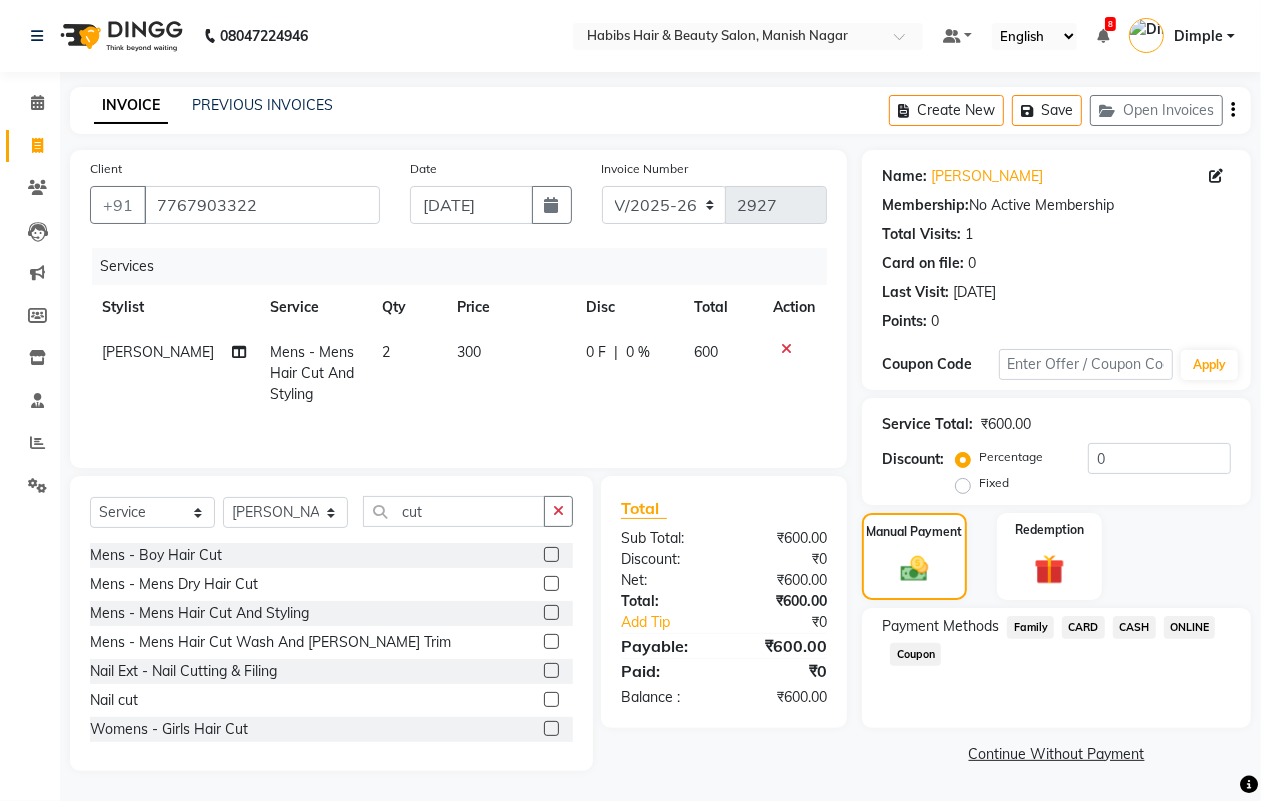 click on "ONLINE" 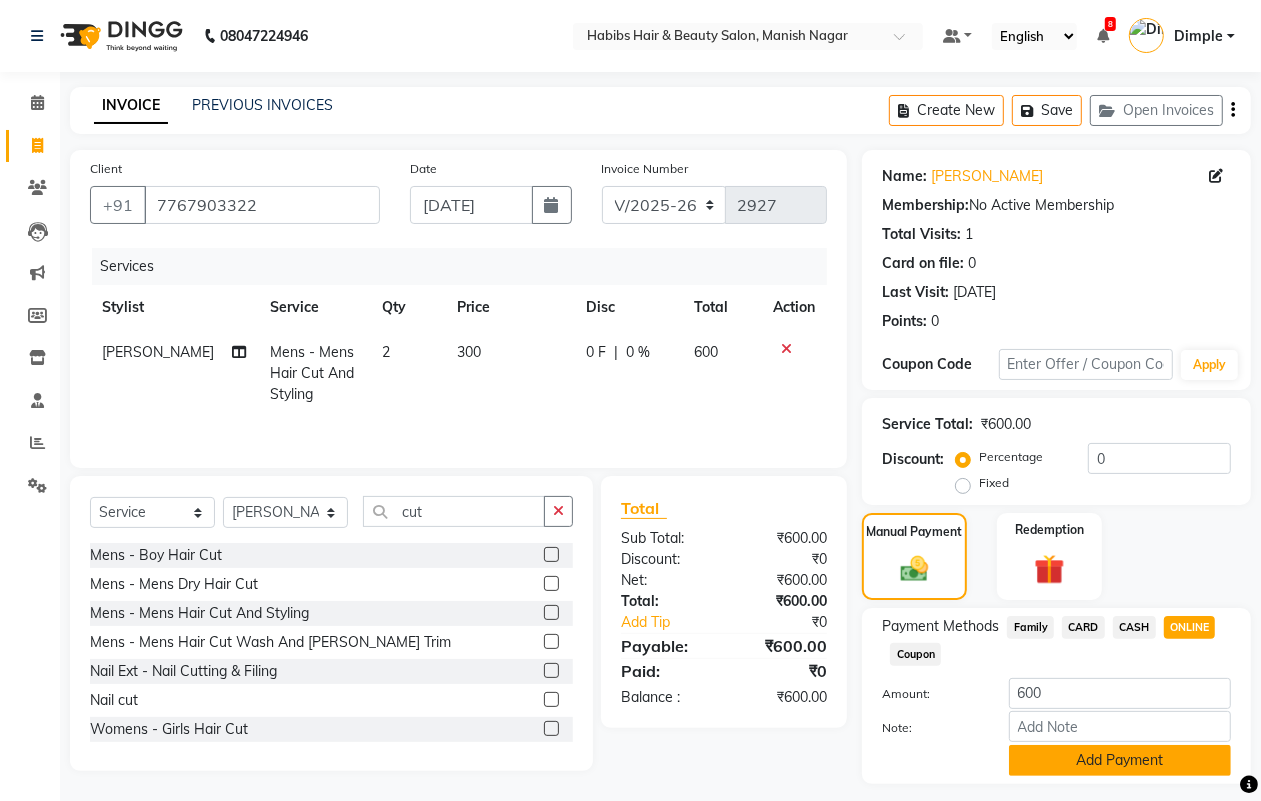 click on "Add Payment" 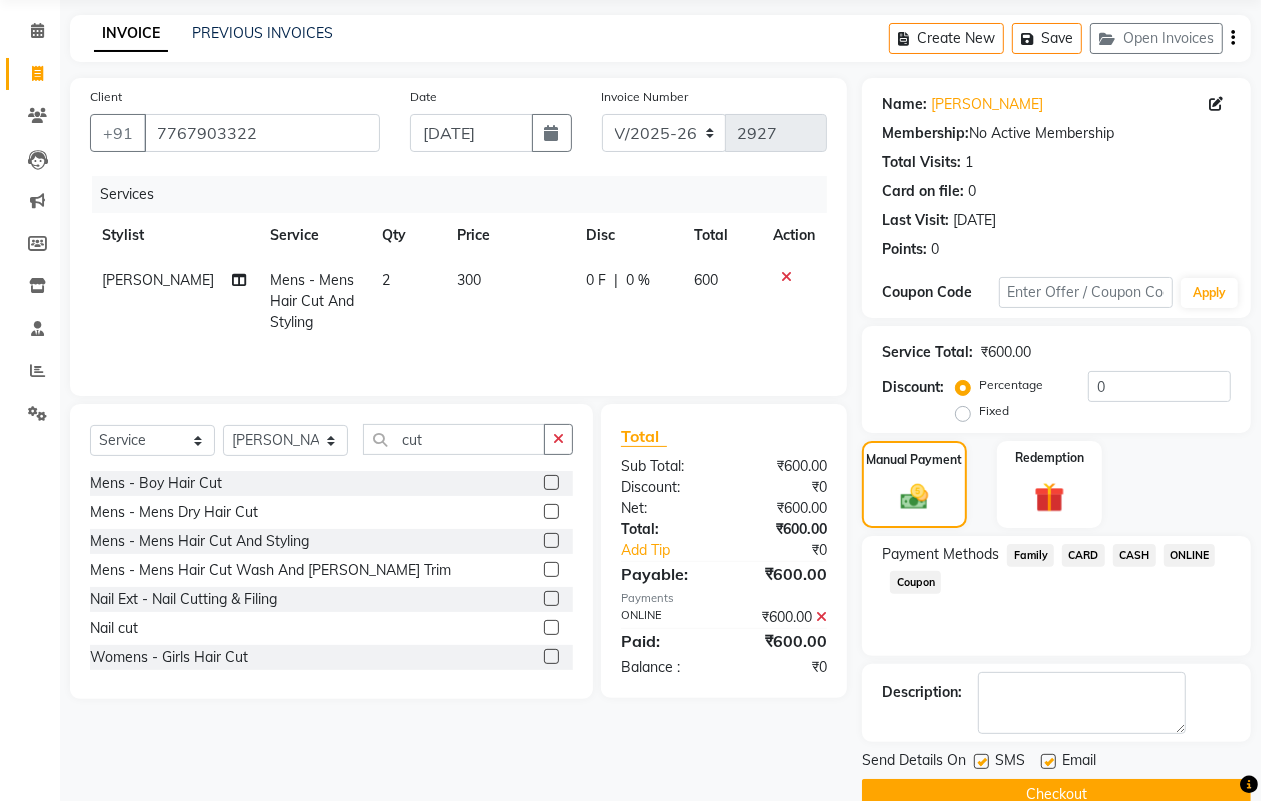 scroll, scrollTop: 111, scrollLeft: 0, axis: vertical 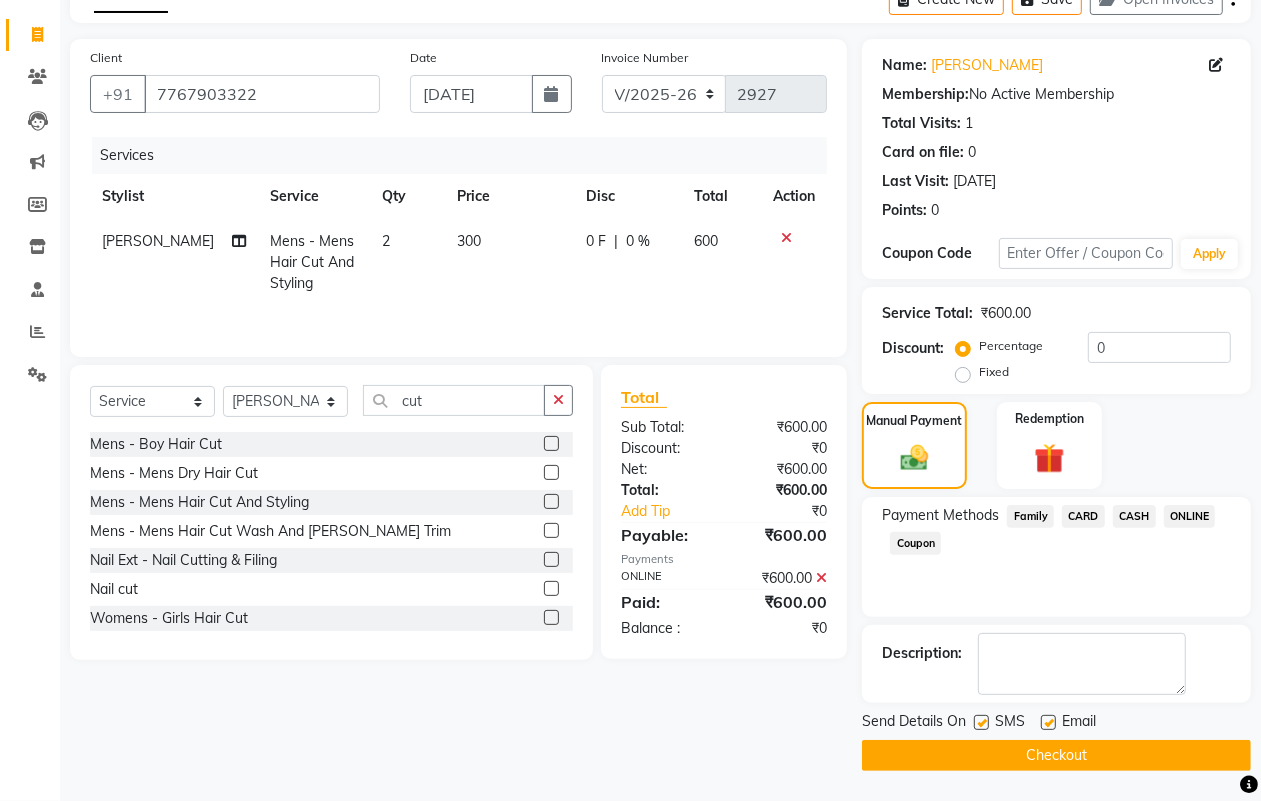 click on "Checkout" 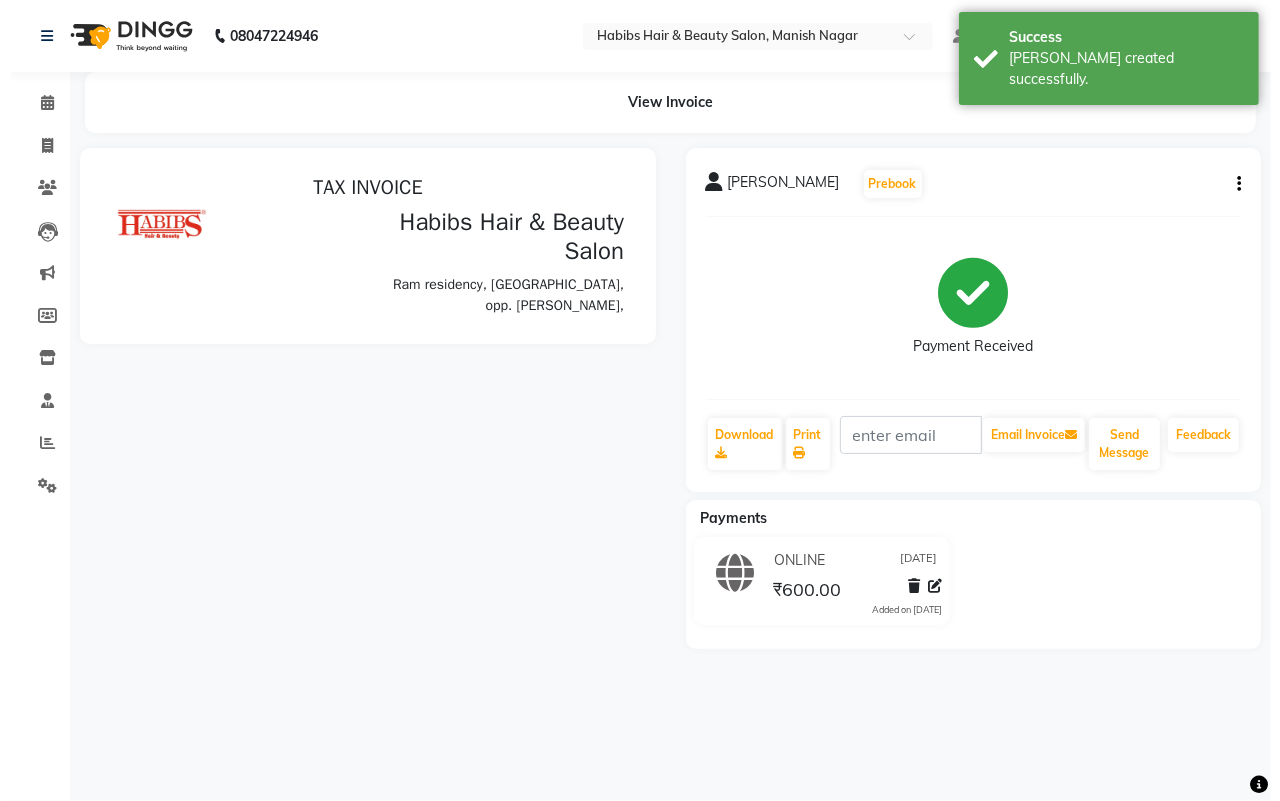 scroll, scrollTop: 0, scrollLeft: 0, axis: both 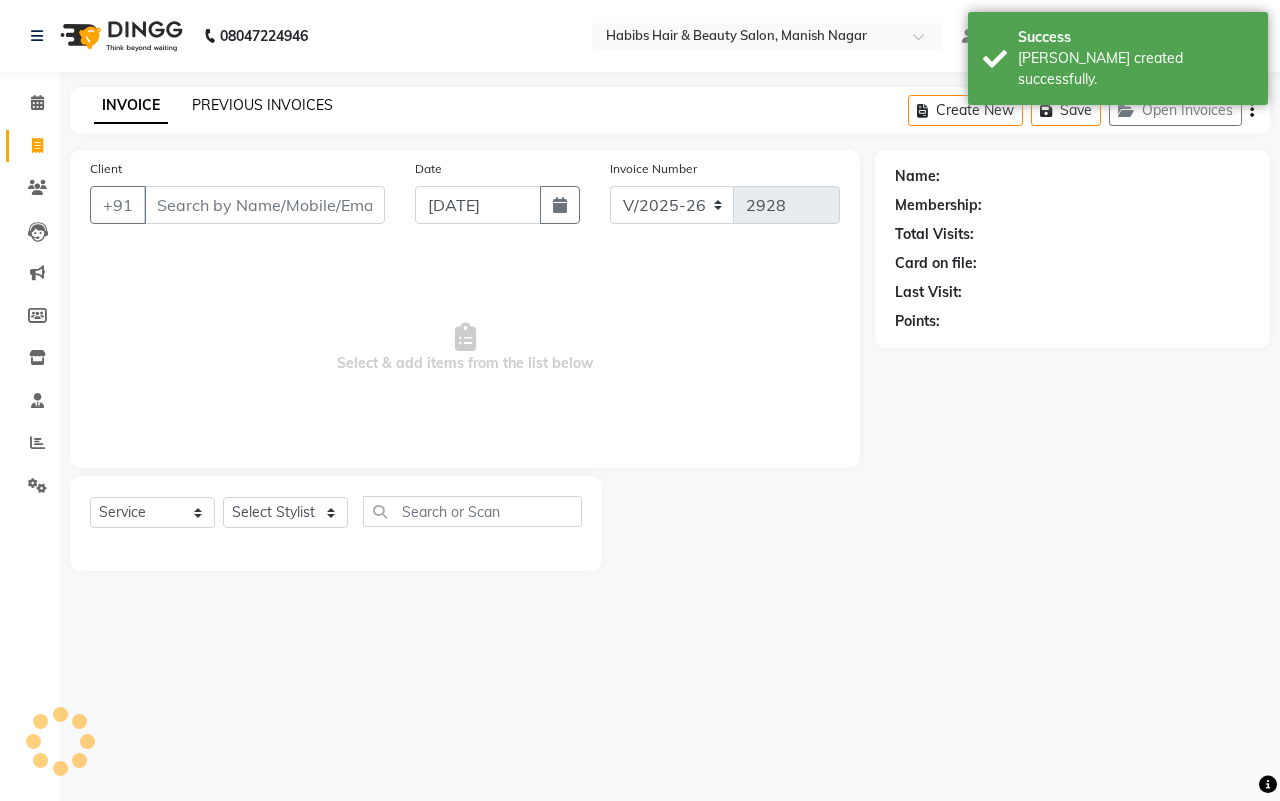 click on "PREVIOUS INVOICES" 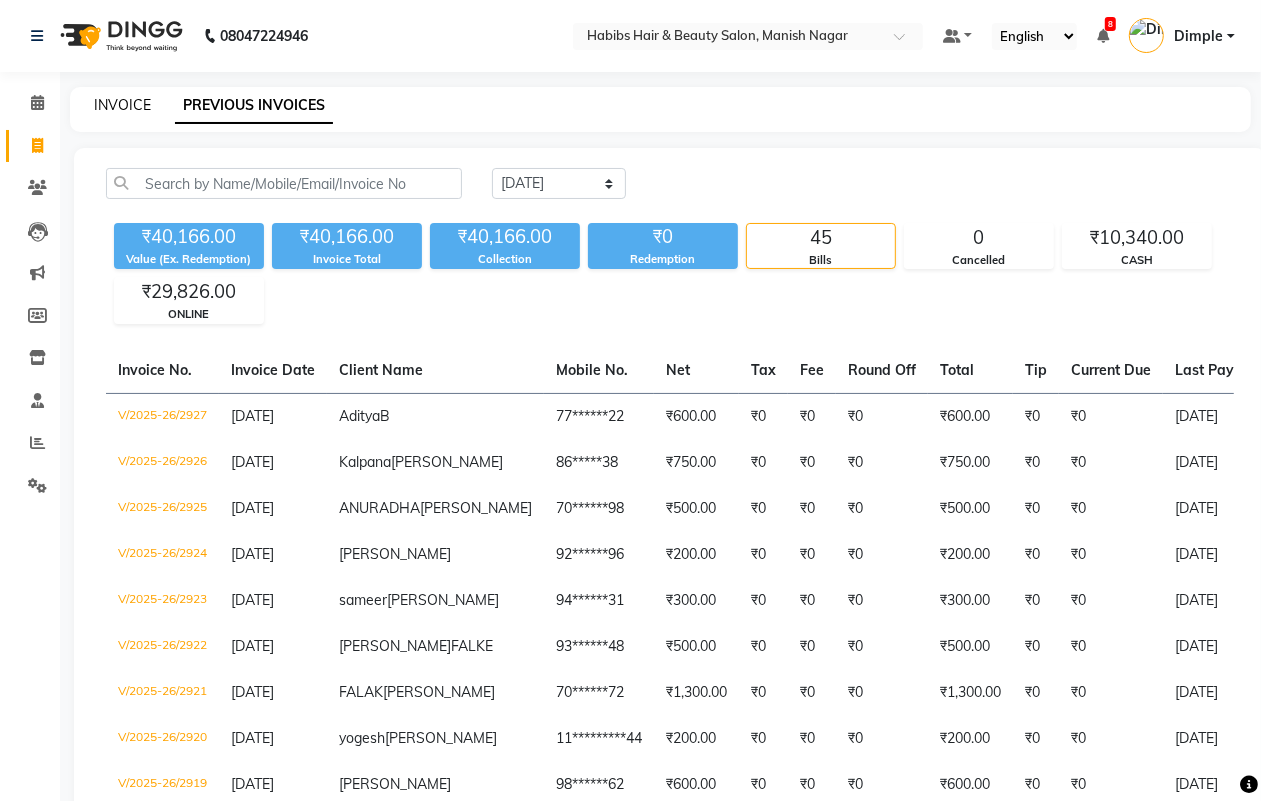click on "INVOICE" 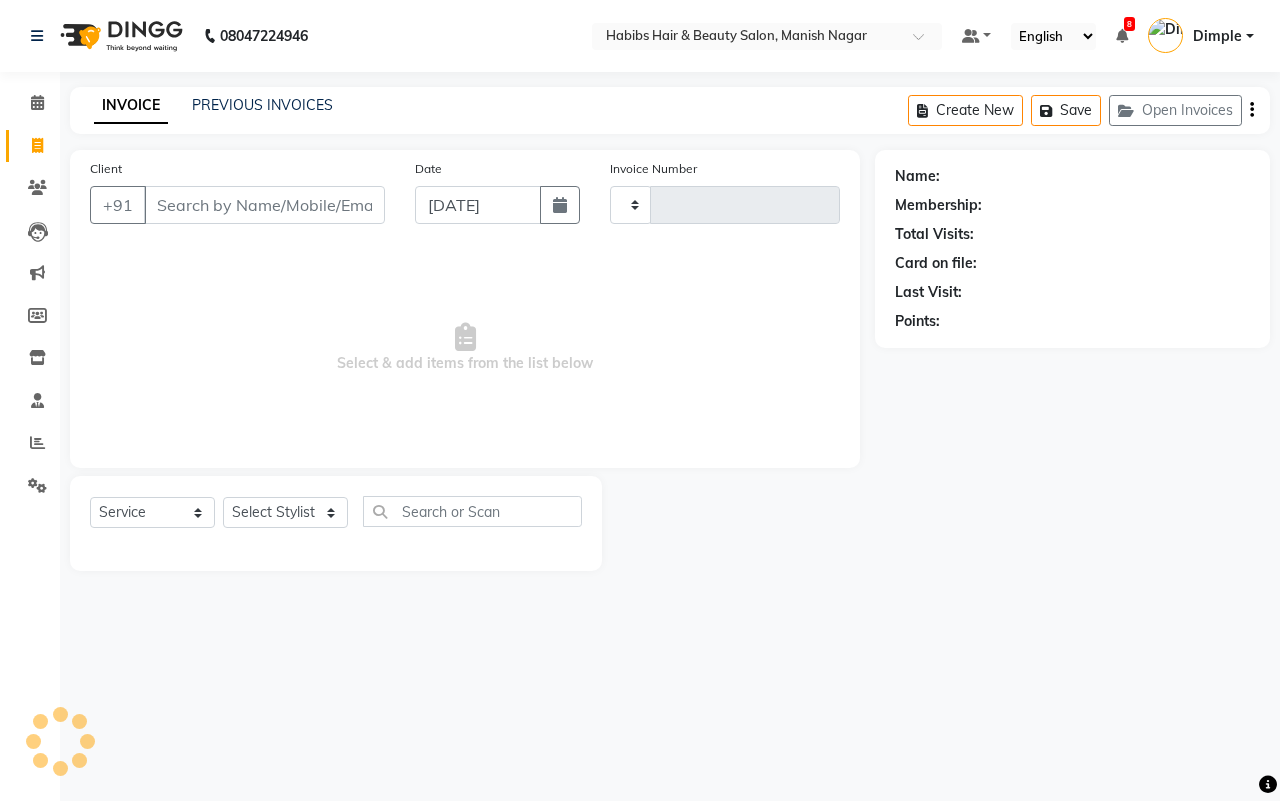click on "Client" at bounding box center (264, 205) 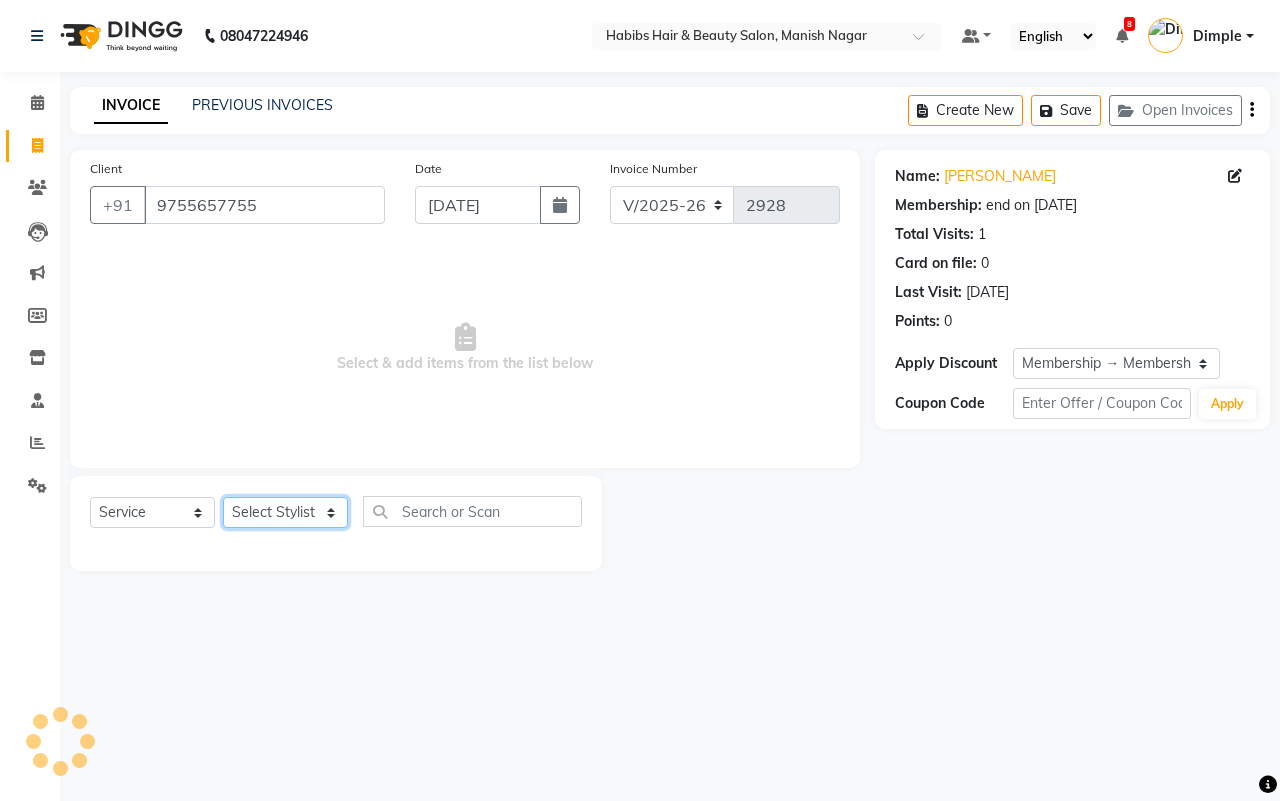 click on "Select Stylist" 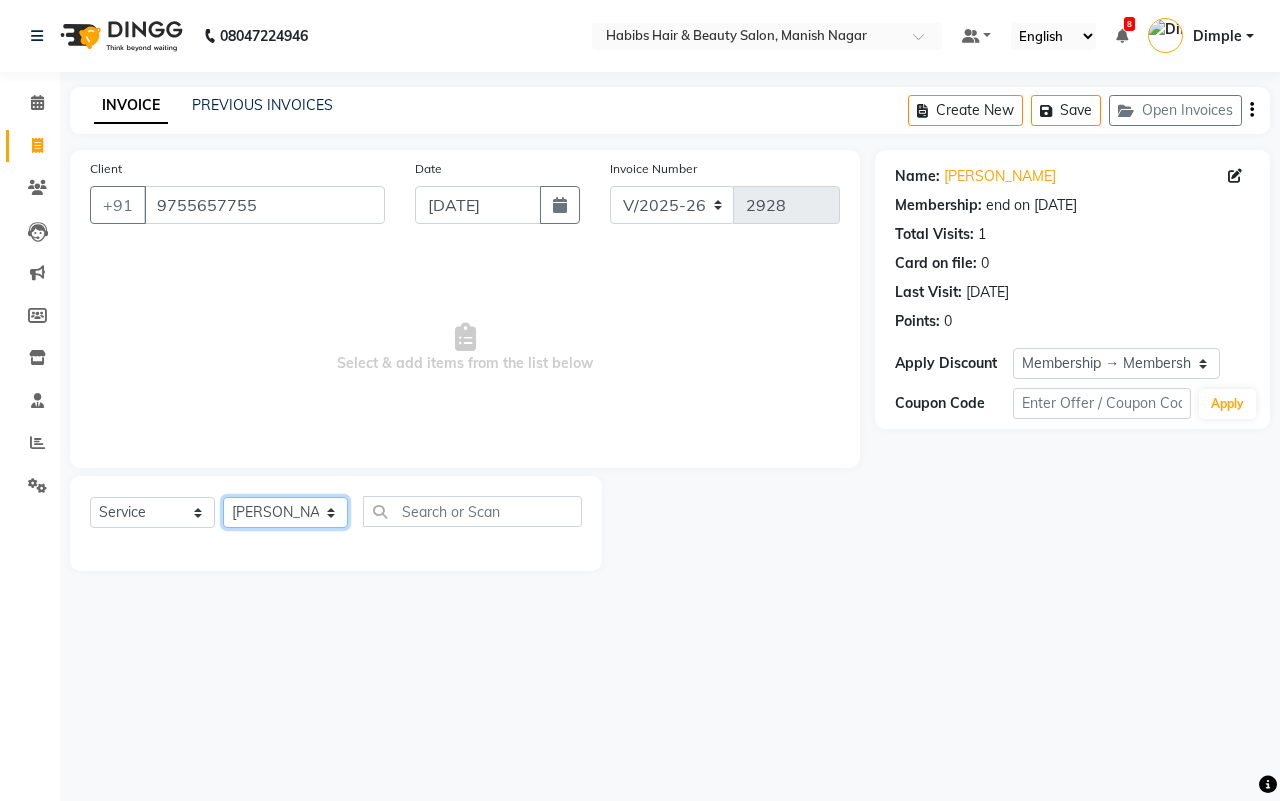 click on "Select Stylist [PERSON_NAME] [PERSON_NAME] [PERSON_NAME] Sachin [PERSON_NAME] [PERSON_NAME] [PERSON_NAME]" 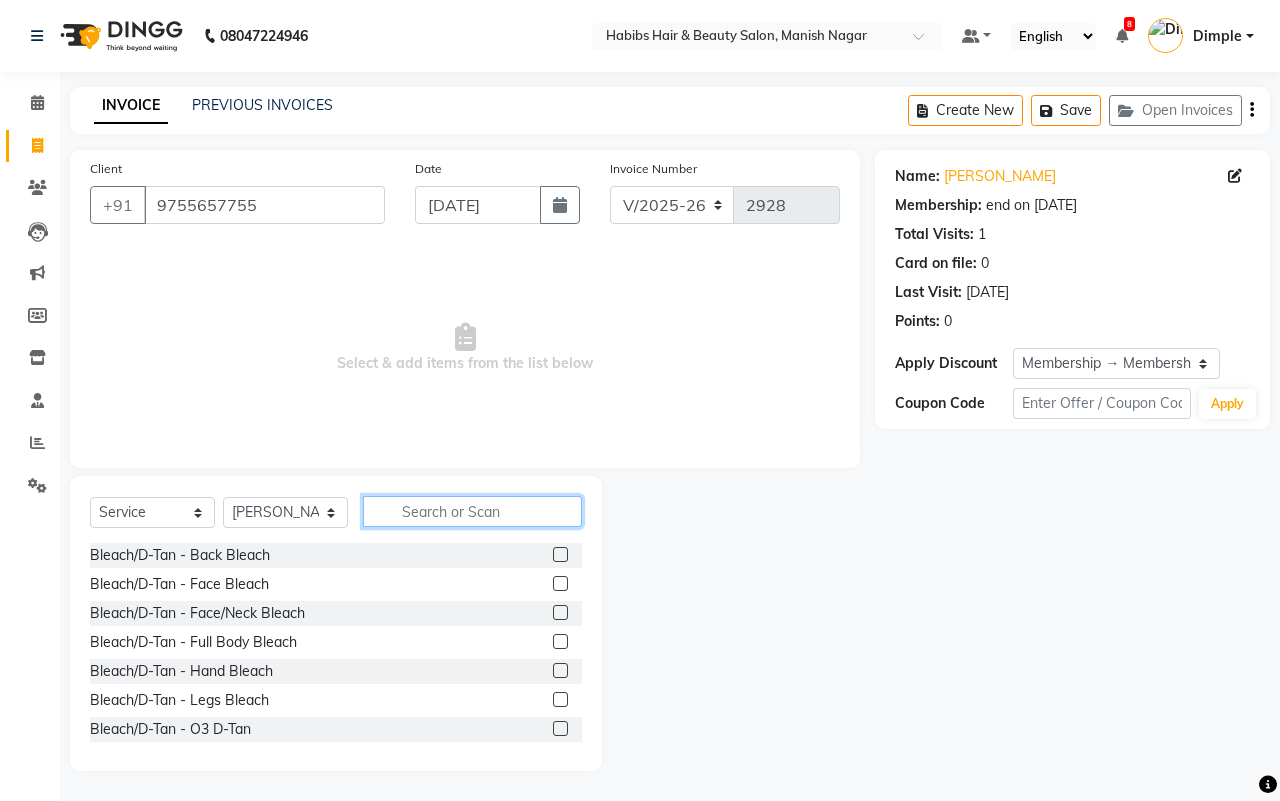 click 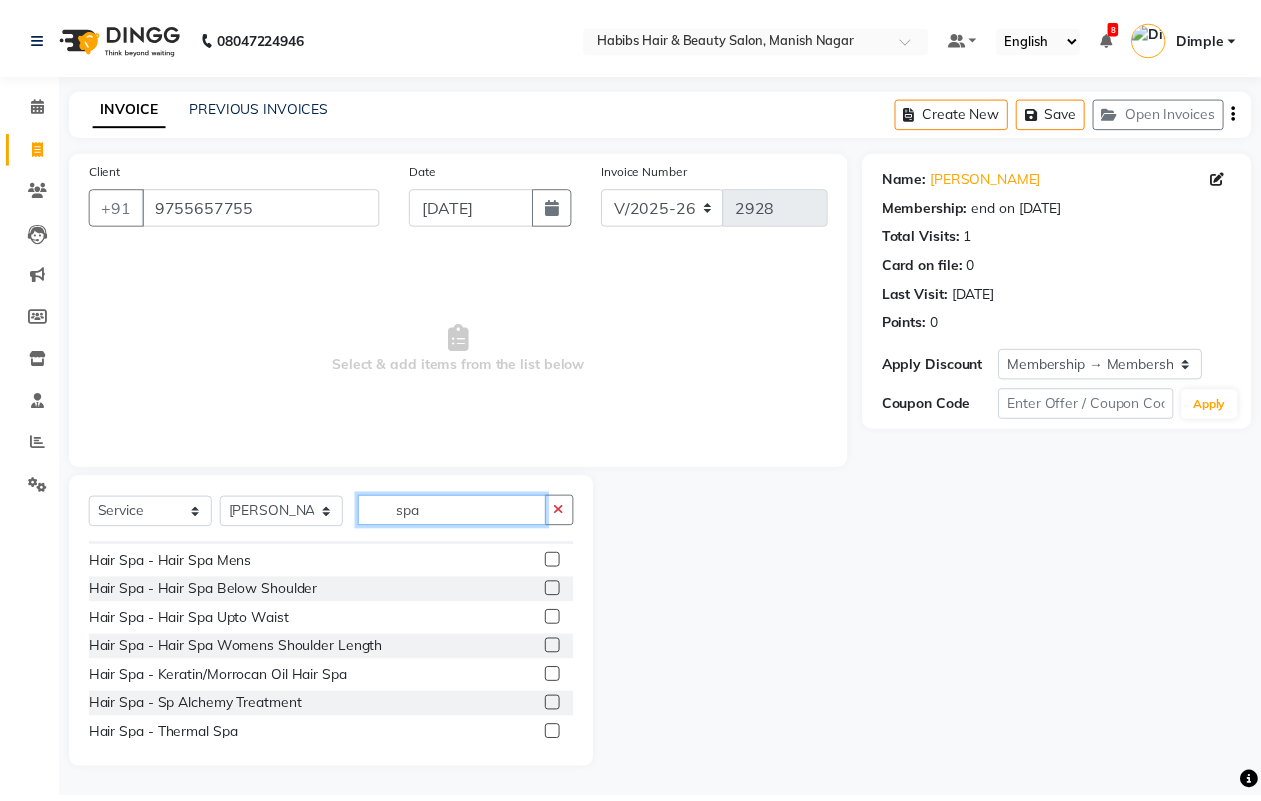 scroll, scrollTop: 0, scrollLeft: 0, axis: both 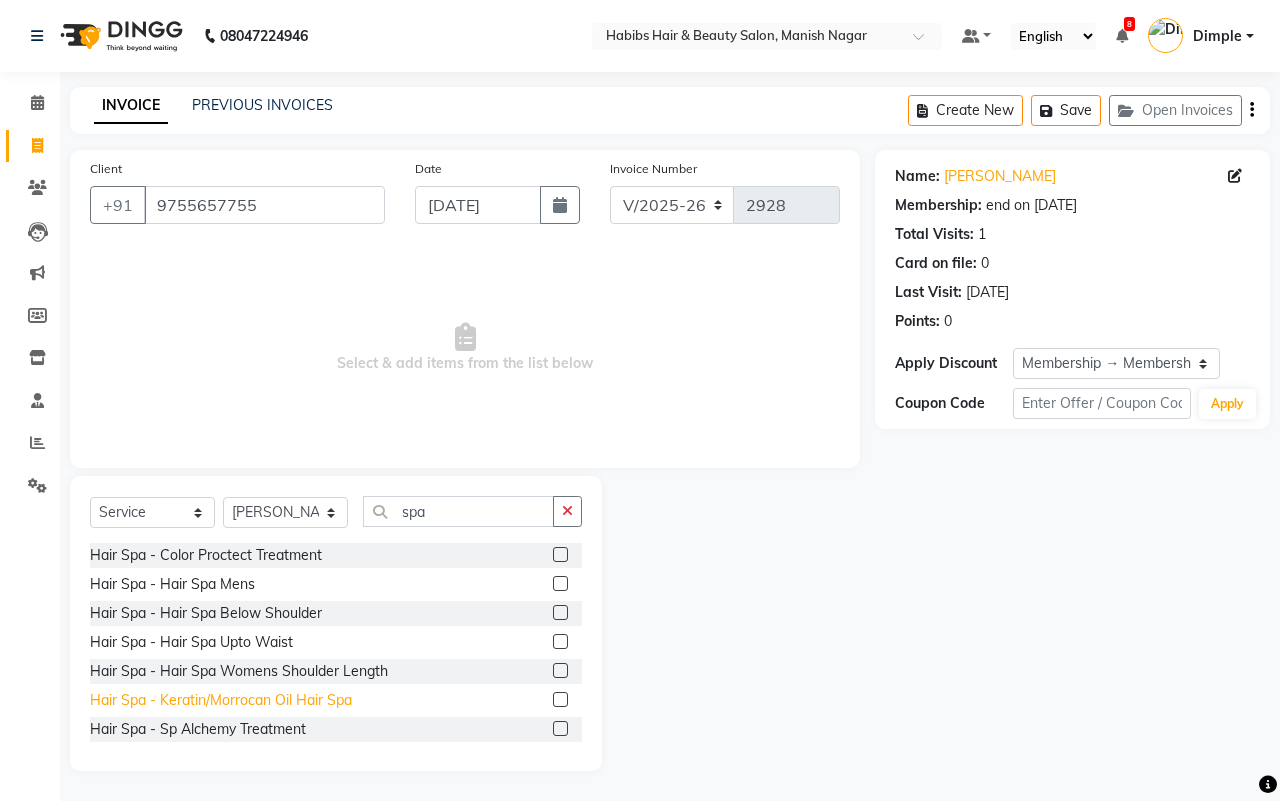 click on "Hair Spa - Keratin/Morrocan Oil Hair Spa" 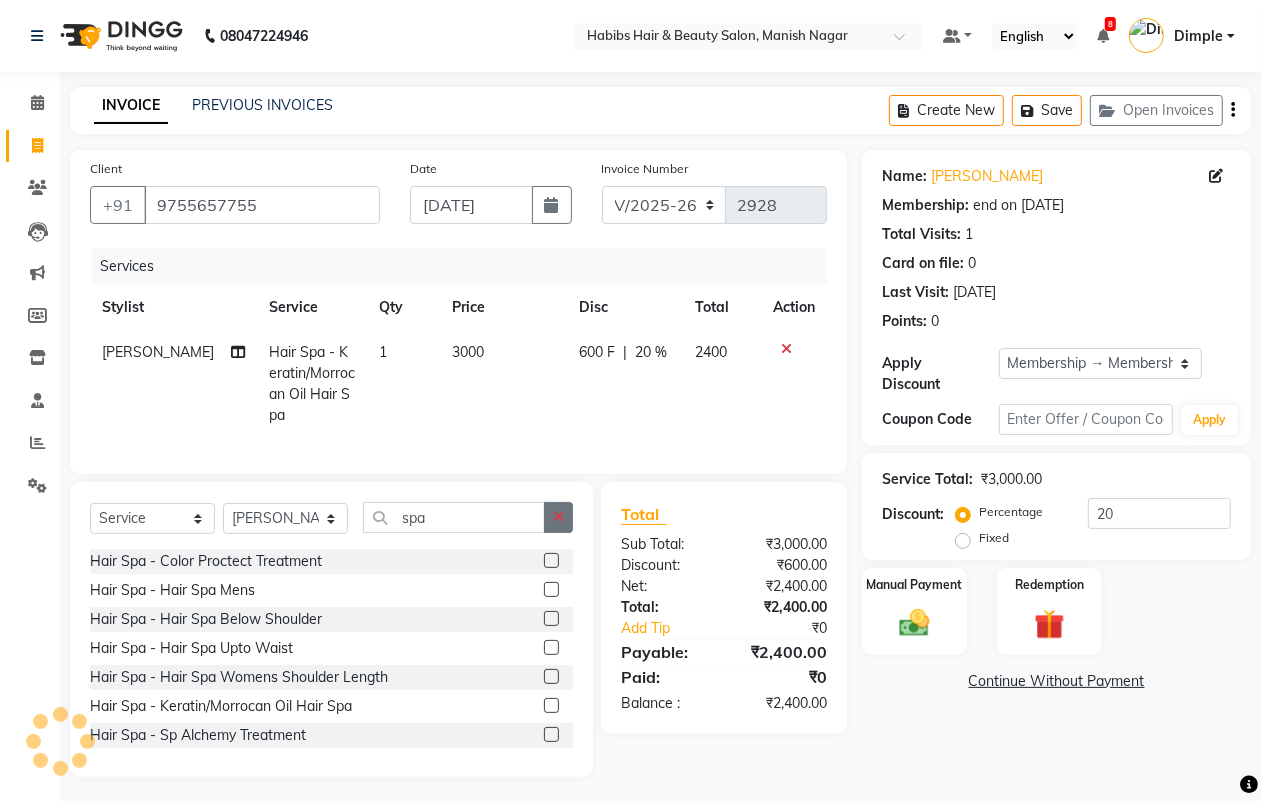click 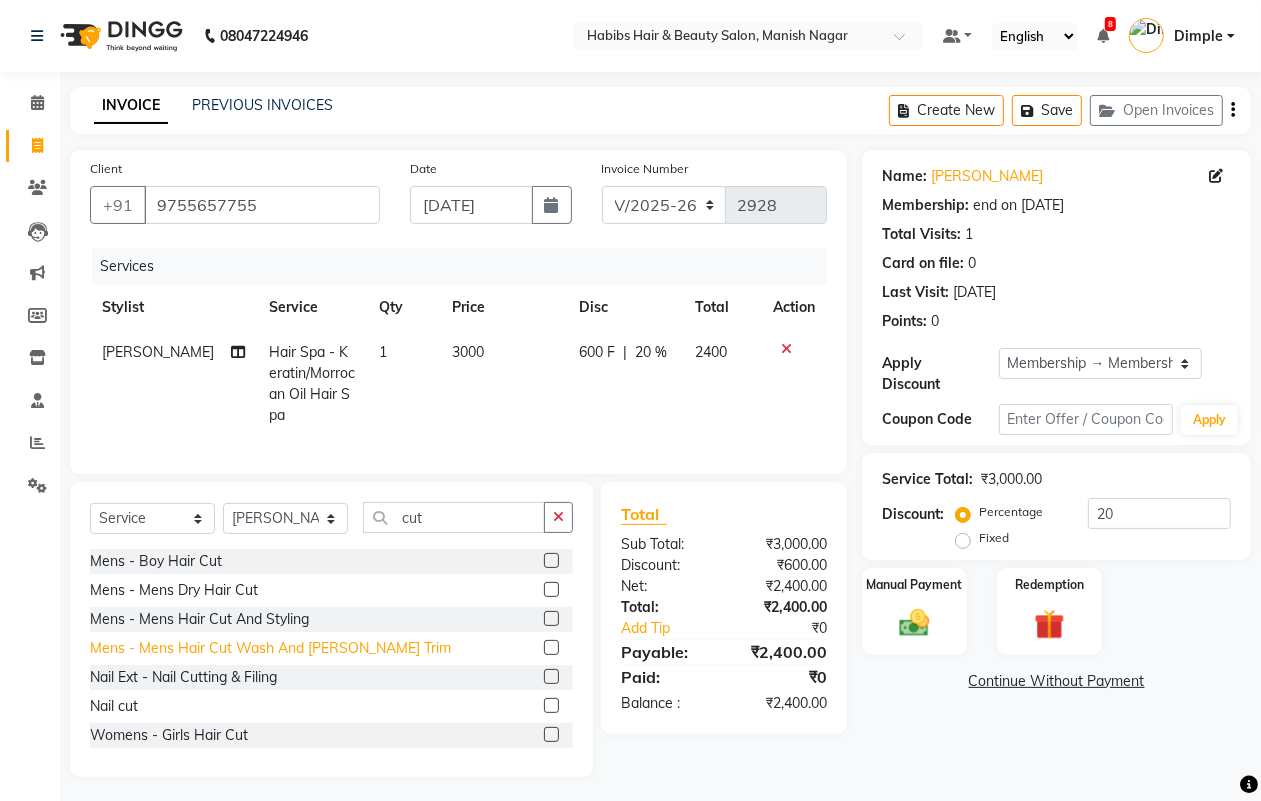 click on "Mens - Mens  Hair Cut Wash And [PERSON_NAME] Trim" 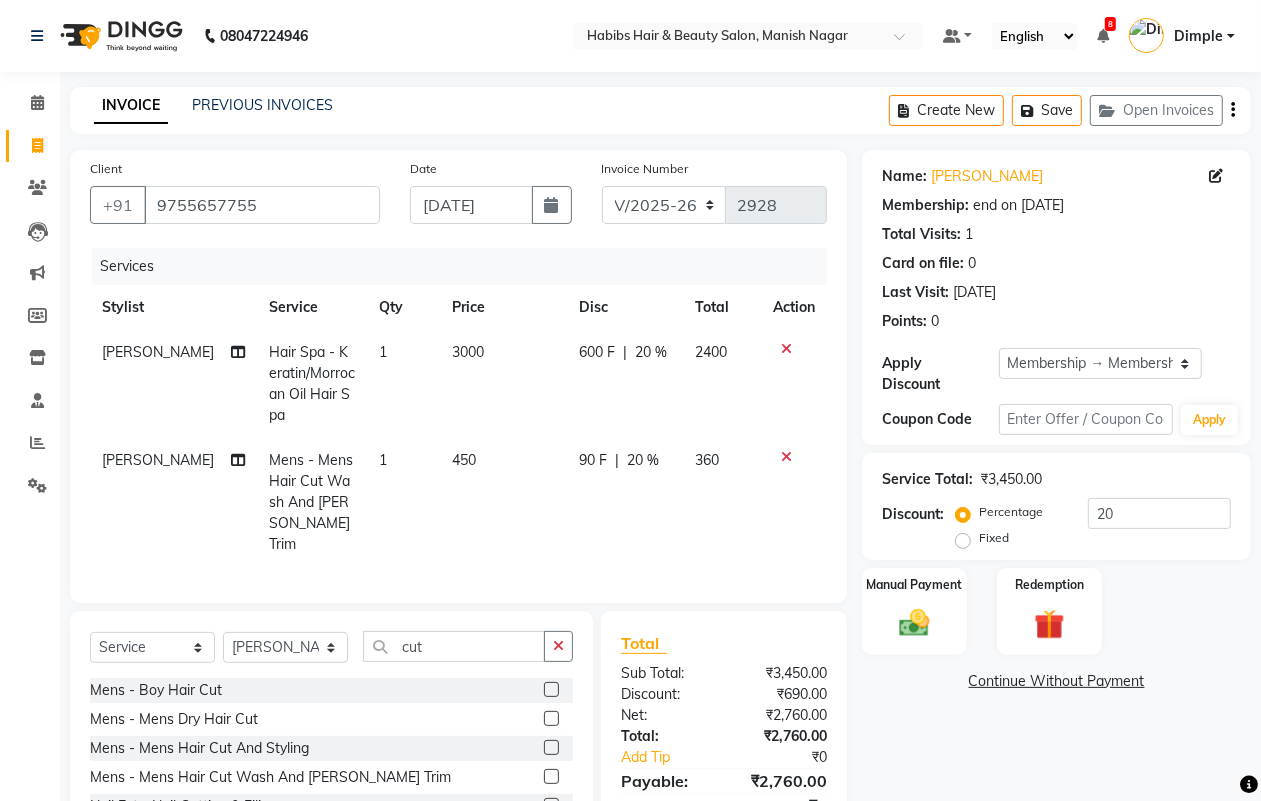 click on "[PERSON_NAME]" 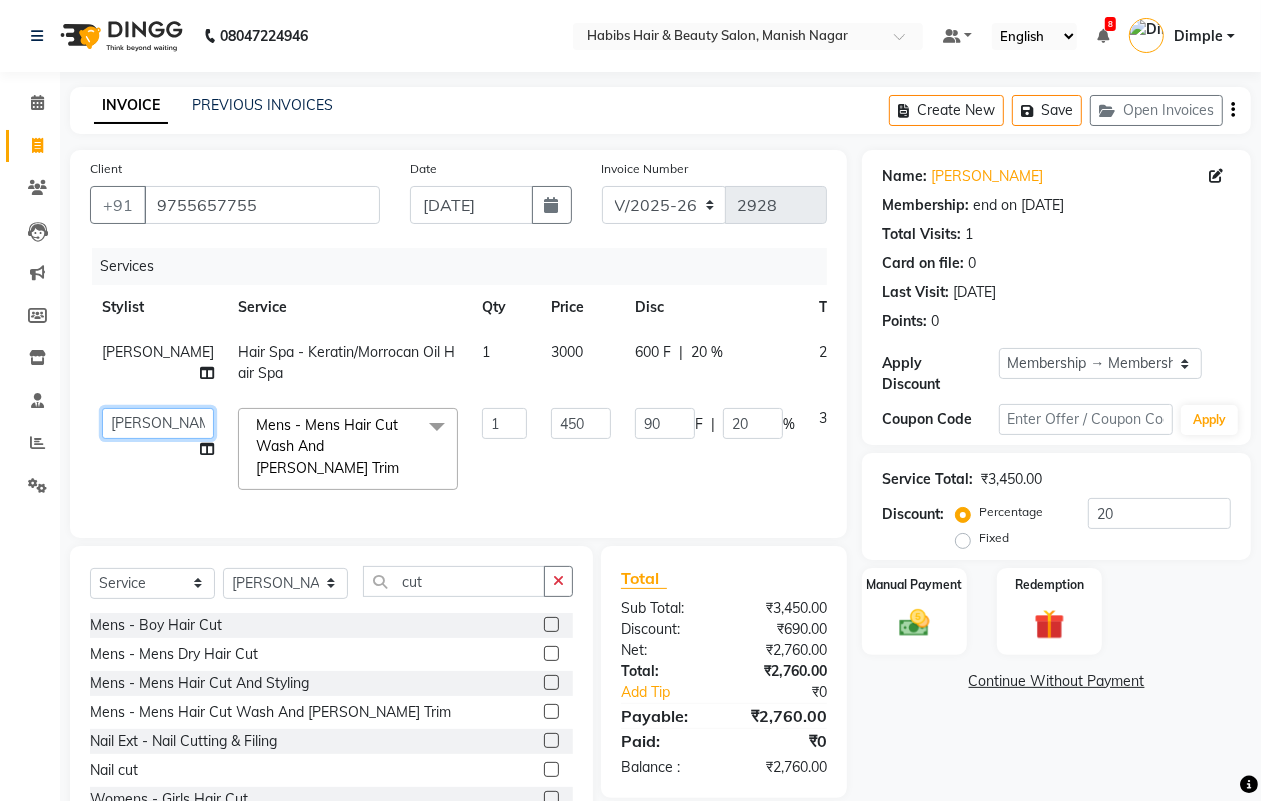 click on "[PERSON_NAME]   [PERSON_NAME]   [PERSON_NAME]   Sachin   [PERSON_NAME]   [PERSON_NAME]   [PERSON_NAME]" 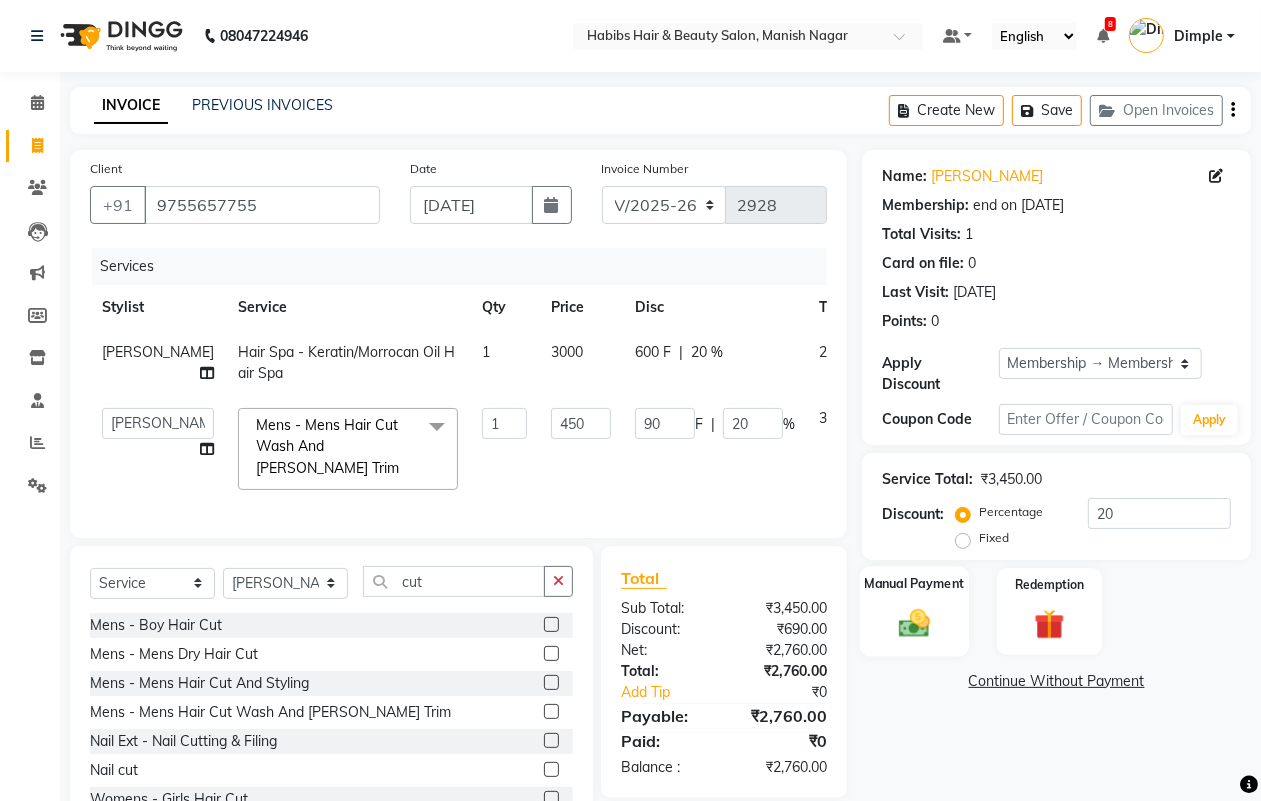 click 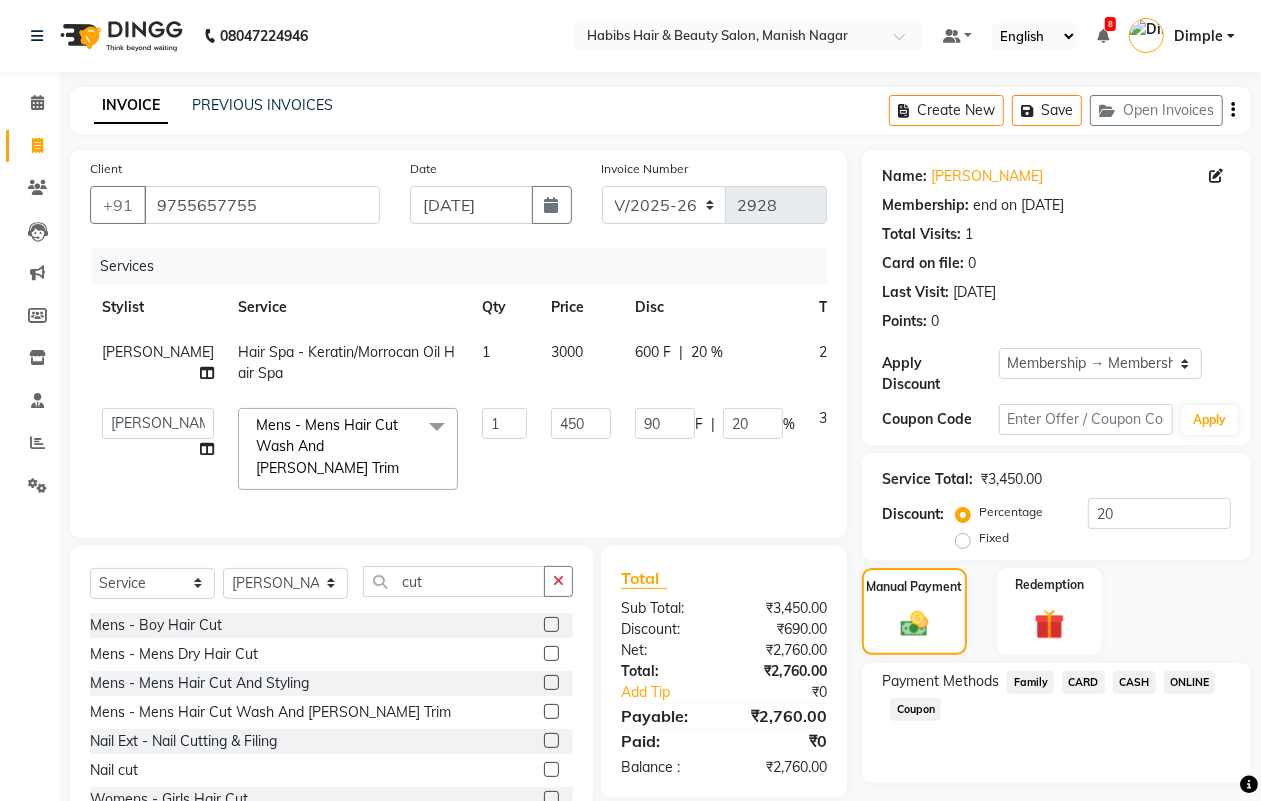 click on "ONLINE" 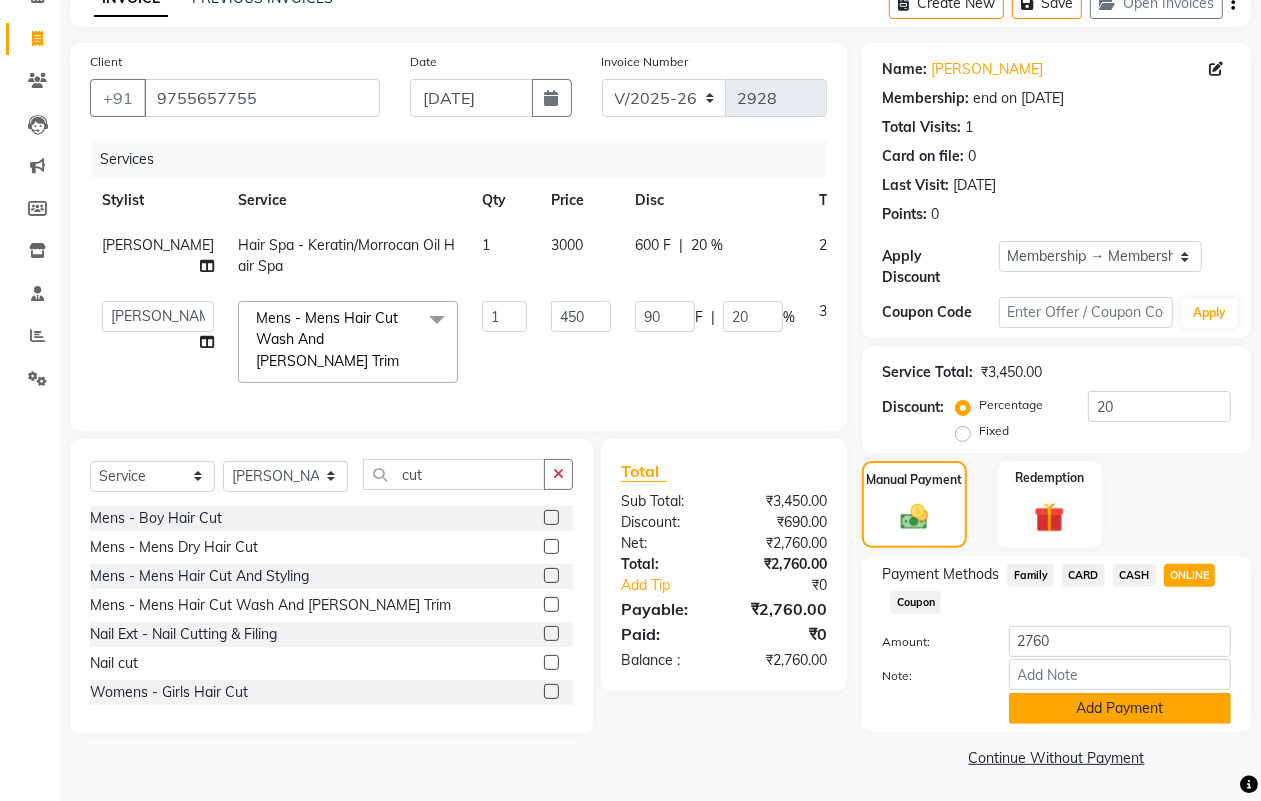 click on "Add Payment" 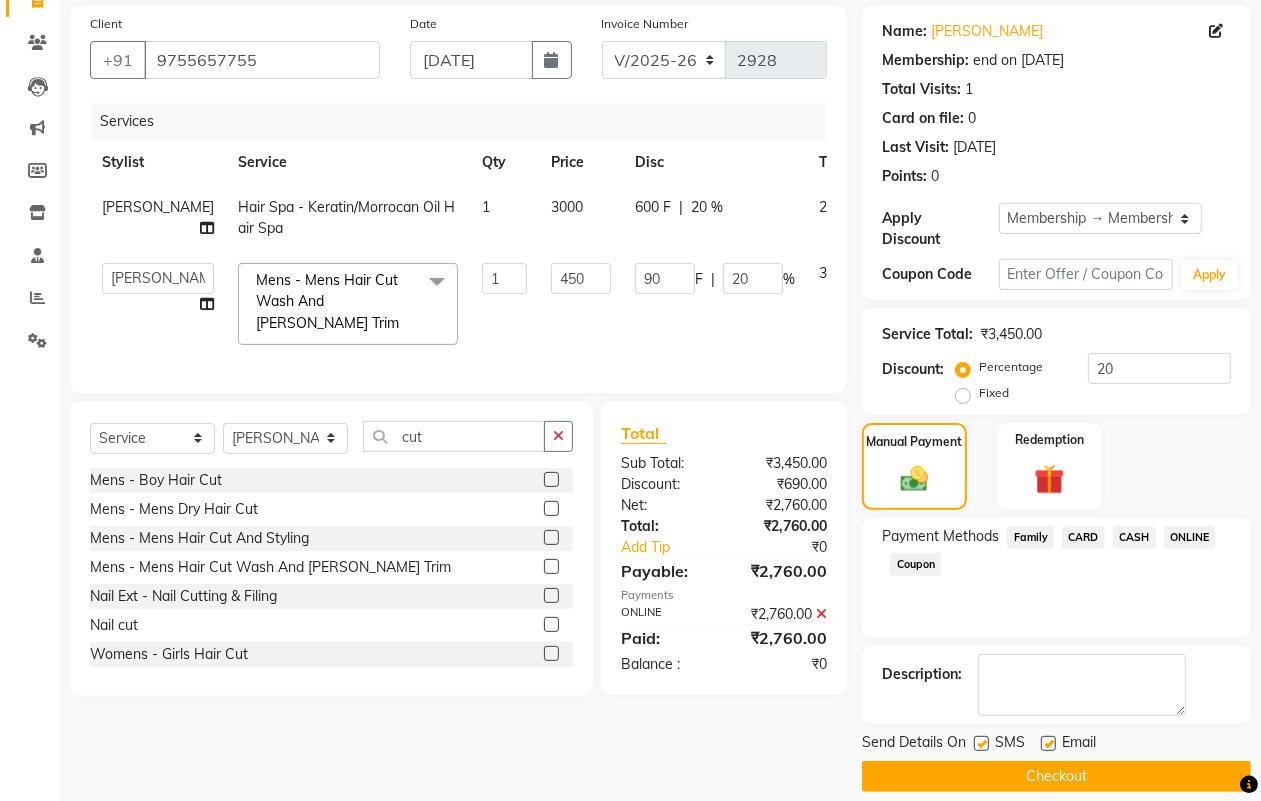 scroll, scrollTop: 166, scrollLeft: 0, axis: vertical 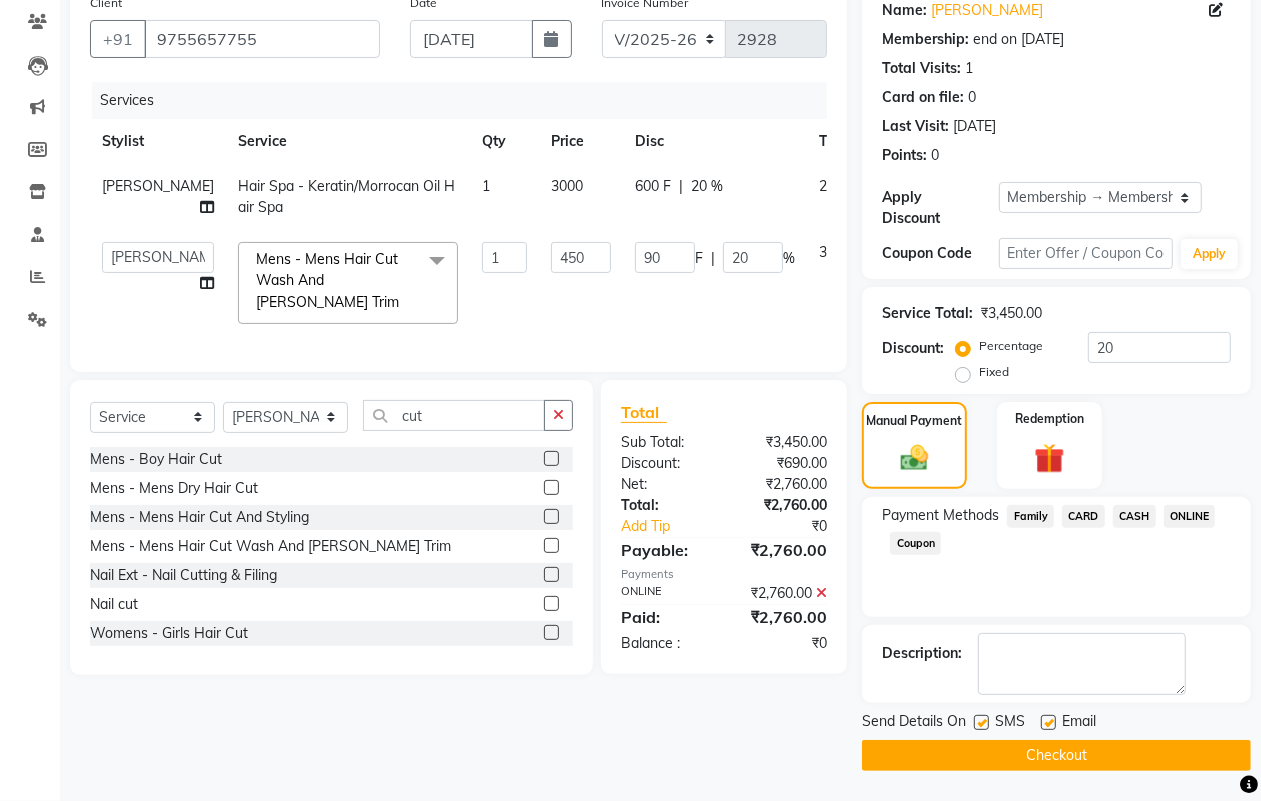 click on "Checkout" 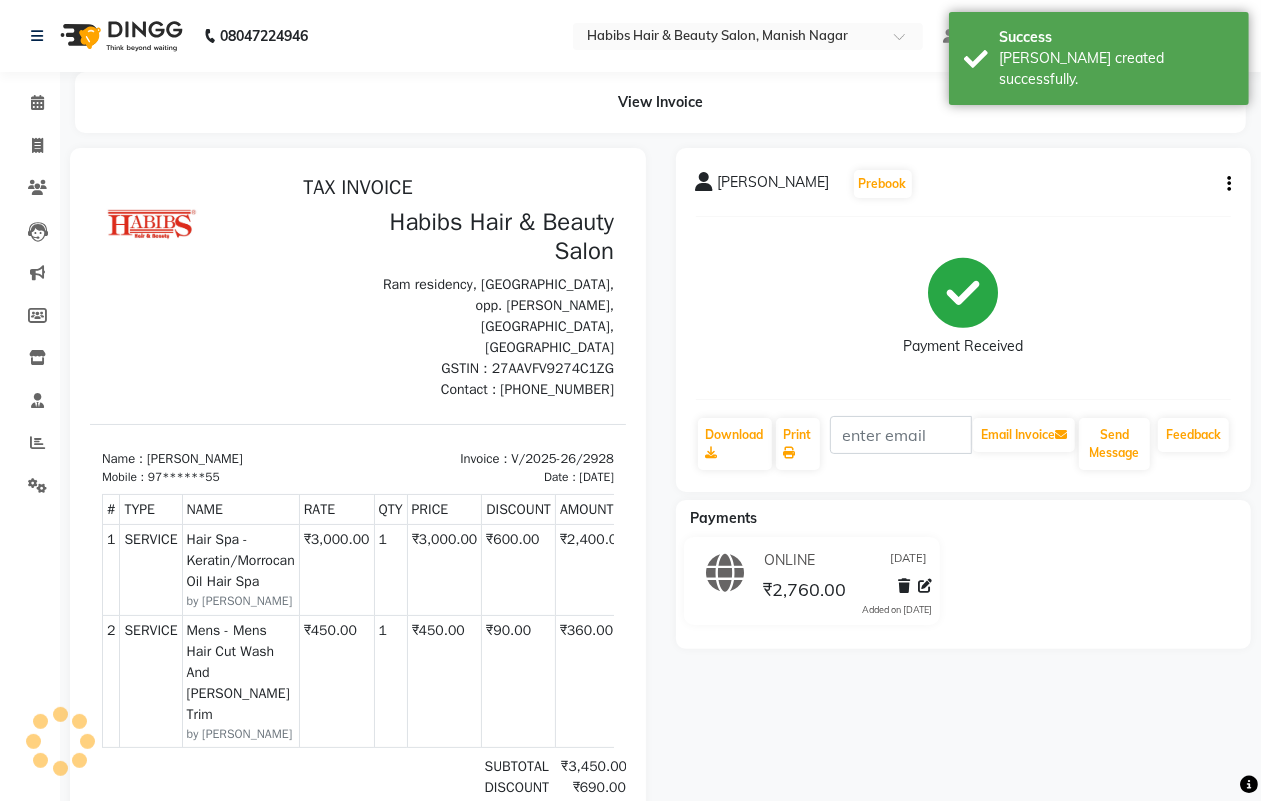 scroll, scrollTop: 0, scrollLeft: 0, axis: both 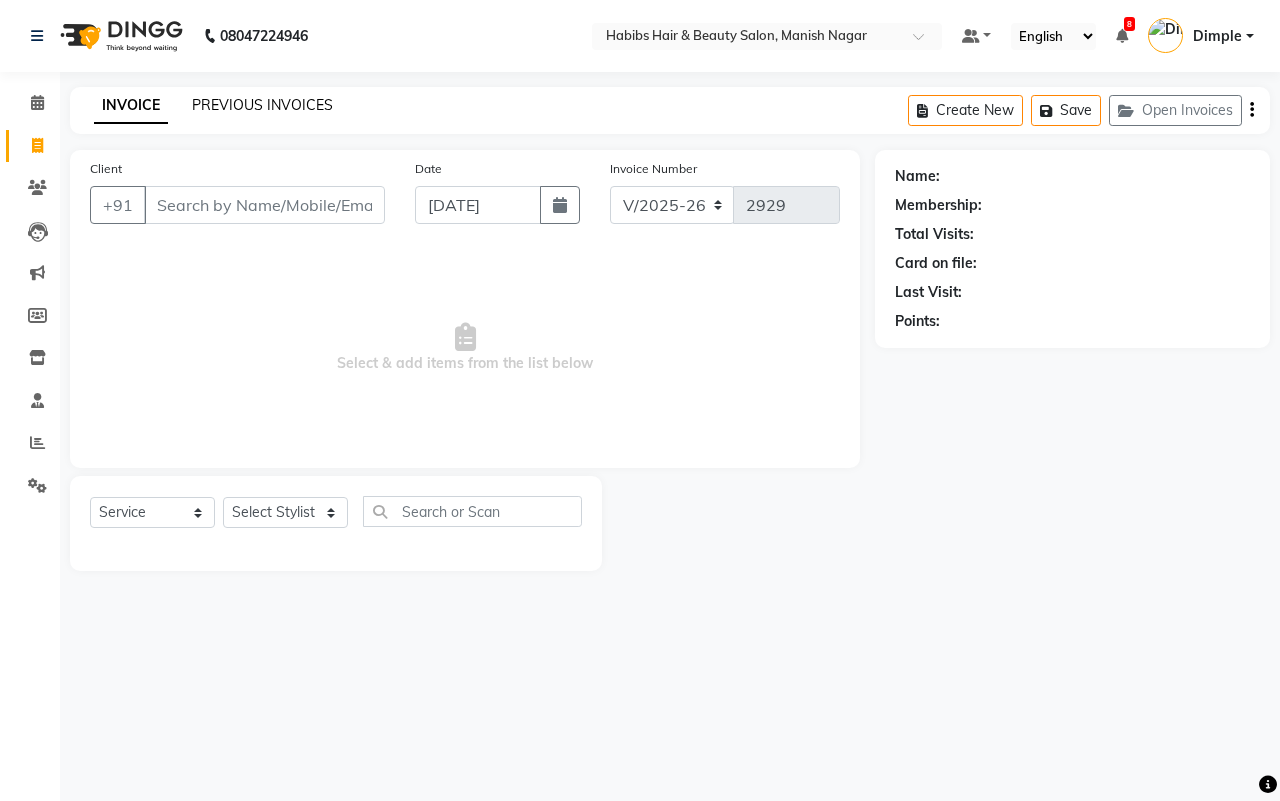 click on "PREVIOUS INVOICES" 